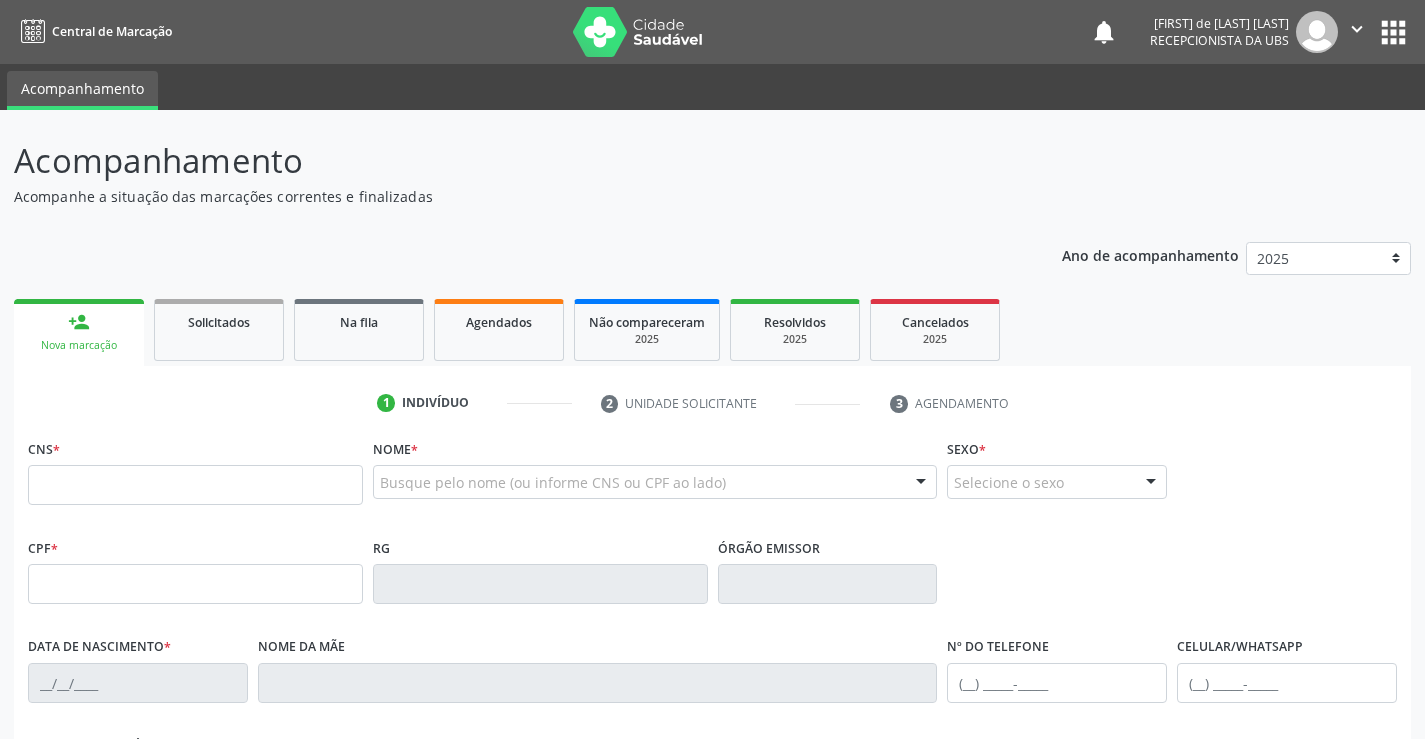 scroll, scrollTop: 0, scrollLeft: 0, axis: both 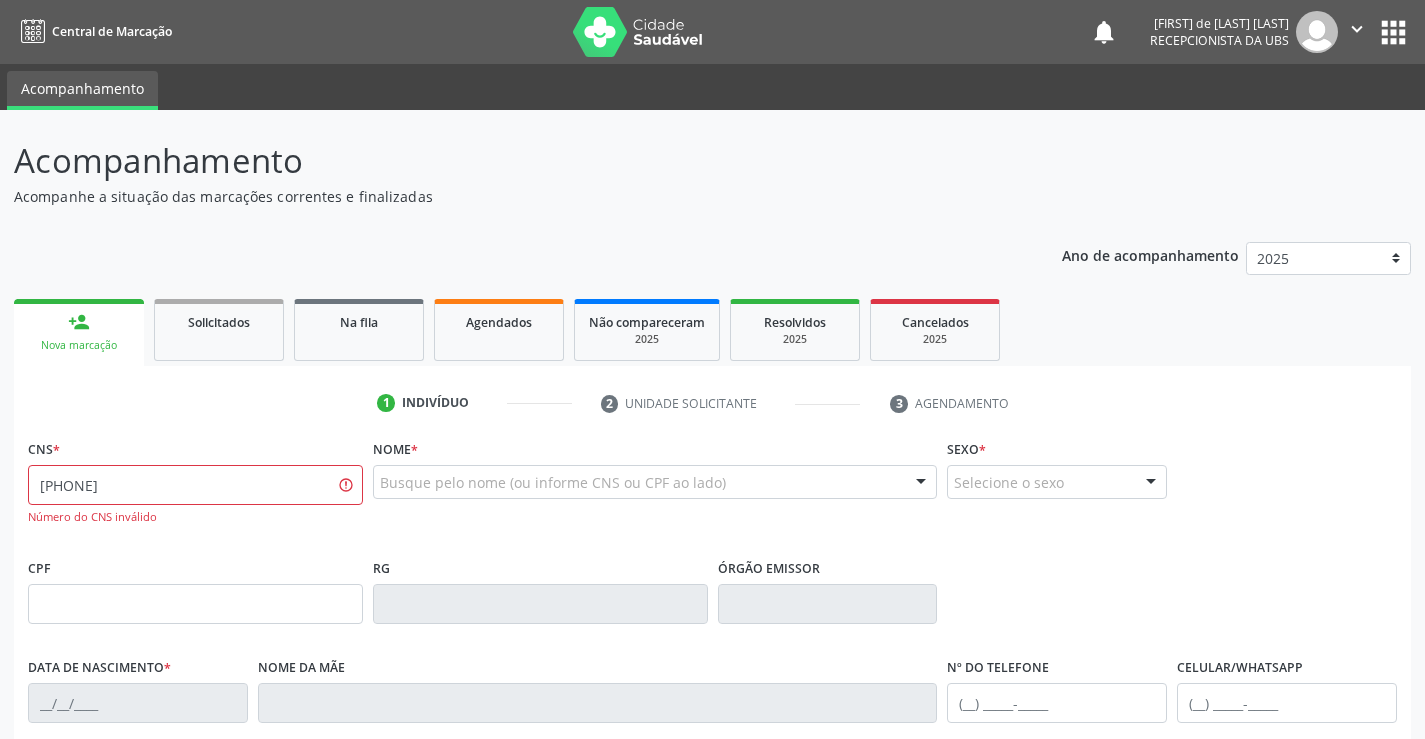 click on "[PHONE]" at bounding box center (195, 485) 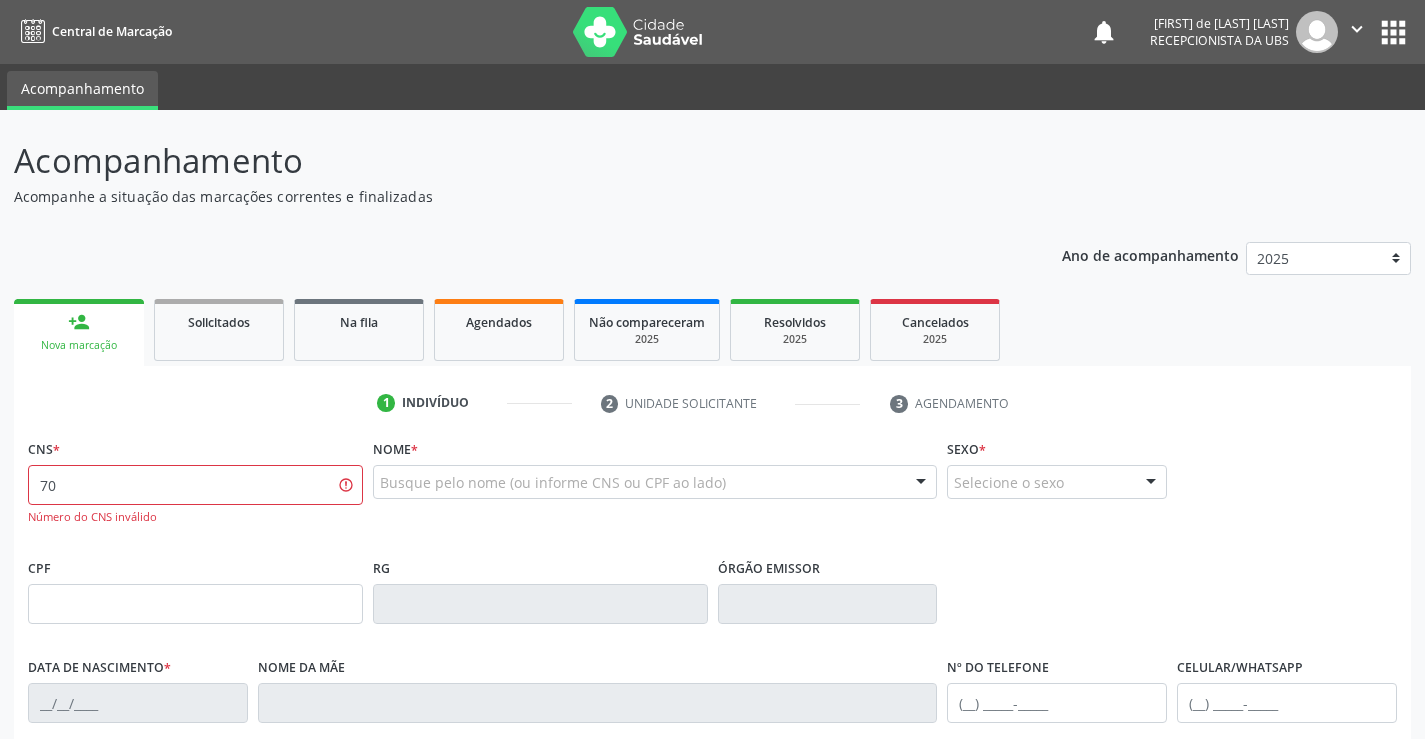 type on "7" 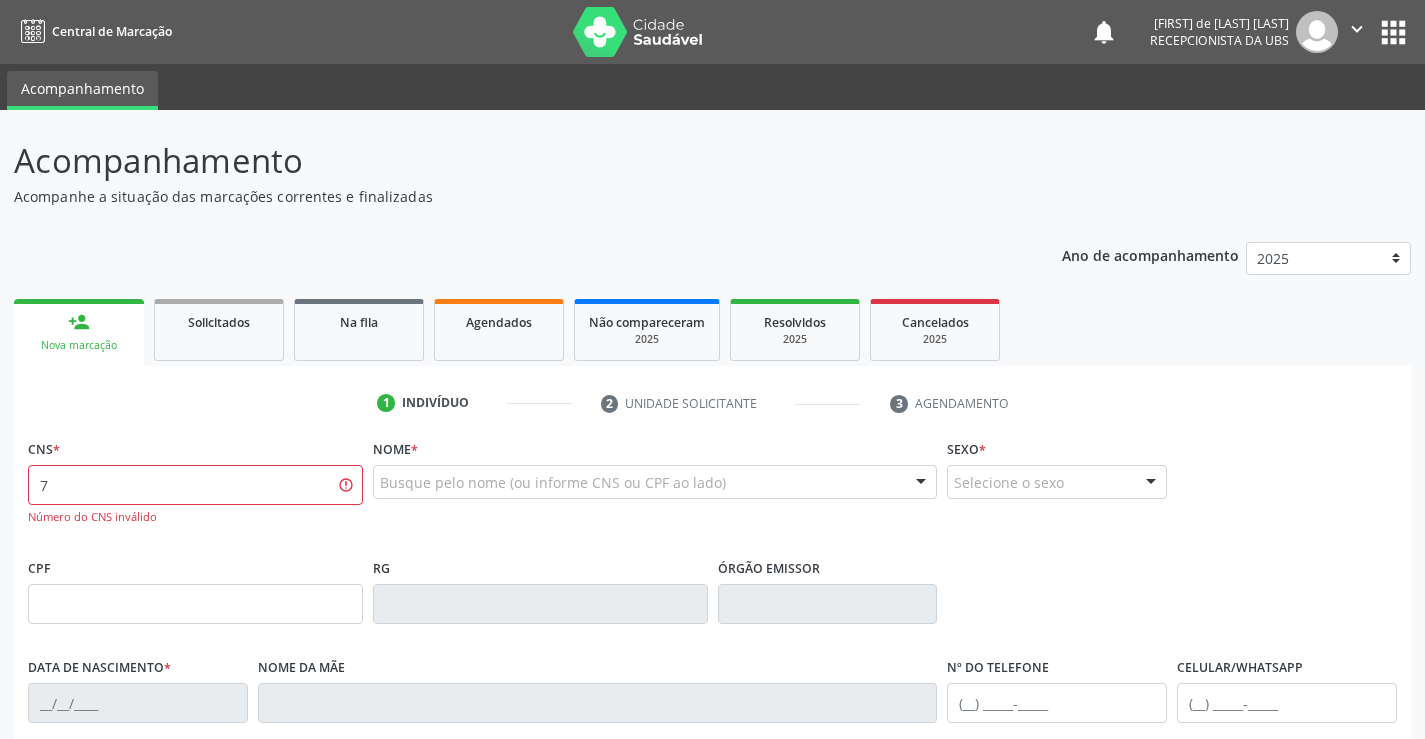 type 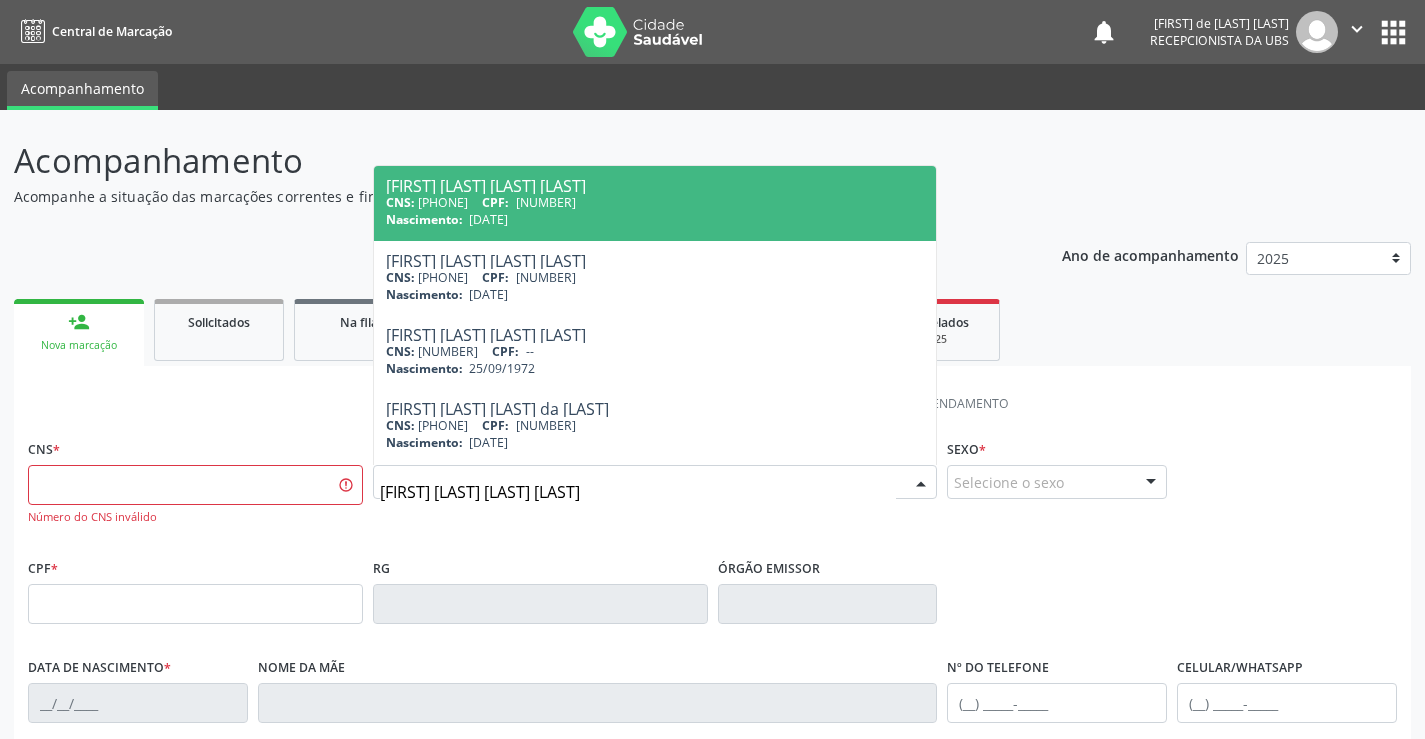 type on "[FIRST] [LAST] [LAST] [LAST]" 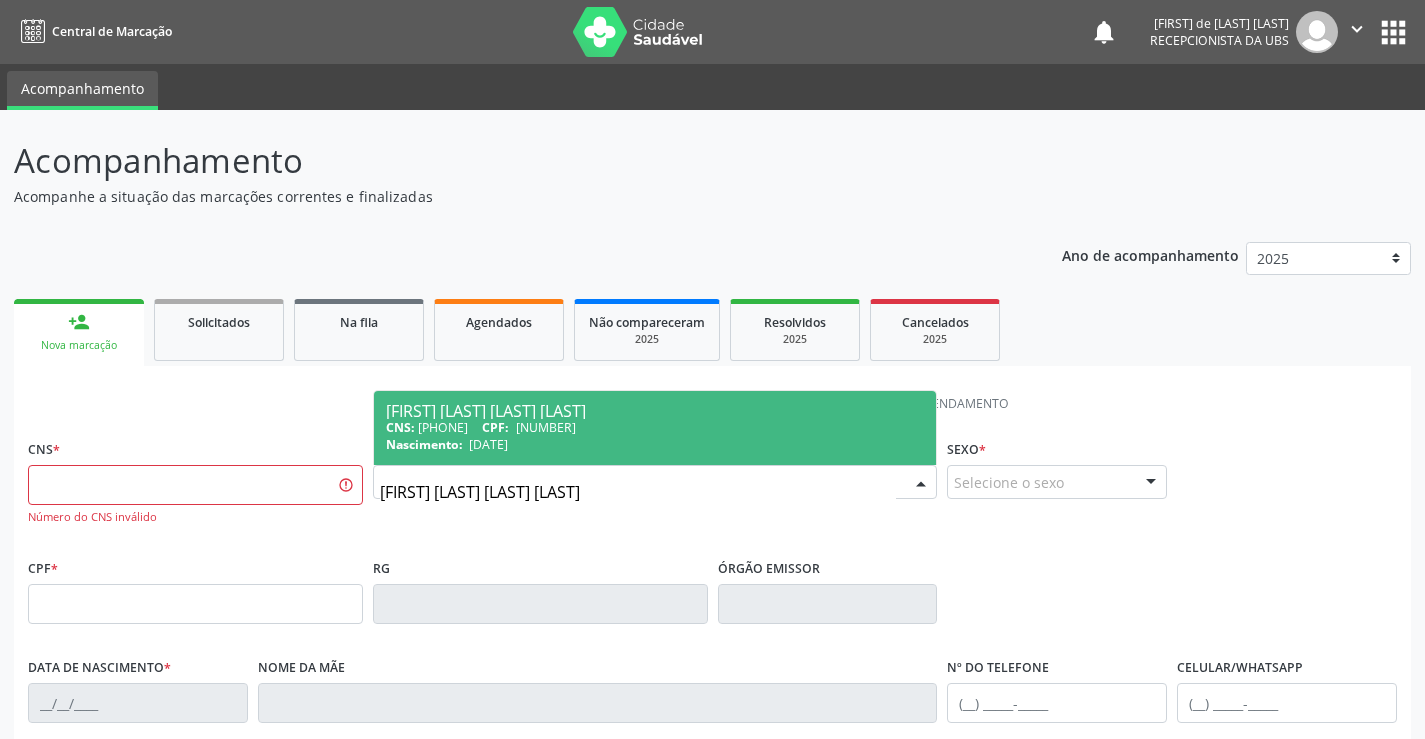 click on "CPF:" at bounding box center [495, 427] 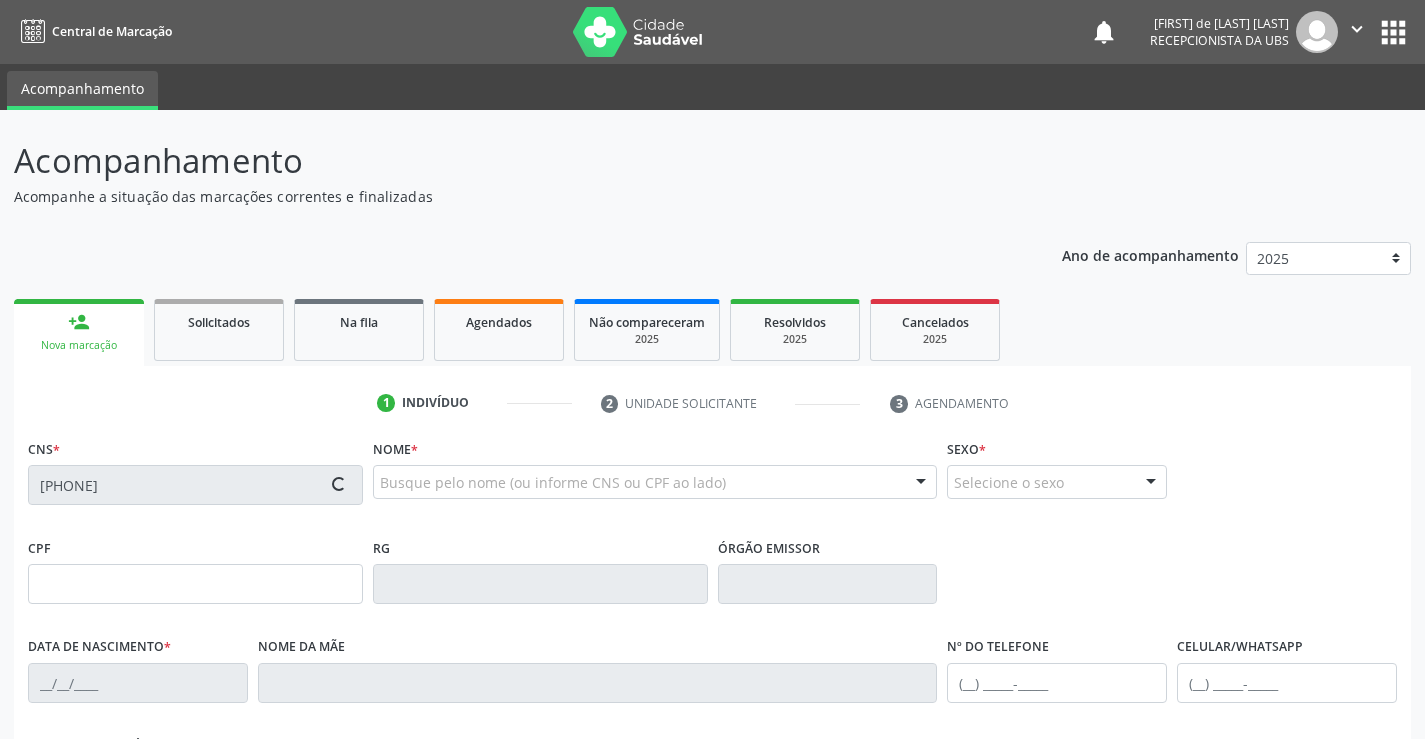 type on "[NUMBER]" 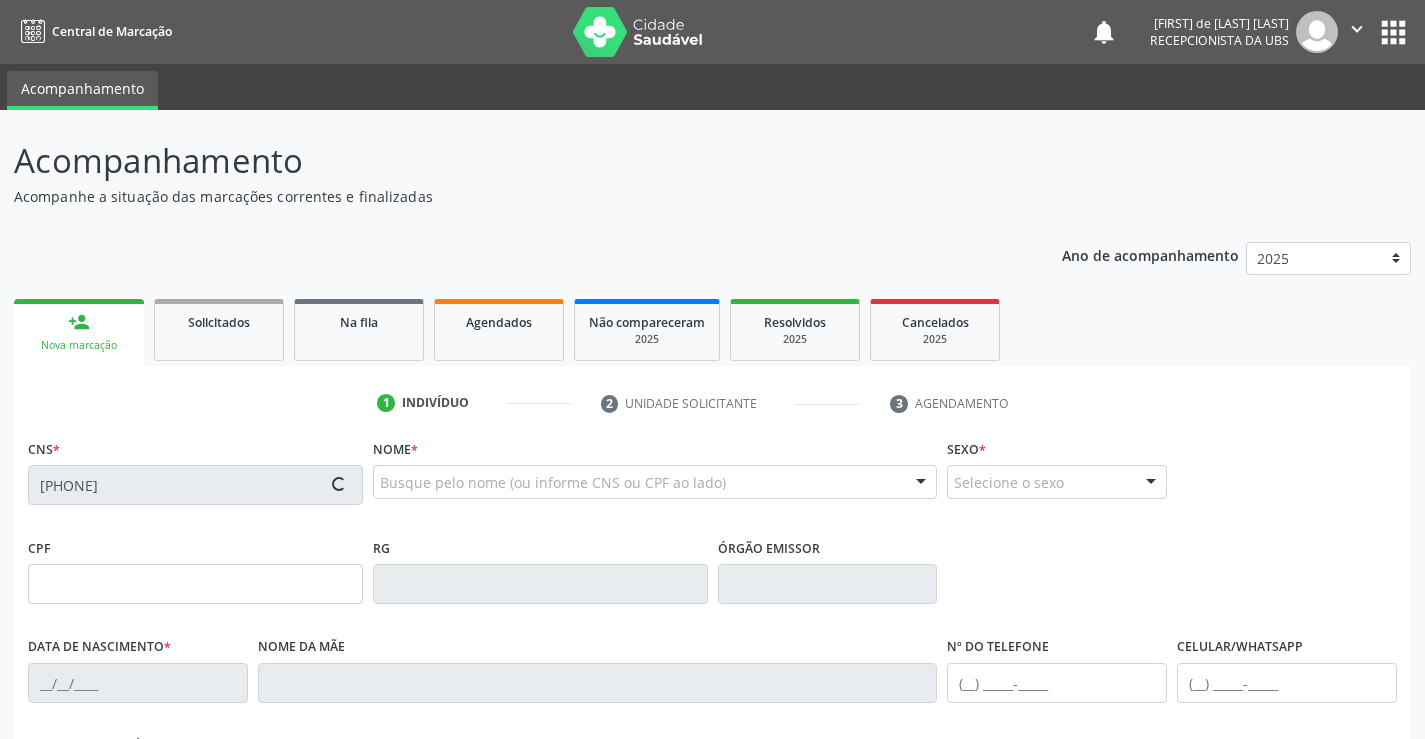 type on "[DATE]" 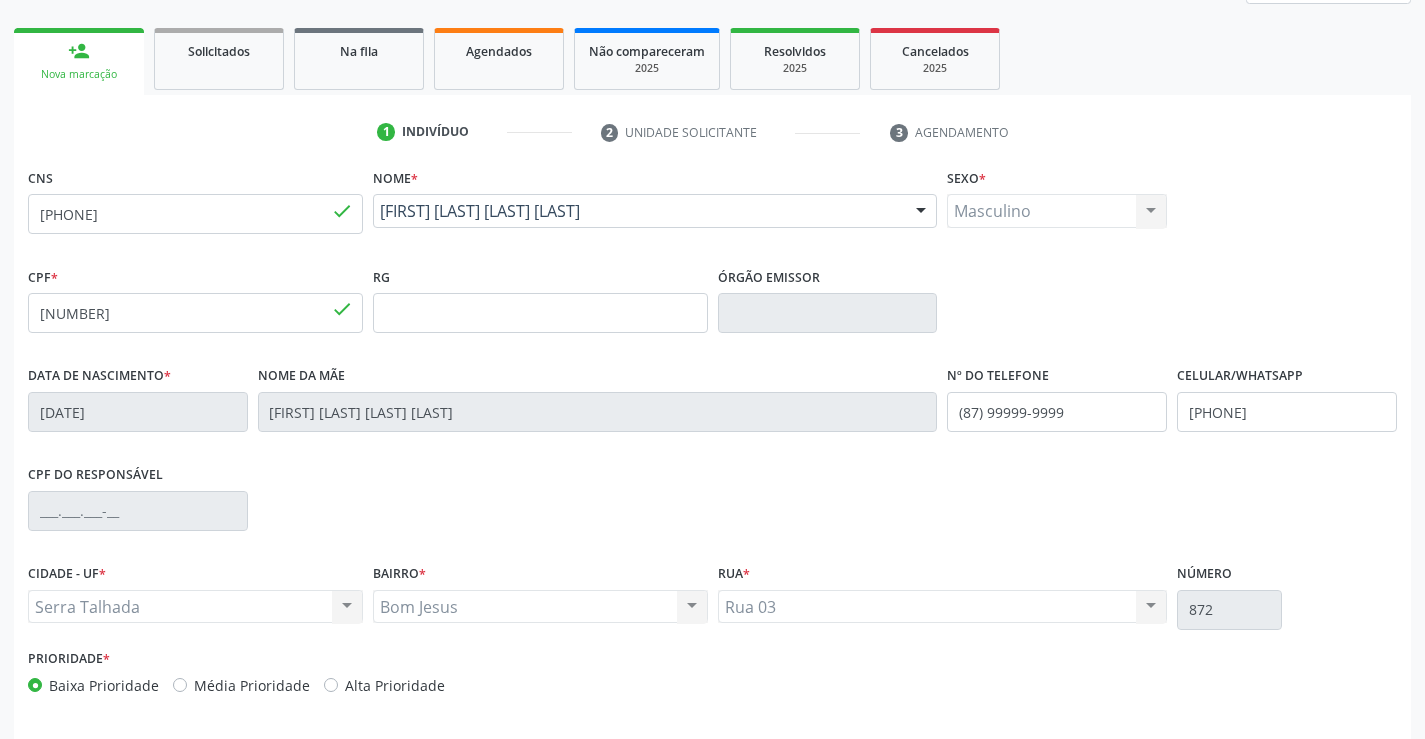 scroll, scrollTop: 345, scrollLeft: 0, axis: vertical 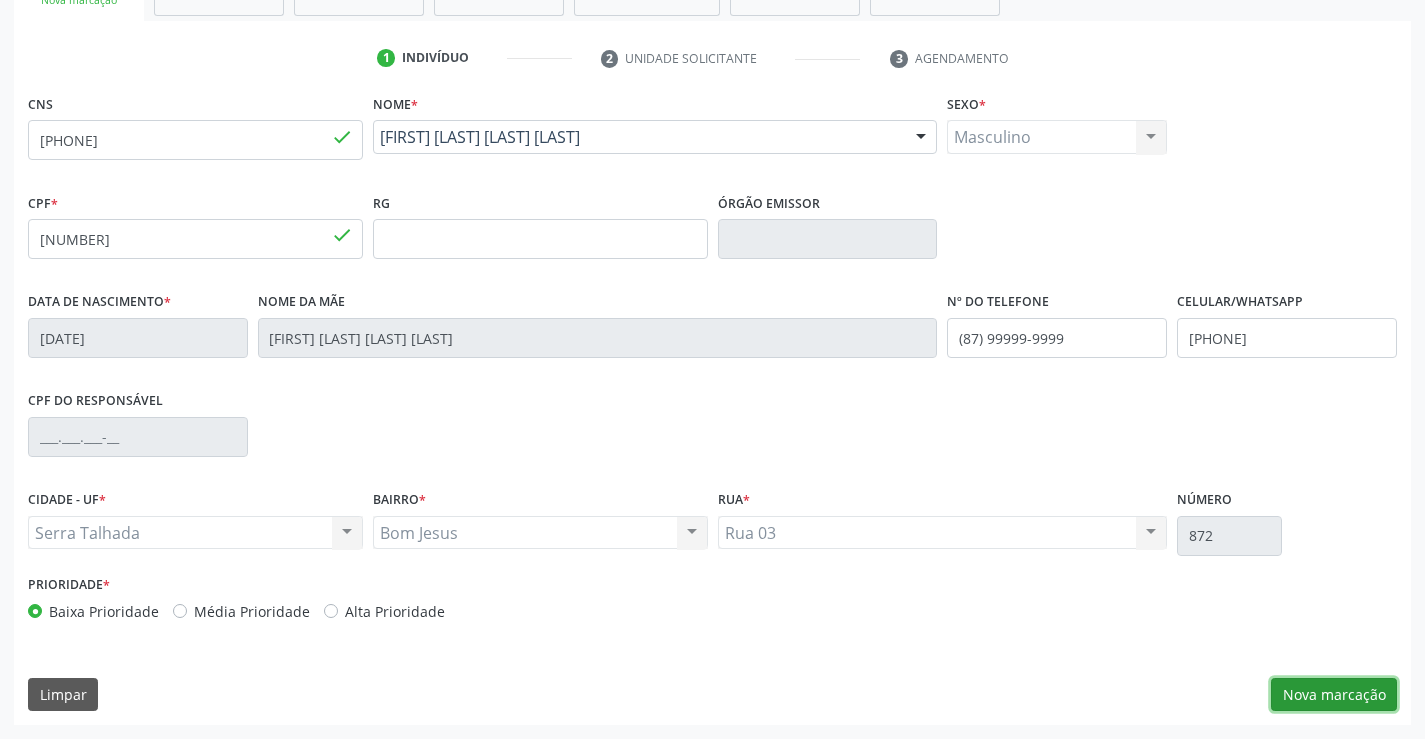 click on "Nova marcação" at bounding box center [1334, 695] 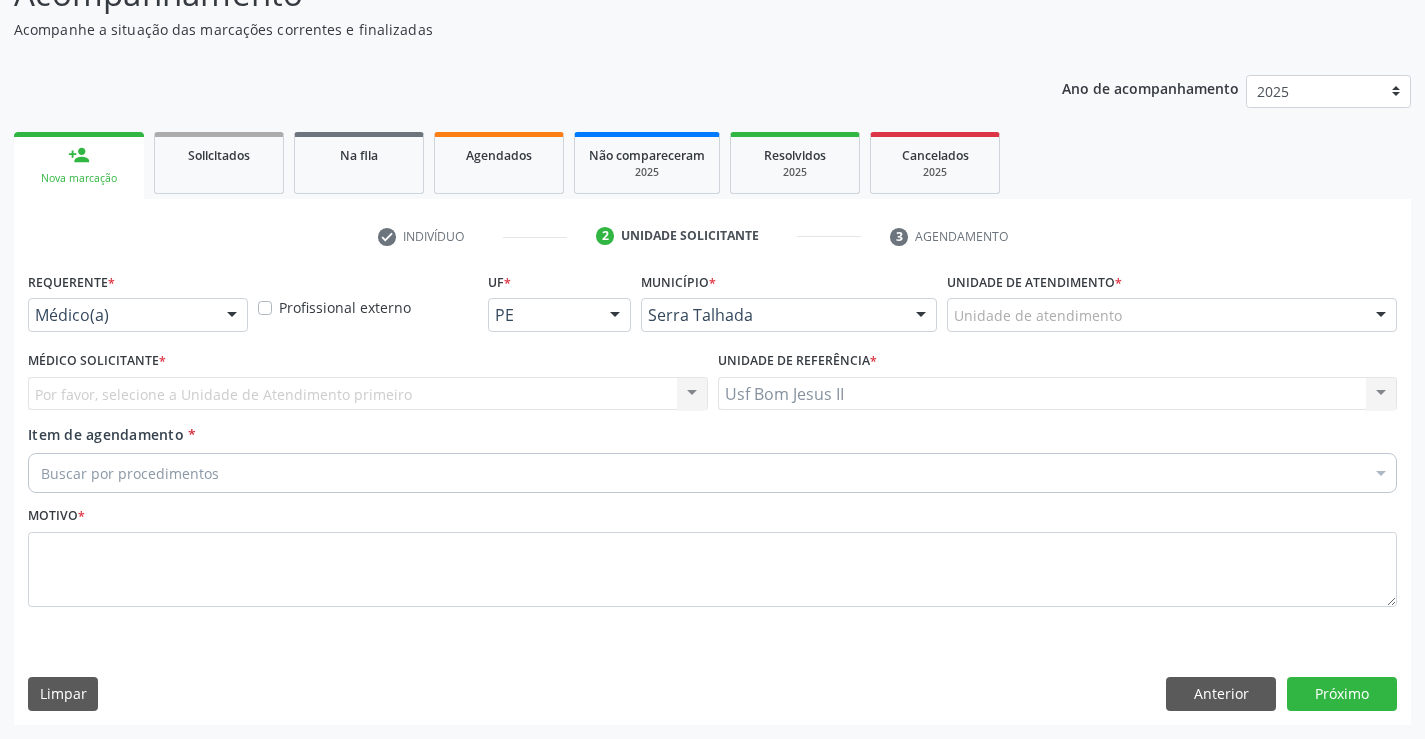 scroll, scrollTop: 167, scrollLeft: 0, axis: vertical 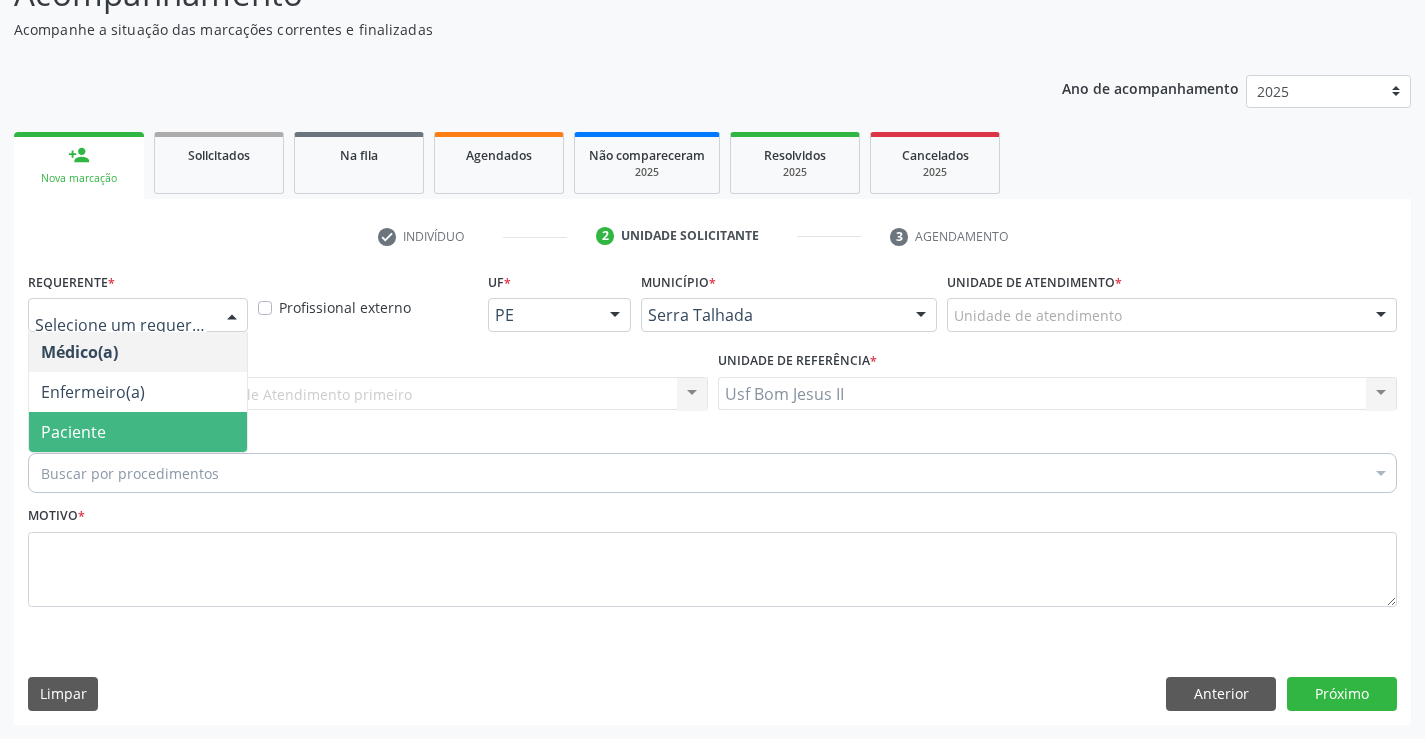 click on "Paciente" at bounding box center [73, 432] 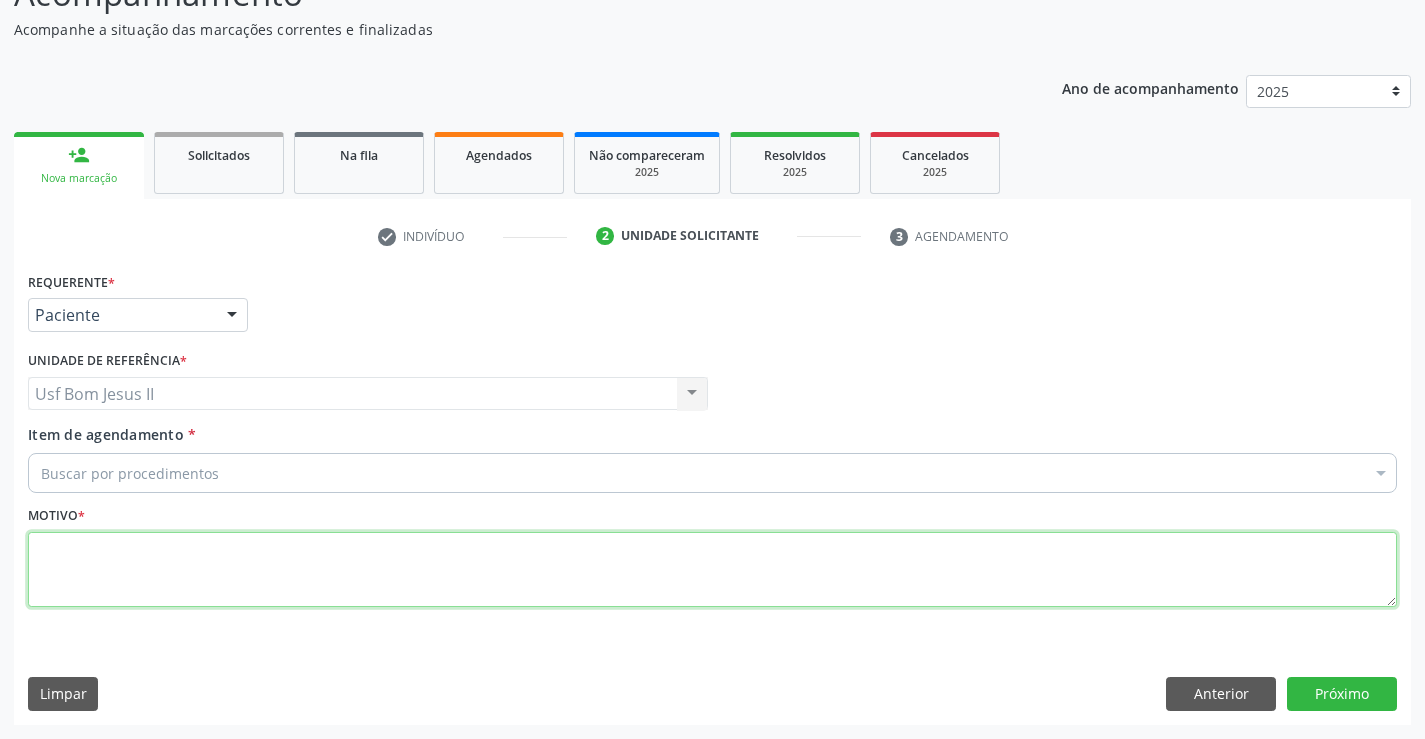 click at bounding box center [712, 570] 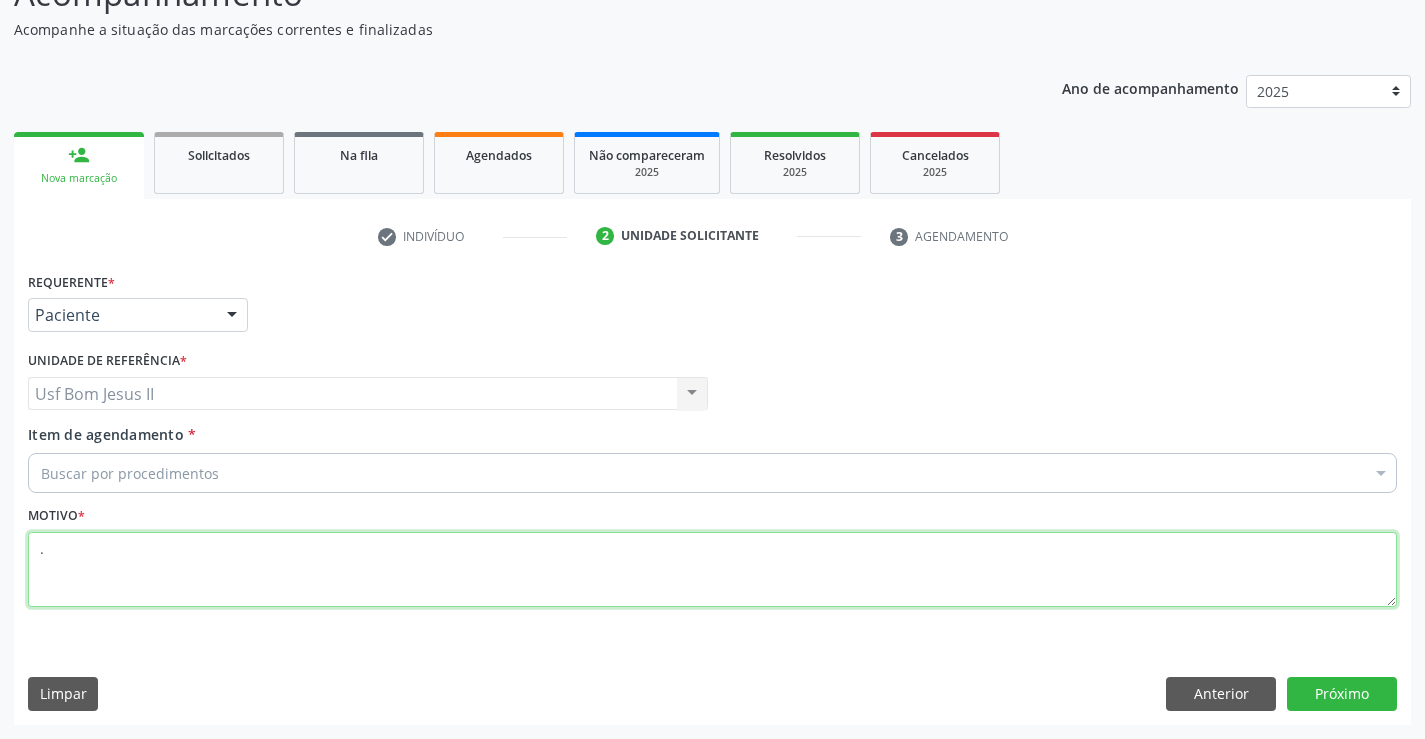 type on "." 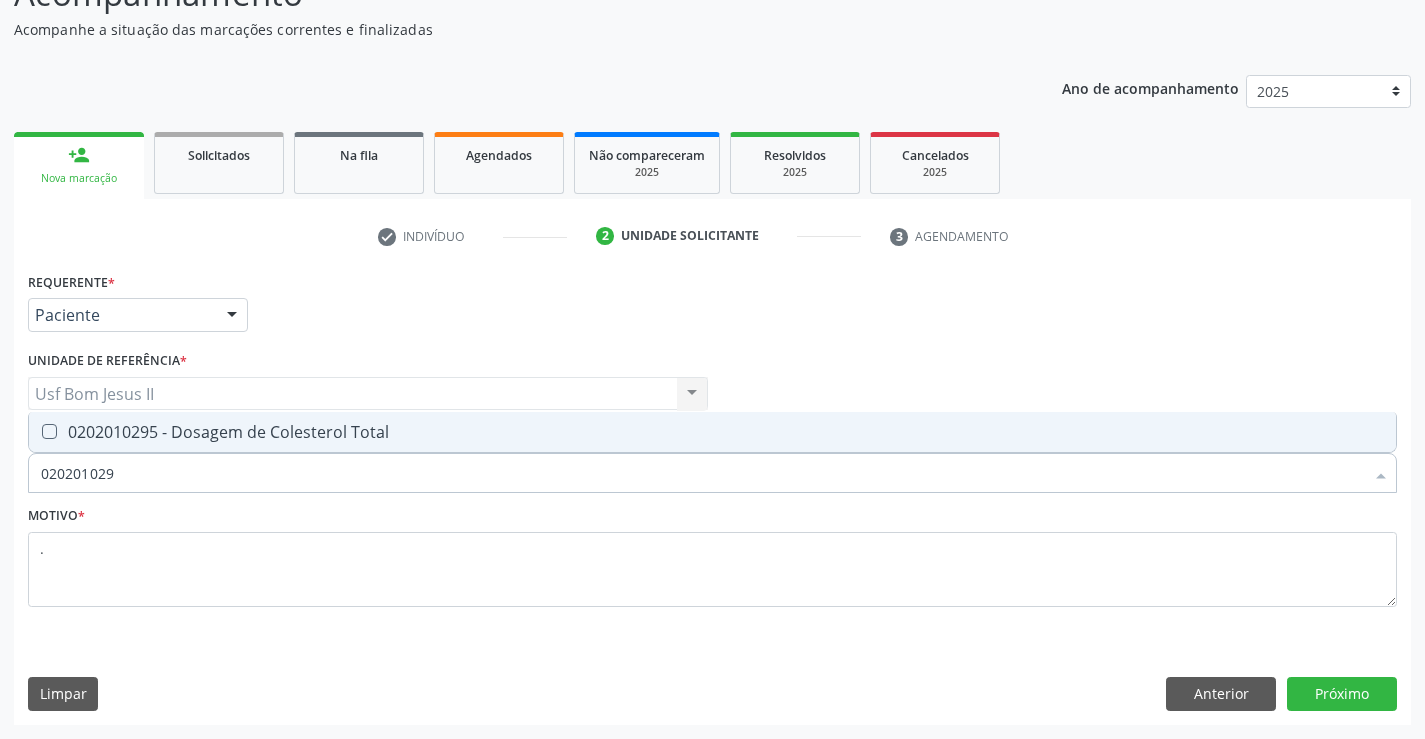 type on "0202010295" 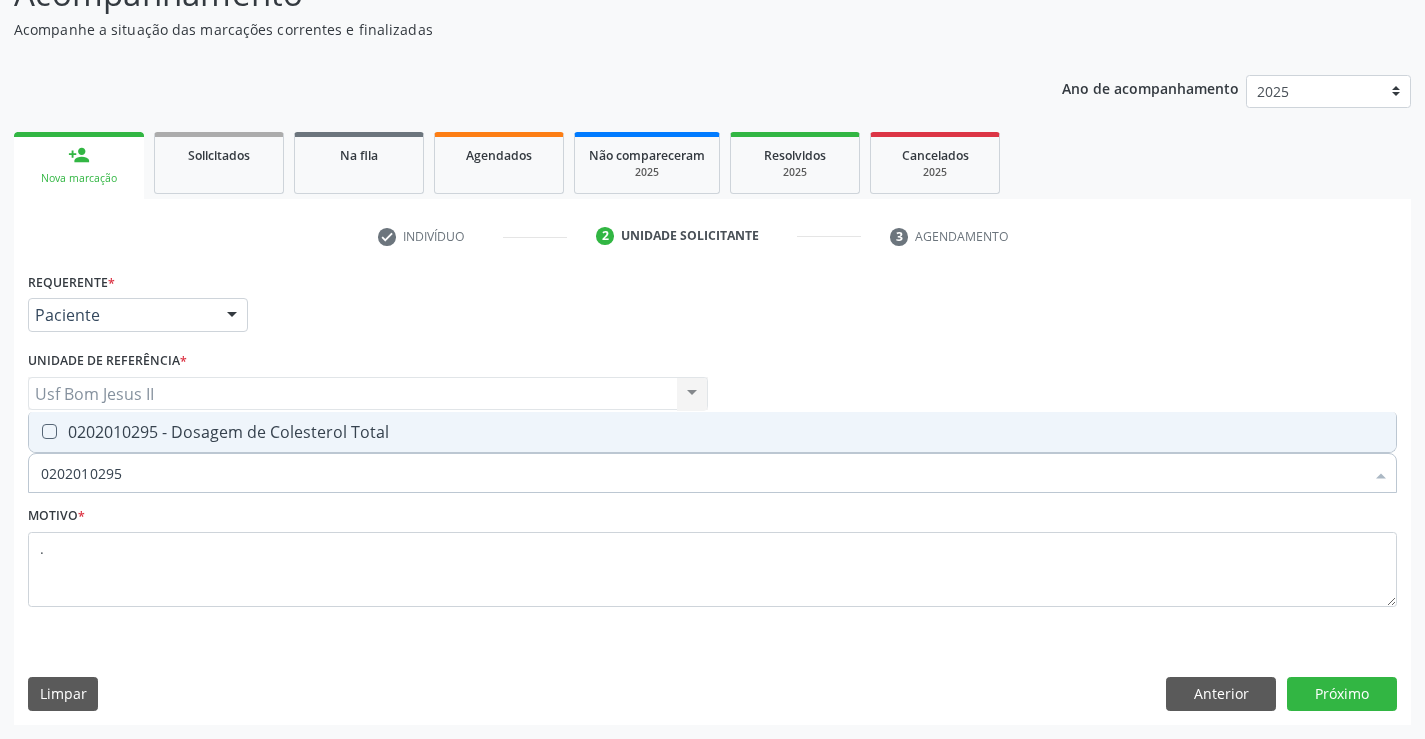 click on "0202010295 - Dosagem de Colesterol Total" at bounding box center [712, 432] 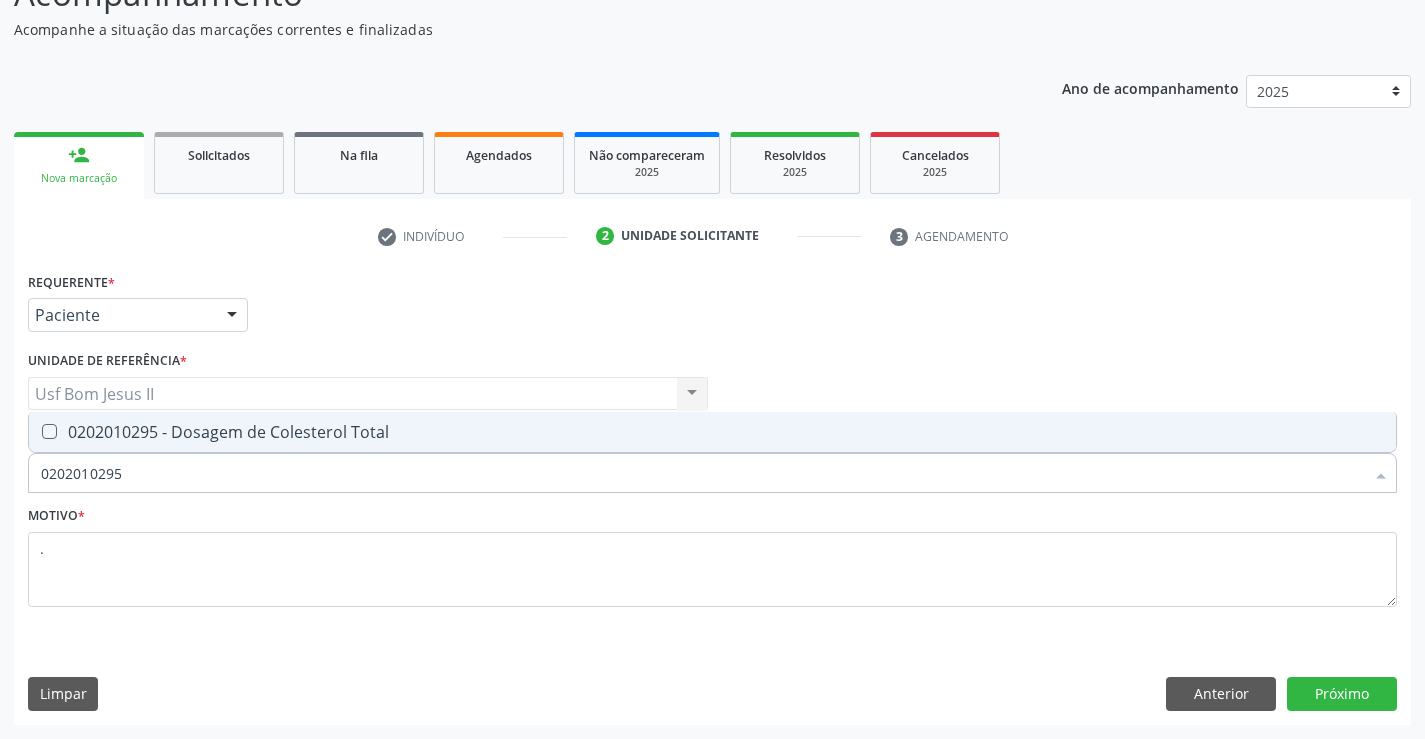 checkbox on "true" 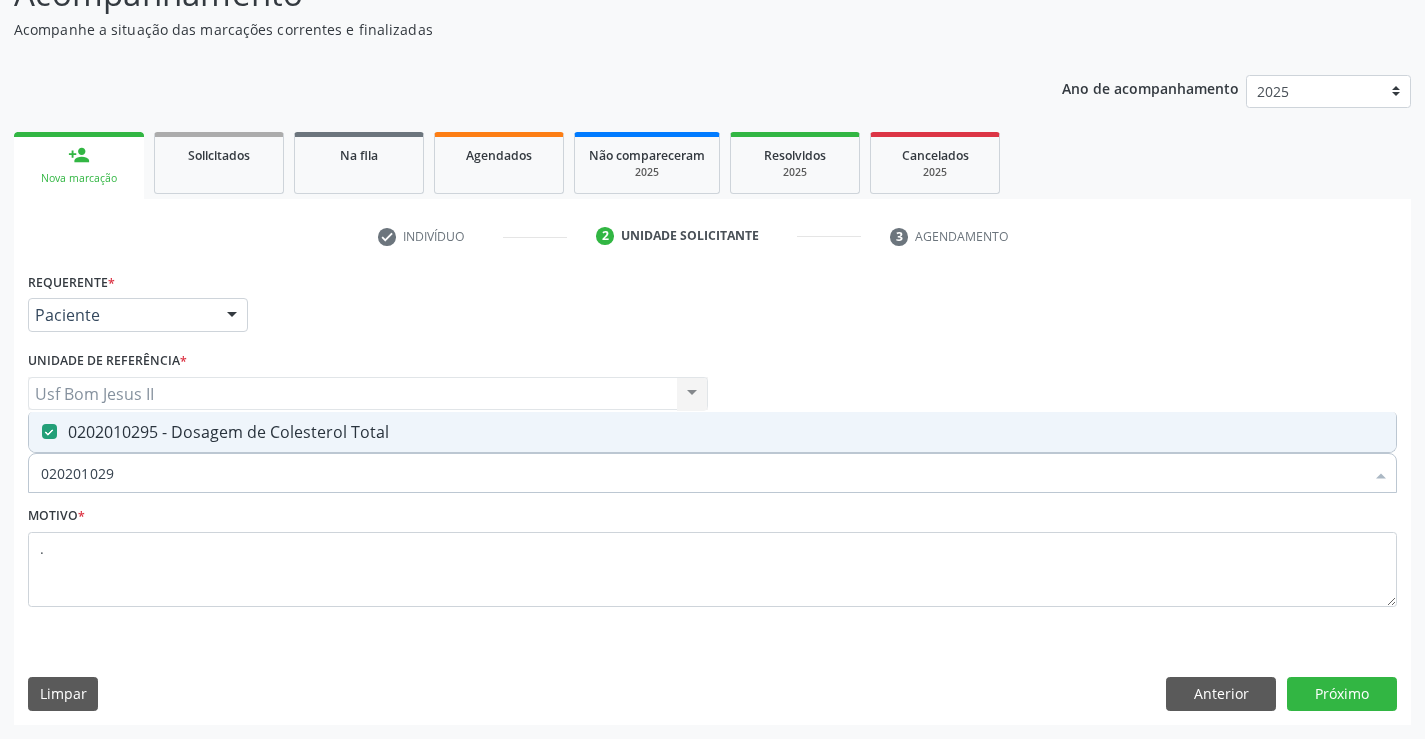 type on "02020102" 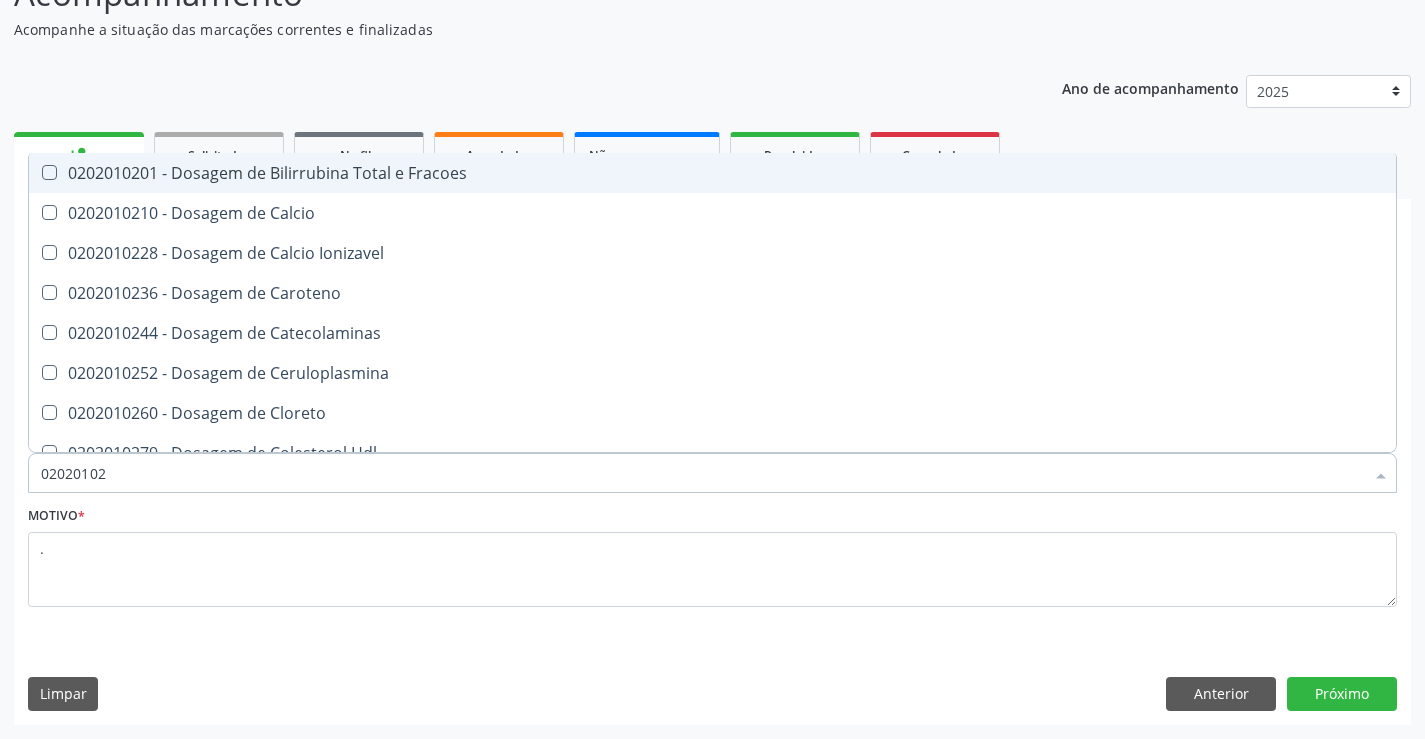 type on "0202010" 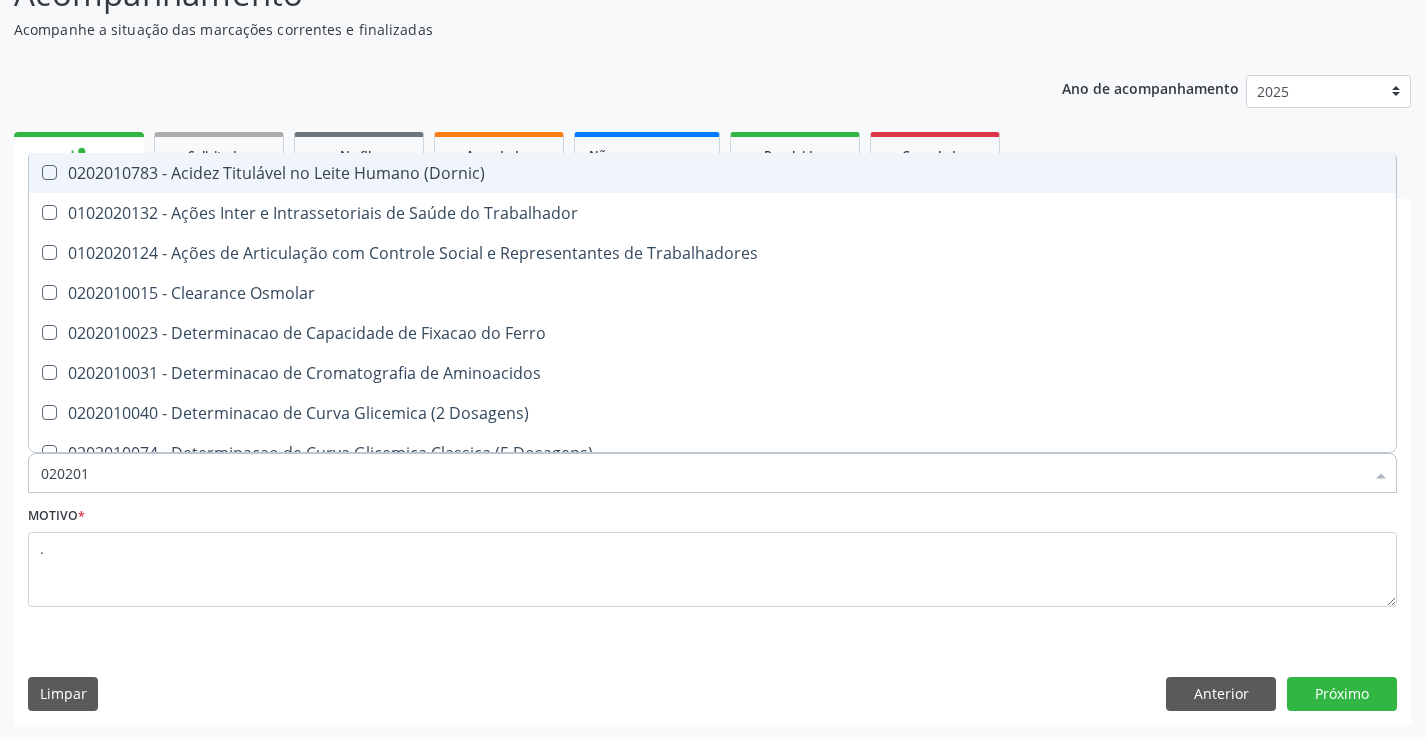 type on "02020" 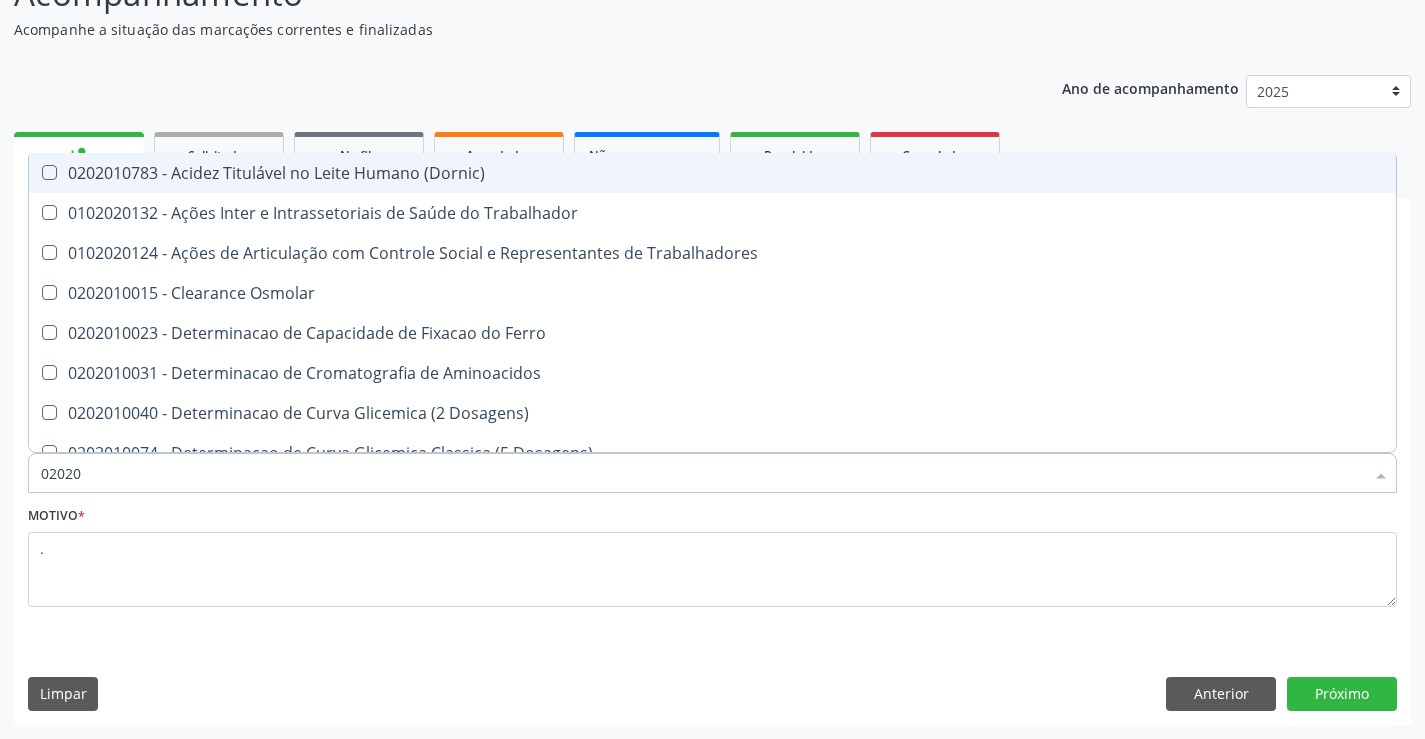 checkbox on "false" 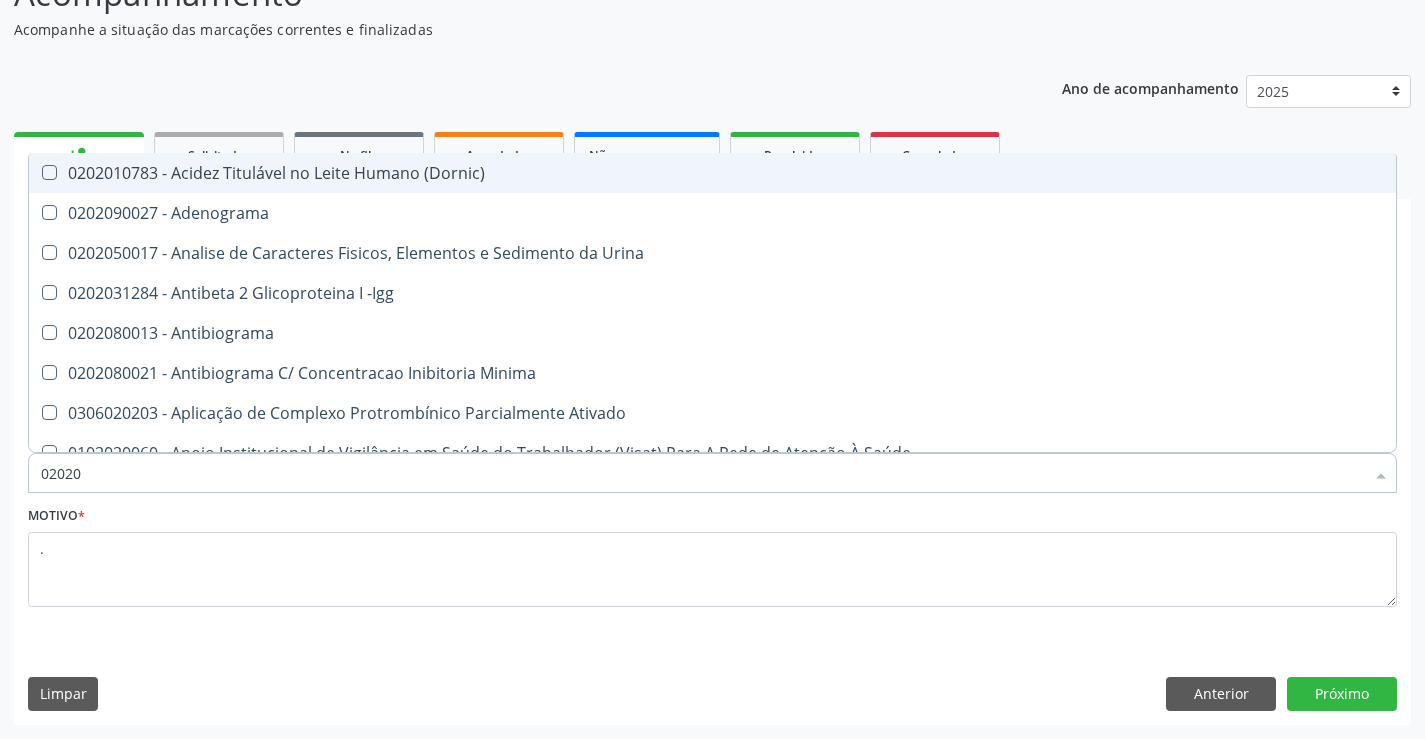 type on "0202" 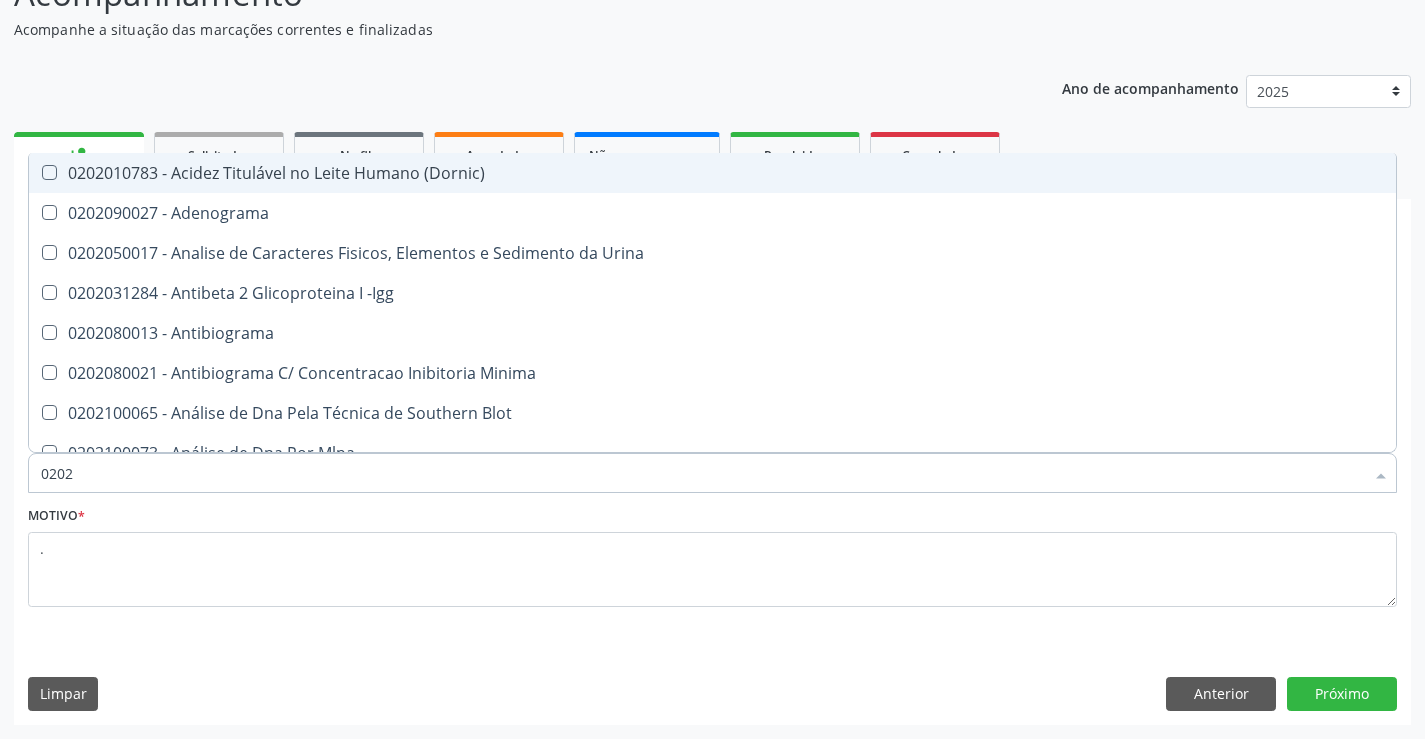 type on "020" 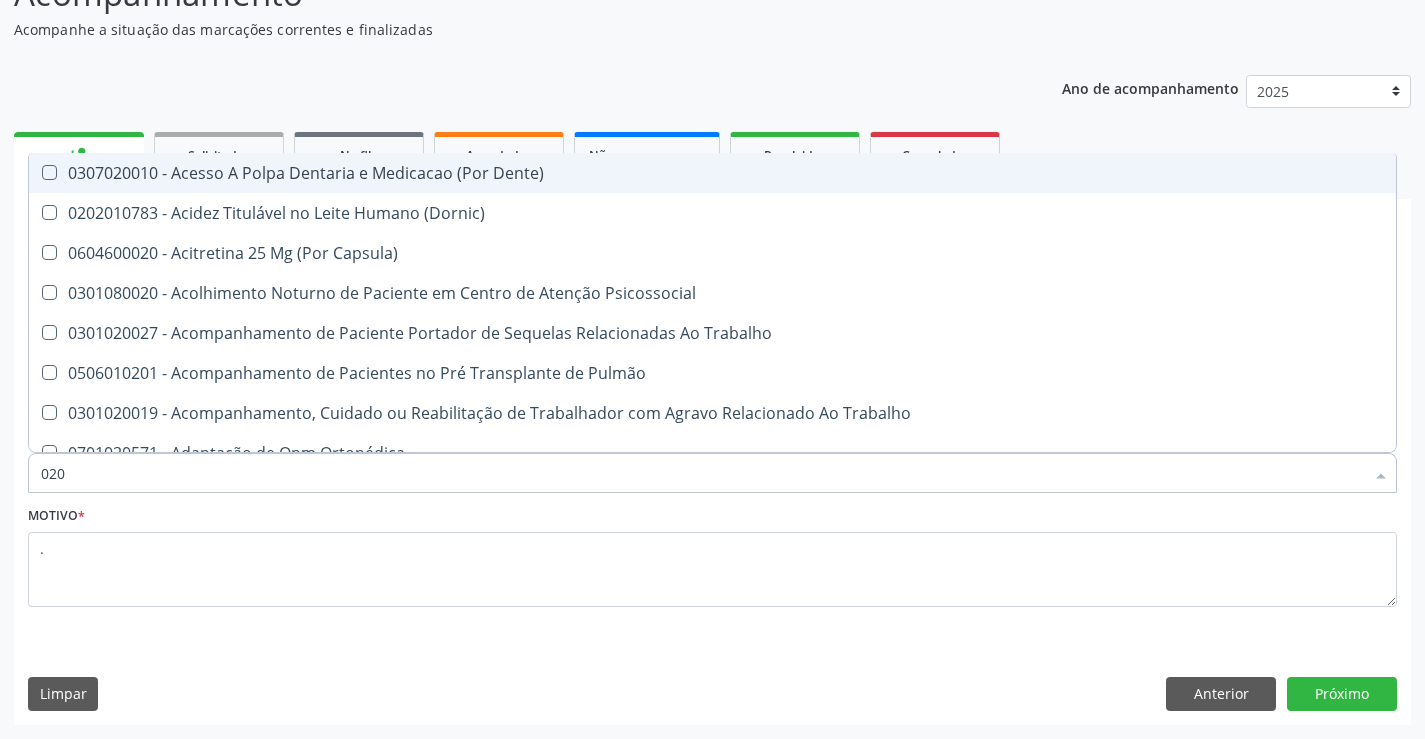 type on "0202" 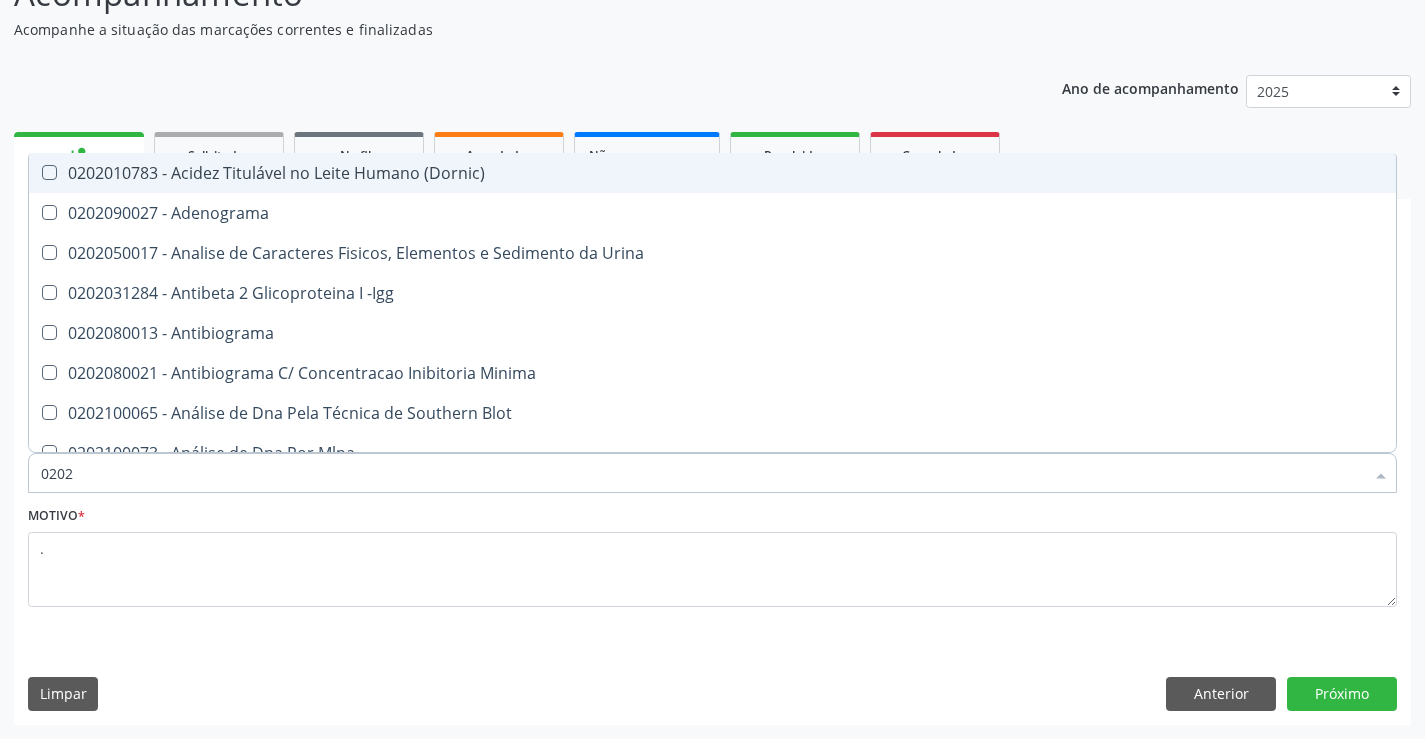 type on "02020" 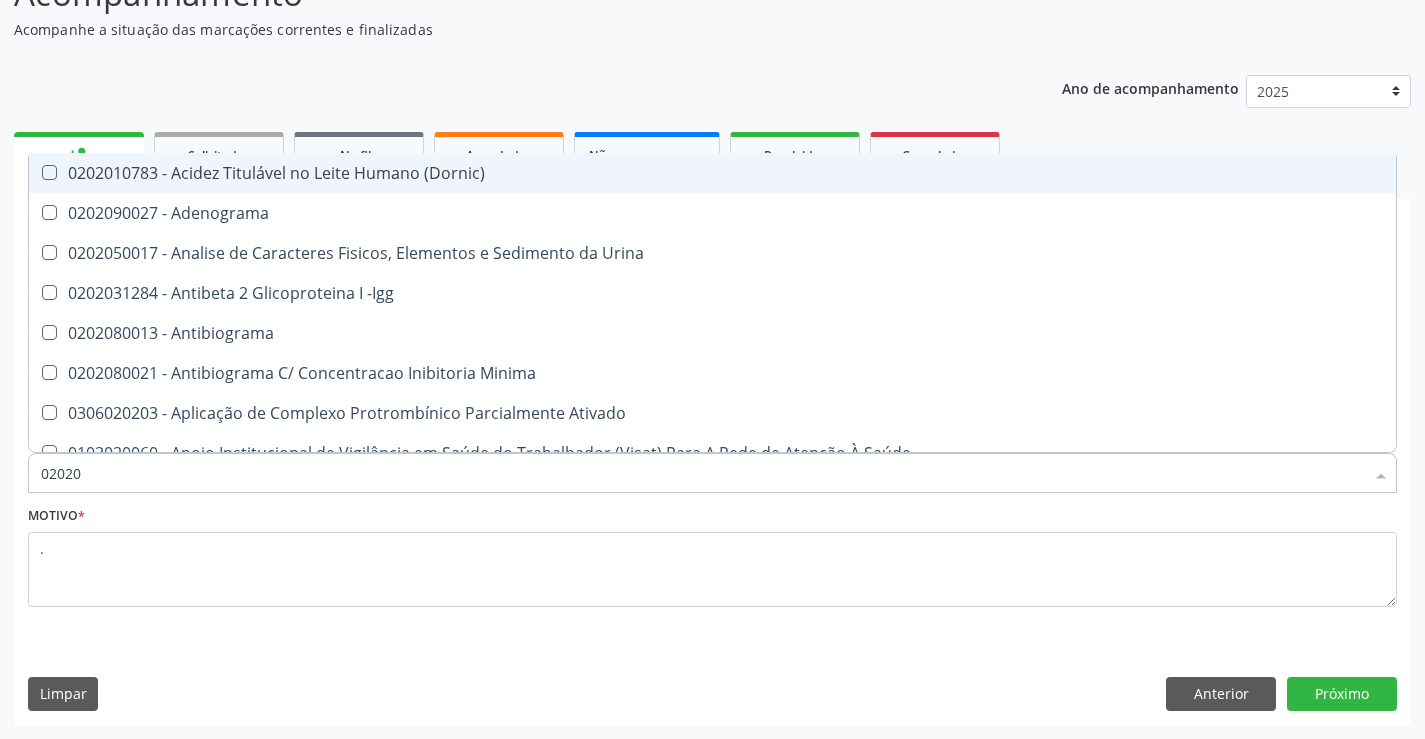 type on "020201" 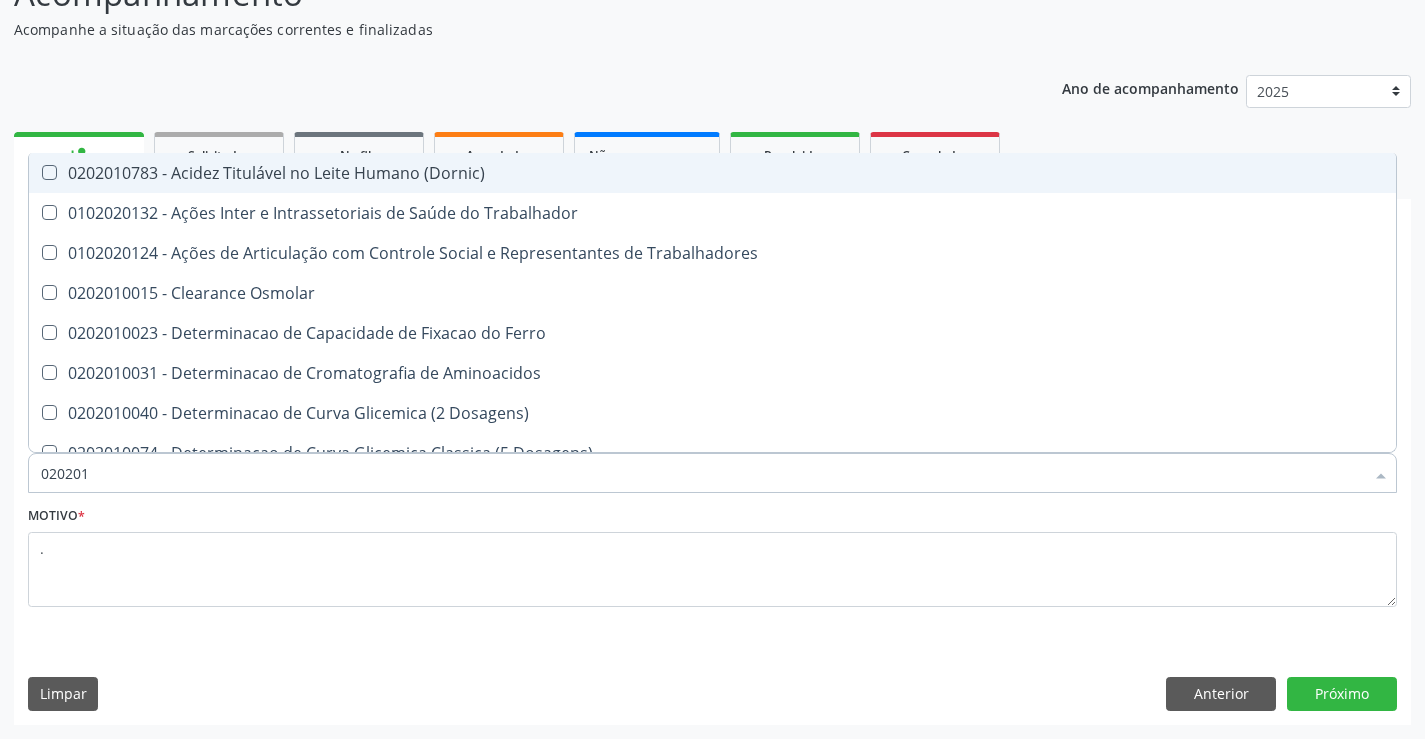 type on "0202010" 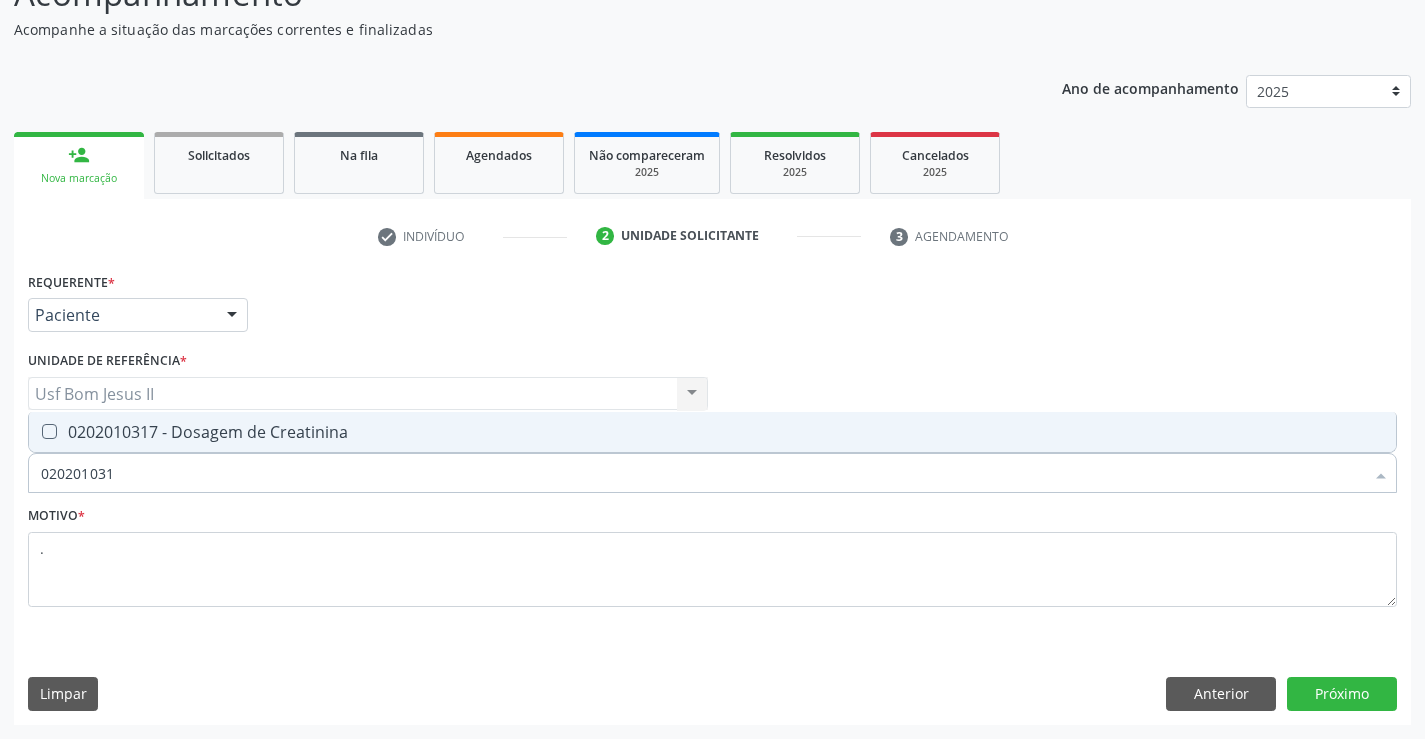 type on "0202010317" 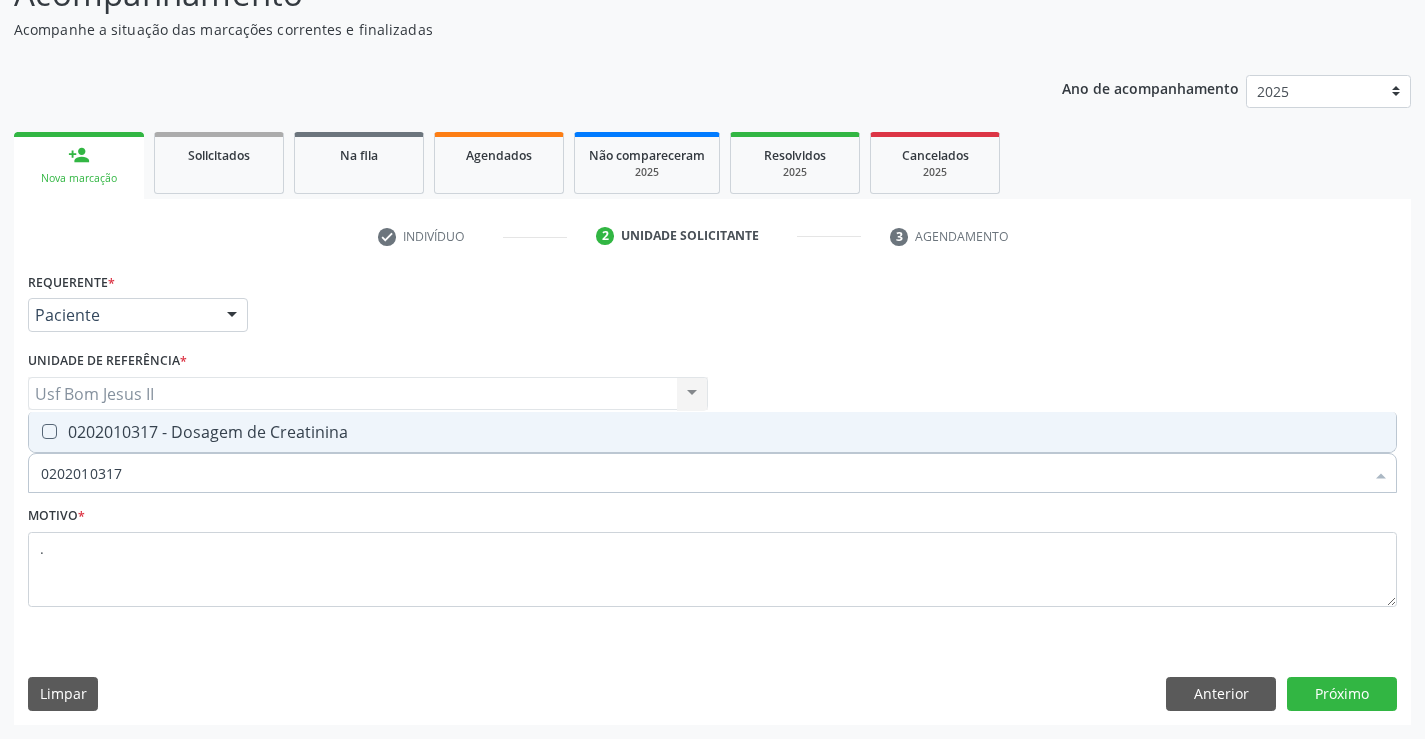 click on "0202010317 - Dosagem de Creatinina" at bounding box center [712, 432] 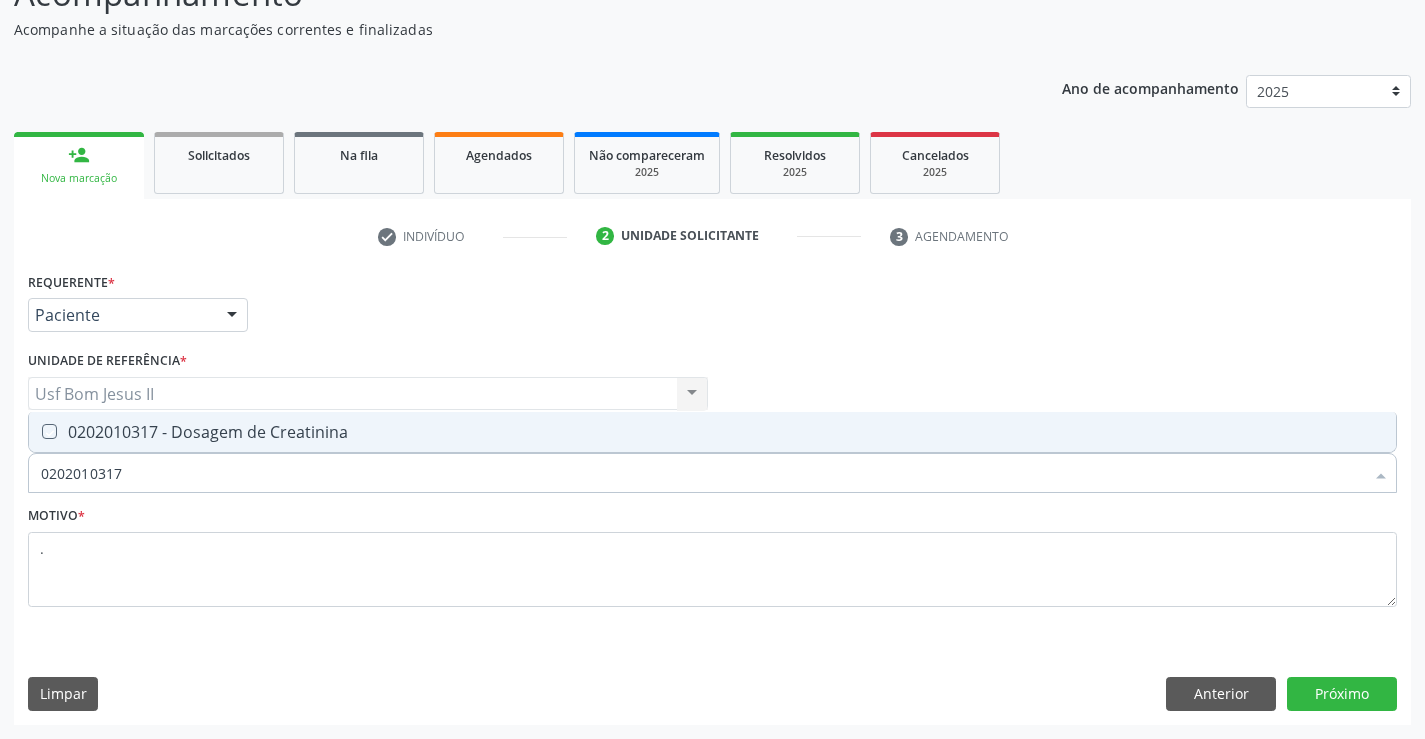 checkbox on "true" 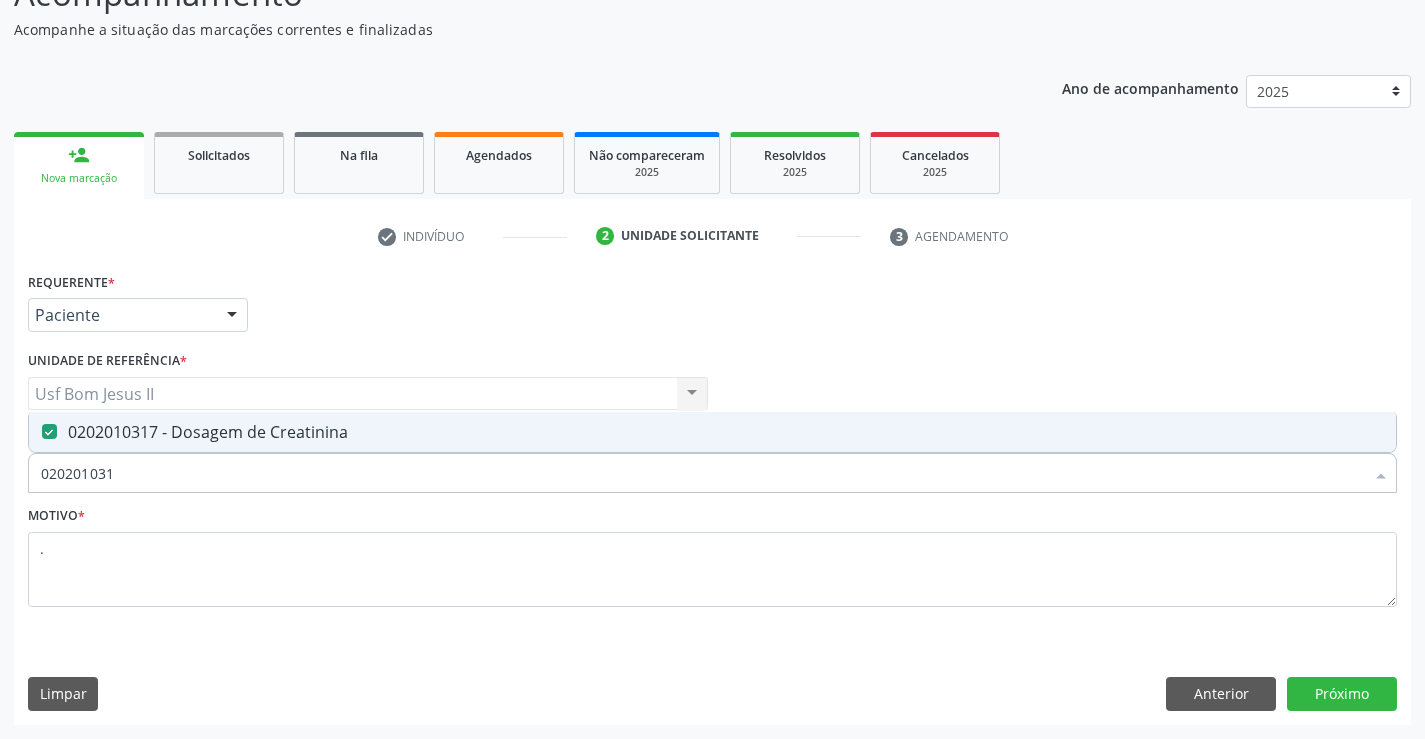 type on "02020103" 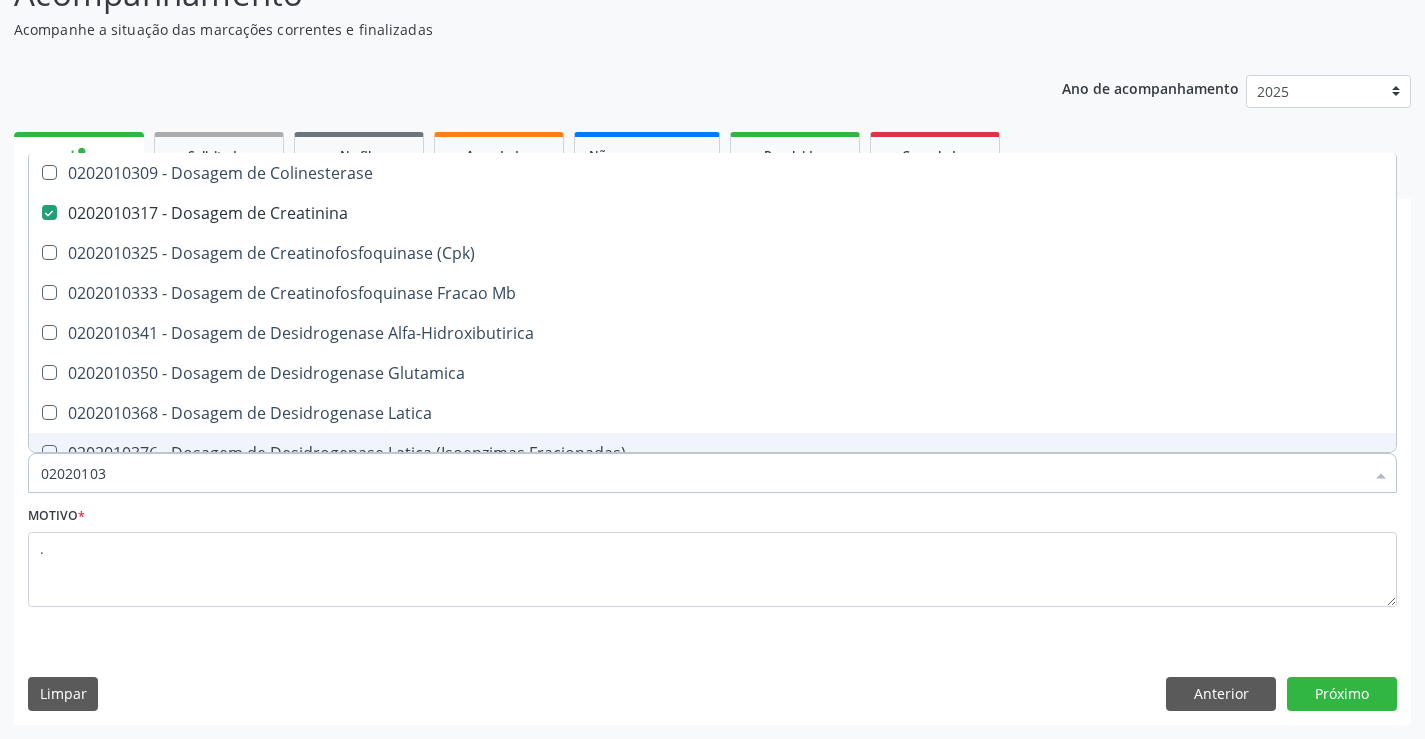 type on "0202010" 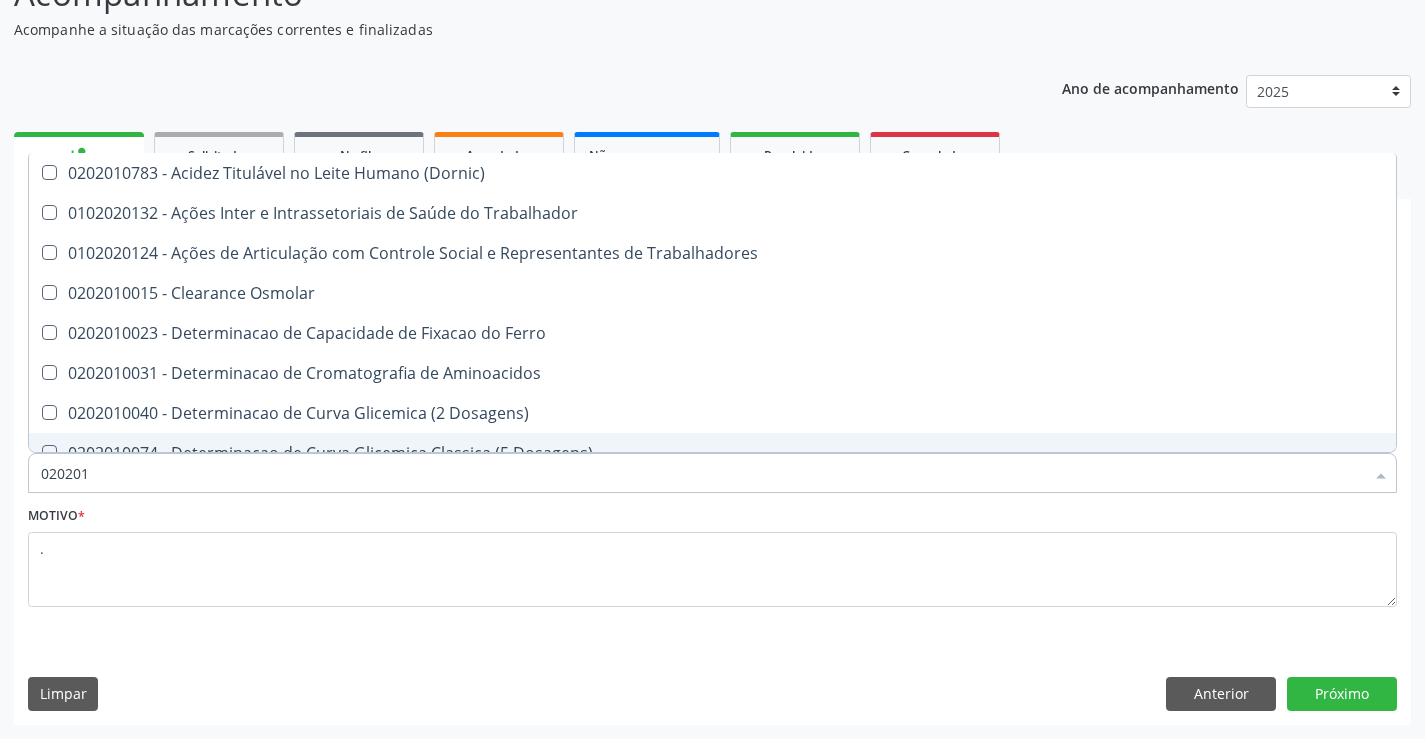 type on "02020" 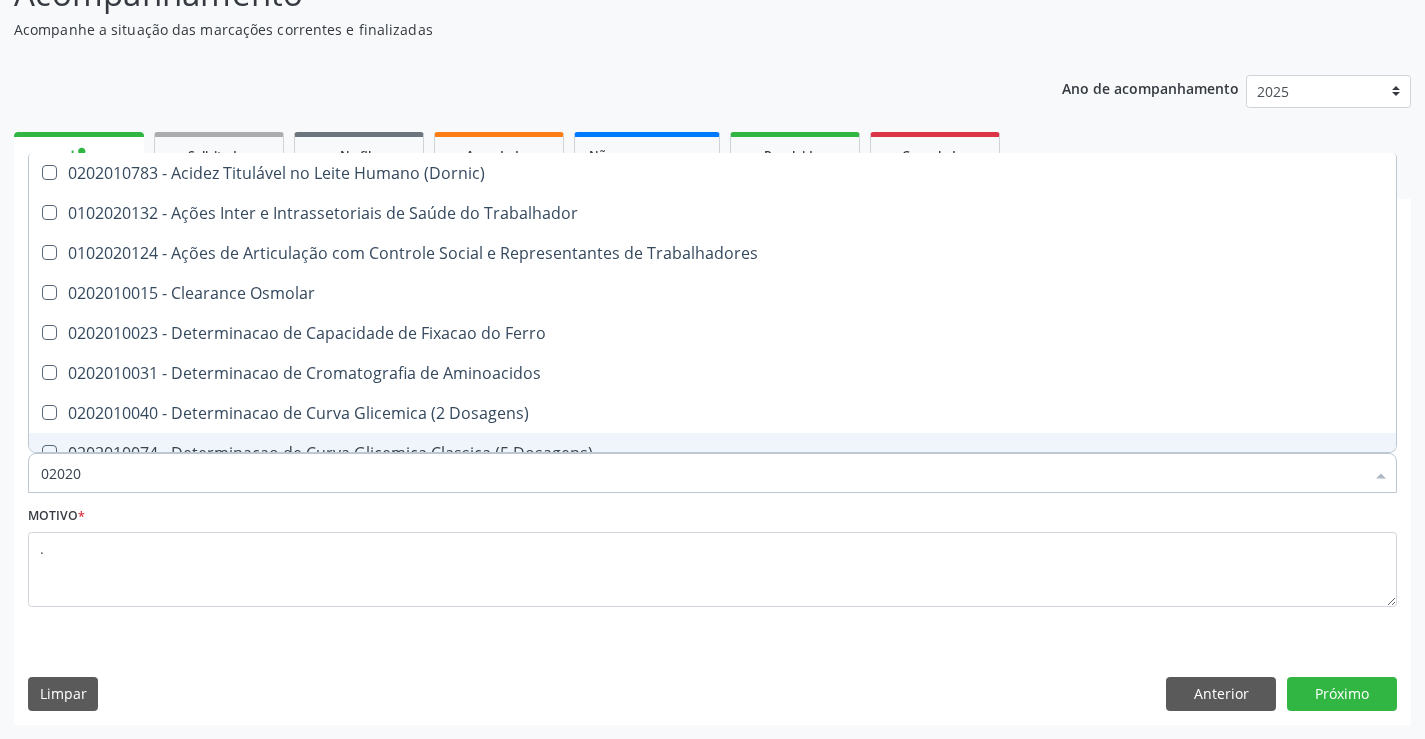 checkbox on "false" 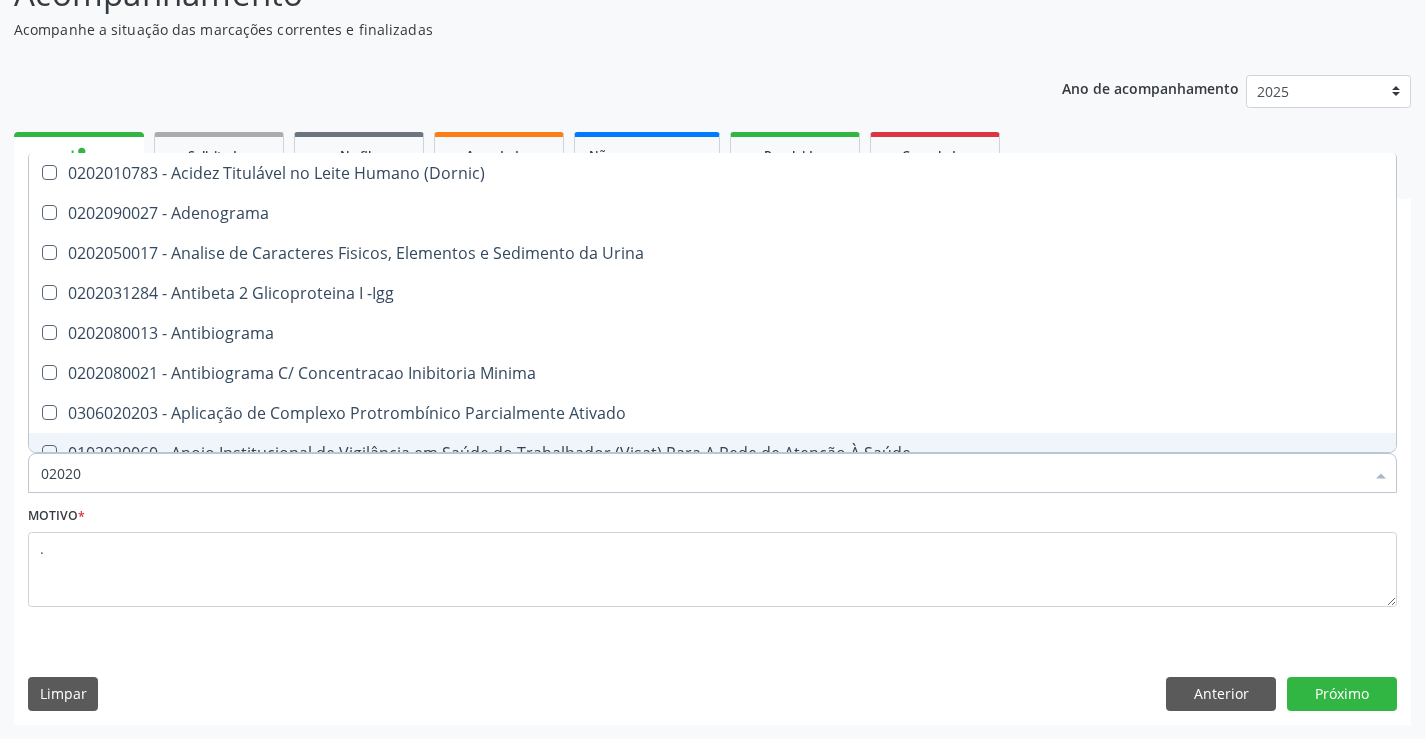 type on "020201" 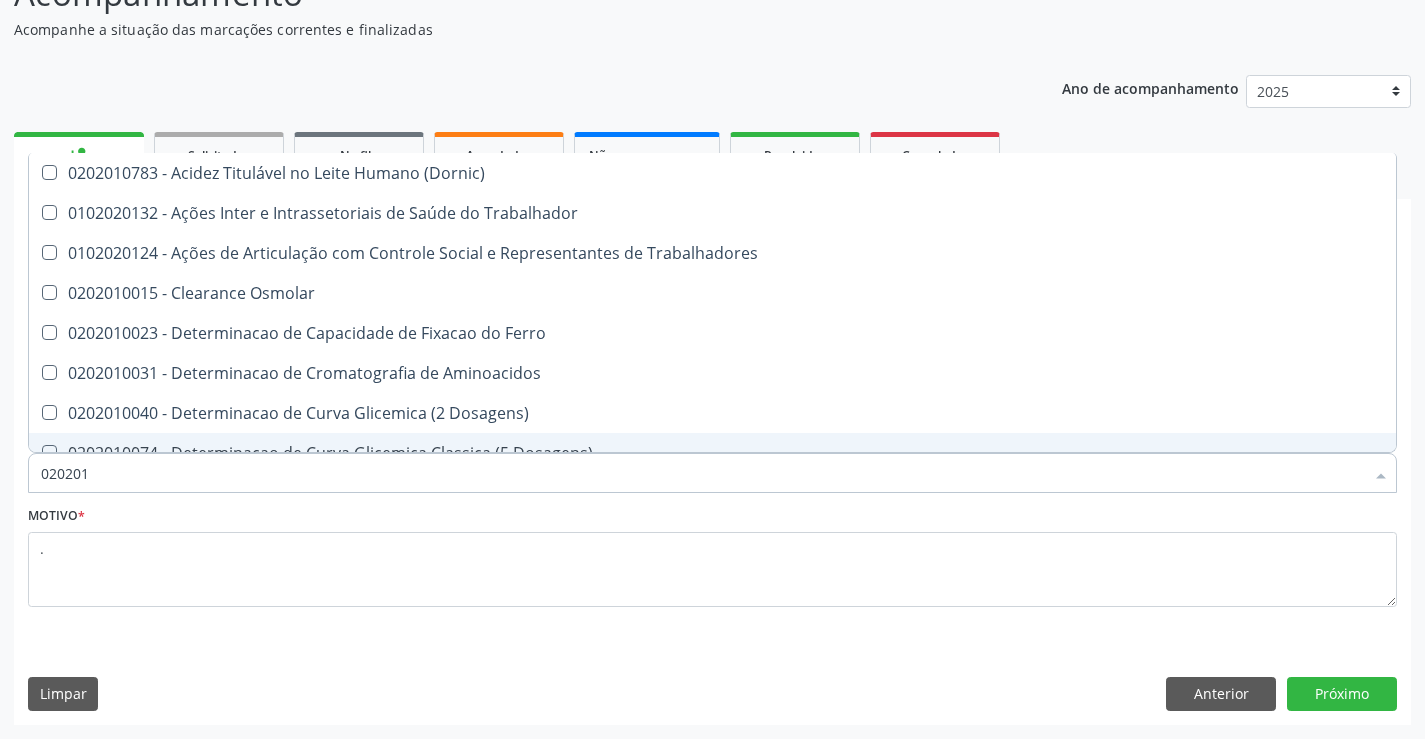 type on "0202010" 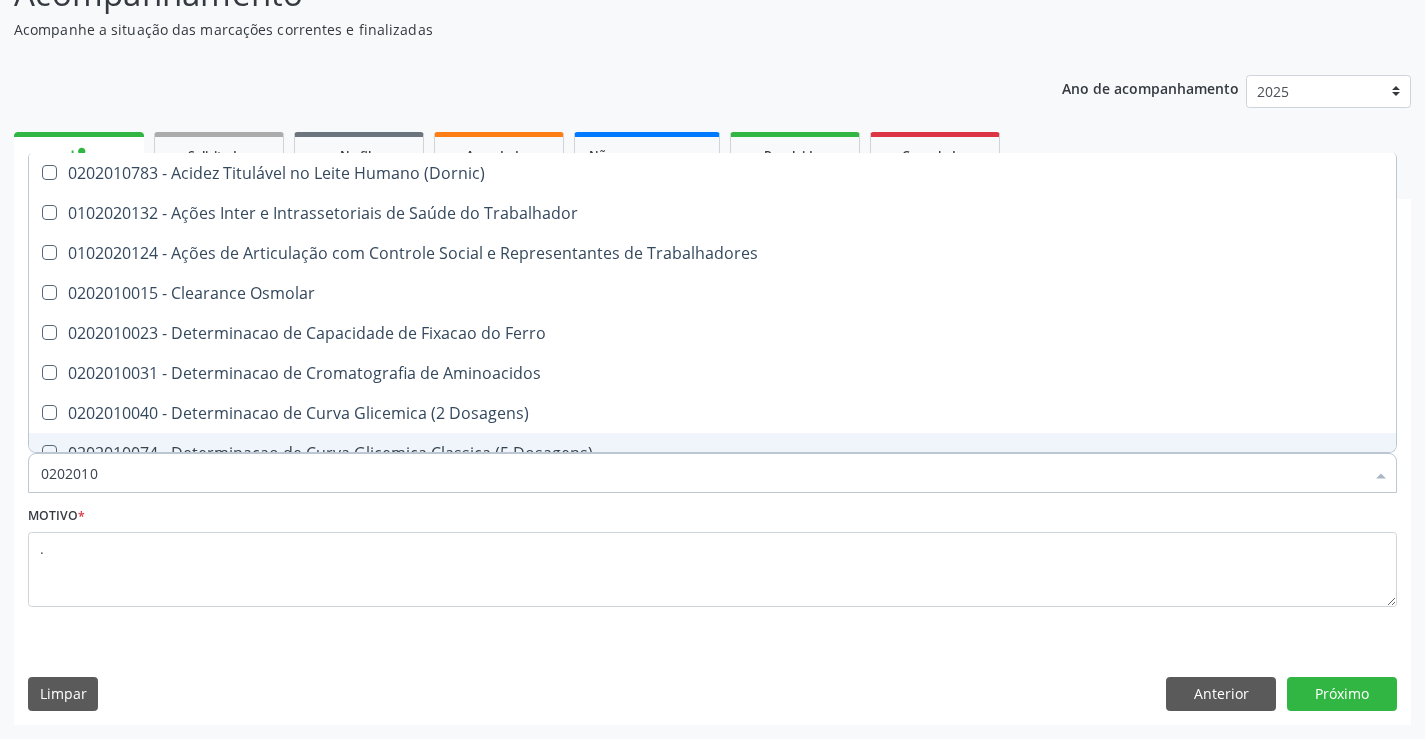 checkbox on "true" 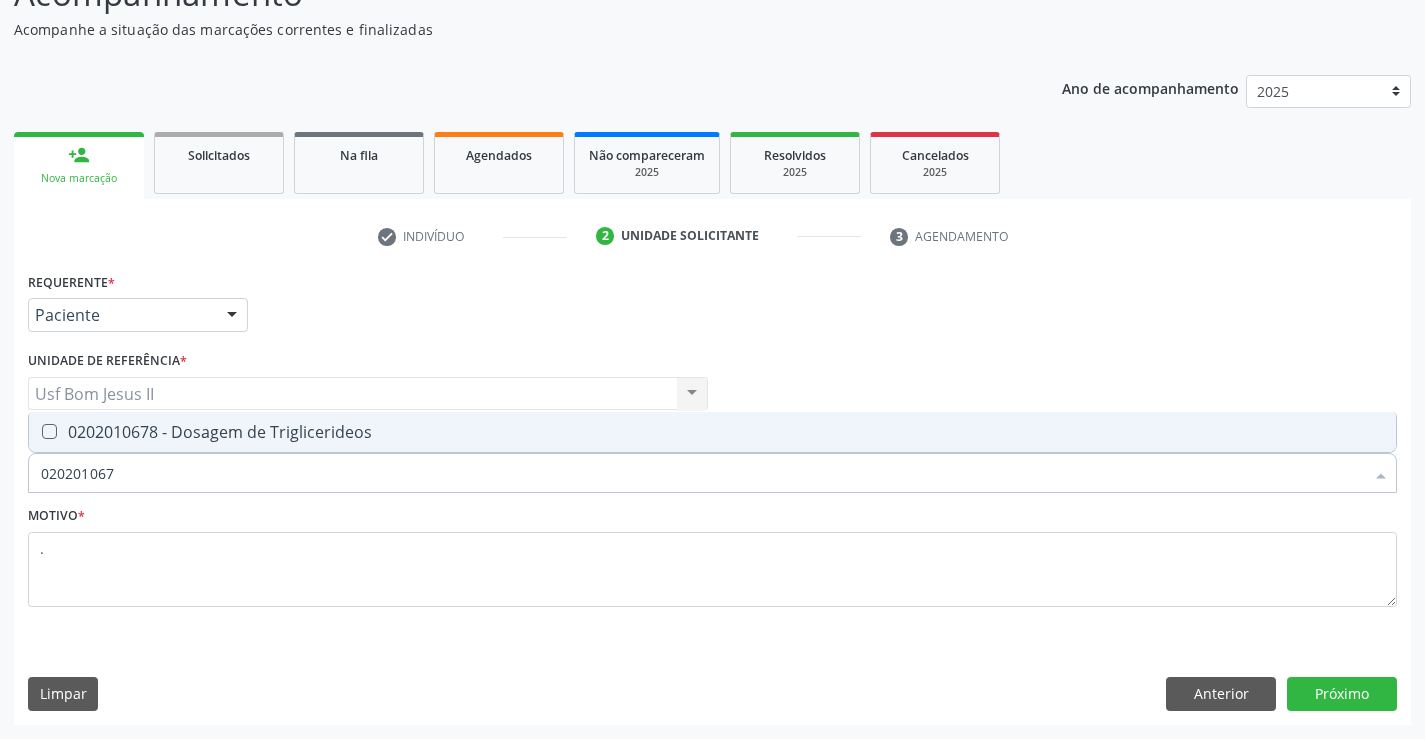 type on "0202010678" 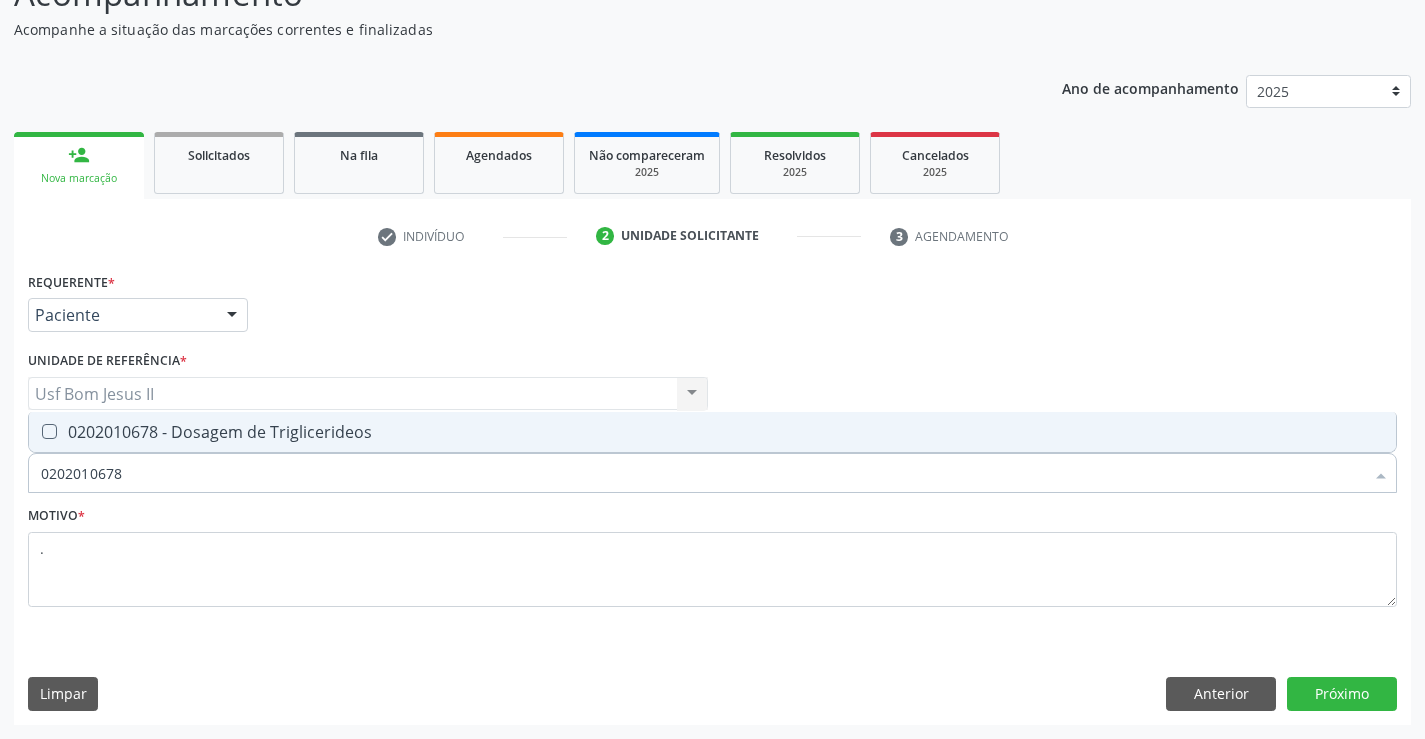 click on "0202010678 - Dosagem de Triglicerideos" at bounding box center (712, 432) 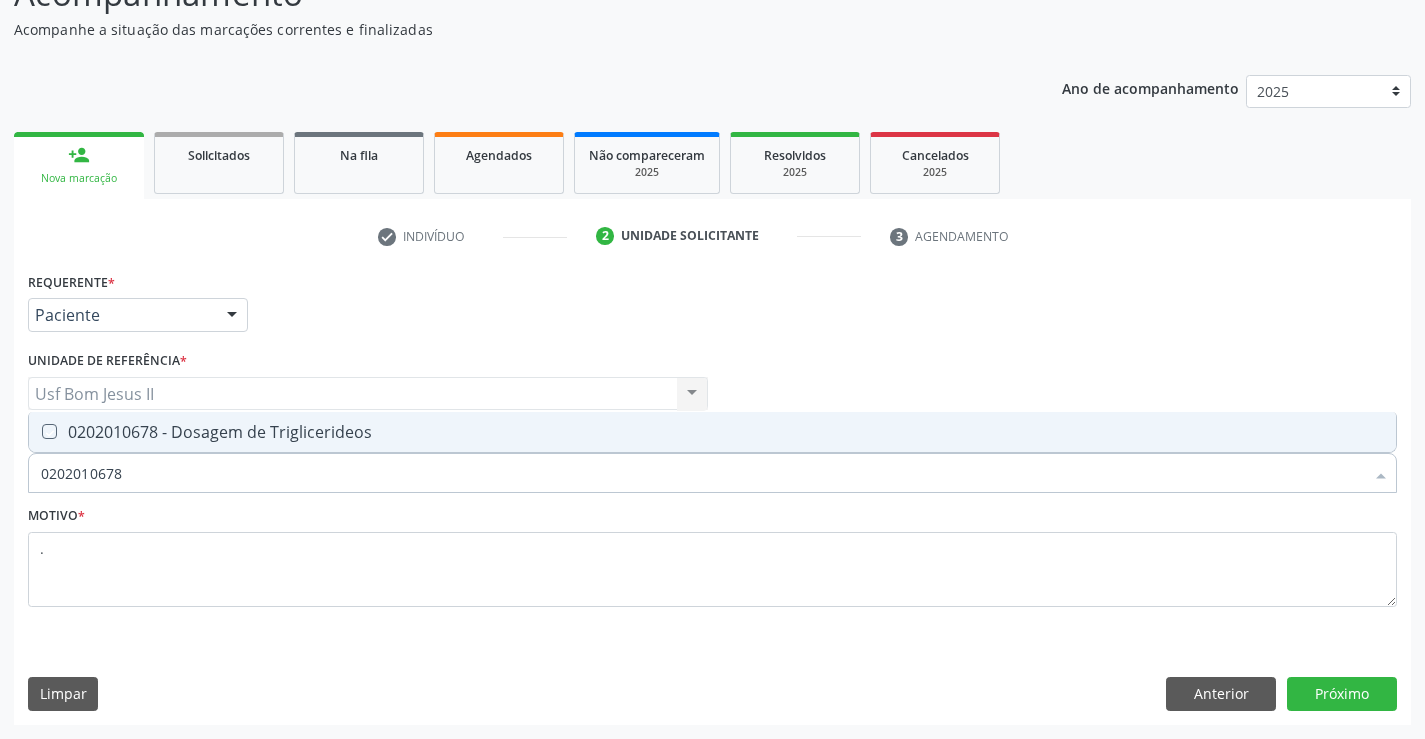 checkbox on "true" 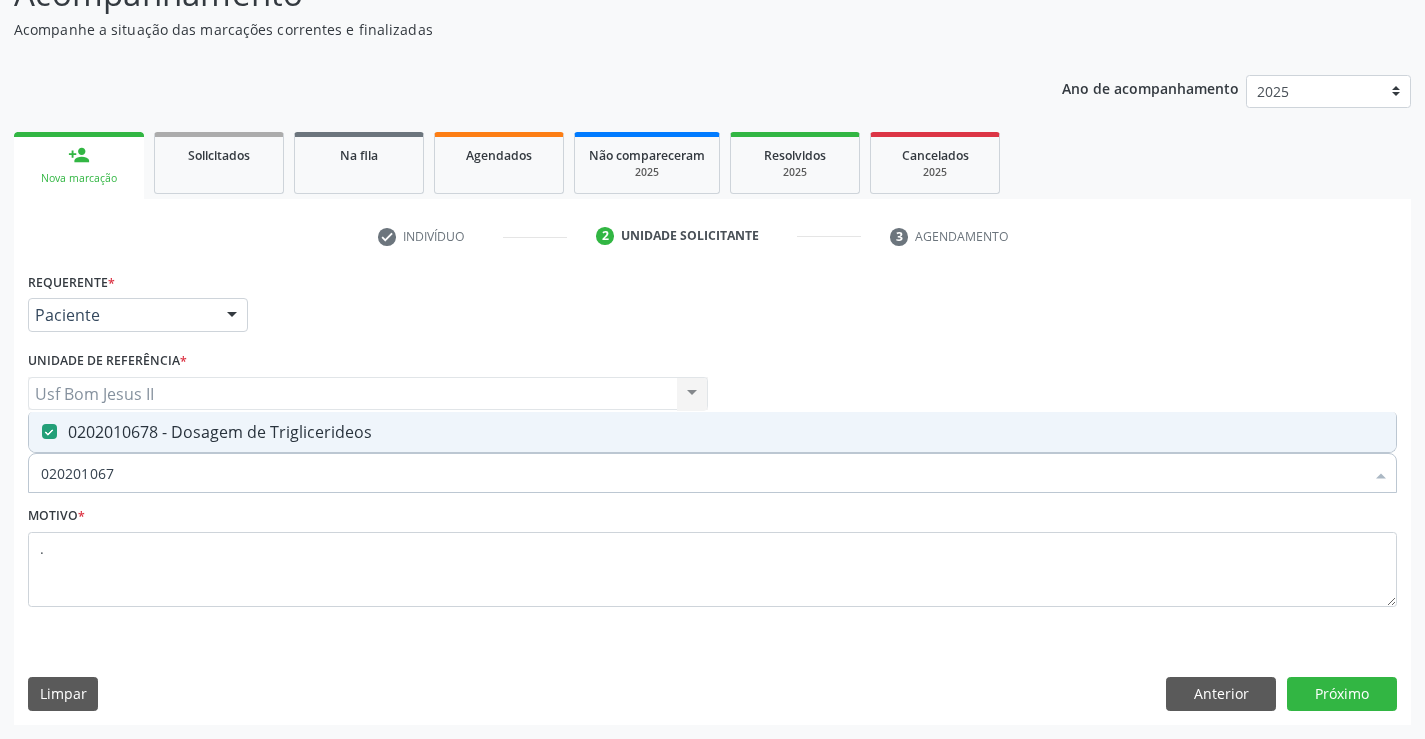 type on "02020106" 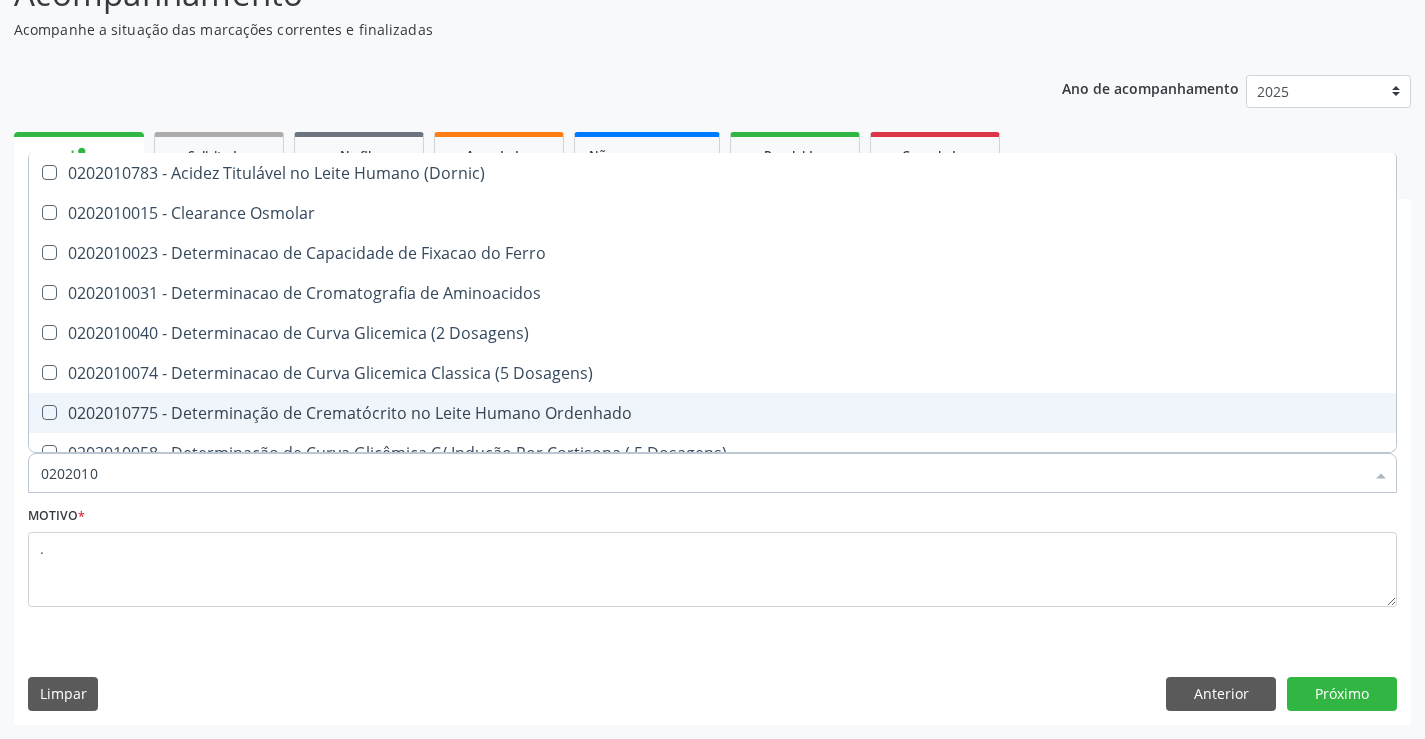 type on "020201" 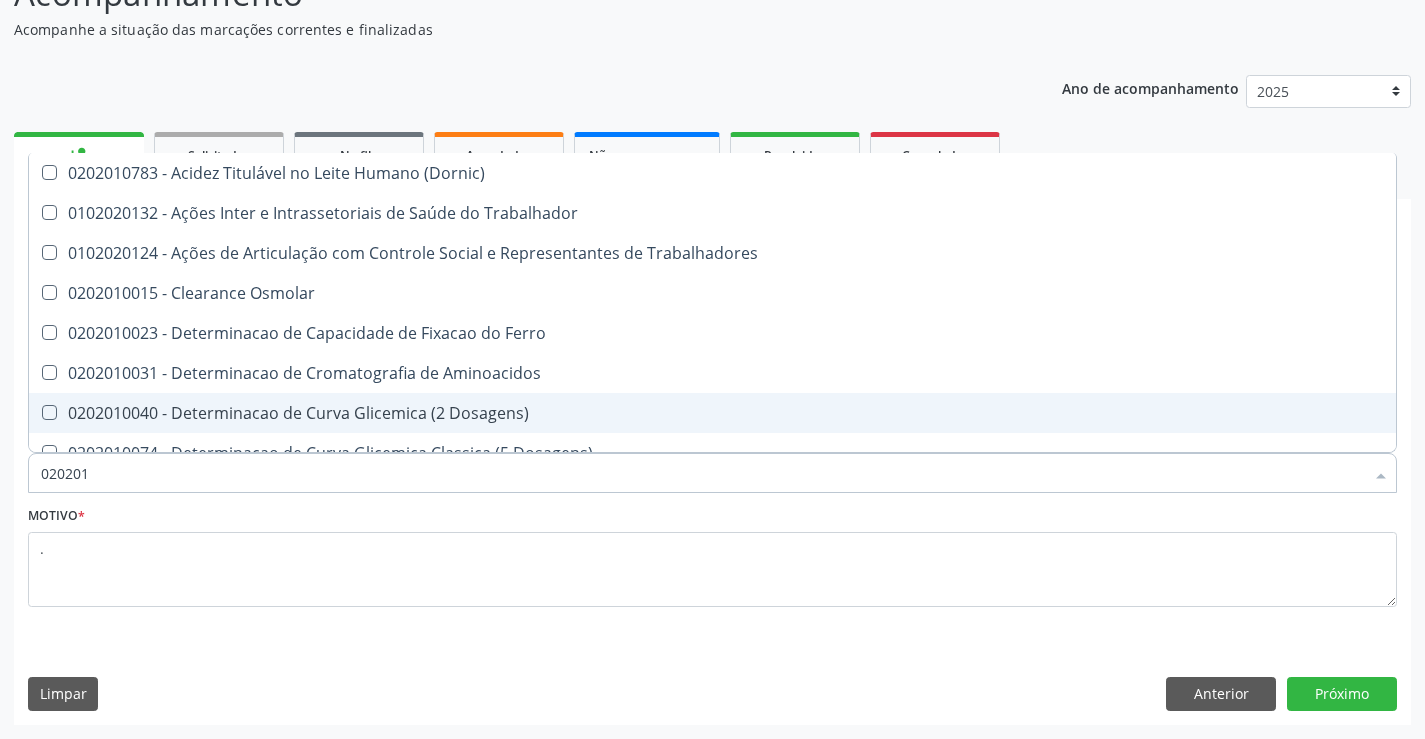 type on "02020" 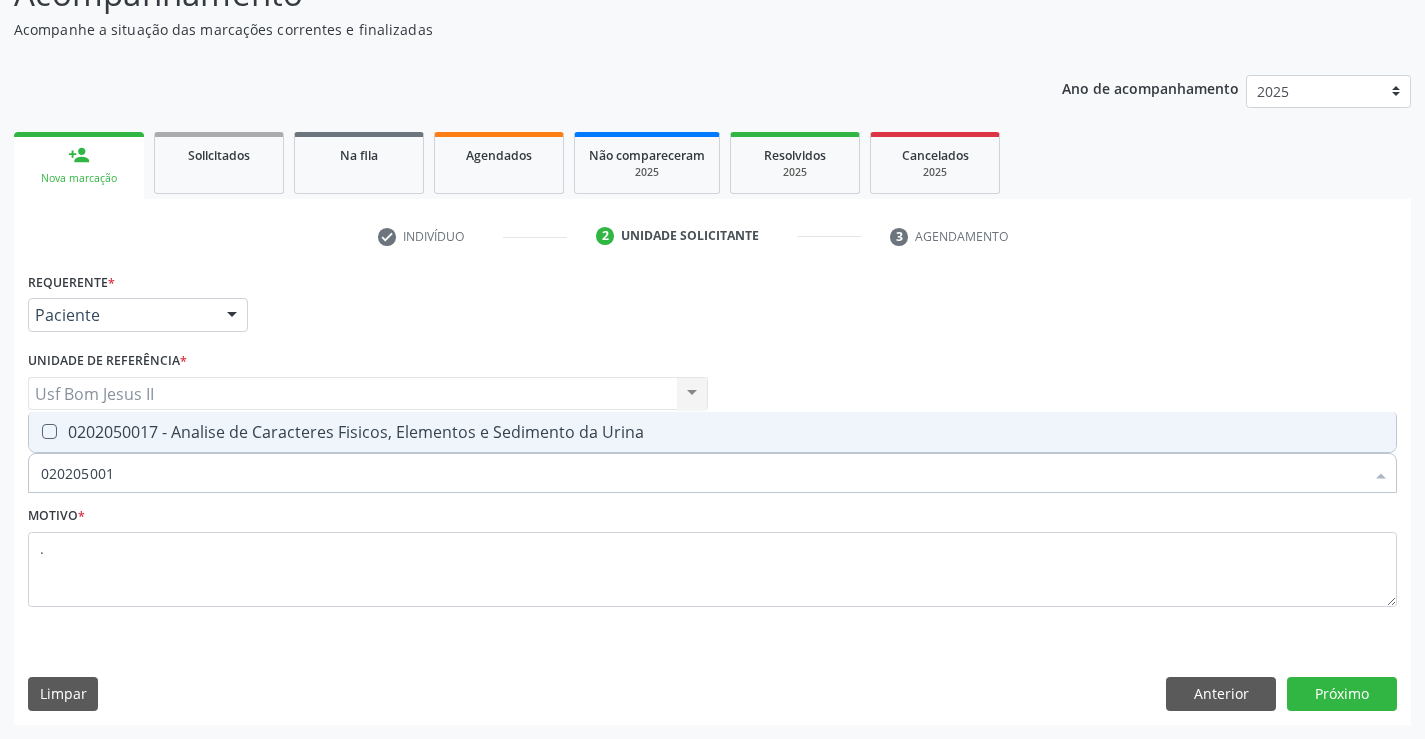 type on "0202050017" 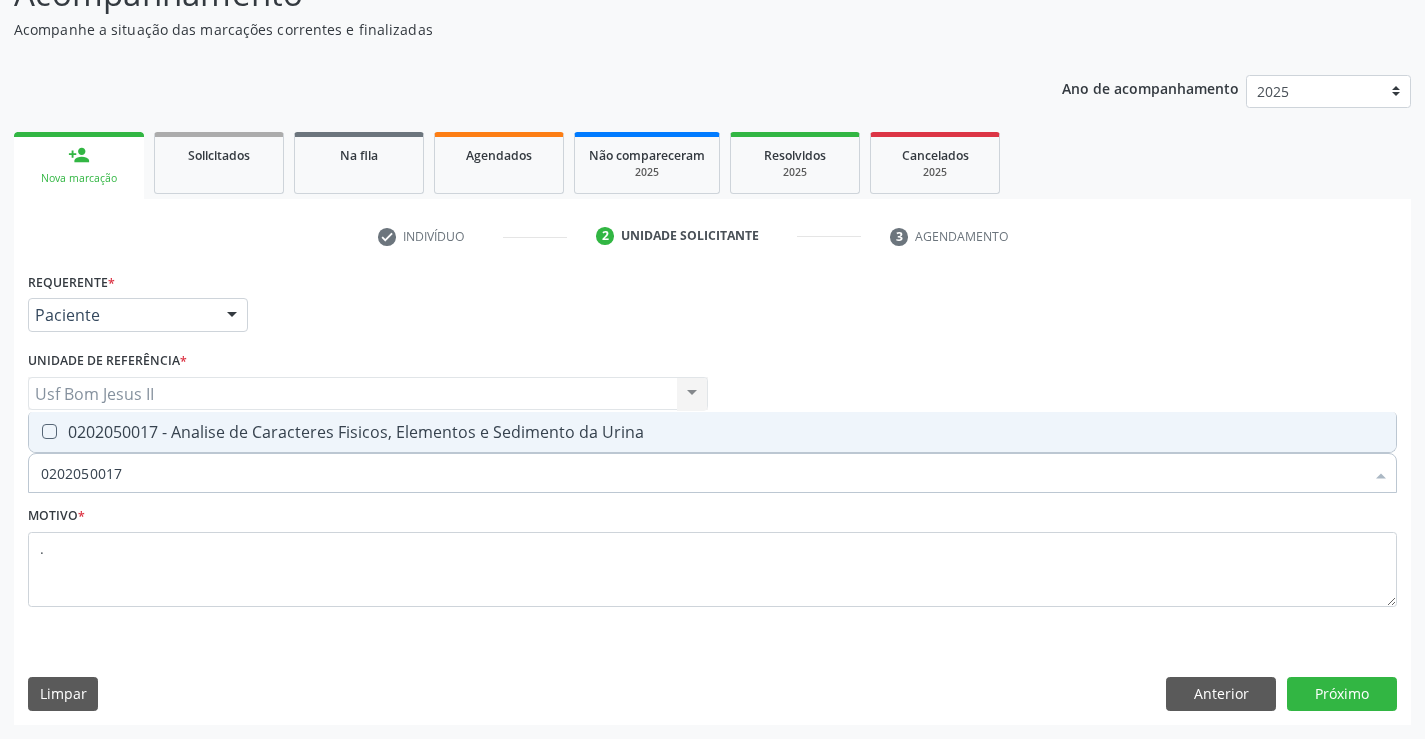 click on "0202050017 - Analise de Caracteres Fisicos, Elementos e Sedimento da Urina" at bounding box center [712, 432] 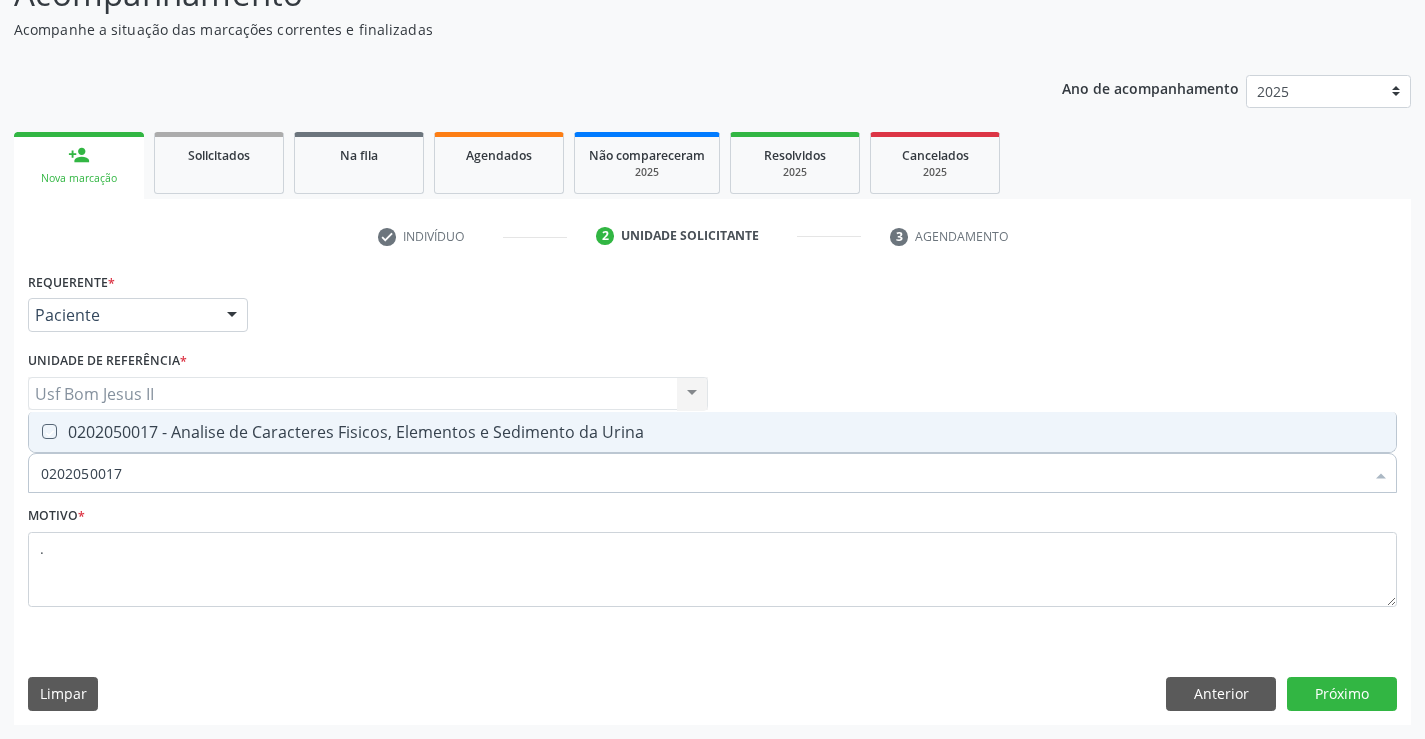 checkbox on "true" 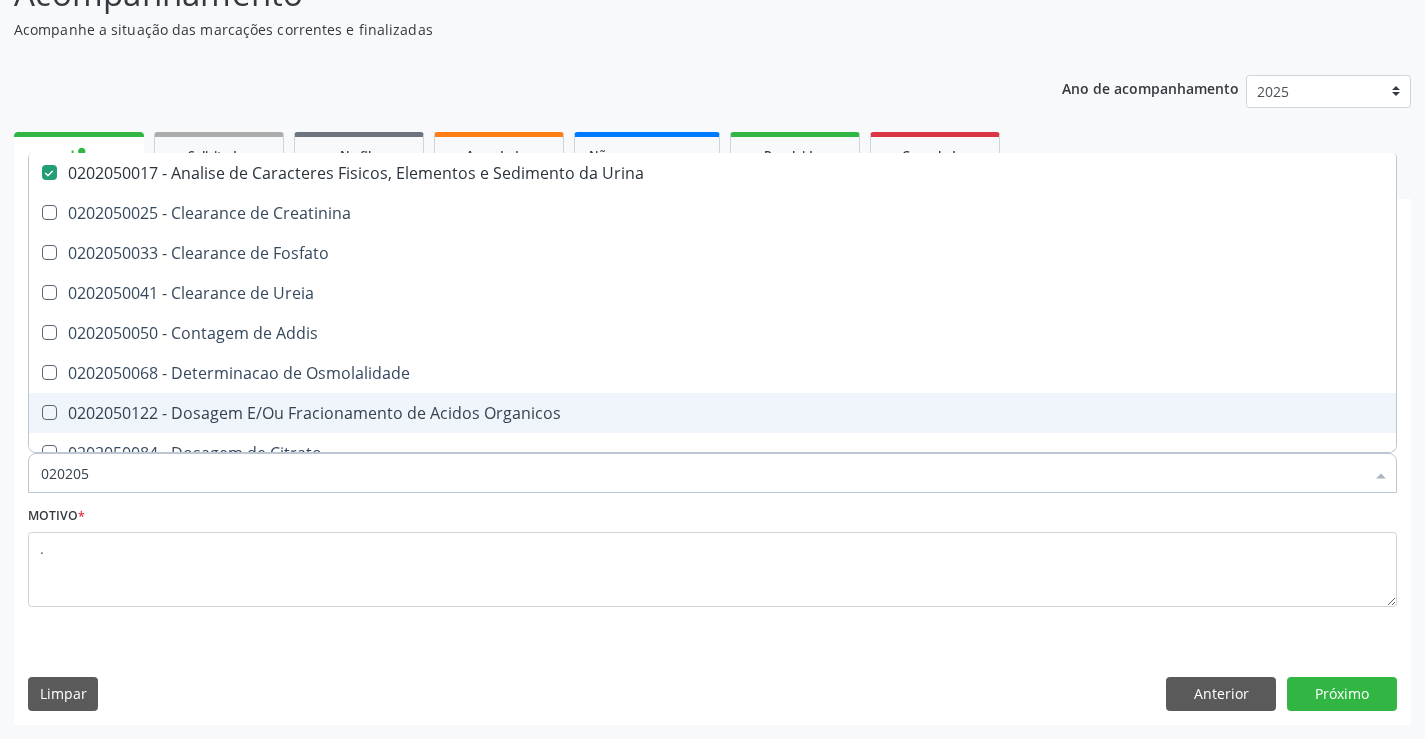 type on "02020" 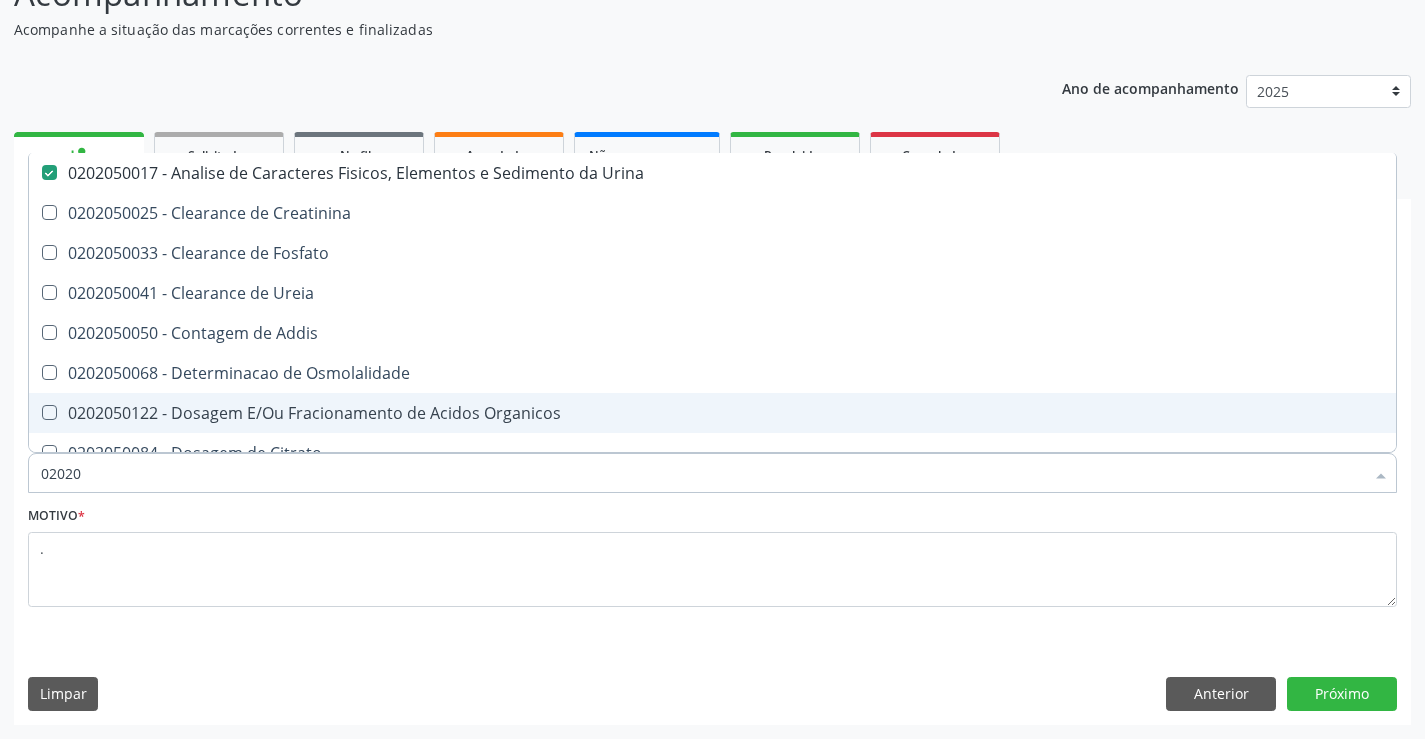 checkbox on "false" 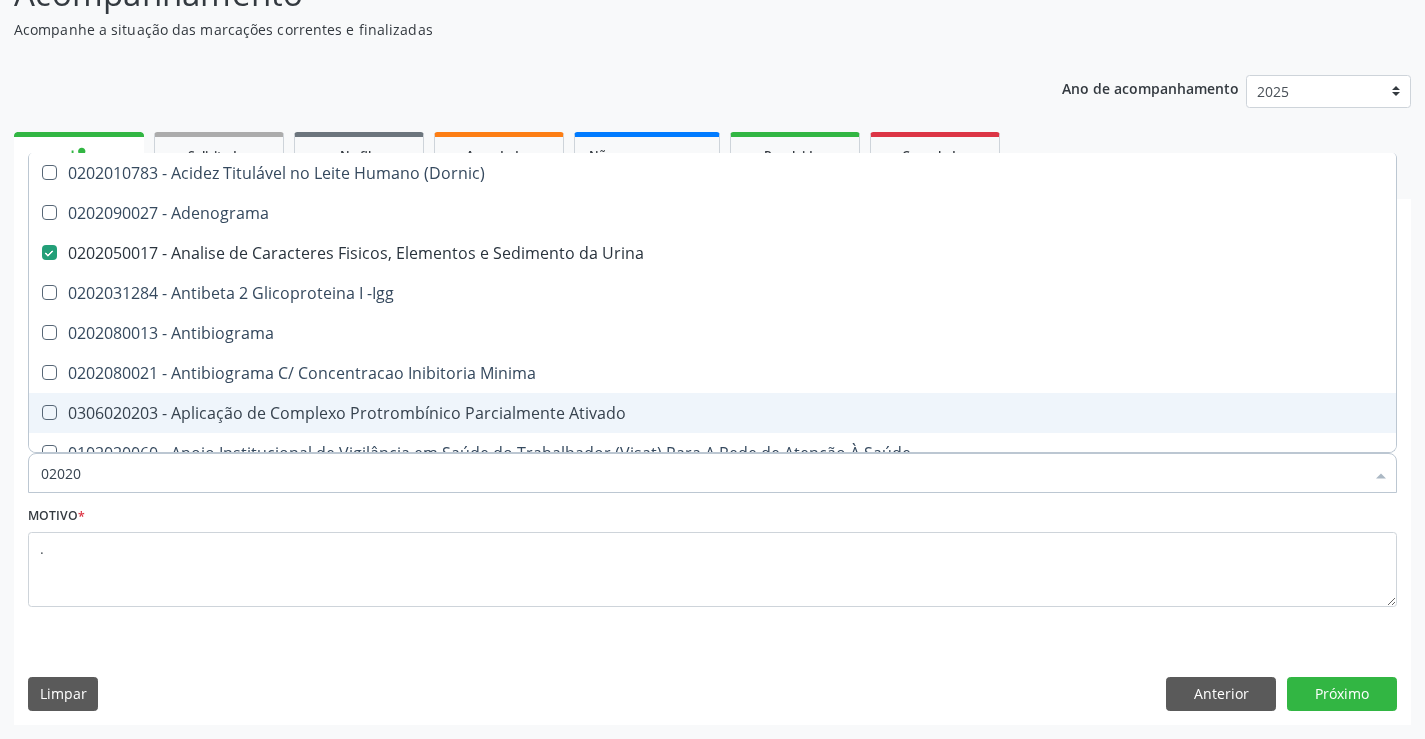 type on "0202" 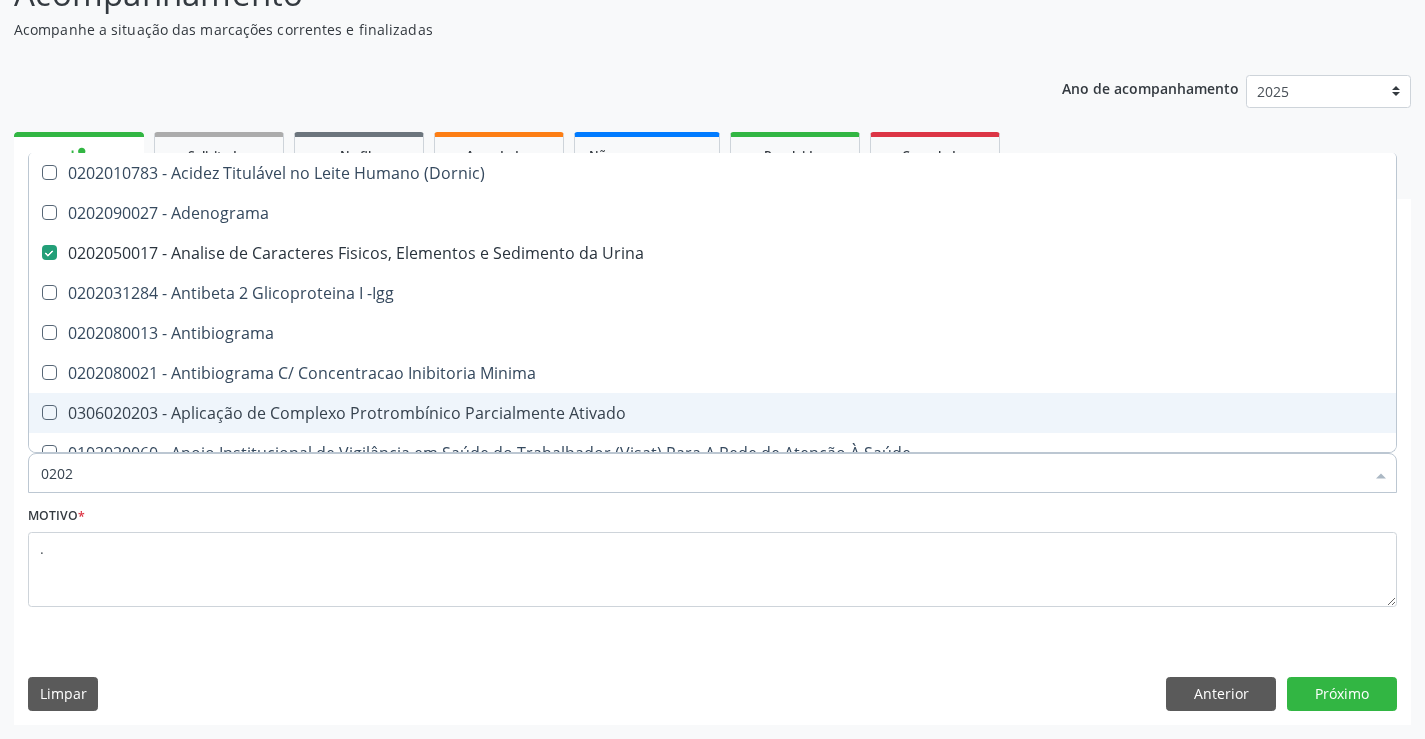 checkbox on "false" 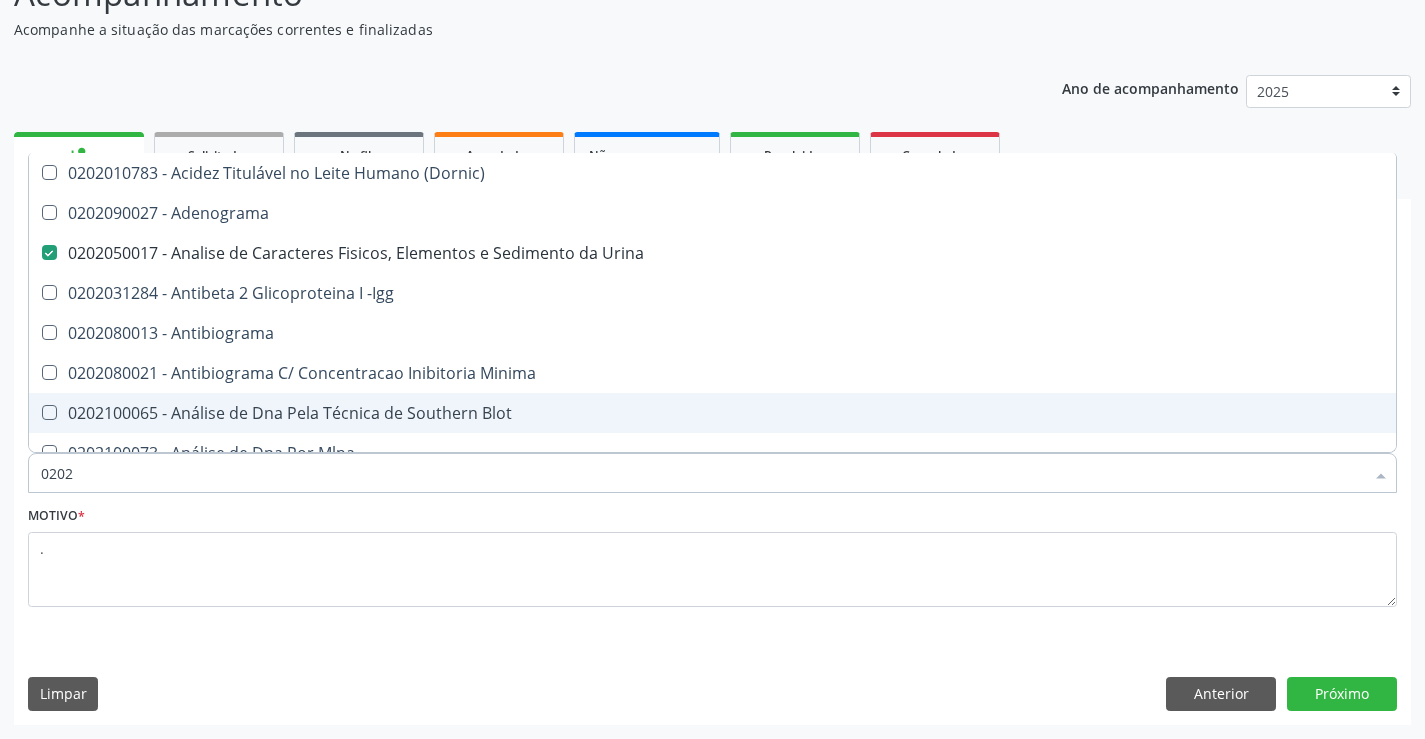 type on "02020" 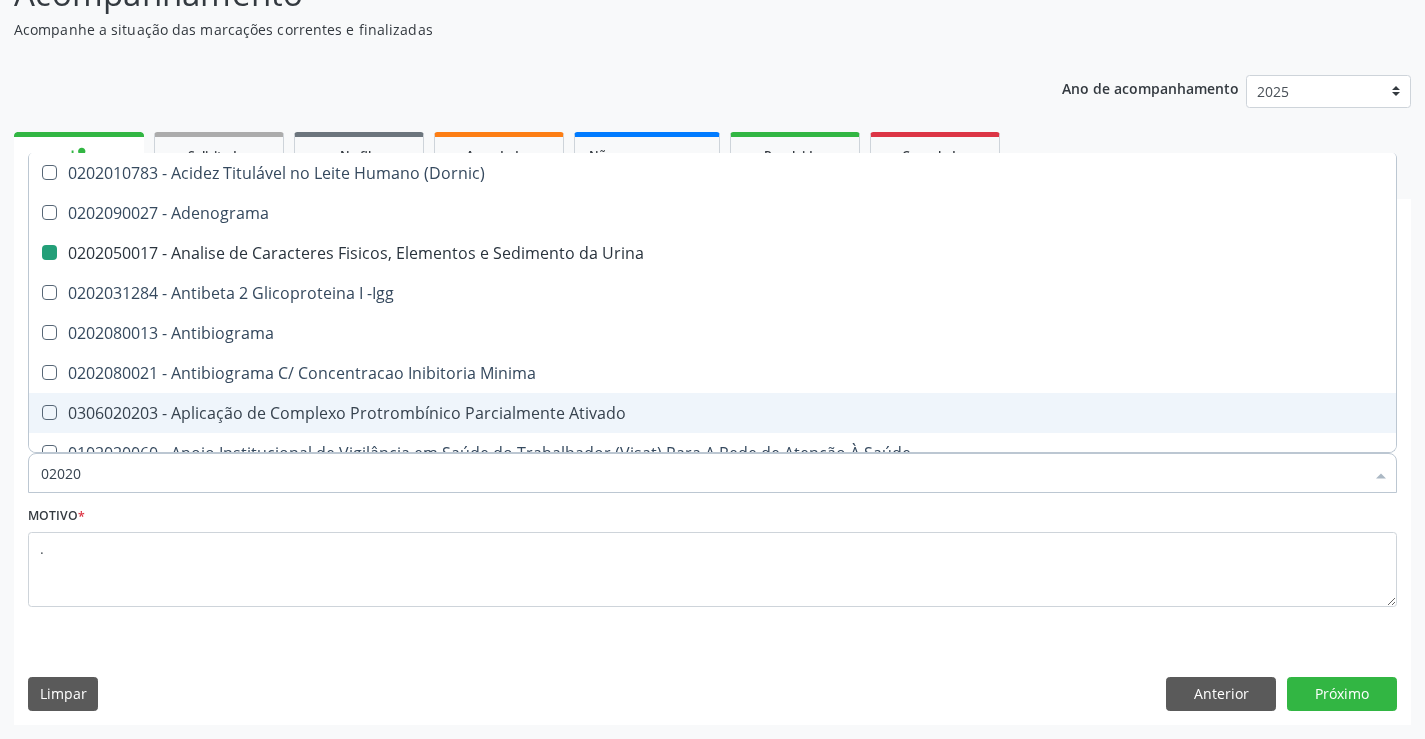 type on "020201" 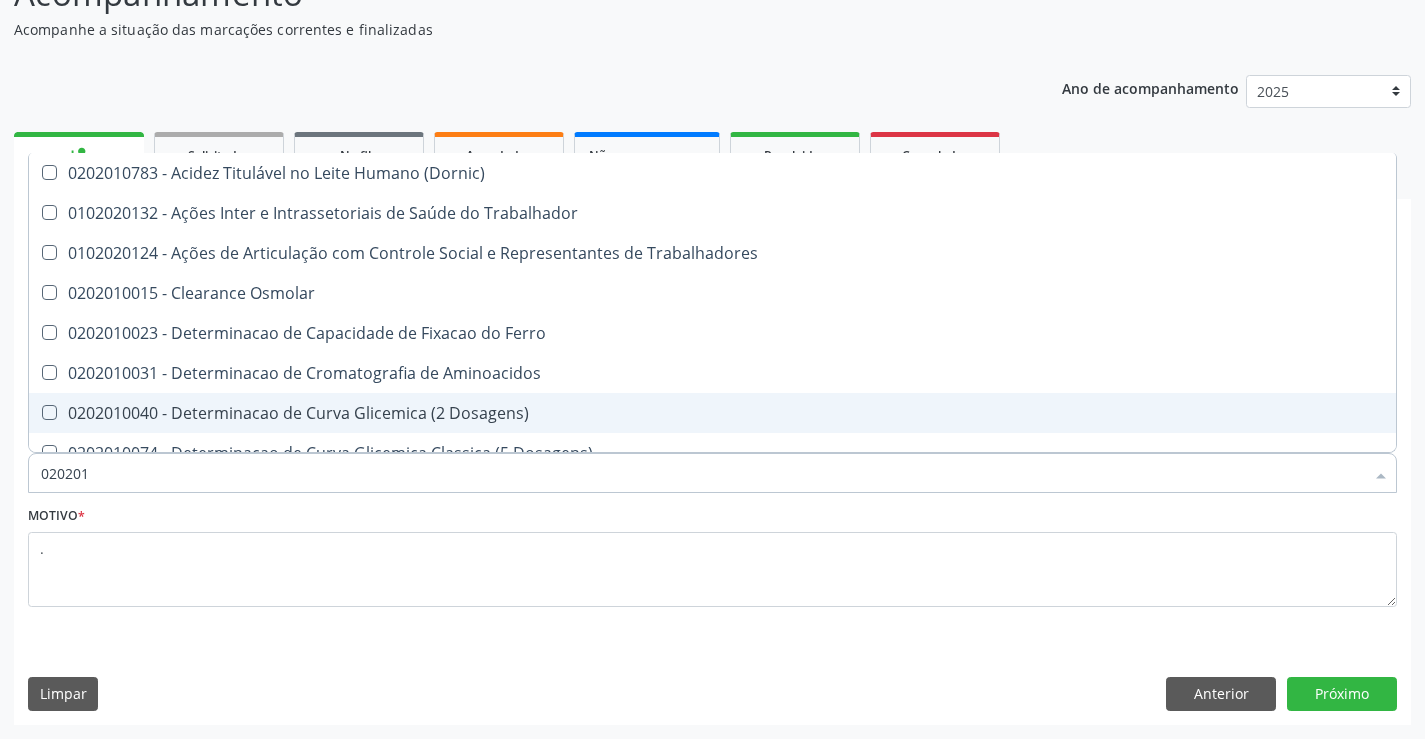 type on "0202010" 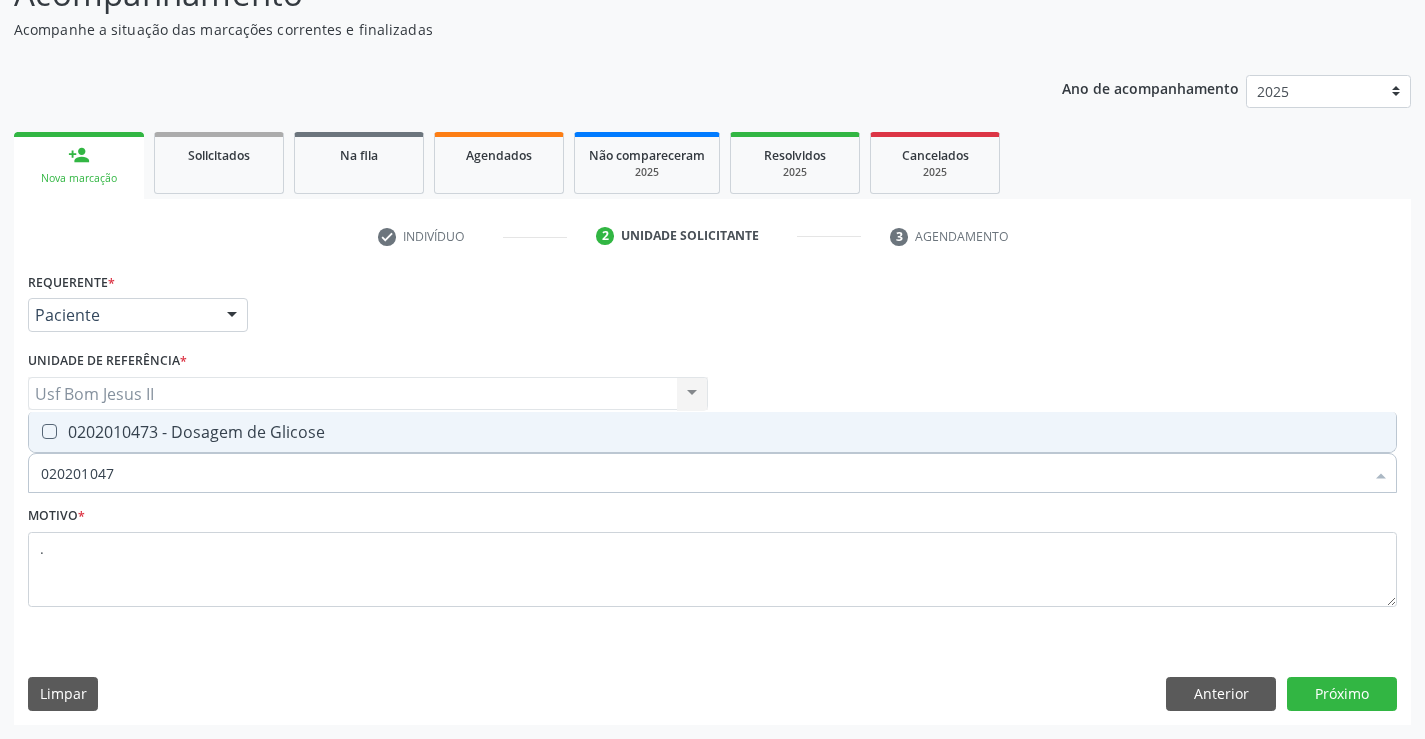 type on "0202010473" 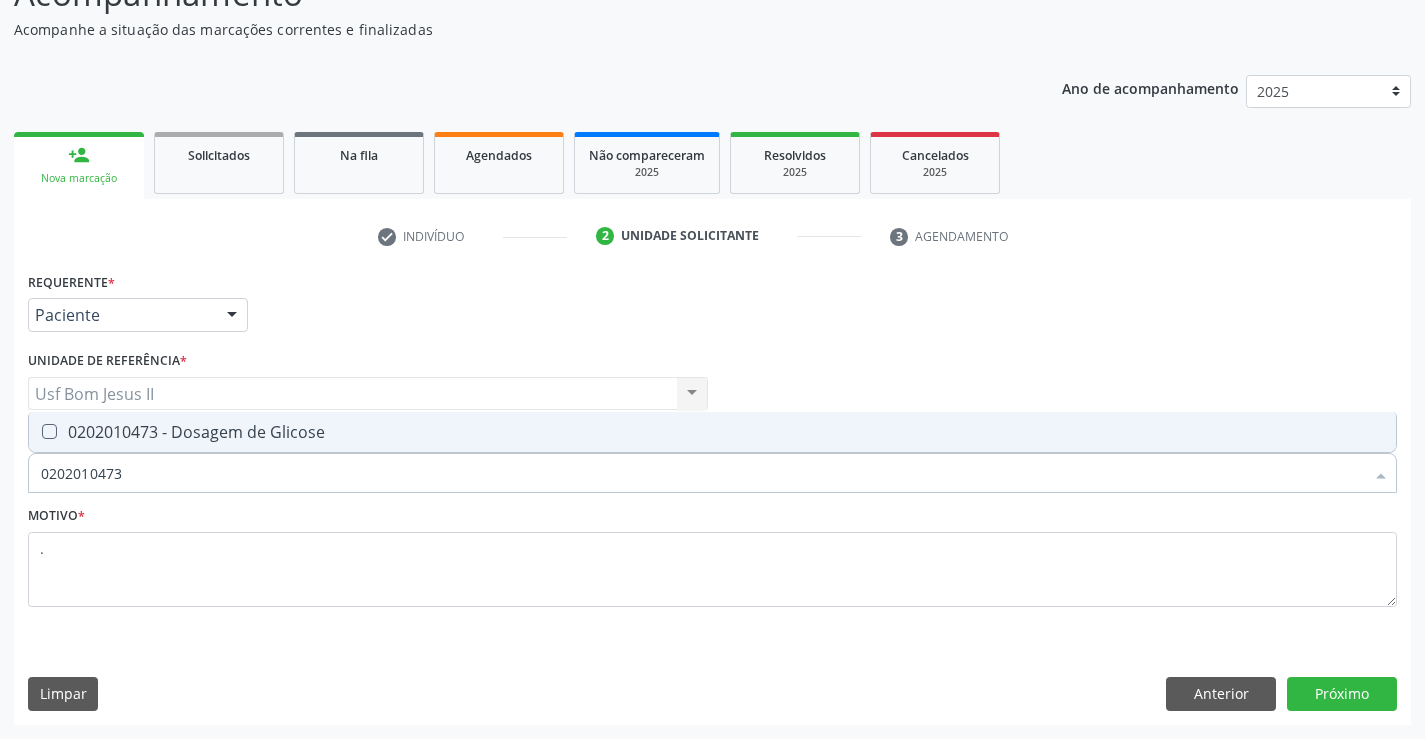 click on "0202010473 - Dosagem de Glicose" at bounding box center [712, 432] 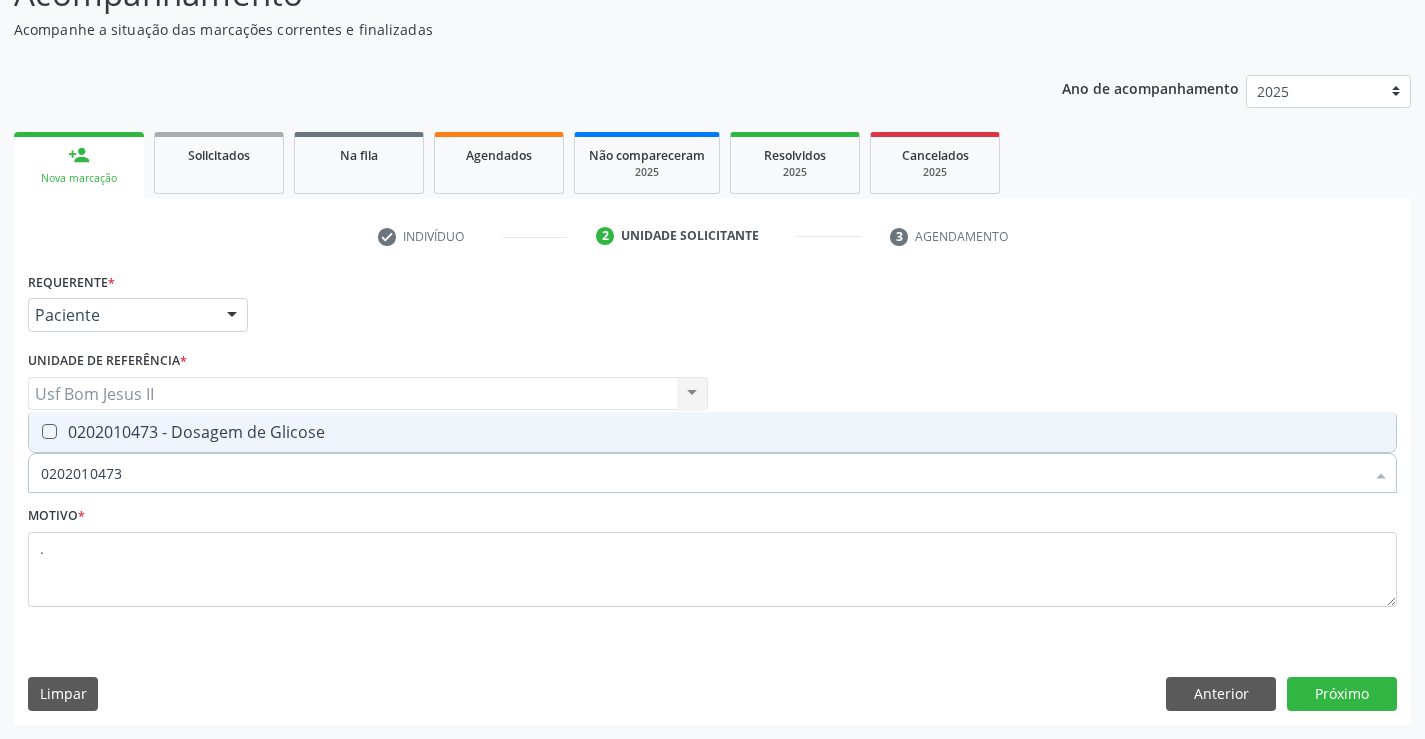 checkbox on "true" 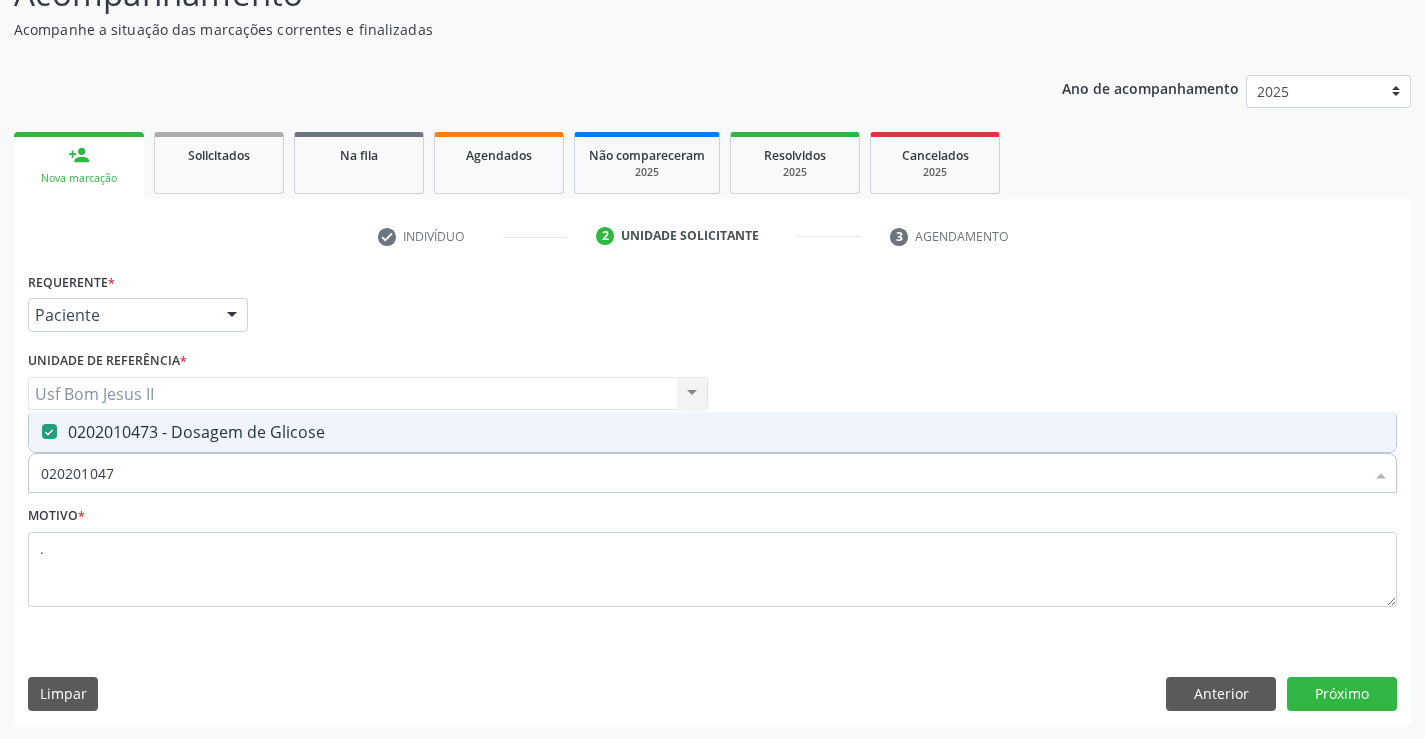 type on "02020104" 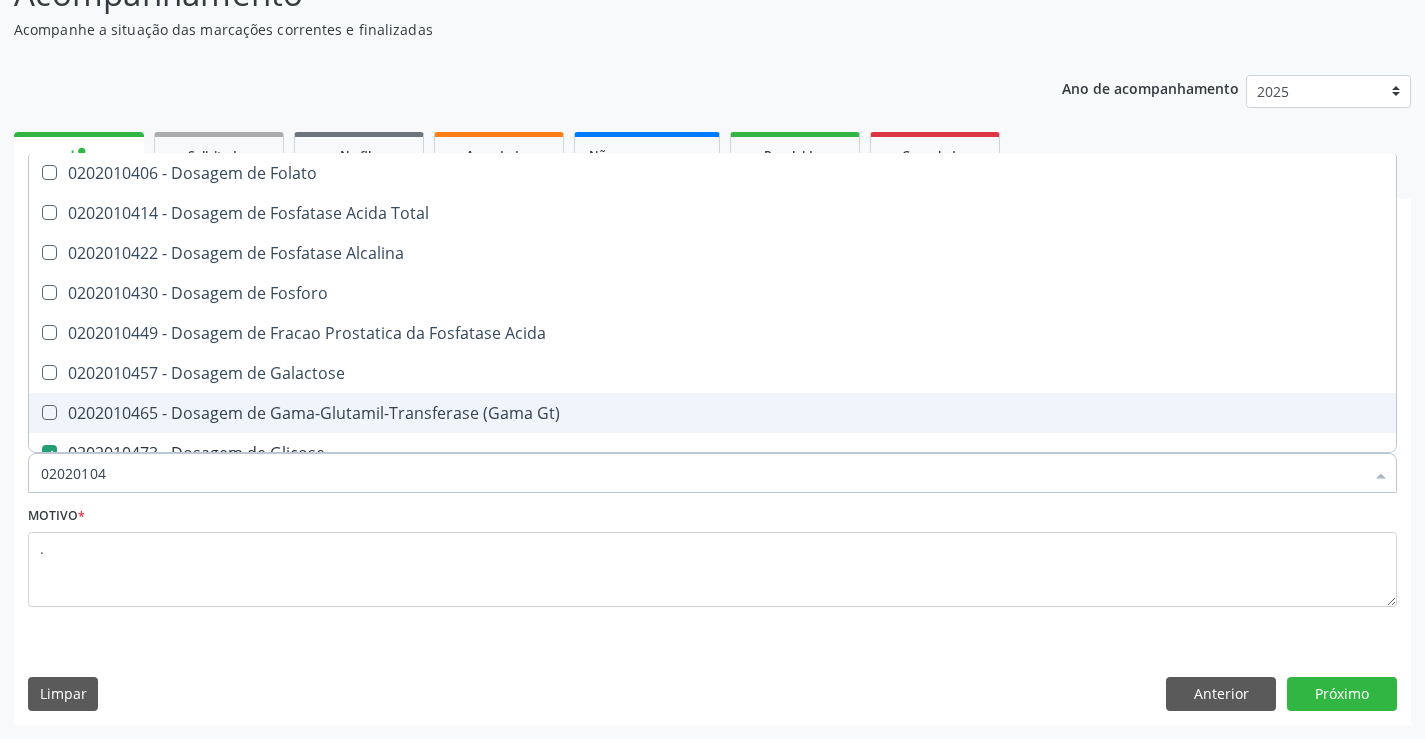 type on "0202010" 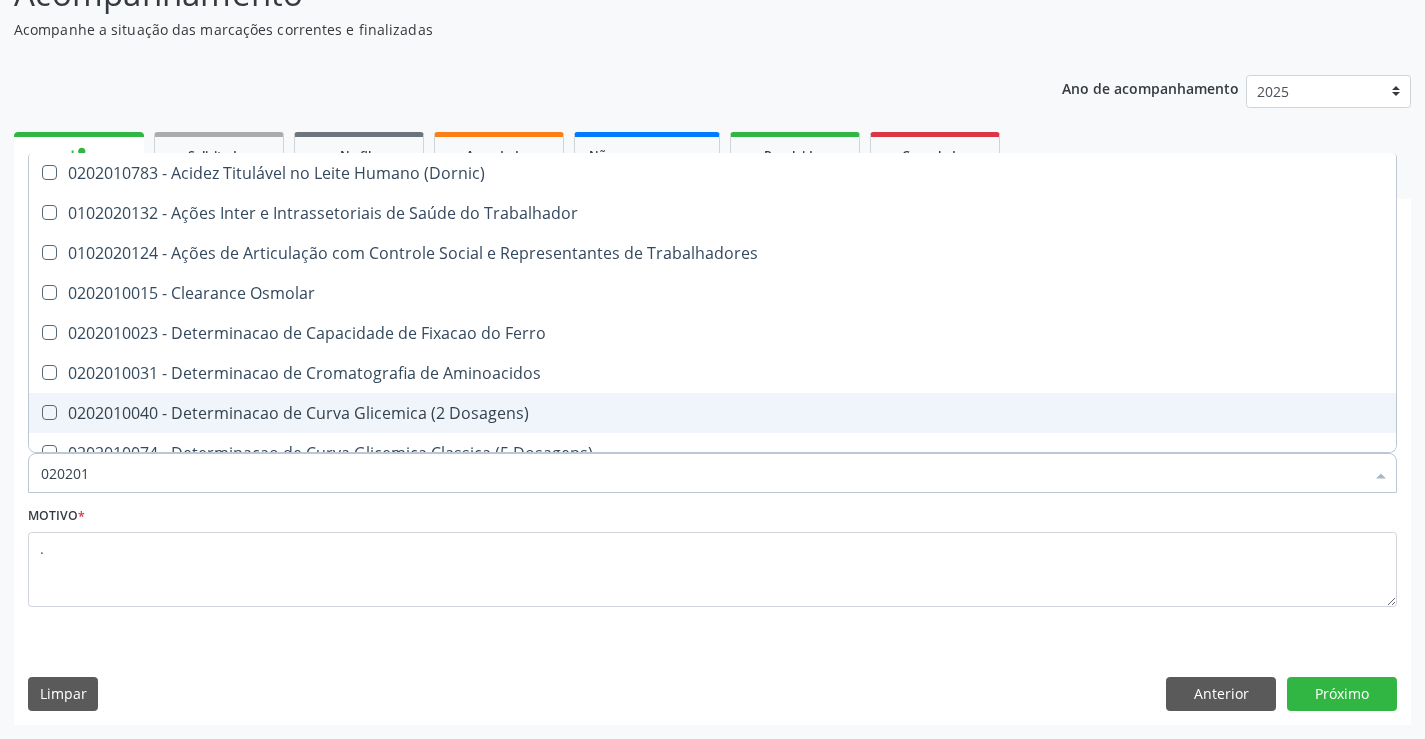 type on "02020" 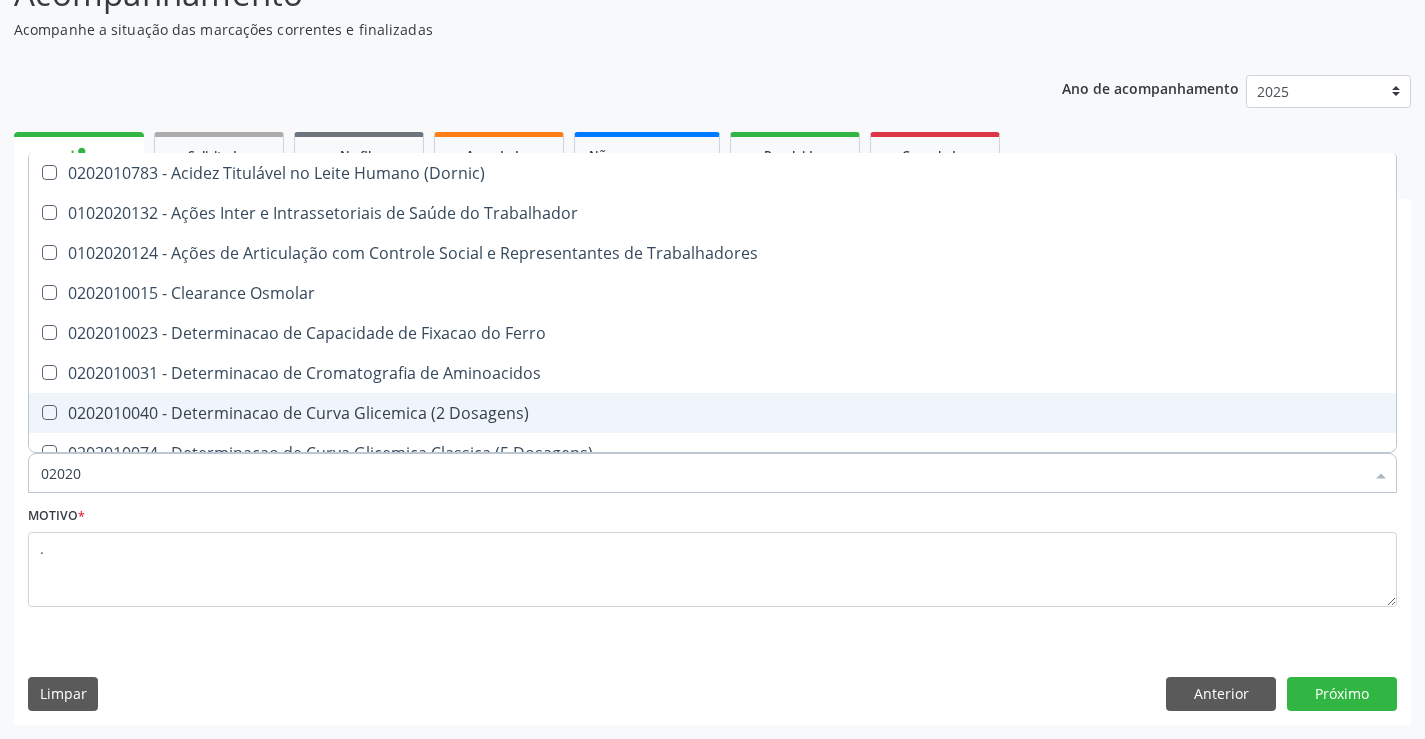 checkbox on "true" 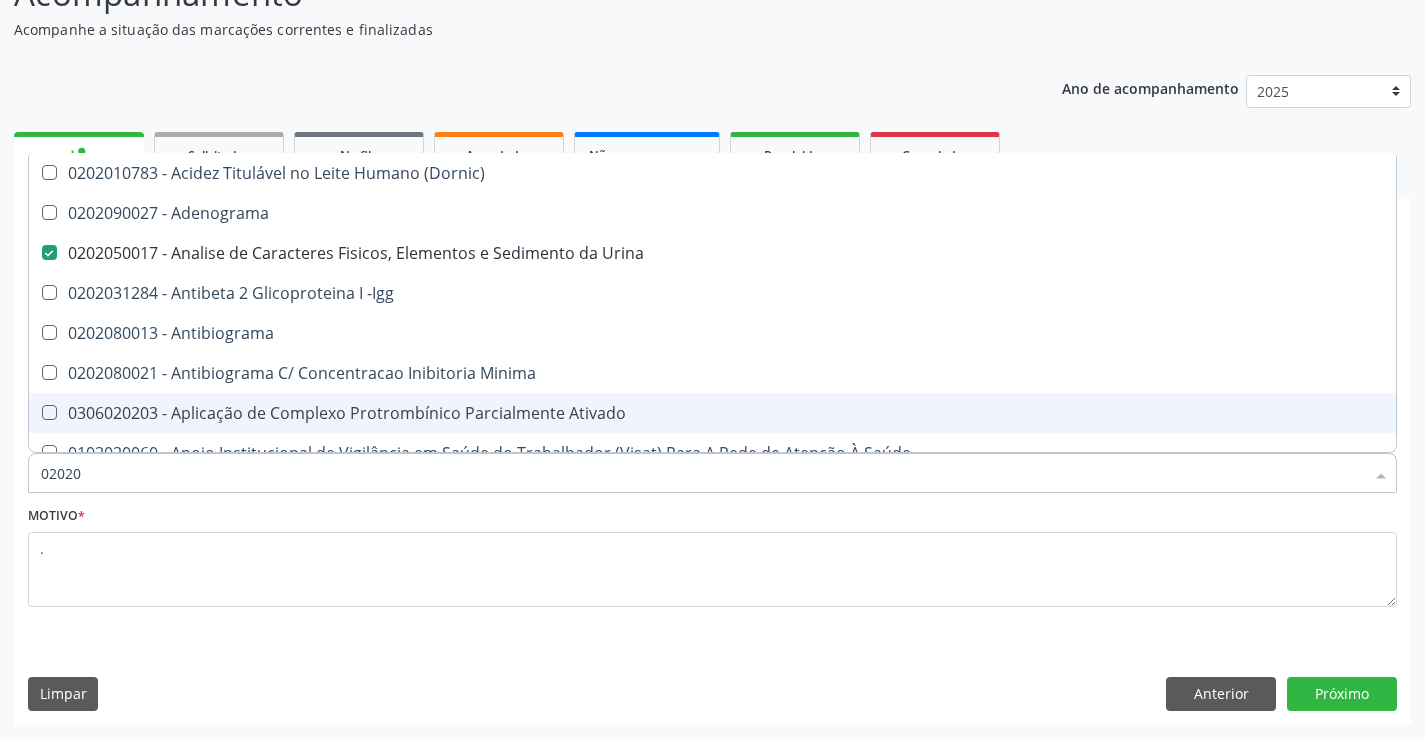 type on "020201" 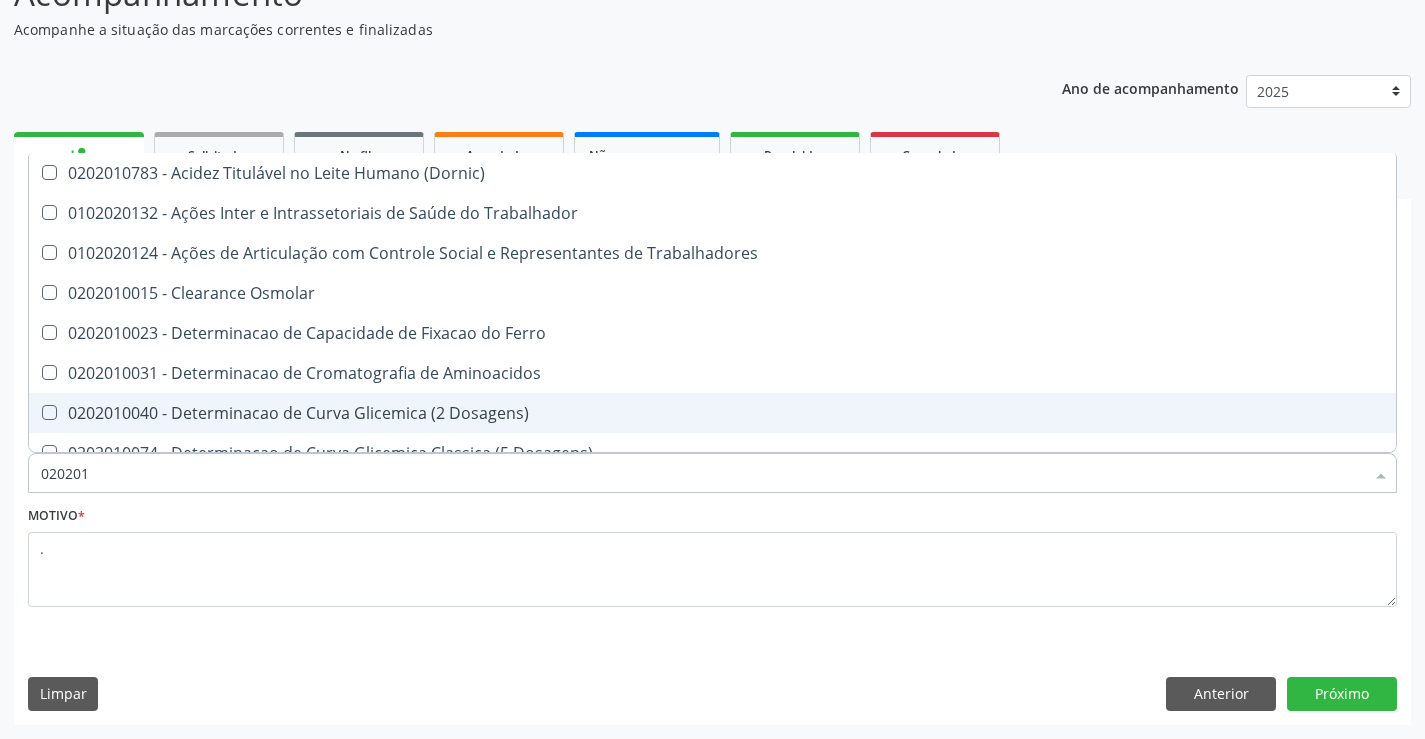 type on "0202010" 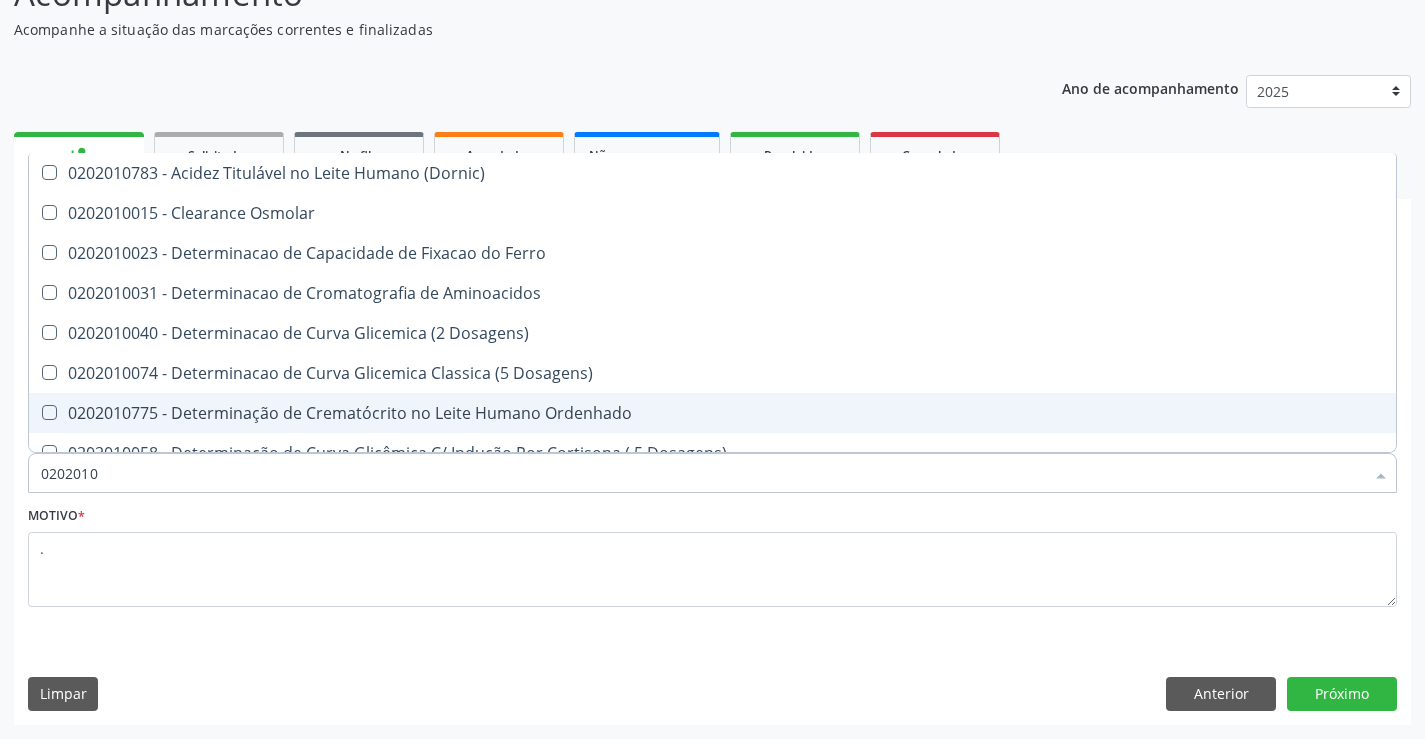 type on "02020102" 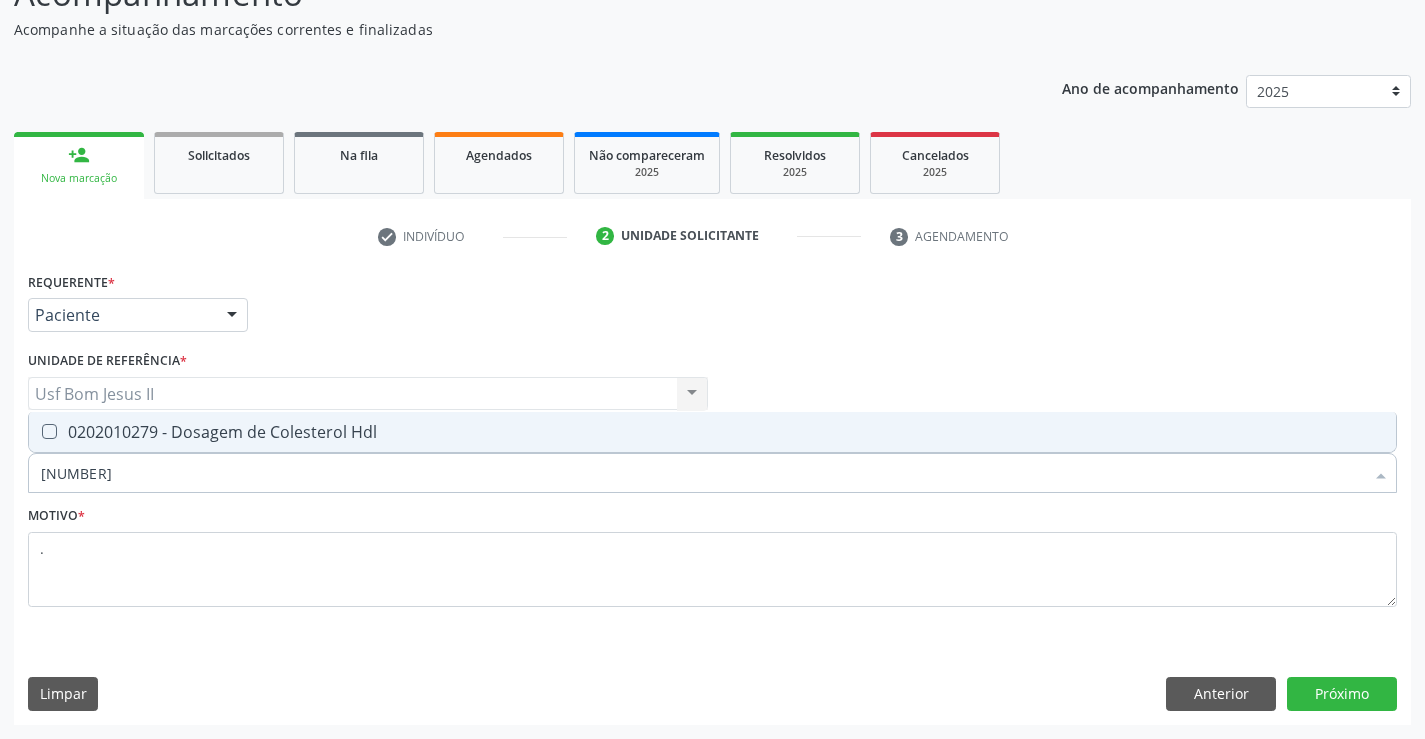 type on "[NUMBER]" 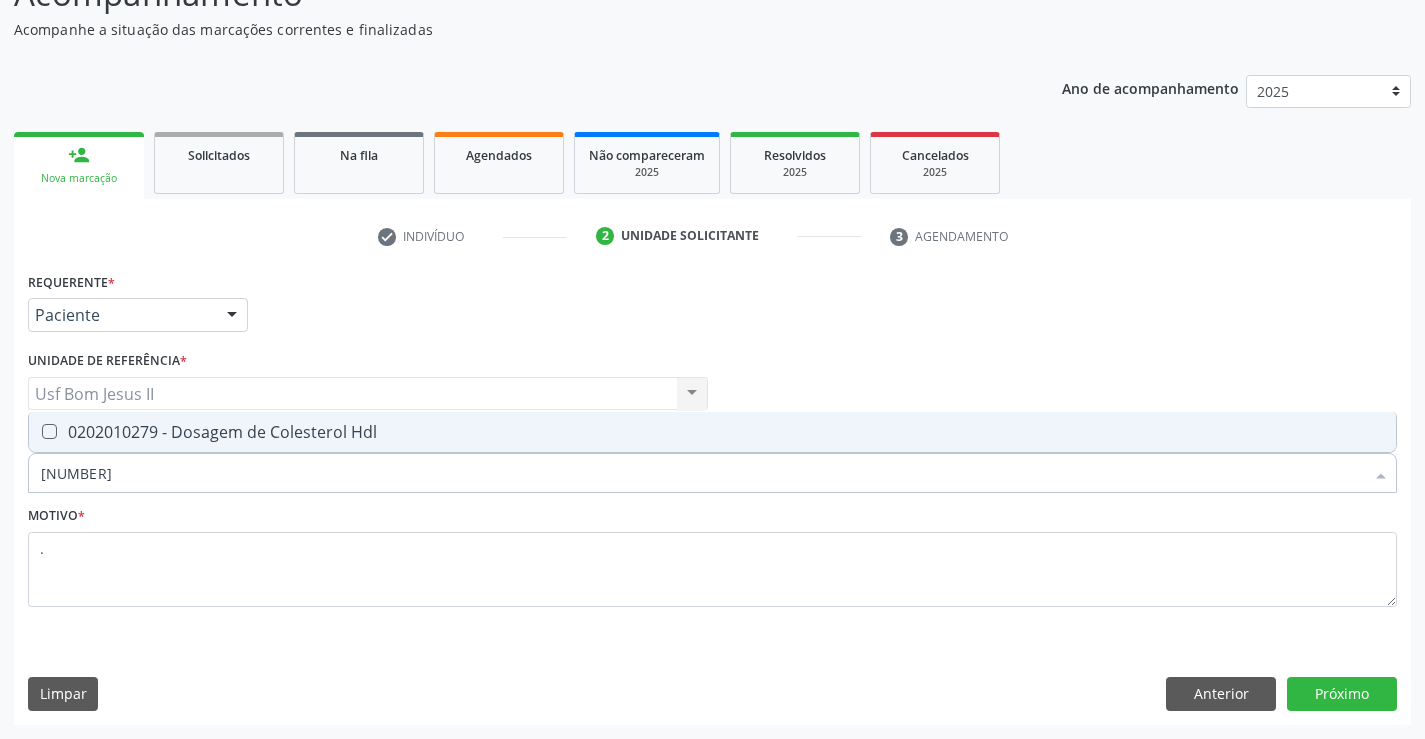 click on "0202010279 - Dosagem de Colesterol Hdl" at bounding box center (712, 432) 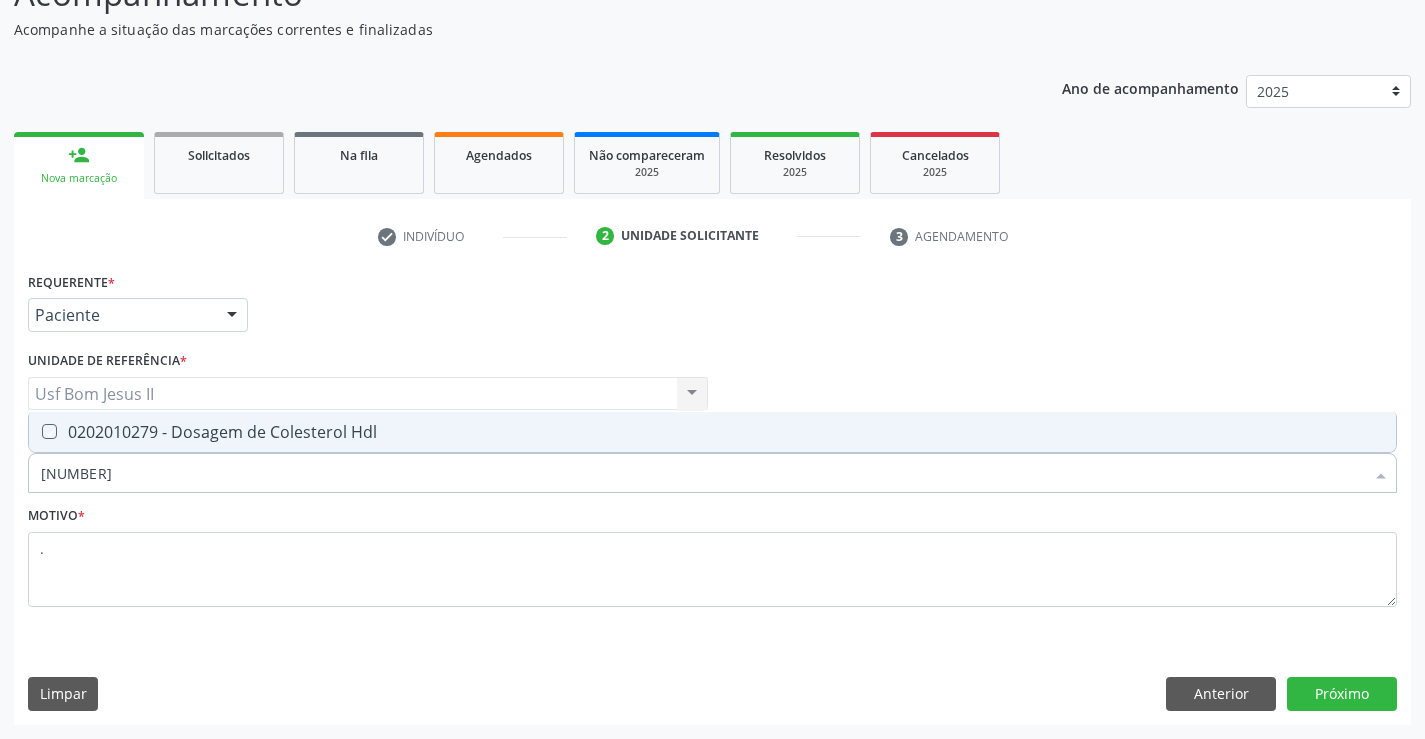 checkbox on "true" 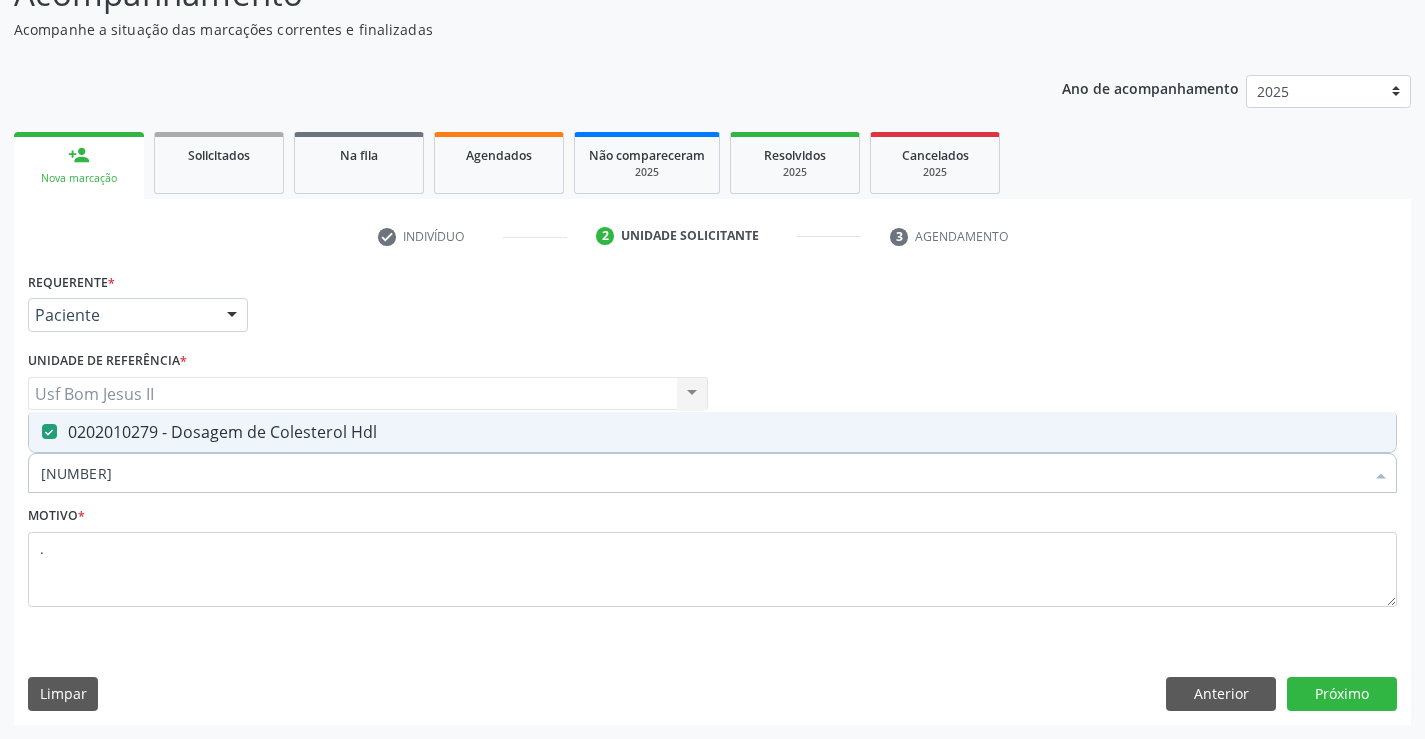 type on "02020102" 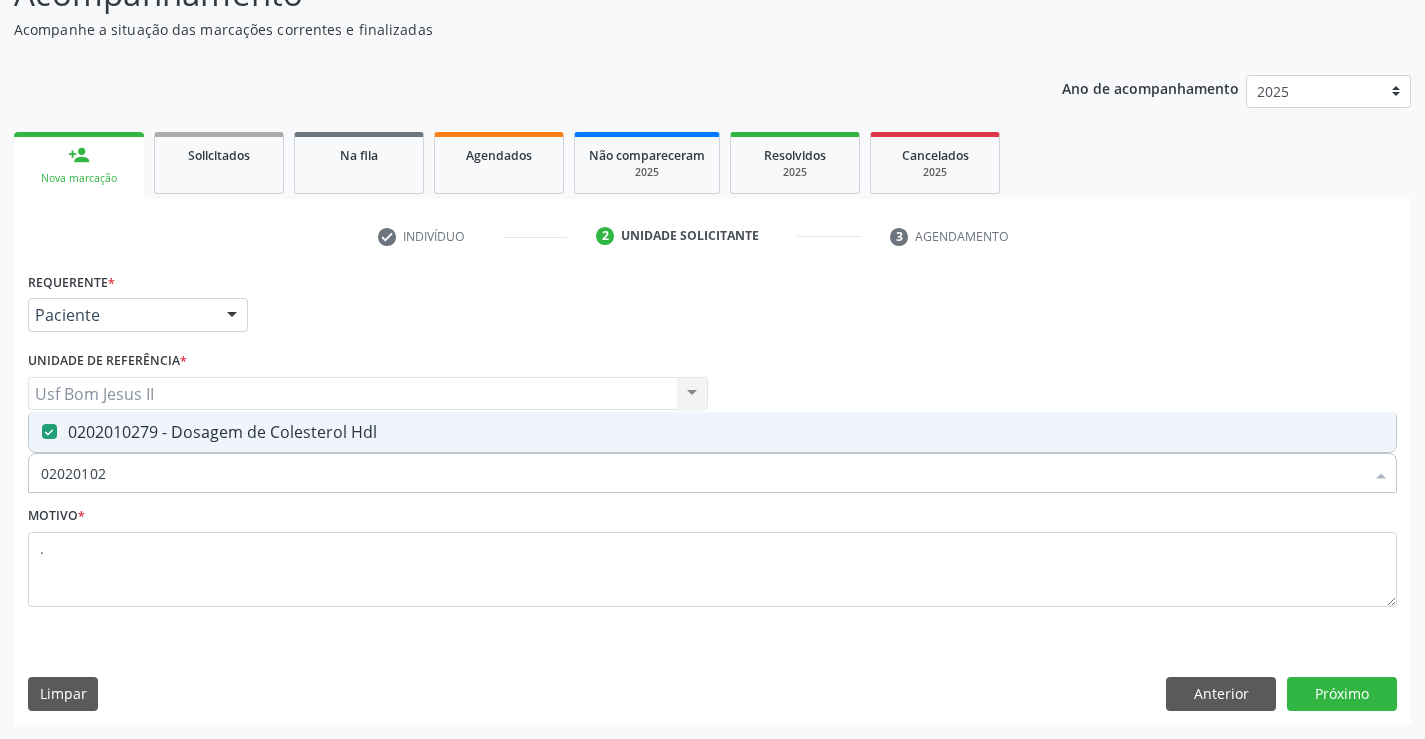 checkbox on "false" 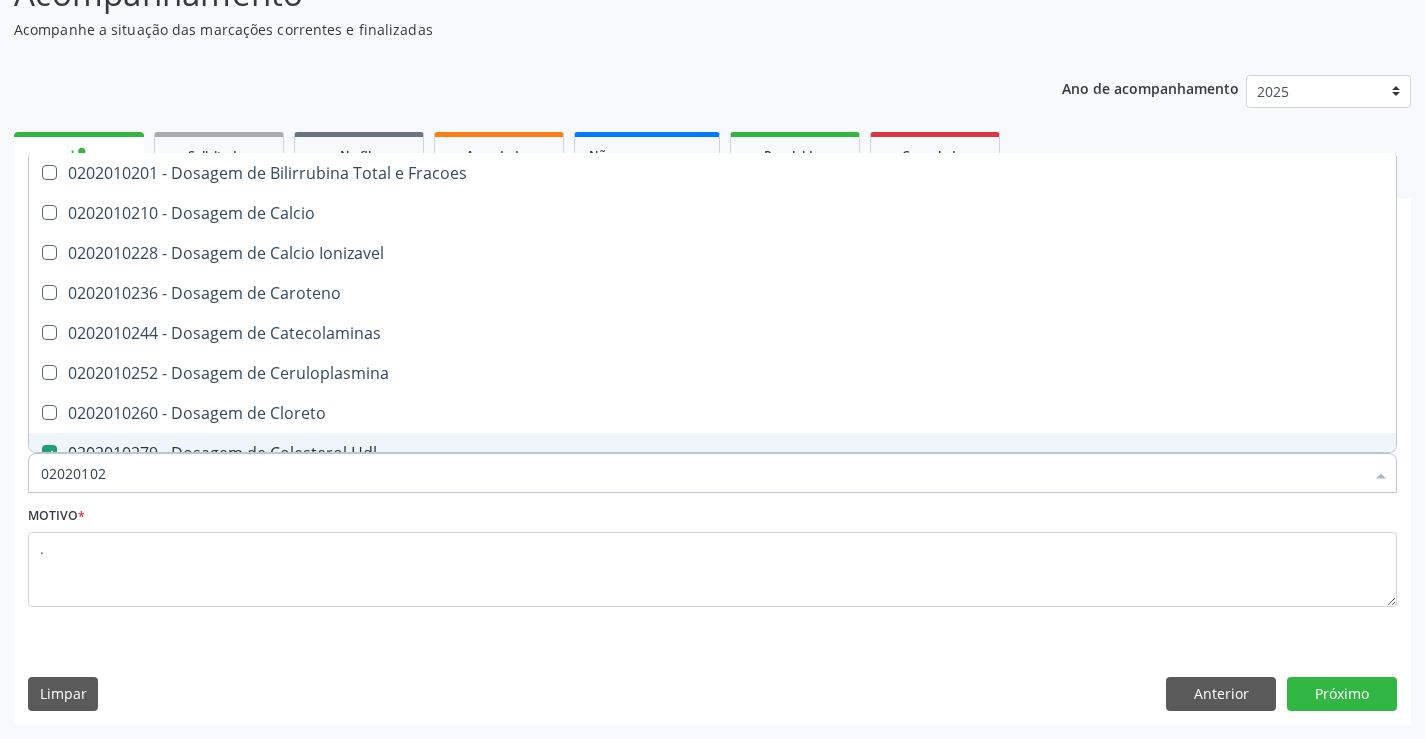 type on "0202010" 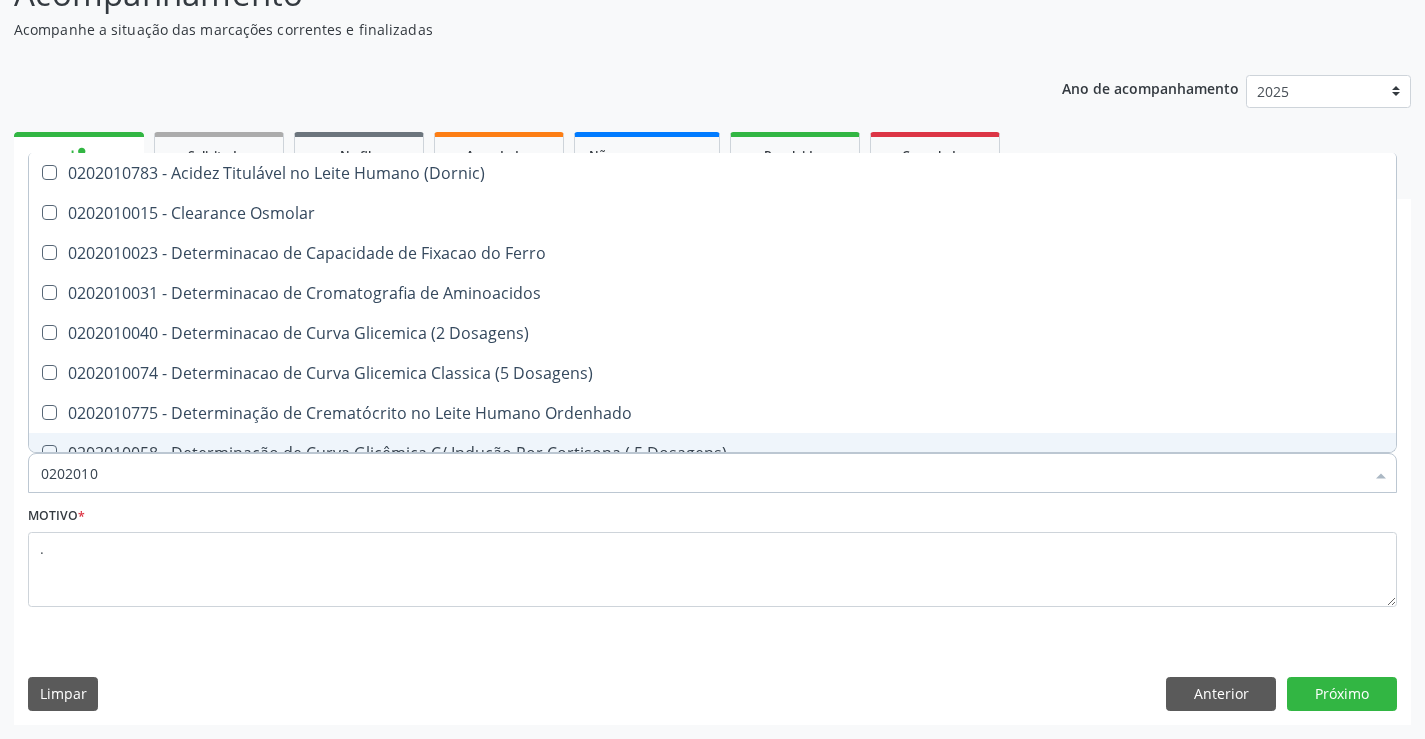 type on "020201" 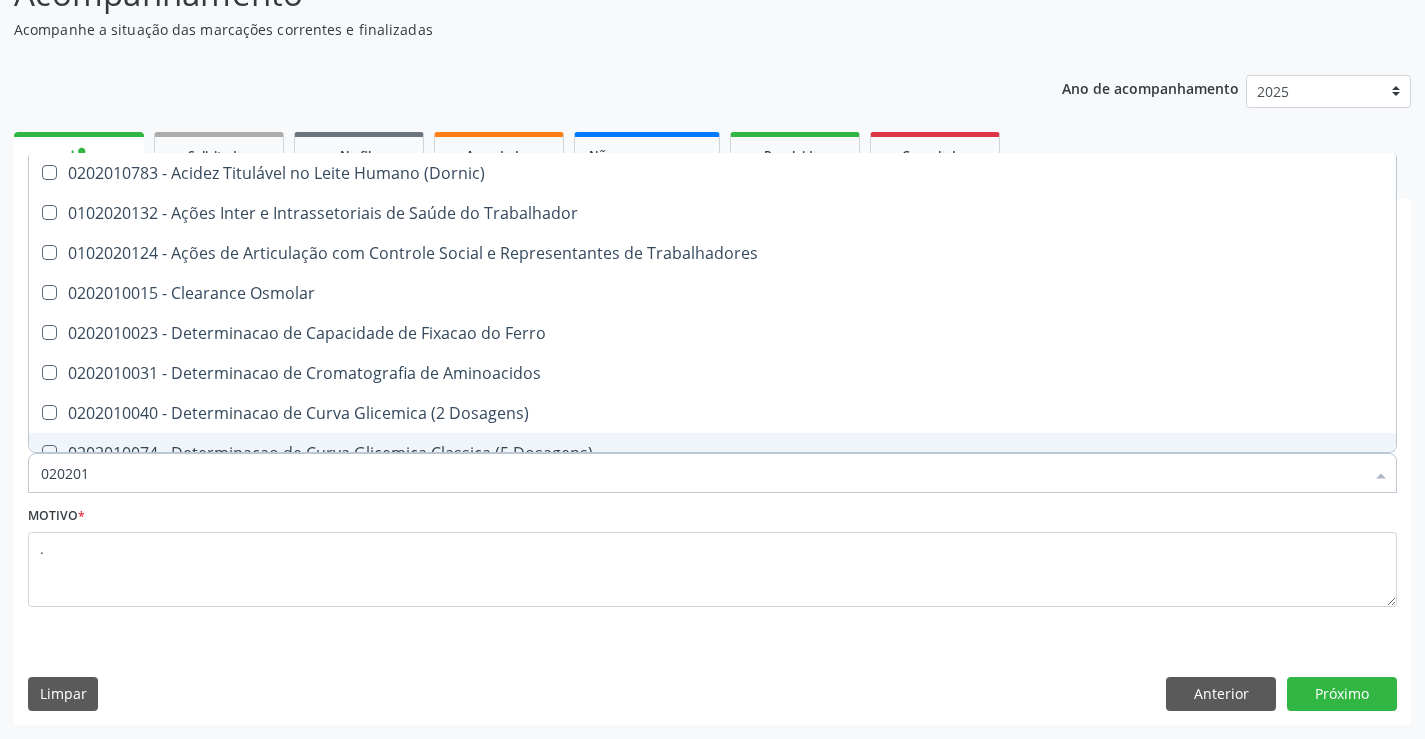 type on "0202010" 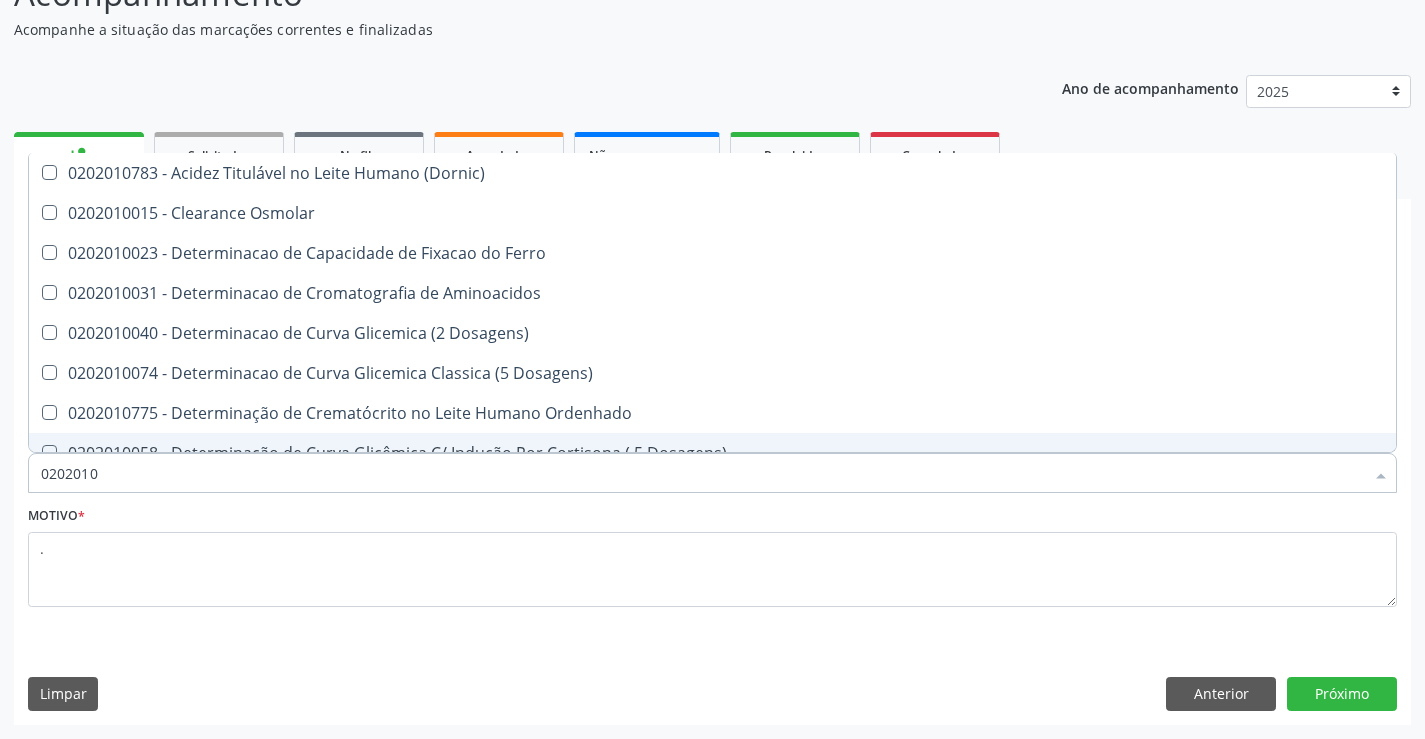 type on "02020102" 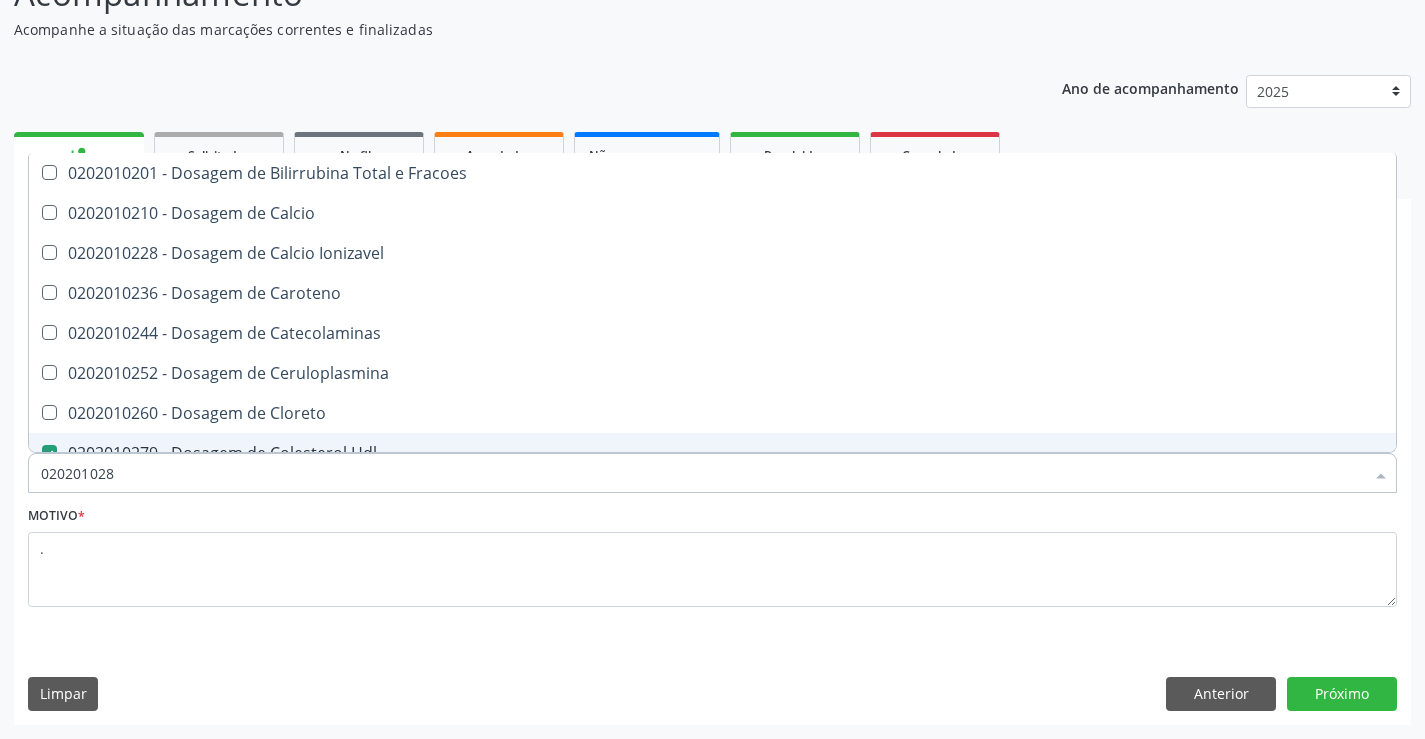 type on "[NUMBER]" 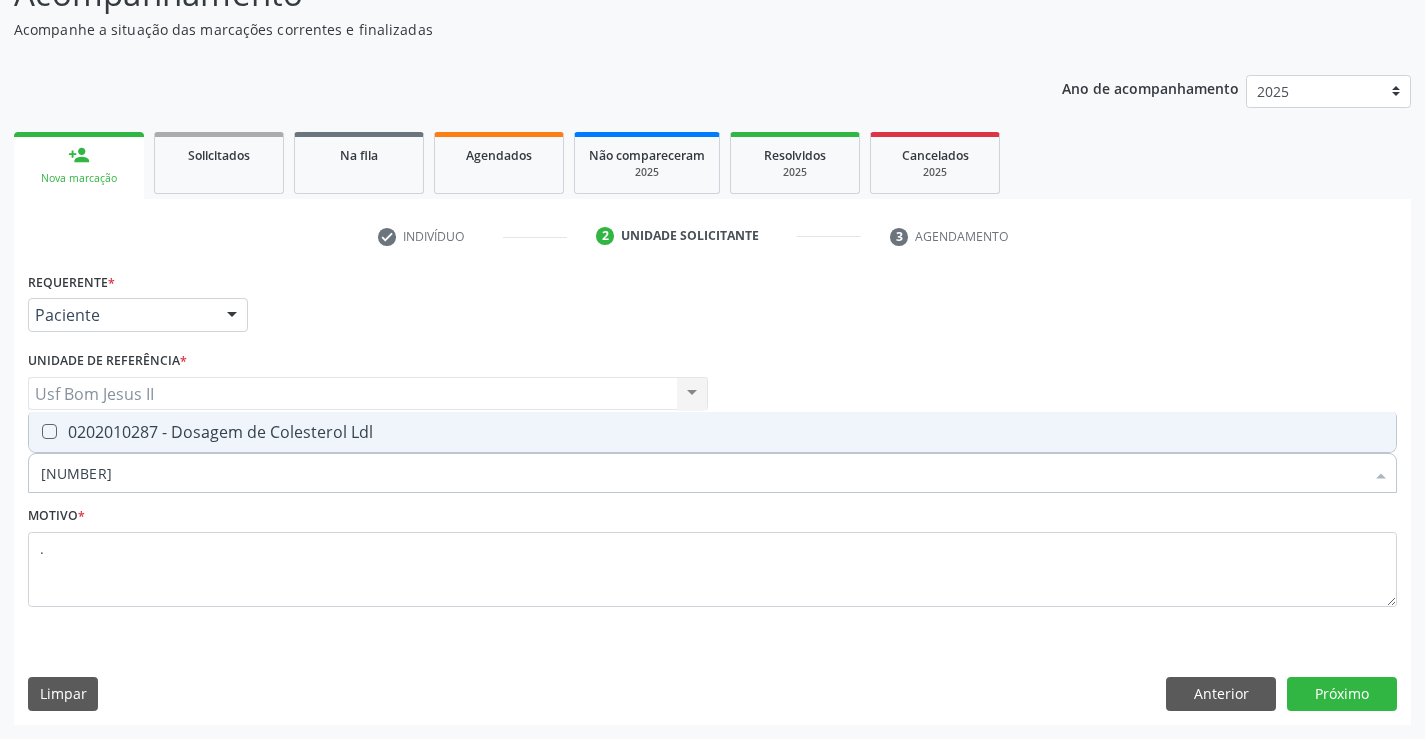 click on "0202010287 - Dosagem de Colesterol Ldl" at bounding box center [712, 432] 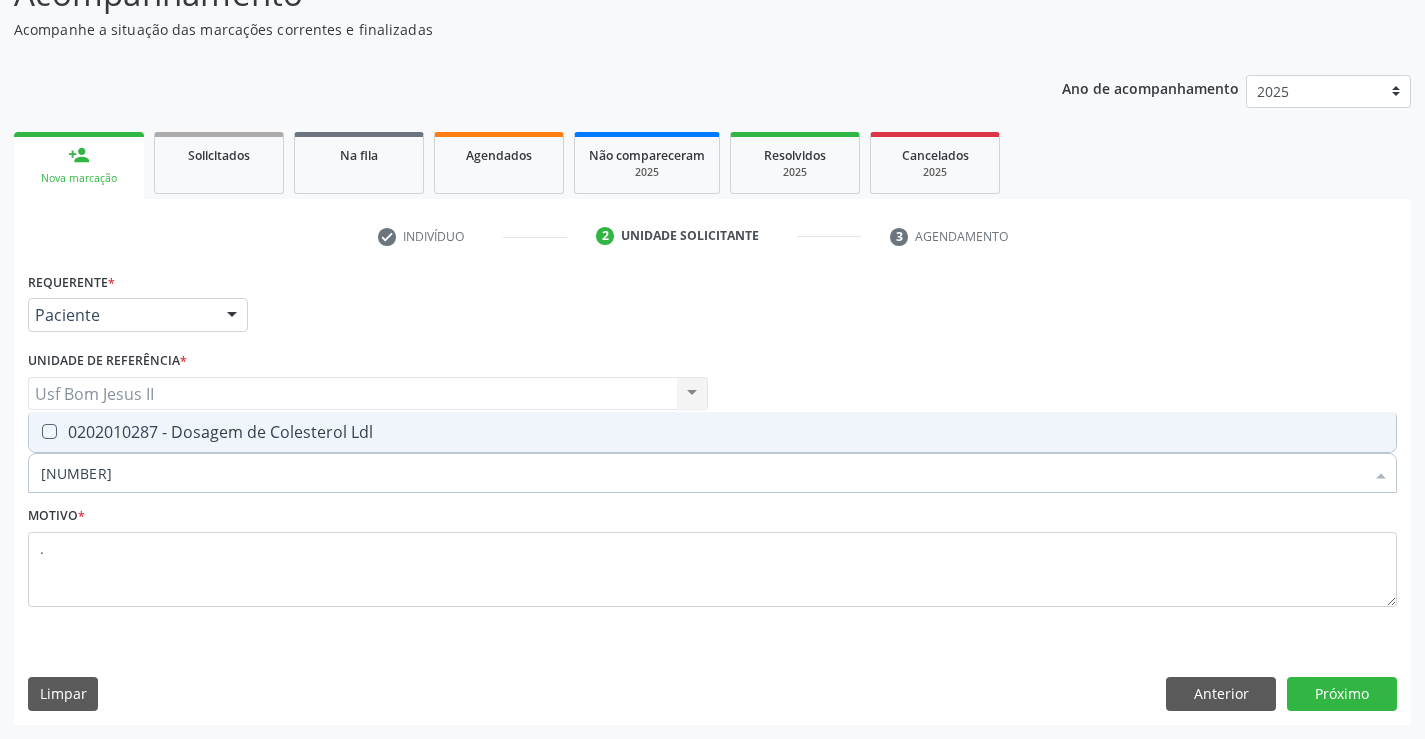 checkbox on "true" 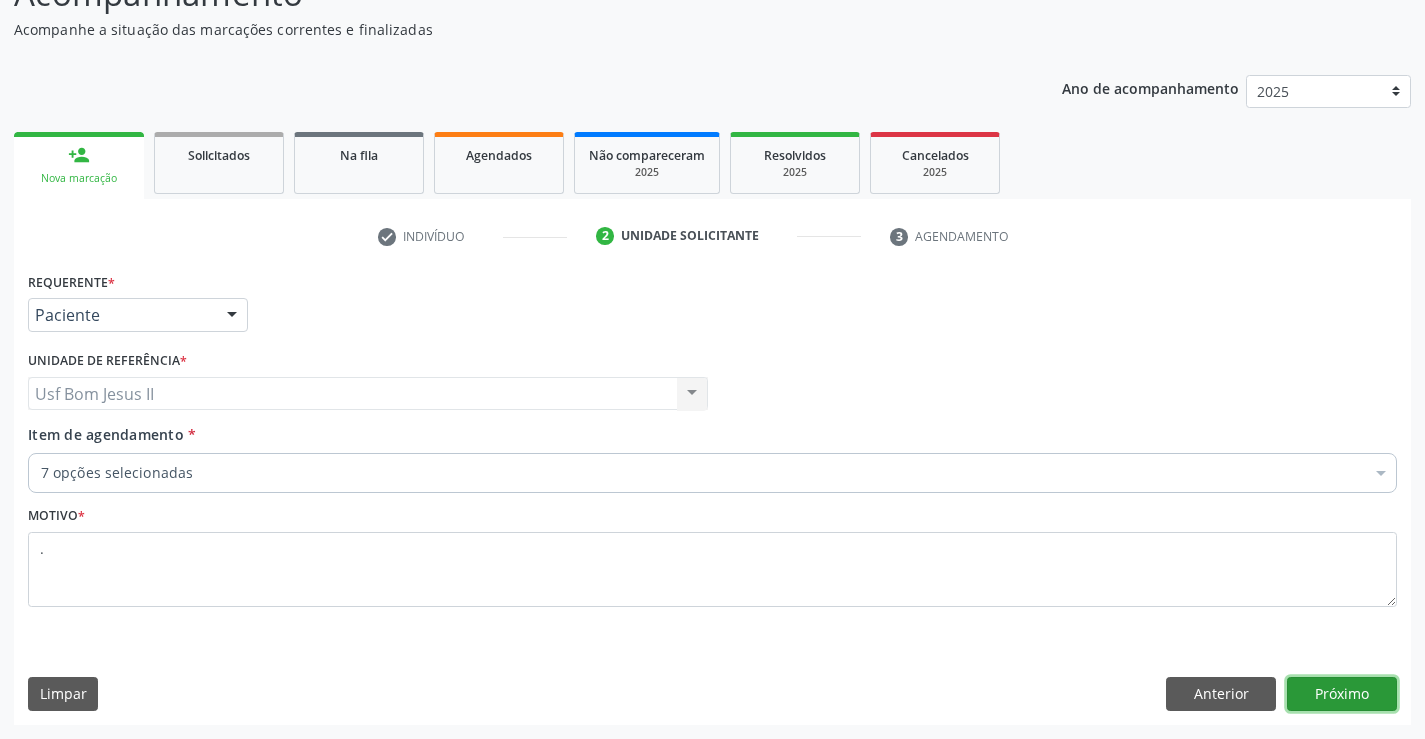 click on "Próximo" at bounding box center [1342, 694] 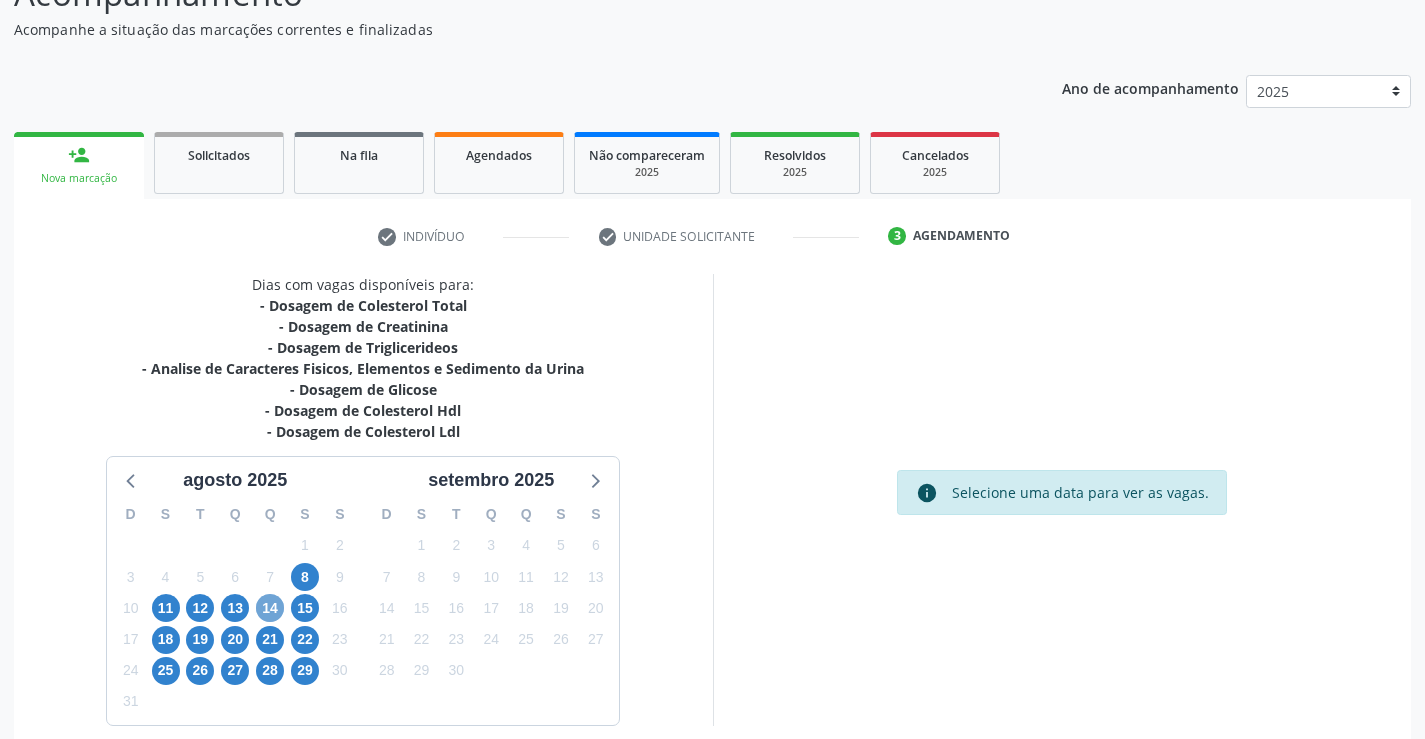 click on "14" at bounding box center [270, 608] 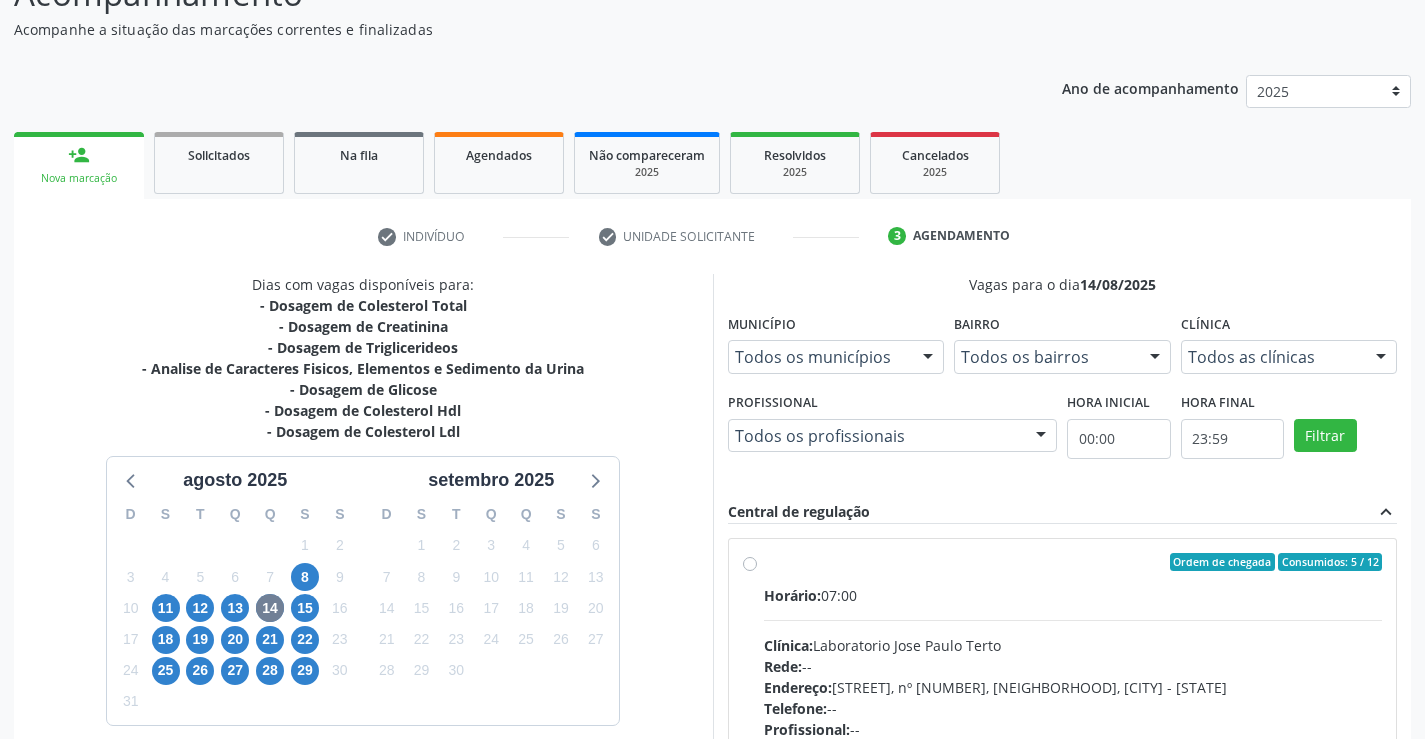click on "Endereço:   [STREET], nº [NUMBER], [NEIGHBORHOOD], [CITY] - [STATE]
Telefone:   --
Profissional:
--
Informações adicionais sobre o atendimento
Idade de atendimento:
Sem restrição
Gênero(s) atendido(s):
Sem restrição
Informações adicionais:
--" at bounding box center (1063, 706) 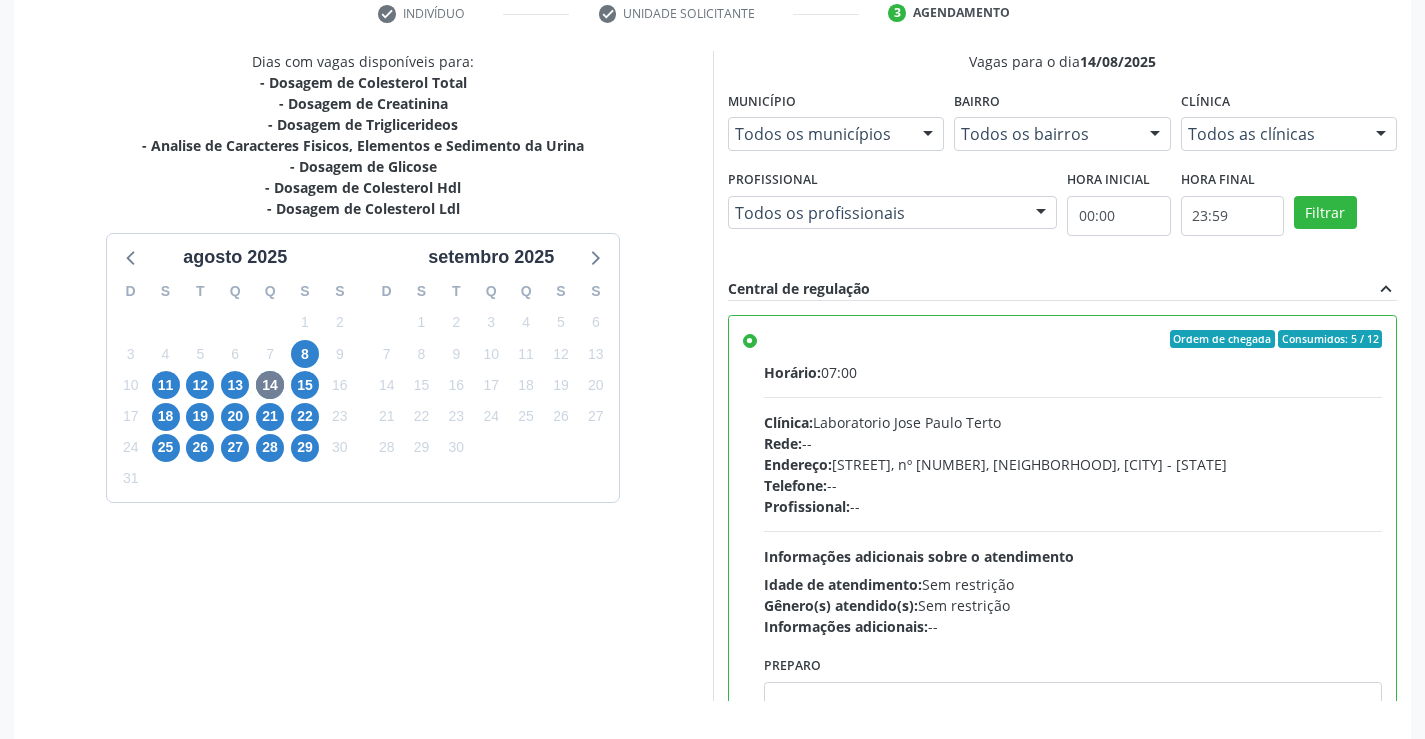 scroll, scrollTop: 456, scrollLeft: 0, axis: vertical 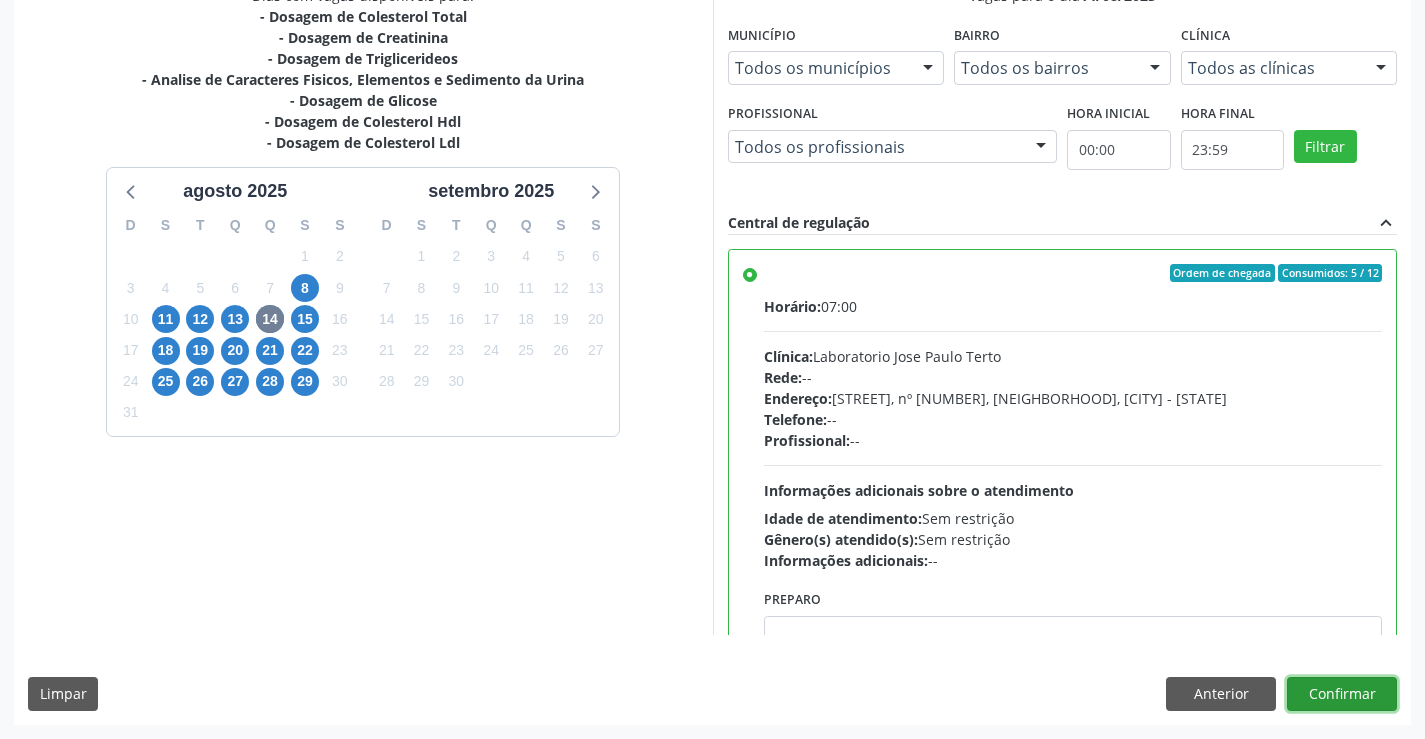 click on "Confirmar" at bounding box center [1342, 694] 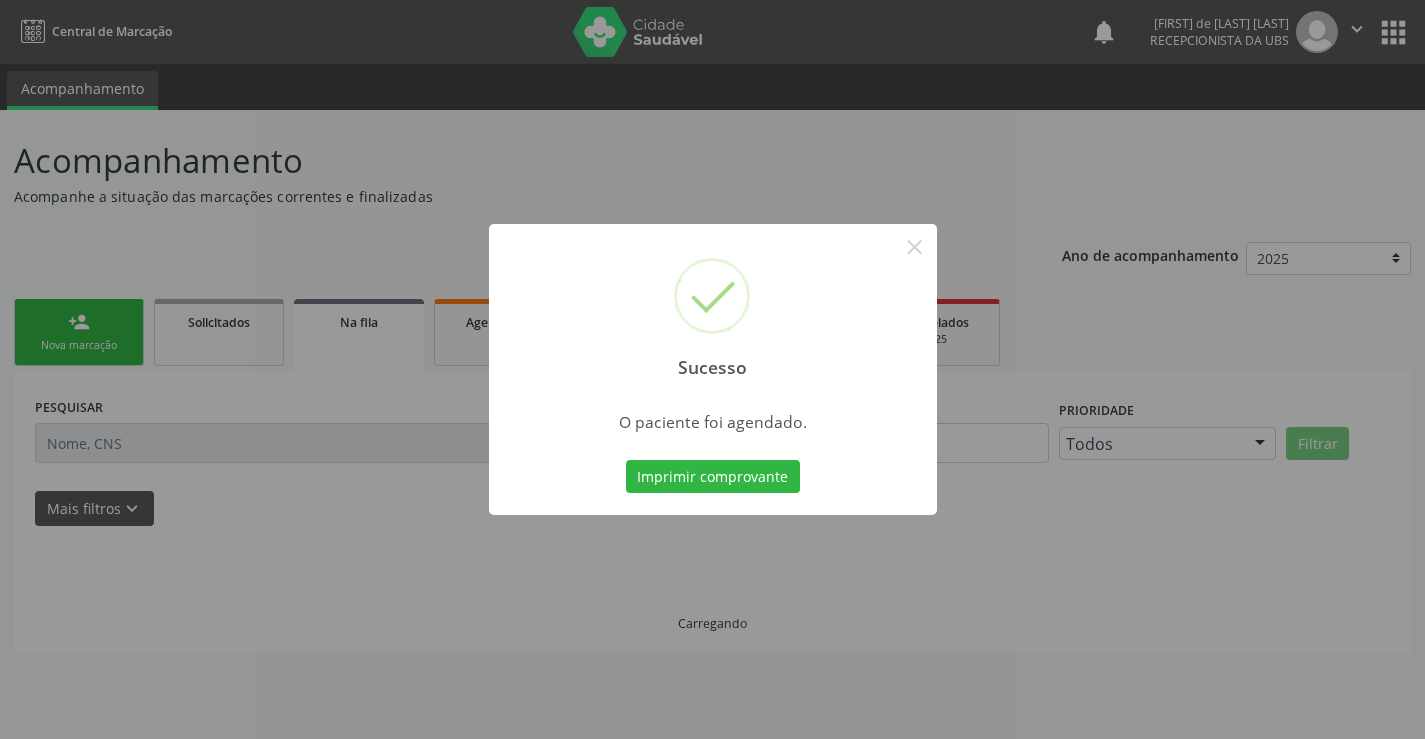 scroll, scrollTop: 0, scrollLeft: 0, axis: both 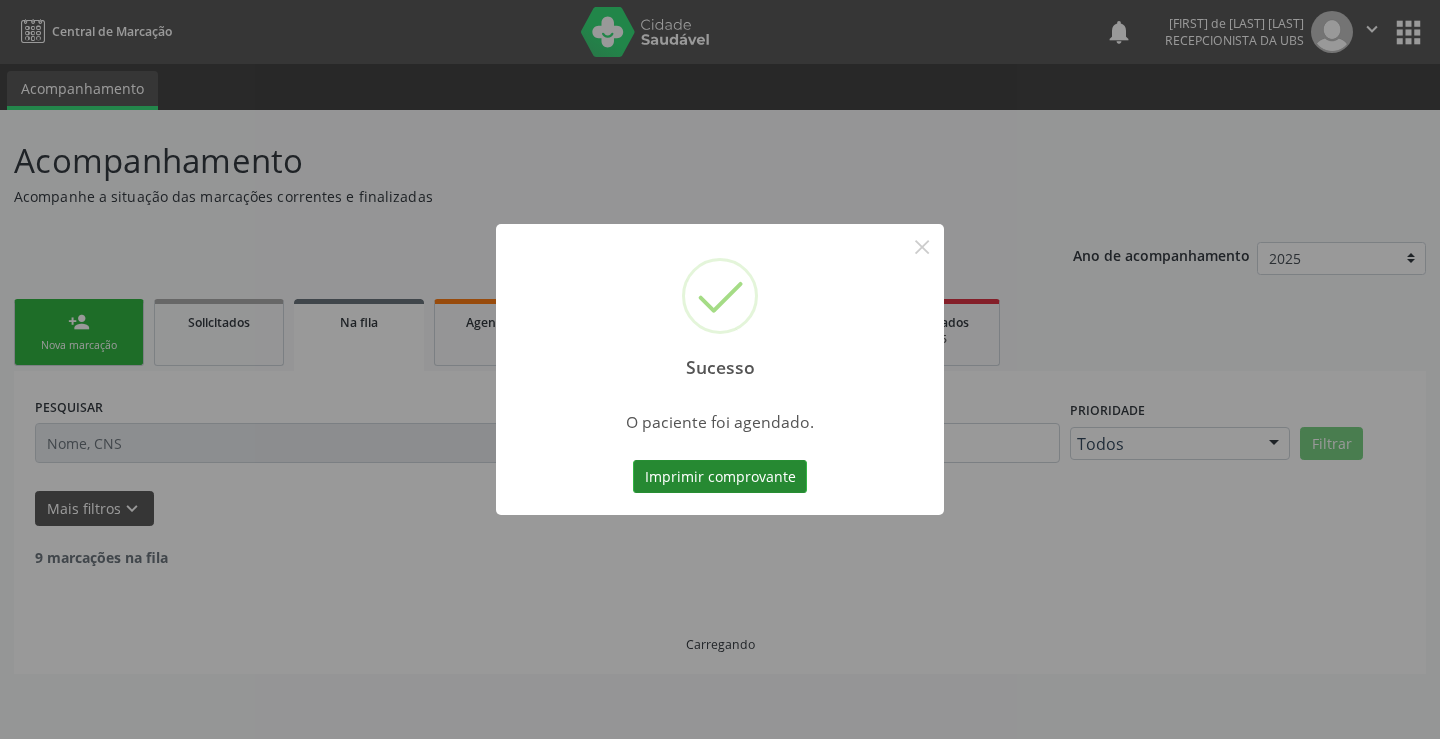 click on "Imprimir comprovante" at bounding box center (720, 477) 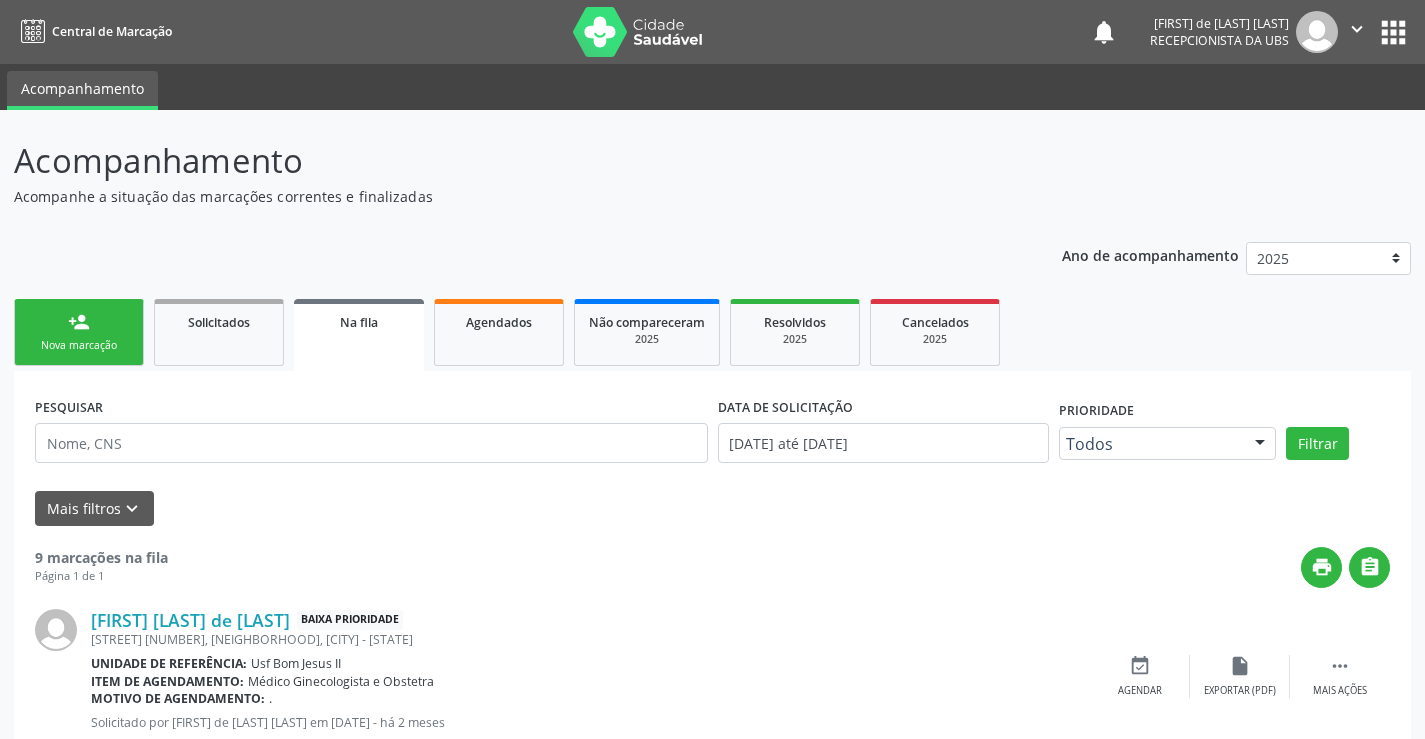 click on "Nova marcação" at bounding box center [79, 345] 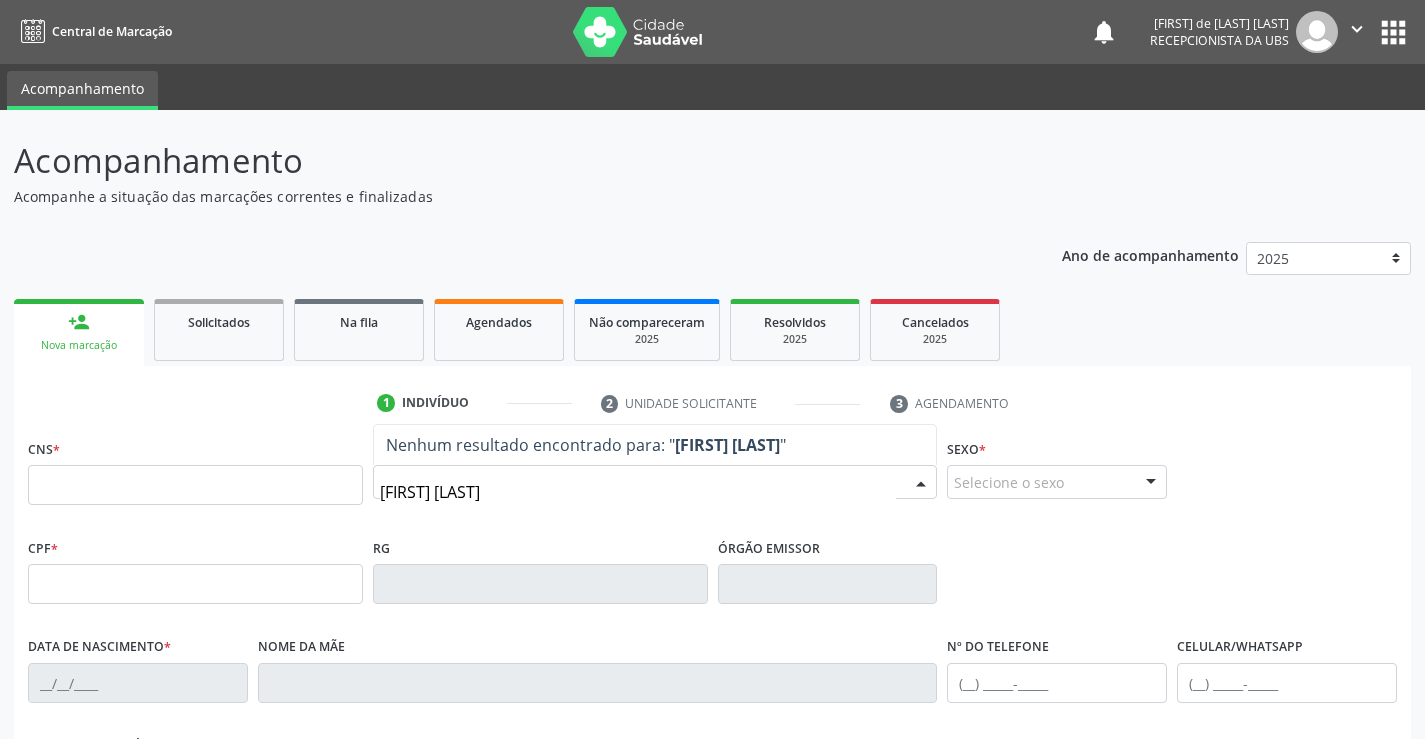 type on "[FIRST] [LAST]" 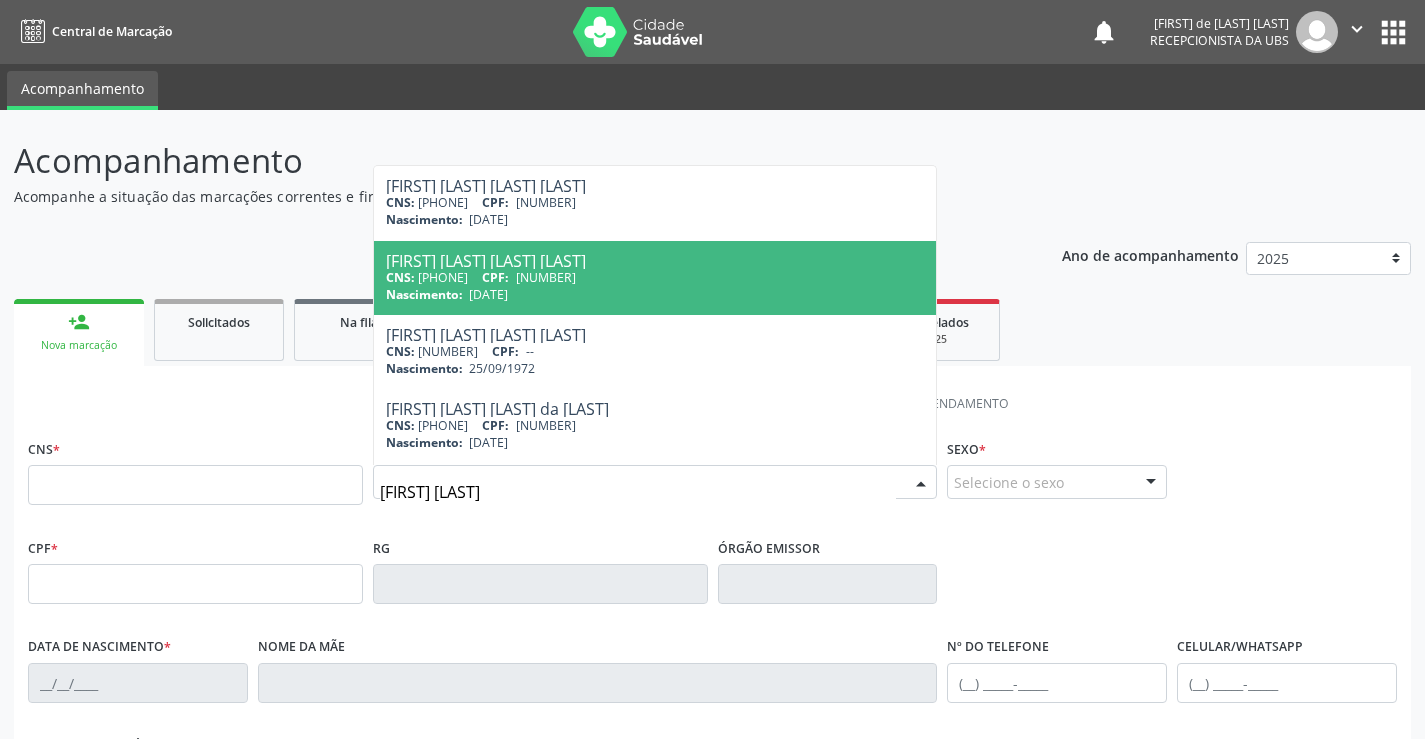 click on "CPF:" at bounding box center [495, 277] 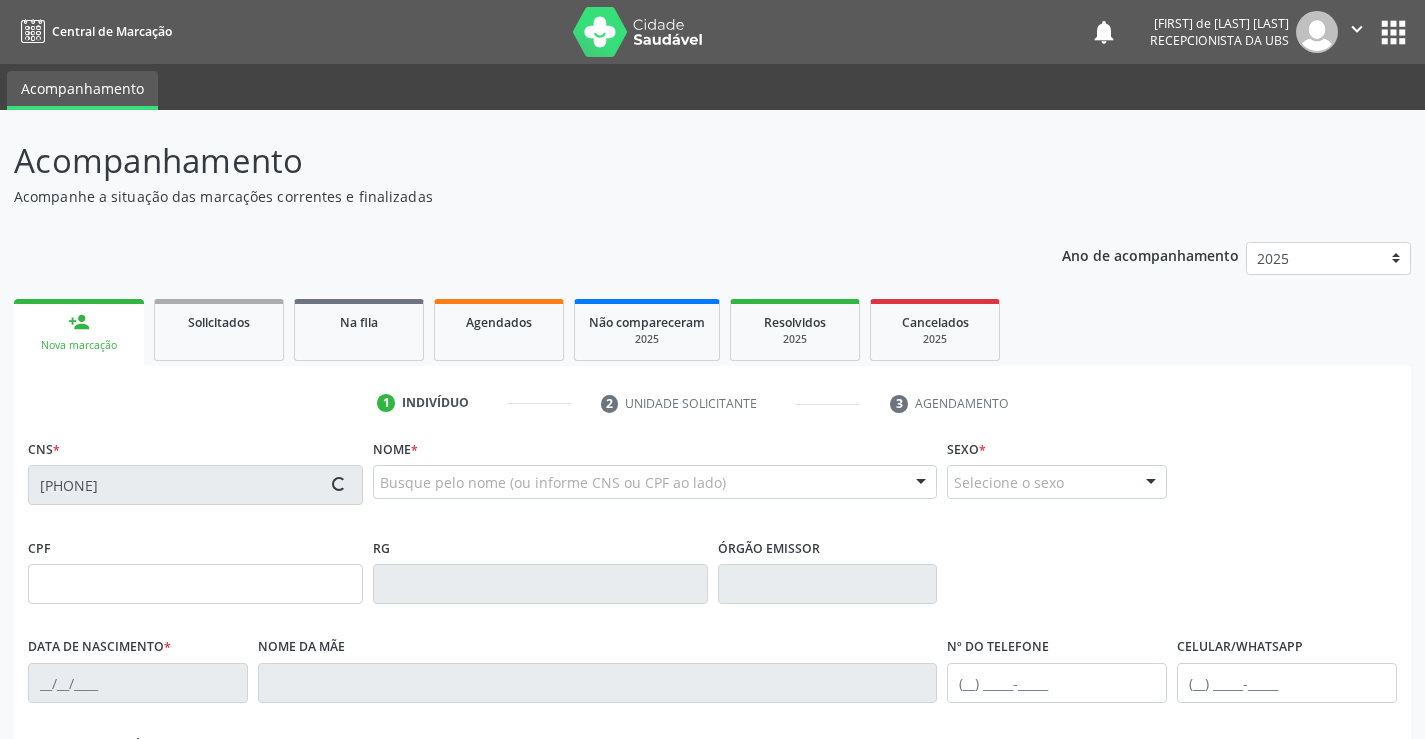 type on "[NUMBER]" 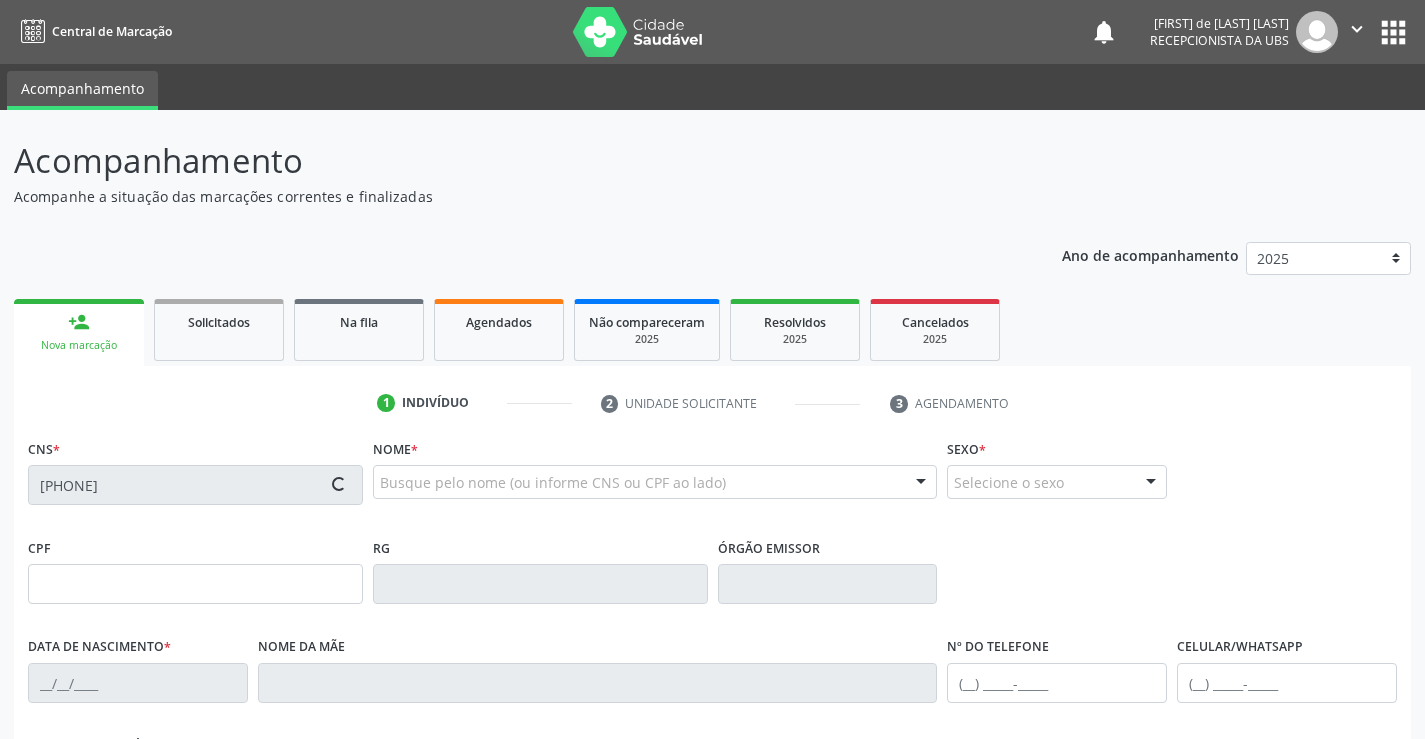 type on "[DATE]" 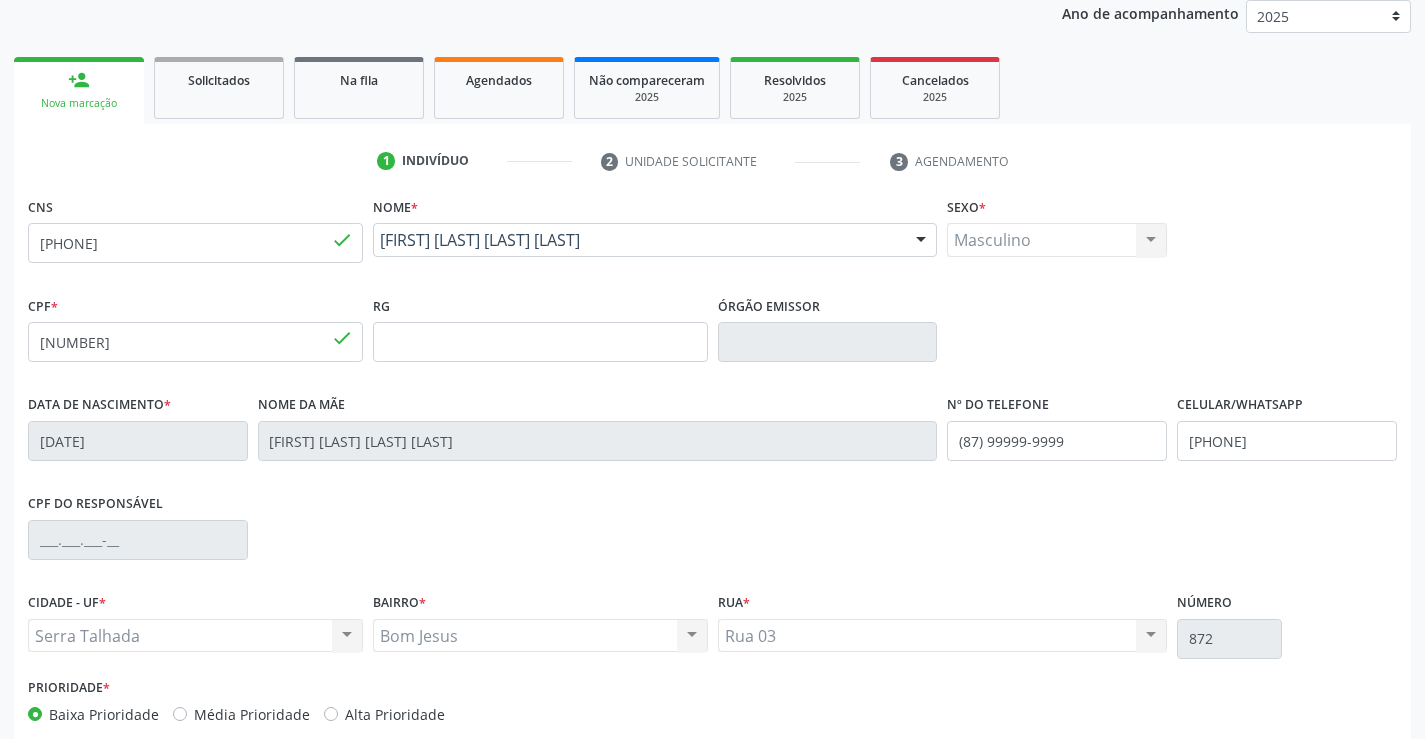 scroll, scrollTop: 345, scrollLeft: 0, axis: vertical 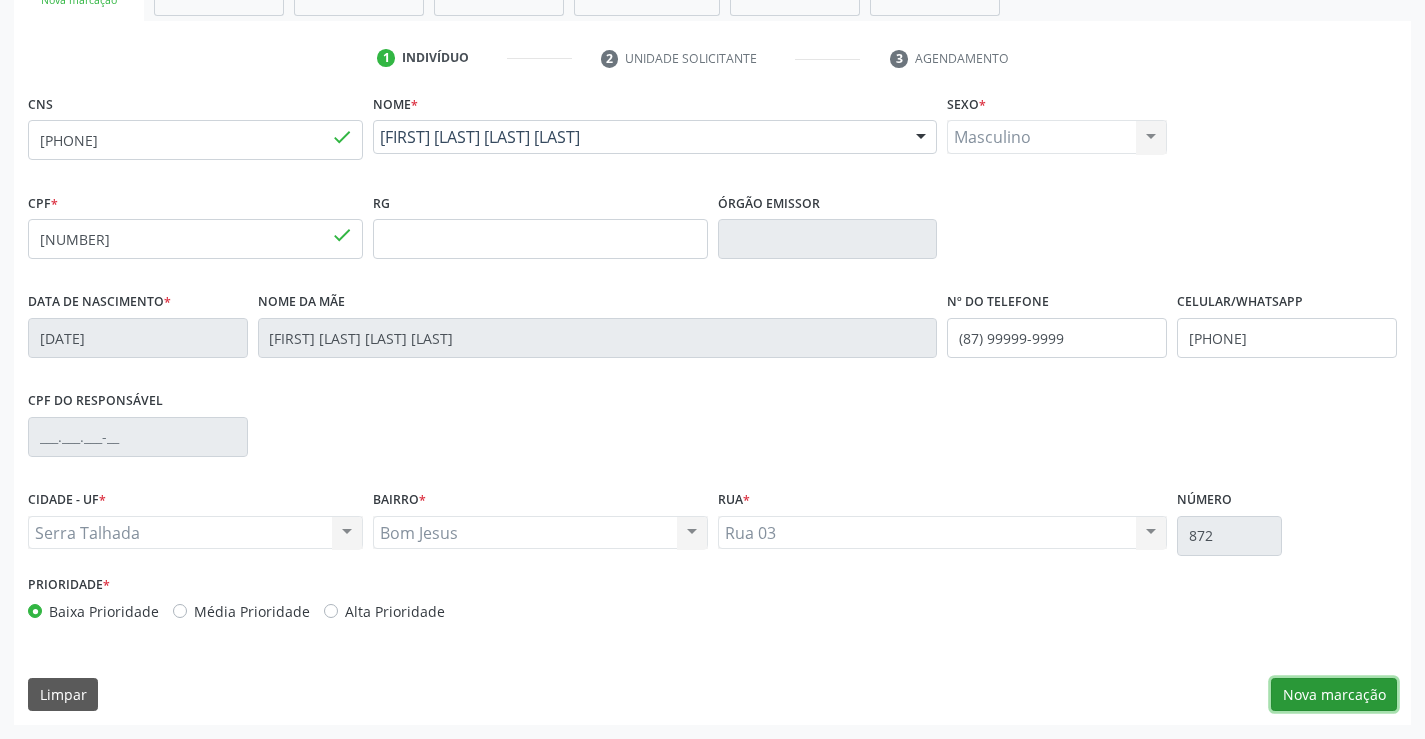 click on "Nova marcação" at bounding box center [1334, 695] 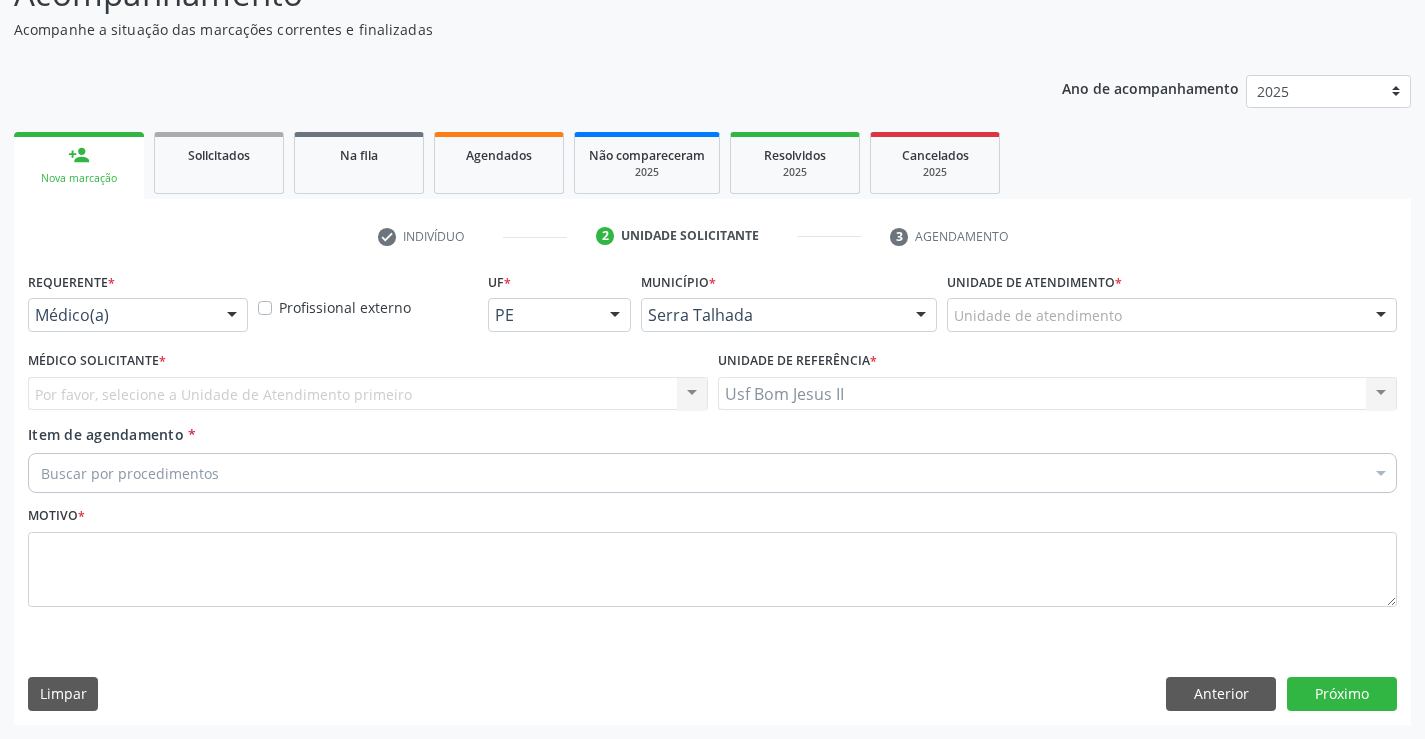 scroll, scrollTop: 167, scrollLeft: 0, axis: vertical 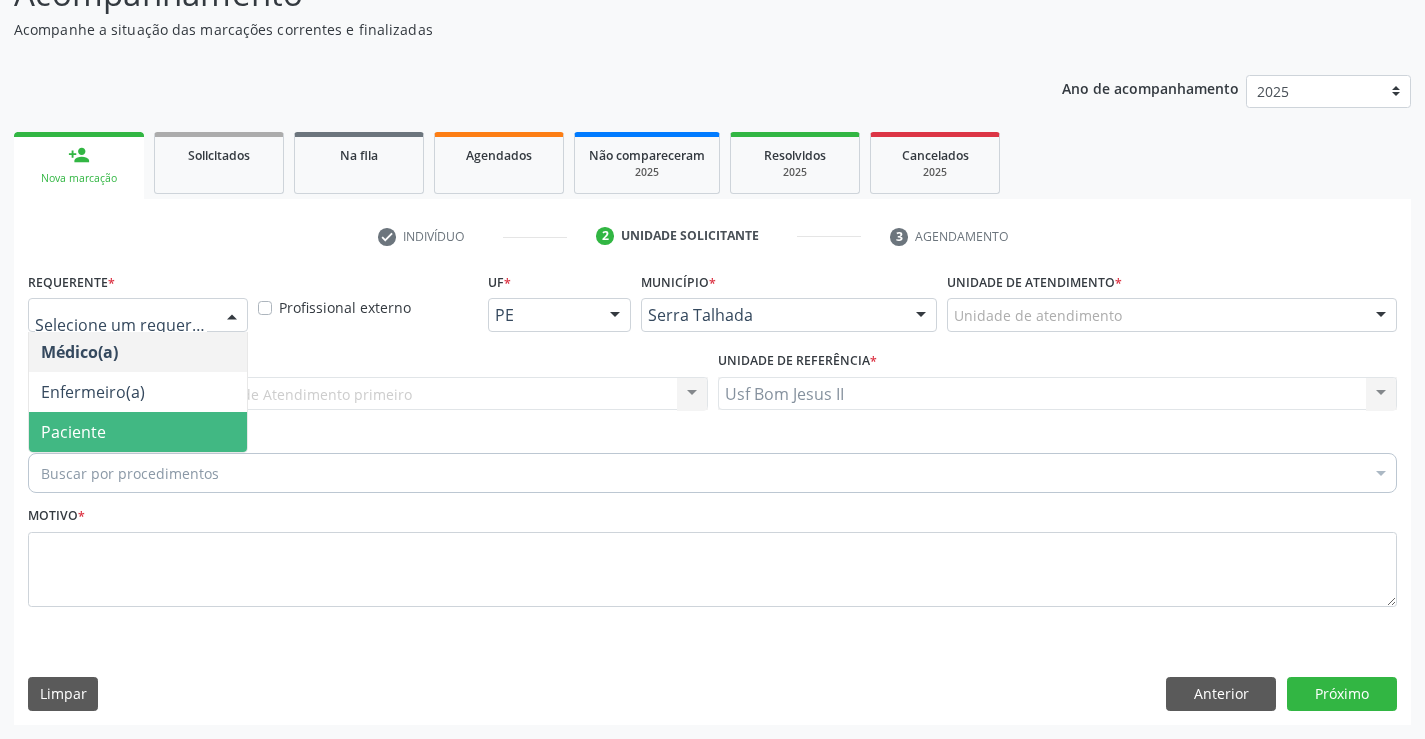 click on "Paciente" at bounding box center (73, 432) 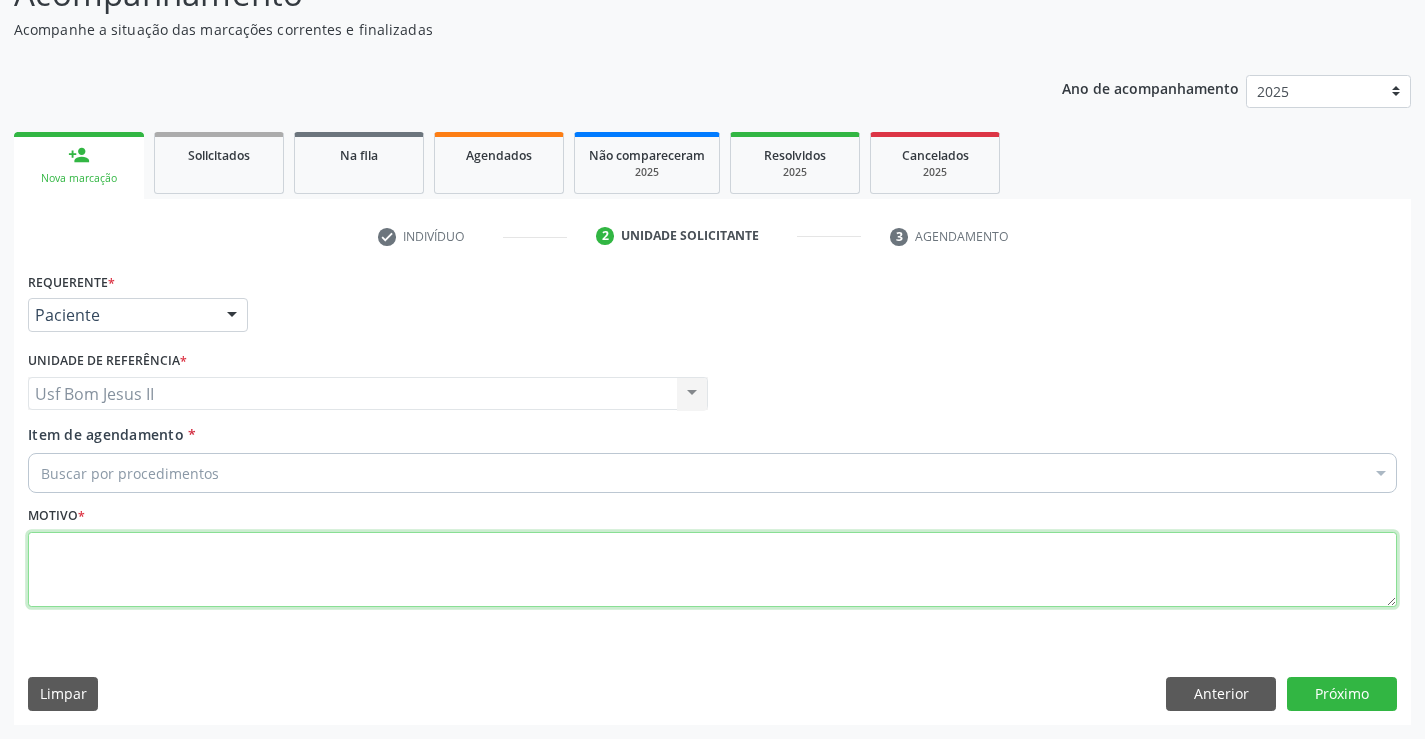 click at bounding box center (712, 570) 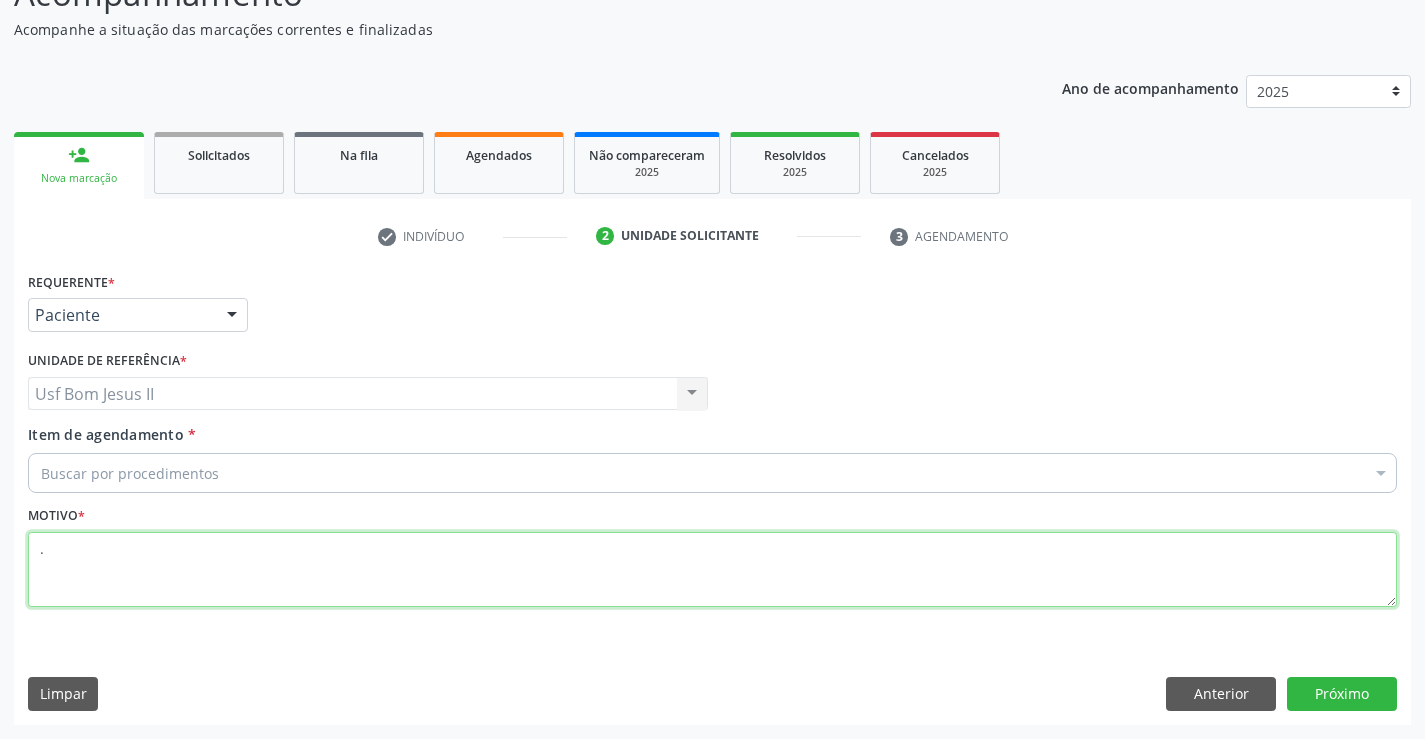 type on "." 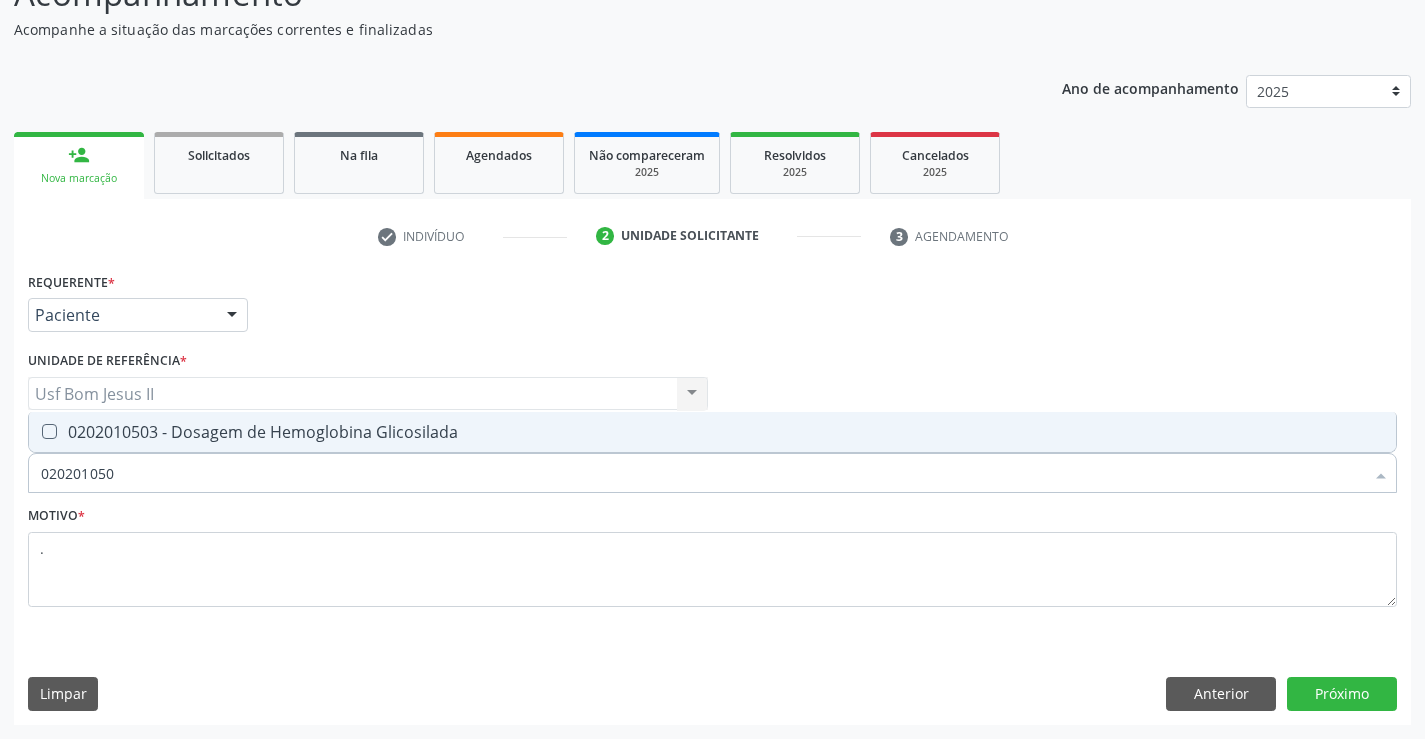 type on "0202010503" 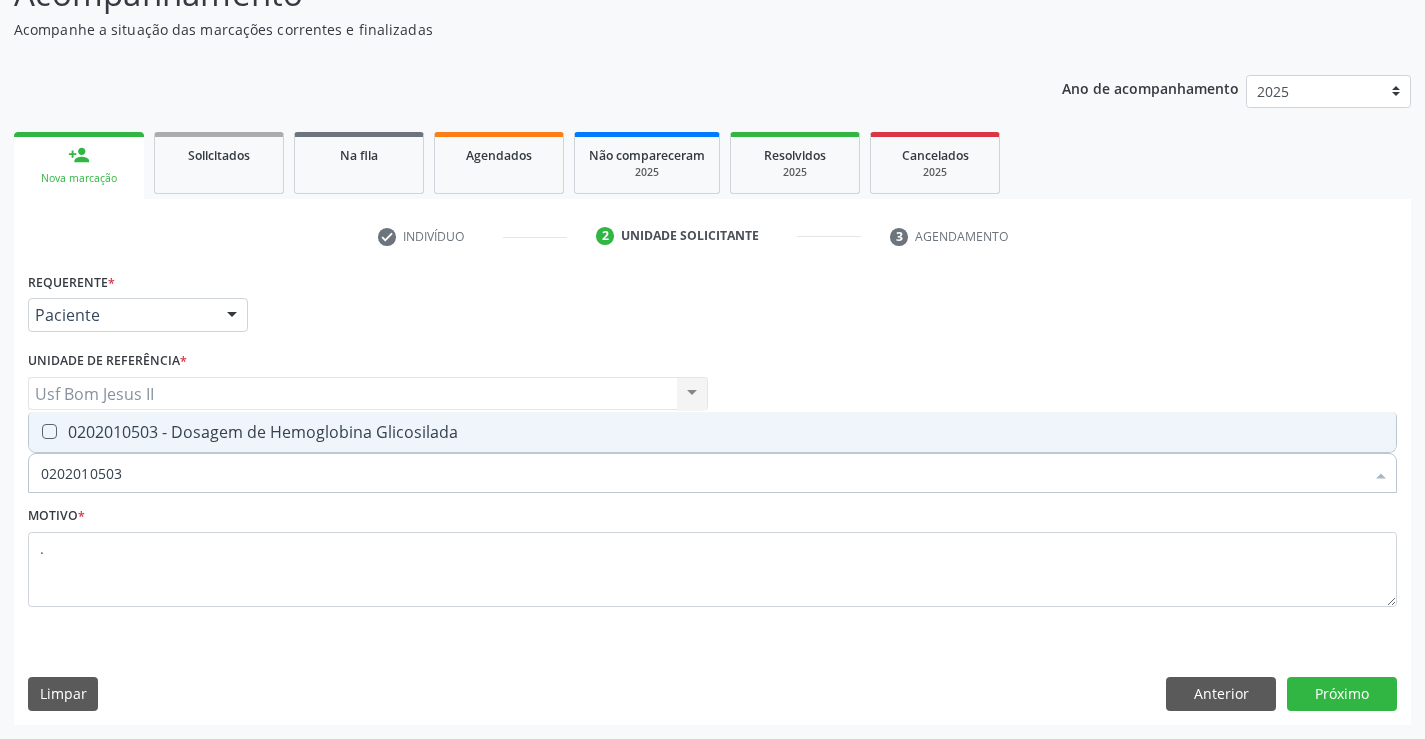 click on "0202010503 - Dosagem de Hemoglobina Glicosilada" at bounding box center (712, 432) 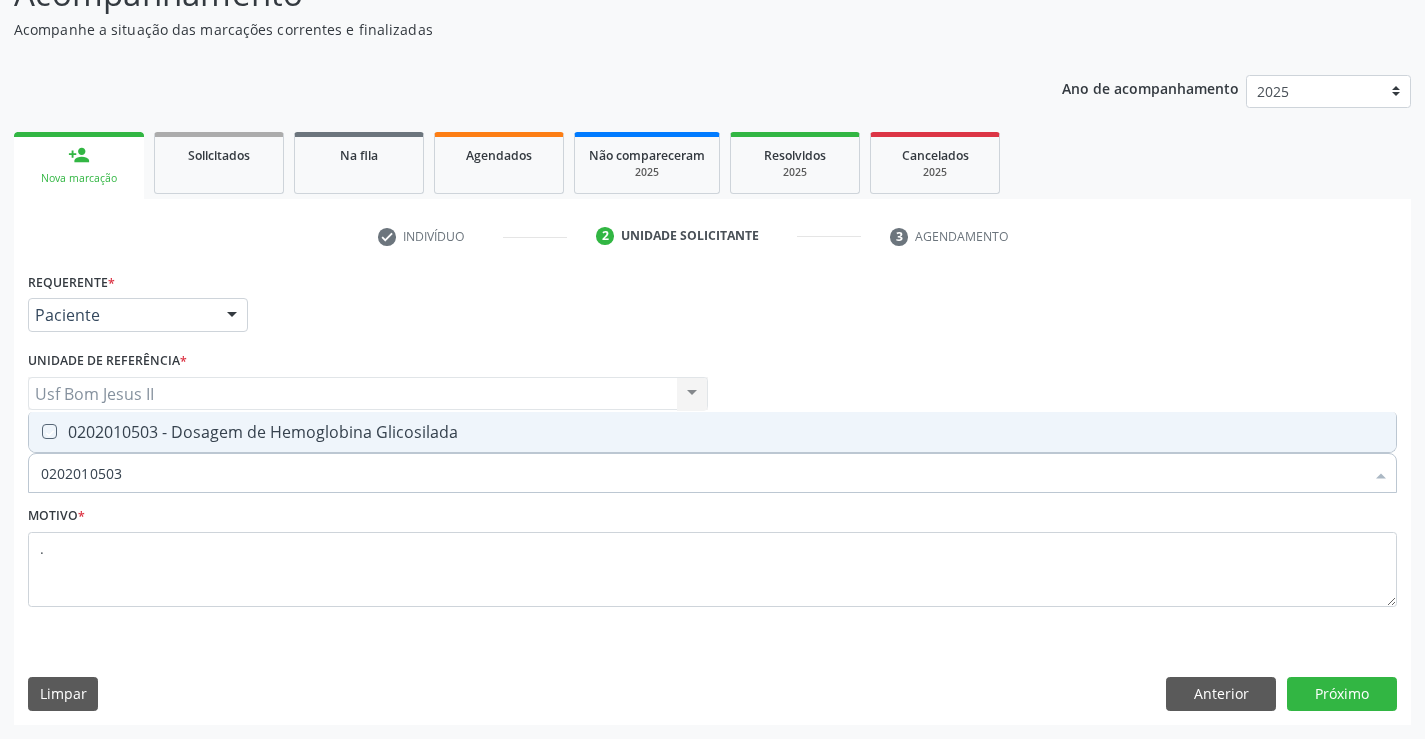 checkbox on "true" 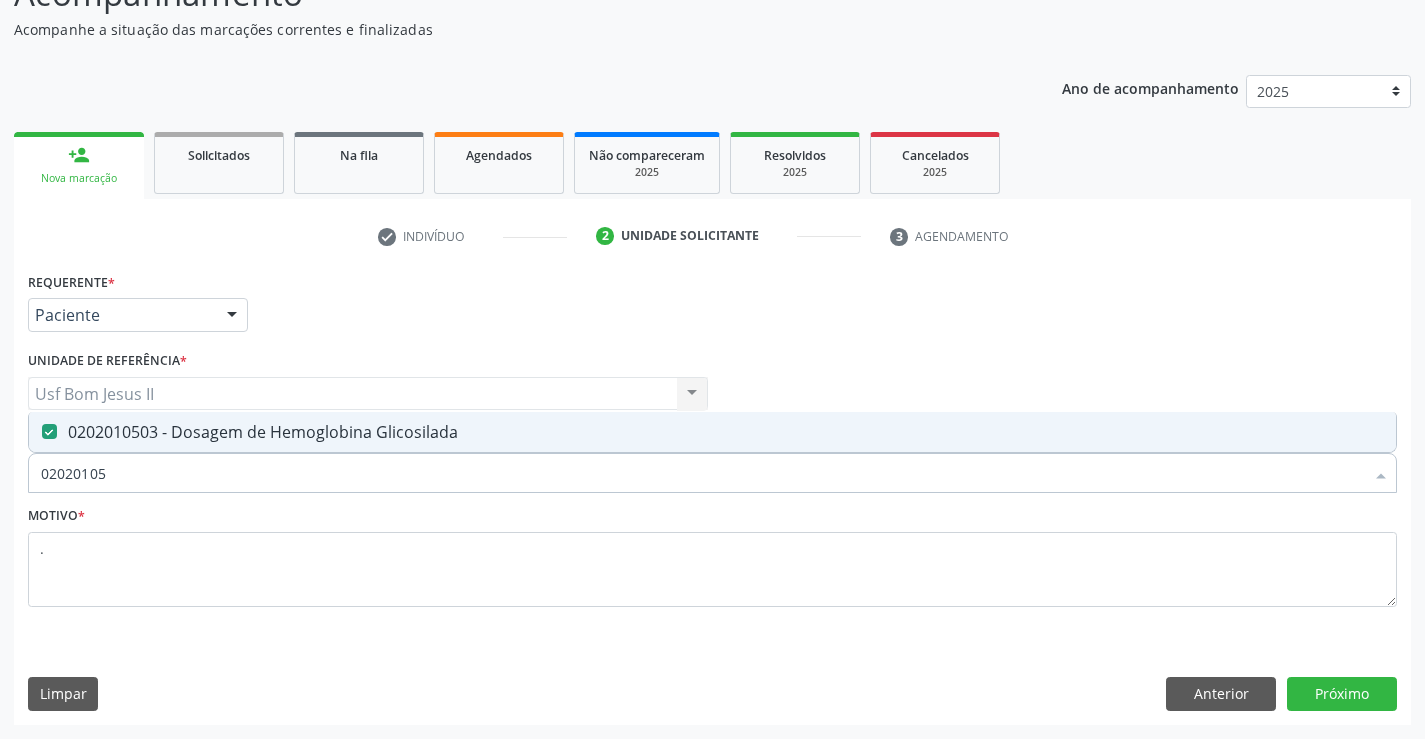 type on "0202010" 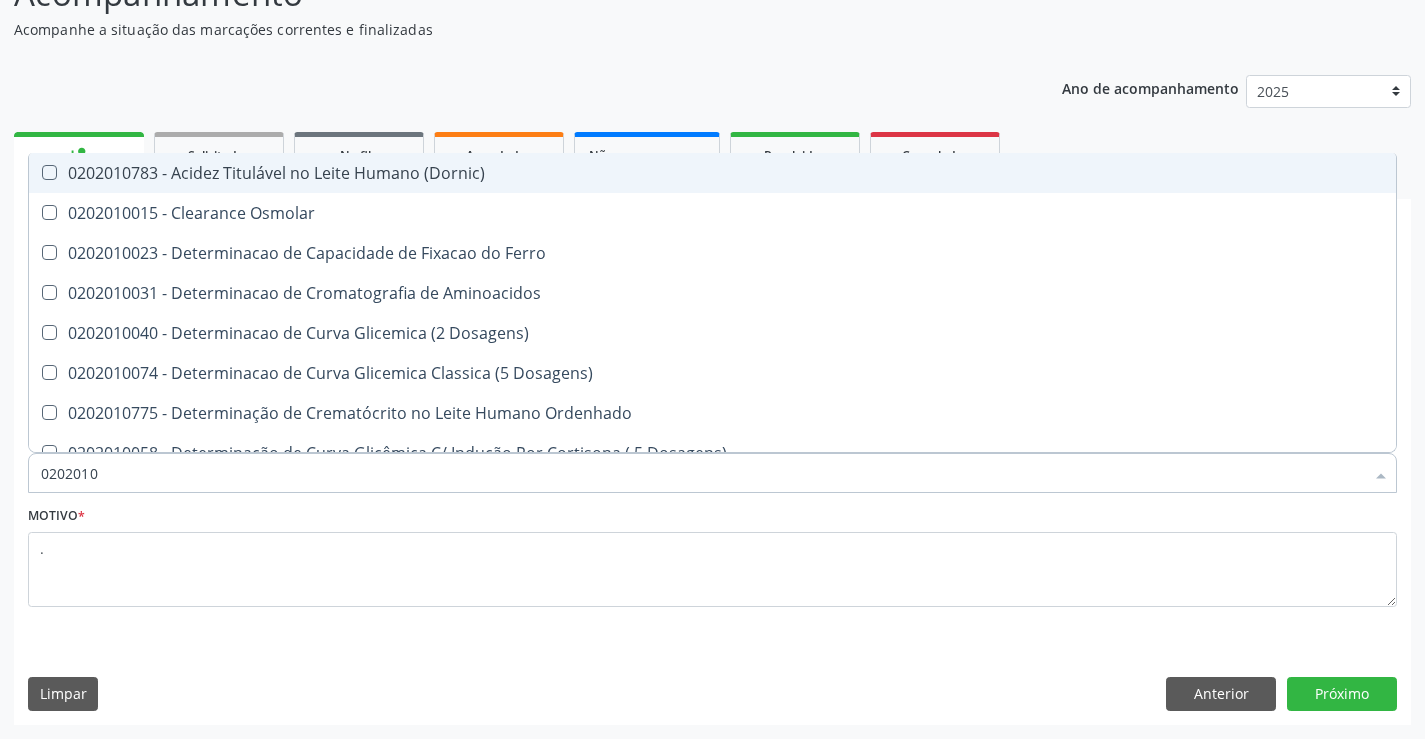 type on "020201" 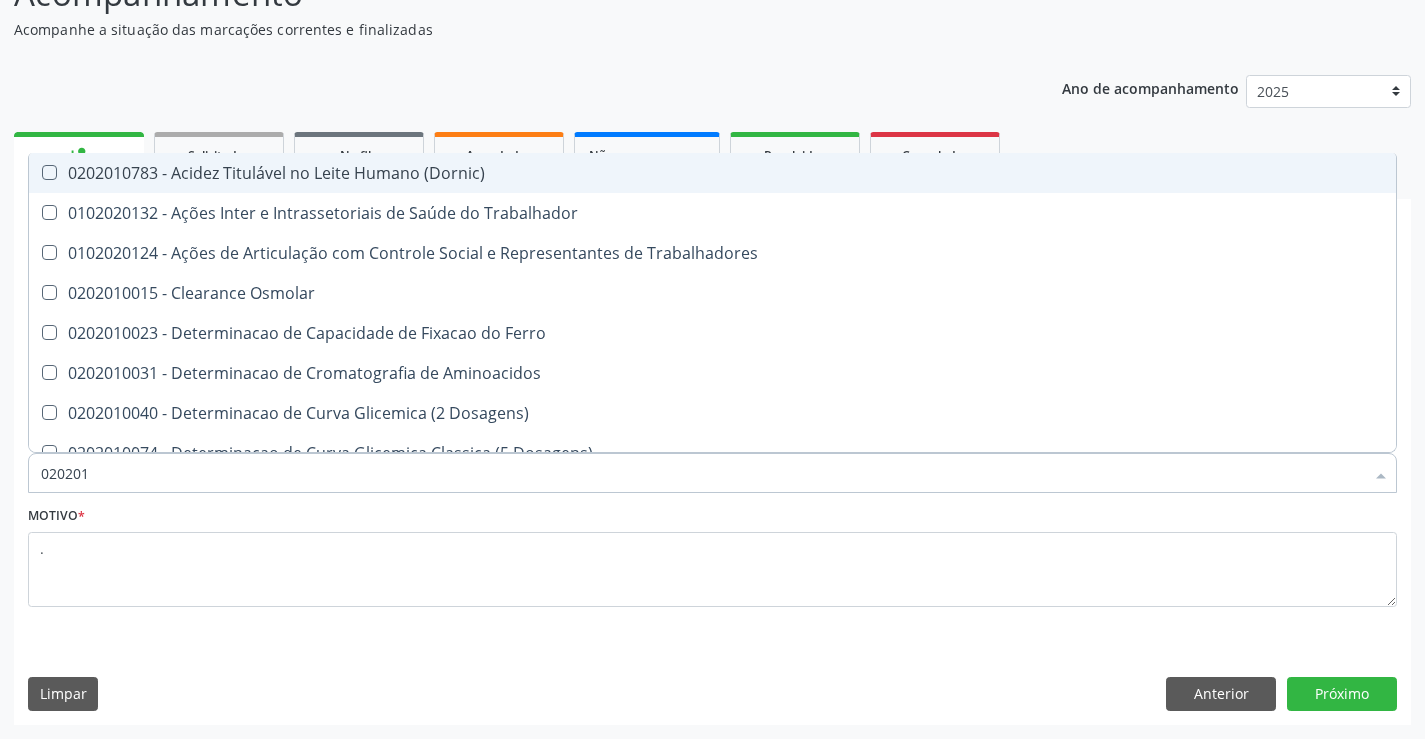 type on "02020" 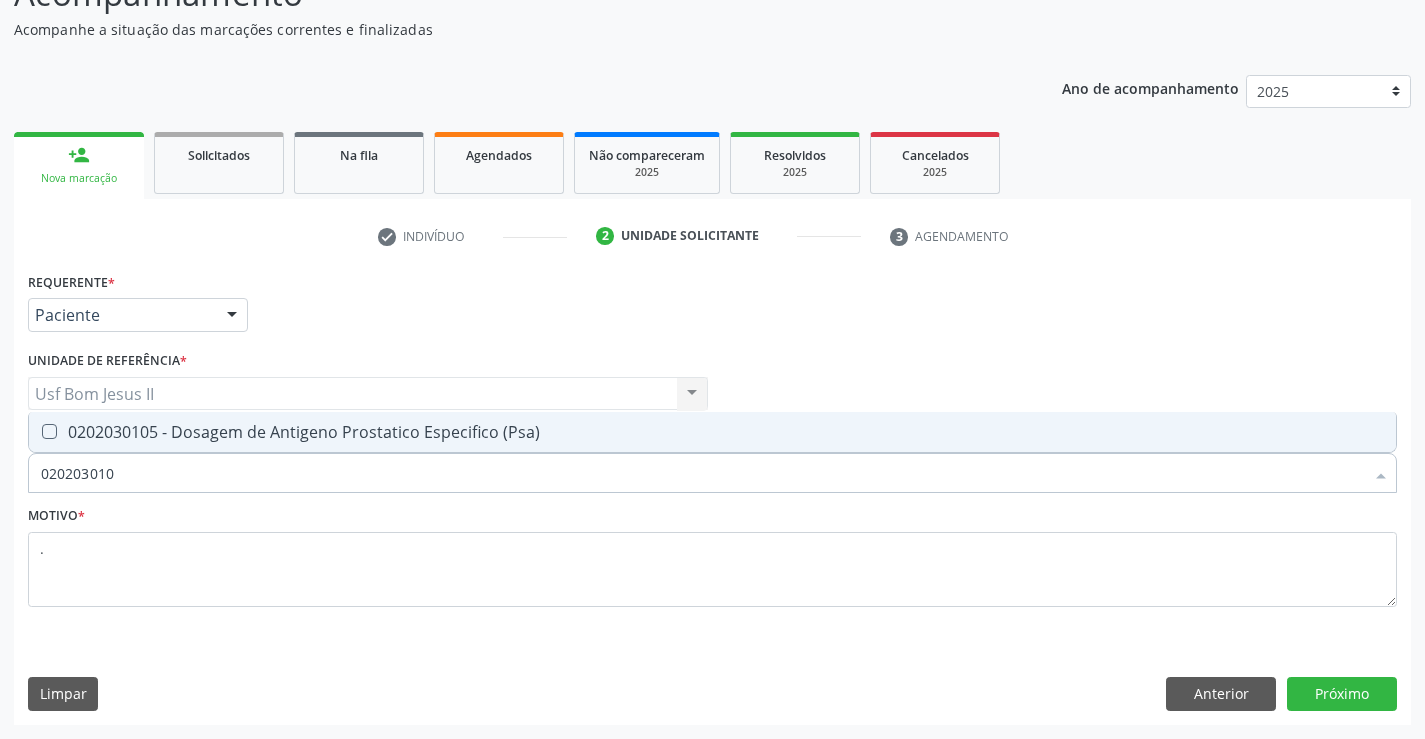type on "[NUMBER]" 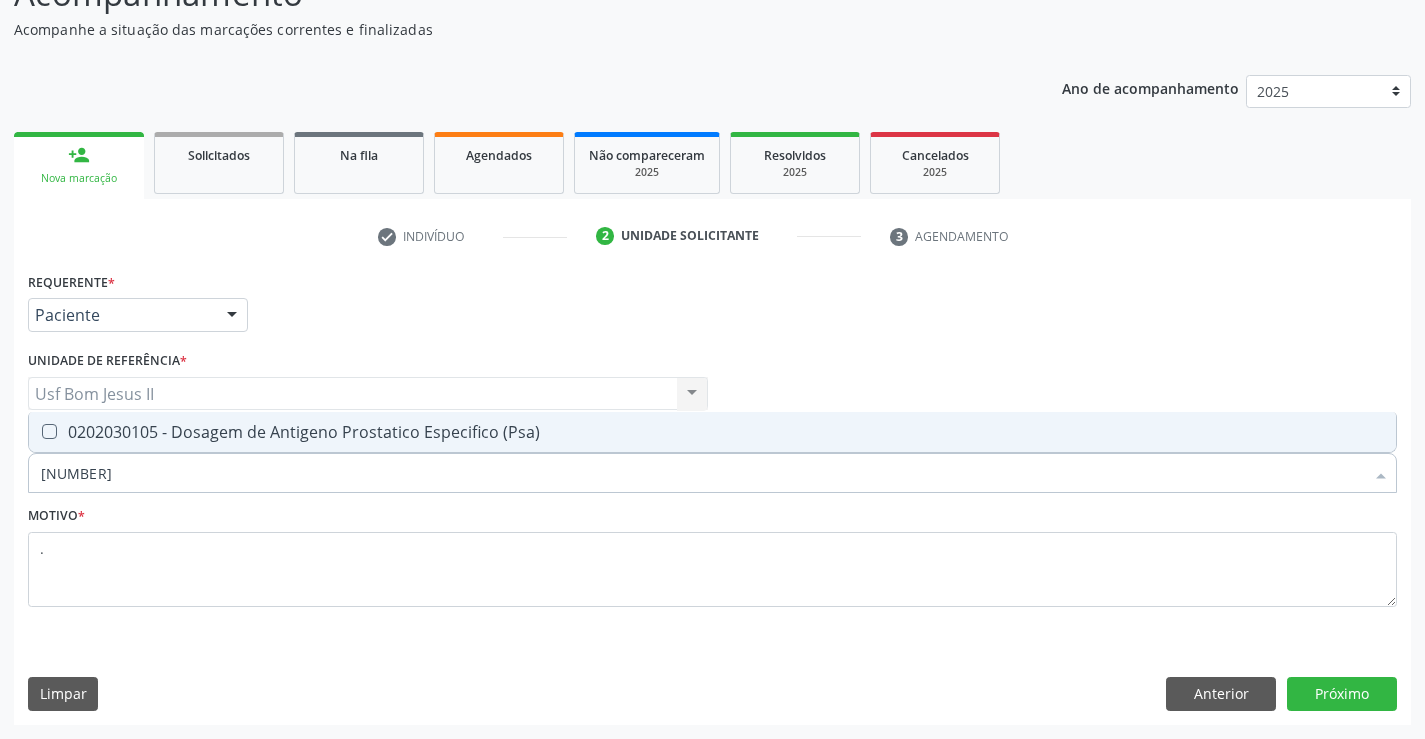 click on "0202030105 - Dosagem de Antigeno Prostatico Especifico (Psa)" at bounding box center [712, 432] 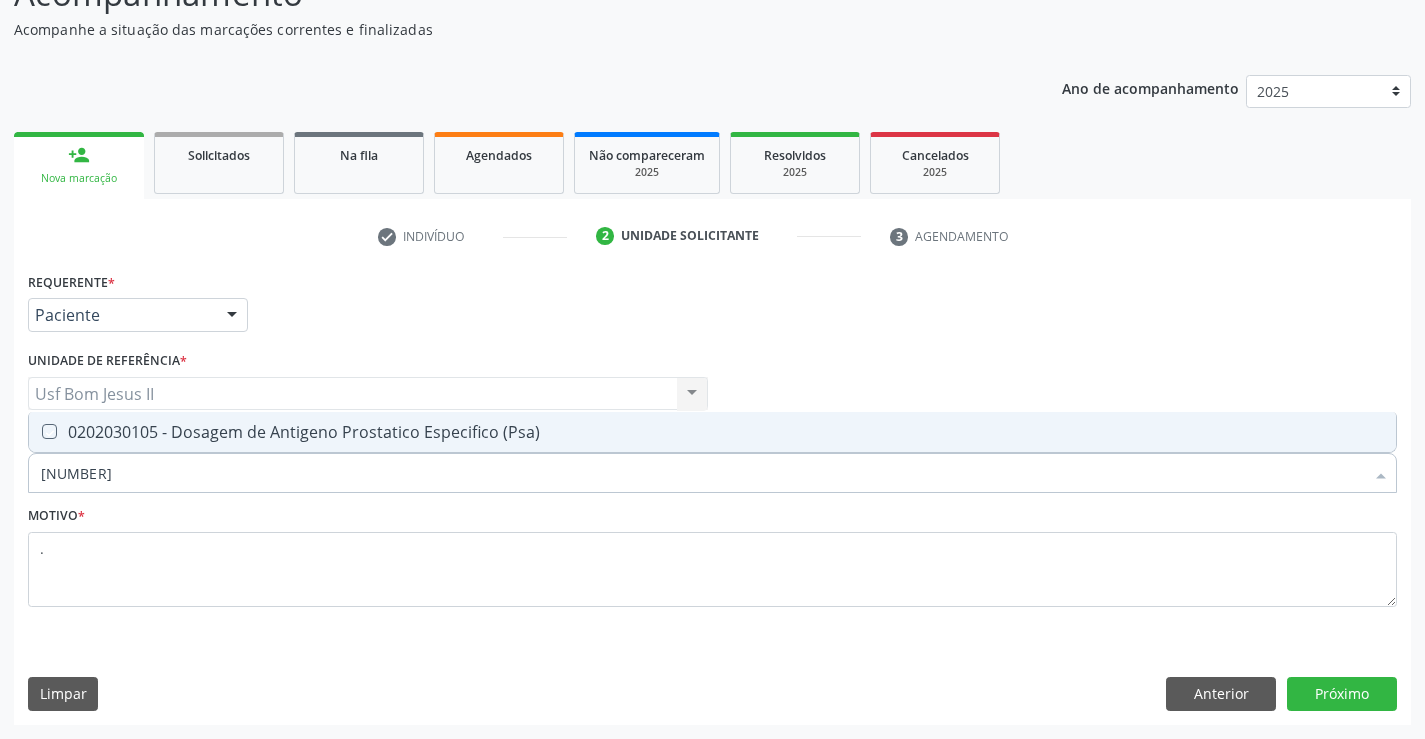 checkbox on "true" 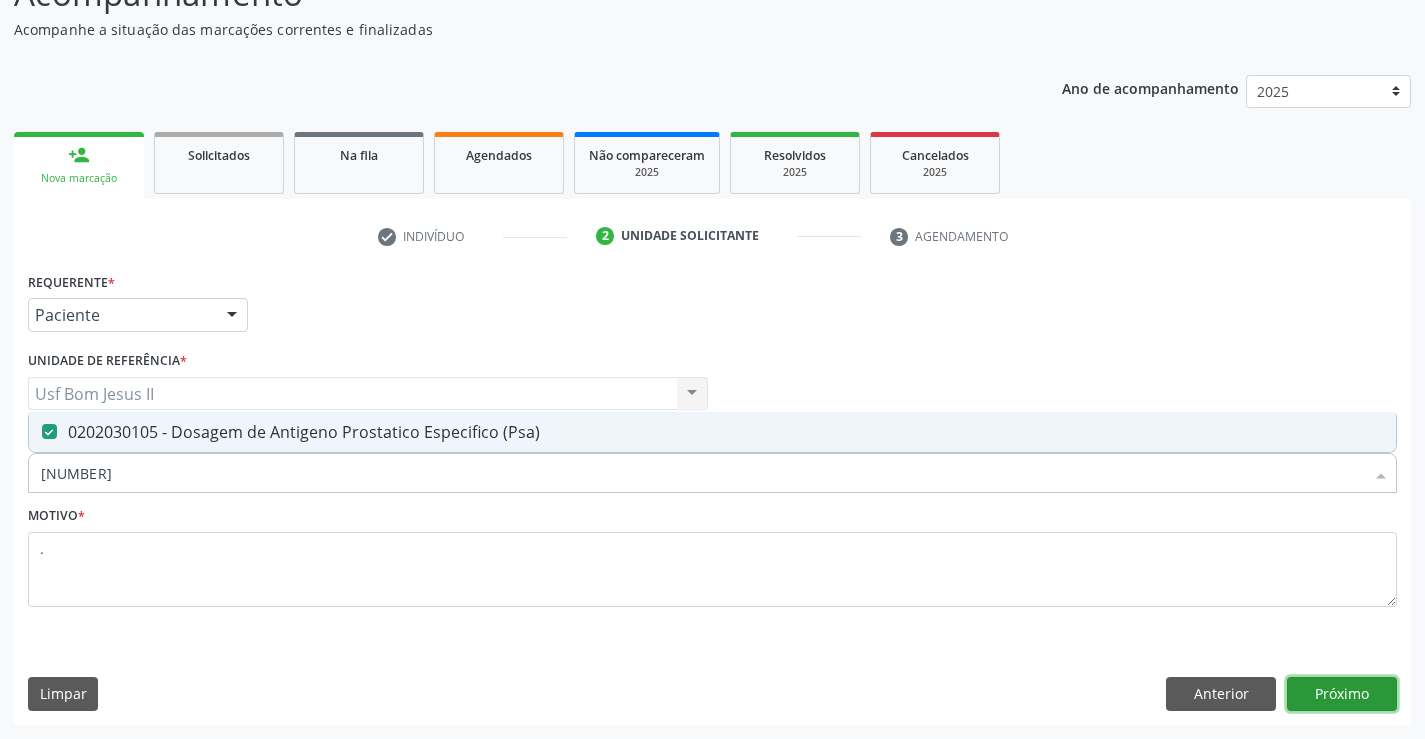 click on "Próximo" at bounding box center [1342, 694] 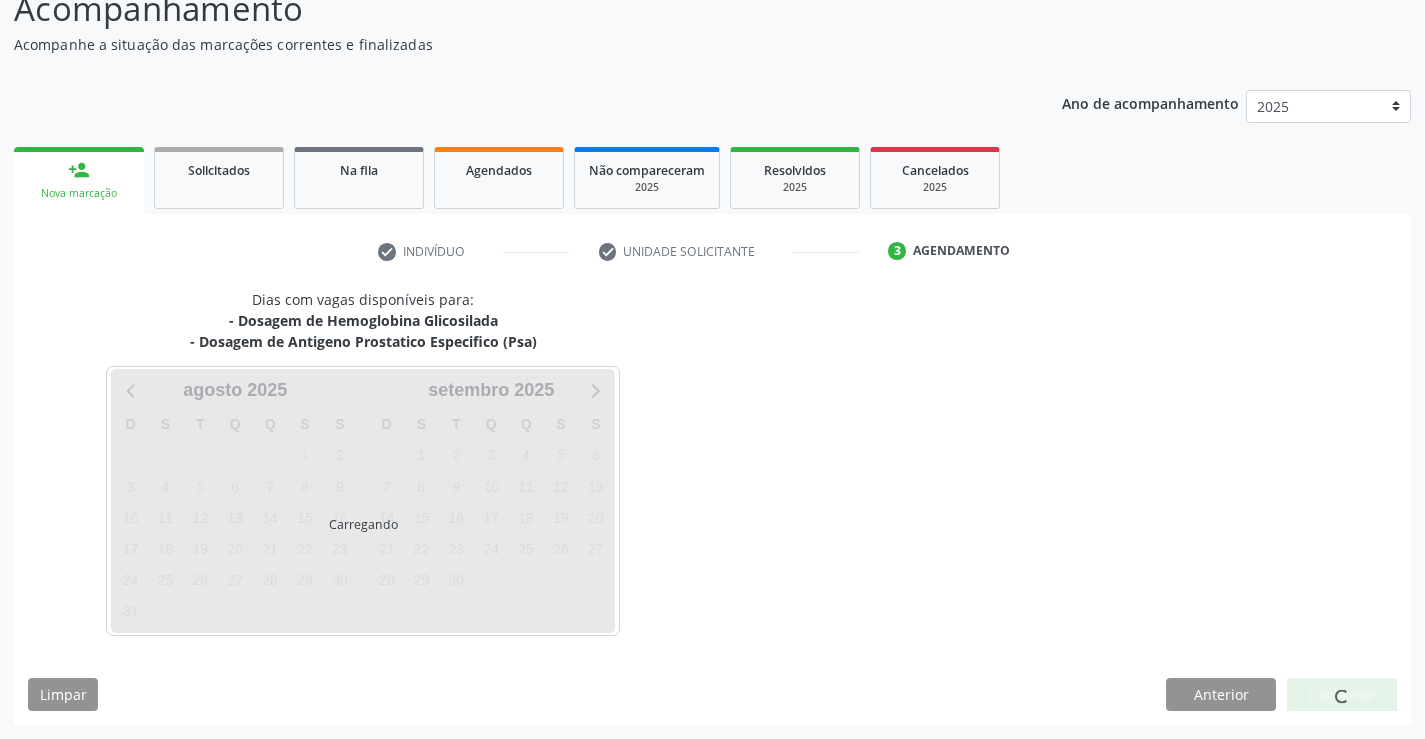 scroll, scrollTop: 152, scrollLeft: 0, axis: vertical 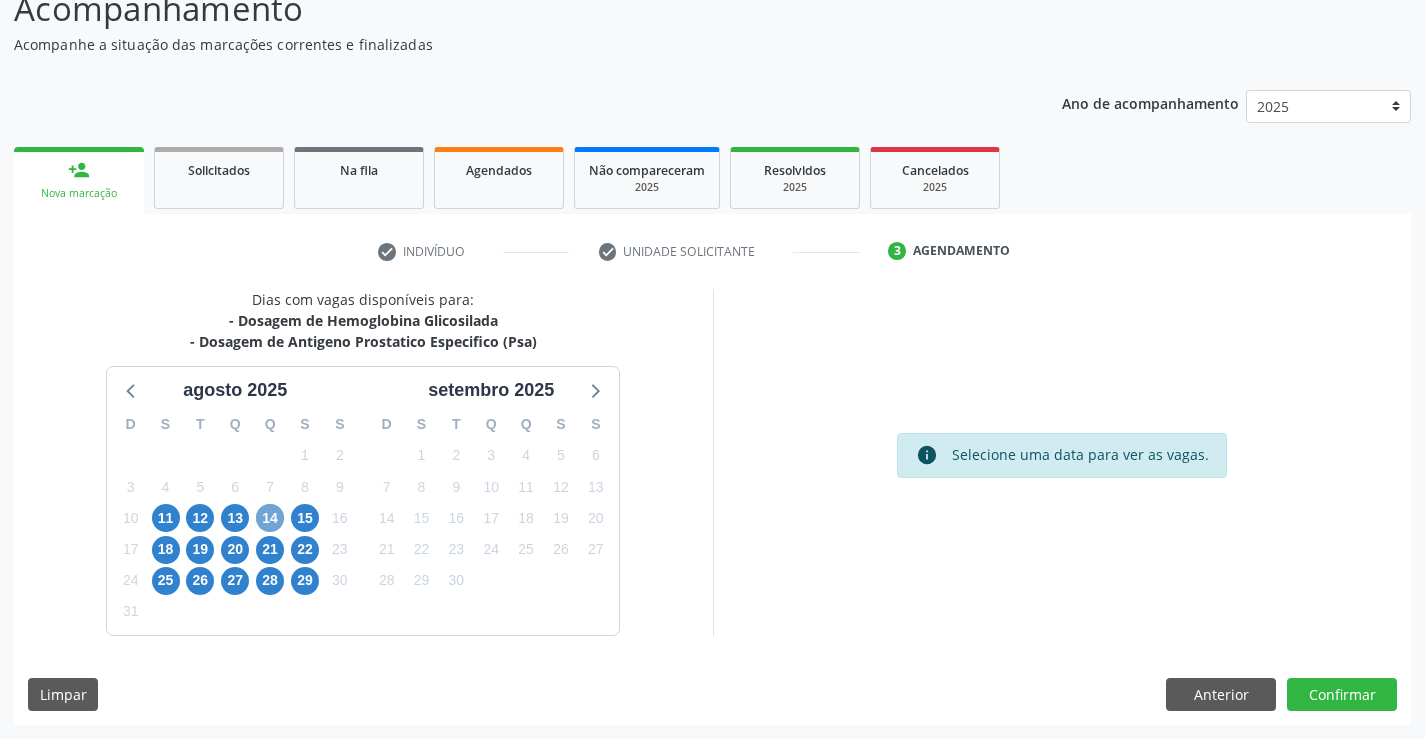 click on "14" at bounding box center (270, 518) 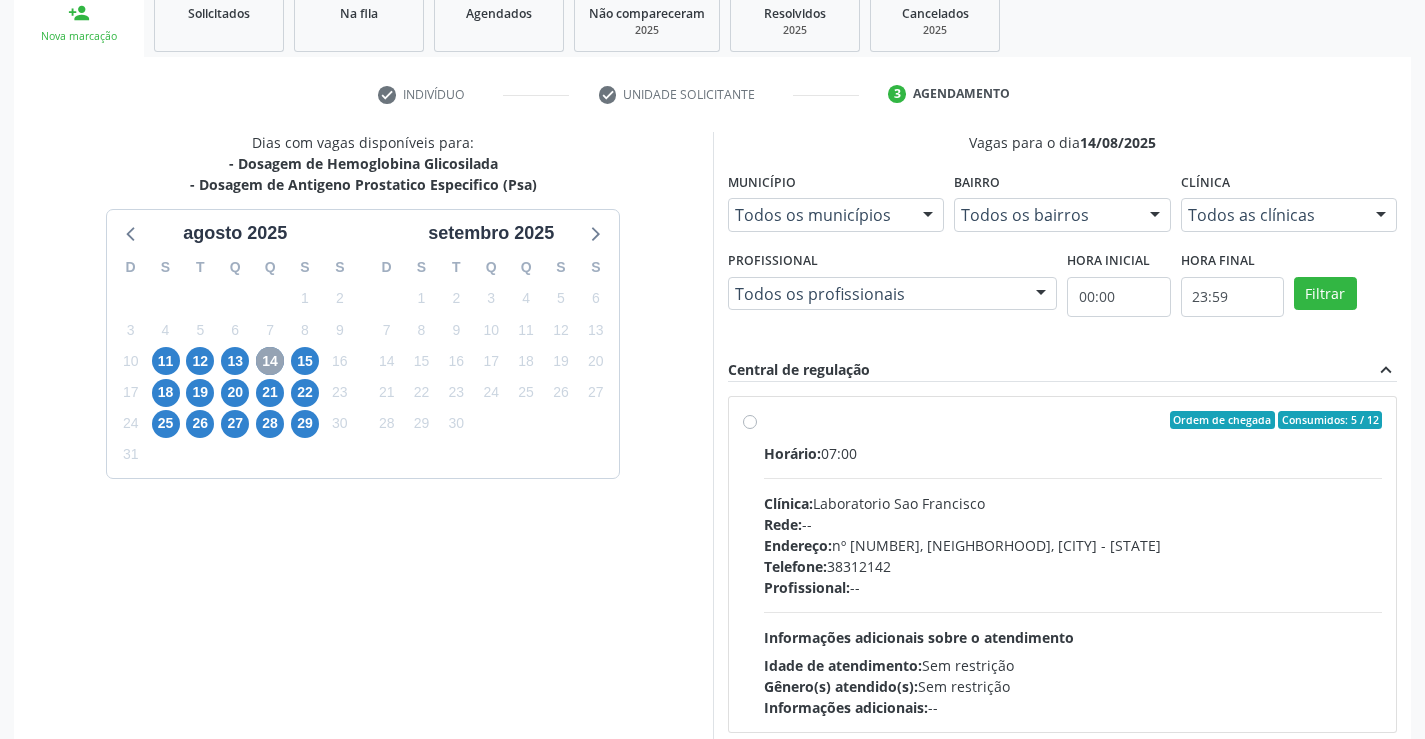 scroll, scrollTop: 310, scrollLeft: 0, axis: vertical 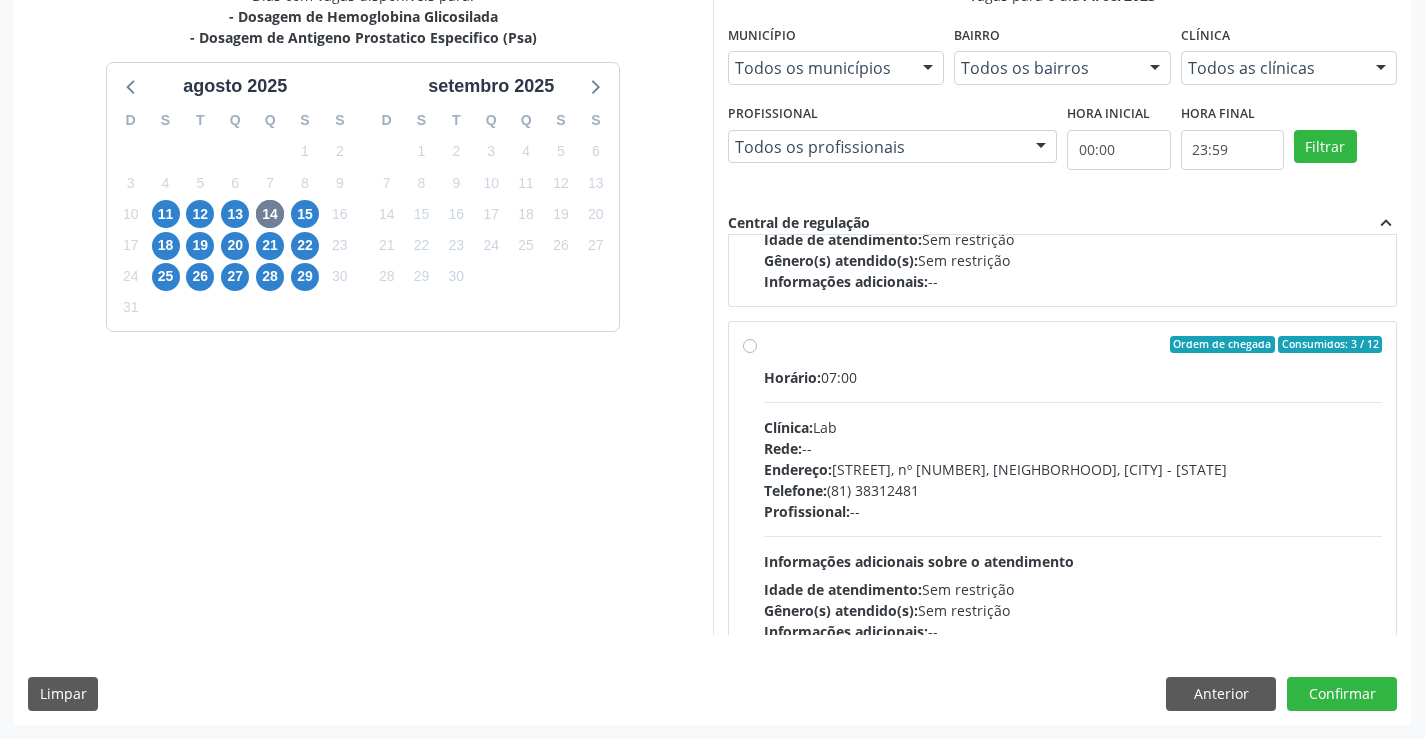 click on "Ordem de chegada
Consumidos: 3 / 12" at bounding box center (1073, 345) 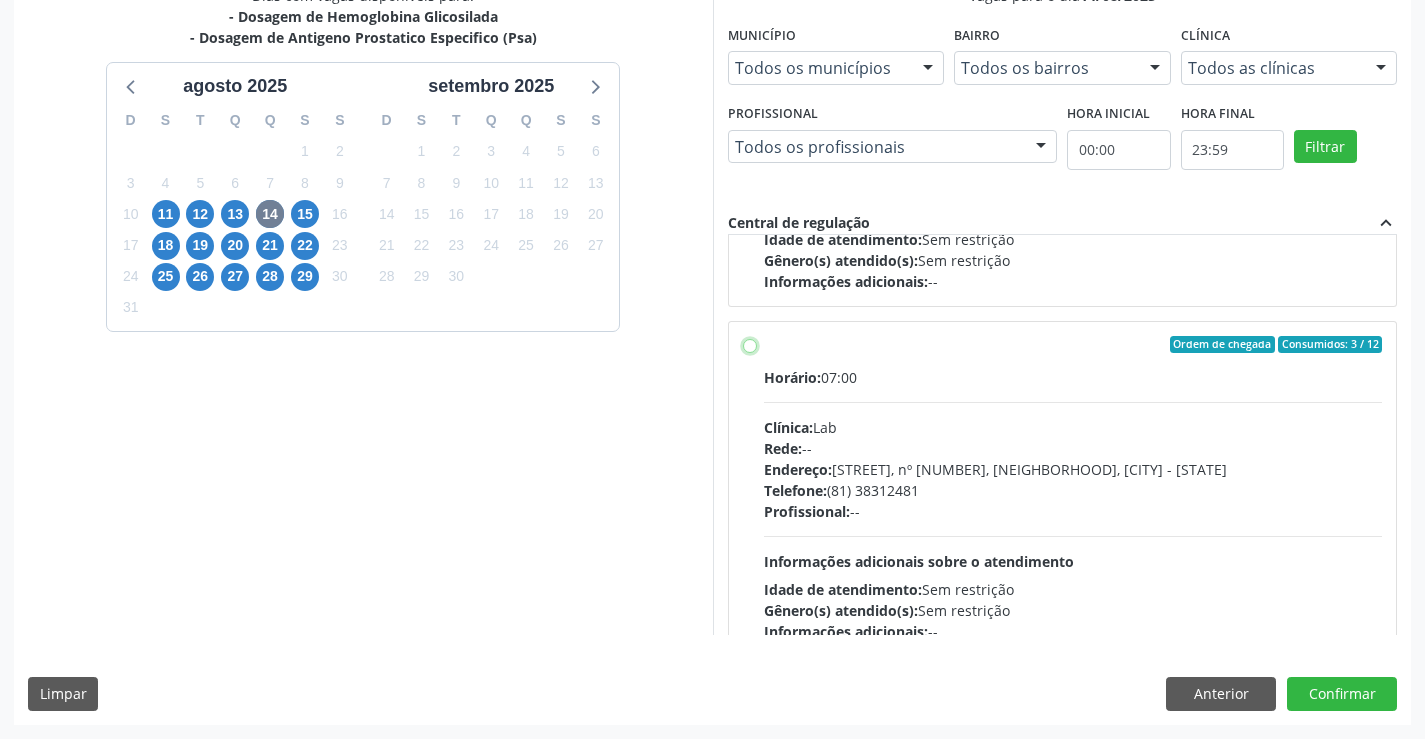 radio on "true" 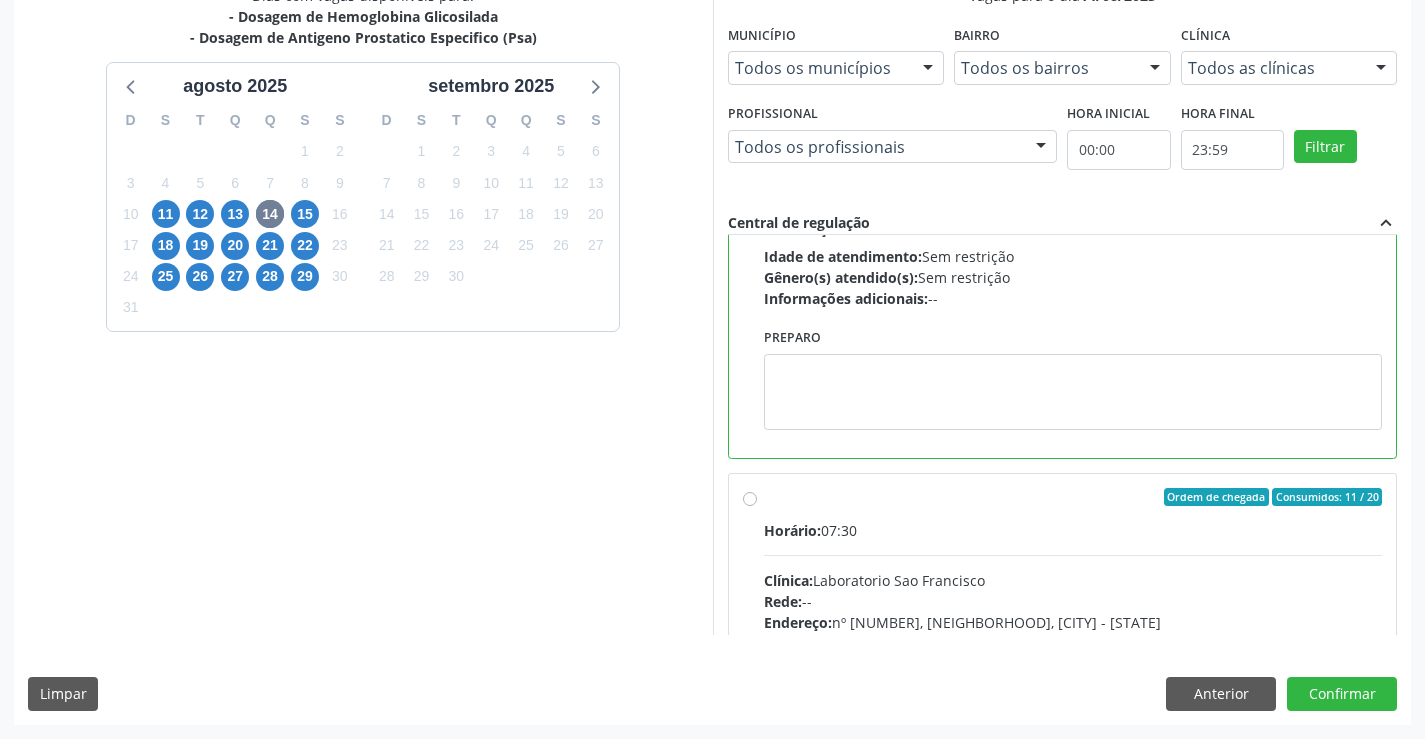 scroll, scrollTop: 246, scrollLeft: 0, axis: vertical 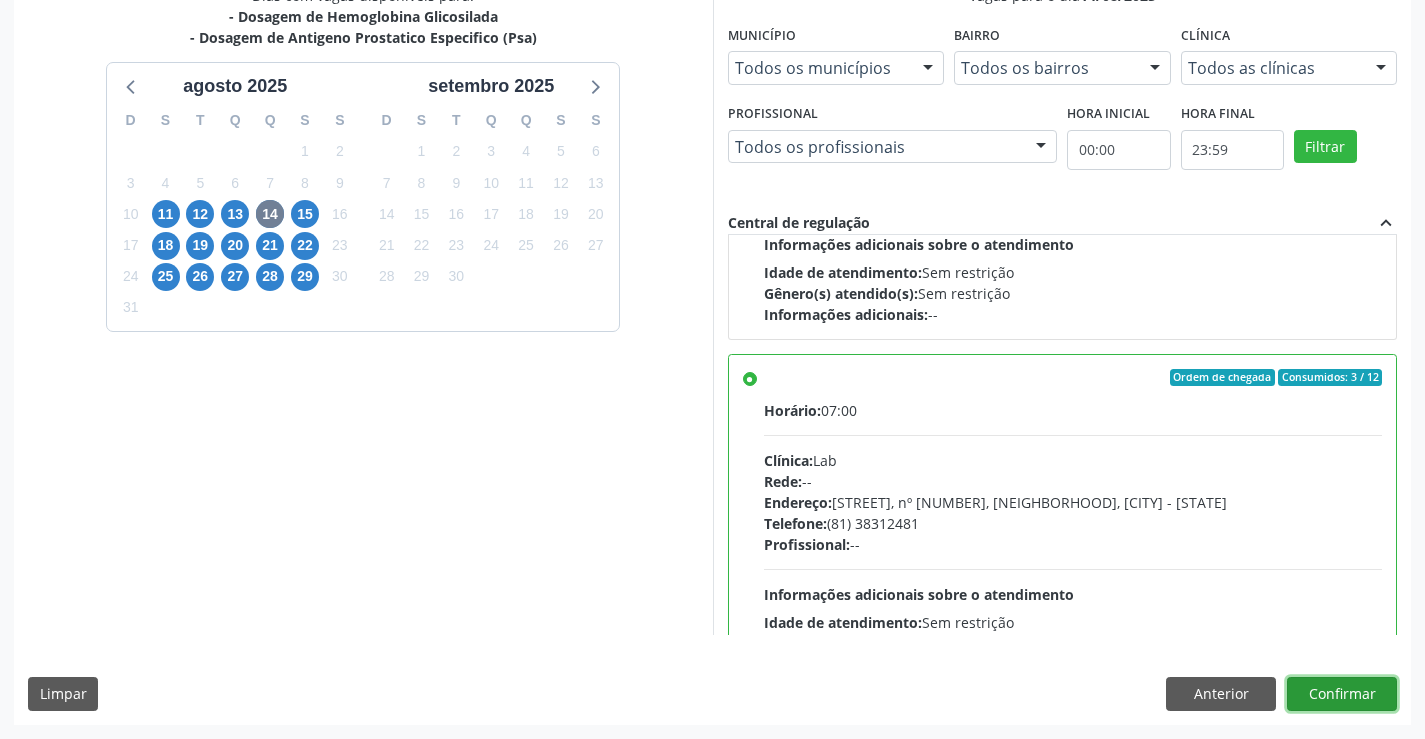 click on "Confirmar" at bounding box center (1342, 694) 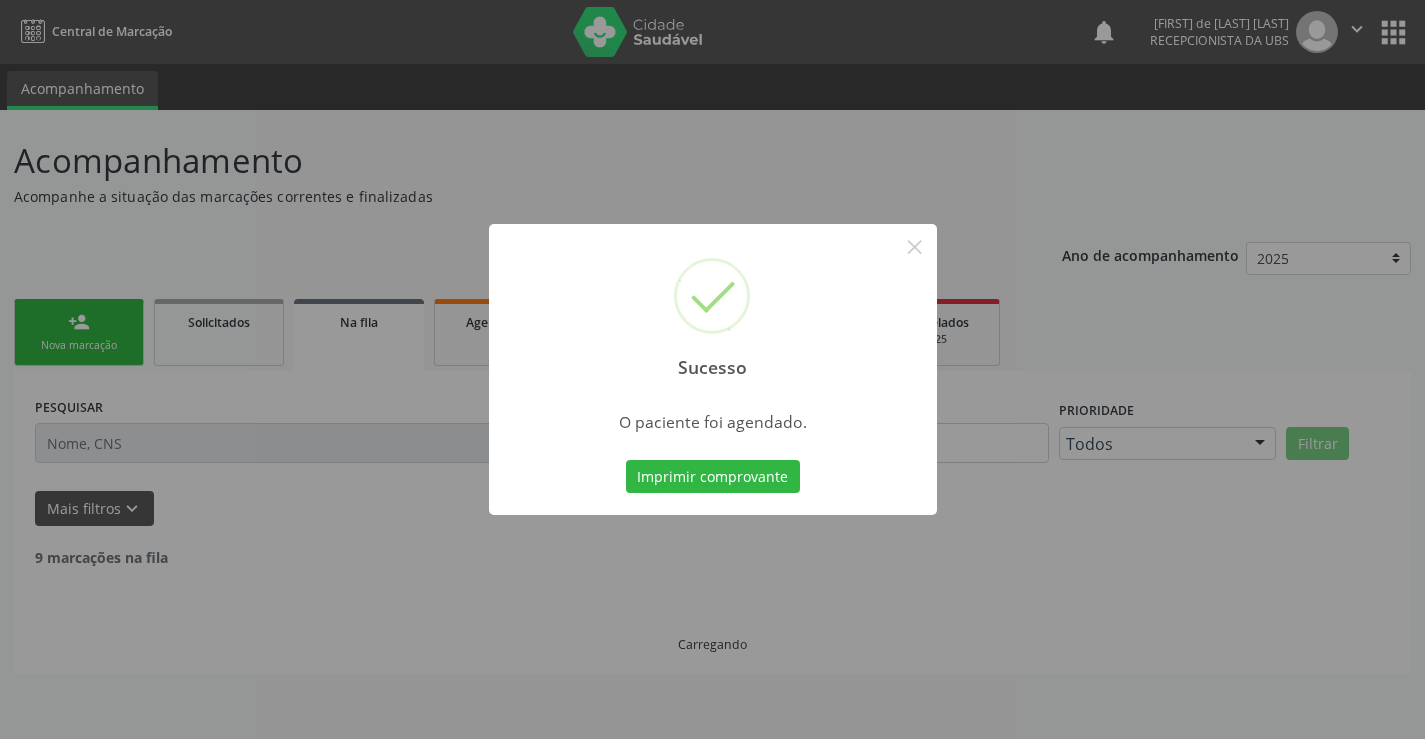 scroll, scrollTop: 0, scrollLeft: 0, axis: both 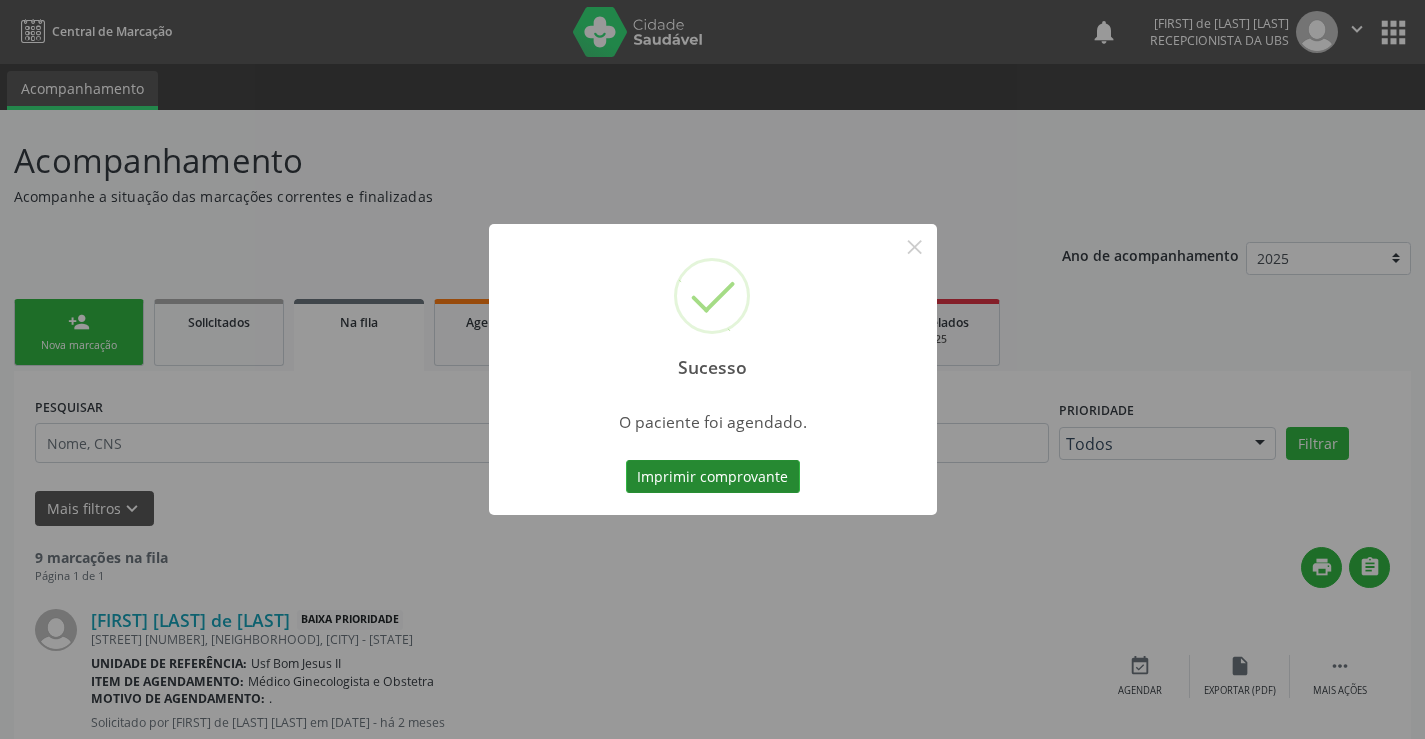 click on "Imprimir comprovante" at bounding box center (713, 477) 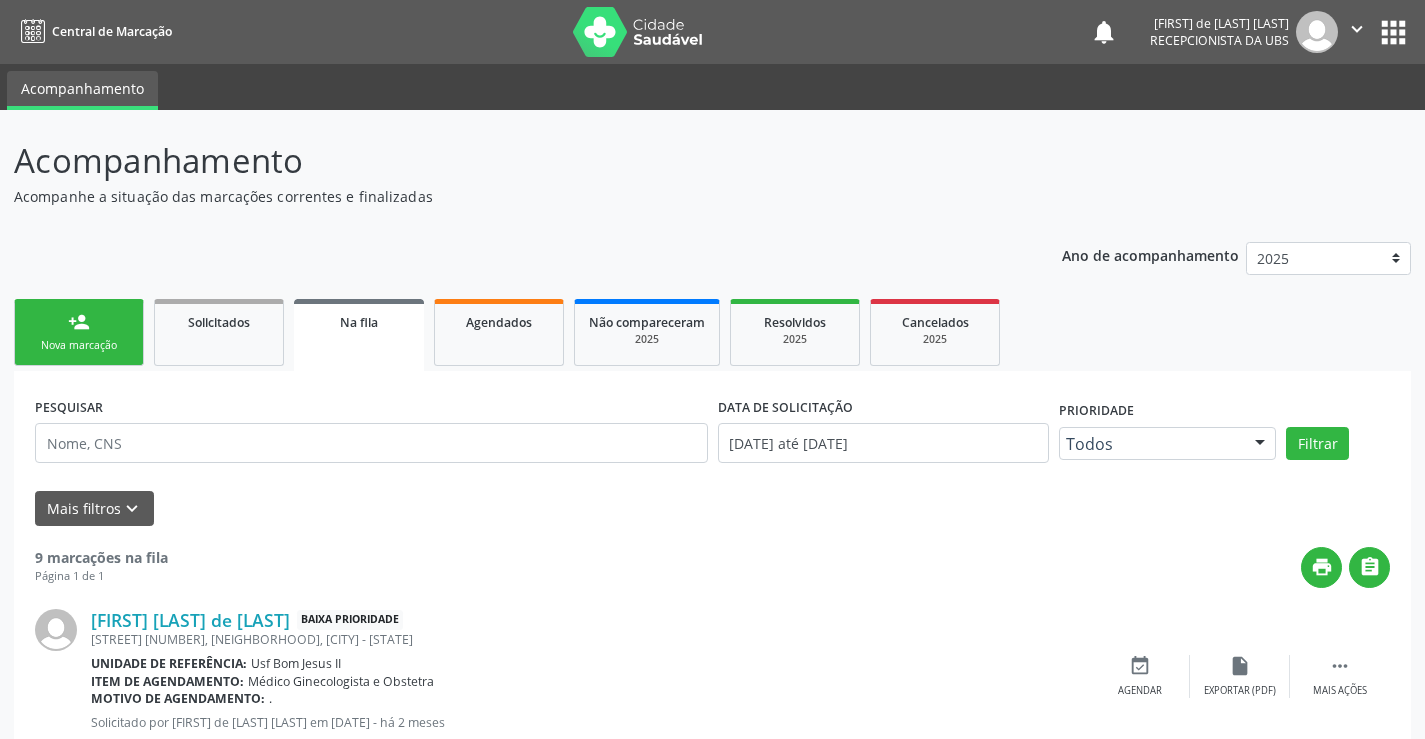 click on "person_add
Nova marcação" at bounding box center (79, 332) 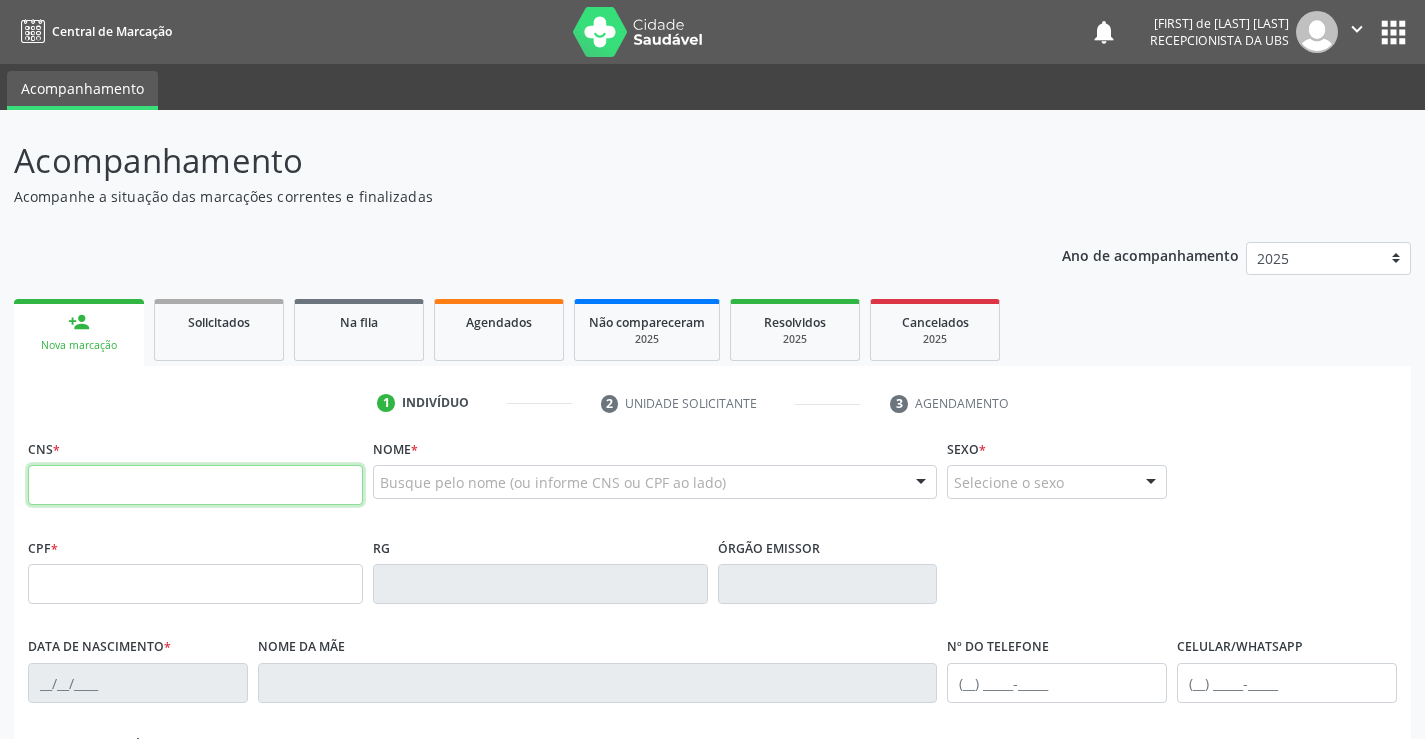 click at bounding box center (195, 485) 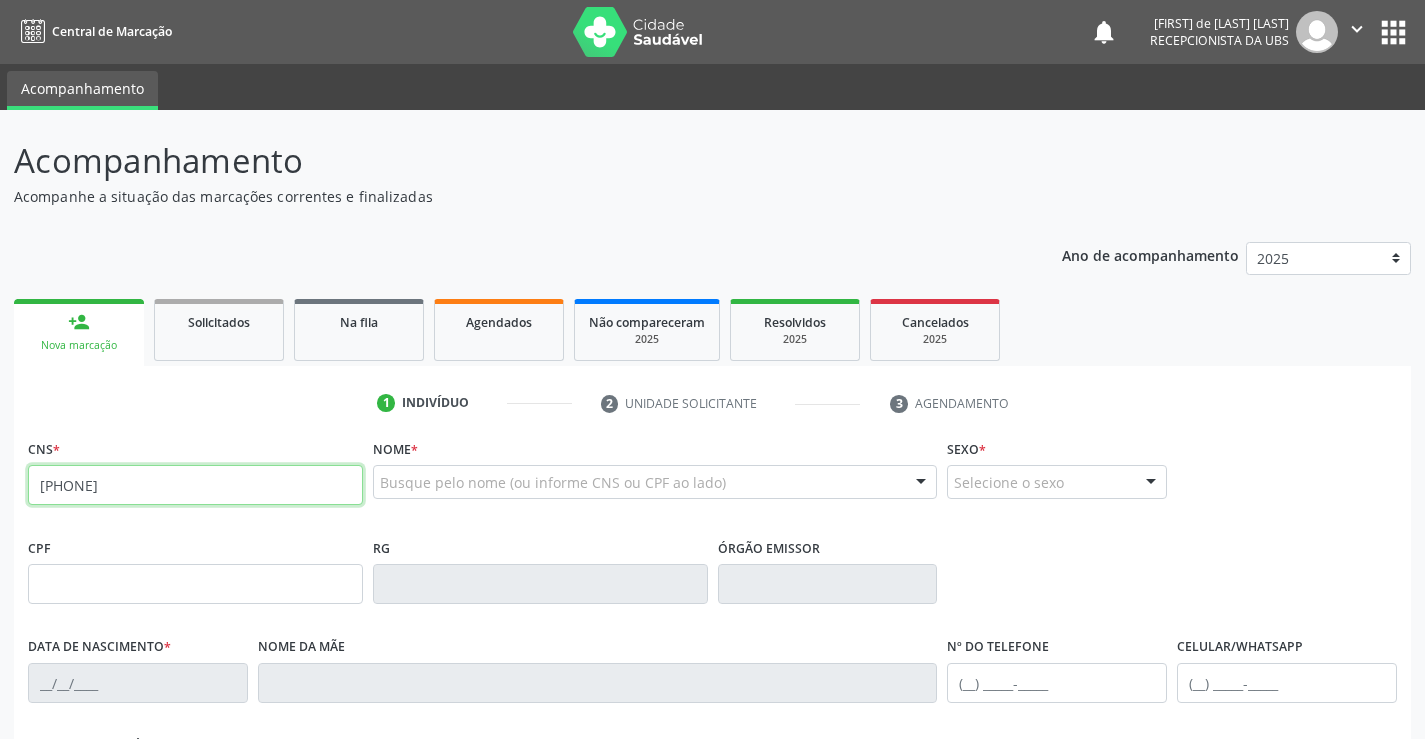 type on "[PHONE]" 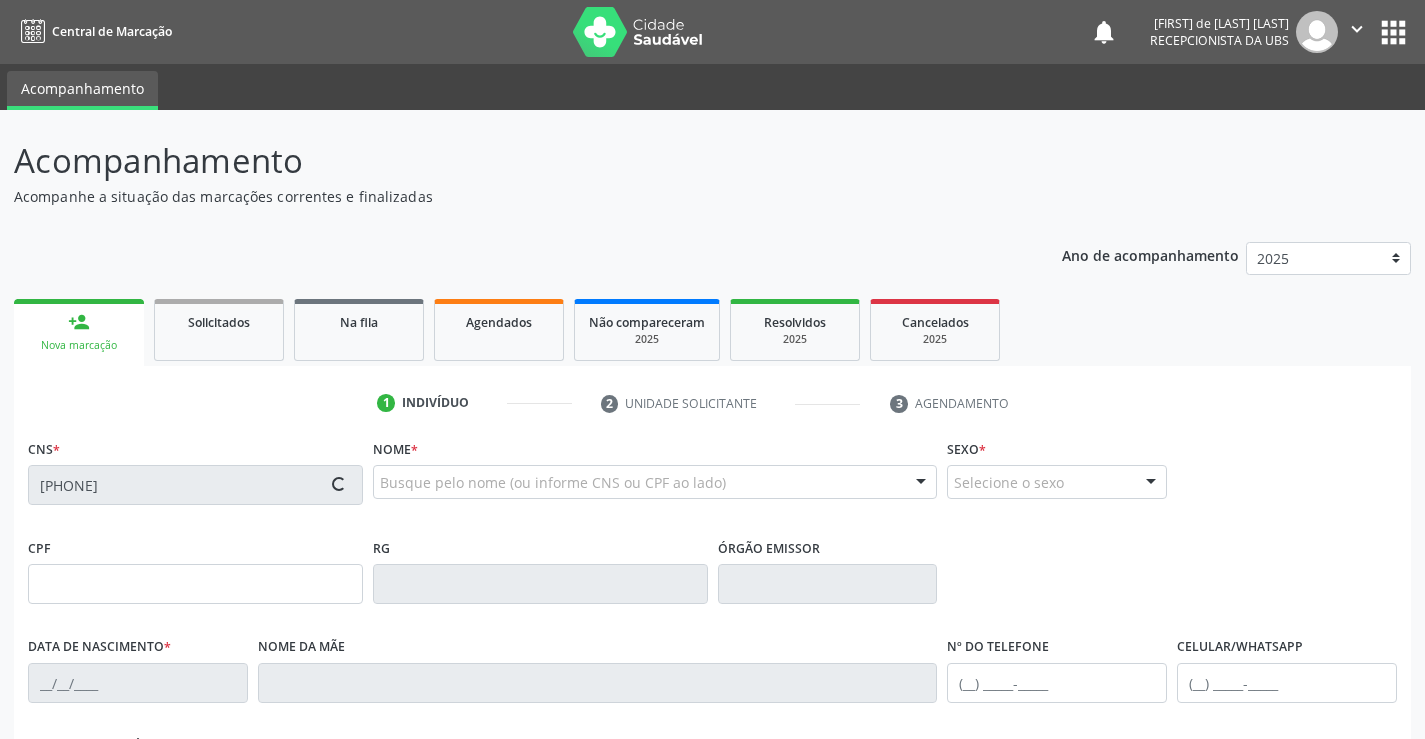 type on "[DATE]" 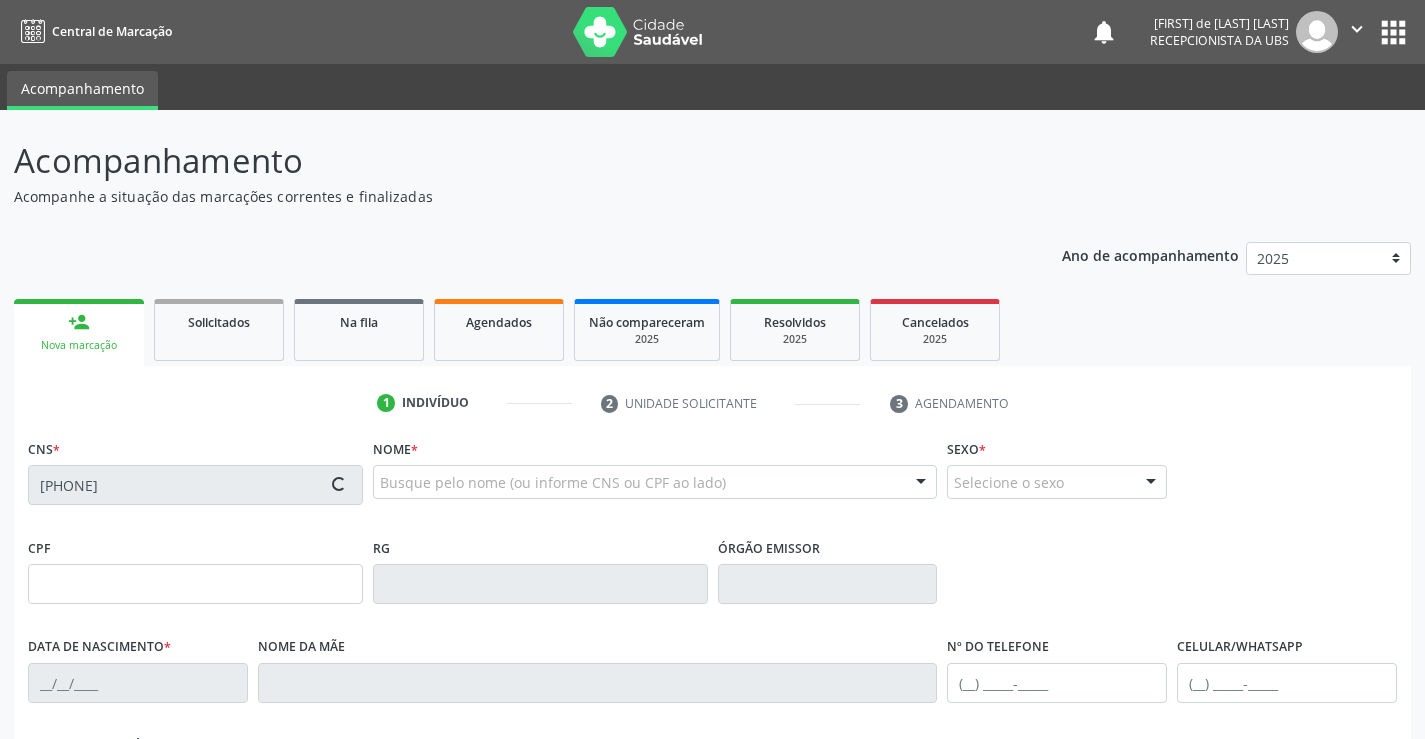 type on "[FIRST] [LAST] de [LAST]" 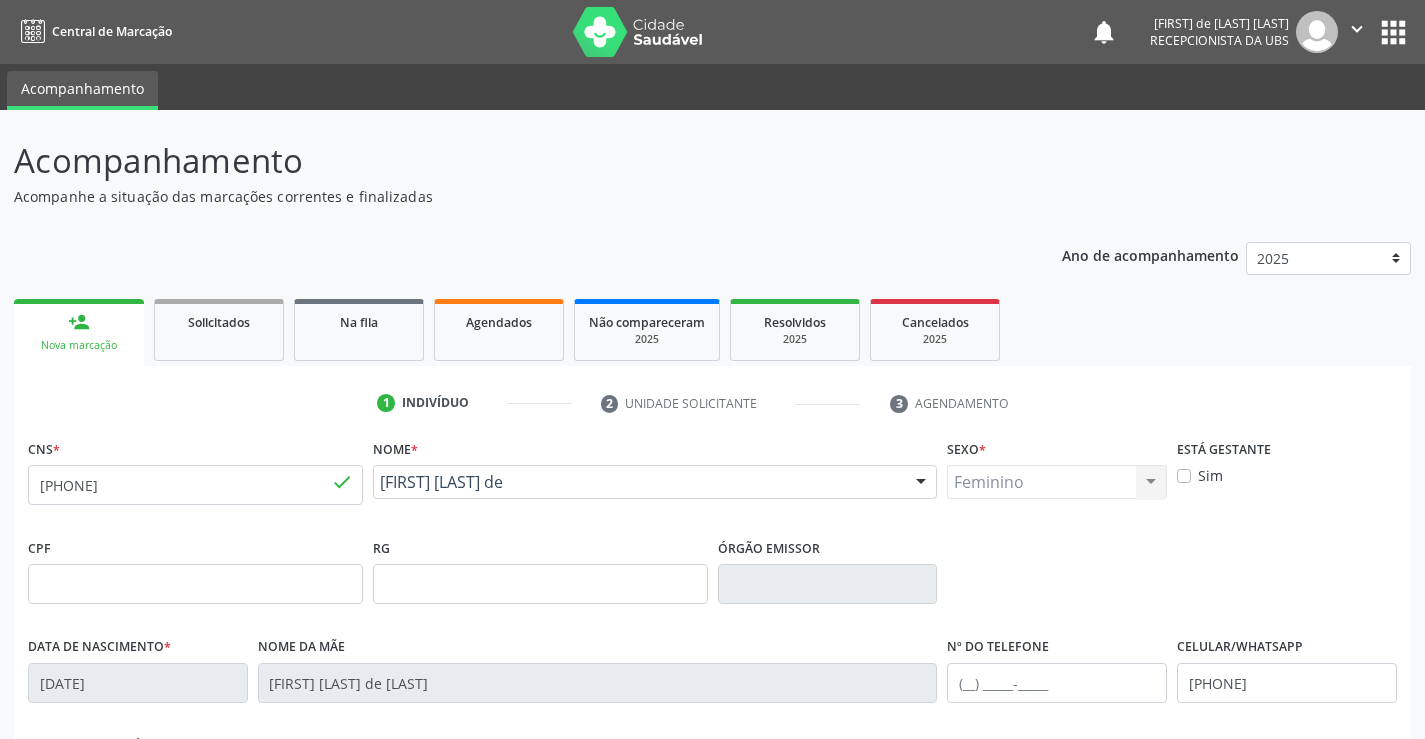 click on "RG" at bounding box center (540, 568) 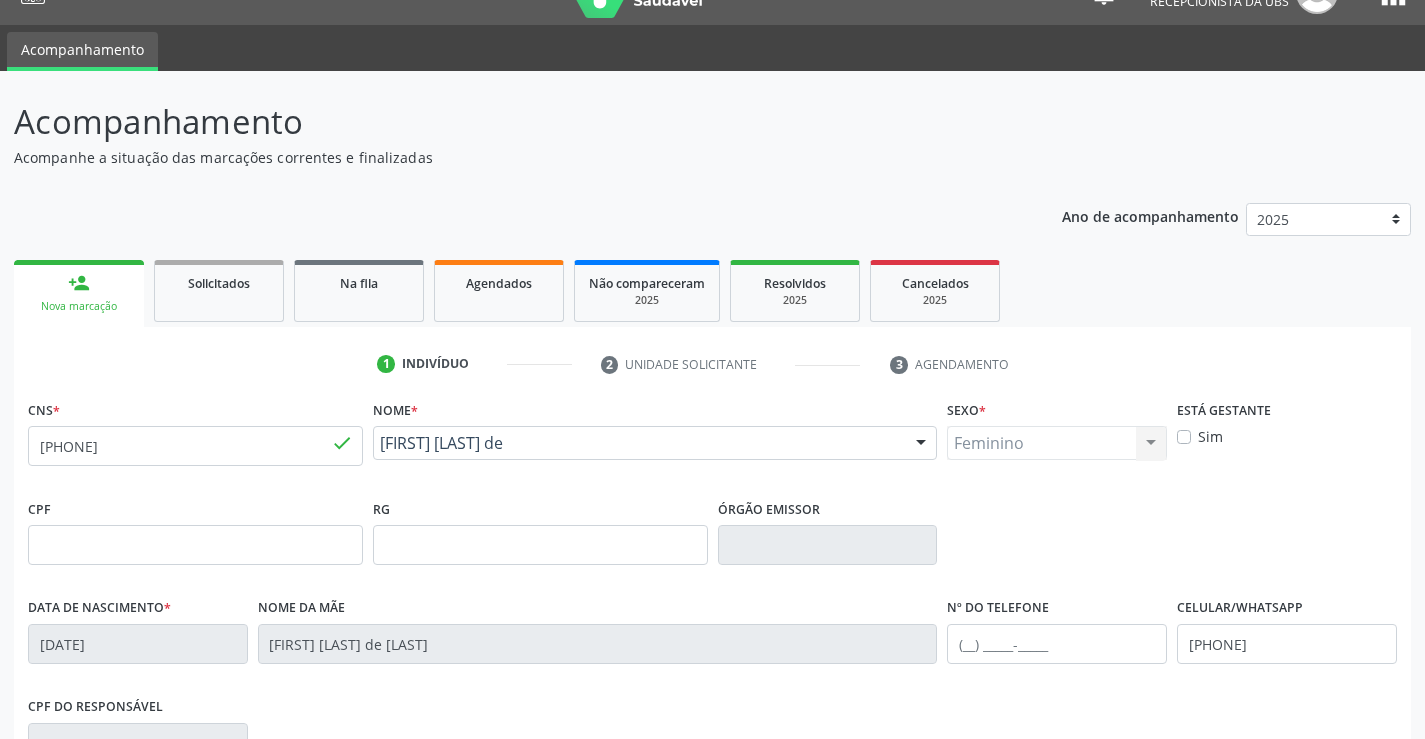 scroll, scrollTop: 345, scrollLeft: 0, axis: vertical 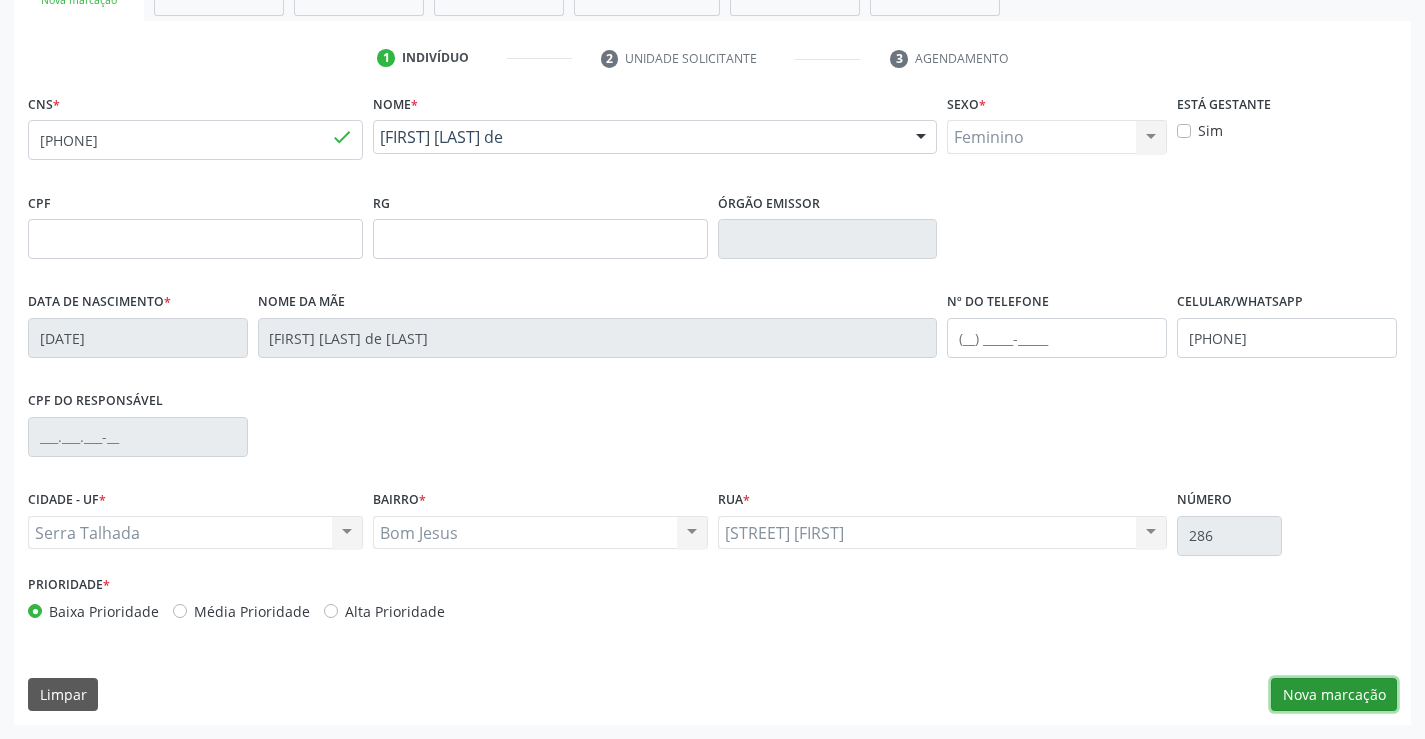 click on "Nova marcação" at bounding box center [1334, 695] 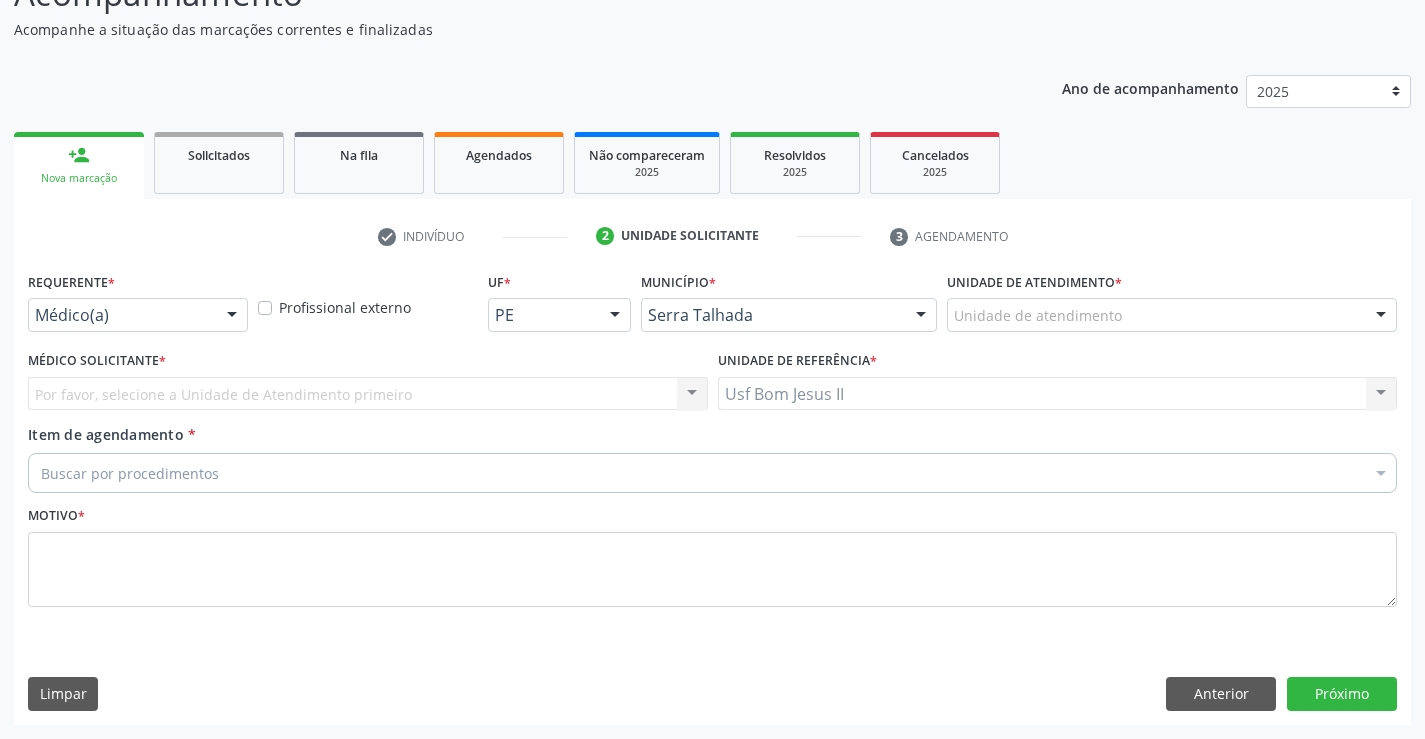 scroll, scrollTop: 167, scrollLeft: 0, axis: vertical 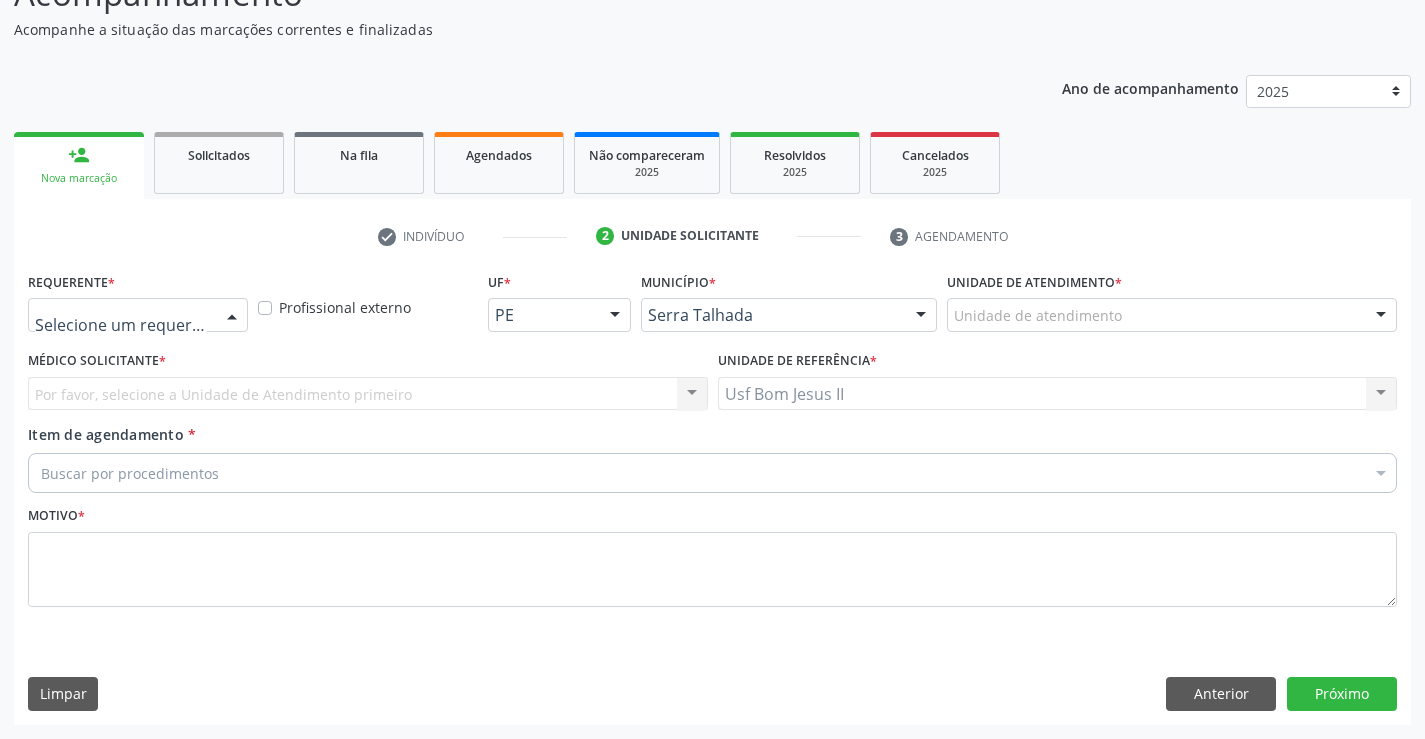 click at bounding box center (232, 316) 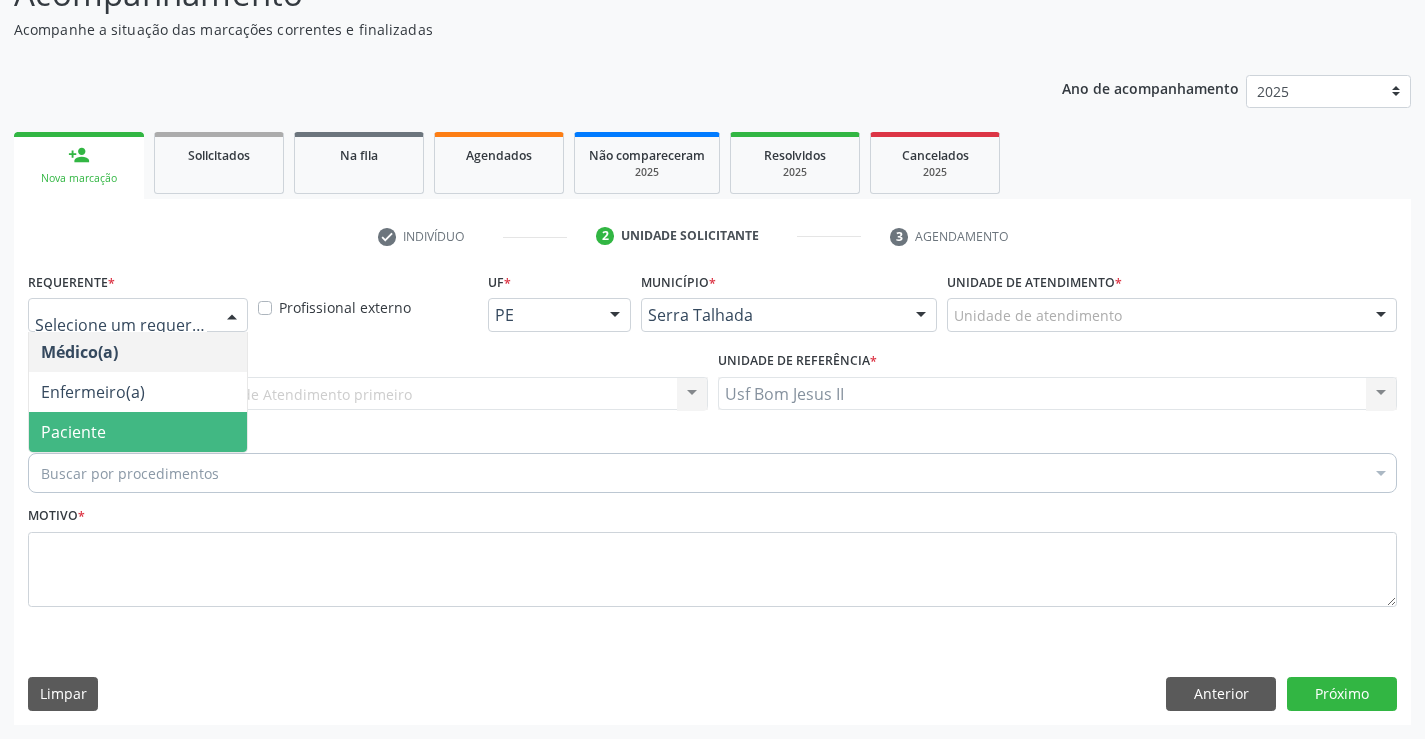 click on "Paciente" at bounding box center (138, 432) 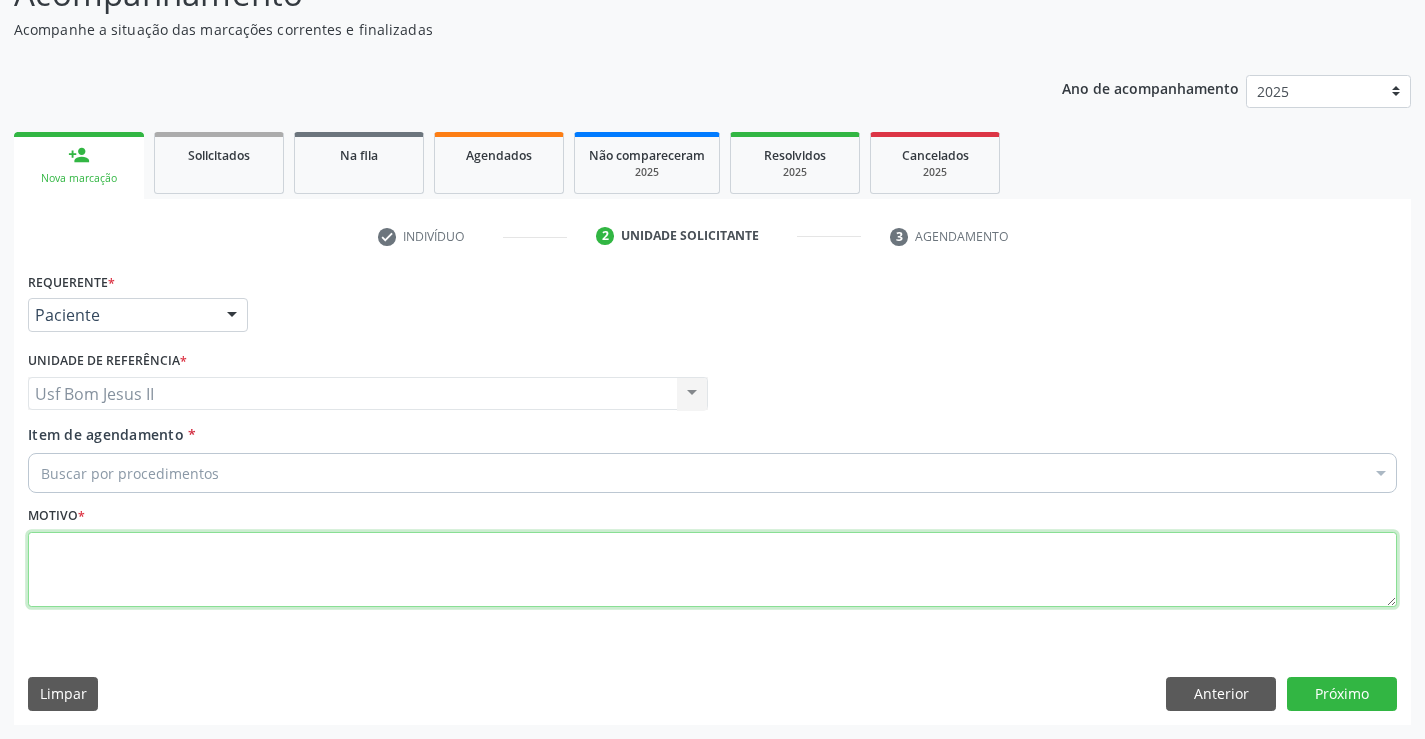 click at bounding box center [712, 570] 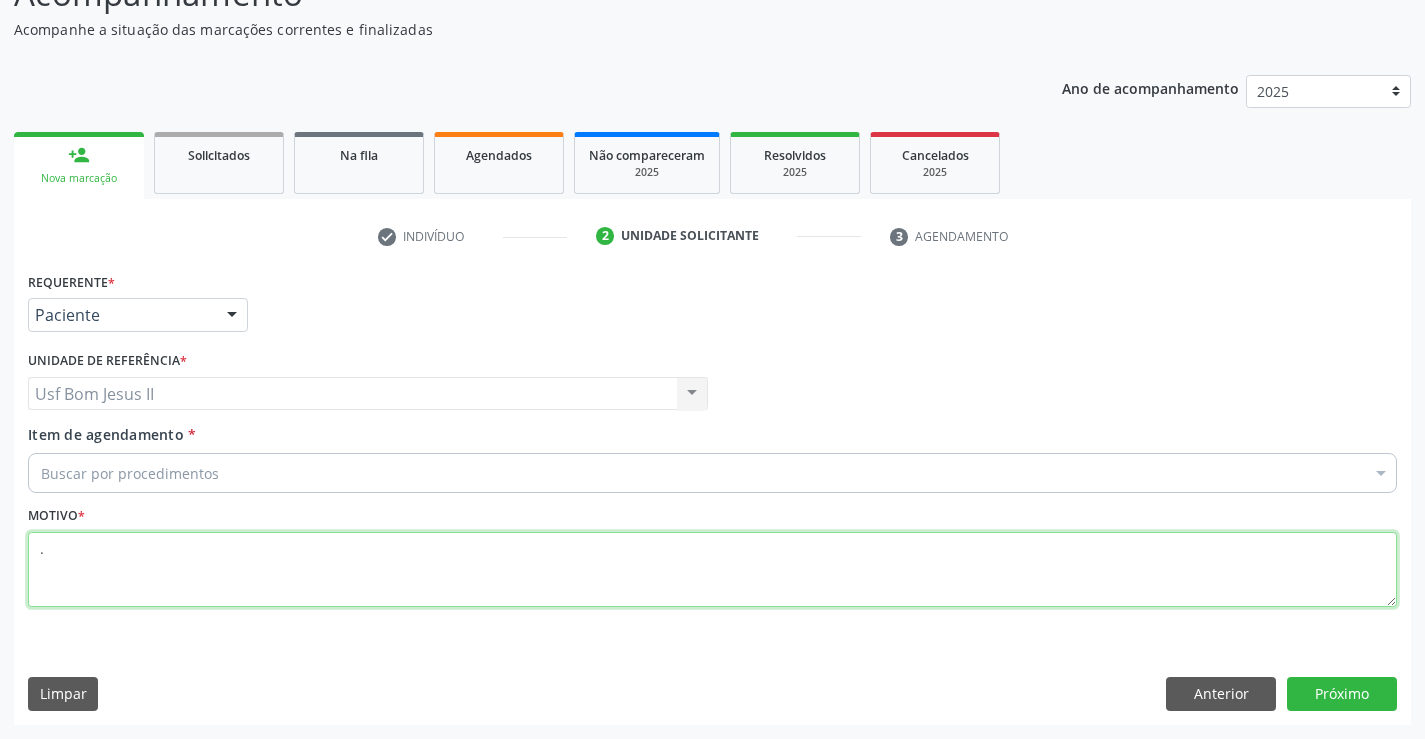 type on "." 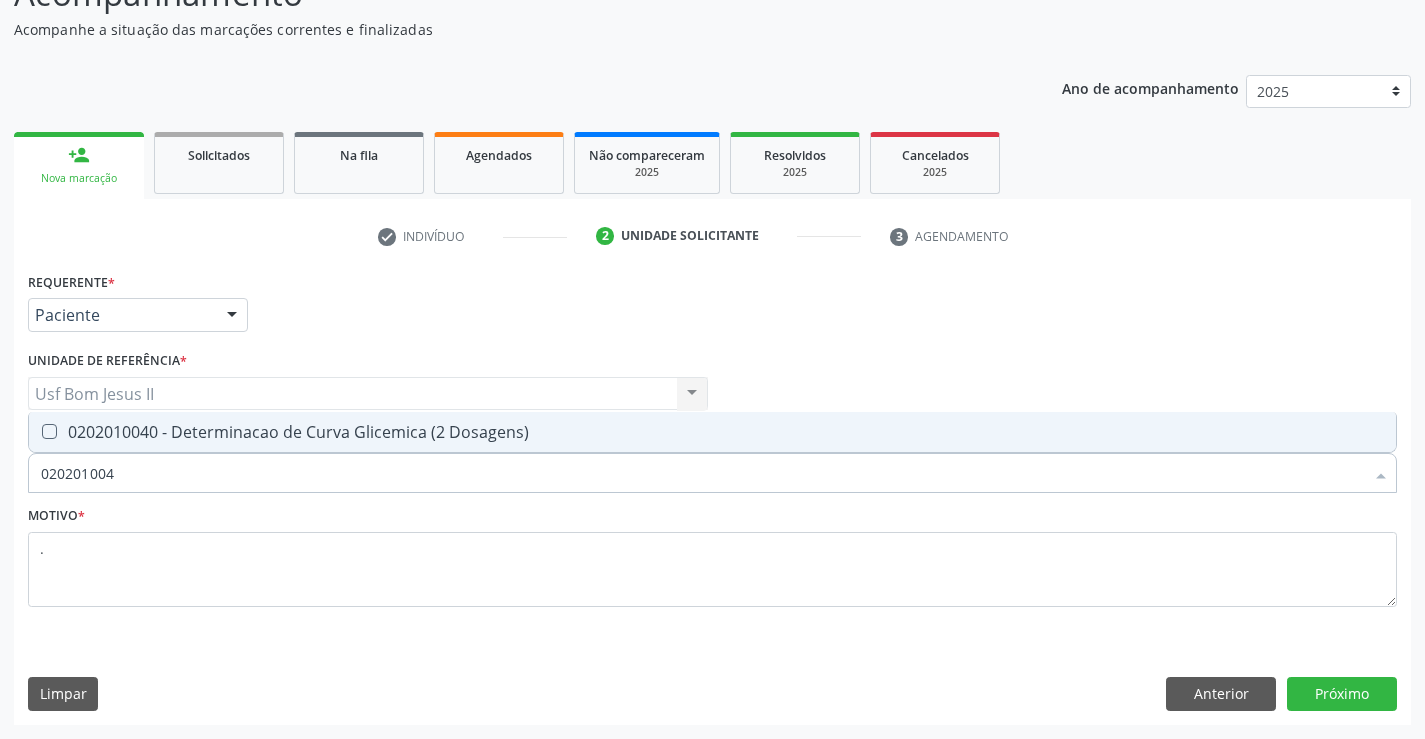 type on "0202010040" 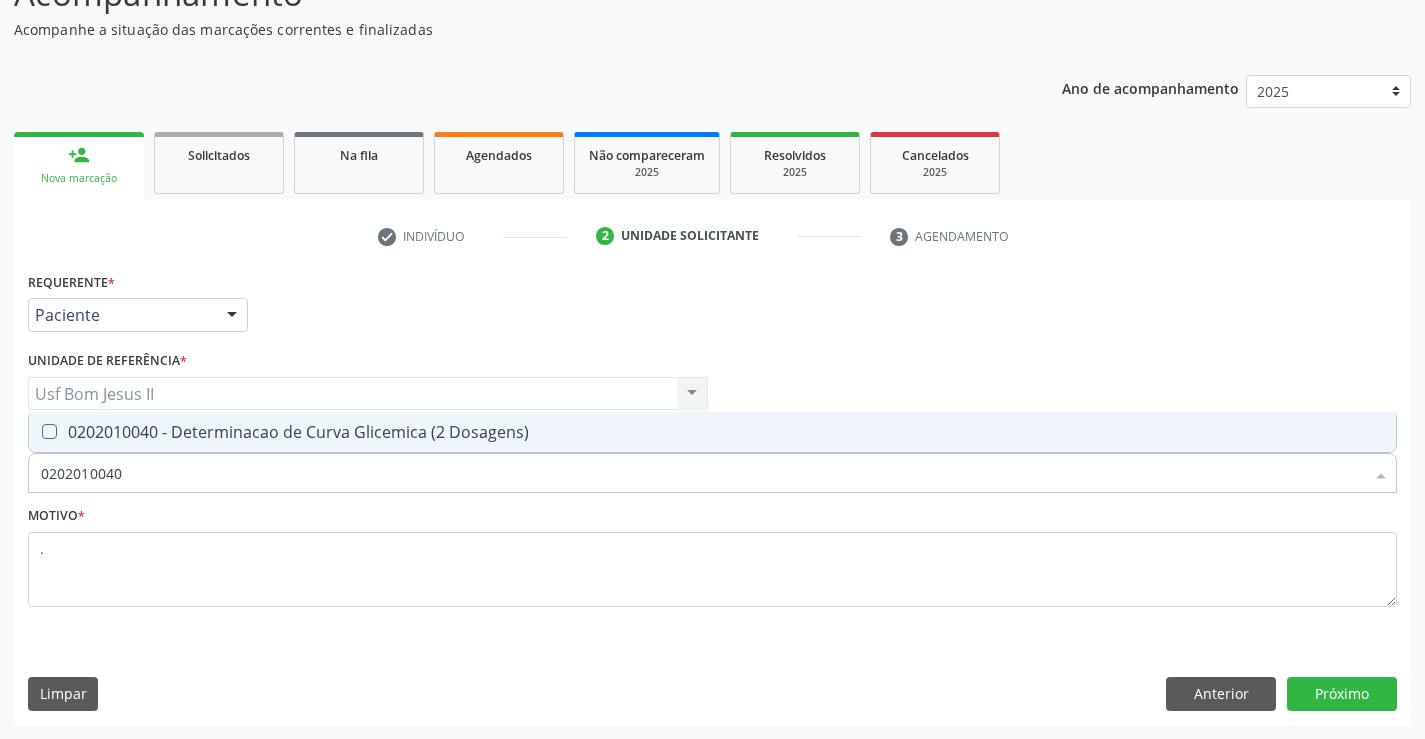 click on "0202010040 - Determinacao de Curva Glicemica (2 Dosagens)" at bounding box center (712, 432) 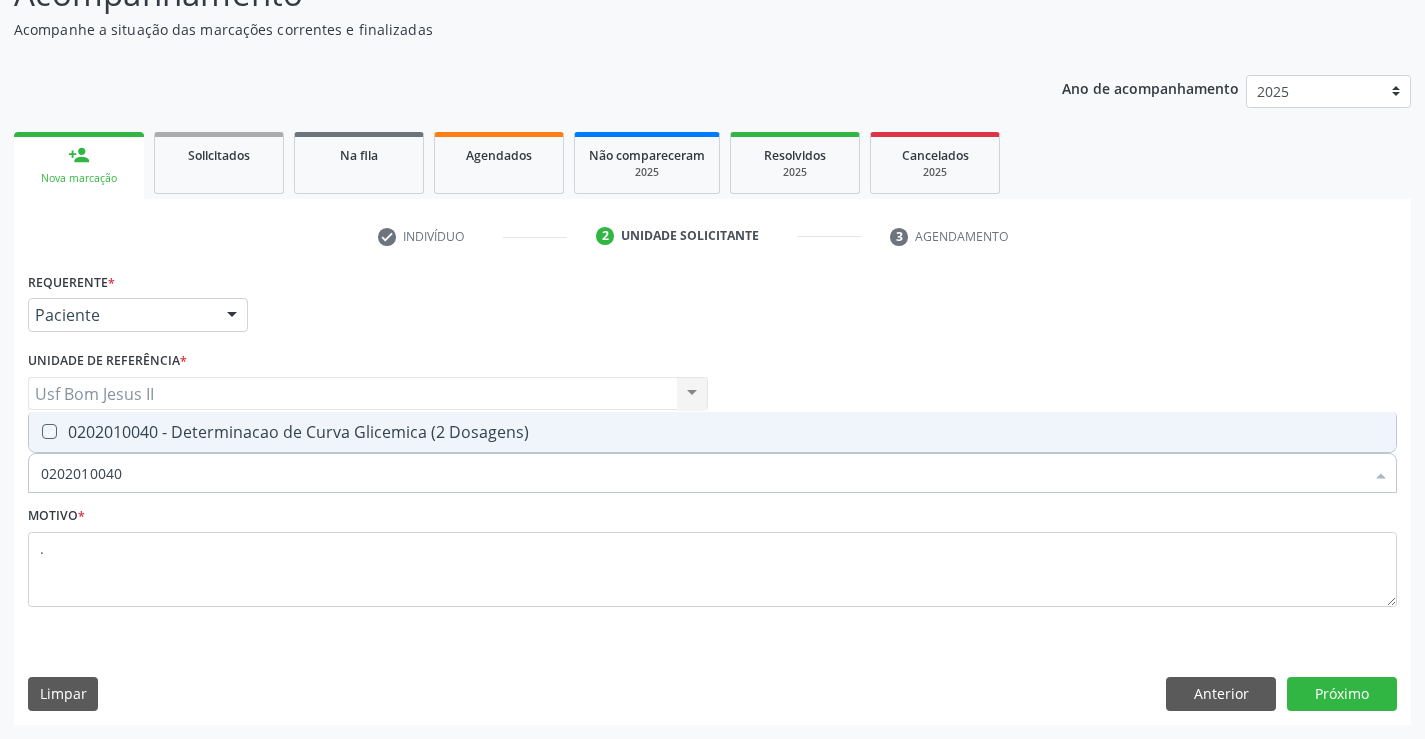checkbox on "true" 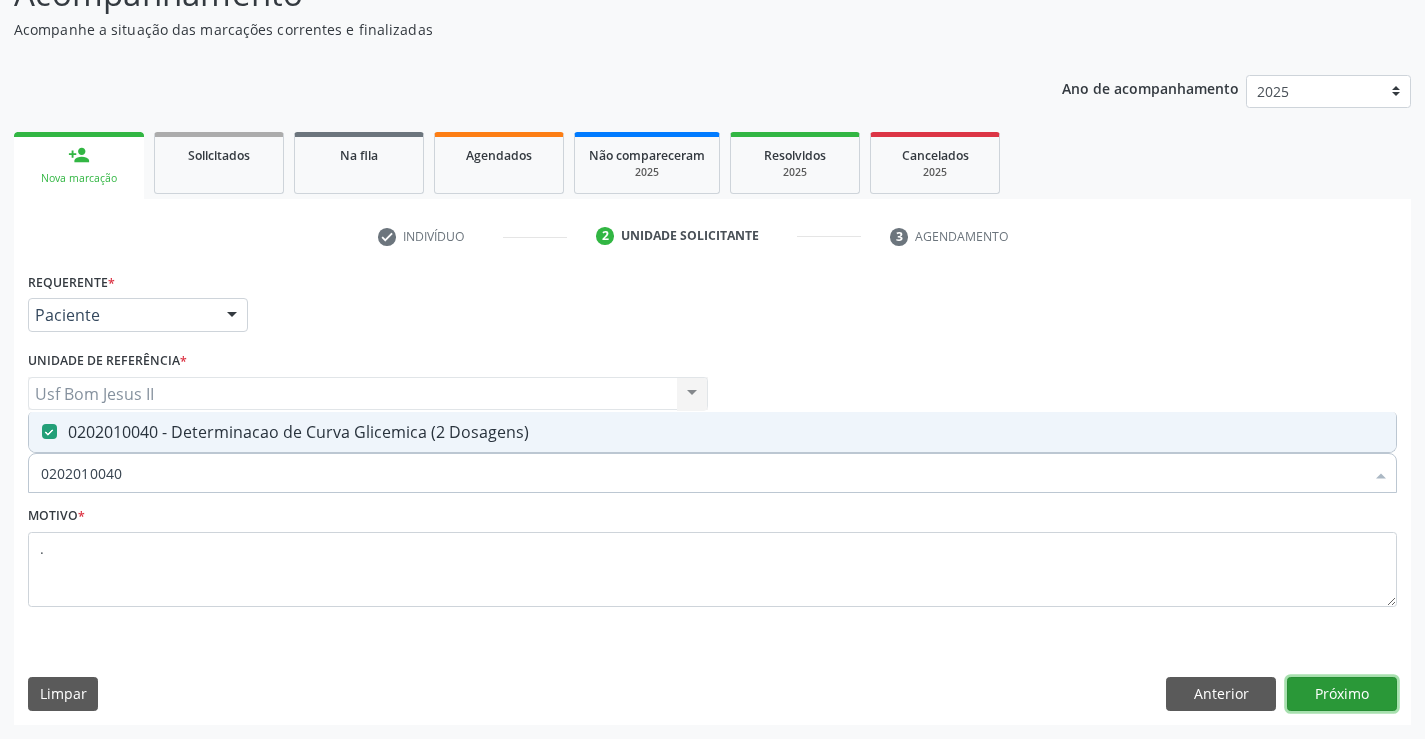 click on "Próximo" at bounding box center [1342, 694] 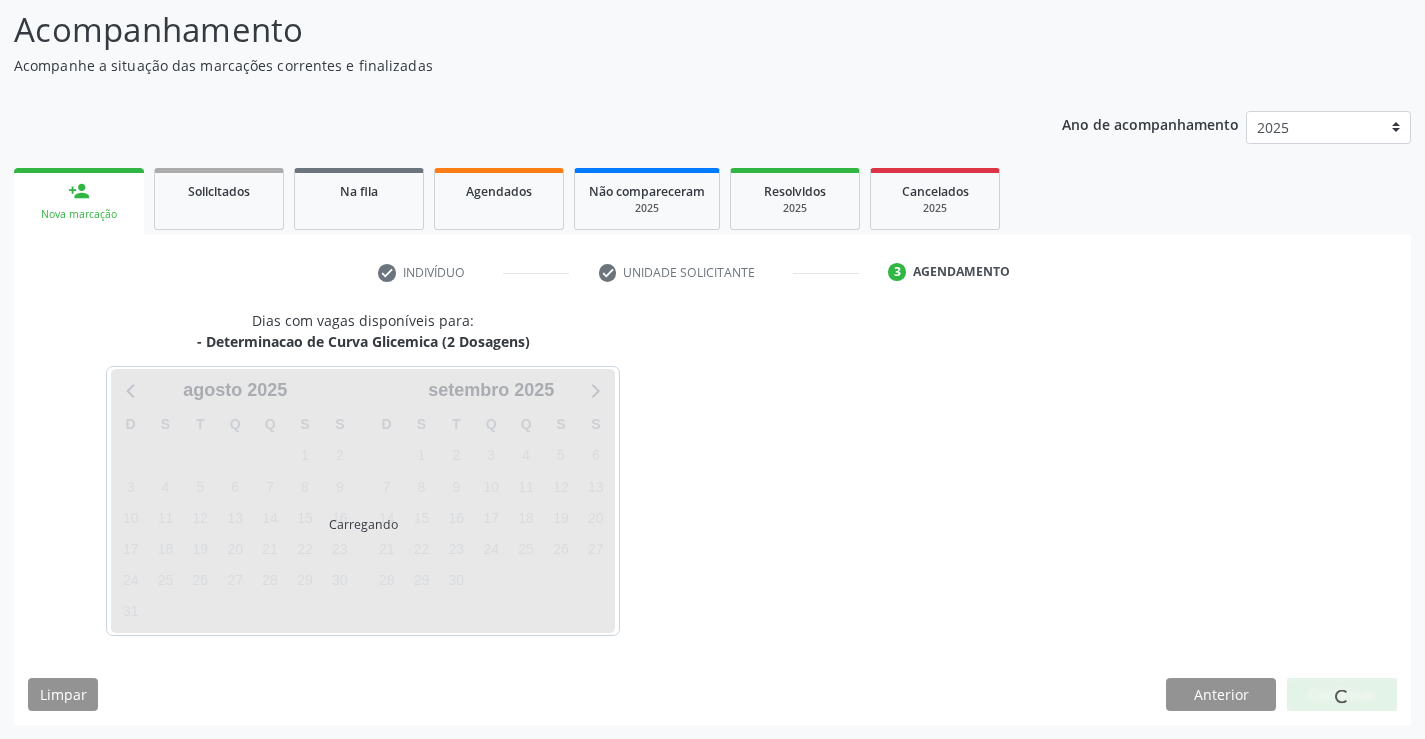 scroll, scrollTop: 131, scrollLeft: 0, axis: vertical 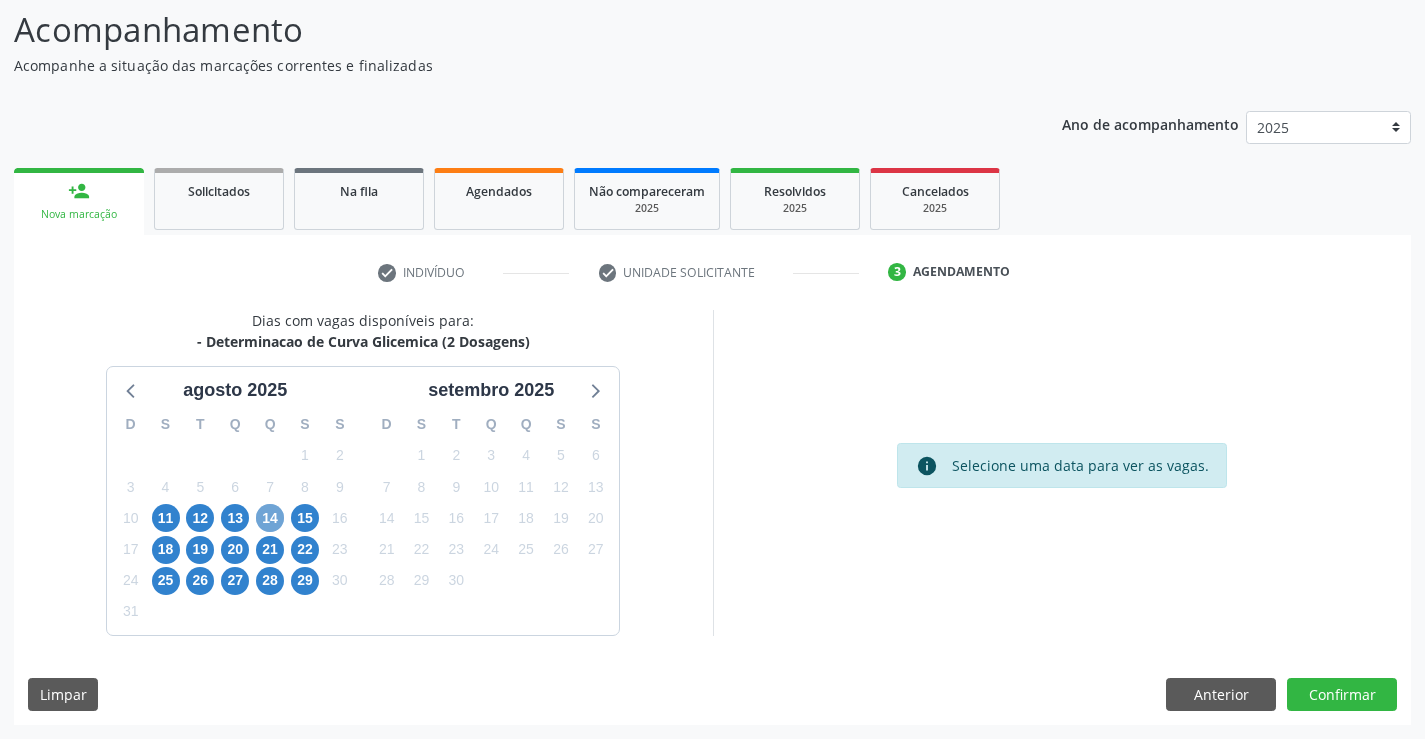 click on "14" at bounding box center [270, 518] 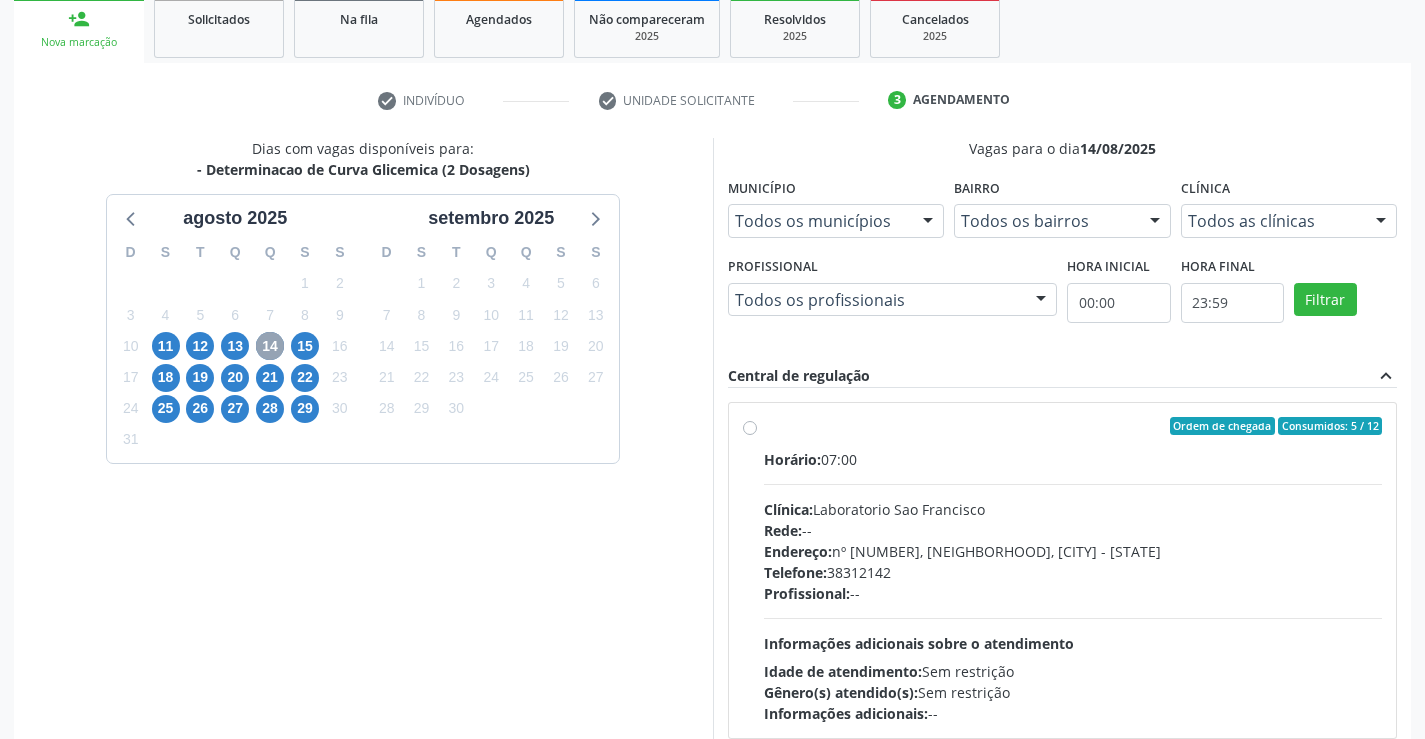 scroll, scrollTop: 456, scrollLeft: 0, axis: vertical 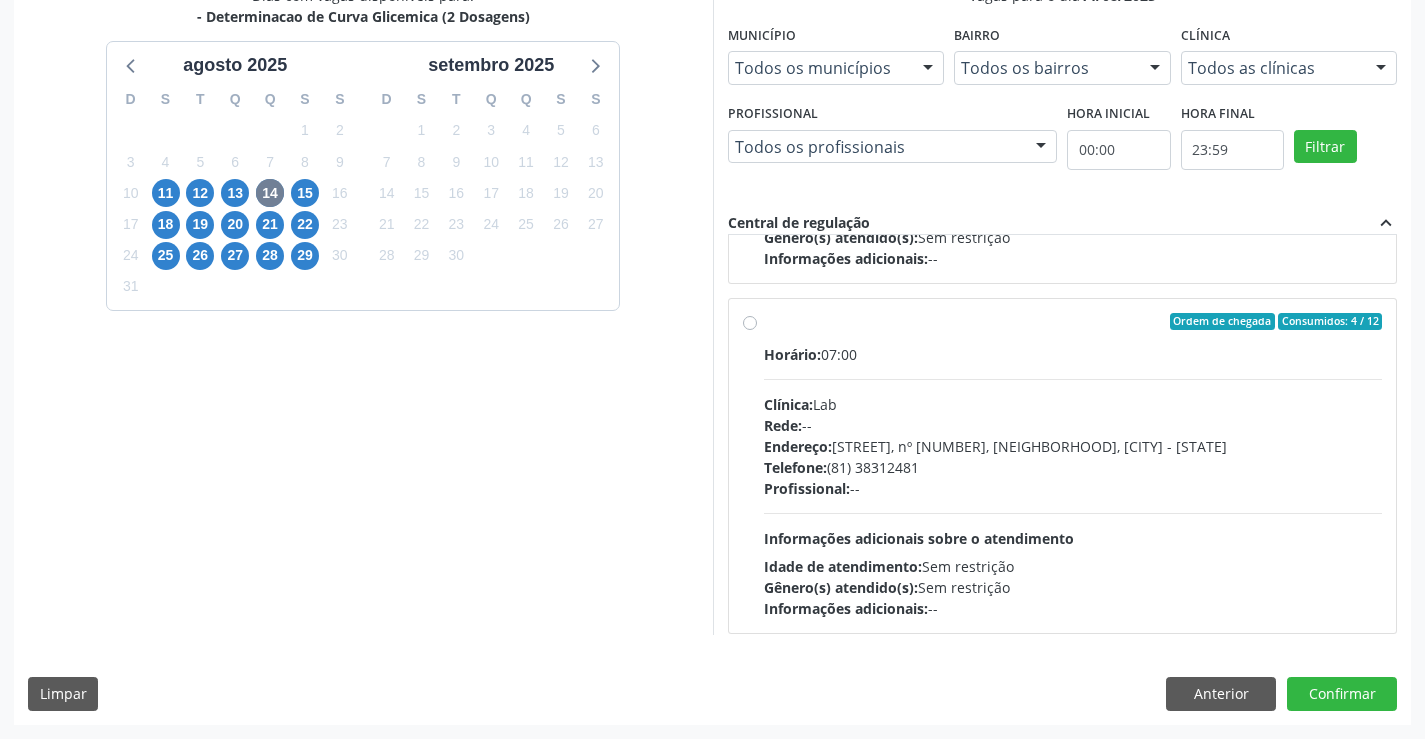 click on "Endereço:   [STREET], nº [NUMBER], [NEIGHBORHOOD], [CITY] - [STATE]
Telefone:   [PHONE]
Profissional:
--
Informações adicionais sobre o atendimento
Idade de atendimento:
Sem restrição
Gênero(s) atendido(s):
Sem restrição
Informações adicionais:
--" at bounding box center [1073, 466] 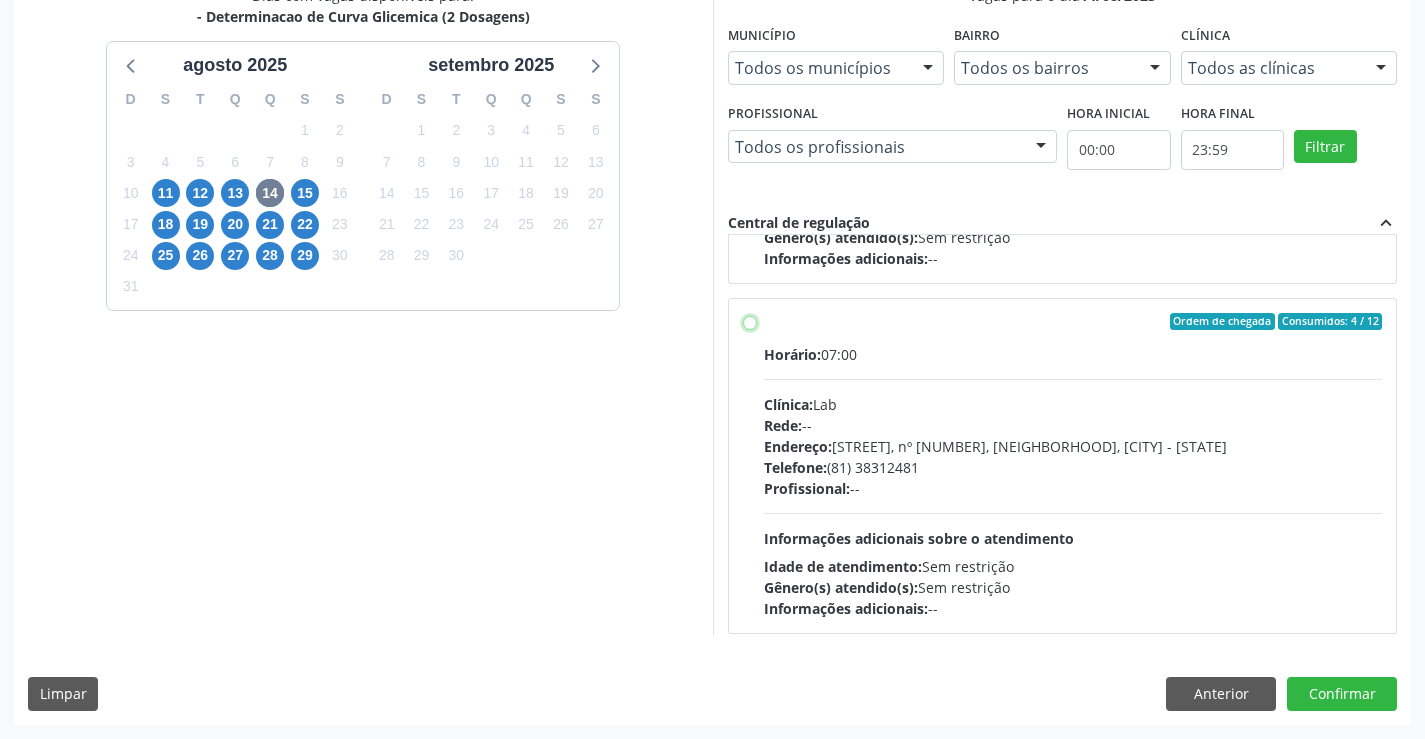 click on "Endereço:   [STREET], nº [NUMBER], [NEIGHBORHOOD], [CITY] - [STATE]
Telefone:   [PHONE]
Profissional:
--
Informações adicionais sobre o atendimento
Idade de atendimento:
Sem restrição
Gênero(s) atendido(s):
Sem restrição
Informações adicionais:
--" at bounding box center (750, 322) 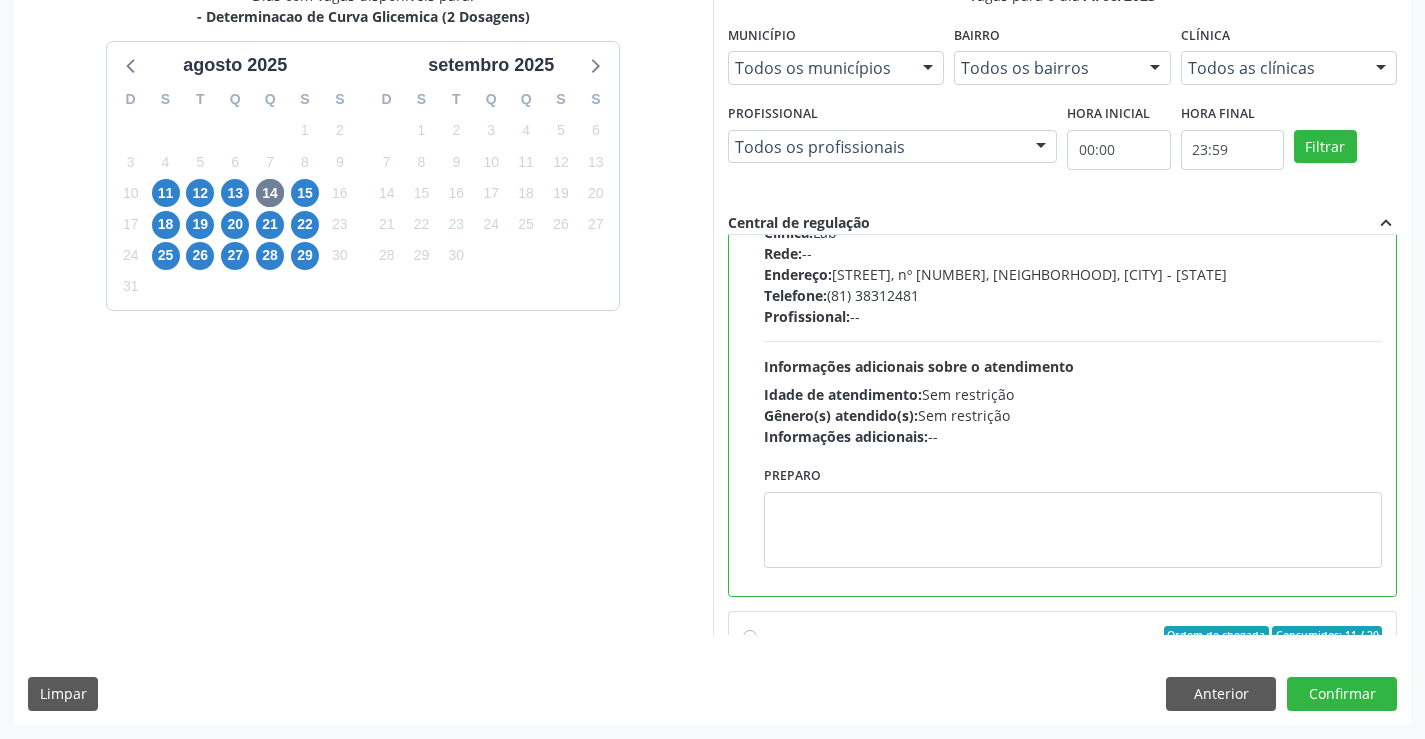 scroll, scrollTop: 800, scrollLeft: 0, axis: vertical 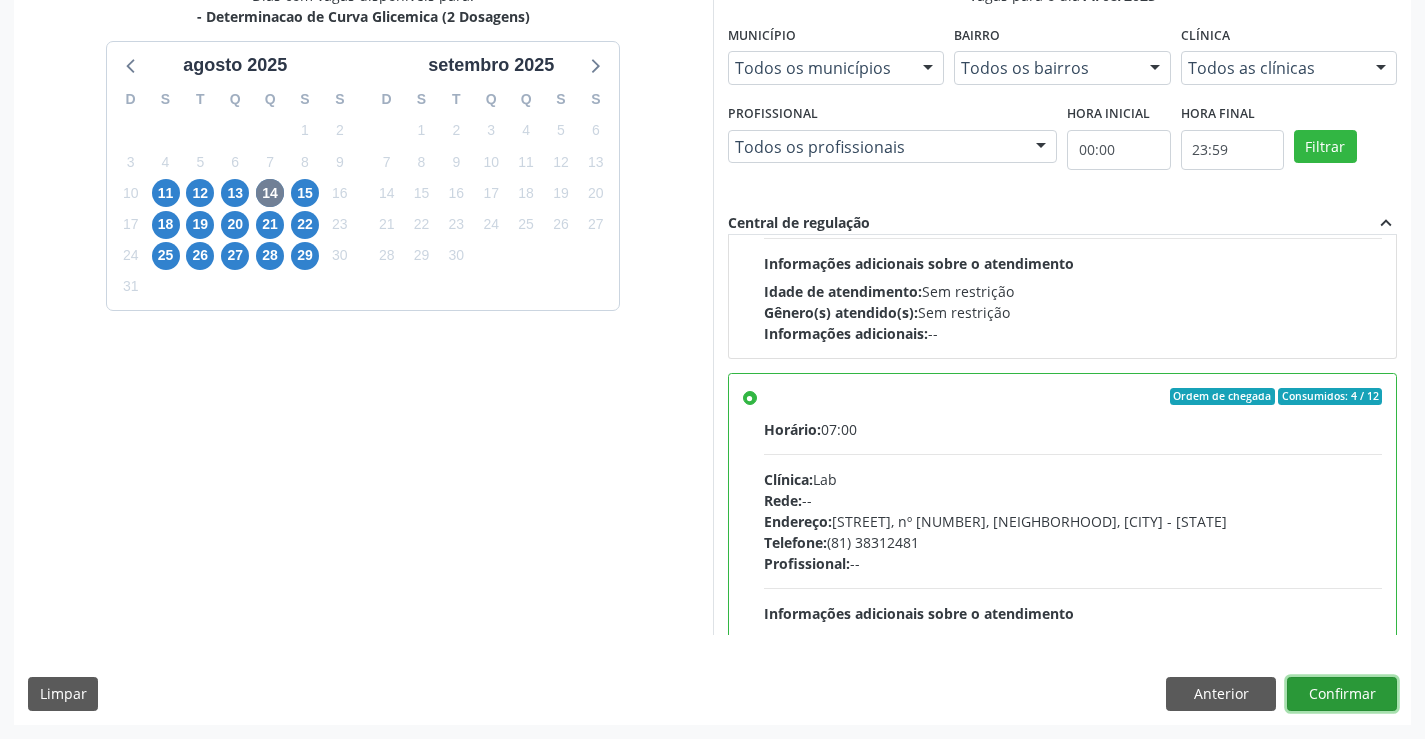 click on "Confirmar" at bounding box center [1342, 694] 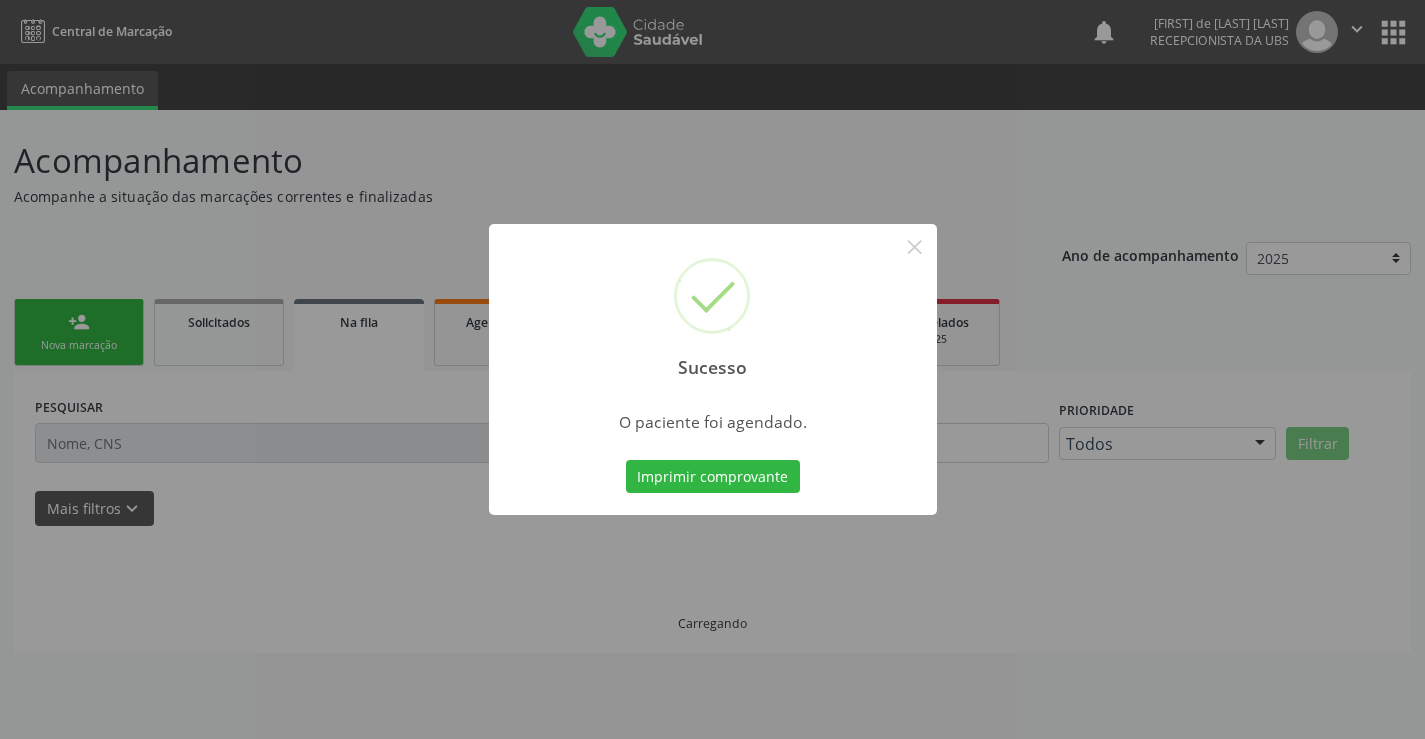 scroll, scrollTop: 0, scrollLeft: 0, axis: both 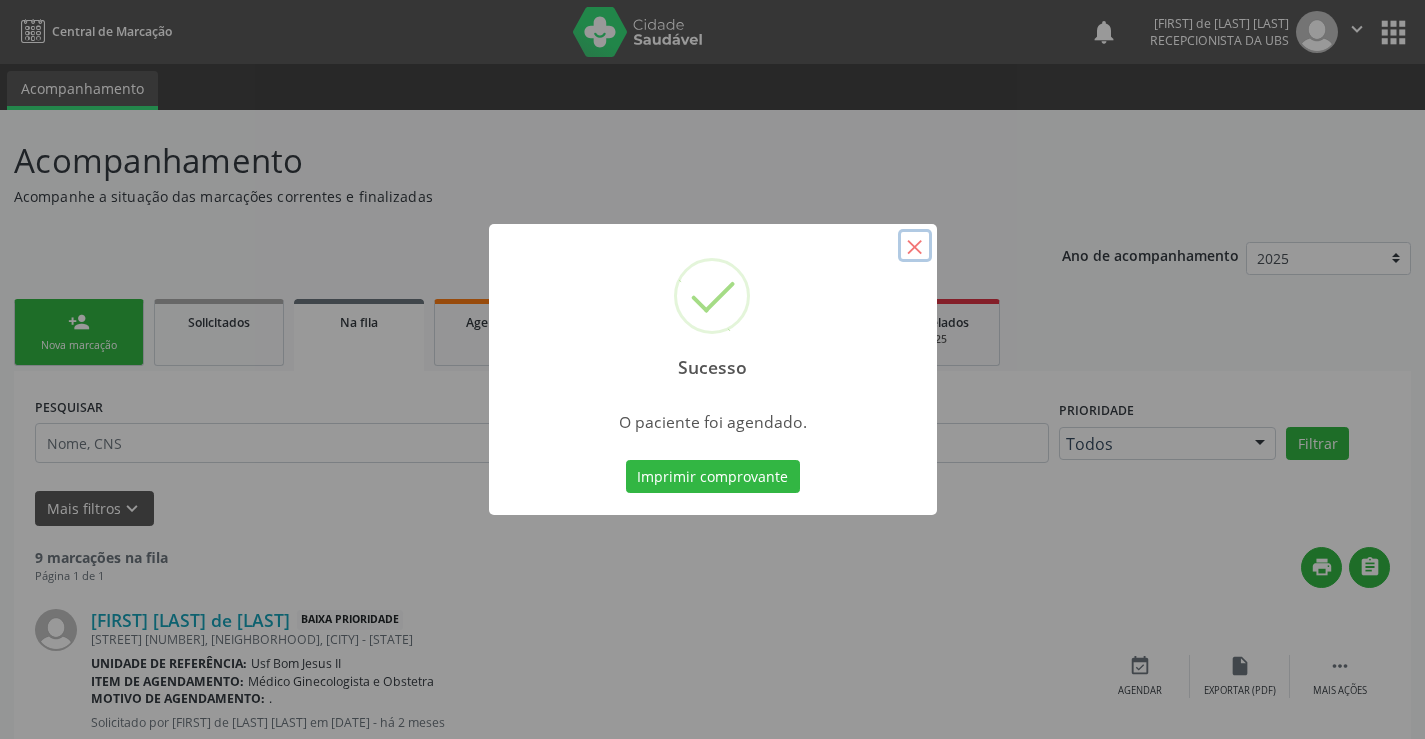 click on "×" at bounding box center [915, 246] 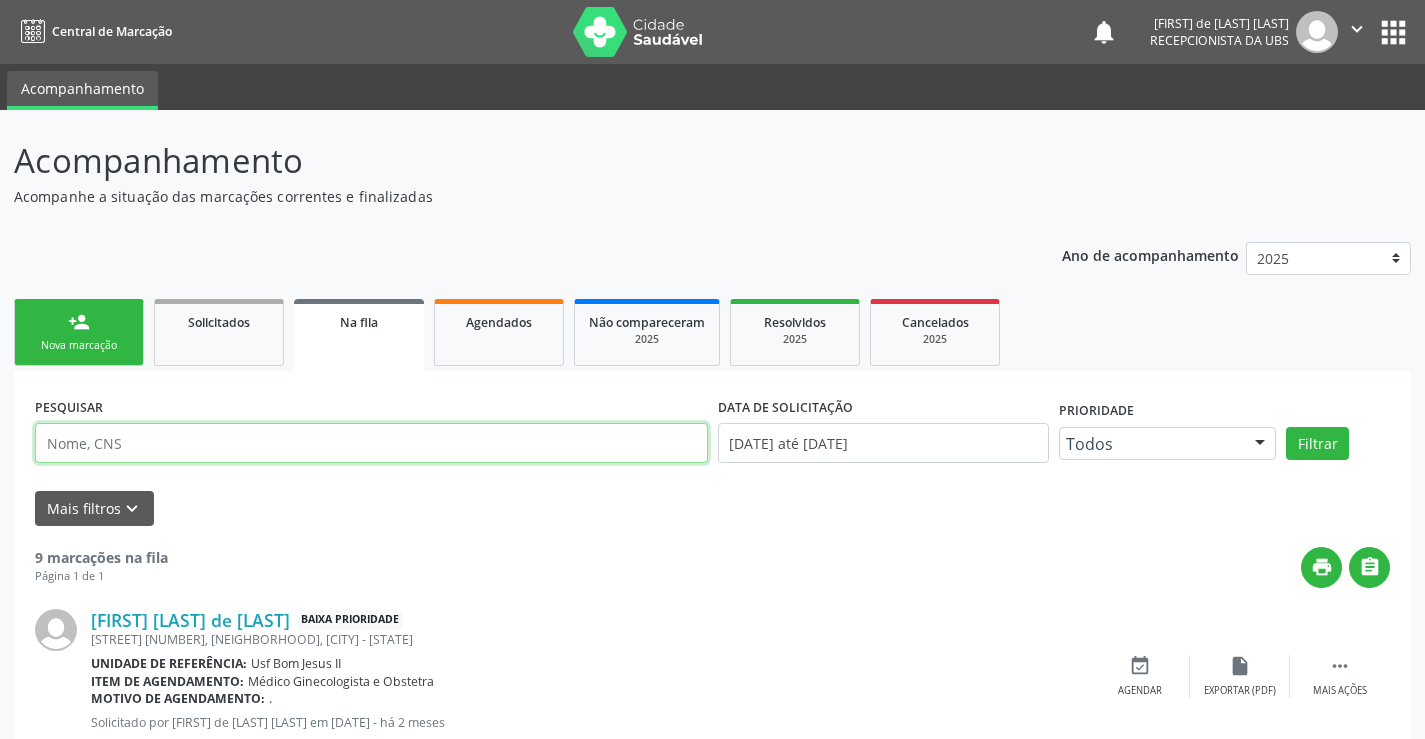 click at bounding box center (371, 443) 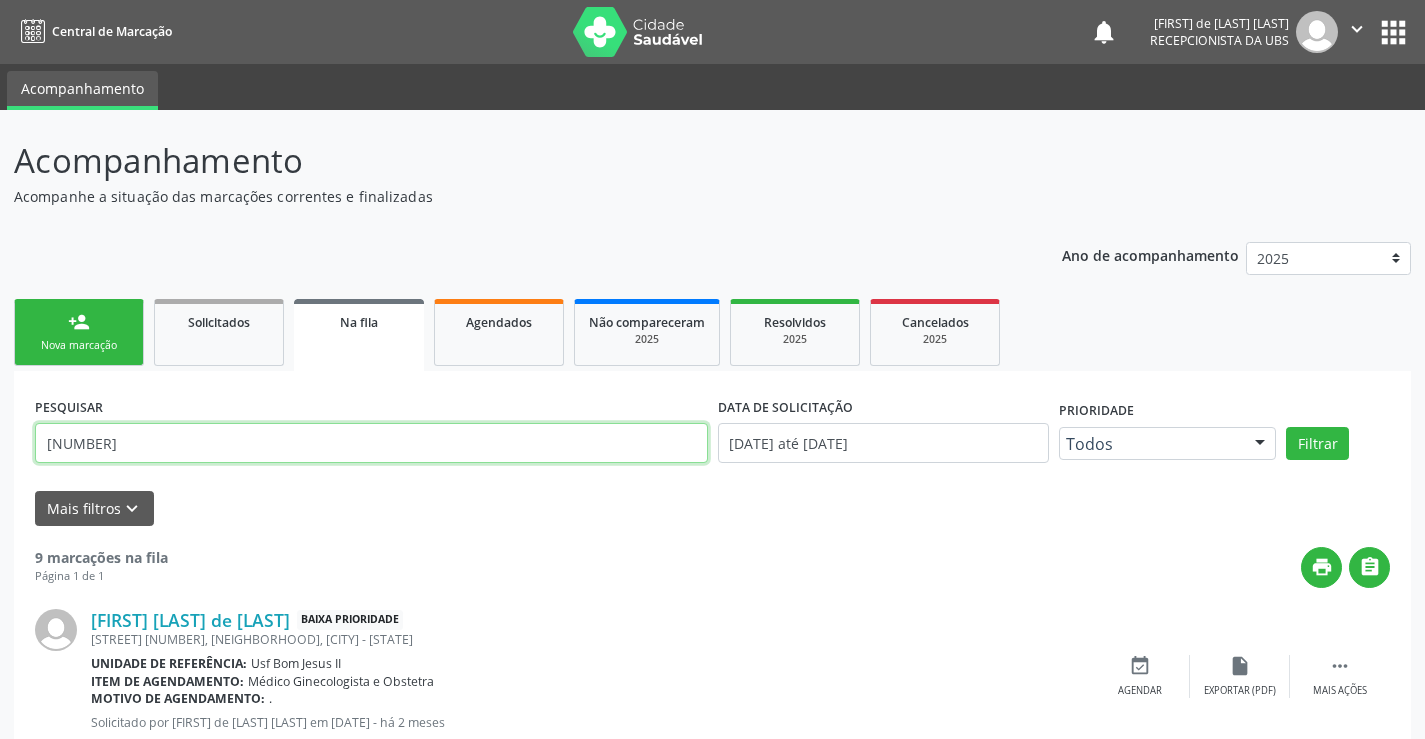 type on "[CREDIT_CARD]" 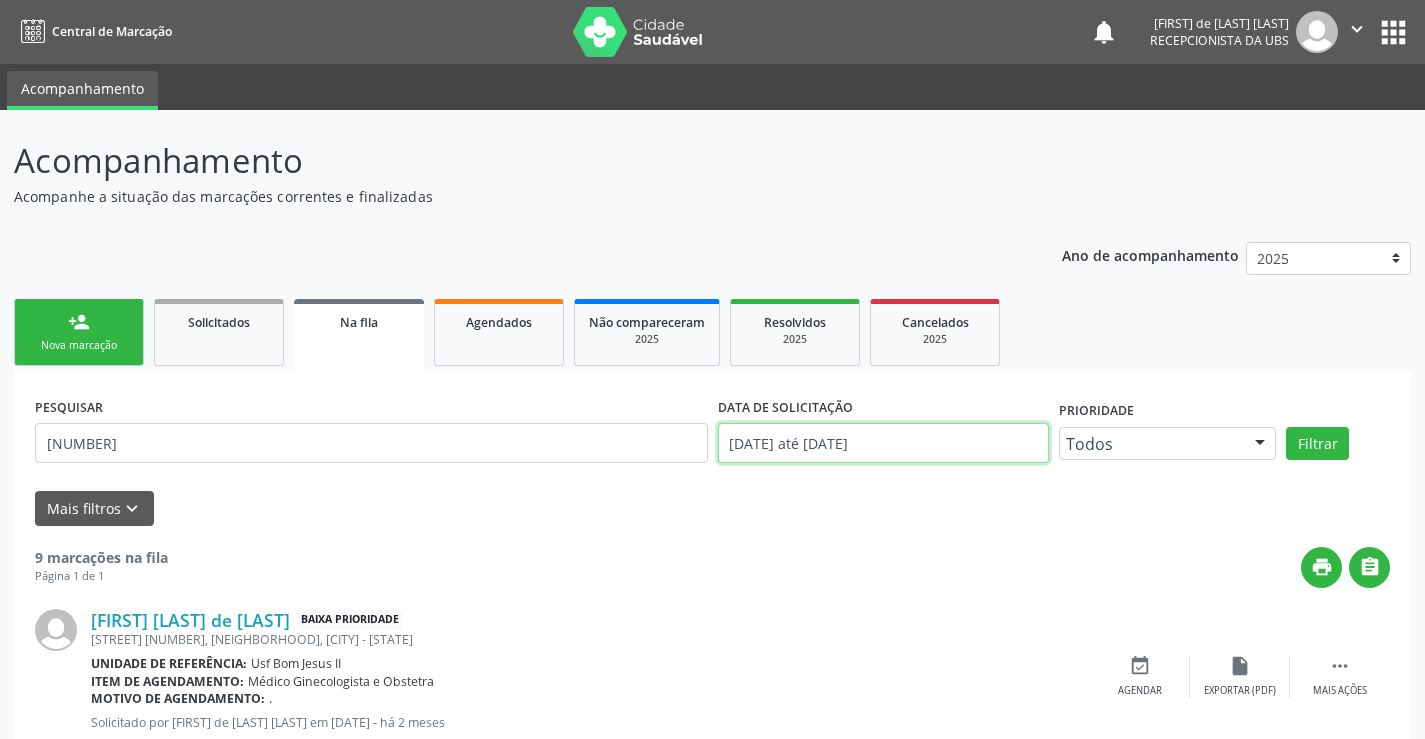 click on "[DATE] até [DATE]" at bounding box center (883, 443) 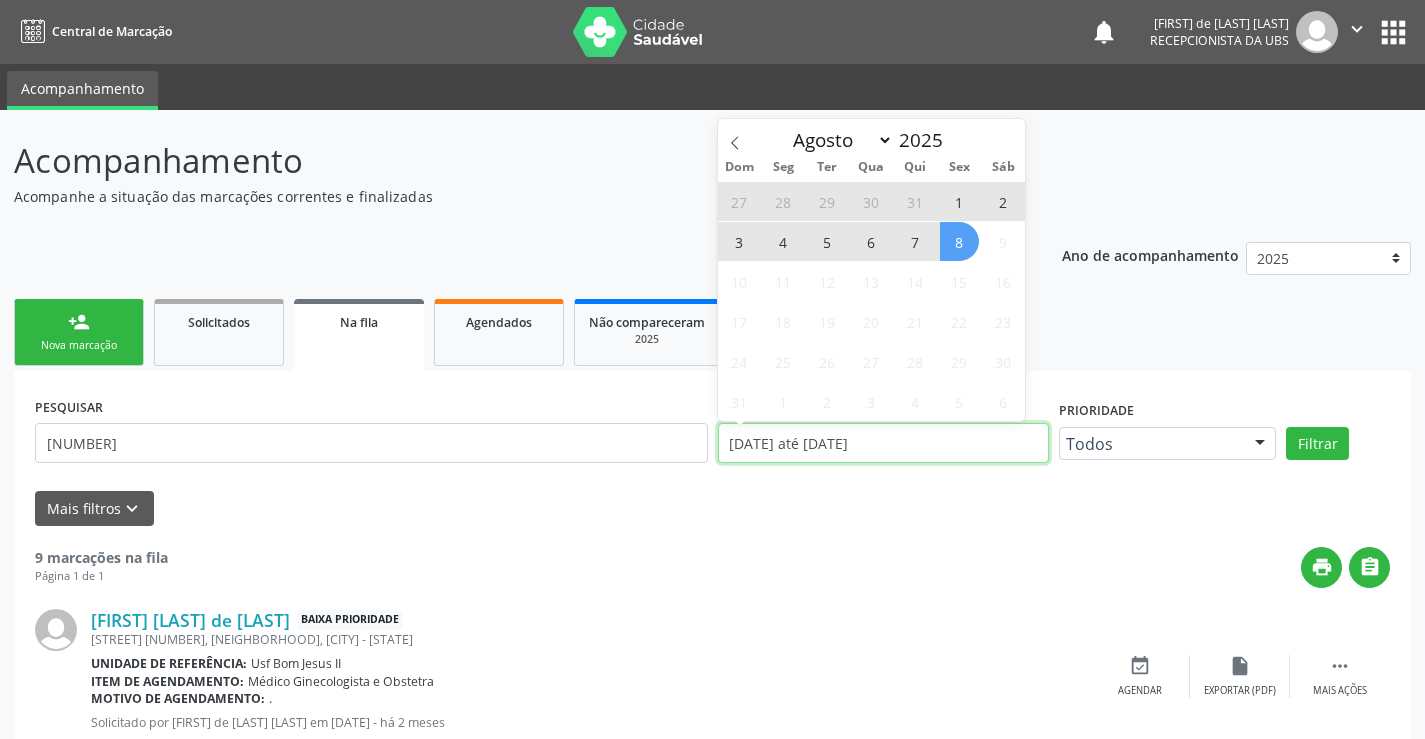 click on "[DATE] até [DATE]" at bounding box center [883, 443] 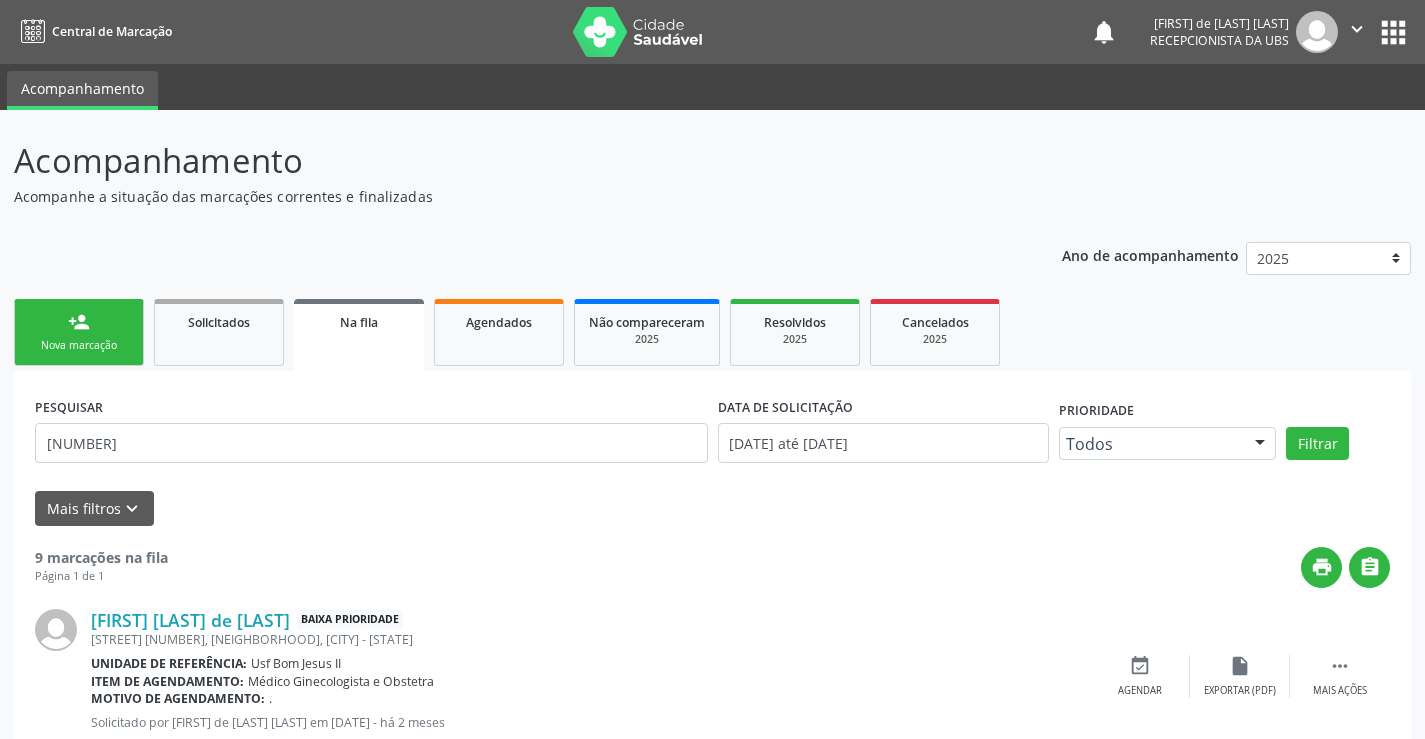 click on "Ano de acompanhamento
2025 2024
person_add
Nova marcação
Solicitados   Na fila   Agendados   Não compareceram
2025
Resolvidos
2025
Cancelados
2025
PESQUISAR
706408649090885
DATA DE SOLICITAÇÃO
01/01/2024 até 08/08/2025
Prioridade
Todos         Todos   Baixa Prioridade   Média Prioridade   Alta Prioridade
Nenhum resultado encontrado para: "   "
Não há nenhuma opção para ser exibida.
Filtrar
Grupo/Subgrupo
Selecione um grupo ou subgrupo
Todos os grupos e subgrupos
01 - Ações de promoção e prevenção em saúde
01.01 - Ações coletivas/individuais em saúde
01.02 - Vigilância em saúde
02 - Procedimentos com finalidade diagnóstica
02.01 - Coleta de material" at bounding box center [712, 1224] 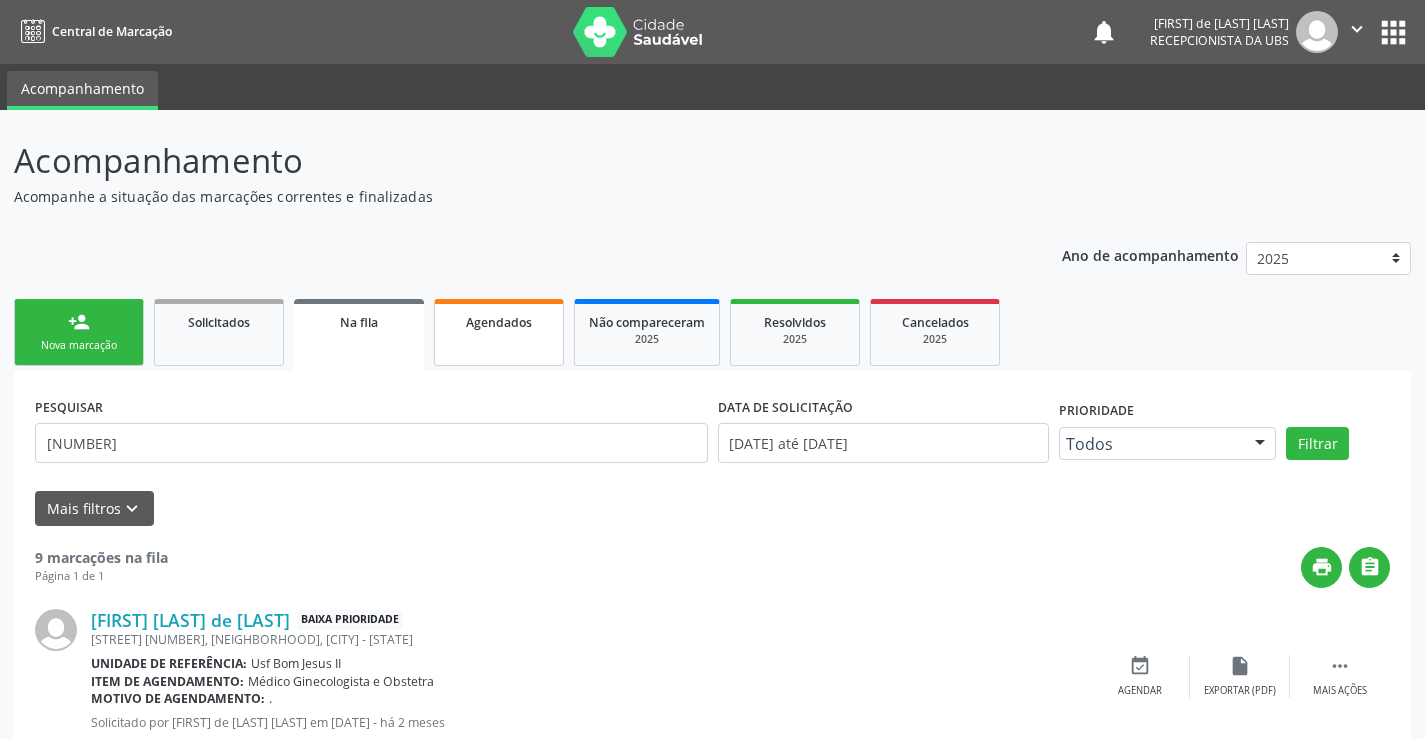 click on "Agendados" at bounding box center [499, 332] 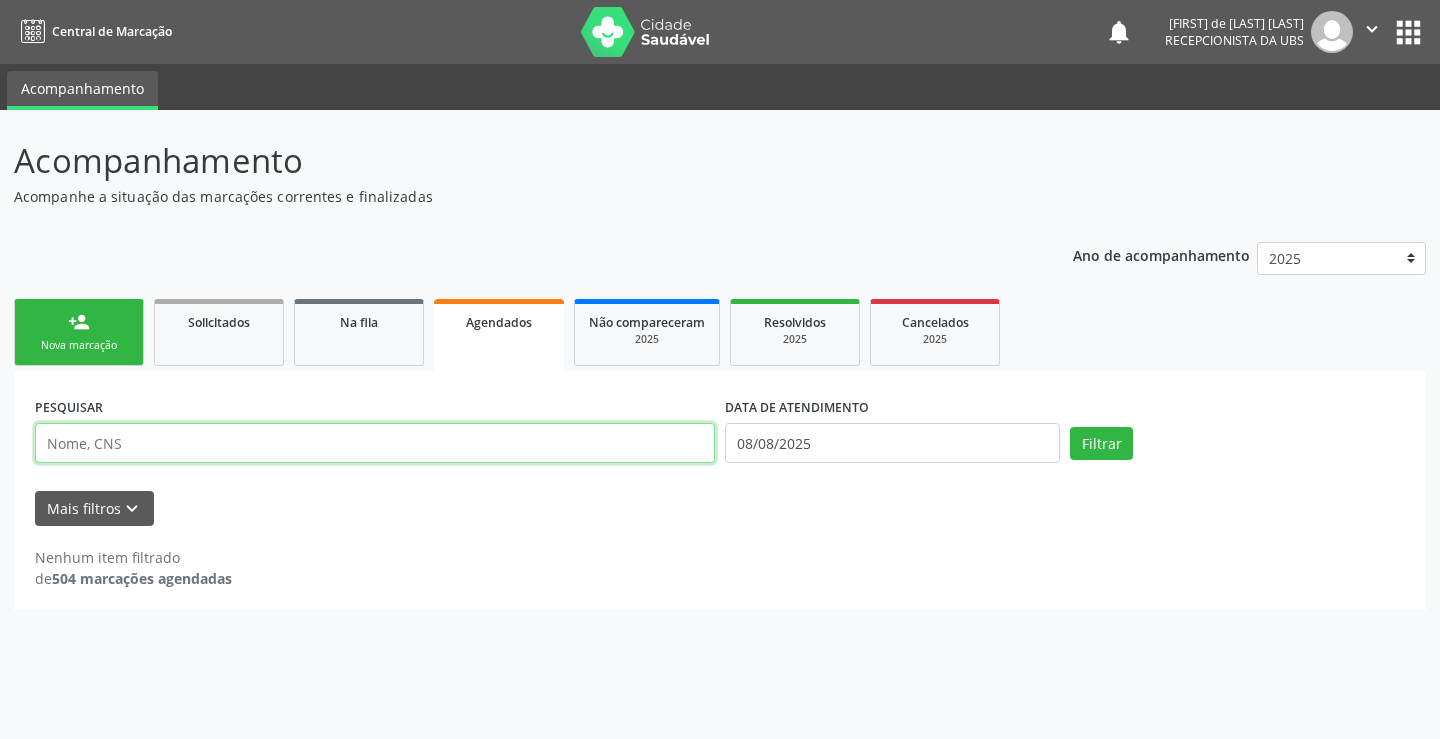 click at bounding box center (375, 443) 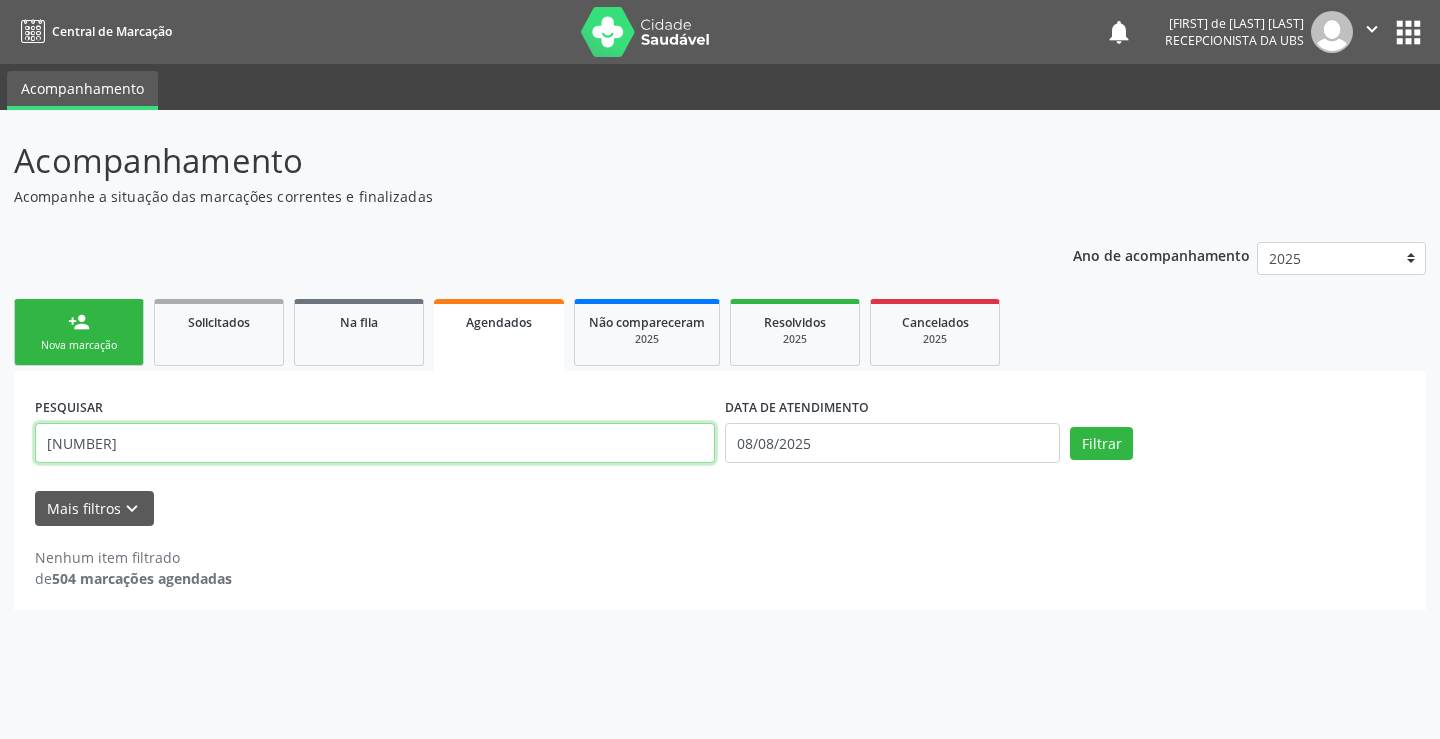 type on "[CREDIT_CARD]" 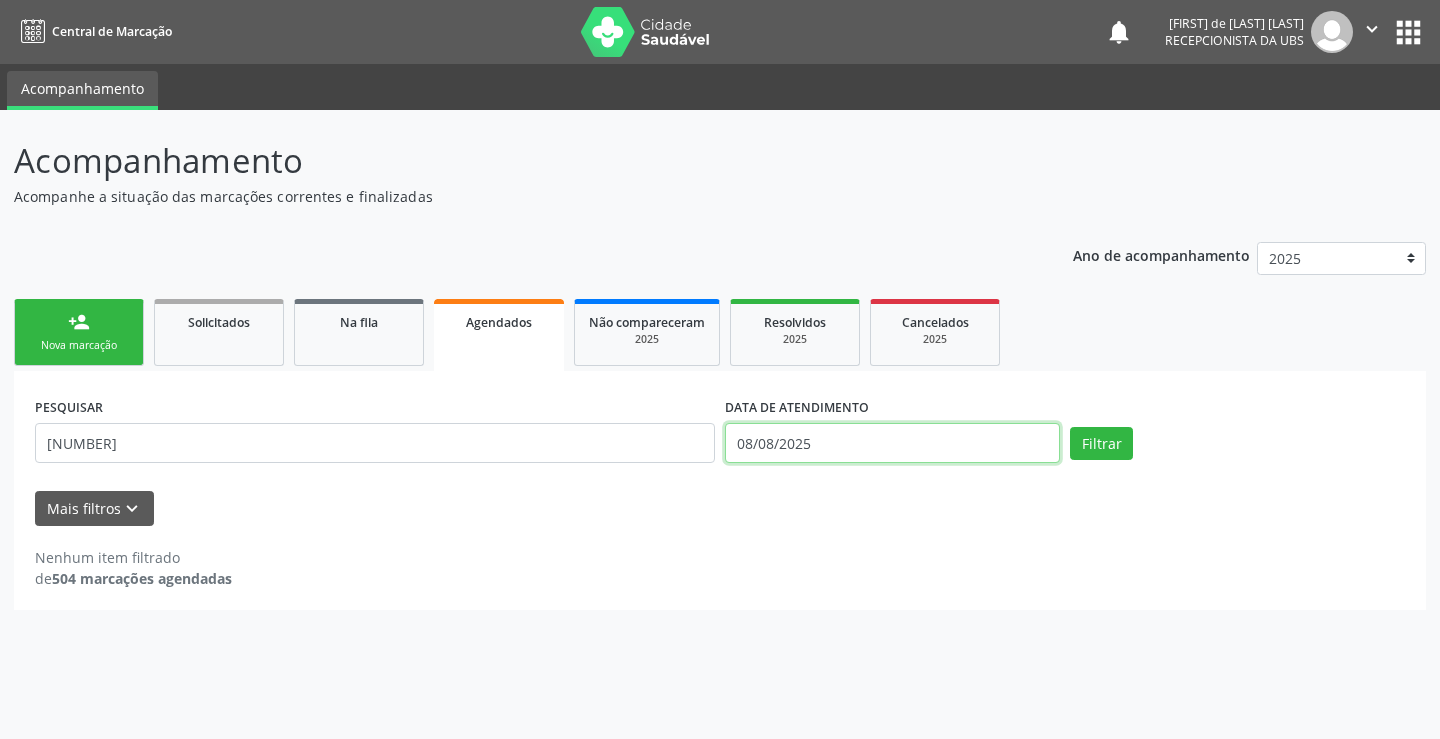 click on "08/08/2025" at bounding box center [892, 443] 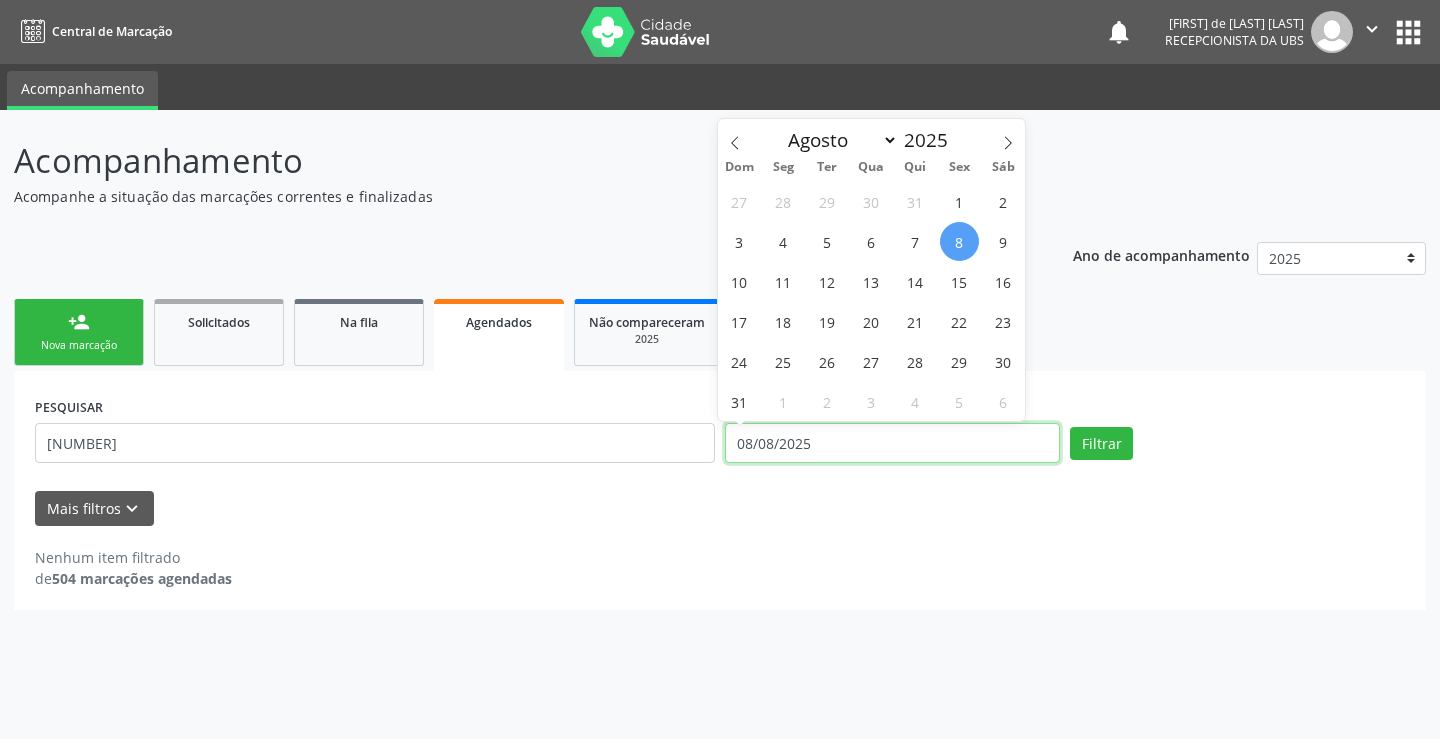 click on "08/08/2025" at bounding box center (892, 443) 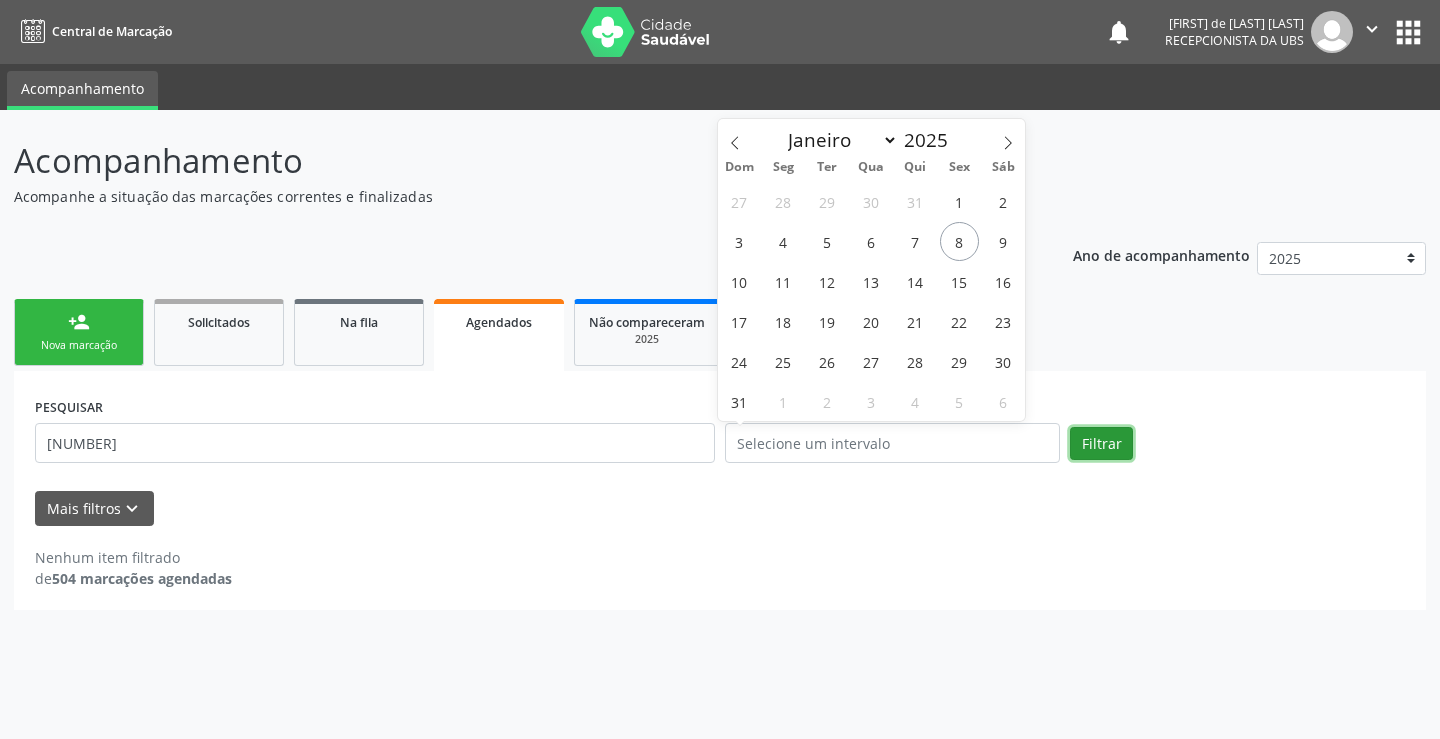 click on "Filtrar" at bounding box center (1101, 444) 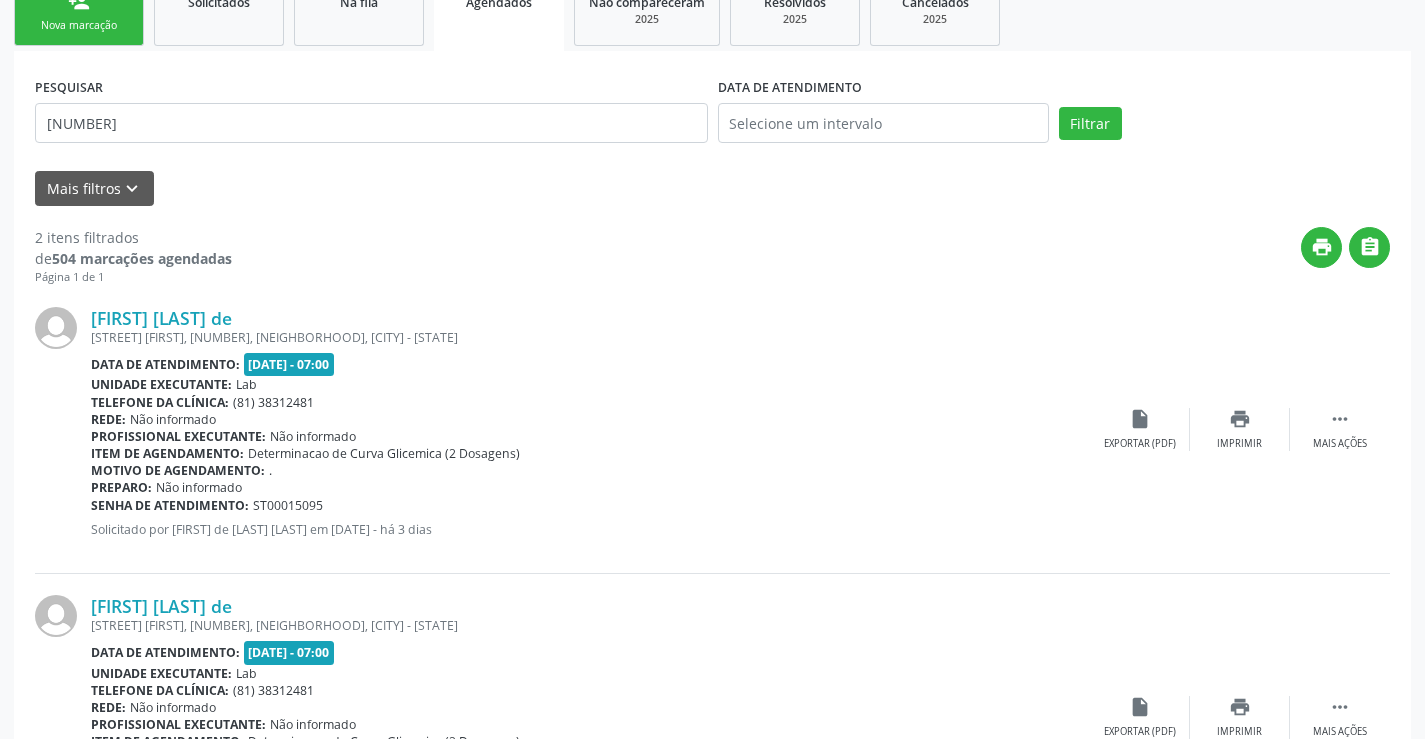 scroll, scrollTop: 330, scrollLeft: 0, axis: vertical 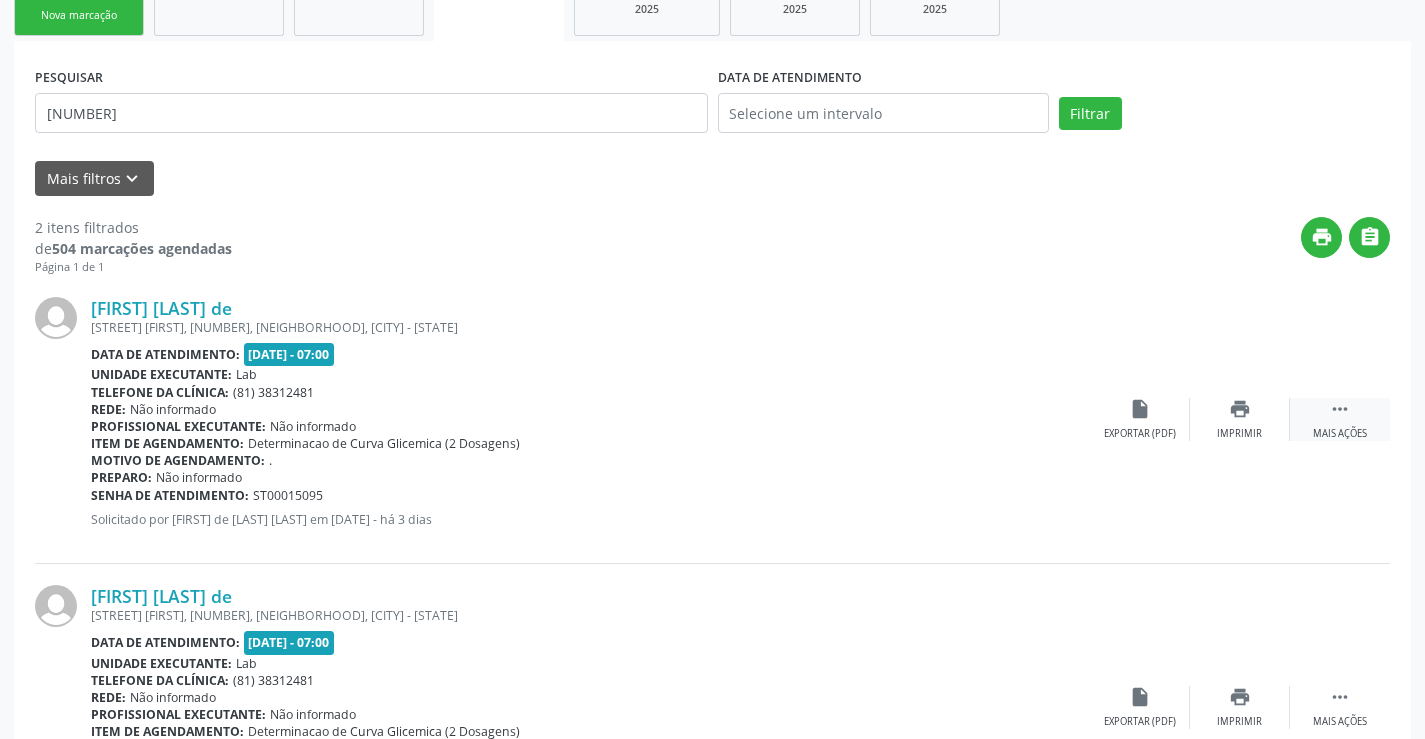 click on "" at bounding box center [1340, 409] 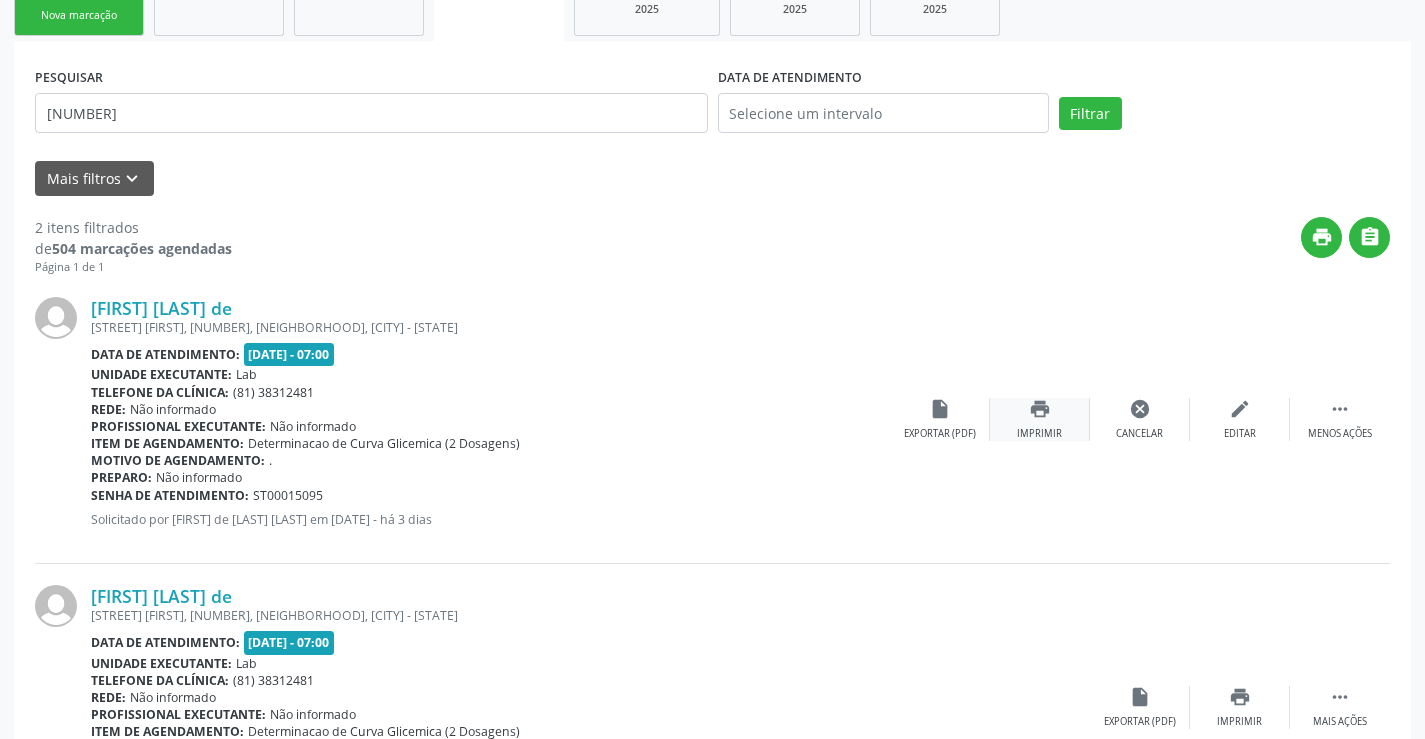click on "print
Imprimir" at bounding box center [1040, 419] 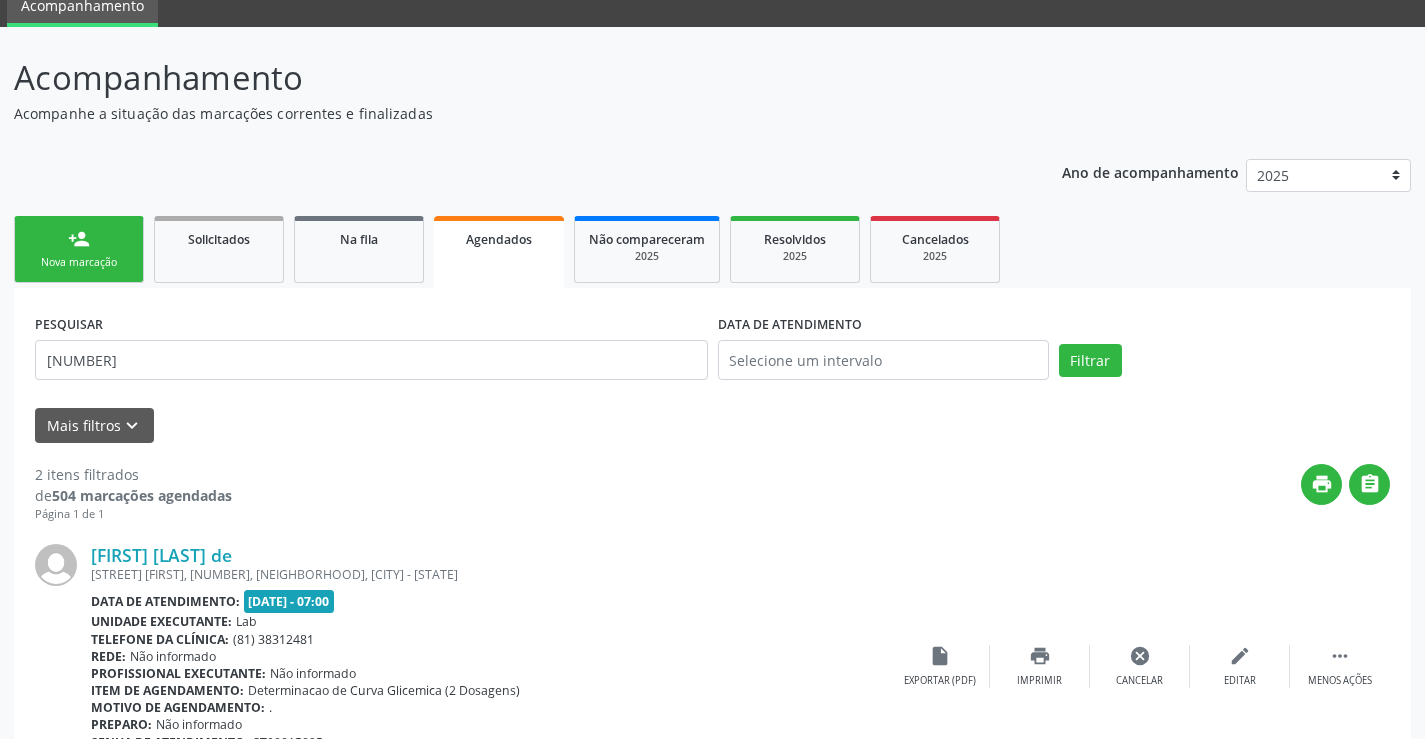 scroll, scrollTop: 47, scrollLeft: 0, axis: vertical 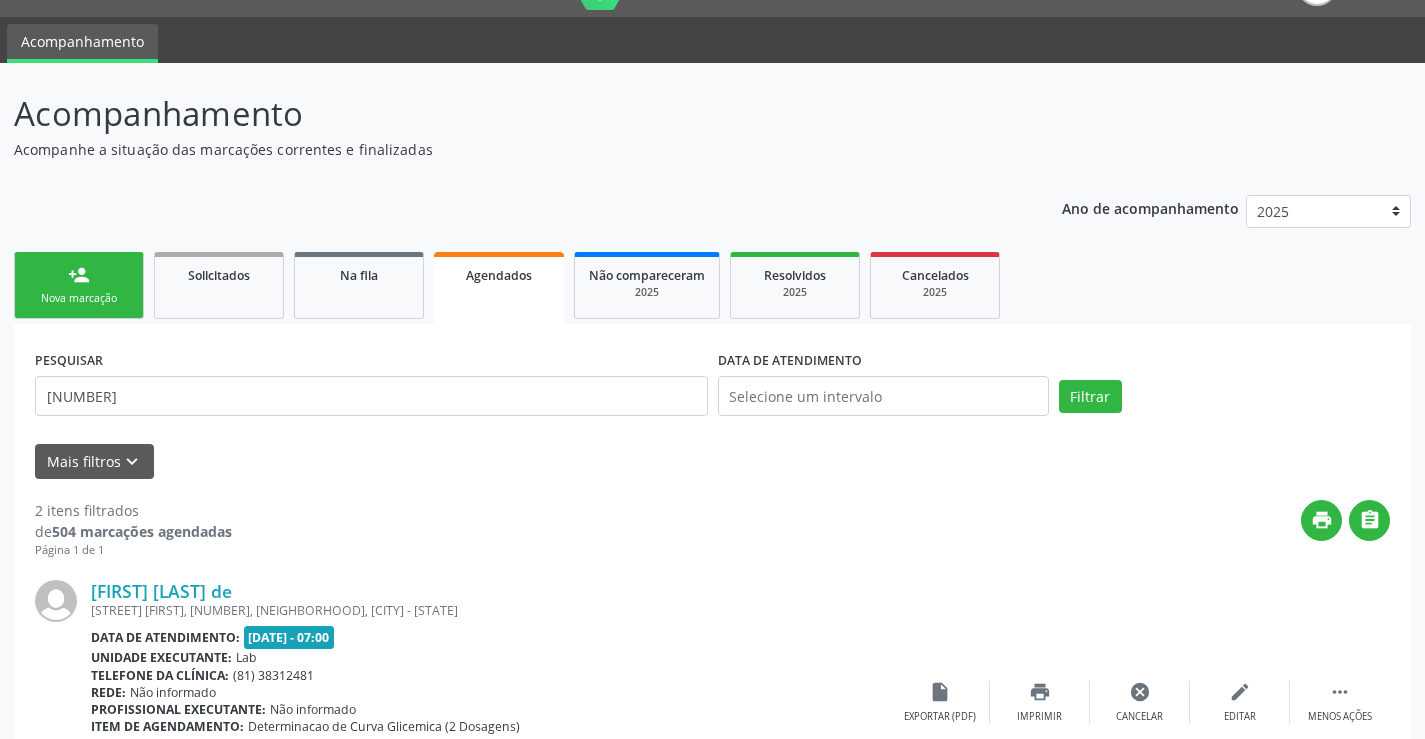 click on "person_add
Nova marcação" at bounding box center [79, 285] 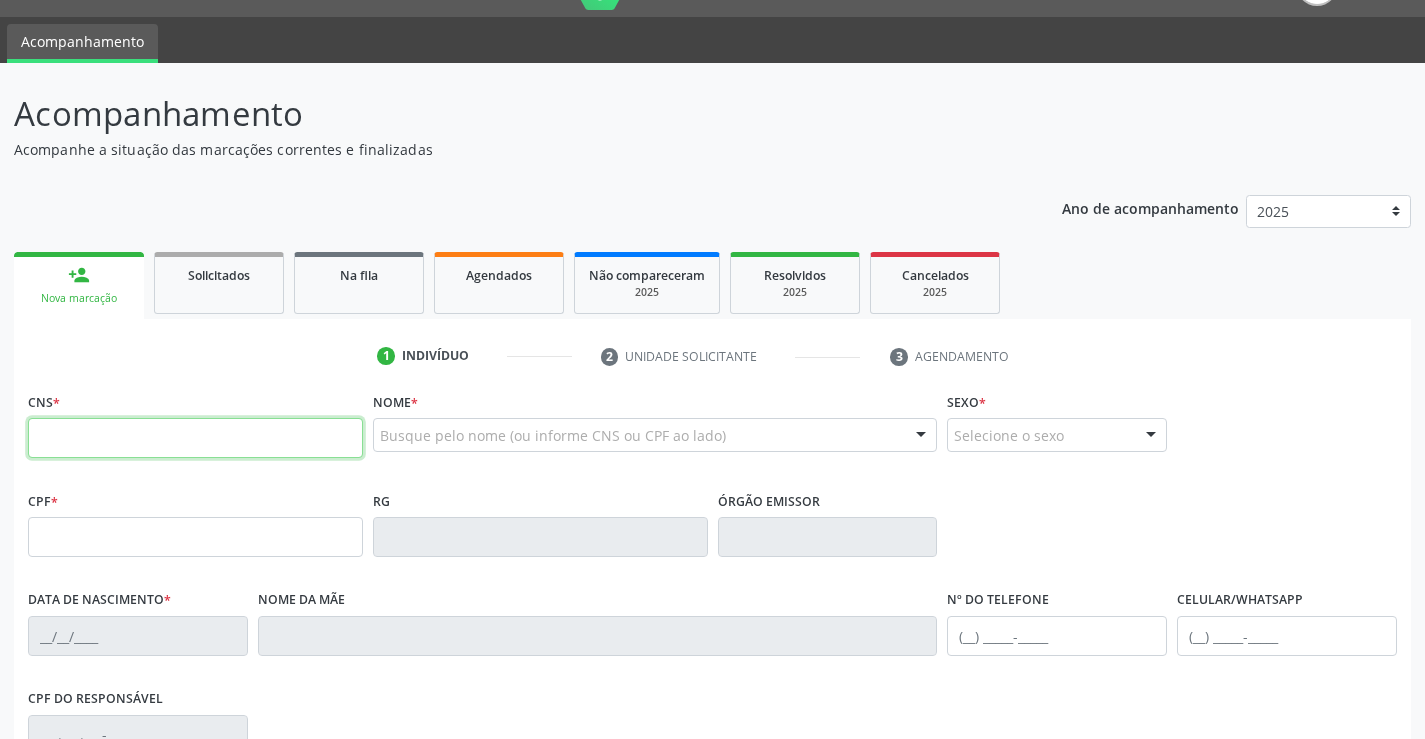 click at bounding box center (195, 438) 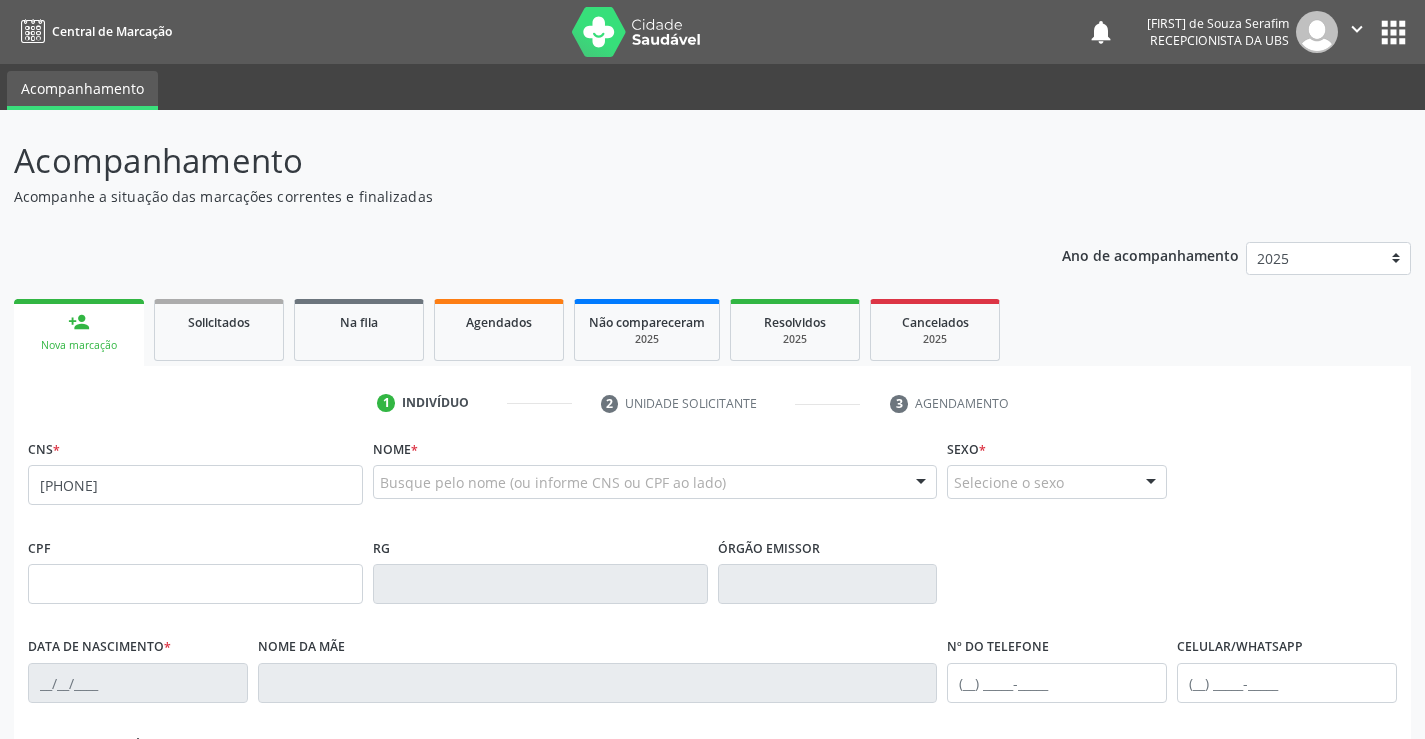 scroll, scrollTop: 47, scrollLeft: 0, axis: vertical 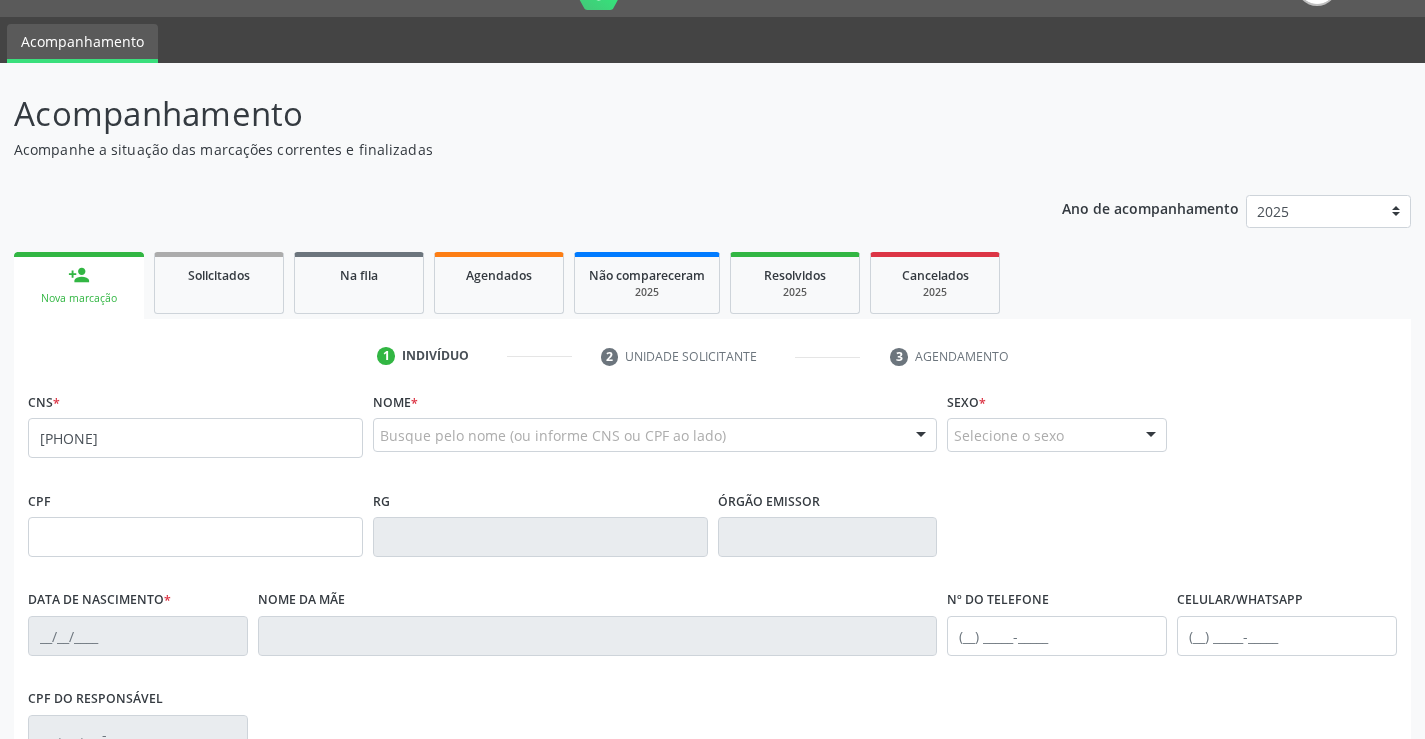 type on "708 7021 7566 9290" 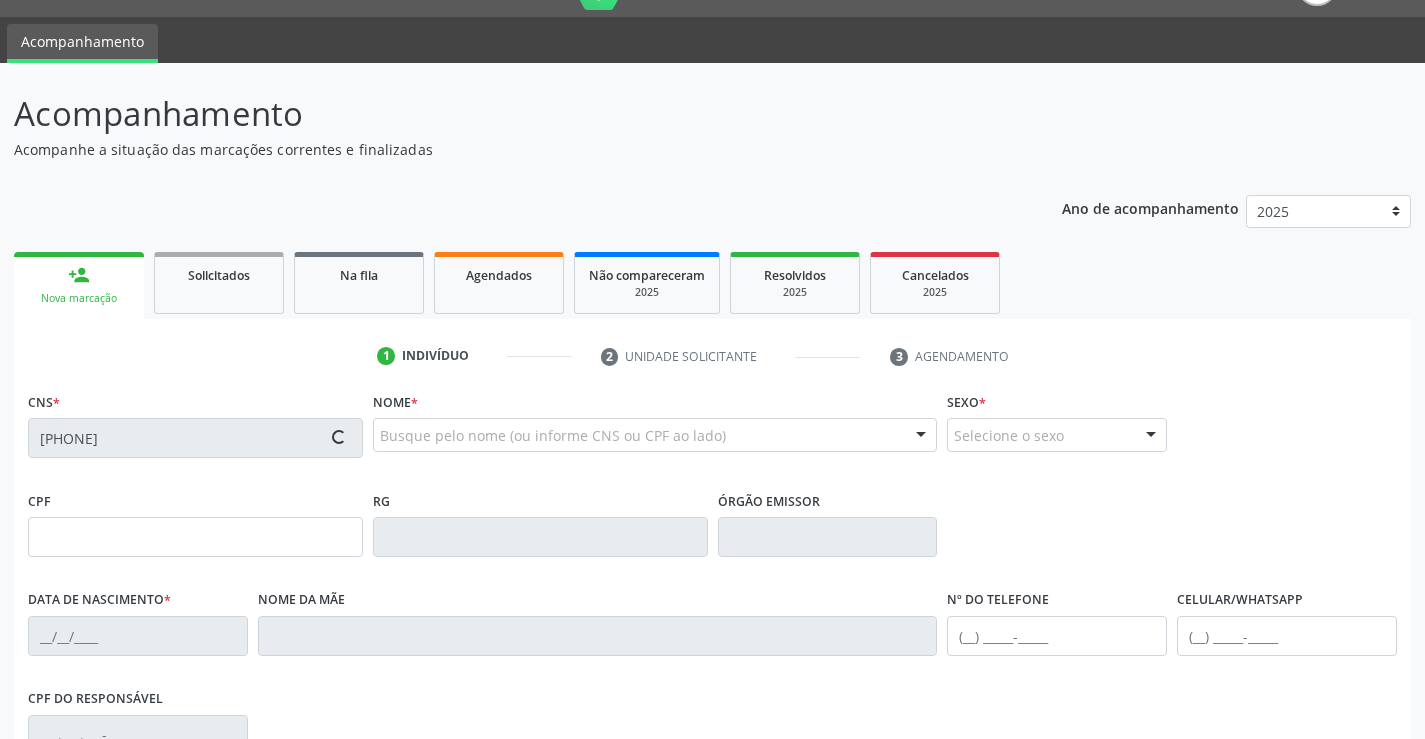 type on "220.696.074-53" 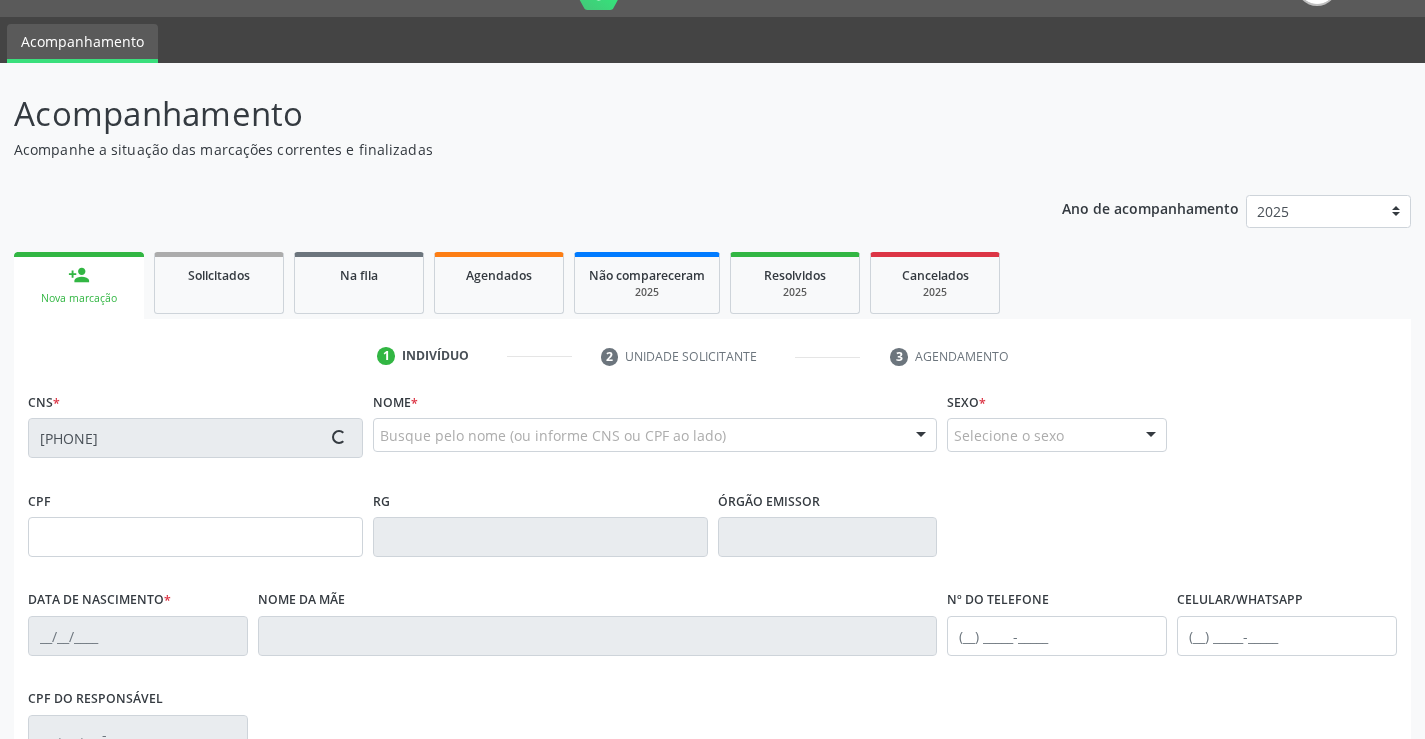 type on "25/12/1950" 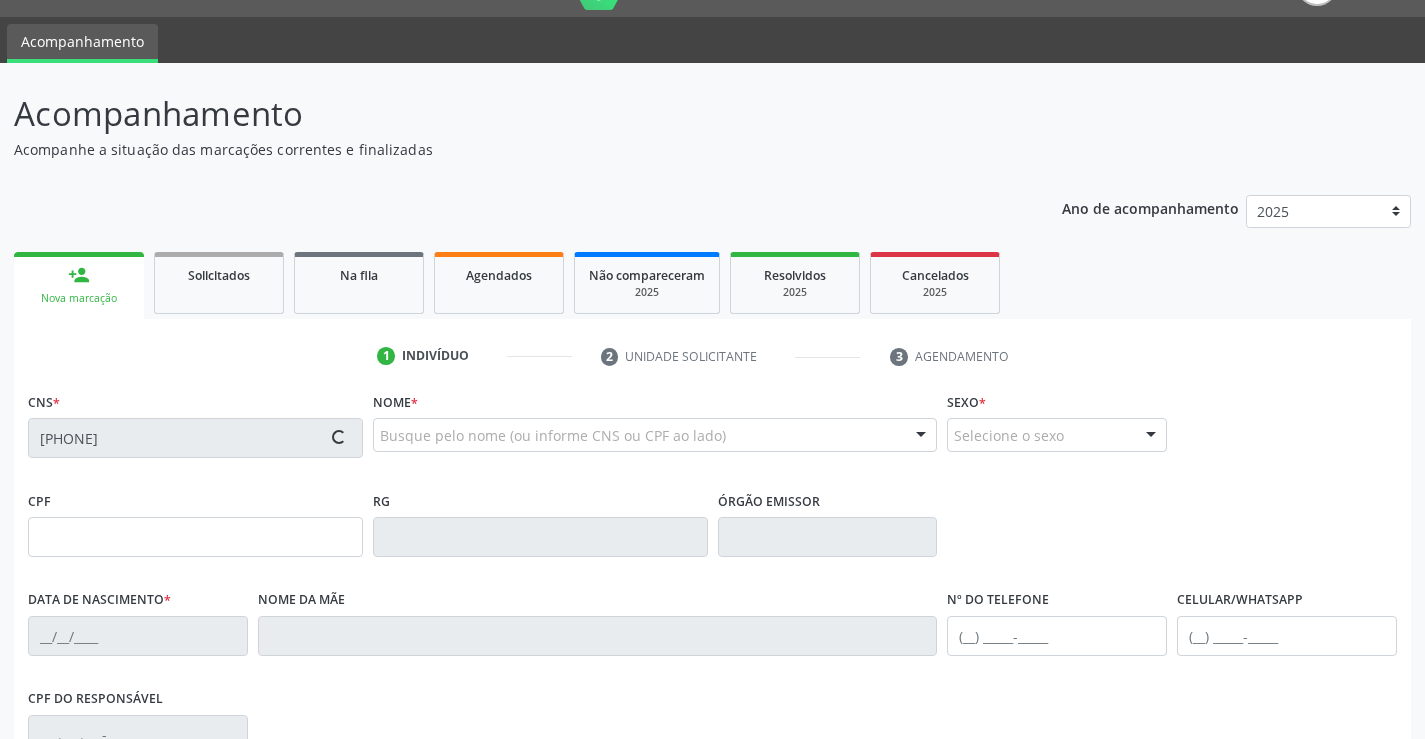 type on "64" 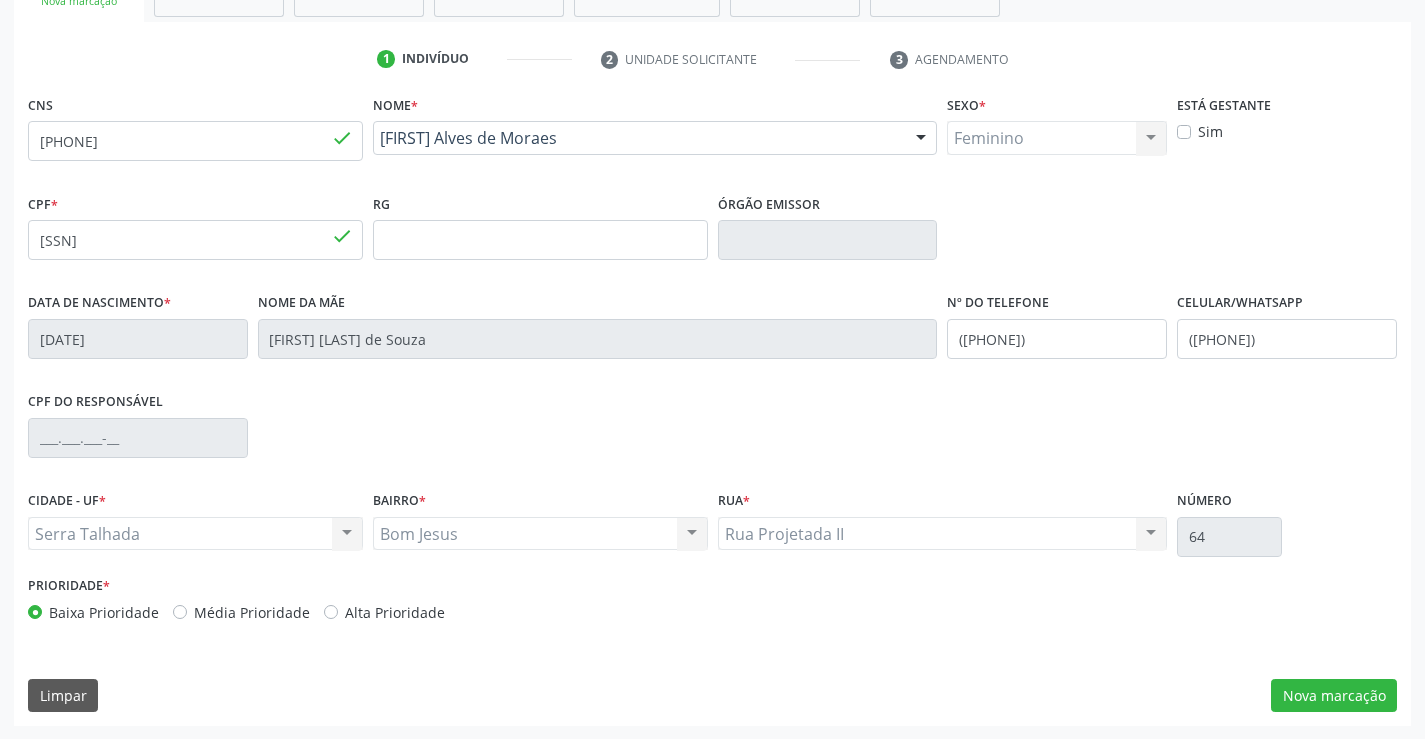 scroll, scrollTop: 345, scrollLeft: 0, axis: vertical 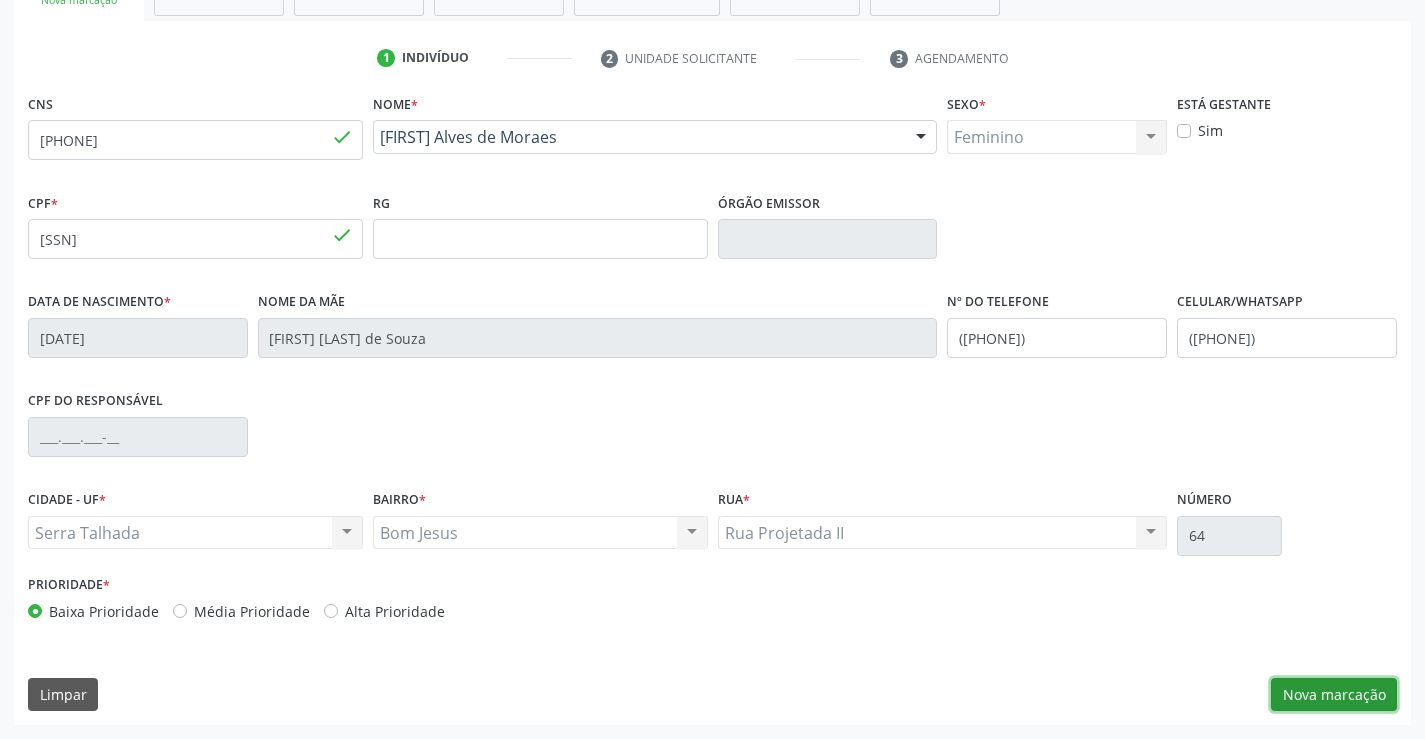 click on "Nova marcação" at bounding box center [1334, 695] 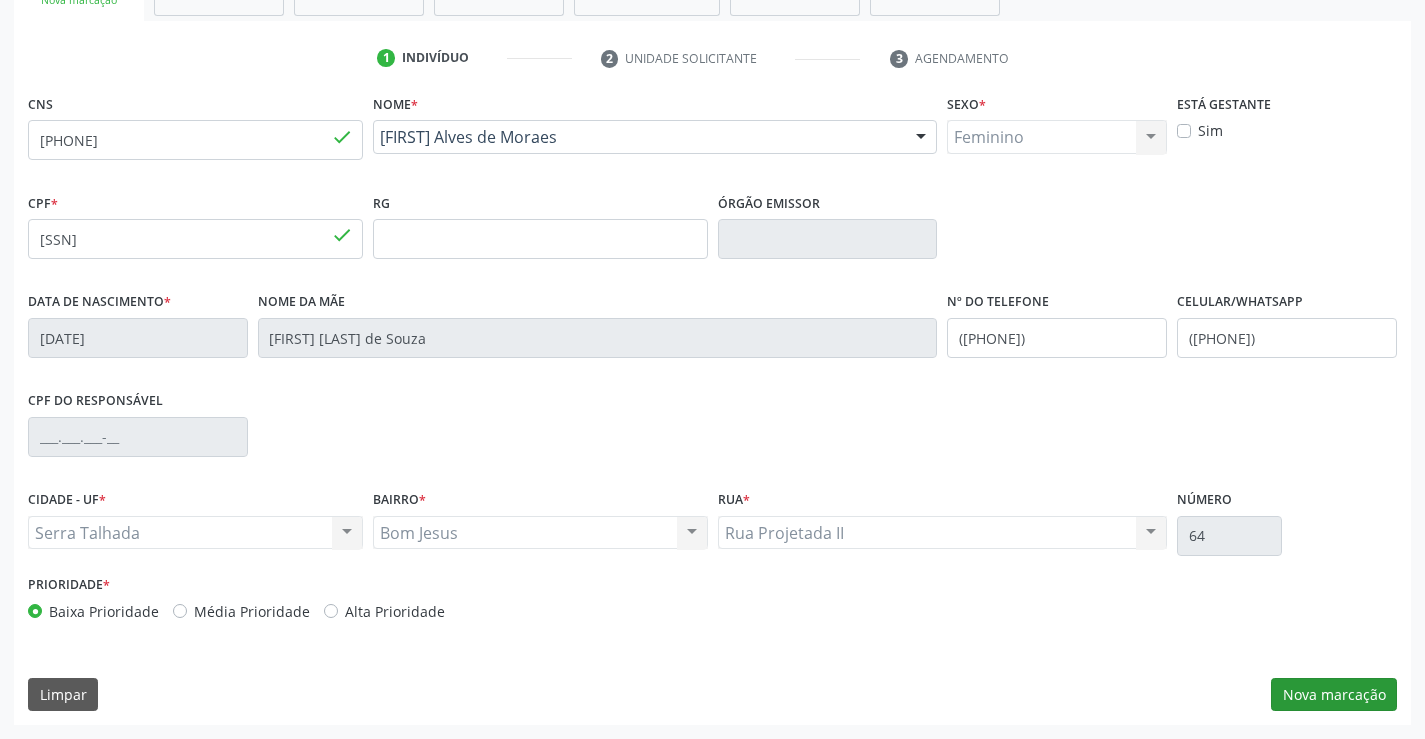 scroll, scrollTop: 167, scrollLeft: 0, axis: vertical 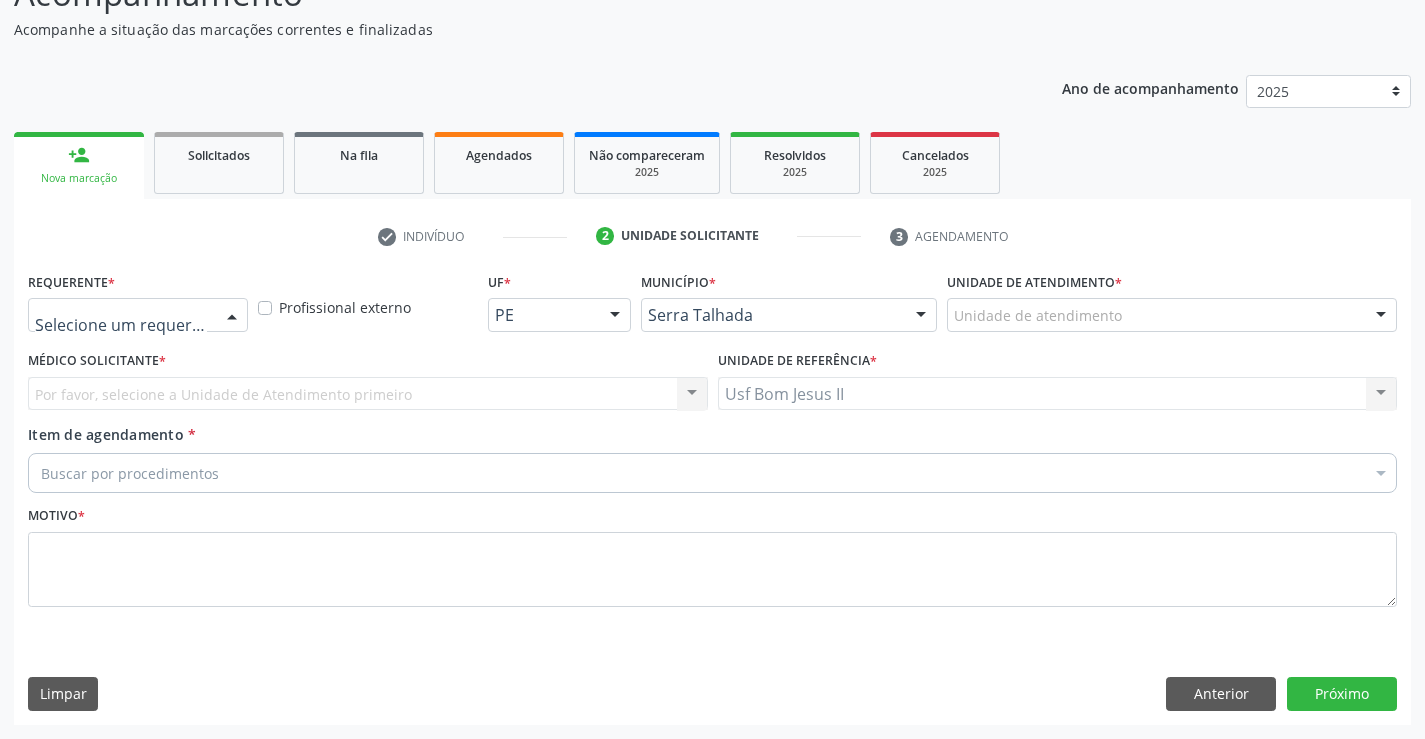 click at bounding box center [232, 316] 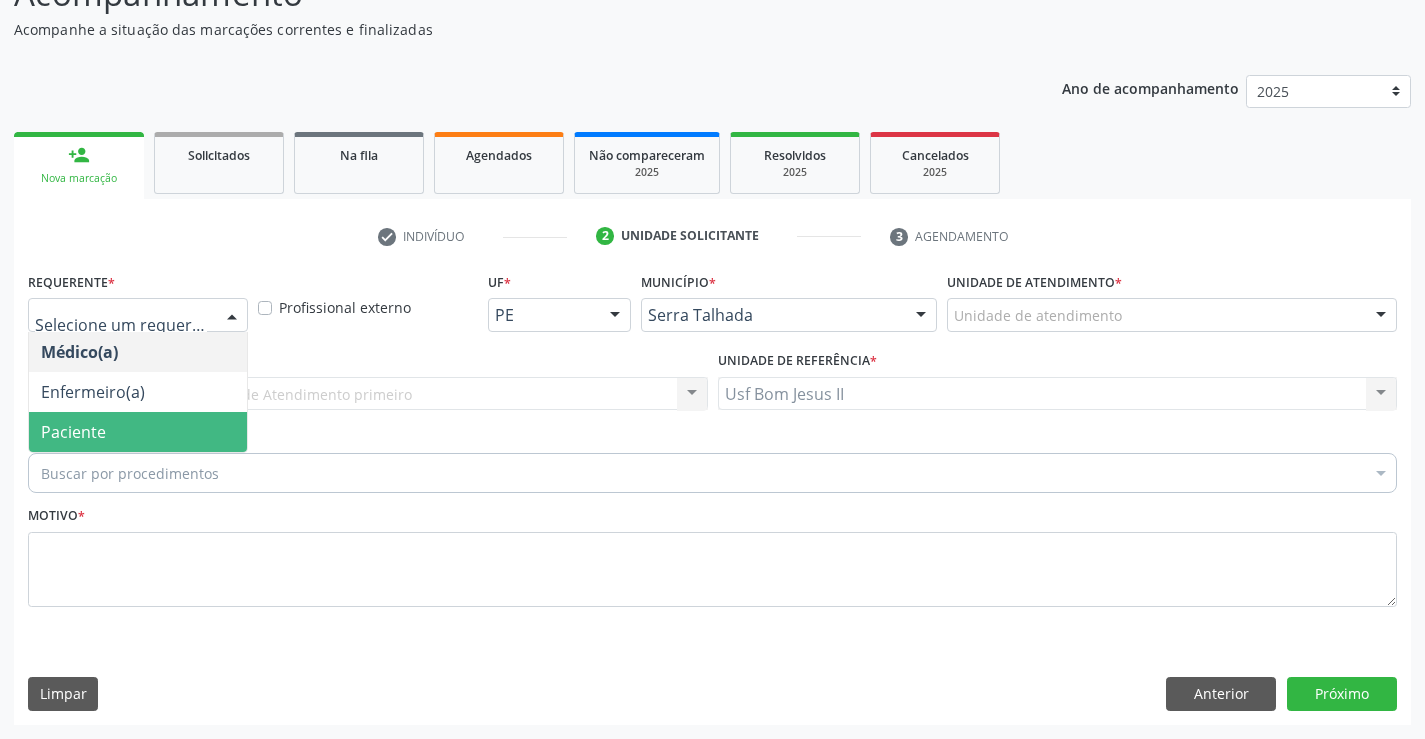 click on "Paciente" at bounding box center [138, 432] 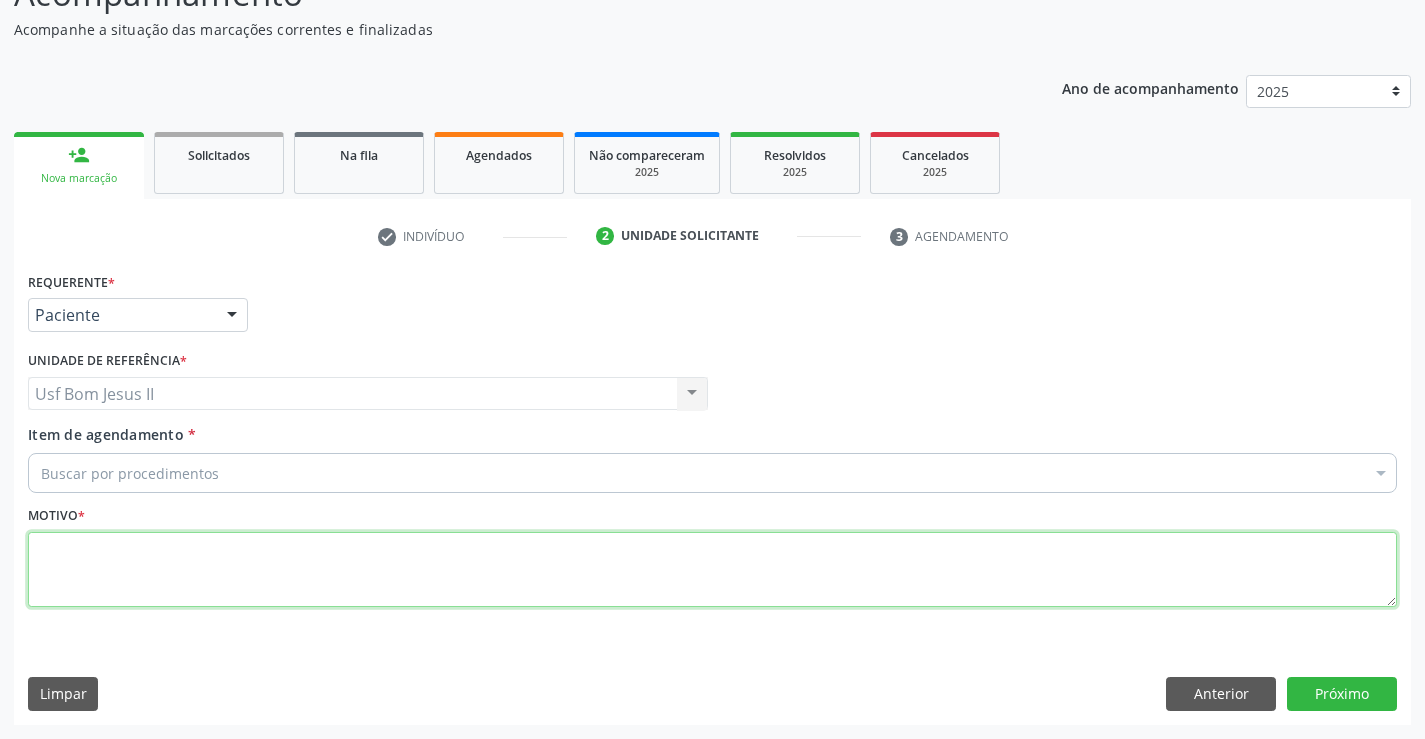 click at bounding box center (712, 570) 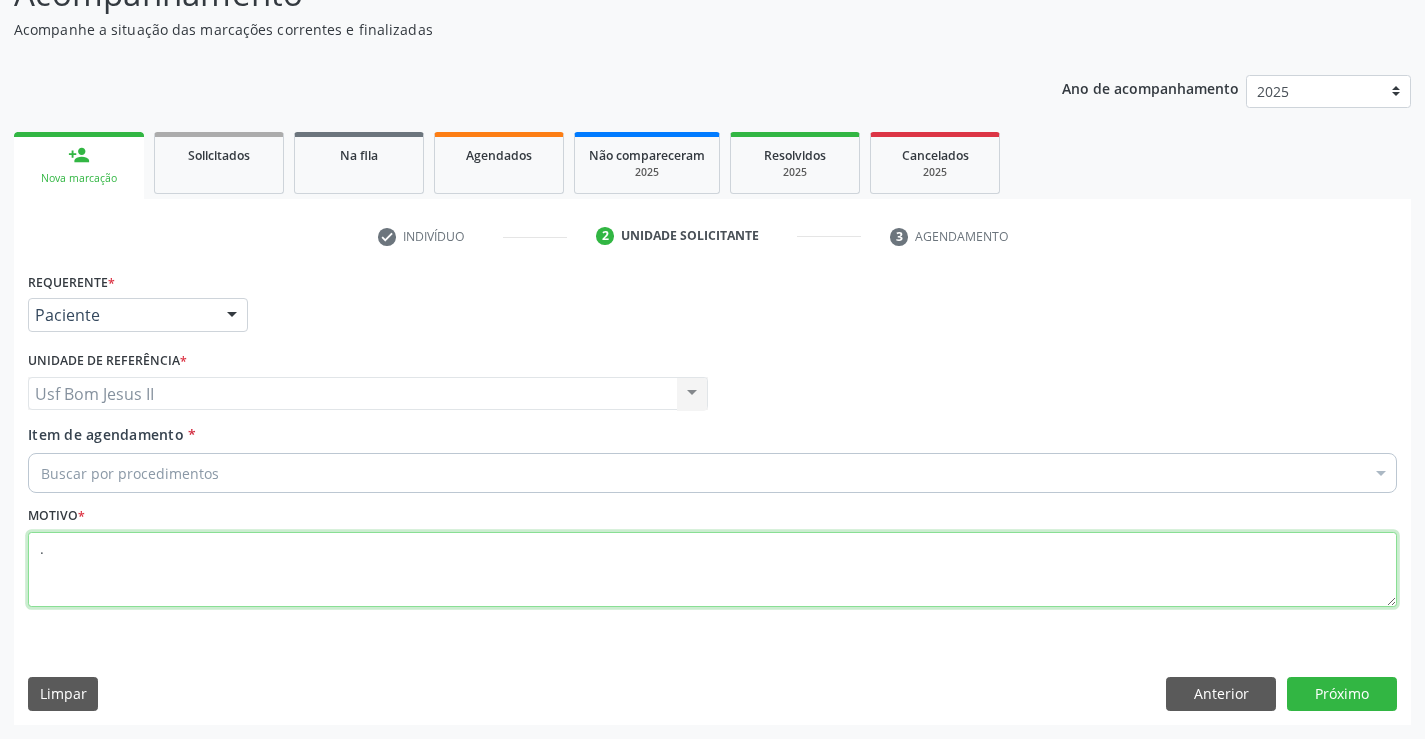 type on "." 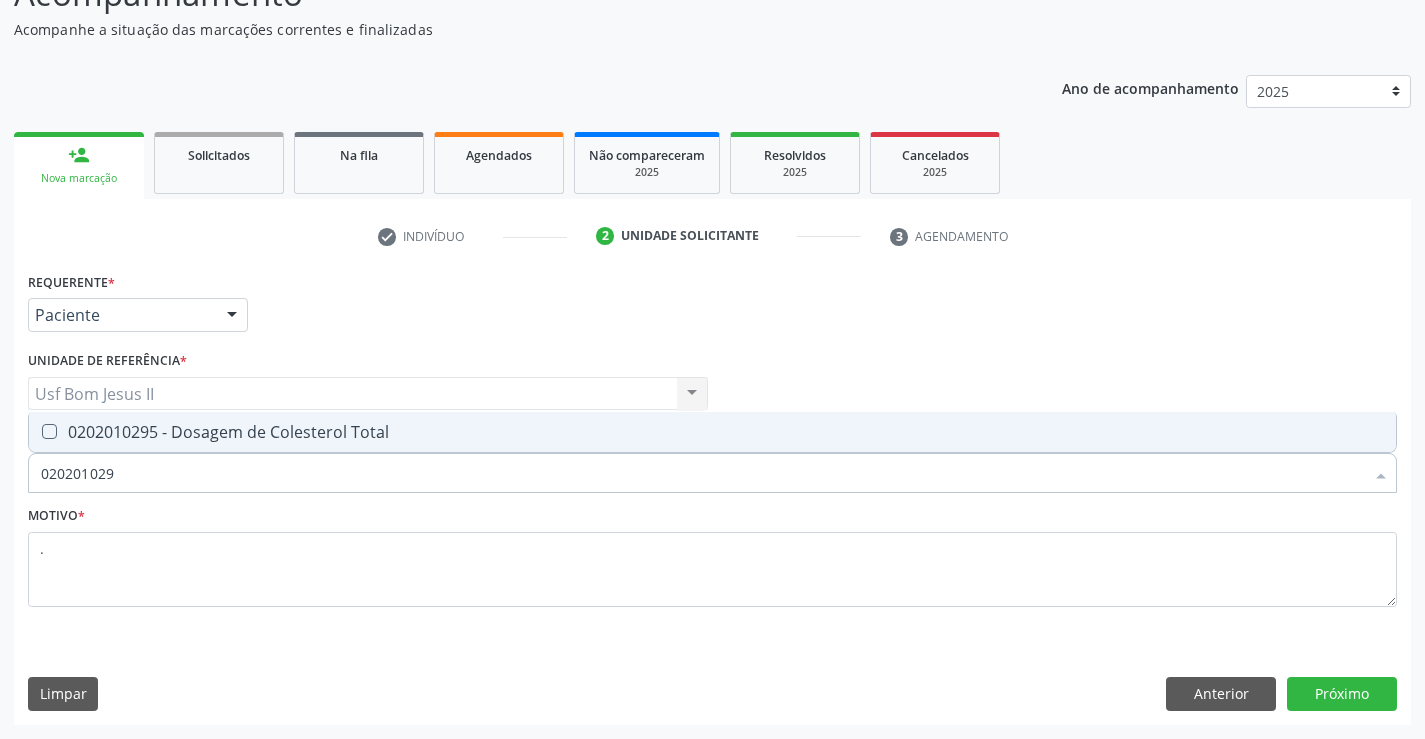 type on "0202010295" 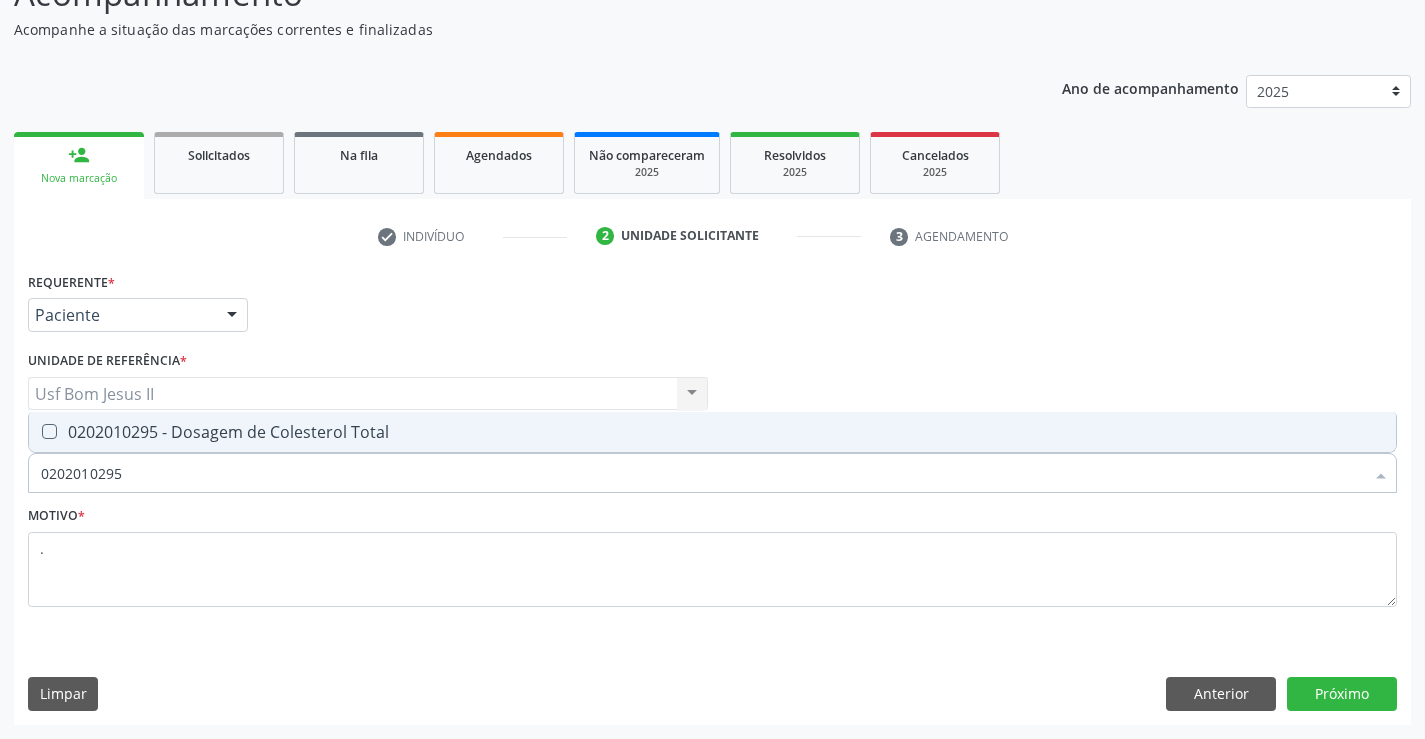 click on "0202010295 - Dosagem de Colesterol Total" at bounding box center (712, 432) 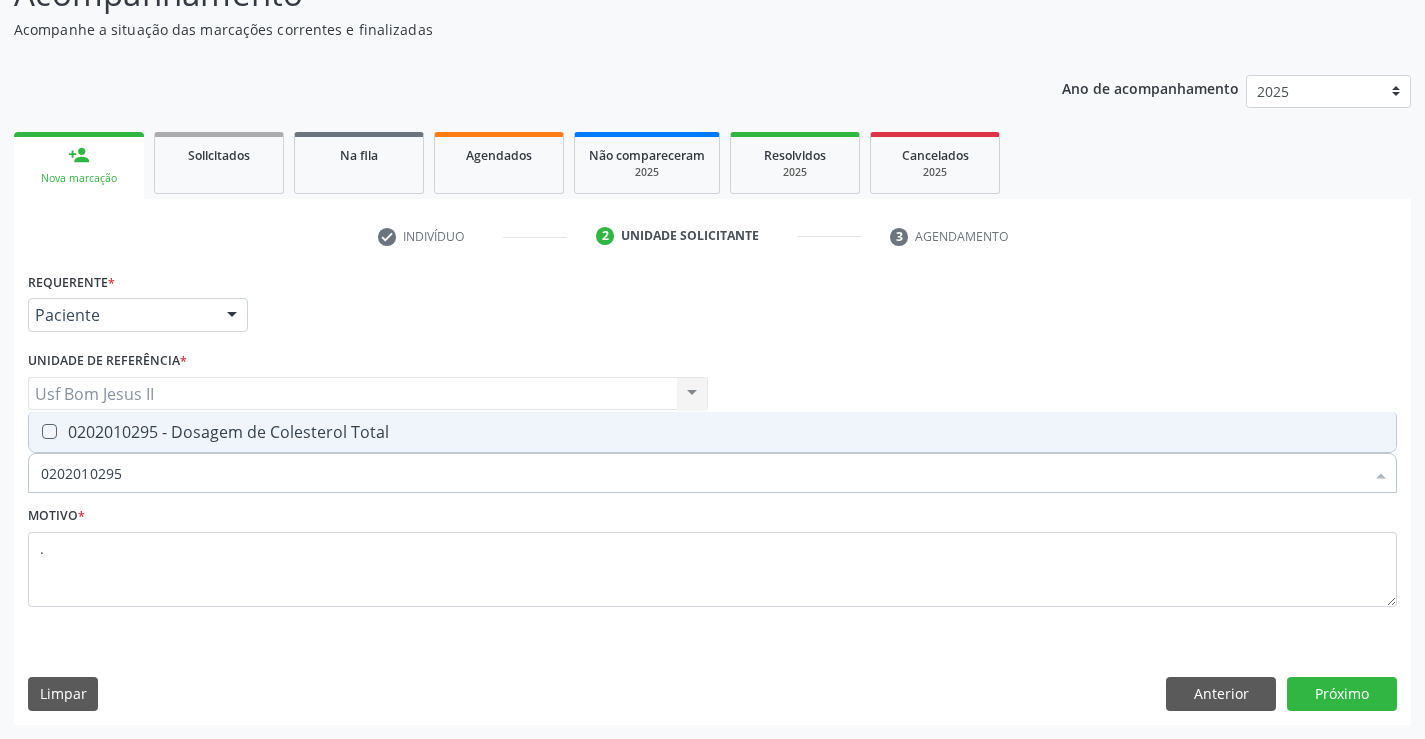 checkbox on "true" 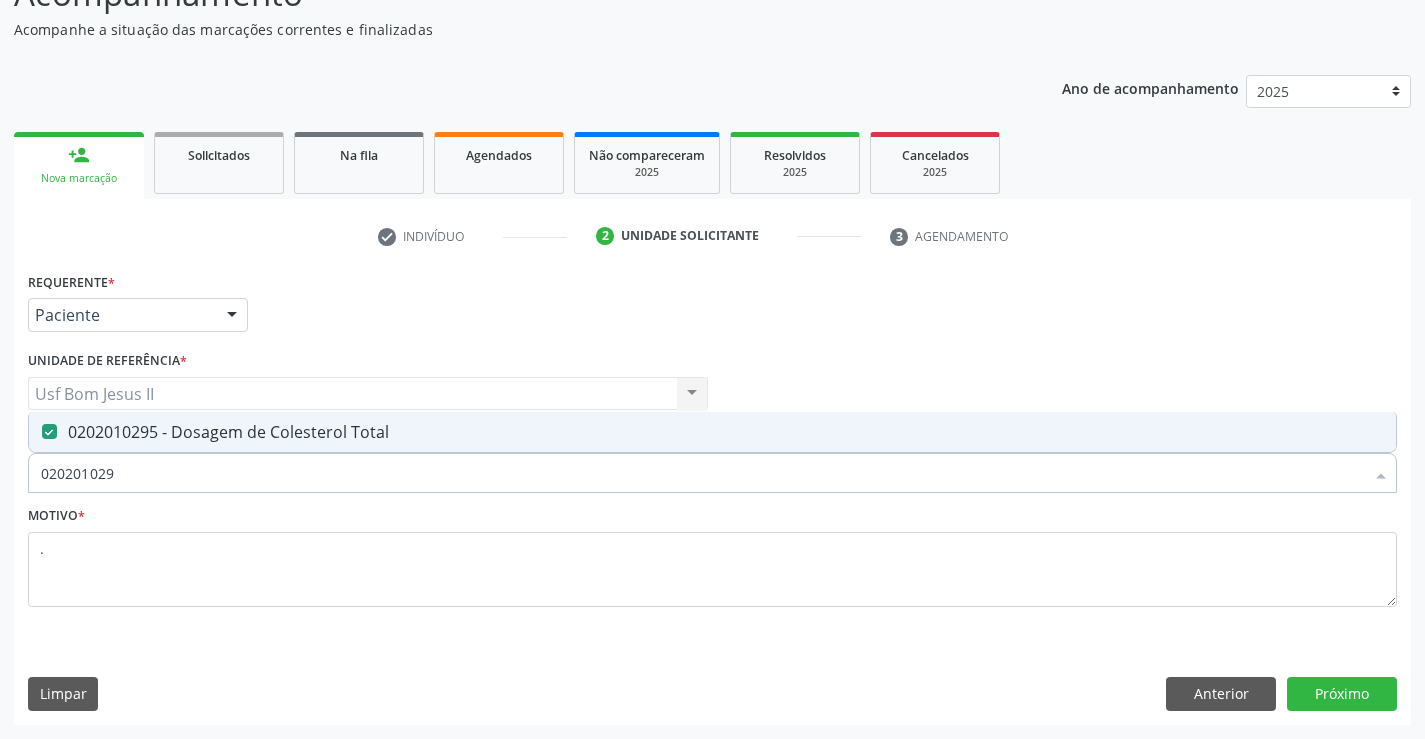 type on "02020102" 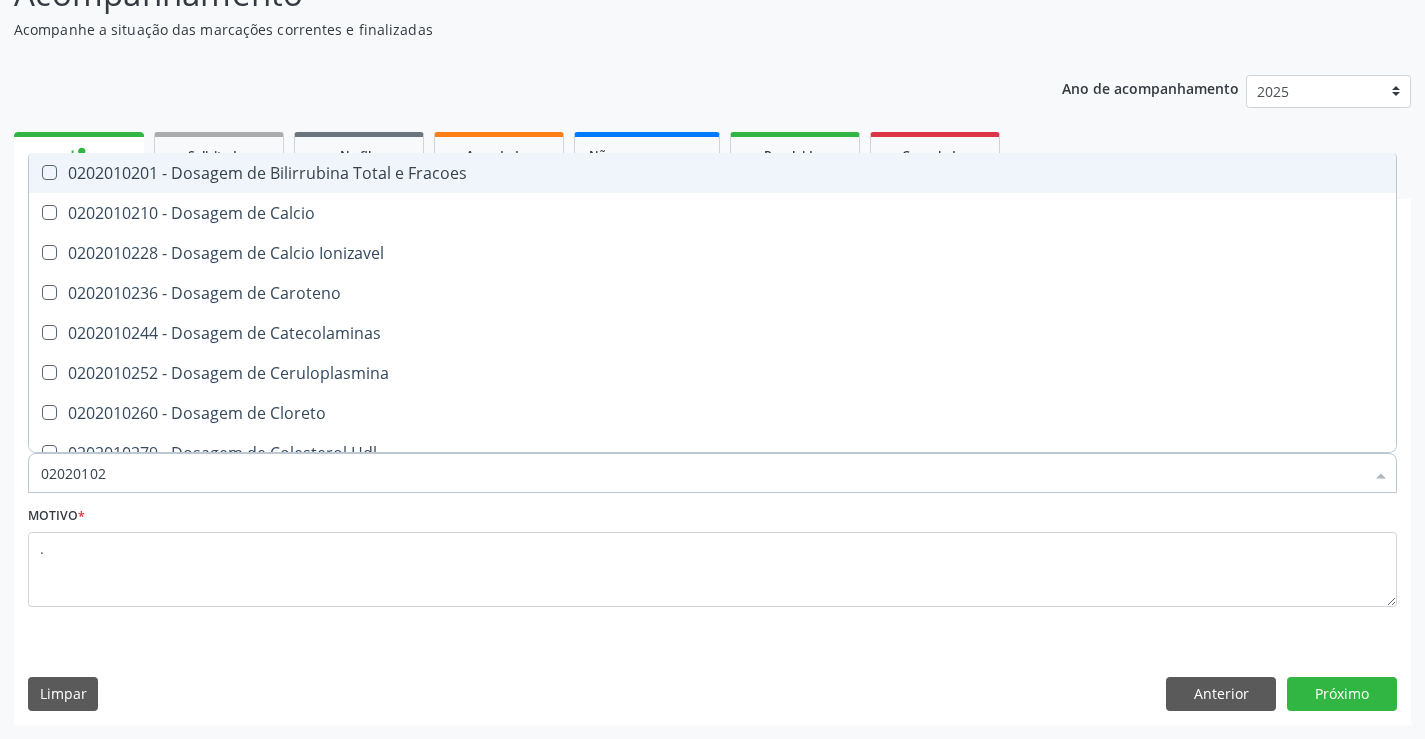 type on "0202010" 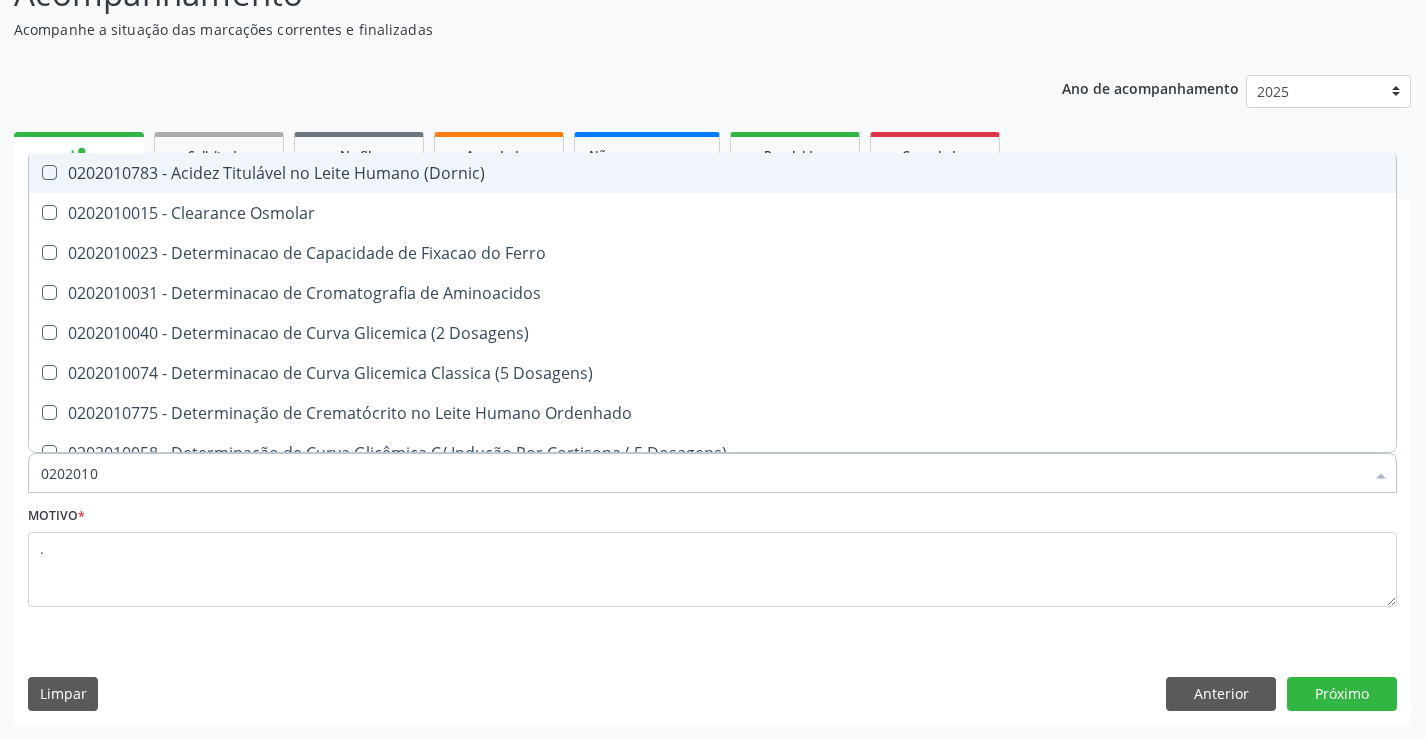 type on "020201" 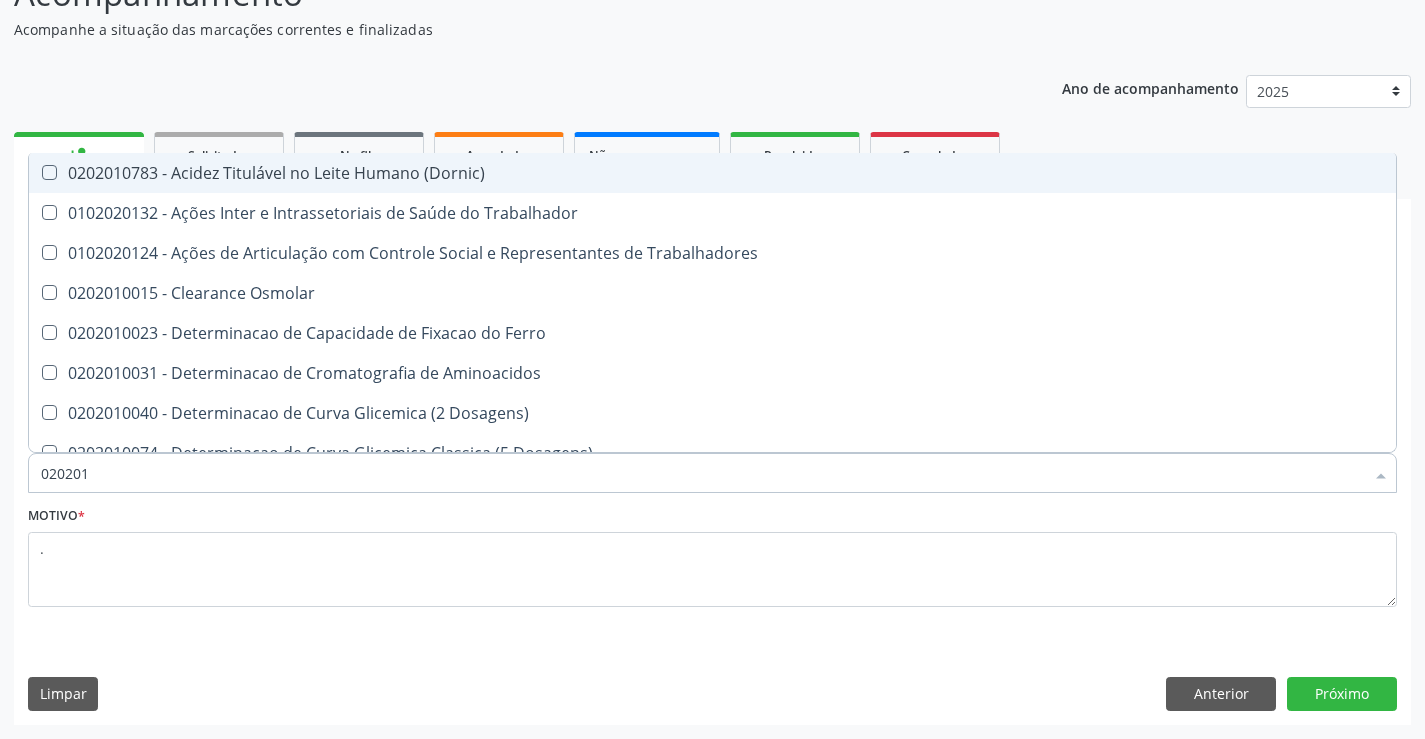 type on "02020" 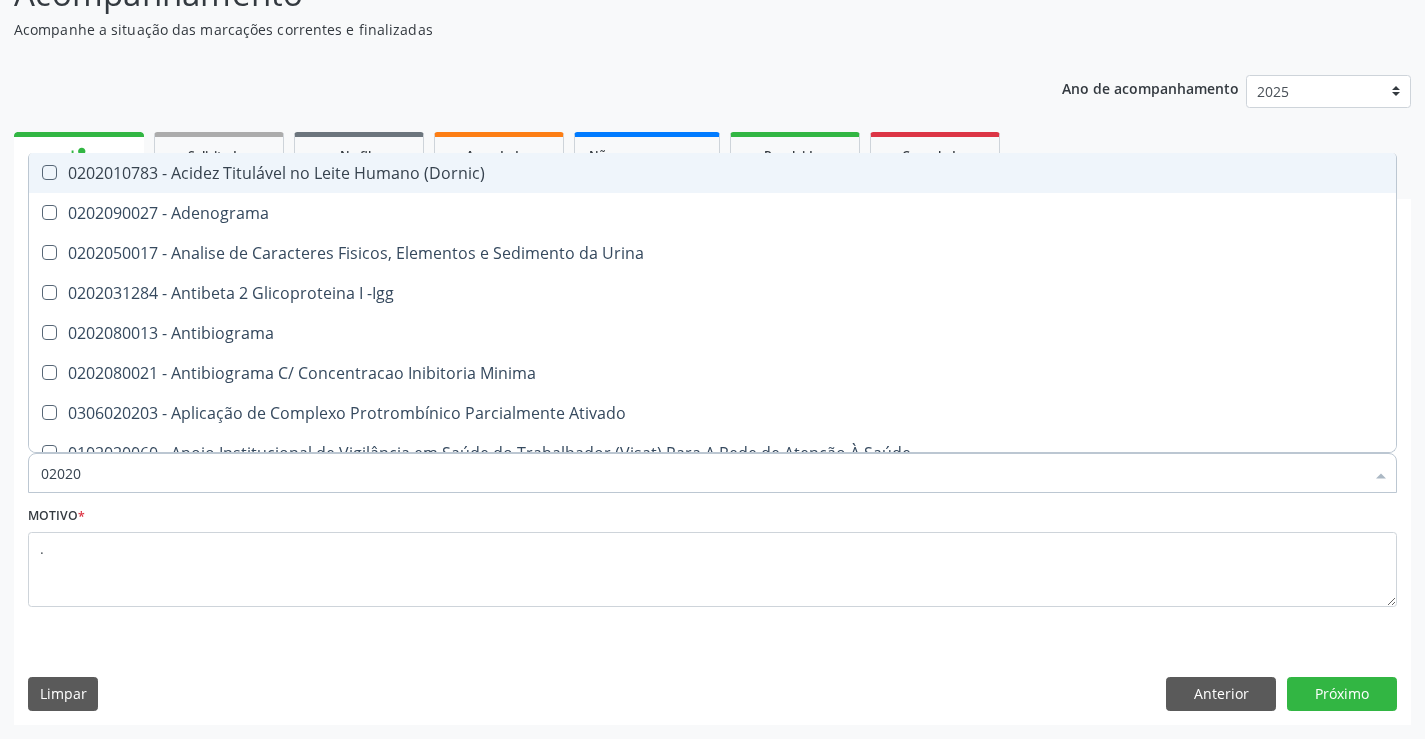 type on "0202" 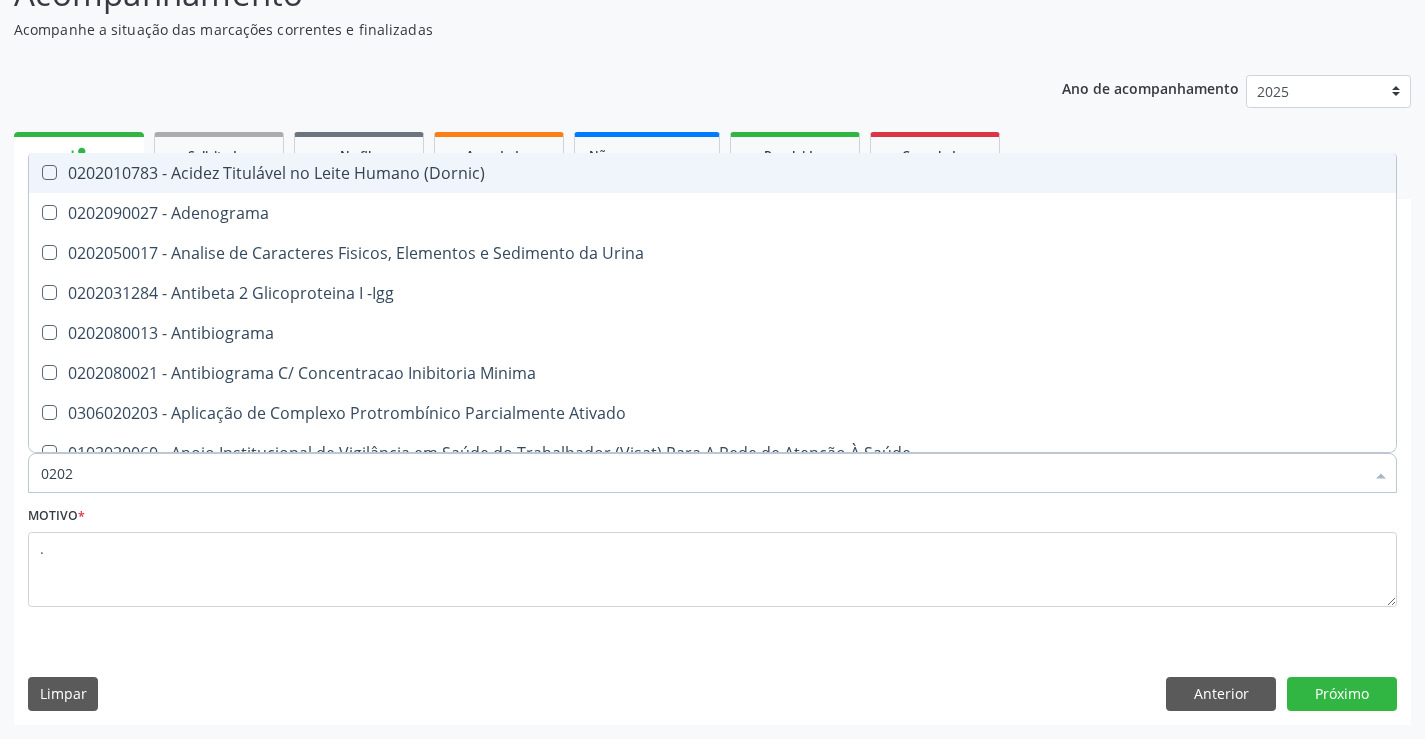 checkbox on "false" 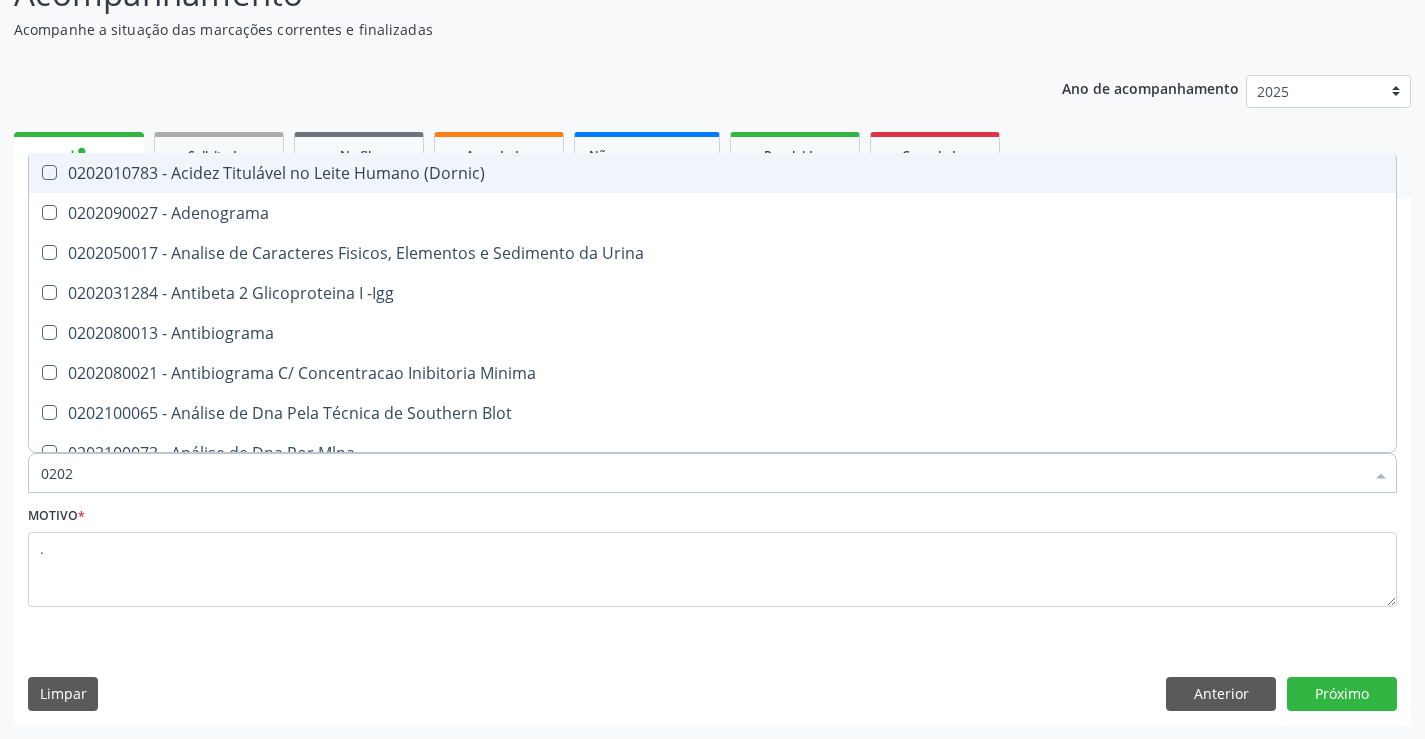 type on "02020" 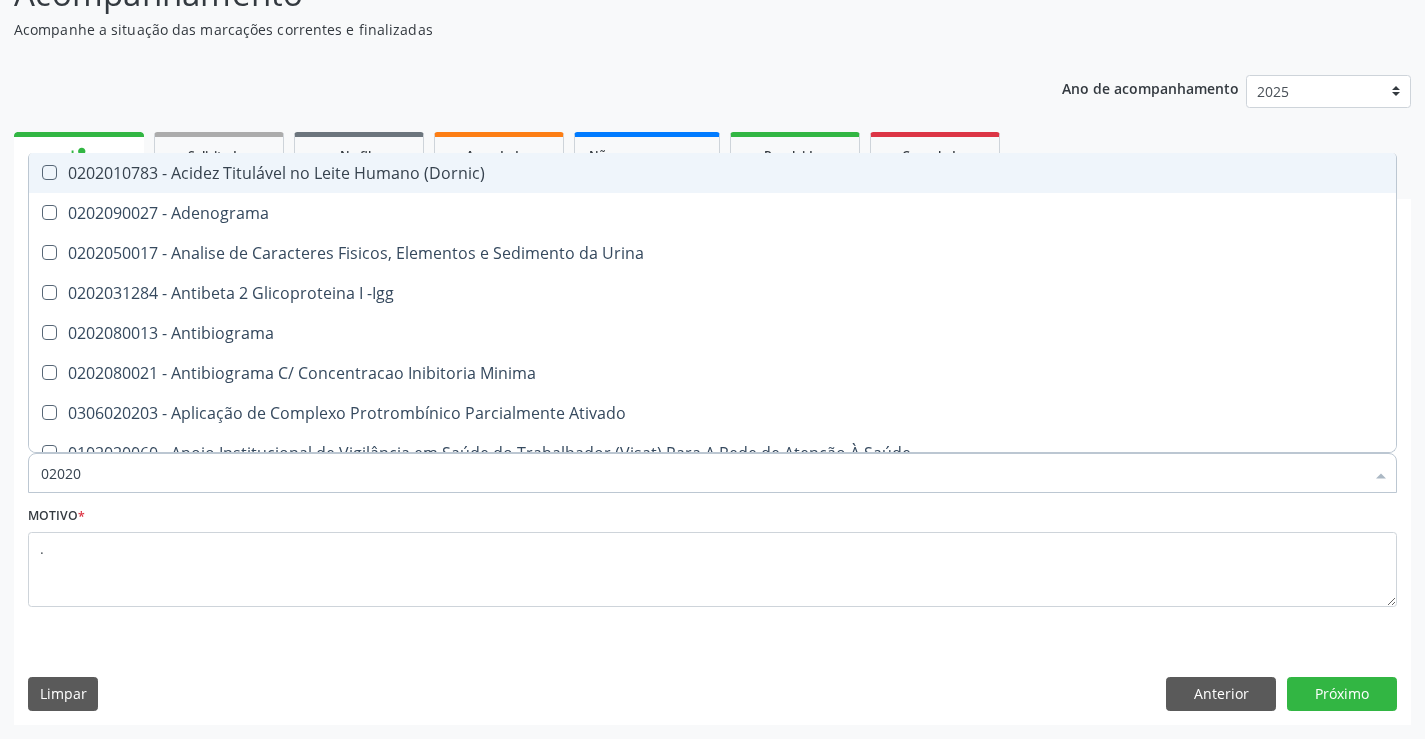 type on "020201" 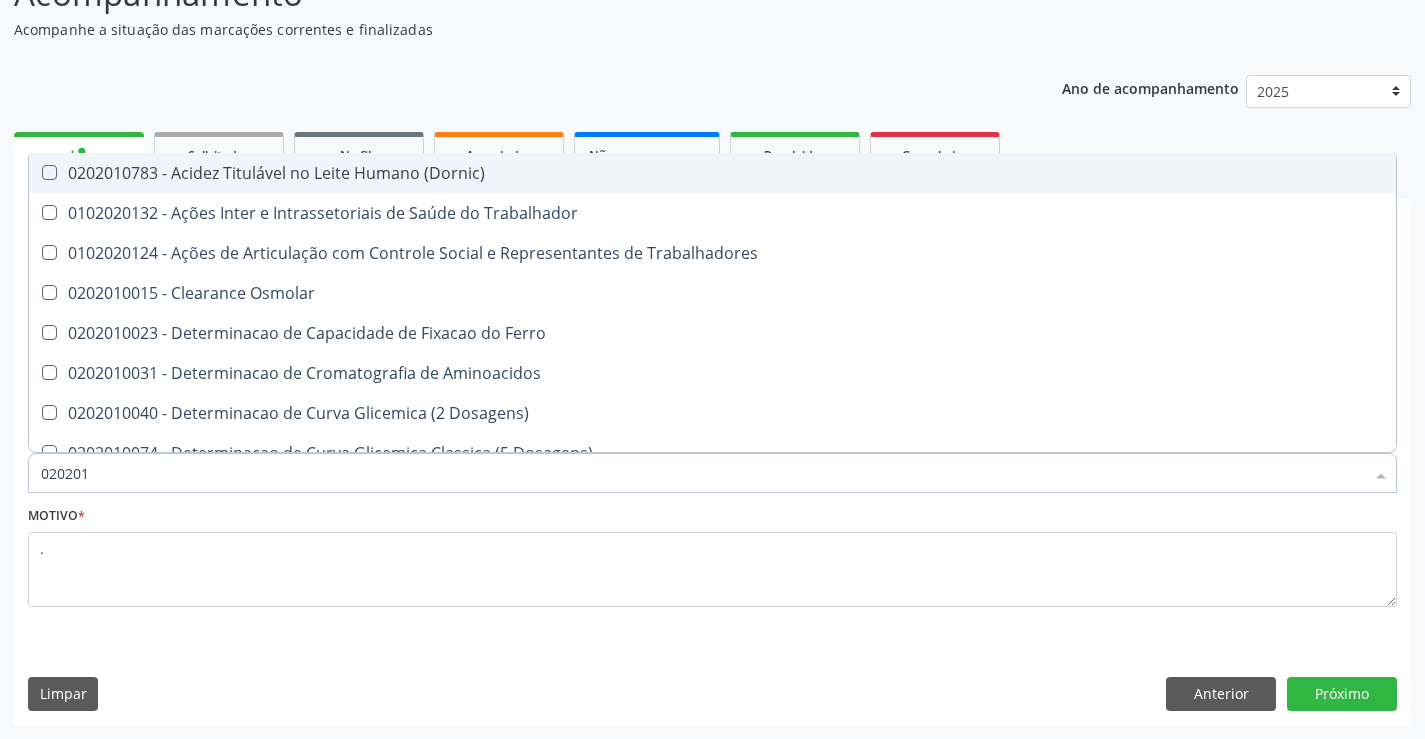 type on "0202010" 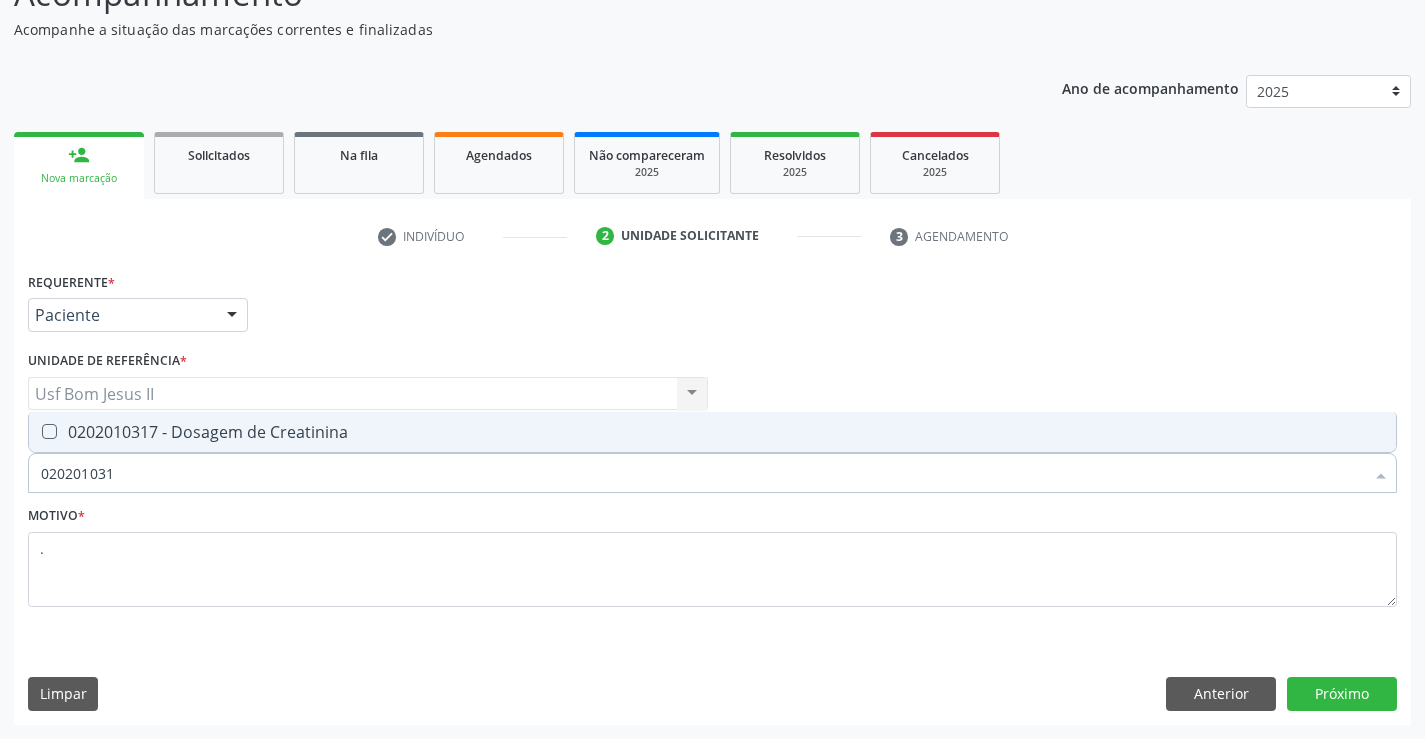 type on "0202010317" 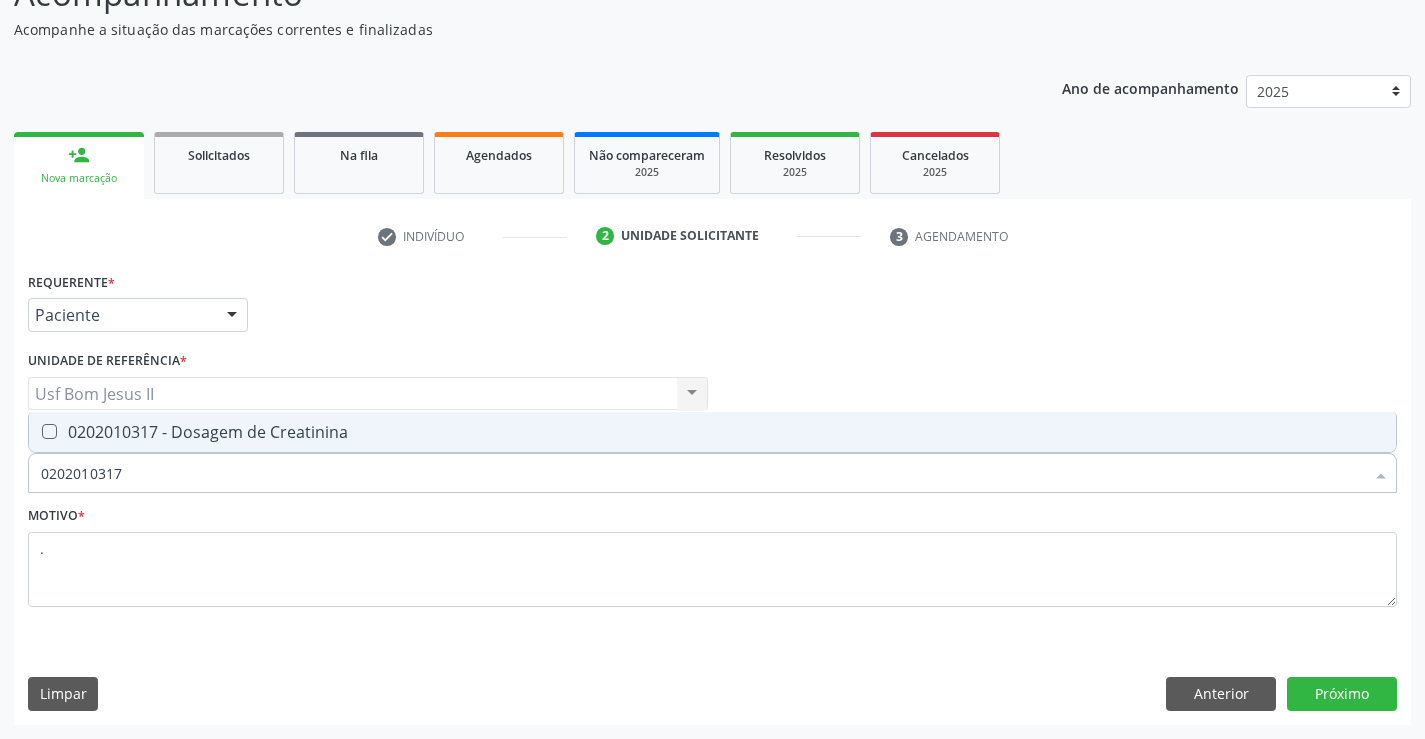 click on "0202010317 - Dosagem de Creatinina" at bounding box center (712, 432) 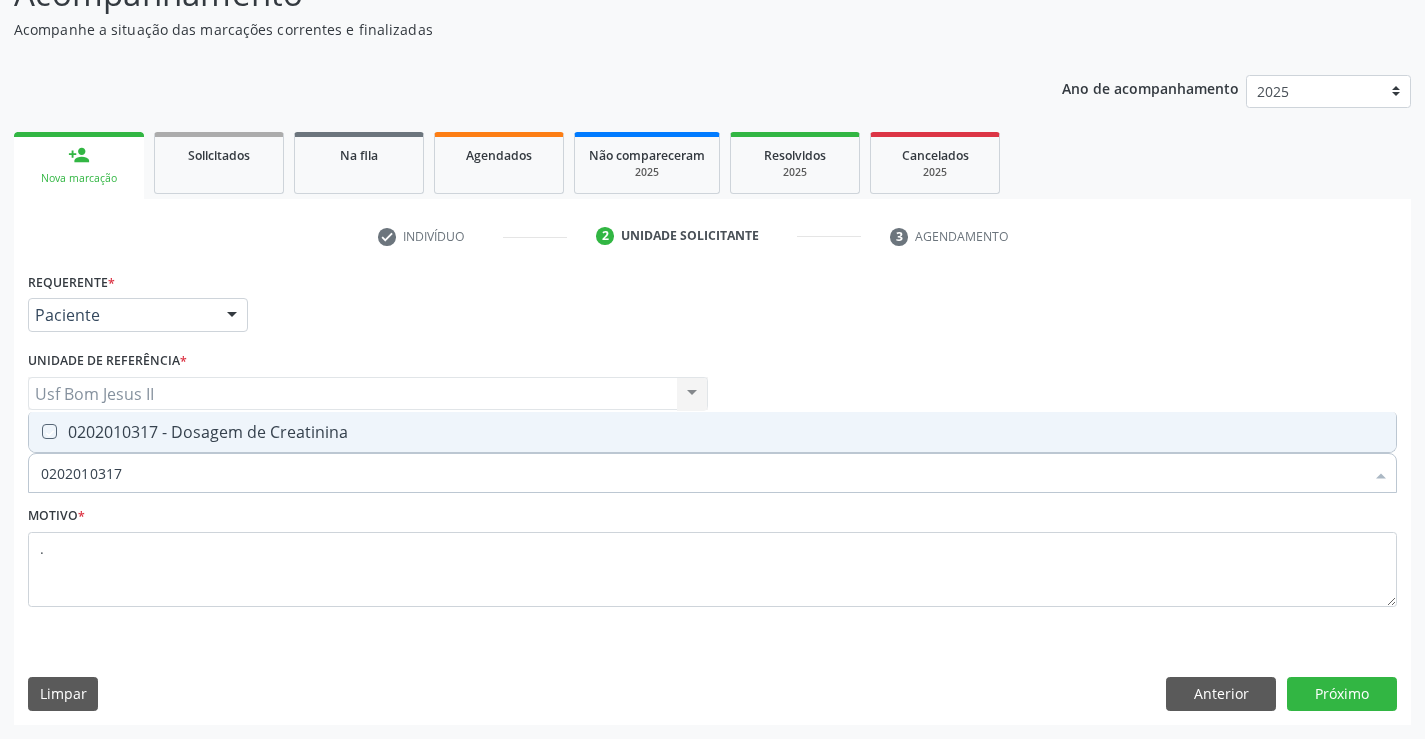 checkbox on "true" 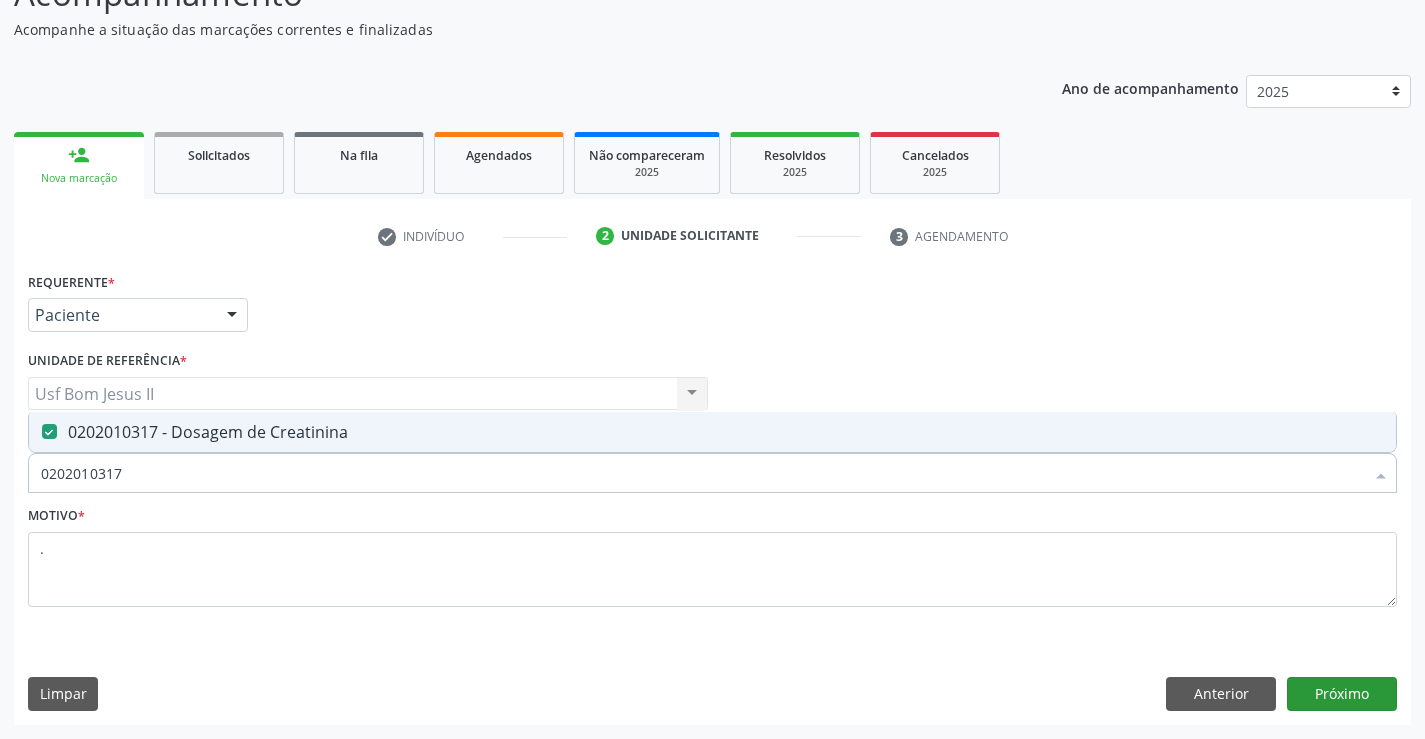 type on "0202010317" 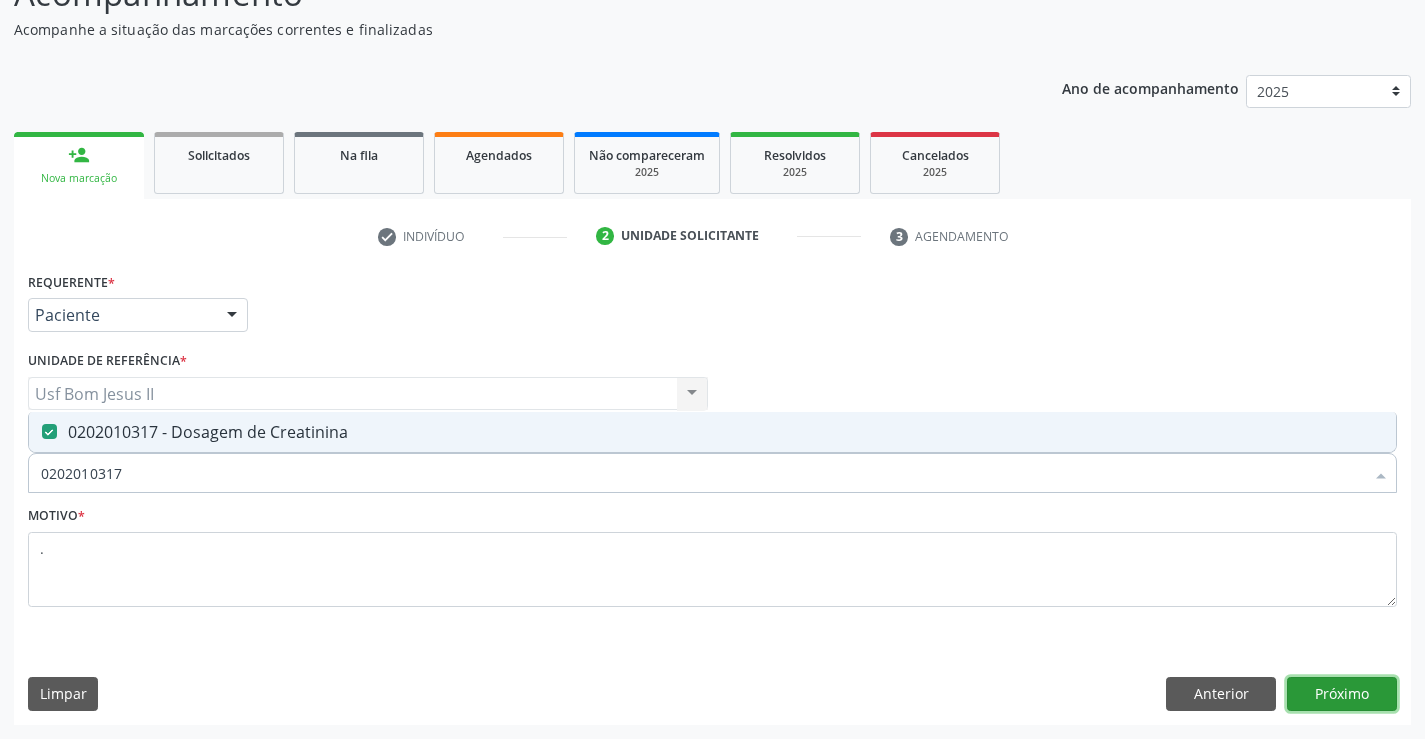 click on "Próximo" at bounding box center [1342, 694] 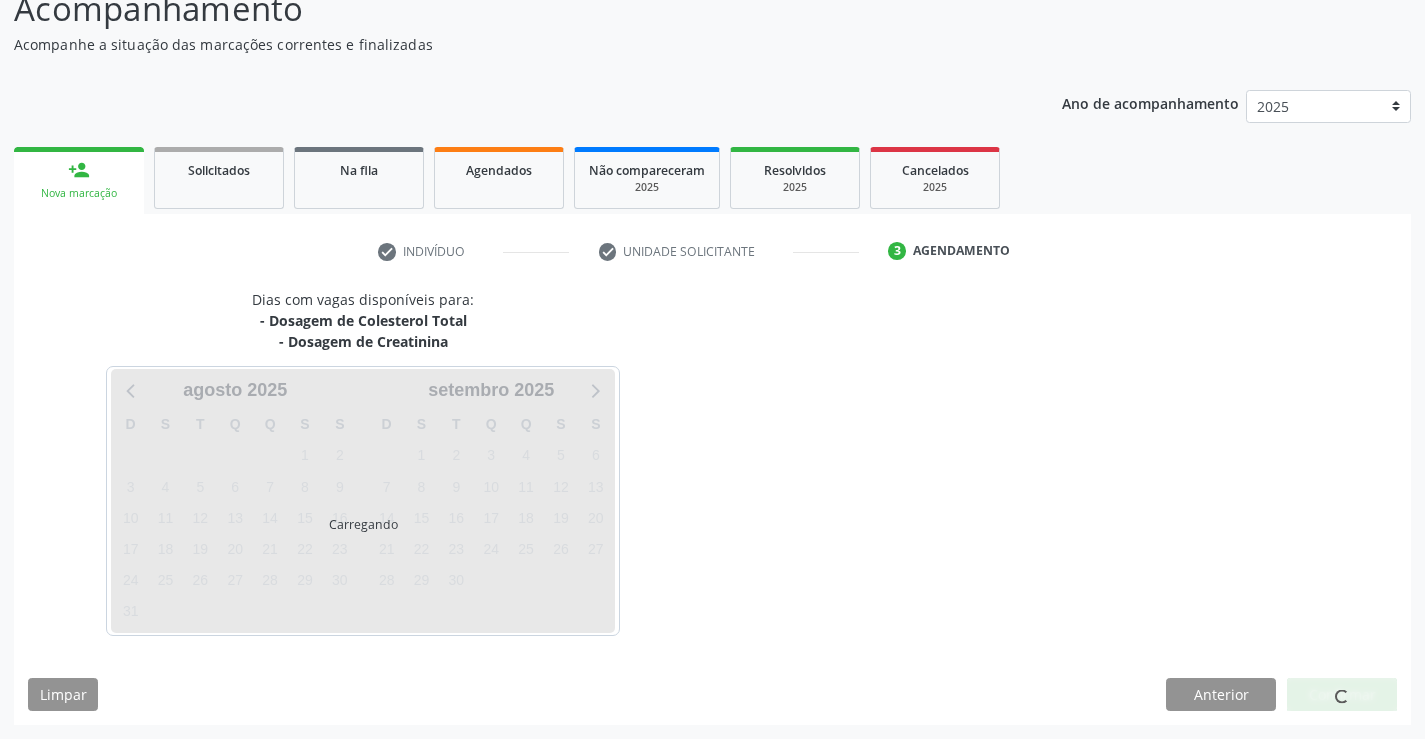 scroll, scrollTop: 152, scrollLeft: 0, axis: vertical 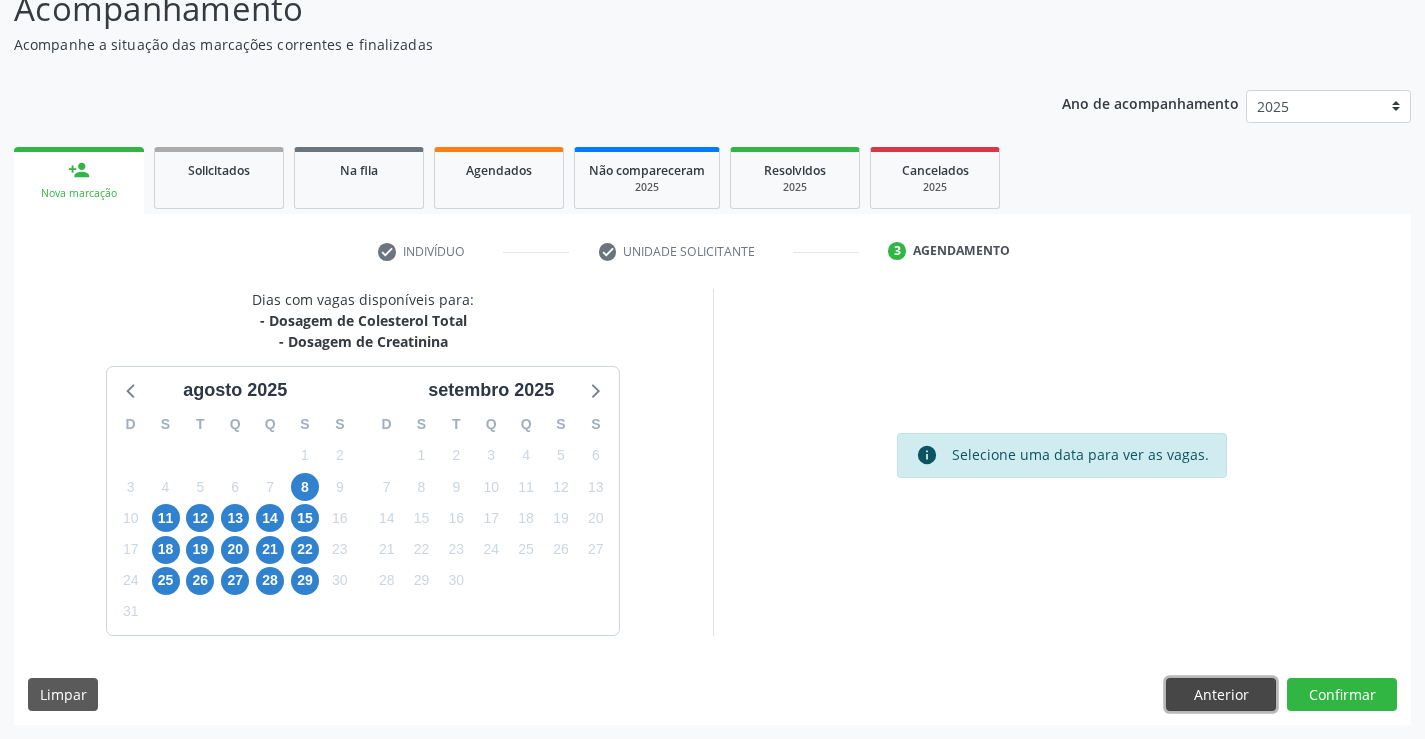 click on "Anterior" at bounding box center (1221, 695) 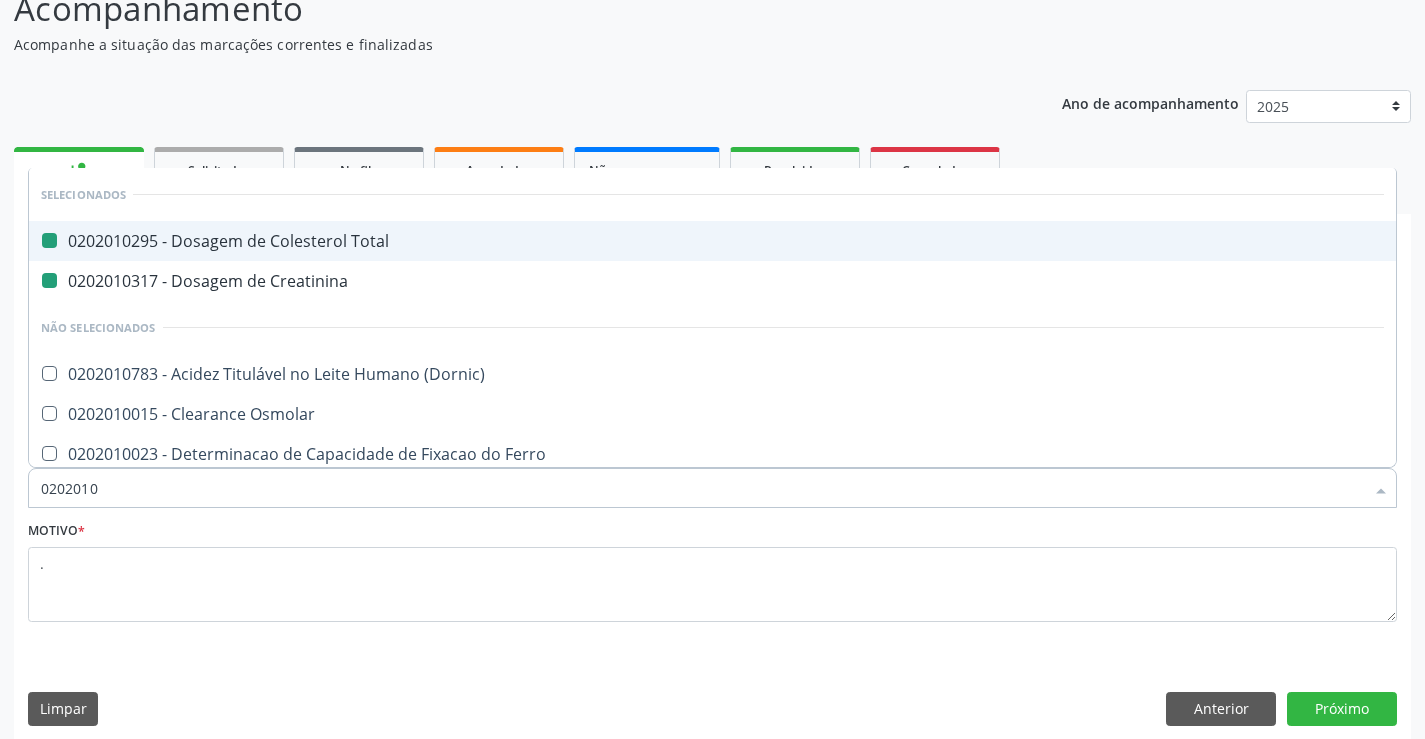 type on "02020106" 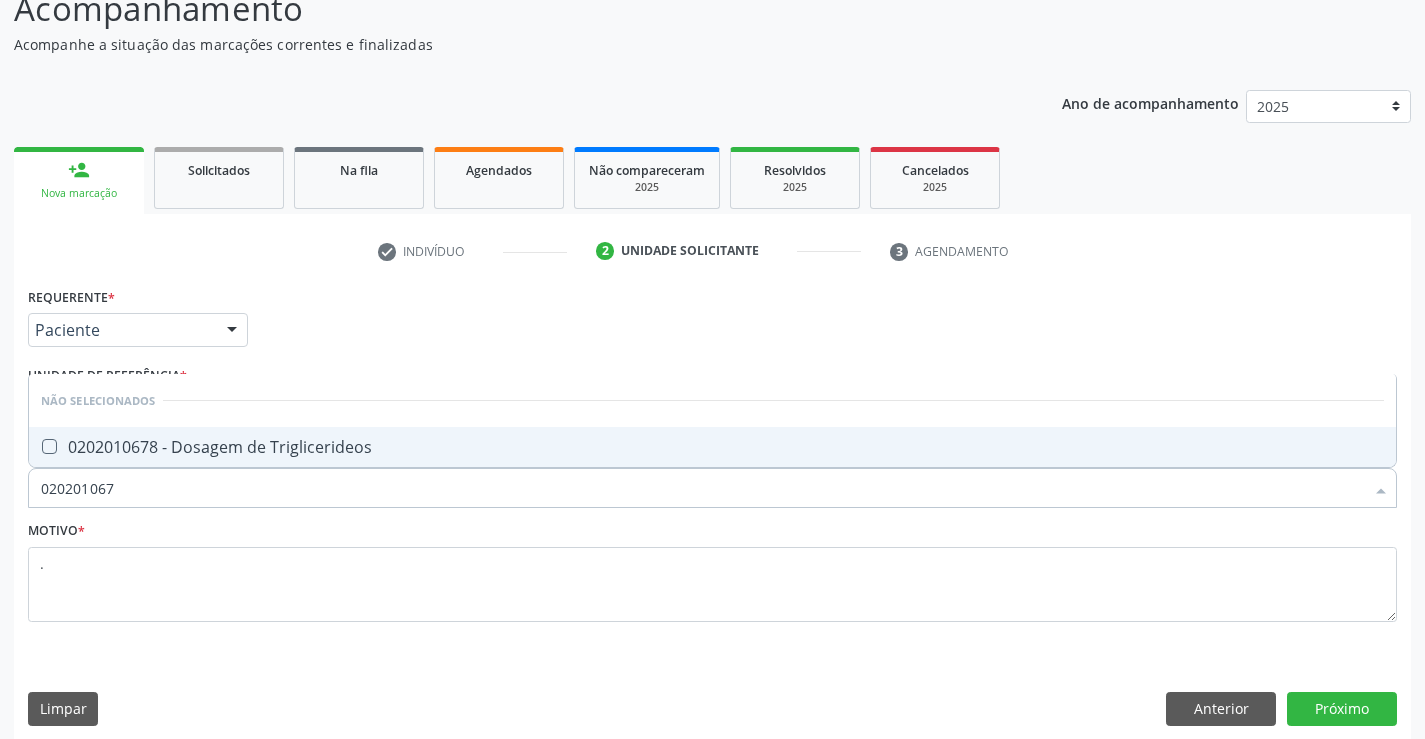 type on "0202010678" 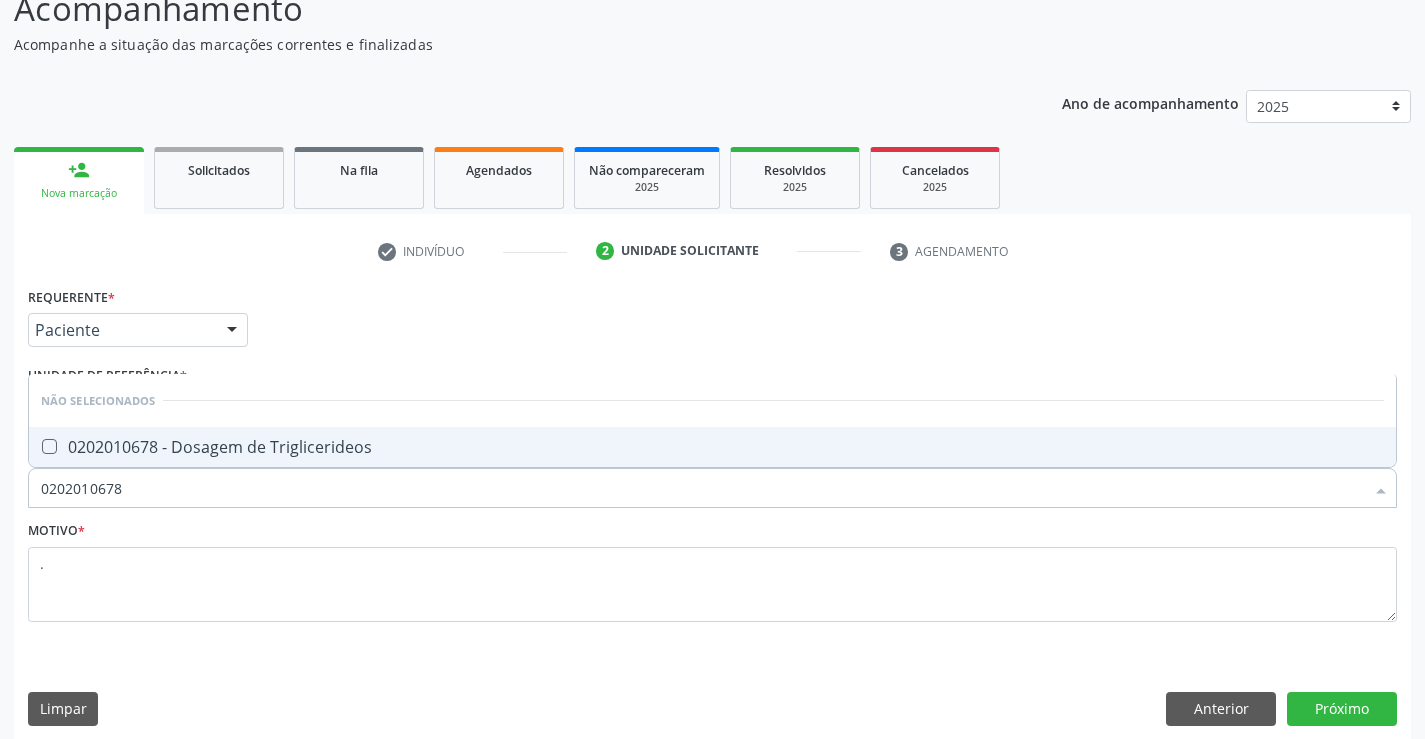 click on "0202010678 - Dosagem de Triglicerideos" at bounding box center [712, 447] 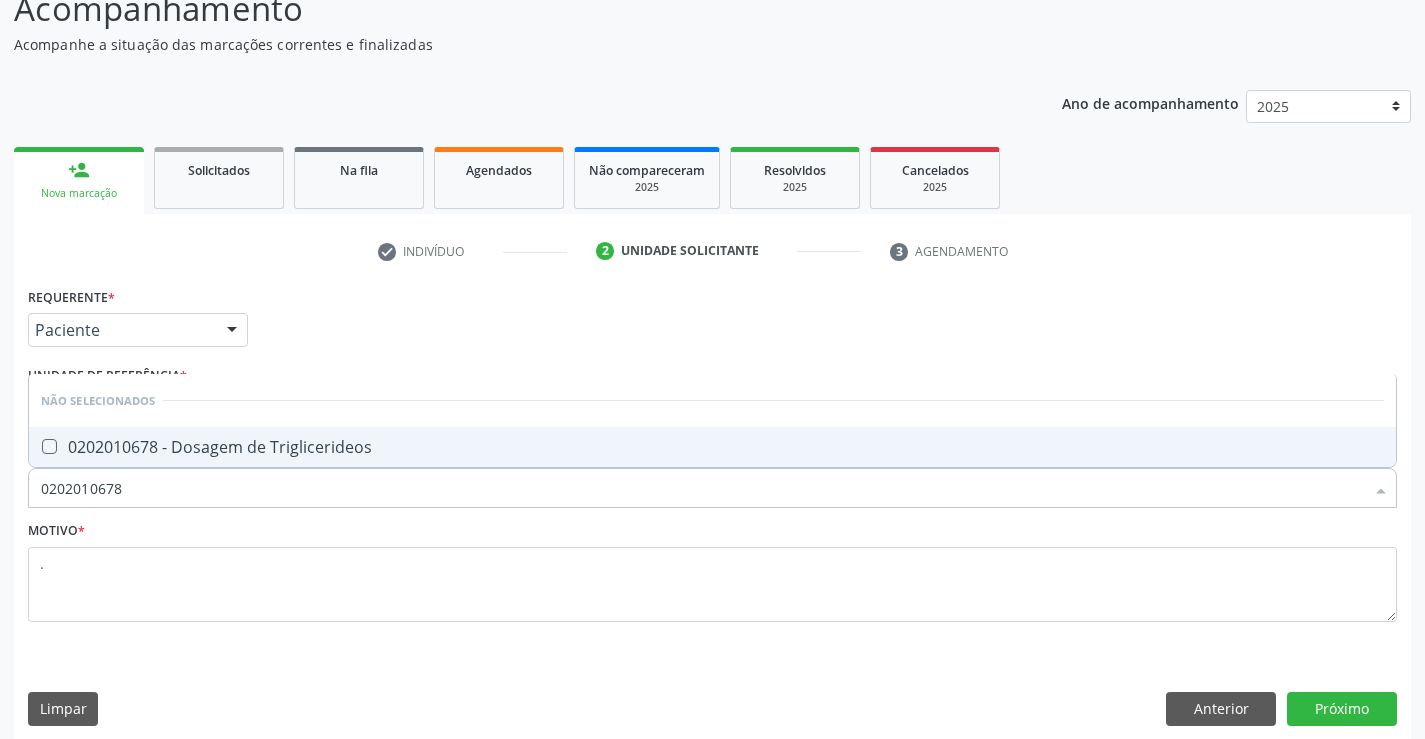 checkbox on "true" 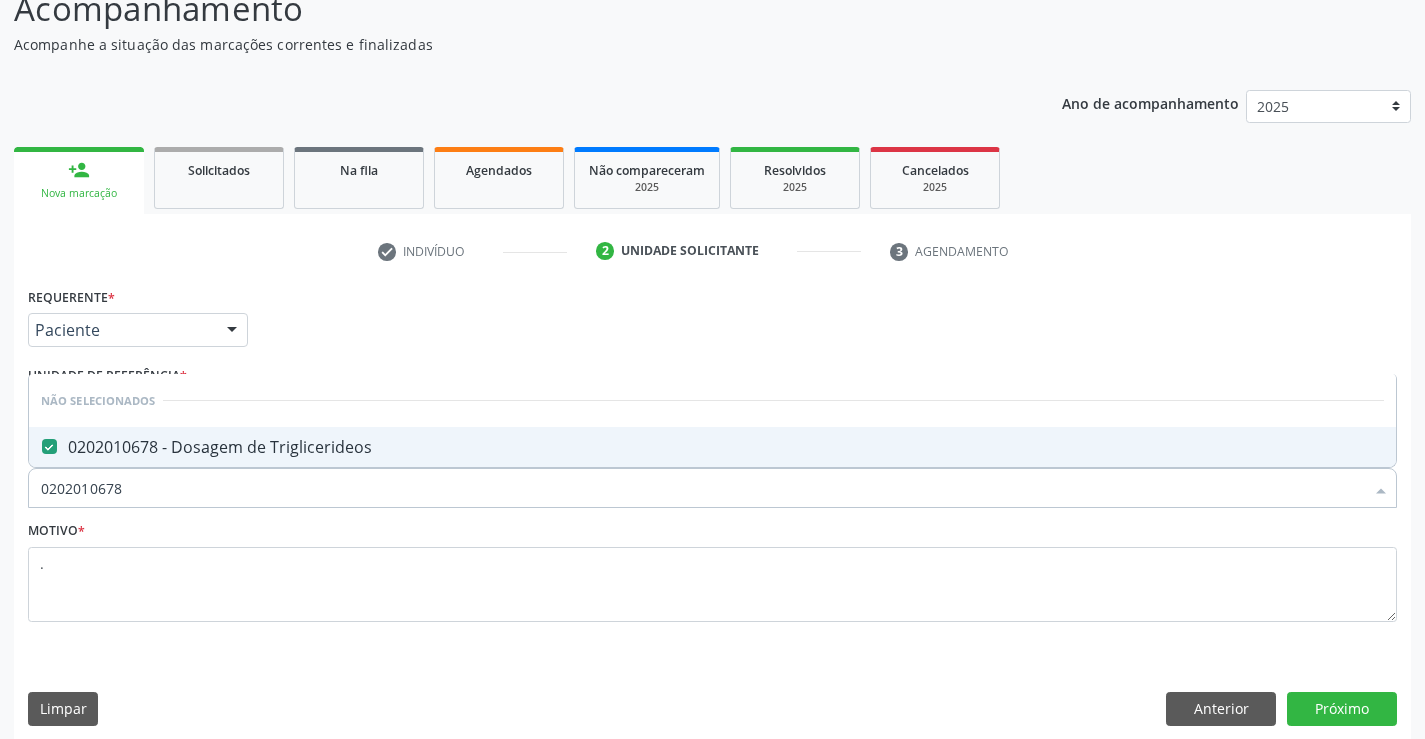 click on "0202010678" at bounding box center [702, 488] 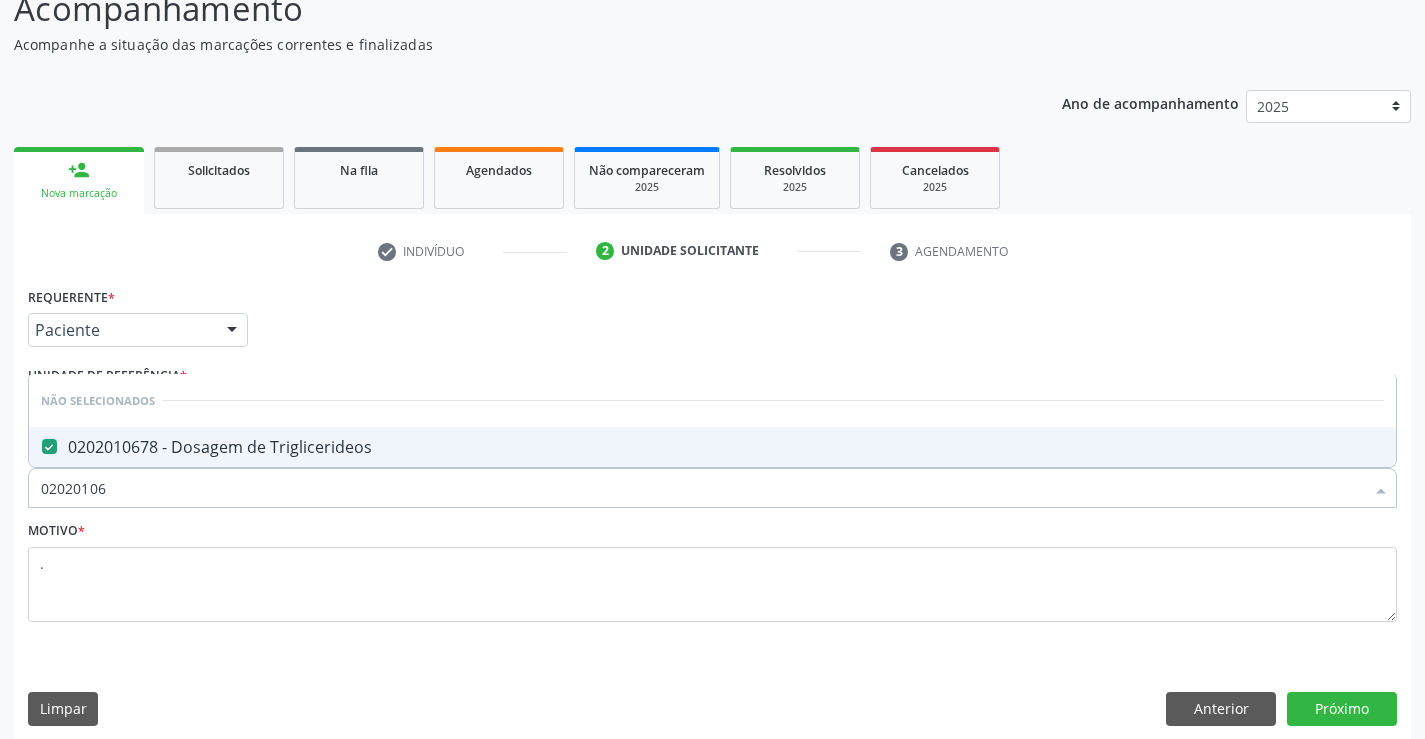 type on "0202010" 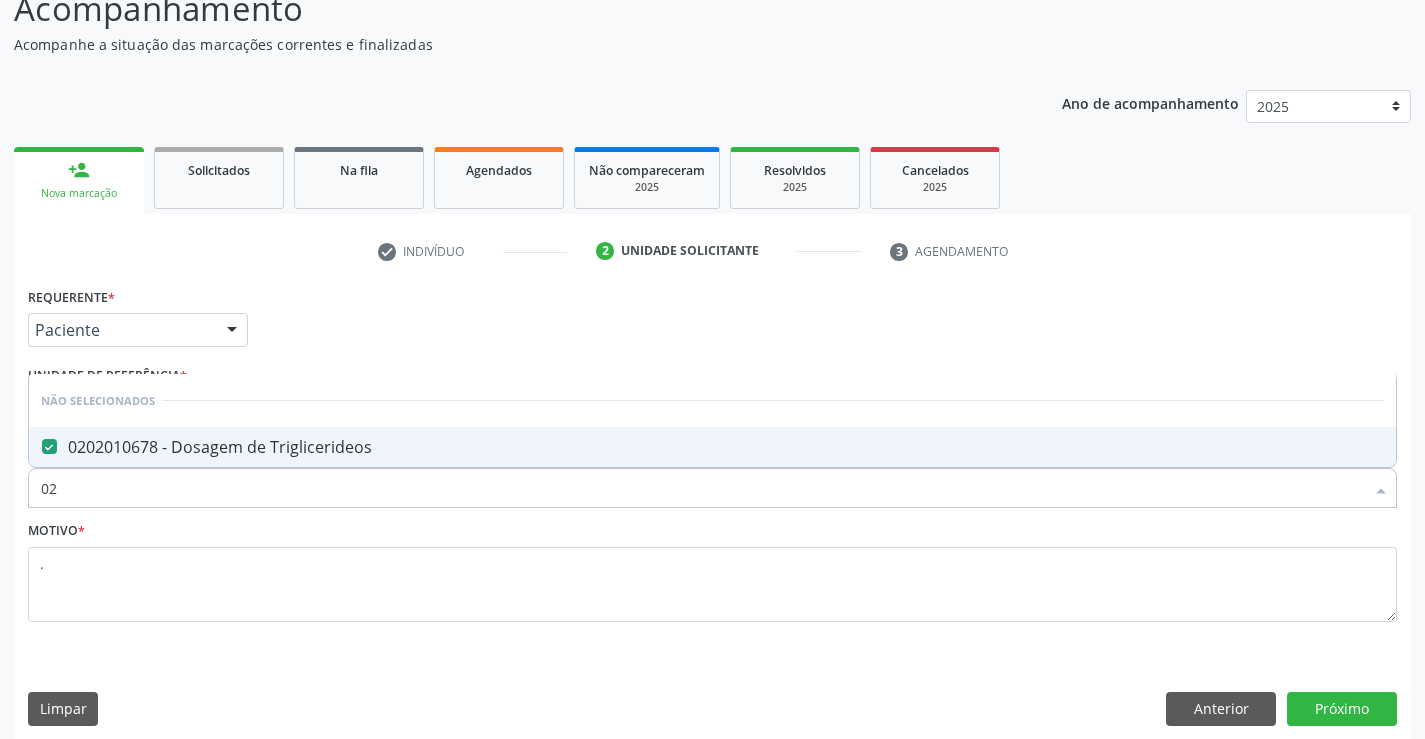 type on "0" 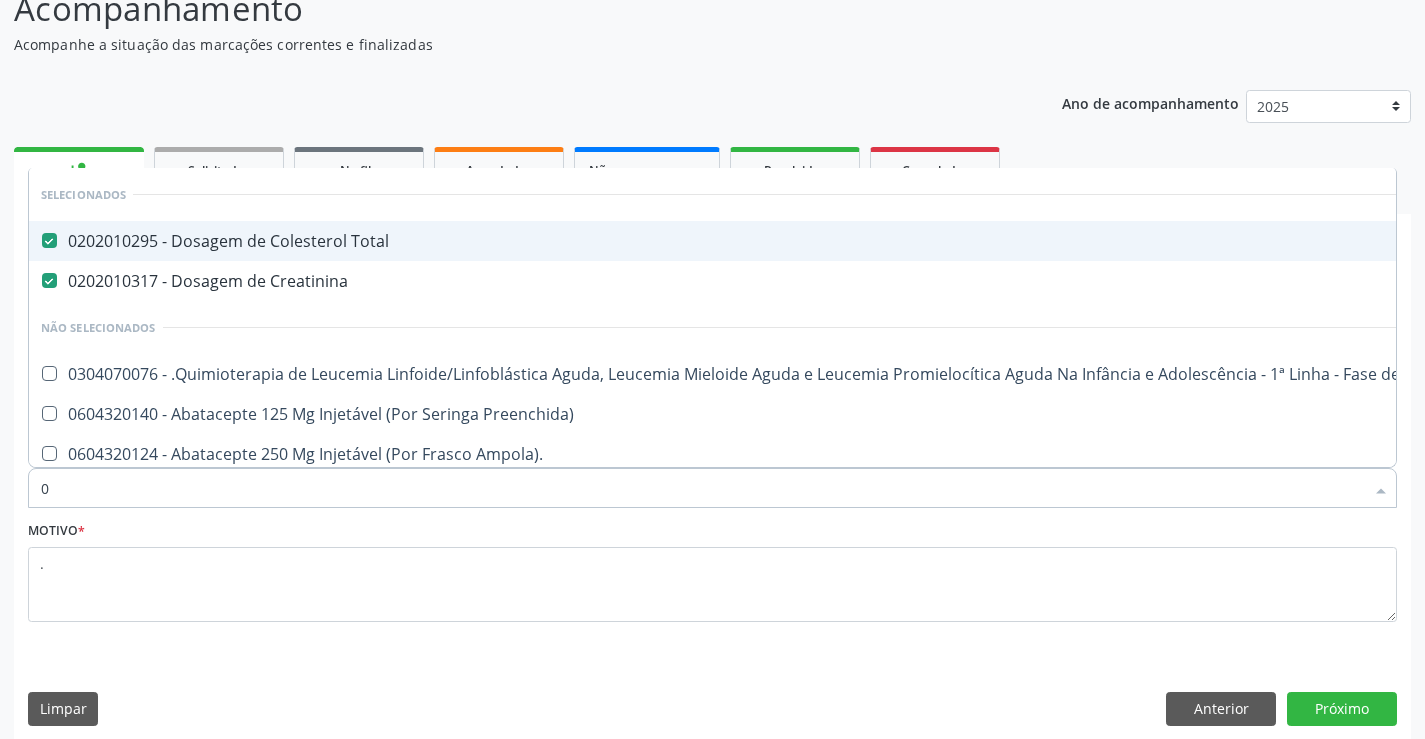 type on "02" 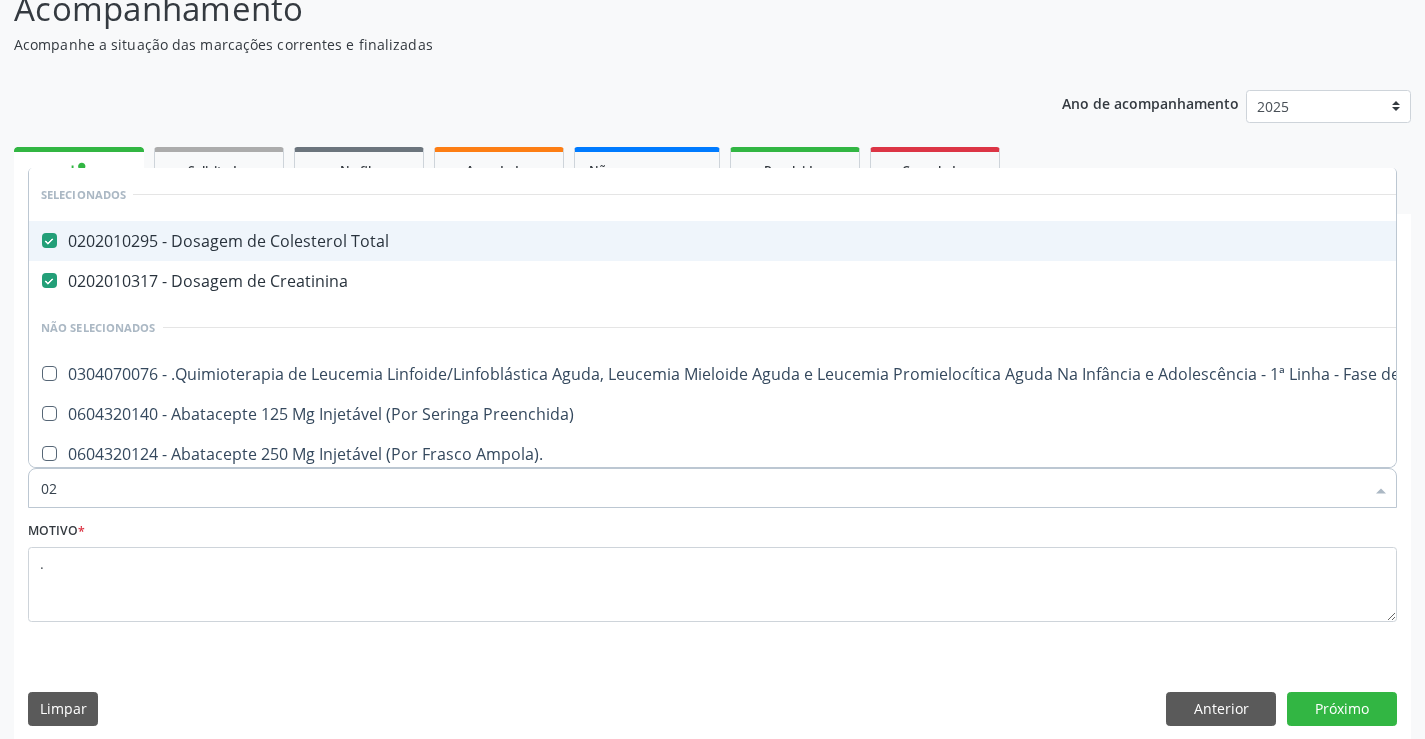checkbox on "true" 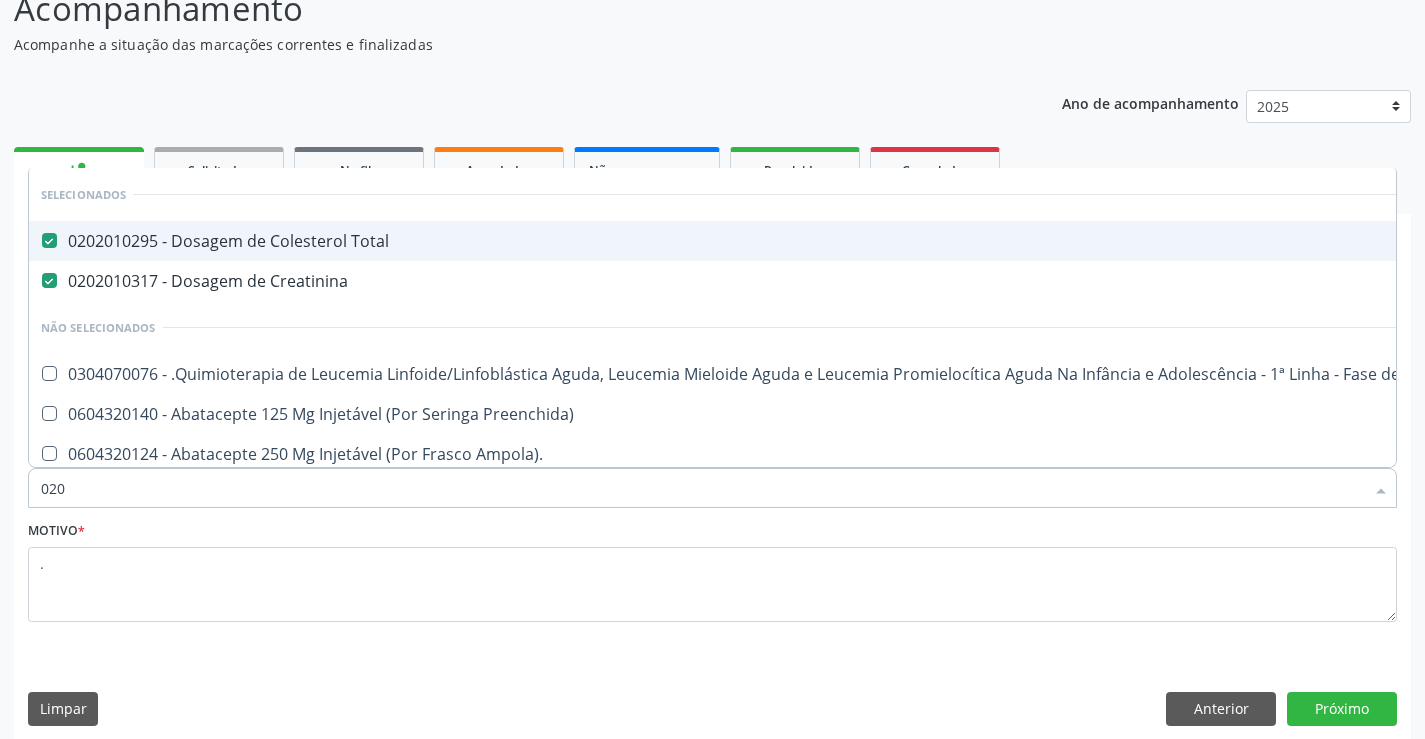 checkbox on "true" 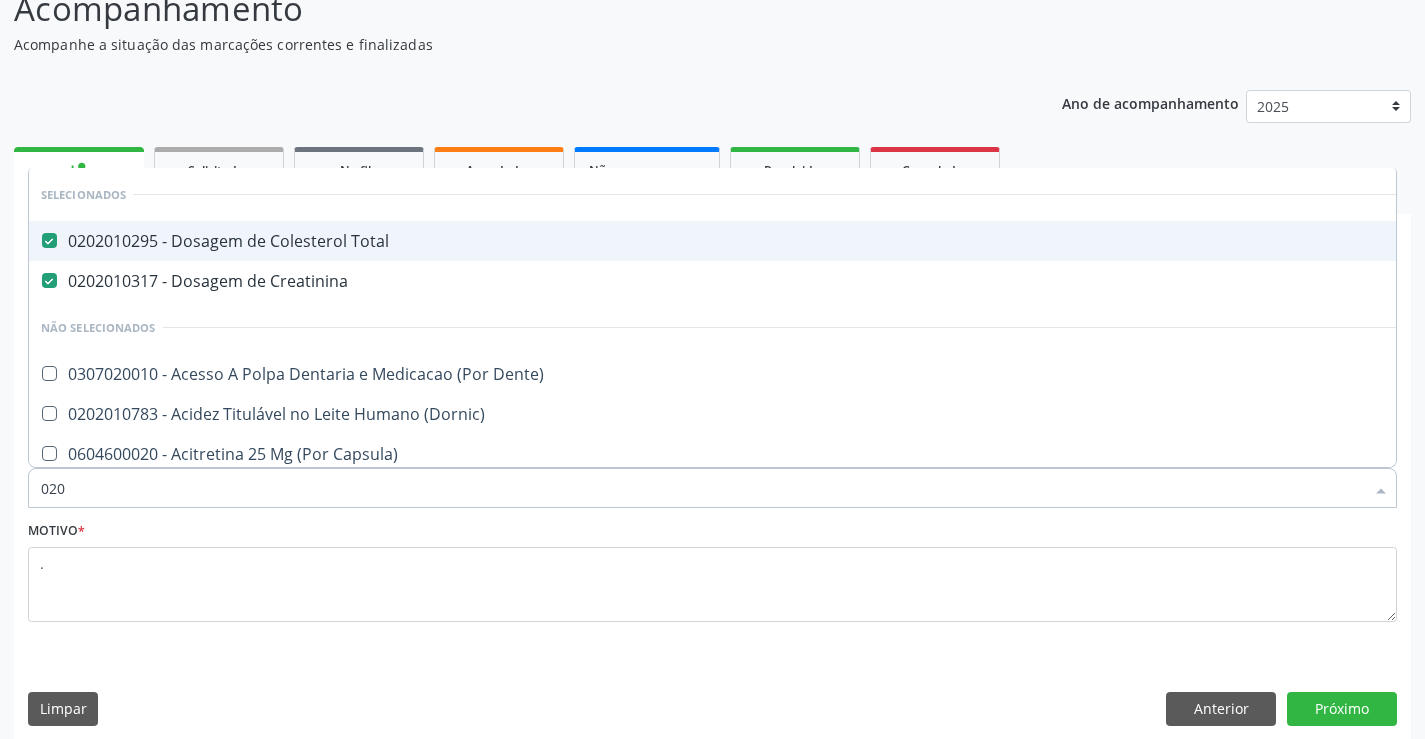 type on "0202" 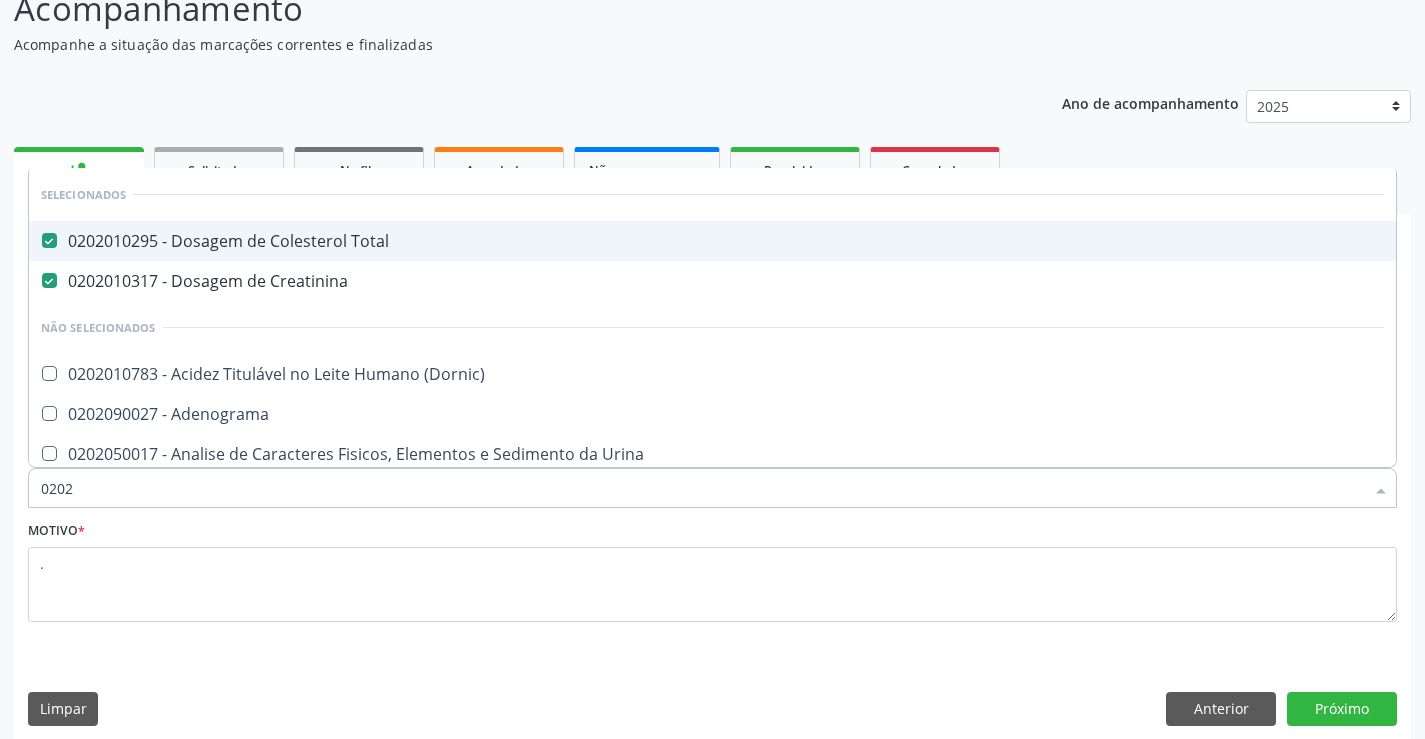 type on "02020" 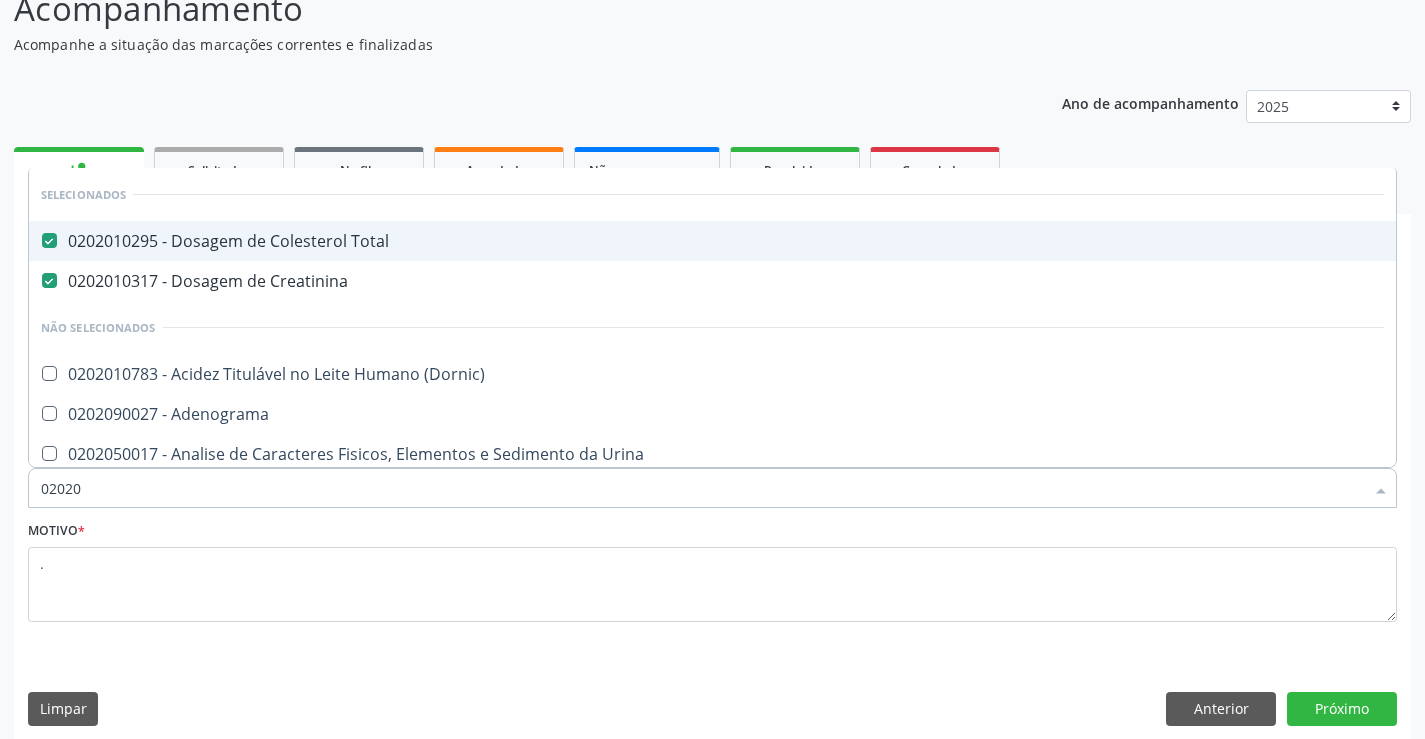 type on "020201" 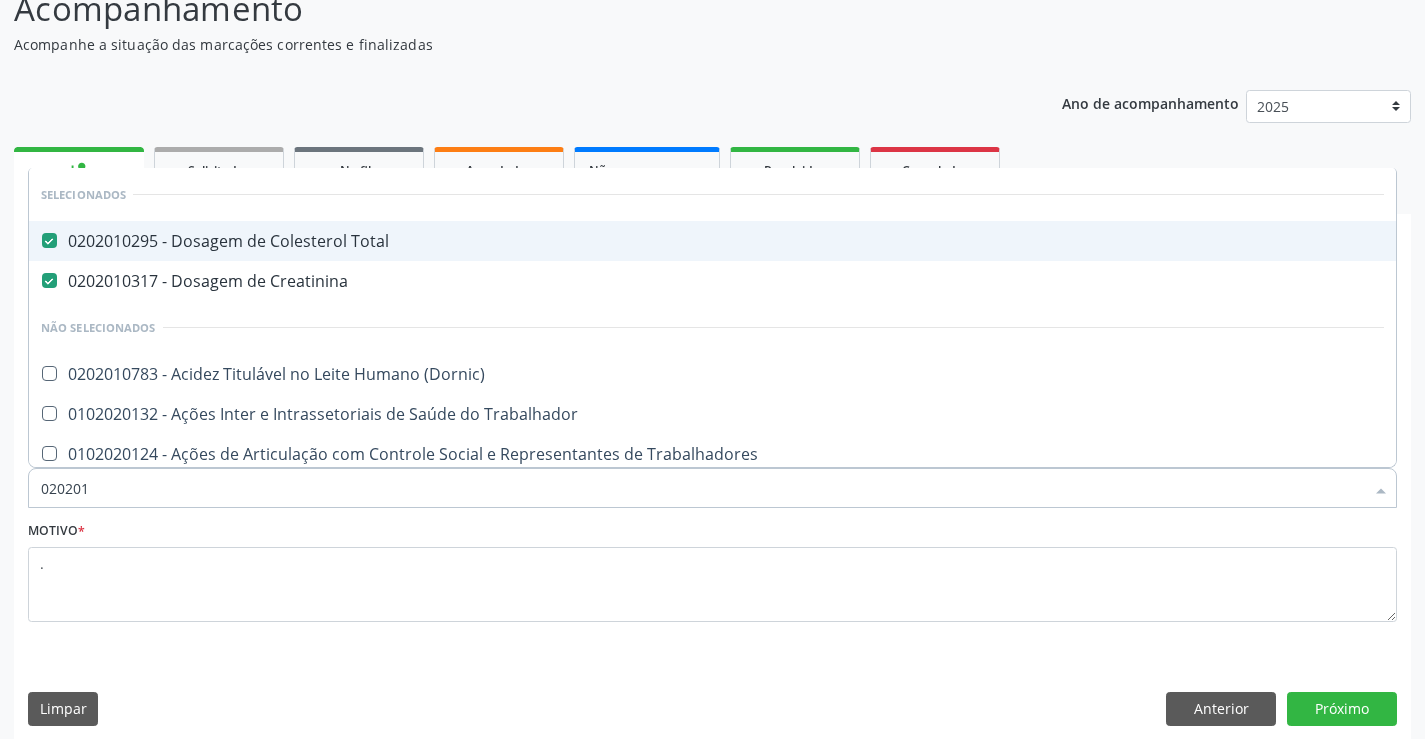 type on "0202010" 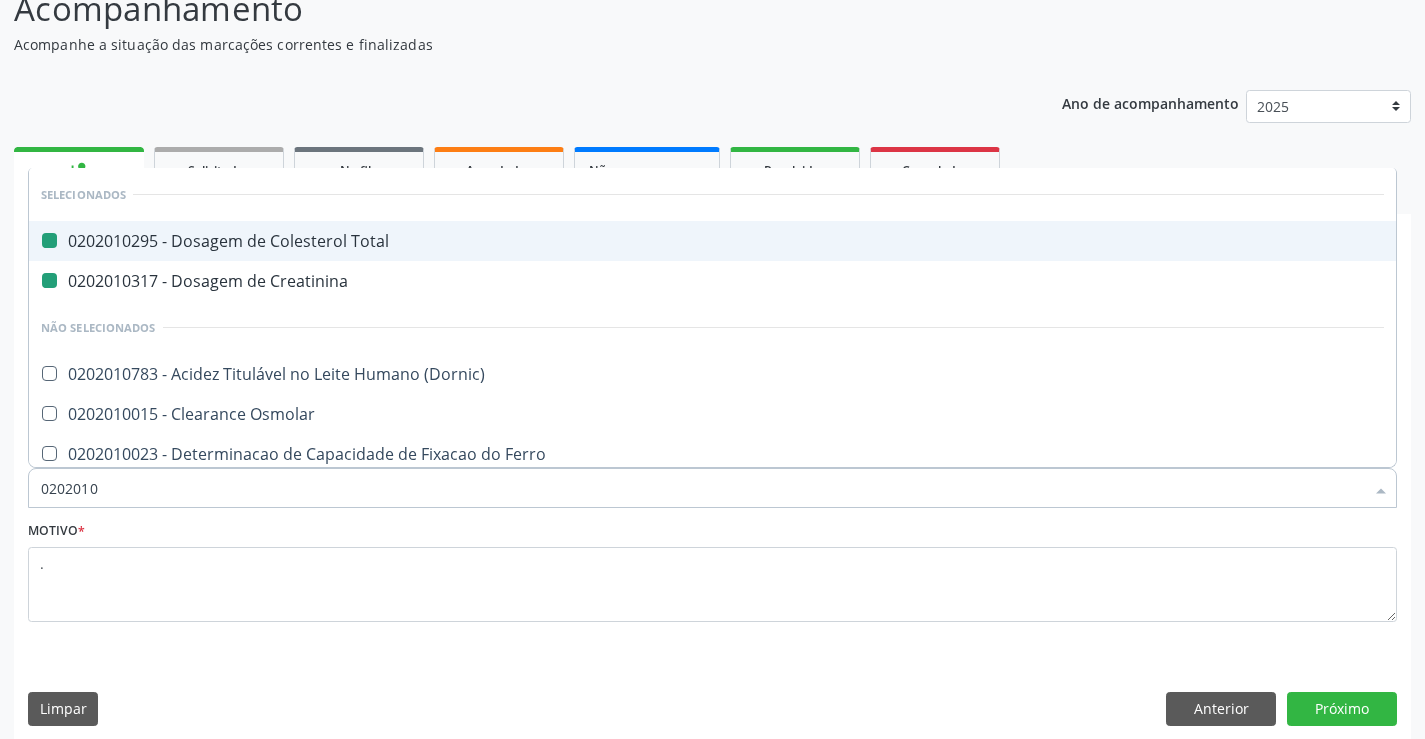 type on "02020104" 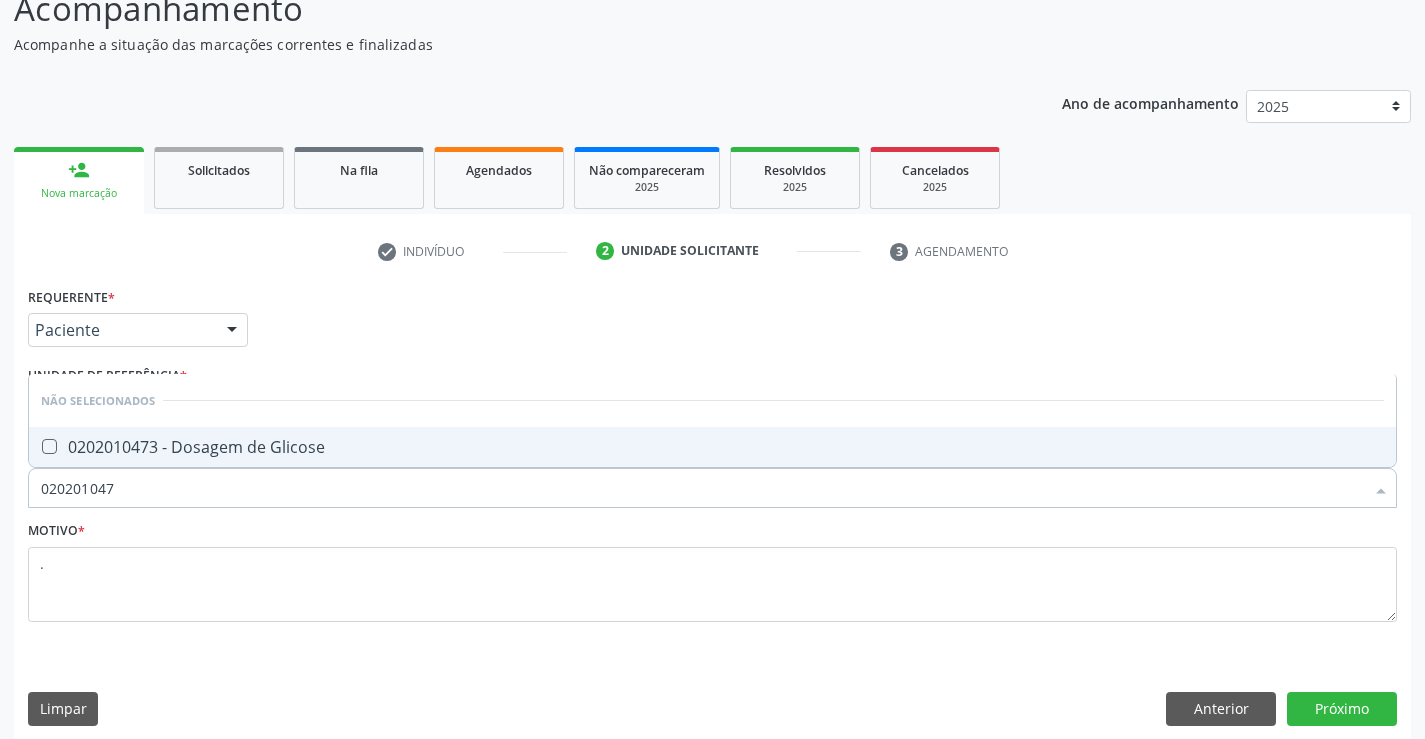 type on "0202010473" 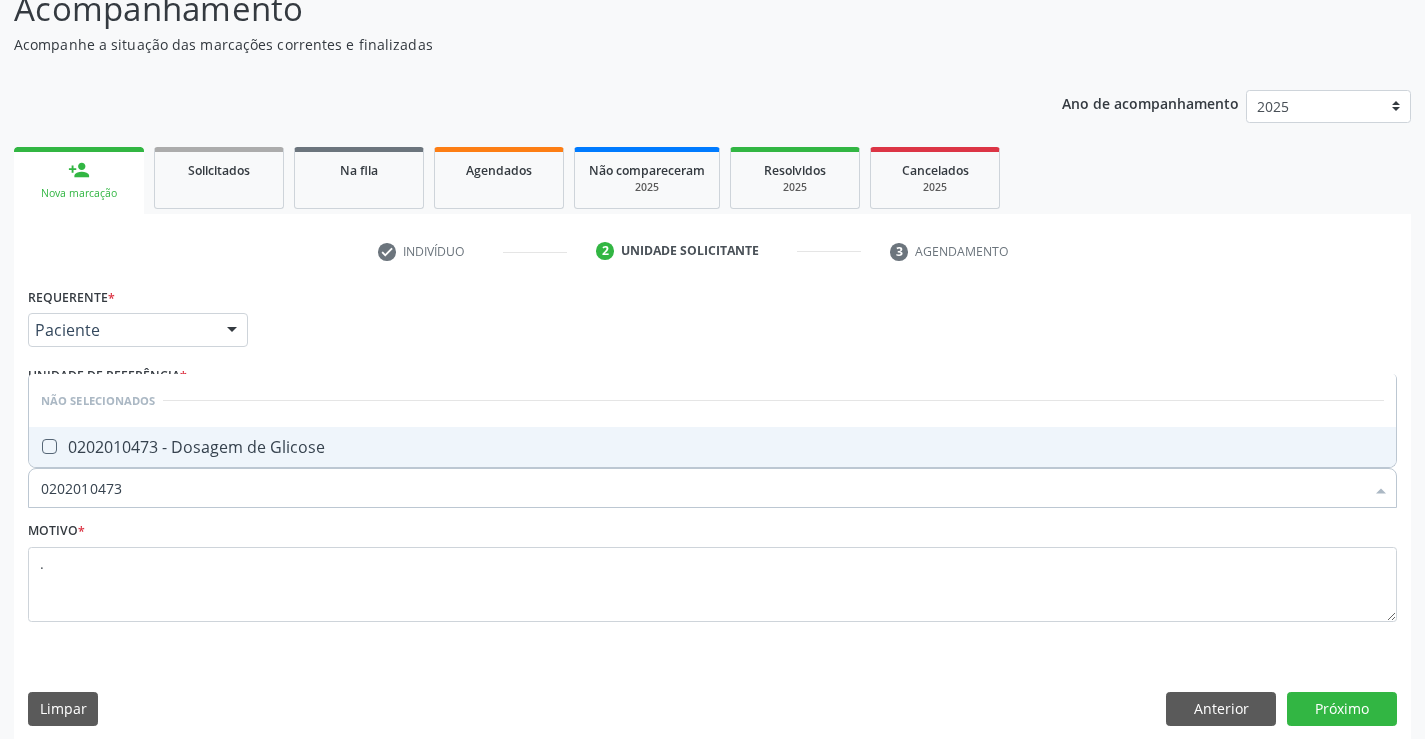click on "0202010473 - Dosagem de Glicose" at bounding box center [712, 447] 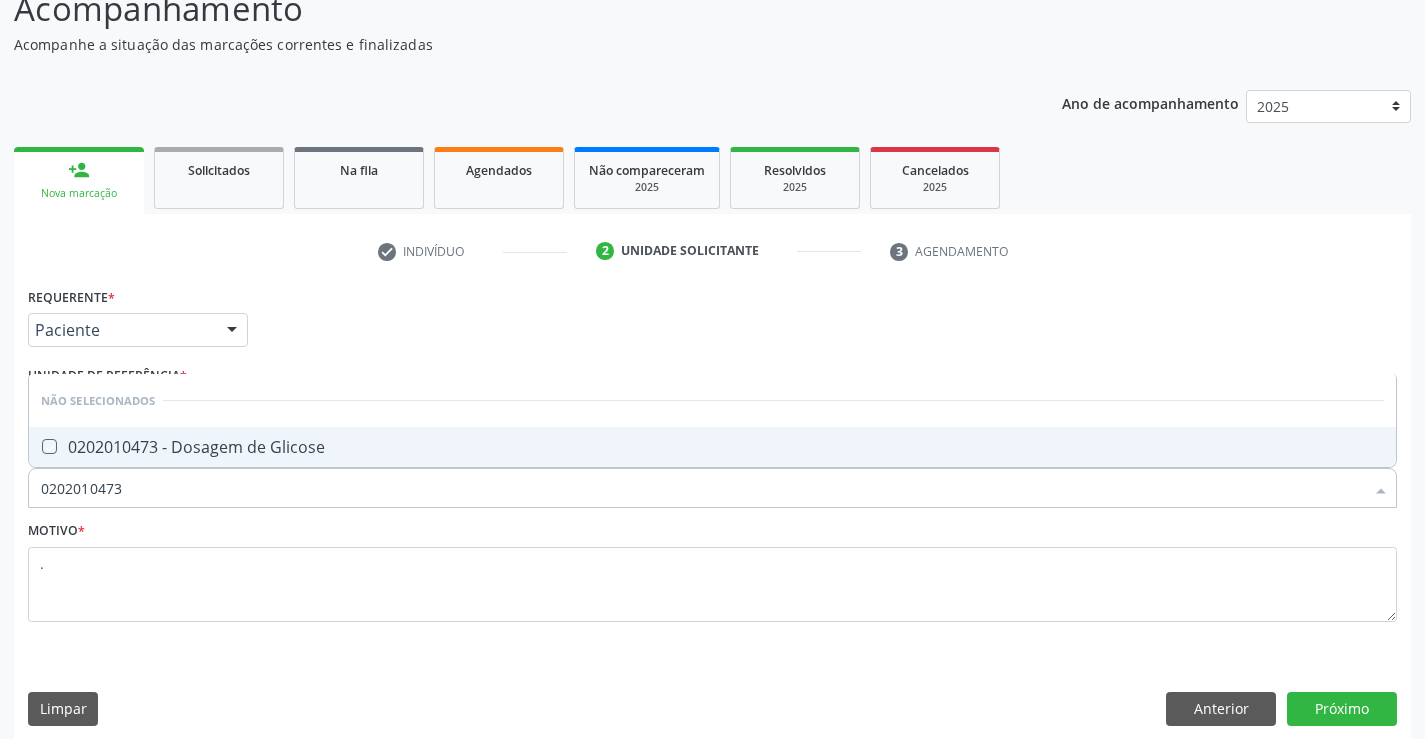 checkbox on "true" 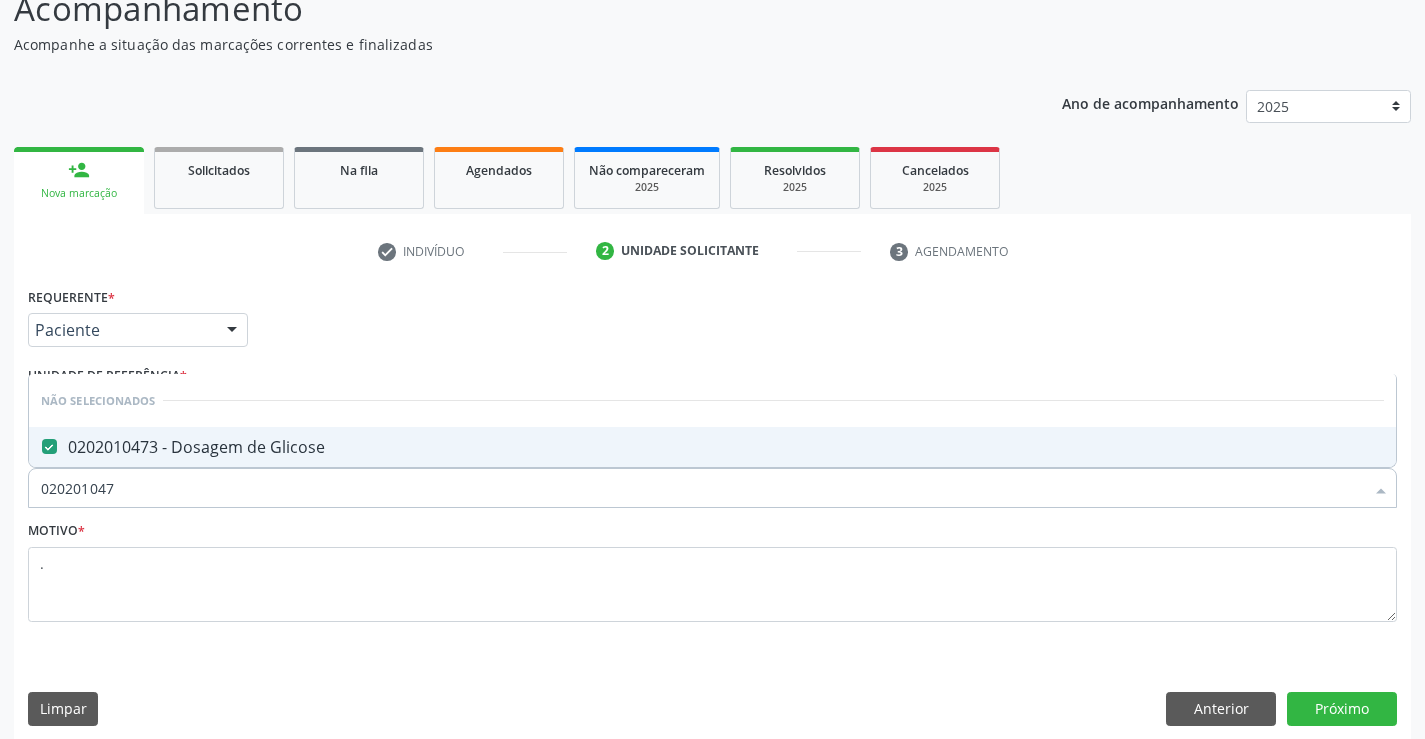 type on "02020104" 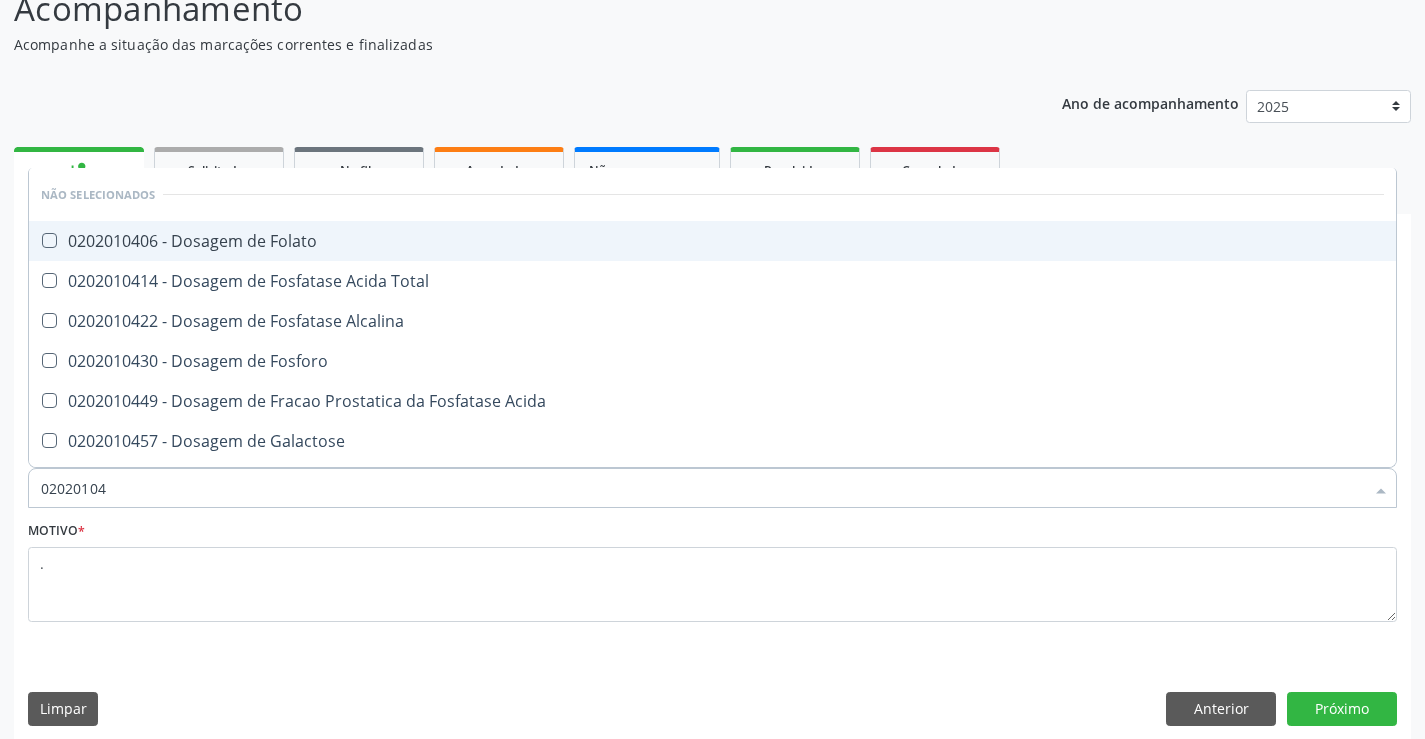 type on "0202010" 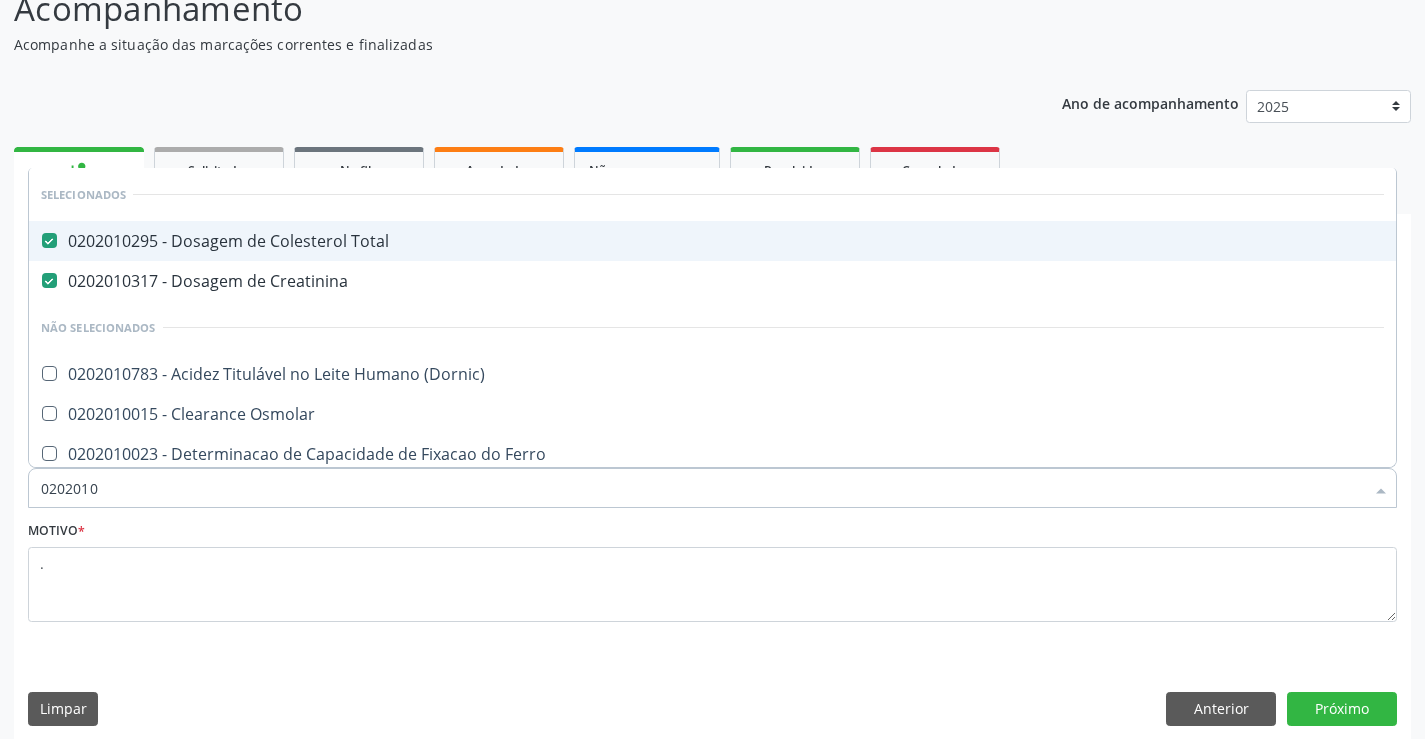 type on "020201" 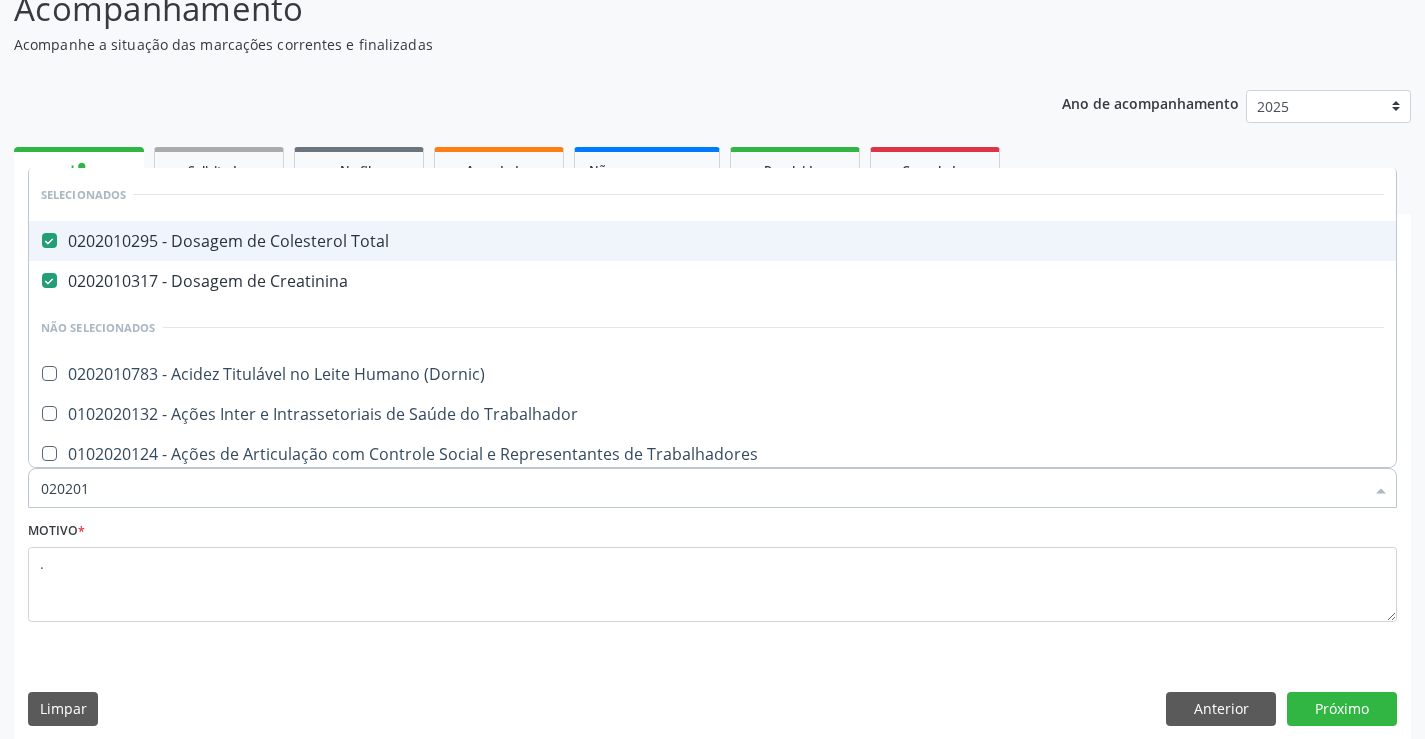 type on "02020" 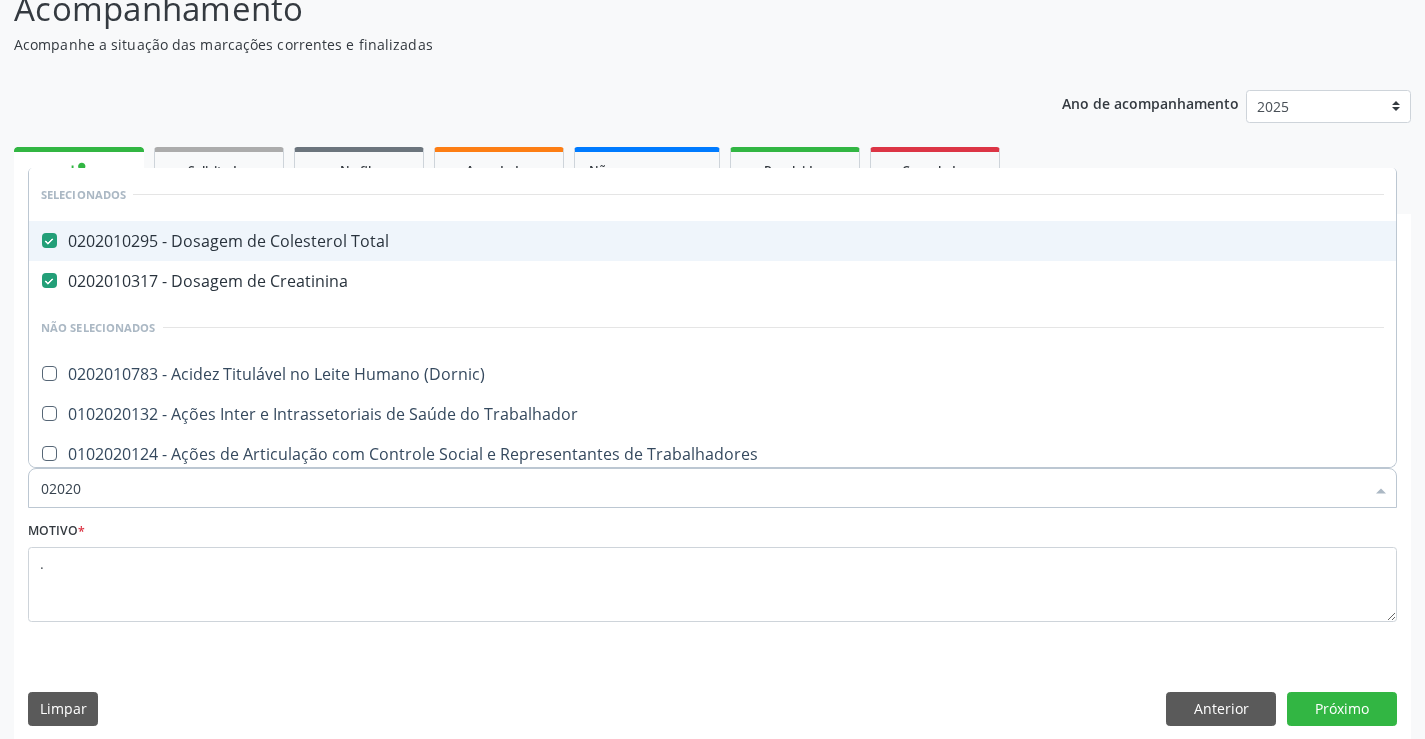 checkbox on "false" 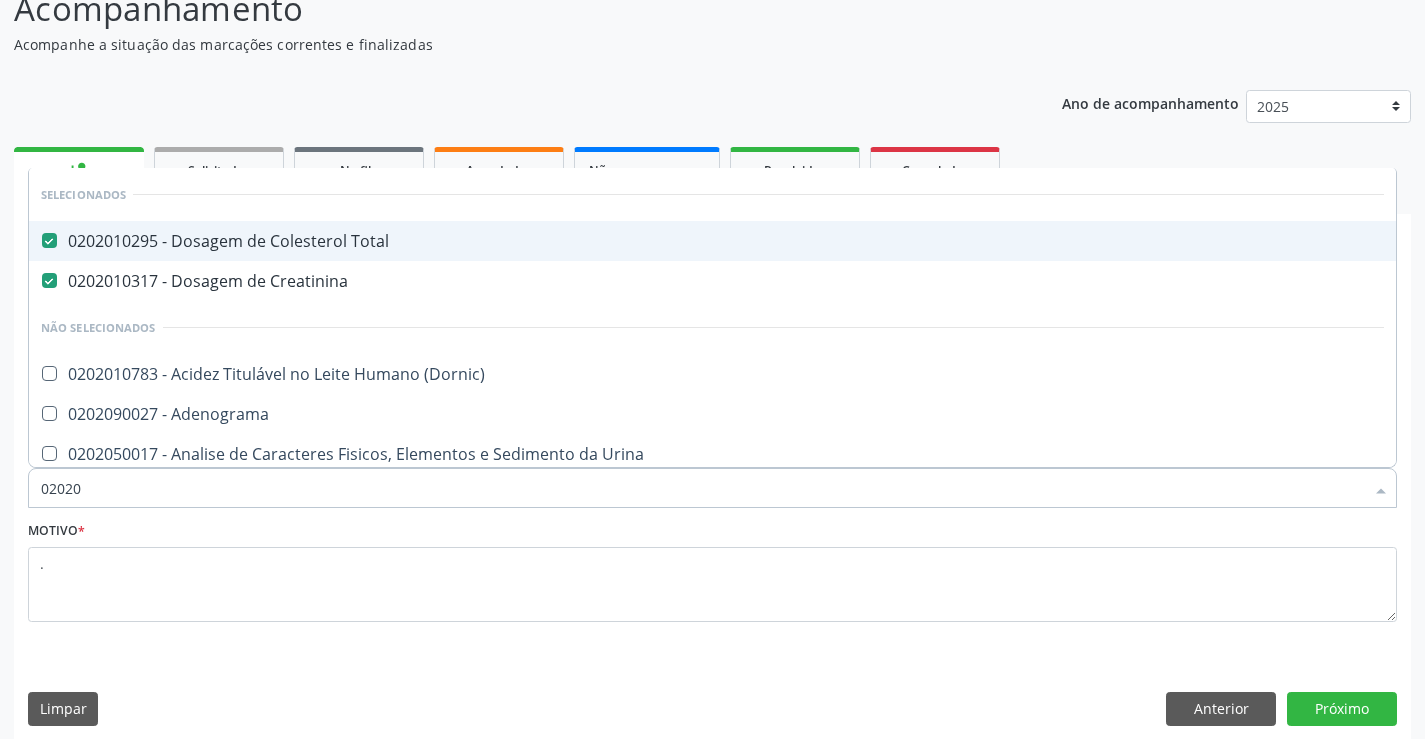 type on "020201" 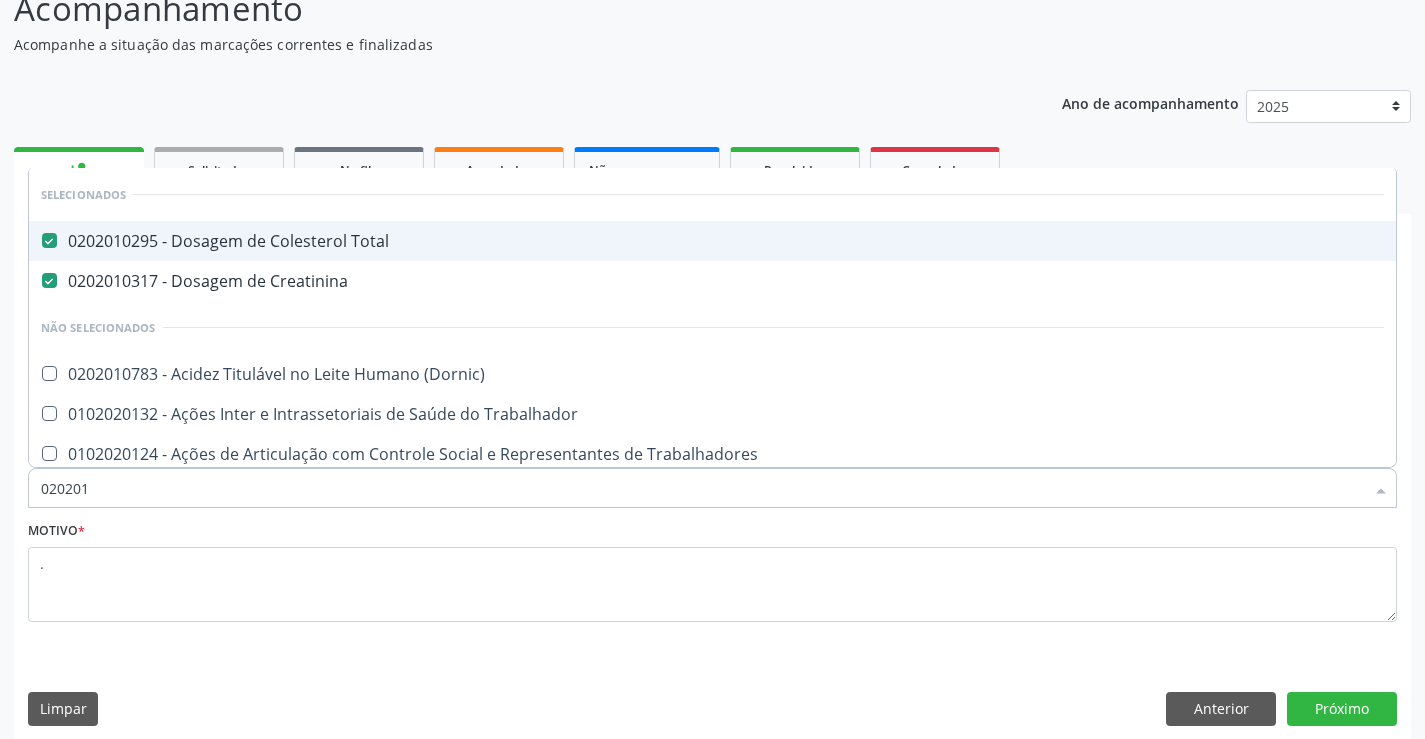 type on "0202010" 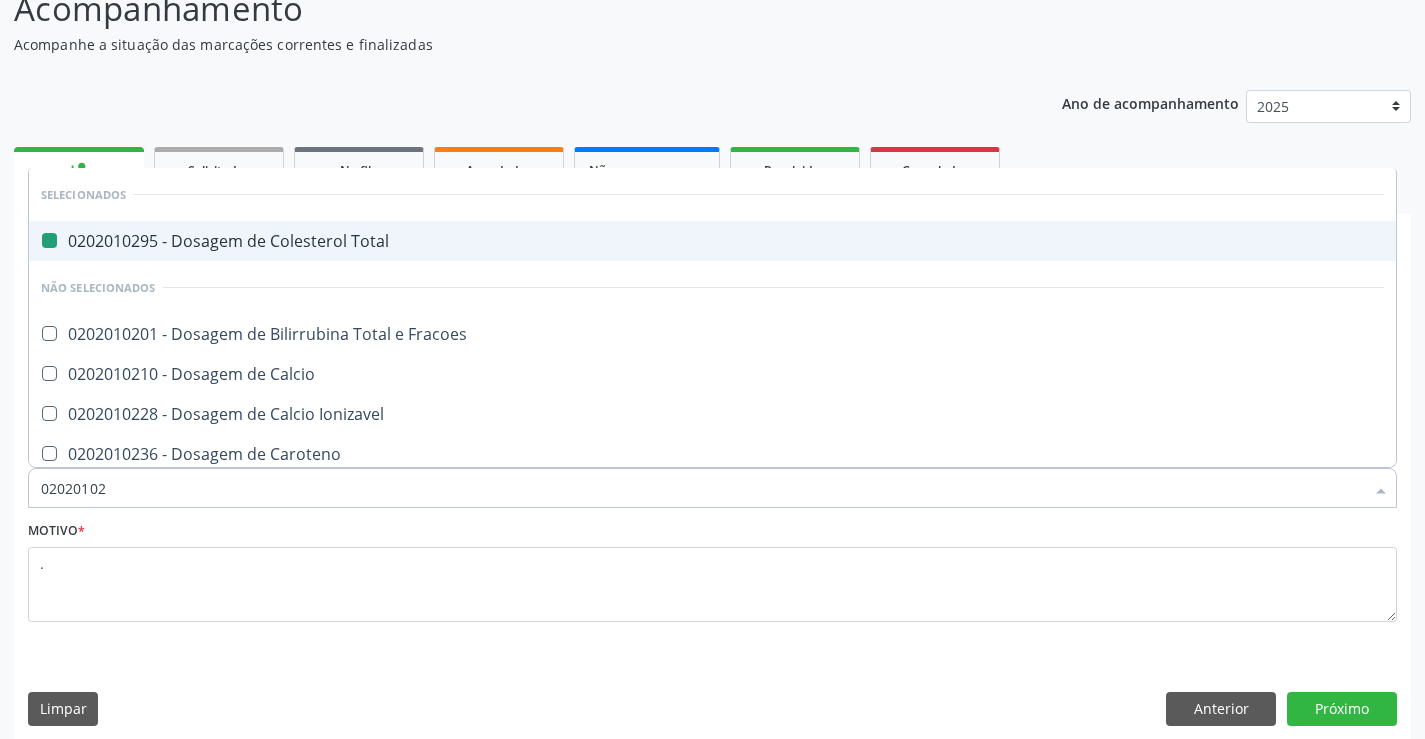 type on "[NUMBER]" 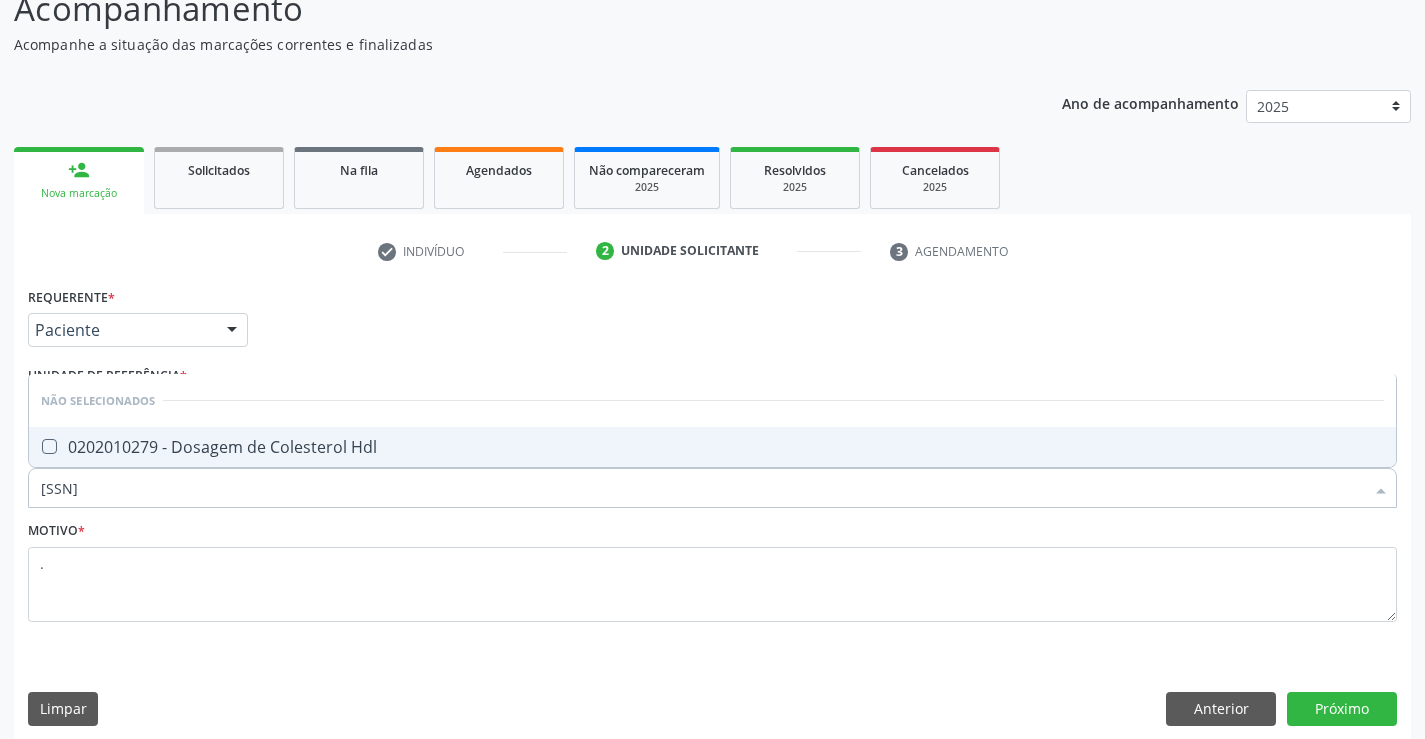 type on "[NUMBER]" 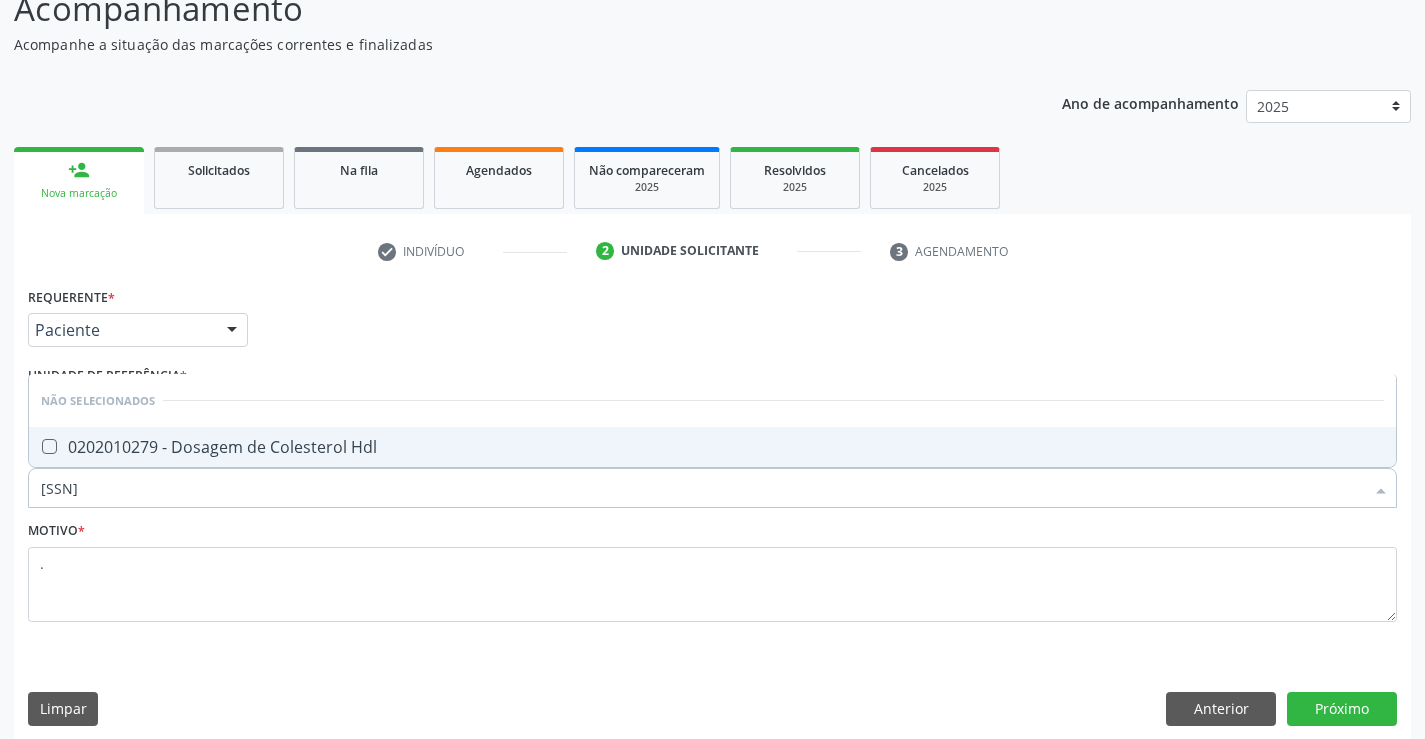 click on "0202010279 - Dosagem de Colesterol Hdl" at bounding box center [712, 447] 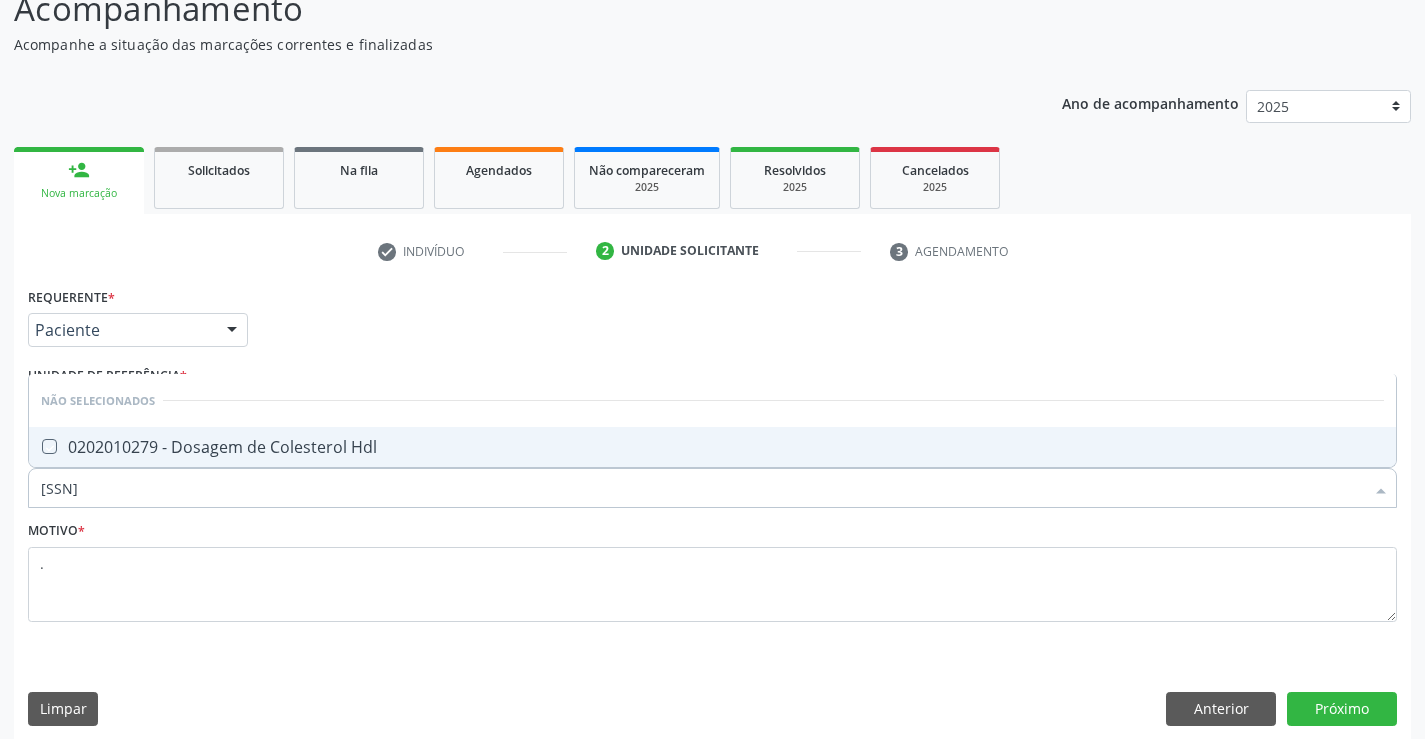checkbox on "true" 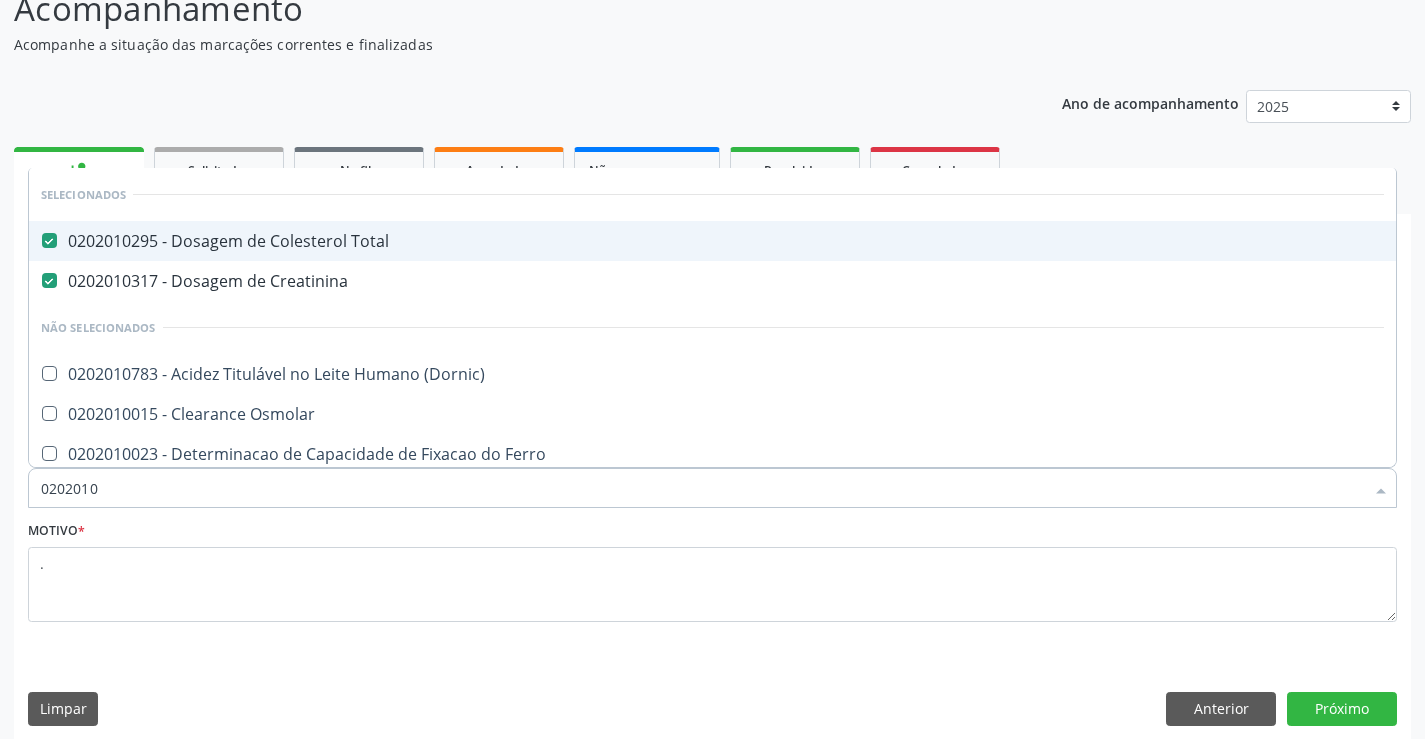 type on "020201" 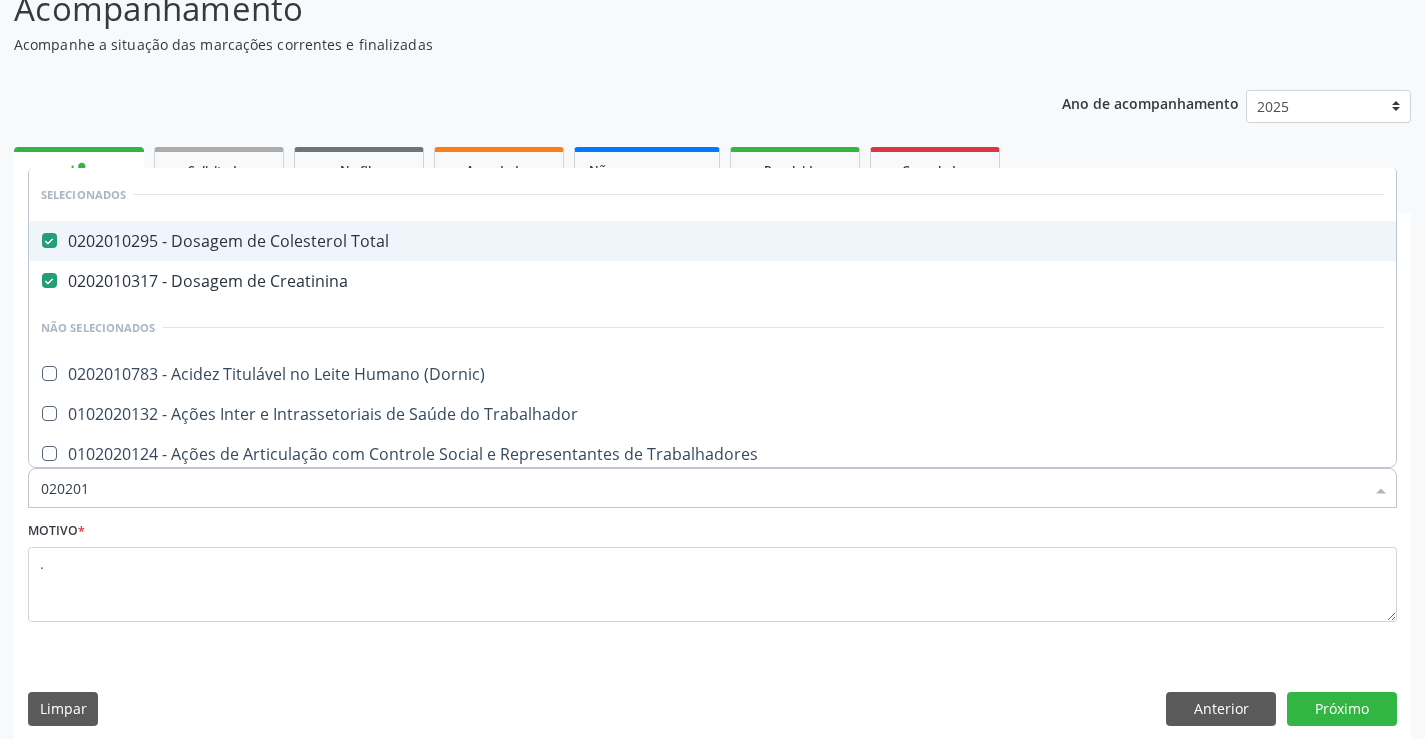 type on "02020" 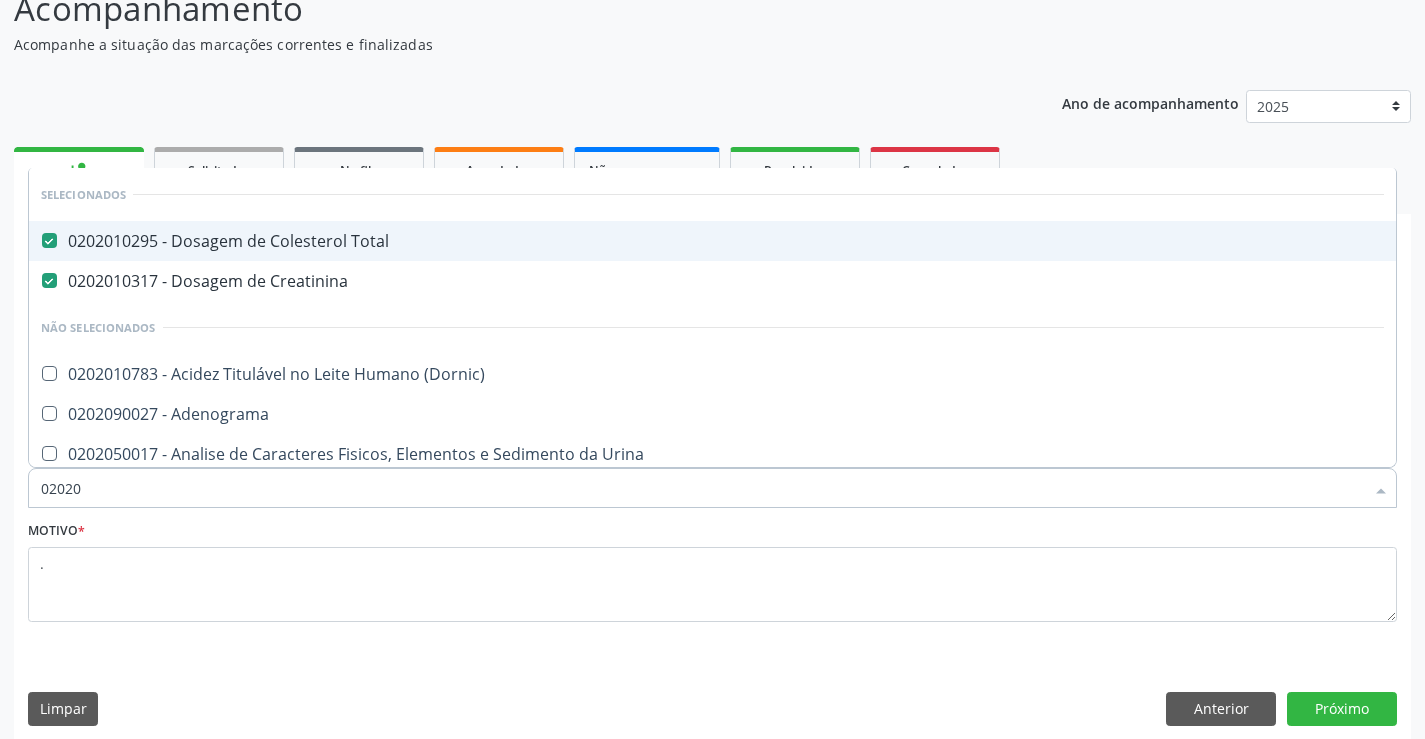 type on "020201" 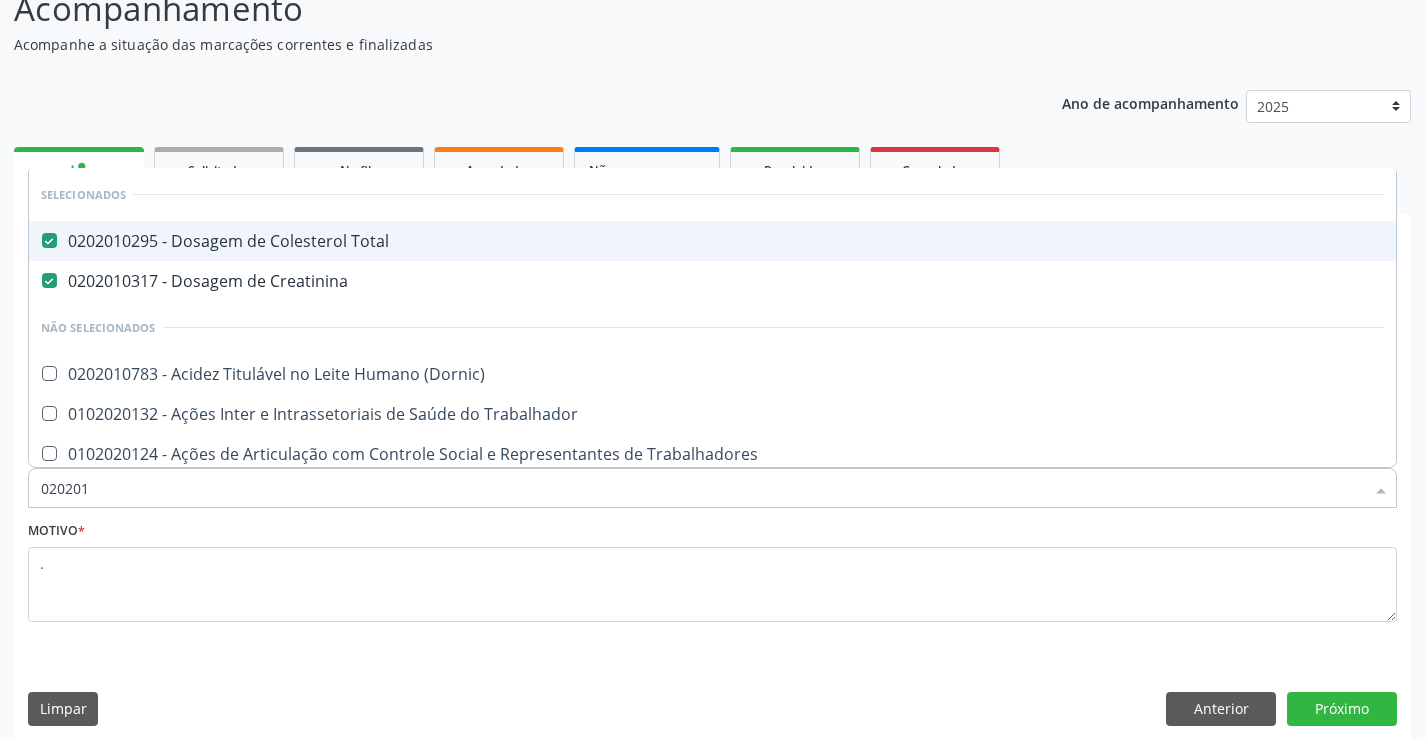 type on "0202010" 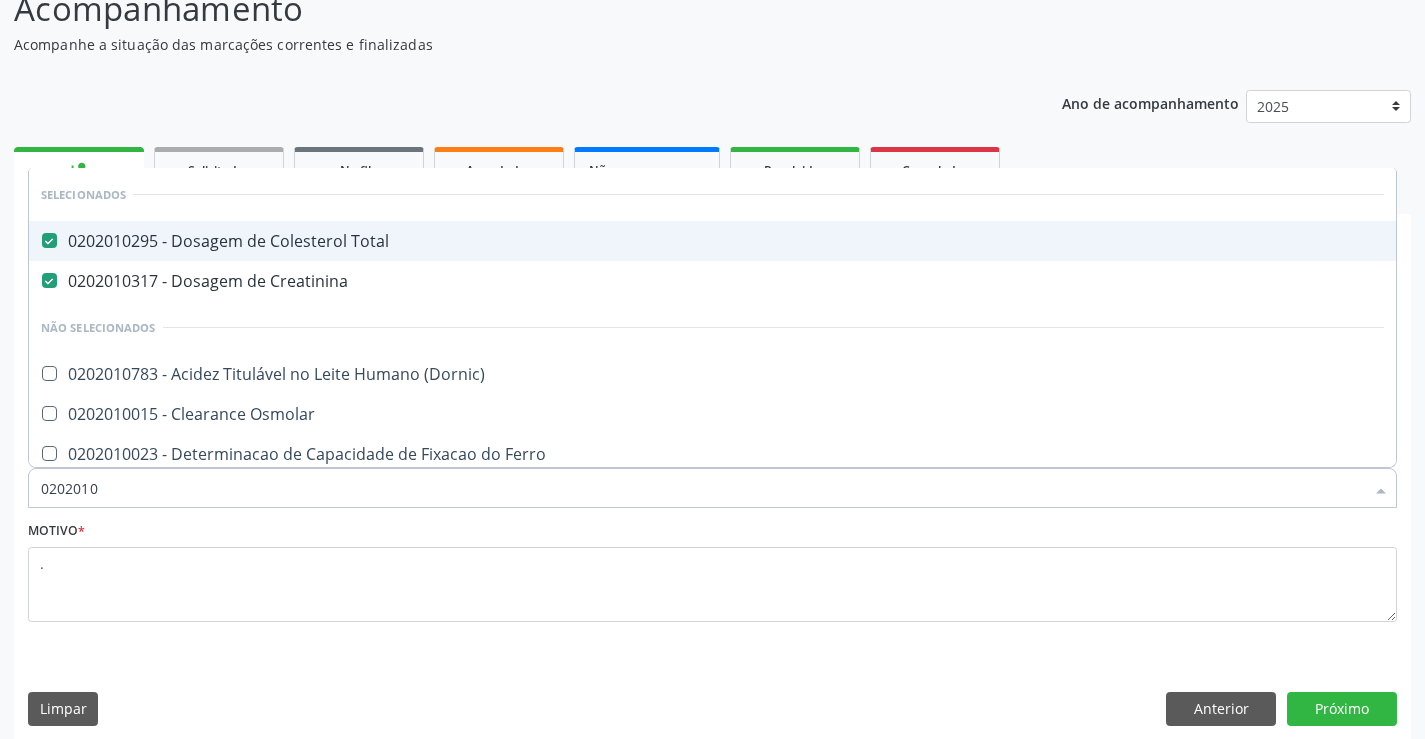 type on "02020102" 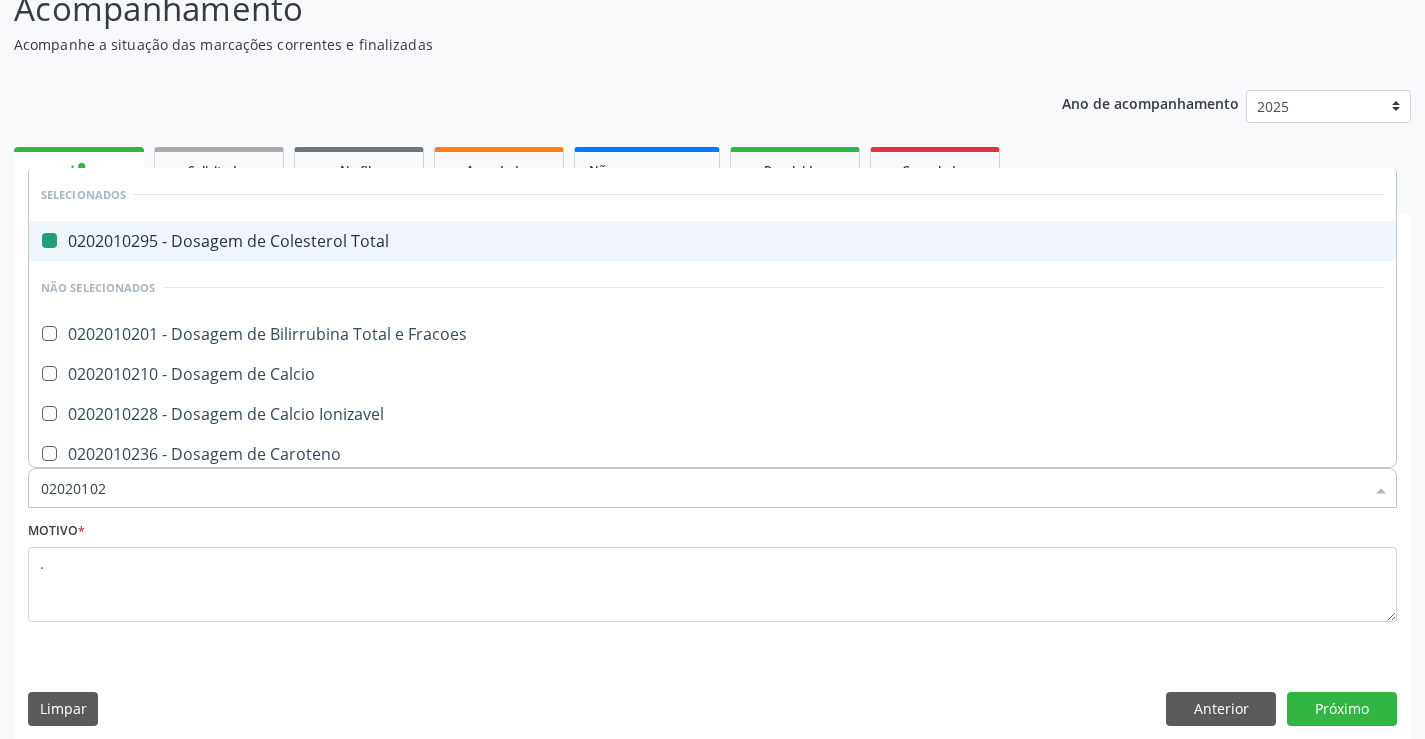 type on "020201028" 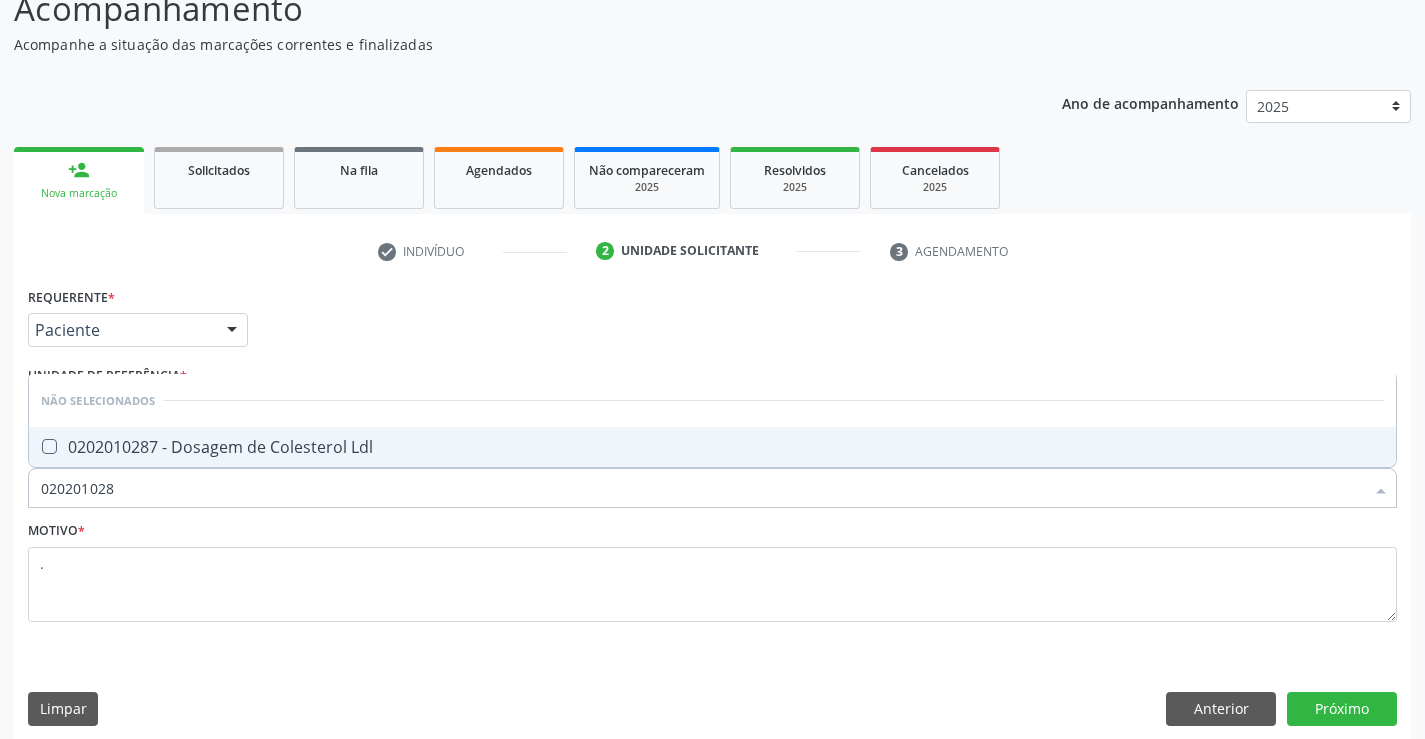 type on "[NUMBER]" 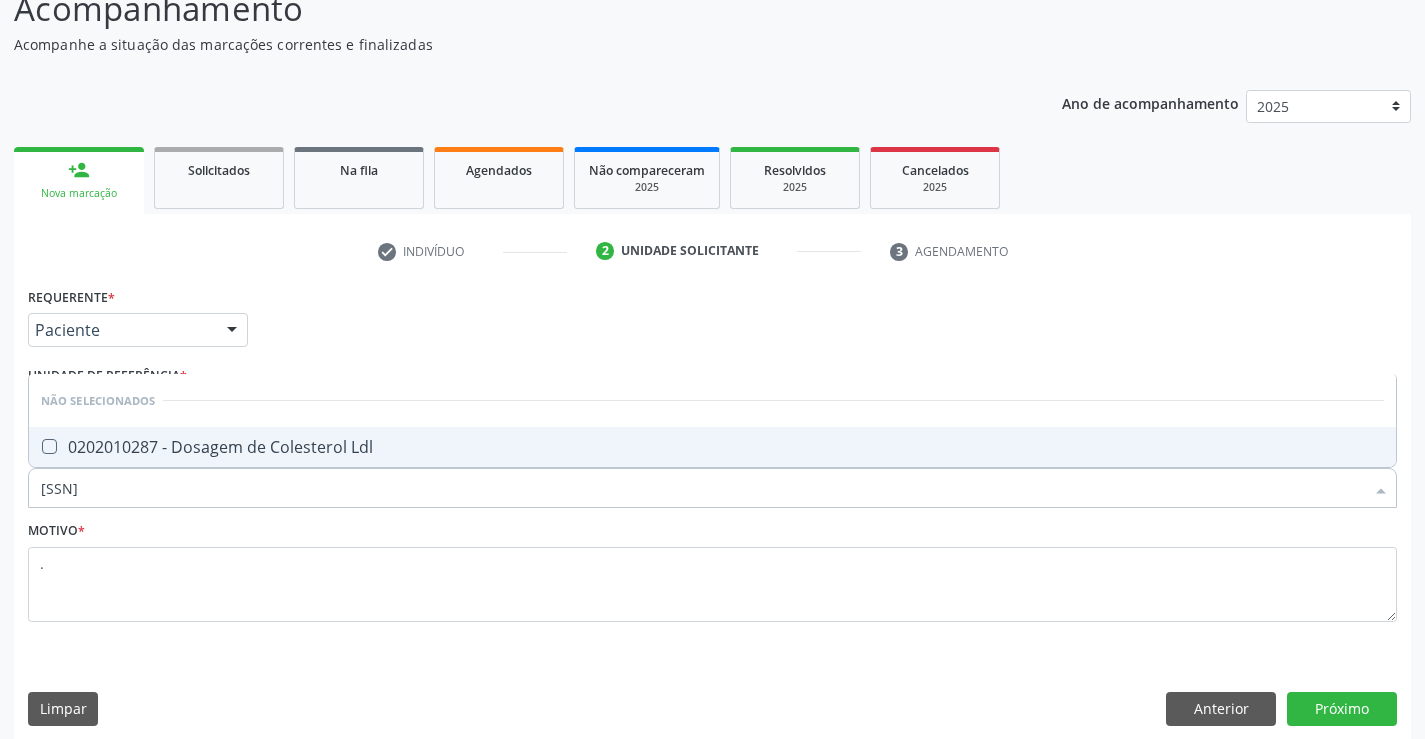 click on "0202010287 - Dosagem de Colesterol Ldl" at bounding box center [712, 447] 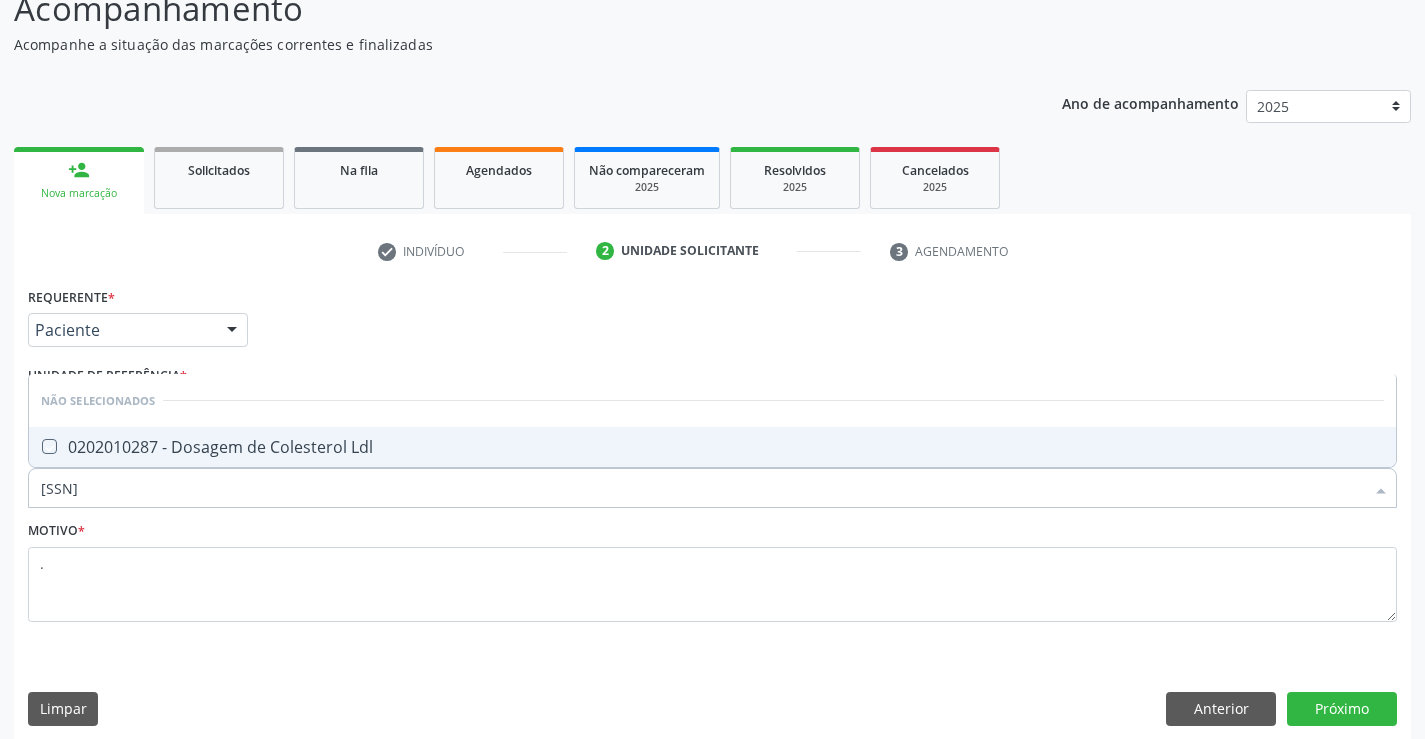 checkbox on "true" 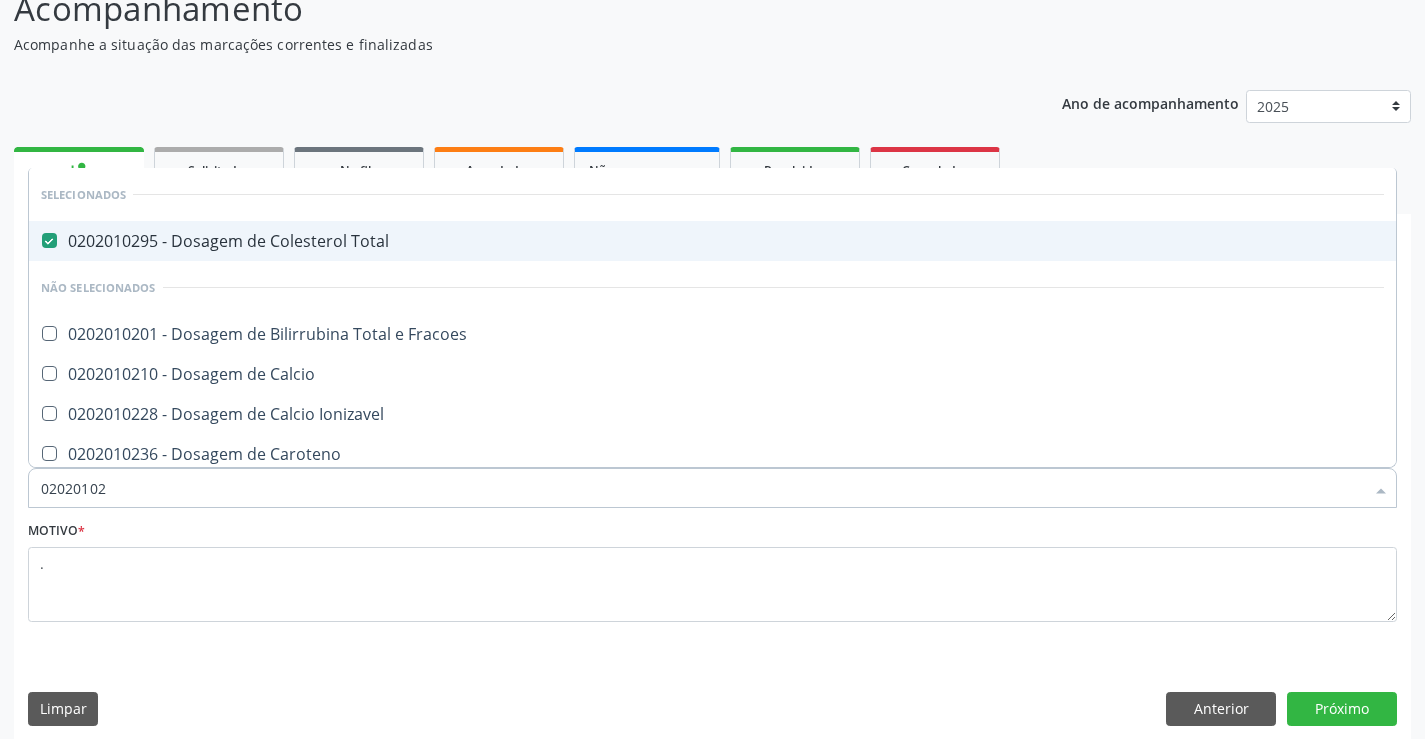 type on "0202010" 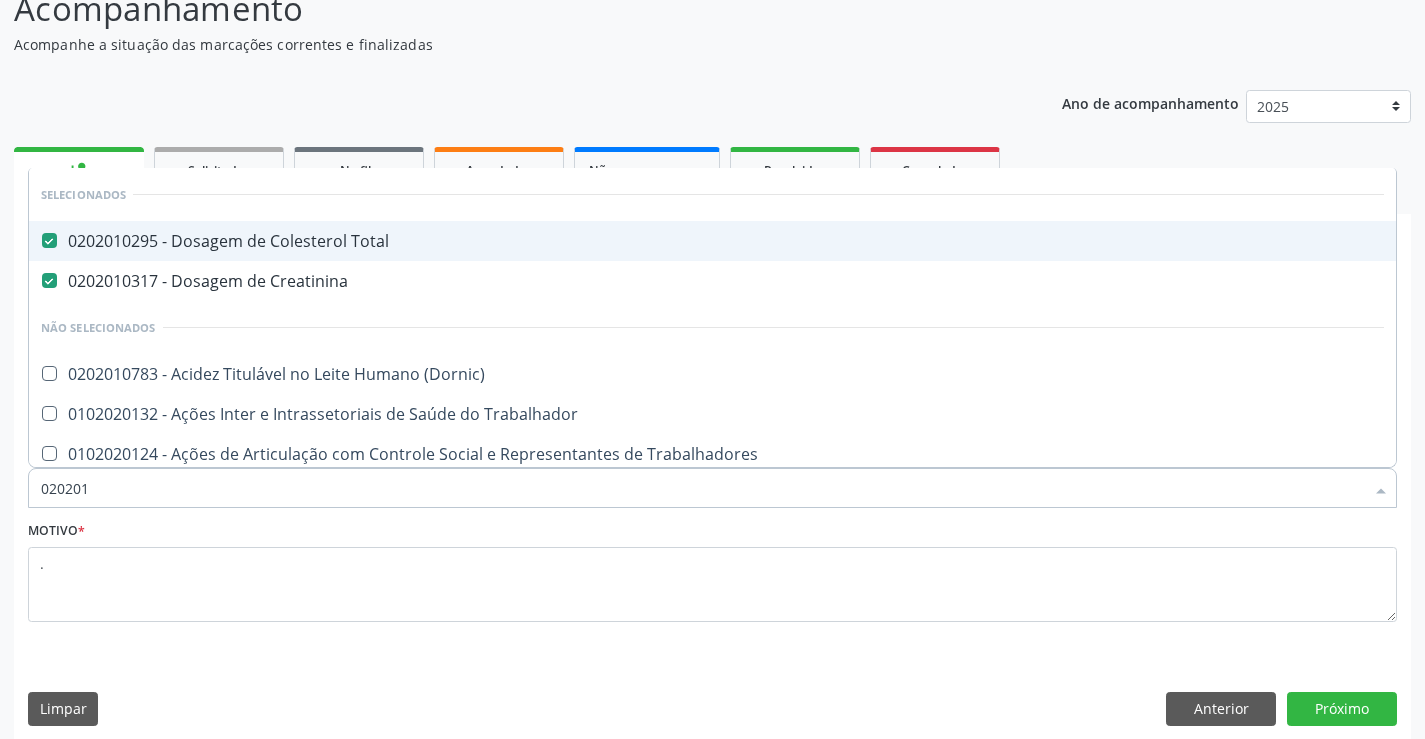 type on "02020" 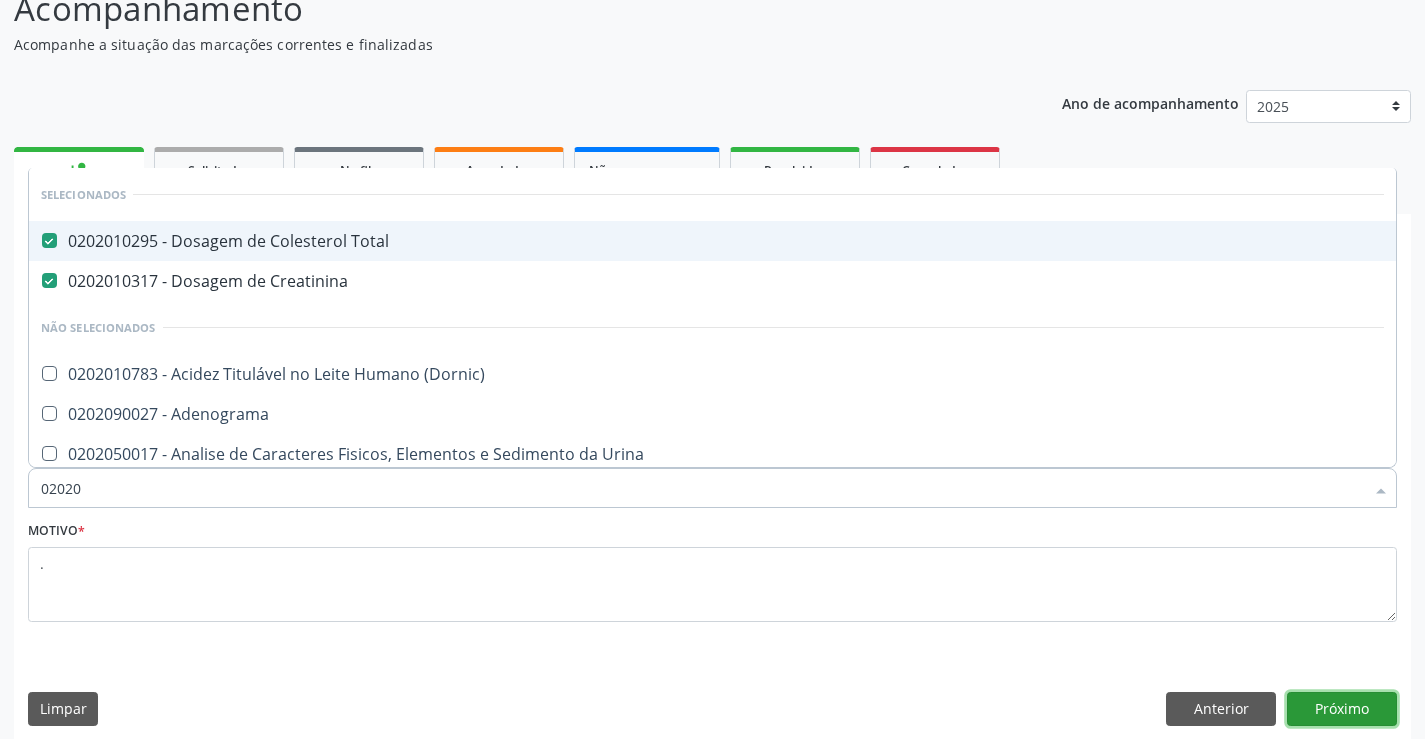 click on "Próximo" at bounding box center [1342, 709] 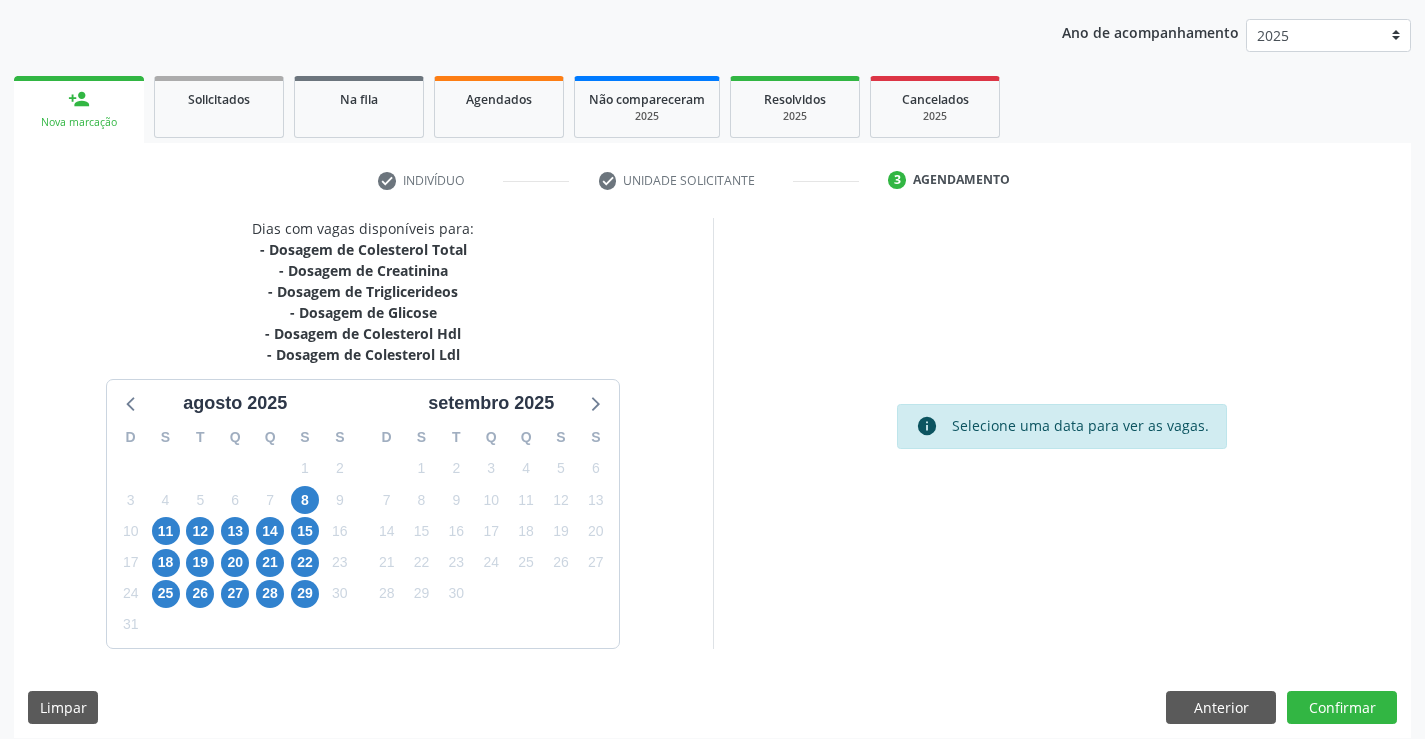 scroll, scrollTop: 236, scrollLeft: 0, axis: vertical 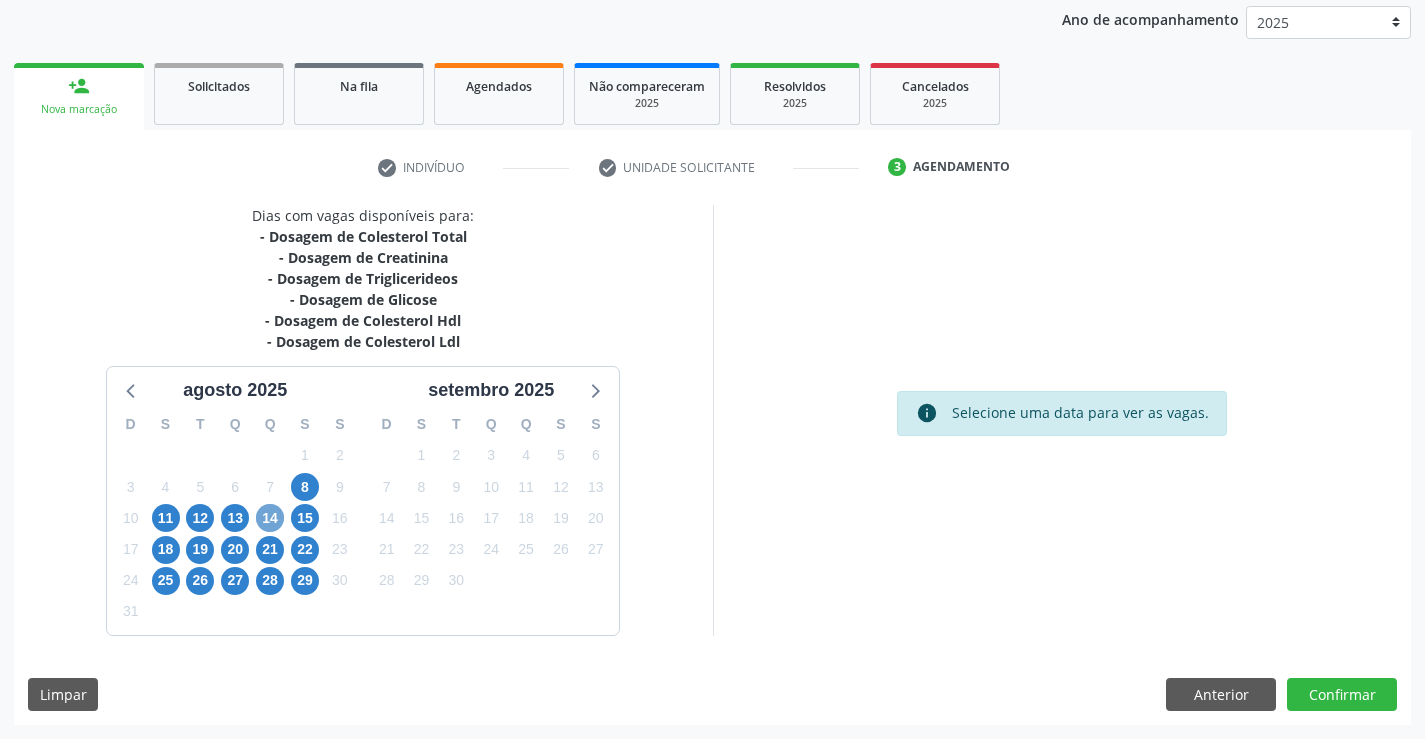 click on "14" at bounding box center (270, 518) 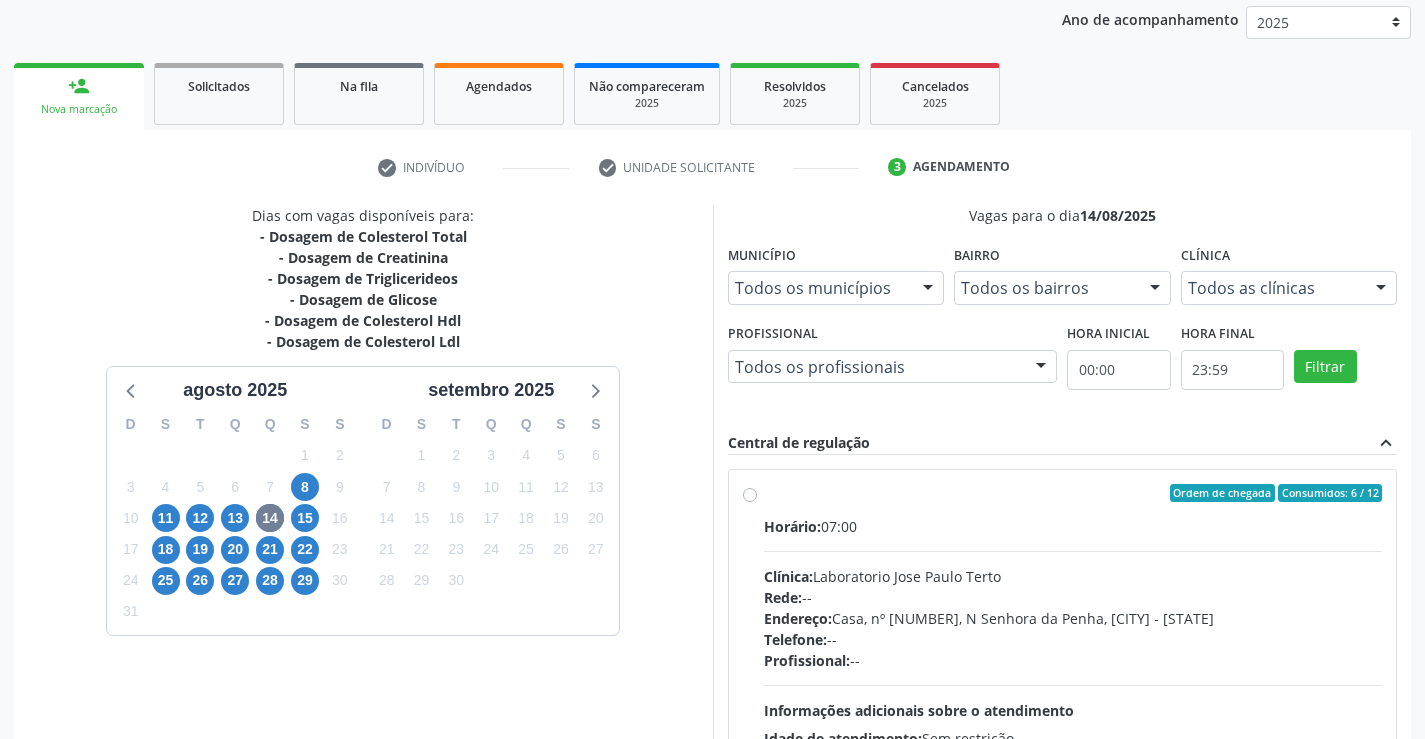click on "Ordem de chegada
Consumidos: 6 / 12" at bounding box center (1073, 493) 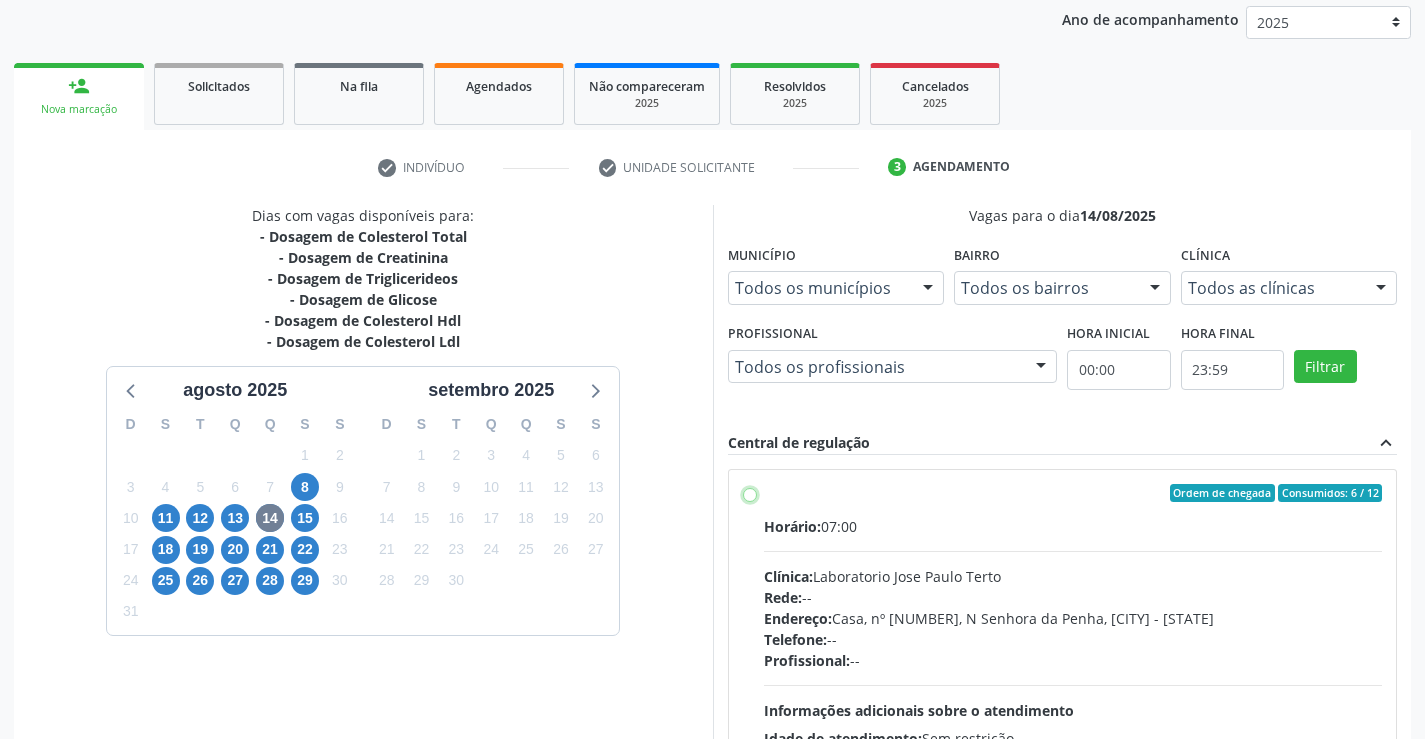 radio on "true" 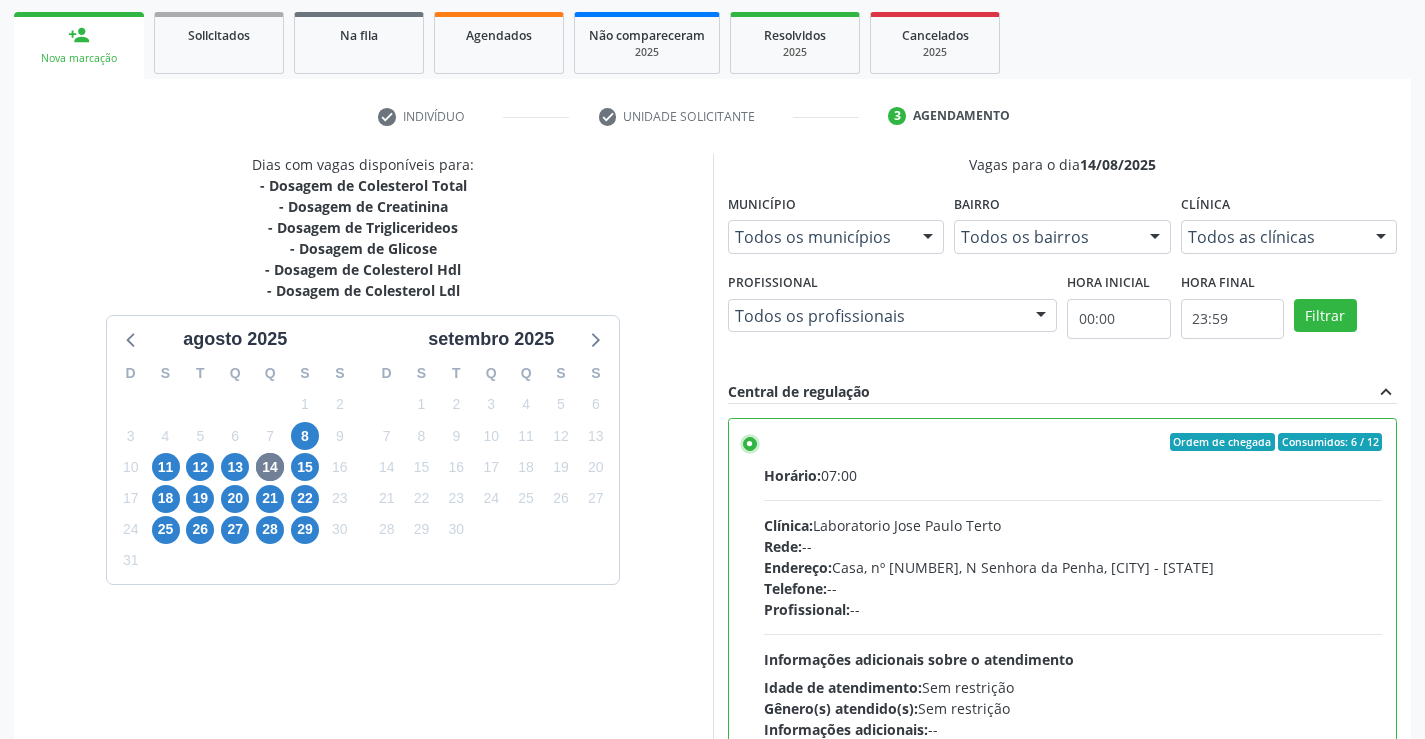 scroll, scrollTop: 456, scrollLeft: 0, axis: vertical 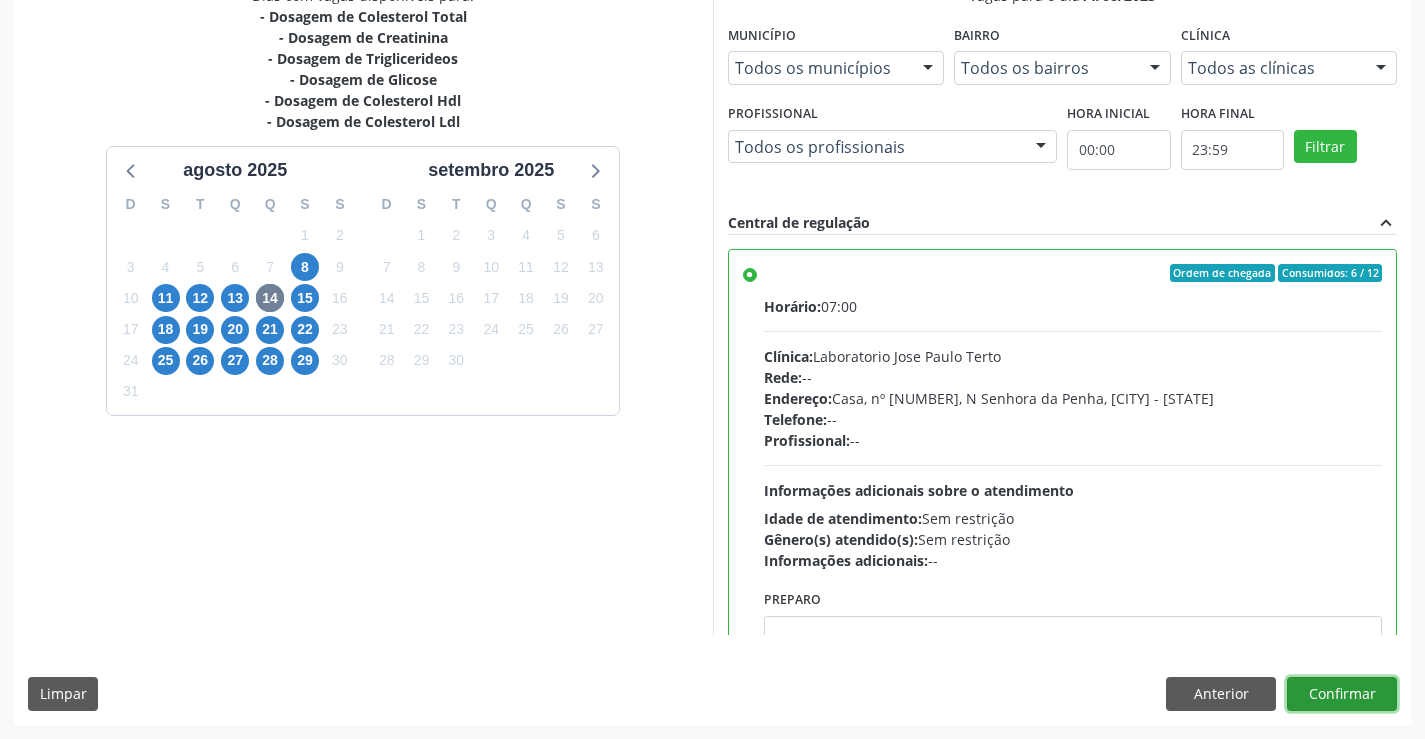 click on "Confirmar" at bounding box center [1342, 694] 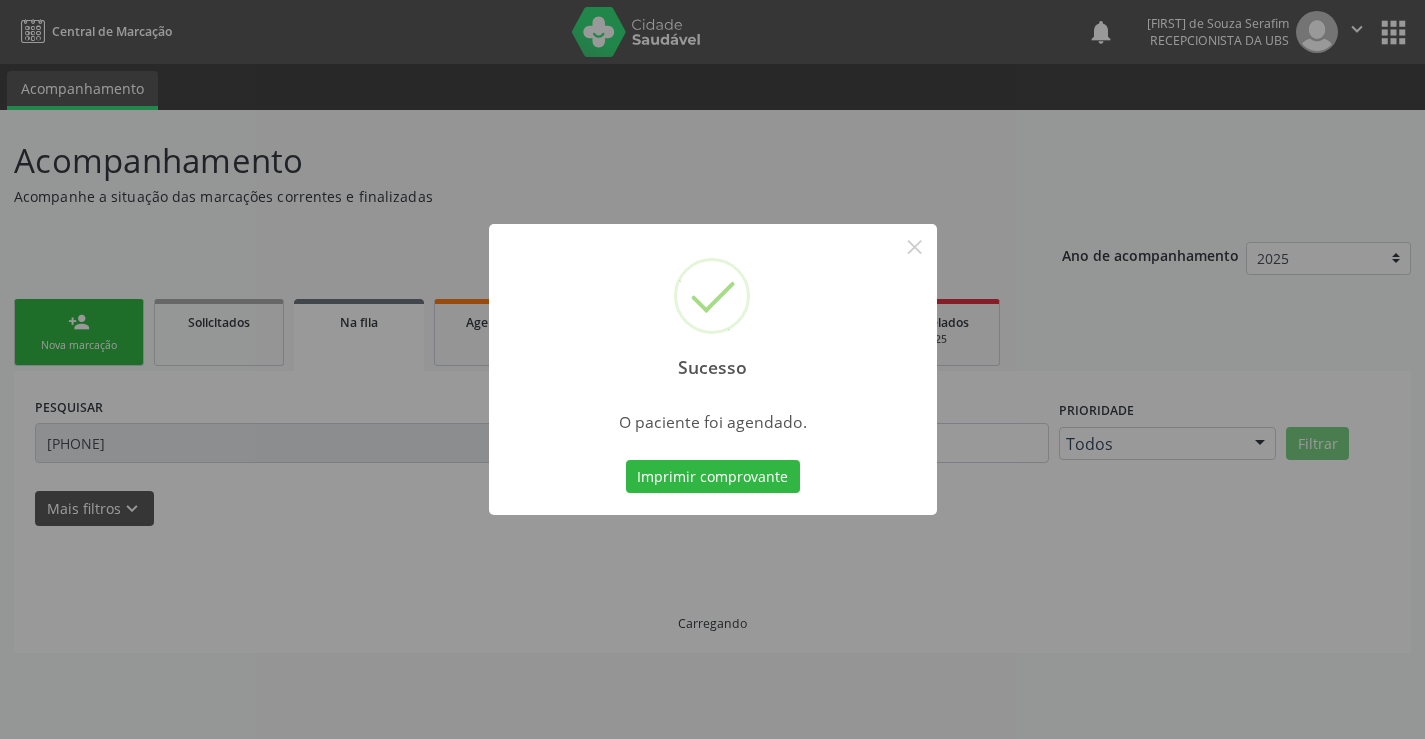 scroll, scrollTop: 0, scrollLeft: 0, axis: both 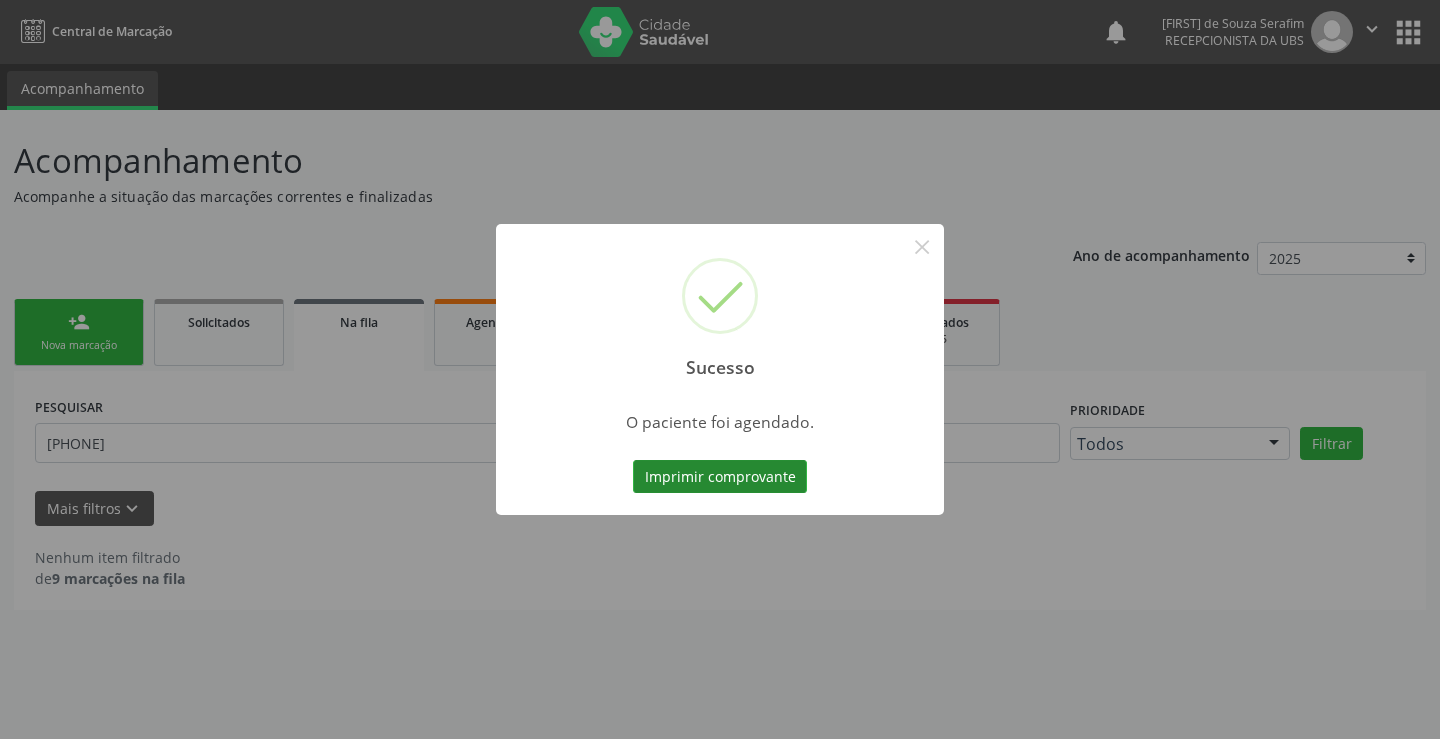 click on "Imprimir comprovante" at bounding box center [720, 477] 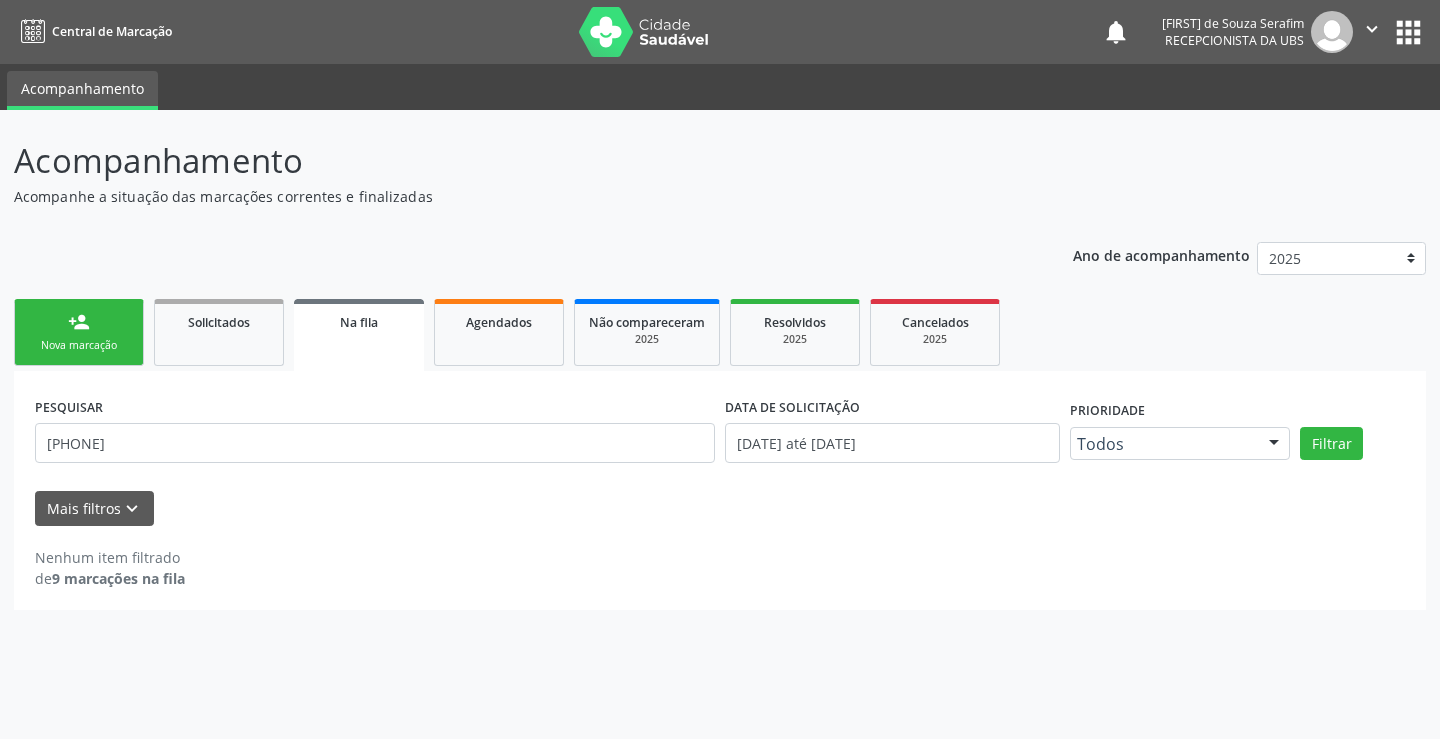 click on "person_add
Nova marcação" at bounding box center (79, 332) 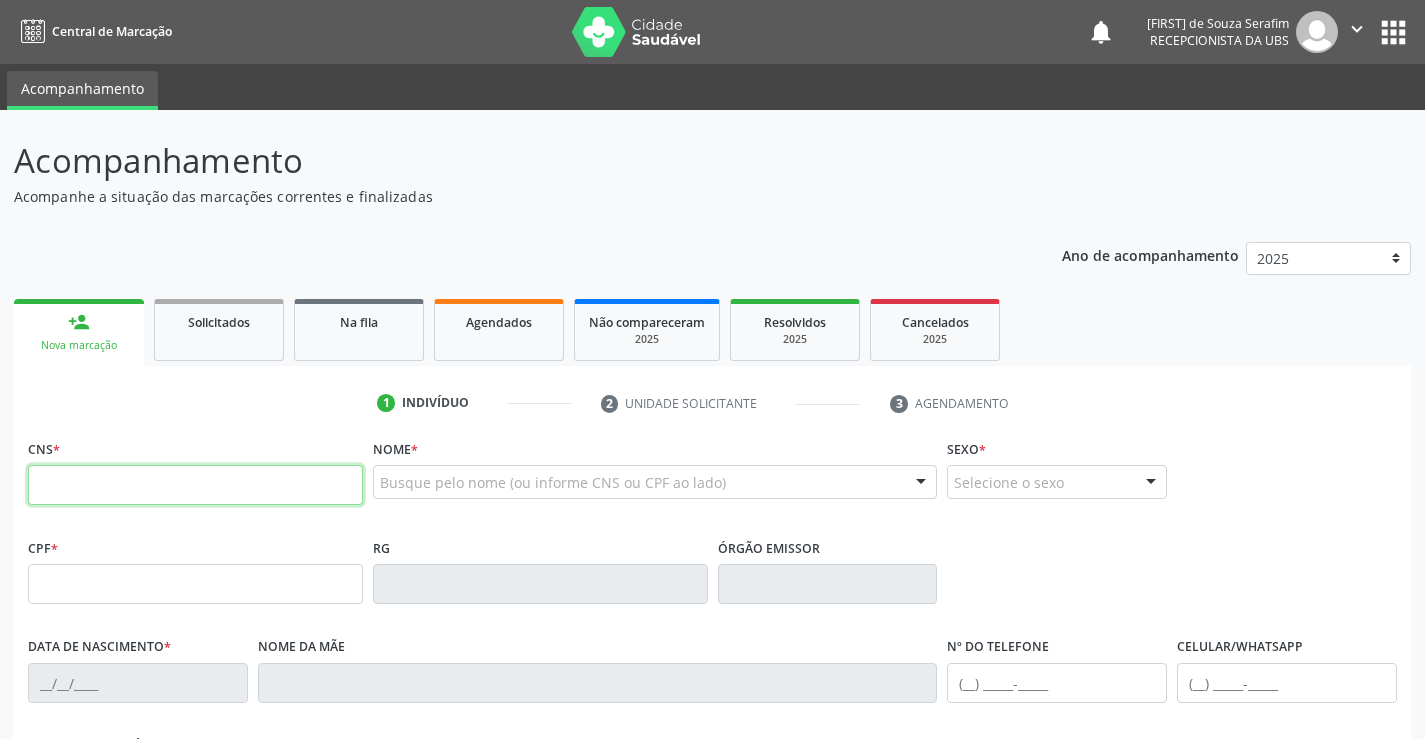 click at bounding box center [195, 485] 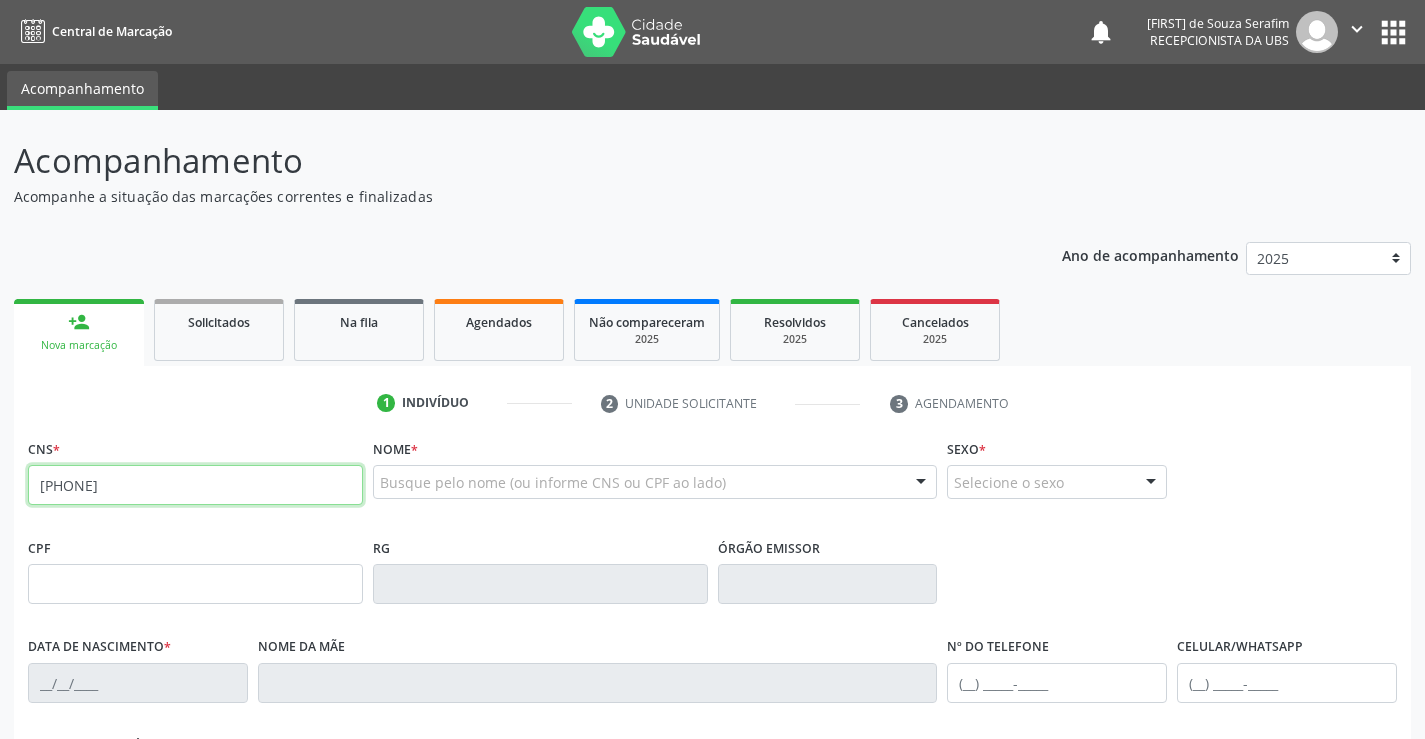 type on "708 7021 7566 9290" 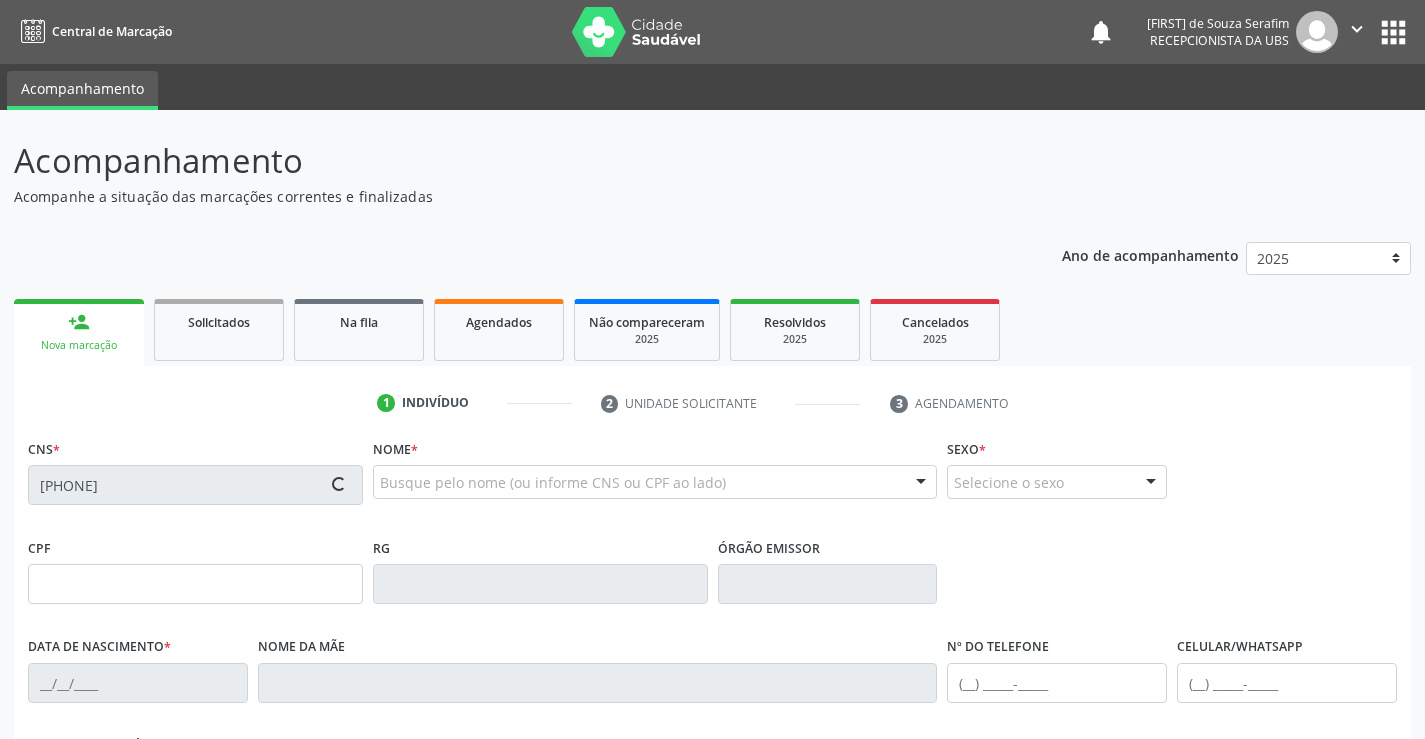 type on "220.696.074-53" 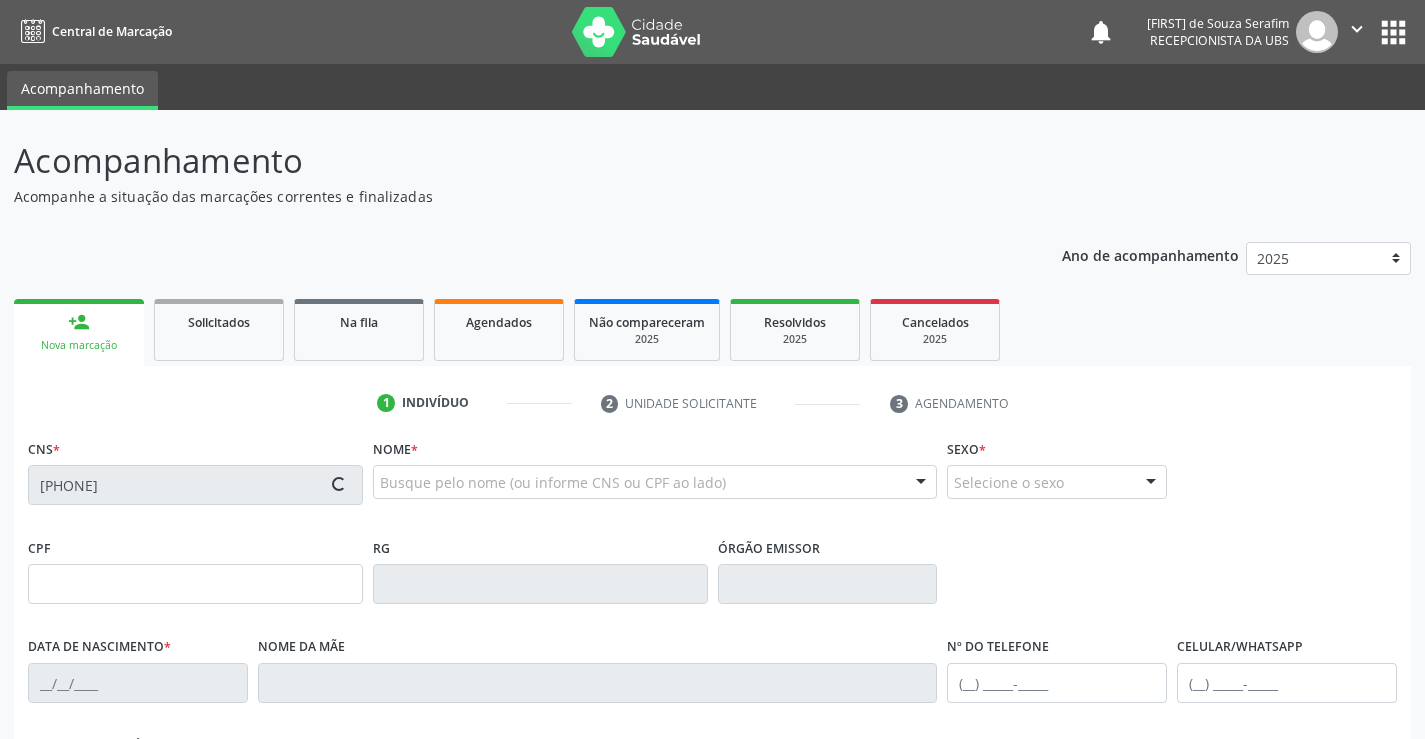 type on "25/12/1950" 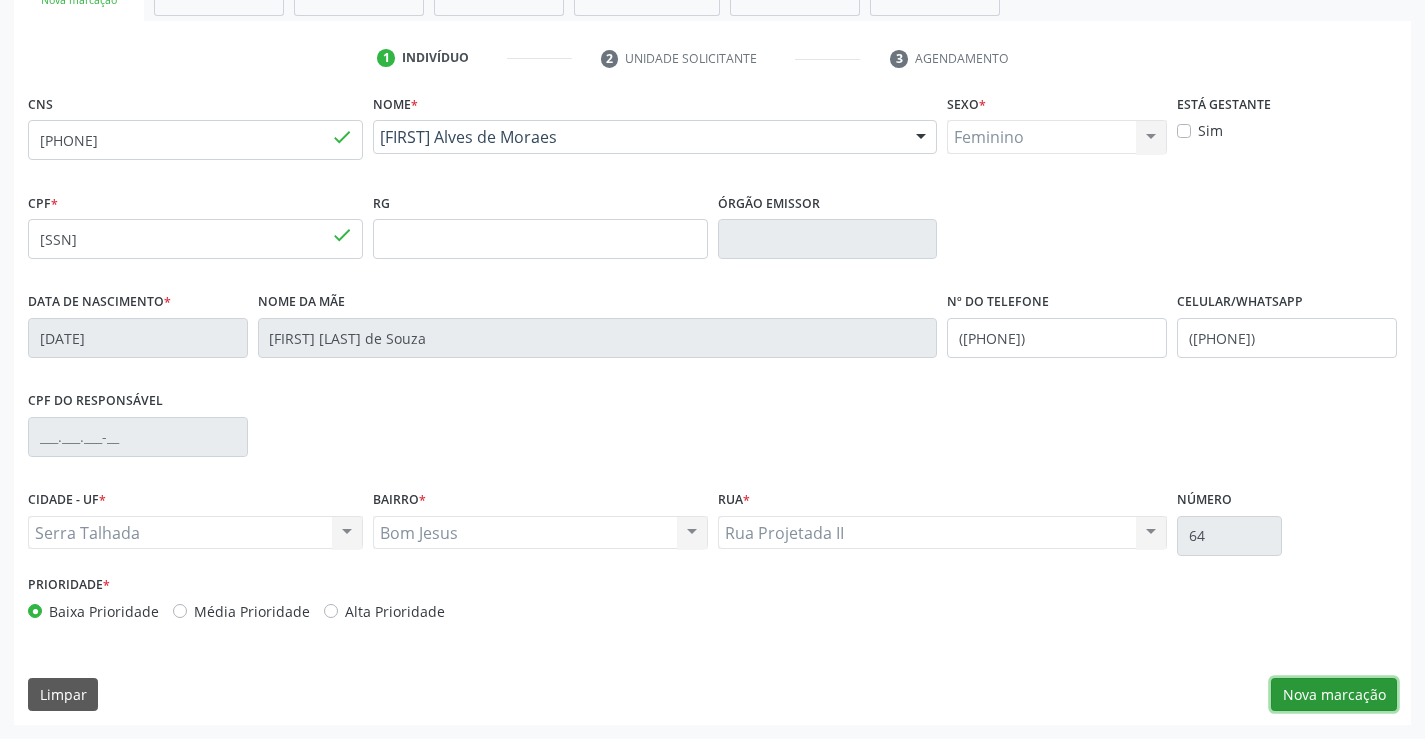 click on "Nova marcação" at bounding box center (1334, 695) 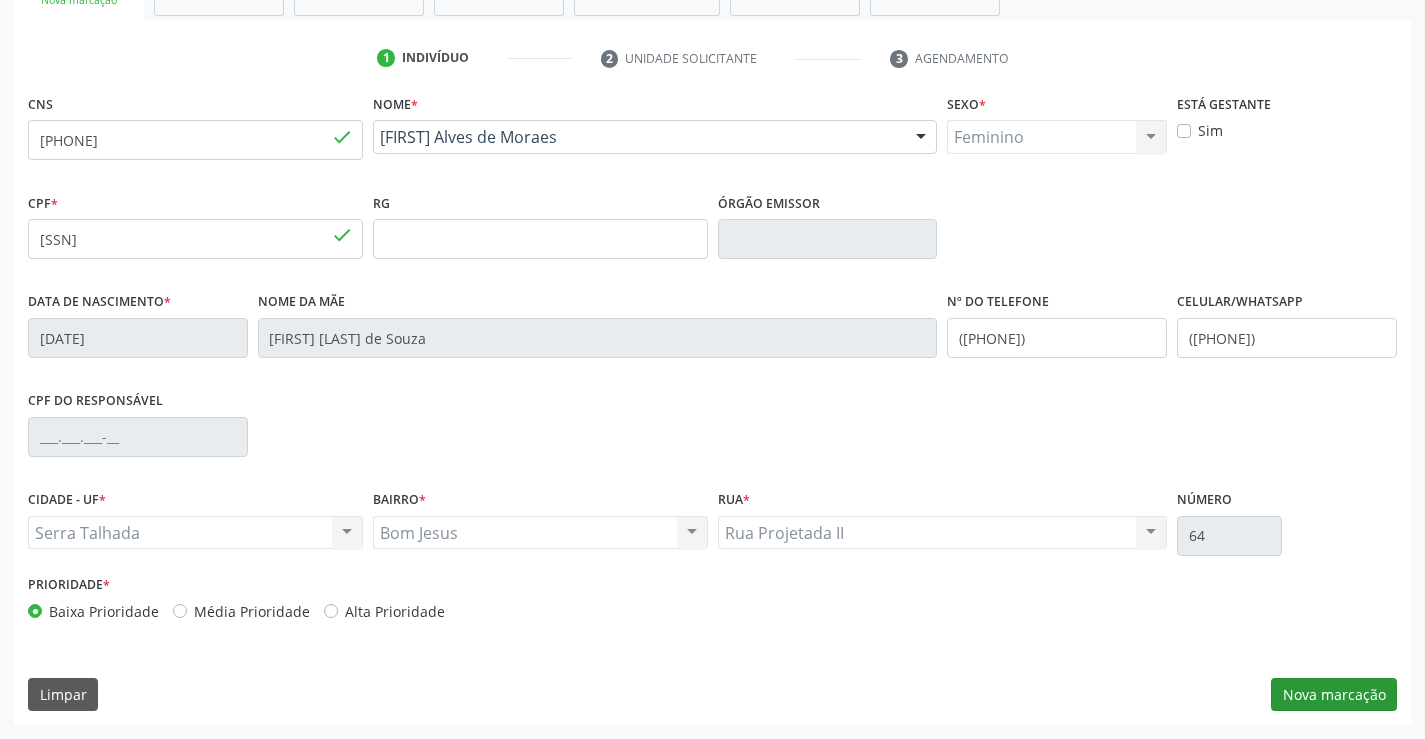 scroll, scrollTop: 167, scrollLeft: 0, axis: vertical 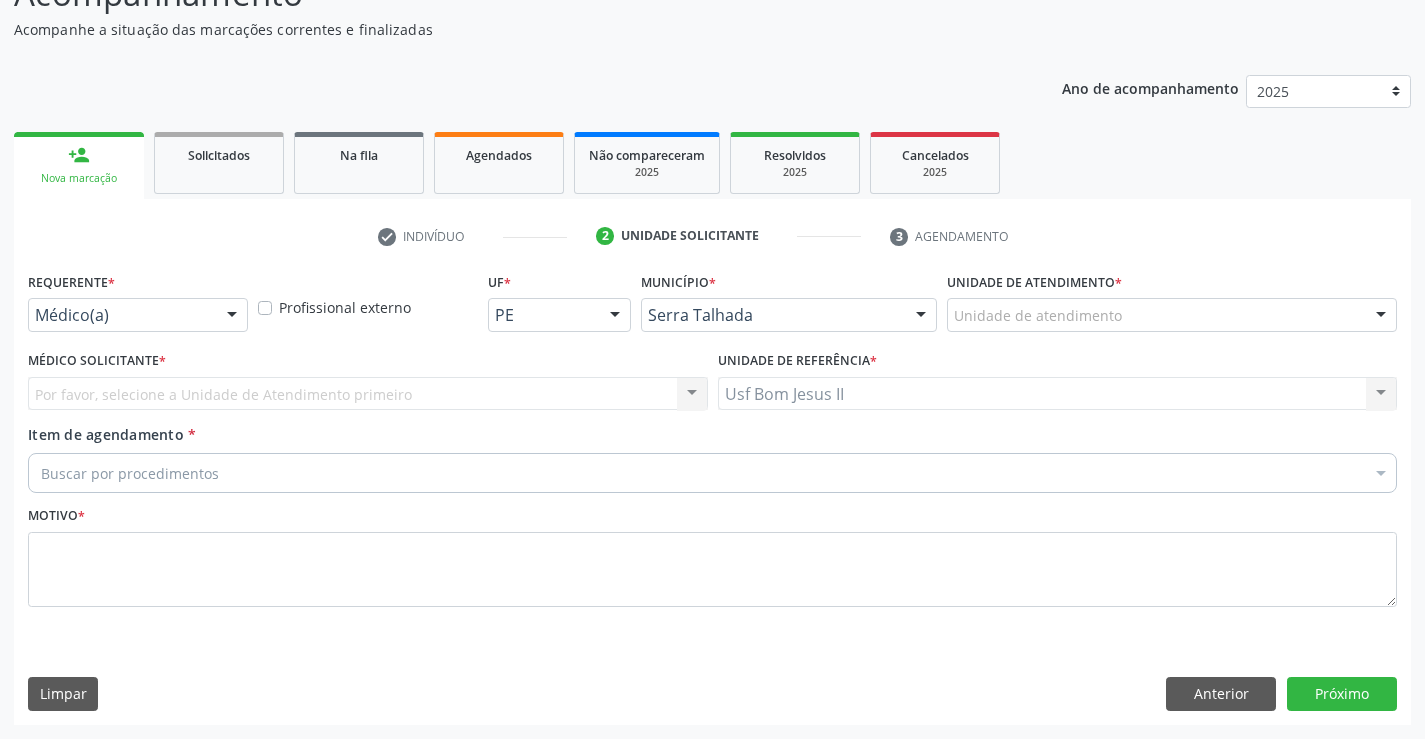 click at bounding box center [232, 316] 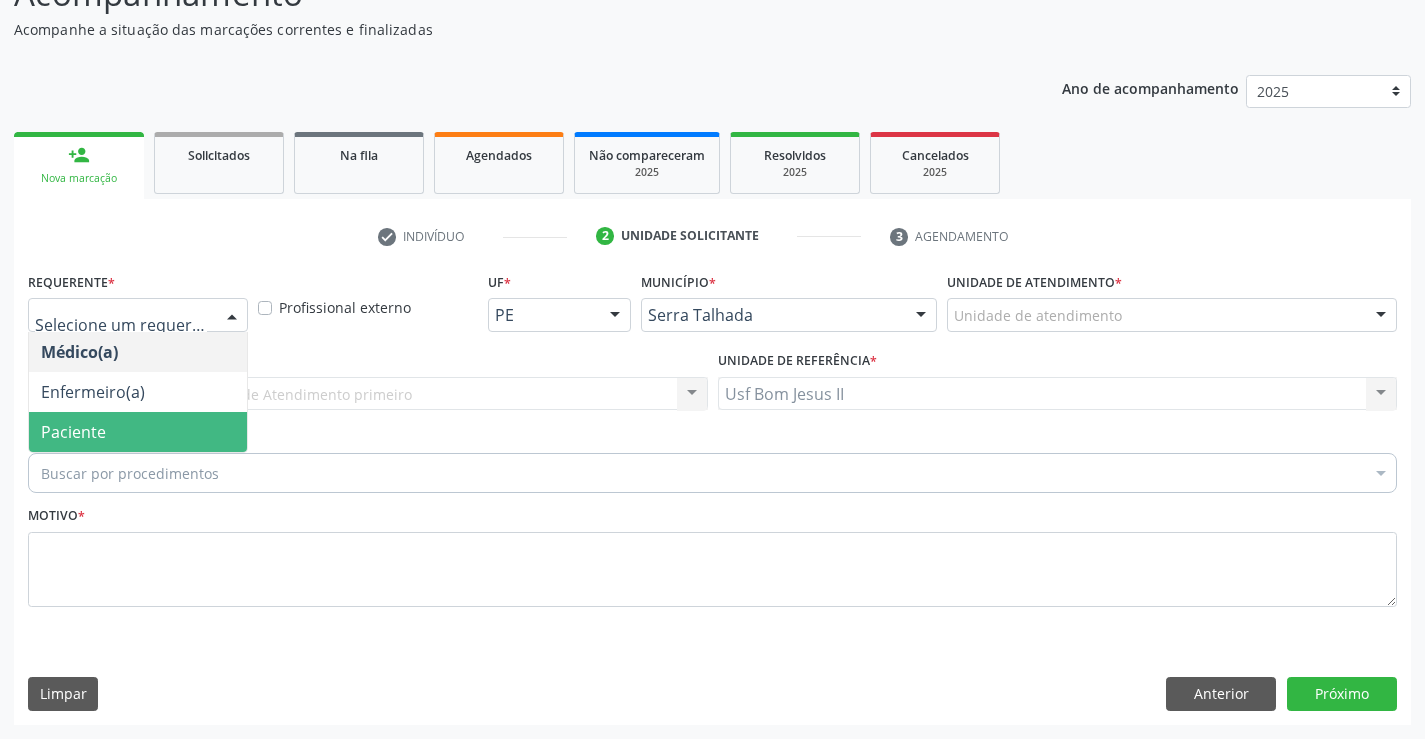 click on "Paciente" at bounding box center [73, 432] 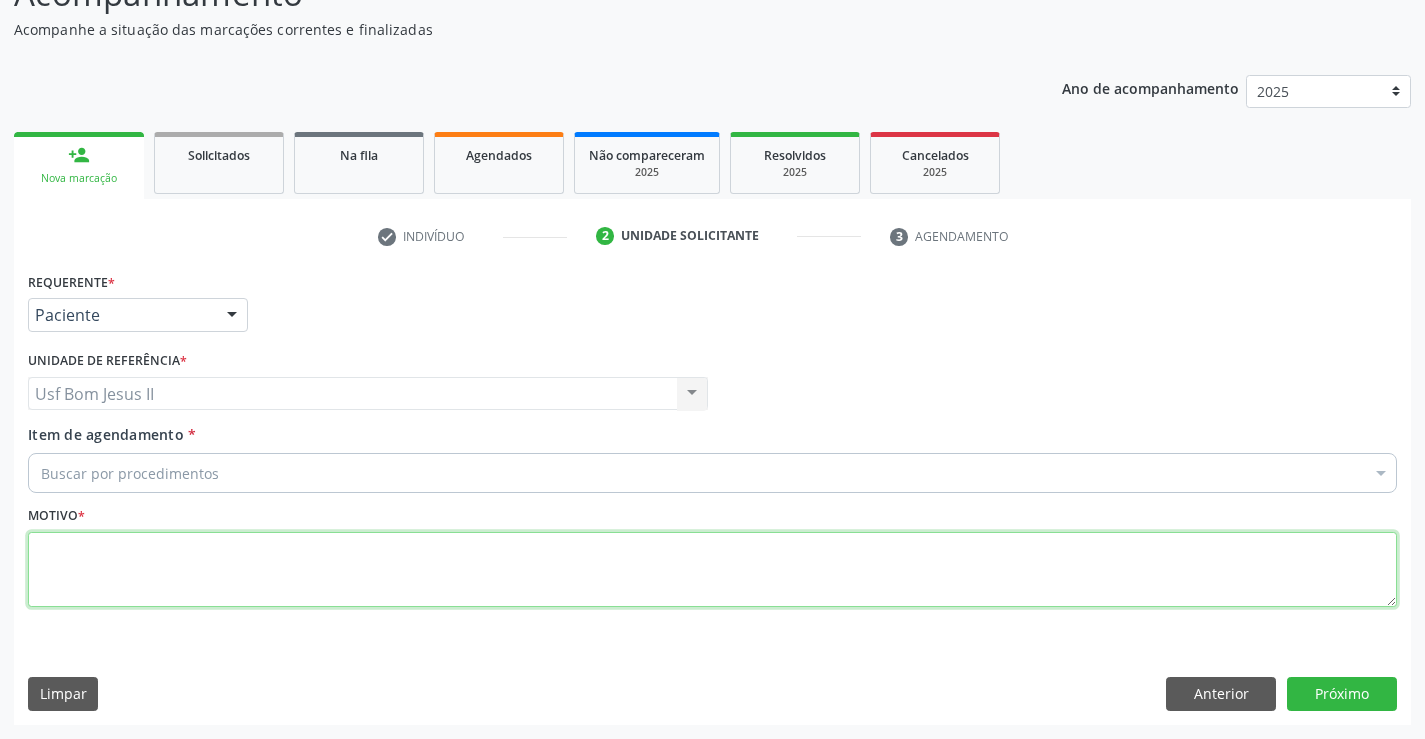 click at bounding box center (712, 570) 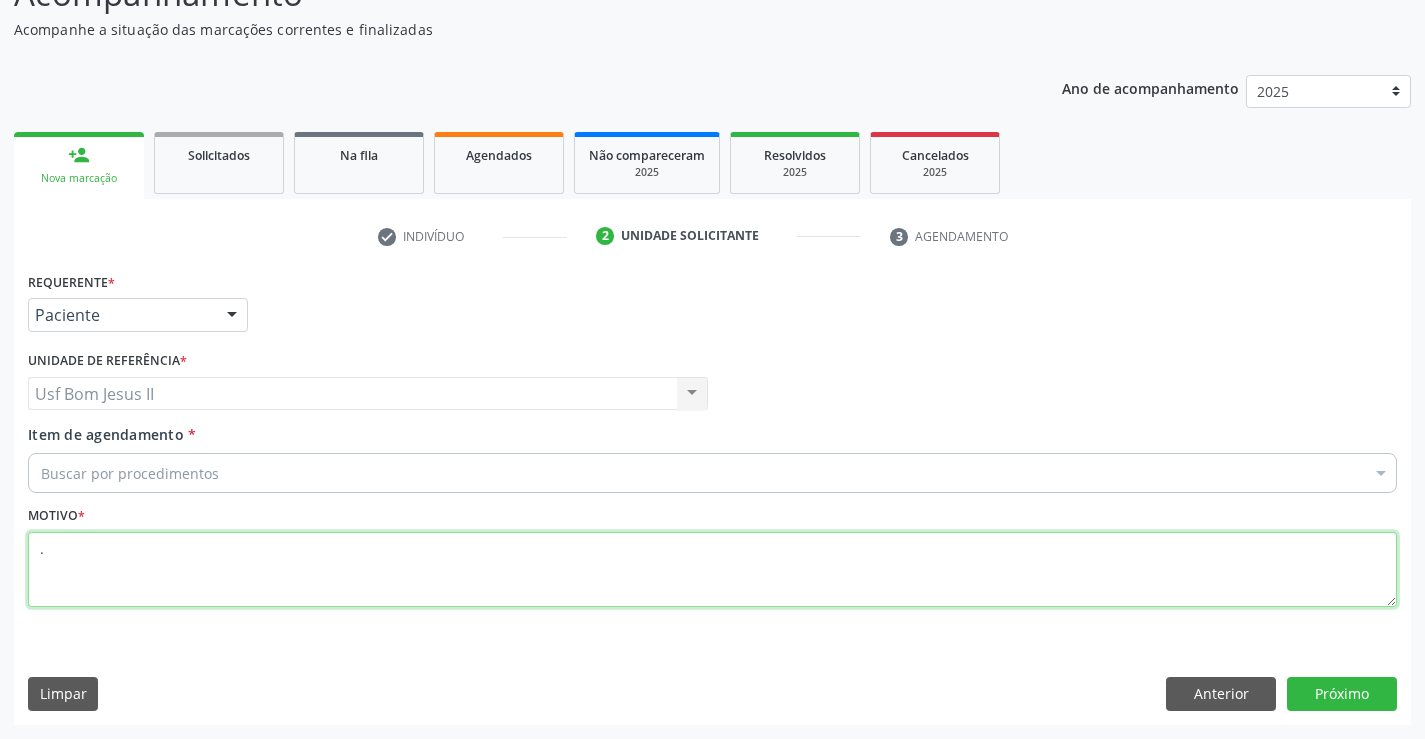 type on "." 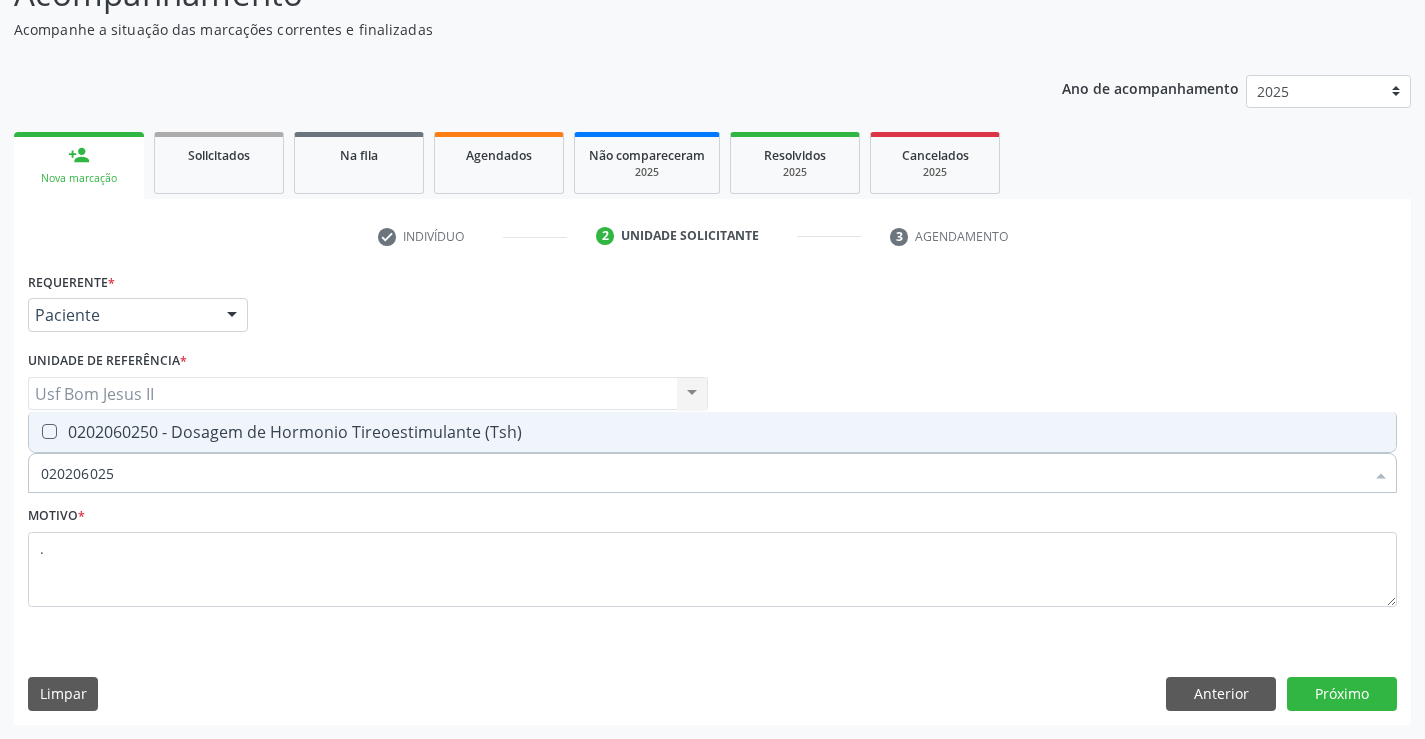 type on "0202060250" 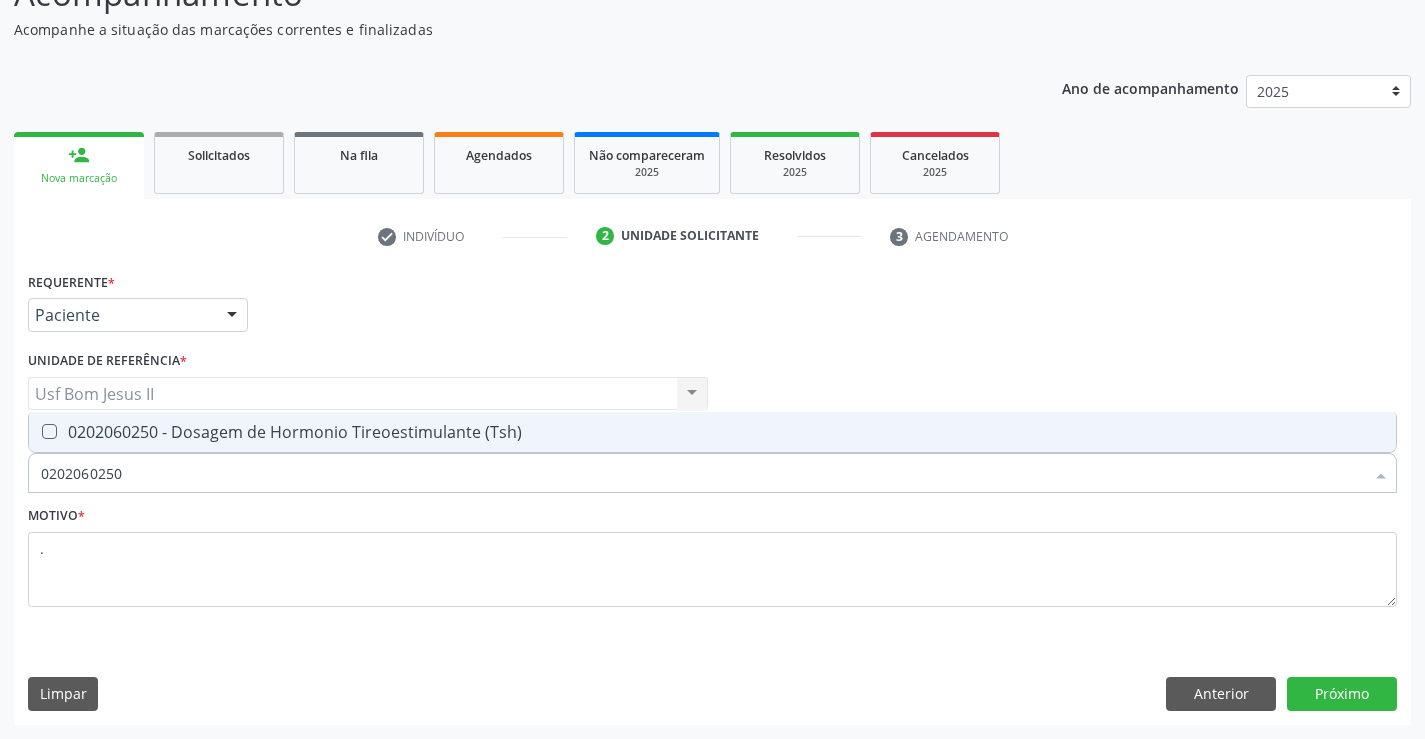 click on "0202060250 - Dosagem de Hormonio Tireoestimulante (Tsh)" at bounding box center [712, 432] 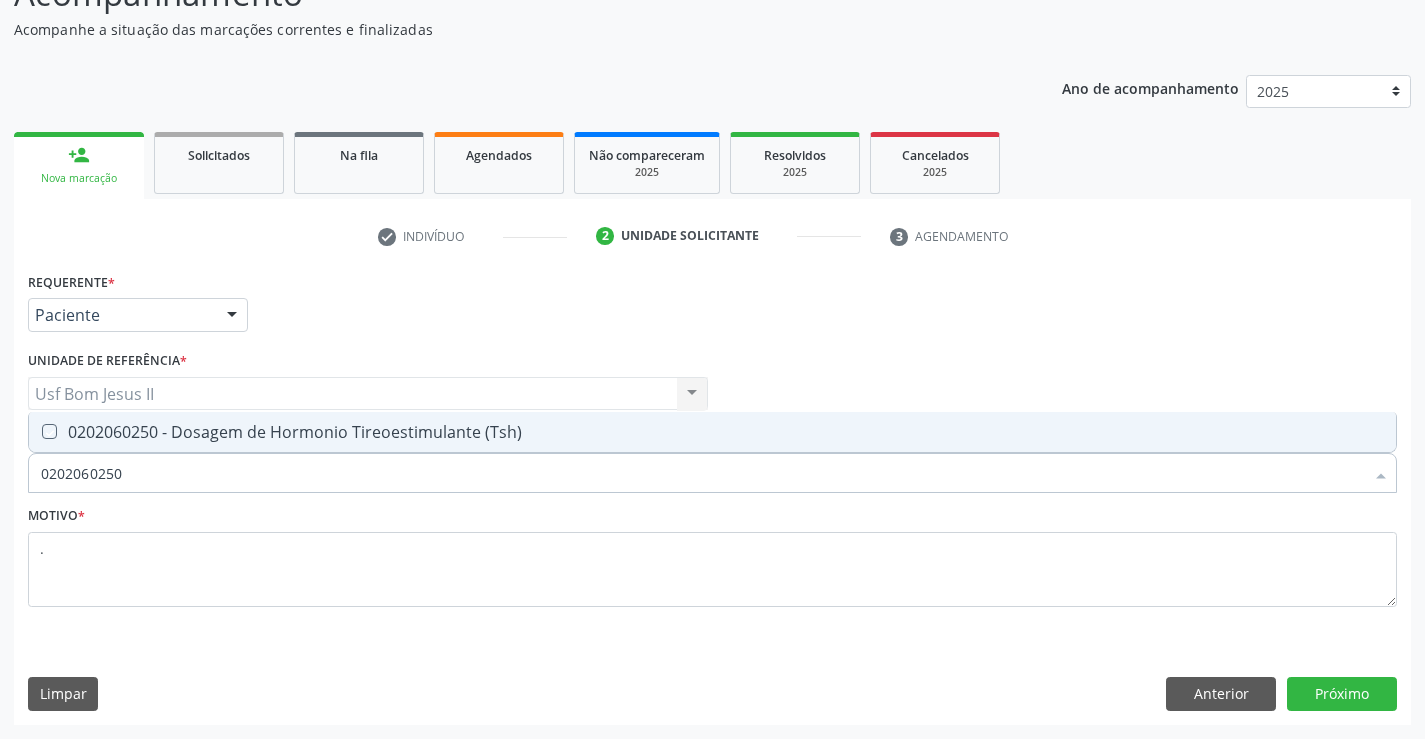 checkbox on "true" 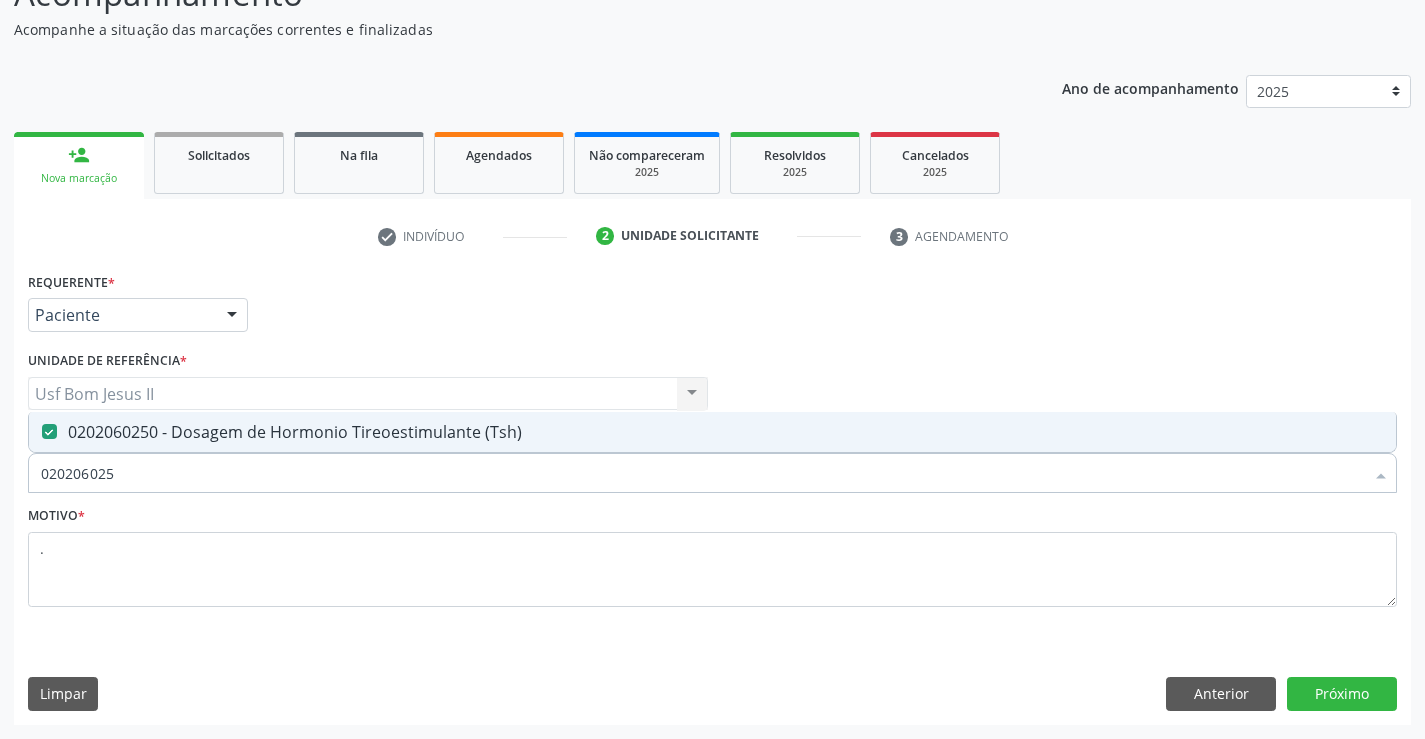 type on "02020602" 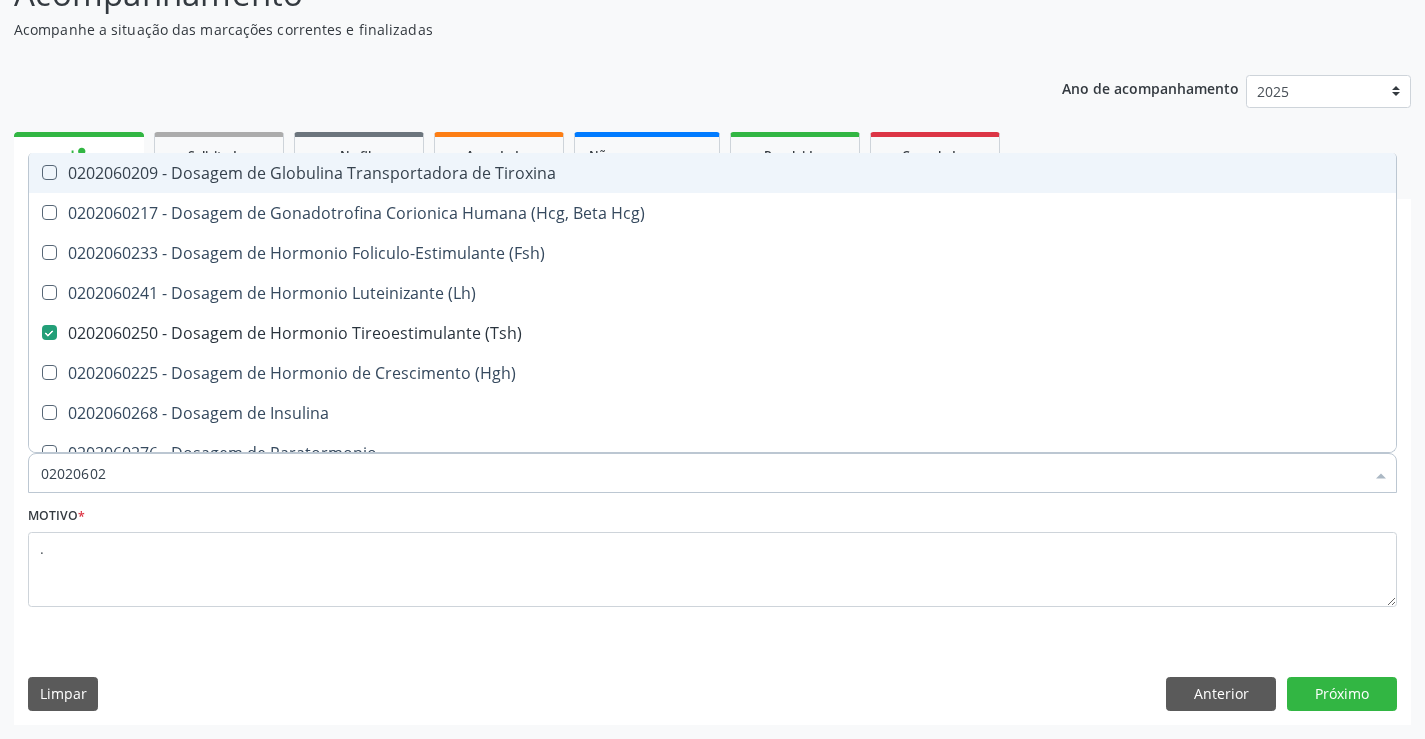 type on "0202060" 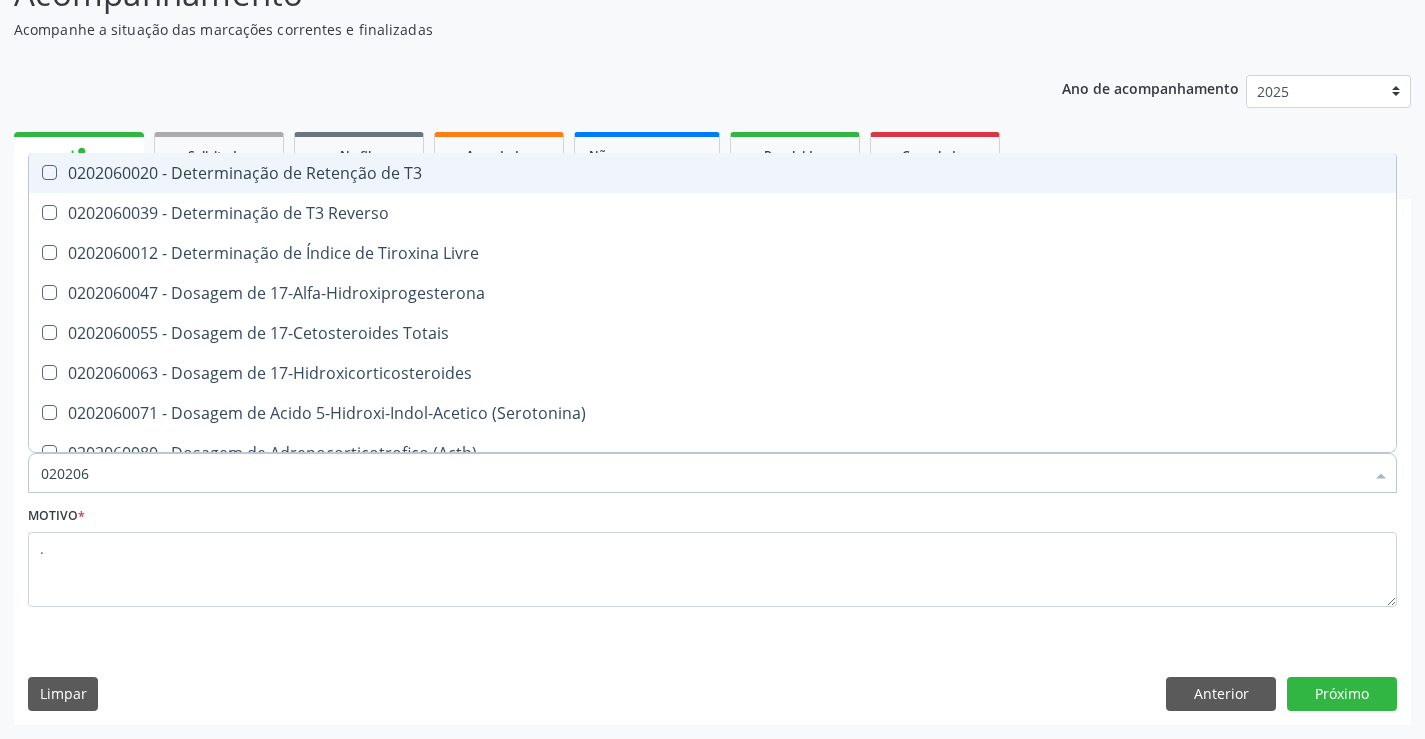 type on "02020" 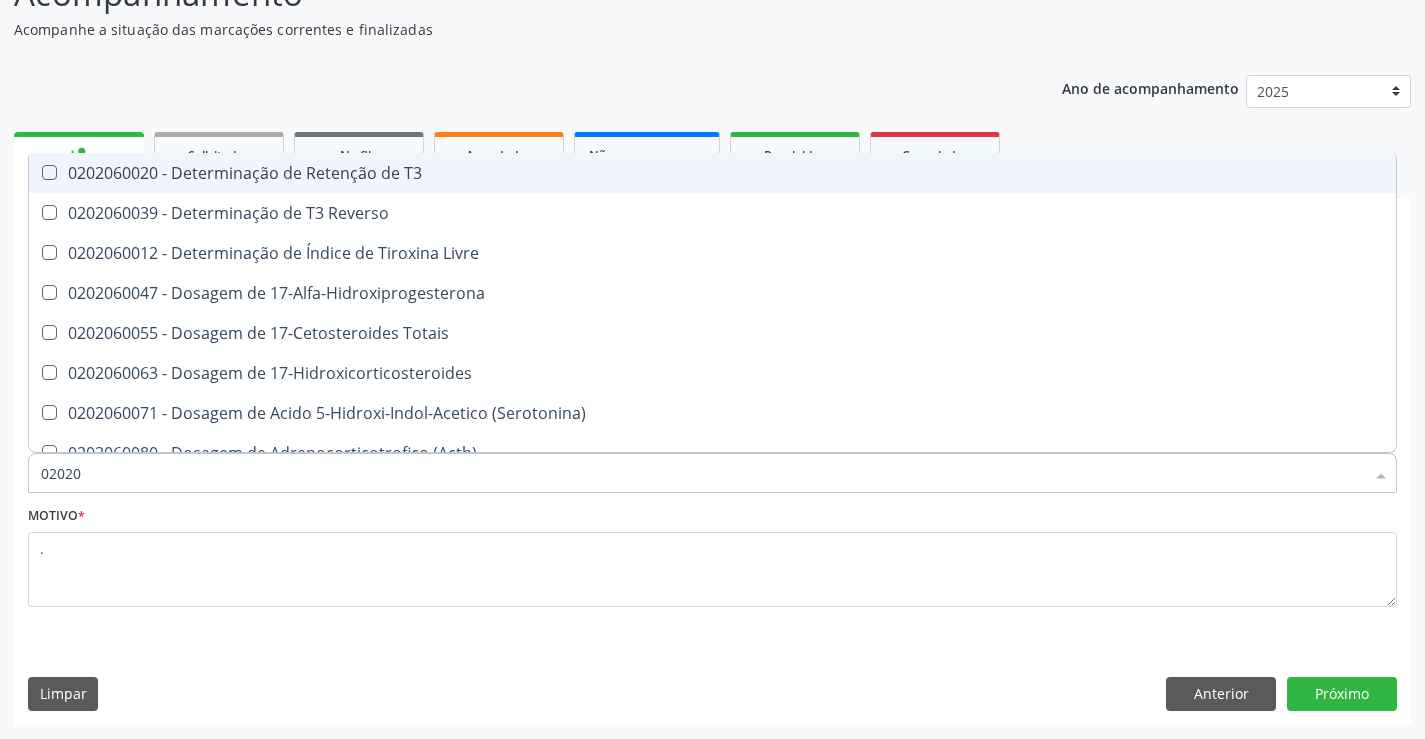 checkbox on "false" 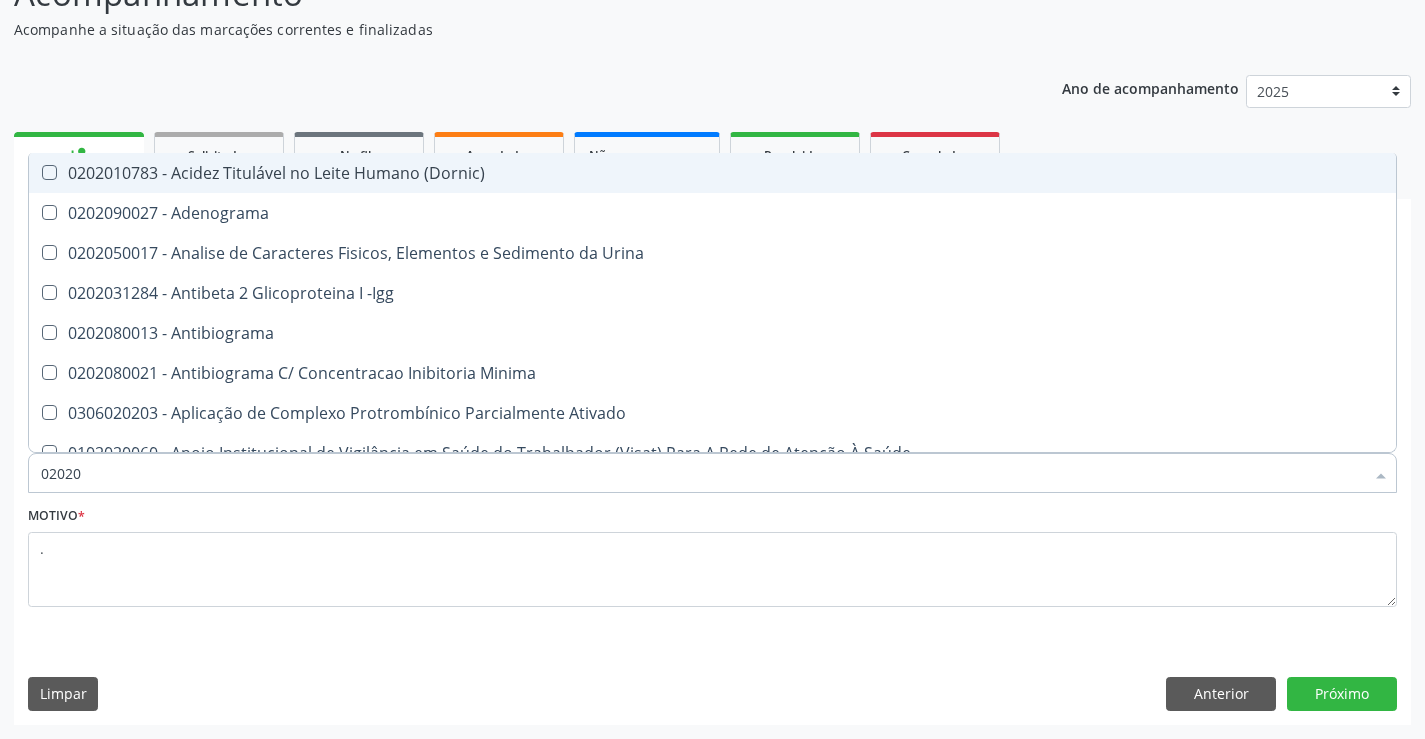 type on "020206" 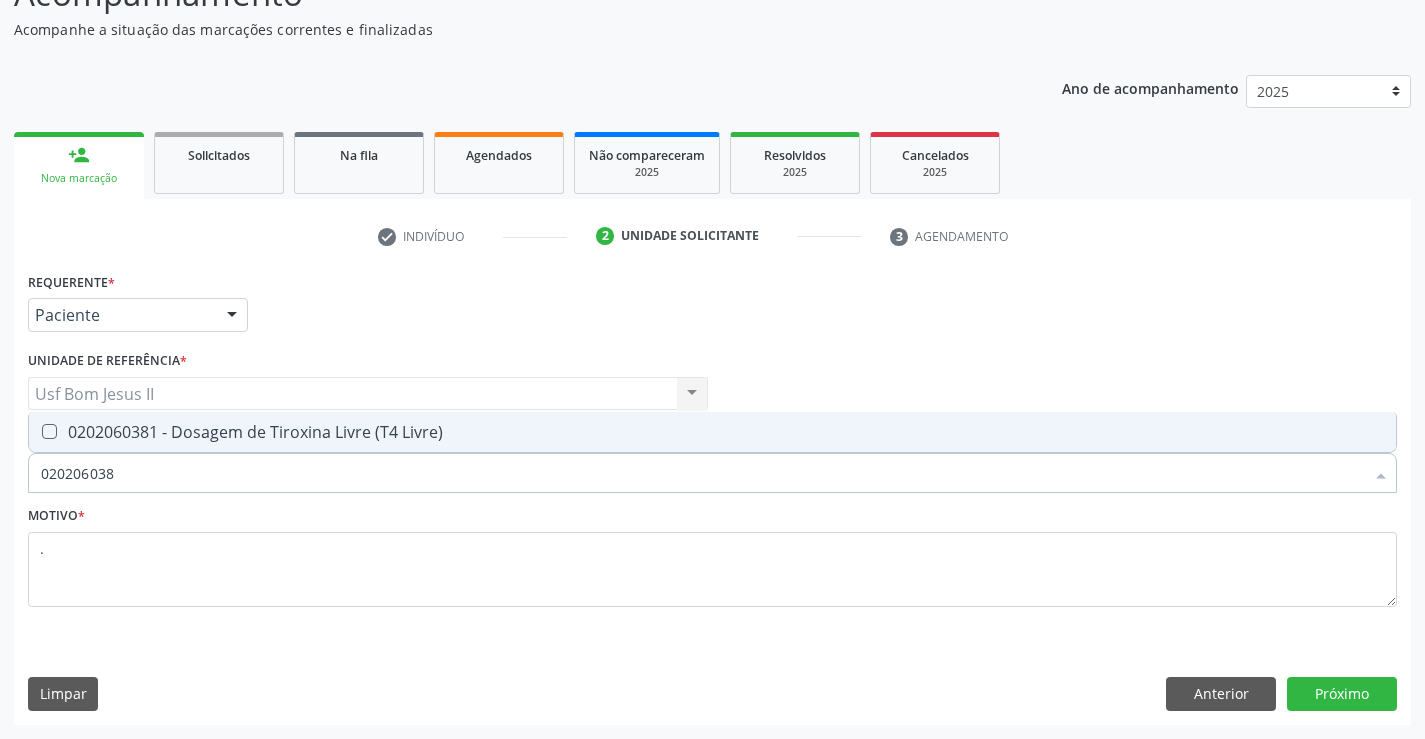 type on "0202060381" 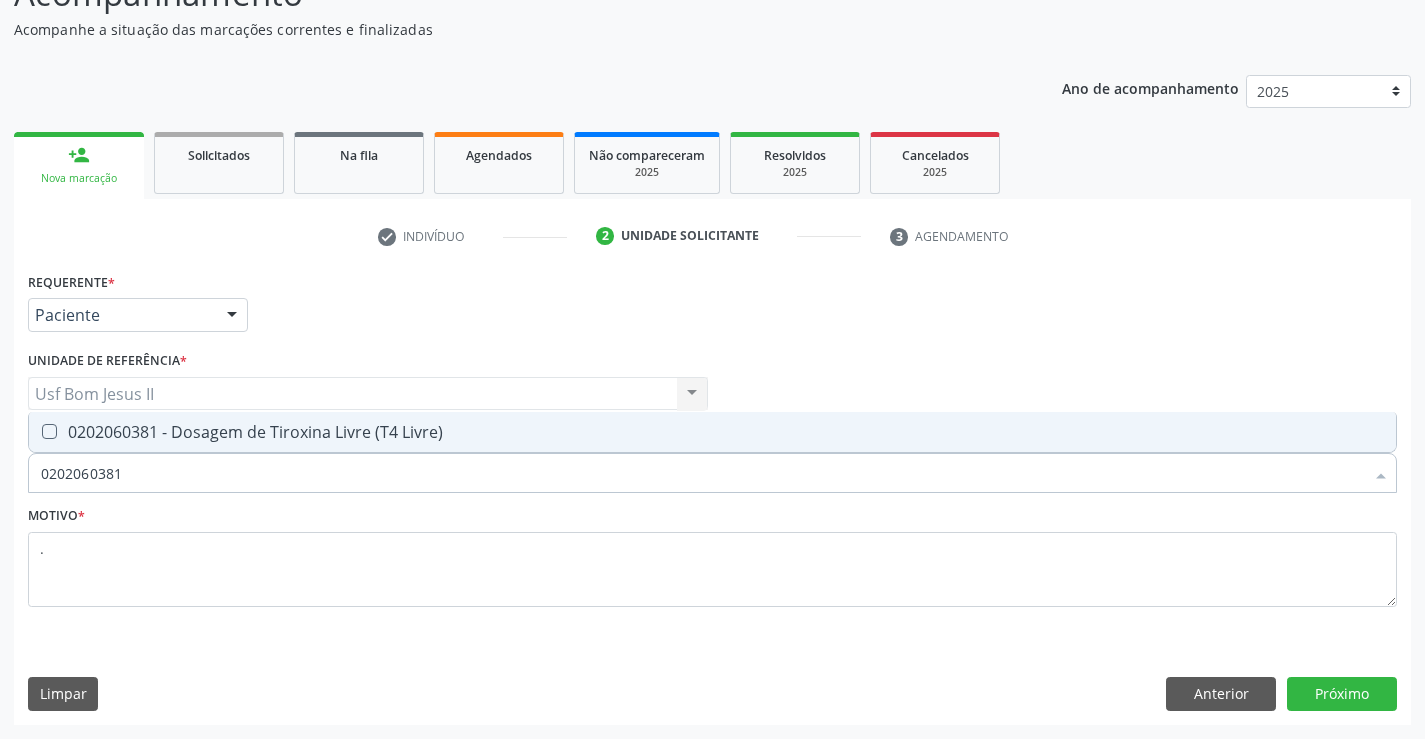 click on "0202060381 - Dosagem de Tiroxina Livre (T4 Livre)" at bounding box center [712, 432] 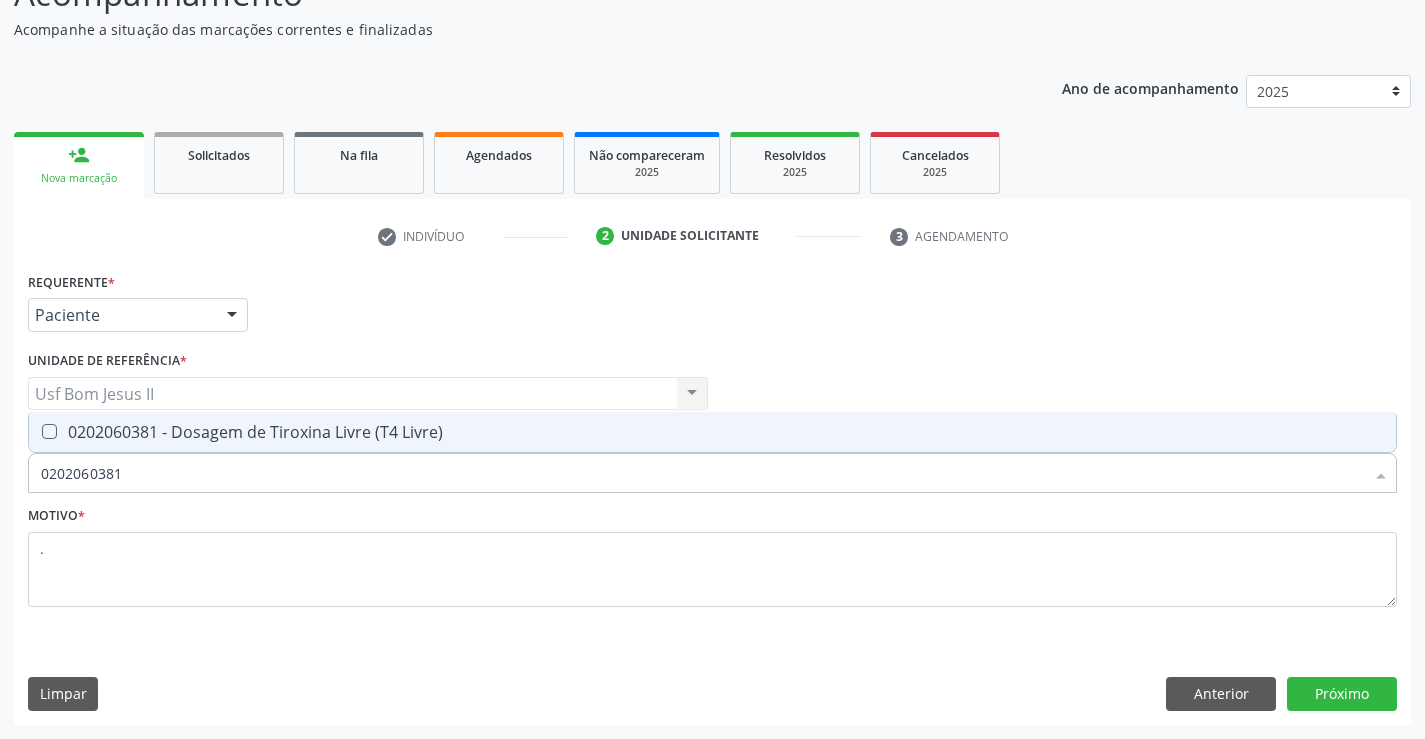 checkbox on "true" 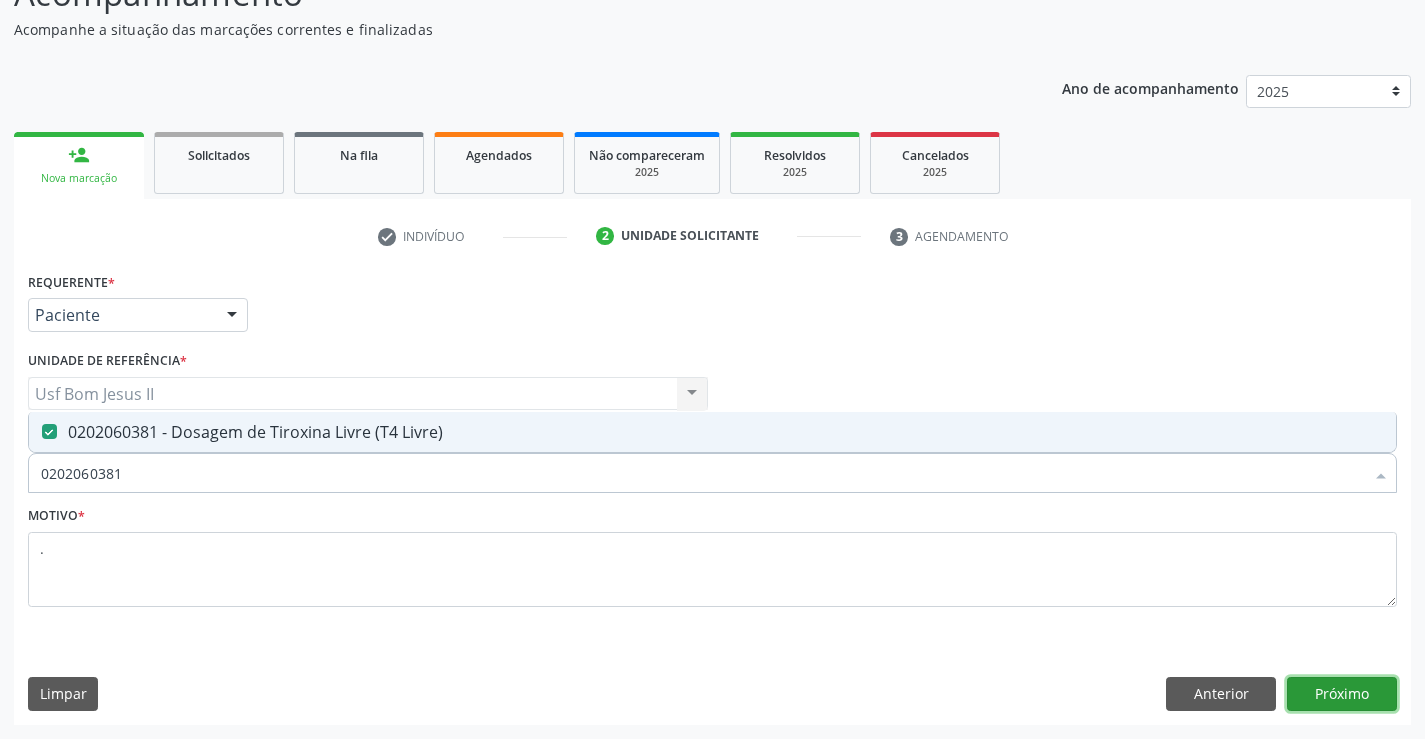 click on "Próximo" at bounding box center [1342, 694] 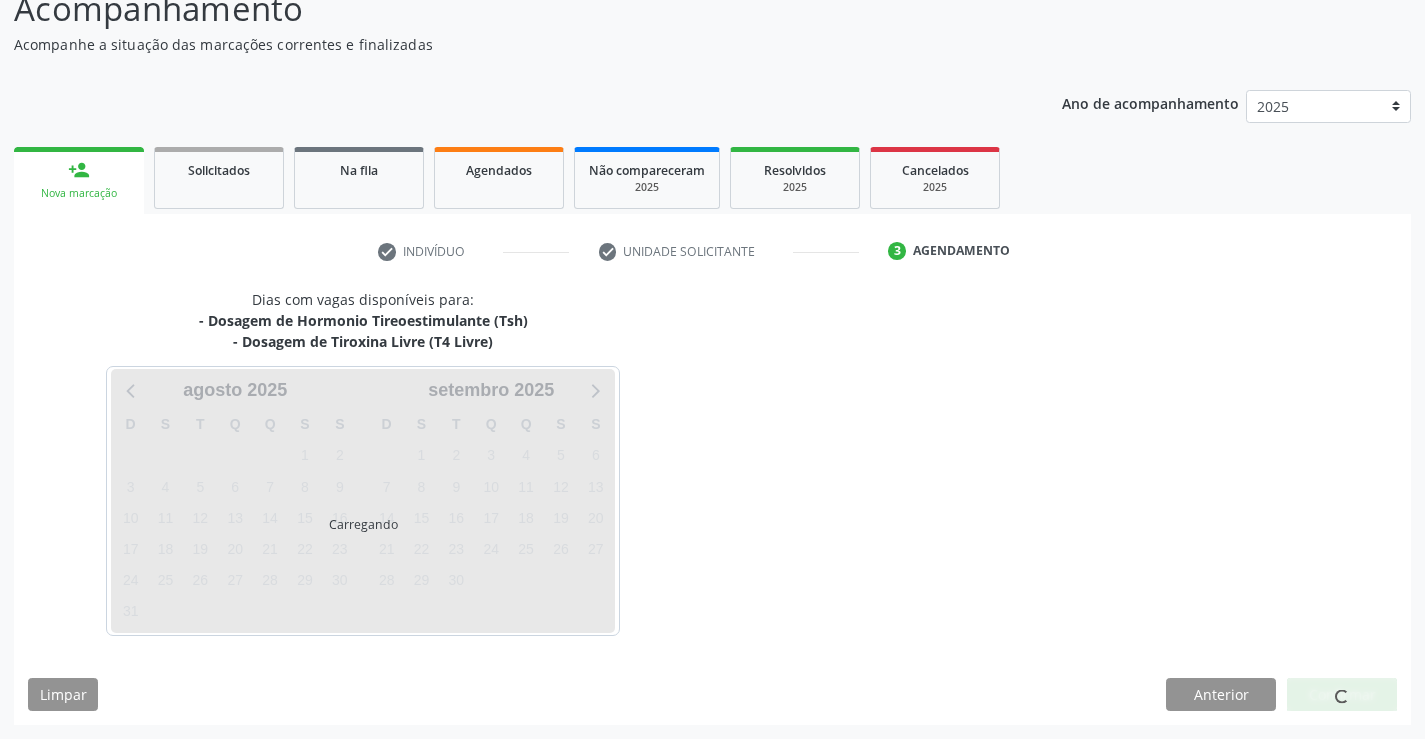 scroll, scrollTop: 152, scrollLeft: 0, axis: vertical 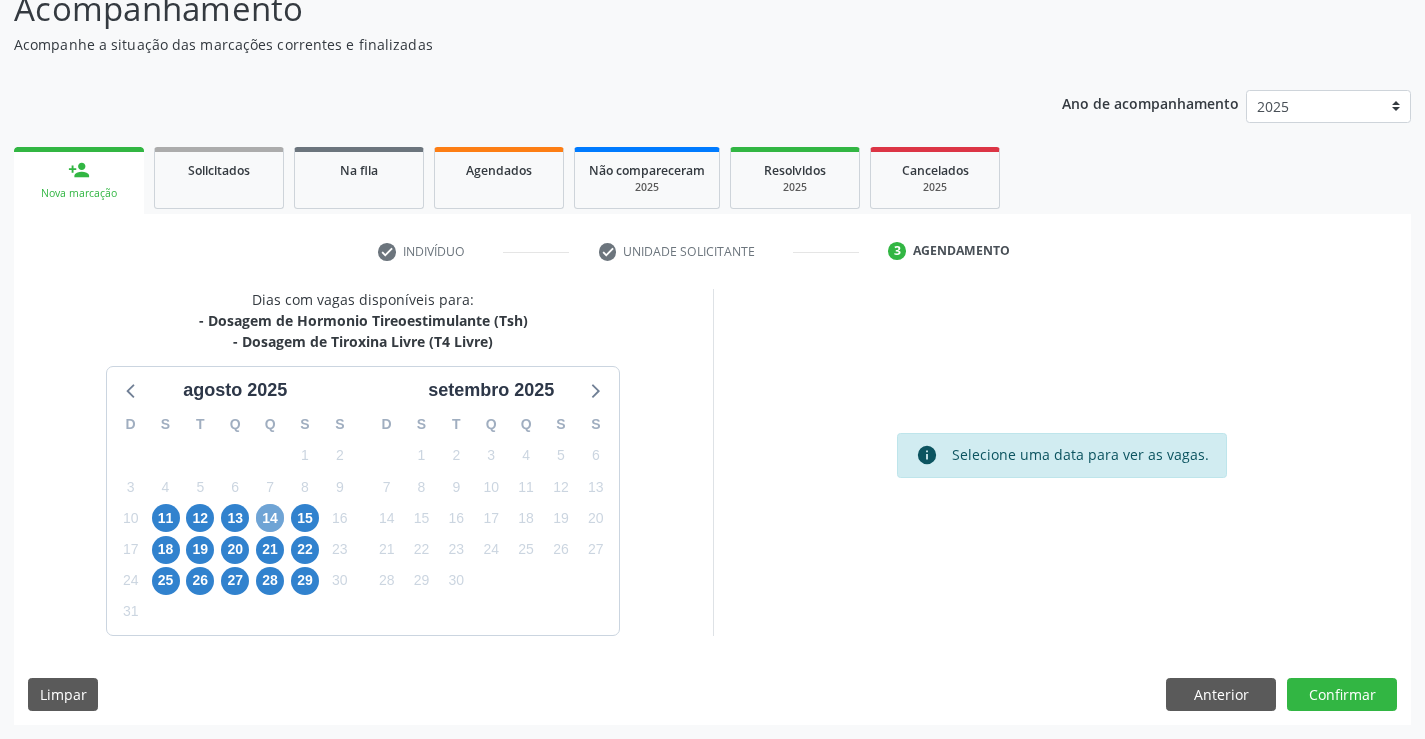 click on "14" at bounding box center (270, 518) 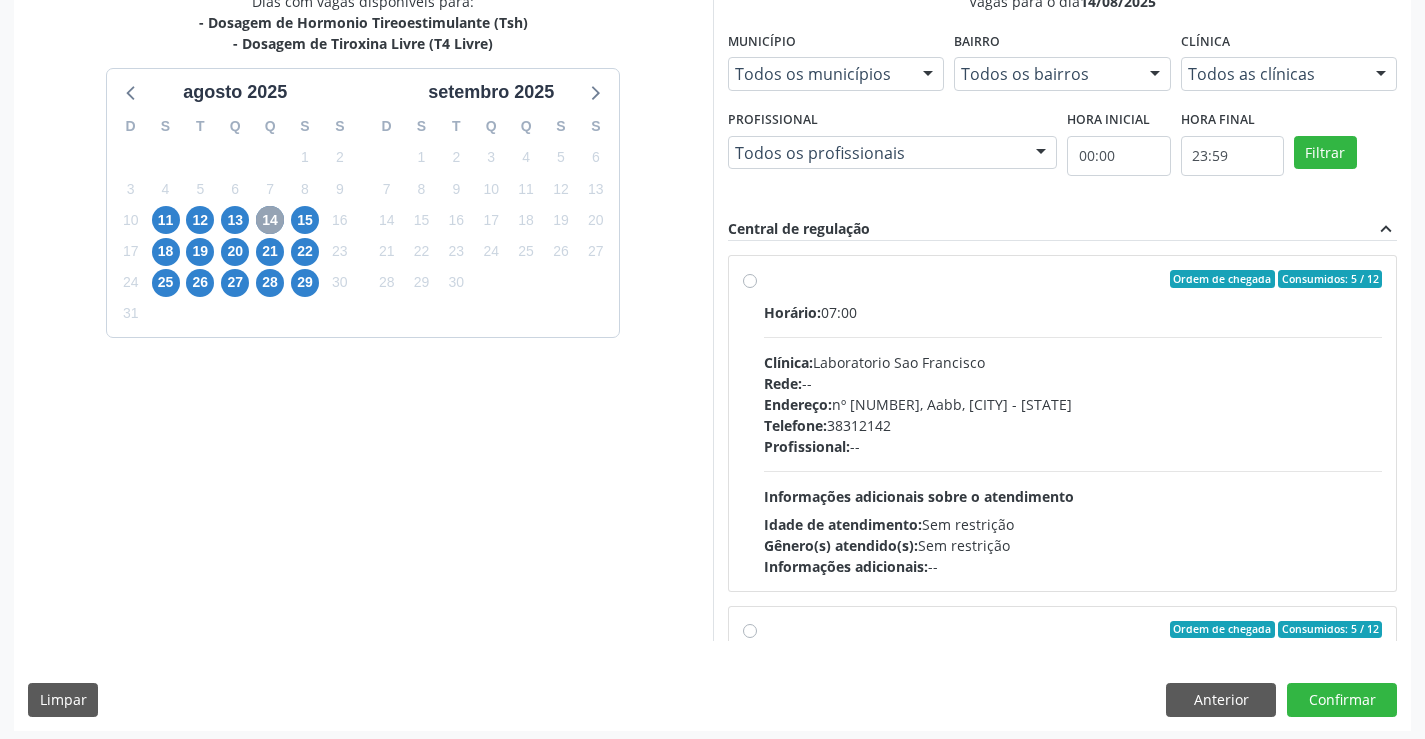 scroll, scrollTop: 456, scrollLeft: 0, axis: vertical 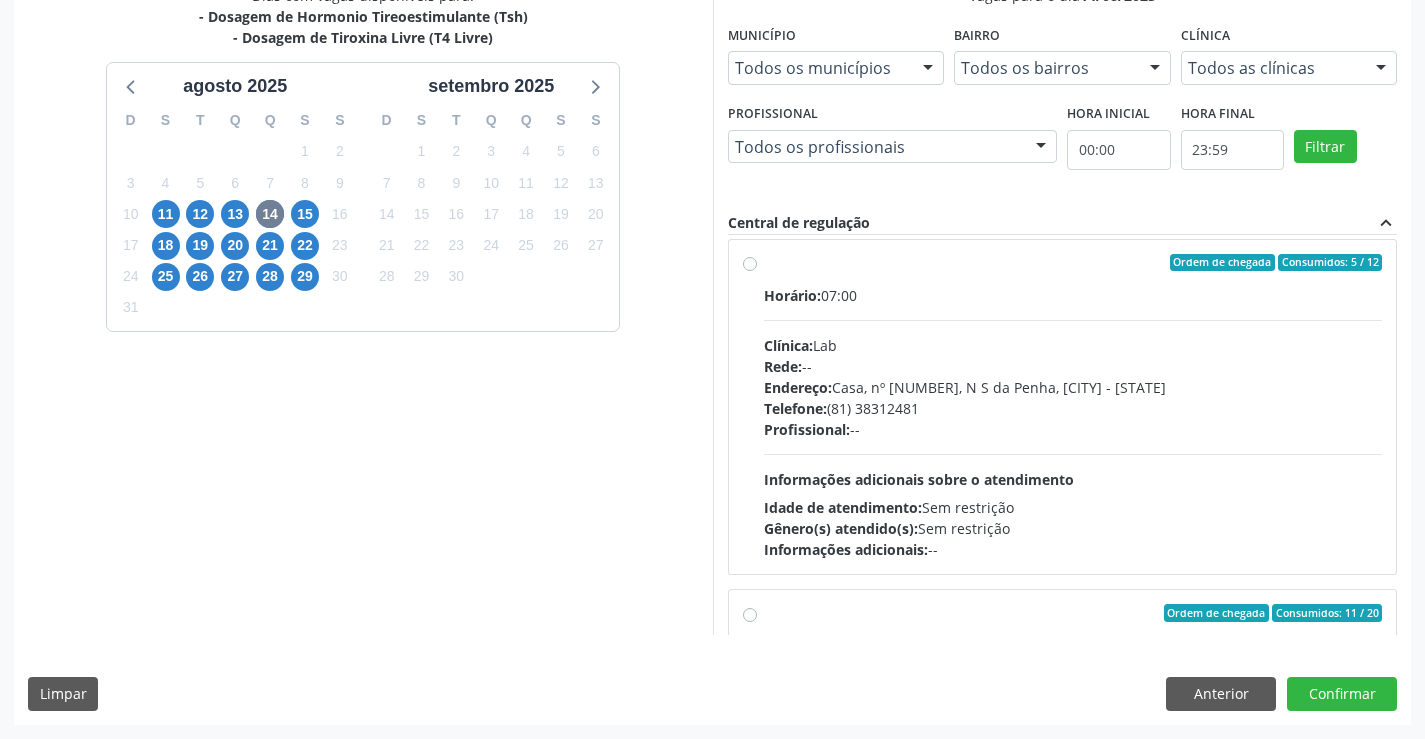 click on "Ordem de chegada
Consumidos: 5 / 12
Horário:   07:00
Clínica:  Lab
Rede:
--
Endereço:   Casa, nº 1037, N S da Penha, Serra Talhada - PE
Telefone:   (81) 38312481
Profissional:
--
Informações adicionais sobre o atendimento
Idade de atendimento:
Sem restrição
Gênero(s) atendido(s):
Sem restrição
Informações adicionais:
--" at bounding box center [1073, 407] 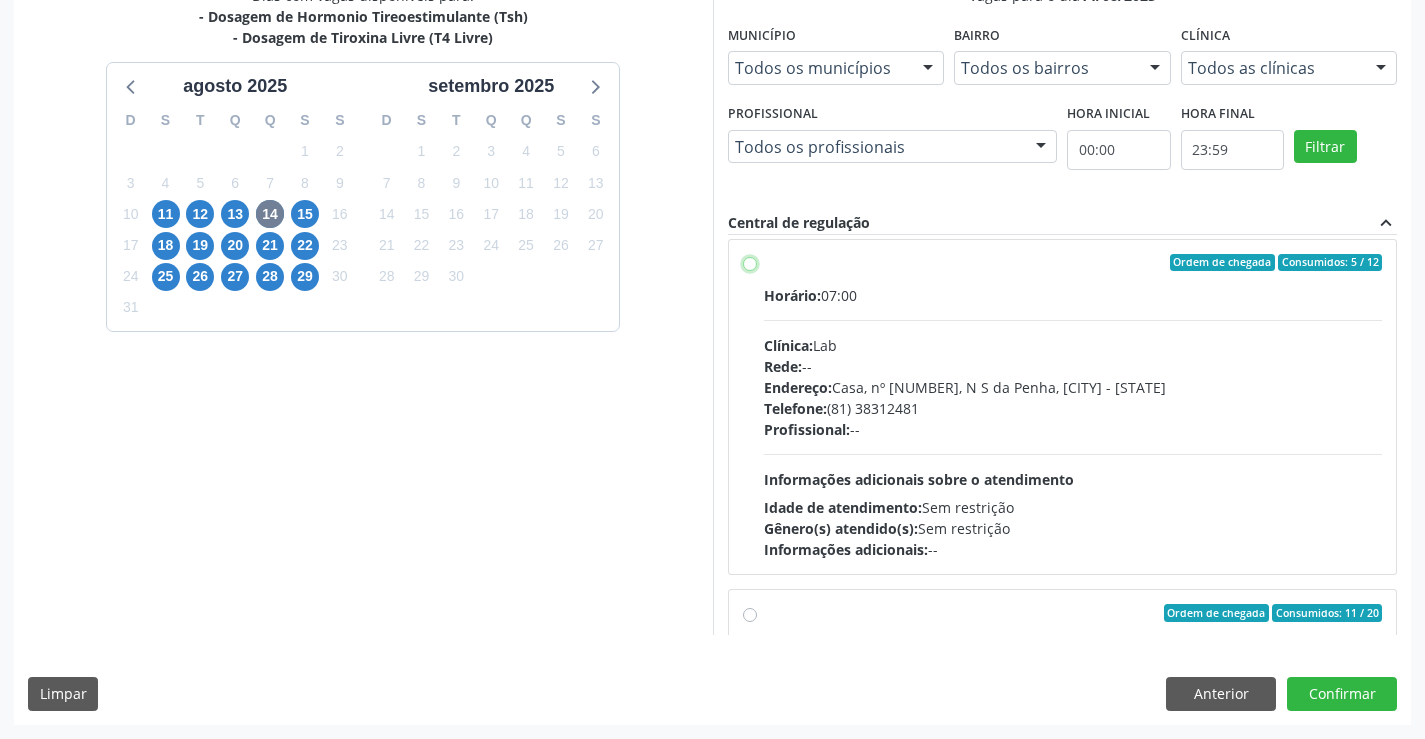 radio on "true" 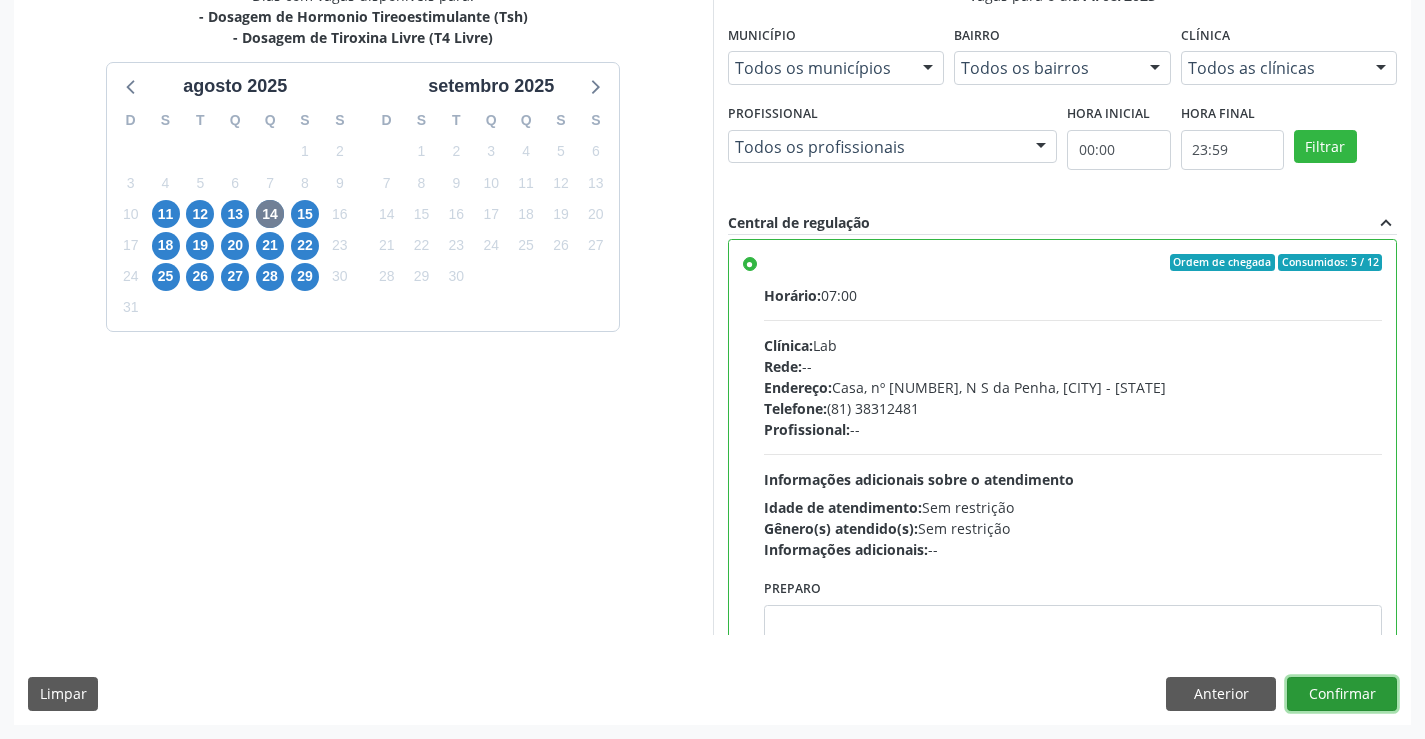 click on "Confirmar" at bounding box center (1342, 694) 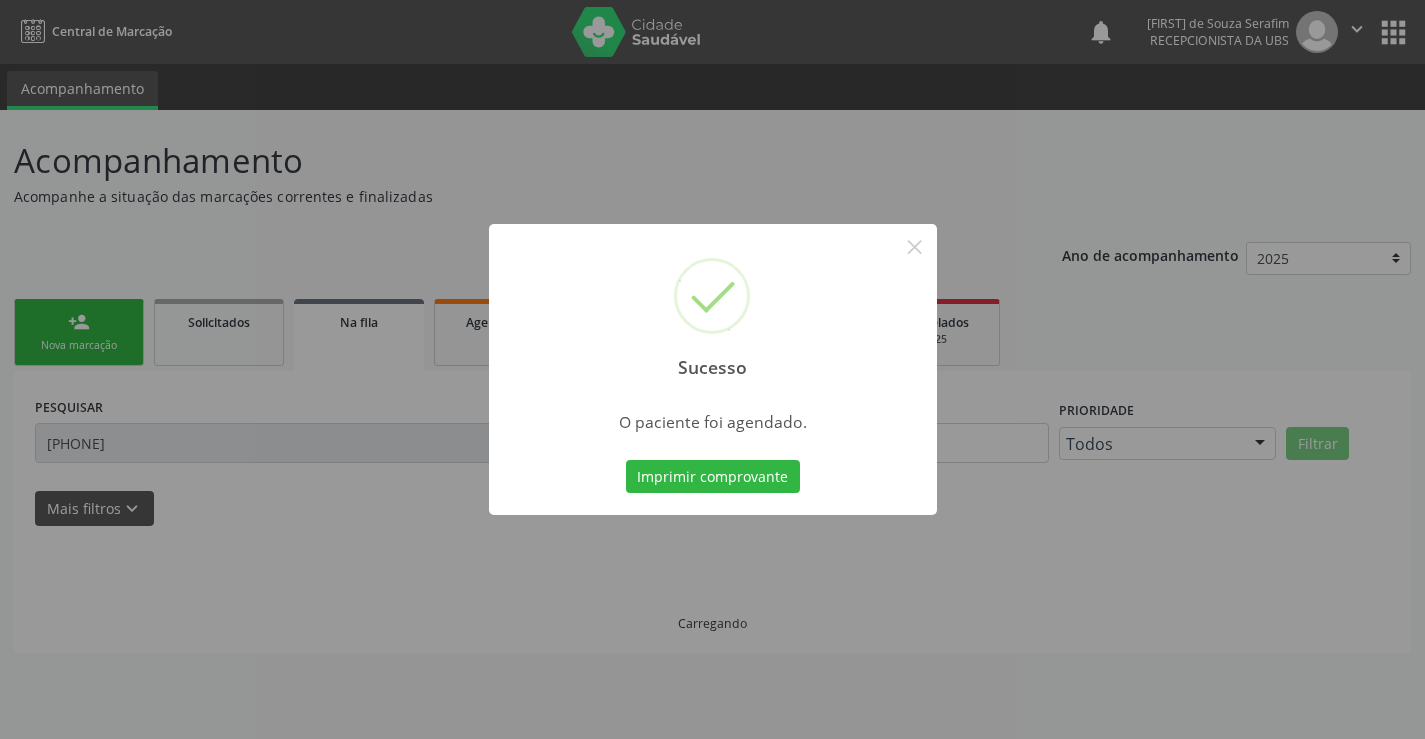 scroll, scrollTop: 0, scrollLeft: 0, axis: both 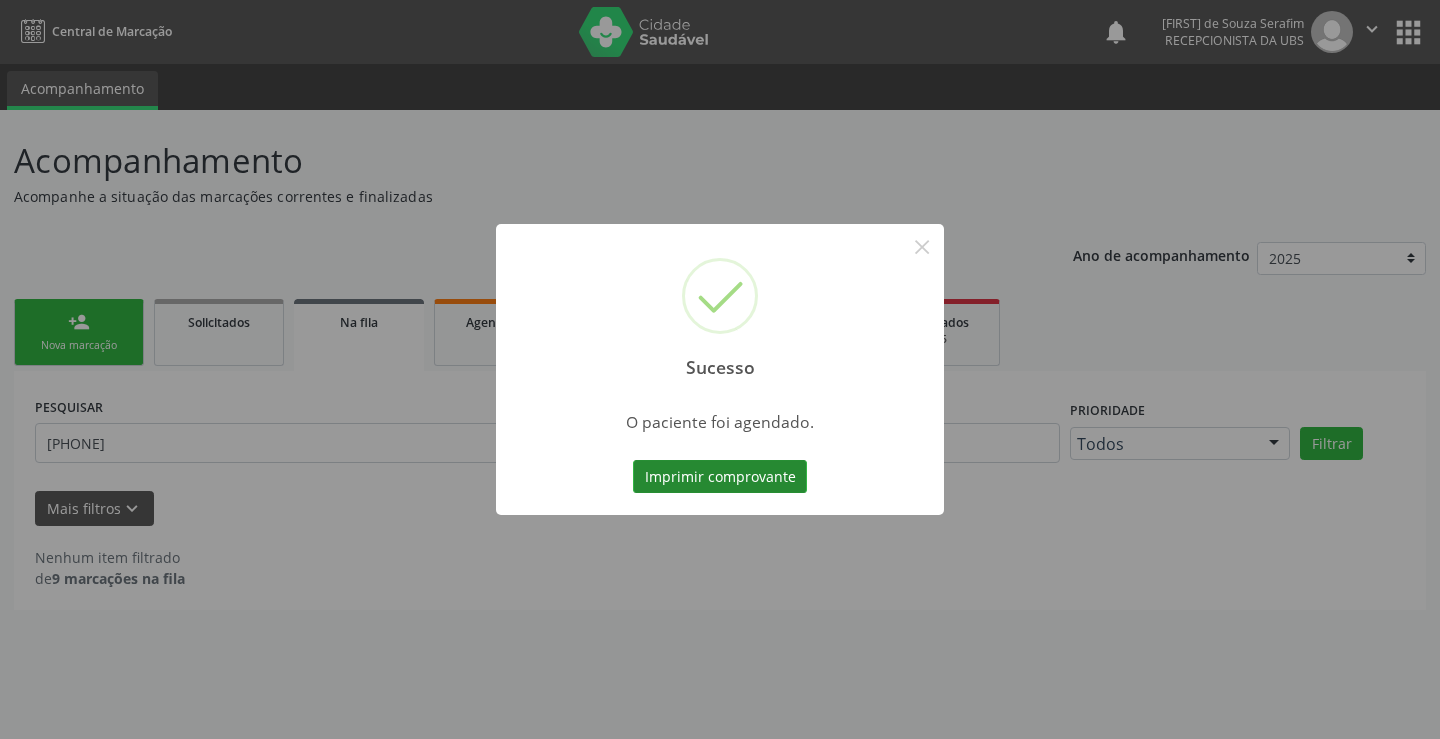 click on "Imprimir comprovante" at bounding box center [720, 477] 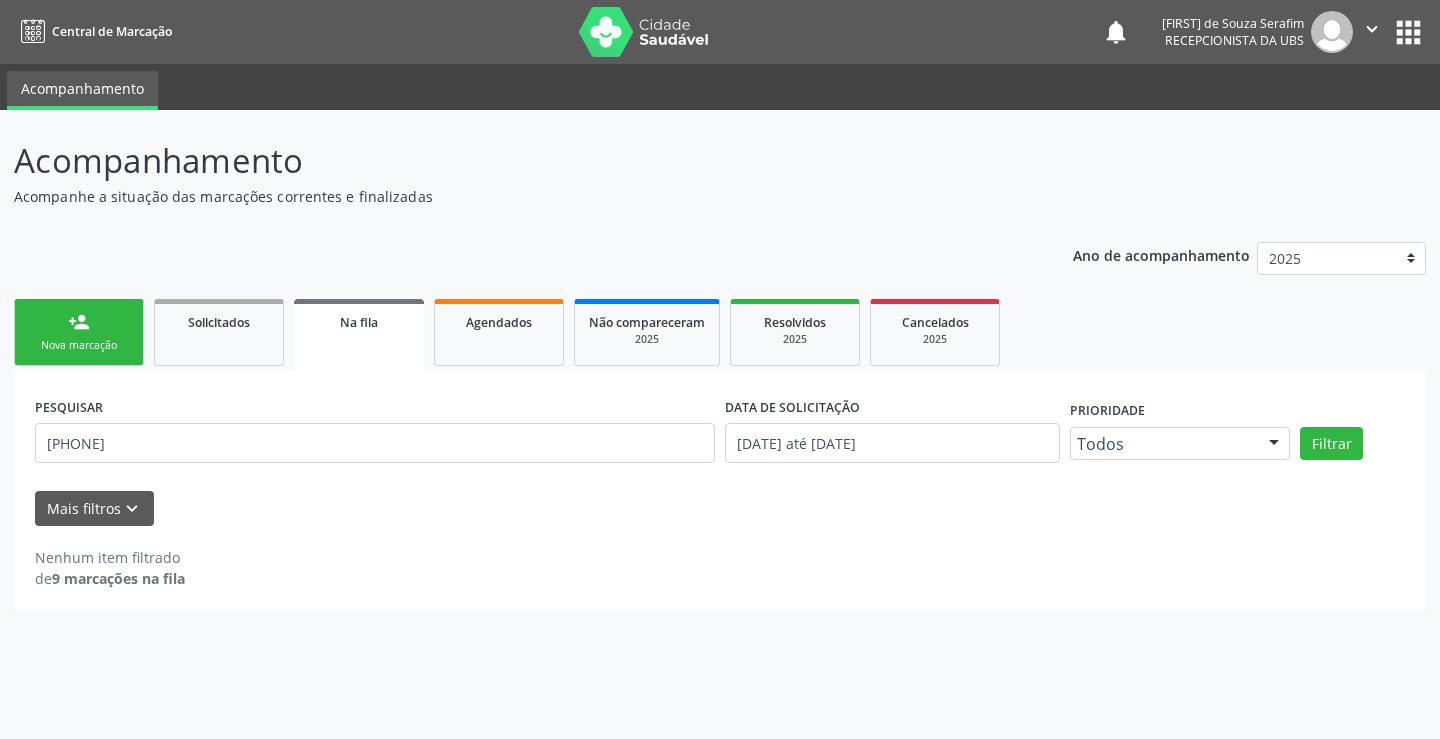 click on "Nova marcação" at bounding box center [79, 345] 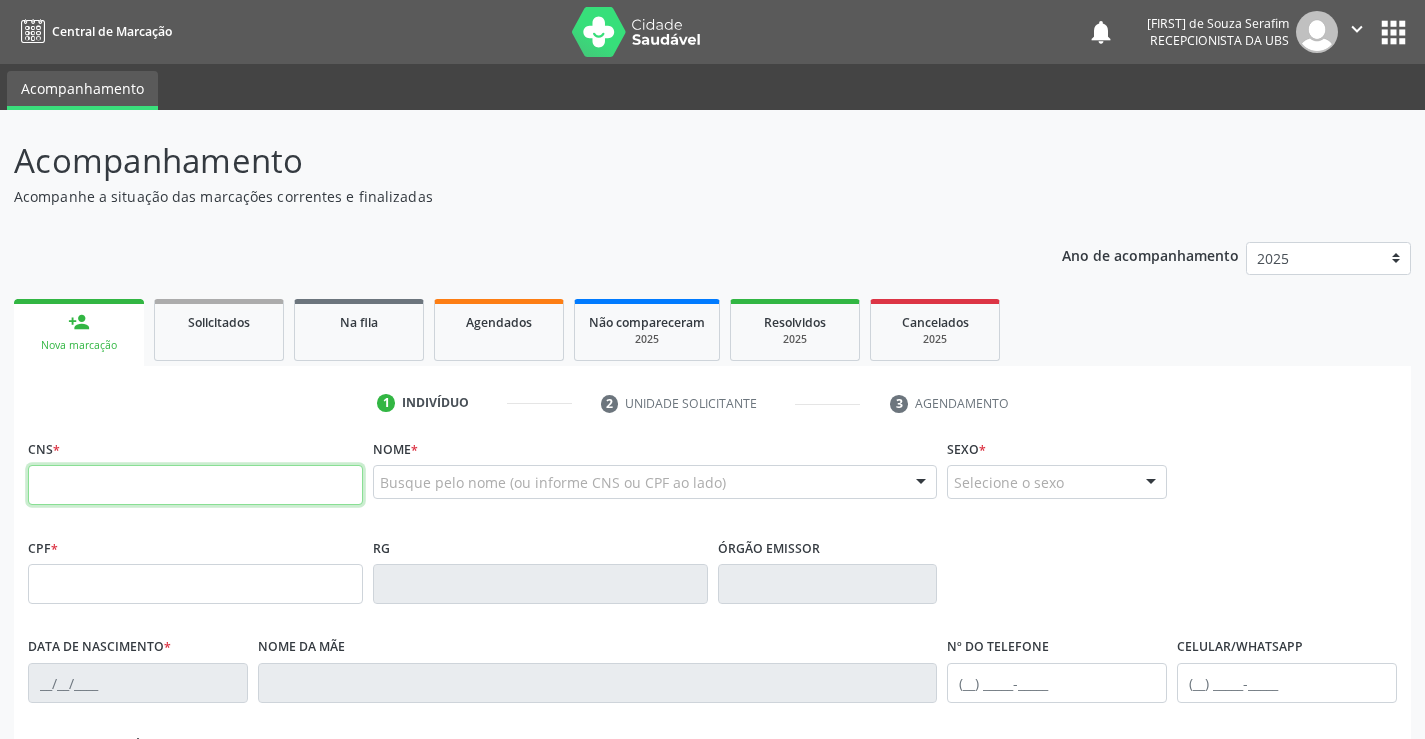 click at bounding box center (195, 485) 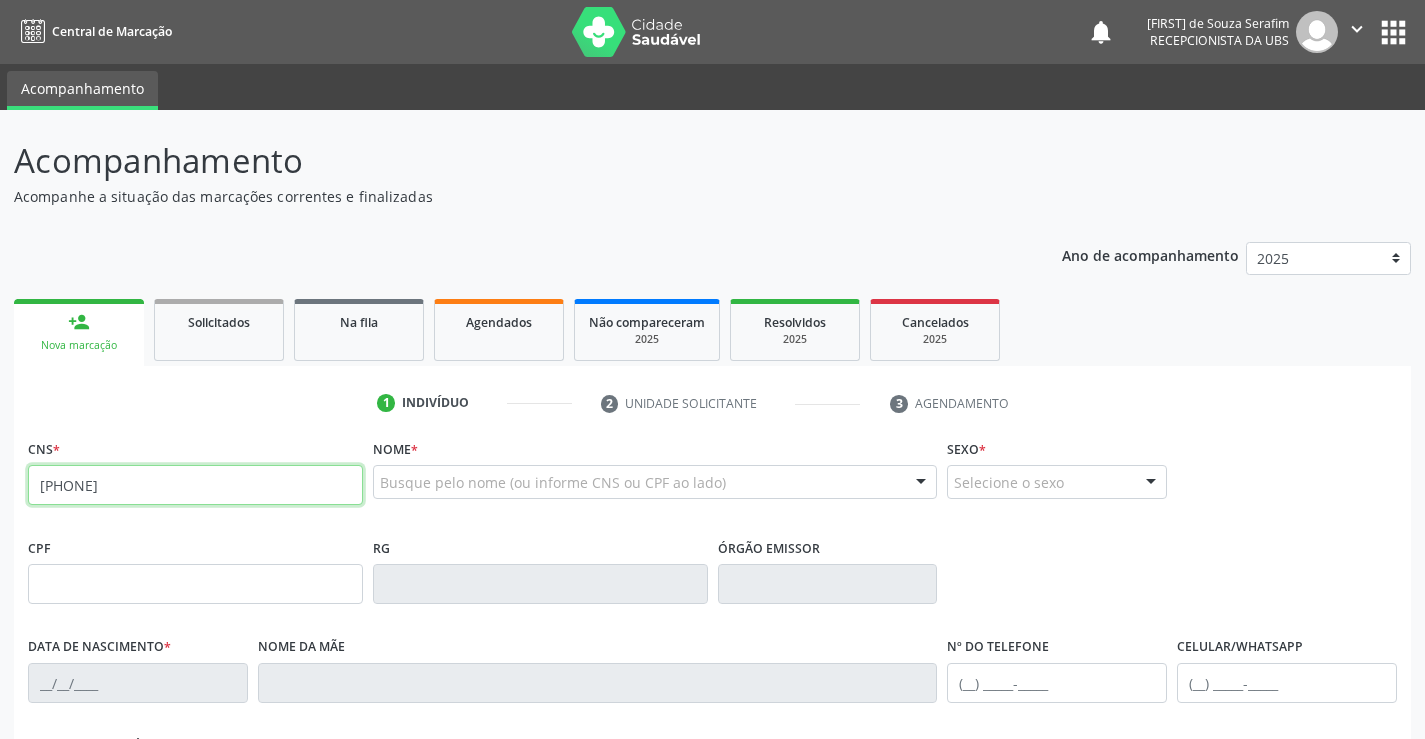 type on "704 5053 5170 5616" 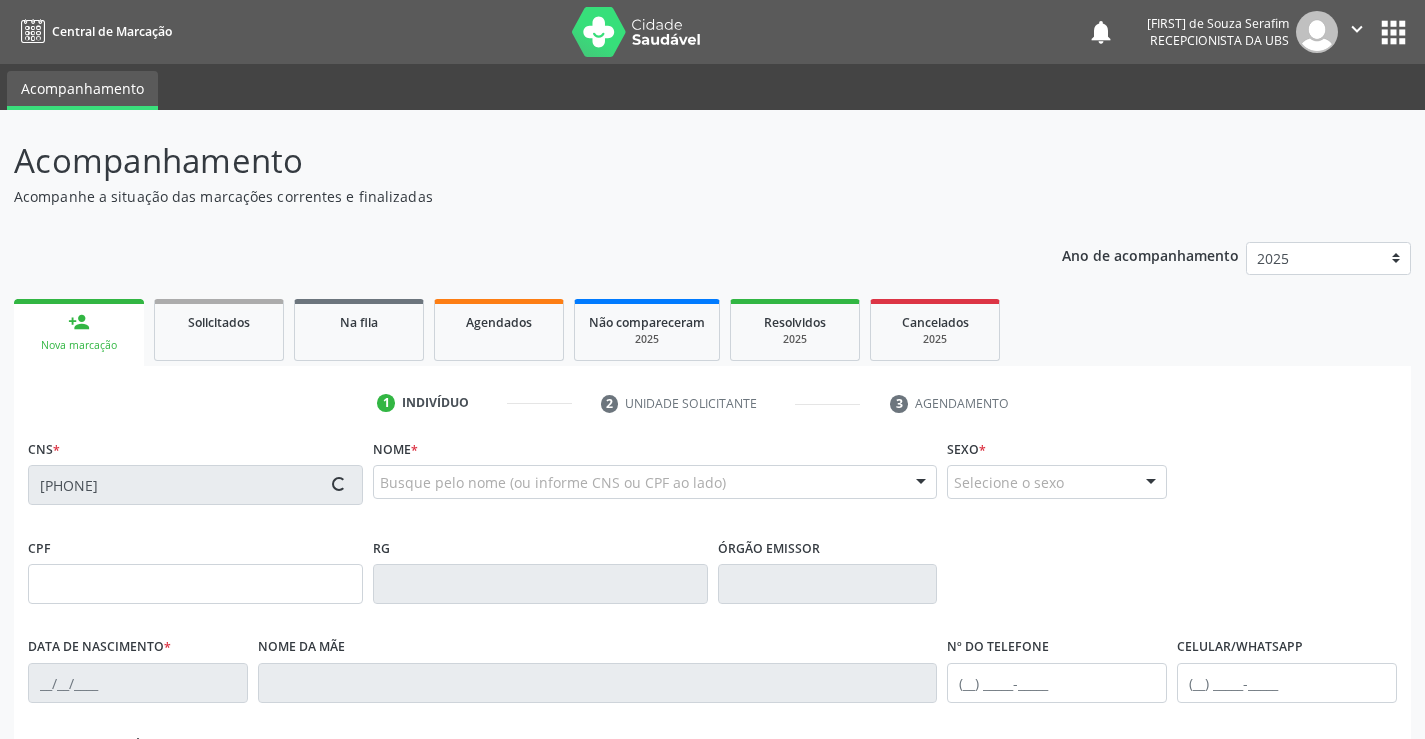 type on "008.041.824-42" 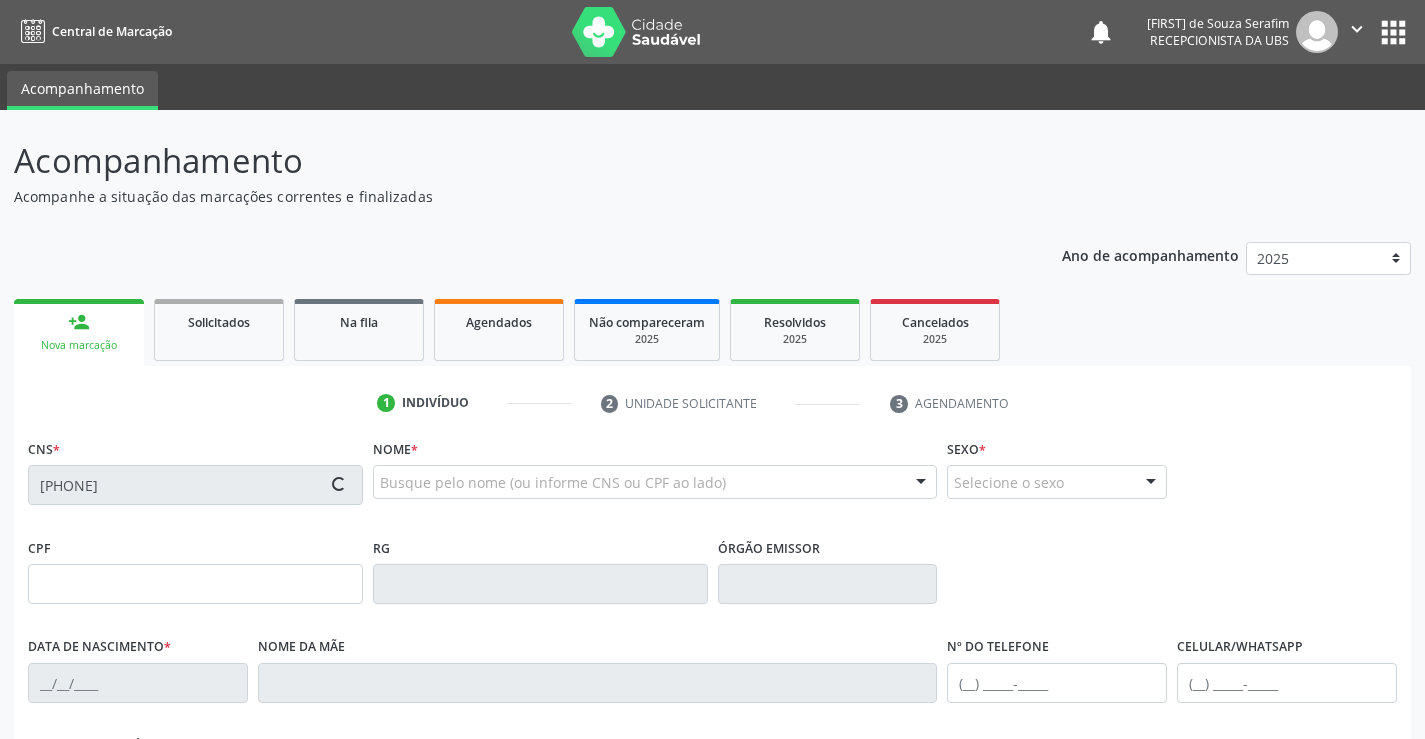 type on "20/03/1966" 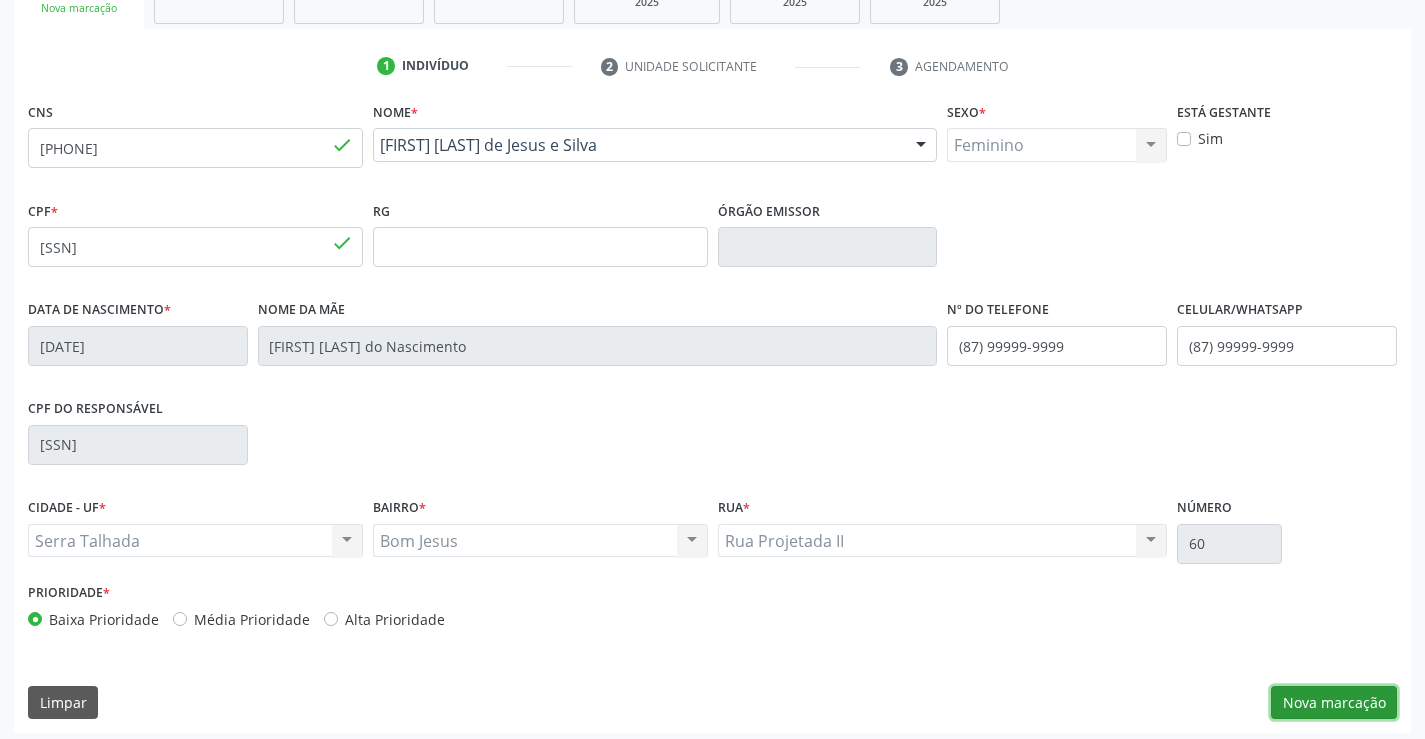 click on "Nova marcação" at bounding box center [1334, 703] 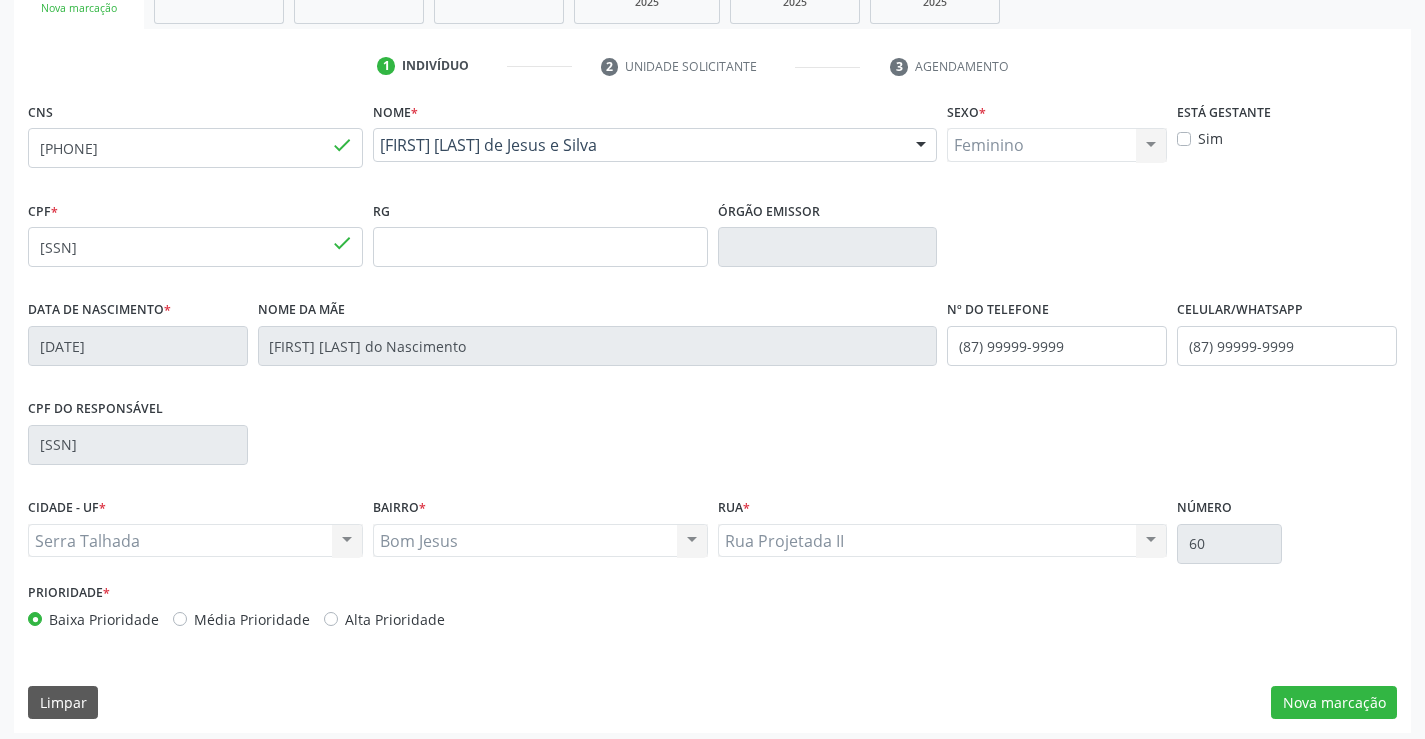 scroll, scrollTop: 167, scrollLeft: 0, axis: vertical 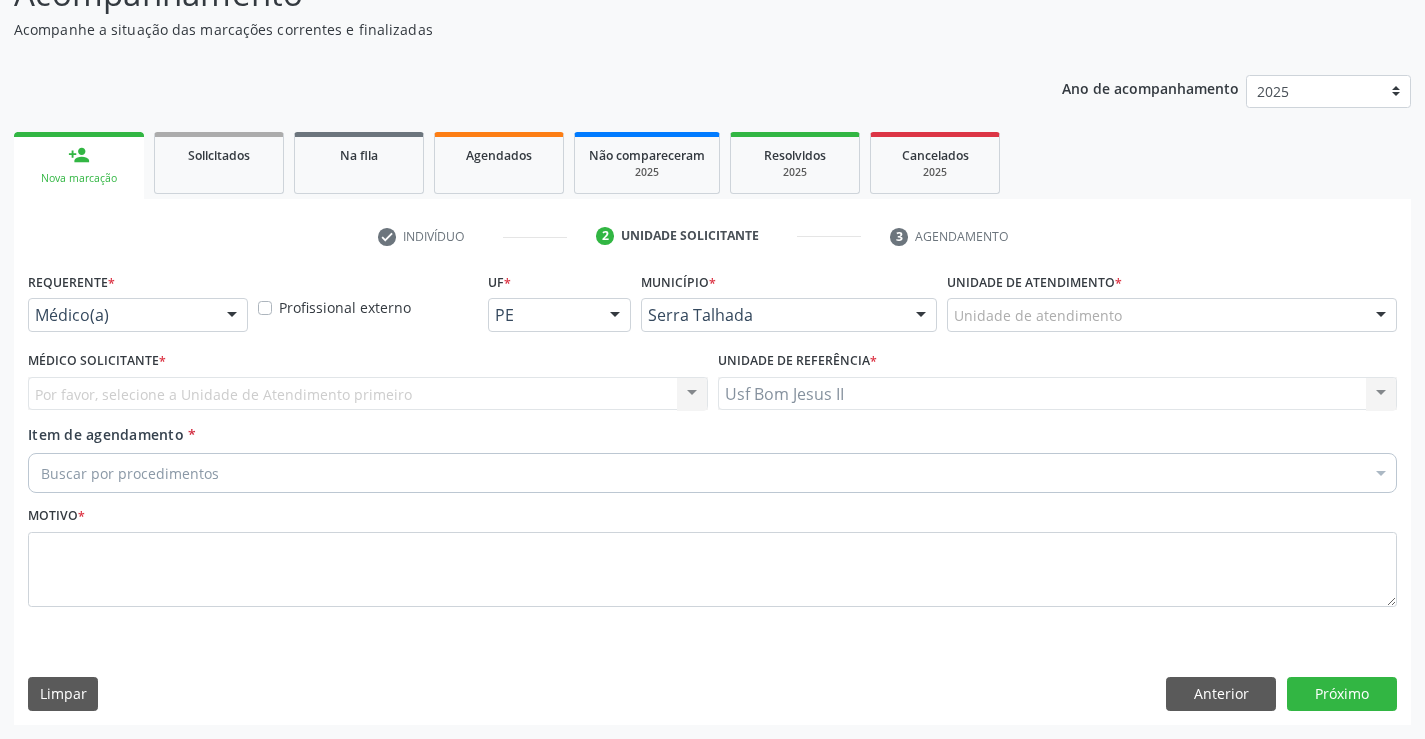click at bounding box center (232, 316) 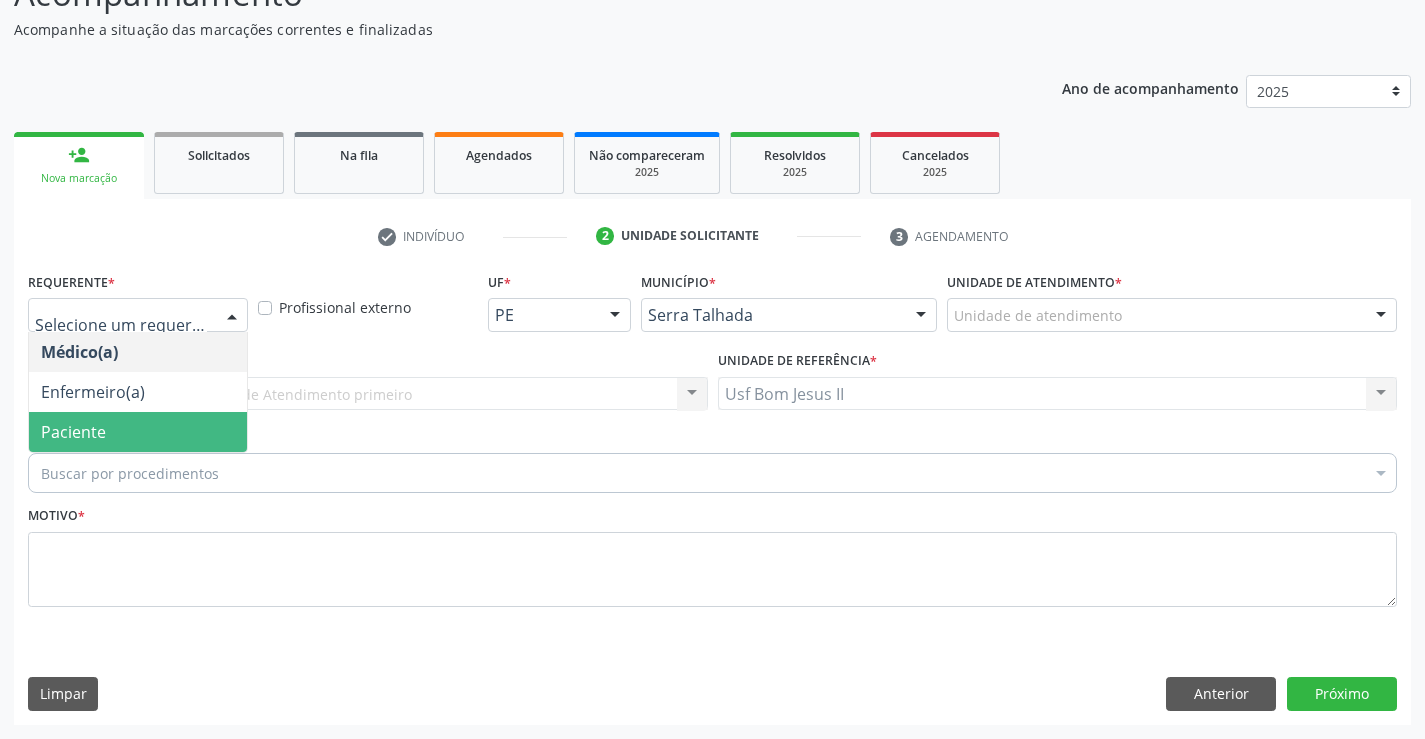 click on "Paciente" at bounding box center [138, 432] 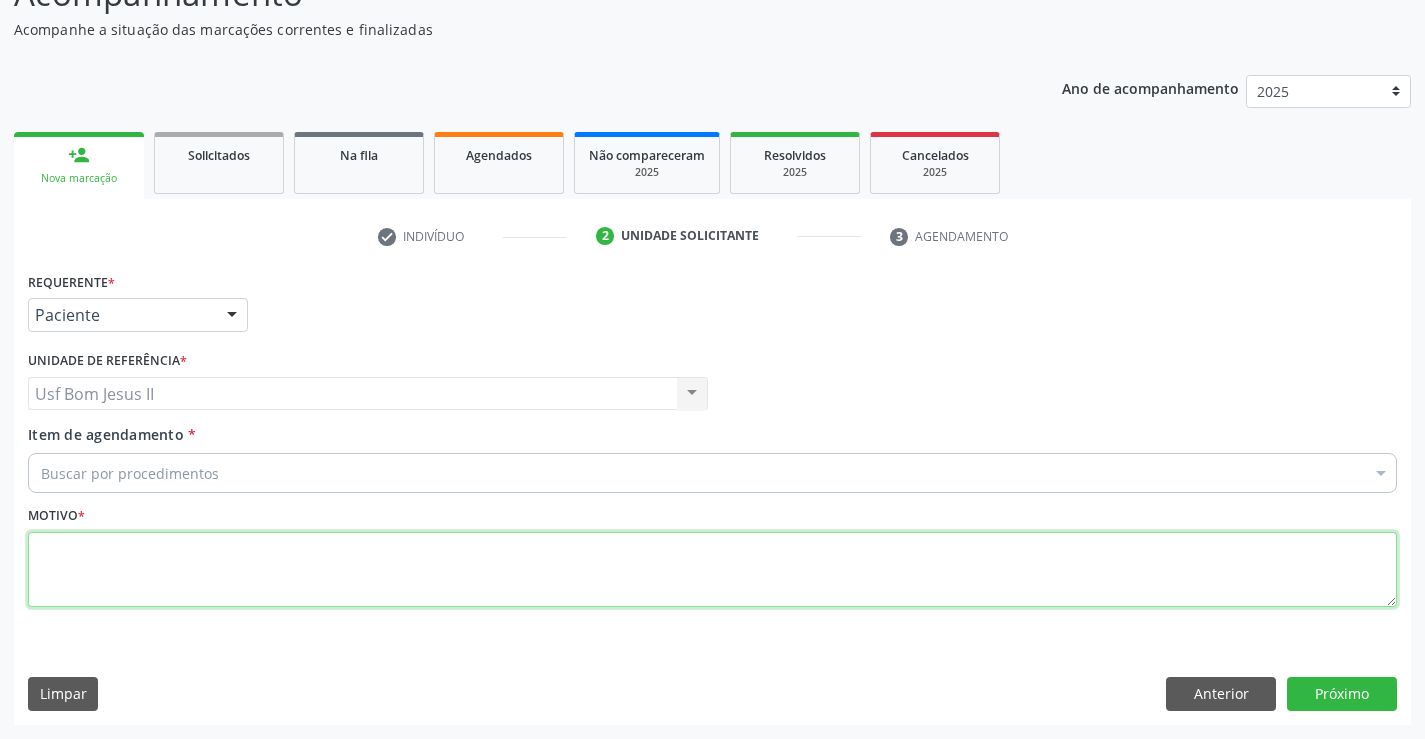 click at bounding box center (712, 570) 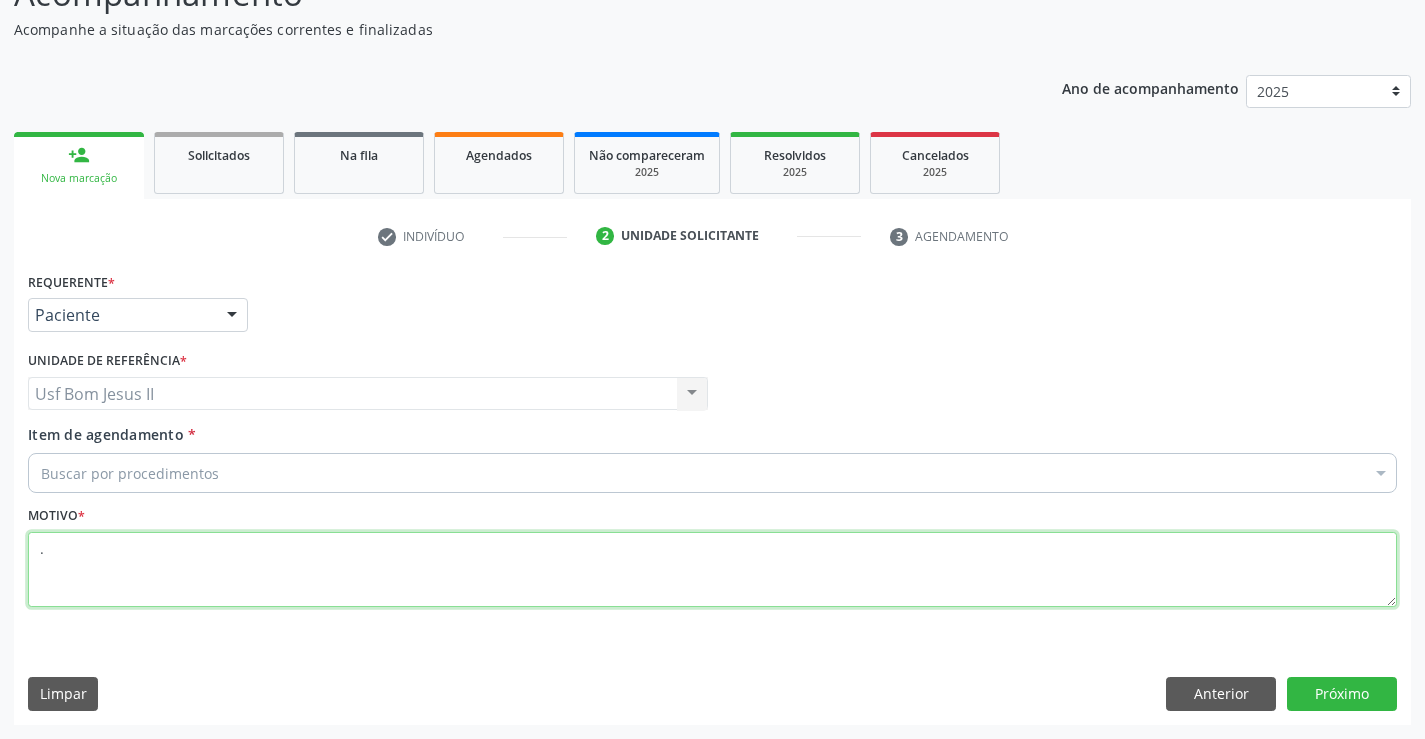 type on "." 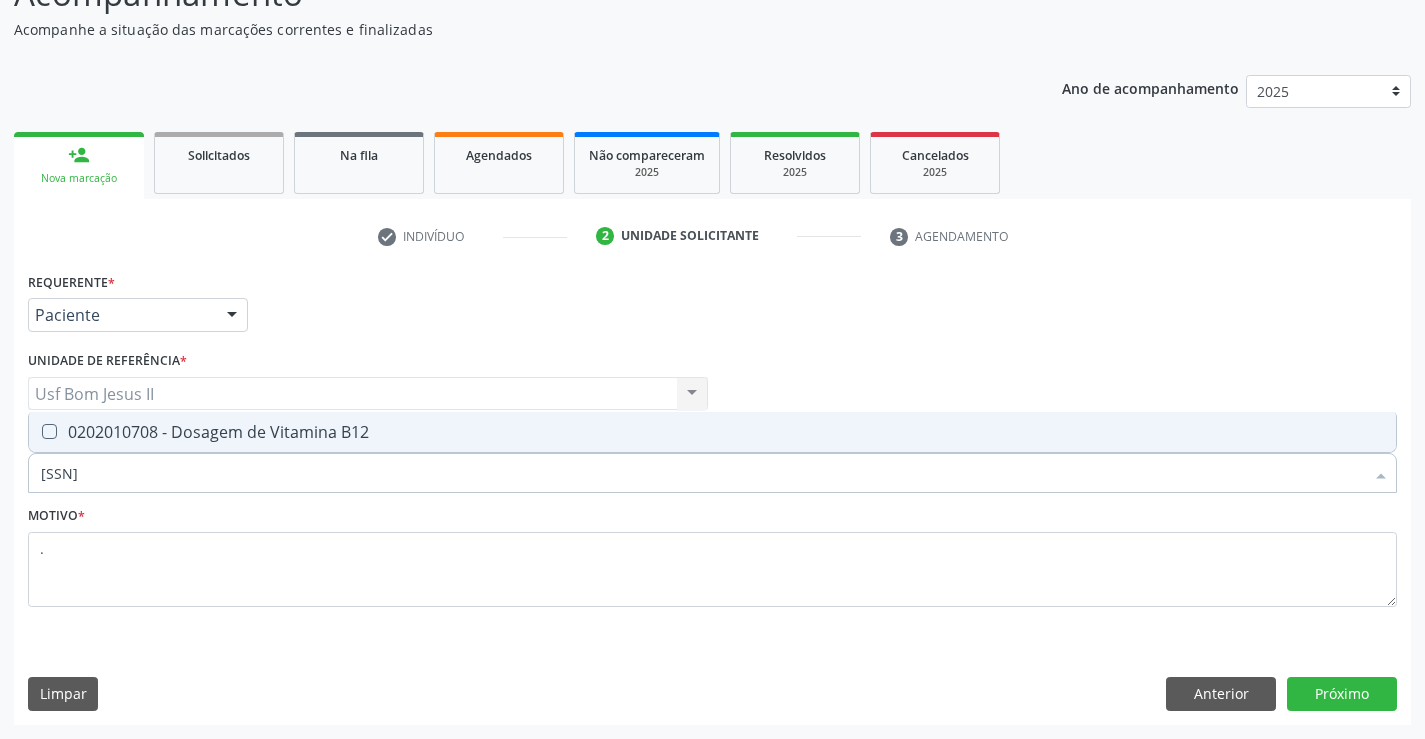 type on "0202010708" 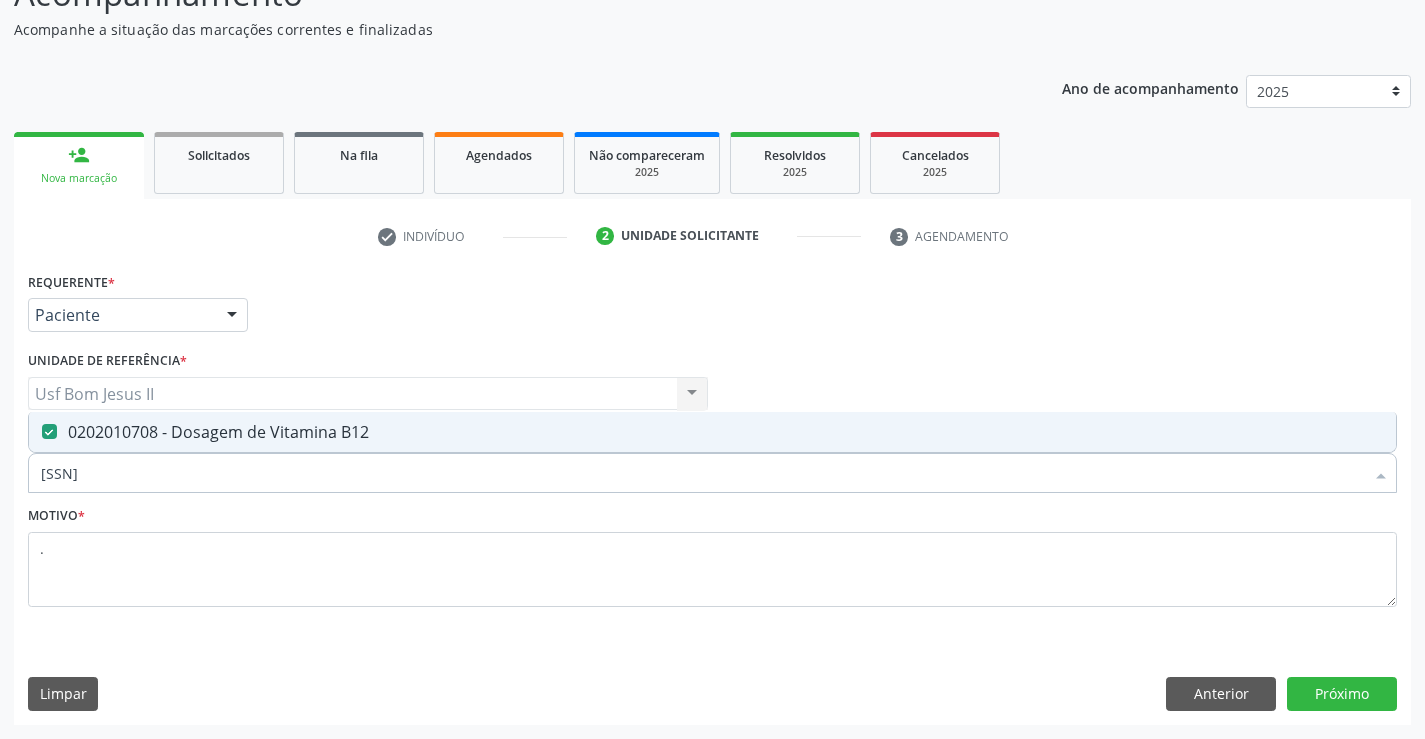 drag, startPoint x: 128, startPoint y: 436, endPoint x: 130, endPoint y: 450, distance: 14.142136 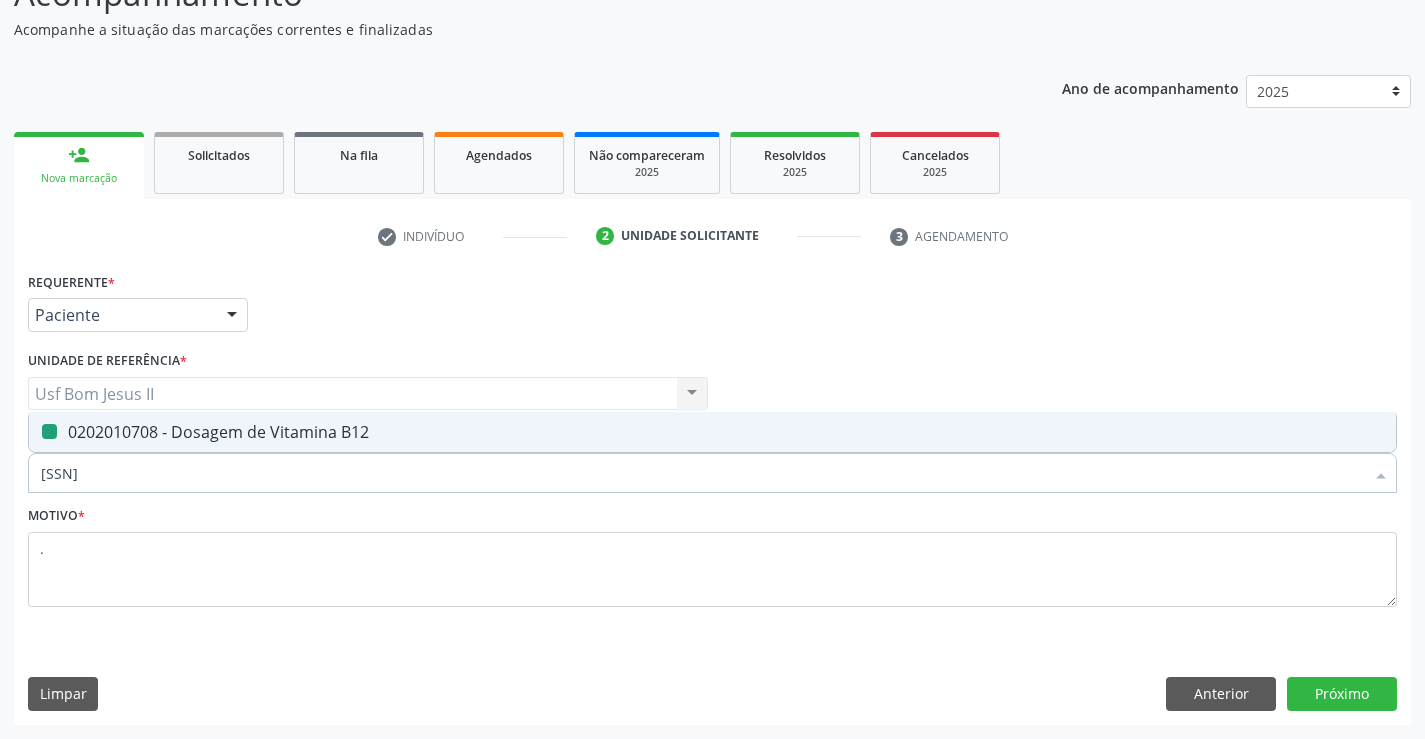 checkbox on "false" 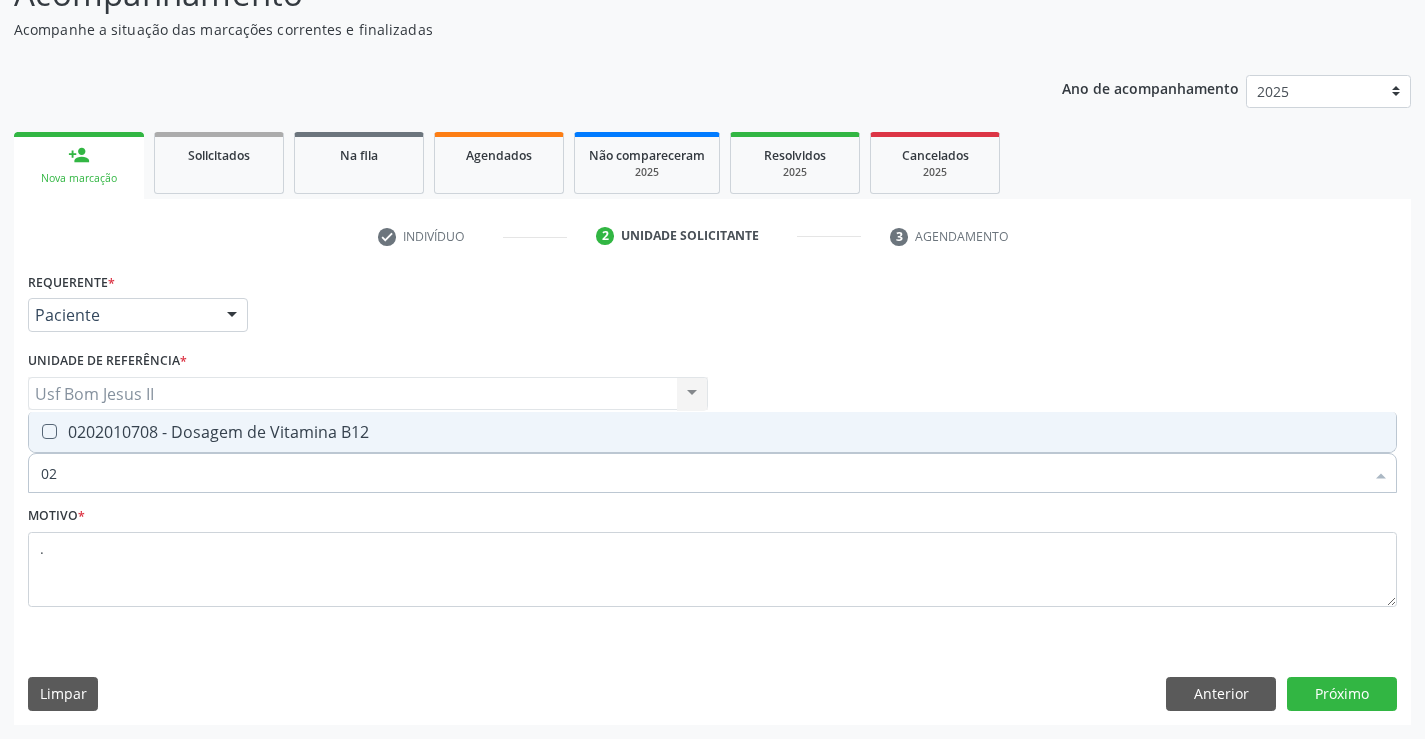 type on "0" 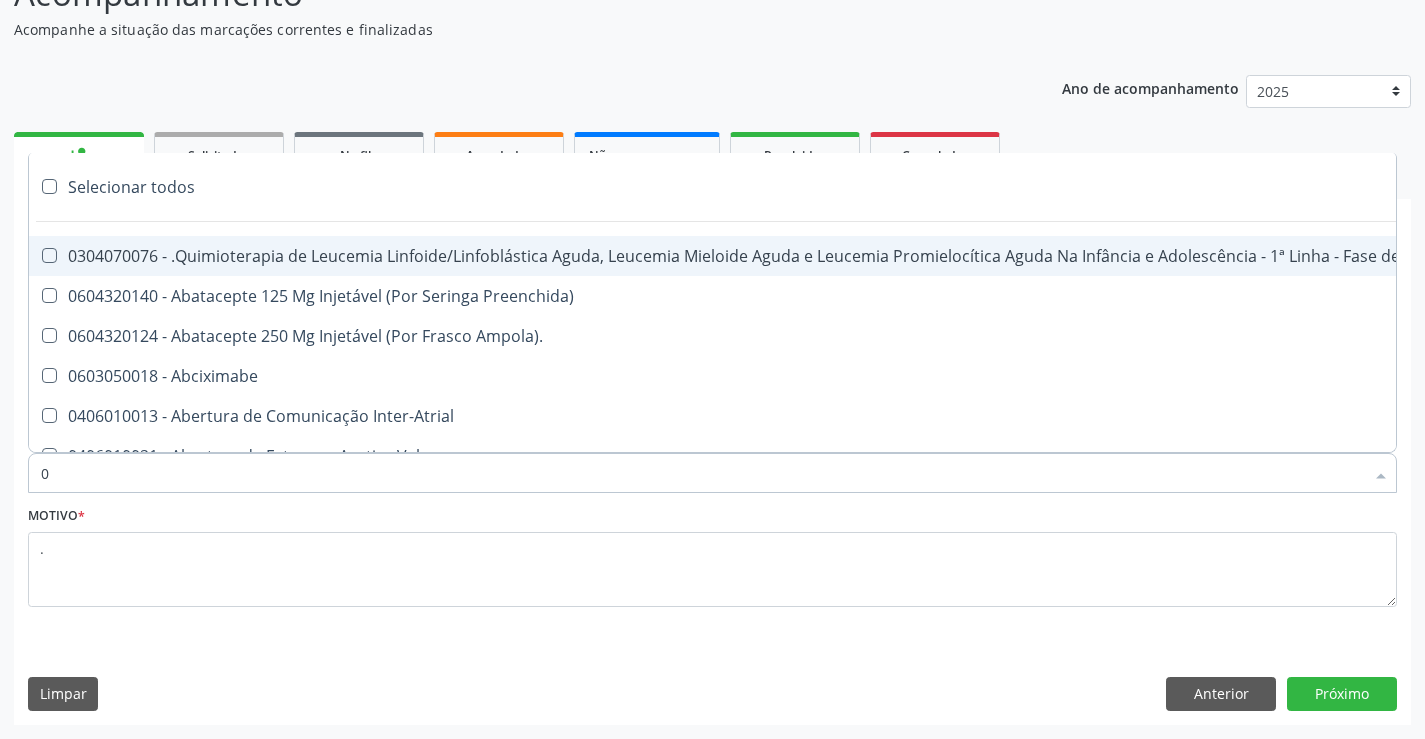 type on "02" 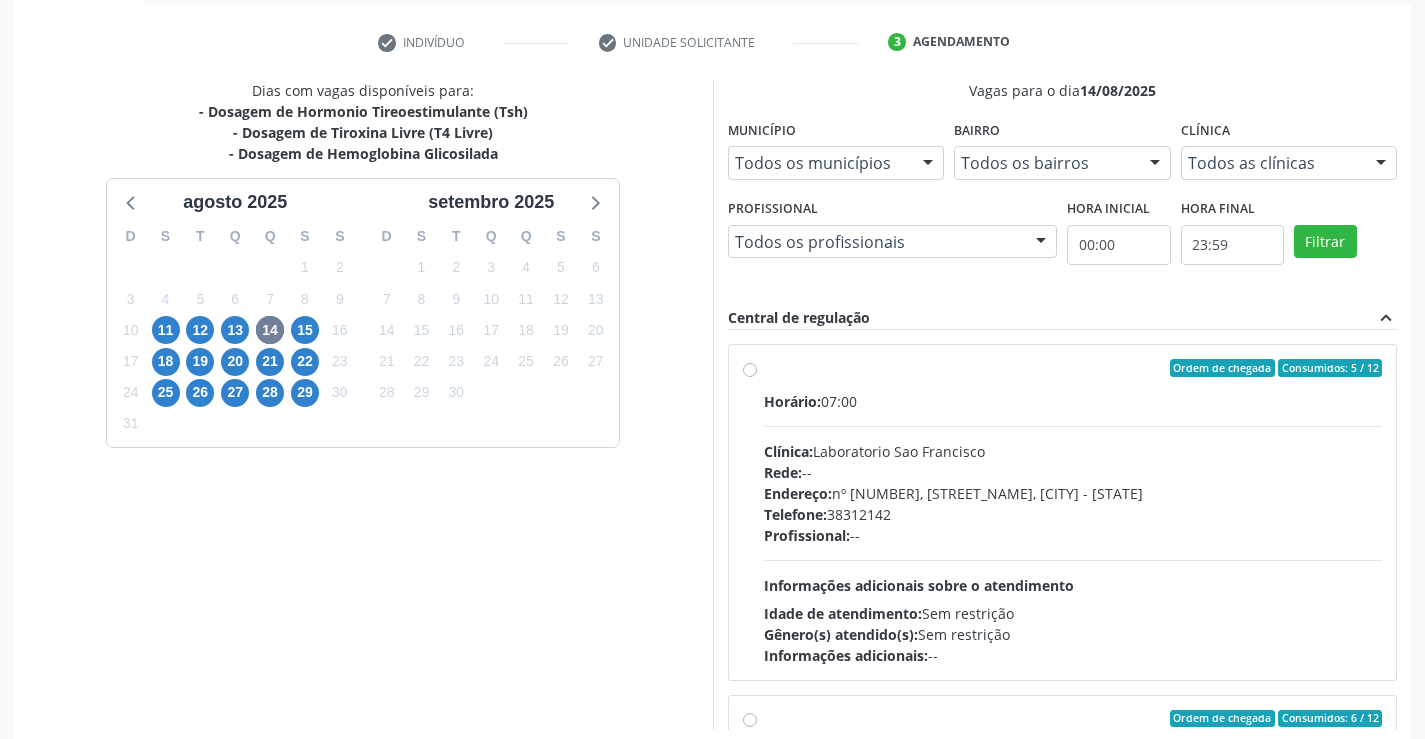 scroll, scrollTop: 361, scrollLeft: 0, axis: vertical 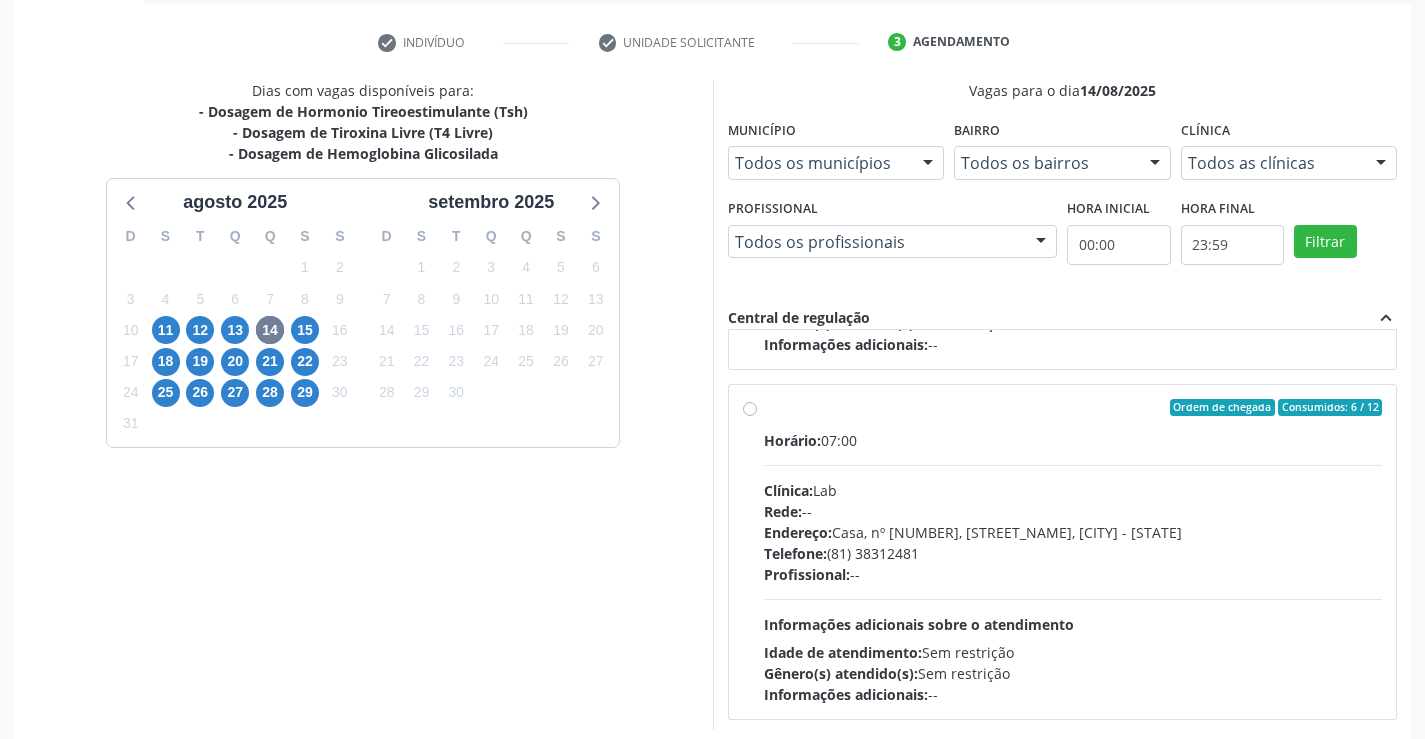 click on "Ordem de chegada
Consumidos: 6 / 12" at bounding box center [1073, 408] 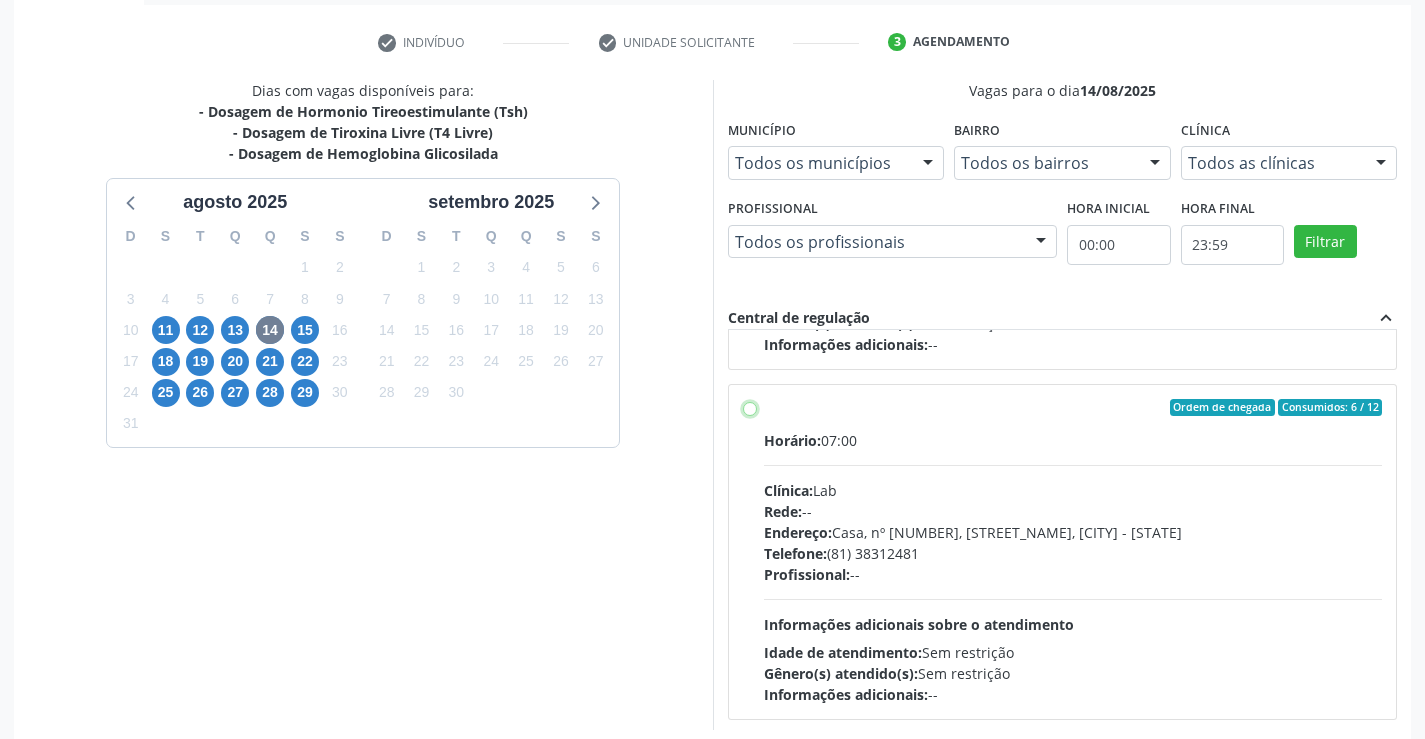 click on "Ordem de chegada
Consumidos: 6 / 12
Horário:   07:00
Clínica:  Lab
Rede:
--
Endereço:   Casa, nº 1037, N S da Penha, Serra Talhada - PE
Telefone:   (81) 38312481
Profissional:
--
Informações adicionais sobre o atendimento
Idade de atendimento:
Sem restrição
Gênero(s) atendido(s):
Sem restrição
Informações adicionais:
--" at bounding box center (750, 408) 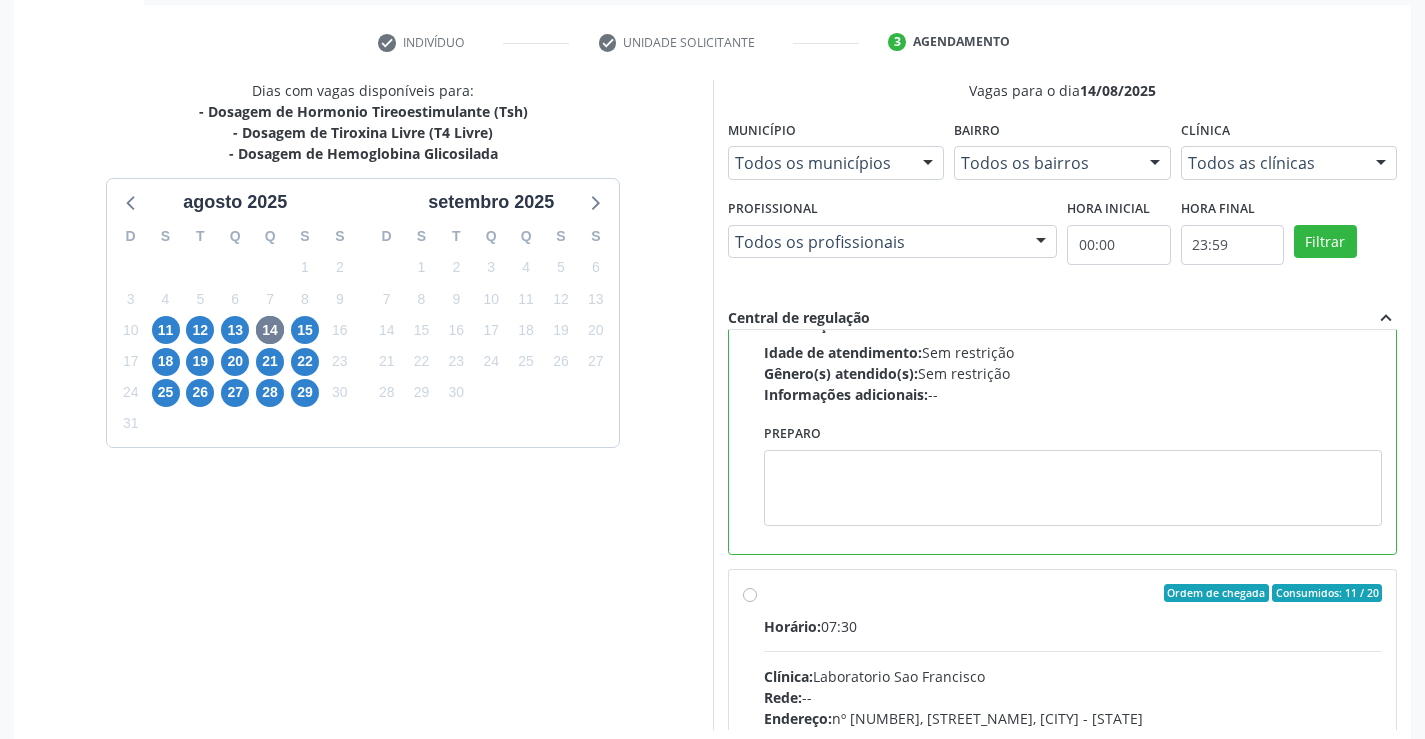 scroll, scrollTop: 651, scrollLeft: 0, axis: vertical 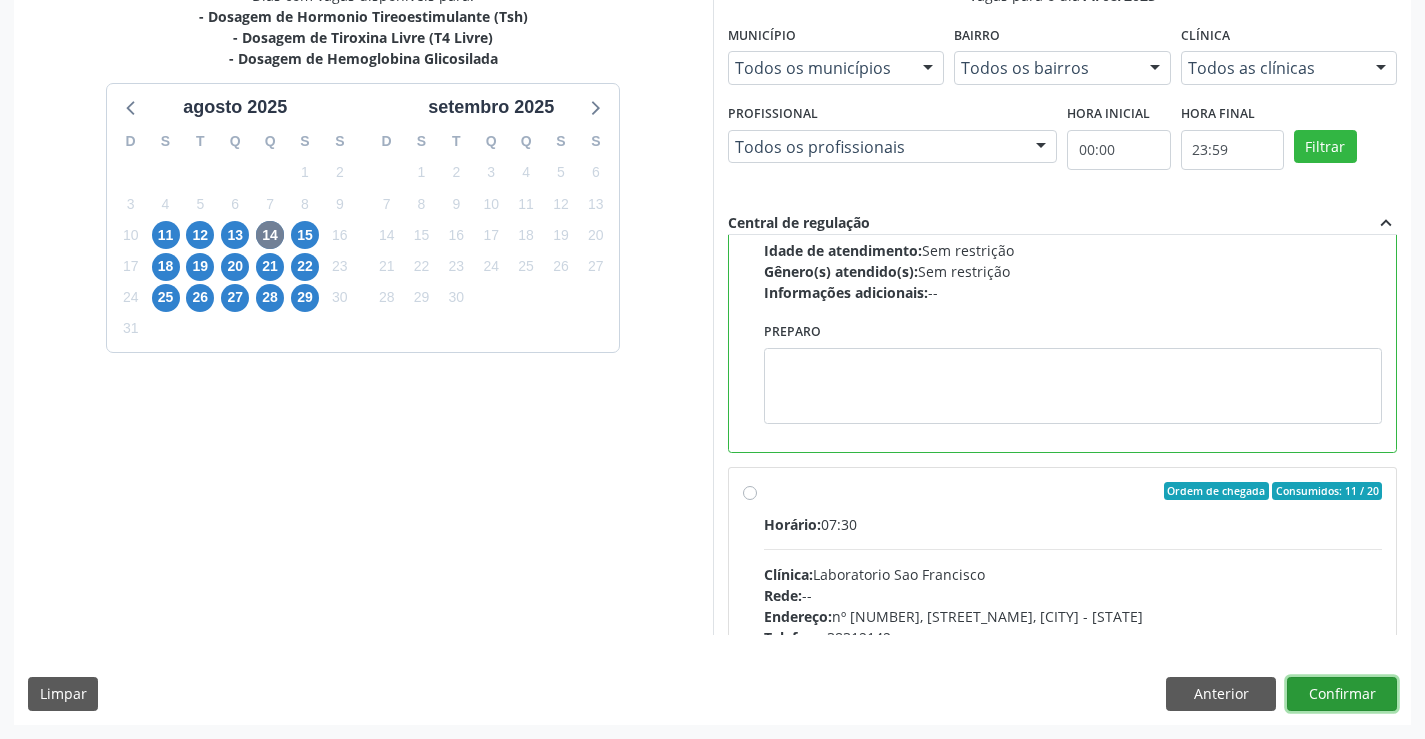 click on "Confirmar" at bounding box center [1342, 694] 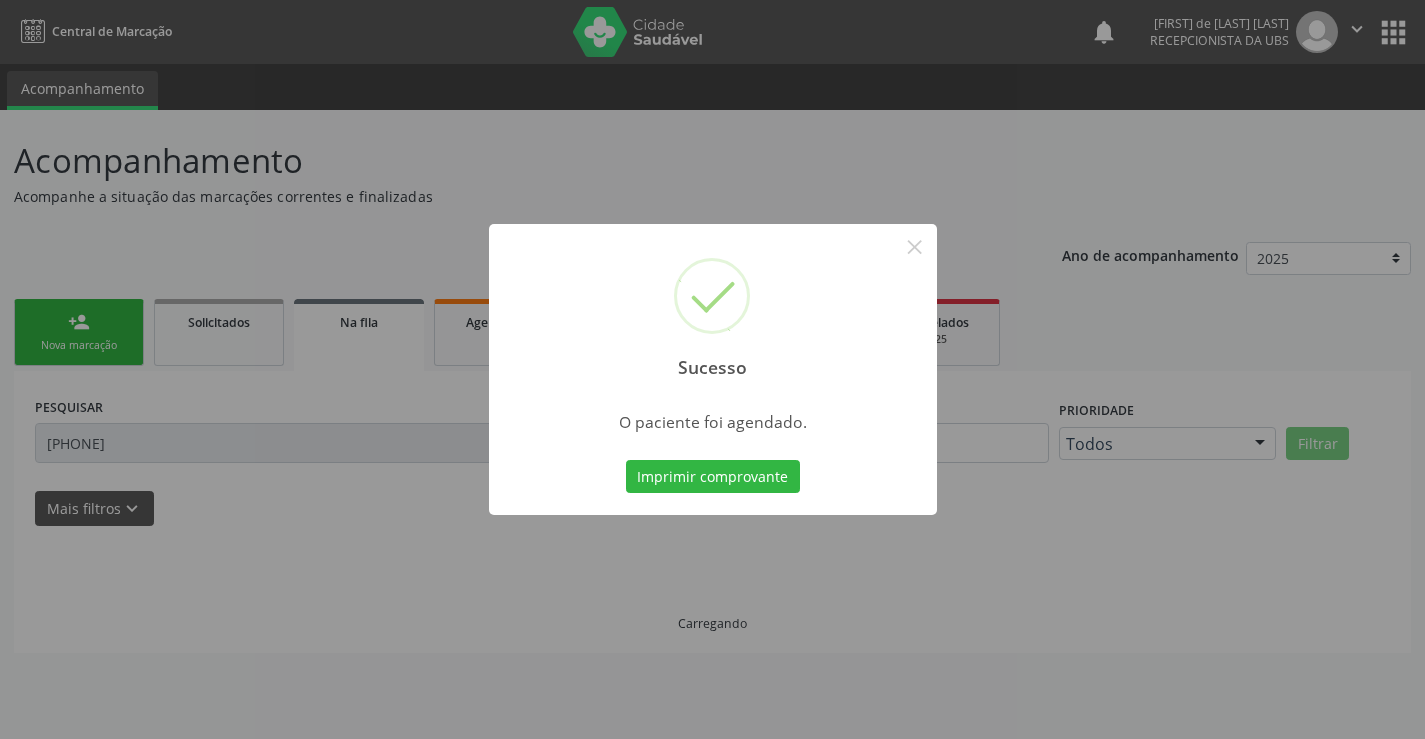scroll, scrollTop: 0, scrollLeft: 0, axis: both 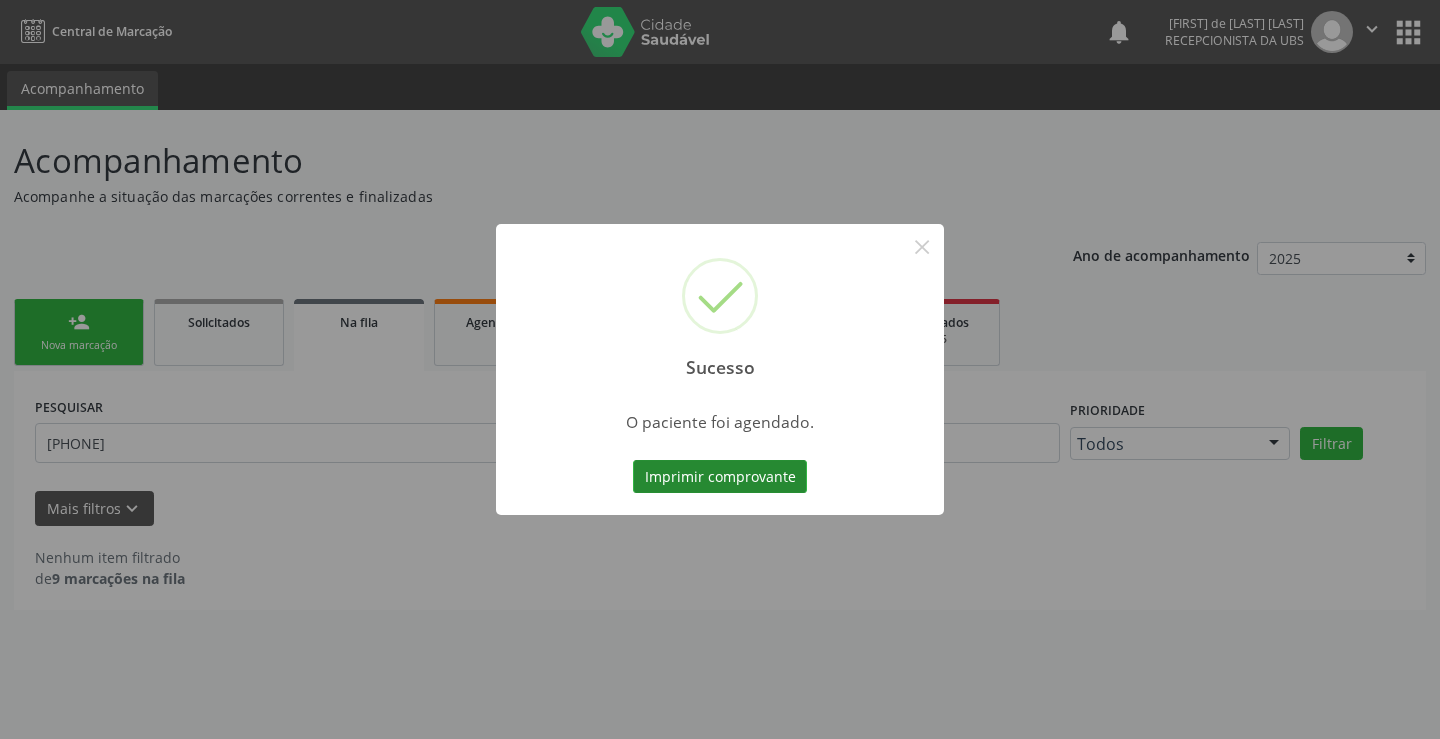 click on "Imprimir comprovante" at bounding box center (720, 477) 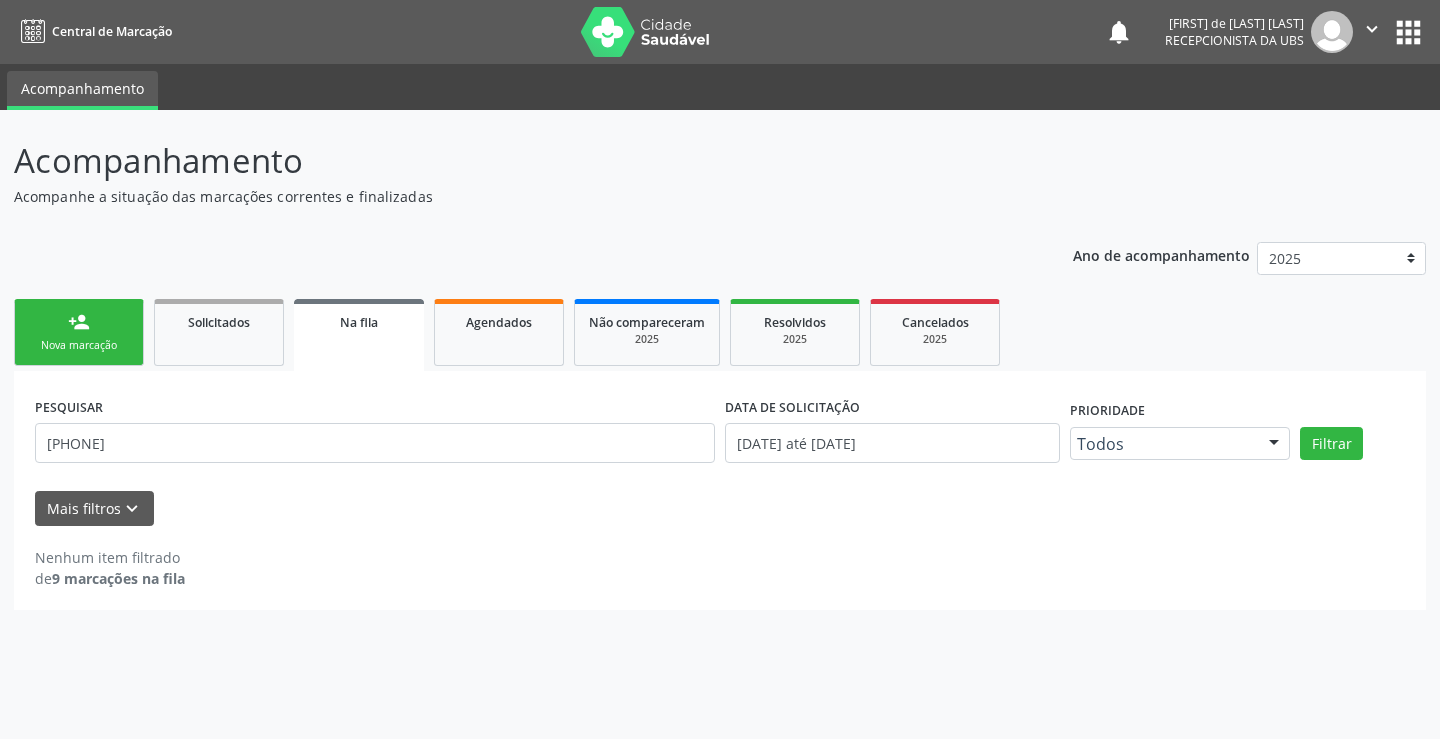 click on "Nova marcação" at bounding box center [79, 345] 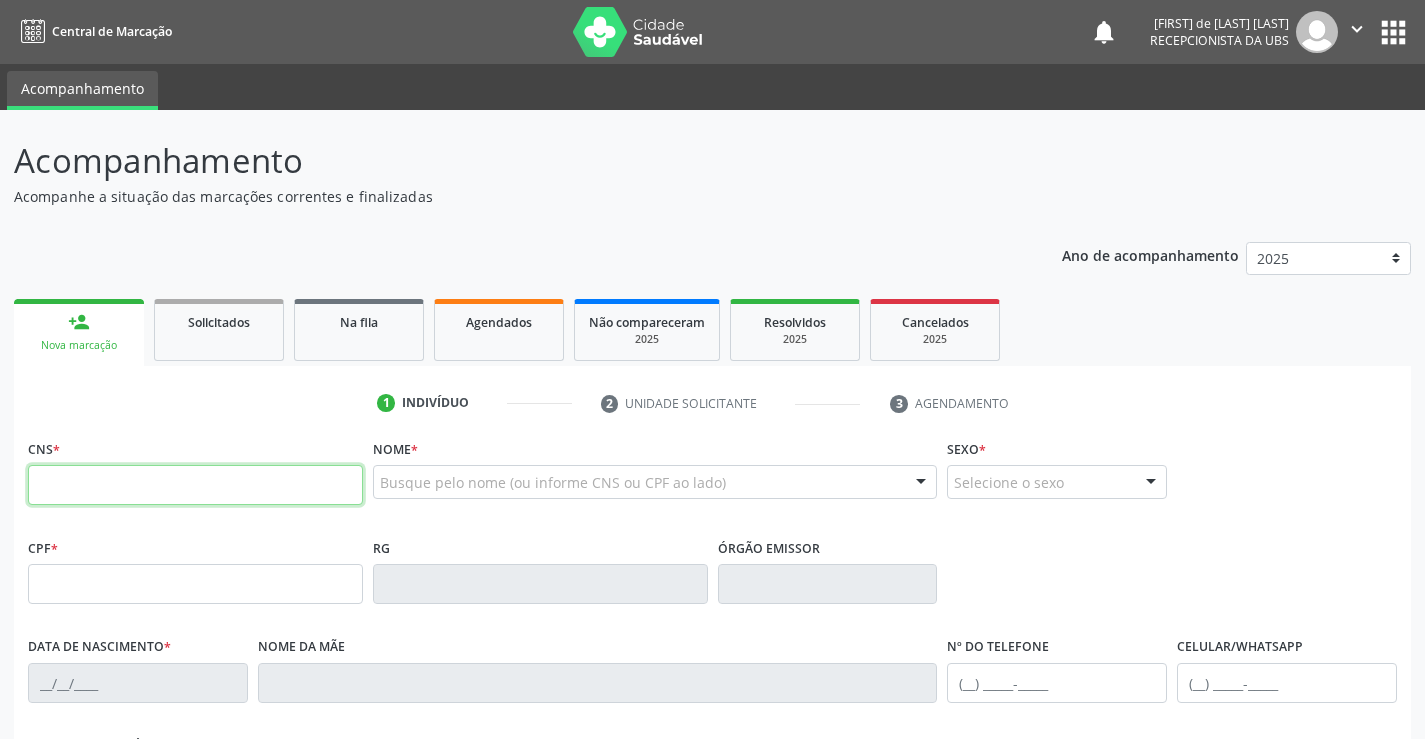 click at bounding box center [195, 485] 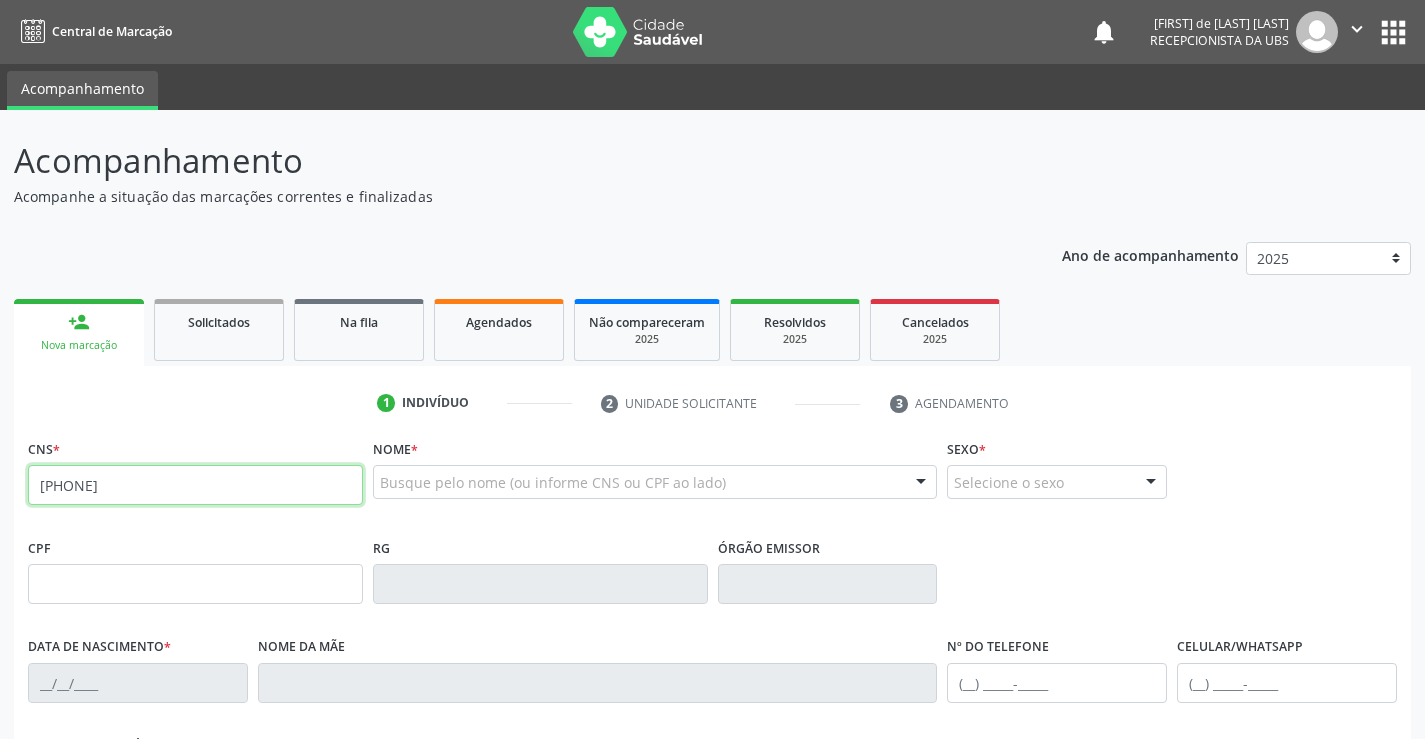type on "704 5053 5170 5616" 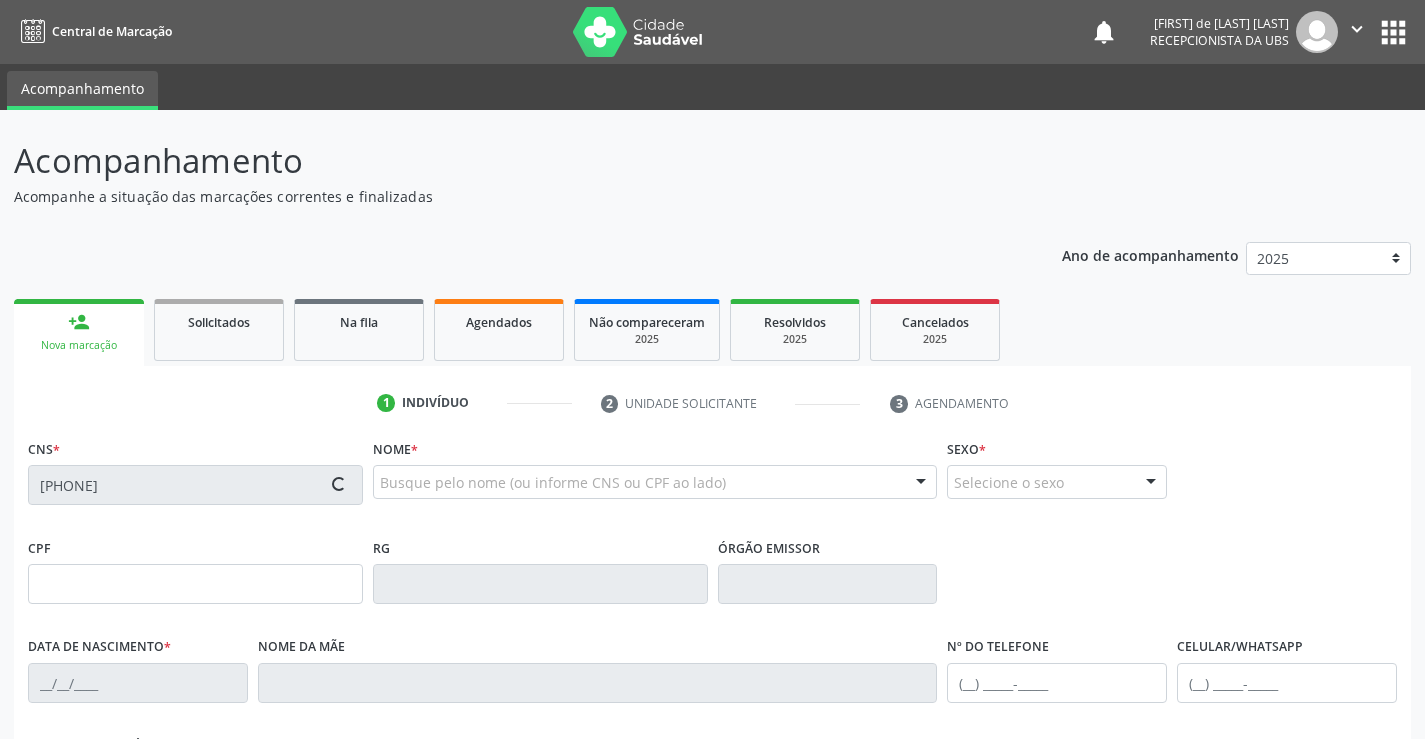 type on "008.041.824-42" 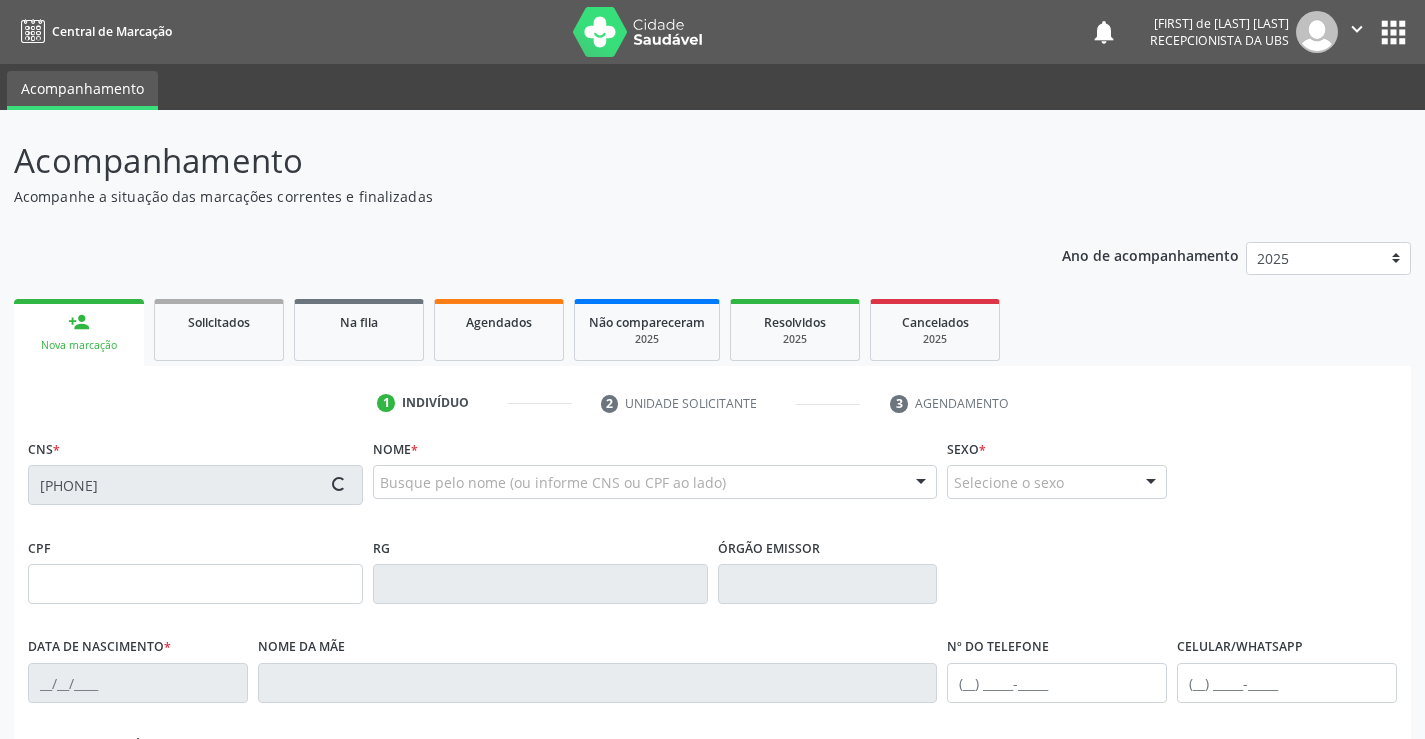 type on "20/03/1966" 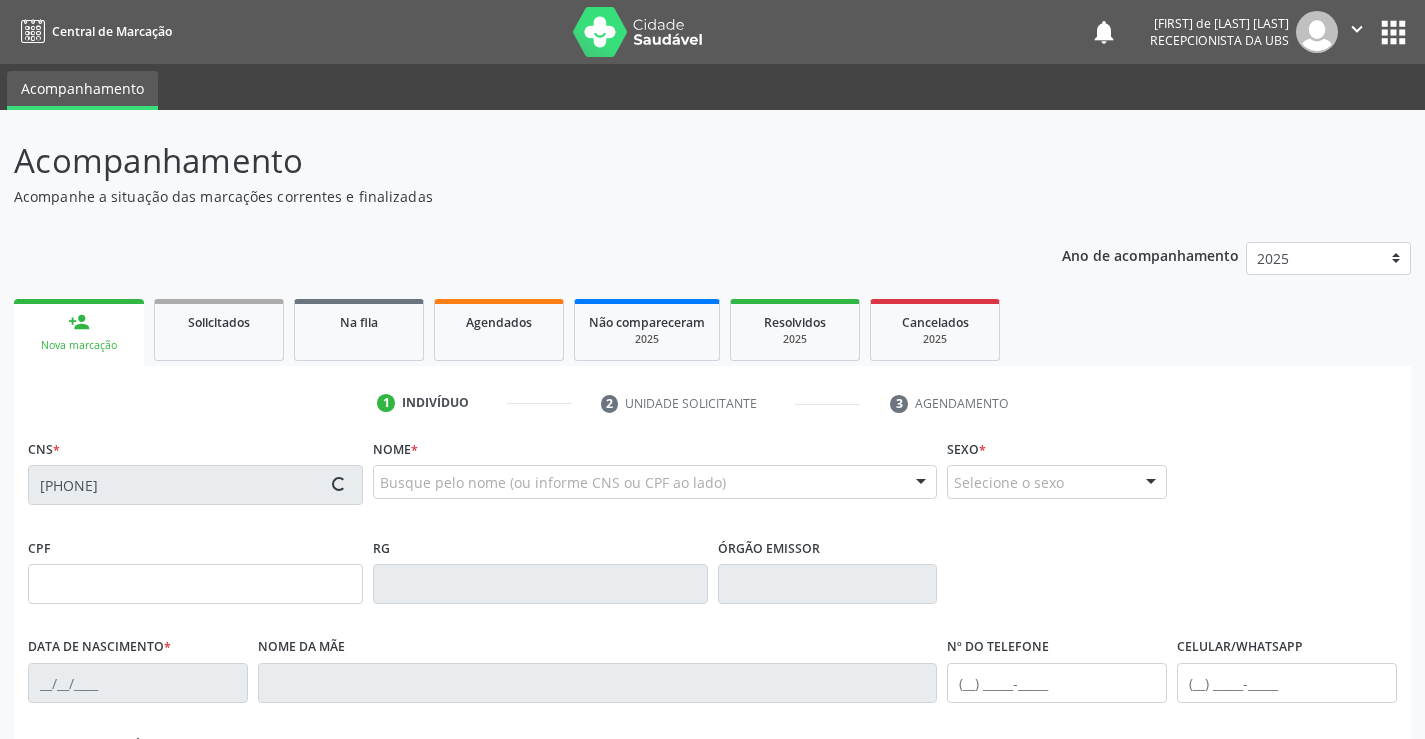 type on "Maria Cassimira do Nascimento" 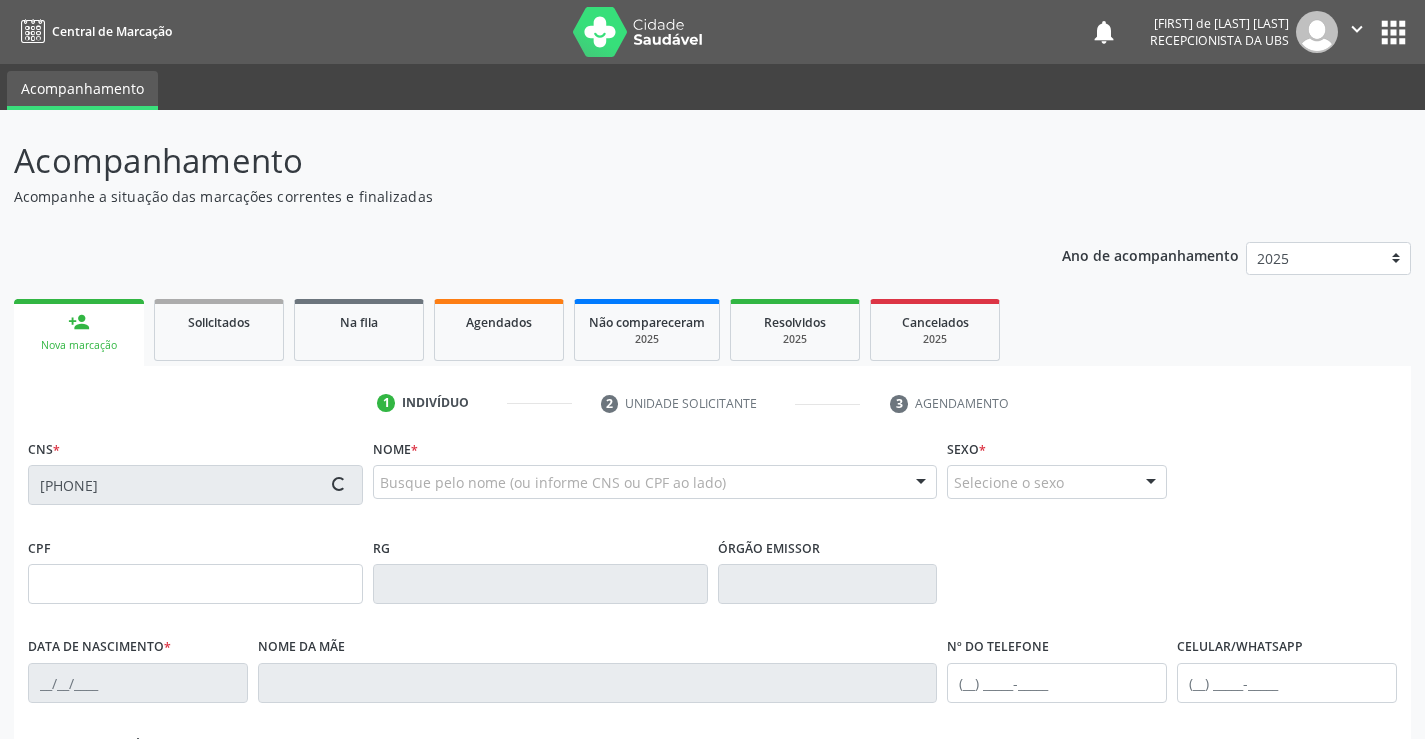 type on "(87) 99999-9999" 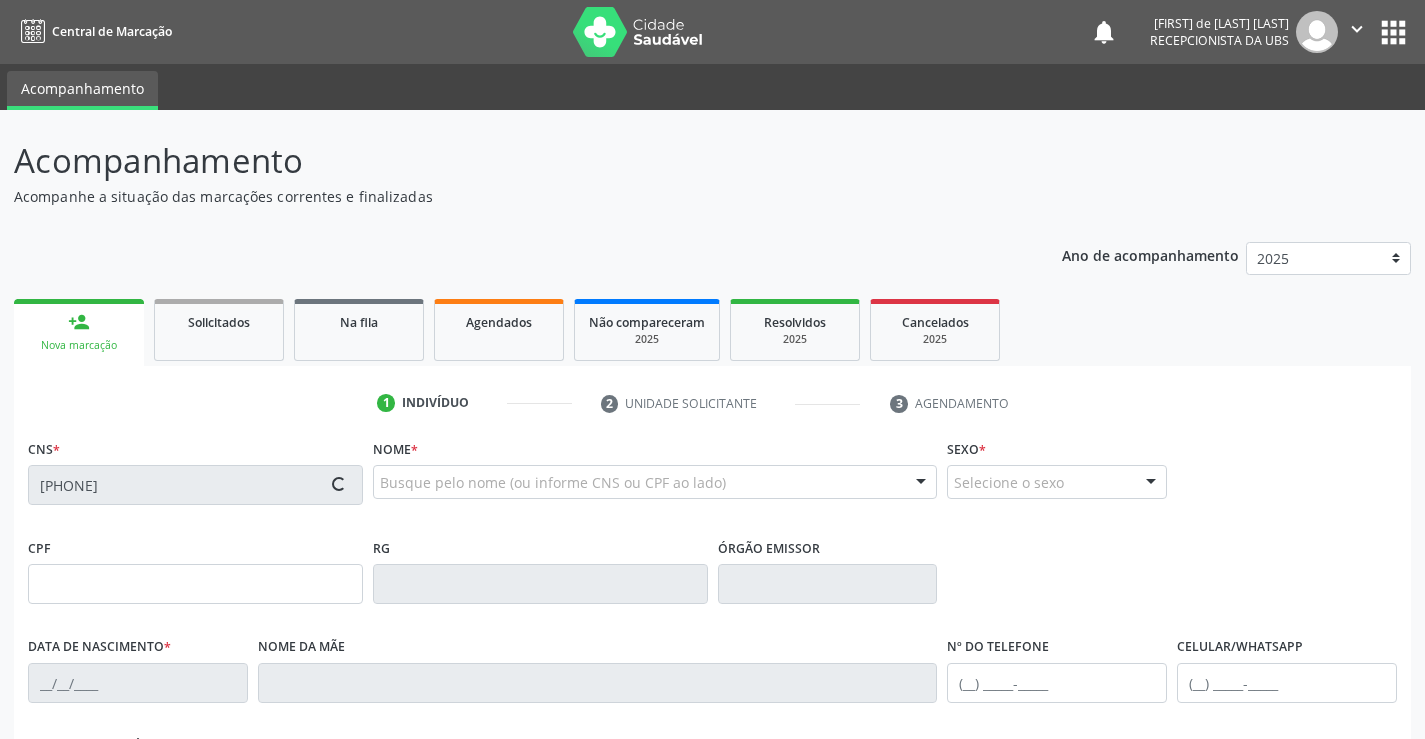 type on "070.138.784-05" 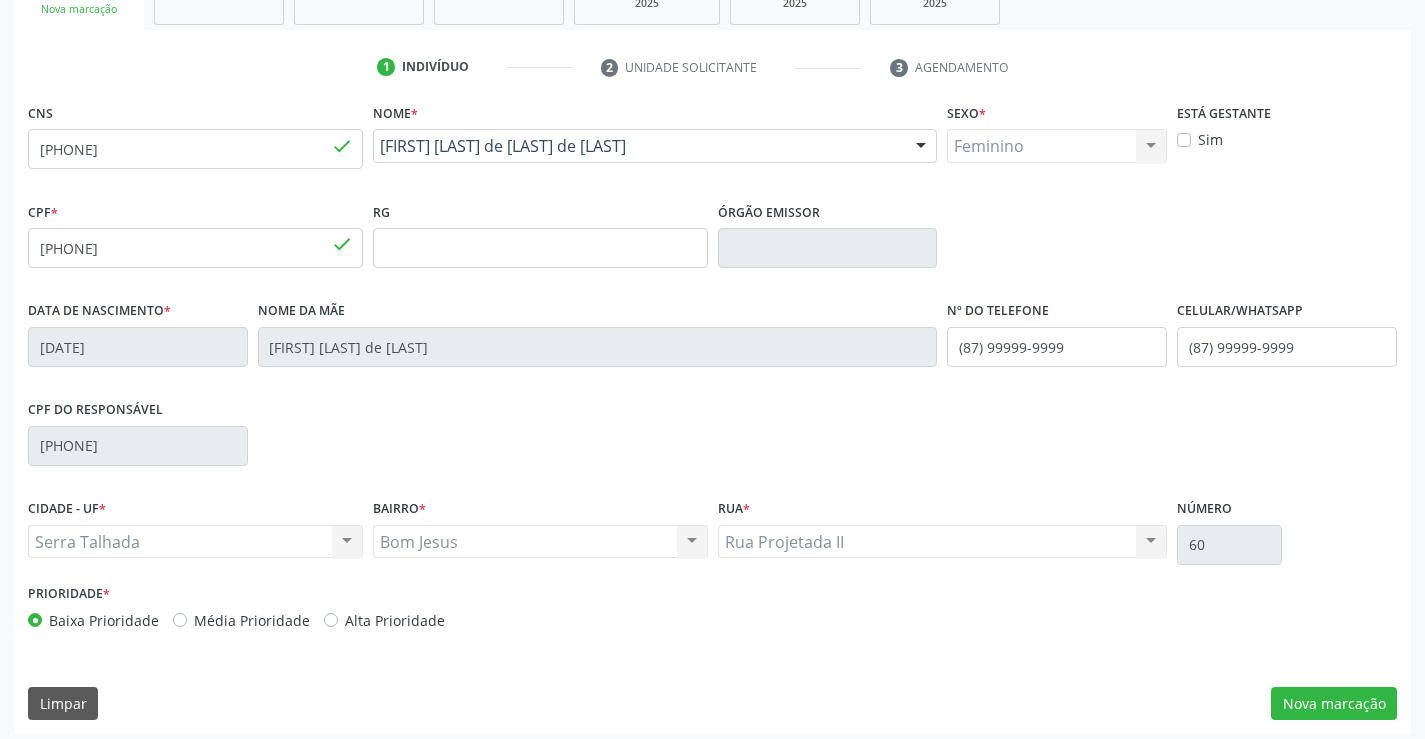 scroll, scrollTop: 345, scrollLeft: 0, axis: vertical 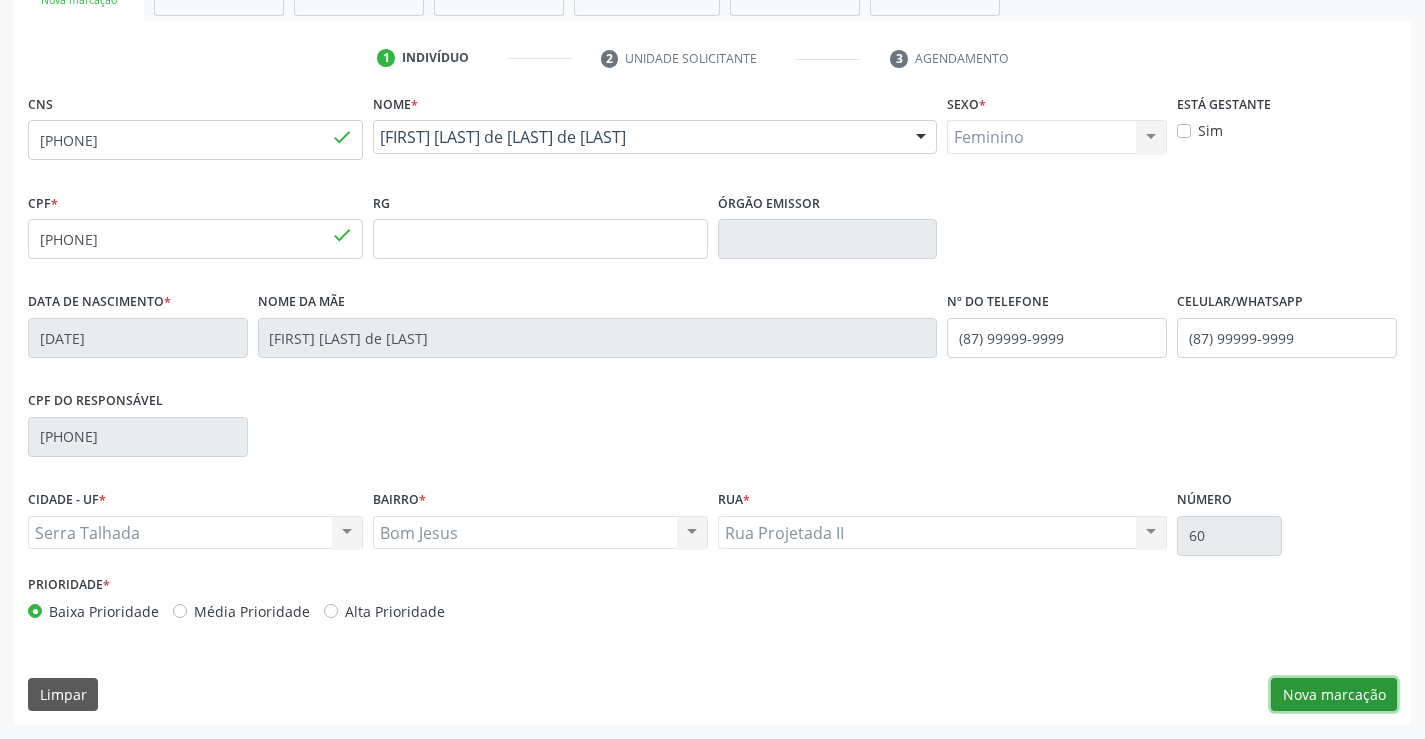 click on "Nova marcação" at bounding box center (1334, 695) 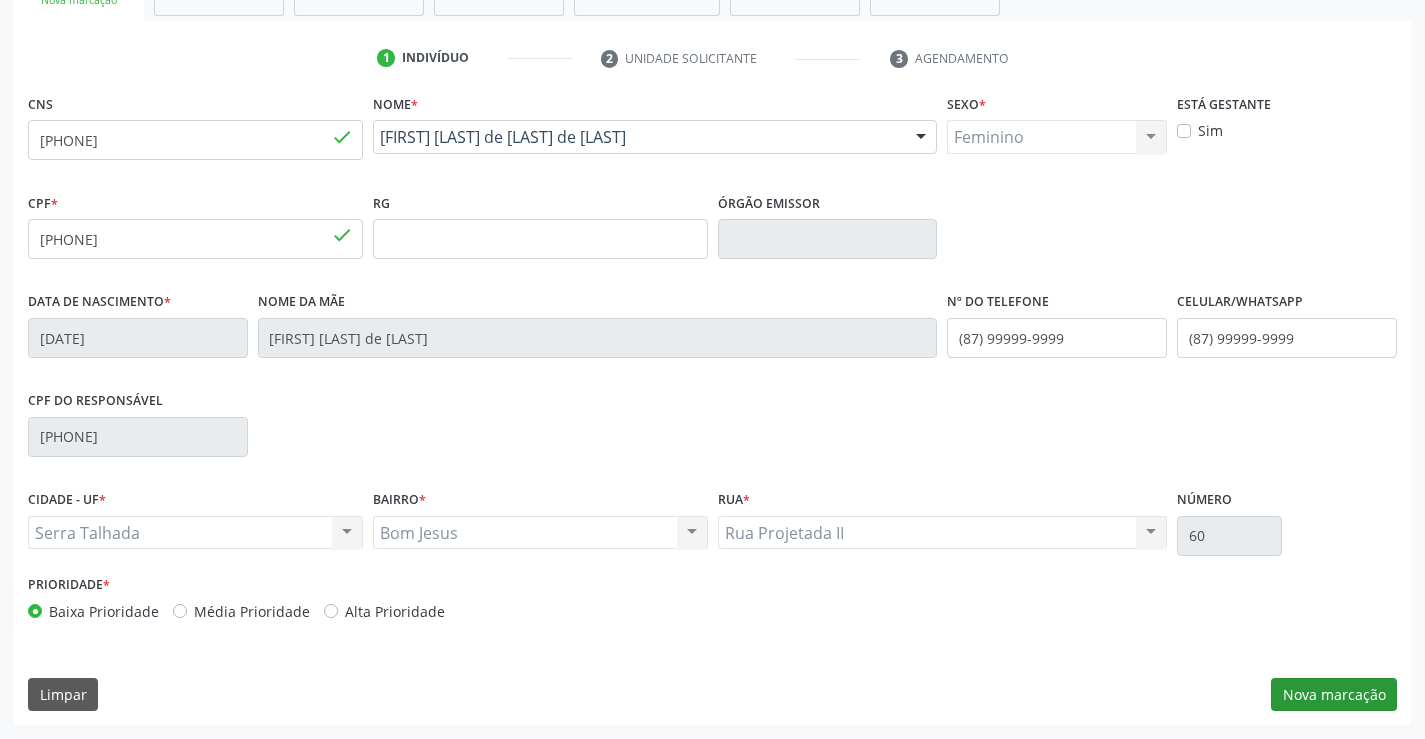 scroll, scrollTop: 167, scrollLeft: 0, axis: vertical 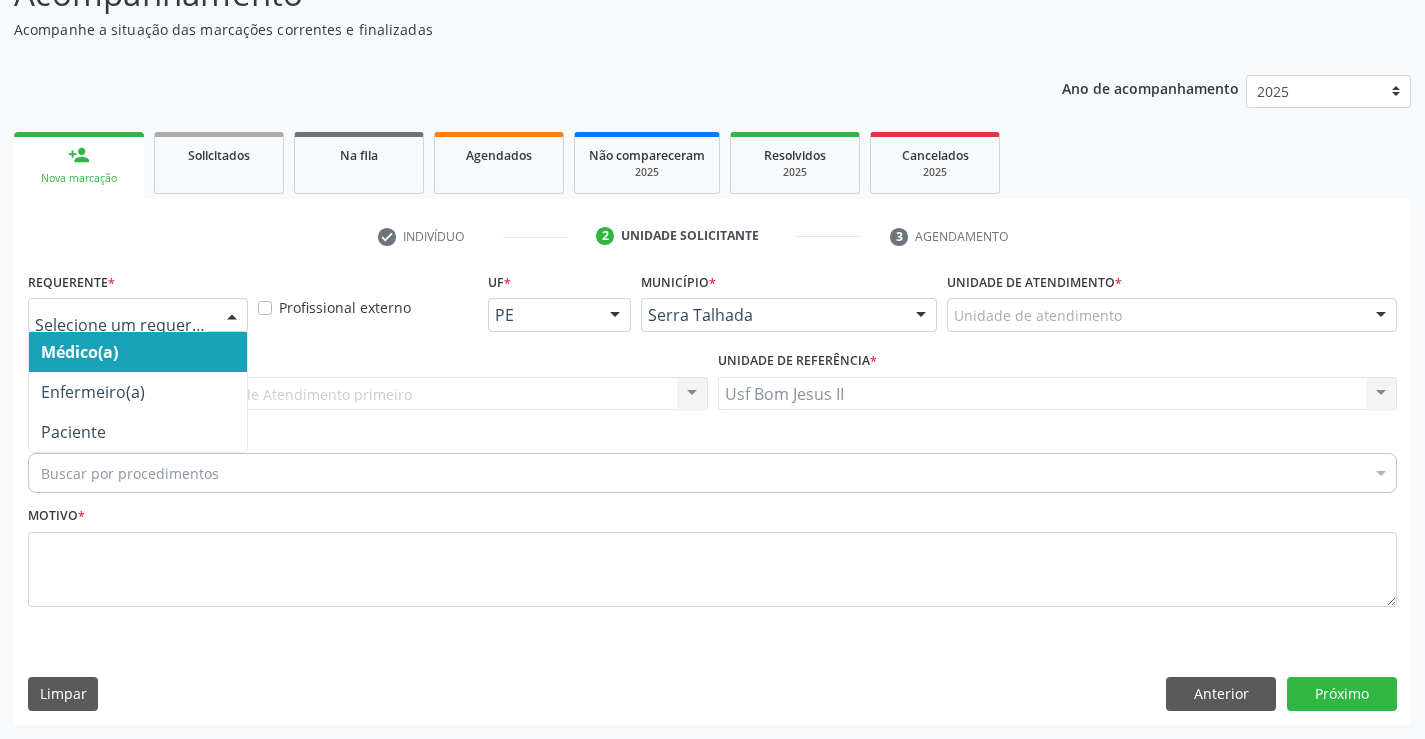 click at bounding box center [232, 316] 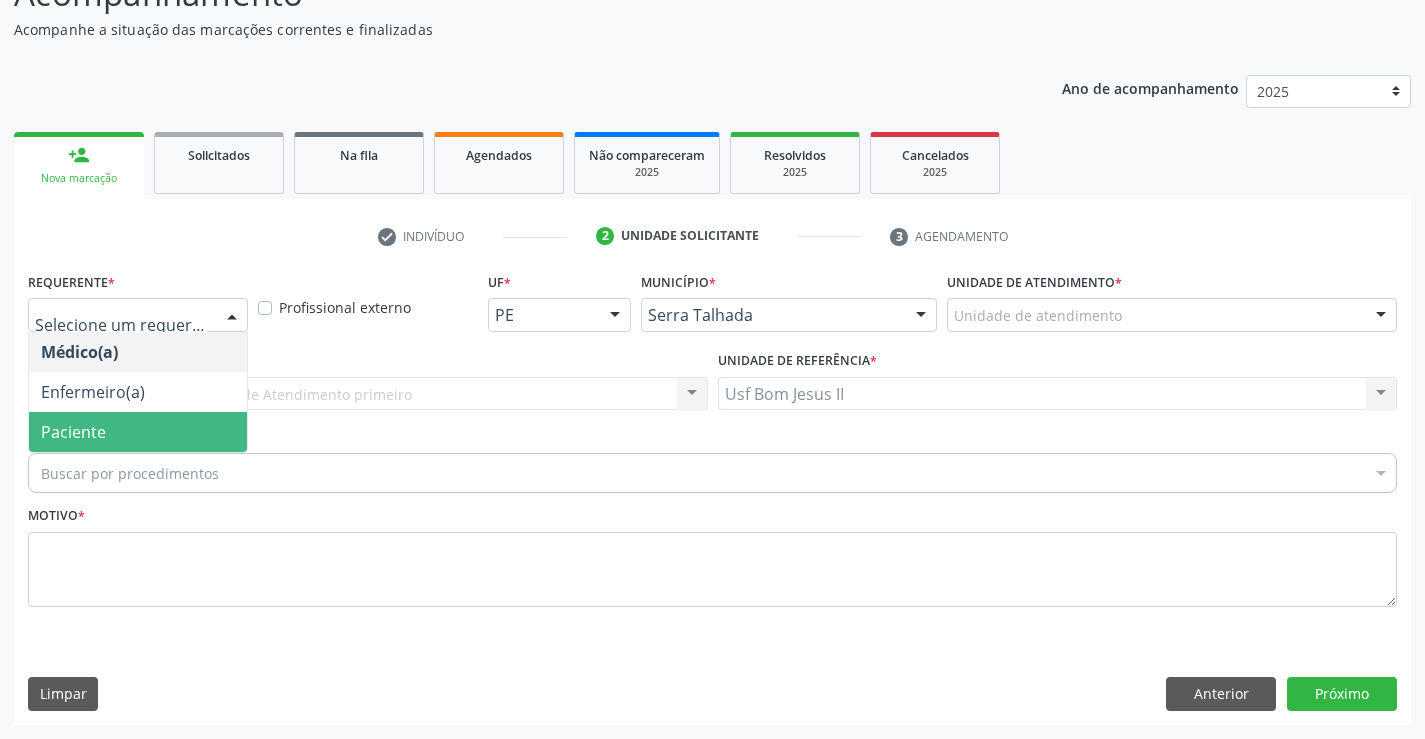 click on "Paciente" at bounding box center (138, 432) 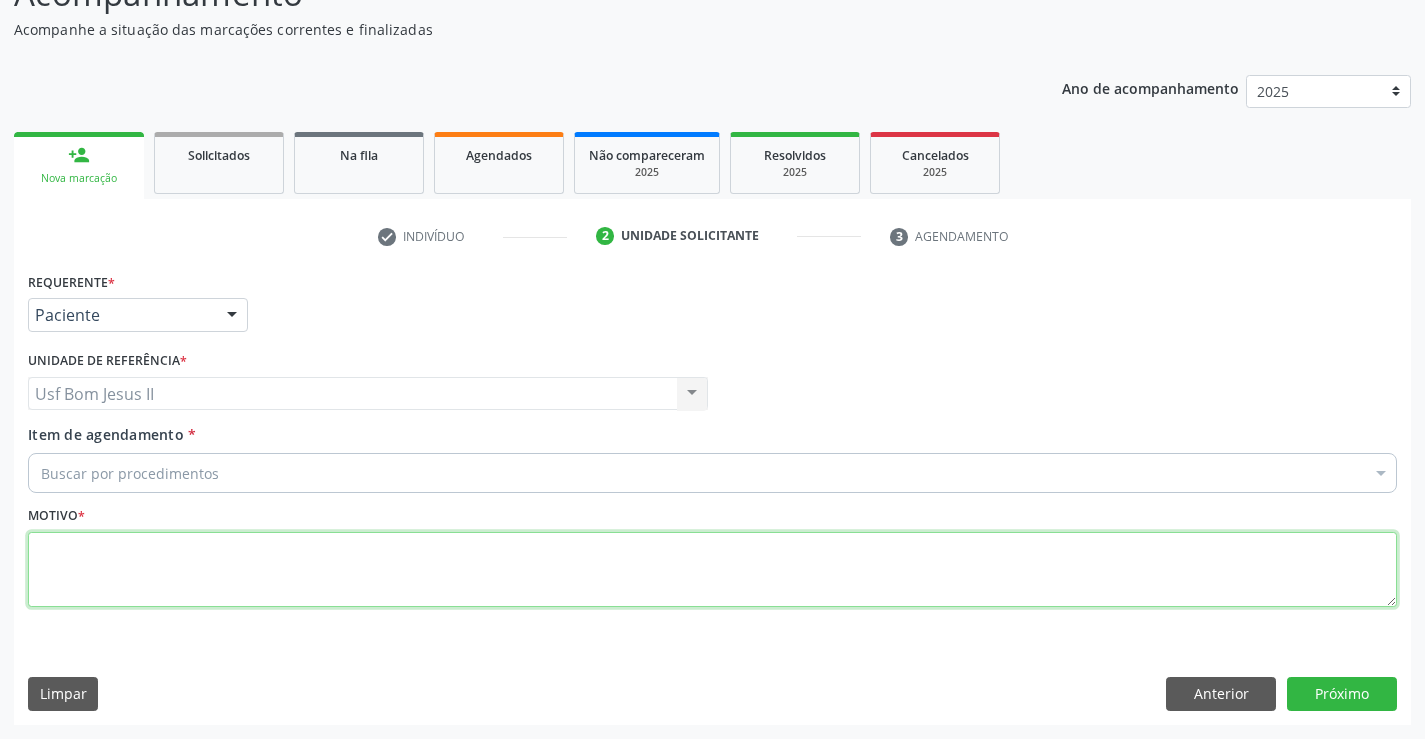 click at bounding box center (712, 570) 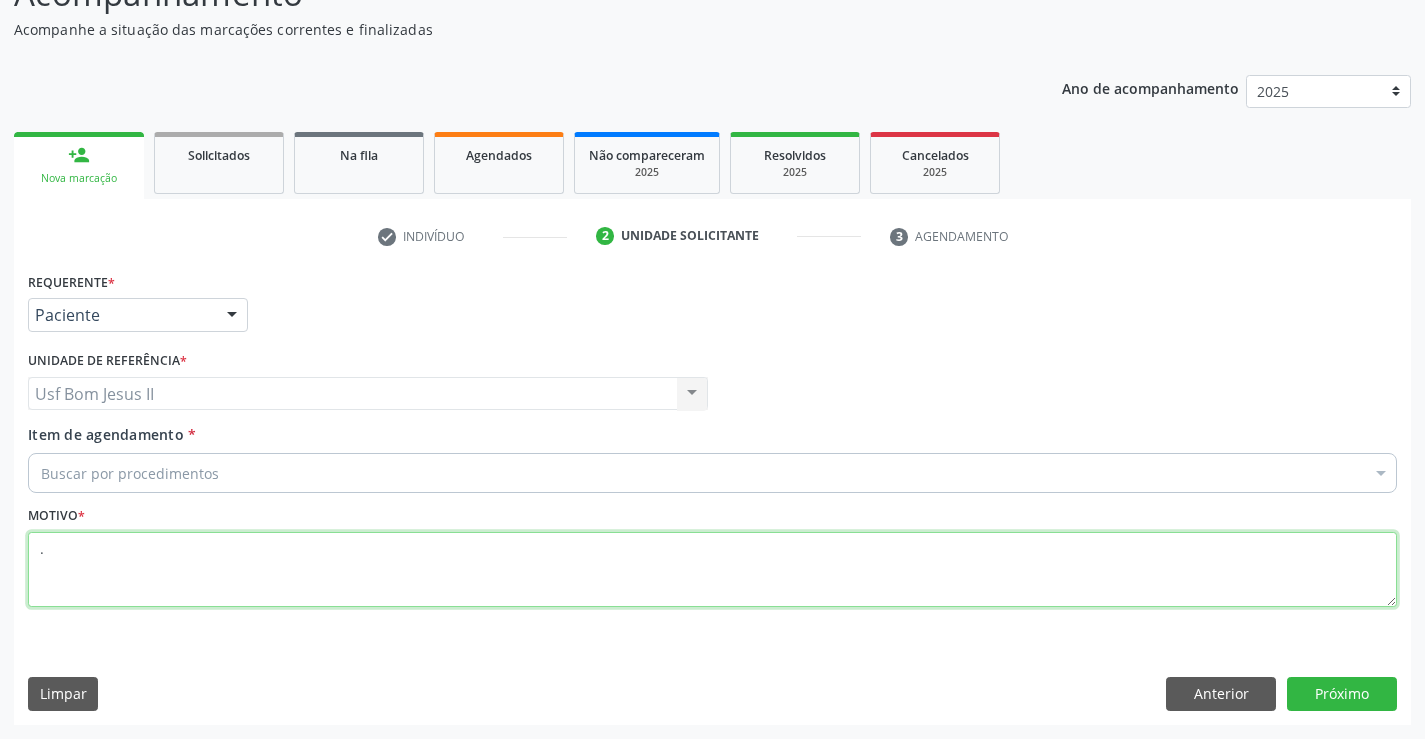 type on "." 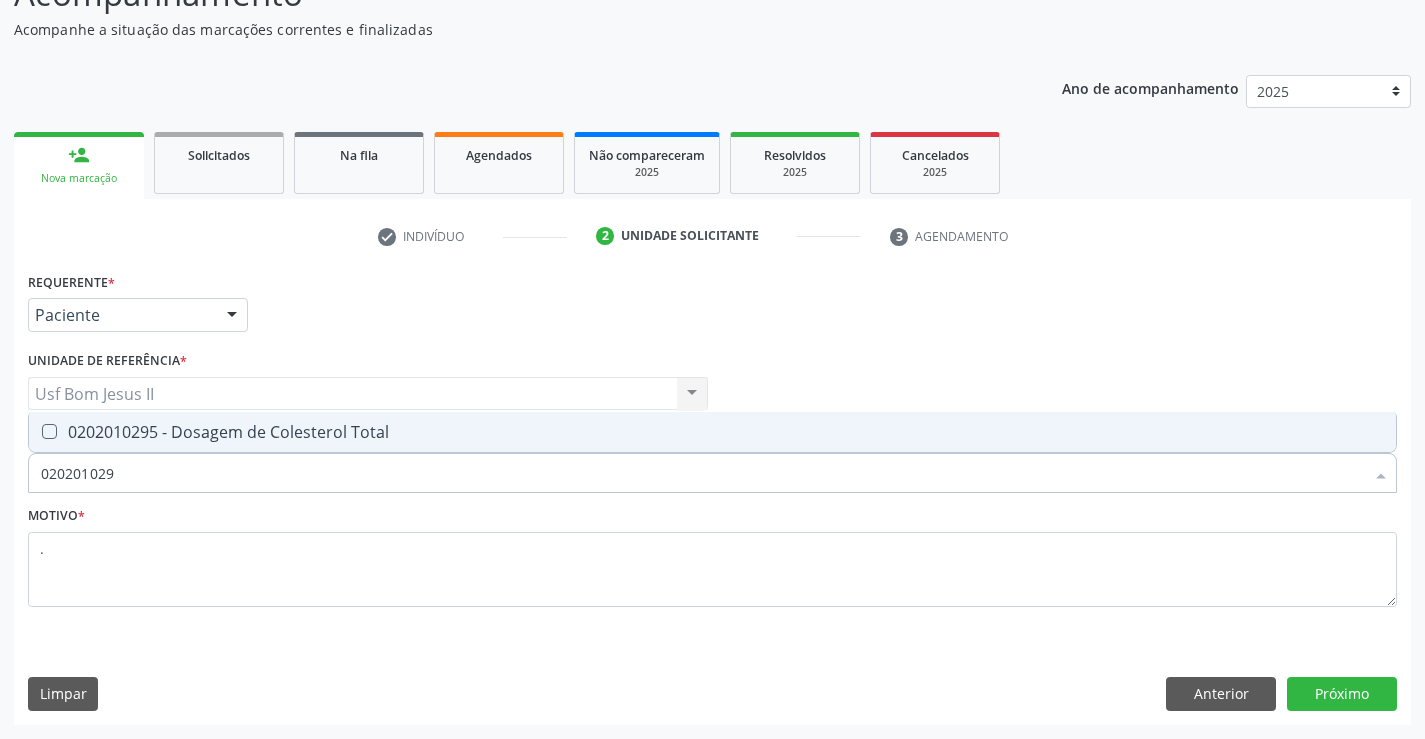 type on "0202010295" 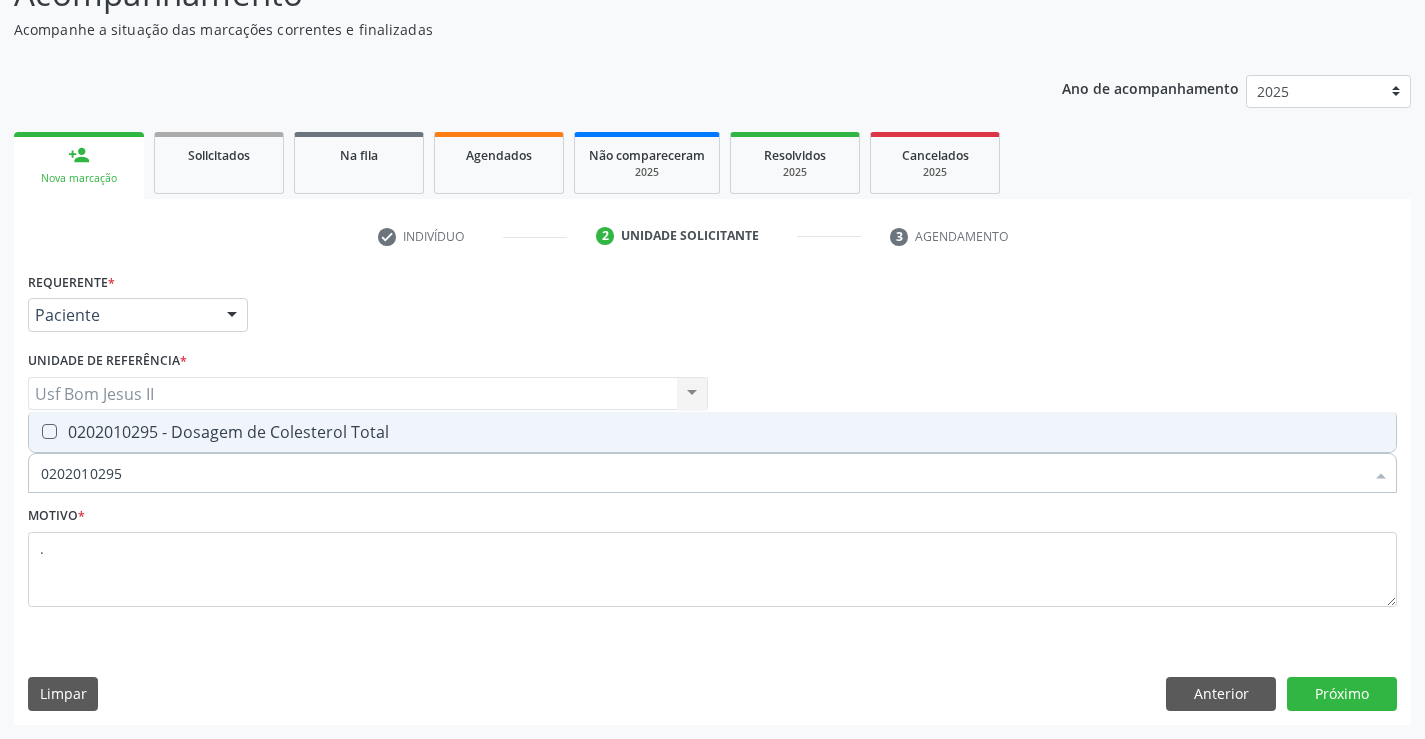 click on "0202010295 - Dosagem de Colesterol Total" at bounding box center (712, 432) 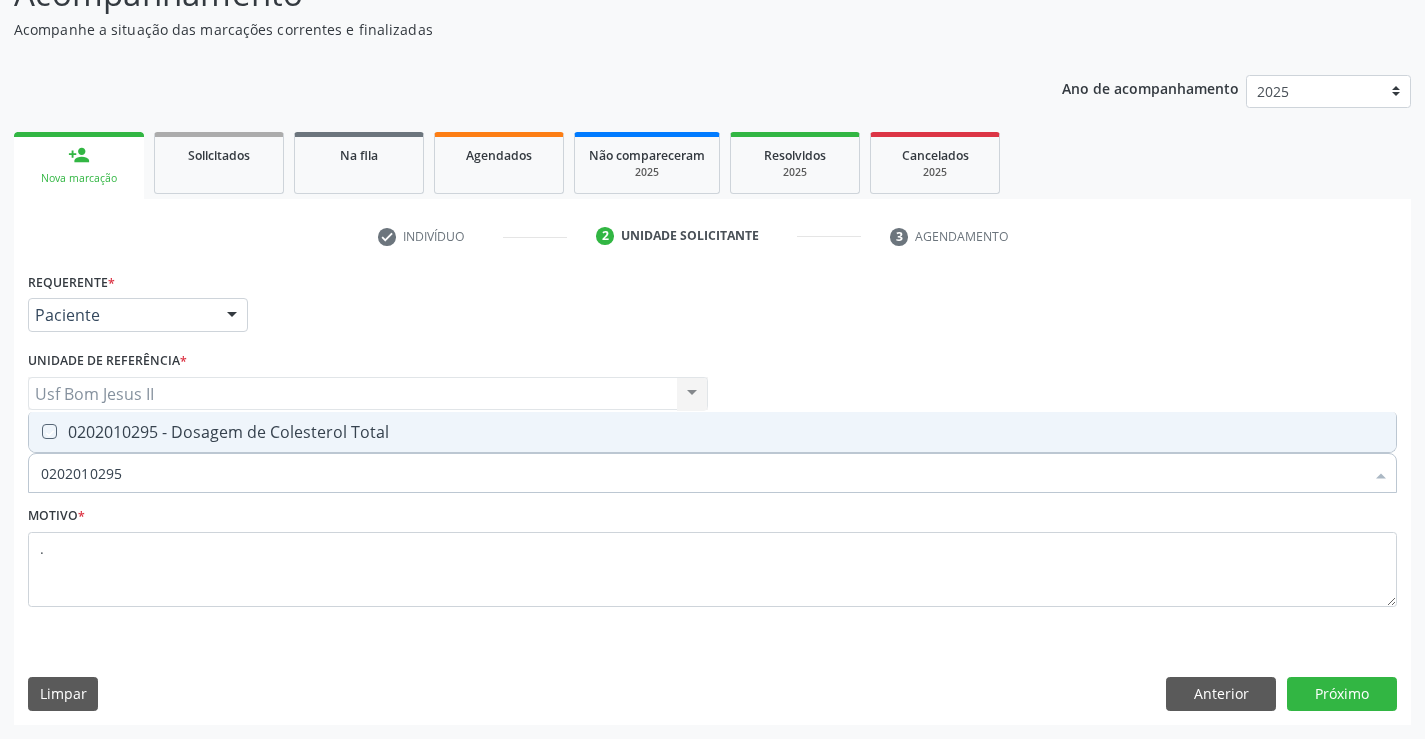 checkbox on "true" 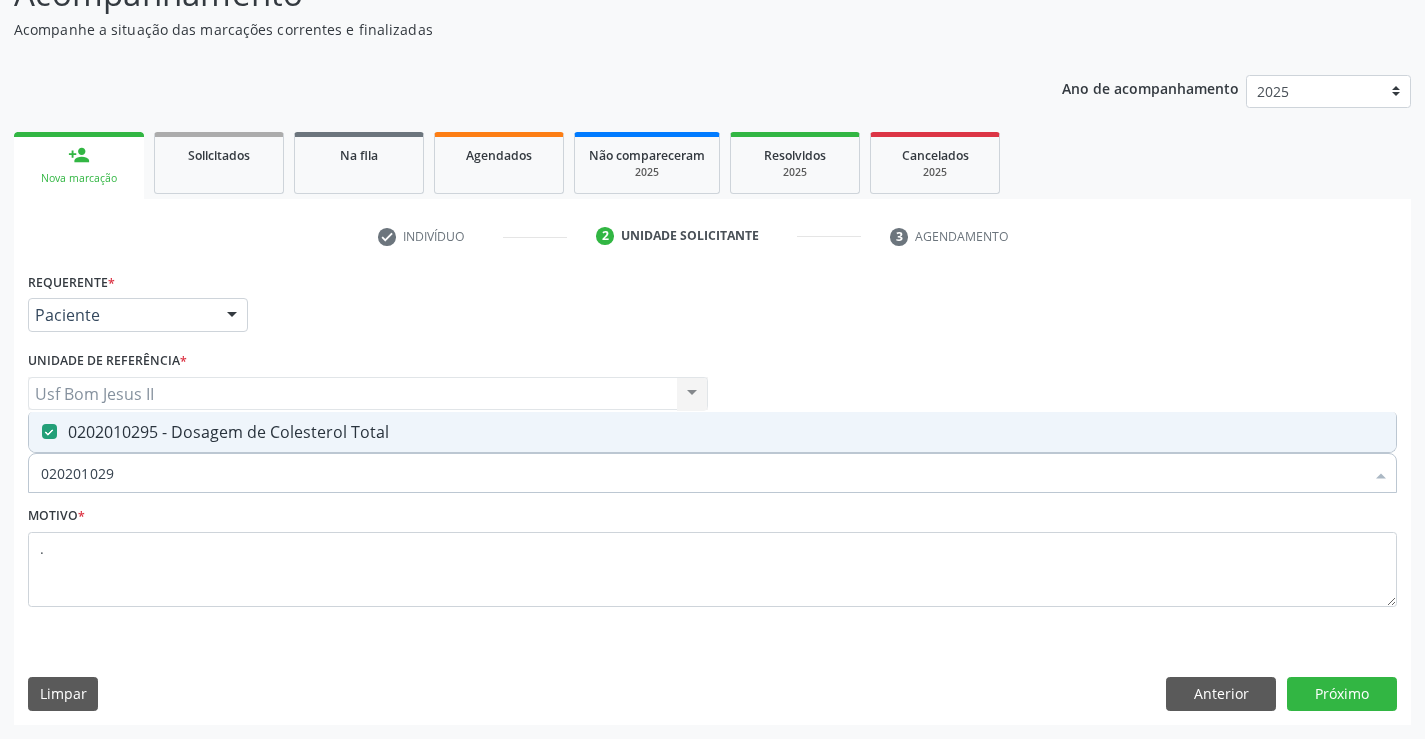 type on "02020102" 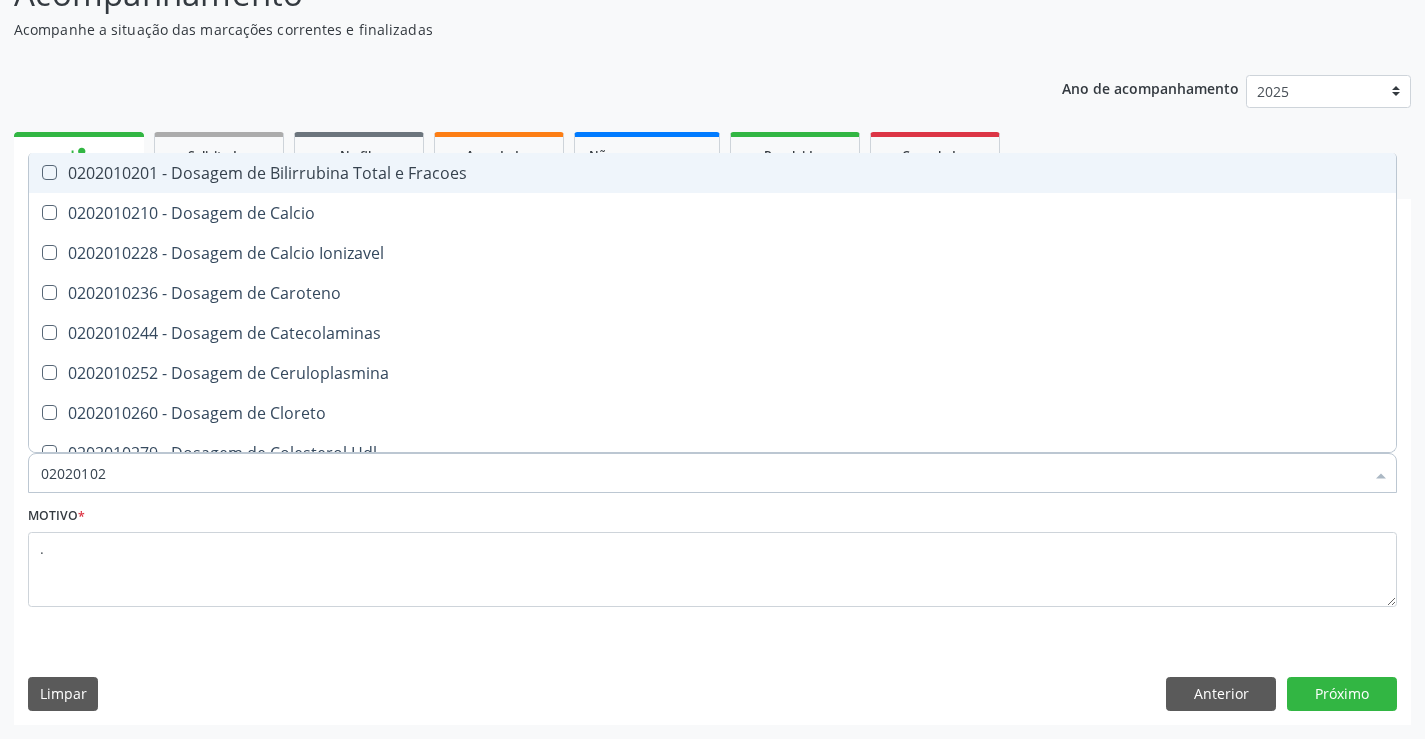 type on "0202010" 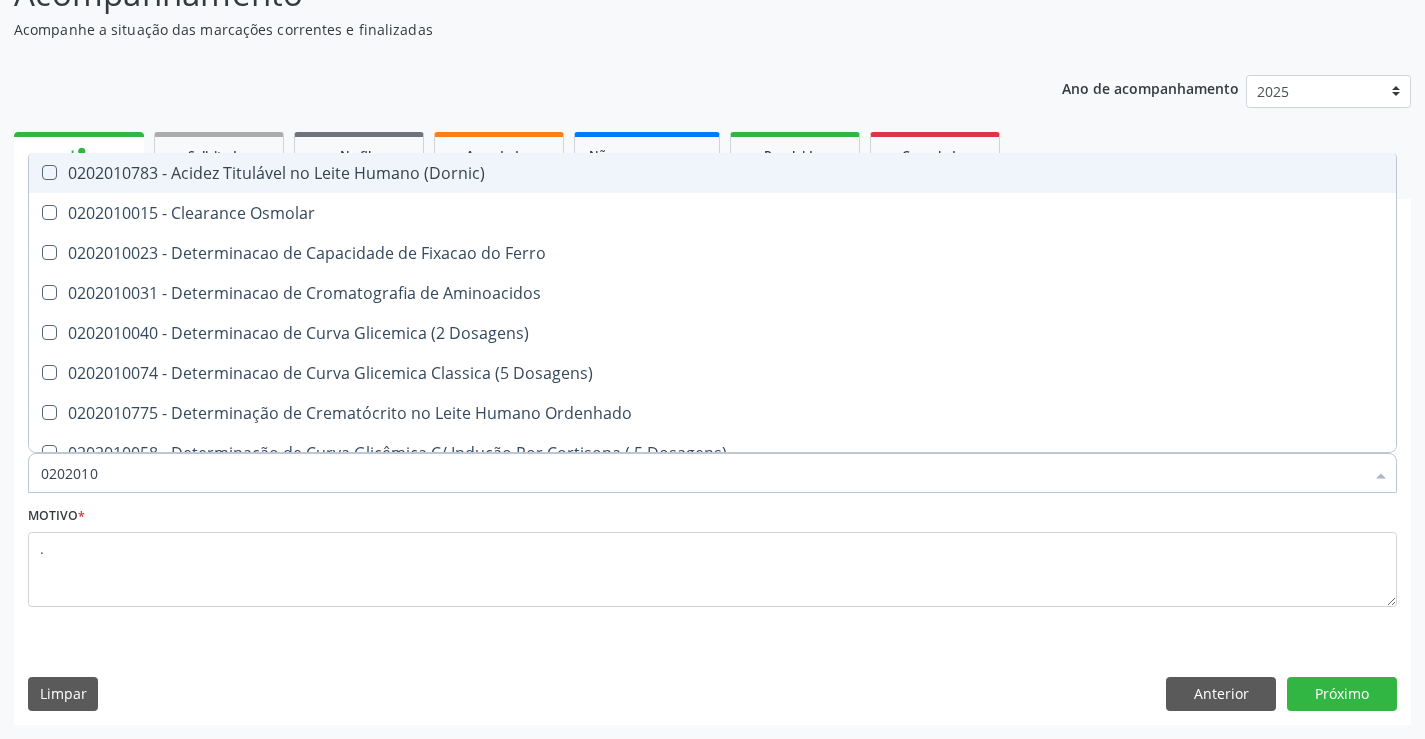 type on "020201" 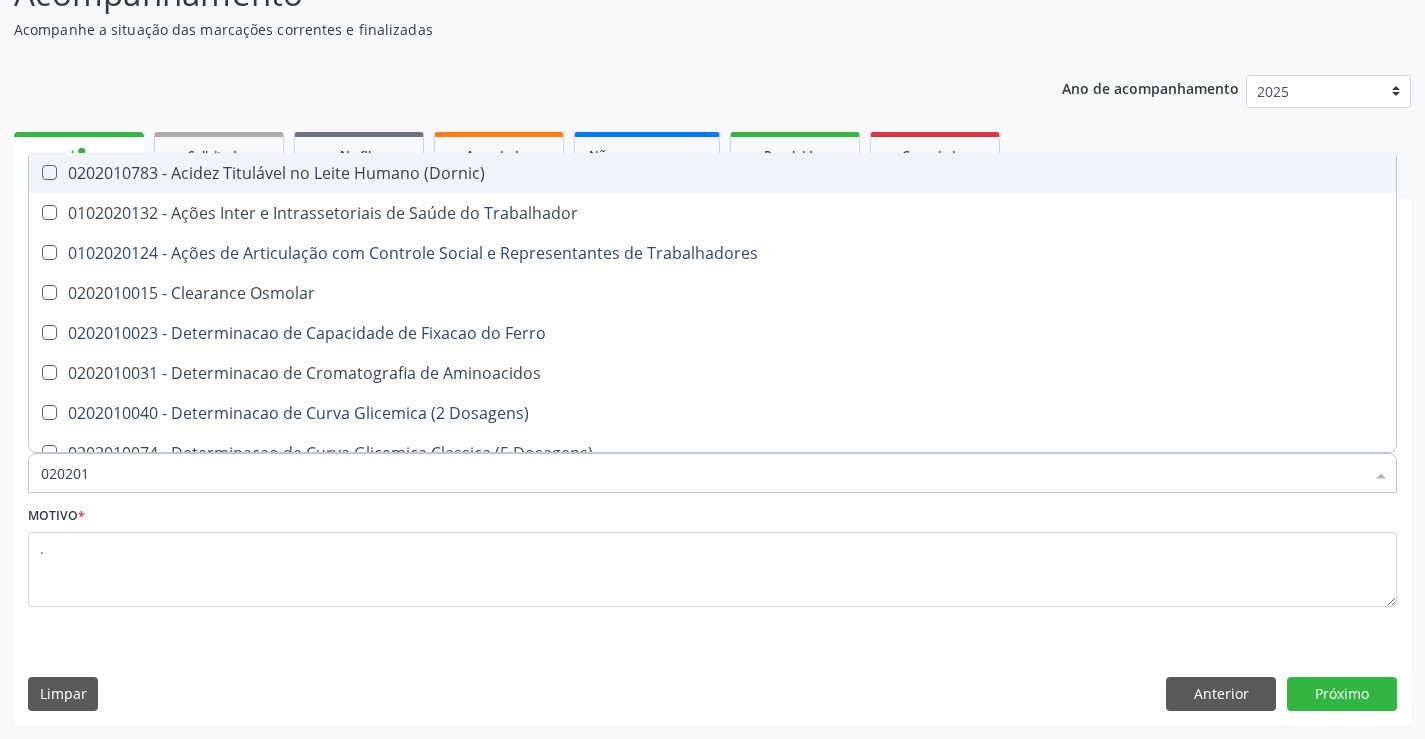 type on "02020" 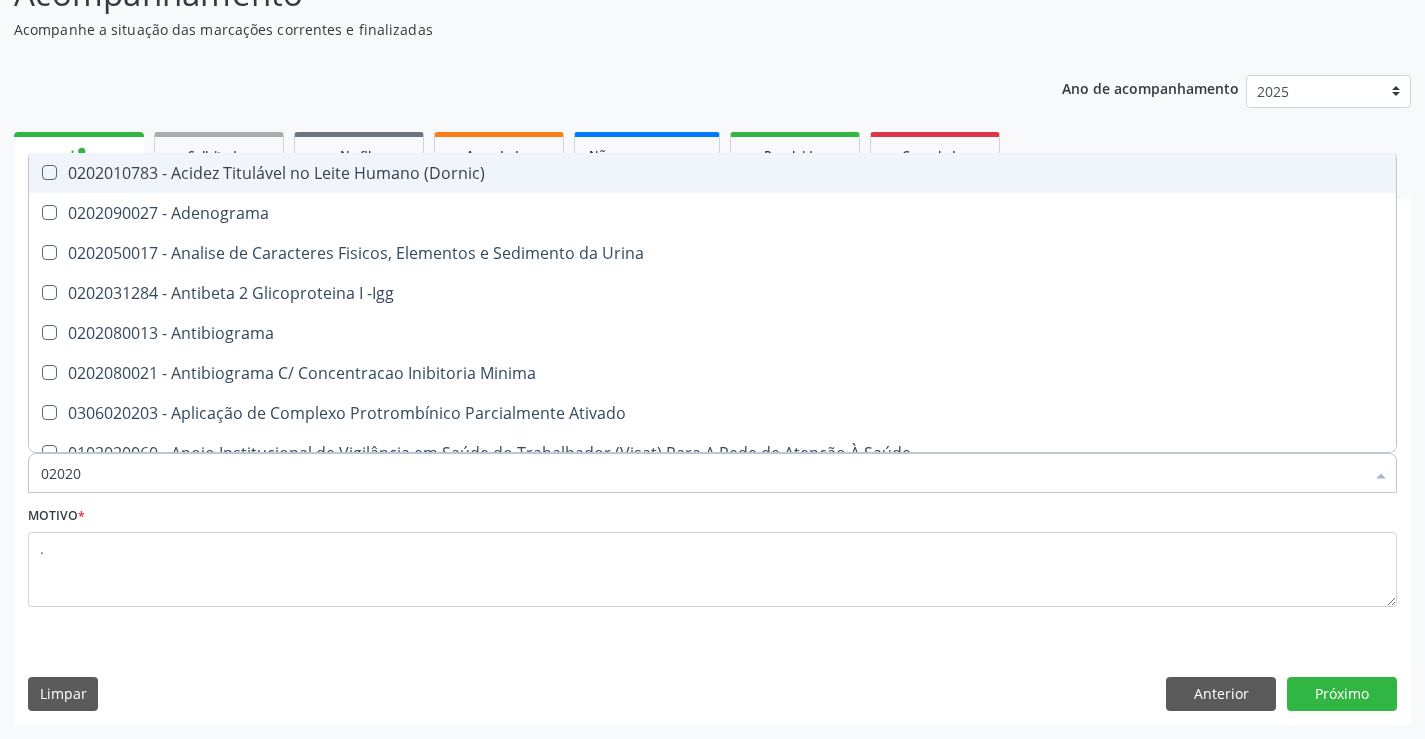 type on "020201" 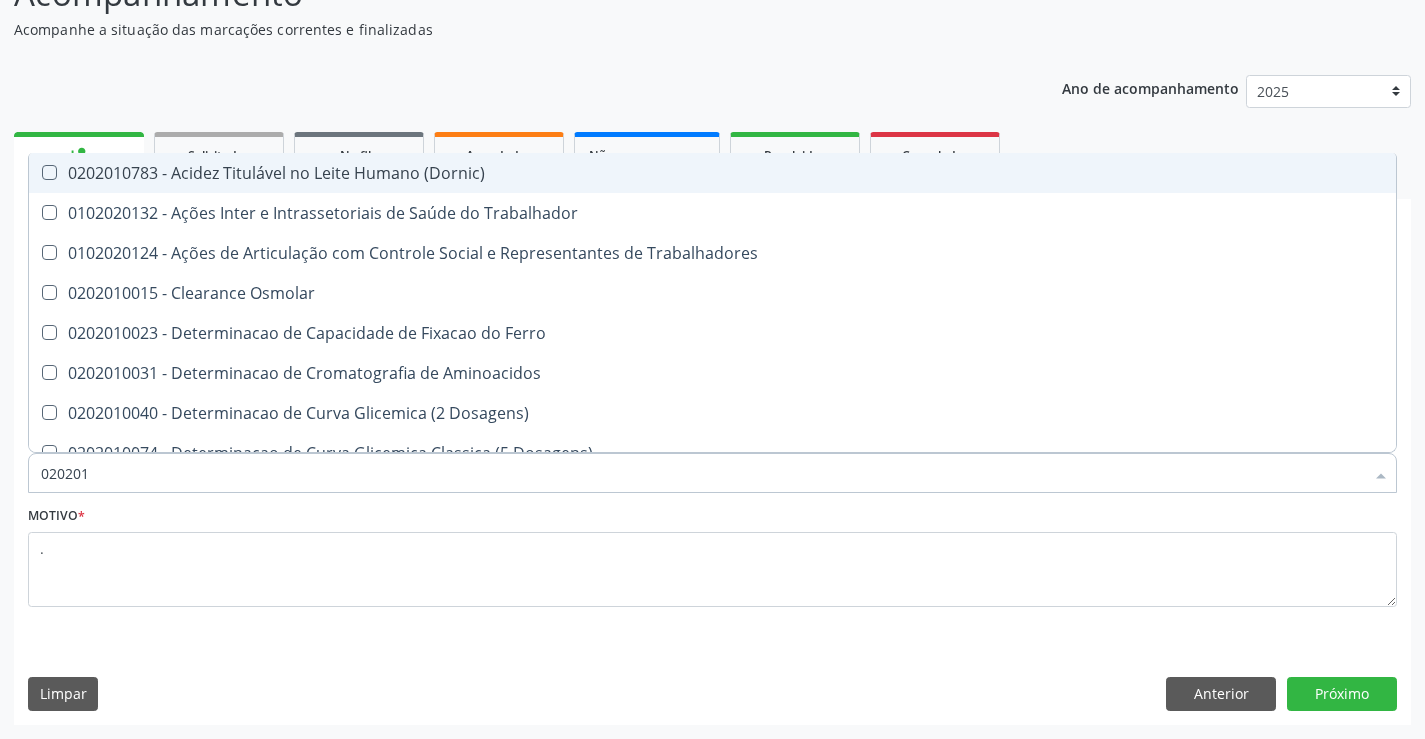type on "0202010" 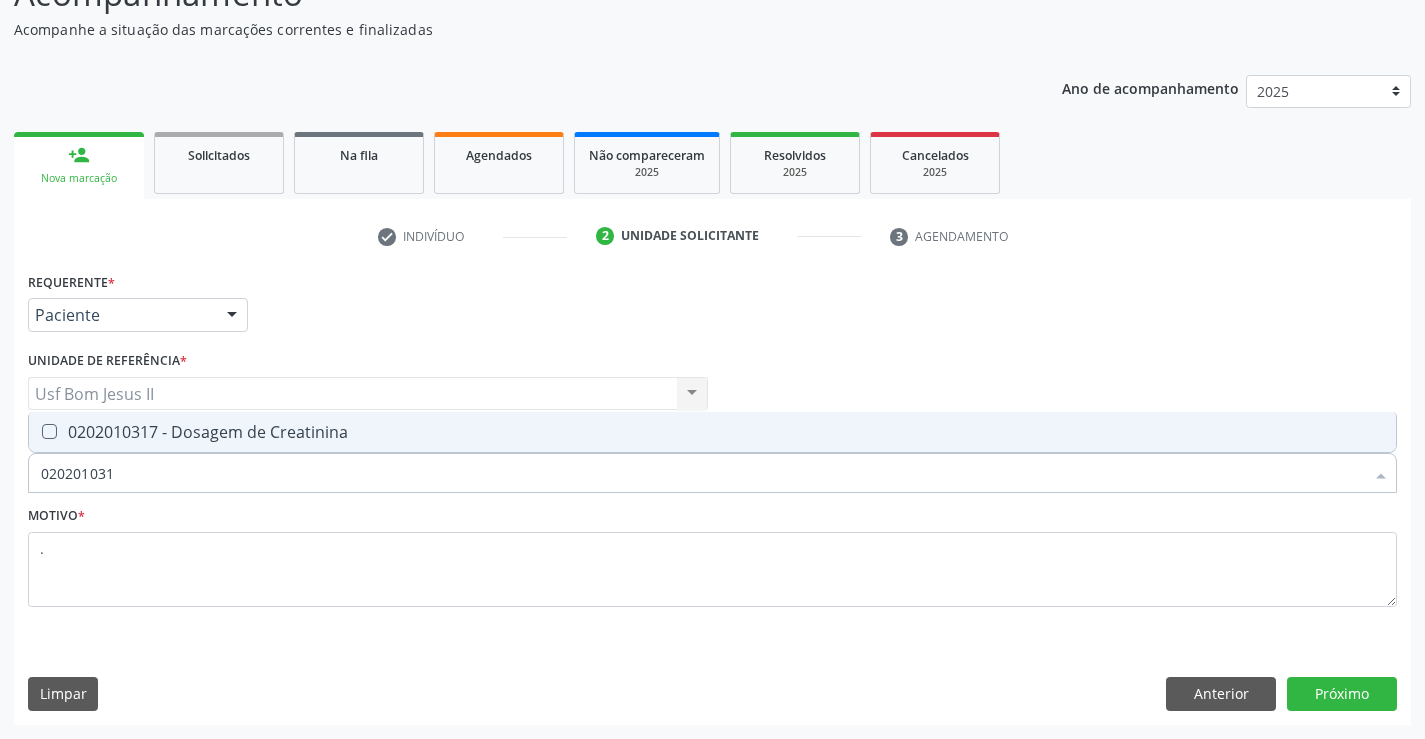 type on "0202010317" 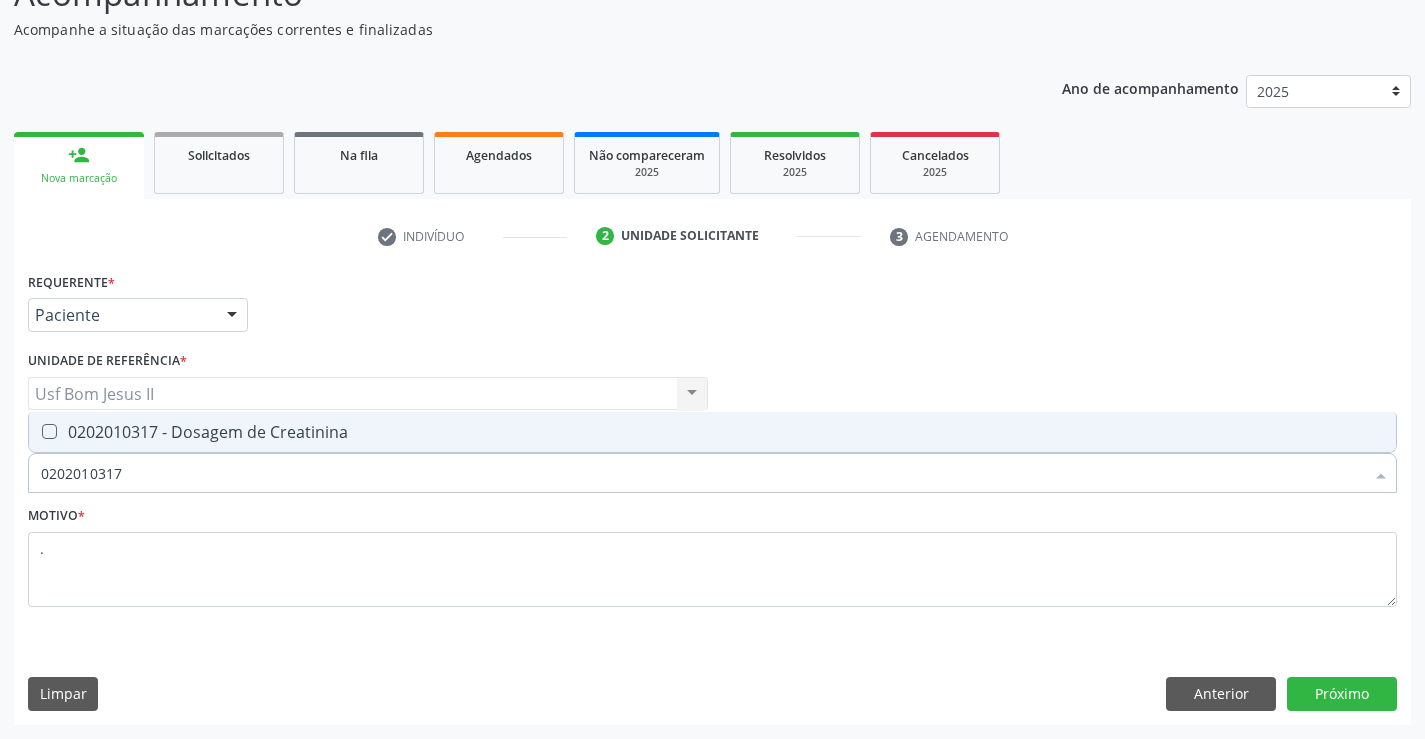 click on "0202010317 - Dosagem de Creatinina" at bounding box center [712, 432] 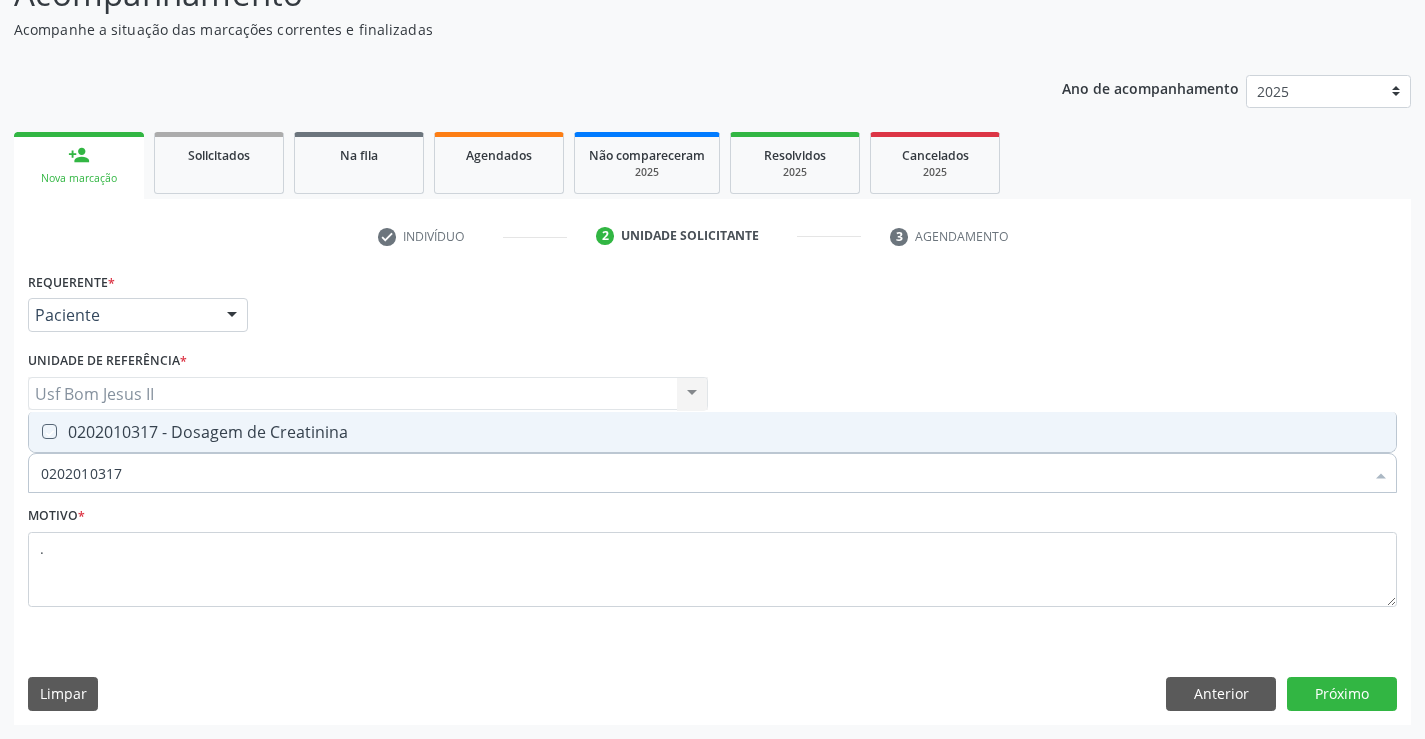 checkbox on "true" 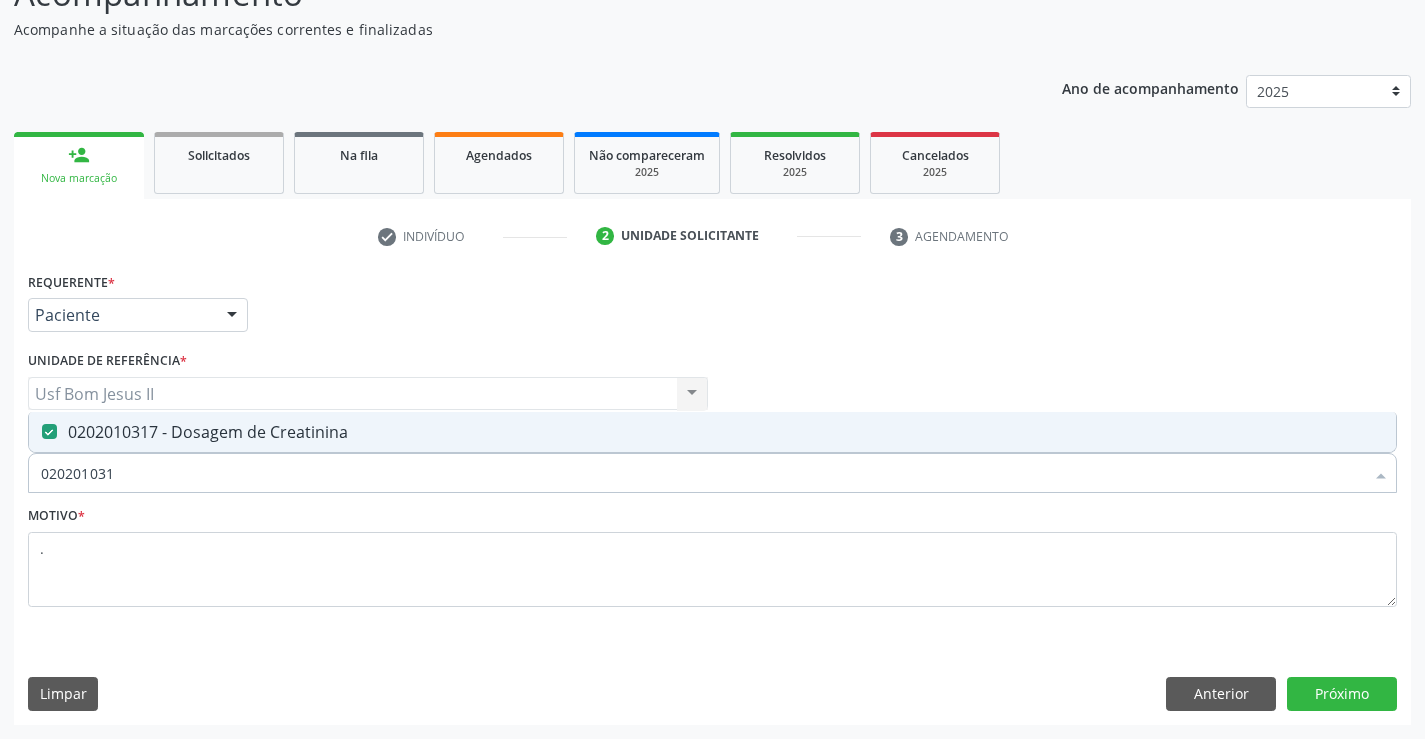 type on "02020103" 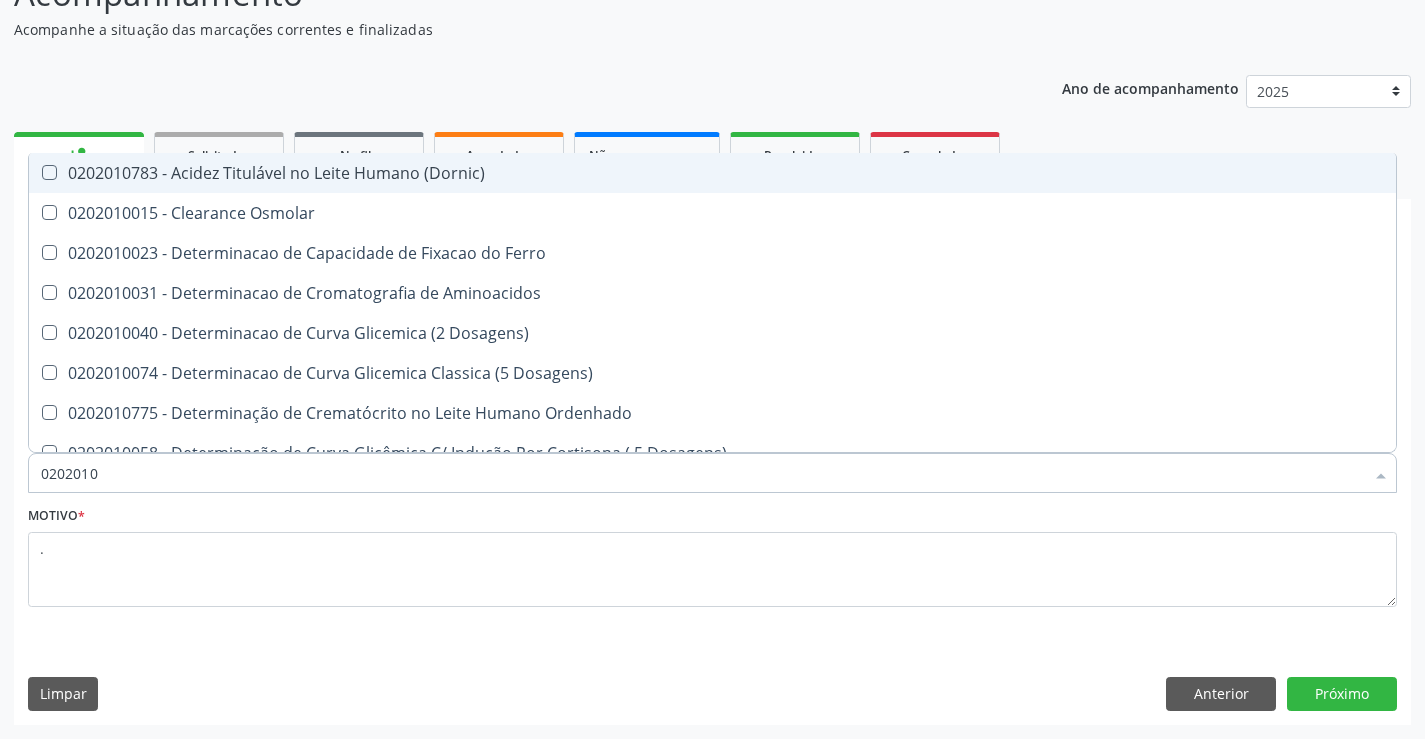 type on "020201" 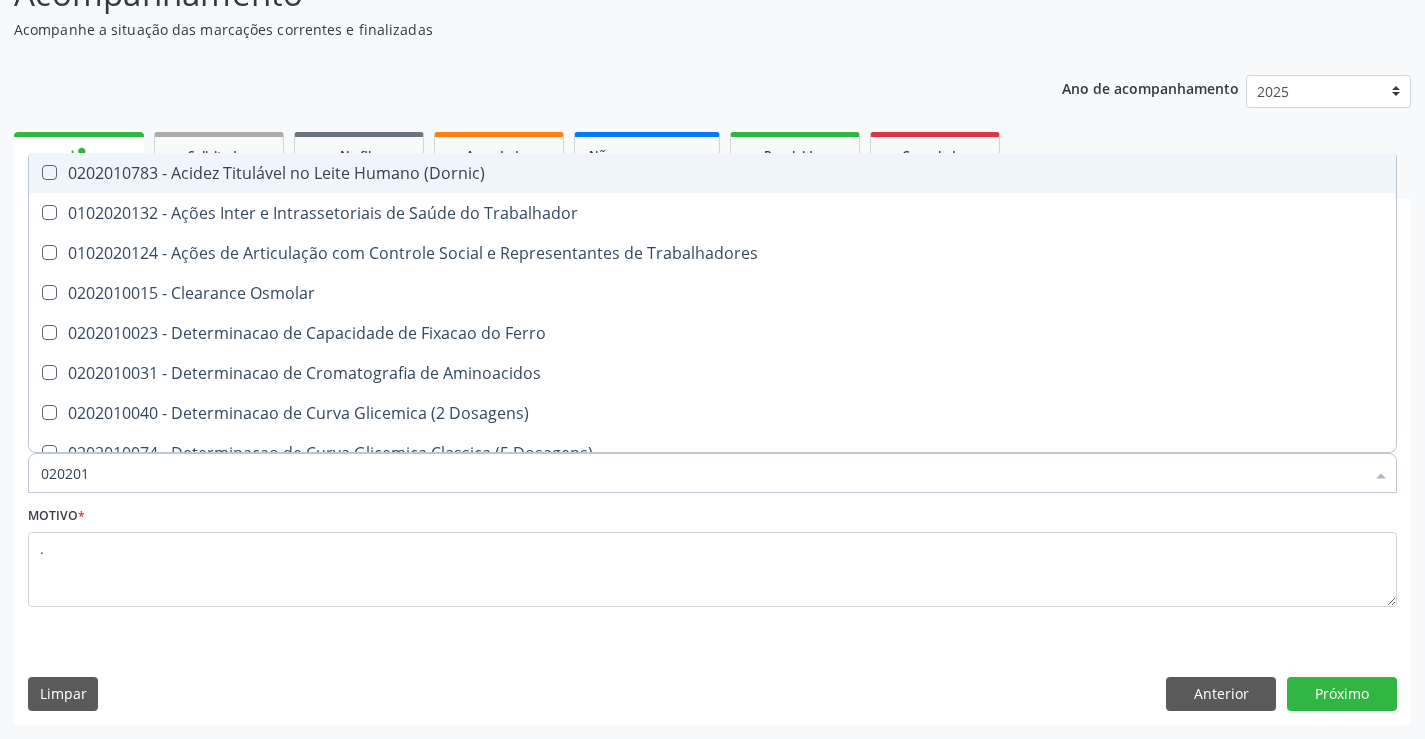type on "02020" 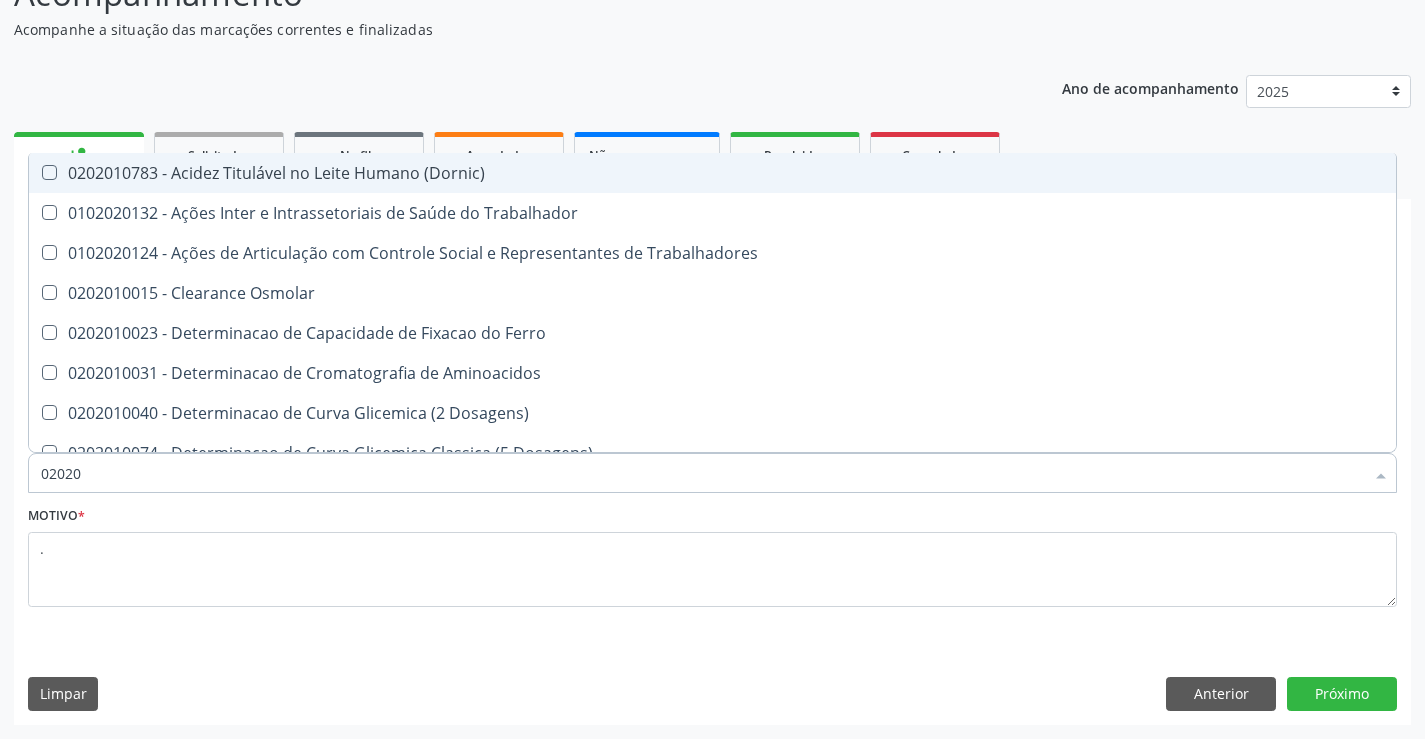 checkbox on "false" 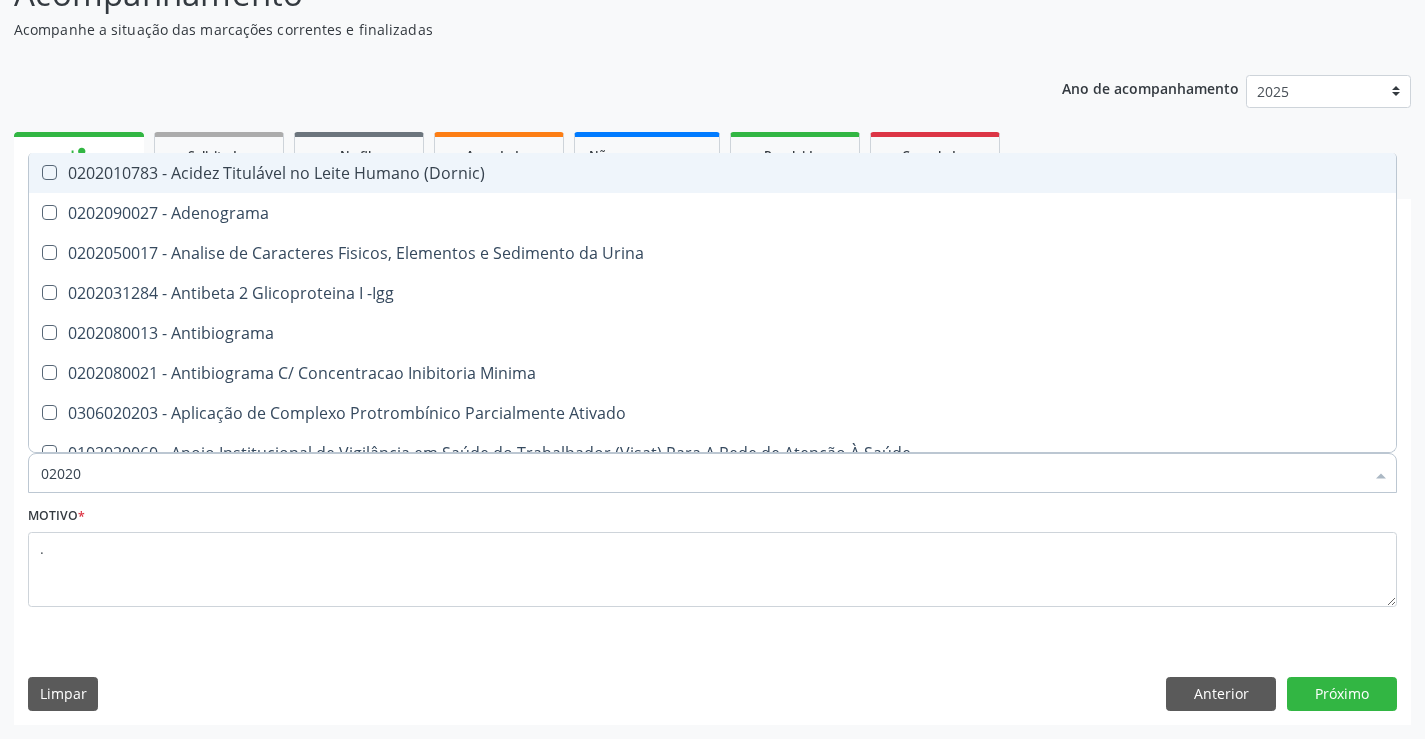type on "020201" 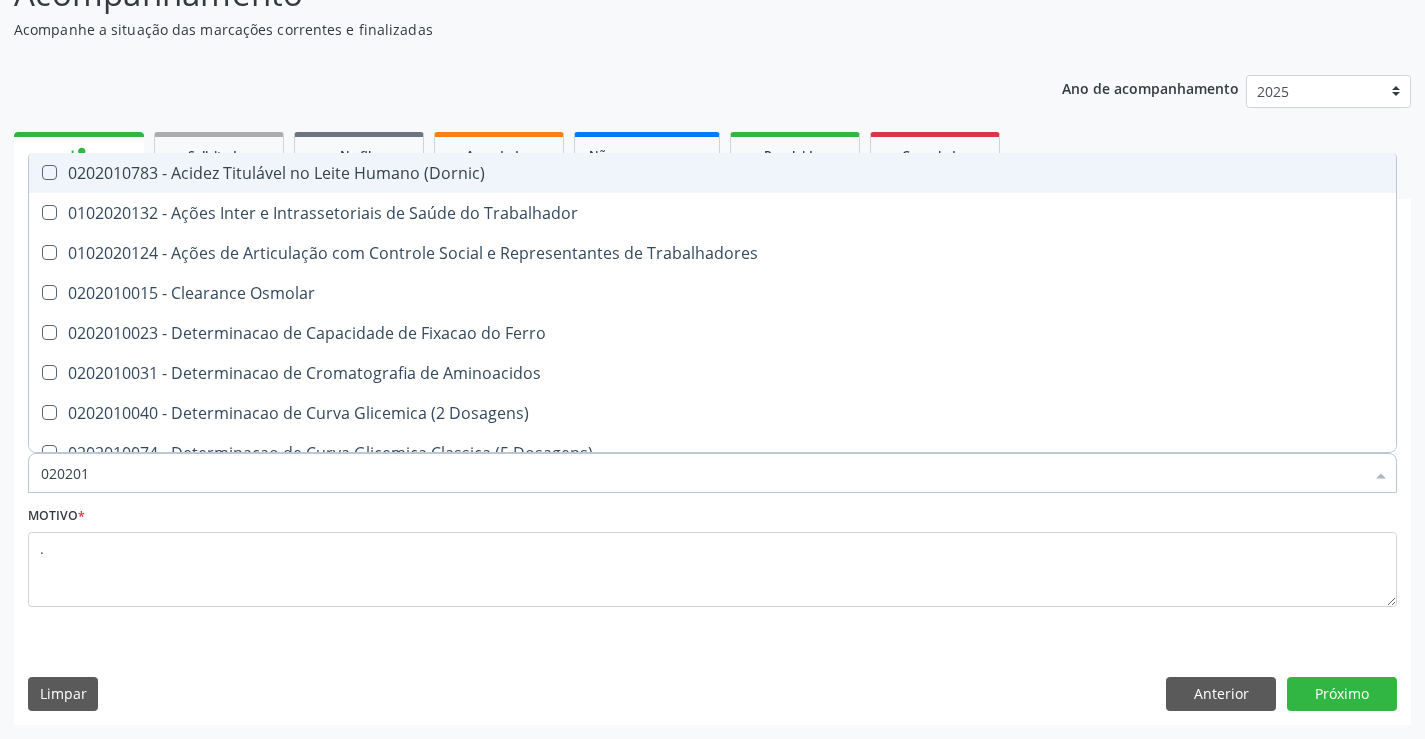 type on "0202010" 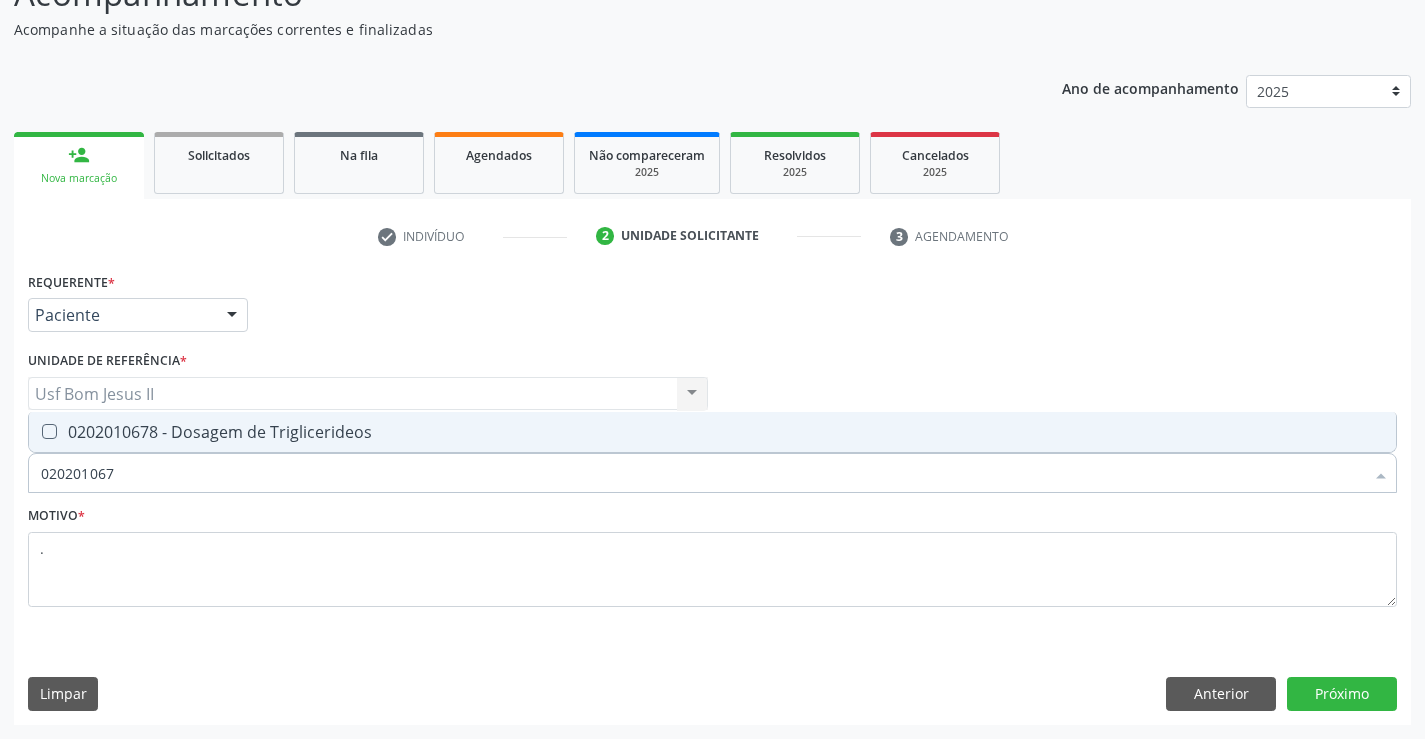 type on "0202010678" 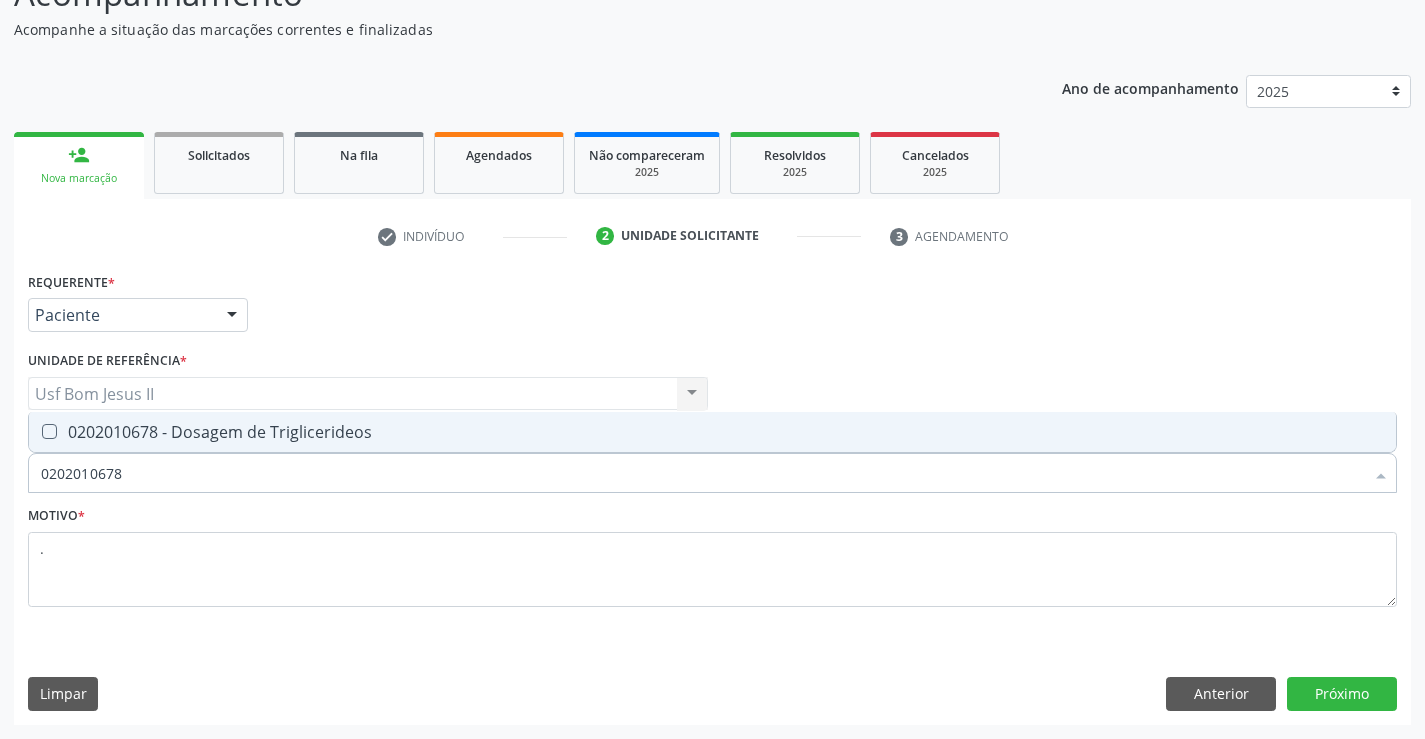 click on "Desfazer seleção
0202010678 - Dosagem de Triglicerideos
Nenhum resultado encontrado para: " 0202010678  "
Não há nenhuma opção para ser exibida." at bounding box center (712, 432) 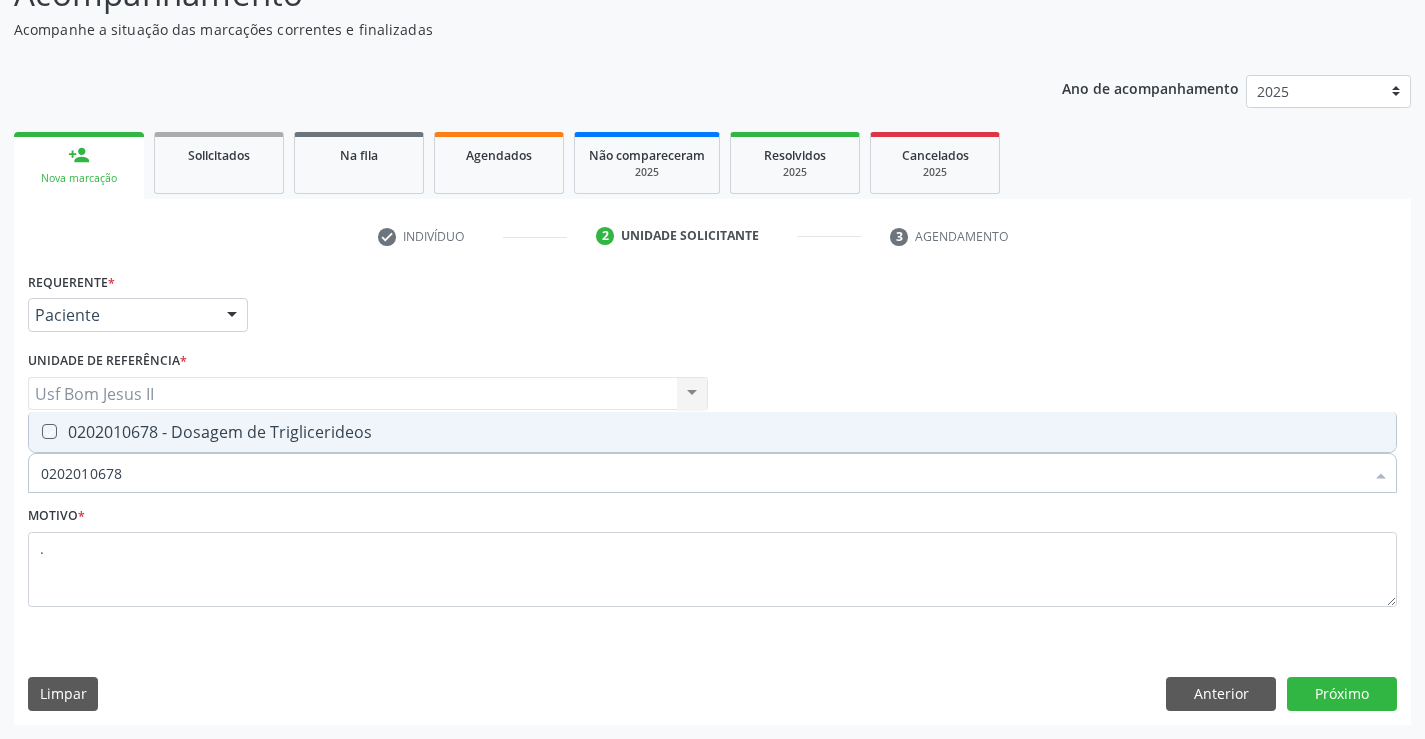 checkbox on "true" 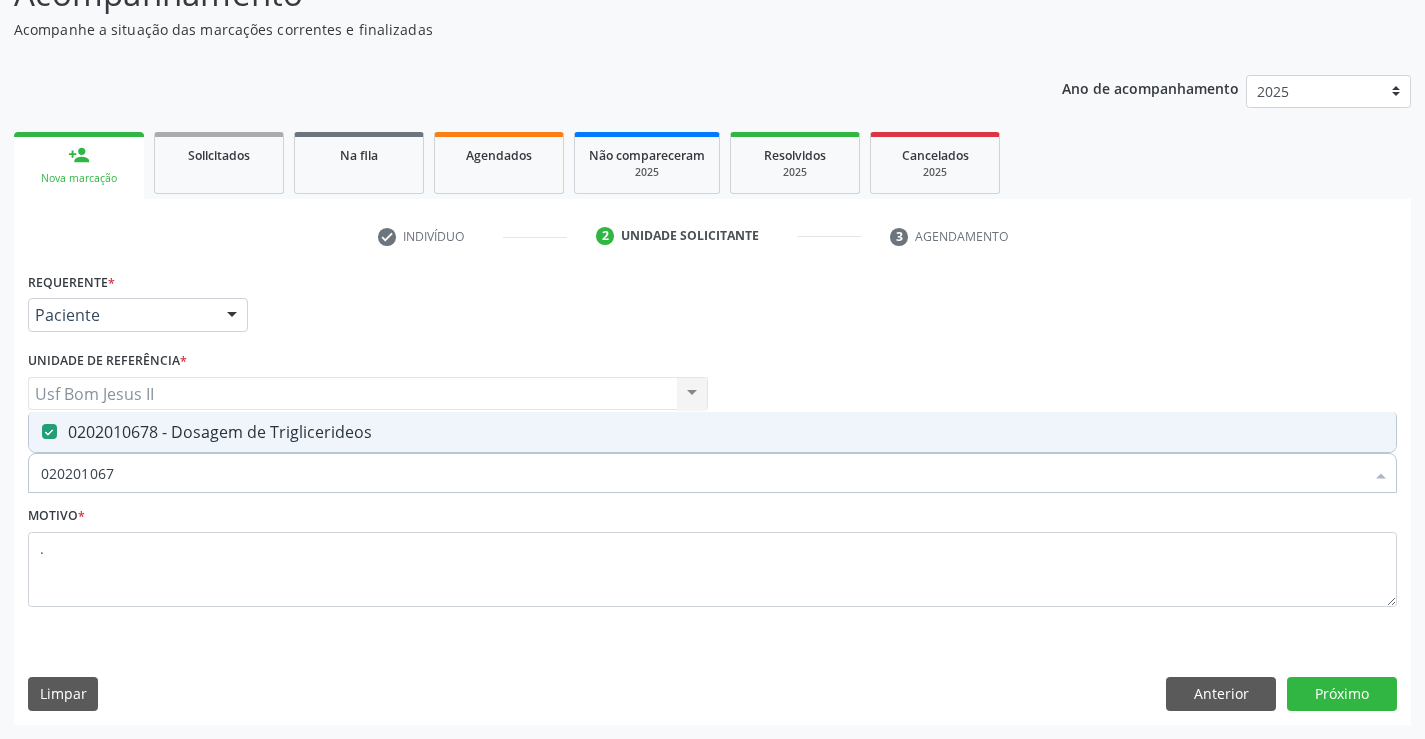 type on "02020106" 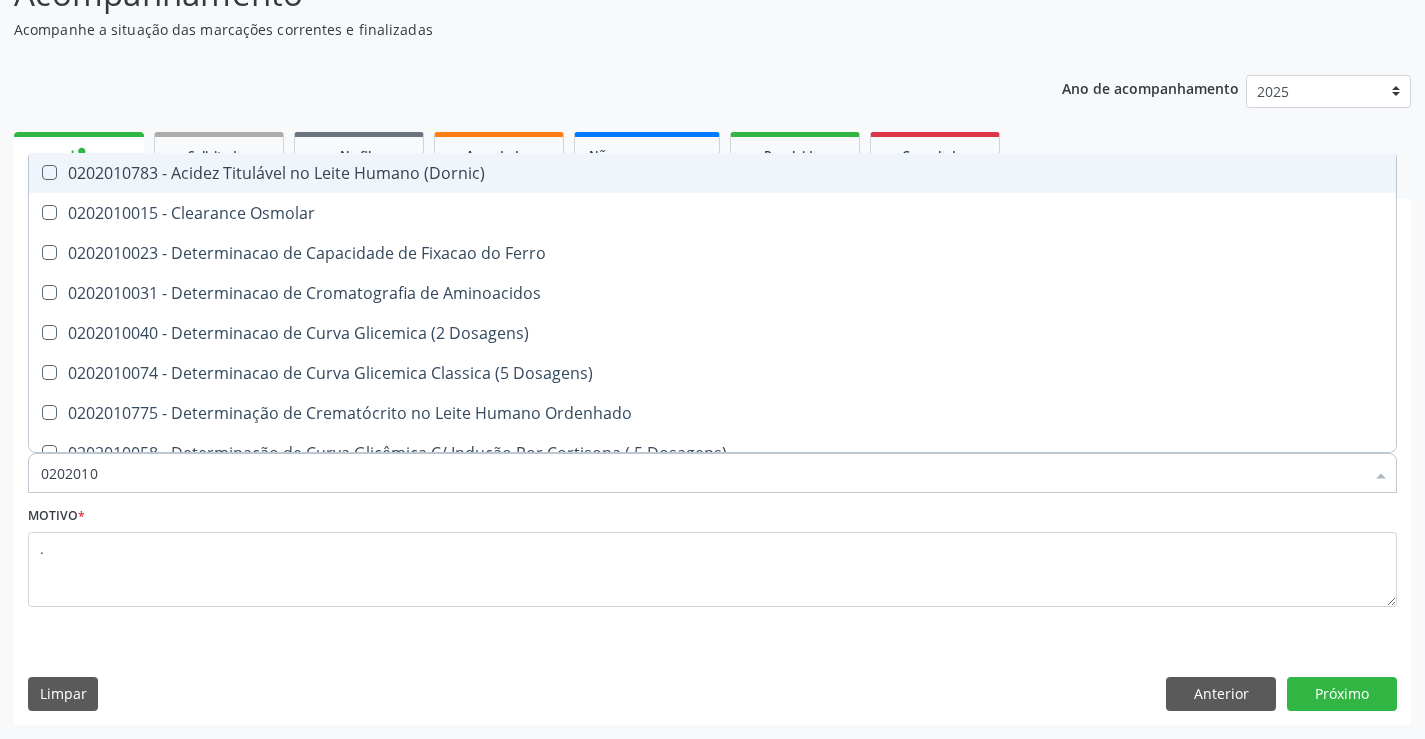type on "020201" 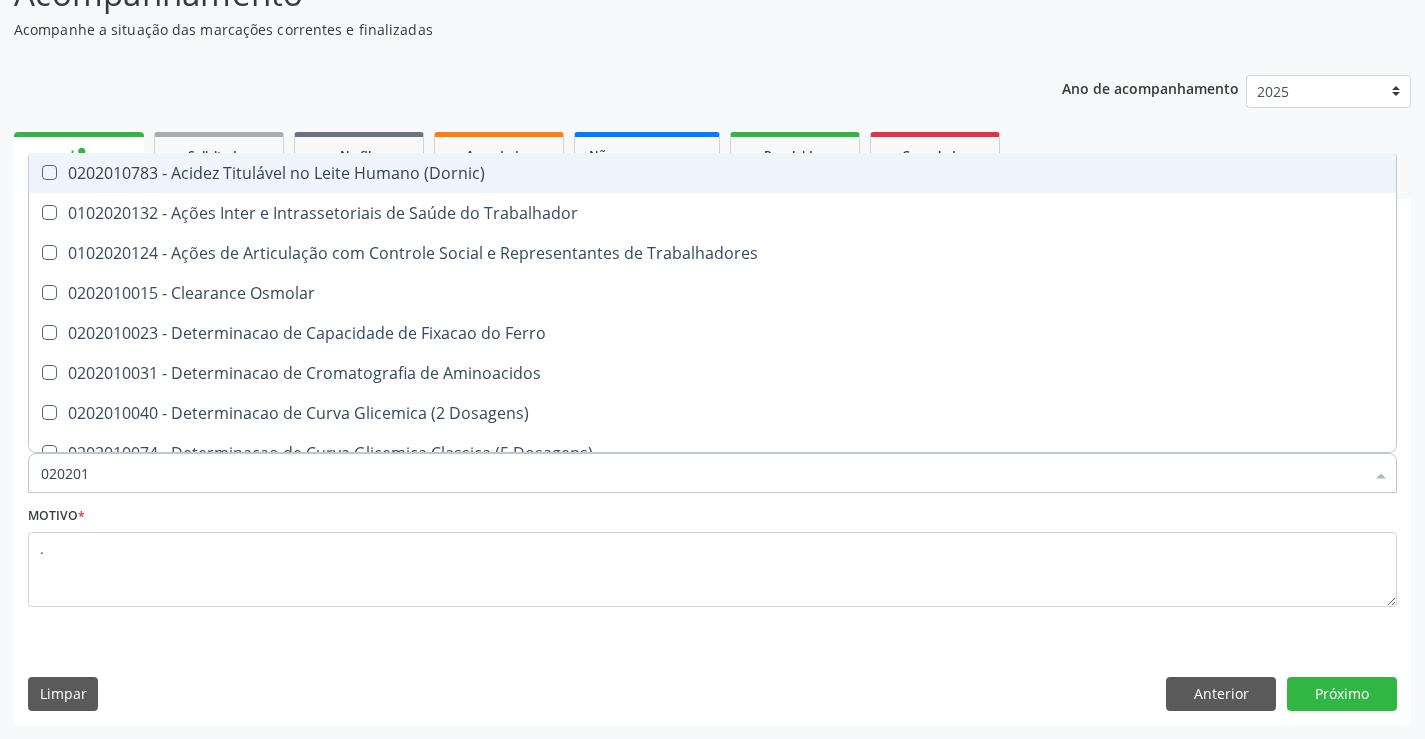 type on "02020" 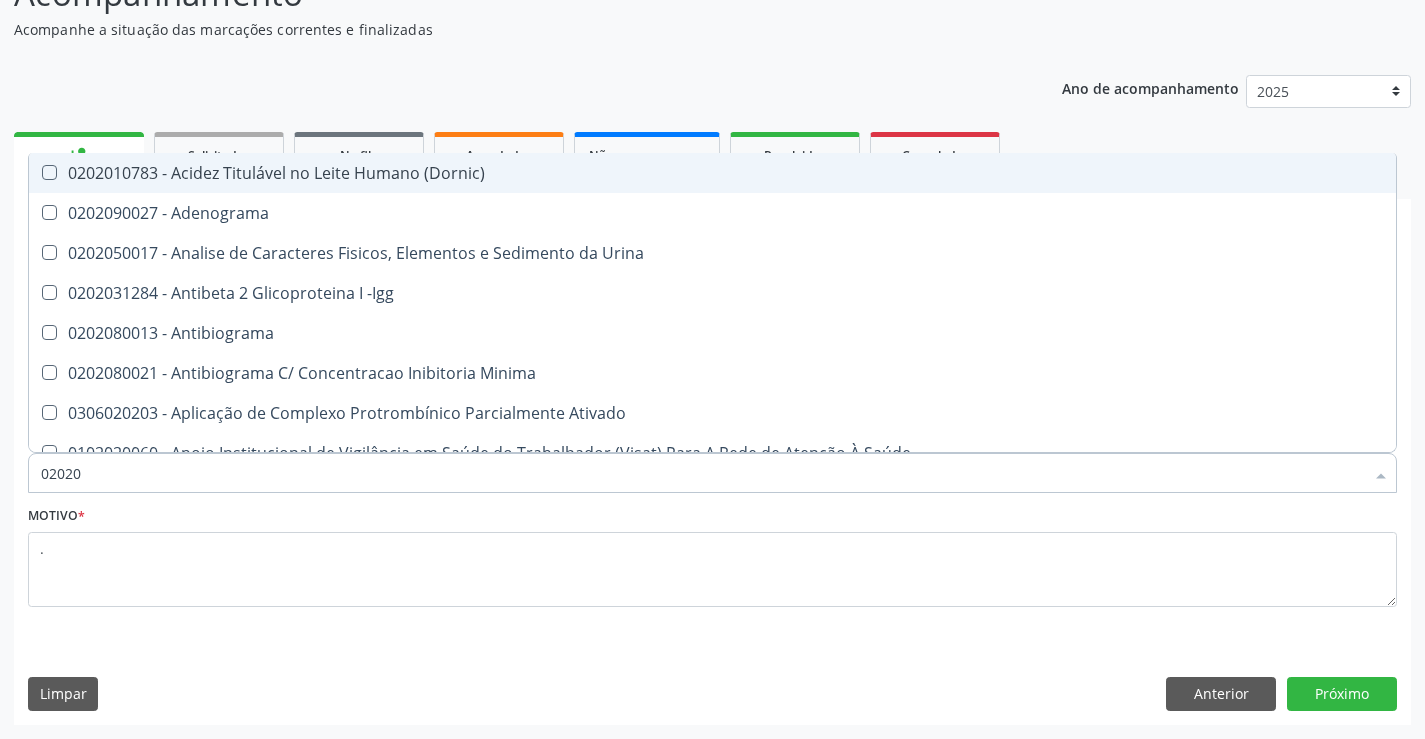 type on "020201" 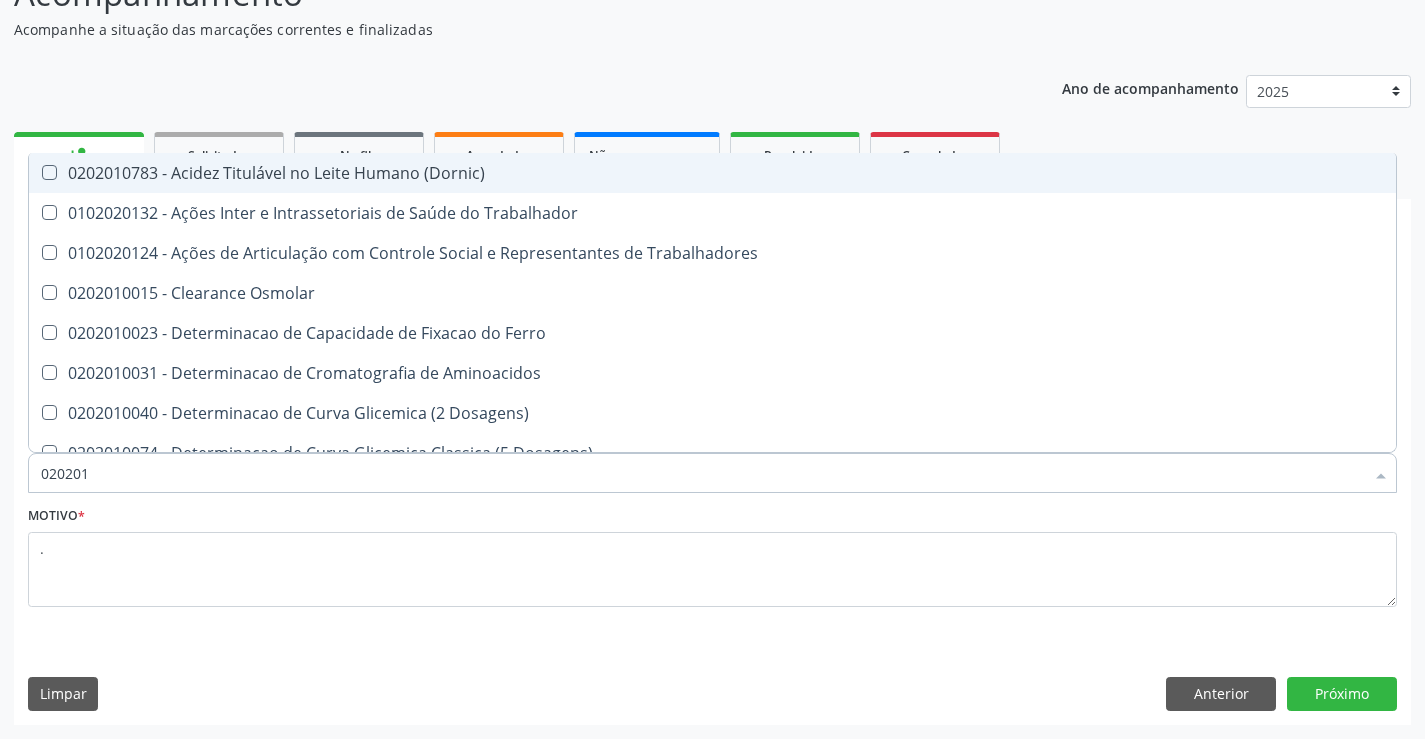 type on "0202010" 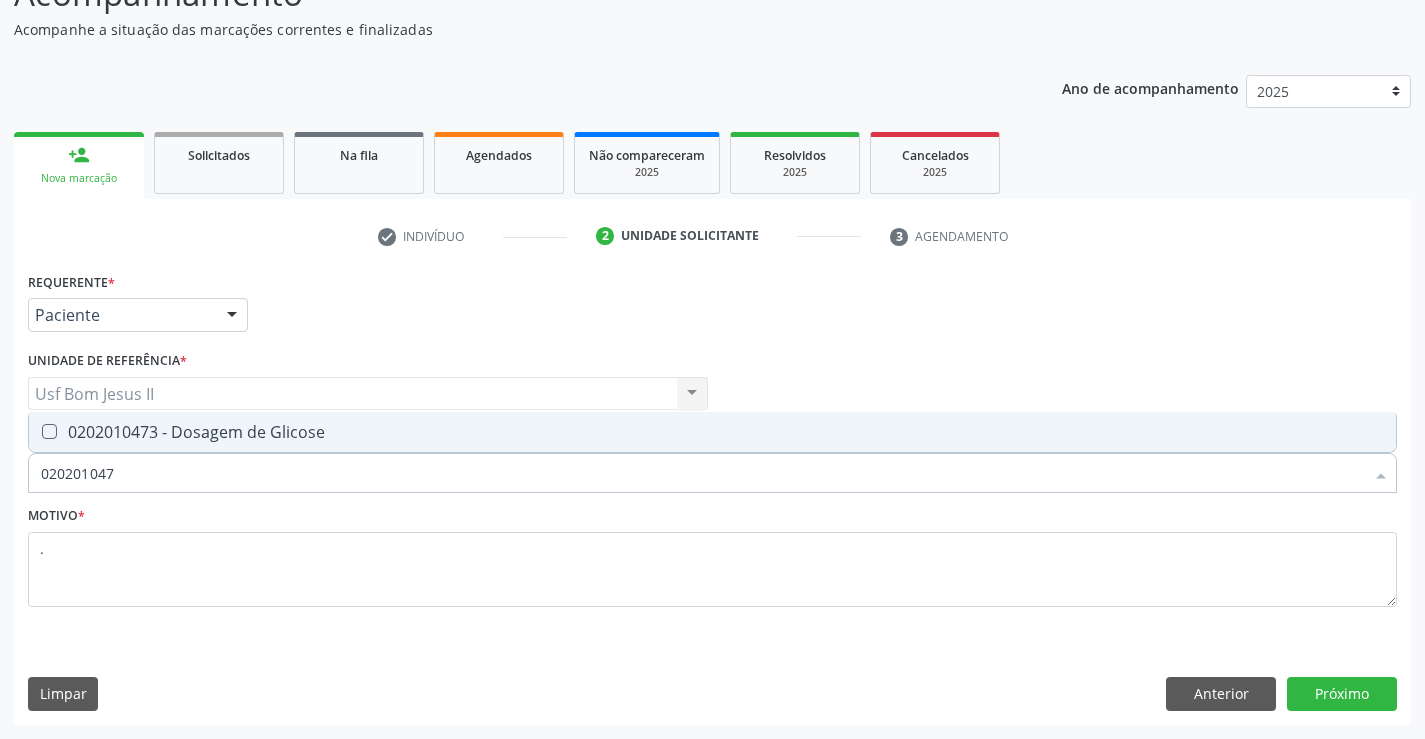 type on "0202010473" 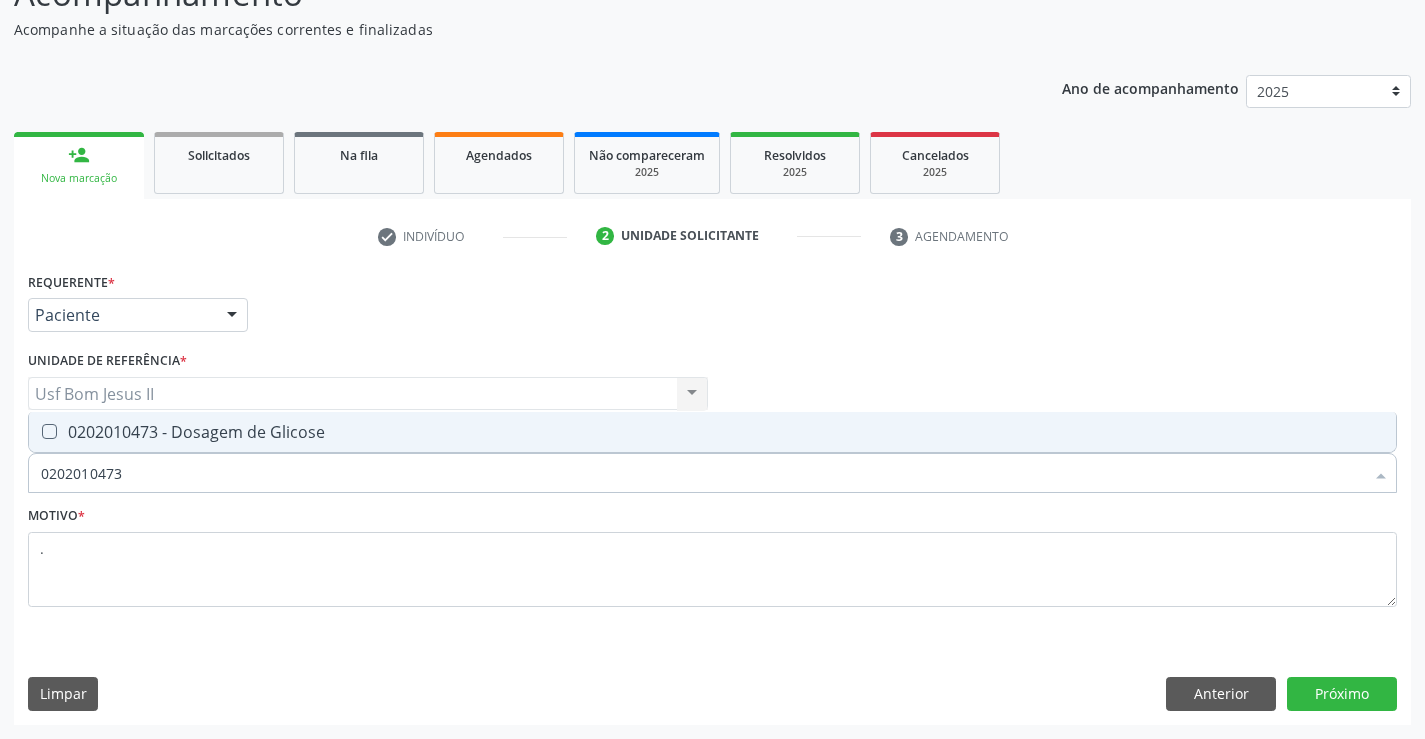 click on "0202010473 - Dosagem de Glicose" at bounding box center (712, 432) 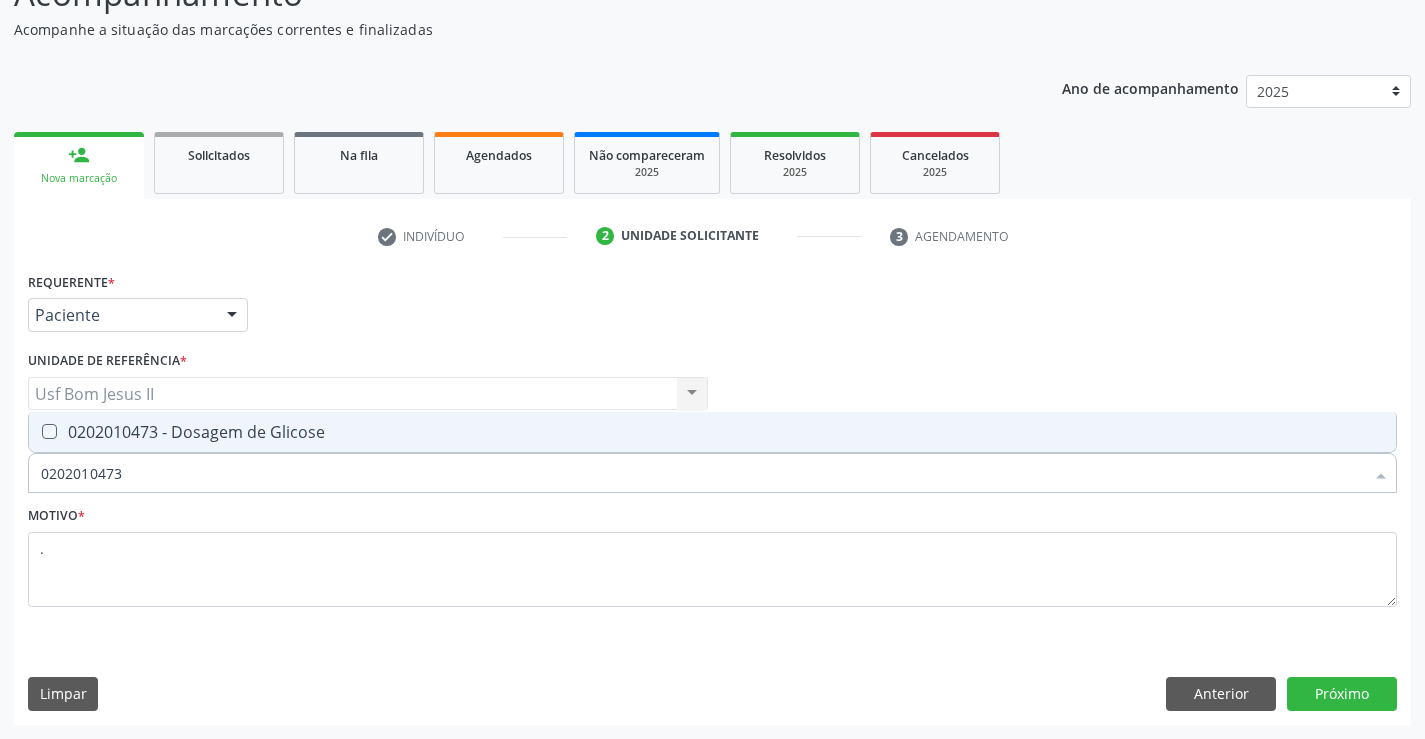 checkbox on "true" 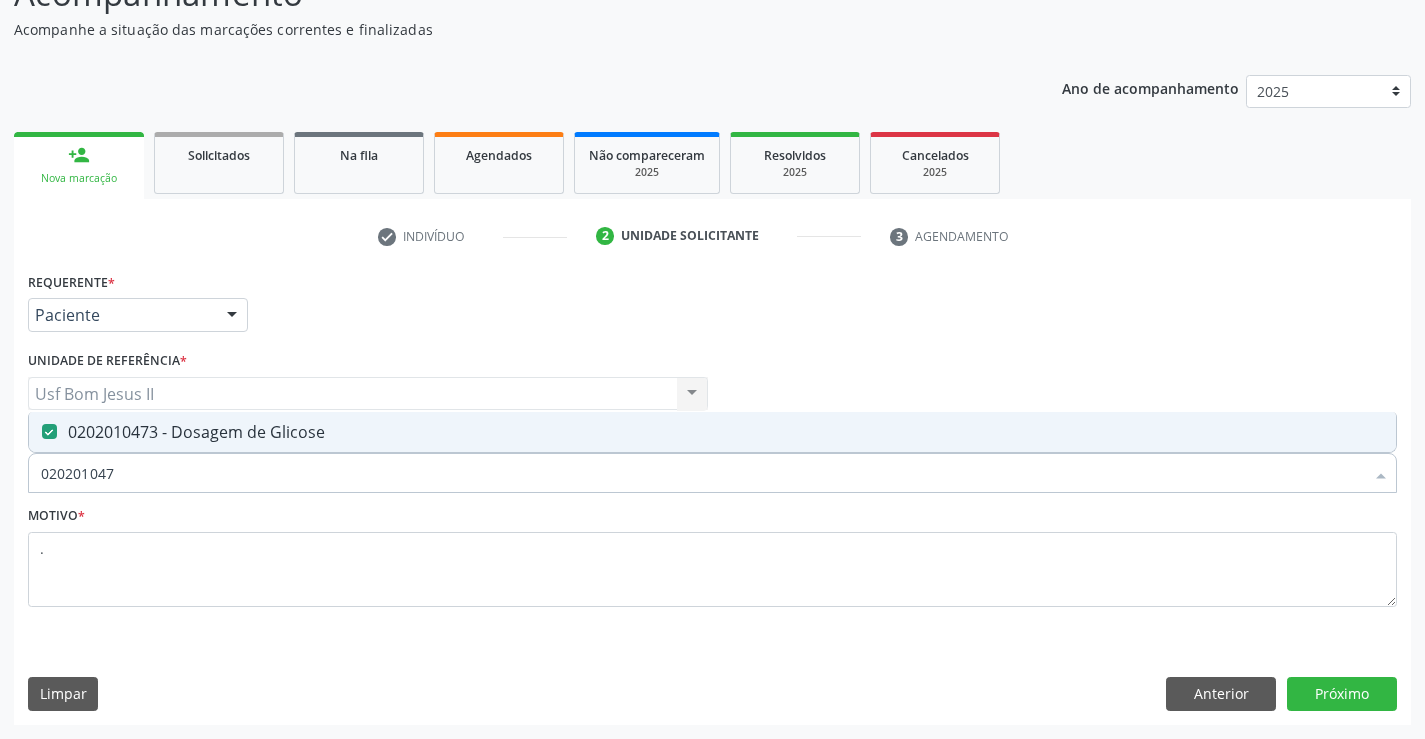 type on "02020104" 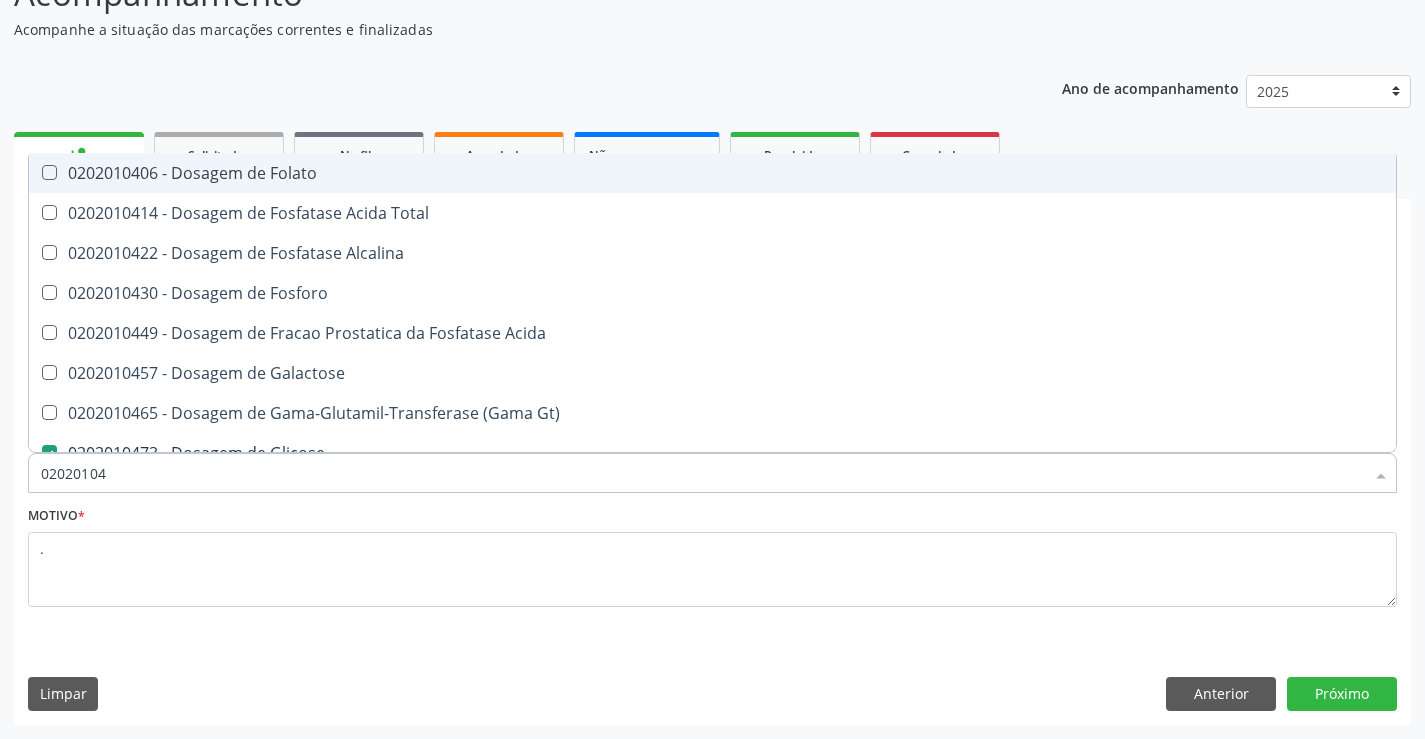 type on "0202010" 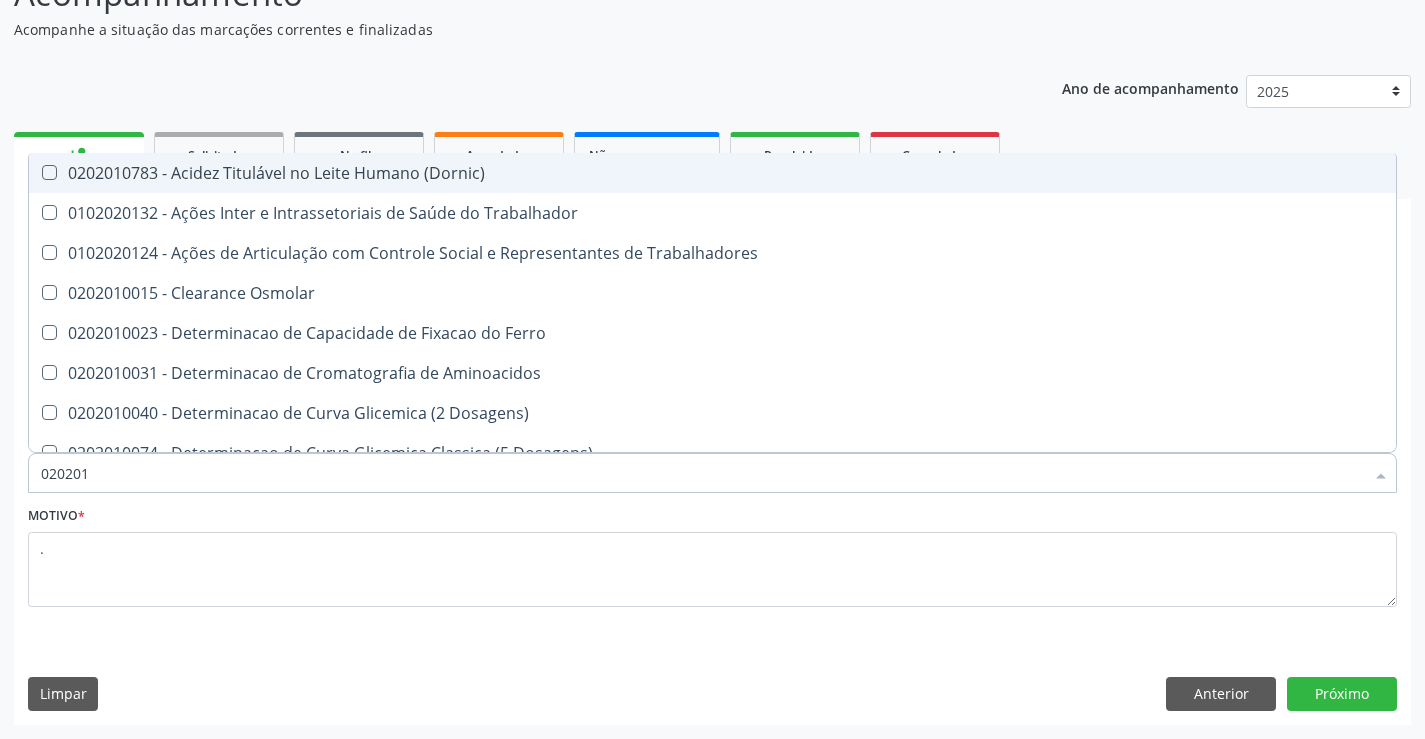 type on "02020" 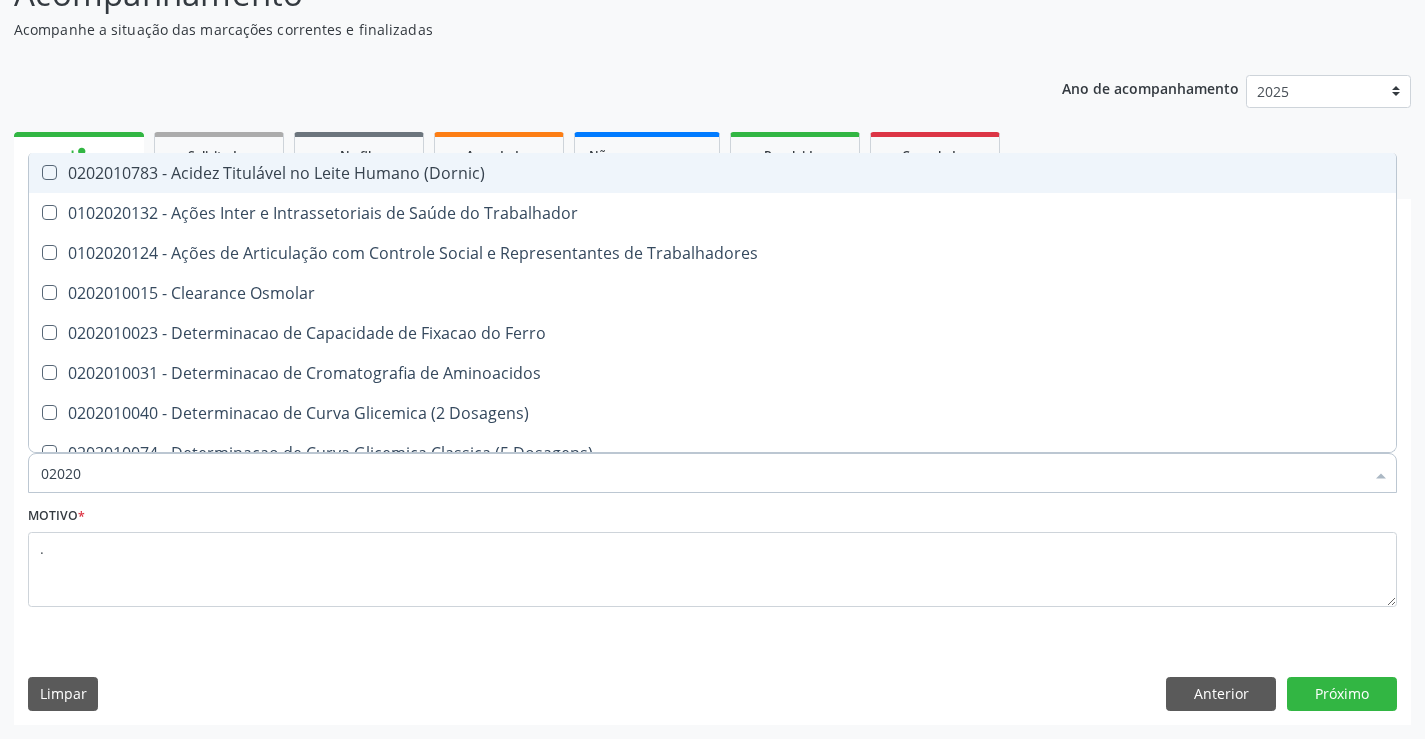 checkbox on "false" 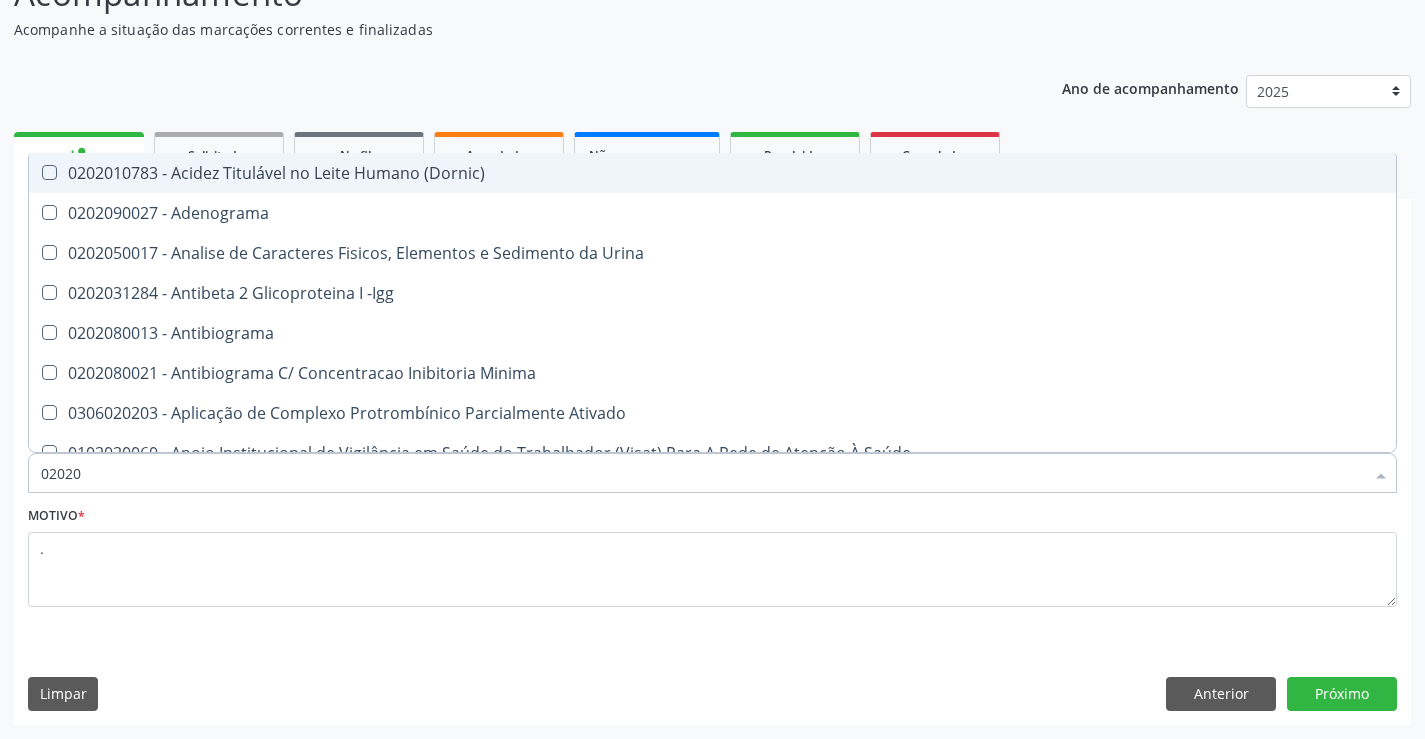 type on "020201" 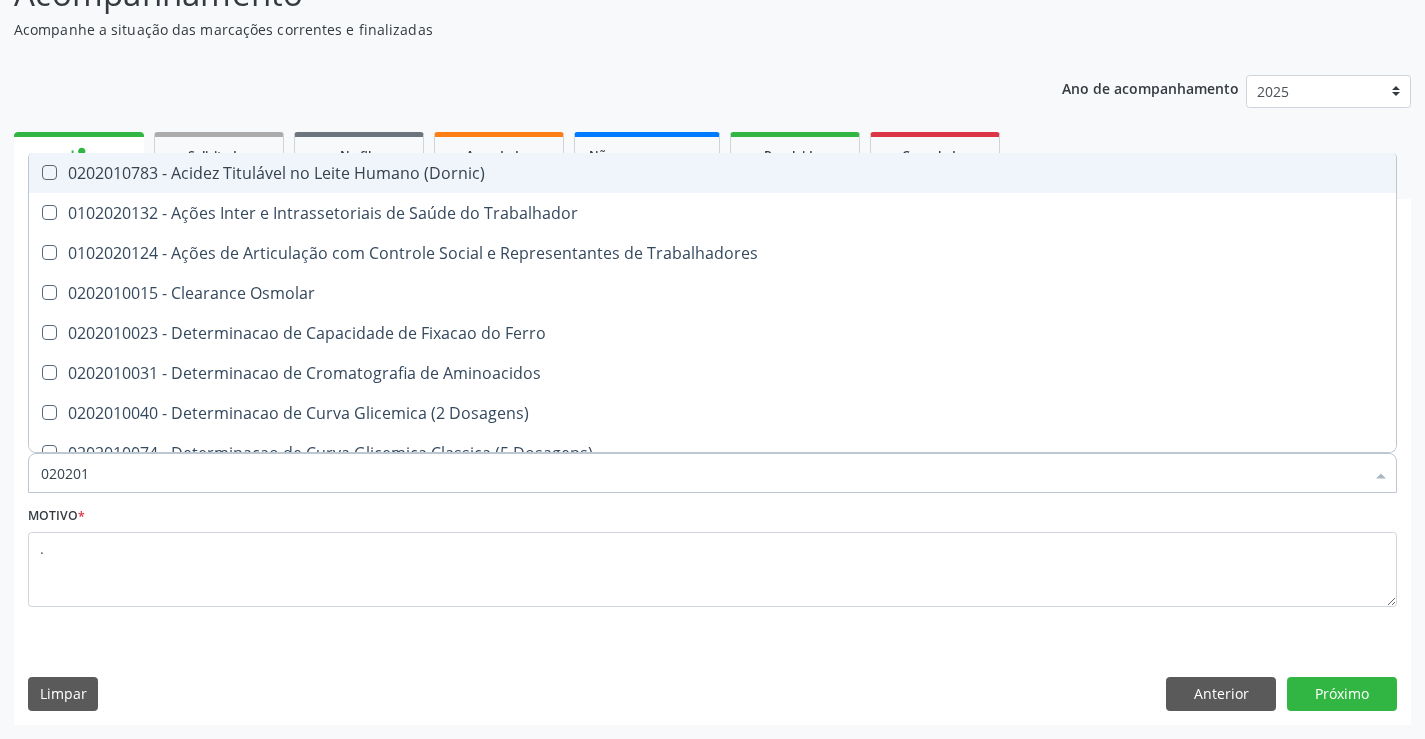 type on "0202010" 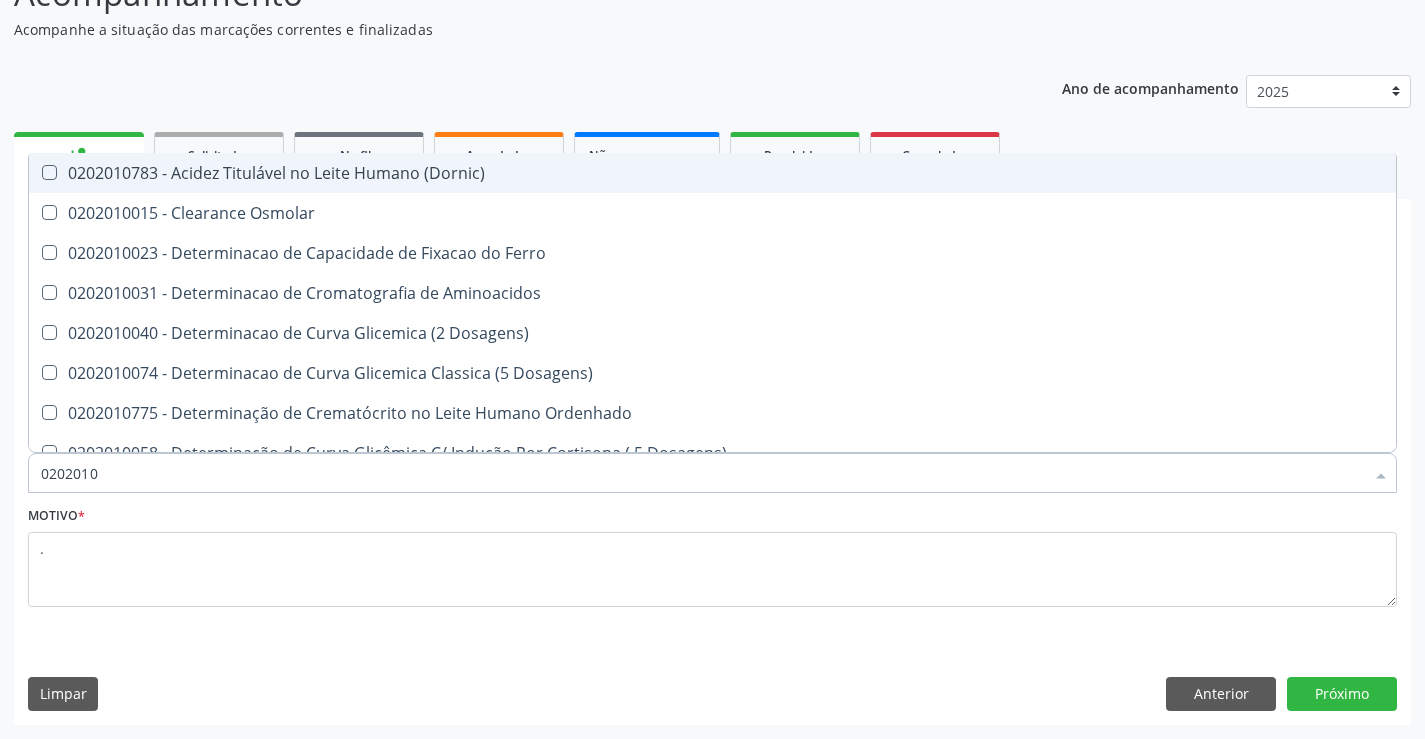 type on "02020102" 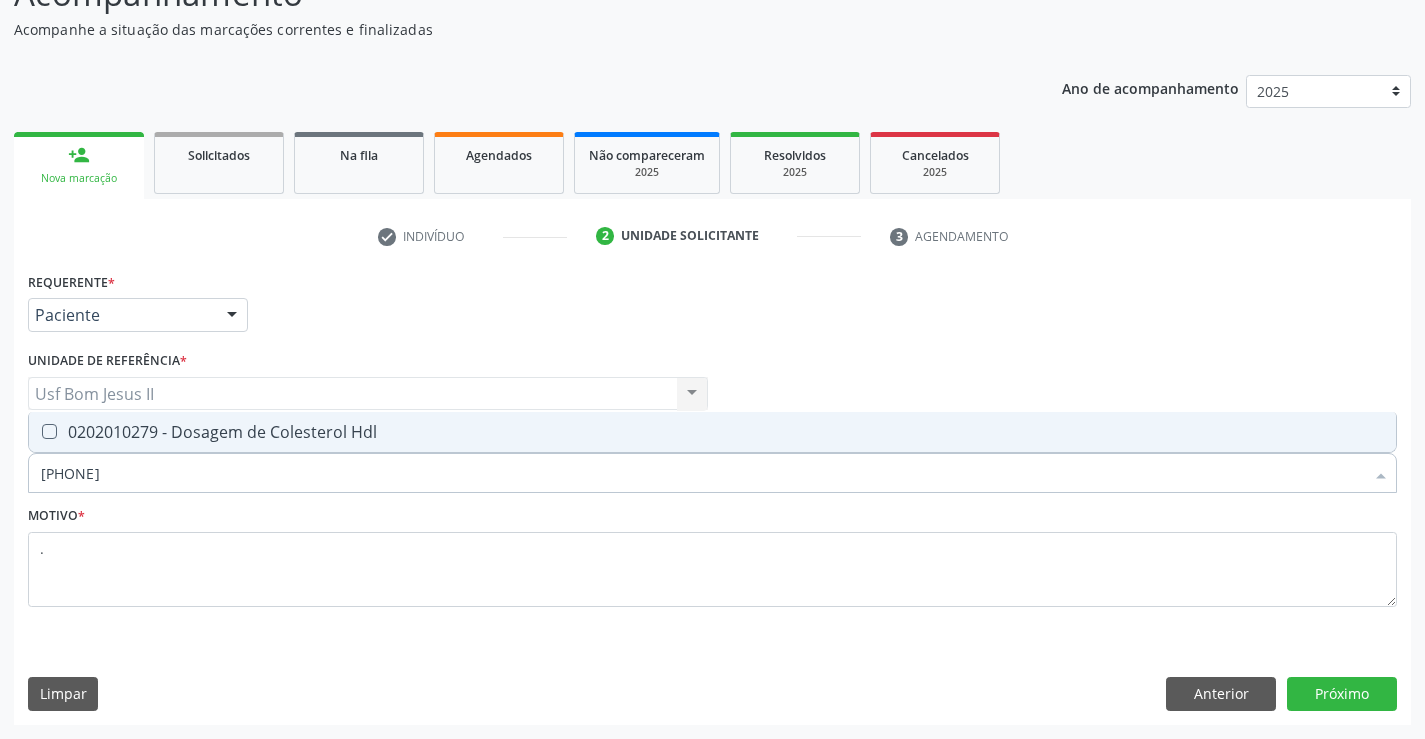 type on "0202010279" 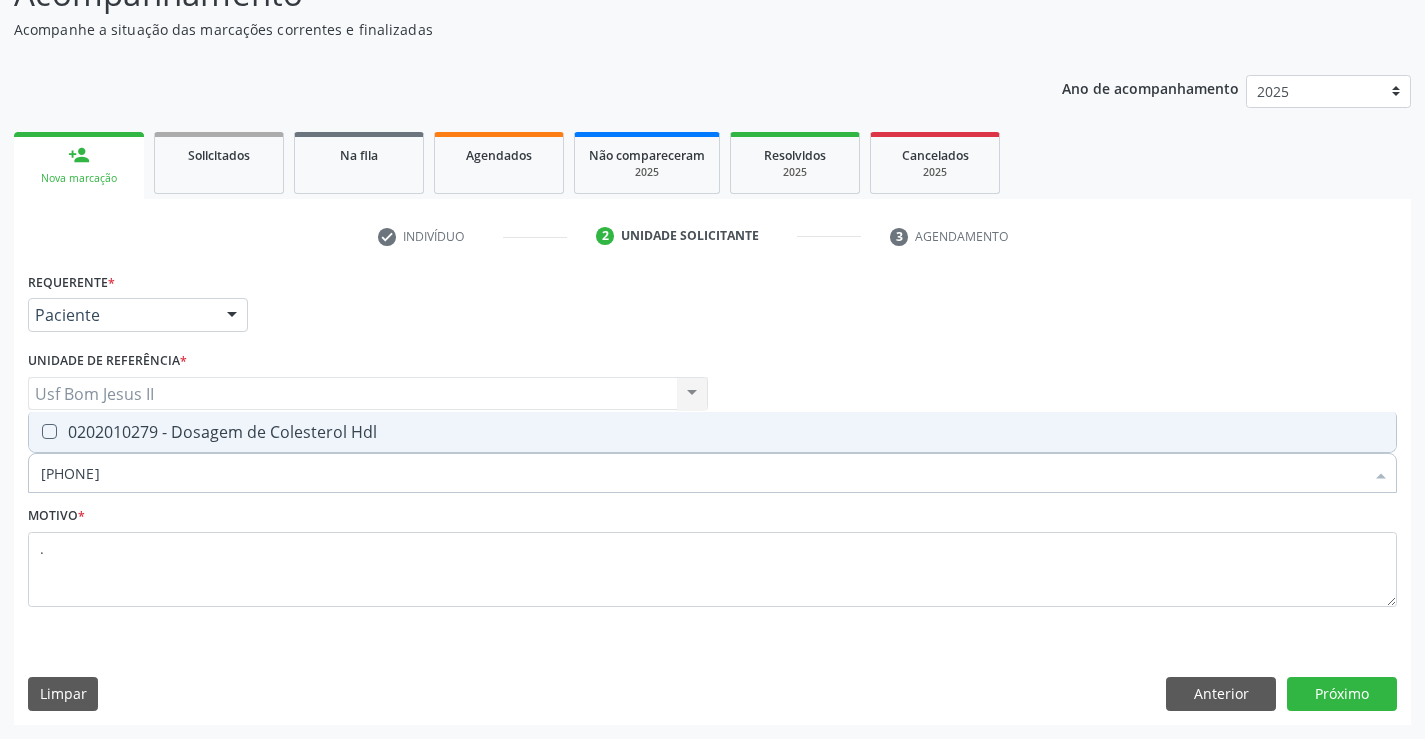 click on "0202010279 - Dosagem de Colesterol Hdl" at bounding box center [712, 432] 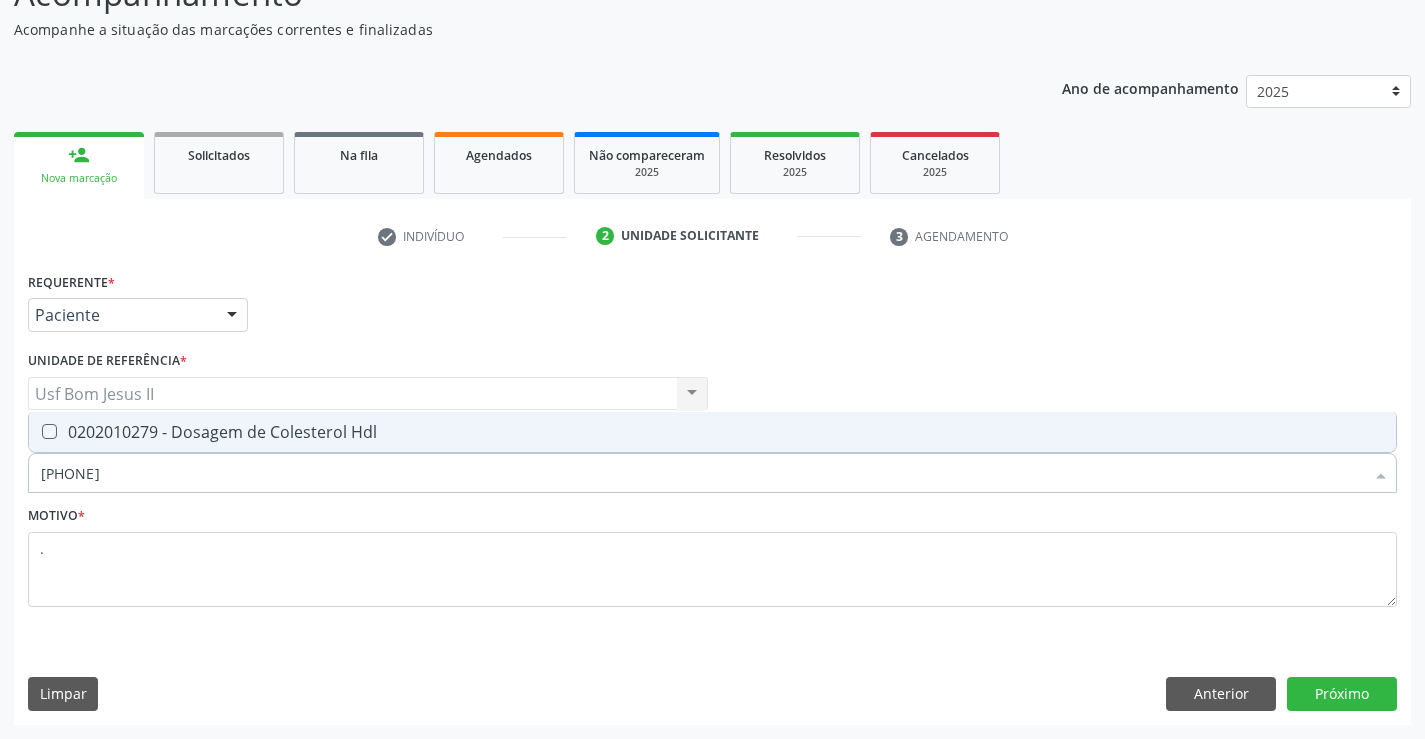 checkbox on "true" 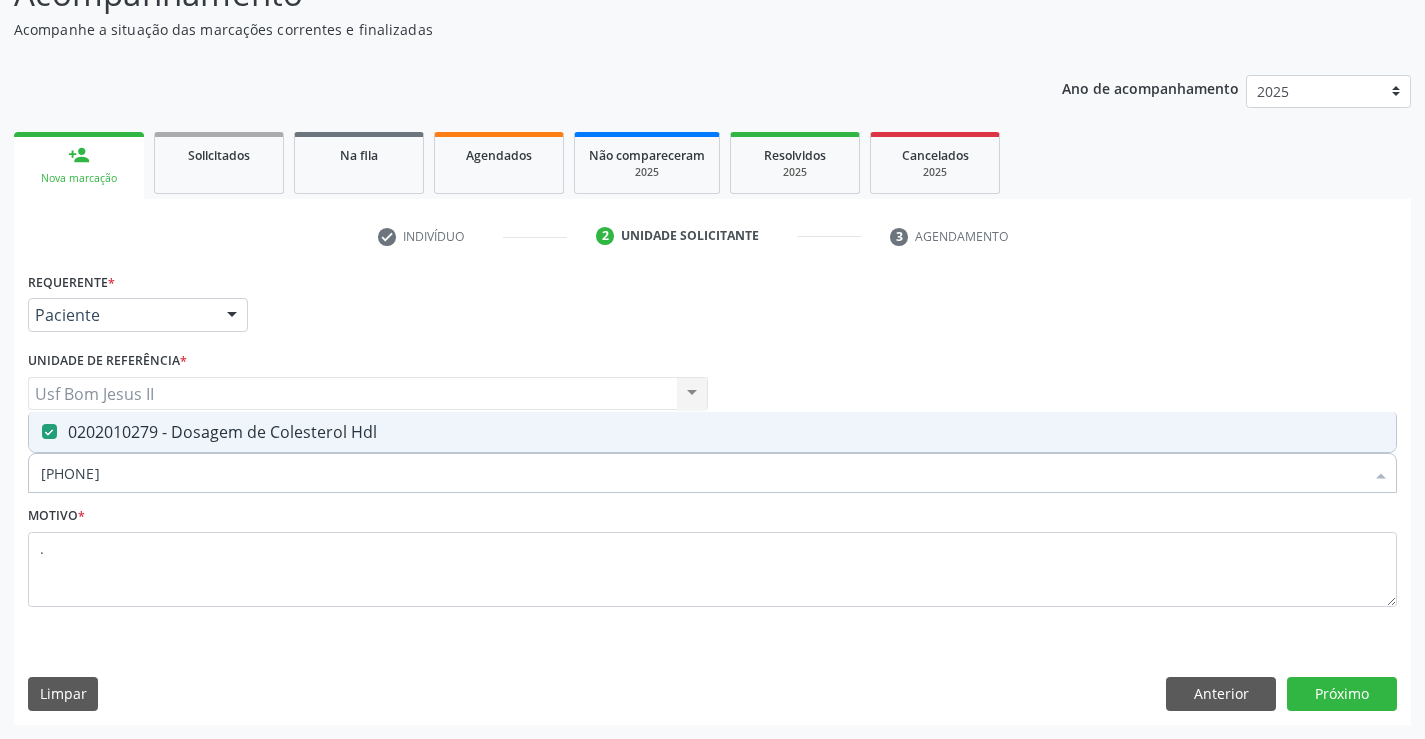 type on "02020102" 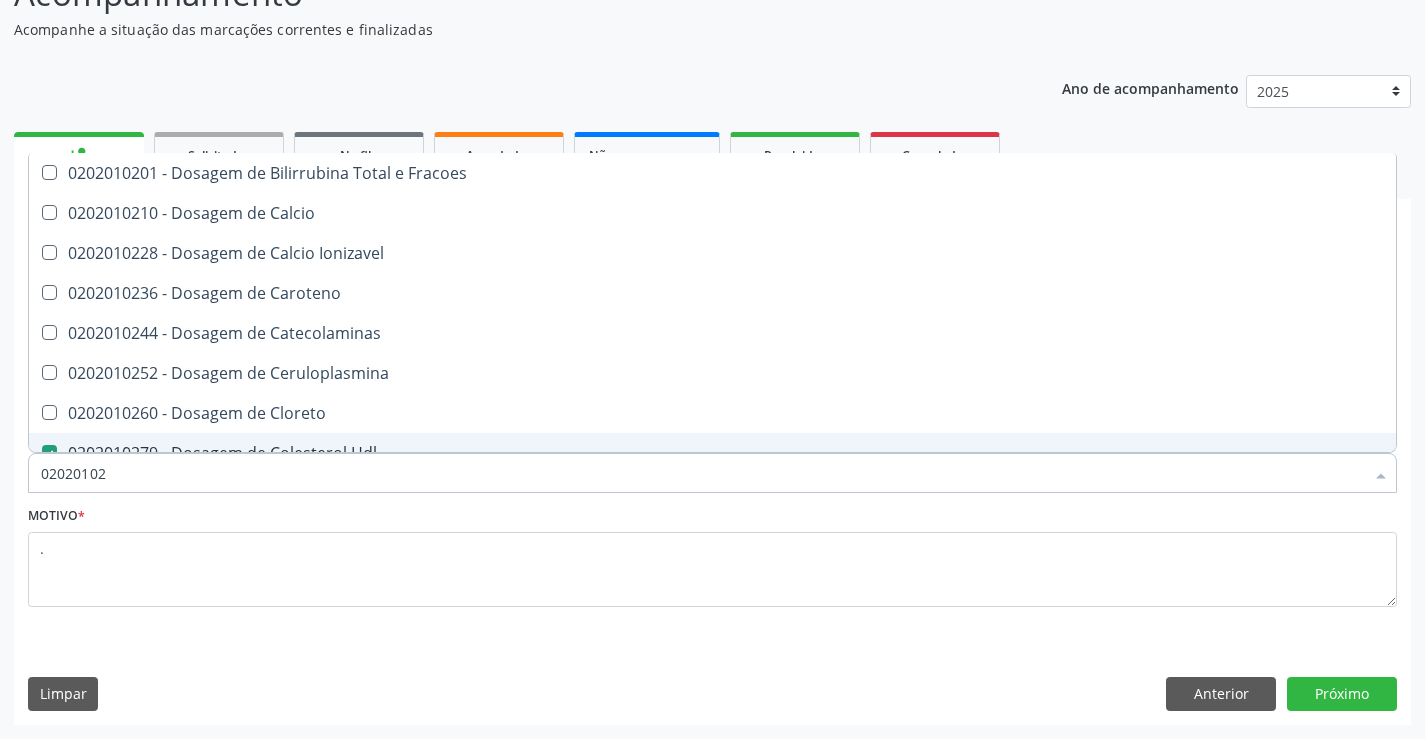 type on "0202010" 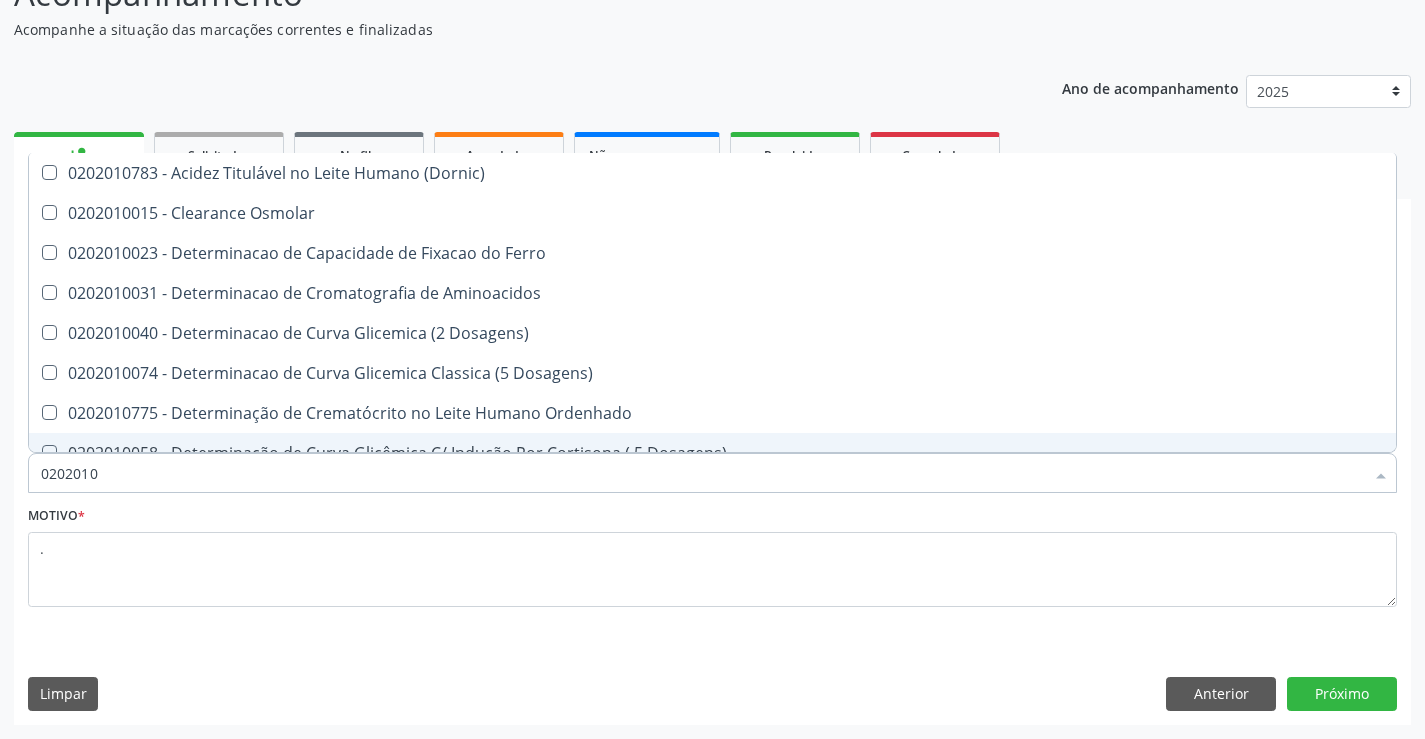 type on "020201" 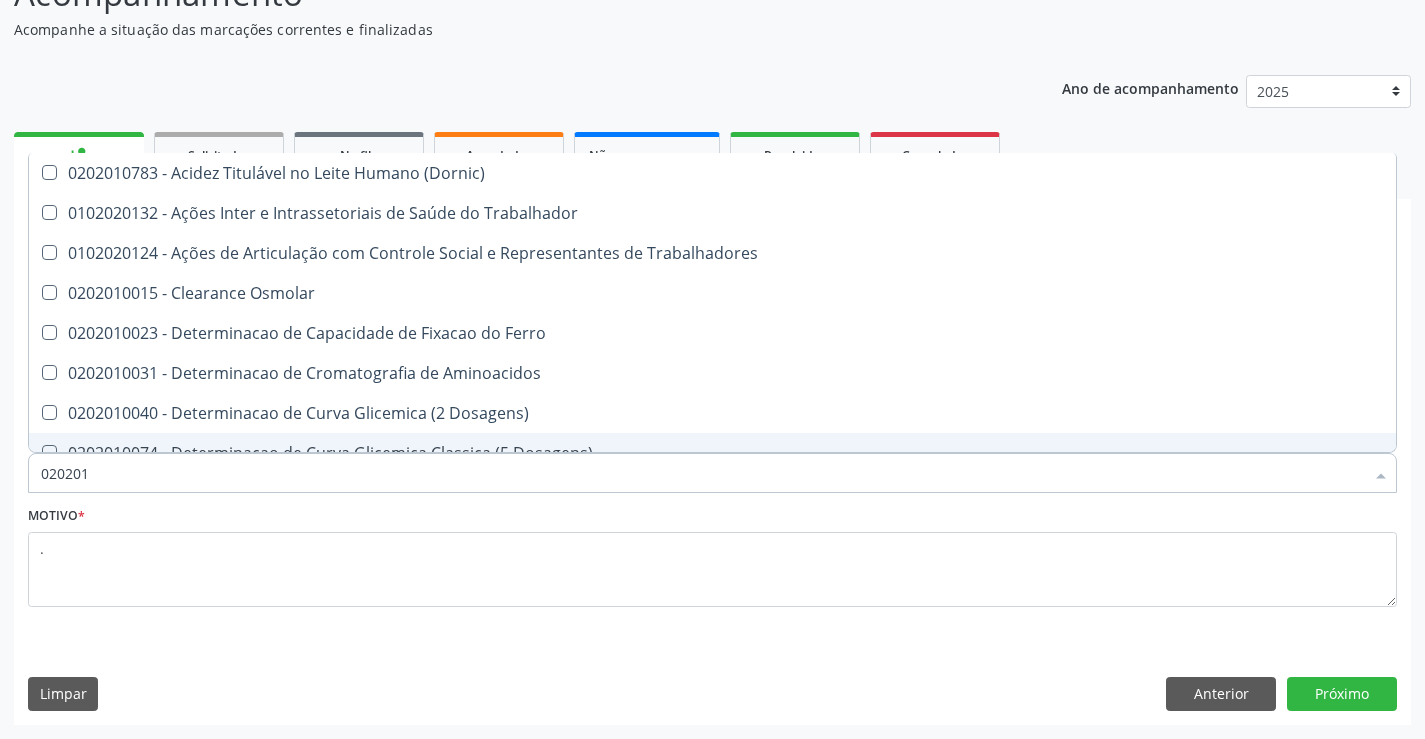 type on "02020" 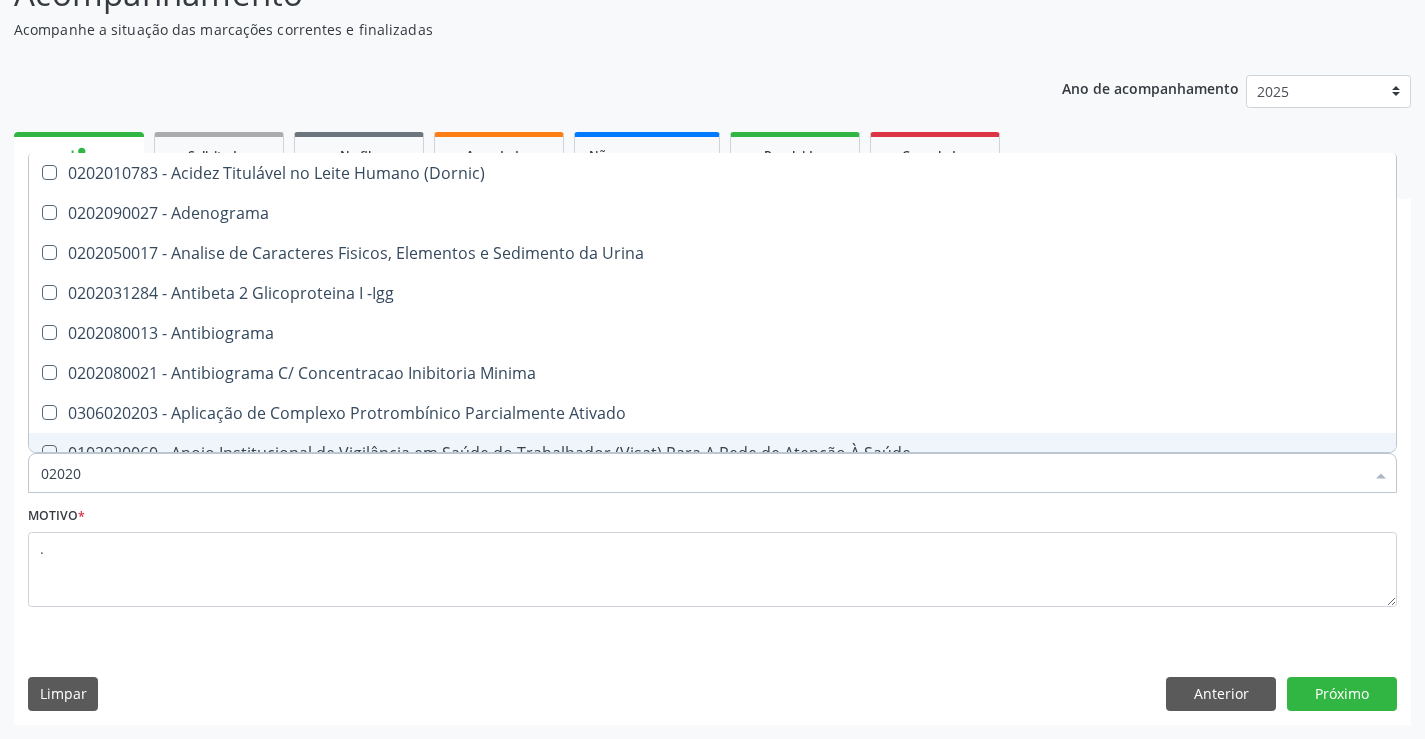 type on "020201" 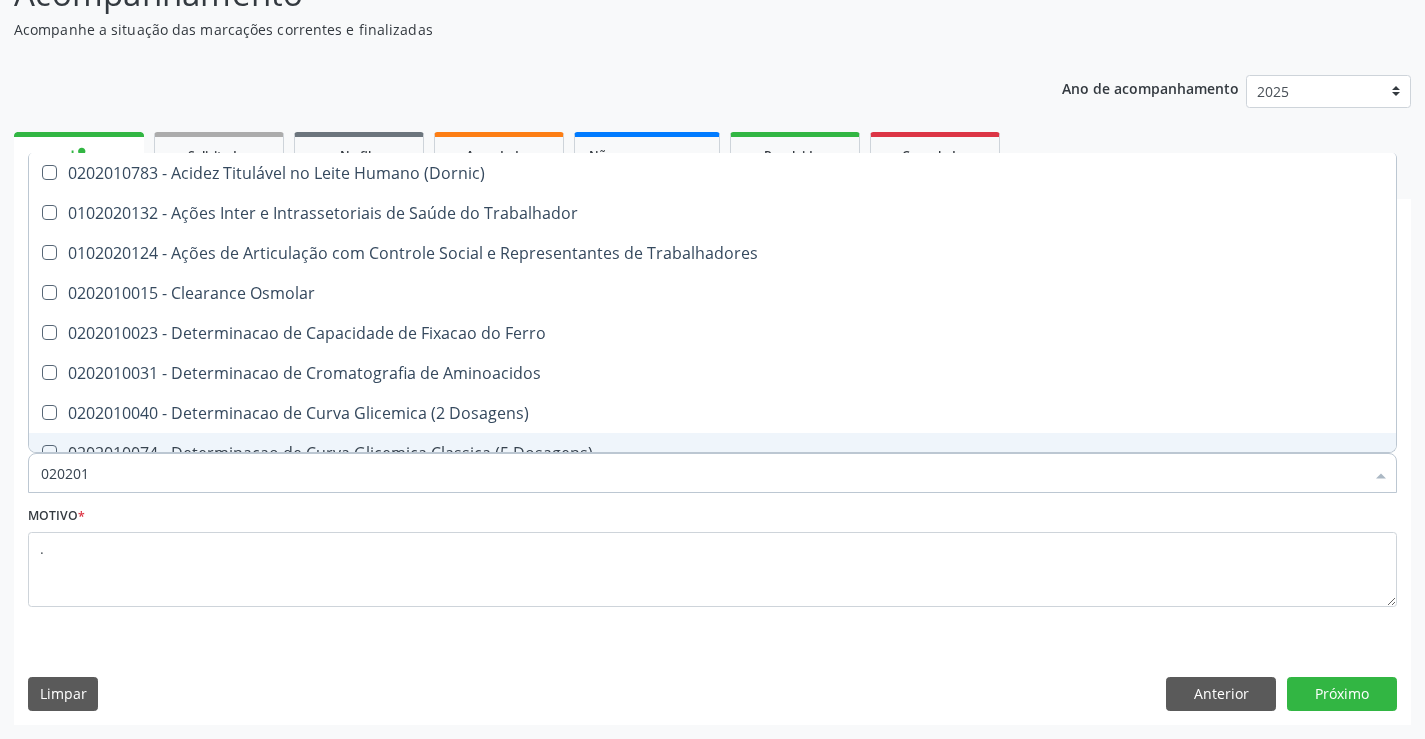 type on "0202010" 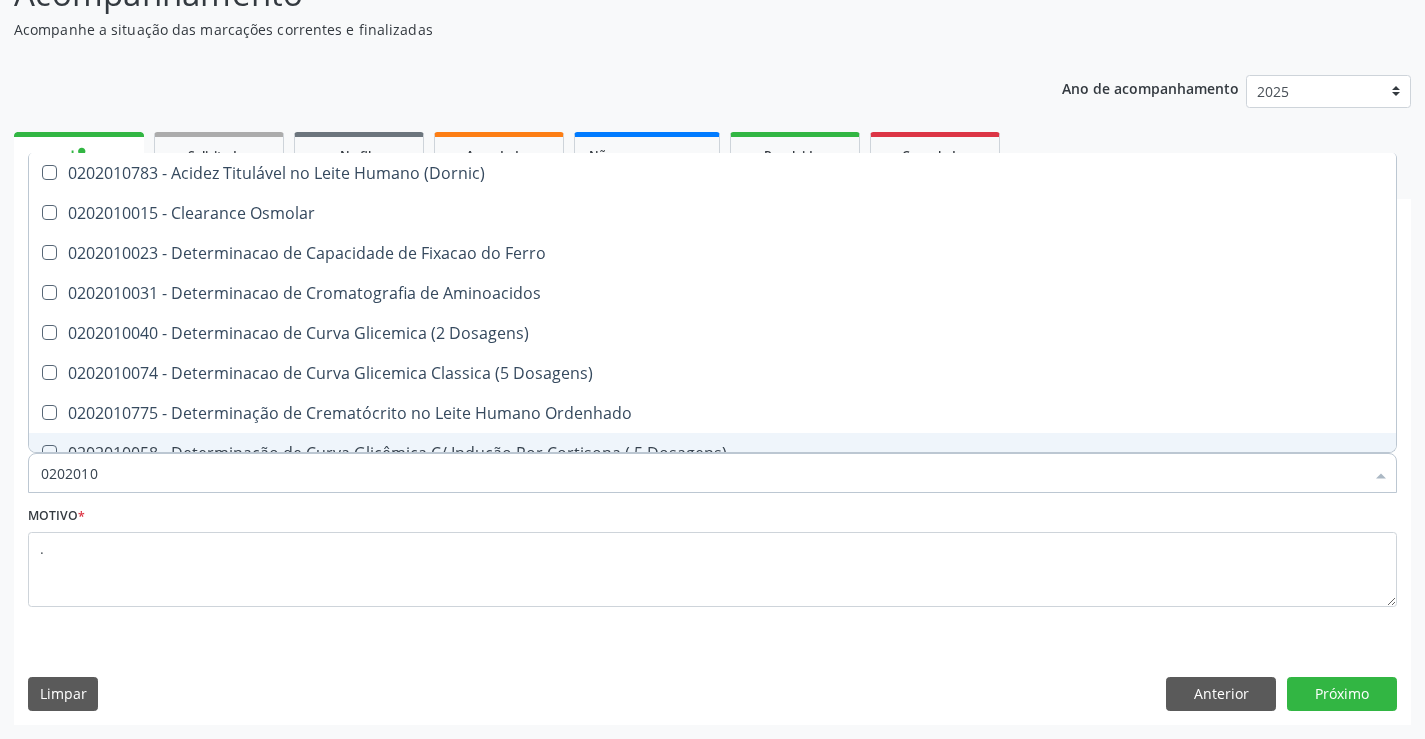 type on "02020102" 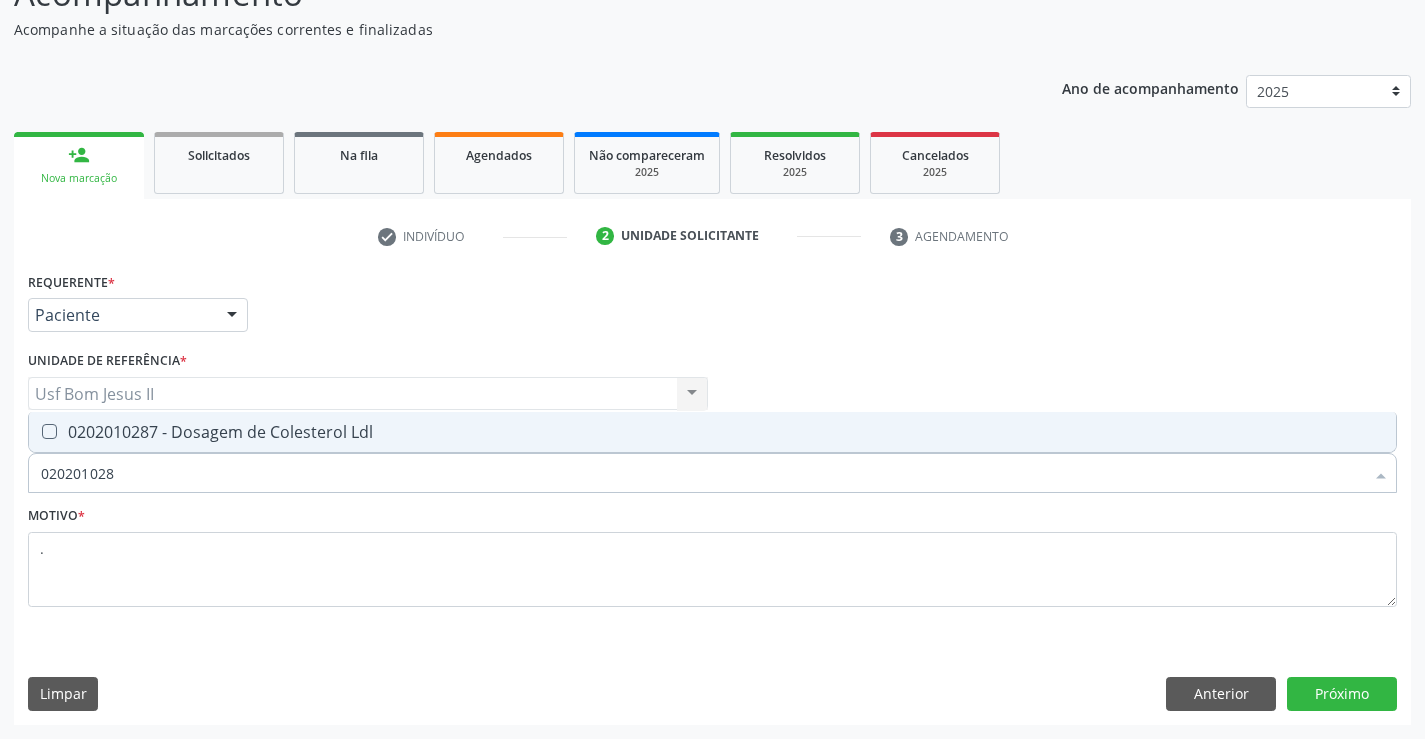 type on "0202010287" 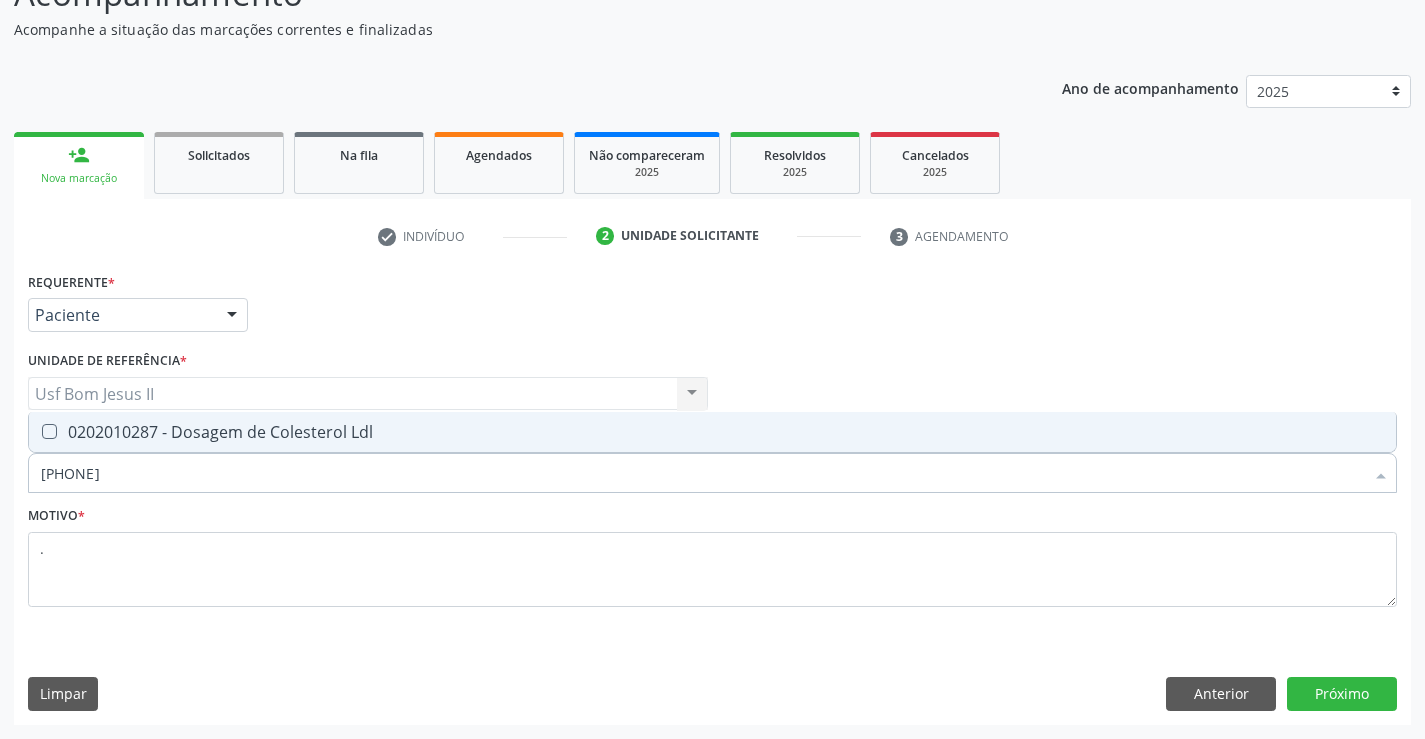click on "0202010287 - Dosagem de Colesterol Ldl" at bounding box center (712, 432) 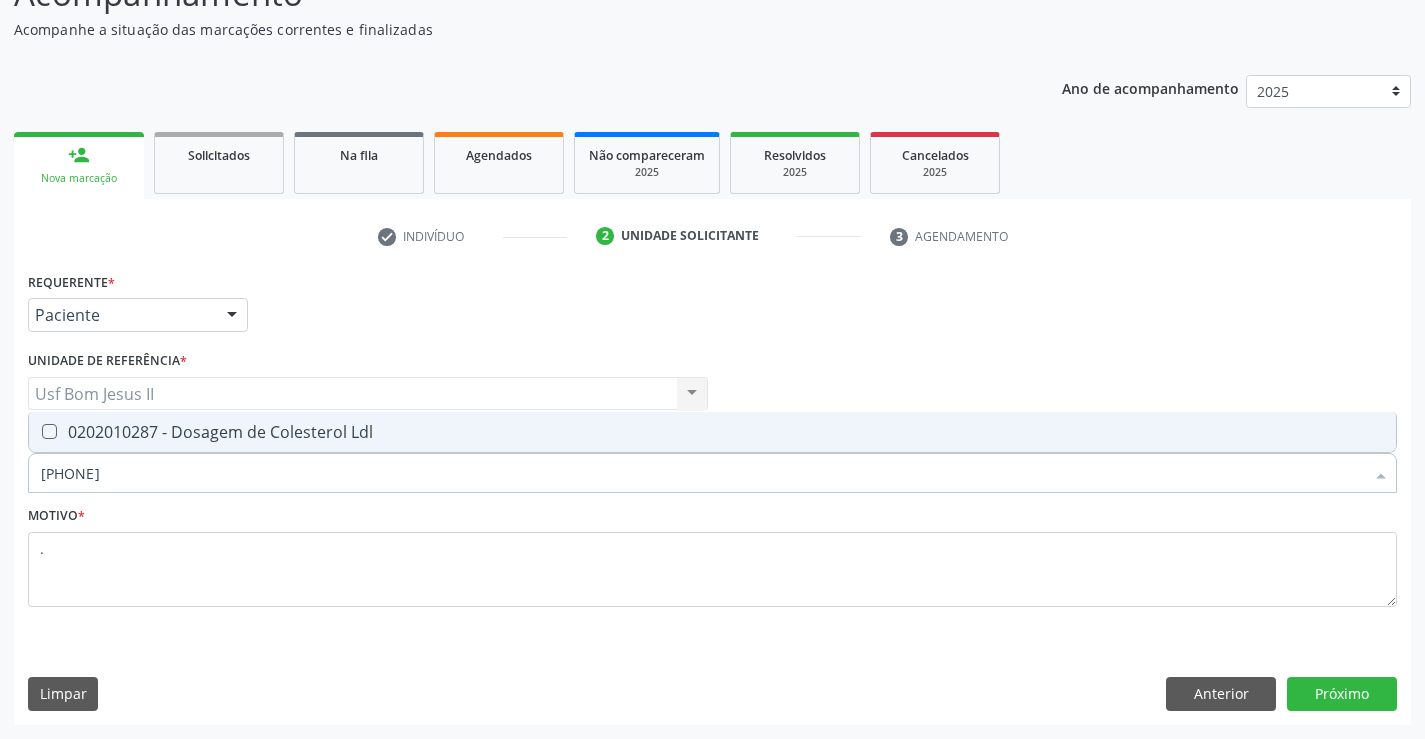 checkbox on "true" 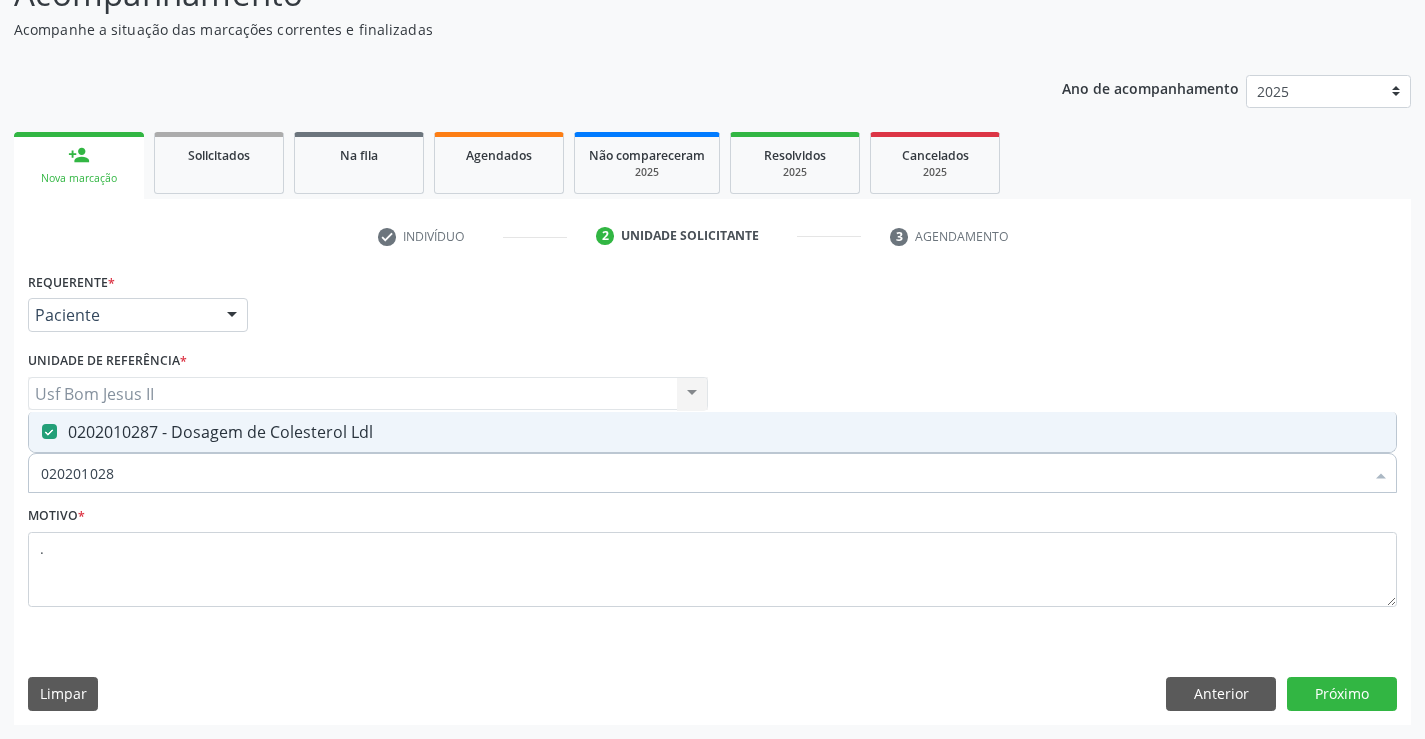 type on "02020102" 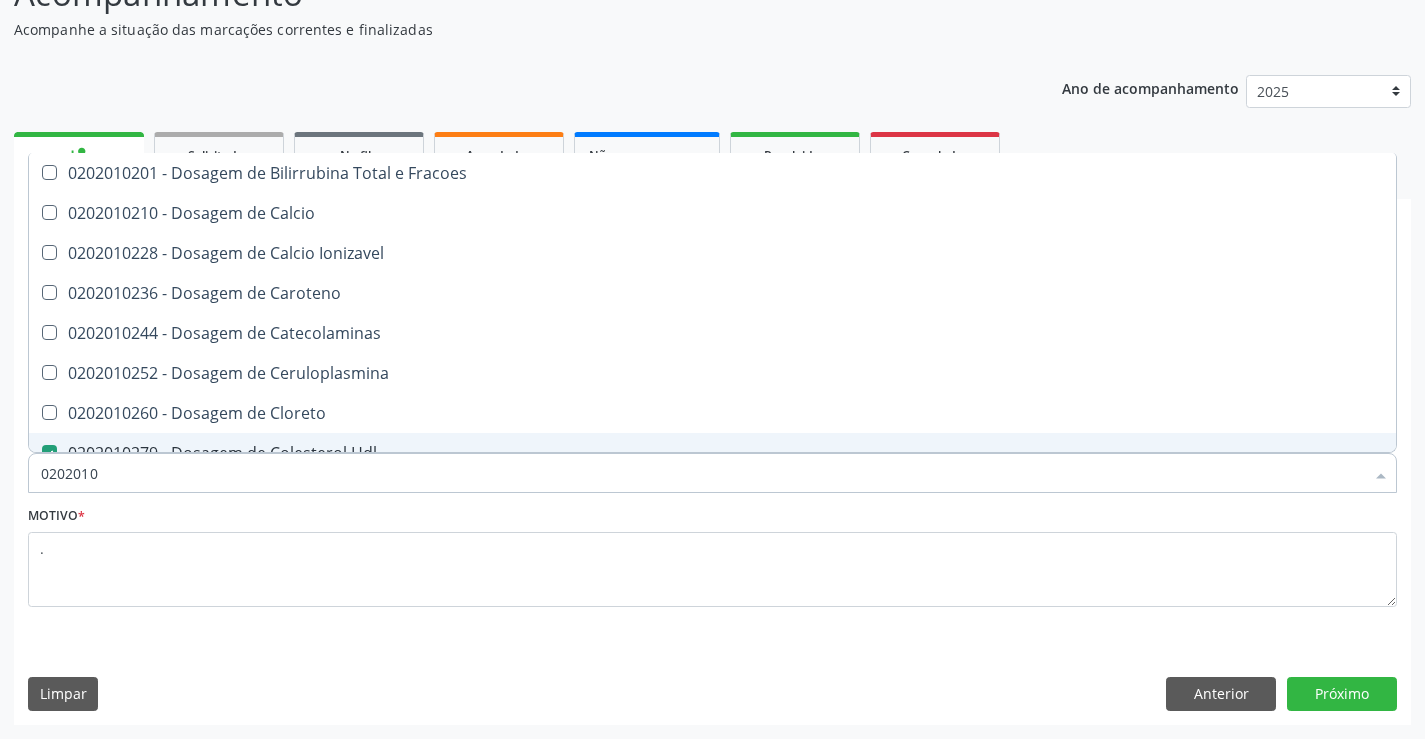 type on "020201" 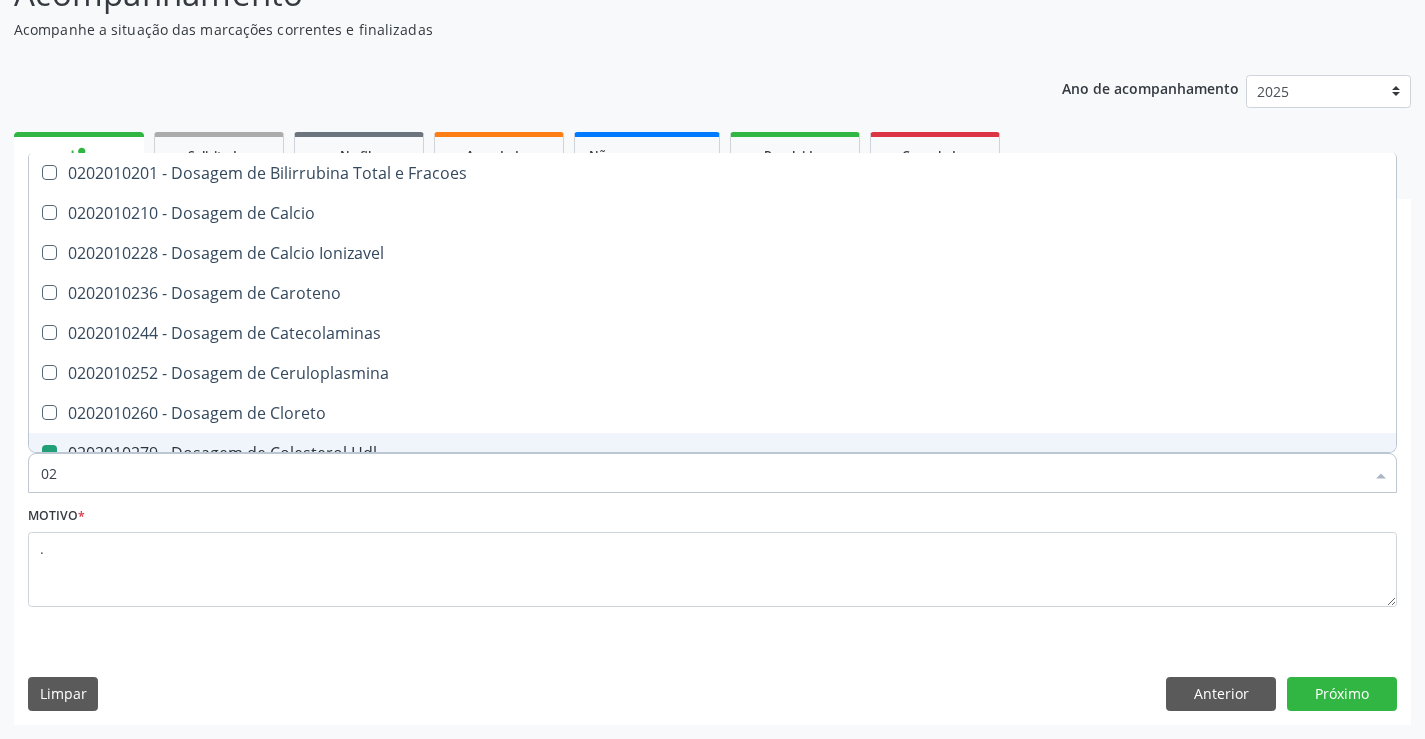 type on "0" 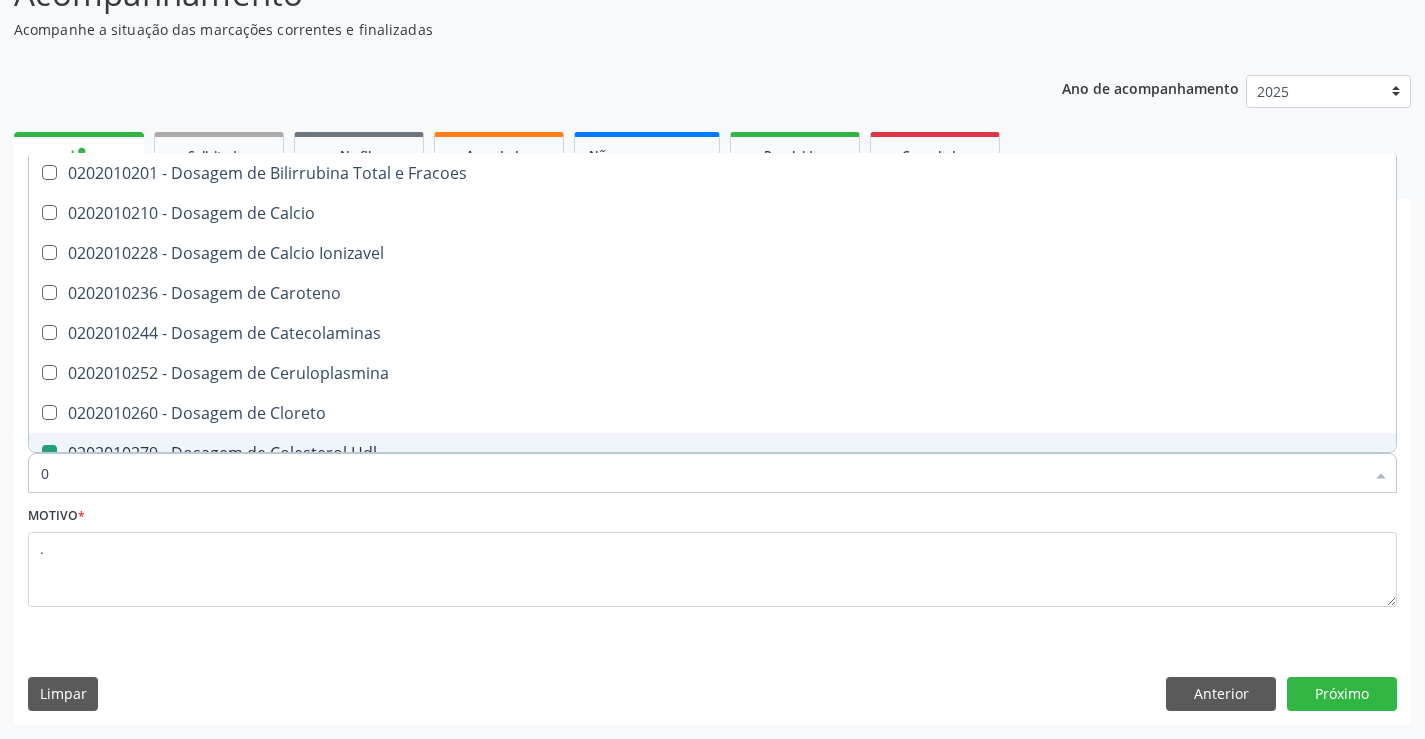 type 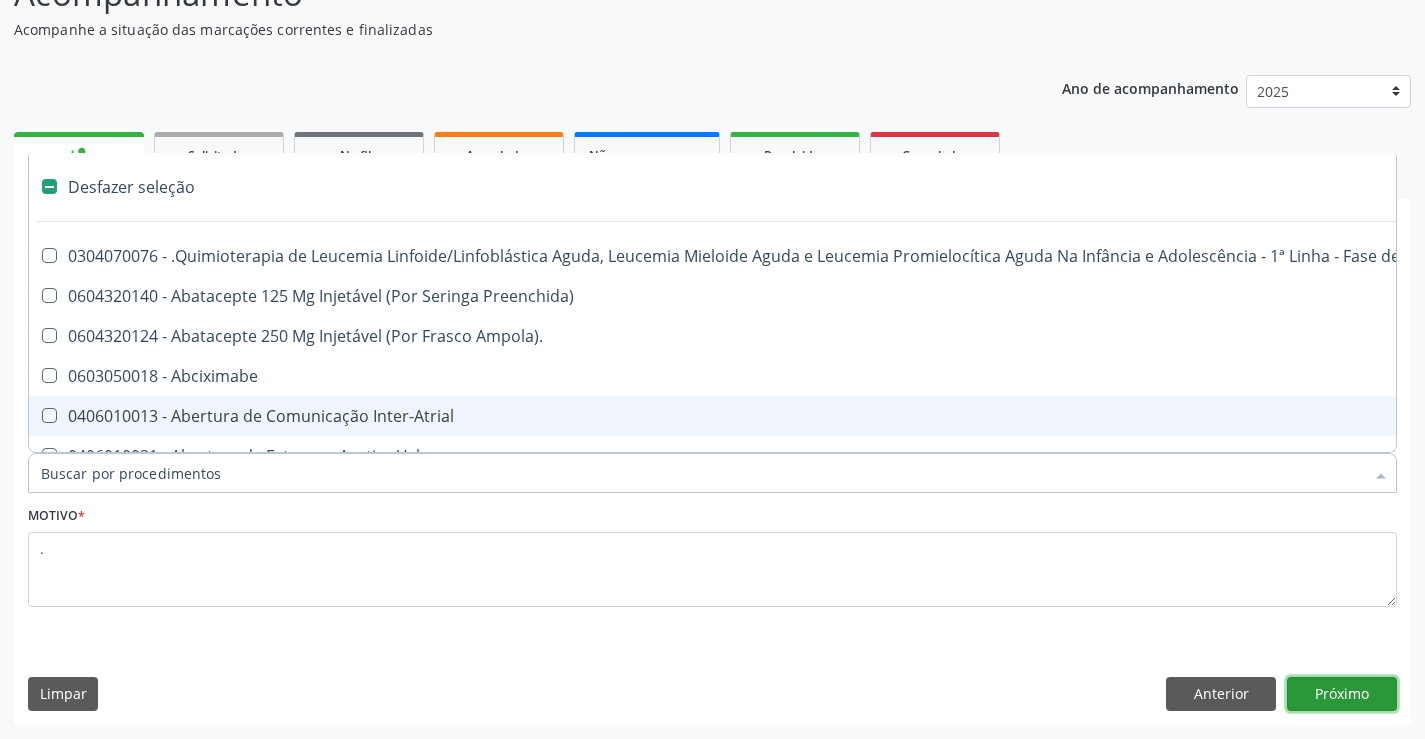 click on "Próximo" at bounding box center (1342, 694) 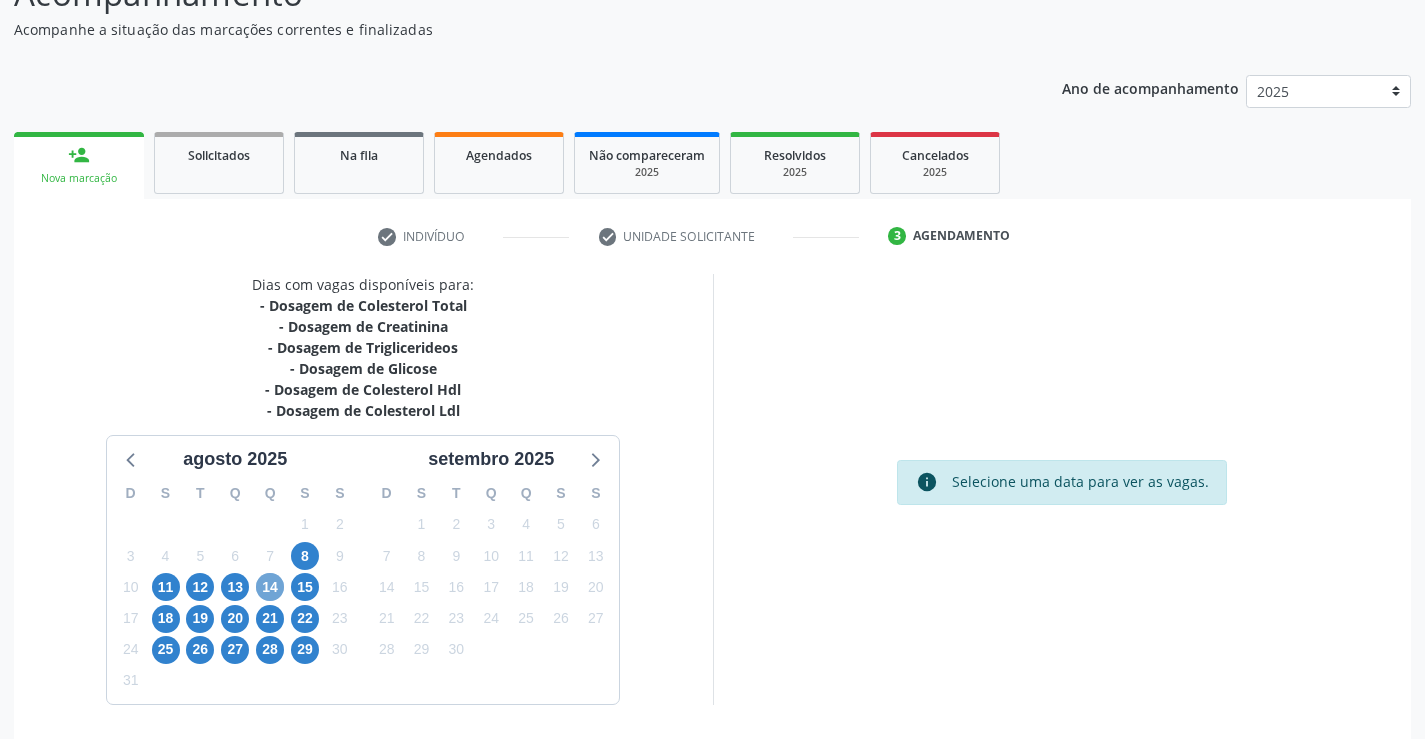 click on "14" at bounding box center [270, 587] 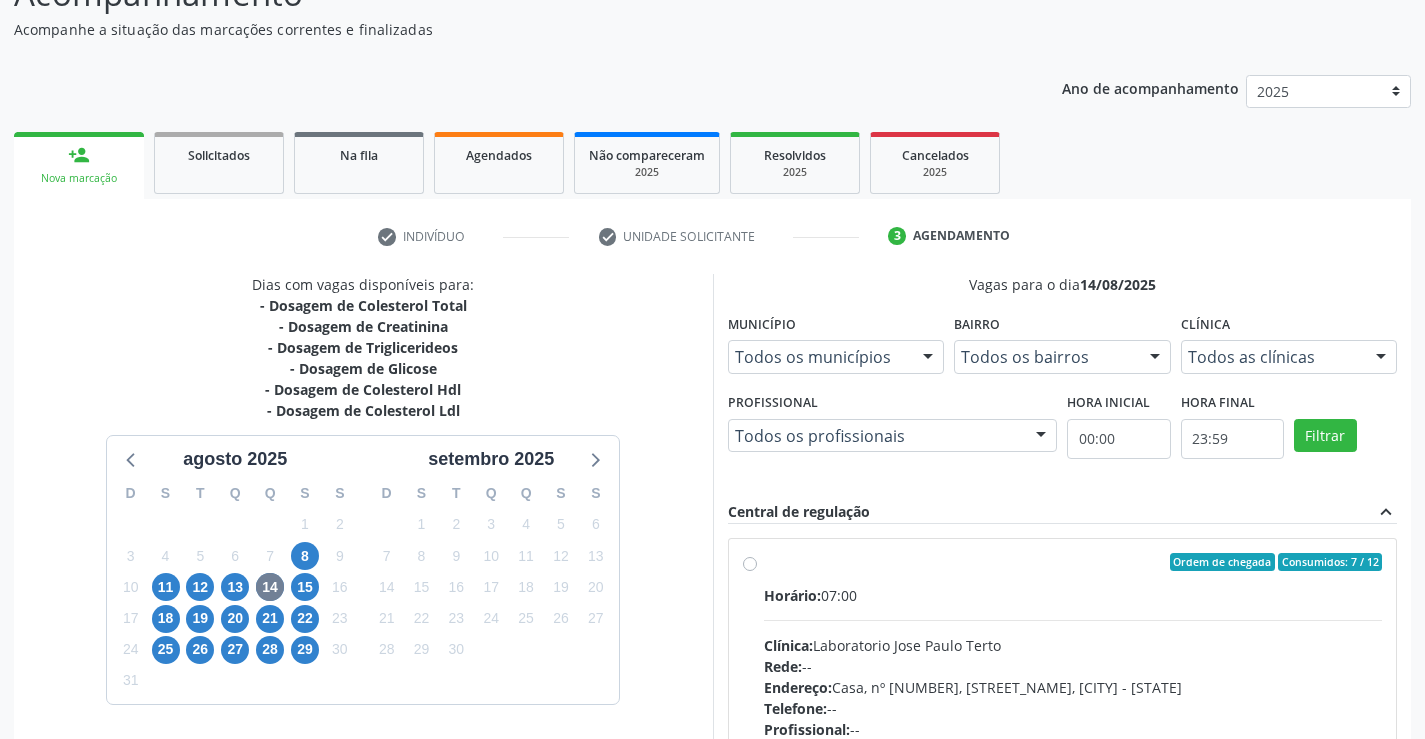 click on "Ordem de chegada
Consumidos: 7 / 12
Horário:   07:00
Clínica:  Laboratorio Jose Paulo Terto
Rede:
--
Endereço:   Casa, nº 409, N Senhora da Penha, Serra Talhada - PE
Telefone:   --
Profissional:
--
Informações adicionais sobre o atendimento
Idade de atendimento:
Sem restrição
Gênero(s) atendido(s):
Sem restrição
Informações adicionais:
--" at bounding box center (1073, 706) 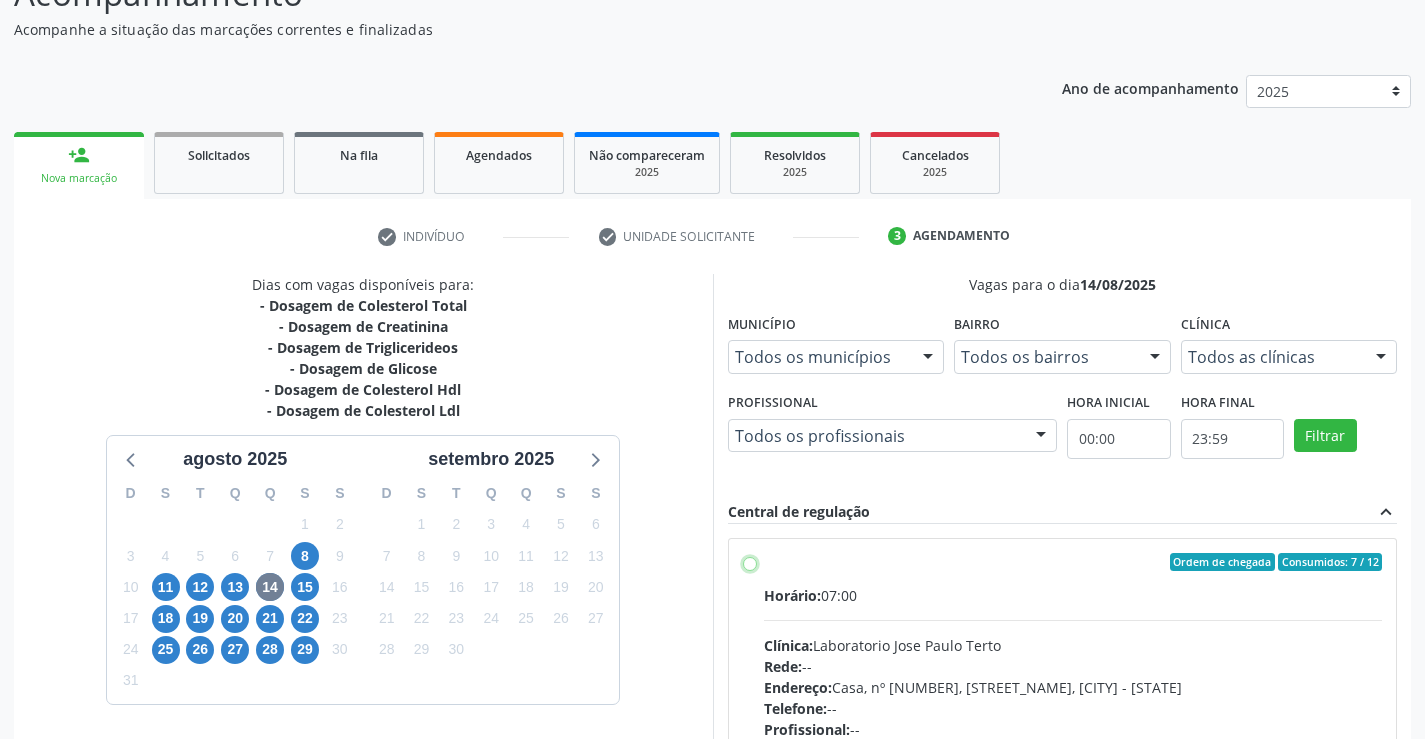 click on "Ordem de chegada
Consumidos: 7 / 12
Horário:   07:00
Clínica:  Laboratorio Jose Paulo Terto
Rede:
--
Endereço:   Casa, nº 409, N Senhora da Penha, Serra Talhada - PE
Telefone:   --
Profissional:
--
Informações adicionais sobre o atendimento
Idade de atendimento:
Sem restrição
Gênero(s) atendido(s):
Sem restrição
Informações adicionais:
--" at bounding box center (750, 562) 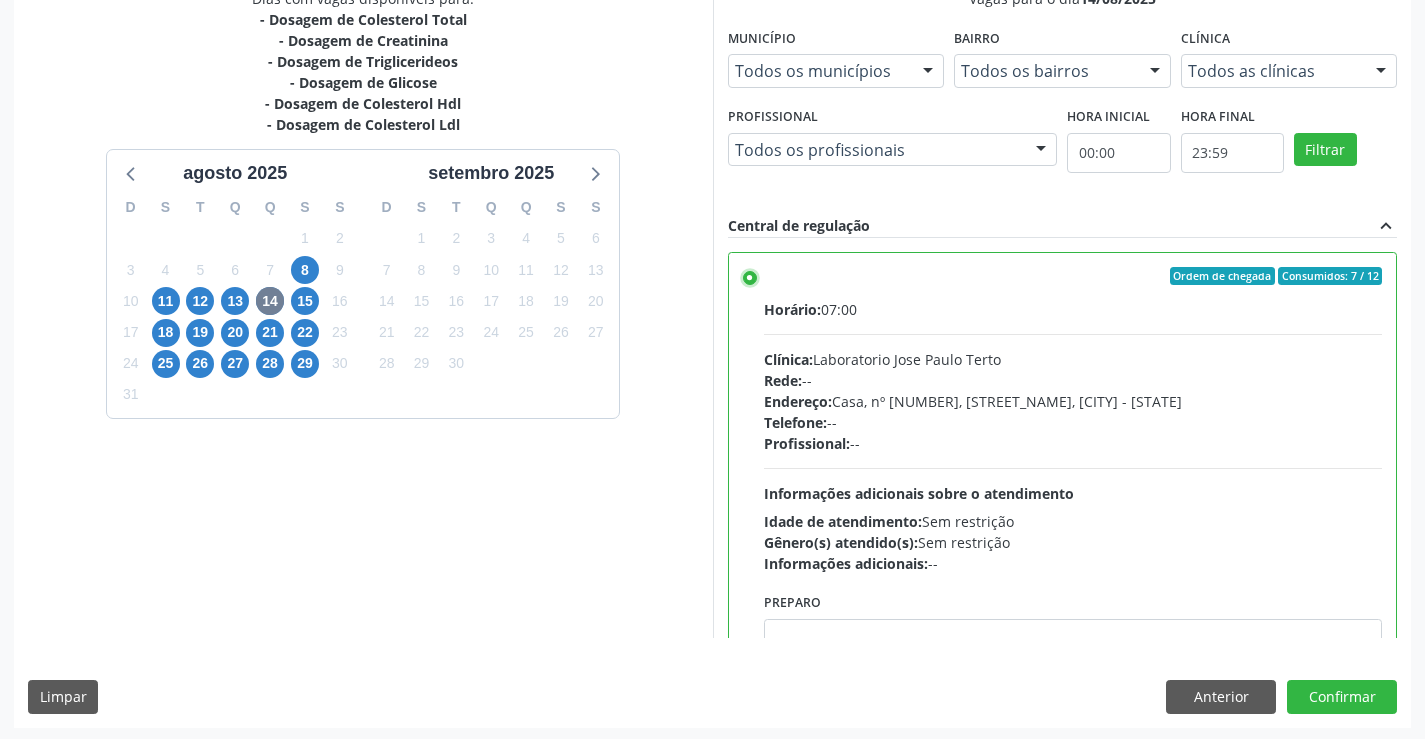 scroll, scrollTop: 456, scrollLeft: 0, axis: vertical 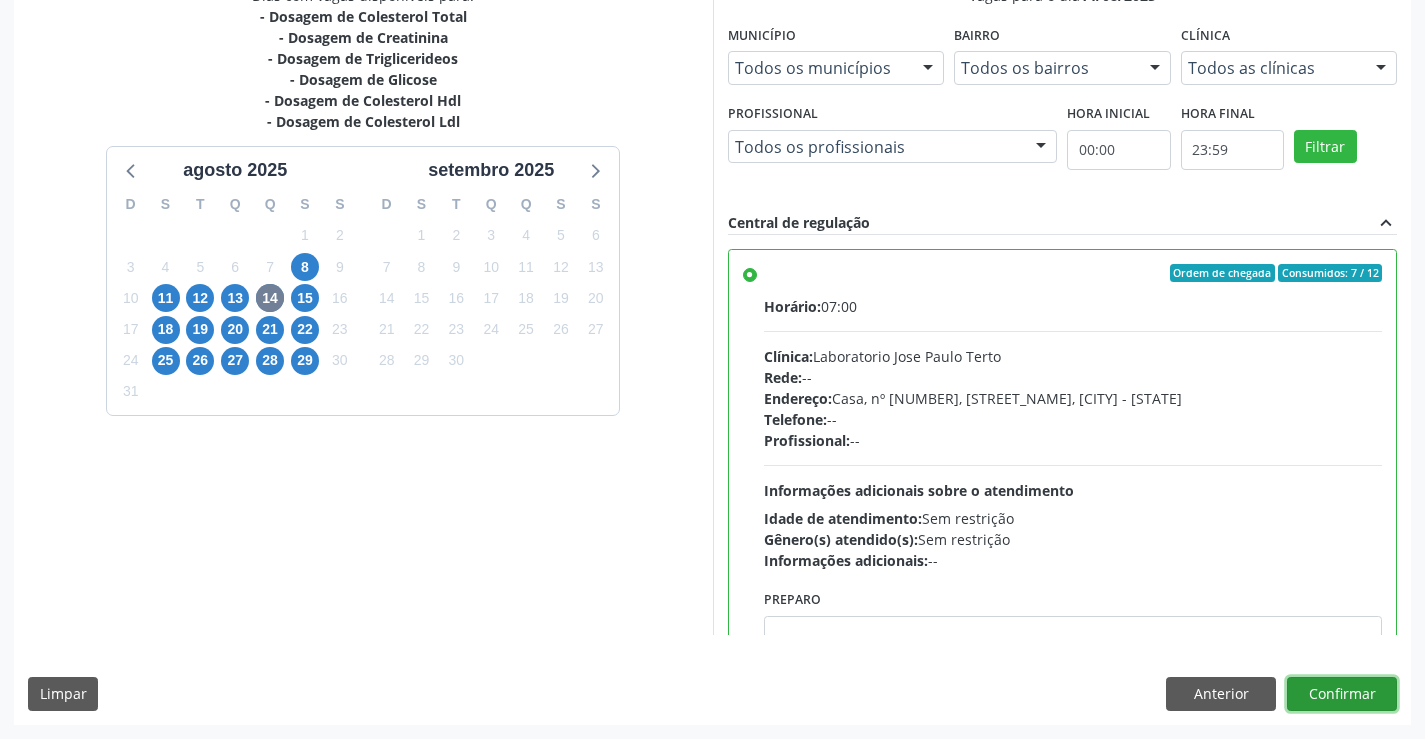 click on "Confirmar" at bounding box center [1342, 694] 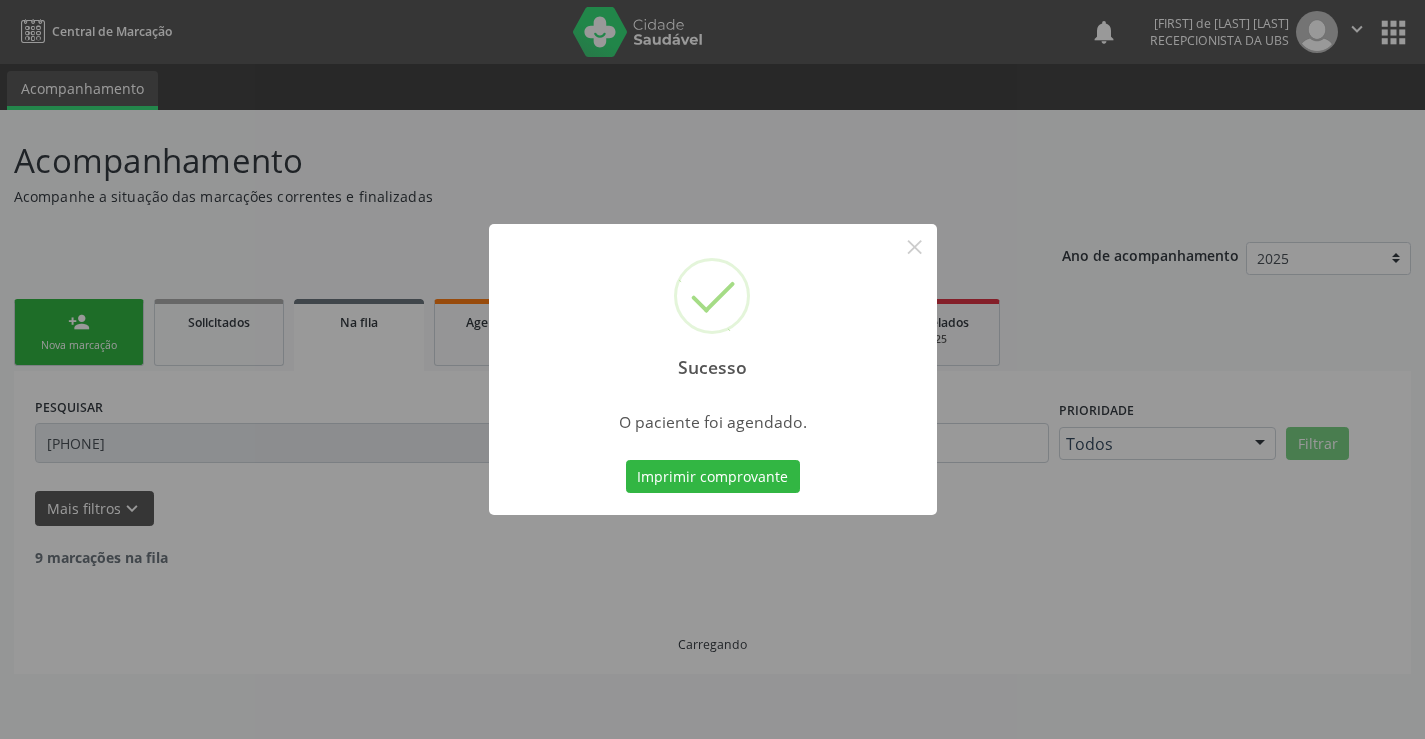 scroll, scrollTop: 0, scrollLeft: 0, axis: both 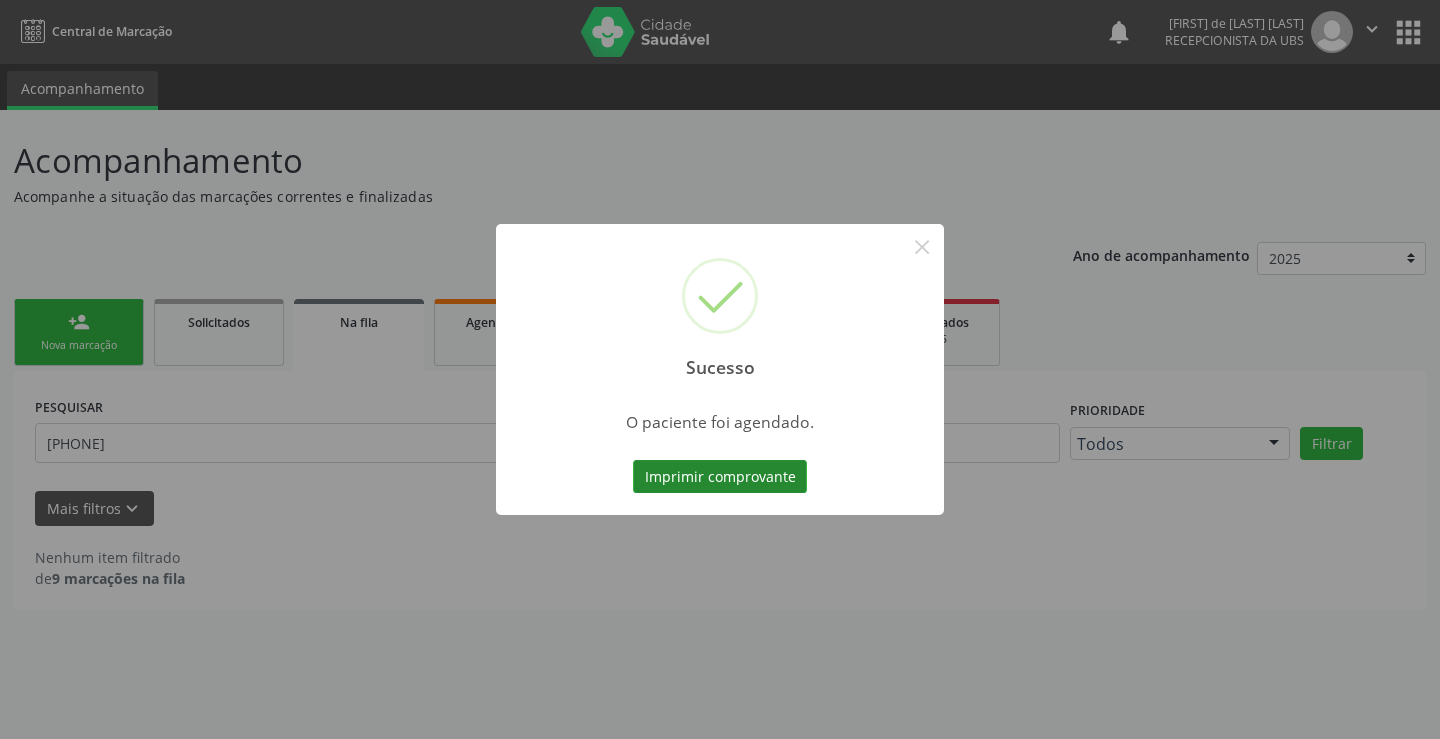 click on "Imprimir comprovante" at bounding box center (720, 477) 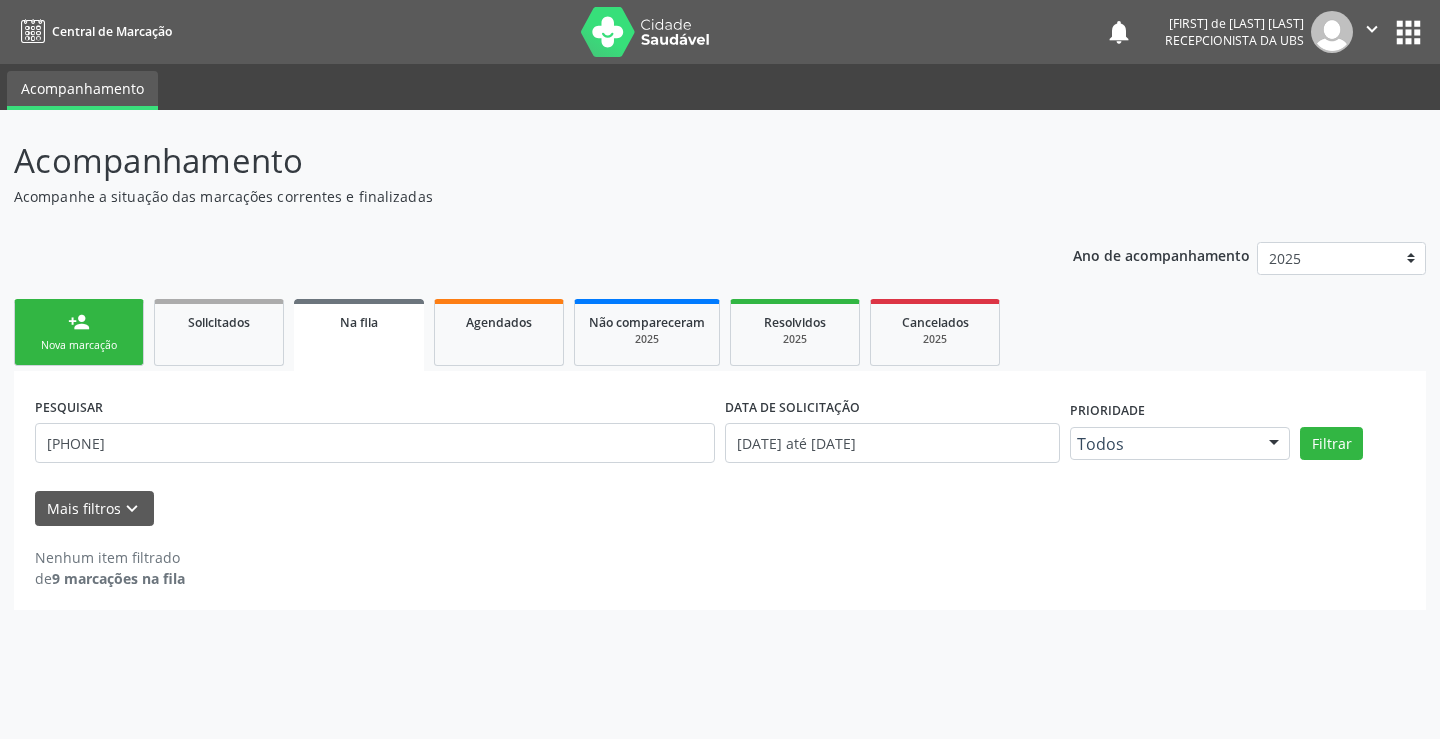 click on "person_add
Nova marcação" at bounding box center [79, 332] 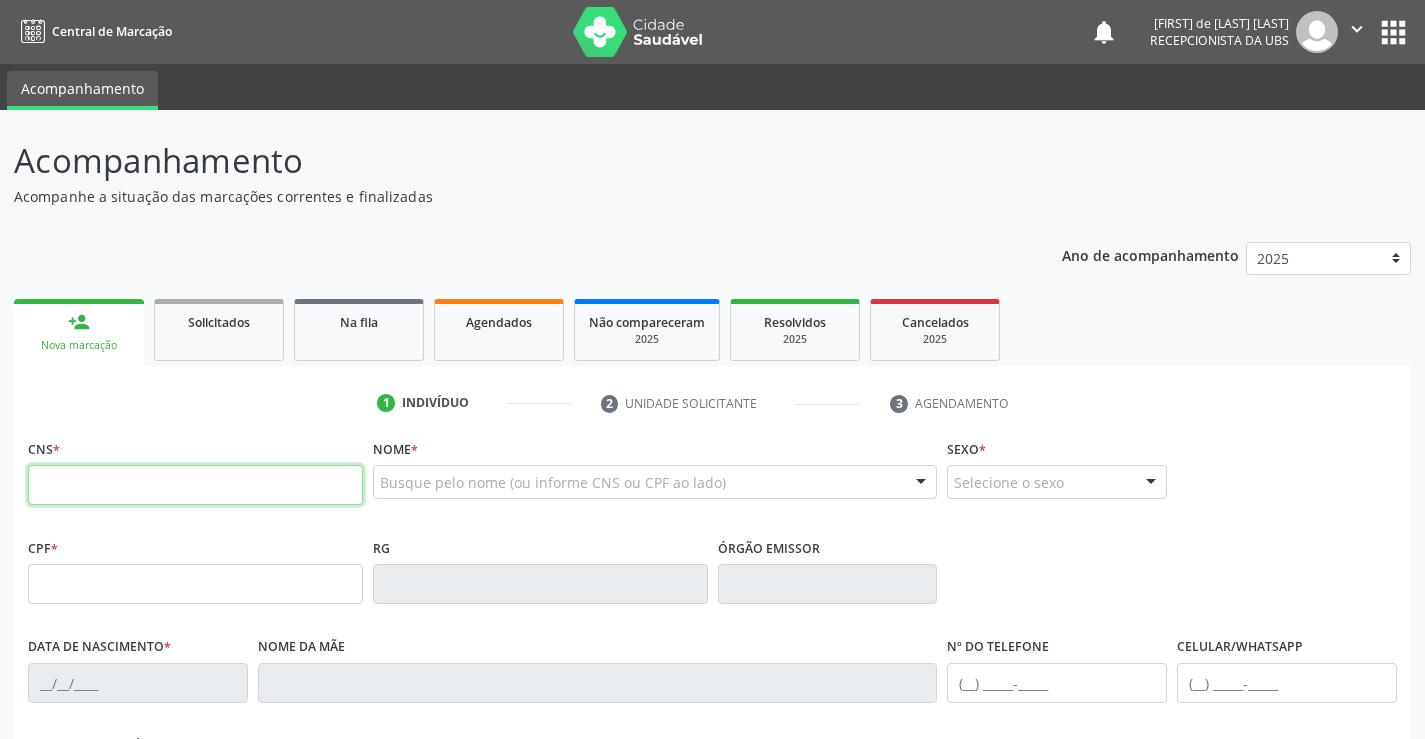 click at bounding box center (195, 485) 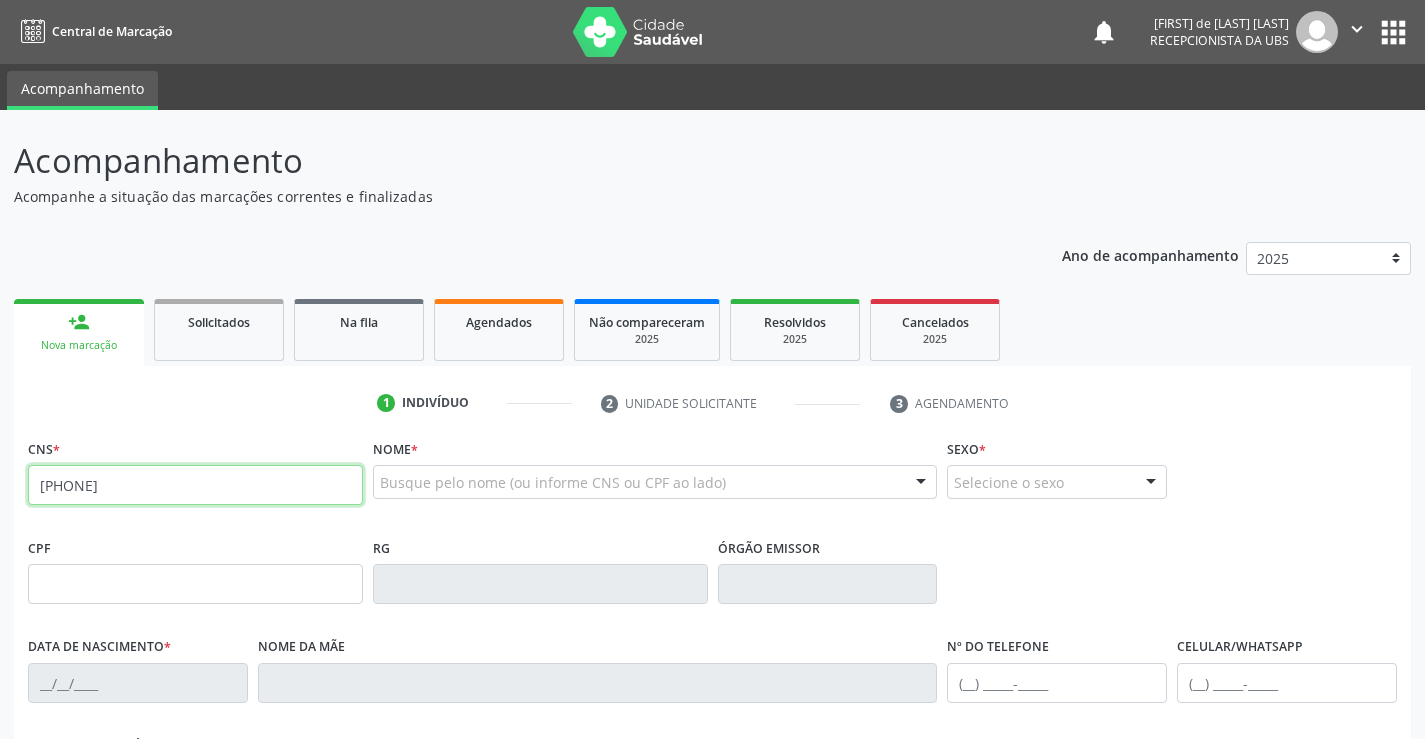 type on "705 2094 2668 7479" 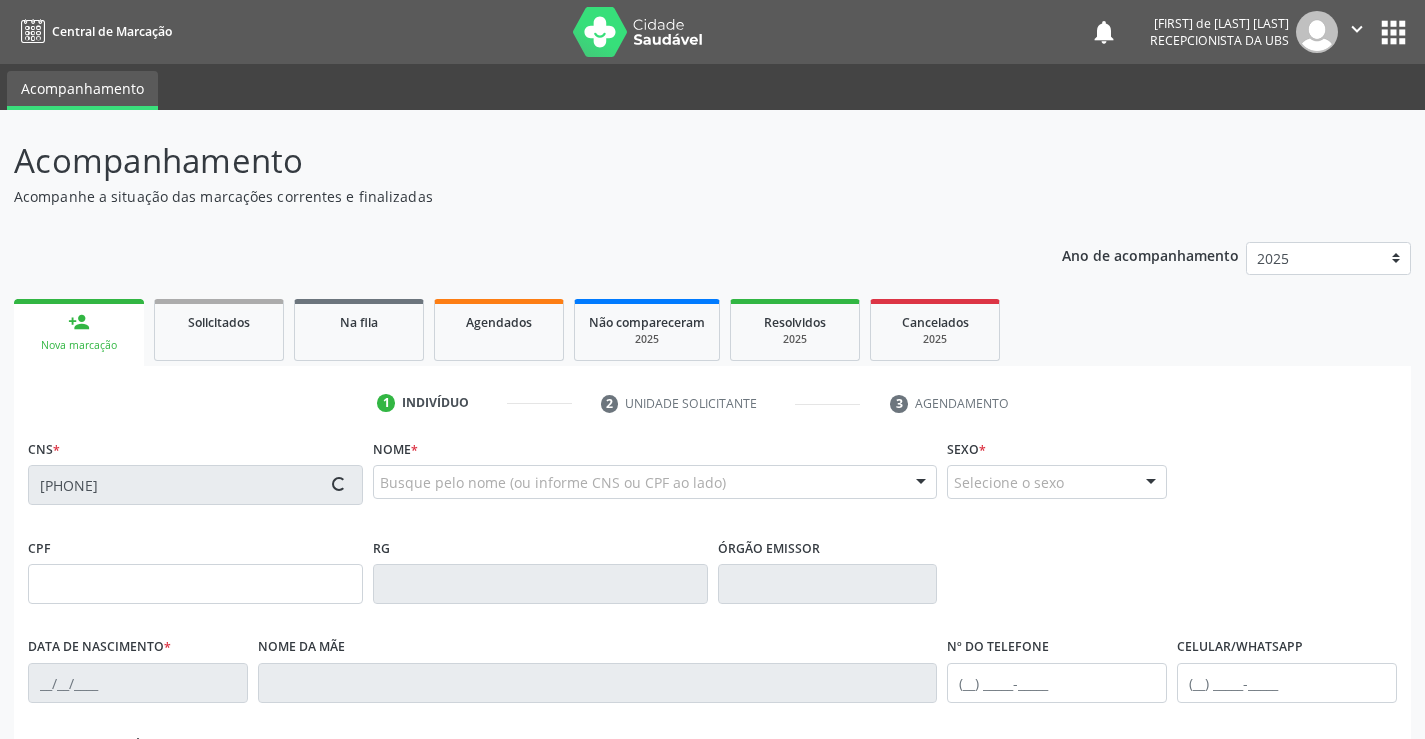 type on "000.280.854-42" 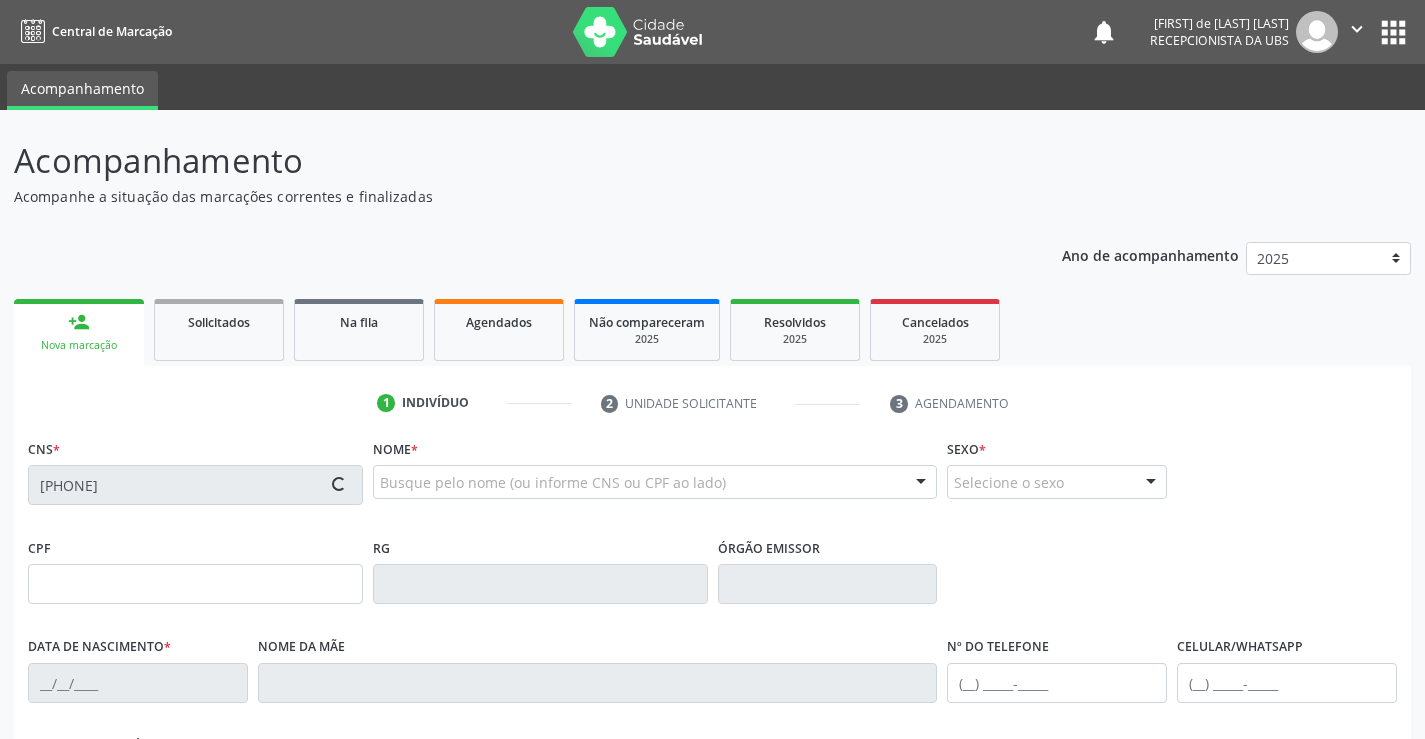type on "02/12/1972" 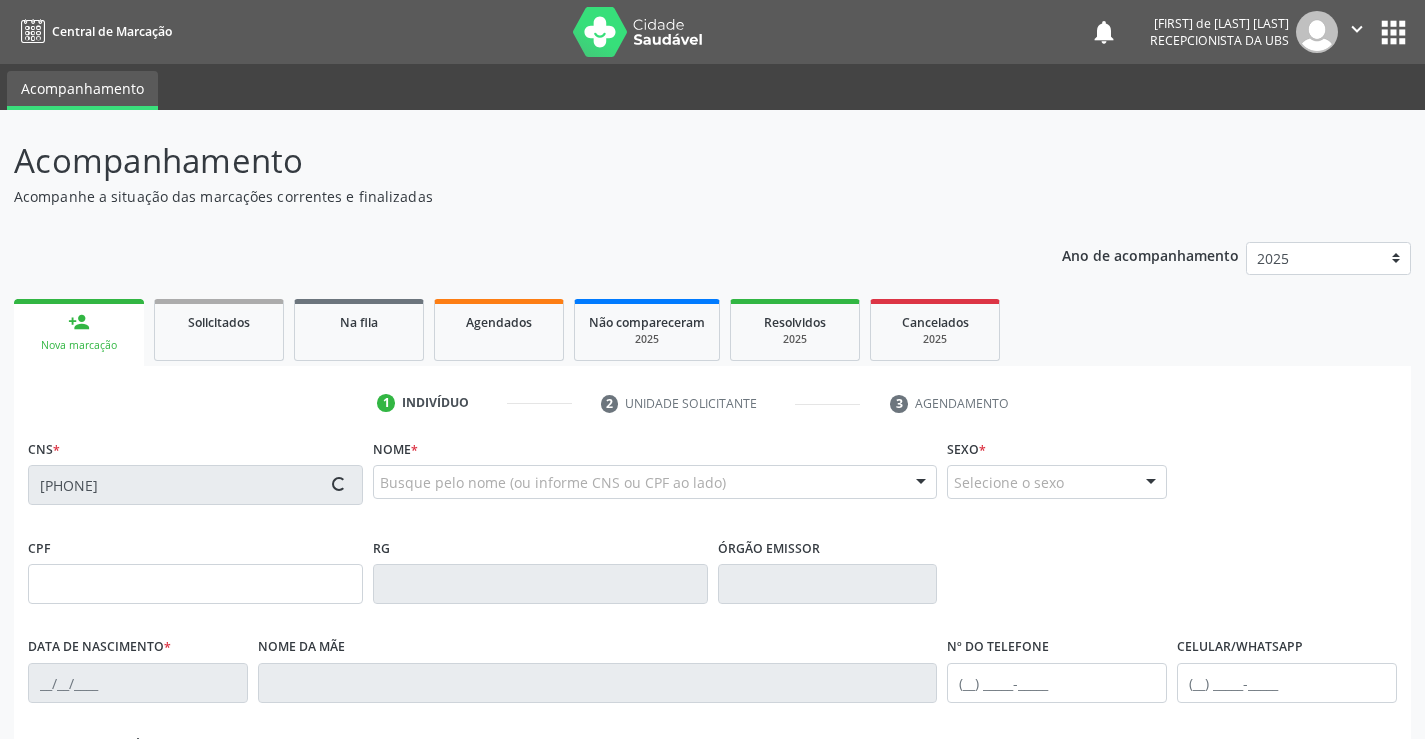 type on "(87) 99905-1739" 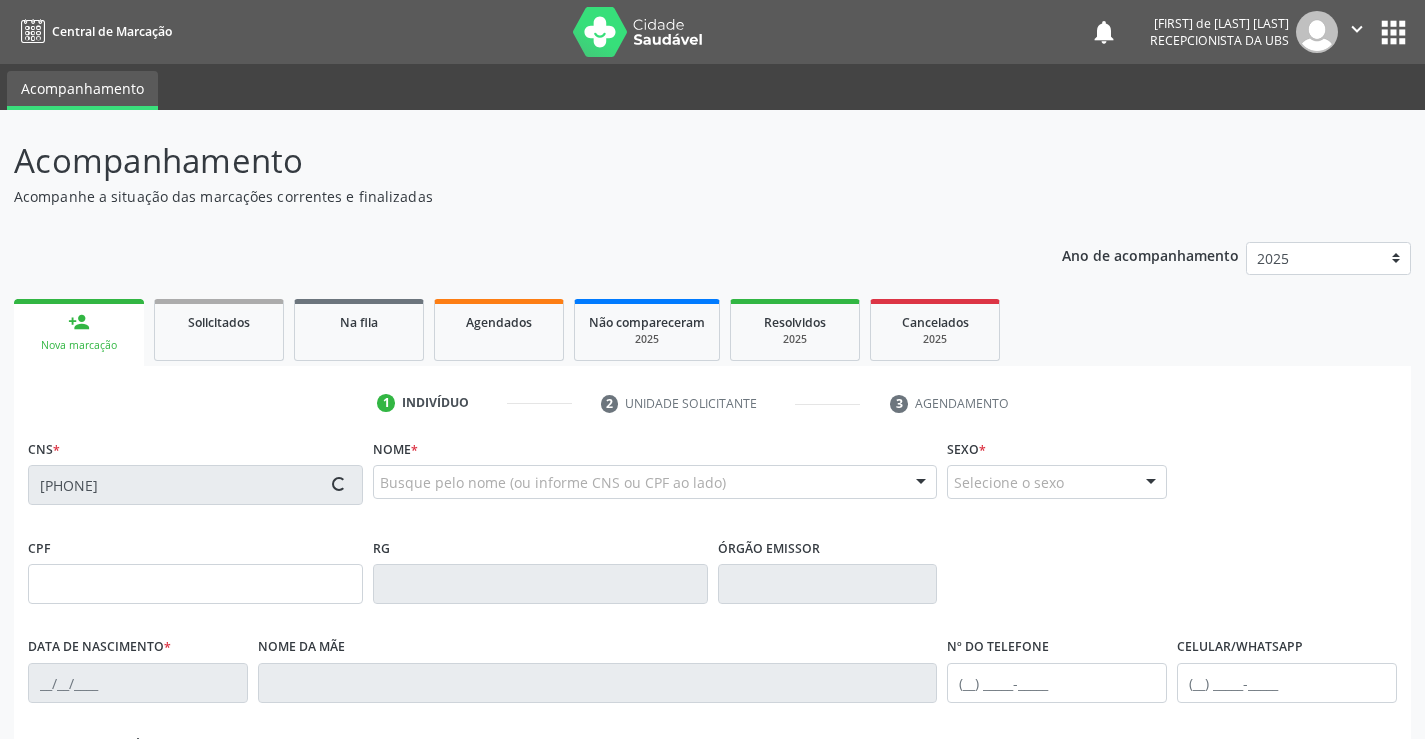 type on "(87) 99905-1739" 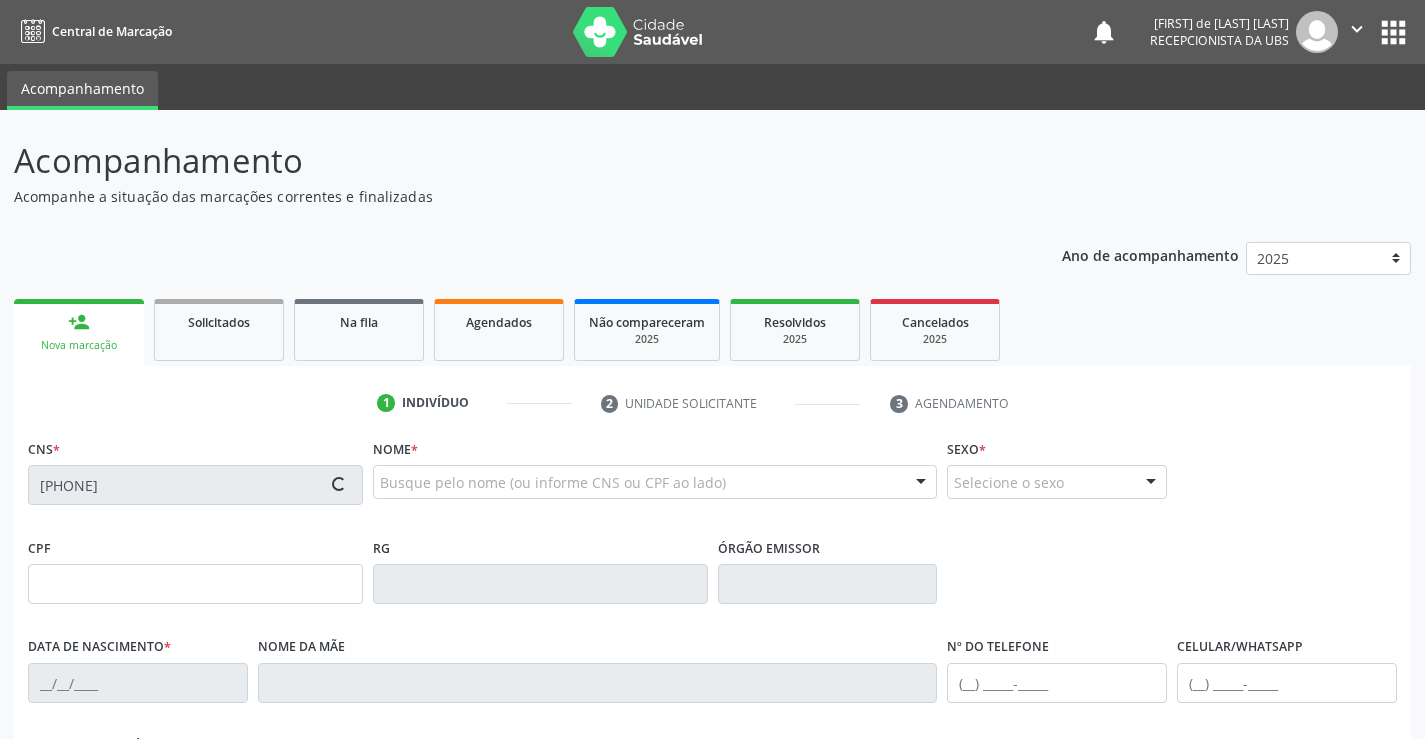 type on "820" 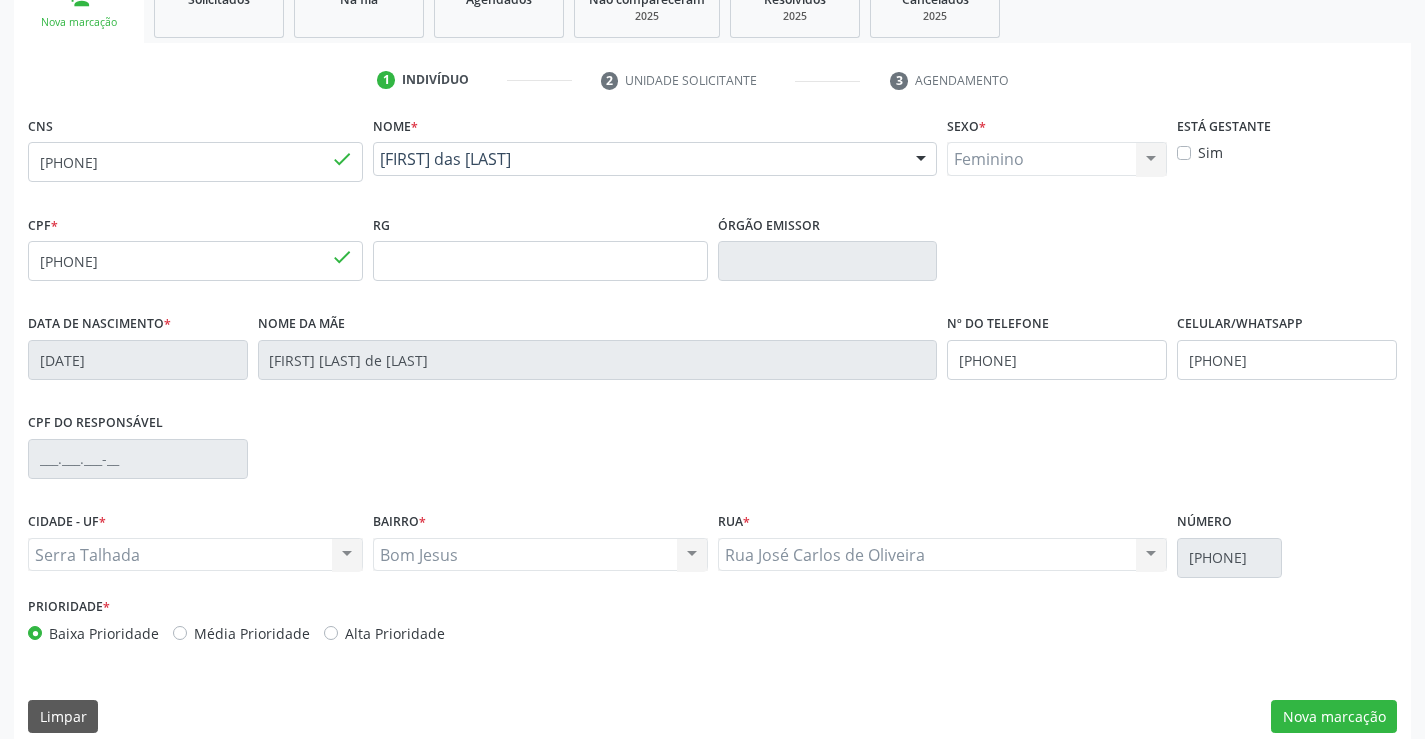 scroll, scrollTop: 345, scrollLeft: 0, axis: vertical 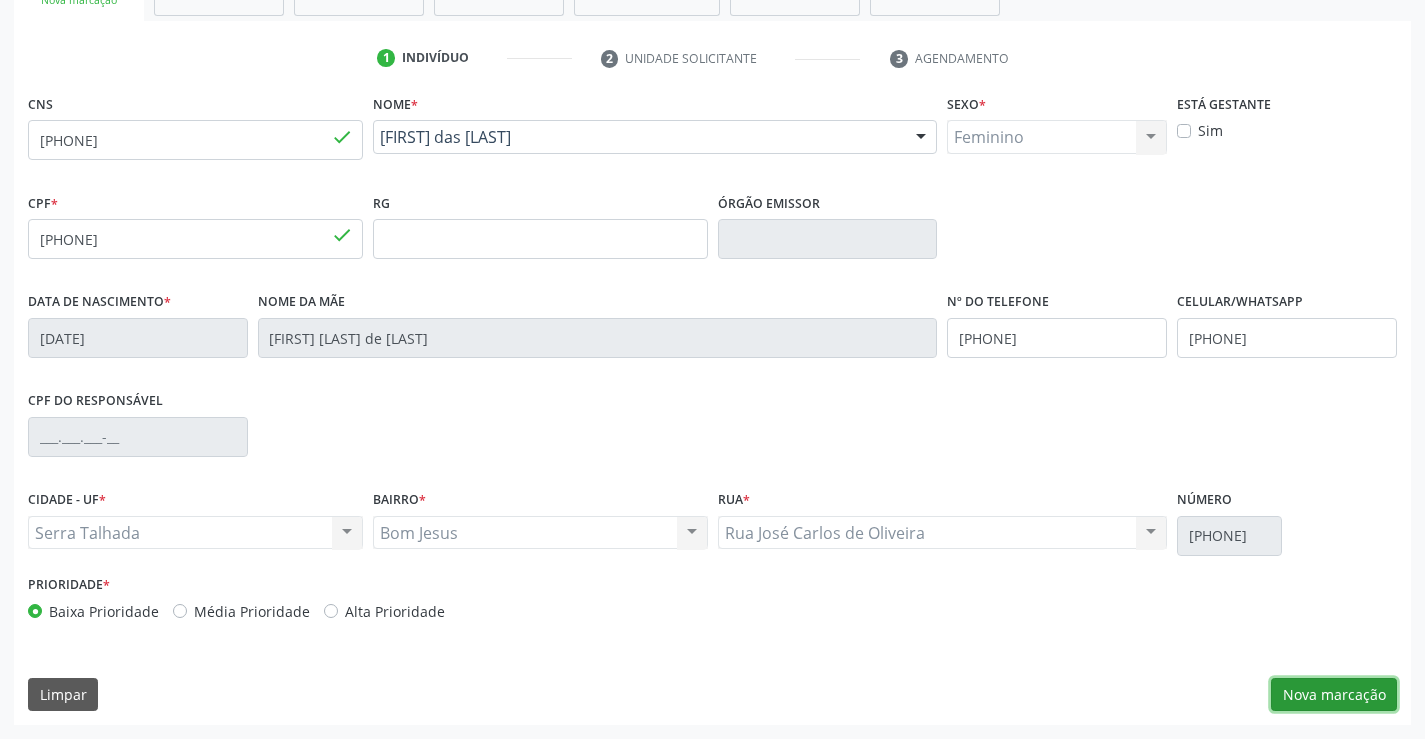 click on "Nova marcação" at bounding box center [1334, 695] 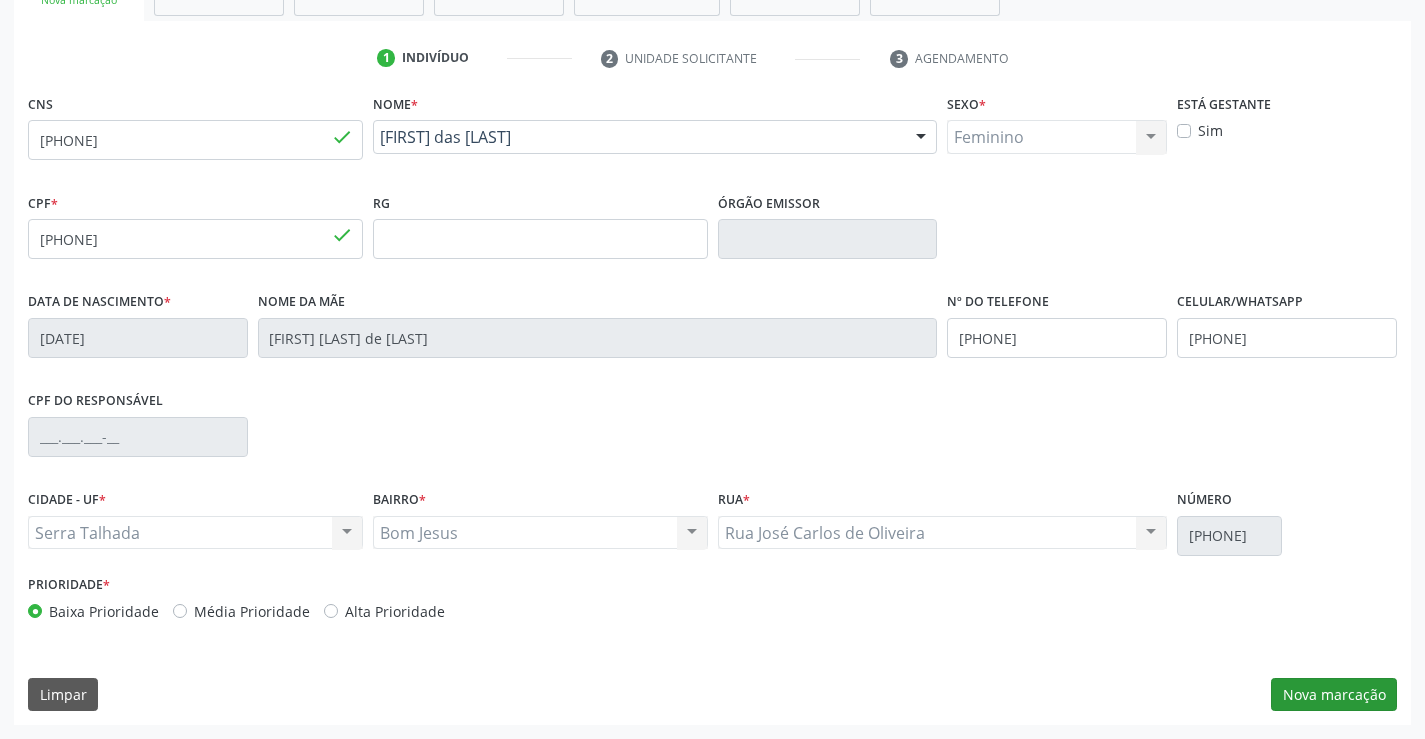 scroll, scrollTop: 167, scrollLeft: 0, axis: vertical 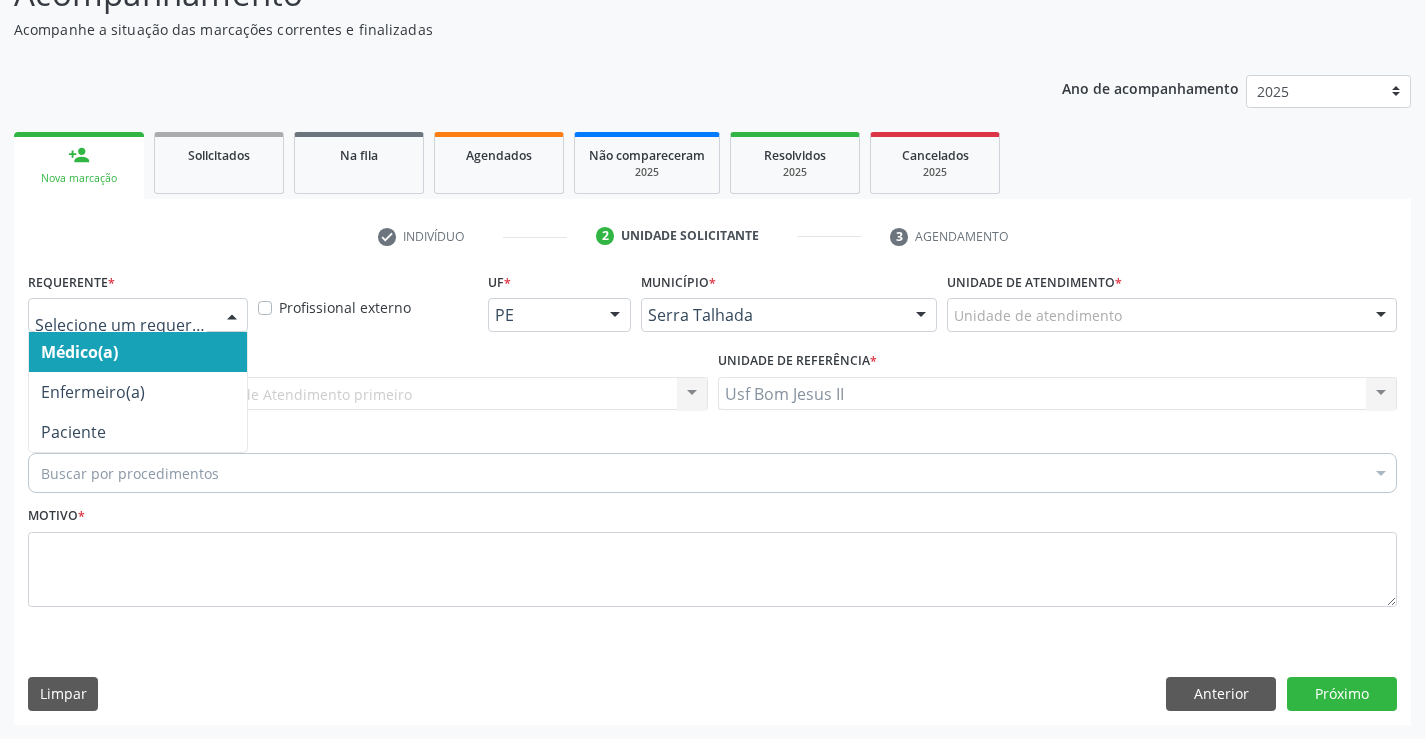 click at bounding box center (232, 316) 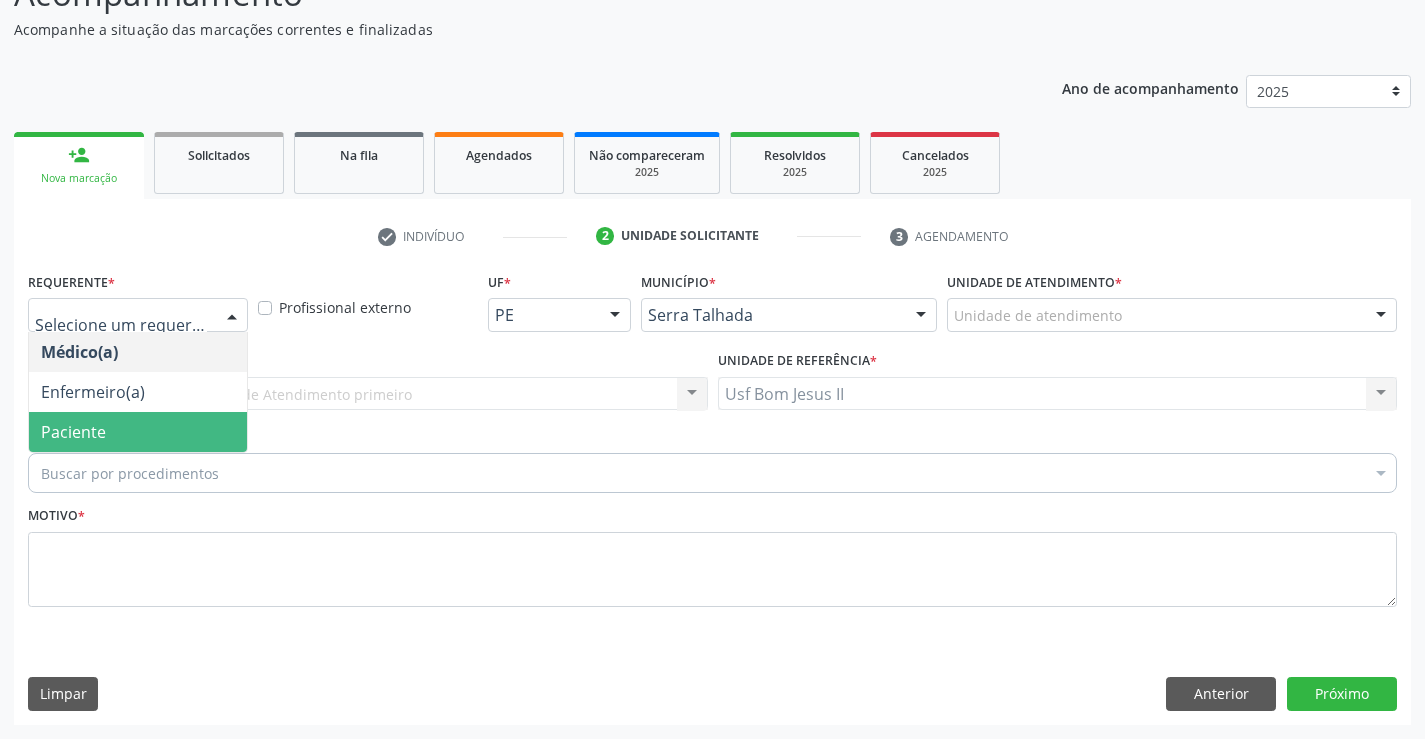 click on "Paciente" at bounding box center [138, 432] 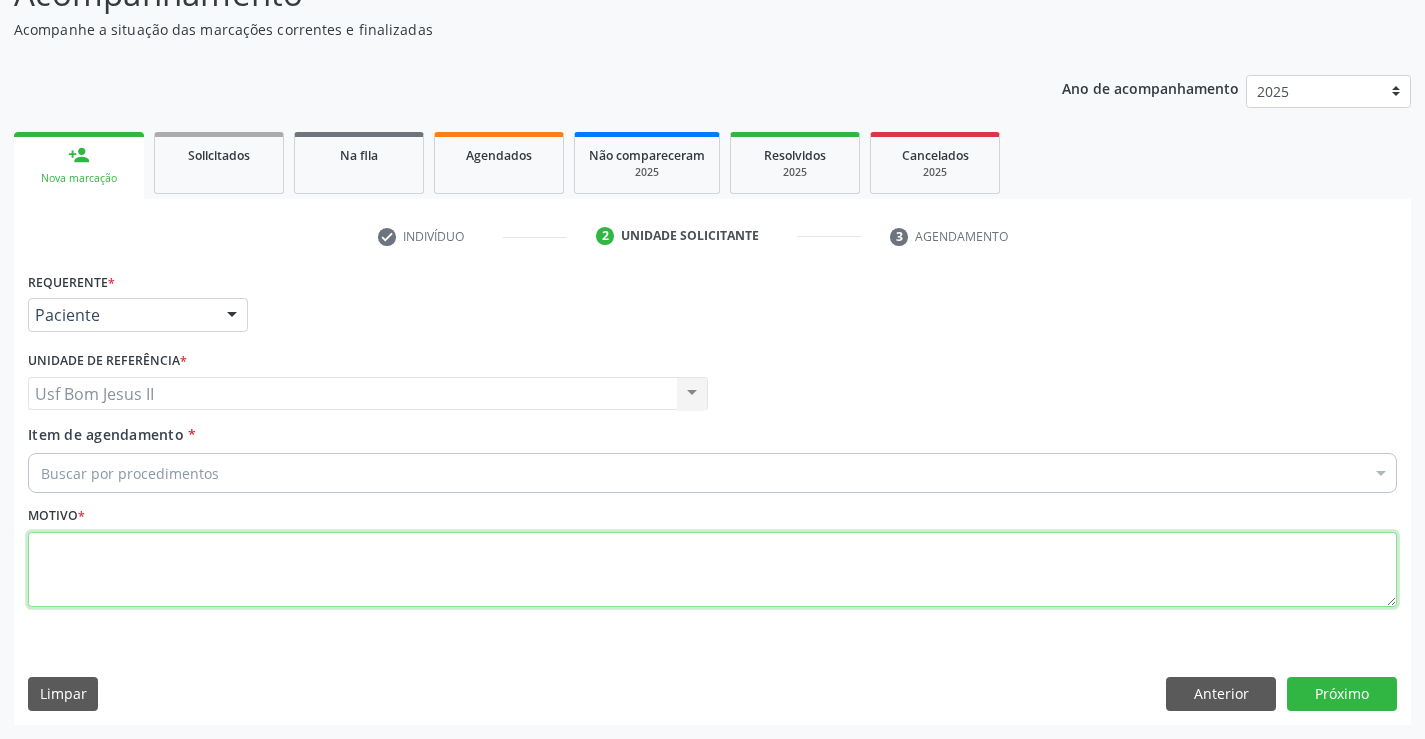 click at bounding box center (712, 570) 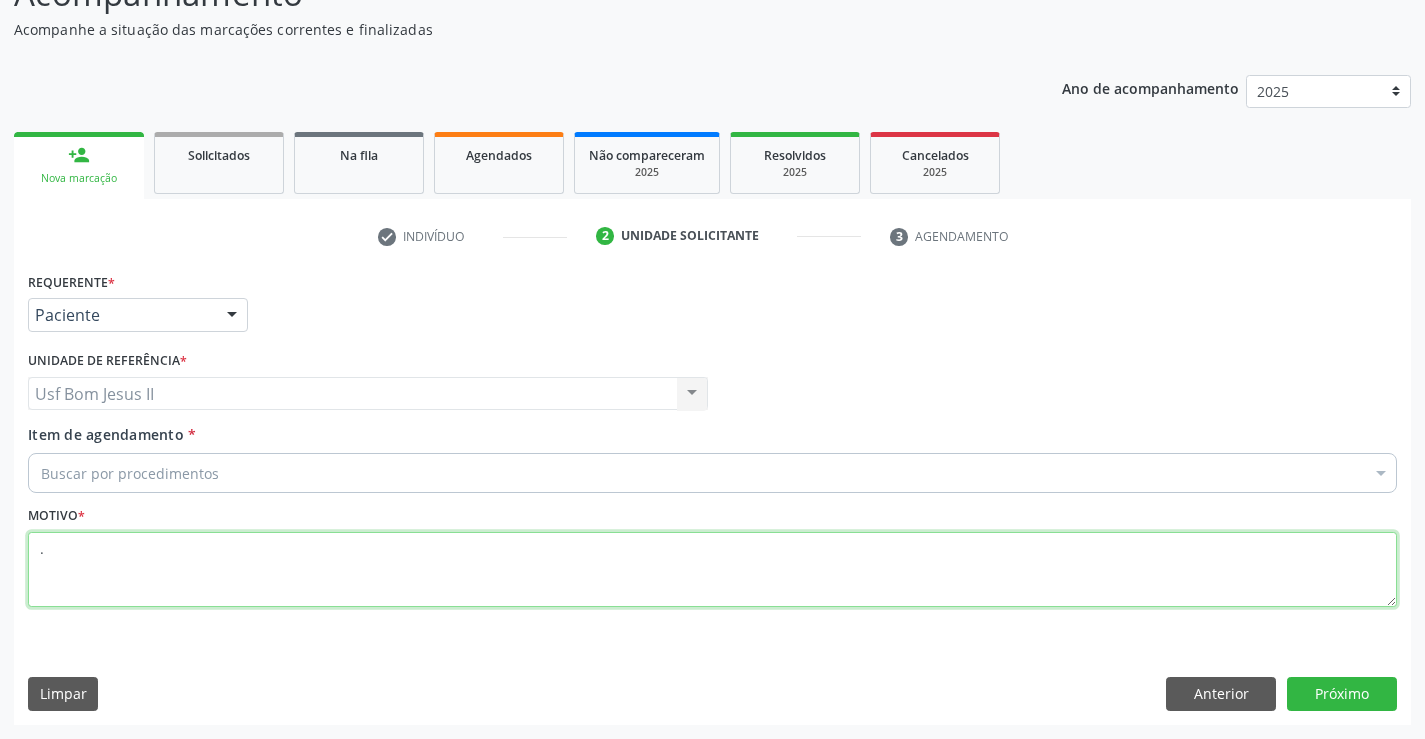 type on "." 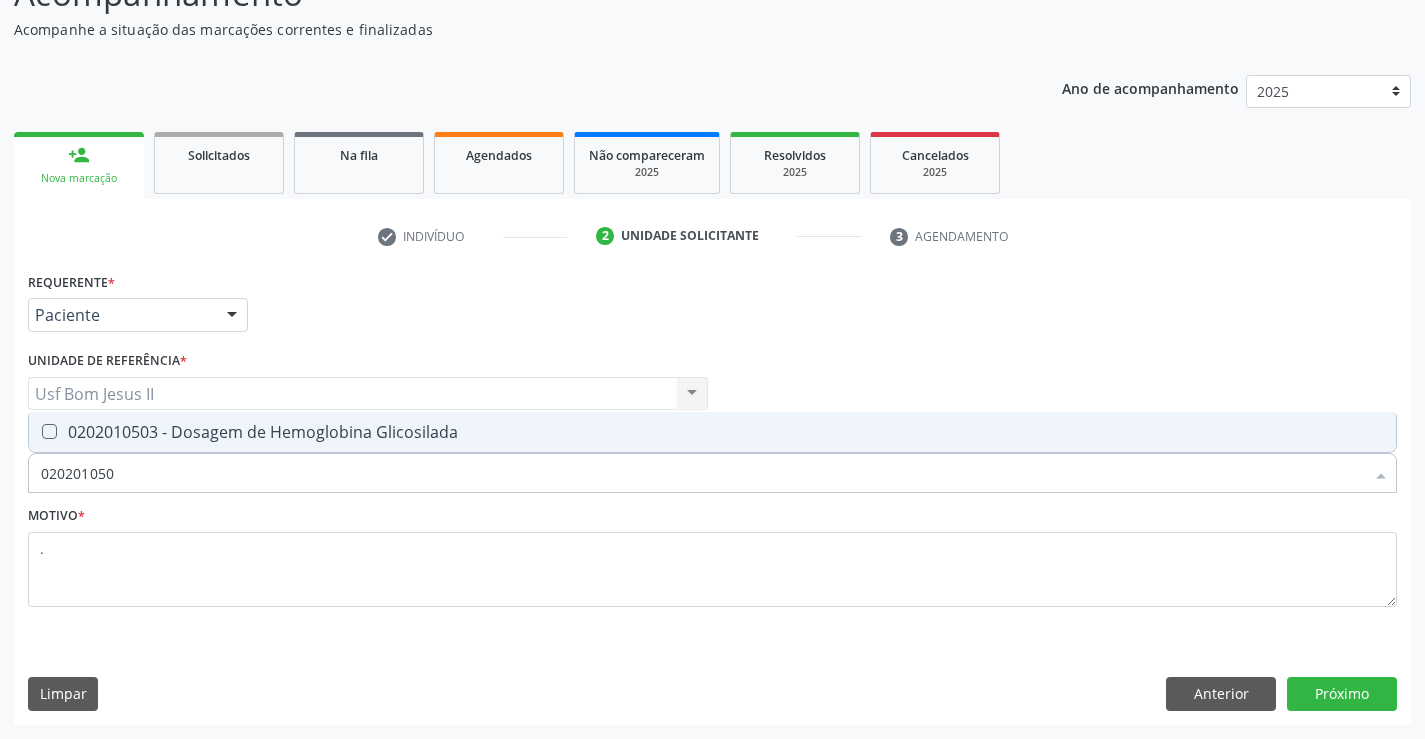 type on "0202010503" 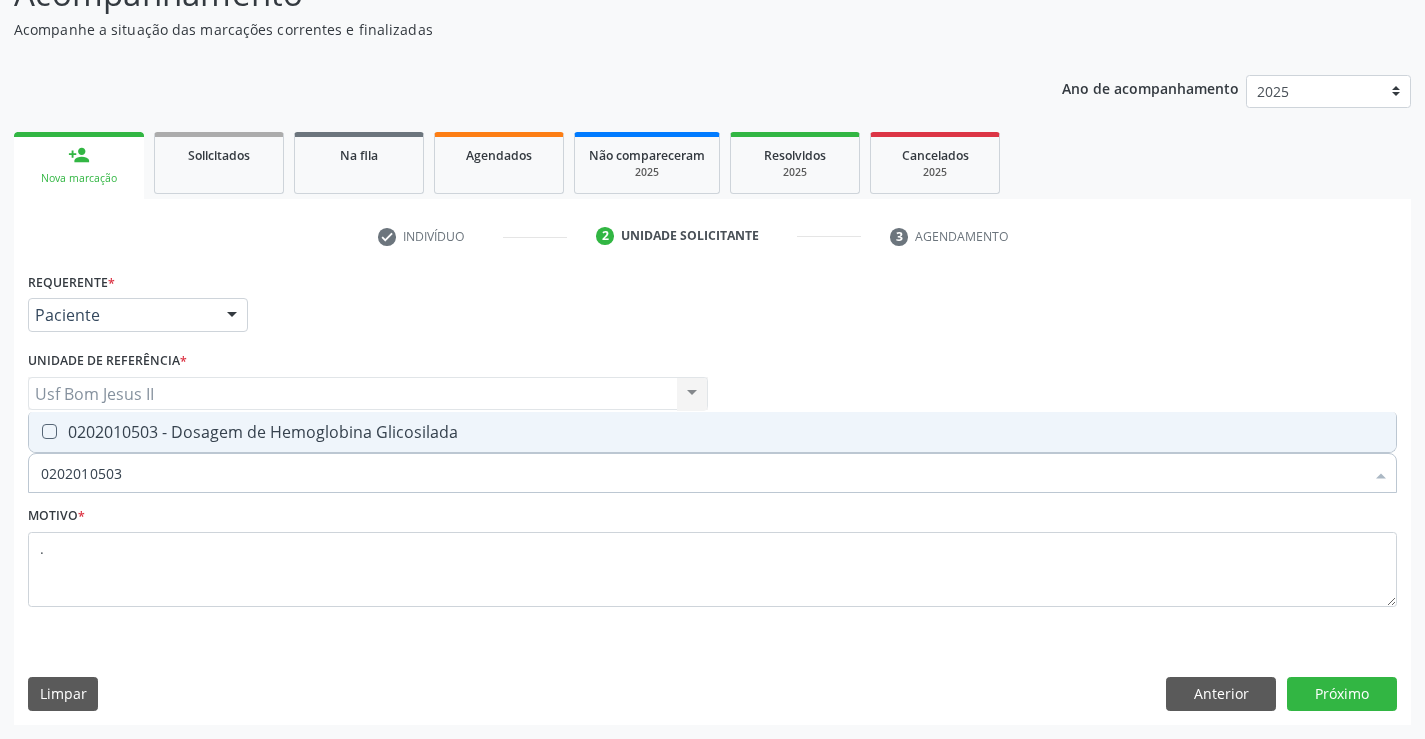 click on "0202010503 - Dosagem de Hemoglobina Glicosilada" at bounding box center [712, 432] 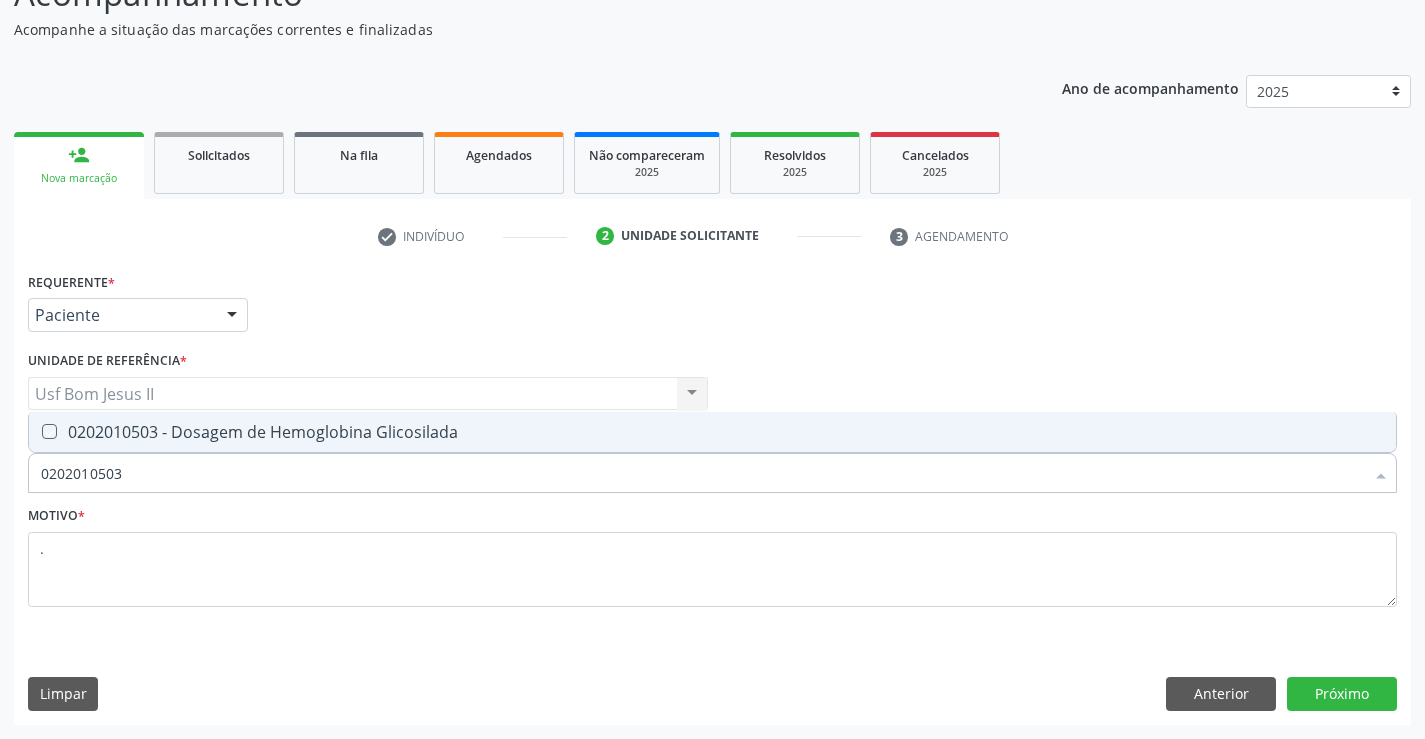 checkbox on "true" 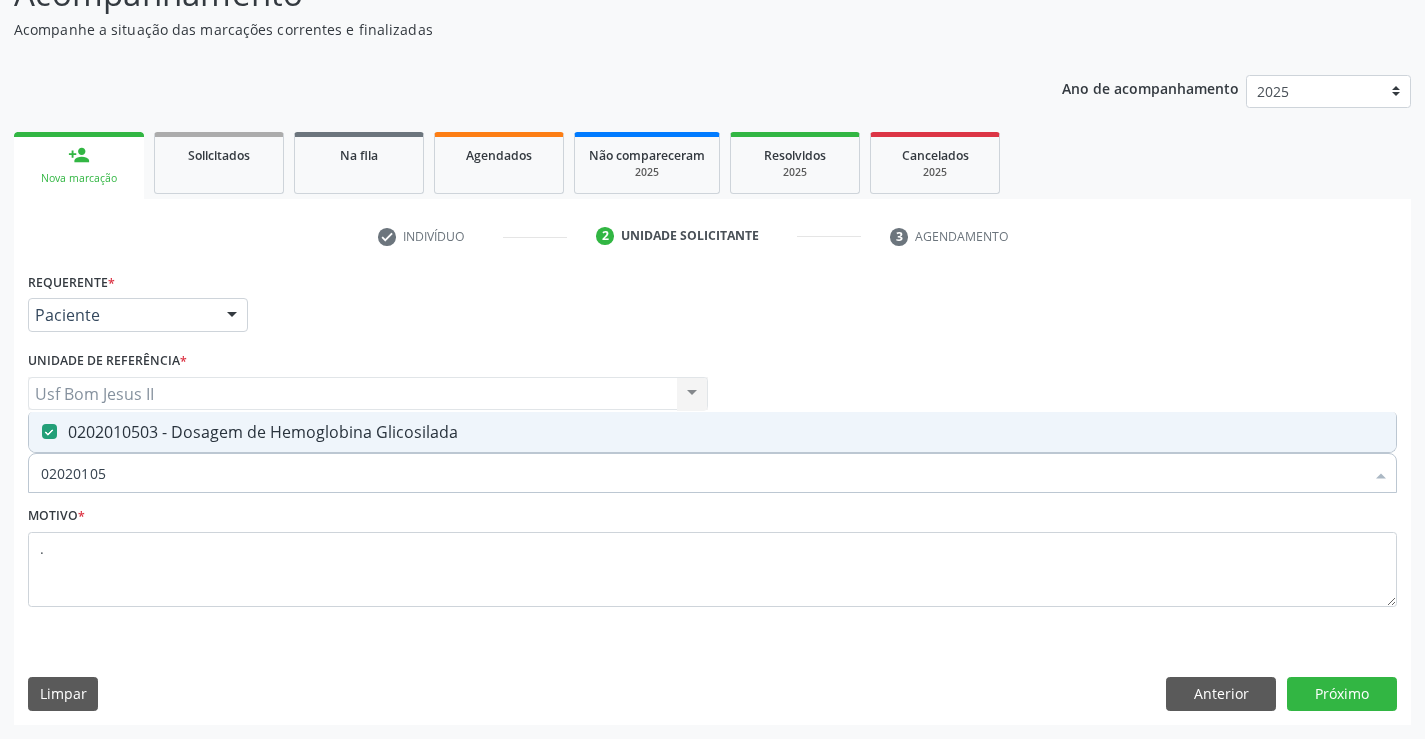 type on "0202010" 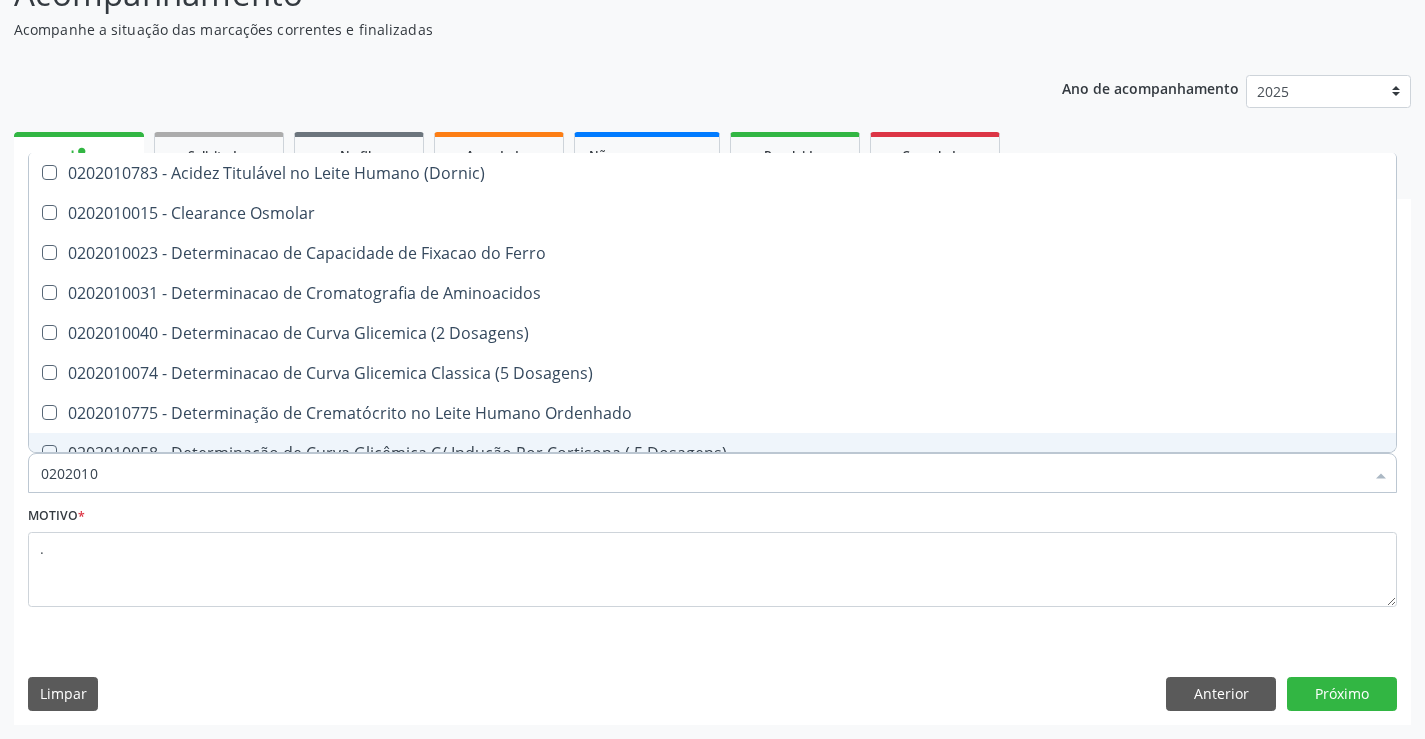 type on "020201" 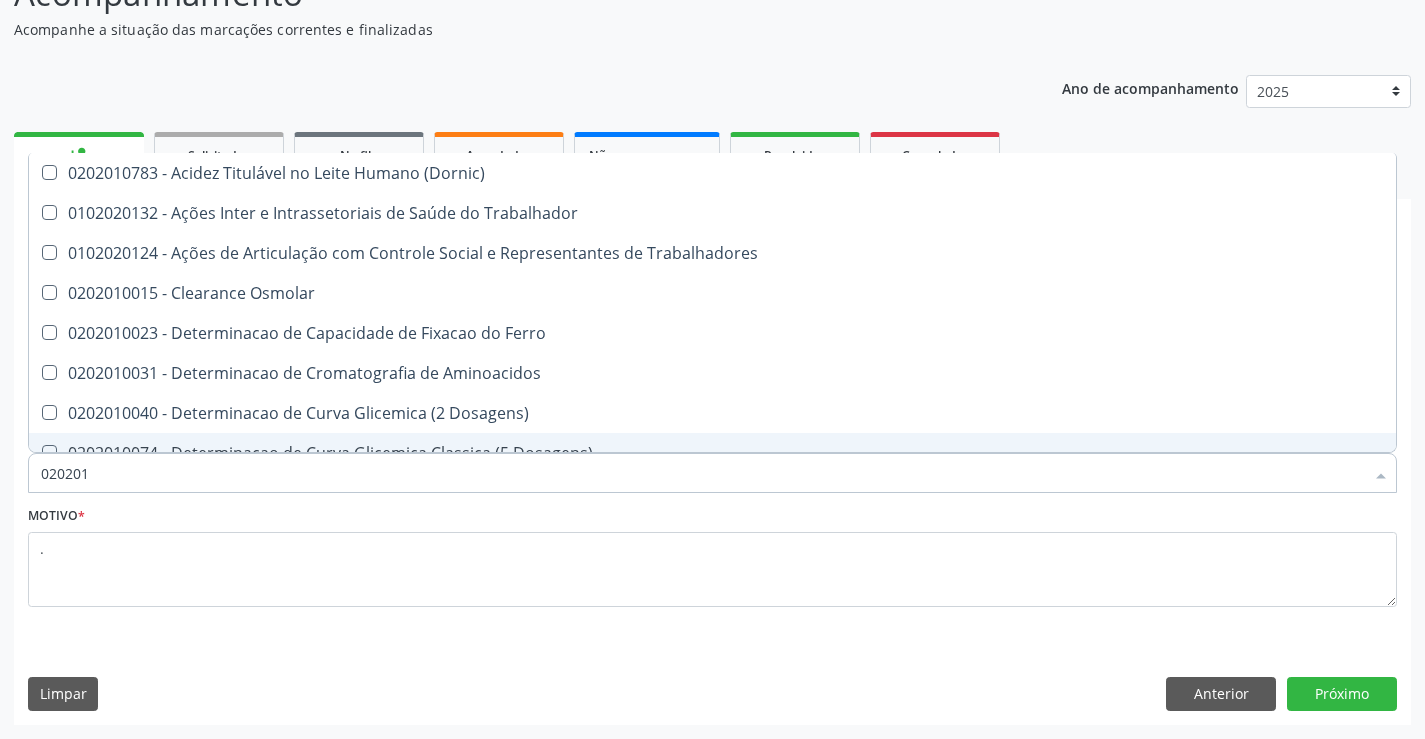 type on "02020" 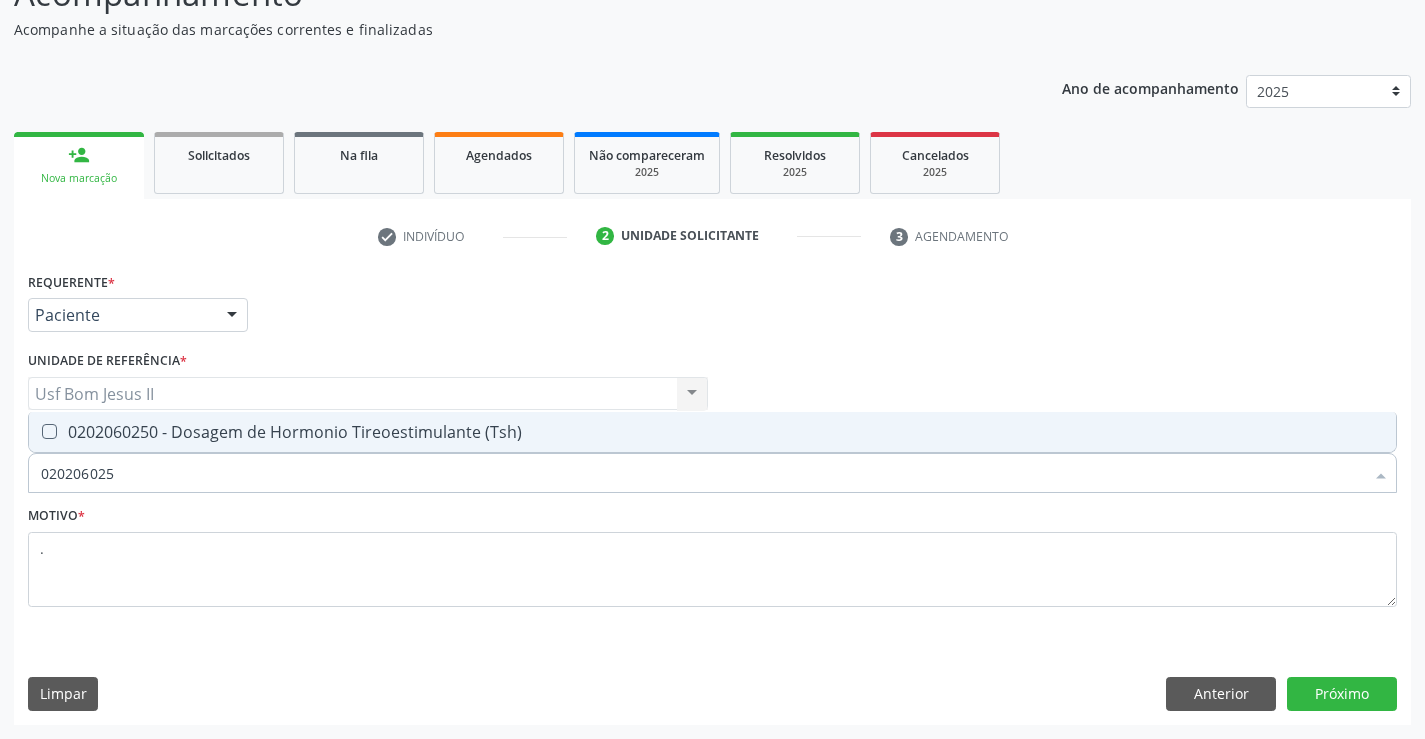 type on "0202060250" 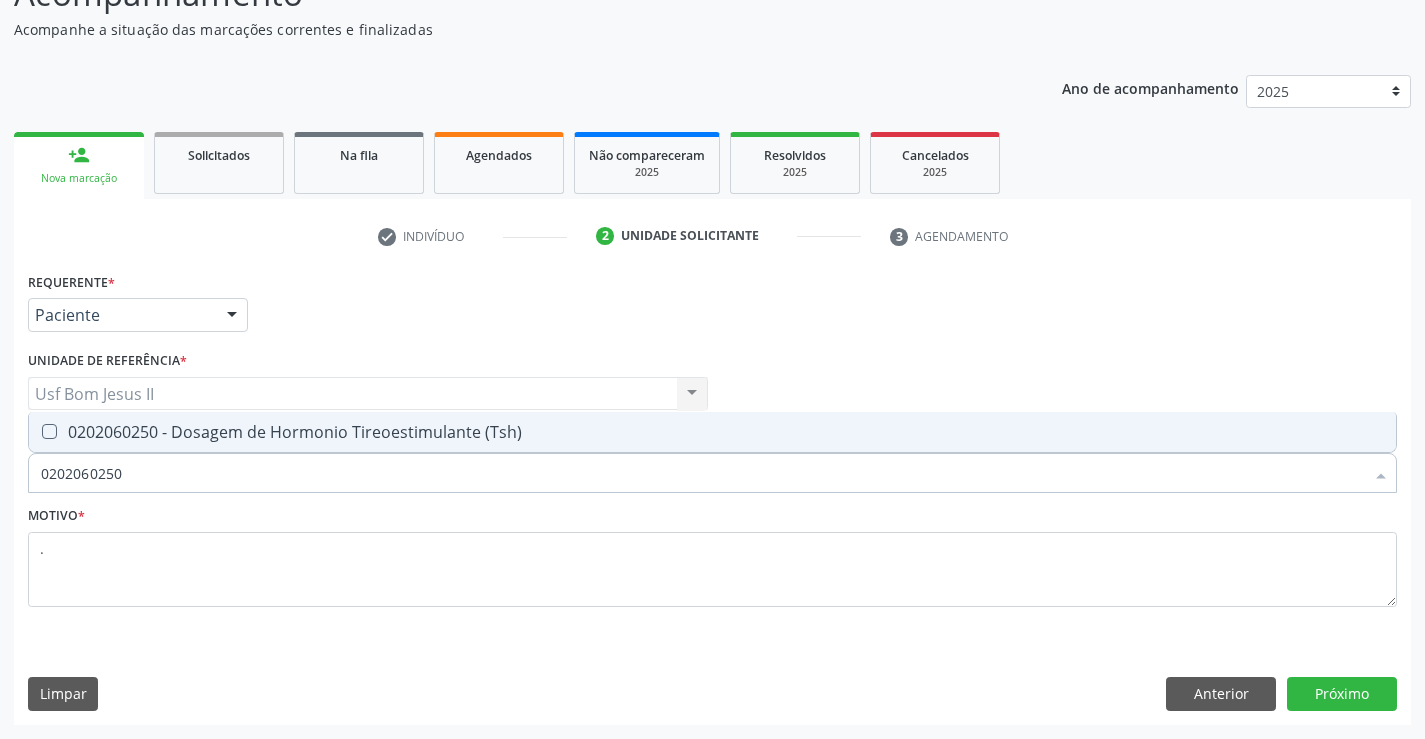 click on "0202060250 - Dosagem de Hormonio Tireoestimulante (Tsh)" at bounding box center (712, 432) 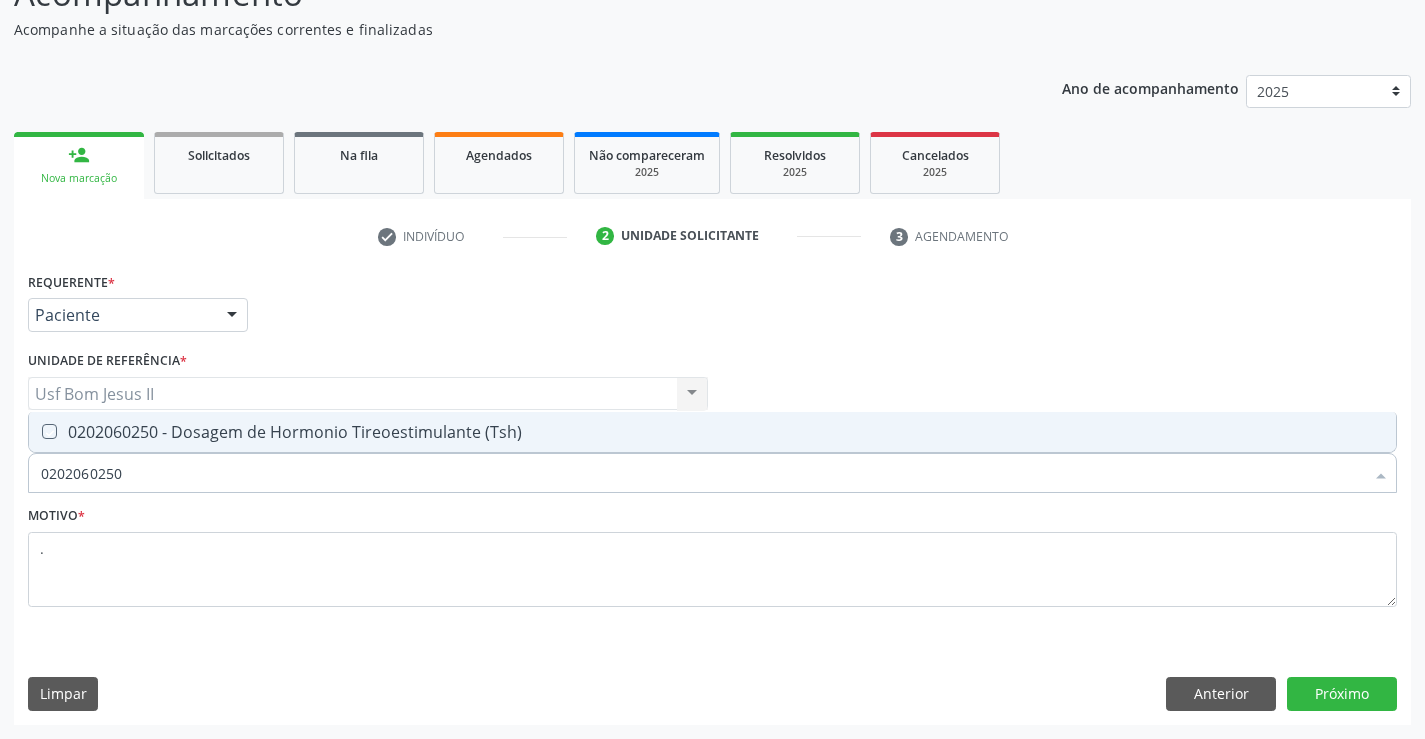 checkbox on "true" 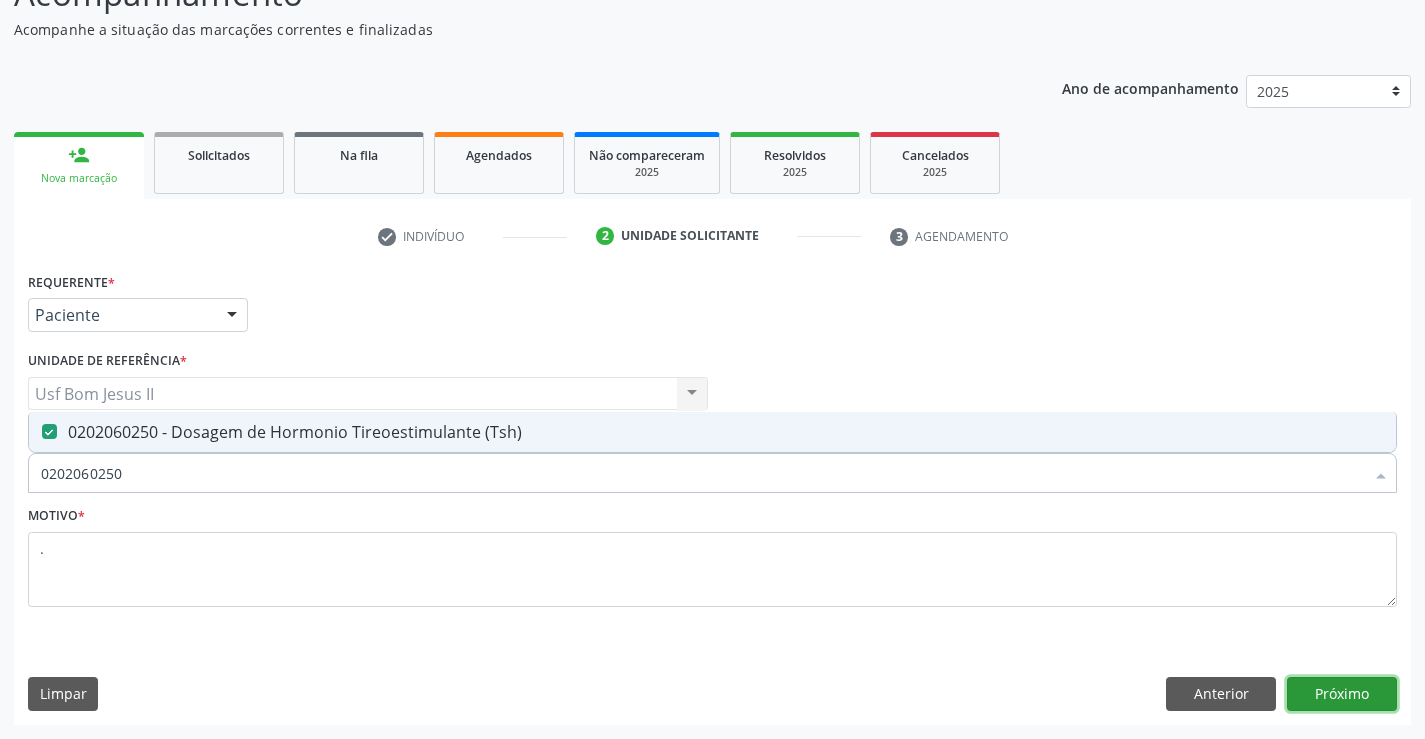 click on "Próximo" at bounding box center (1342, 694) 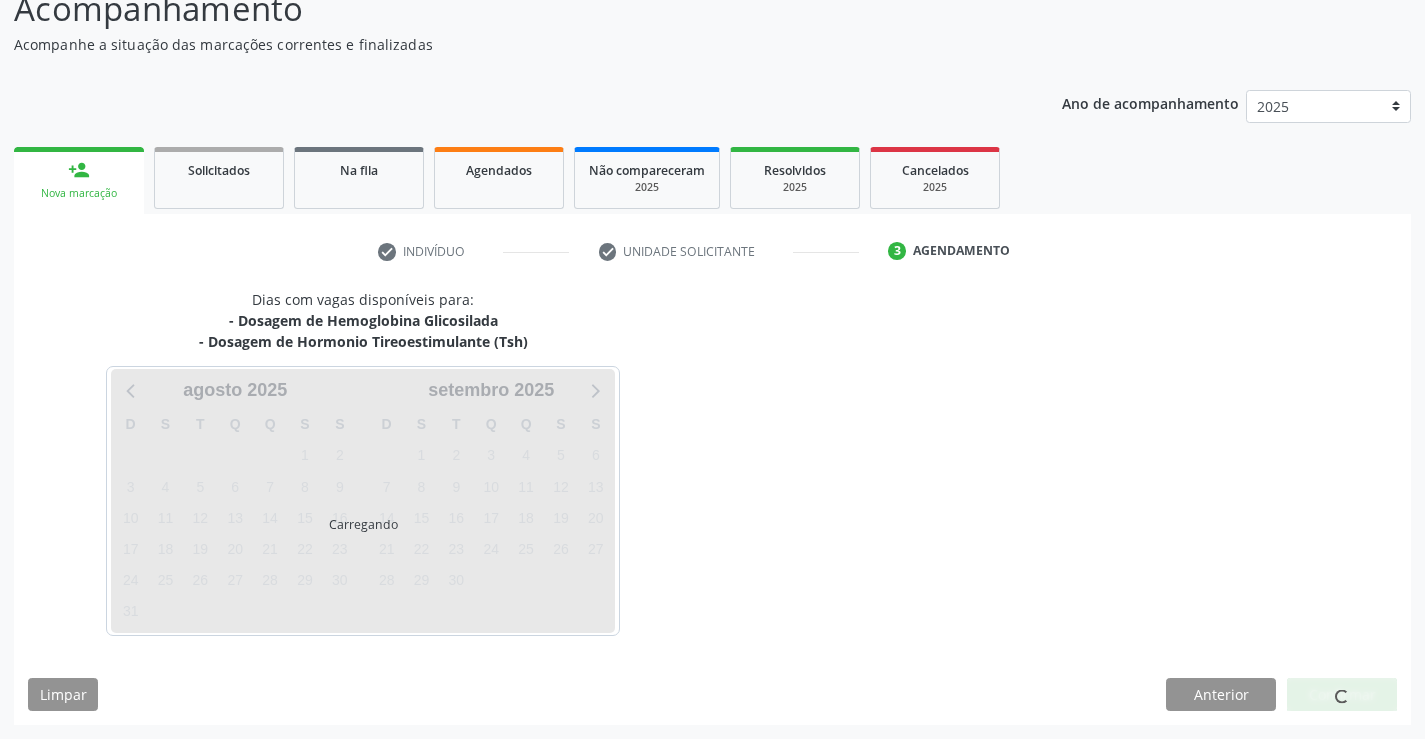 scroll, scrollTop: 152, scrollLeft: 0, axis: vertical 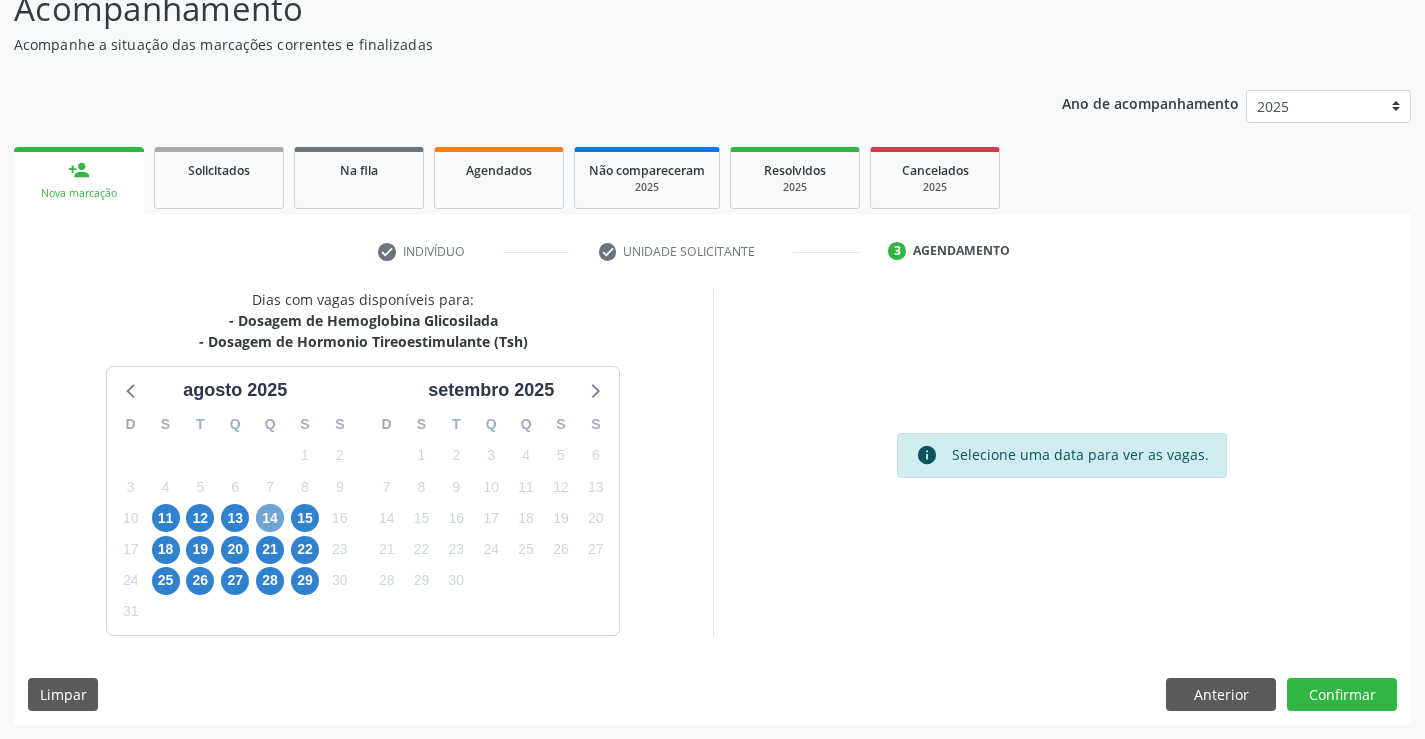 click on "14" at bounding box center (270, 518) 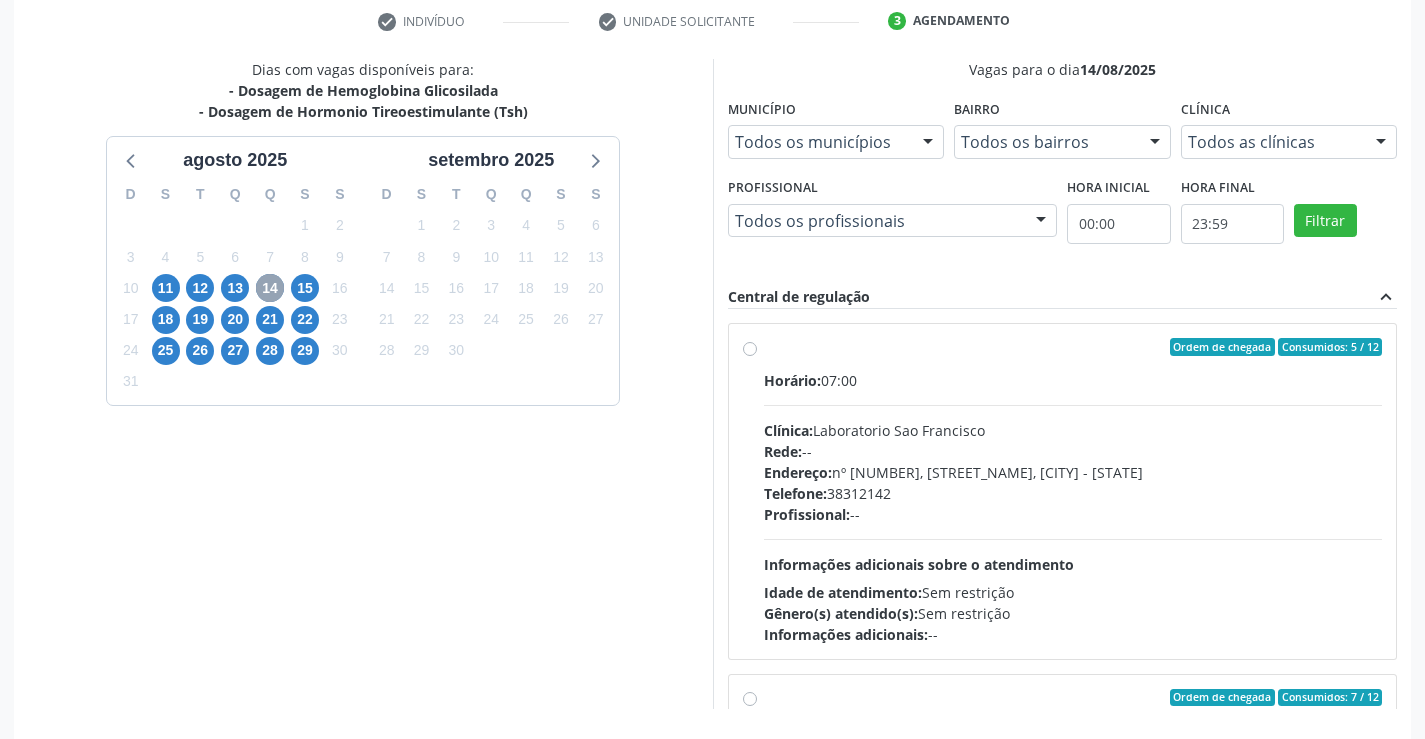 scroll, scrollTop: 456, scrollLeft: 0, axis: vertical 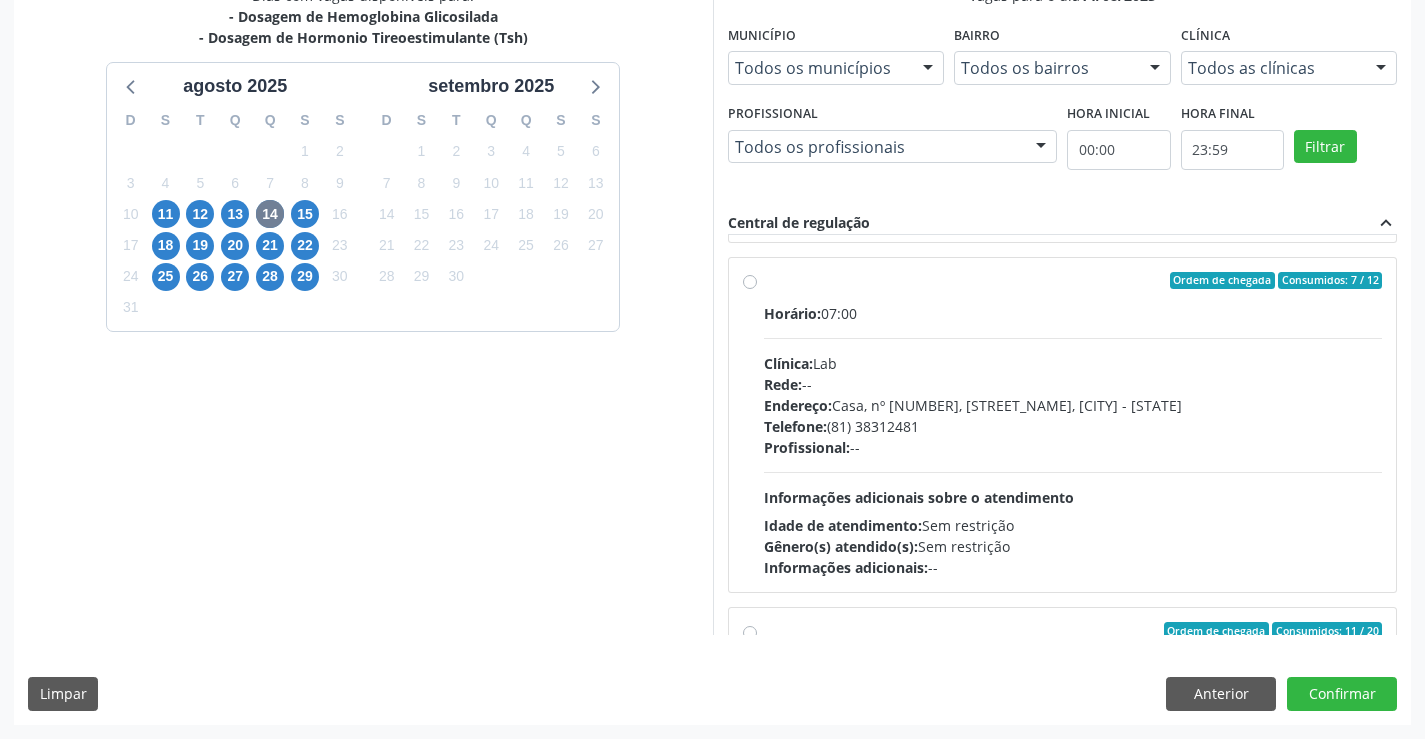 click on "Ordem de chegada
Consumidos: 7 / 12
Horário:   07:00
Clínica:  Lab
Rede:
--
Endereço:   Casa, nº 1037, N S da Penha, Serra Talhada - PE
Telefone:   (81) 38312481
Profissional:
--
Informações adicionais sobre o atendimento
Idade de atendimento:
Sem restrição
Gênero(s) atendido(s):
Sem restrição
Informações adicionais:
--" at bounding box center (1073, 425) 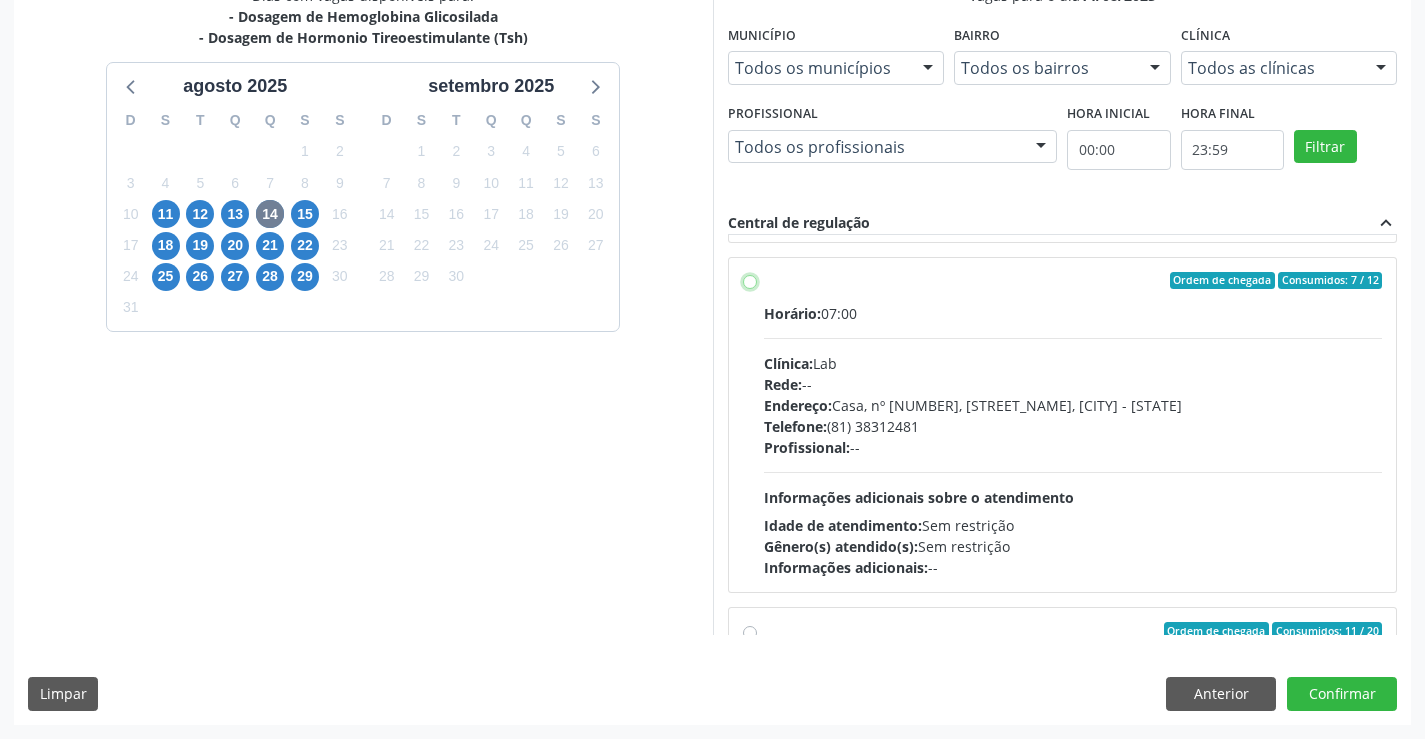 click on "Ordem de chegada
Consumidos: 7 / 12
Horário:   07:00
Clínica:  Lab
Rede:
--
Endereço:   Casa, nº 1037, N S da Penha, Serra Talhada - PE
Telefone:   (81) 38312481
Profissional:
--
Informações adicionais sobre o atendimento
Idade de atendimento:
Sem restrição
Gênero(s) atendido(s):
Sem restrição
Informações adicionais:
--" at bounding box center (750, 281) 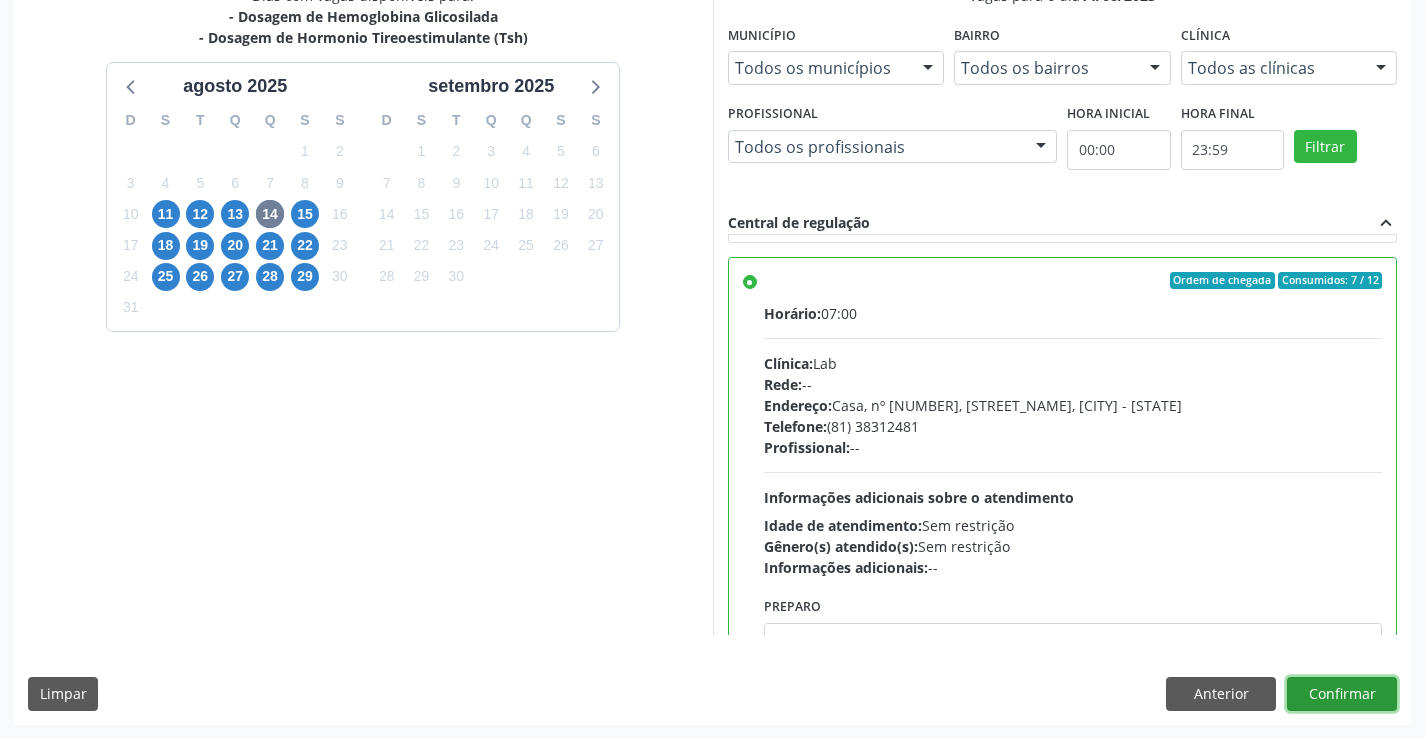 click on "Confirmar" at bounding box center (1342, 694) 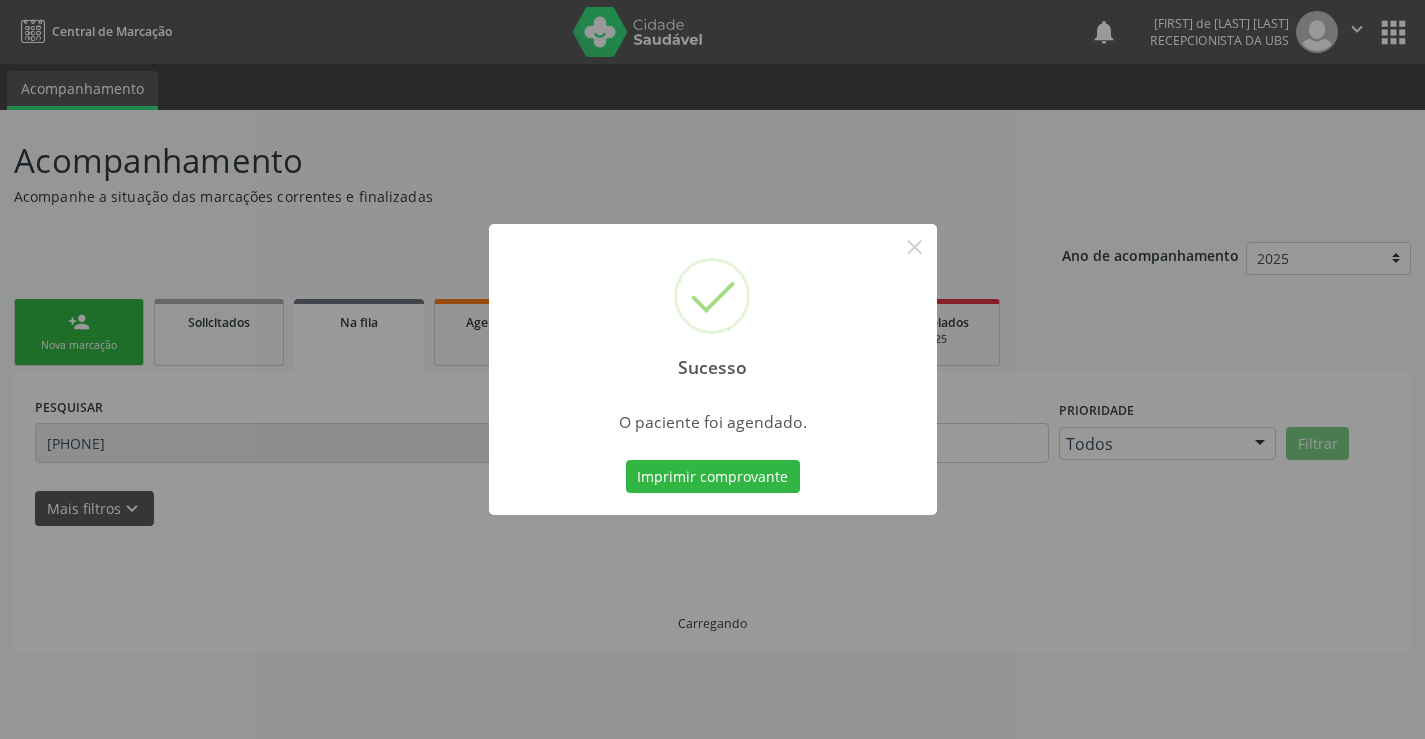 scroll, scrollTop: 0, scrollLeft: 0, axis: both 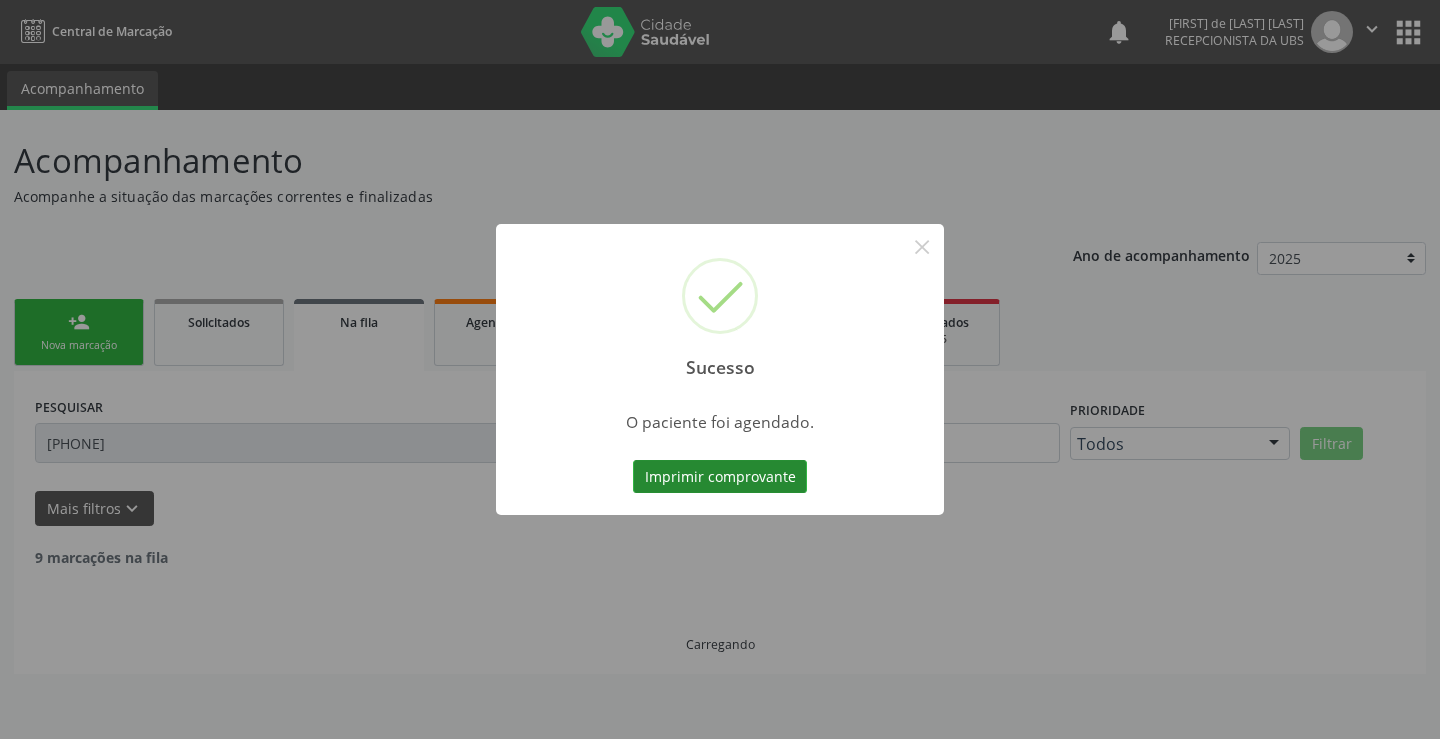 click on "Imprimir comprovante" at bounding box center (720, 477) 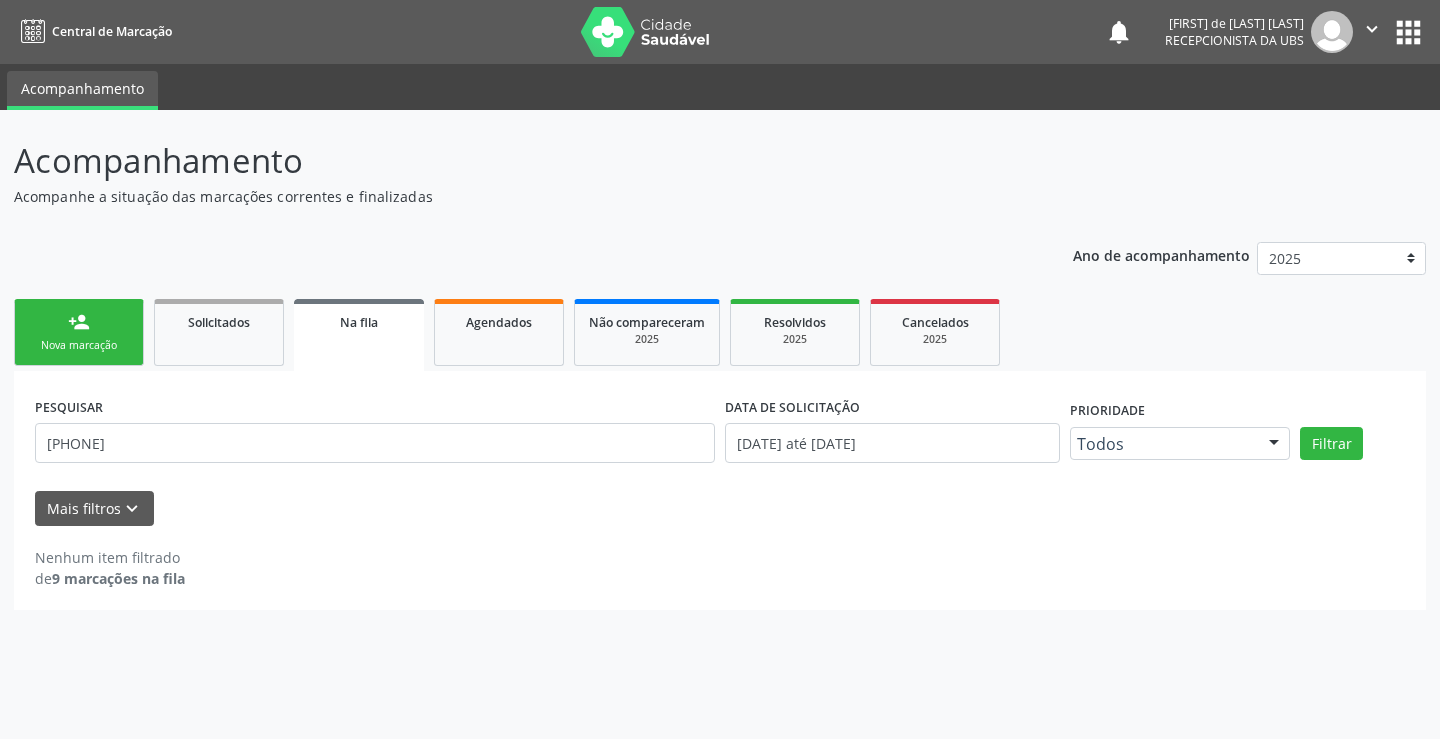 click on "person_add" at bounding box center (79, 322) 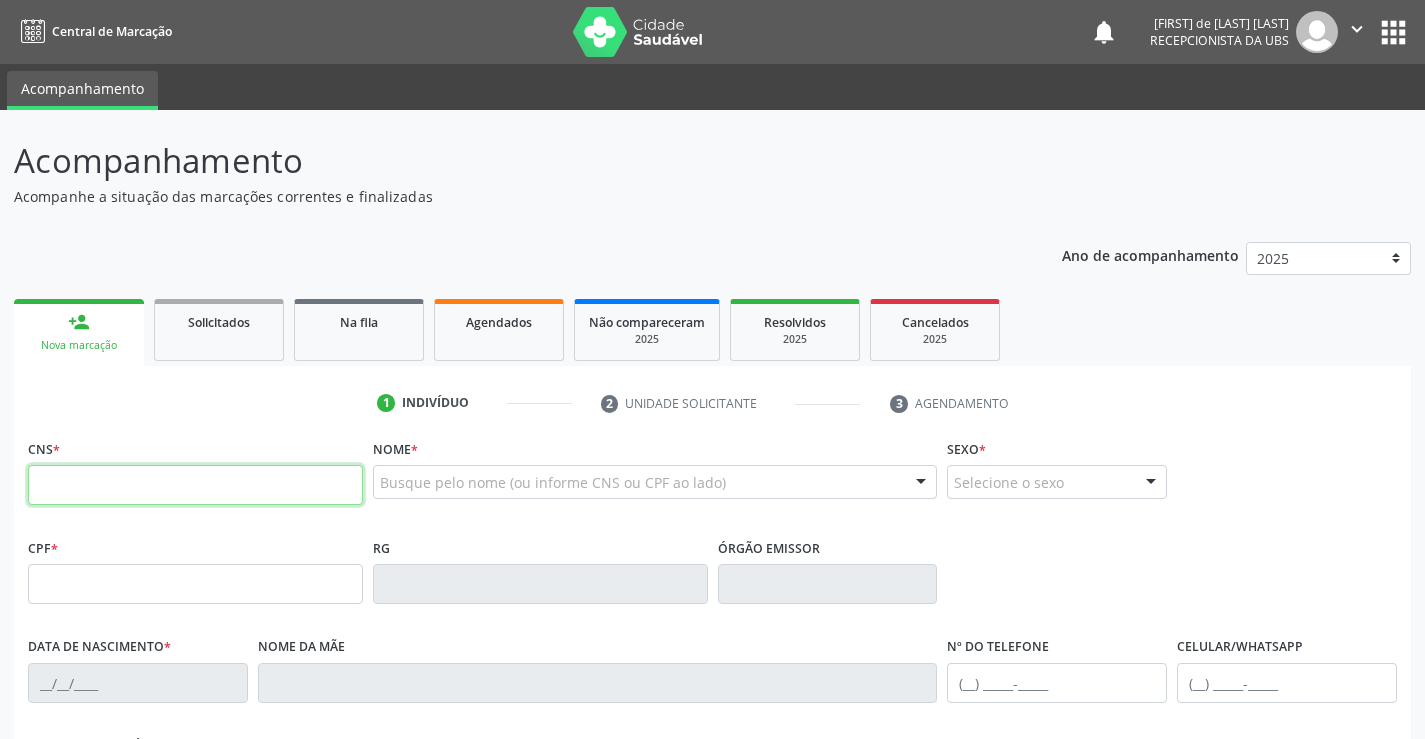 click at bounding box center [195, 485] 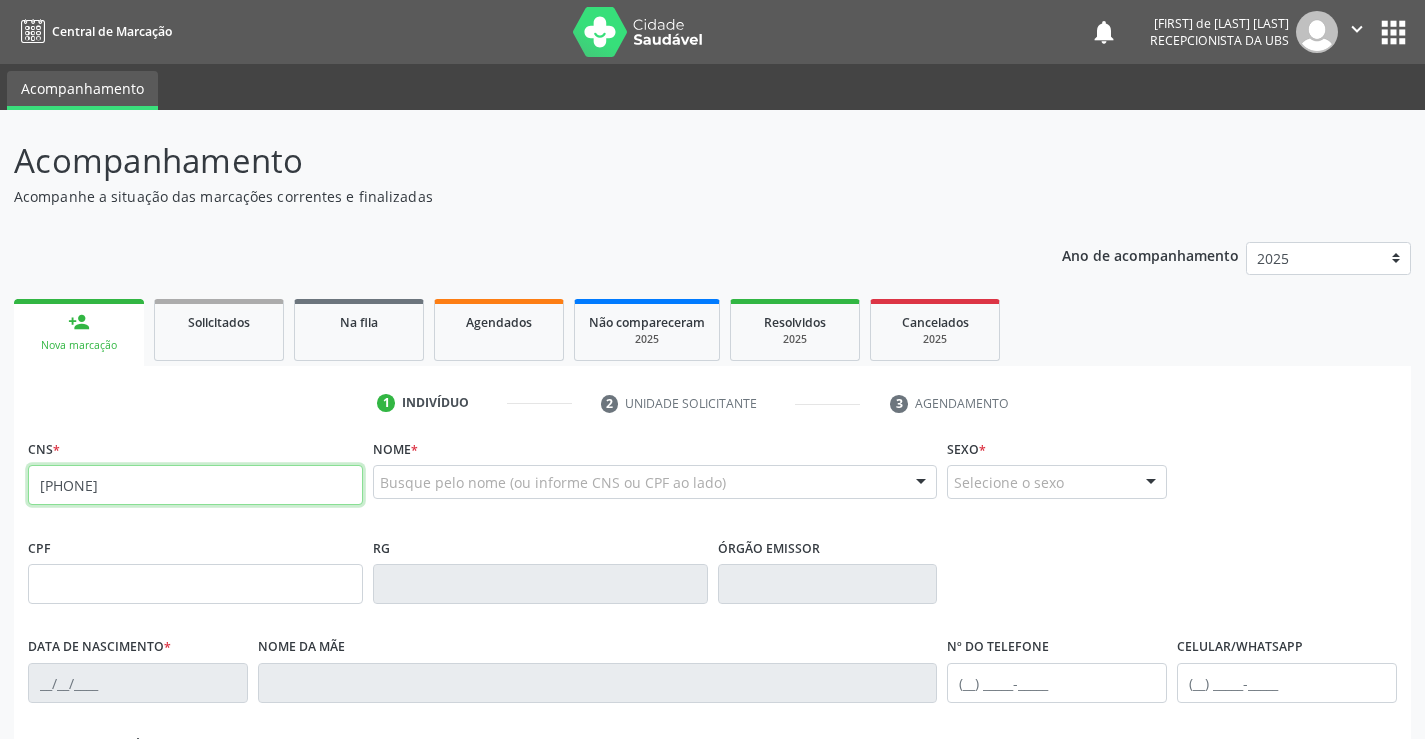 type on "705 2094 2668 7479" 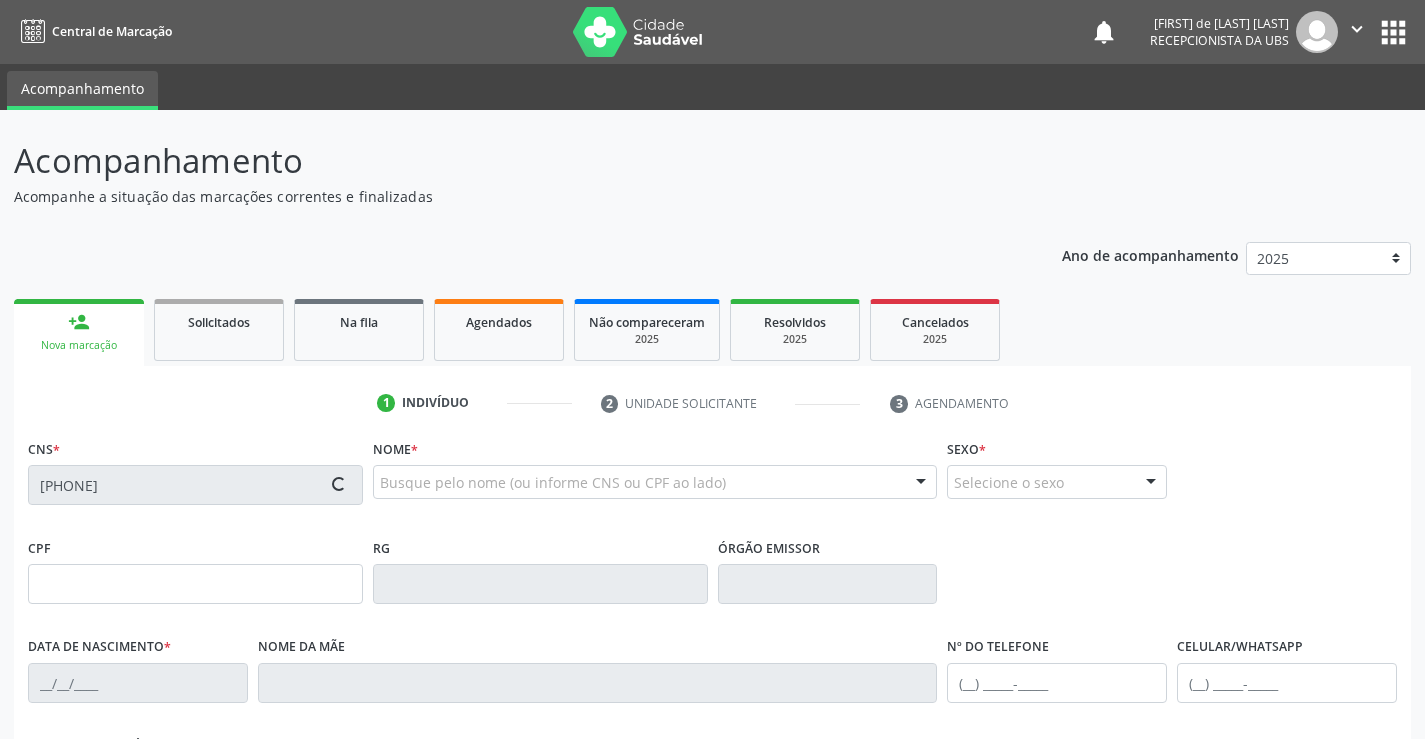 type on "000.280.854-42" 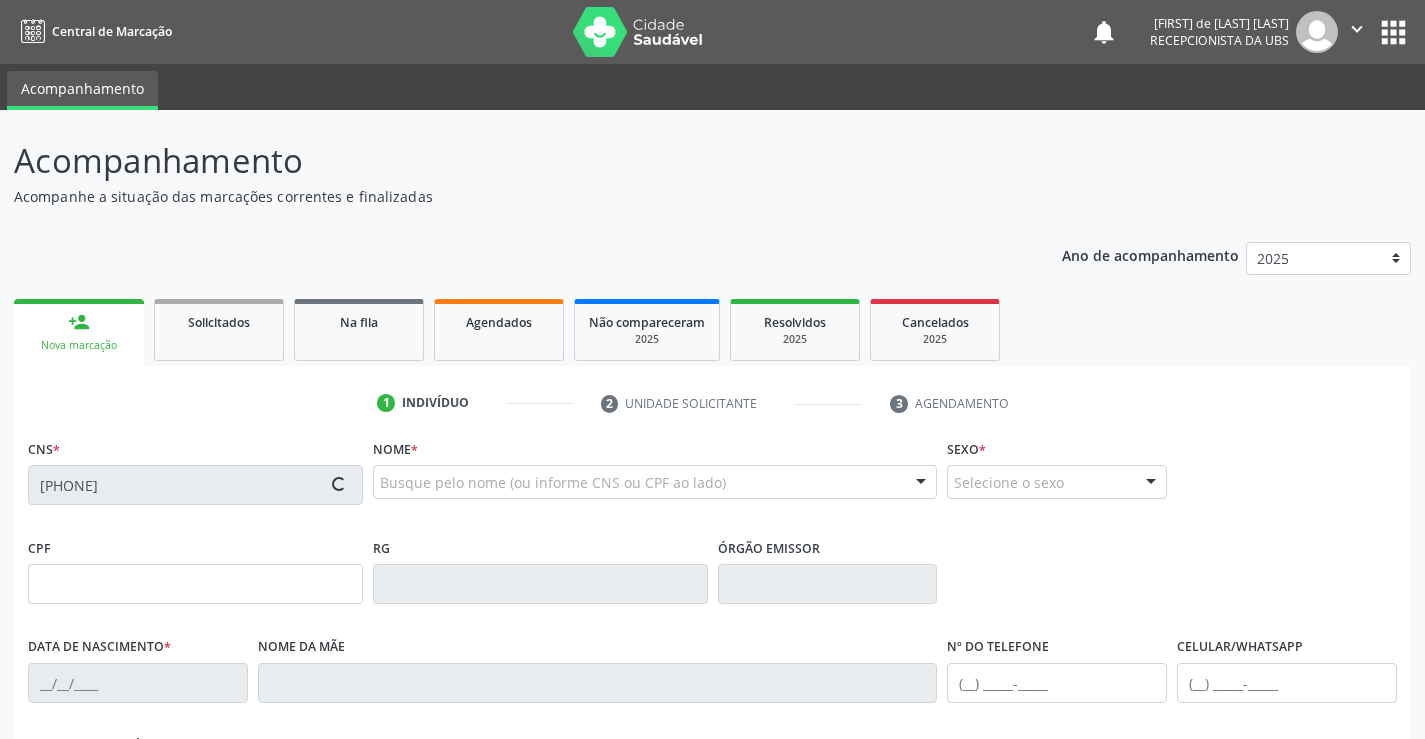 type on "02/12/1972" 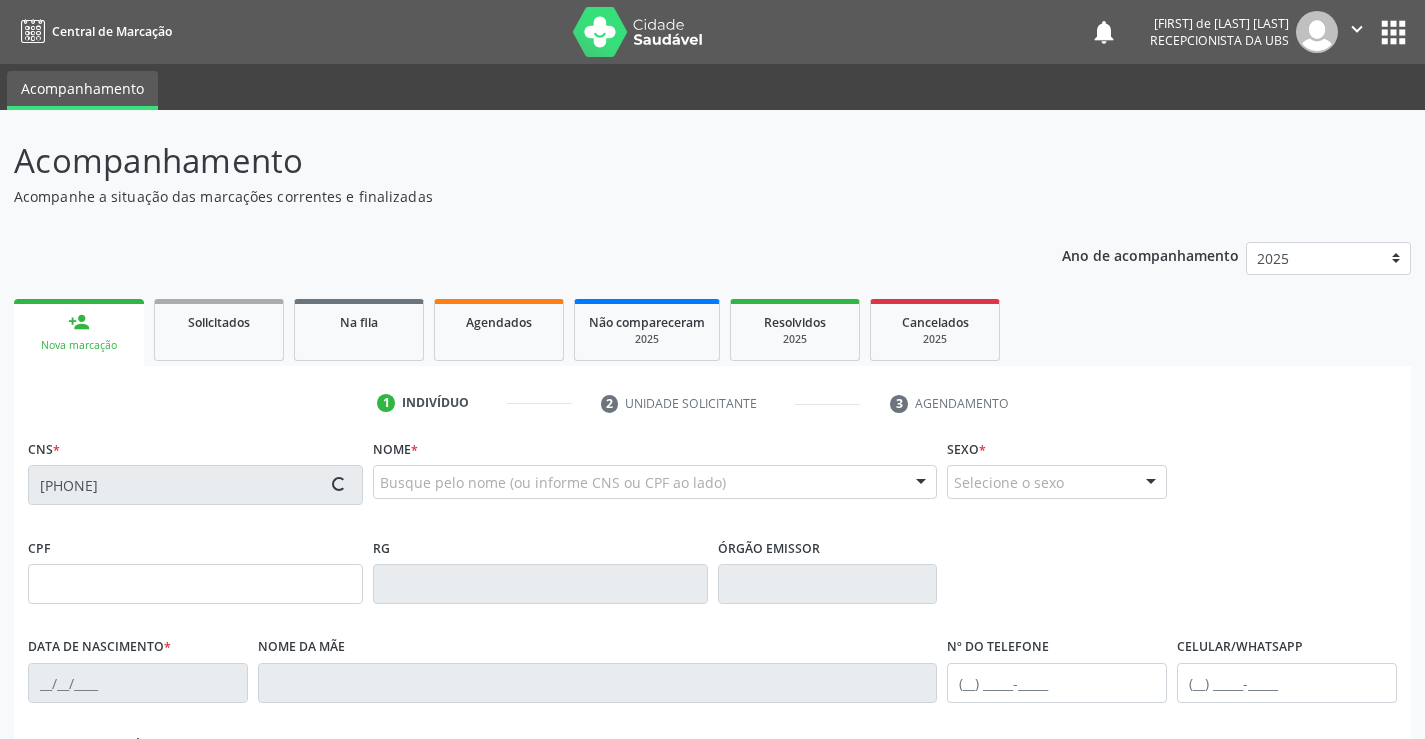 type on "Genedite Vasconcelos da Silva" 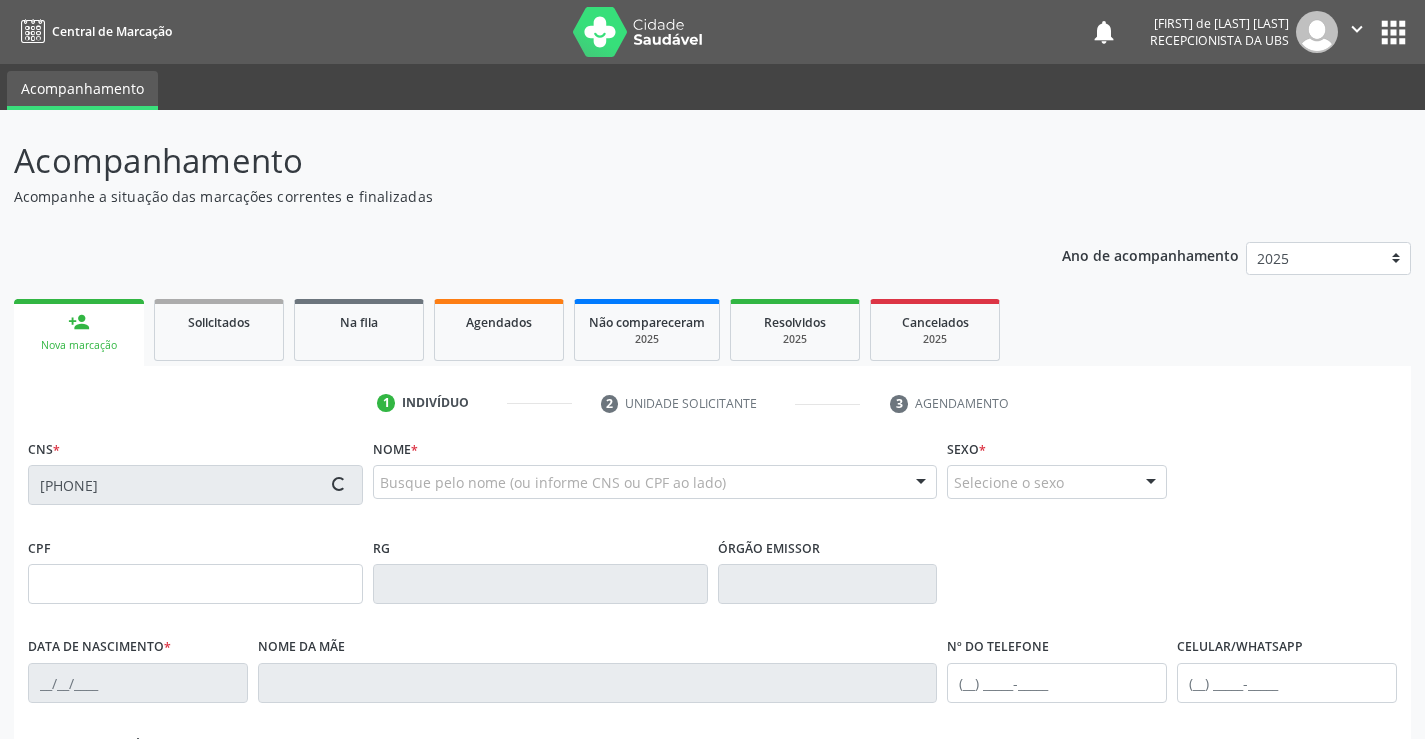 type on "(87) 99905-1739" 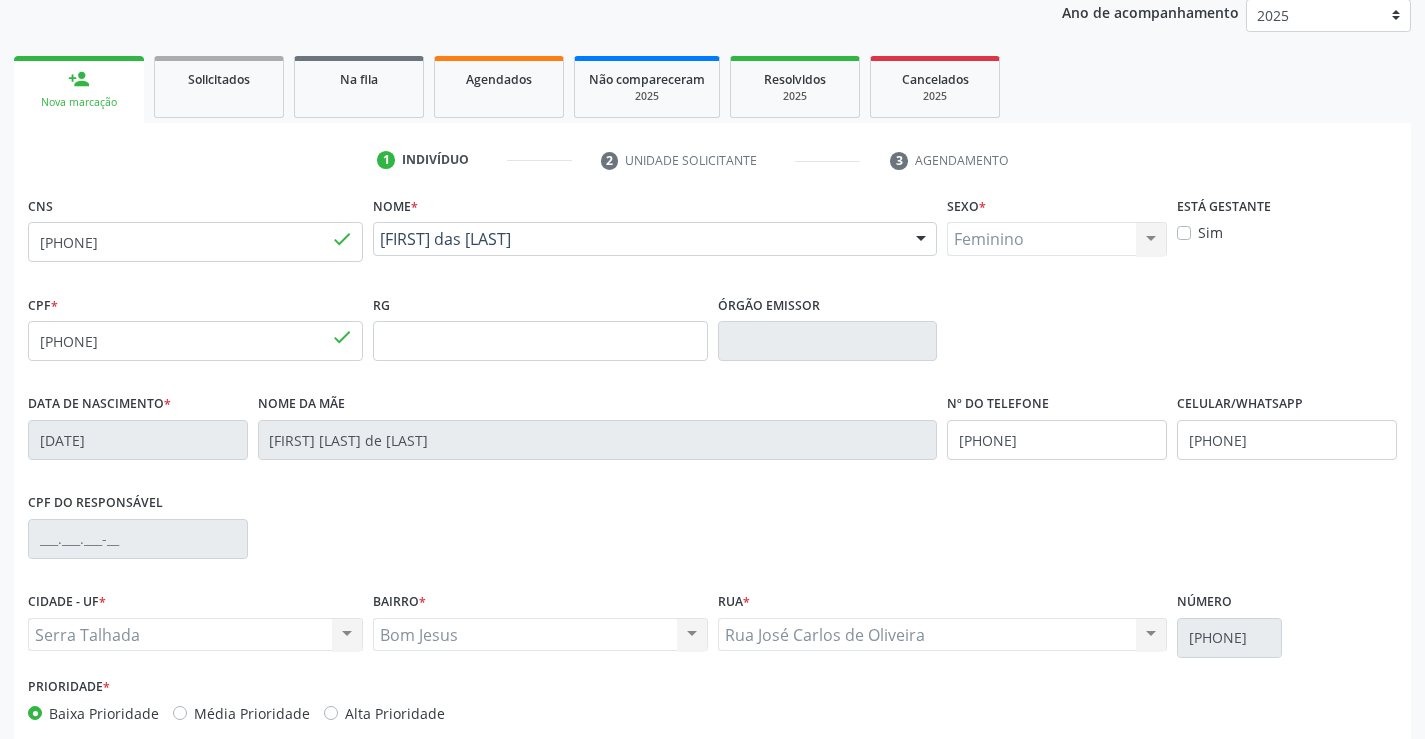 scroll, scrollTop: 345, scrollLeft: 0, axis: vertical 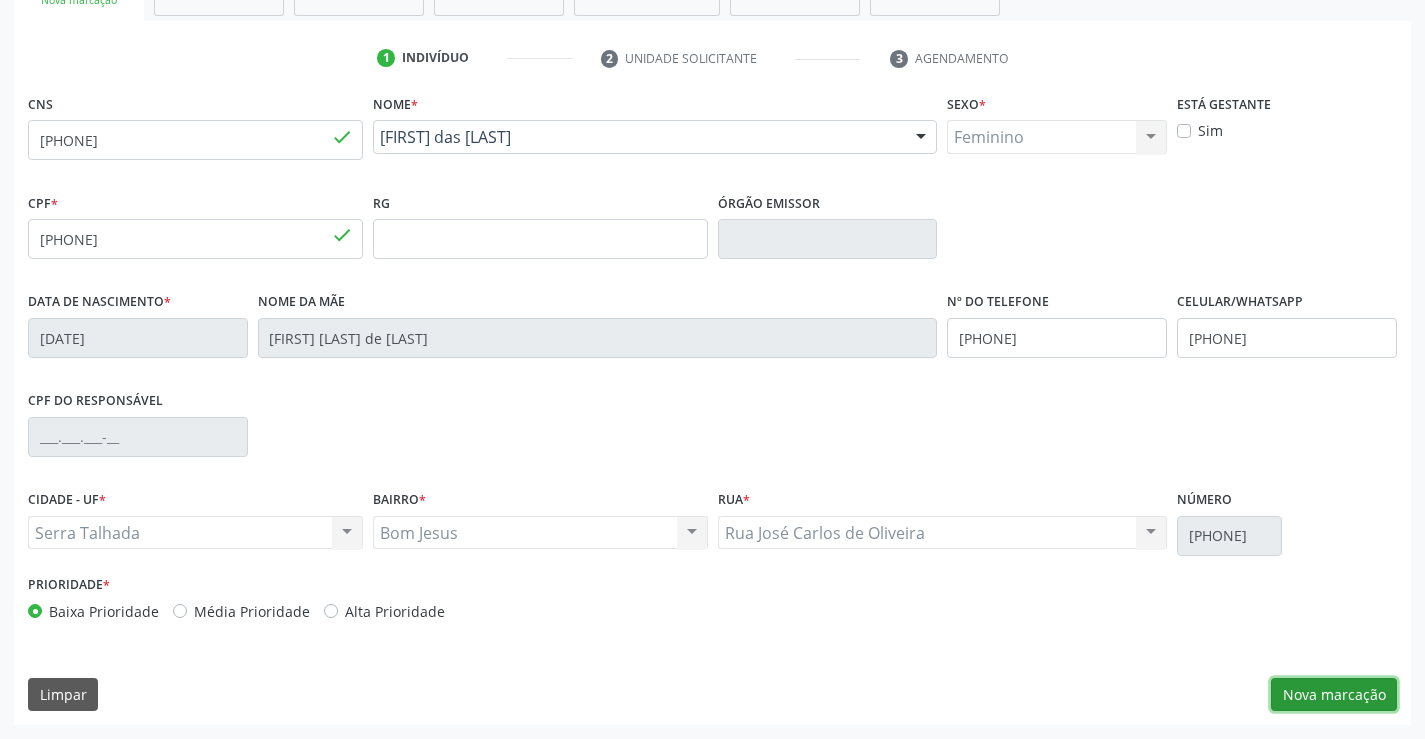 click on "Nova marcação" at bounding box center [1334, 695] 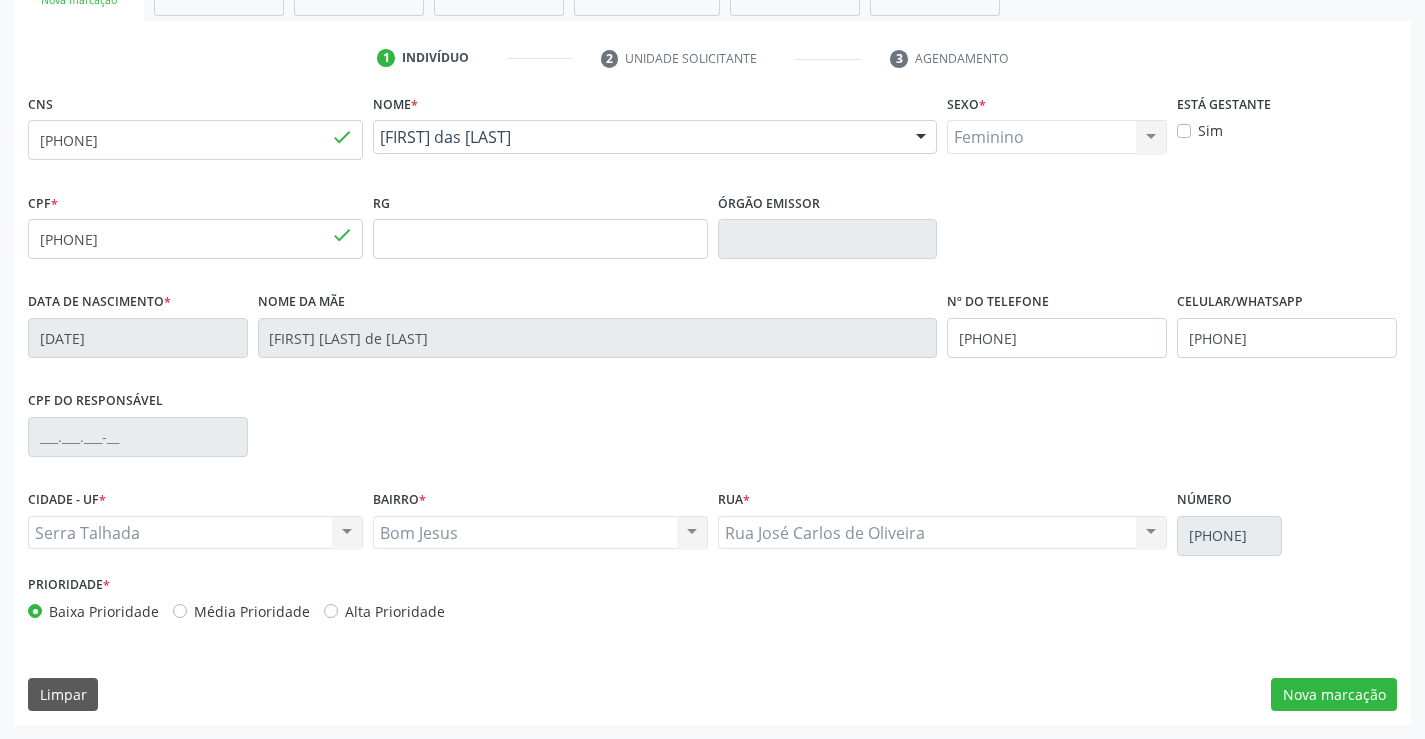 scroll, scrollTop: 167, scrollLeft: 0, axis: vertical 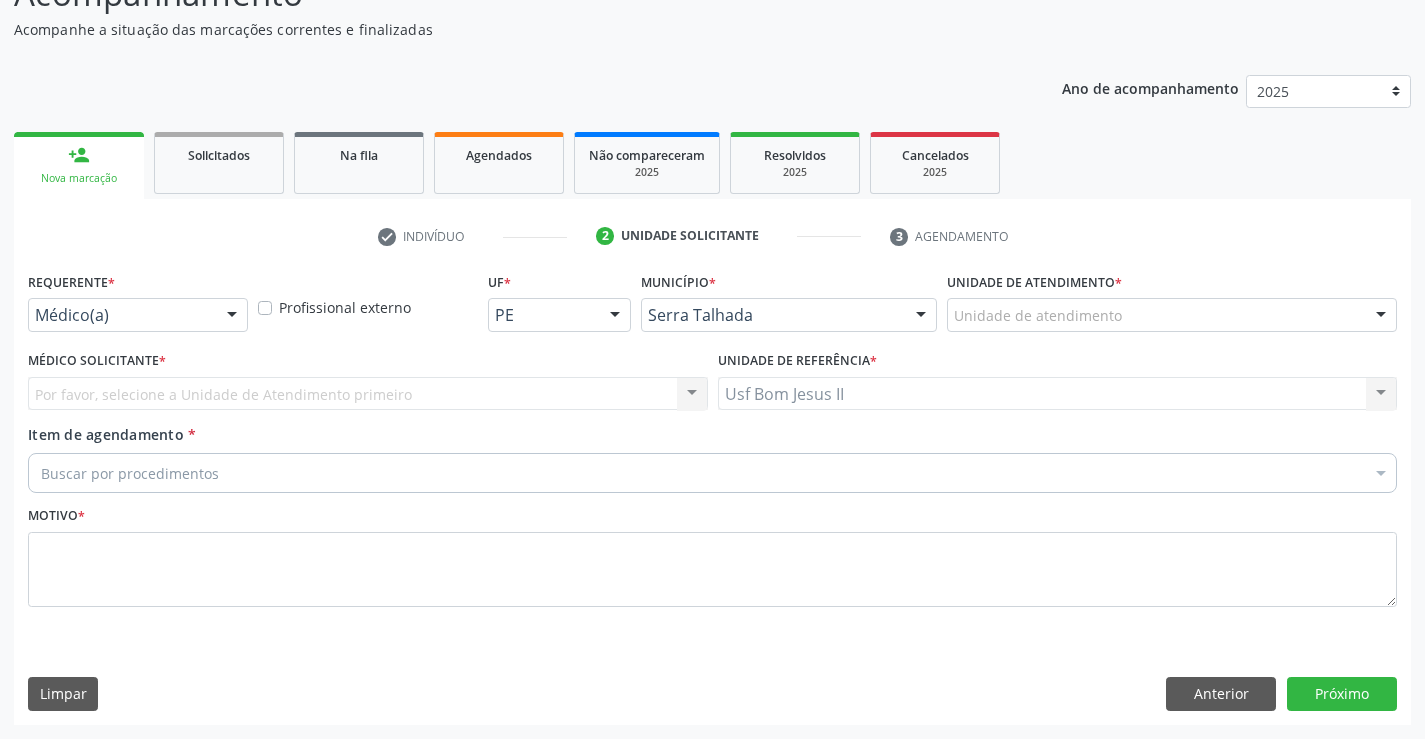 click at bounding box center (232, 316) 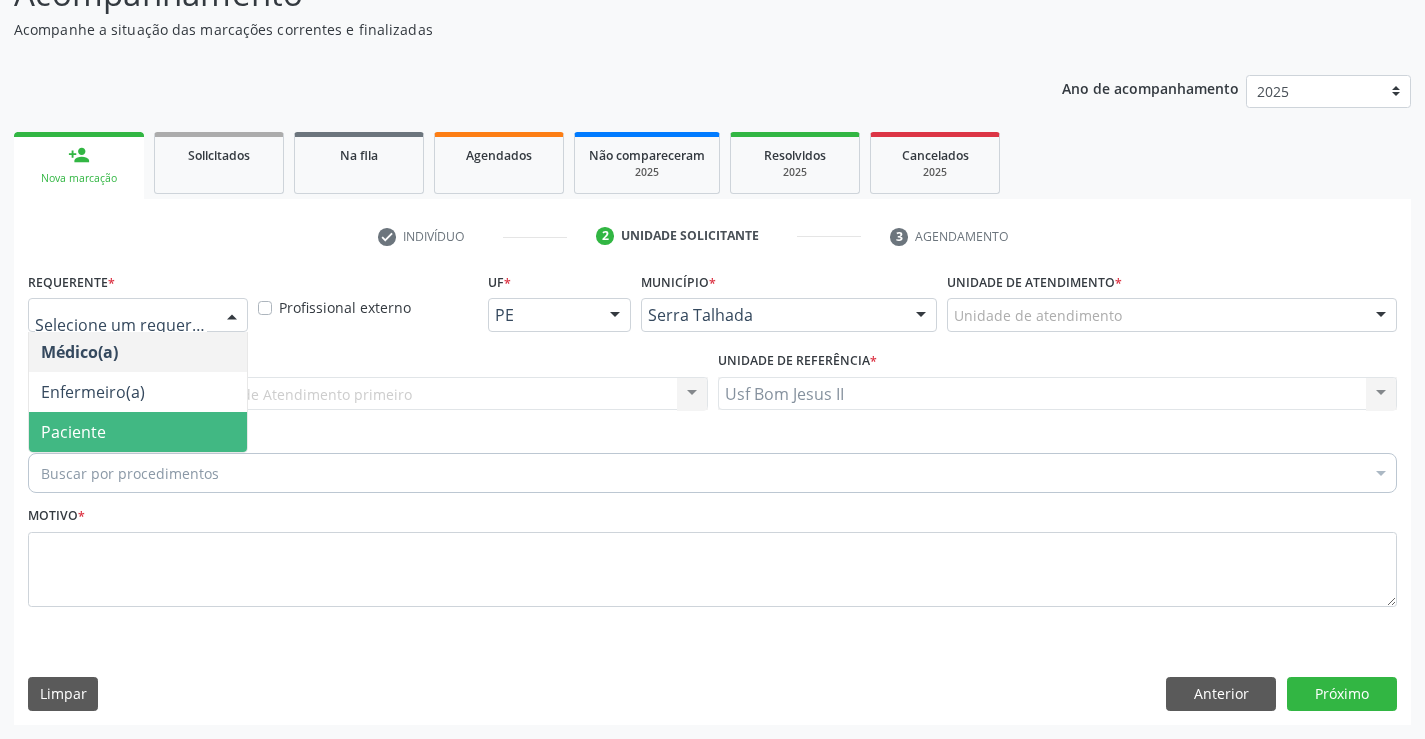 click on "Paciente" at bounding box center [73, 432] 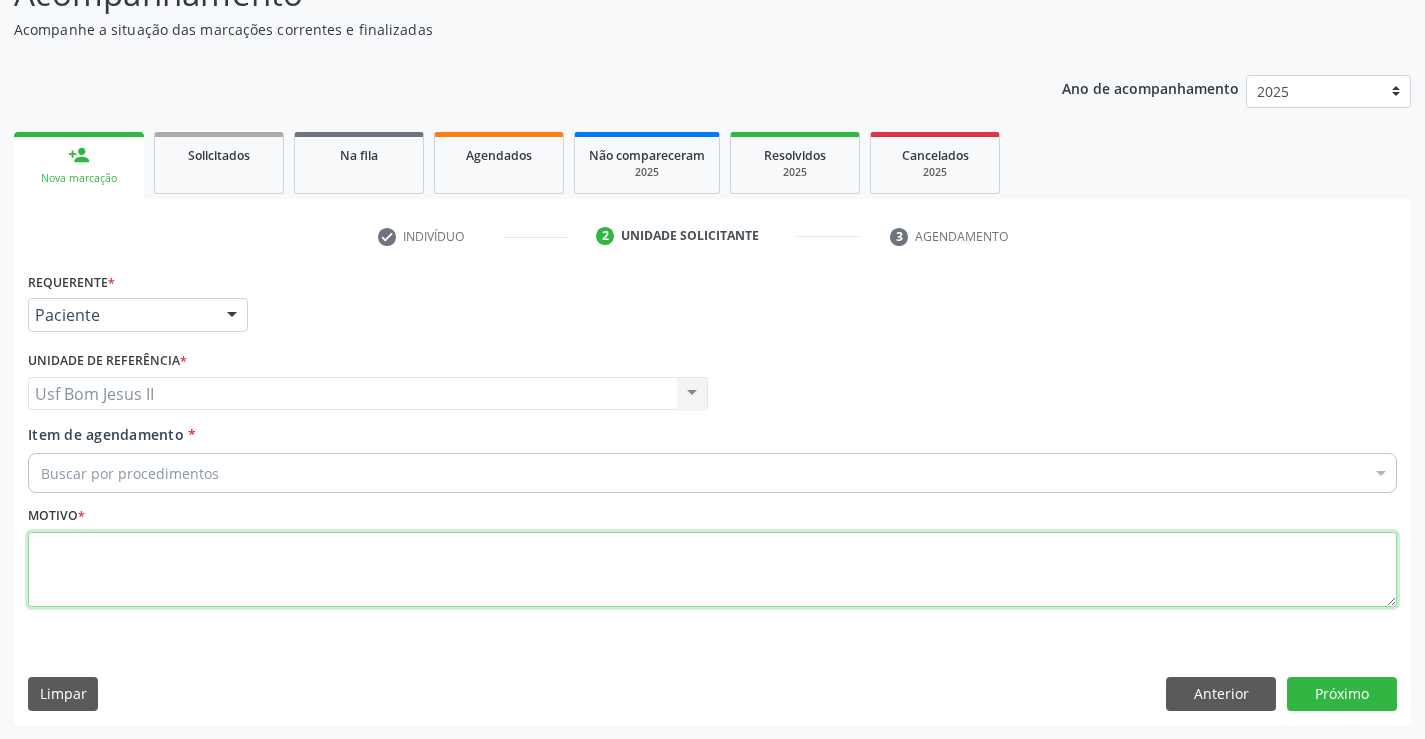 click at bounding box center (712, 570) 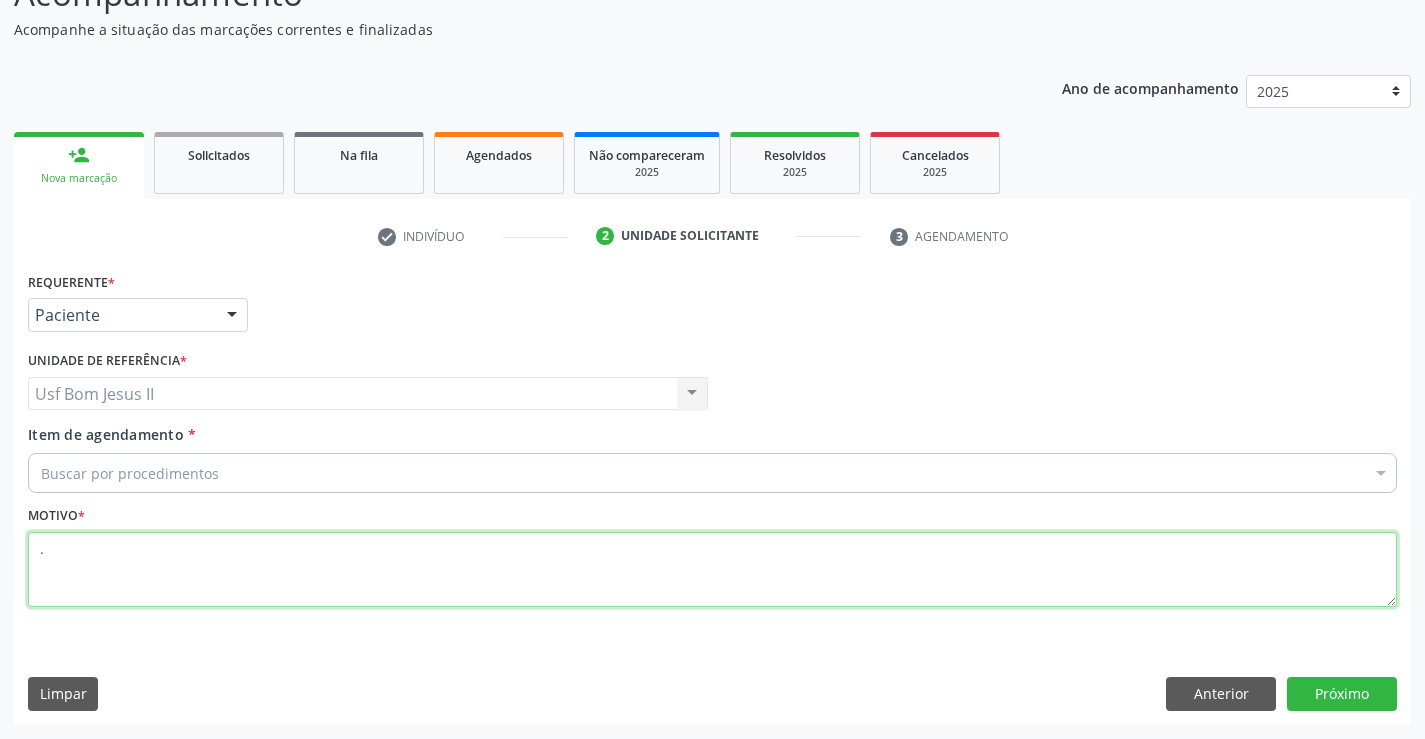 type on "." 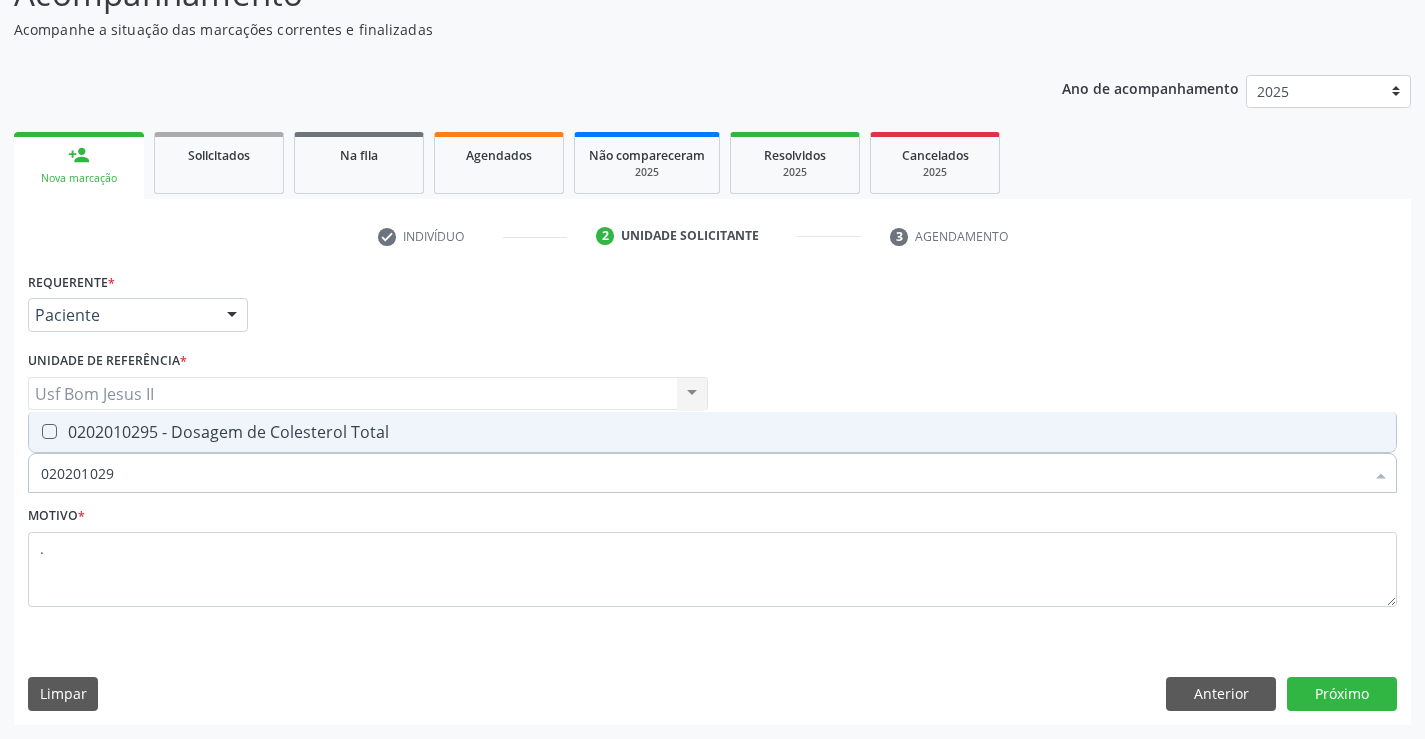type on "0202010295" 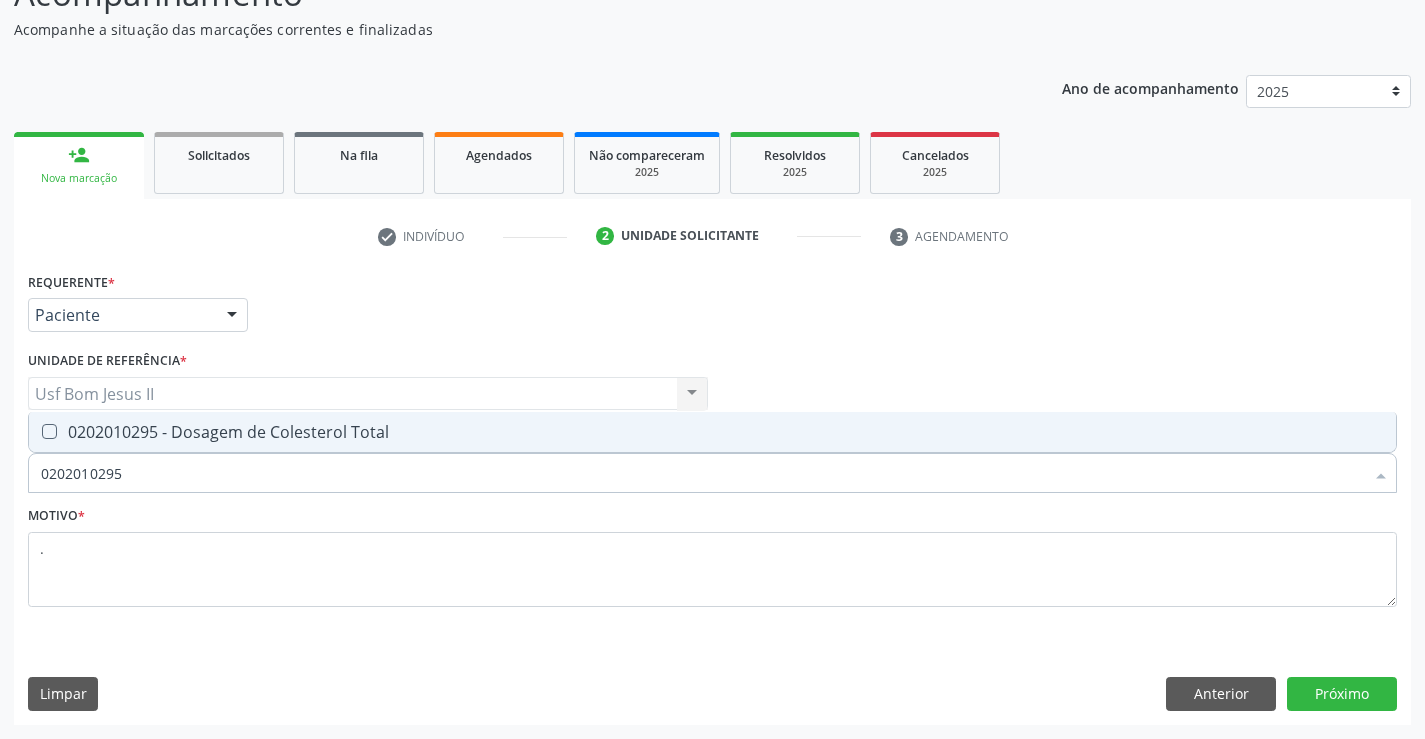 click on "0202010295 - Dosagem de Colesterol Total" at bounding box center [712, 432] 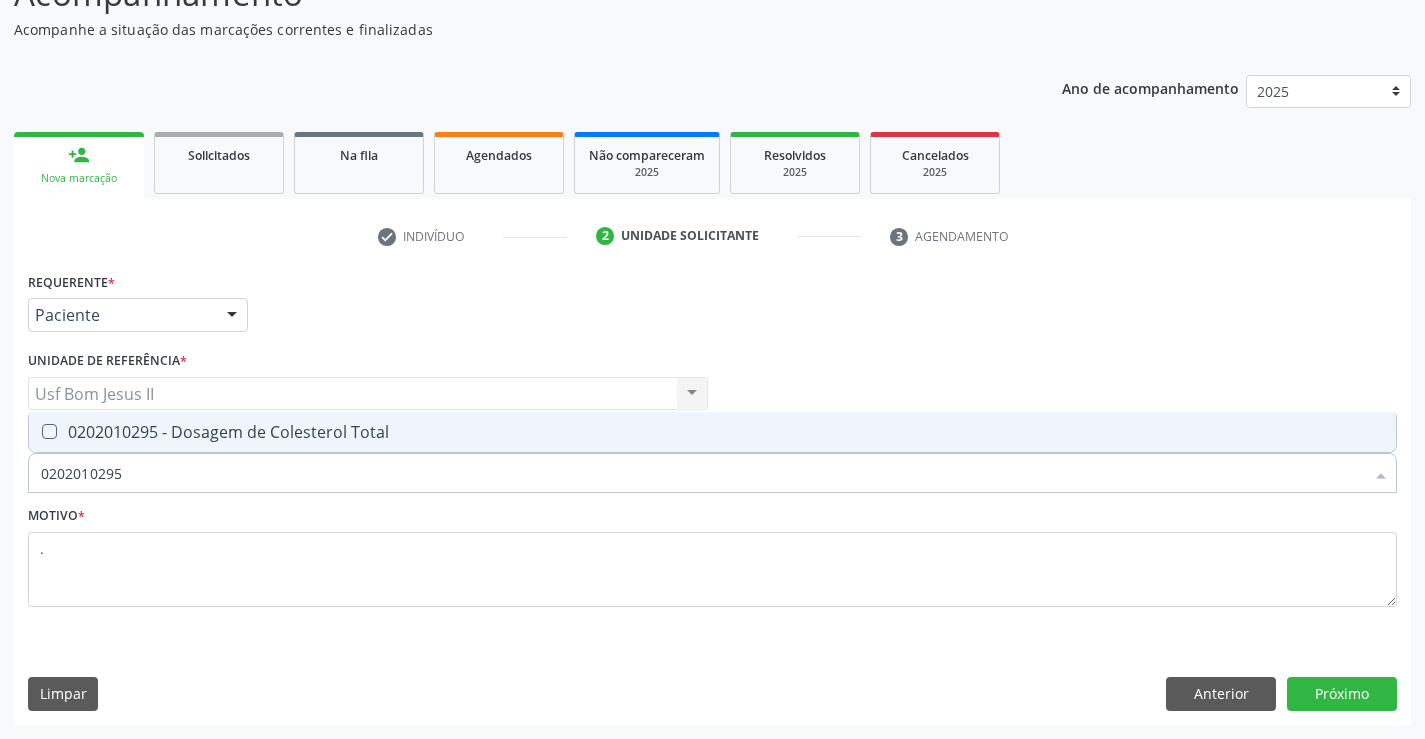checkbox on "true" 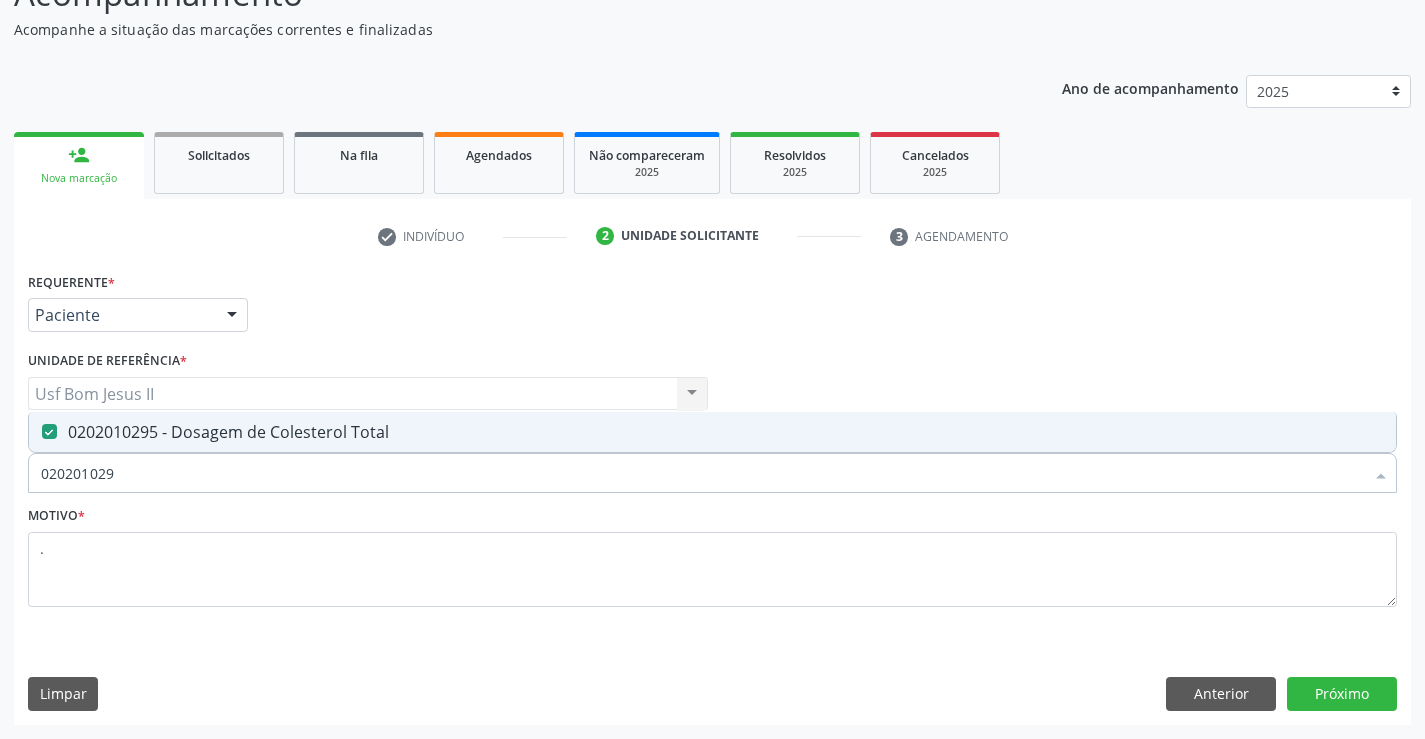 type on "02020102" 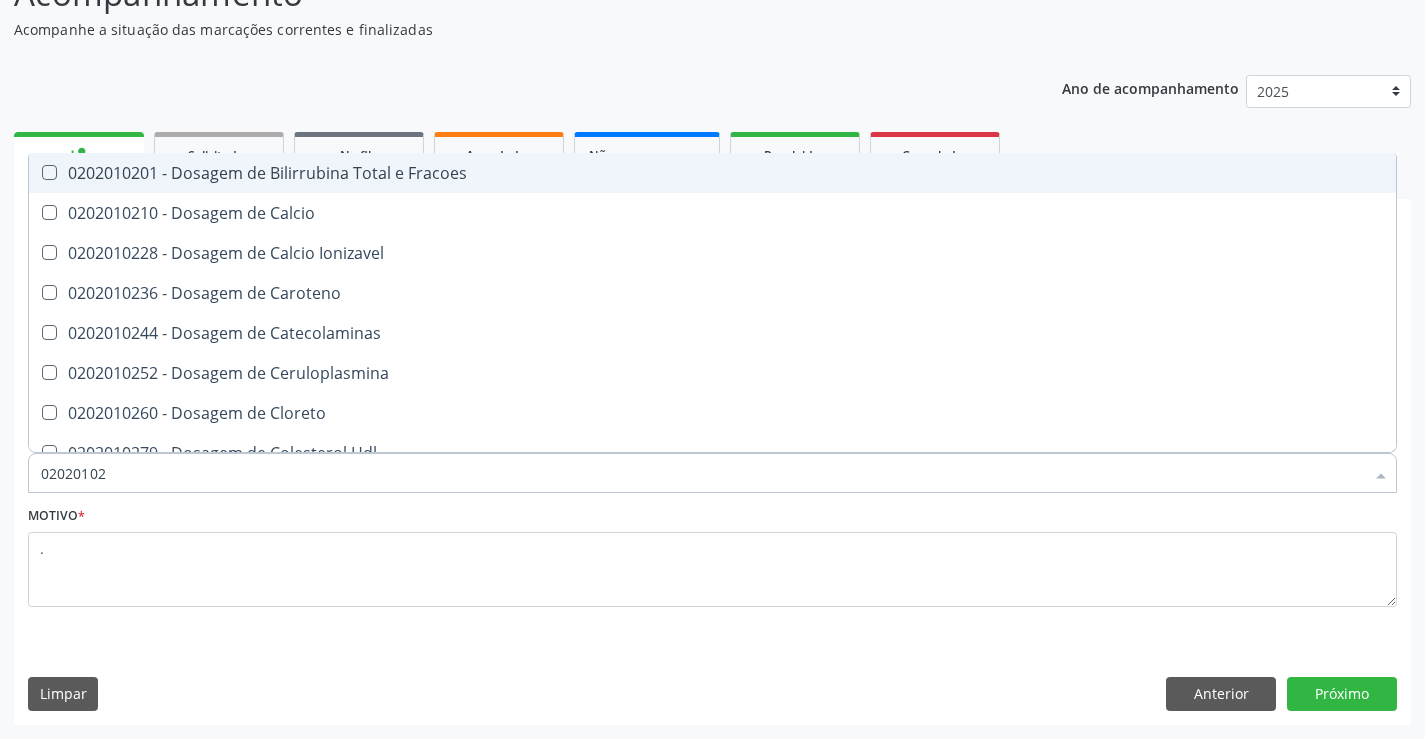 type on "0202010" 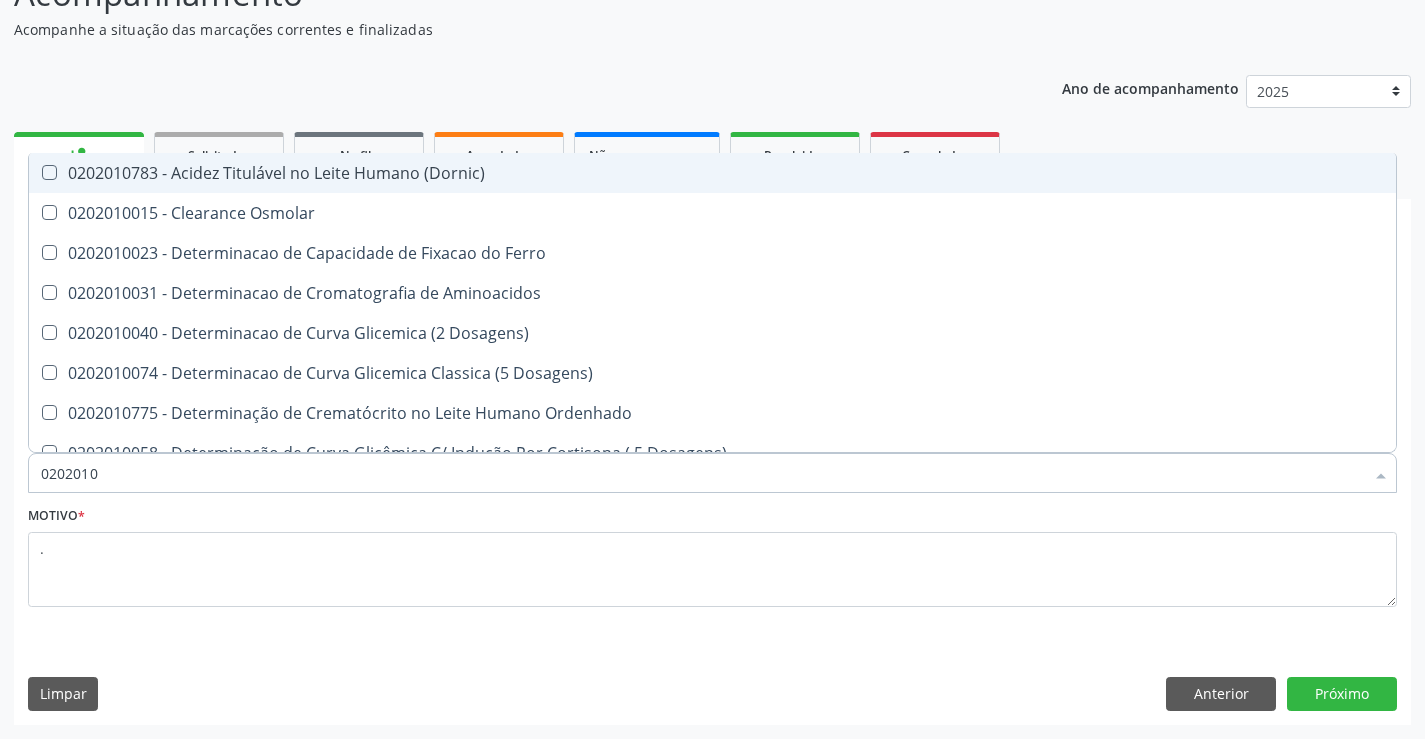 type on "020201" 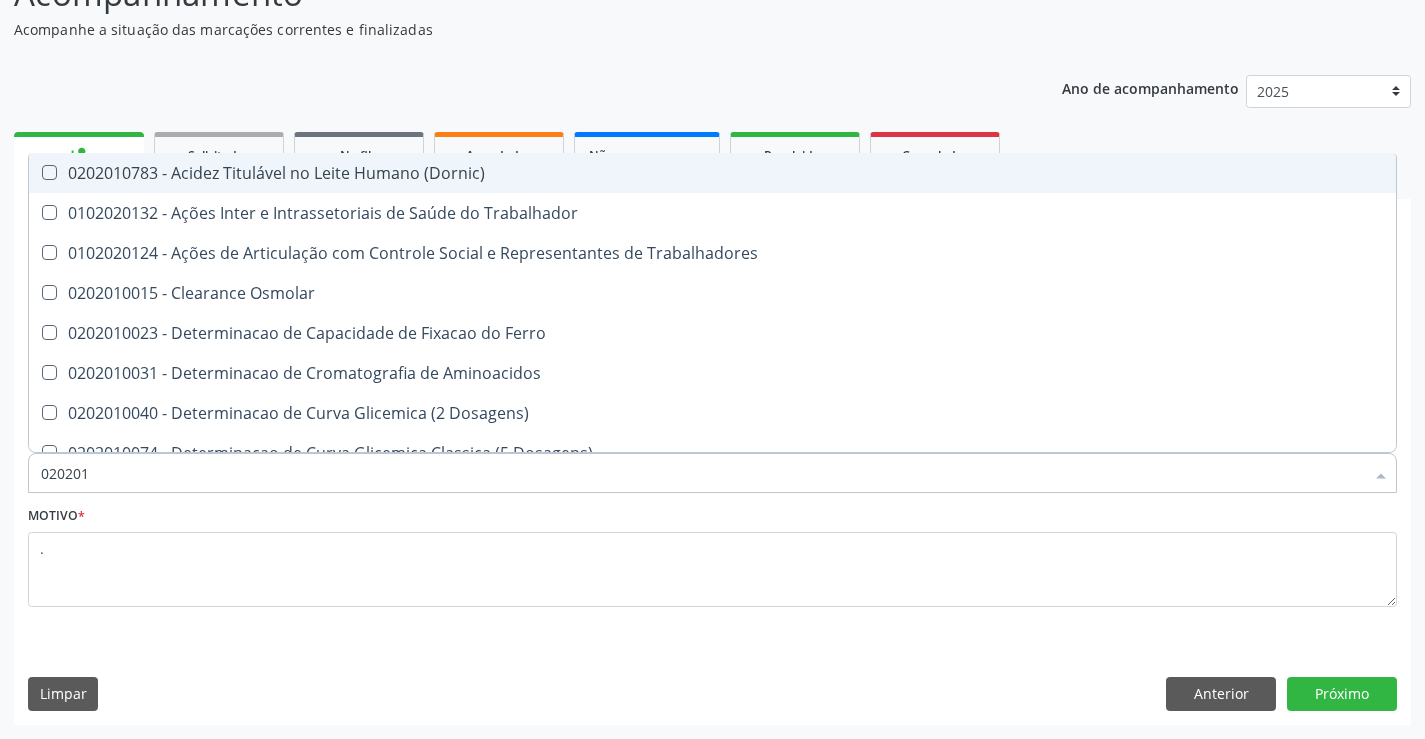 type on "02020" 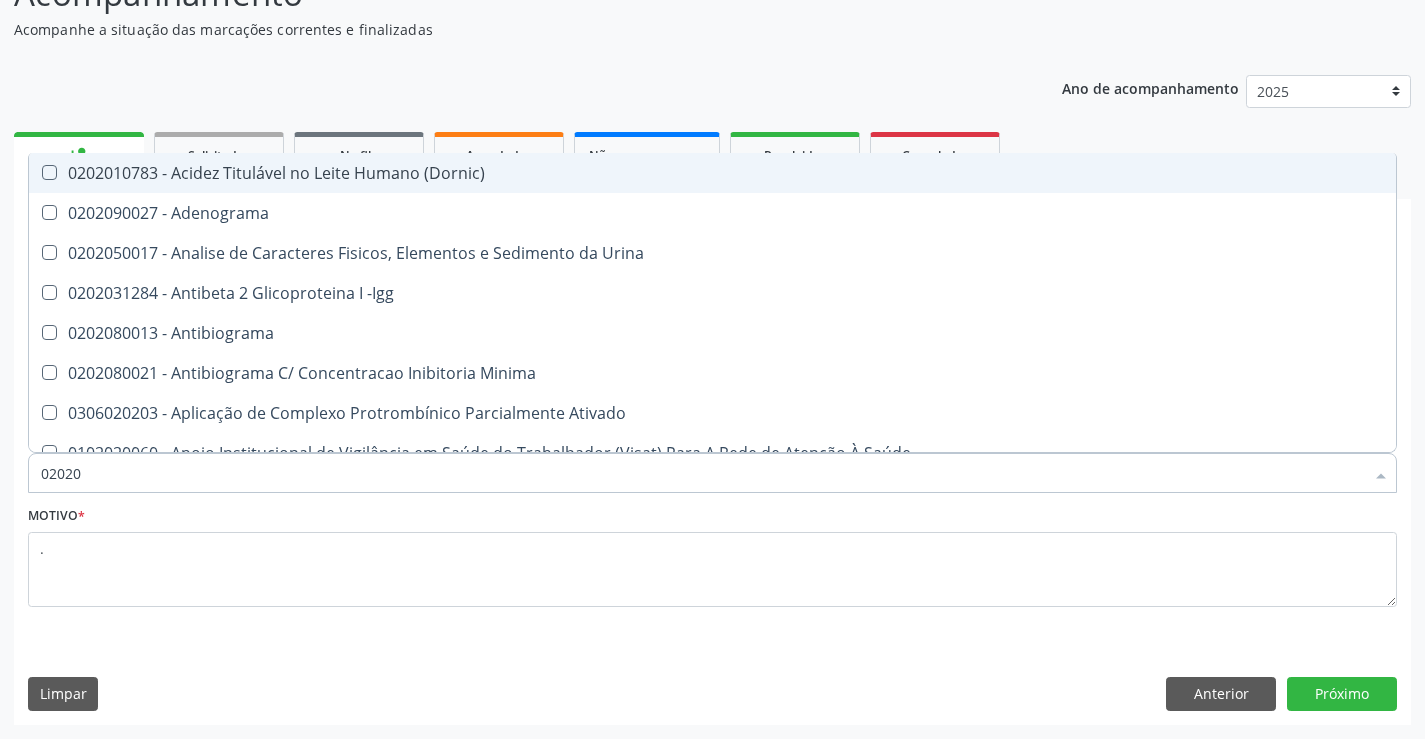 type on "020201" 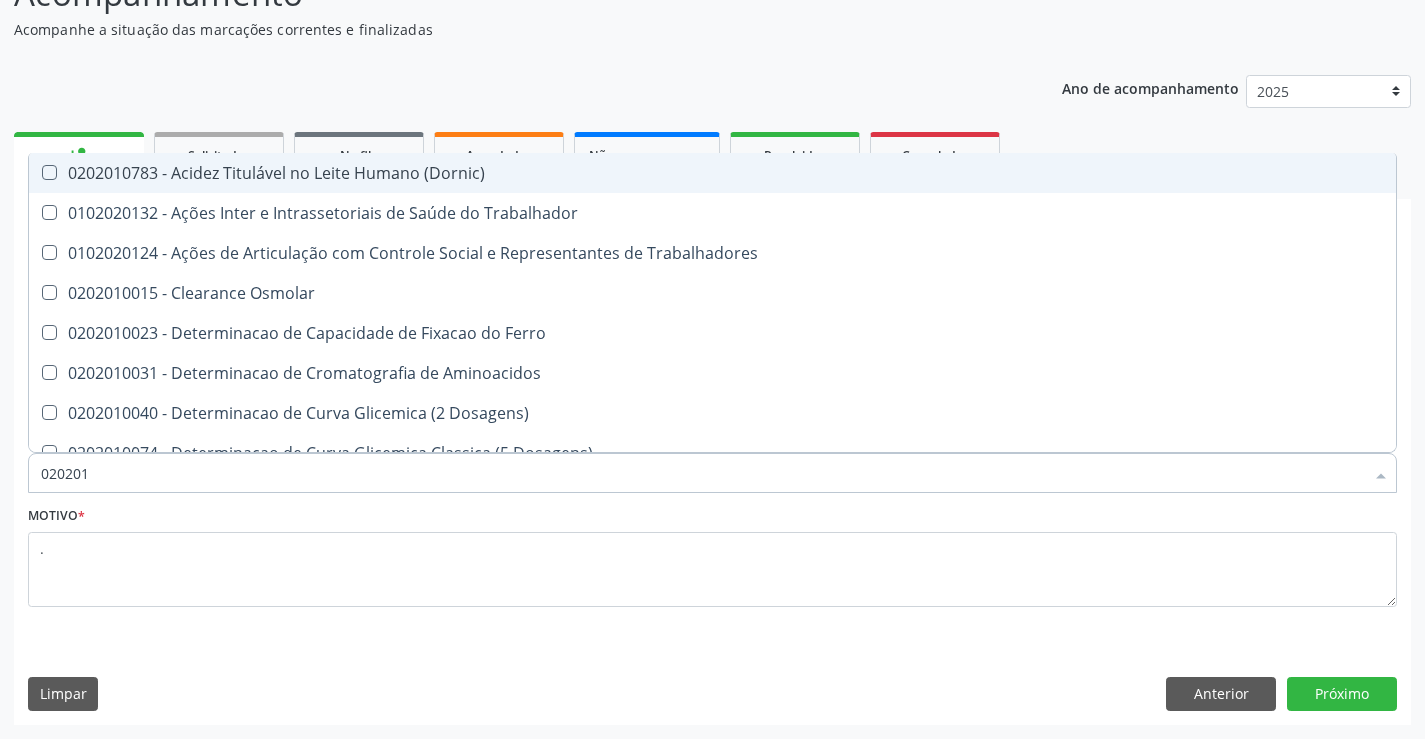 type on "0202010" 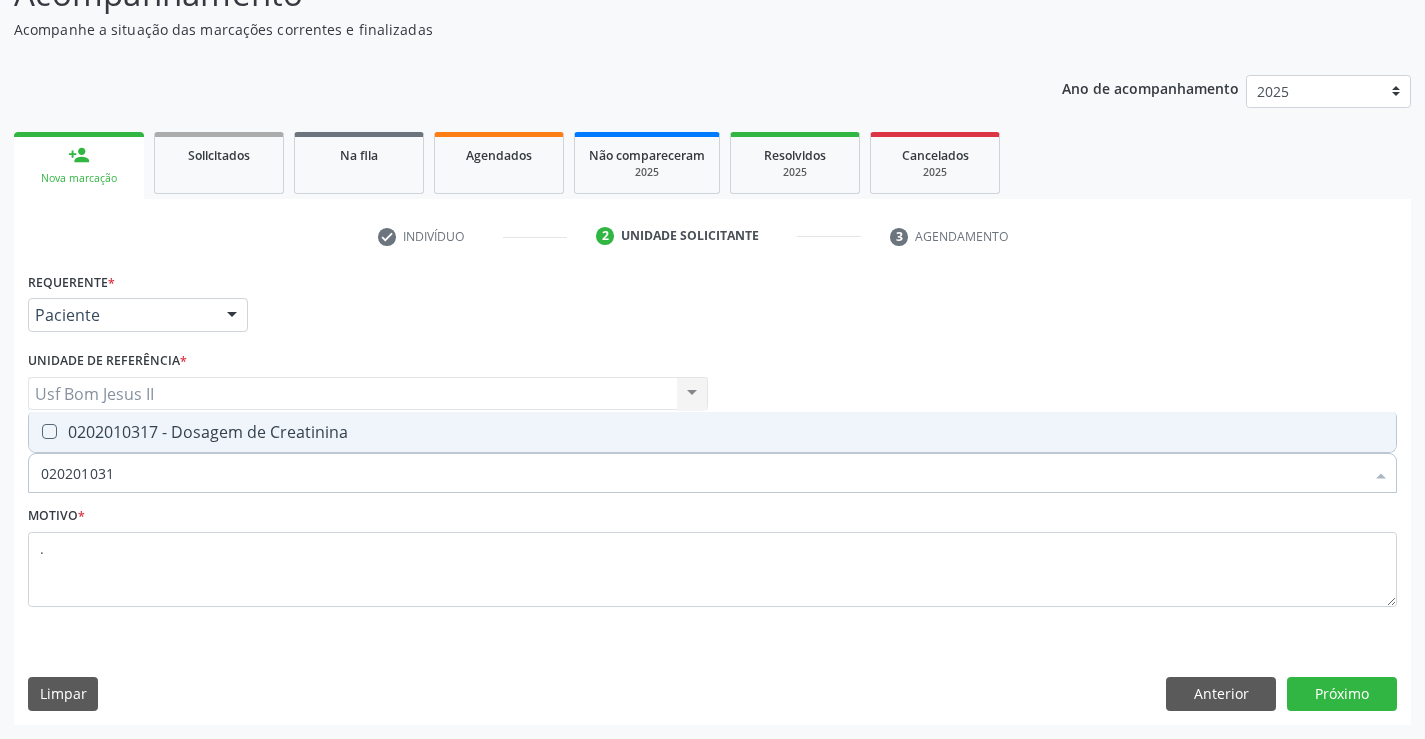 type on "0202010317" 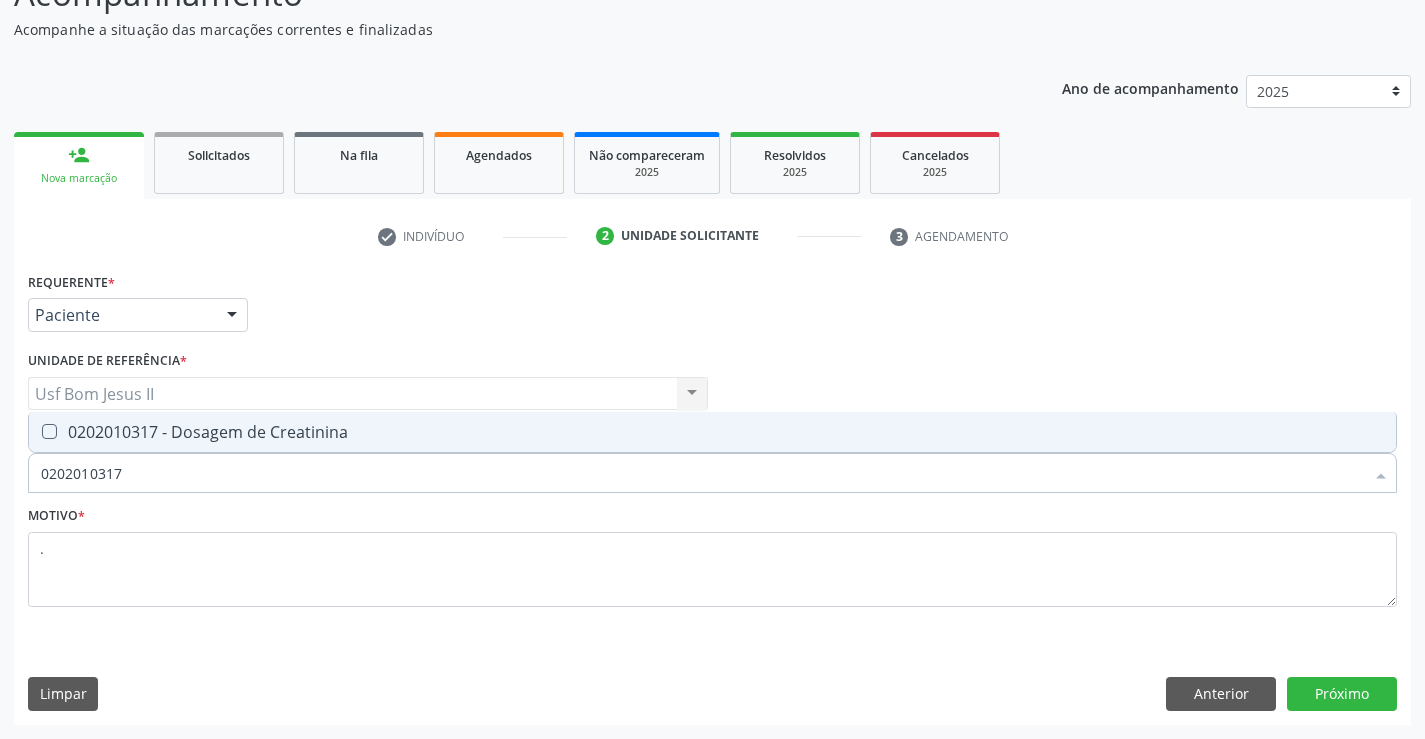 click on "0202010317 - Dosagem de Creatinina" at bounding box center (712, 432) 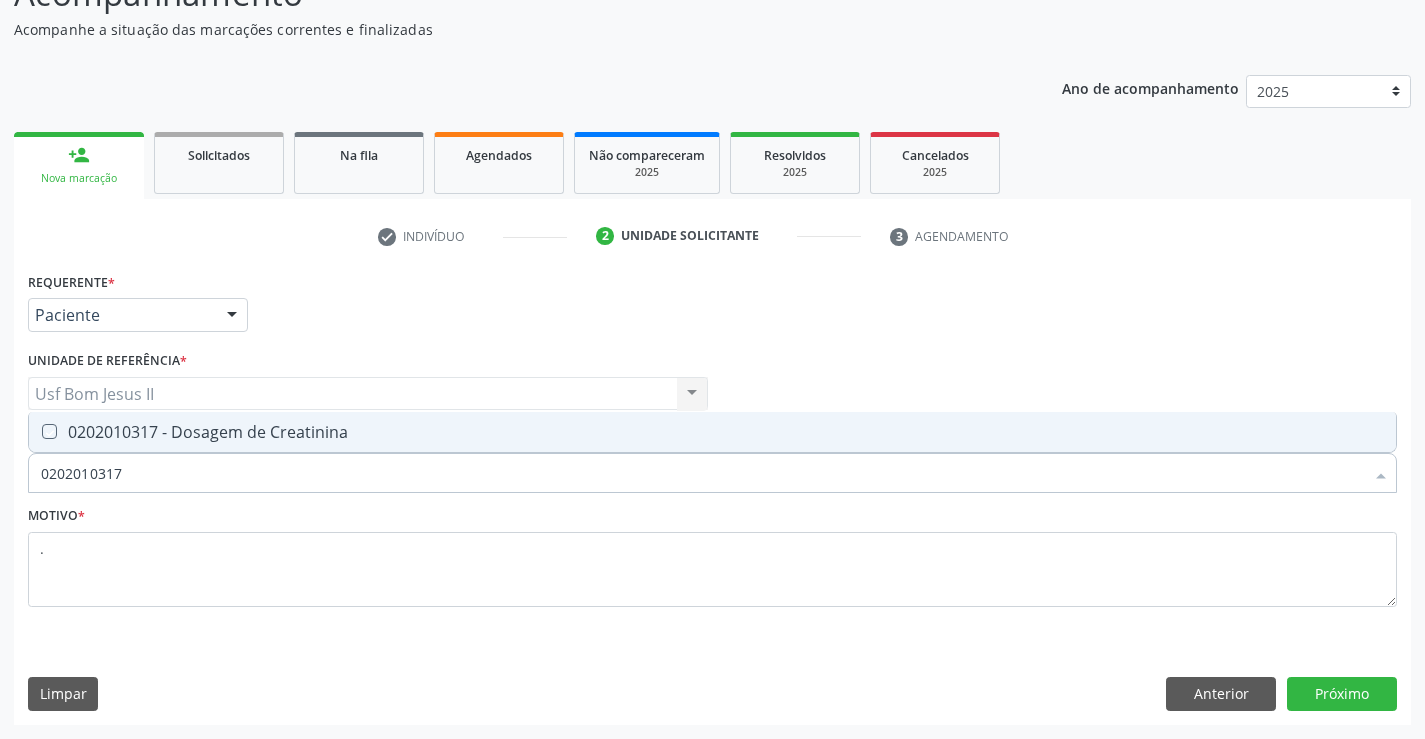 checkbox on "true" 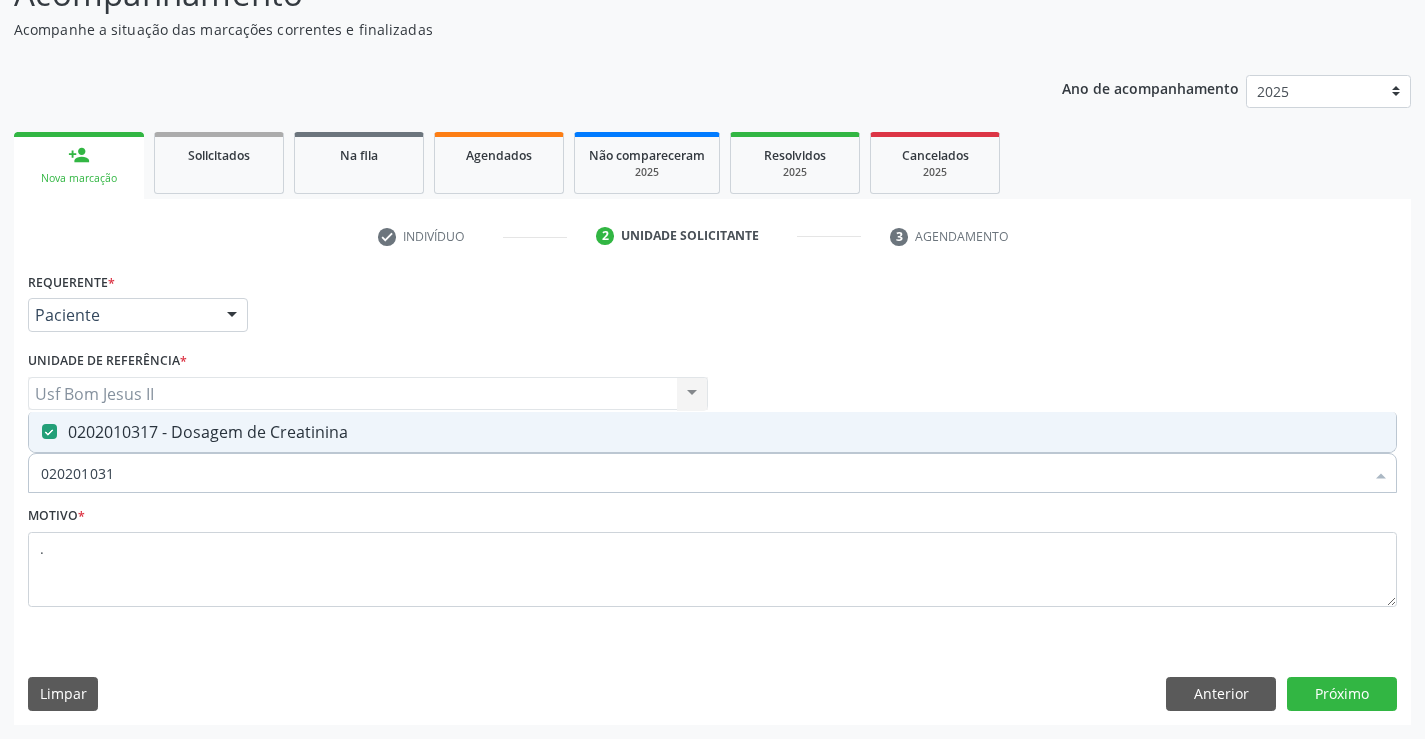 type on "02020103" 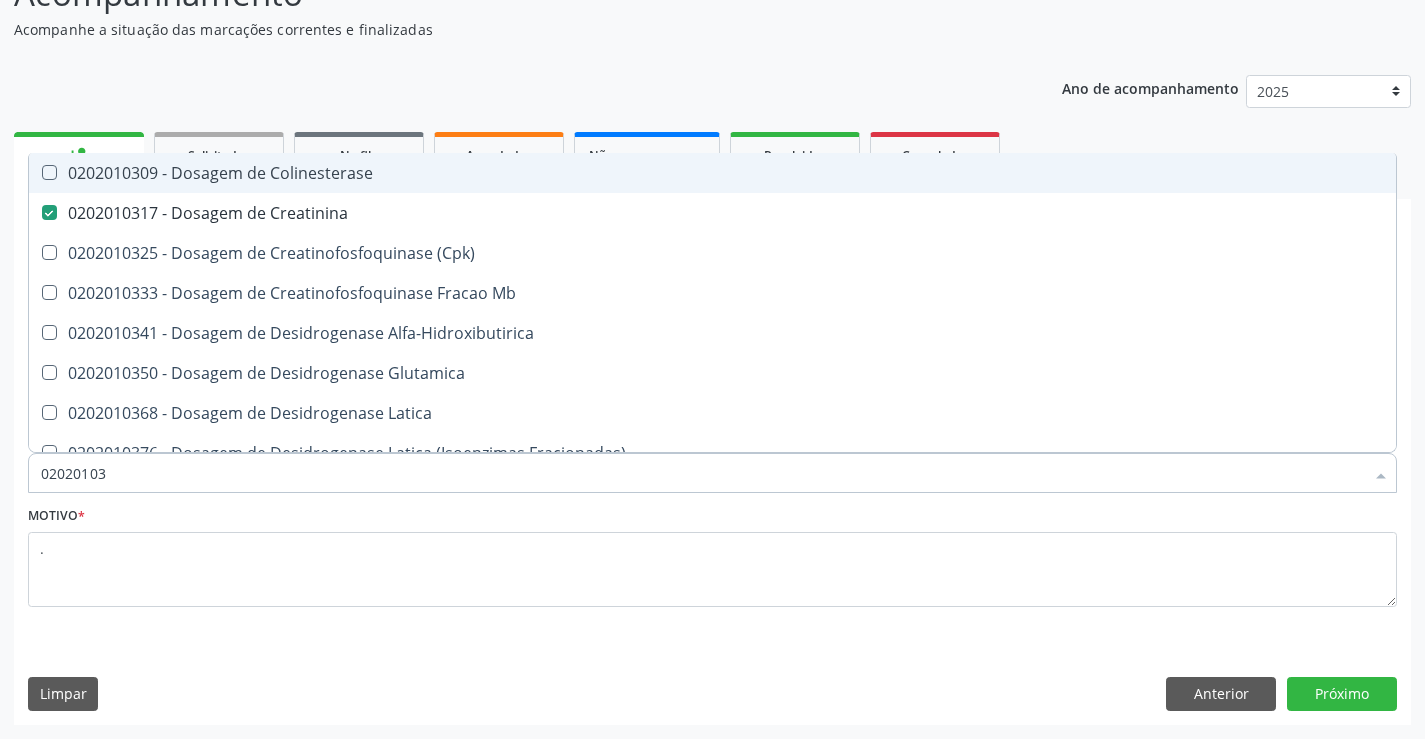 type on "0202010" 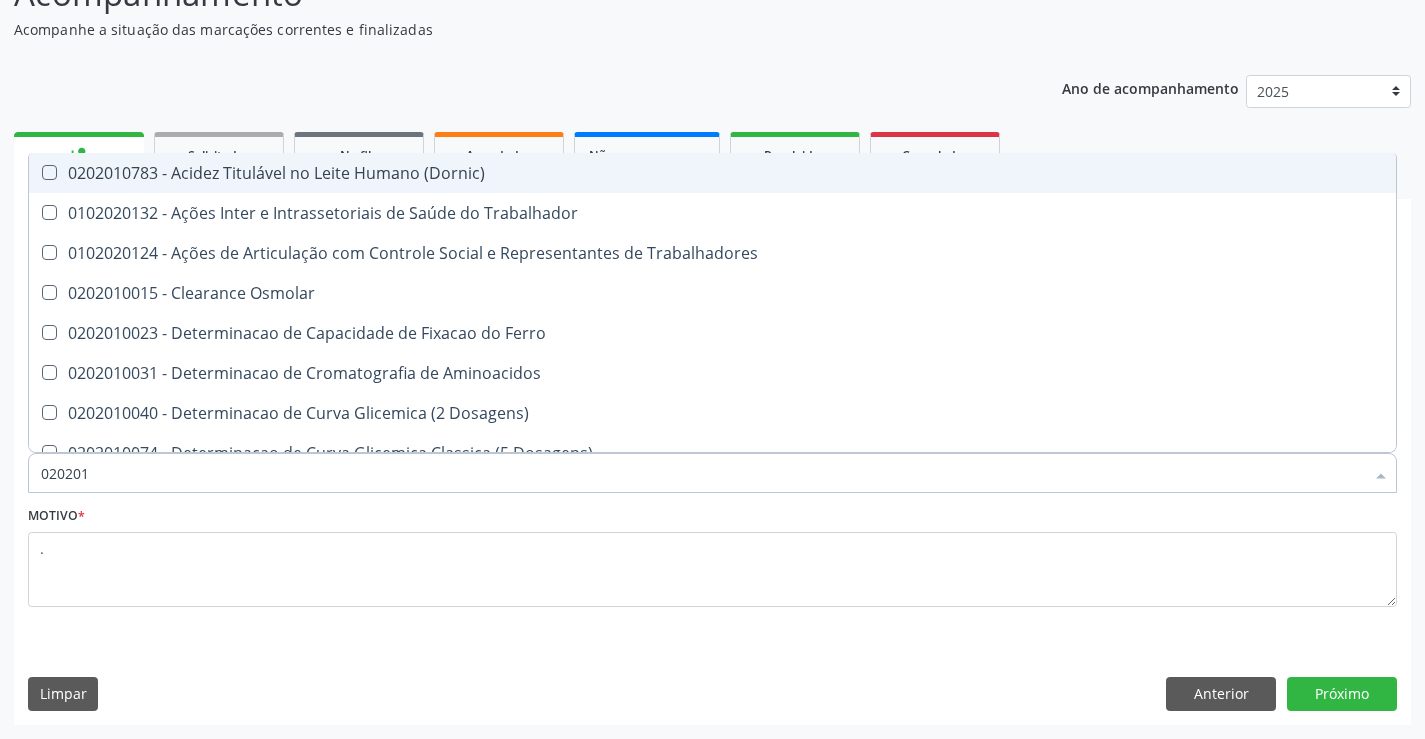 type on "02020" 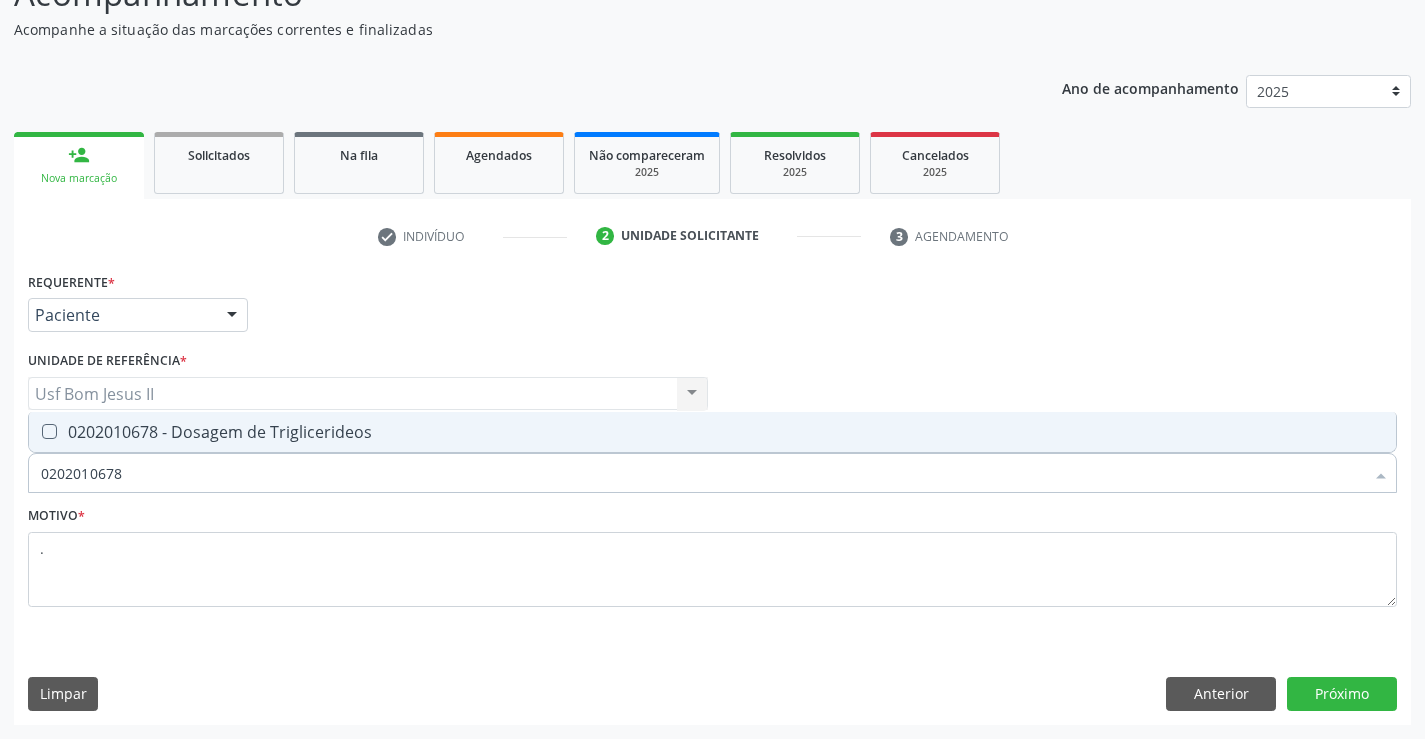 click on "0202010678 - Dosagem de Triglicerideos" at bounding box center (712, 432) 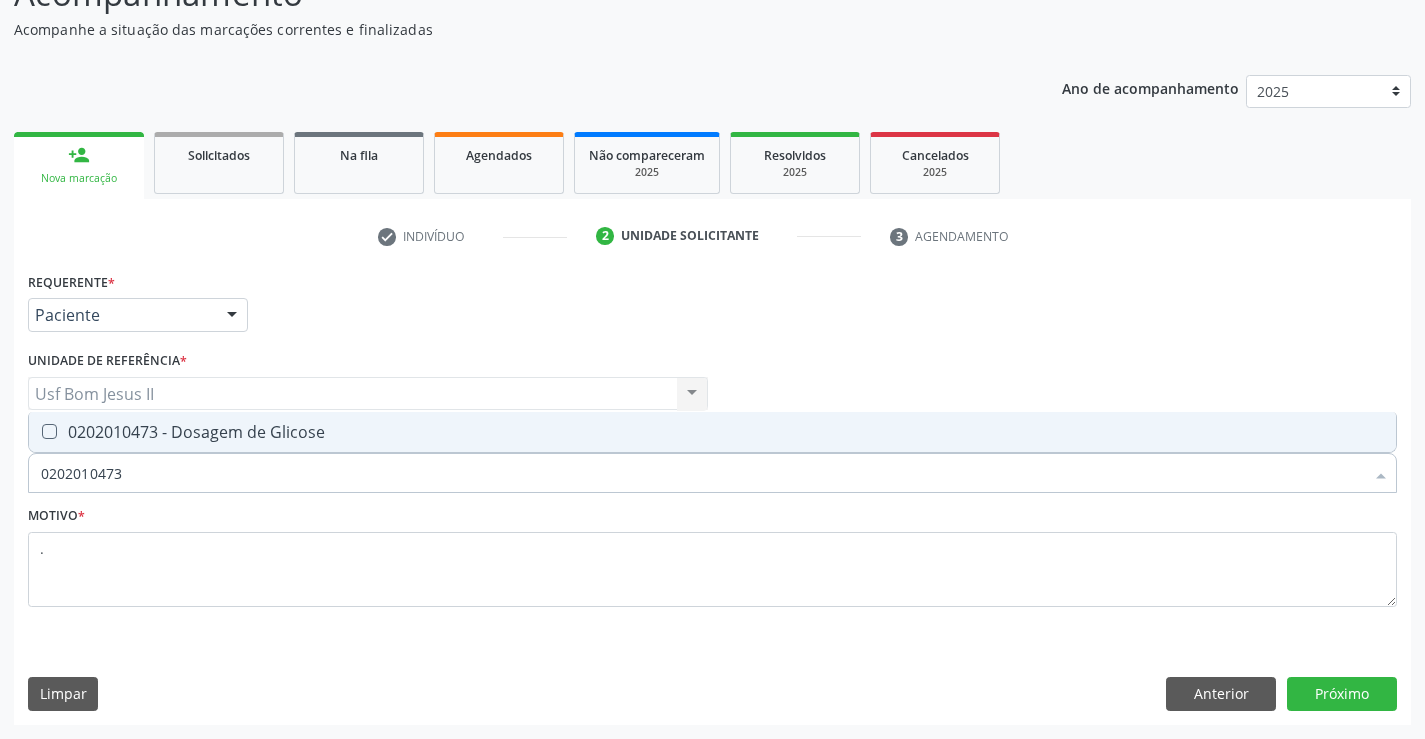 click on "0202010473 - Dosagem de Glicose" at bounding box center [712, 432] 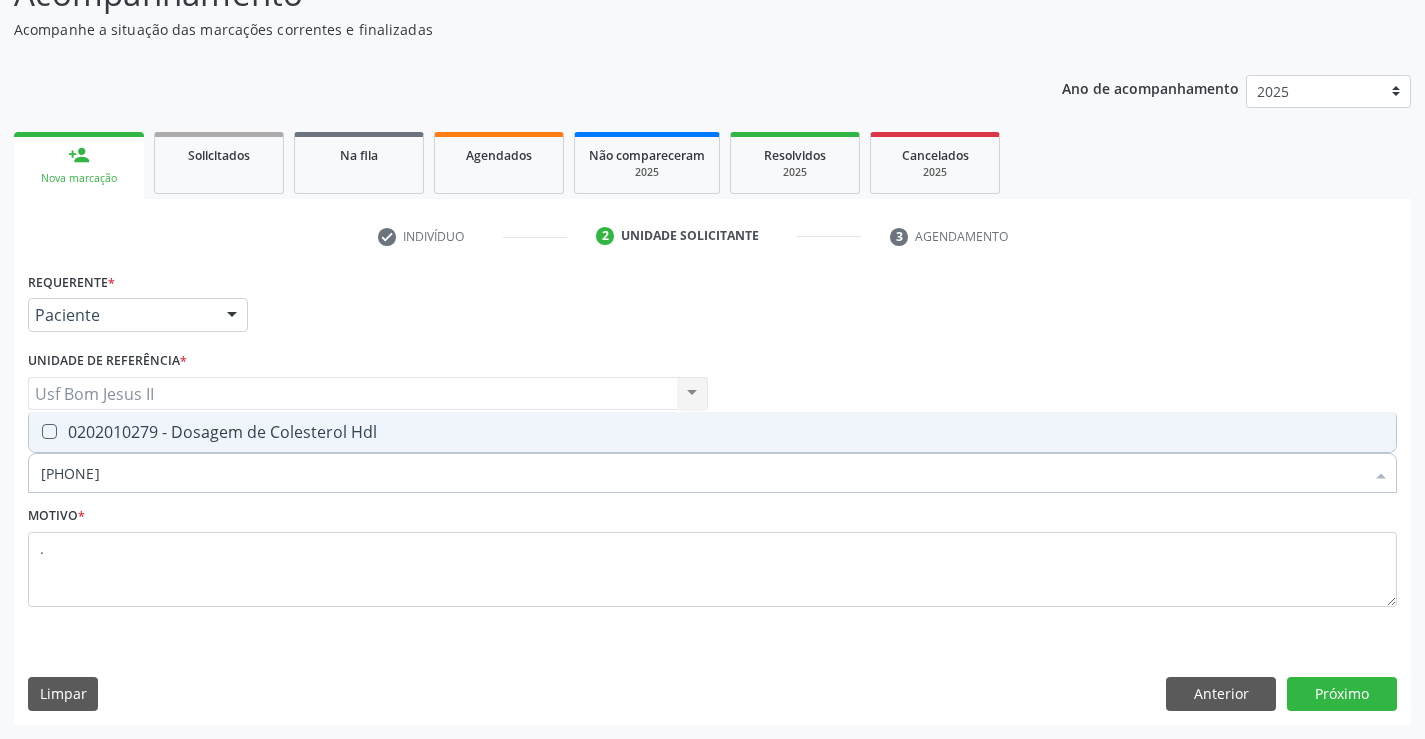 click on "0202010279 - Dosagem de Colesterol Hdl" at bounding box center [712, 432] 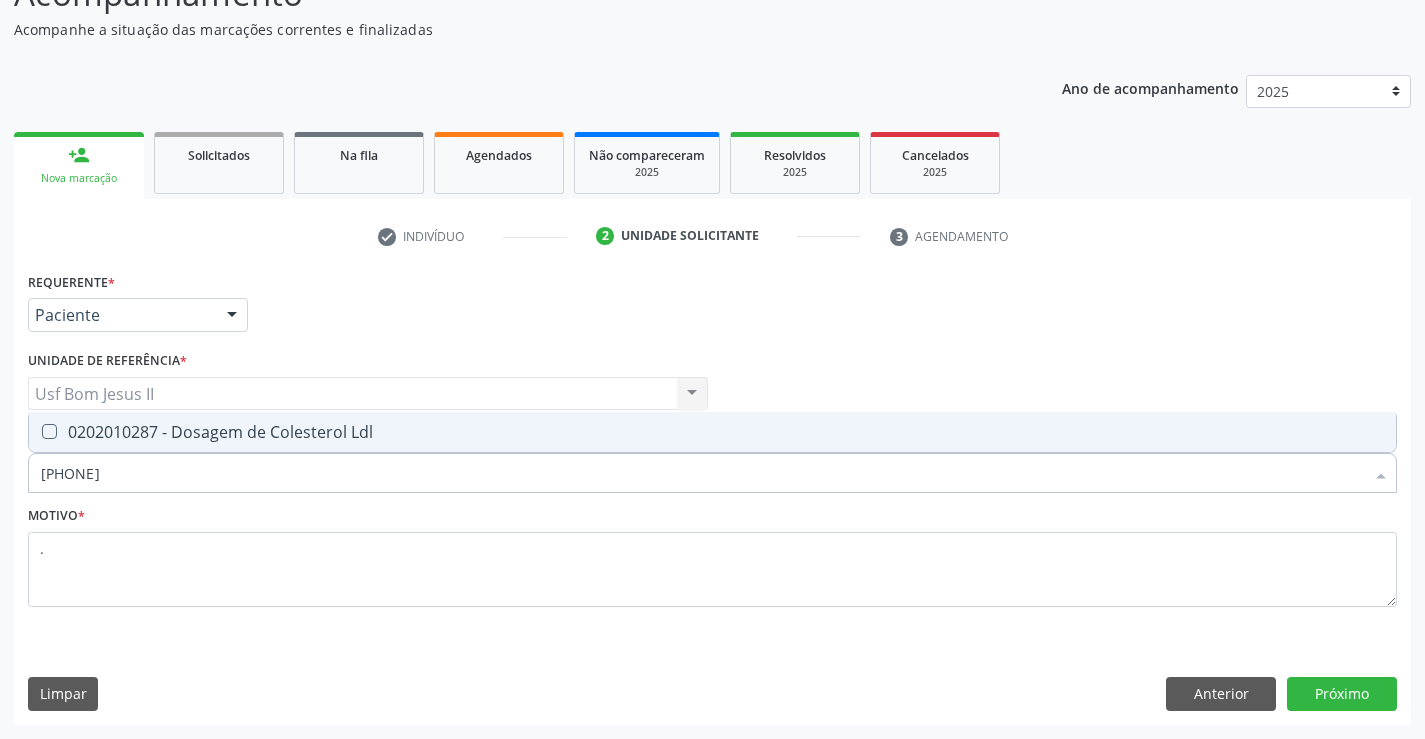 click on "0202010287 - Dosagem de Colesterol Ldl" at bounding box center [712, 432] 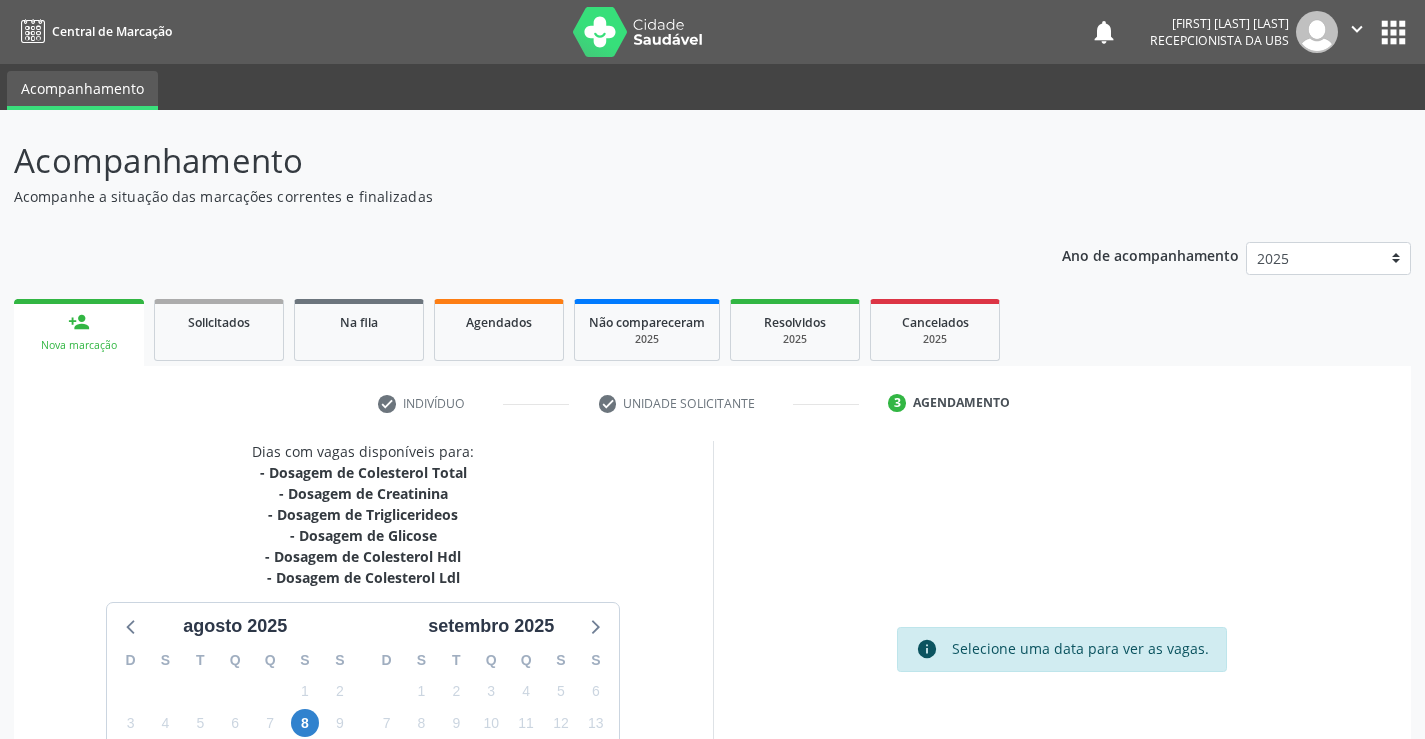 scroll, scrollTop: 167, scrollLeft: 0, axis: vertical 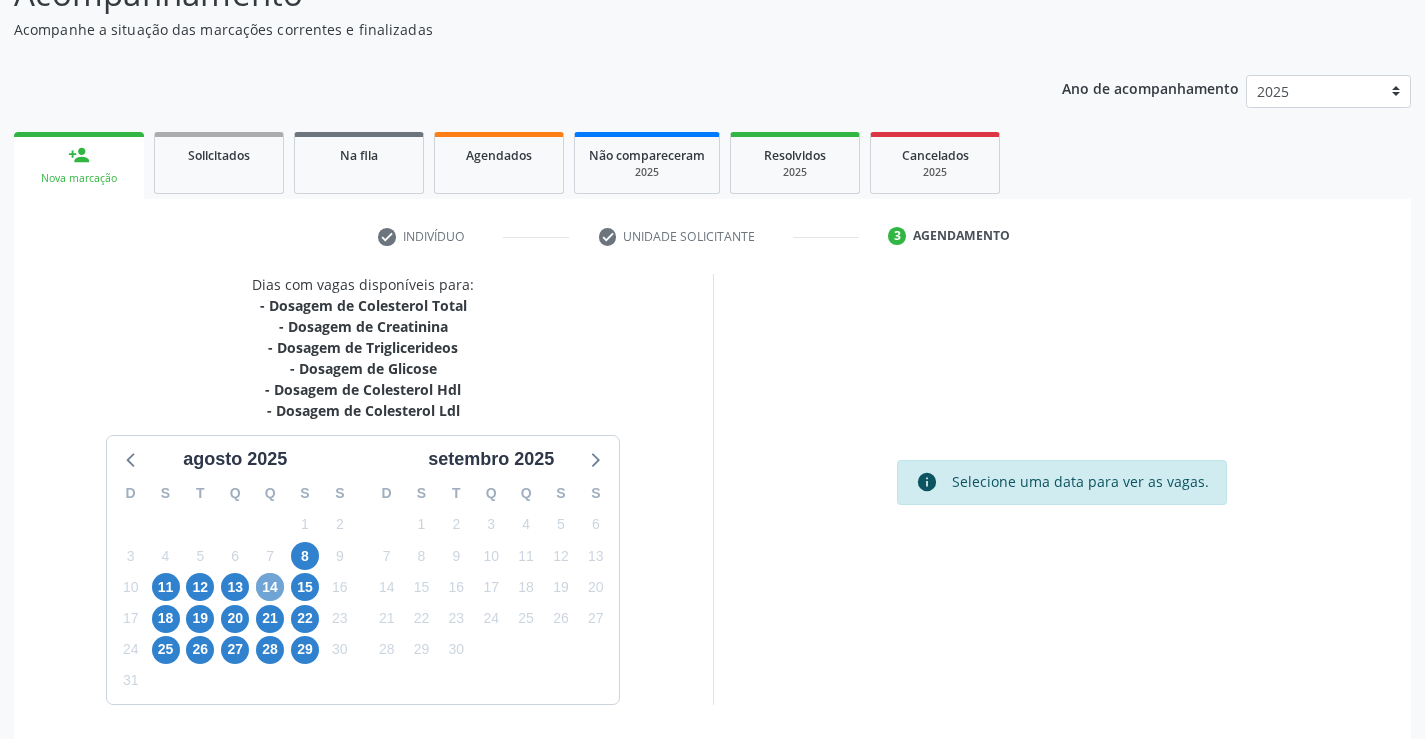 click on "14" at bounding box center (270, 587) 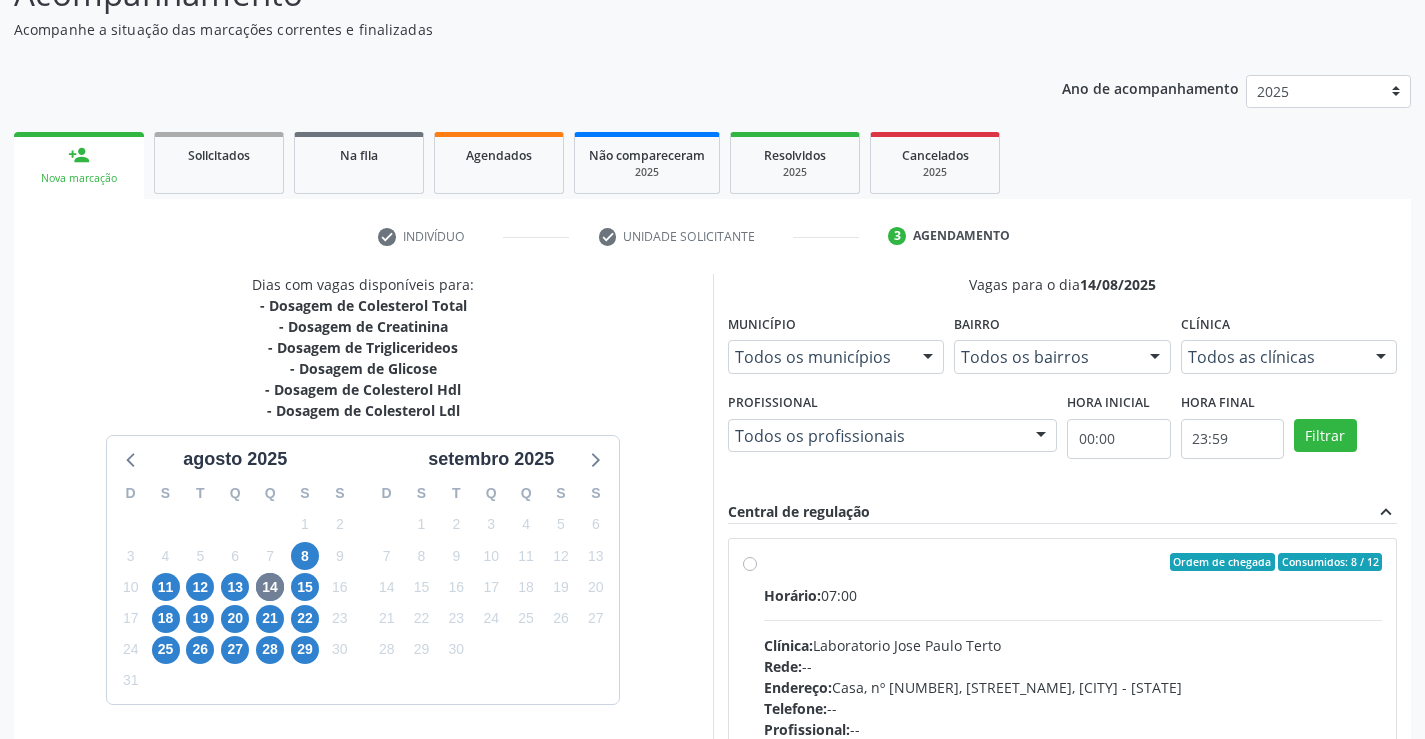 click on "Ordem de chegada
Consumidos: 8 / 12
Horário:   07:00
Clínica:  Laboratorio Jose Paulo Terto
Rede:
--
Endereço:   Casa, nº 409, N Senhora da Penha, Serra Talhada - PE
Telefone:   --
Profissional:
--
Informações adicionais sobre o atendimento
Idade de atendimento:
Sem restrição
Gênero(s) atendido(s):
Sem restrição
Informações adicionais:
--" at bounding box center (1073, 706) 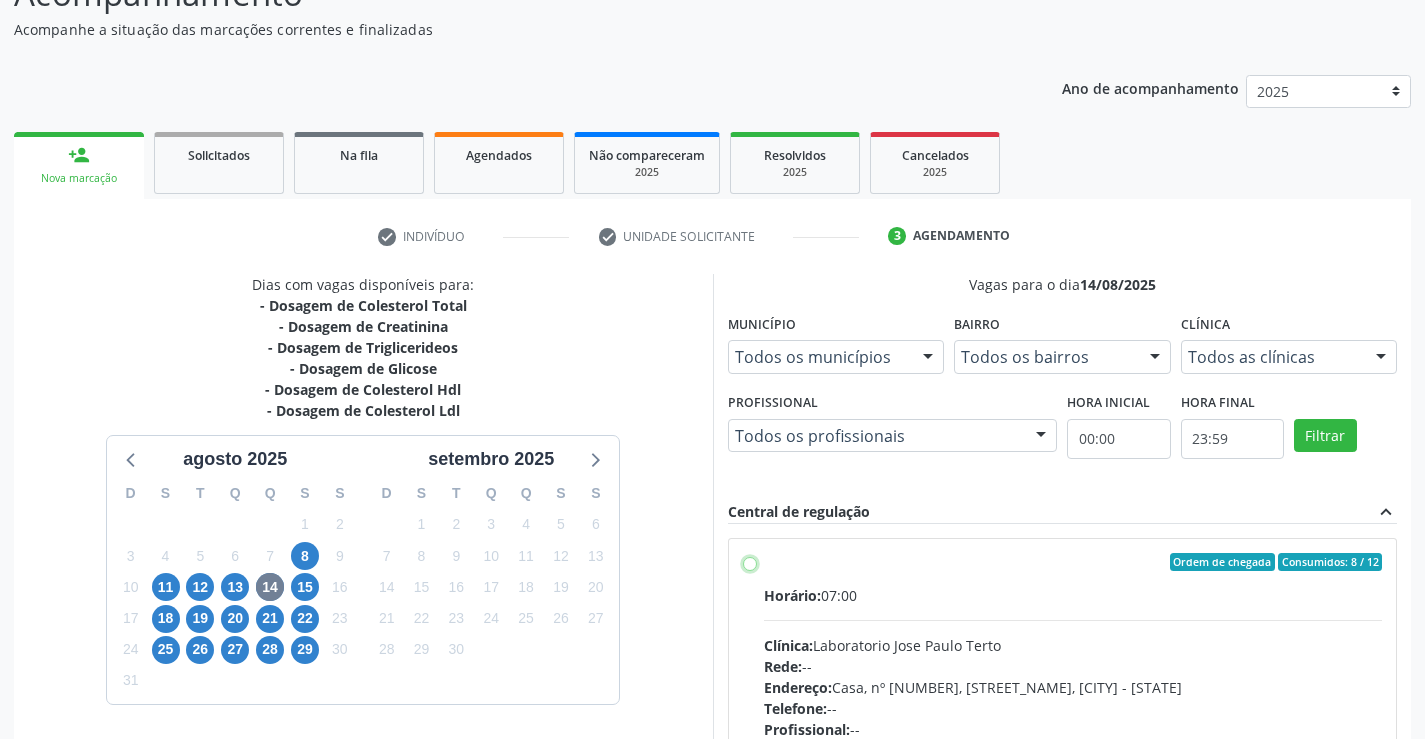 click on "Ordem de chegada
Consumidos: 8 / 12
Horário:   07:00
Clínica:  Laboratorio Jose Paulo Terto
Rede:
--
Endereço:   Casa, nº 409, N Senhora da Penha, Serra Talhada - PE
Telefone:   --
Profissional:
--
Informações adicionais sobre o atendimento
Idade de atendimento:
Sem restrição
Gênero(s) atendido(s):
Sem restrição
Informações adicionais:
--" at bounding box center [750, 562] 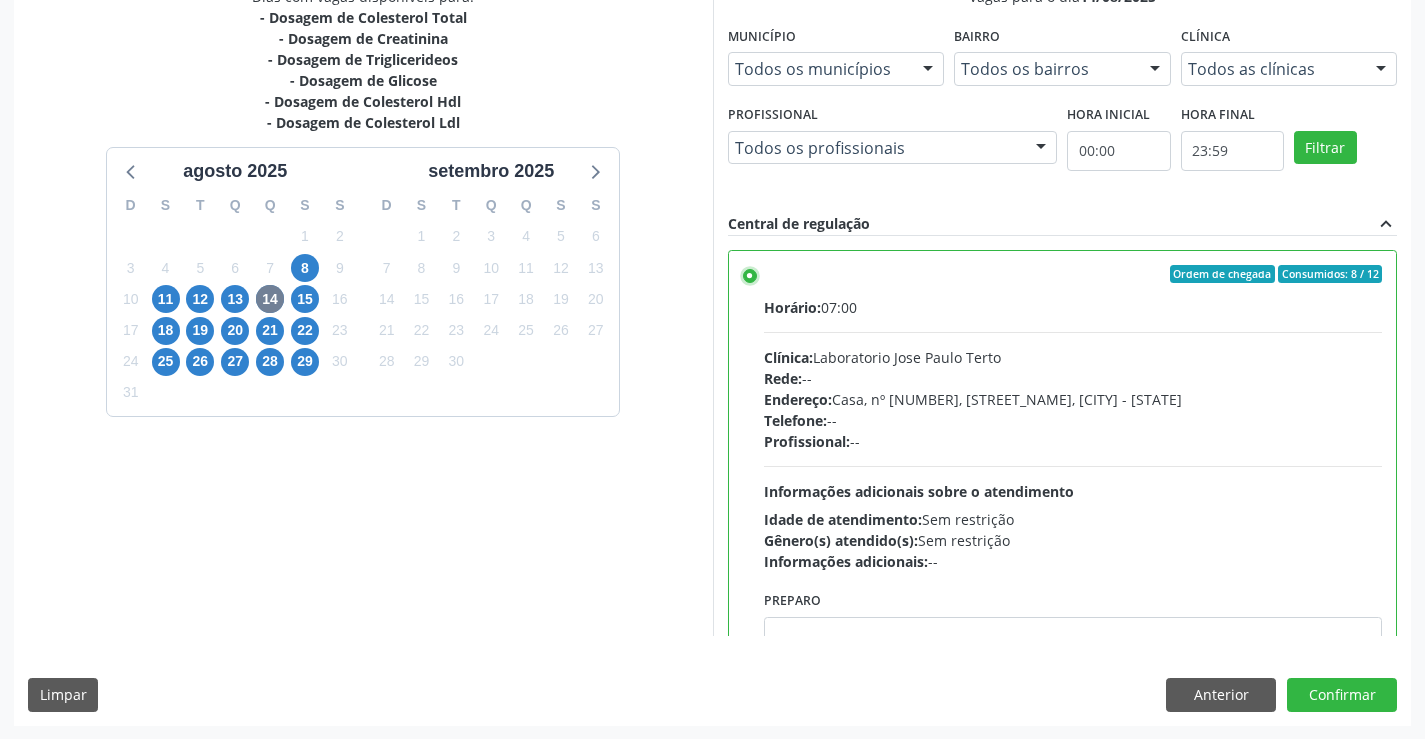 scroll, scrollTop: 456, scrollLeft: 0, axis: vertical 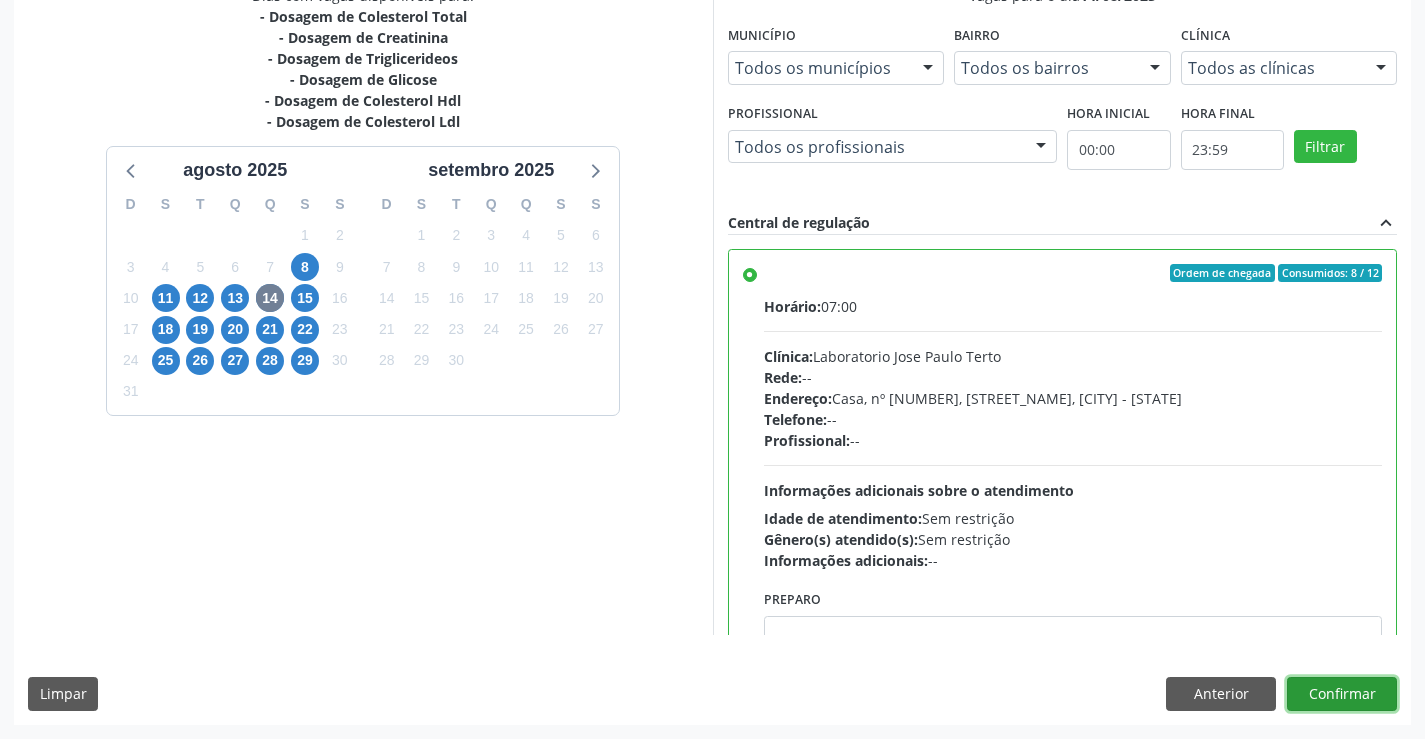 click on "Confirmar" at bounding box center [1342, 694] 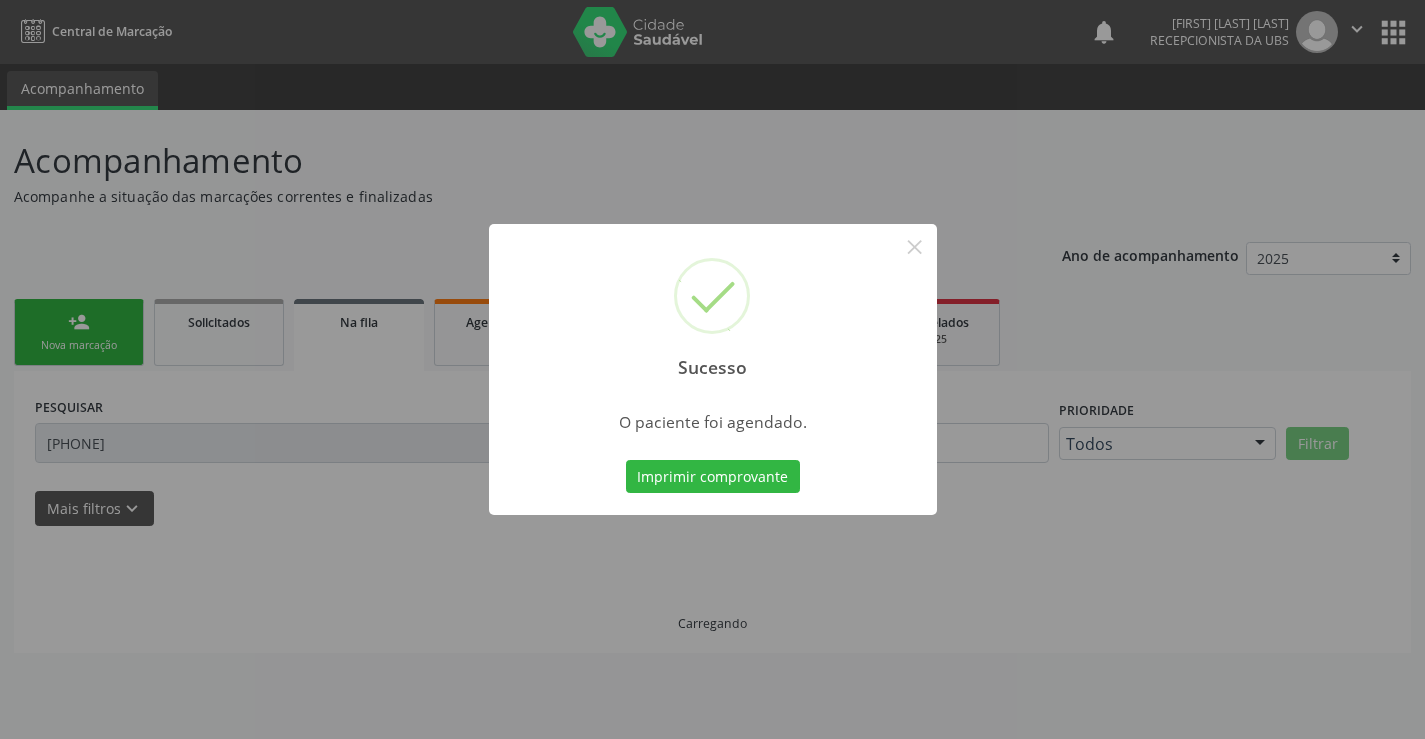 scroll, scrollTop: 0, scrollLeft: 0, axis: both 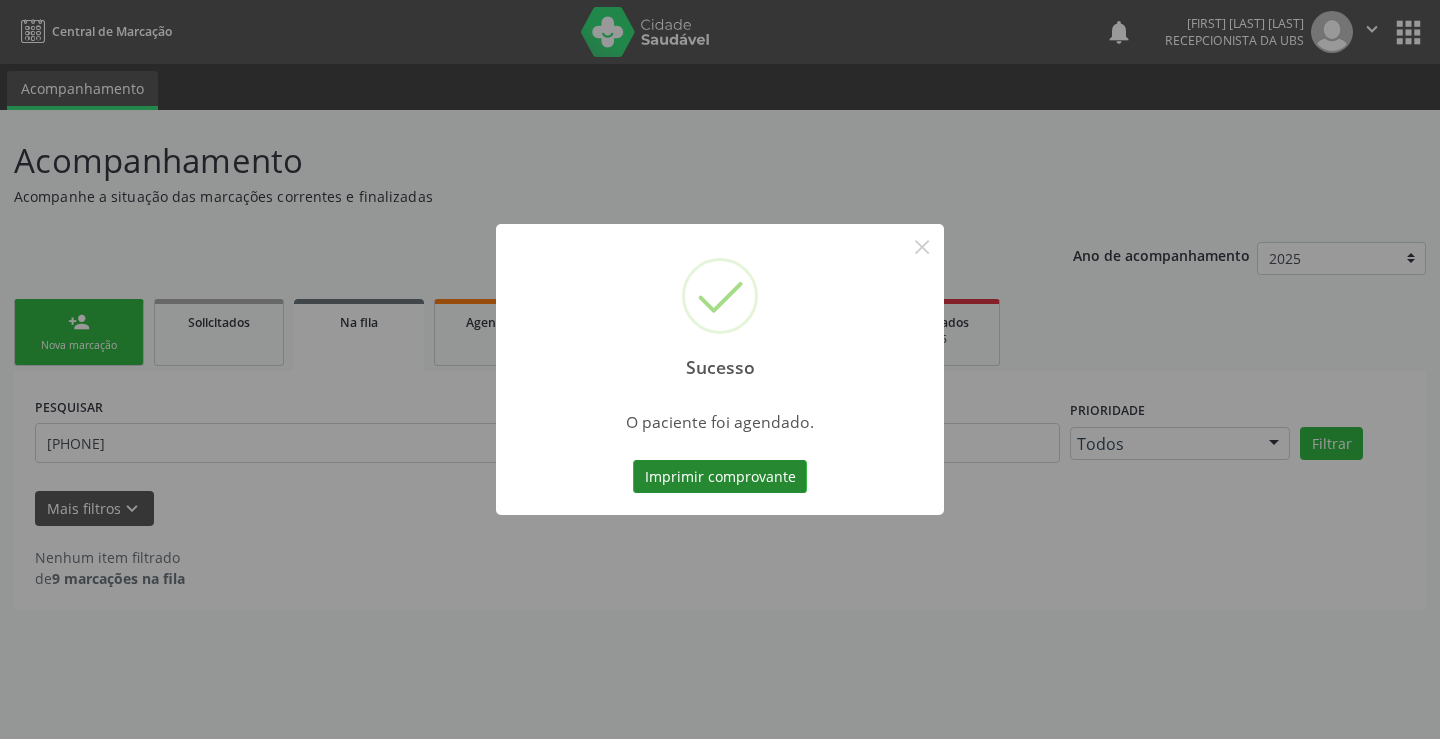 click on "Imprimir comprovante" at bounding box center [720, 477] 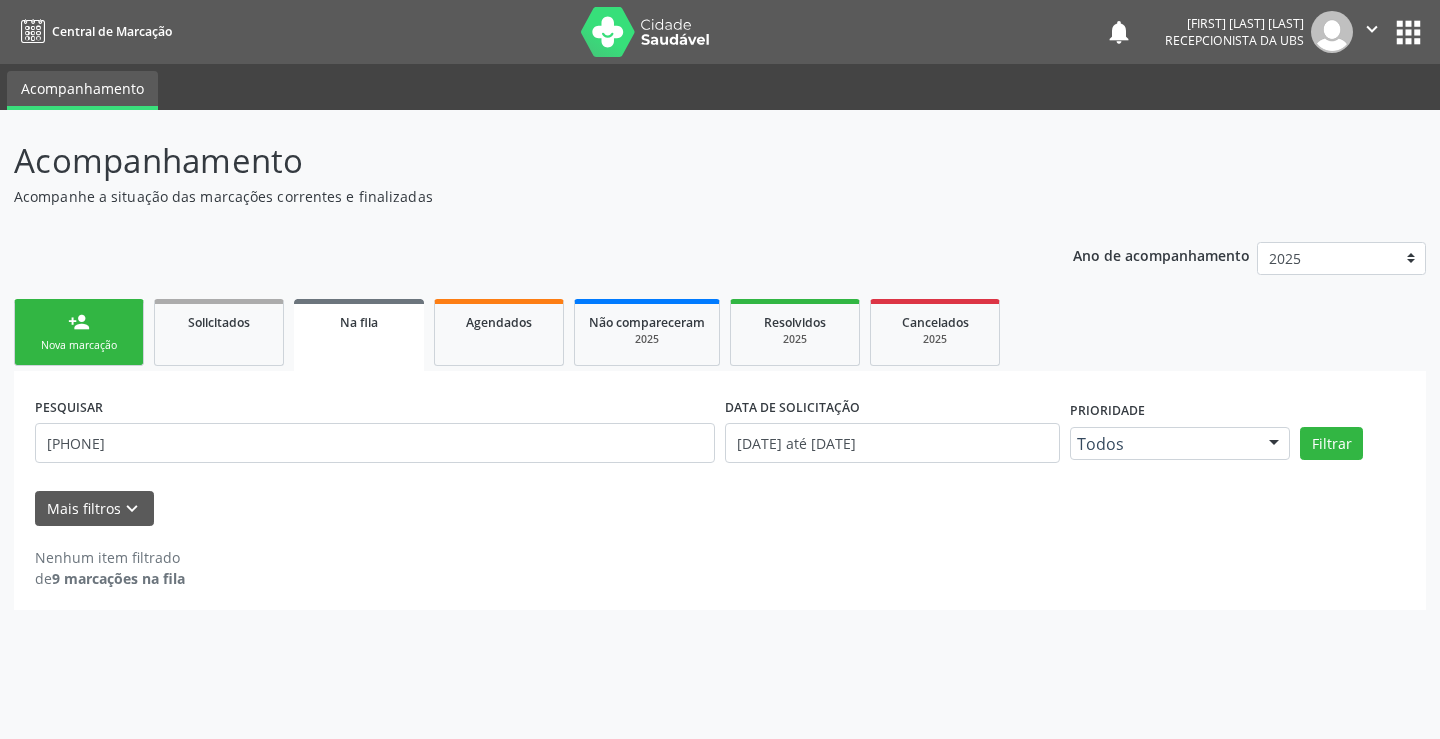 click on "Nova marcação" at bounding box center [79, 345] 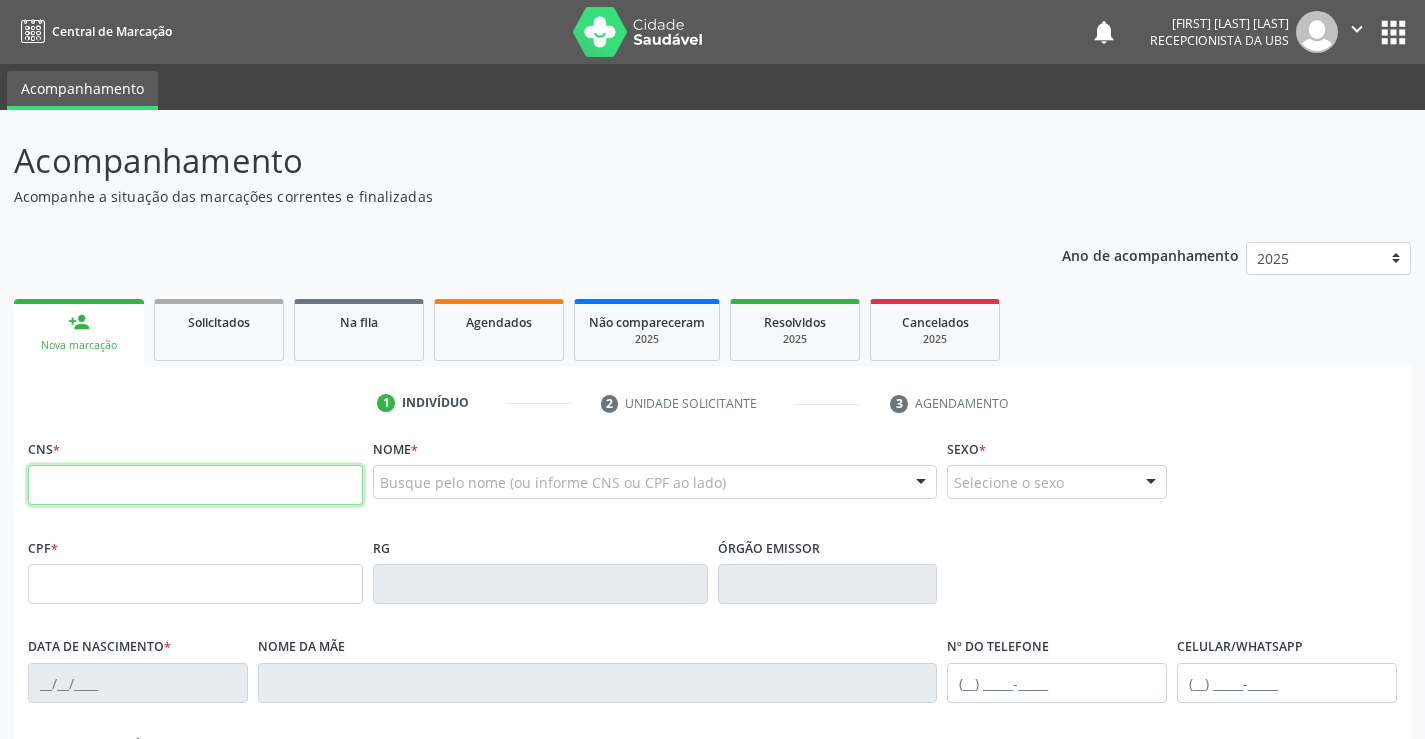 click at bounding box center (195, 485) 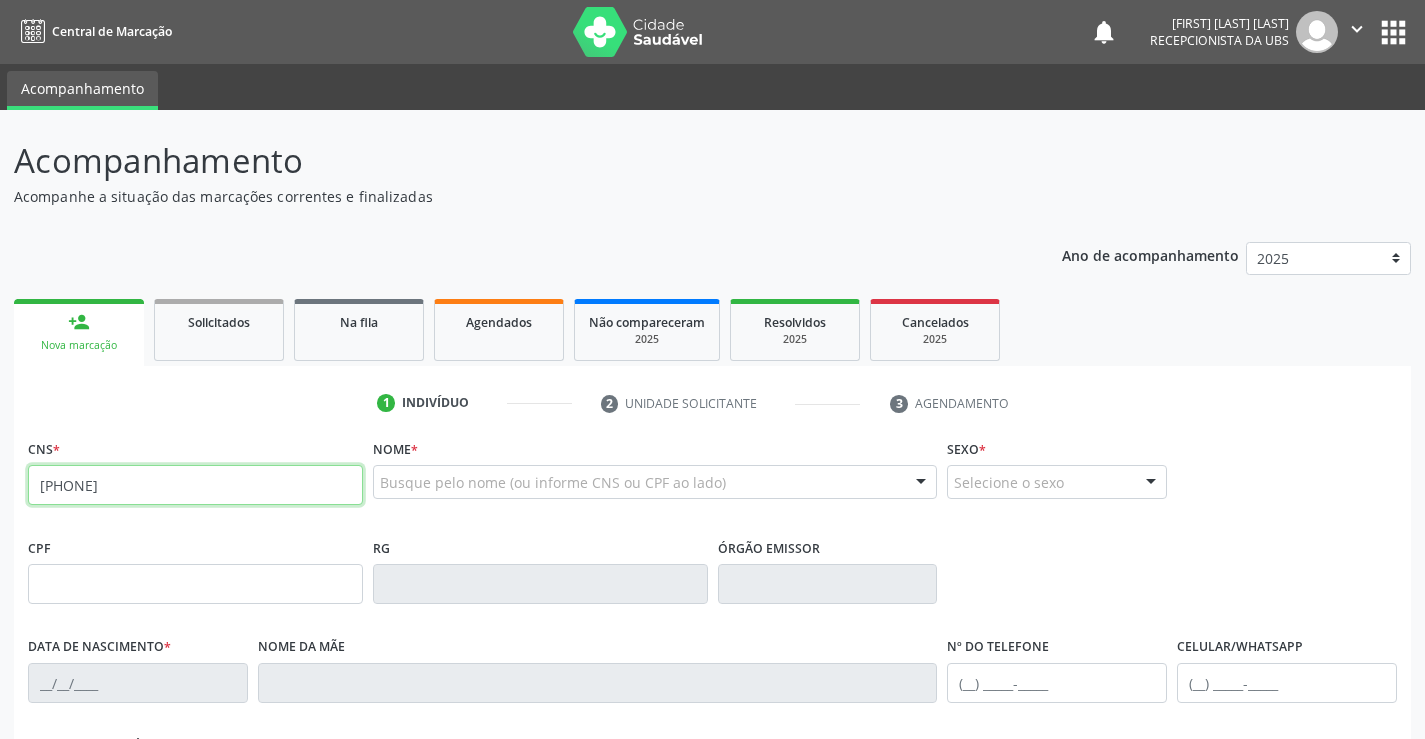 type on "702 4055 5477 5222" 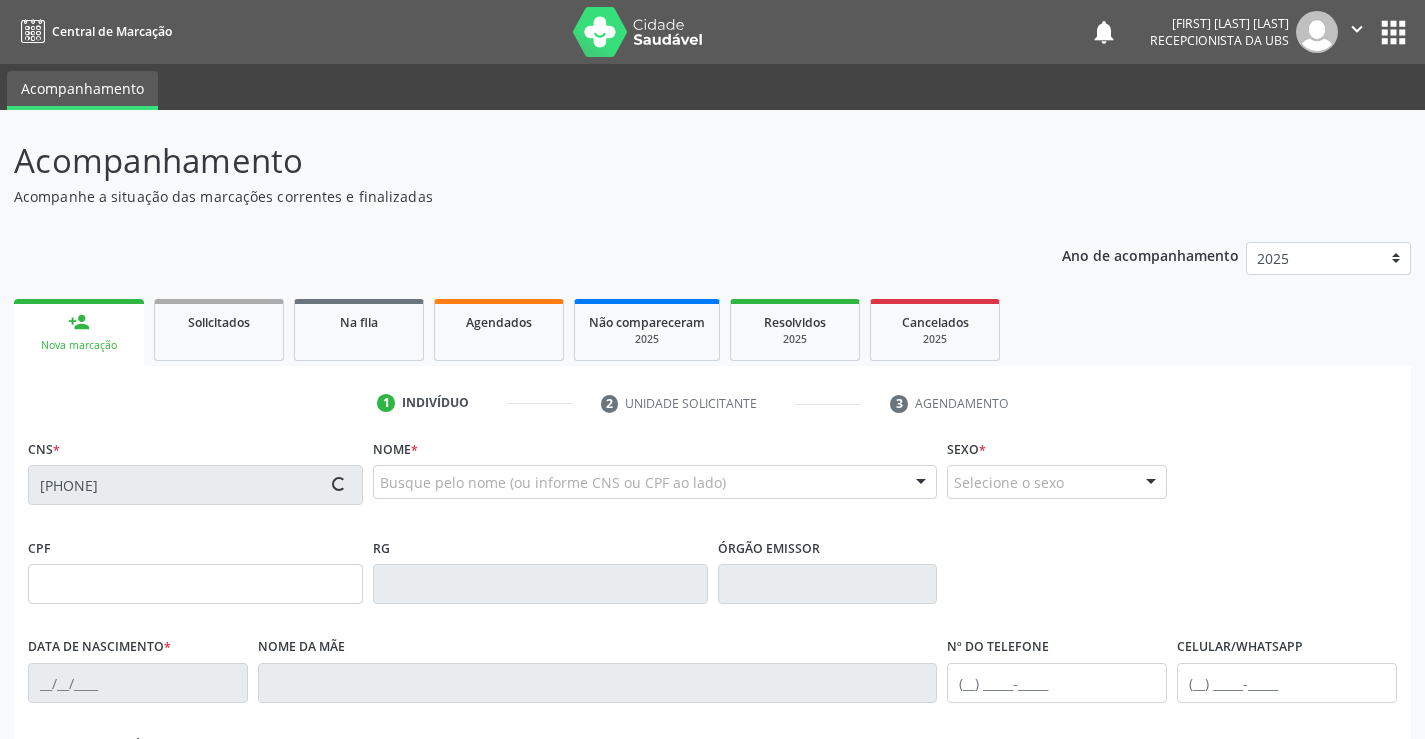 type on "331.896.828-52" 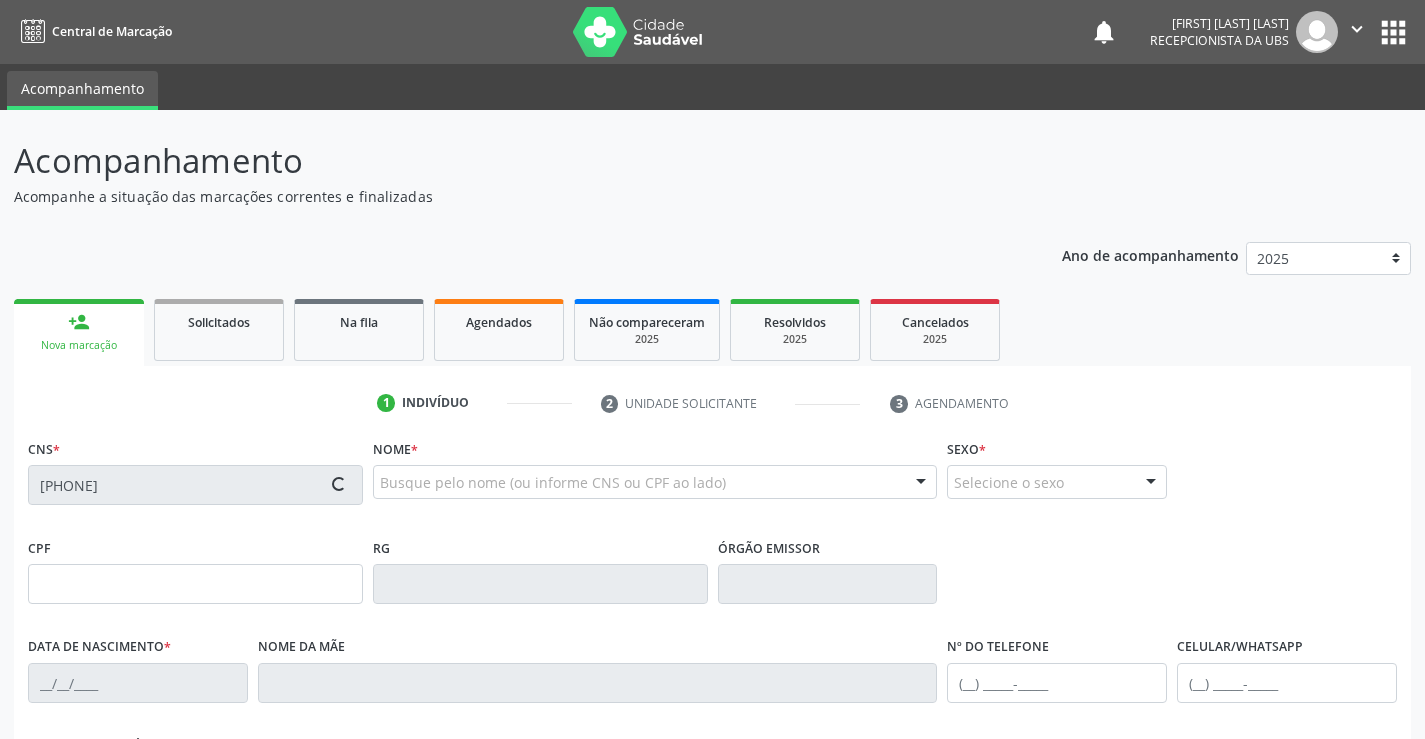 type on "30/09/1977" 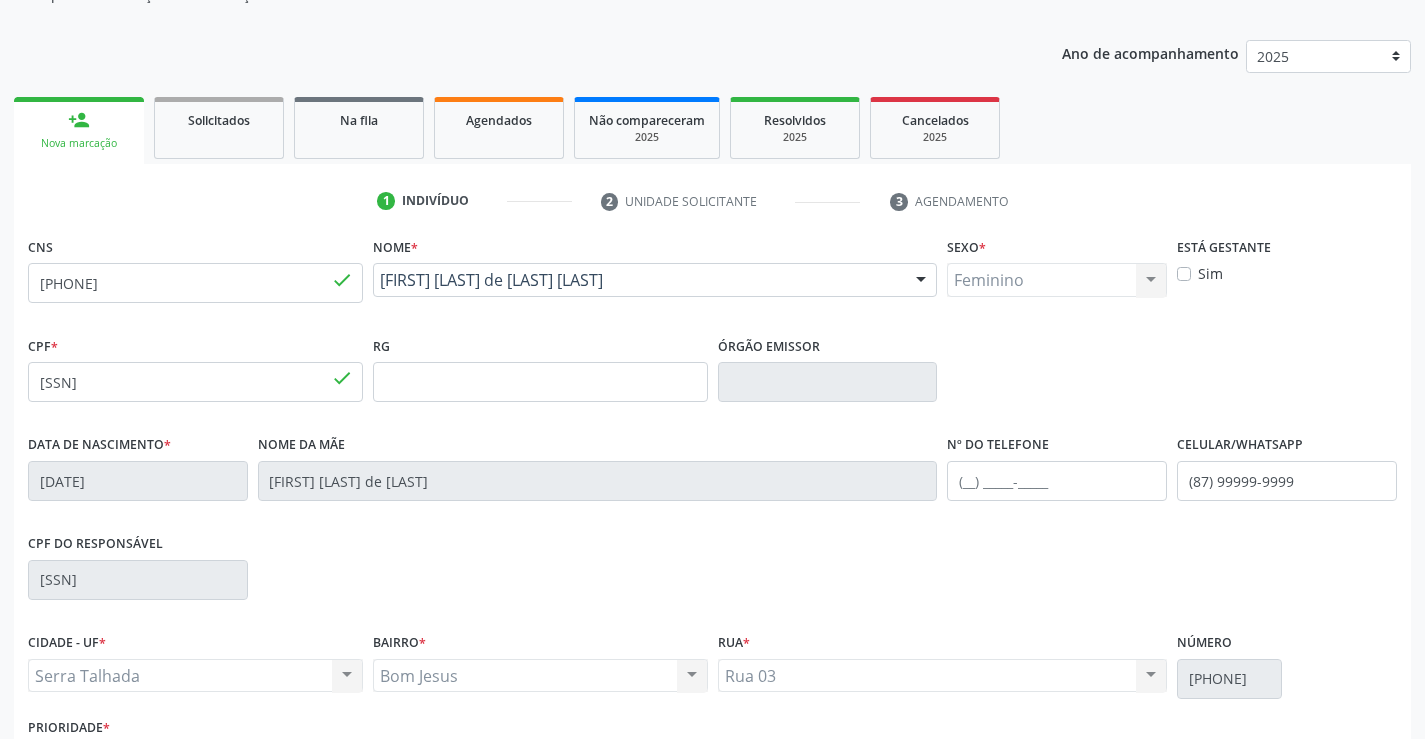 scroll, scrollTop: 279, scrollLeft: 0, axis: vertical 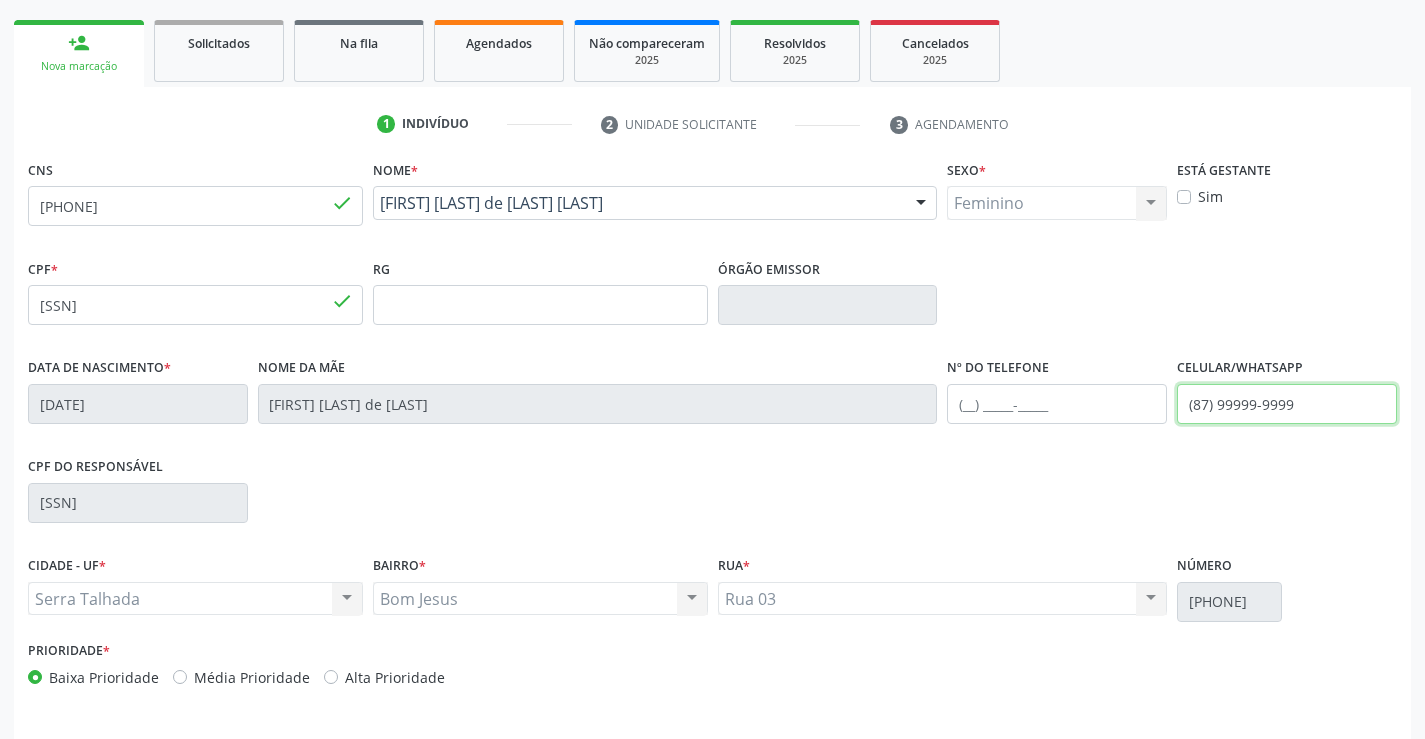 click on "(87) 99999-9999" at bounding box center [1287, 404] 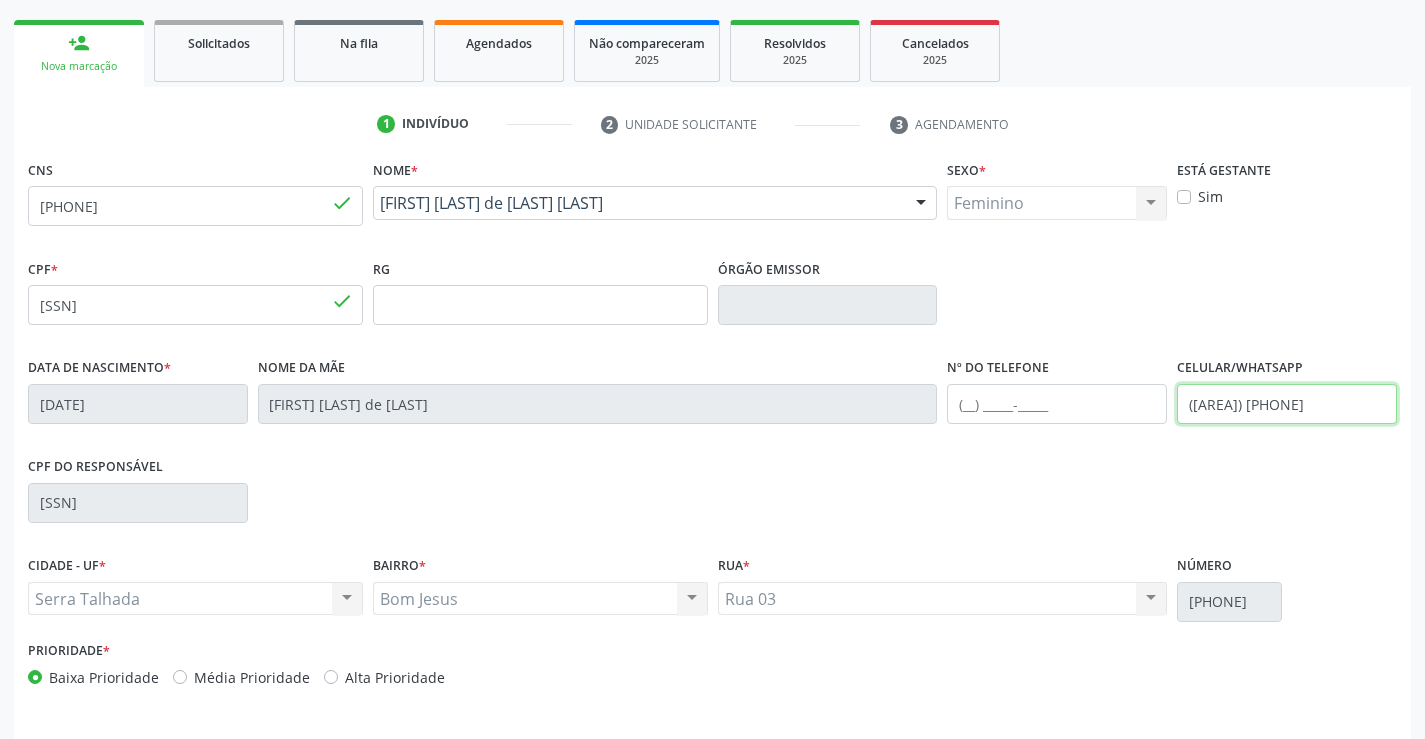 scroll, scrollTop: 345, scrollLeft: 0, axis: vertical 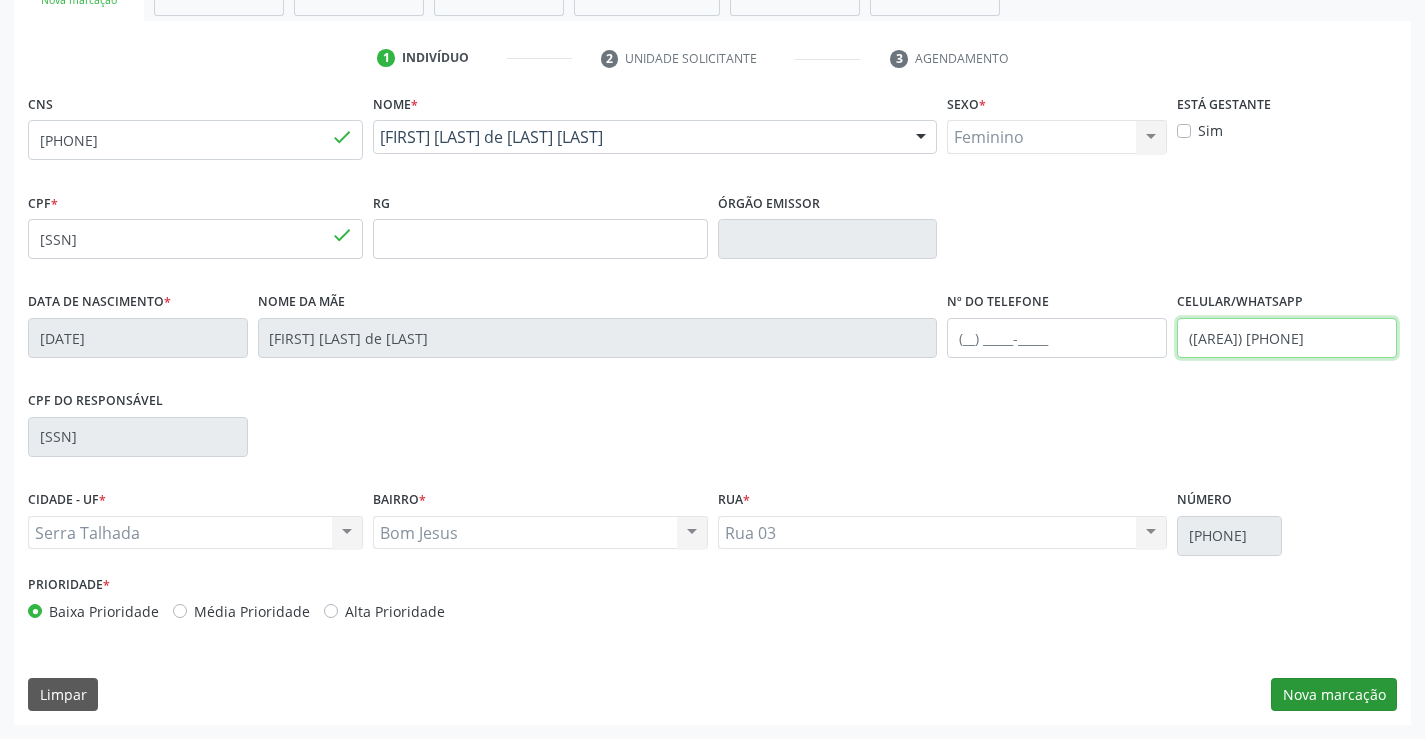 type on "[PHONE]" 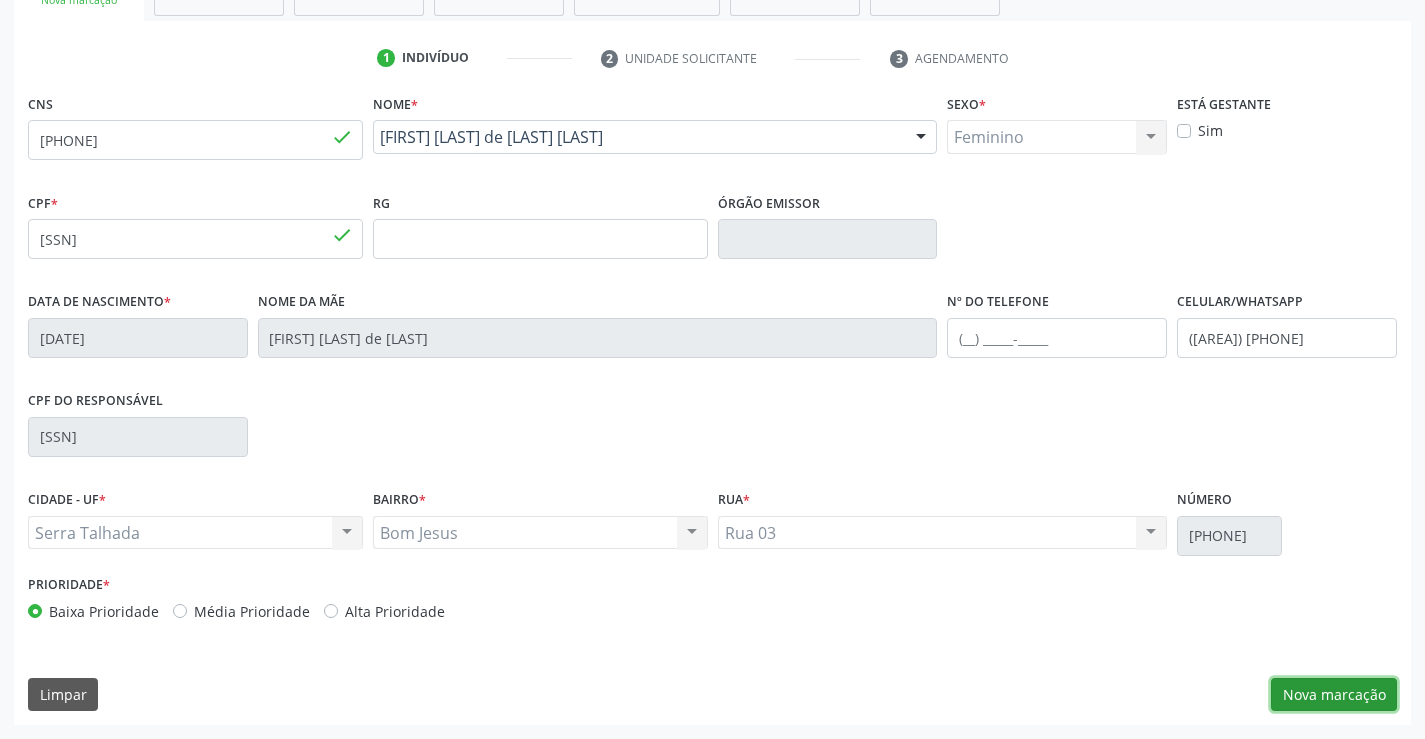click on "Nova marcação" at bounding box center (1334, 695) 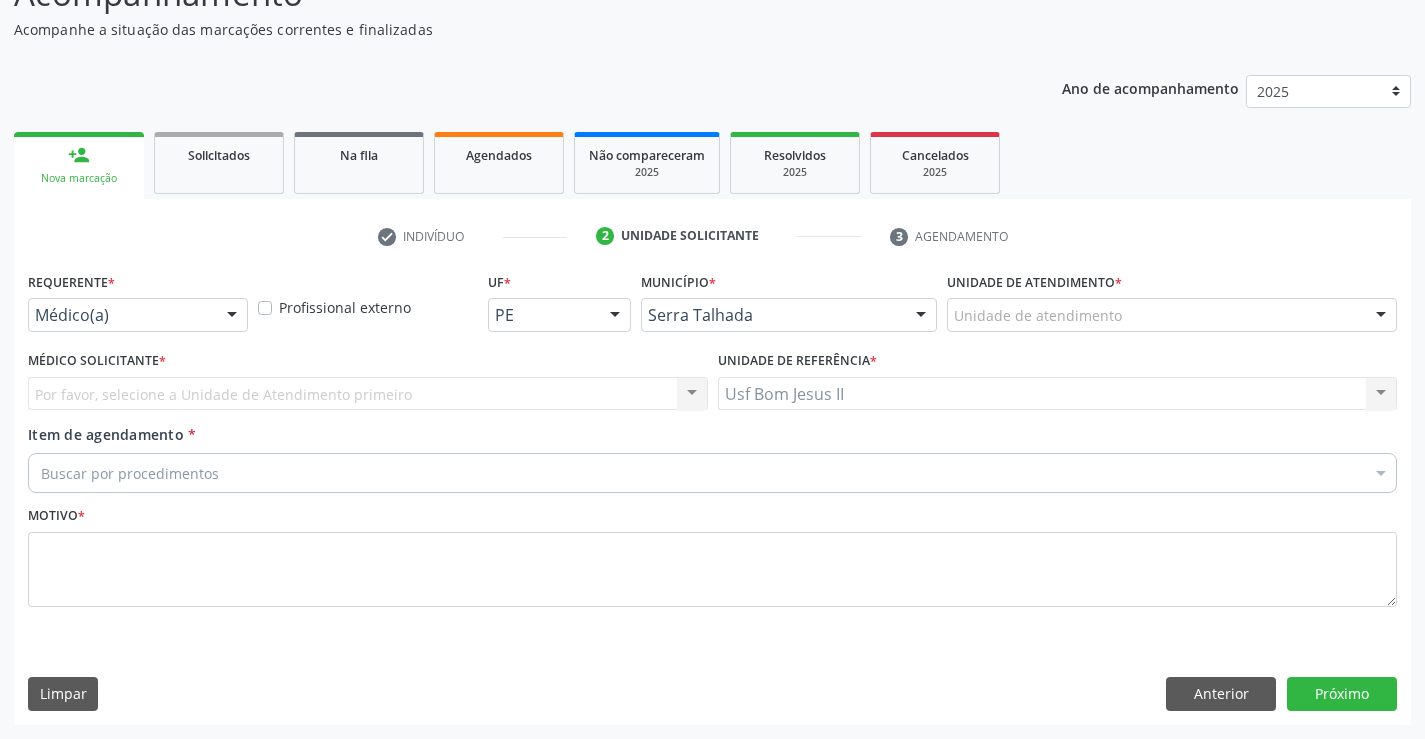 click at bounding box center [232, 316] 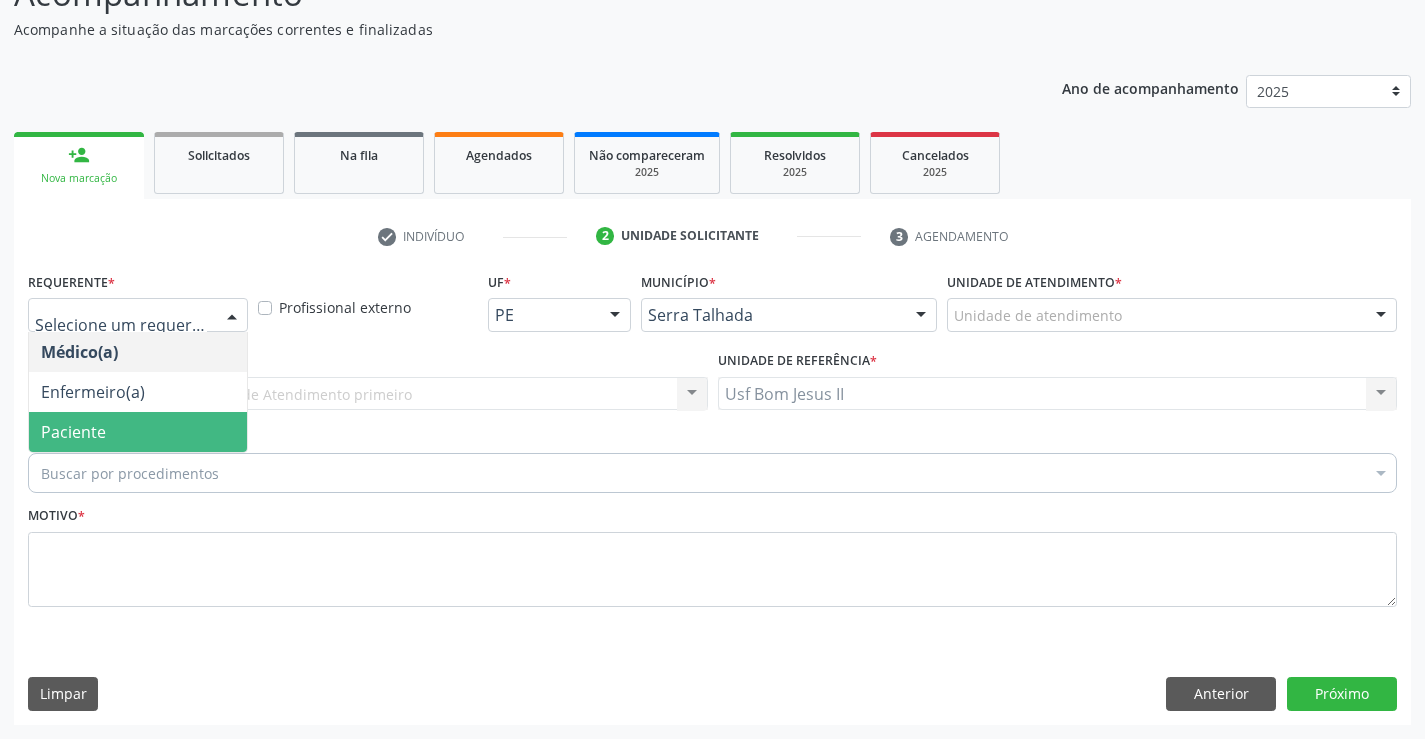 click on "Paciente" at bounding box center (138, 432) 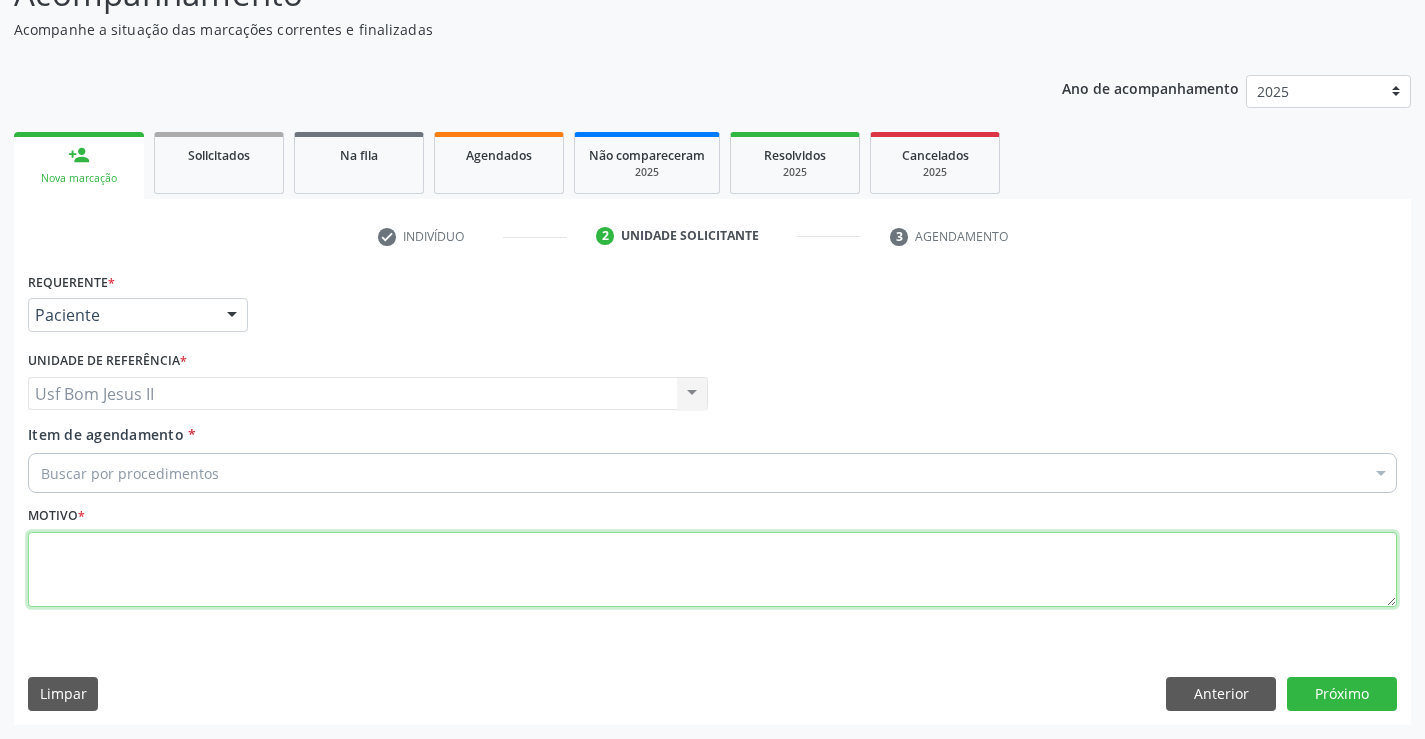 click at bounding box center (712, 570) 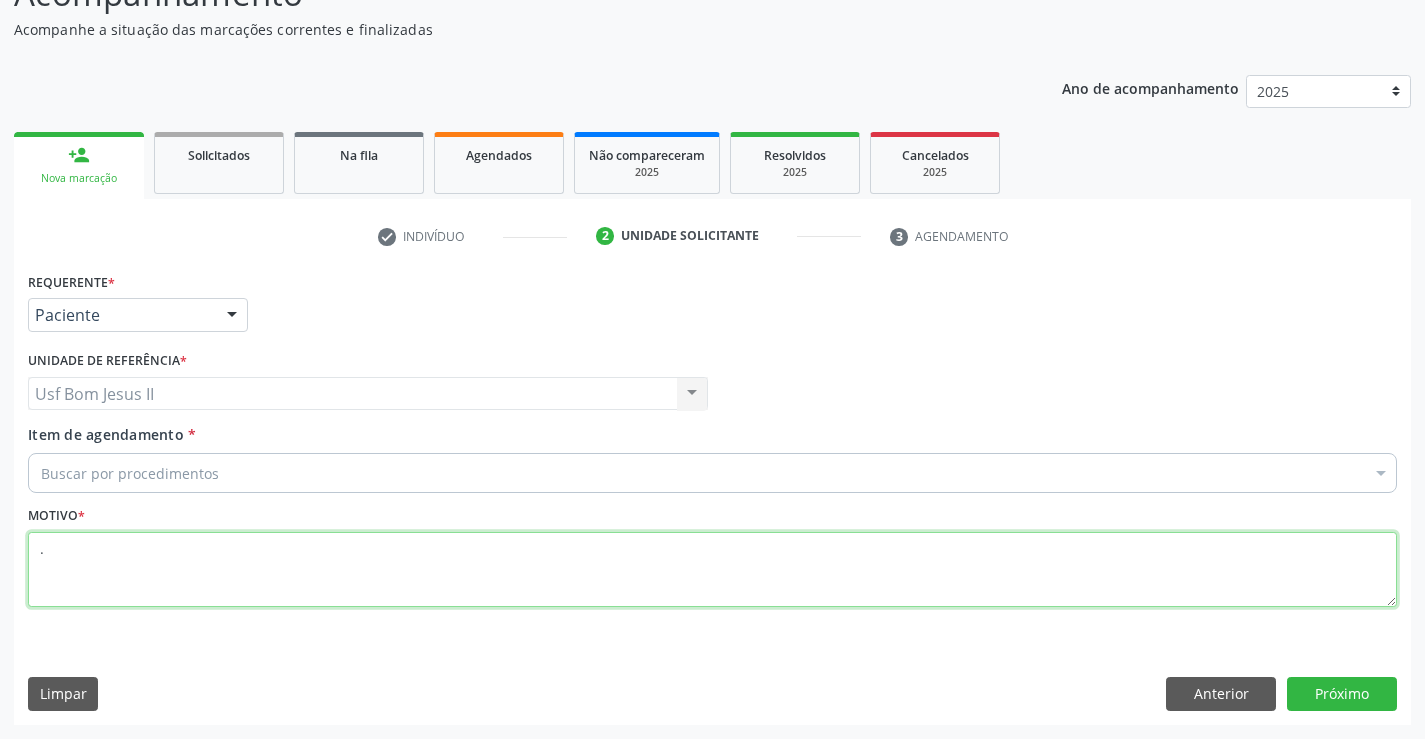 type on "." 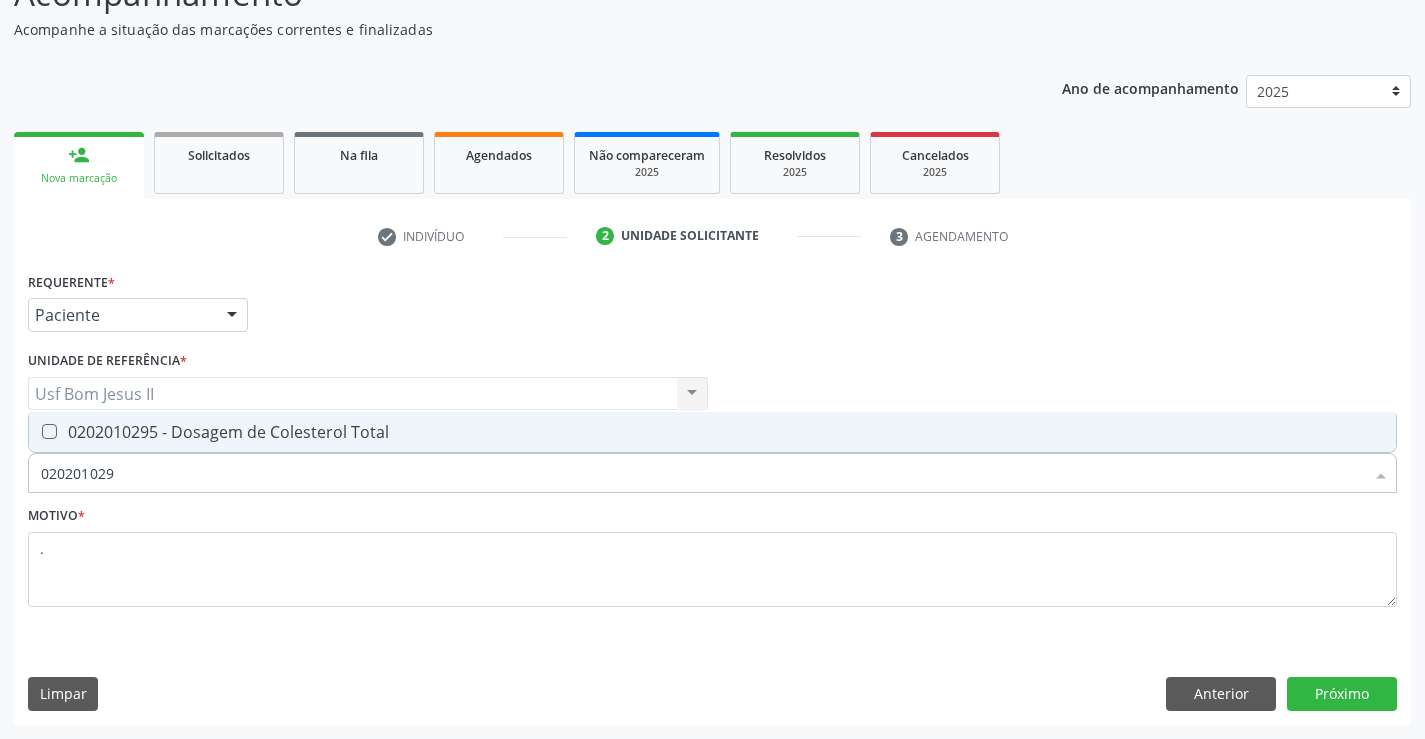 type on "0202010295" 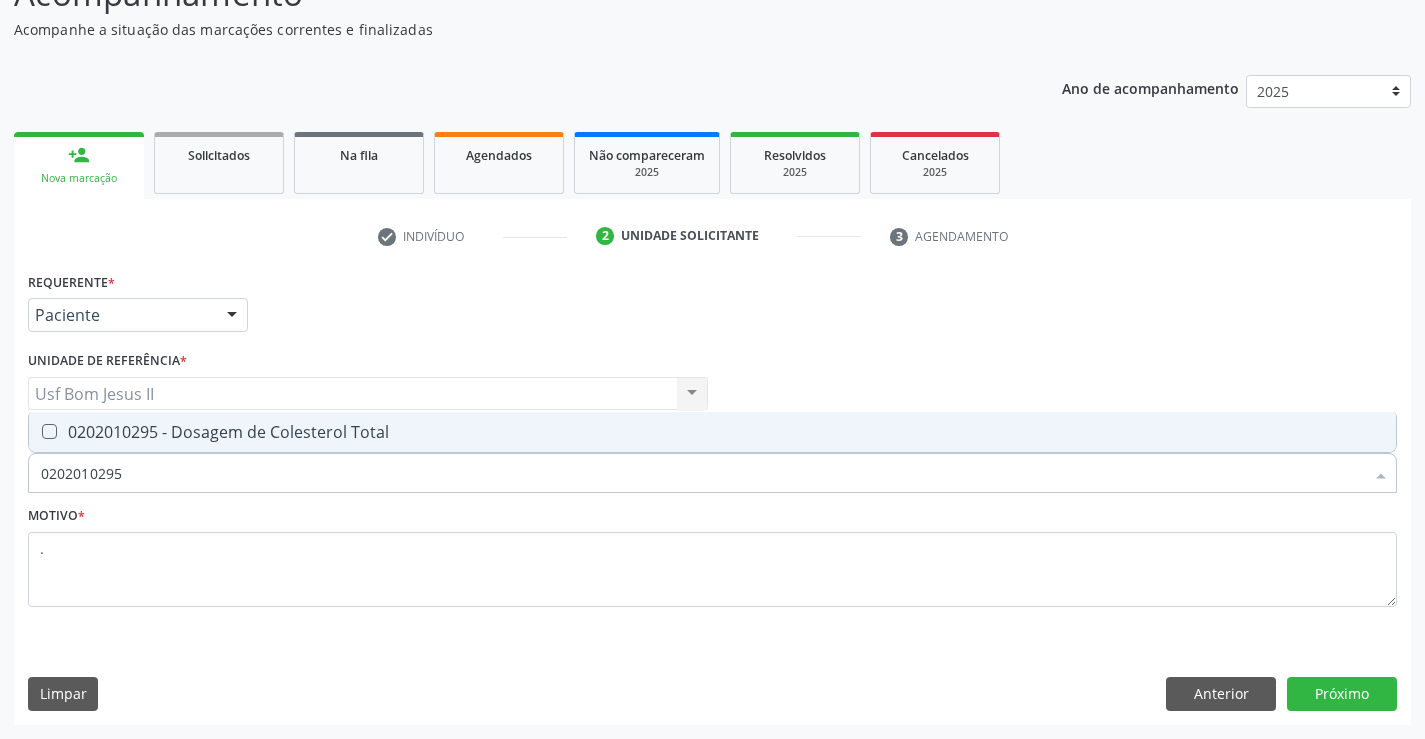 click on "0202010295 - Dosagem de Colesterol Total" at bounding box center (712, 432) 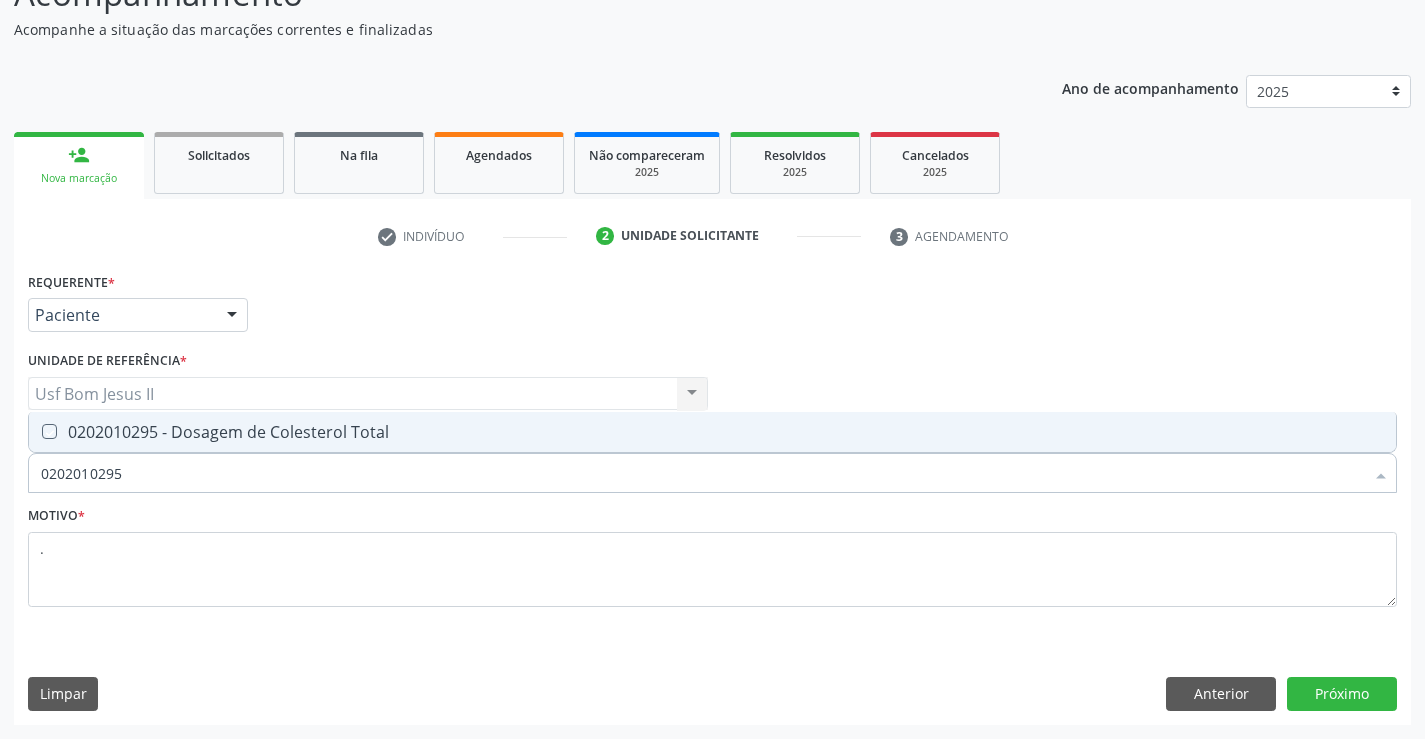 checkbox on "true" 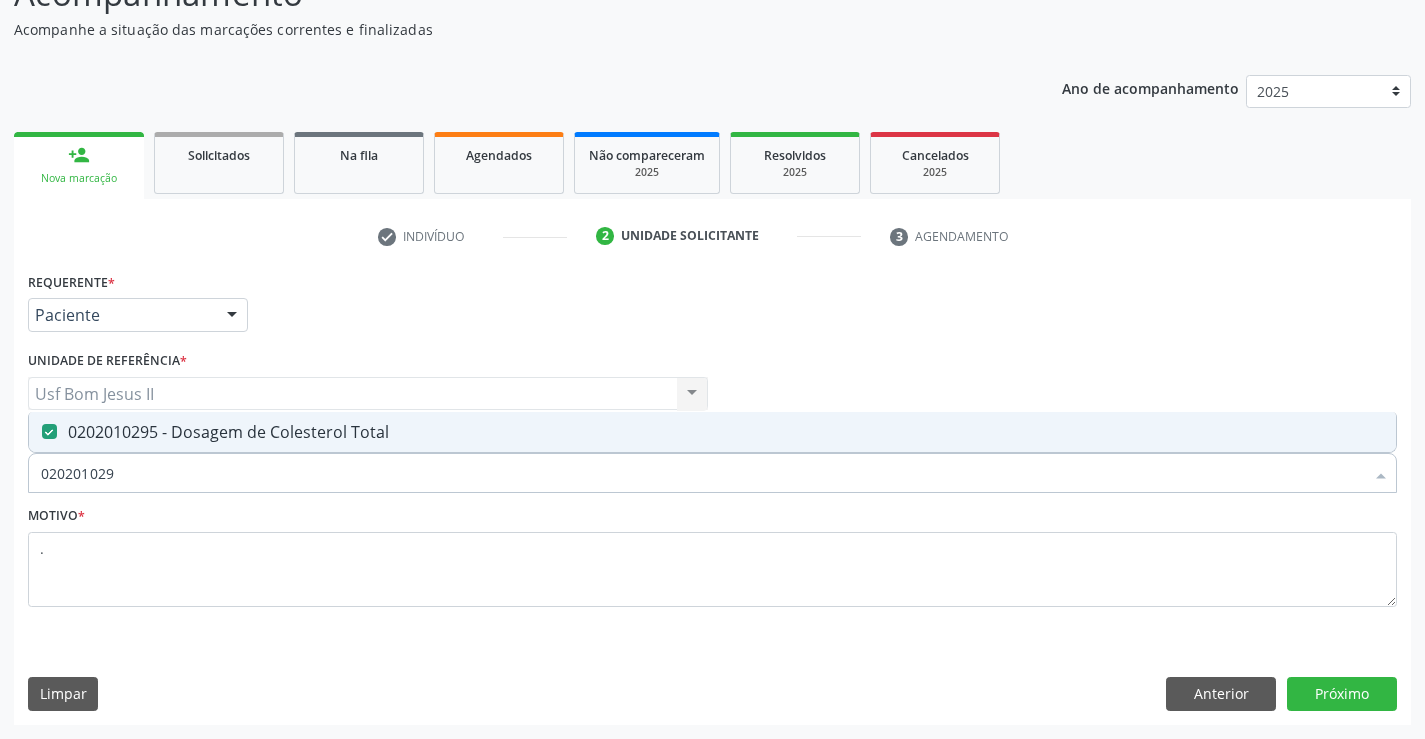 type on "02020102" 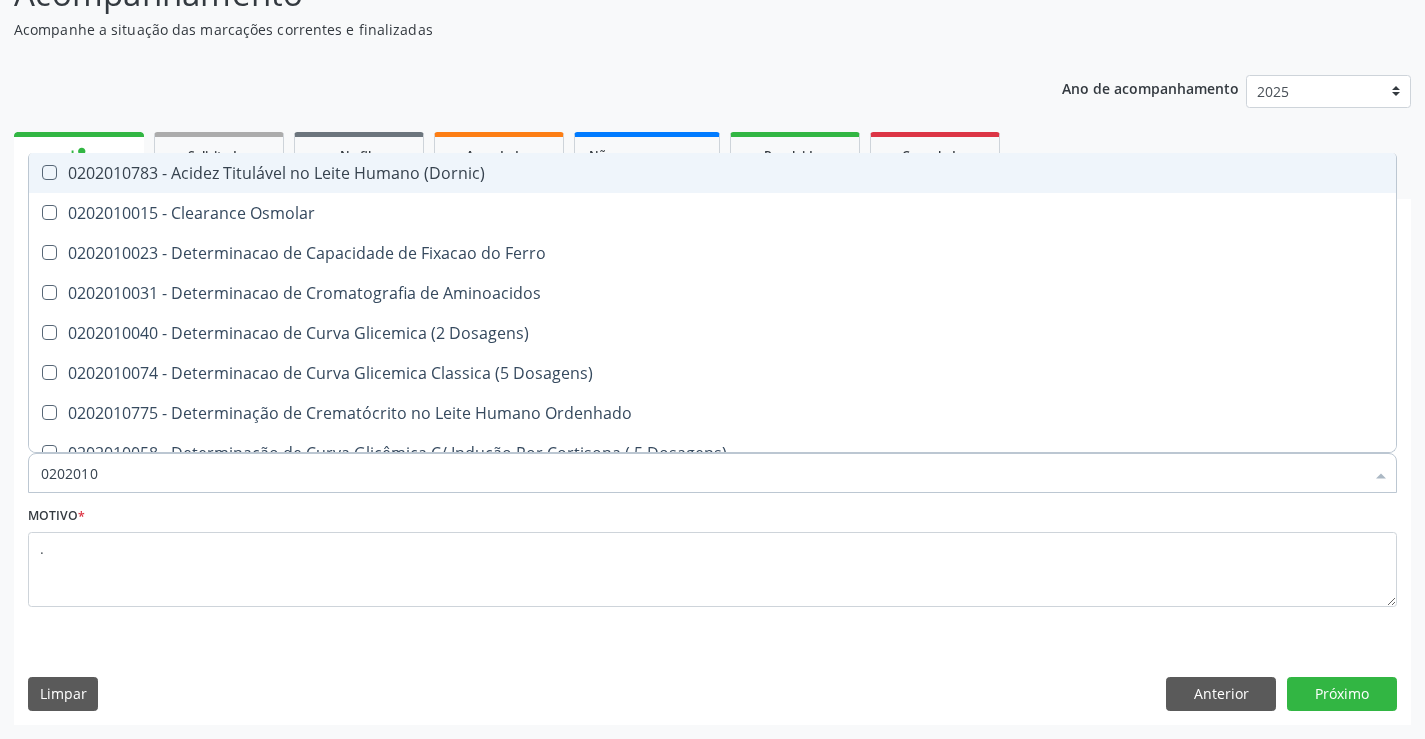 type on "020201" 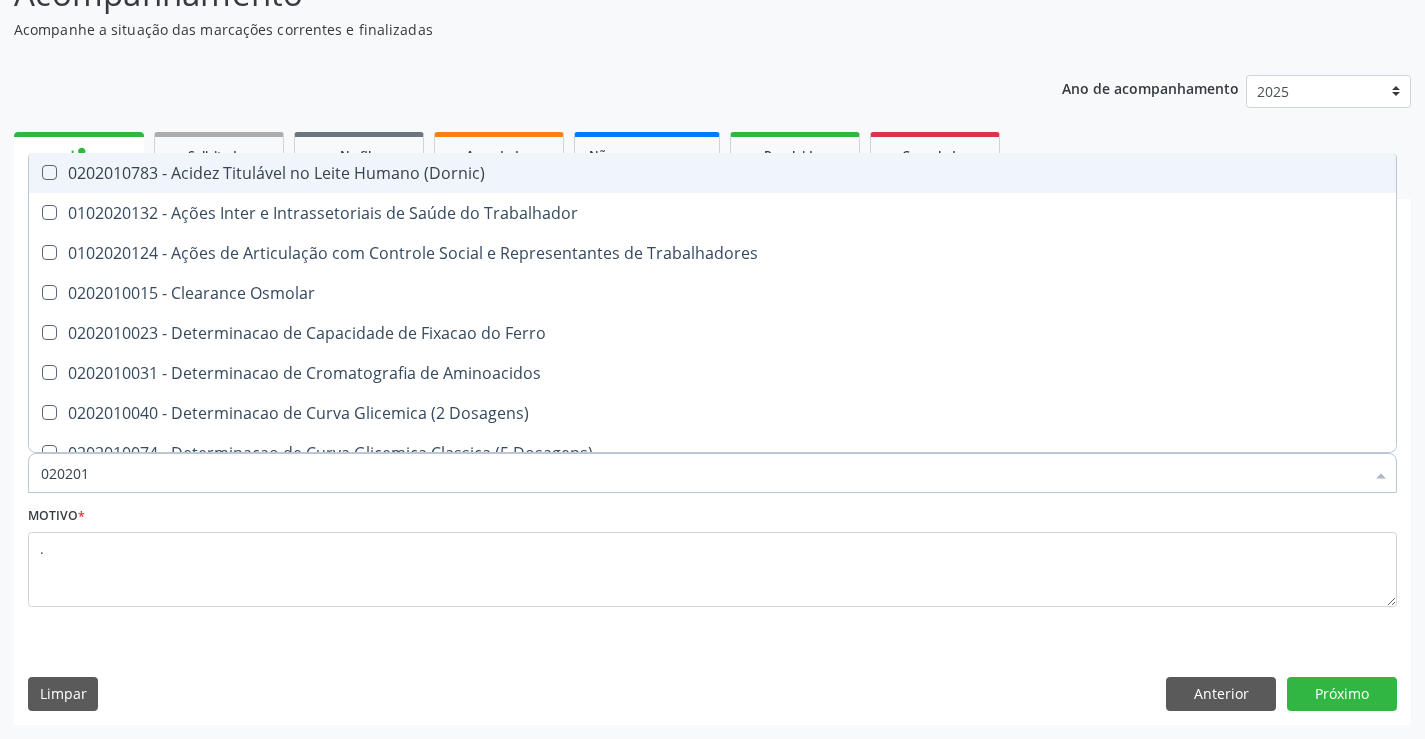 type on "02020" 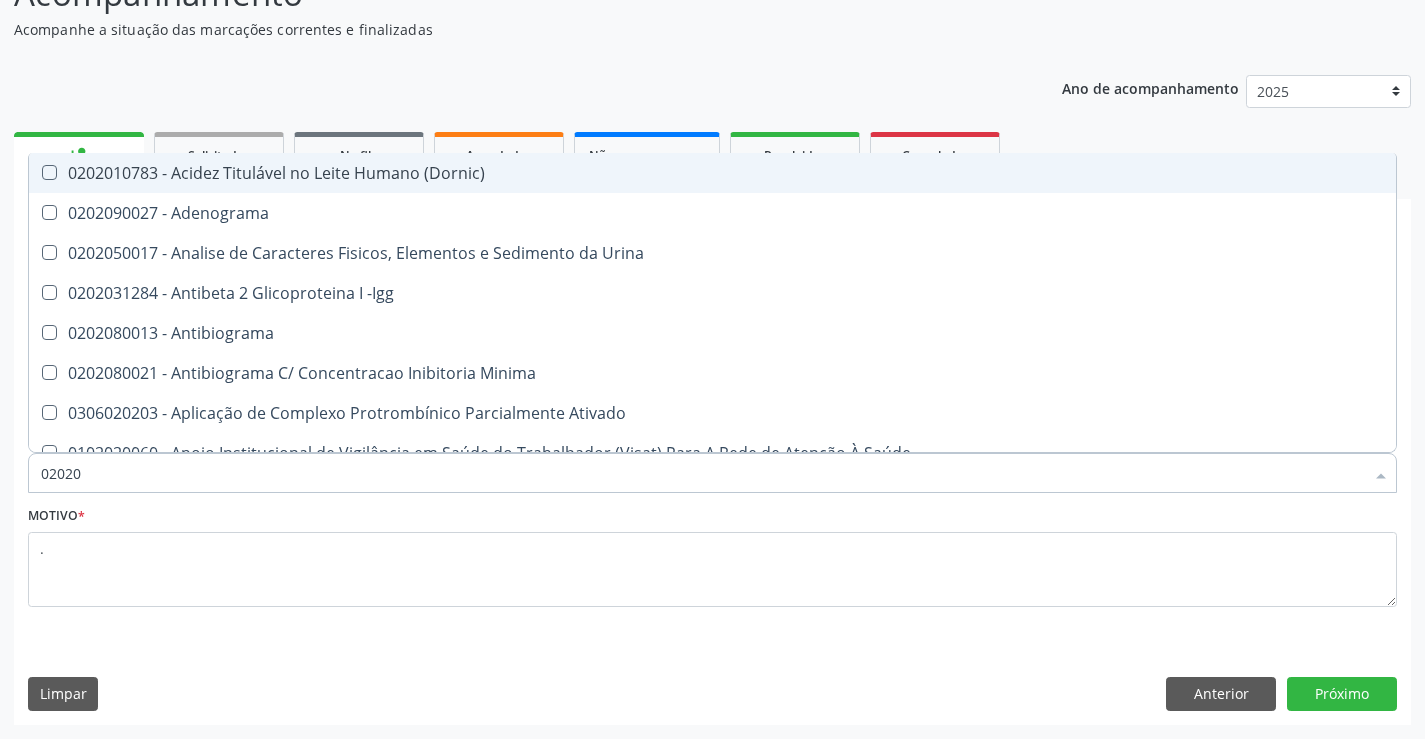type on "020201" 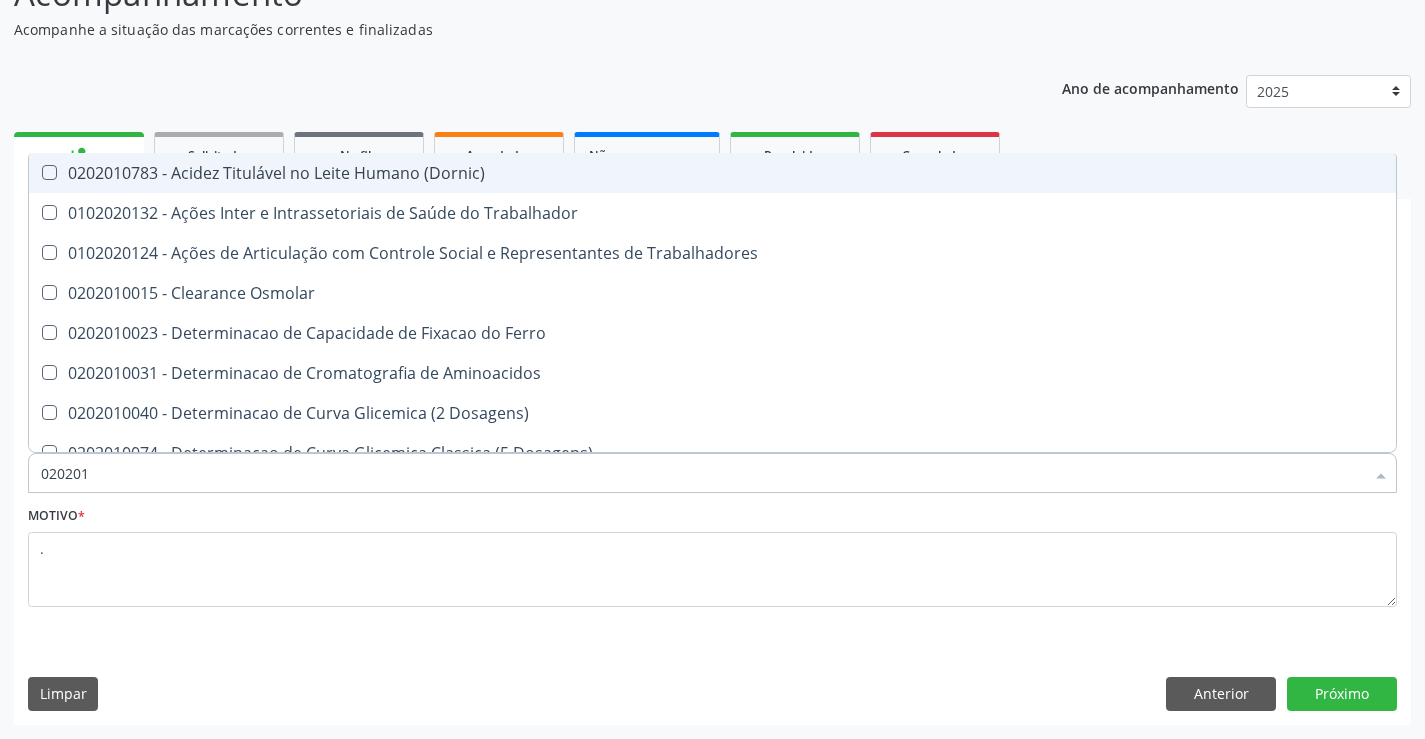 type on "0202010" 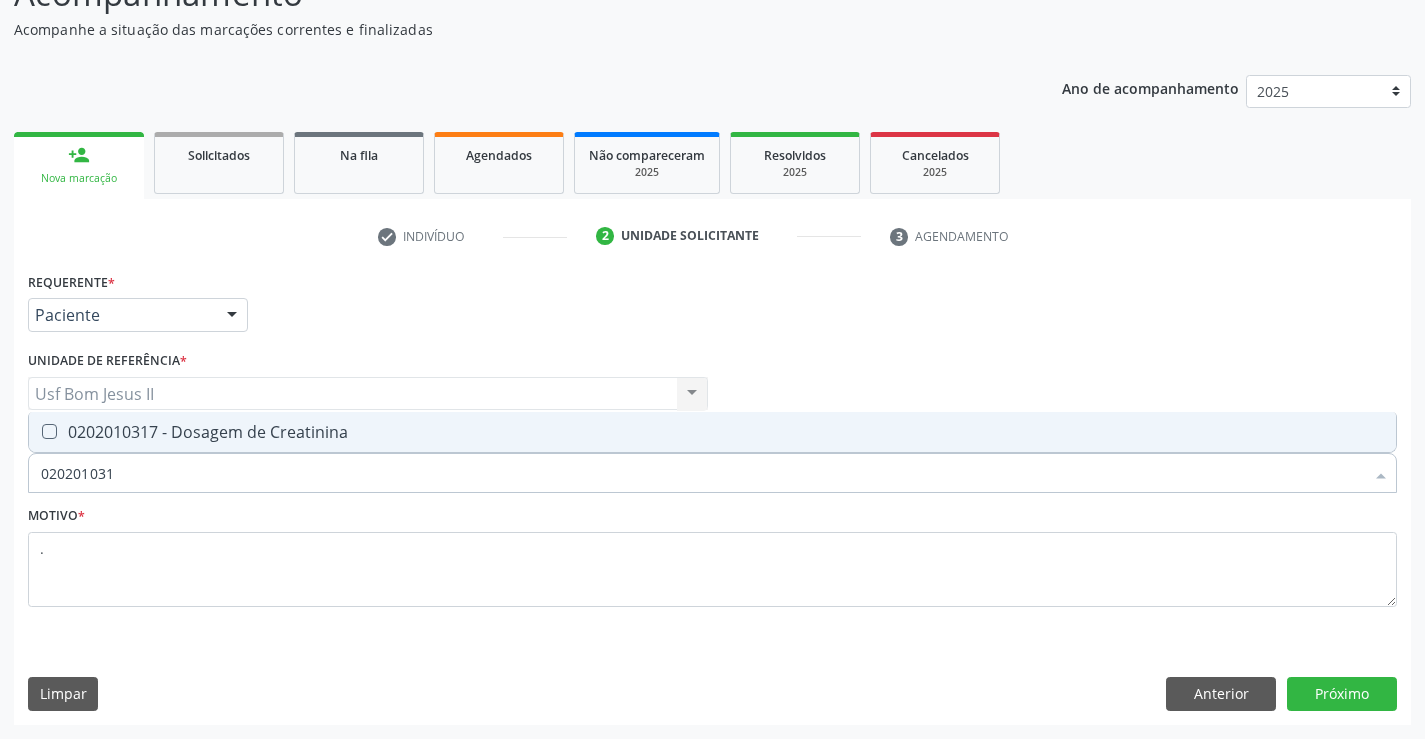type on "0202010317" 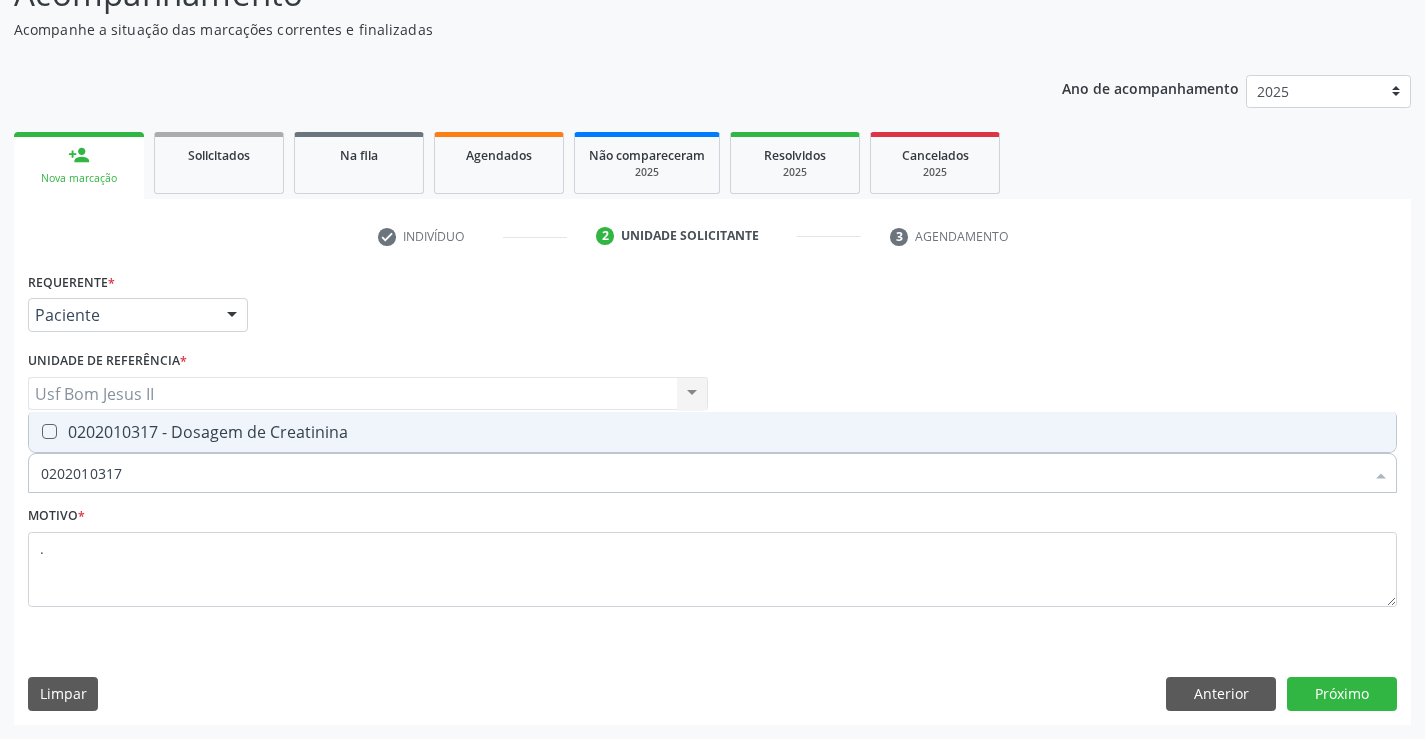 click on "0202010317 - Dosagem de Creatinina" at bounding box center [712, 432] 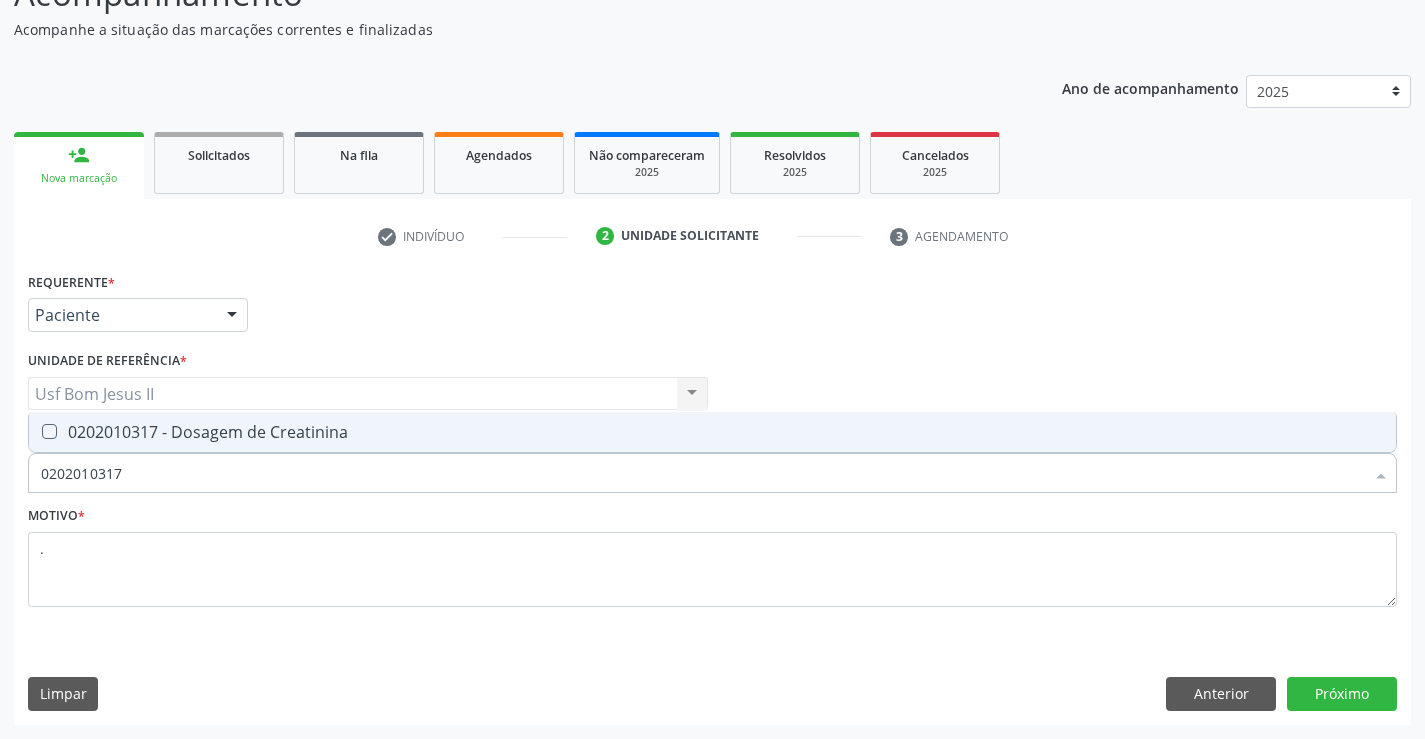 checkbox on "true" 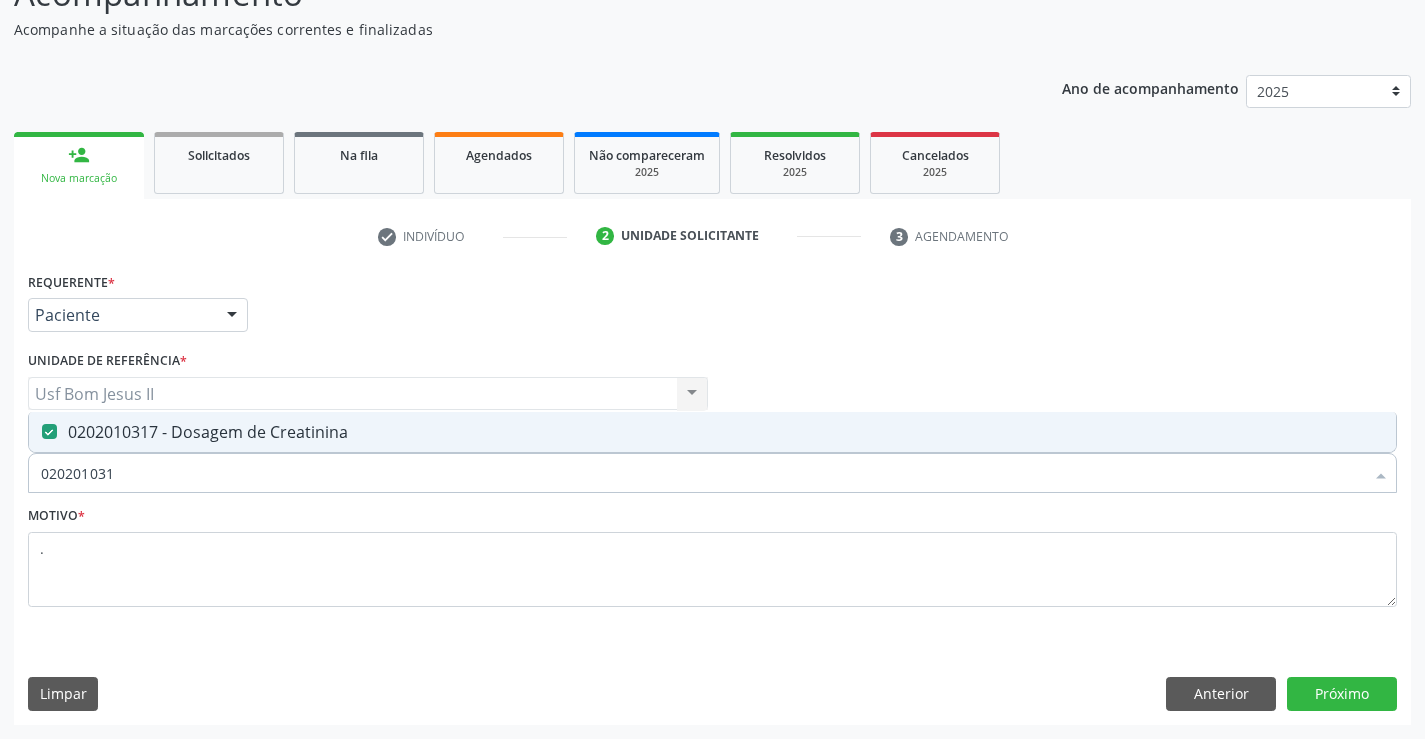 type on "02020103" 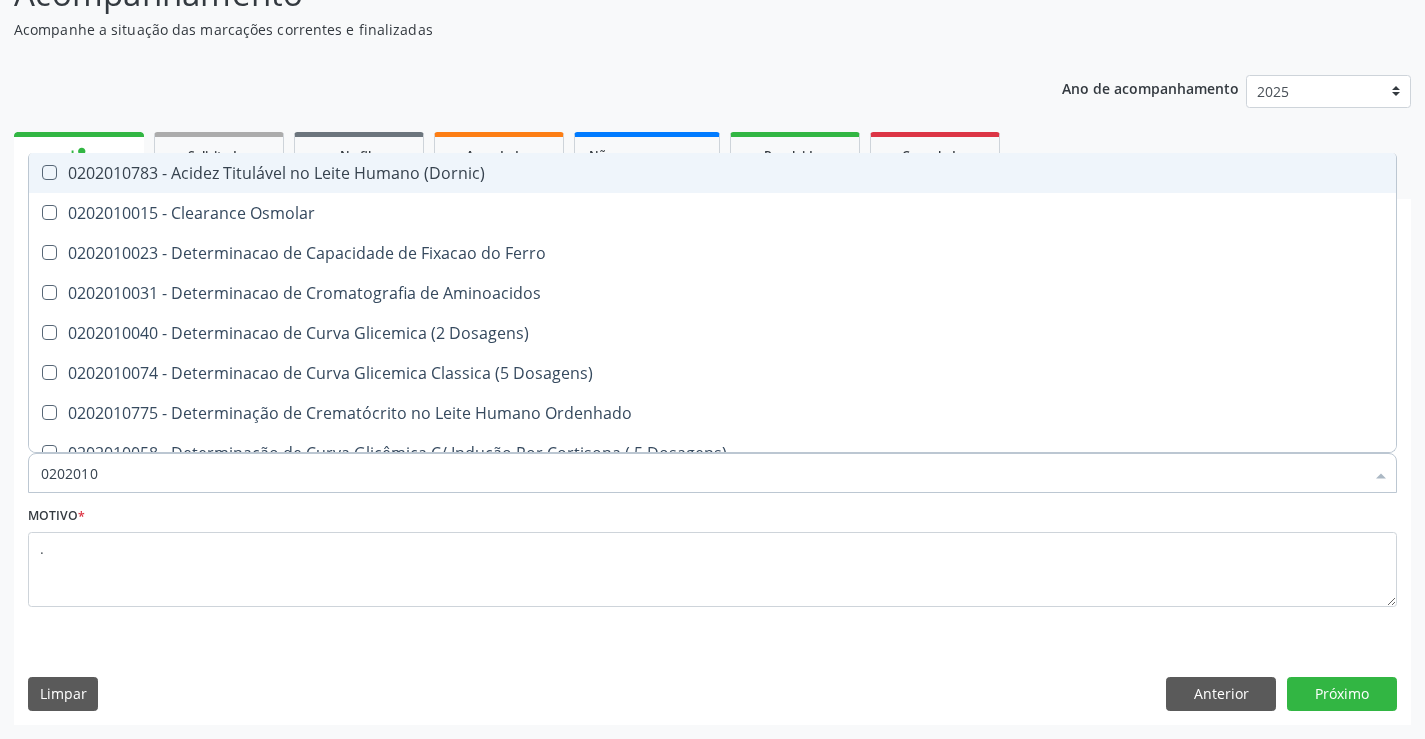 type on "020201" 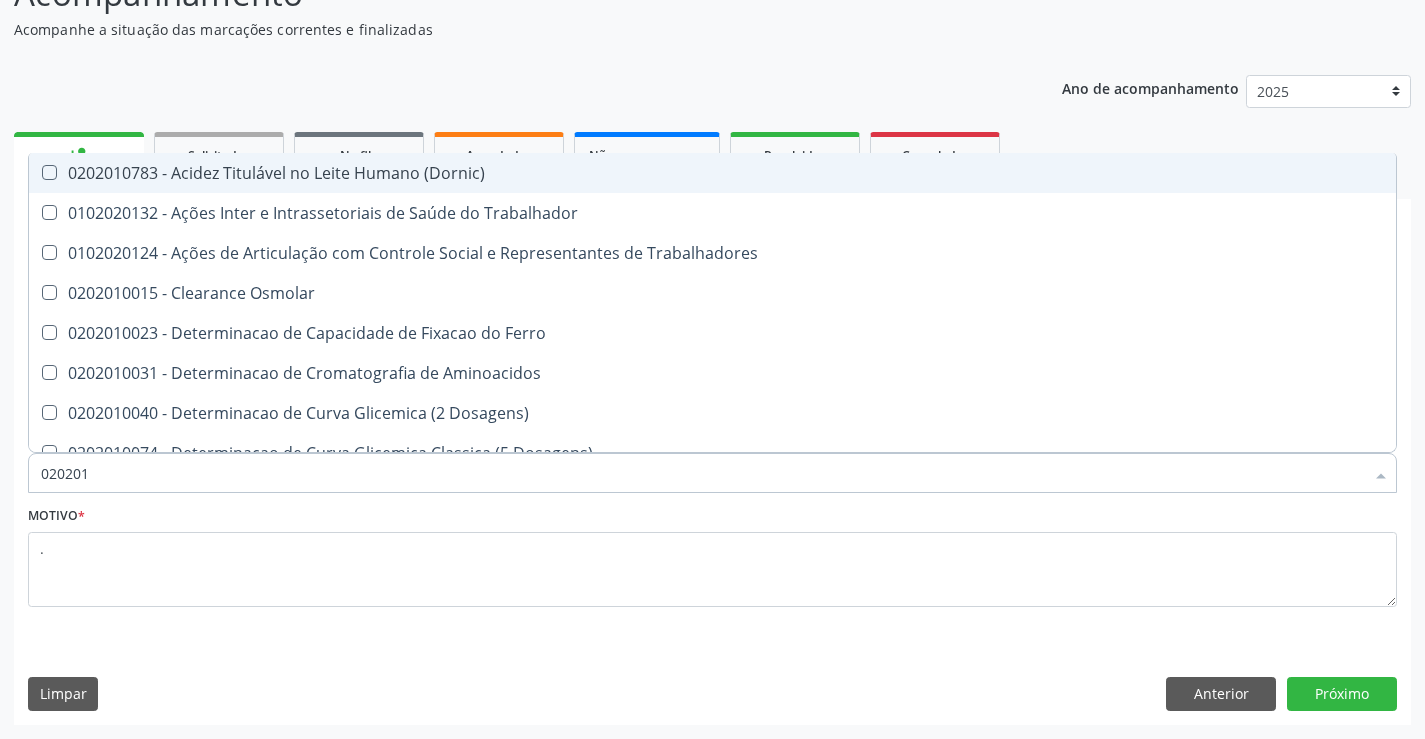 type on "02020" 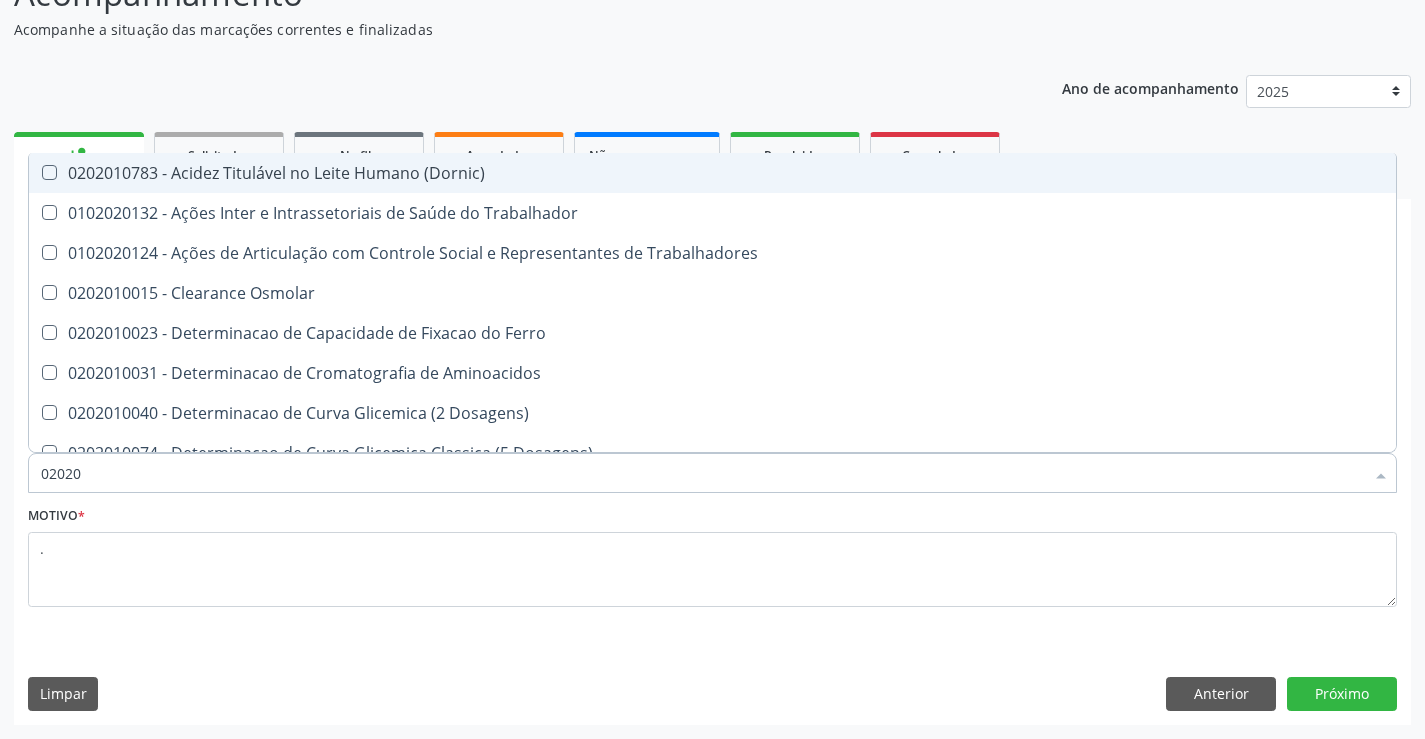 checkbox on "false" 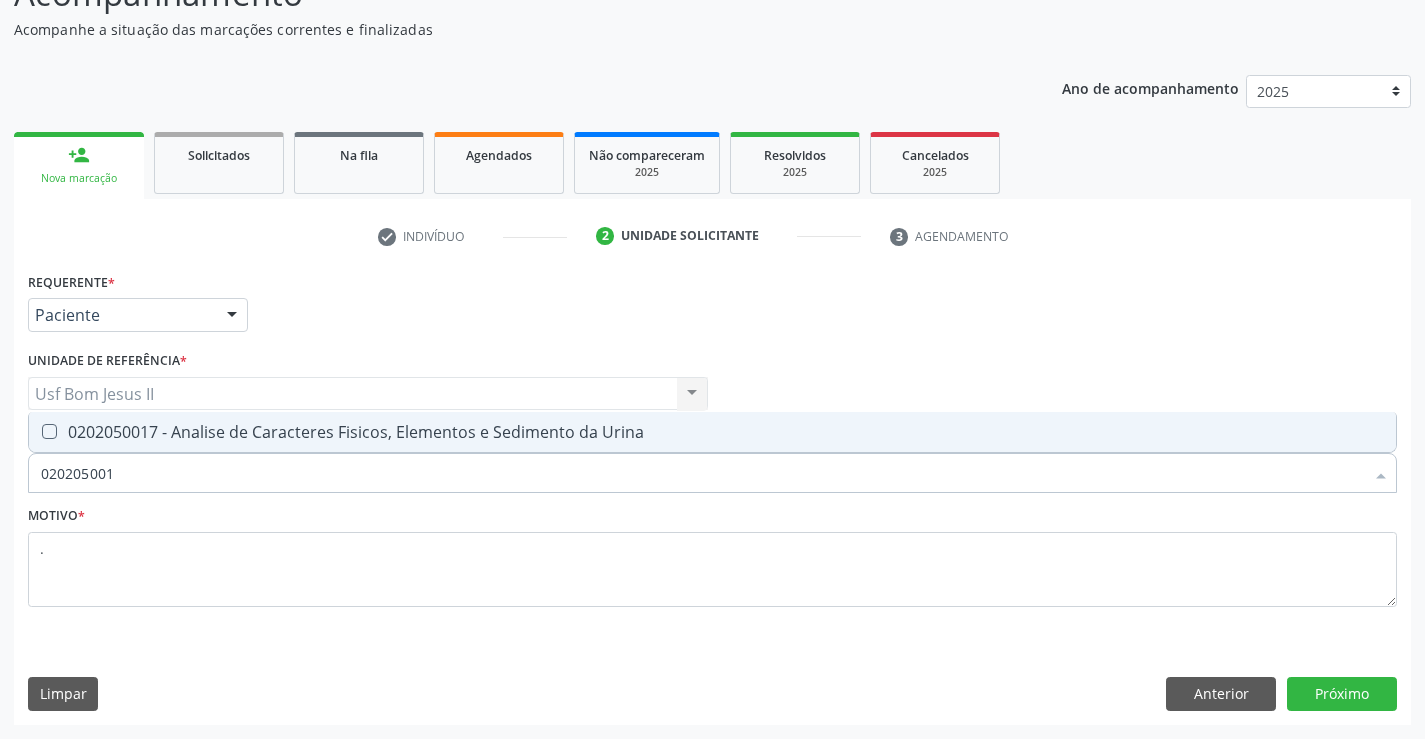type on "0202050017" 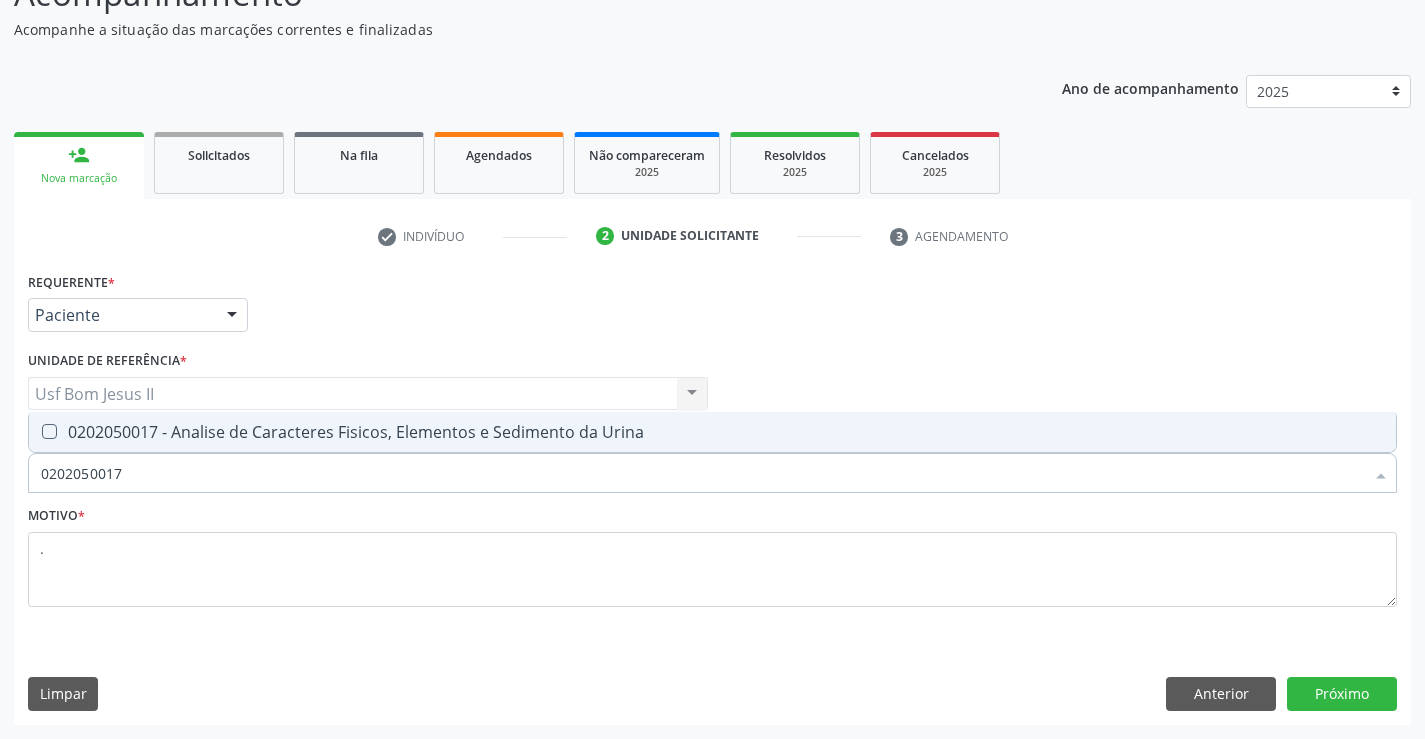 click on "0202050017 - Analise de Caracteres Fisicos, Elementos e Sedimento da Urina" at bounding box center (712, 432) 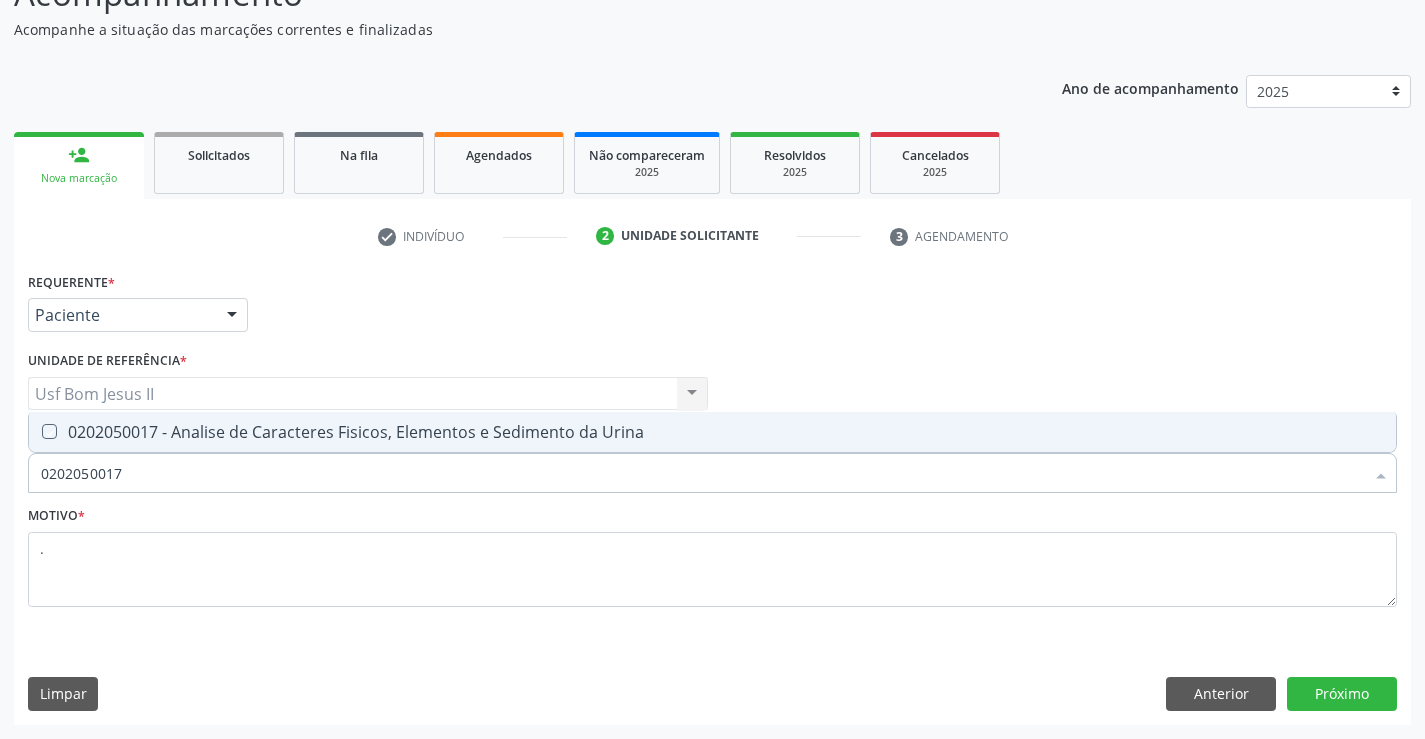 checkbox on "true" 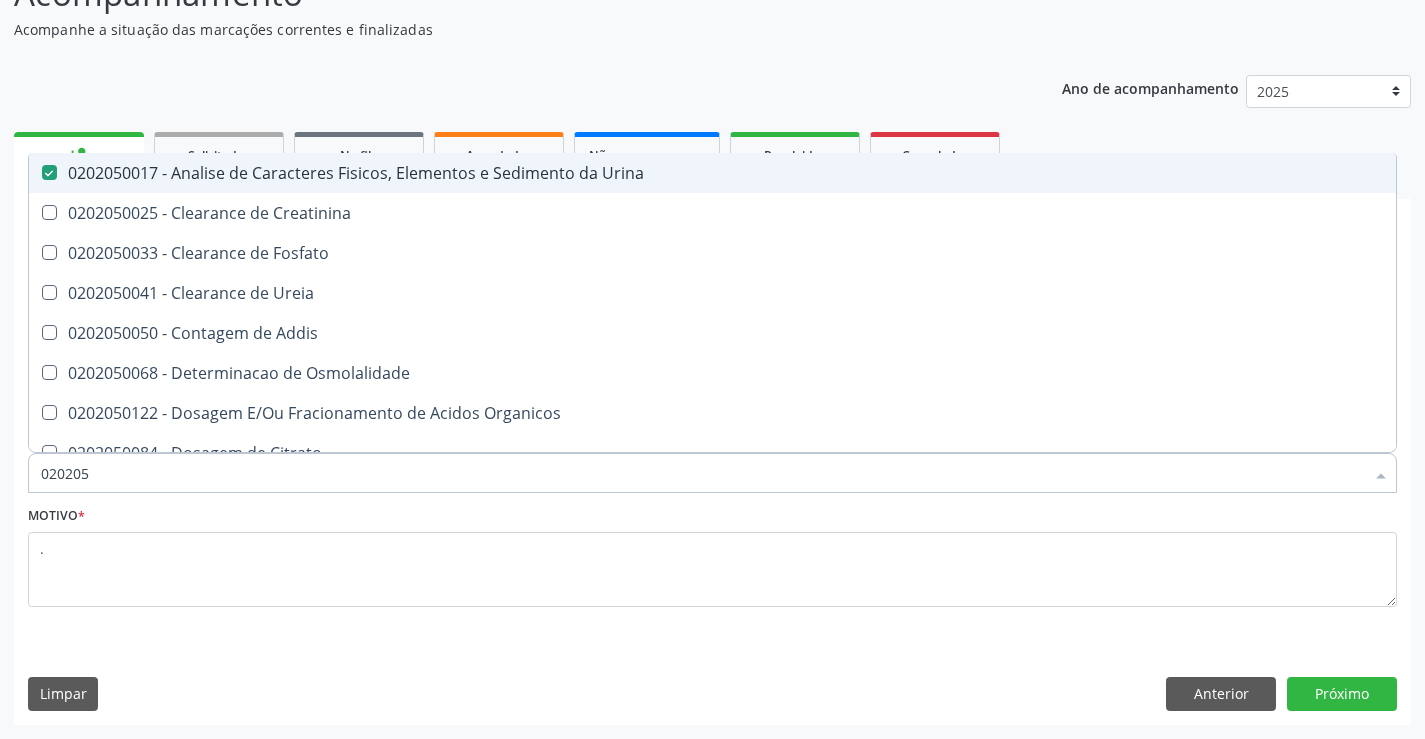 type on "02020" 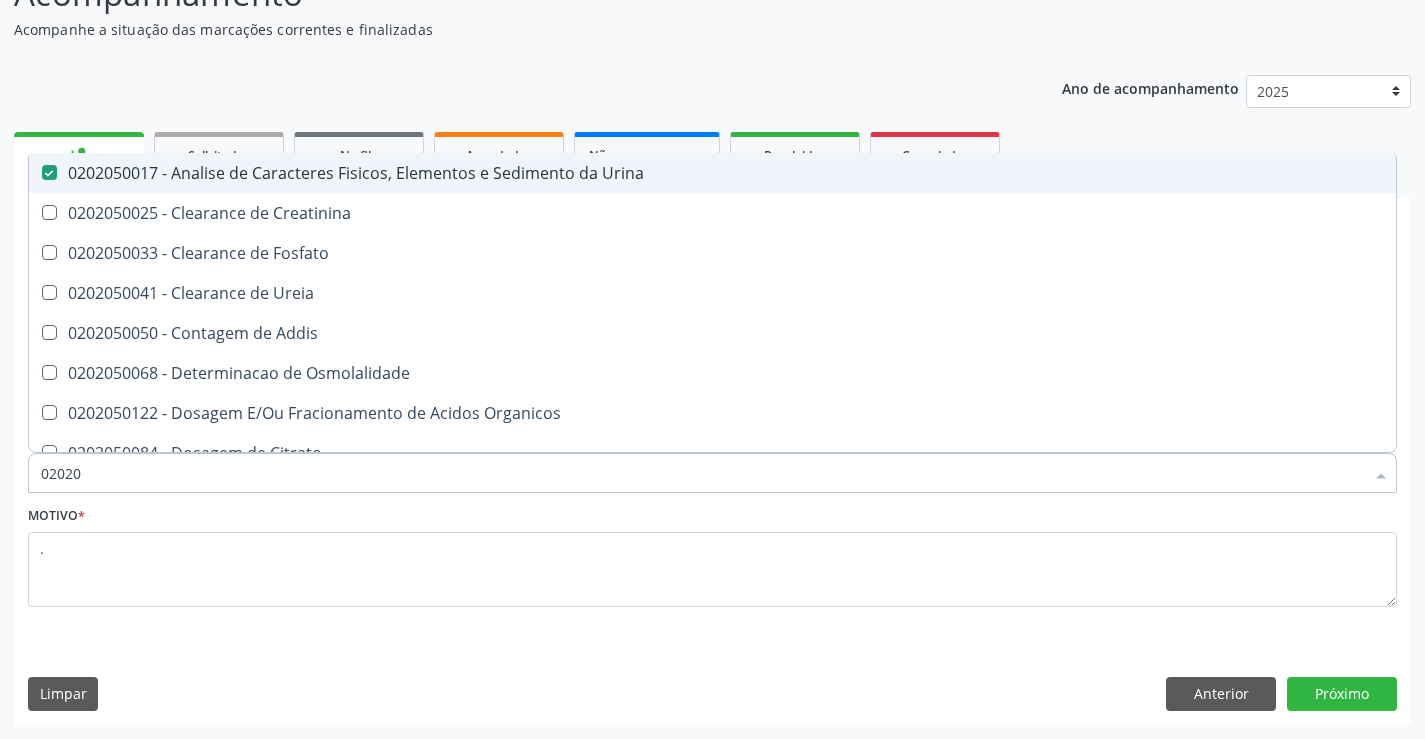 checkbox on "false" 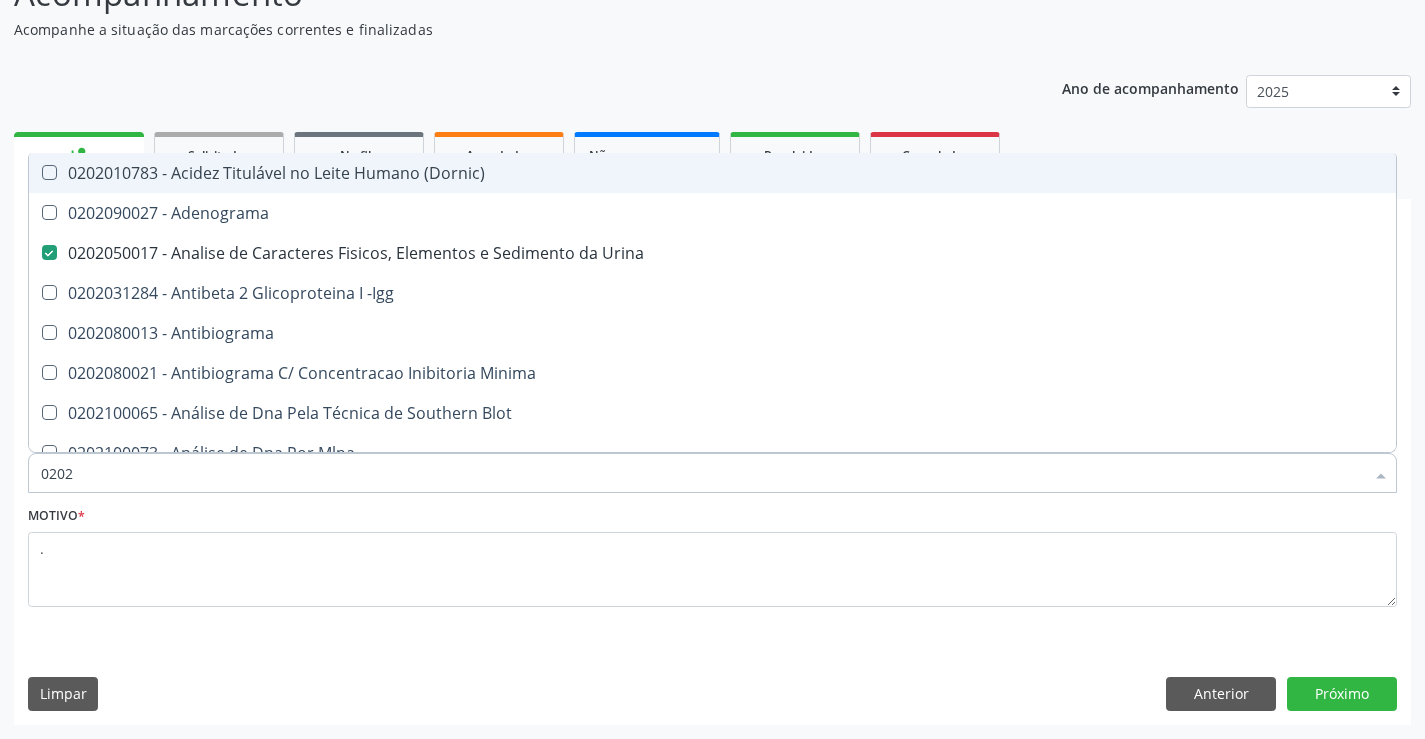 type on "020" 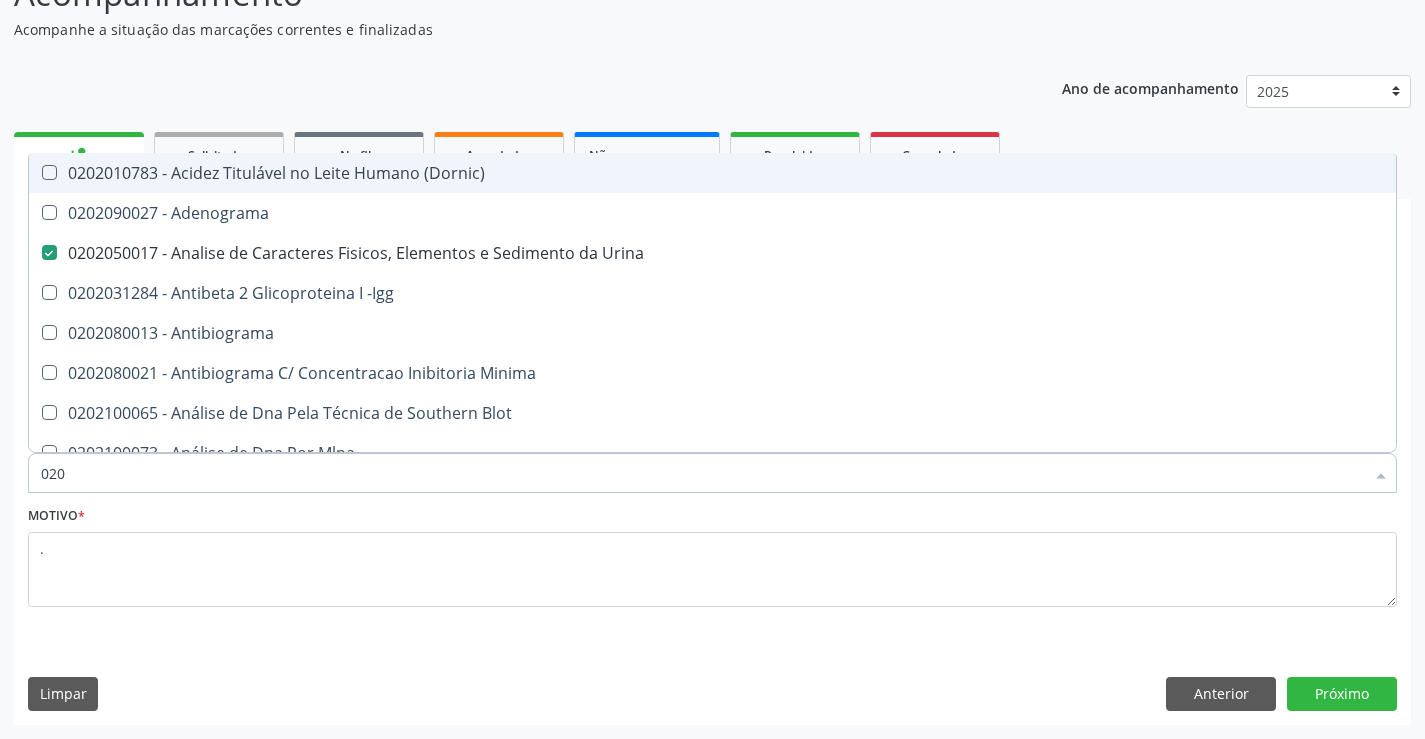 checkbox on "false" 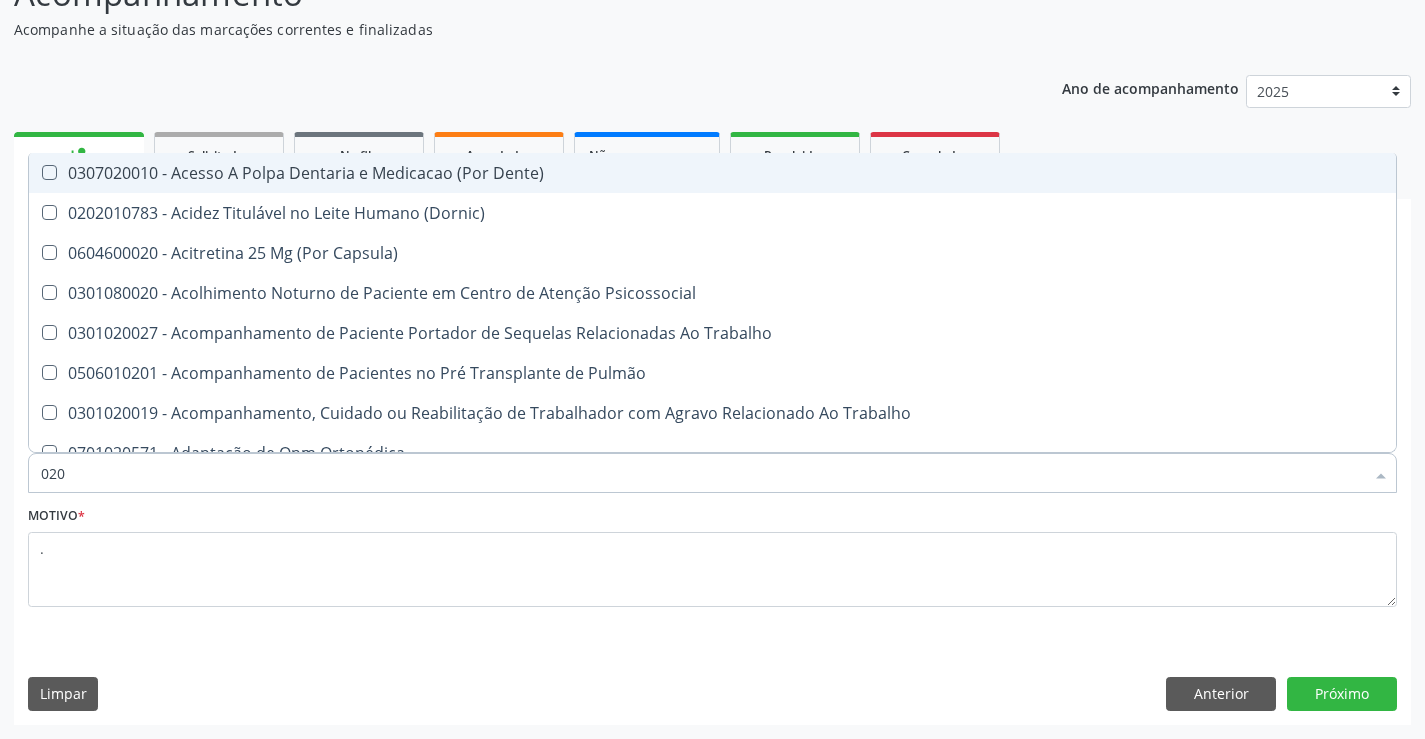 type on "0202" 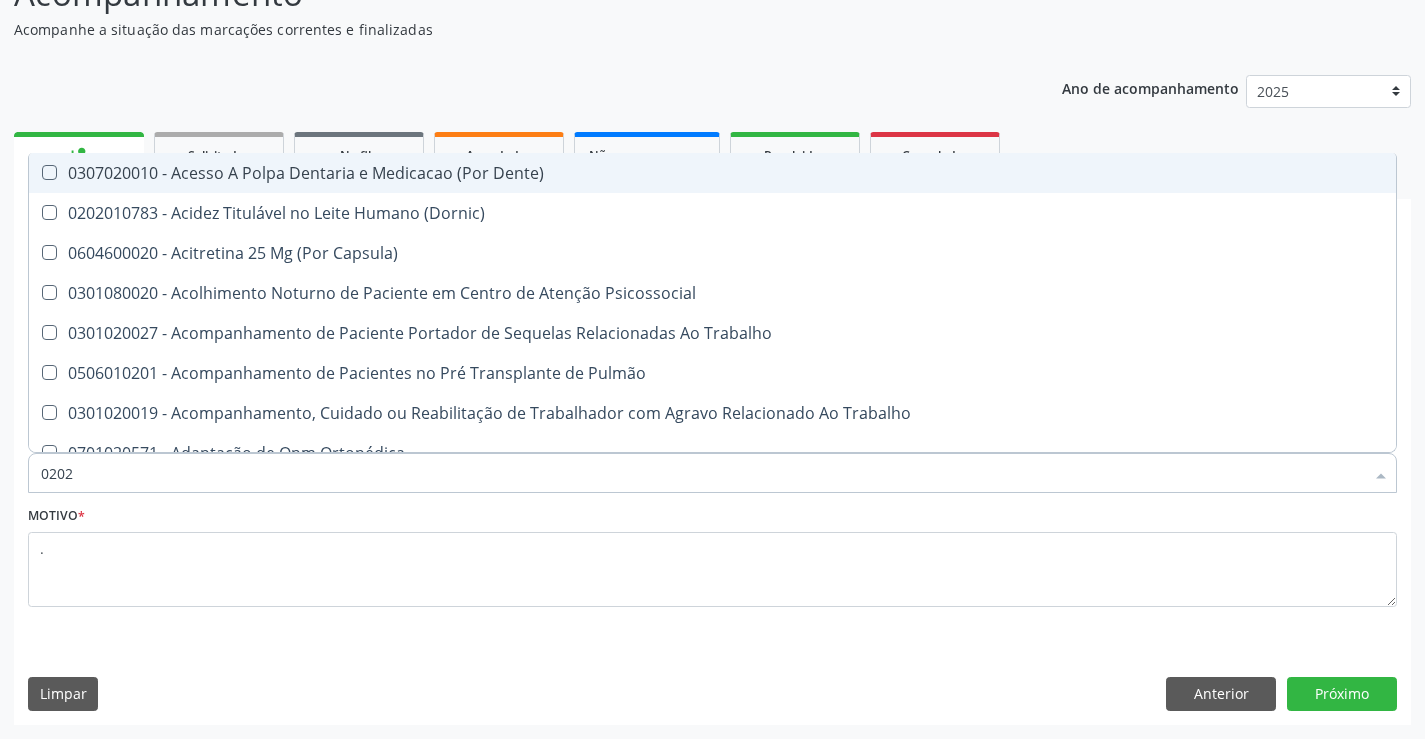 type on "02020" 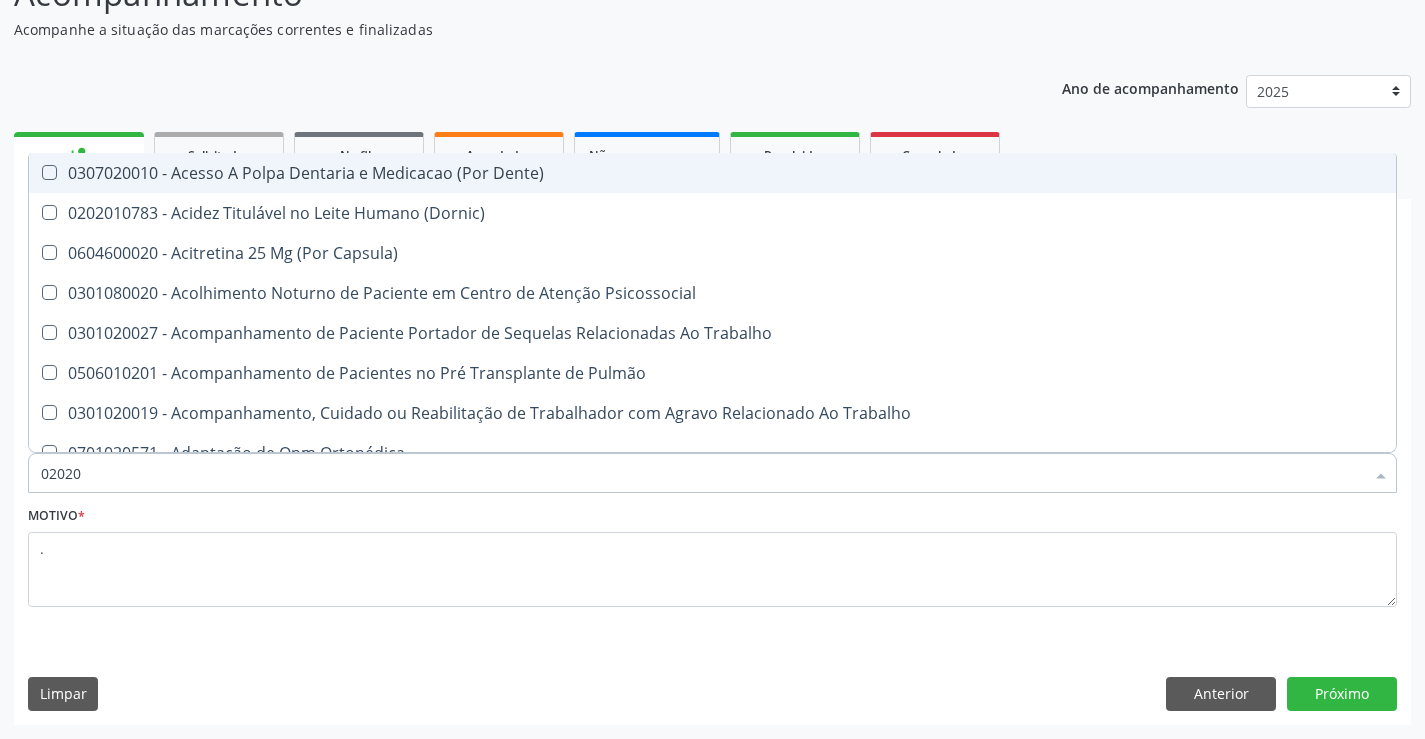 checkbox on "true" 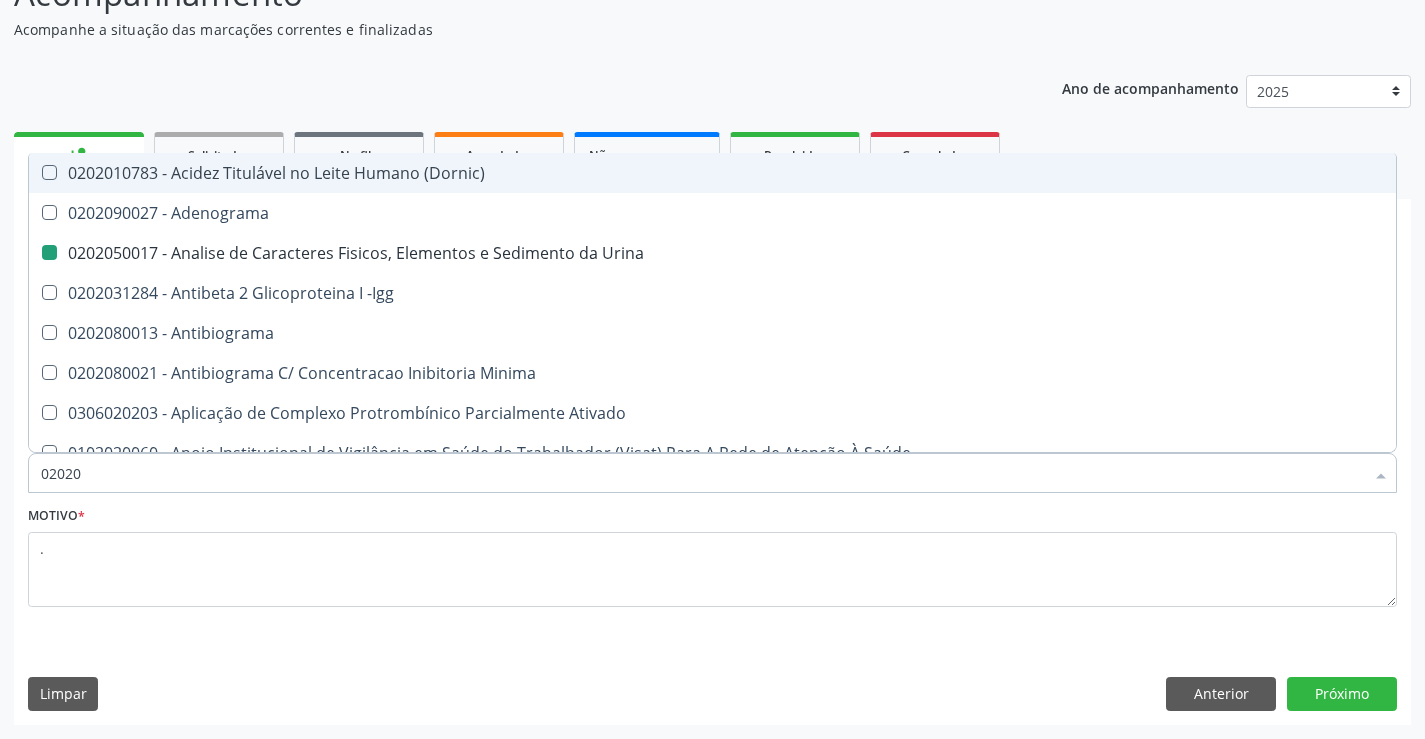 type on "020203" 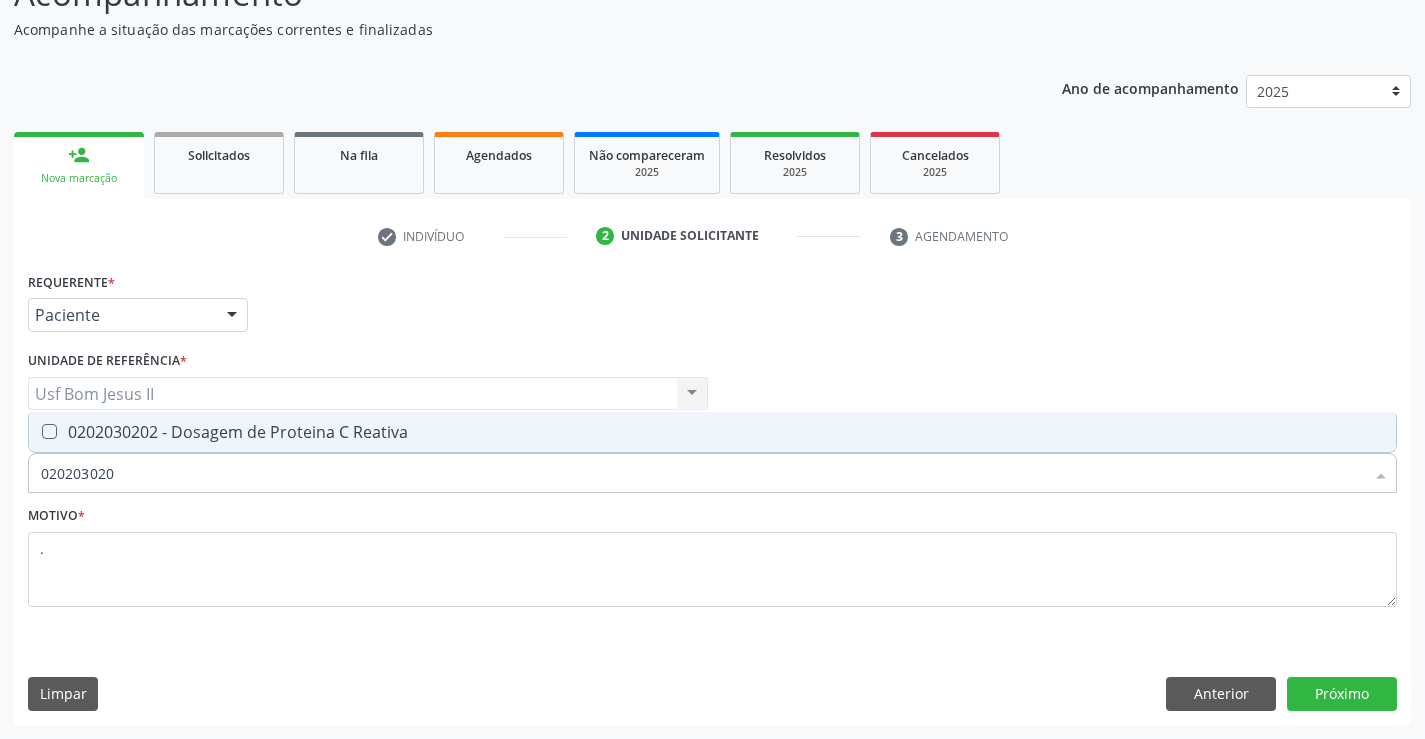 type on "0202030202" 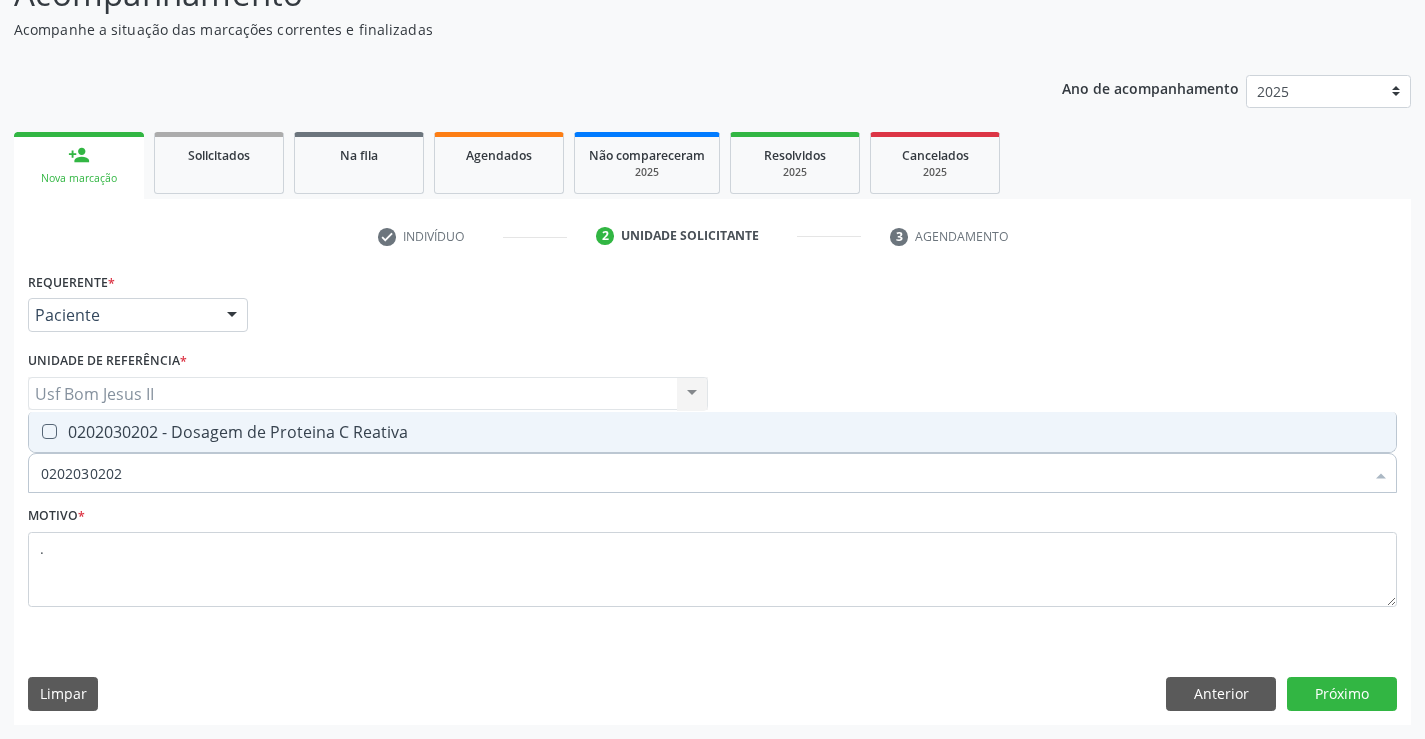 click on "0202030202 - Dosagem de Proteina C Reativa" at bounding box center (712, 432) 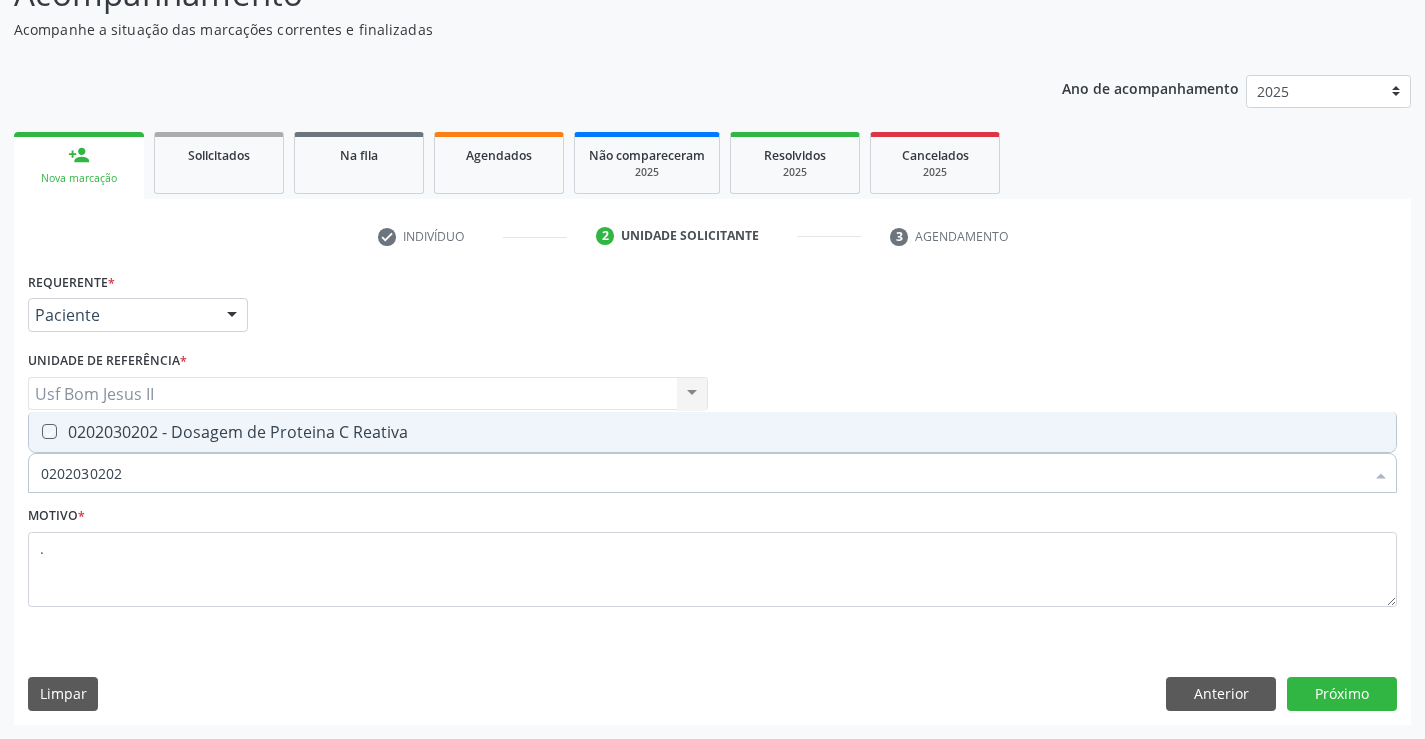 checkbox on "true" 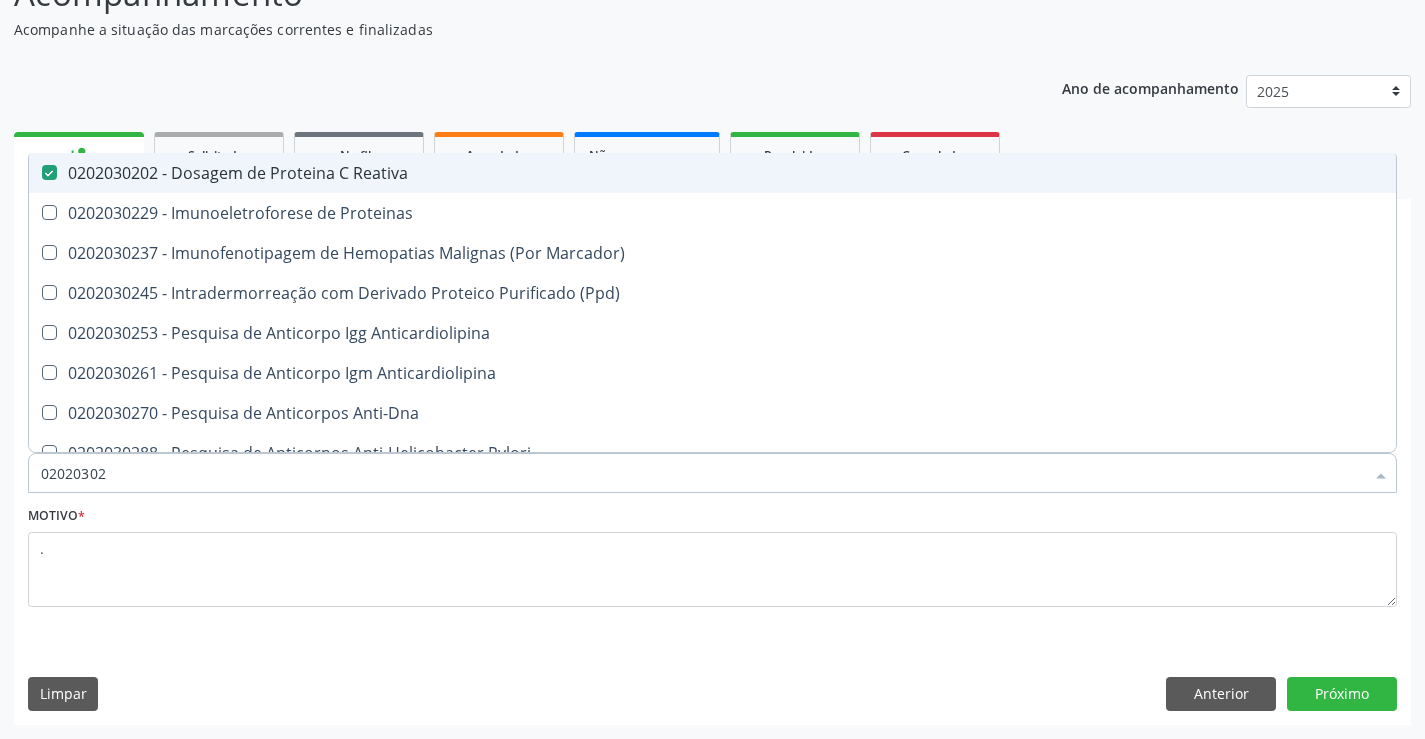 type on "0202030" 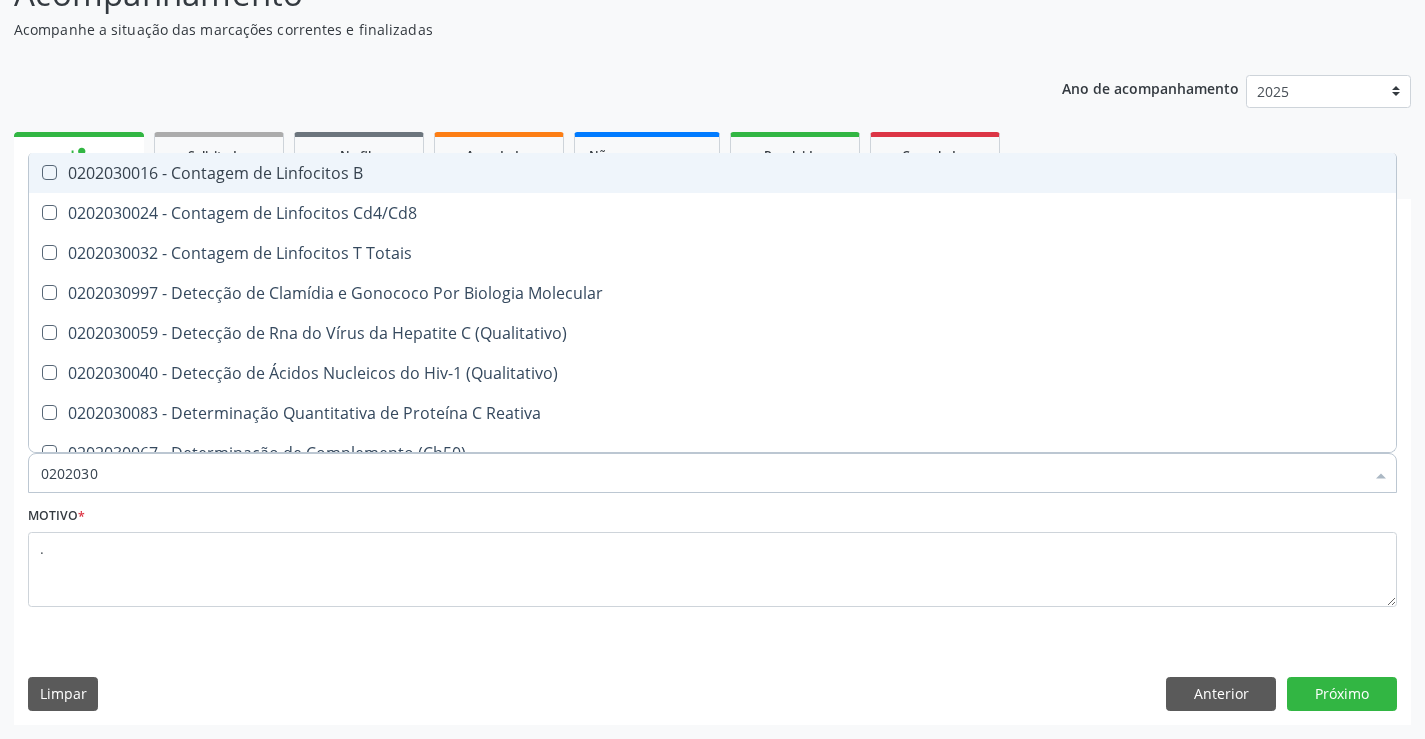 type on "020203" 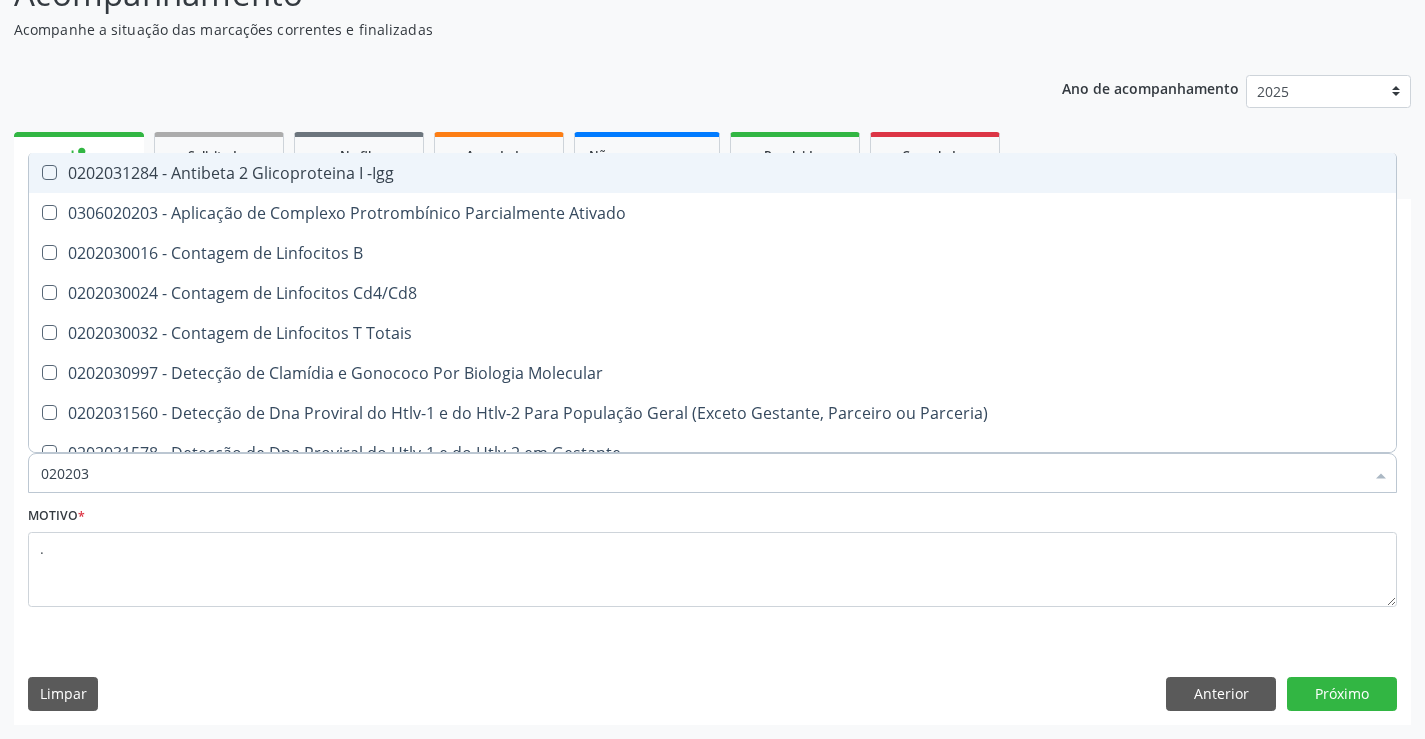 type on "02020" 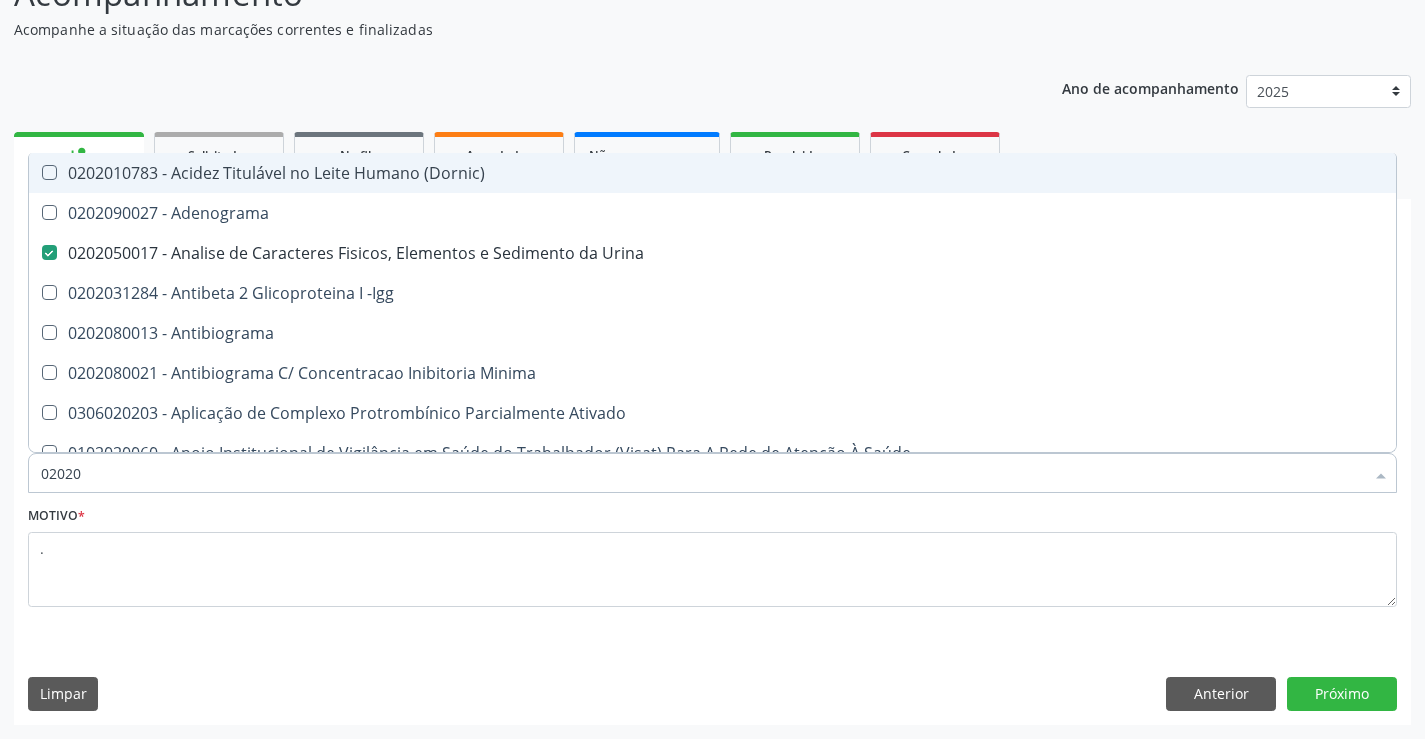 type on "0202" 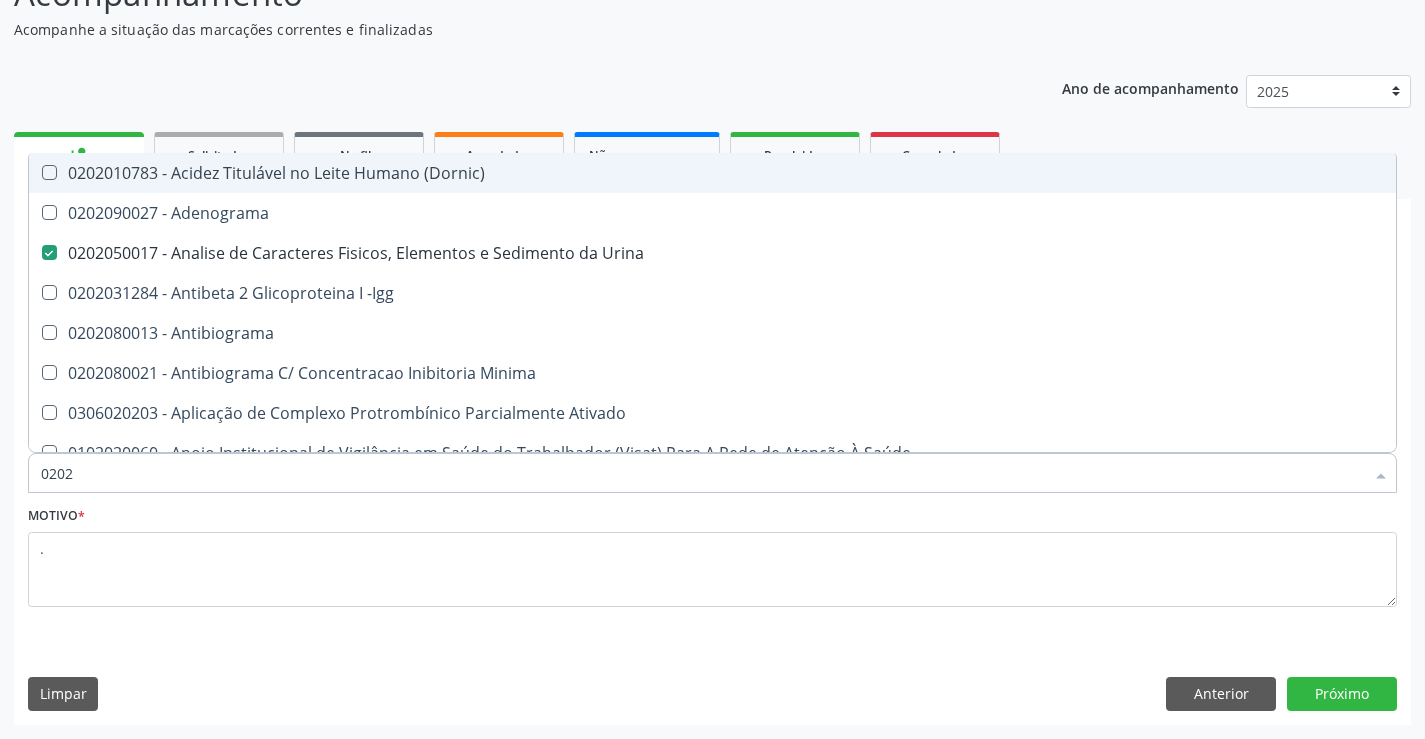 checkbox on "false" 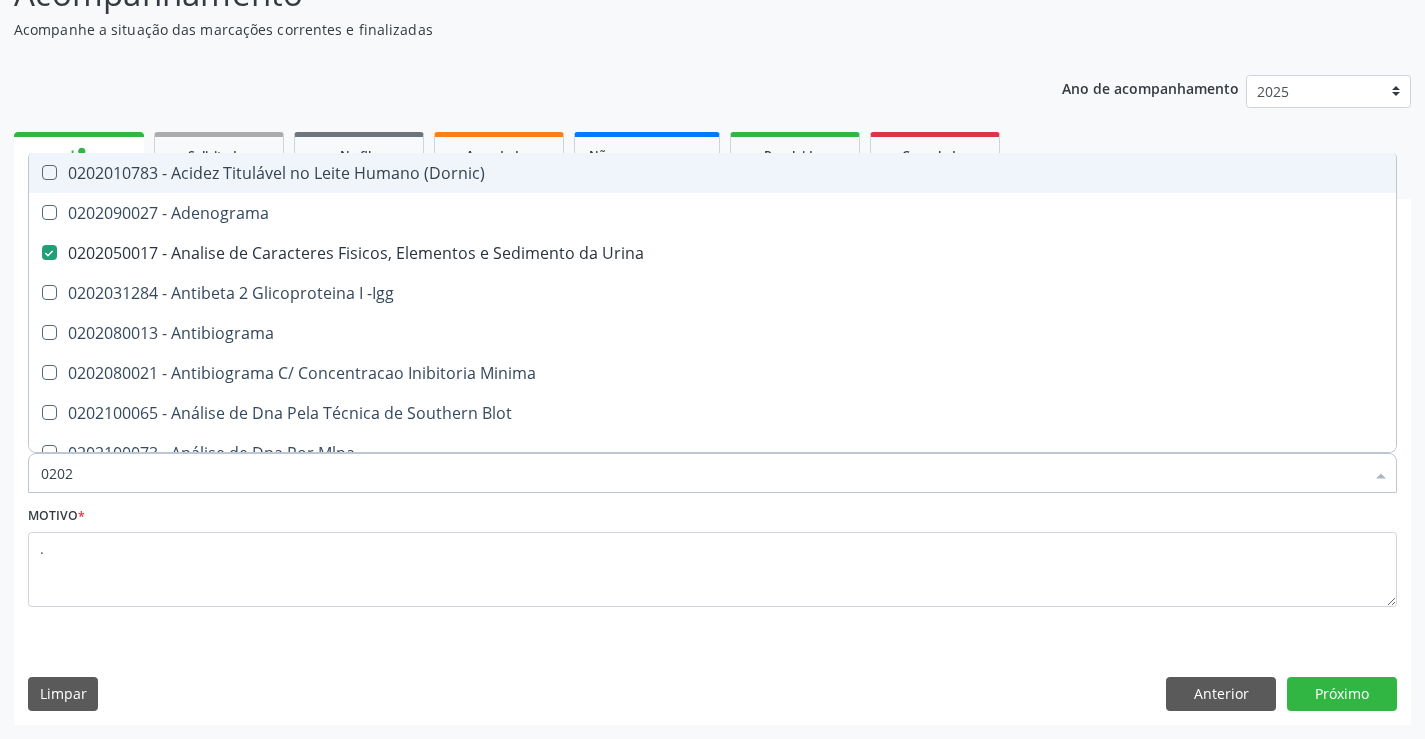 type on "02020" 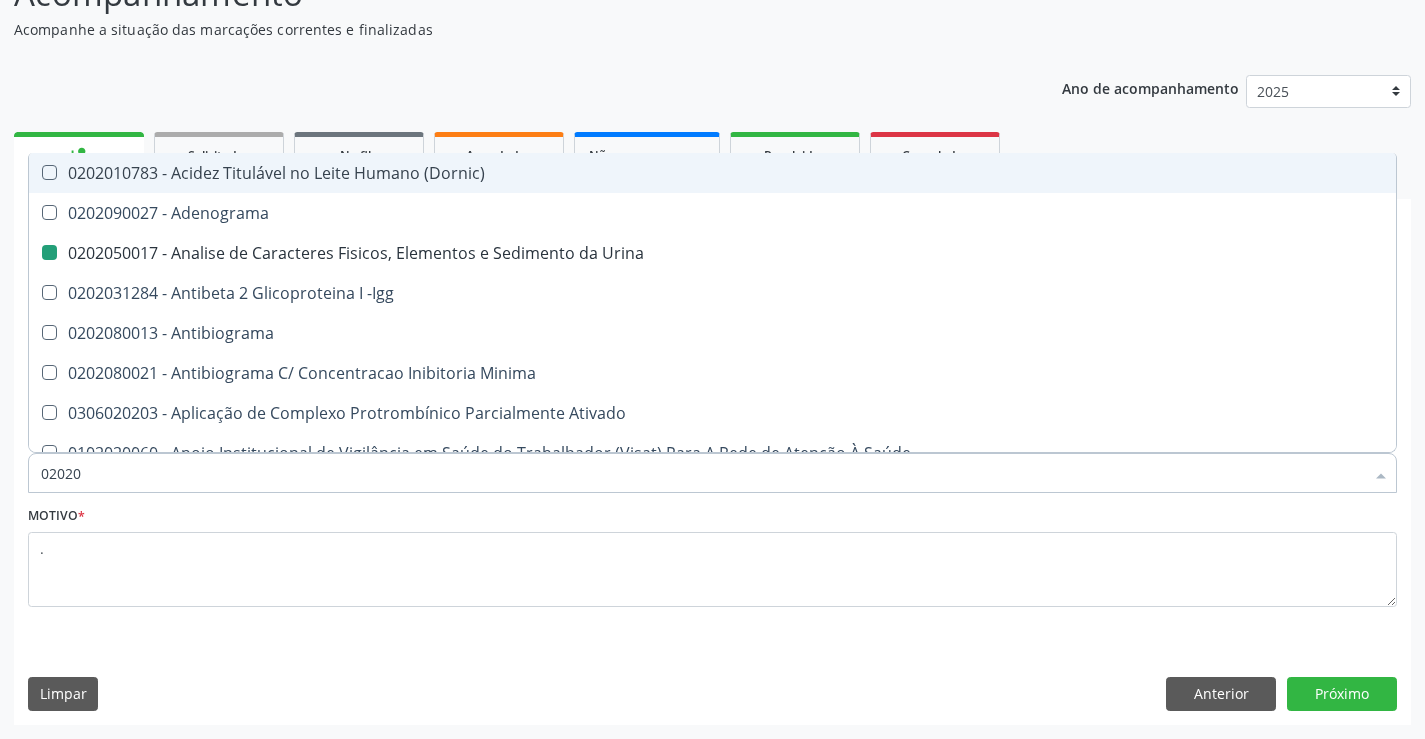 type on "020201" 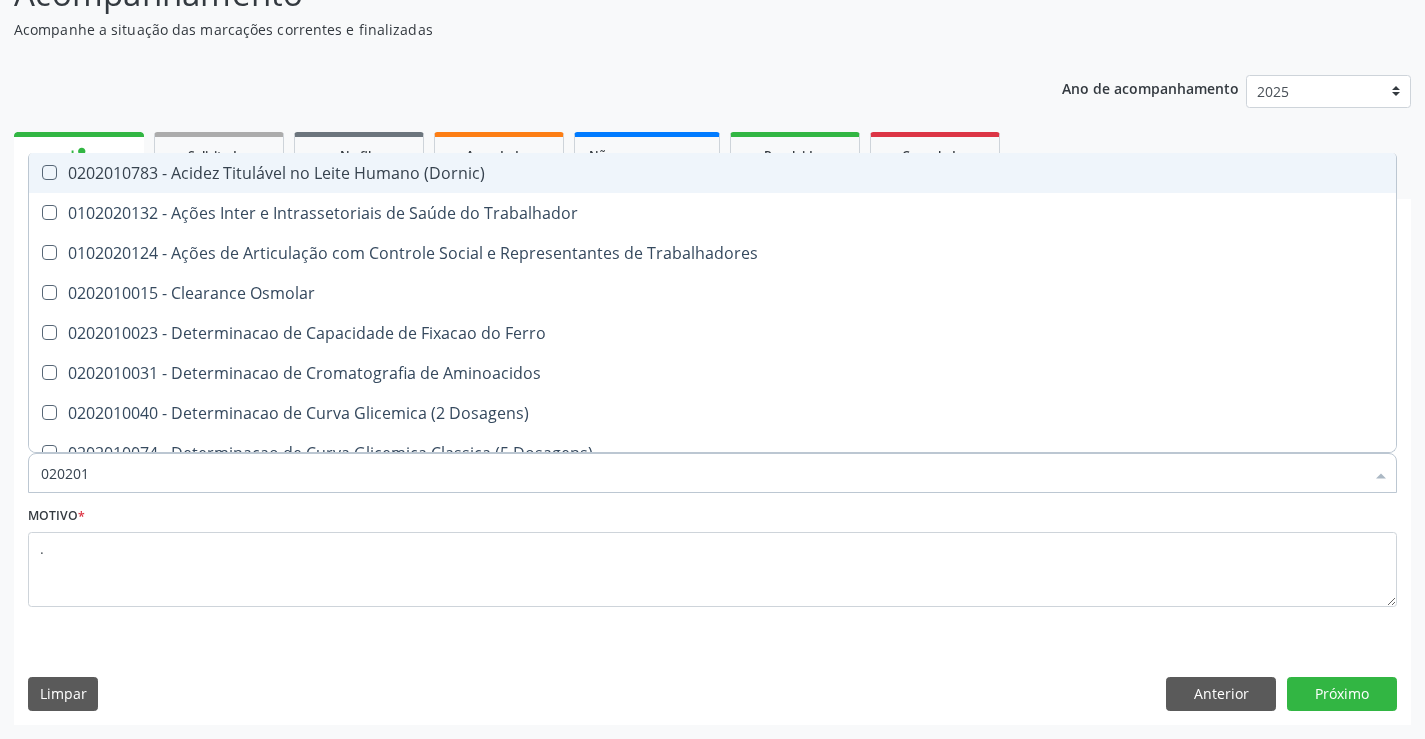 type on "0202010" 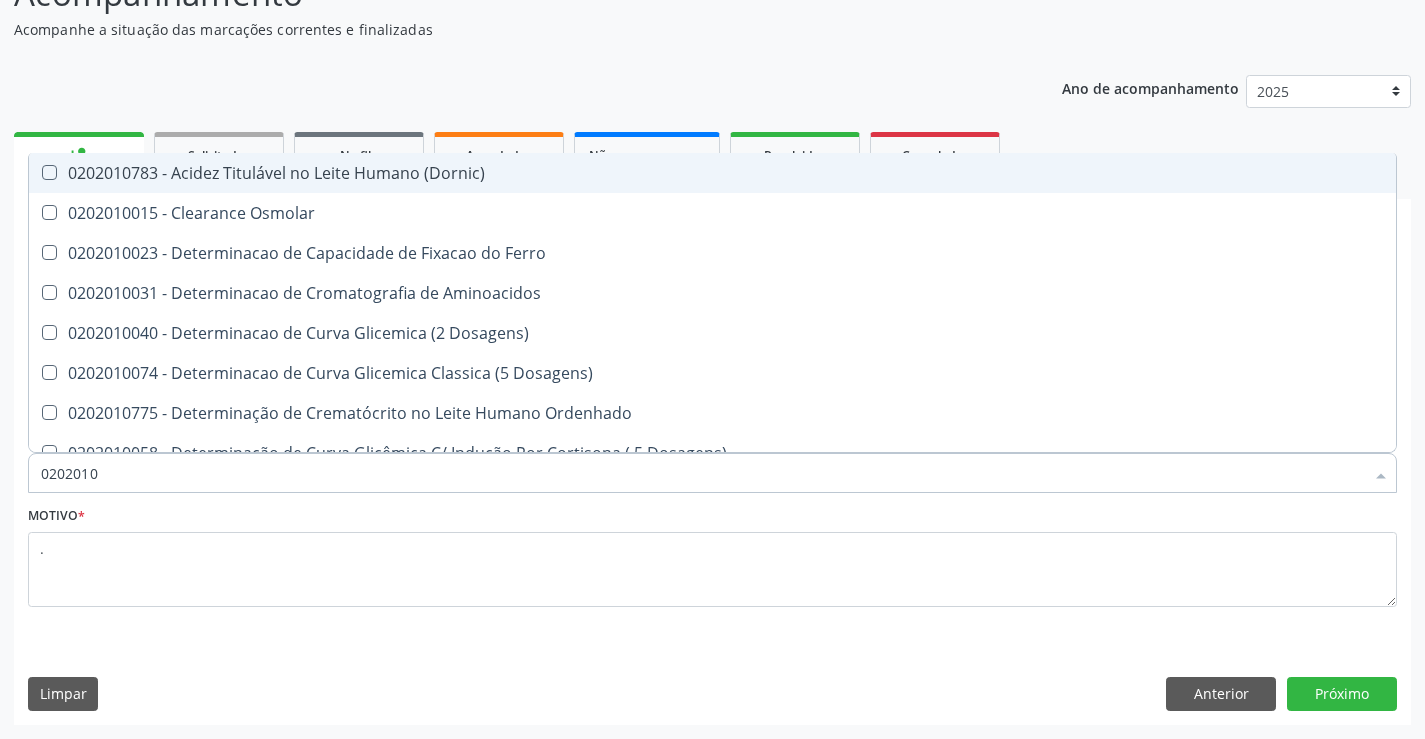 type on "020201" 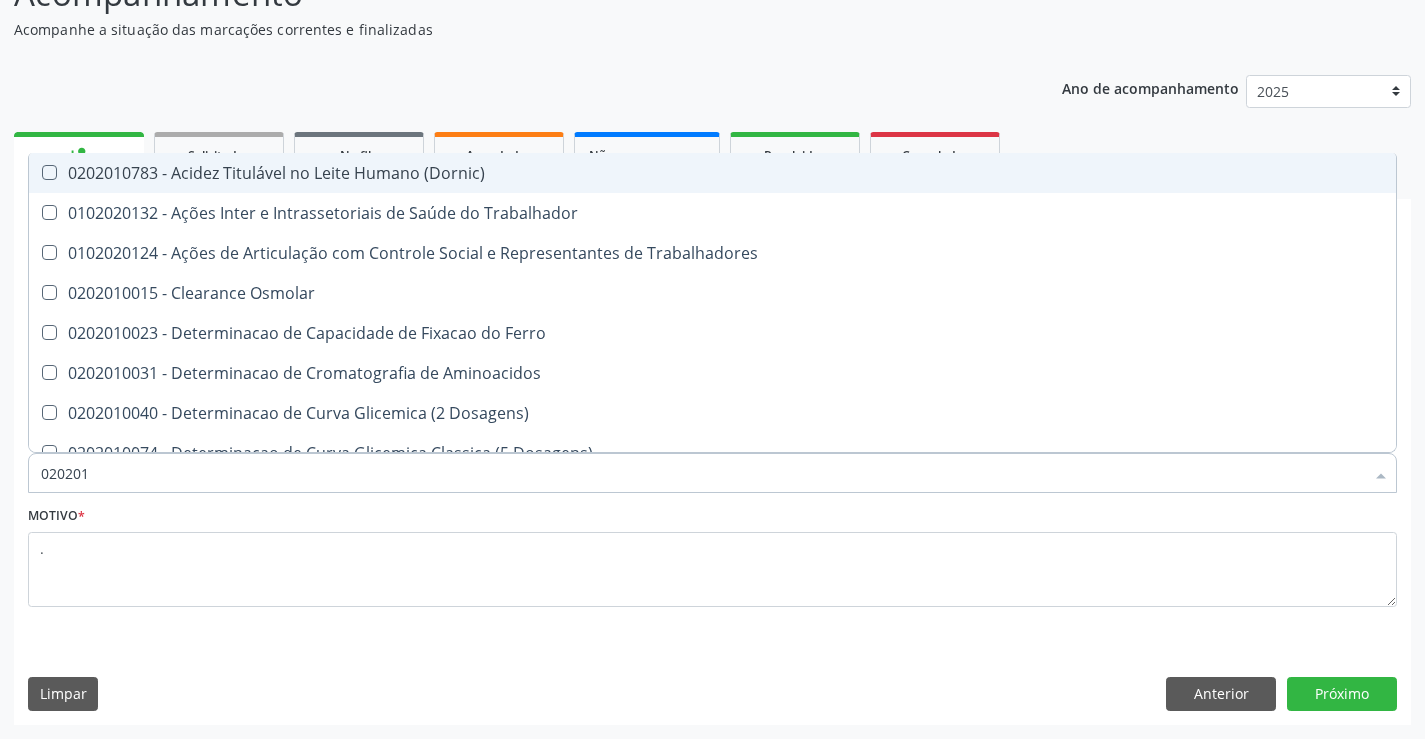 type on "02020" 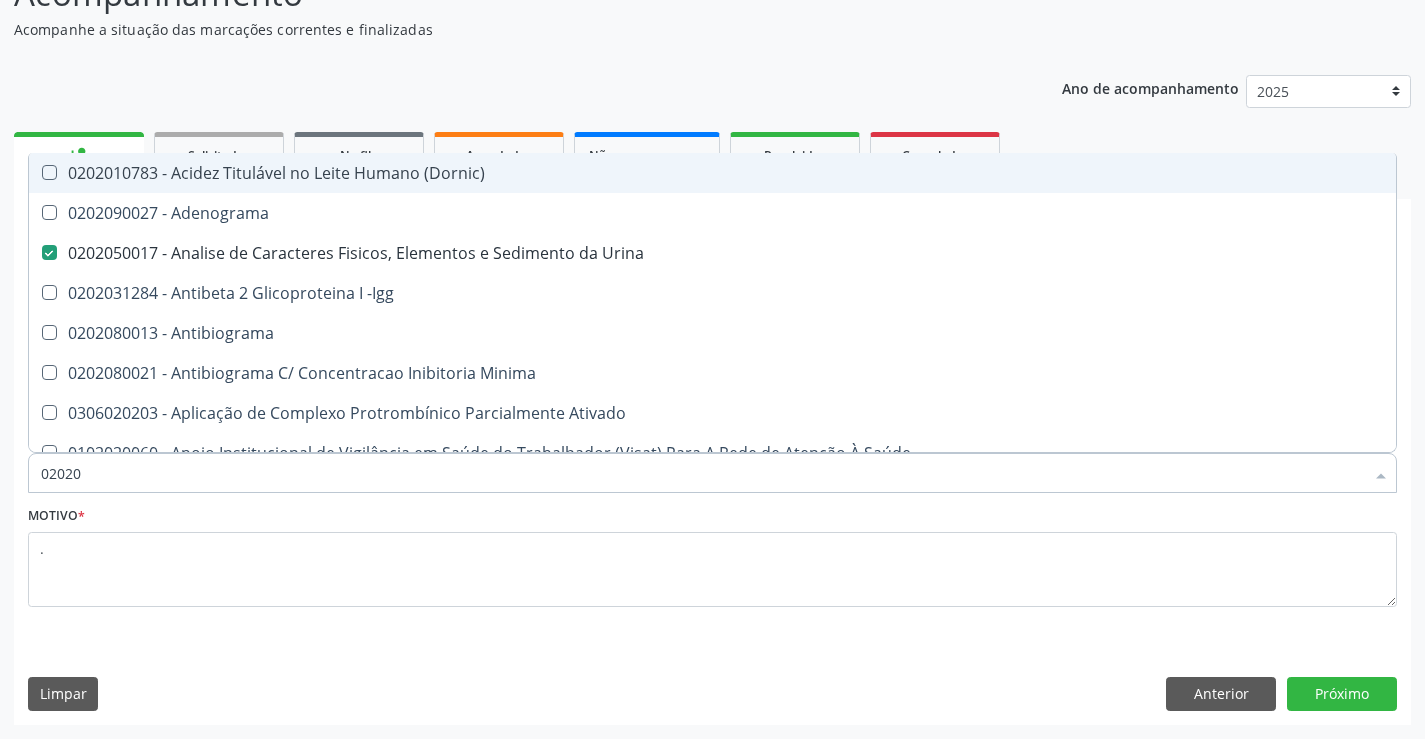 type on "0202" 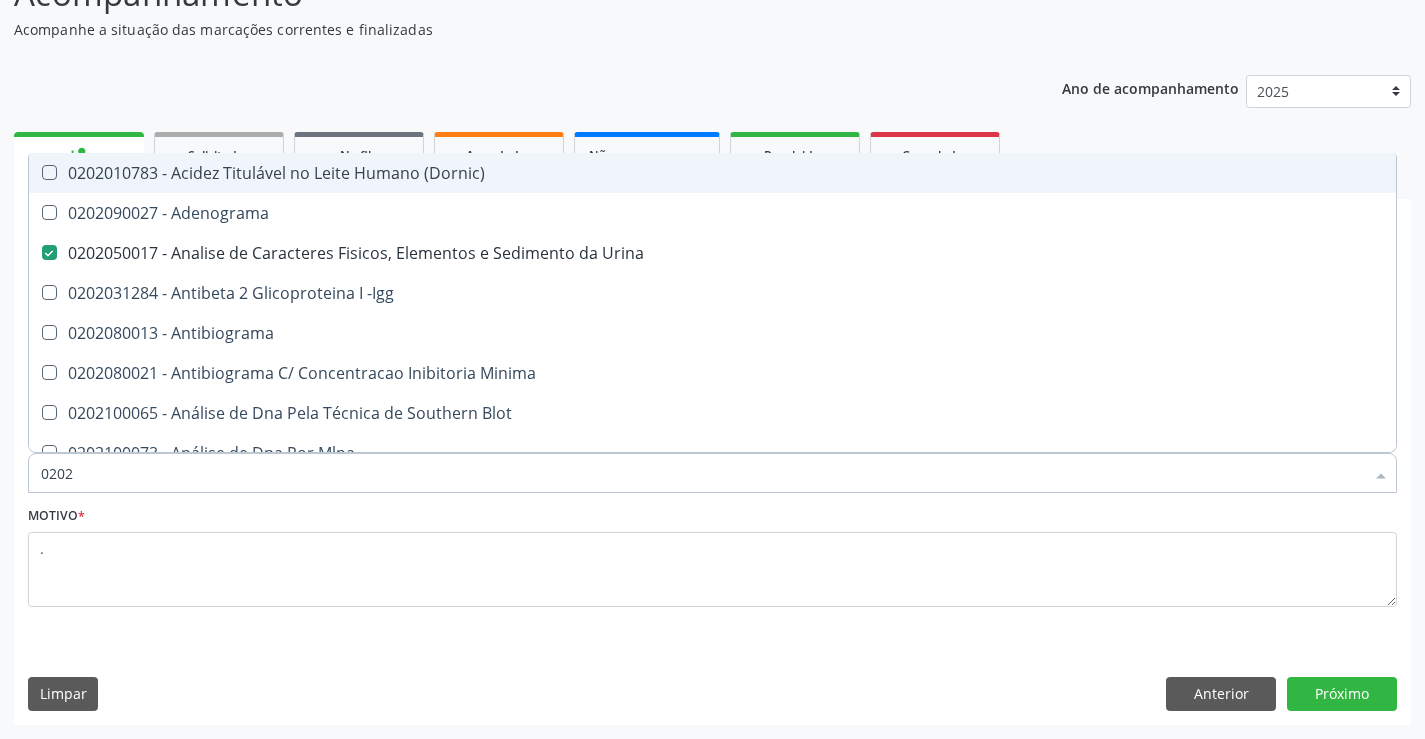 type on "02020" 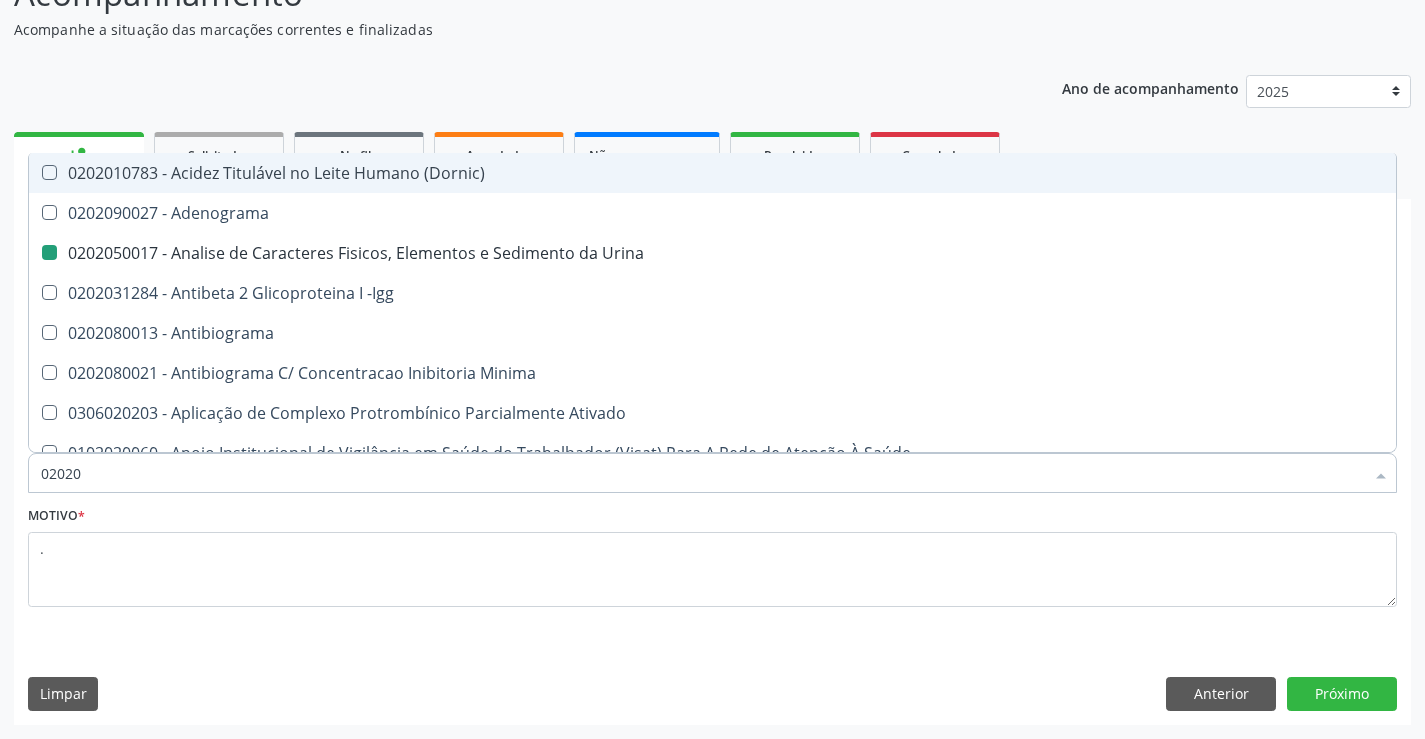 type on "020201" 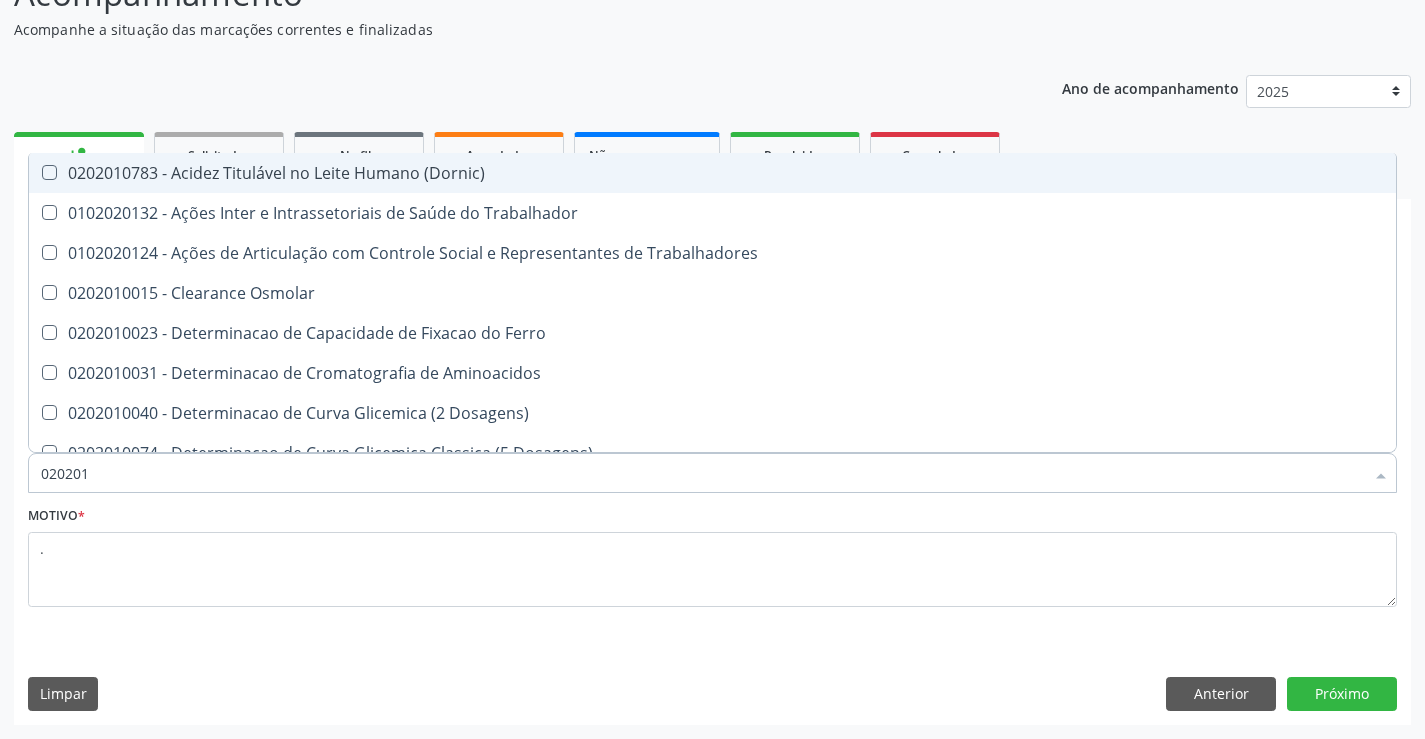 type on "0202010" 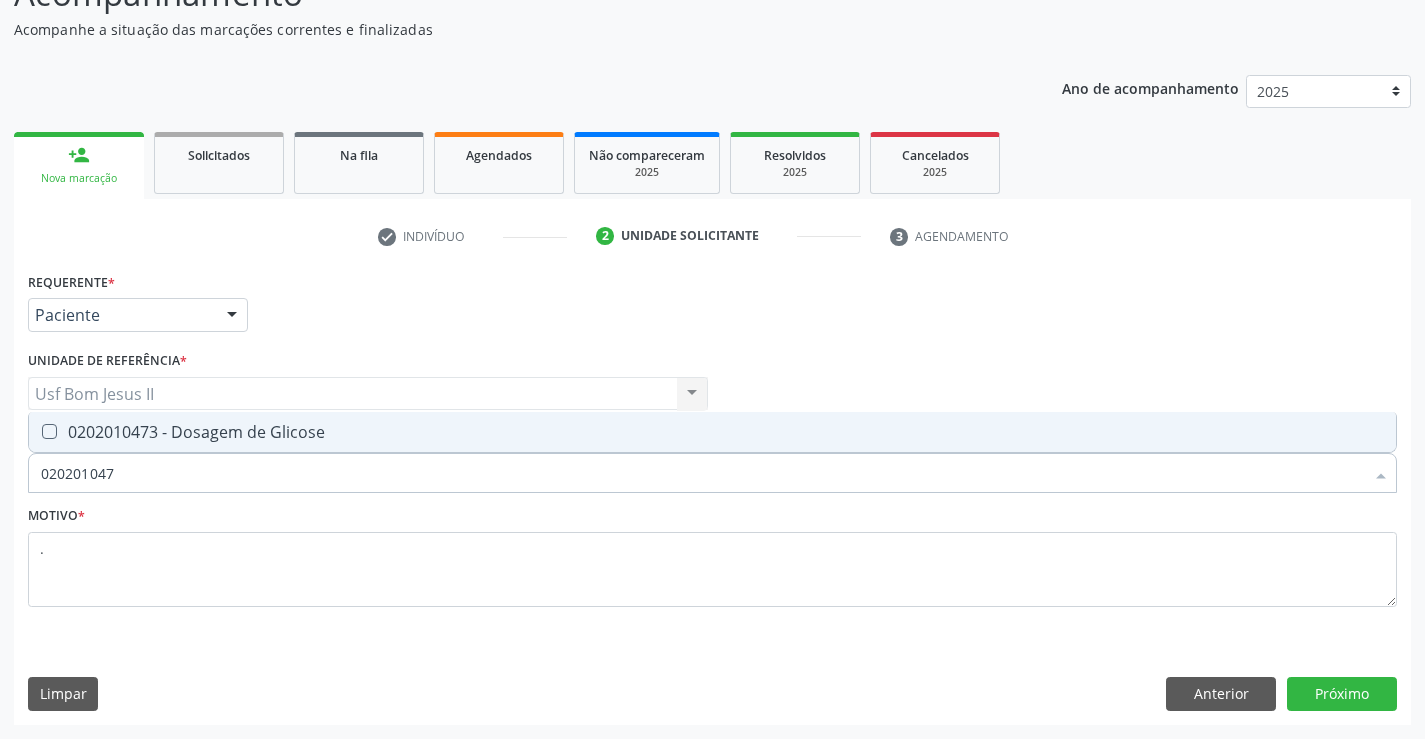 type on "0202010473" 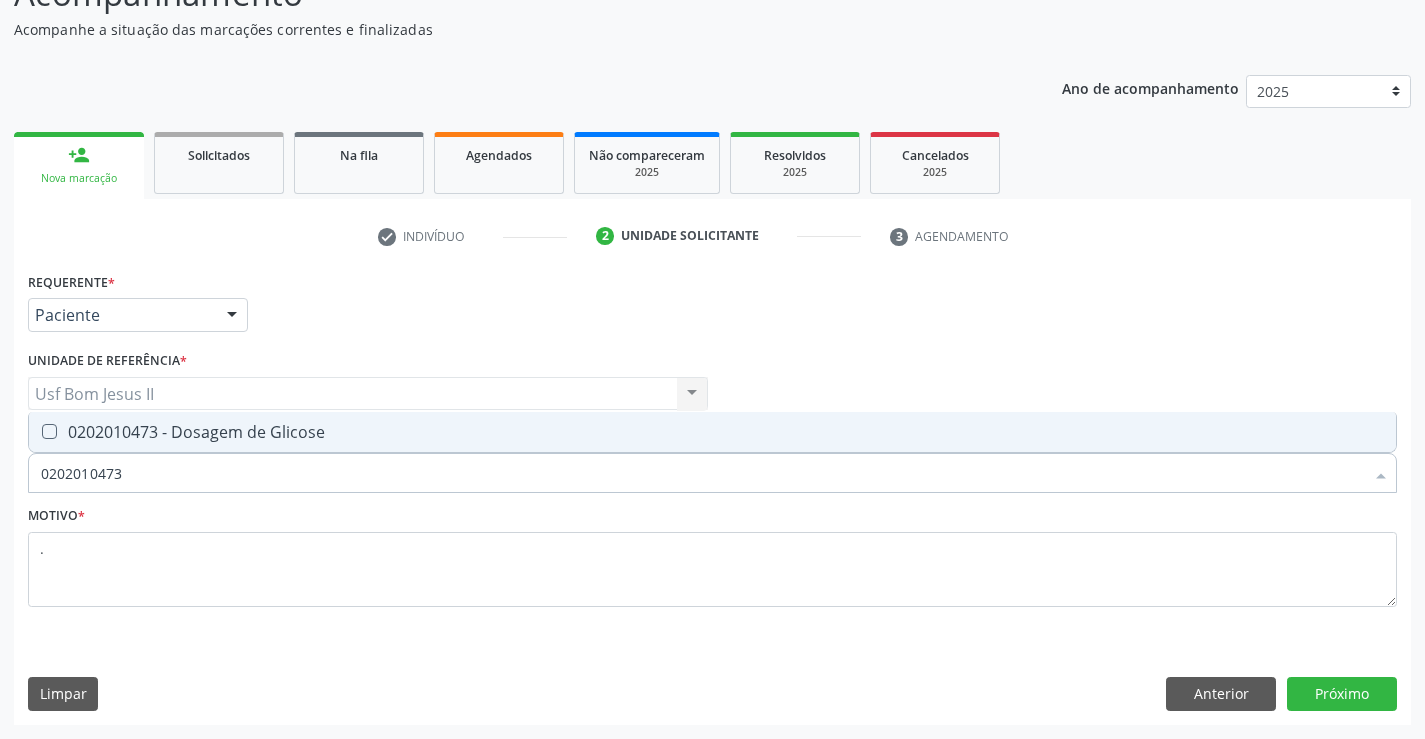 click on "0202010473 - Dosagem de Glicose" at bounding box center (712, 432) 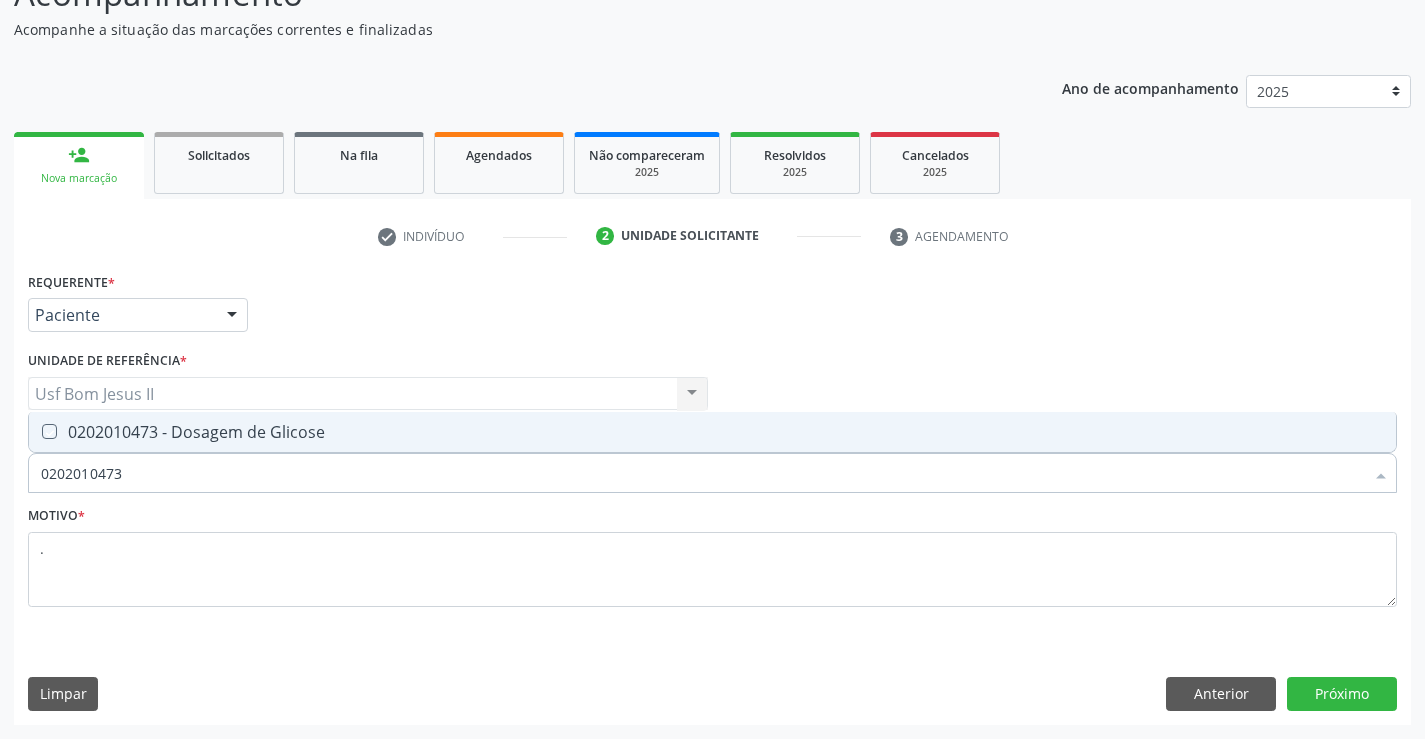 checkbox on "true" 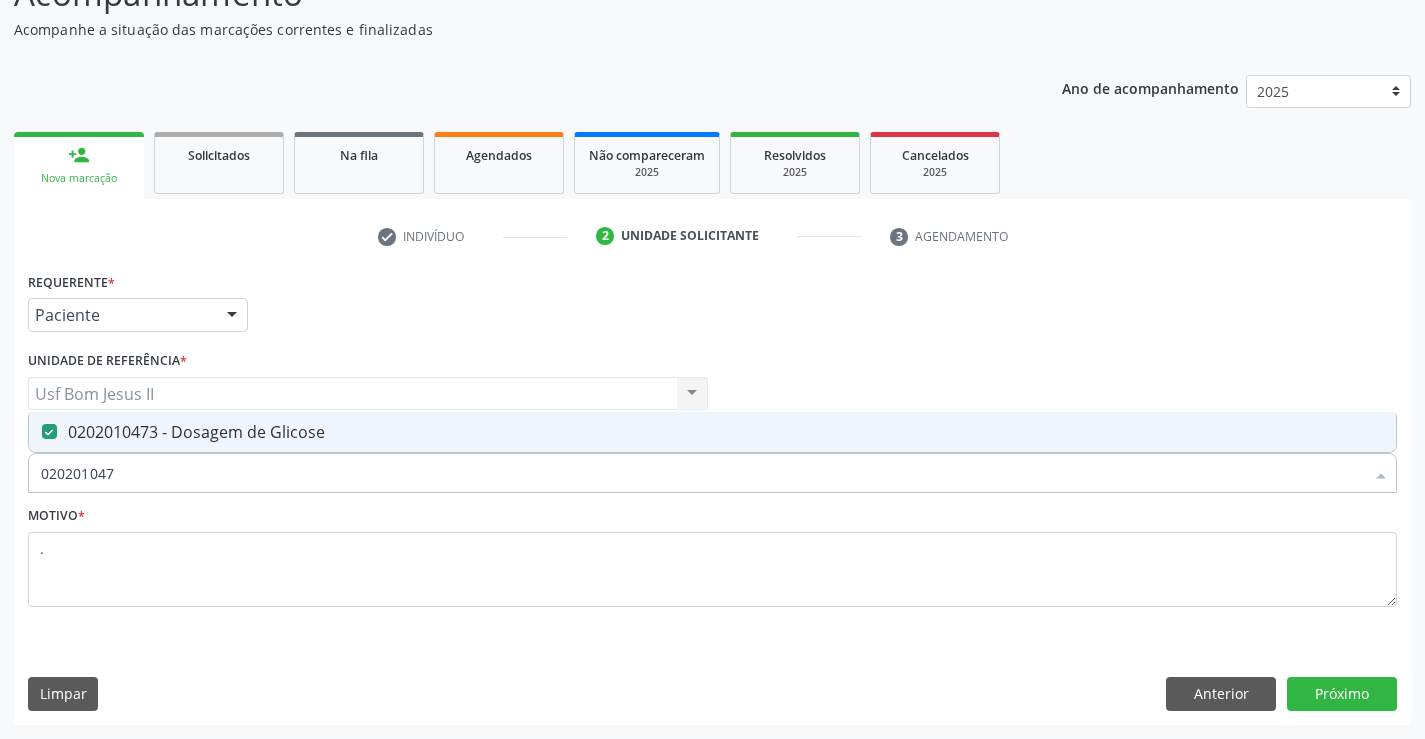 type on "02020104" 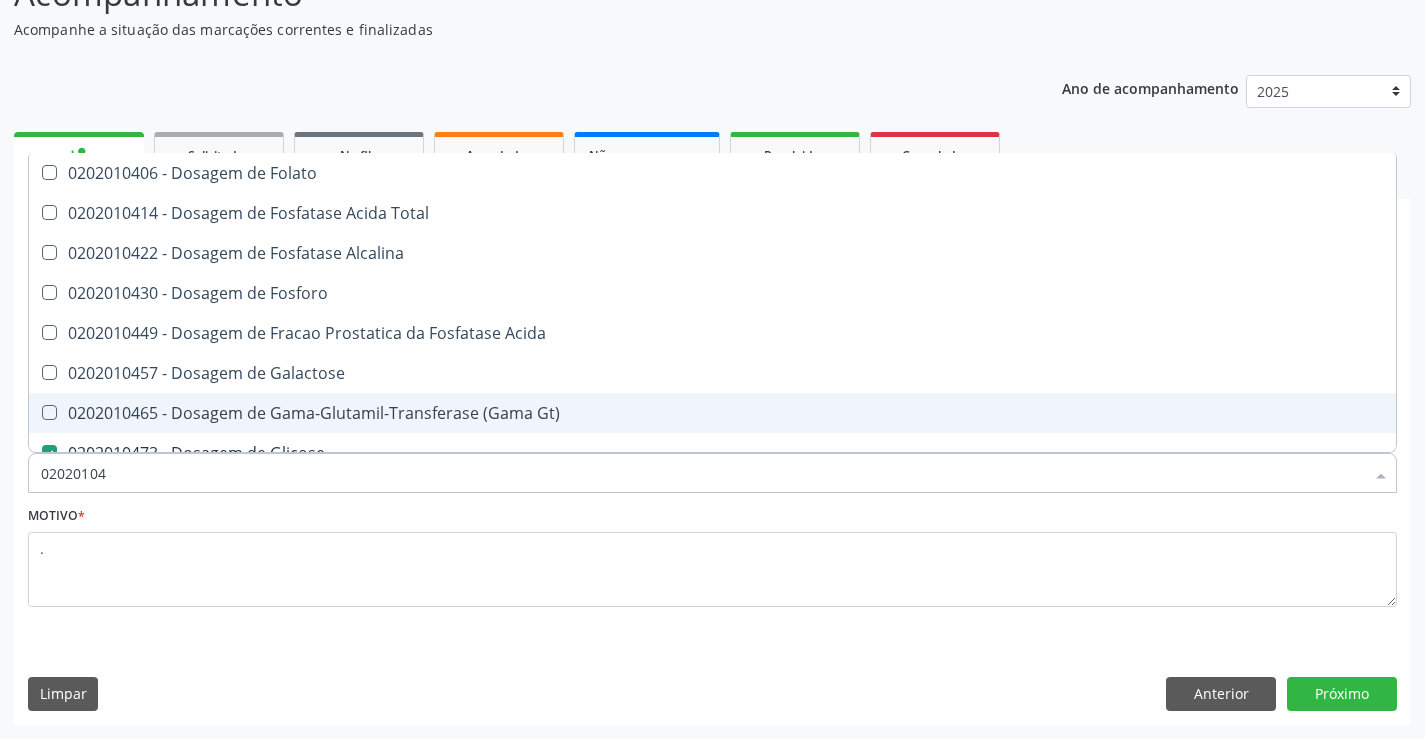 type on "0202010" 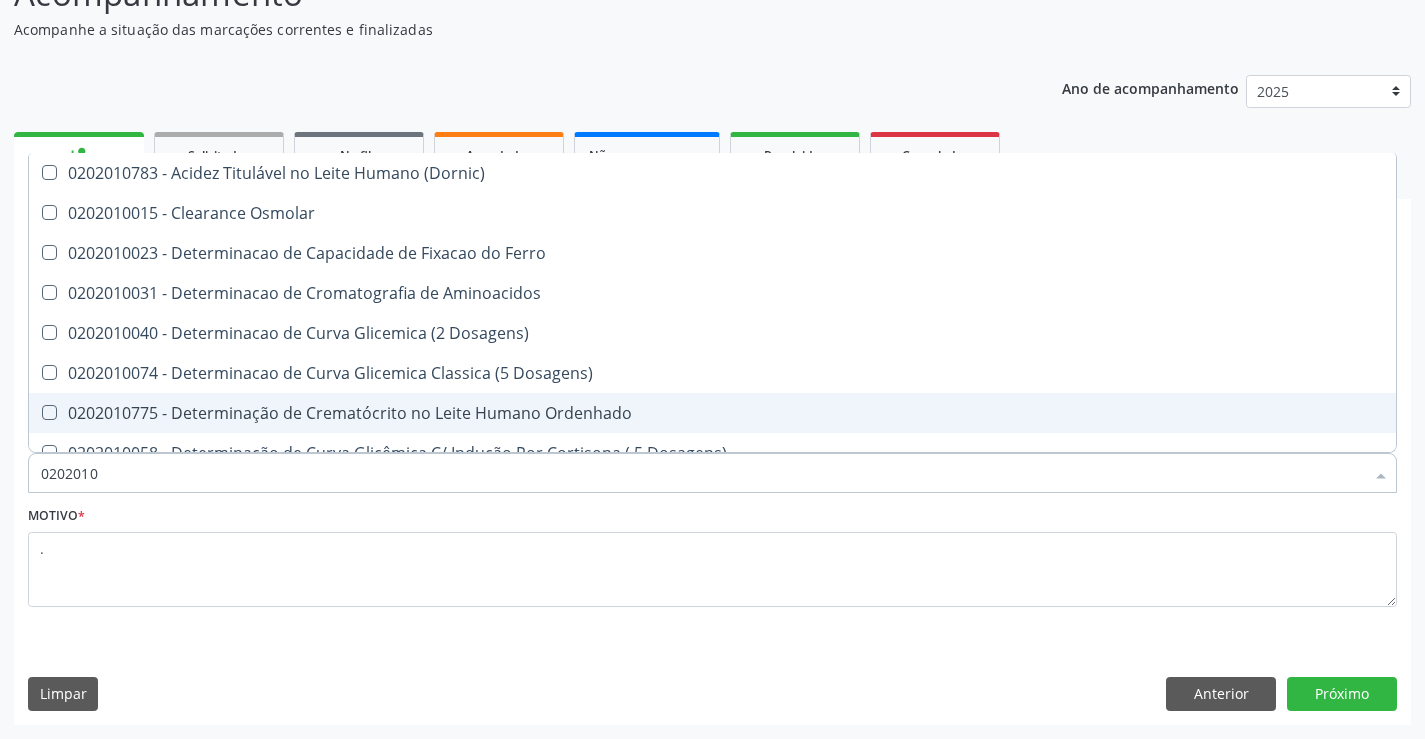 type on "020201" 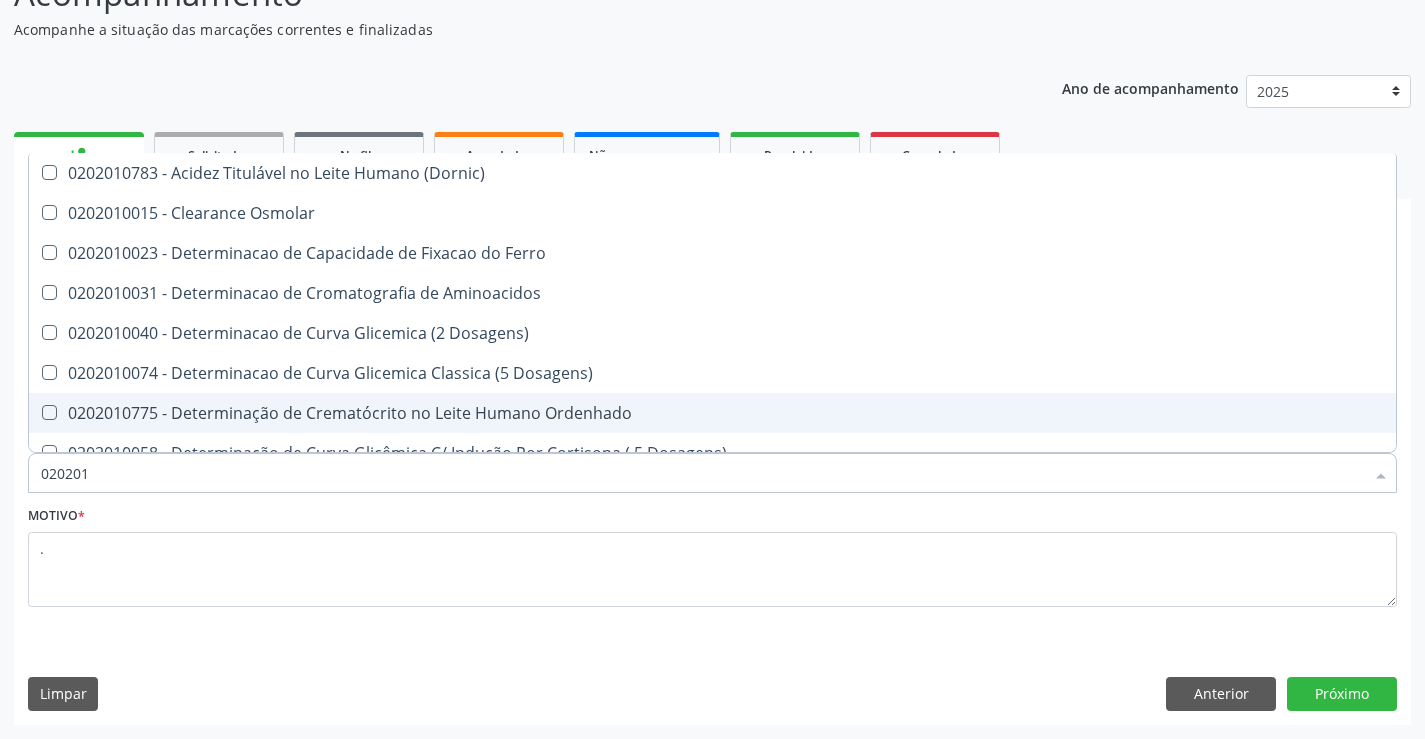 checkbox on "false" 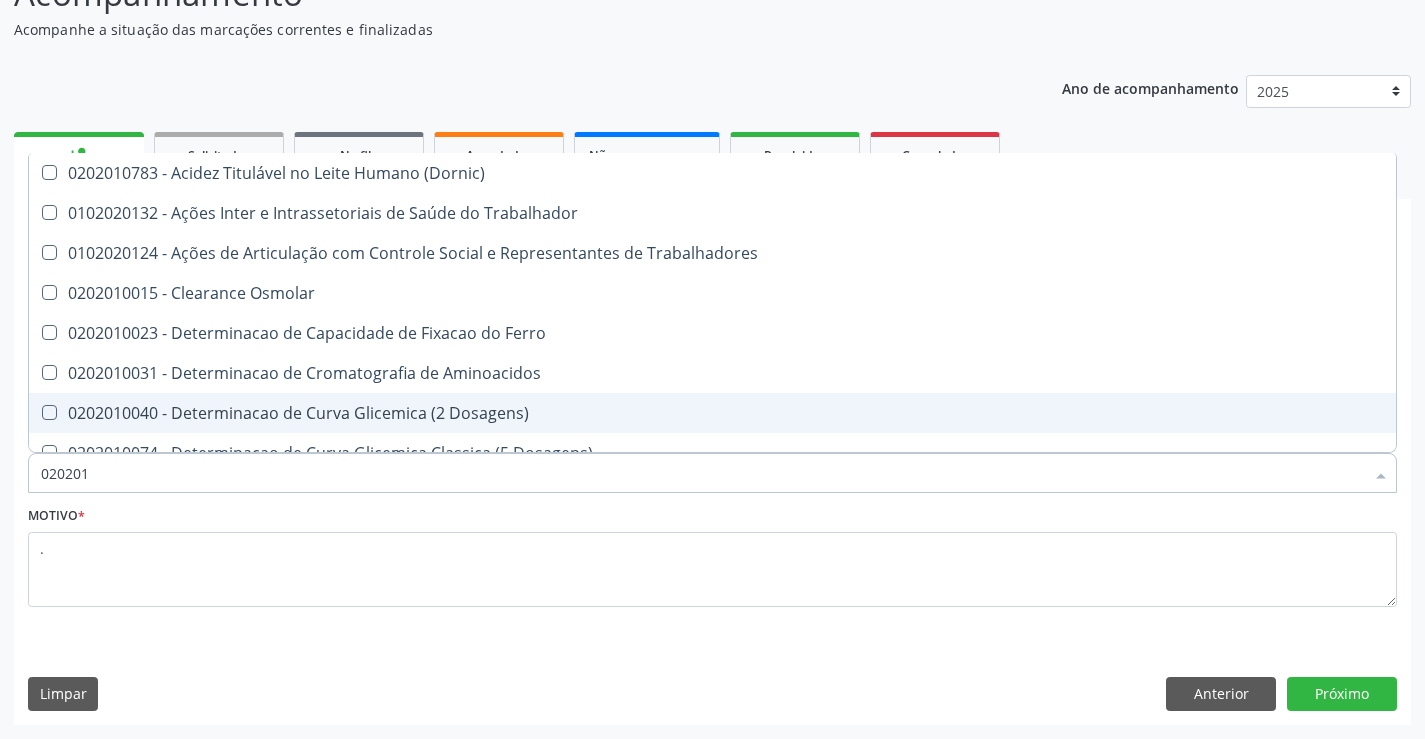 type on "02020" 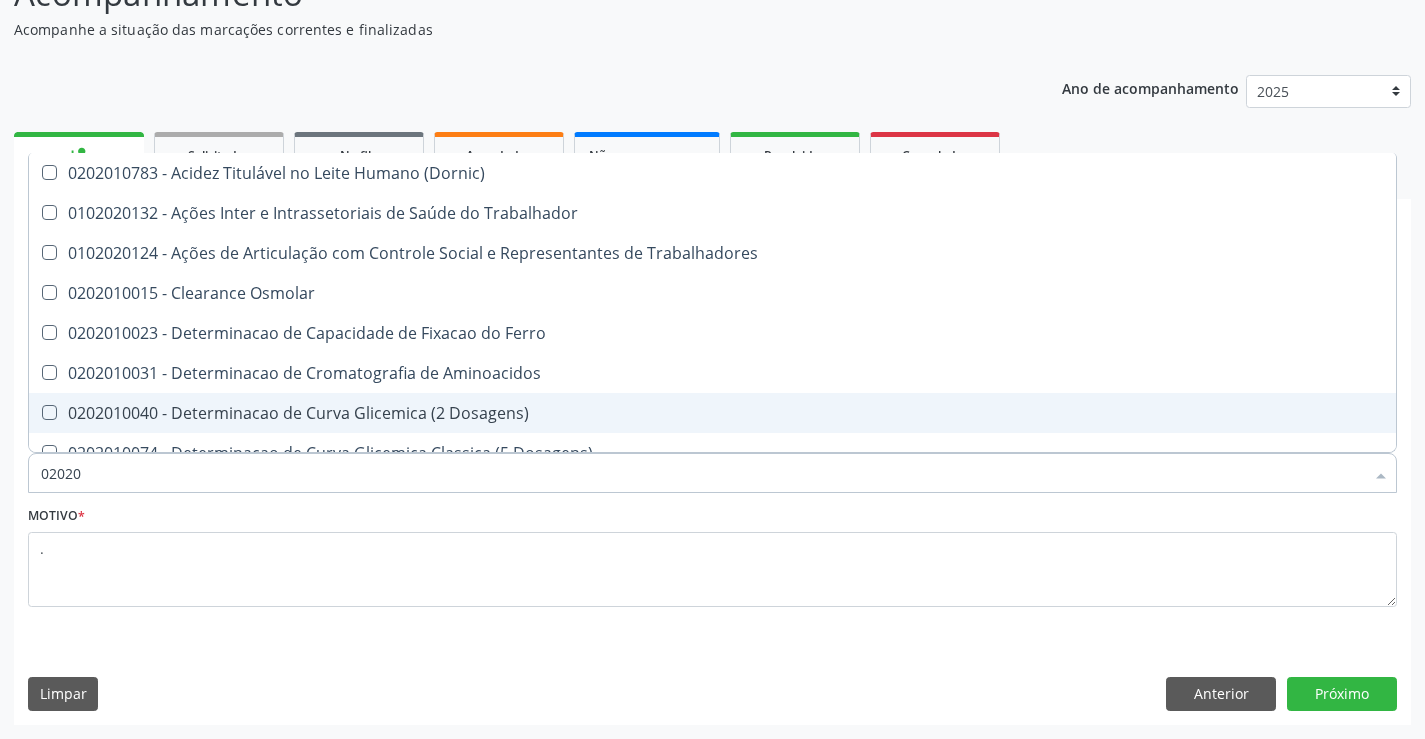 checkbox on "true" 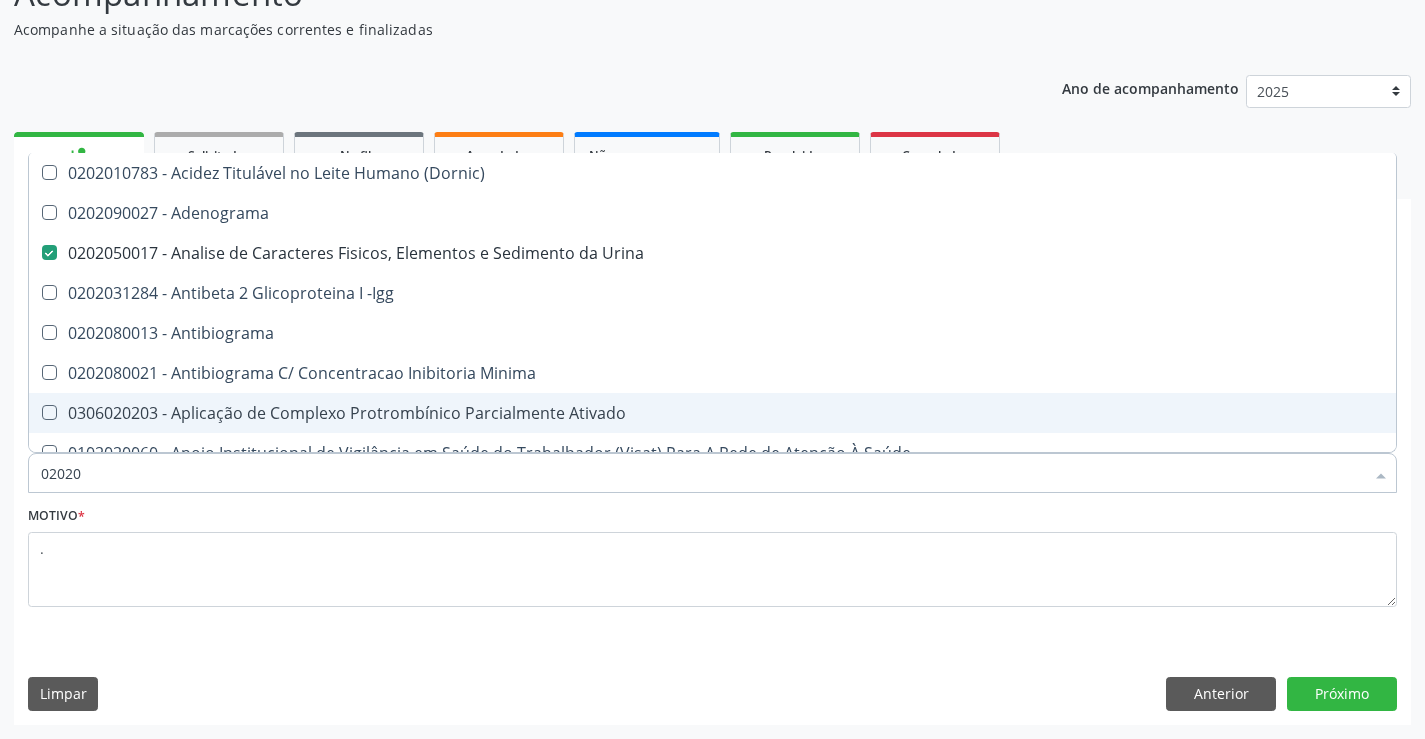 type on "020201" 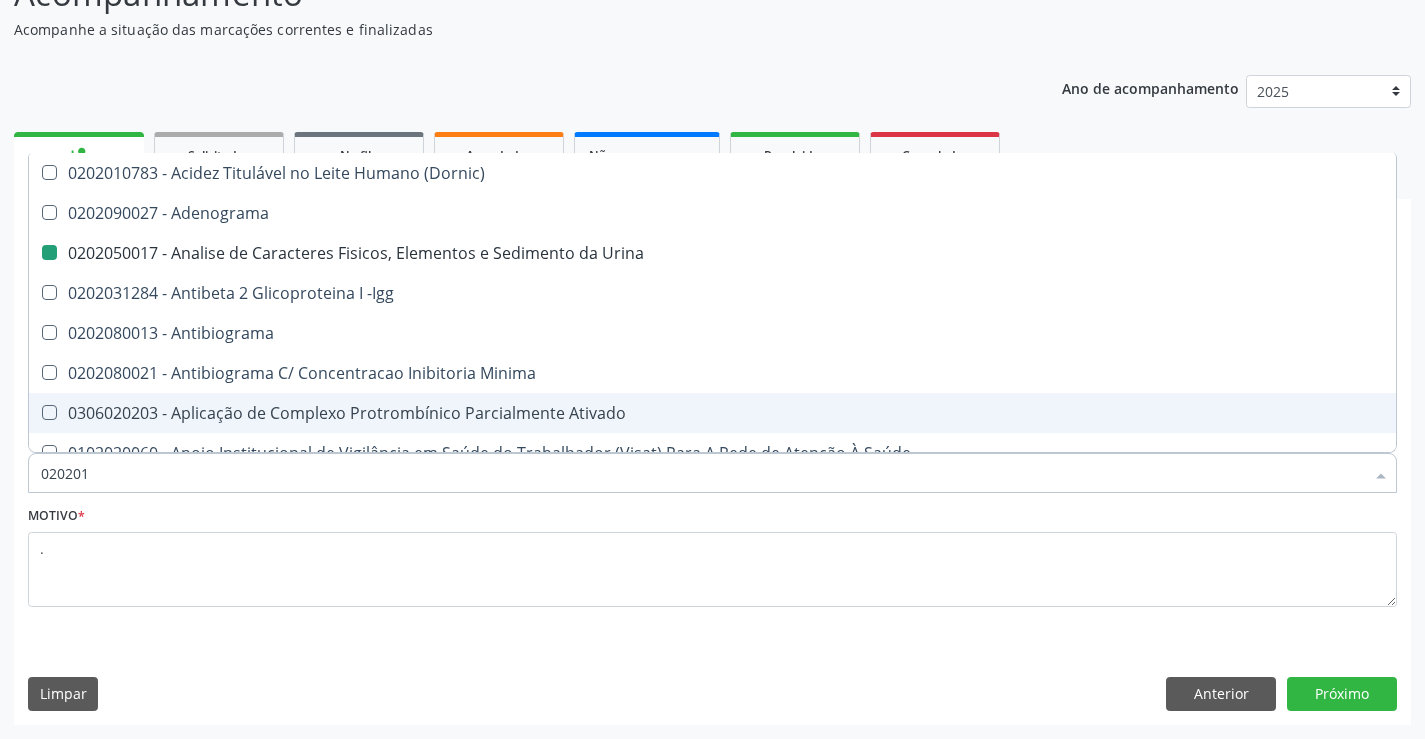 type on "0202010" 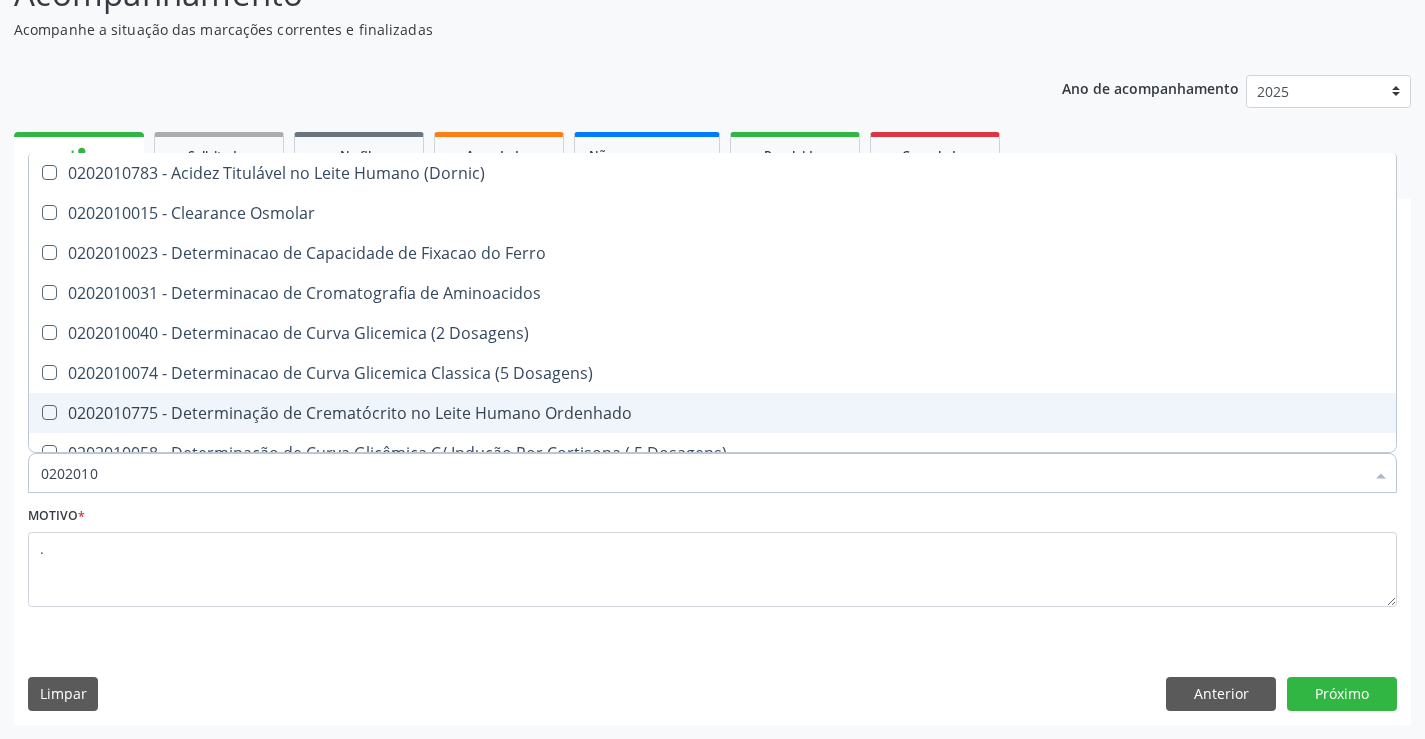 type on "02020102" 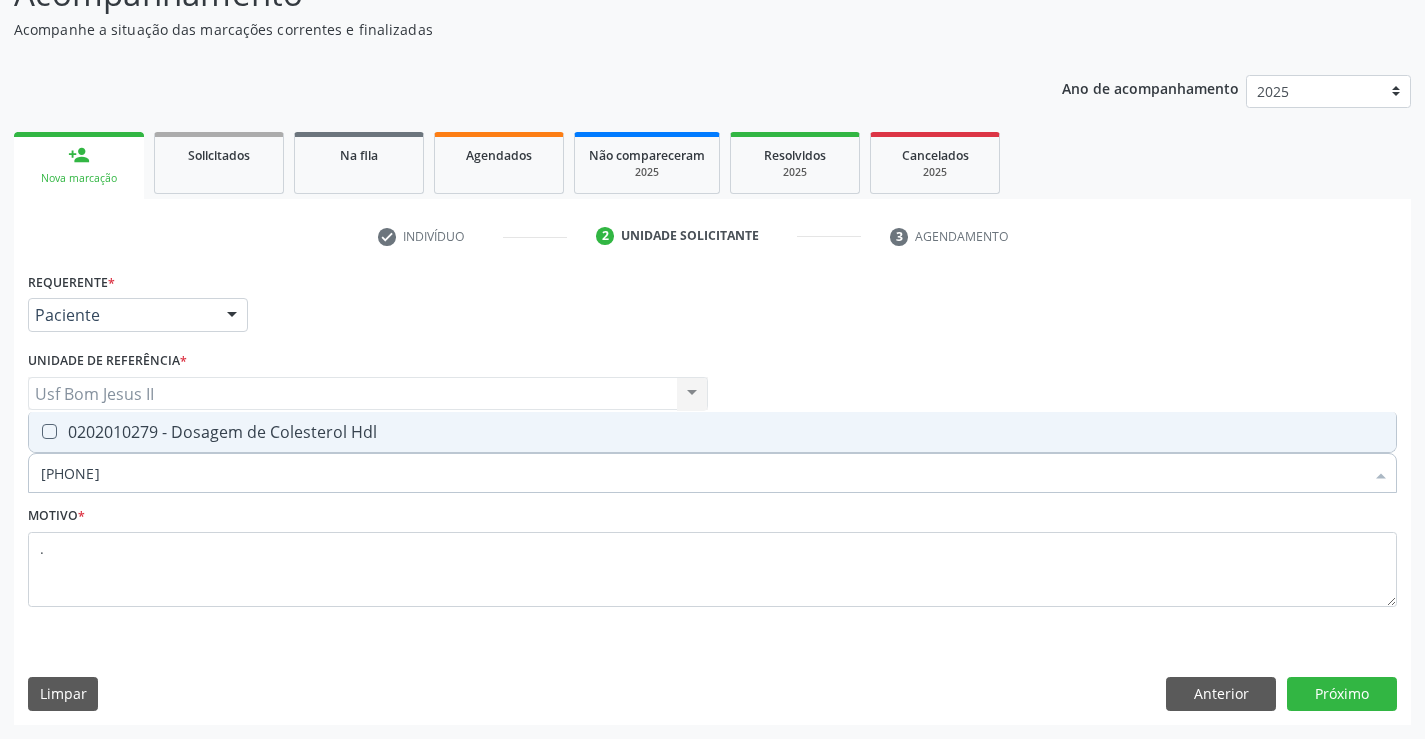 type on "[NUMBER]" 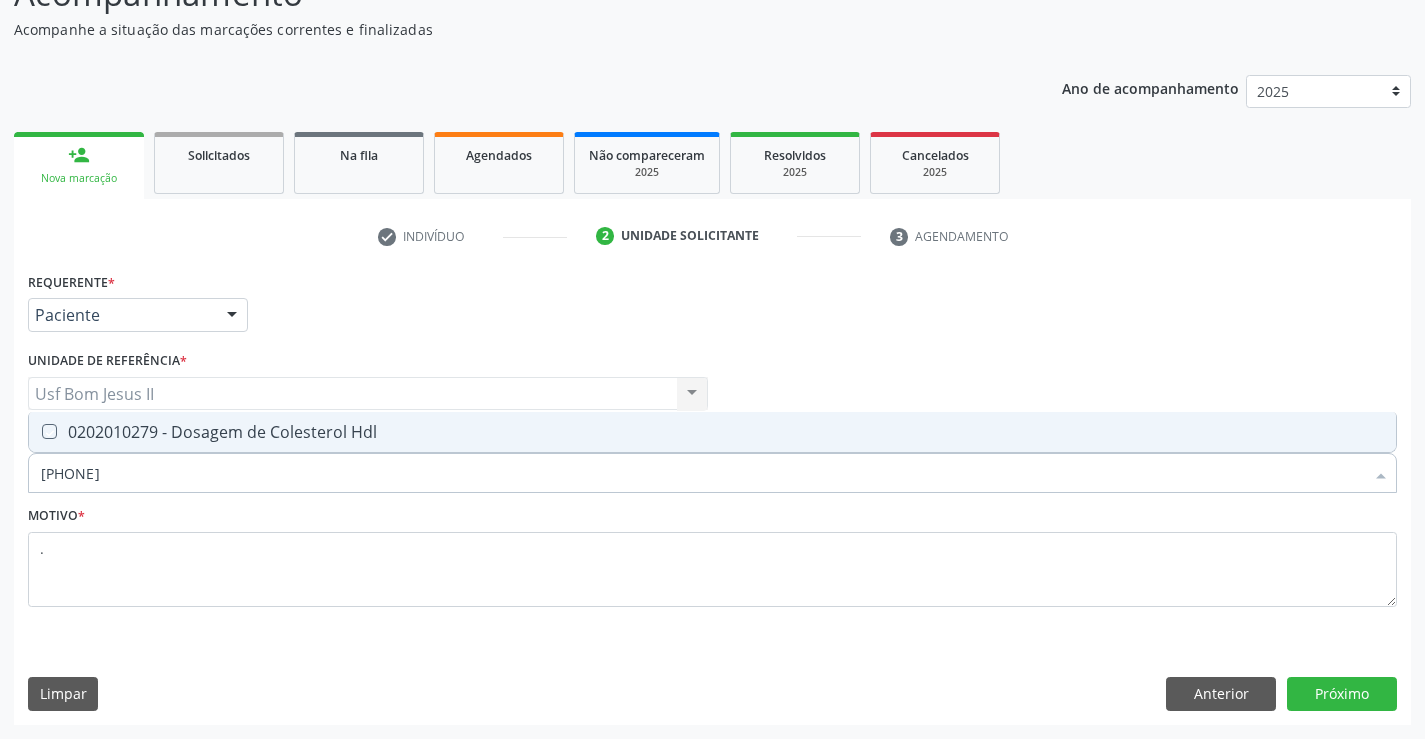 checkbox on "true" 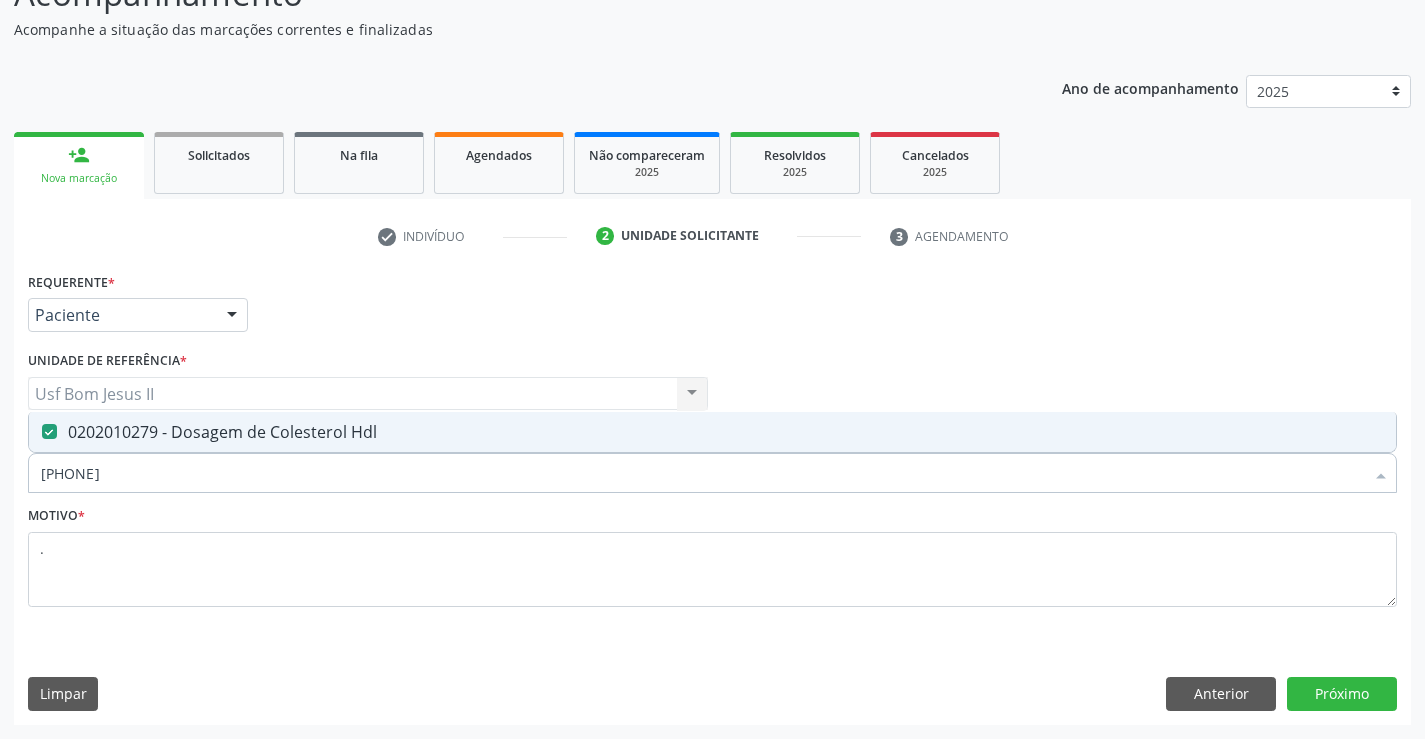 type on "02020102" 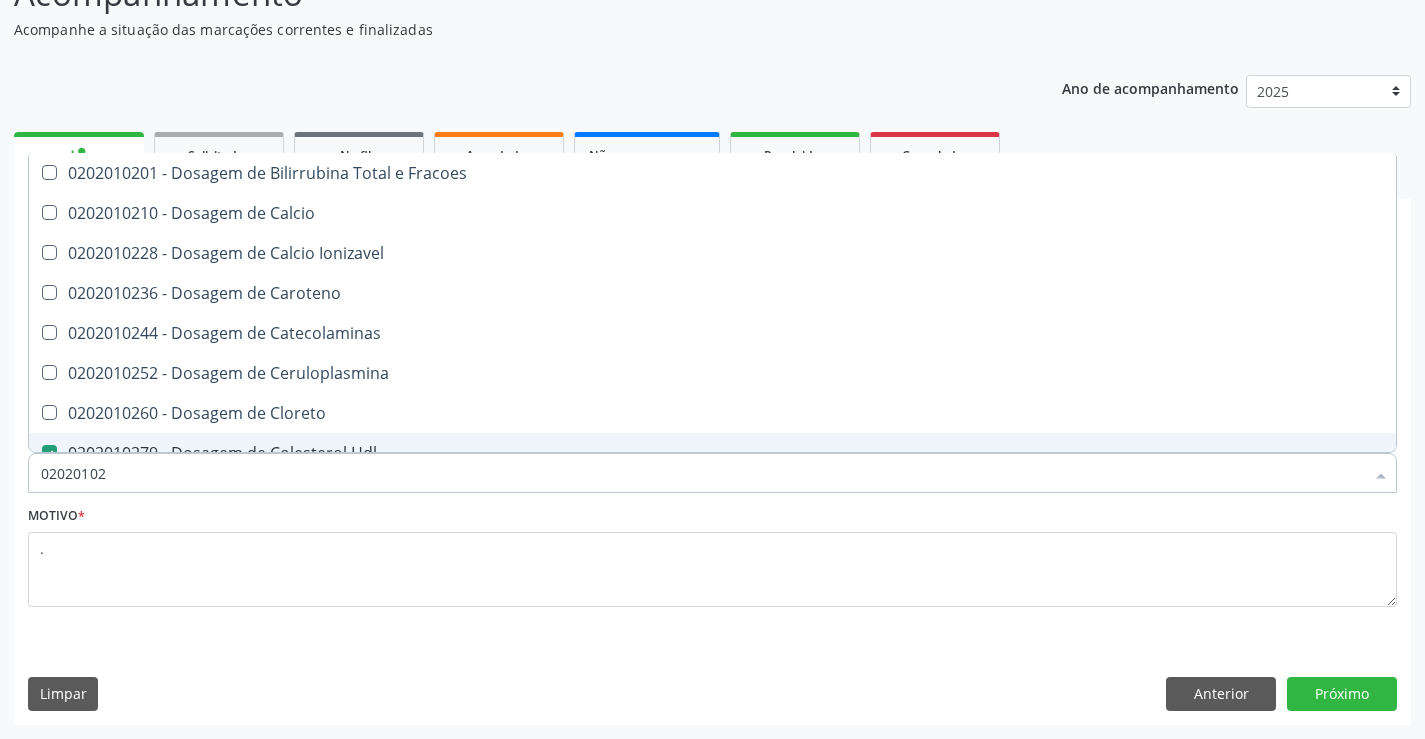 type on "0202010" 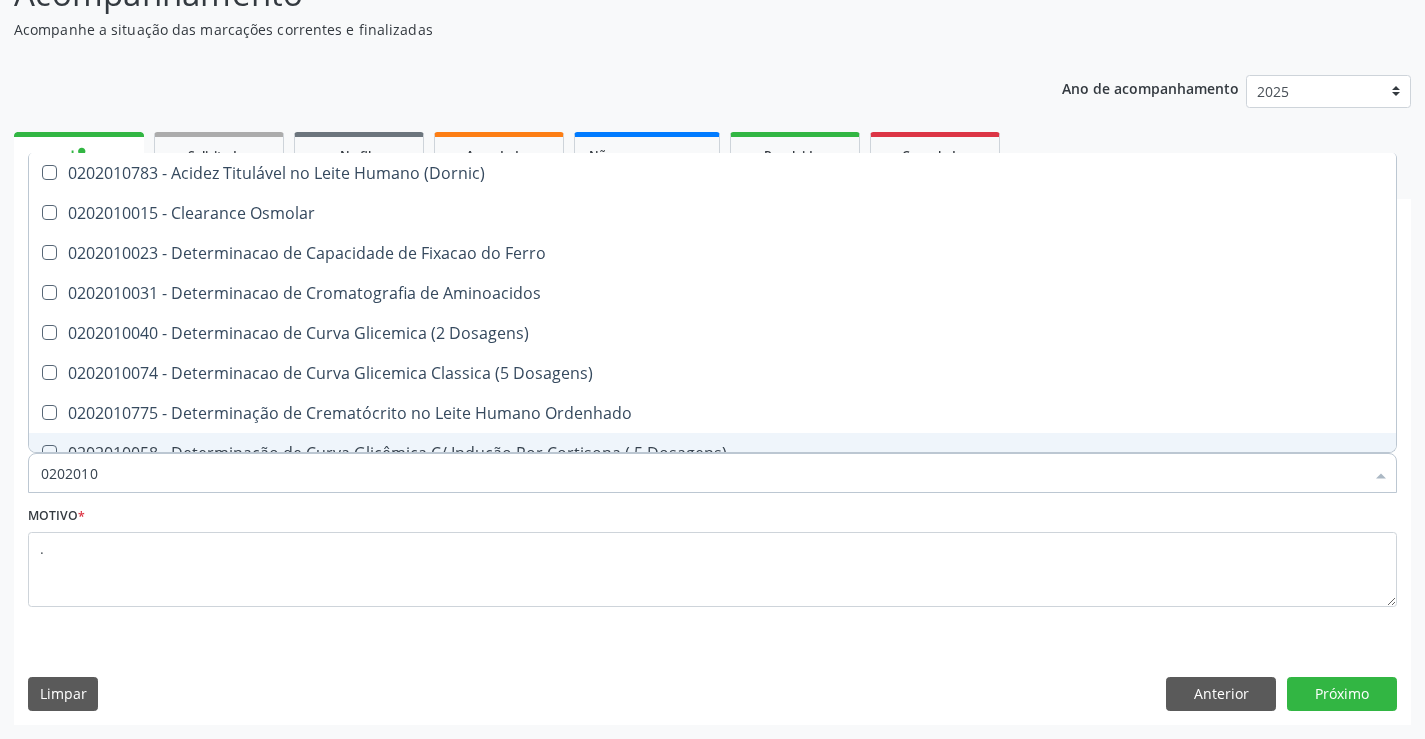 type on "020201" 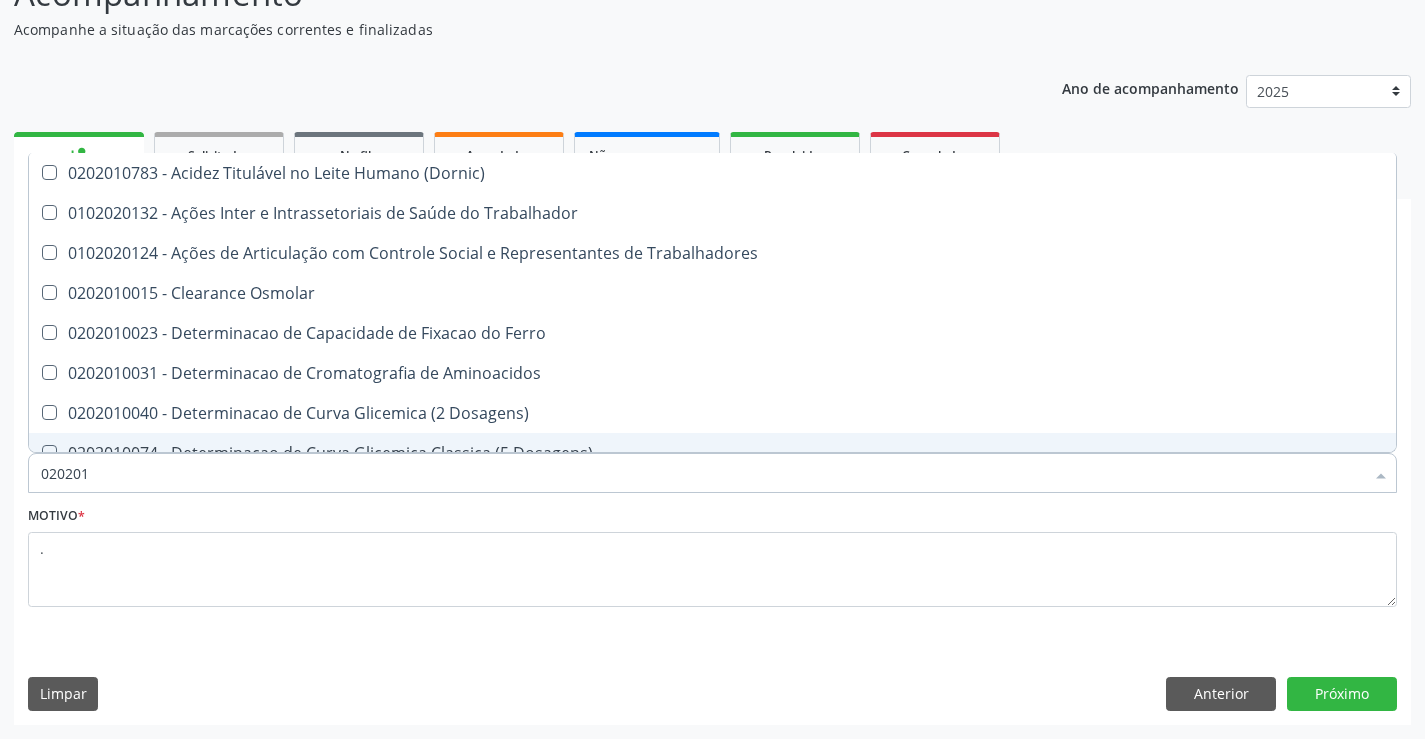 type on "02020" 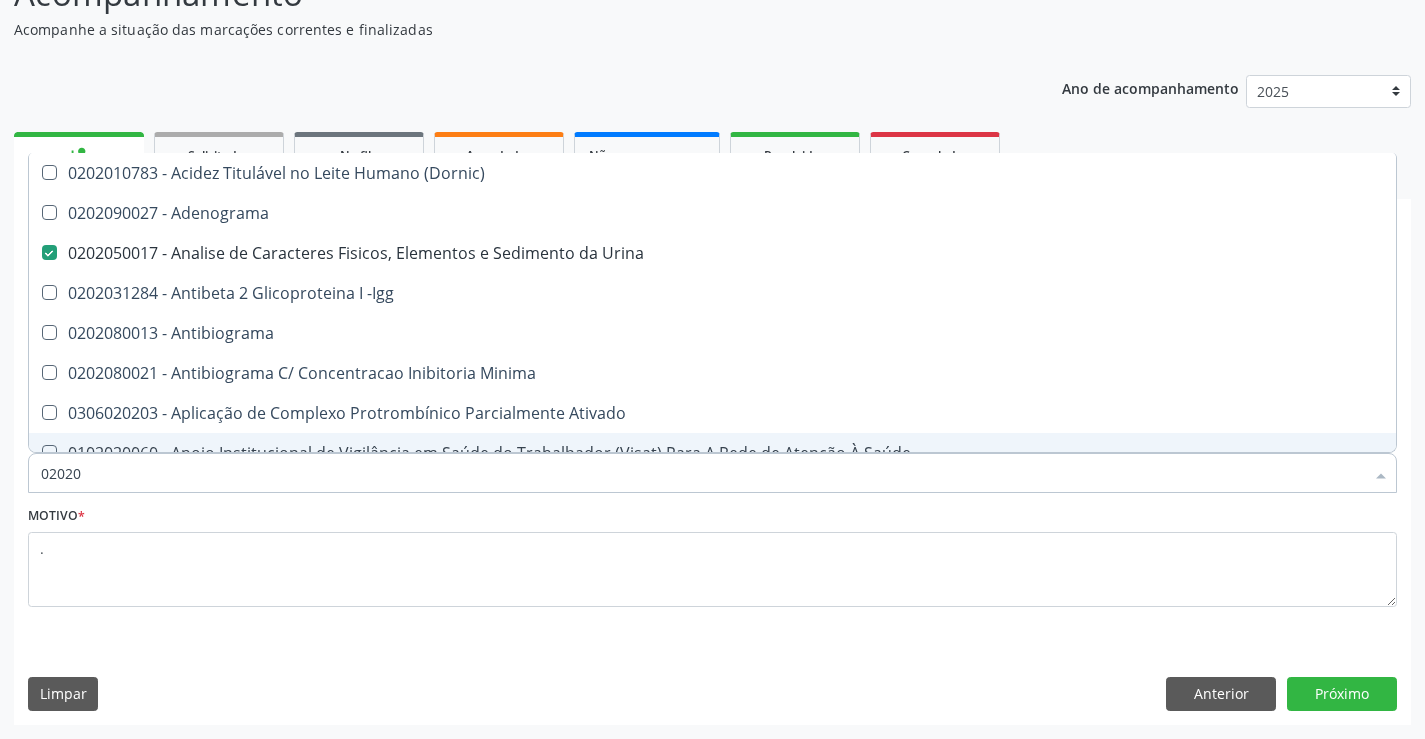 type on "020202" 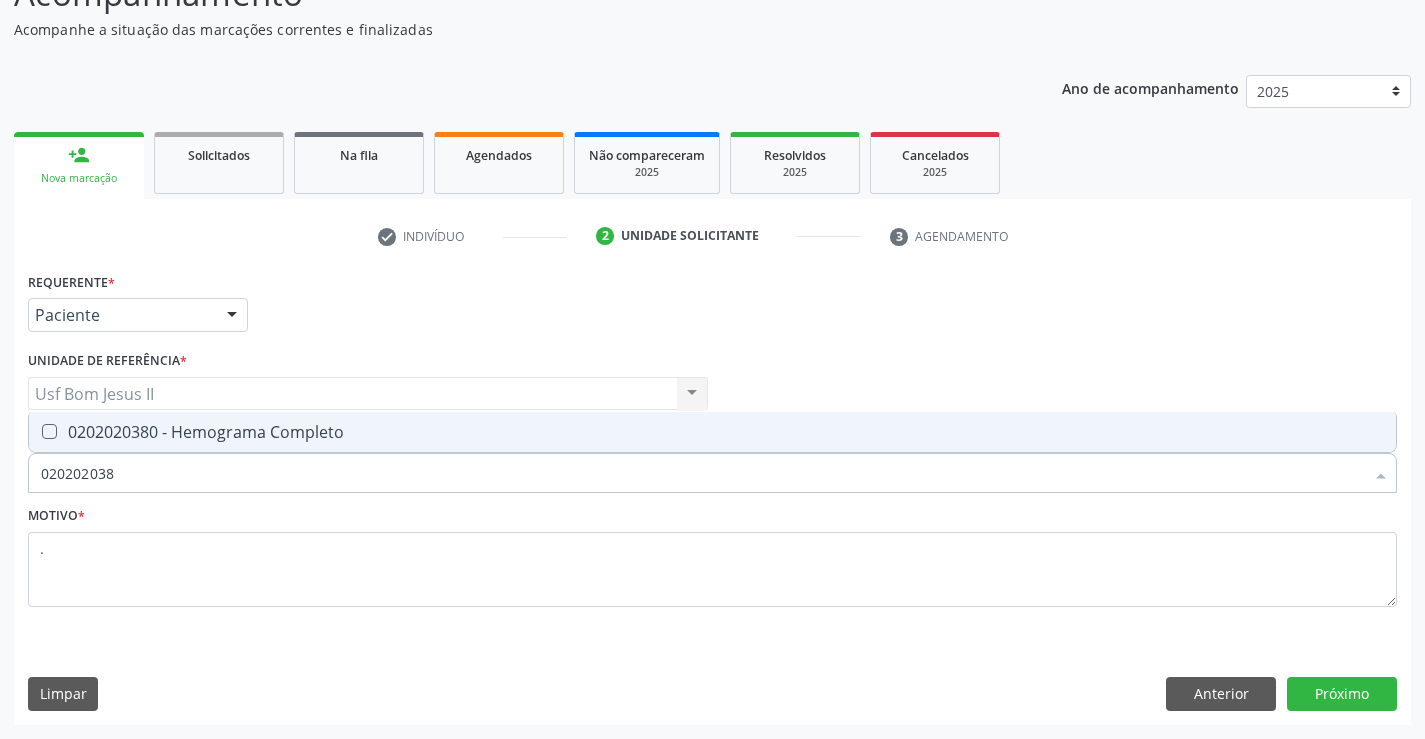 type on "0202020380" 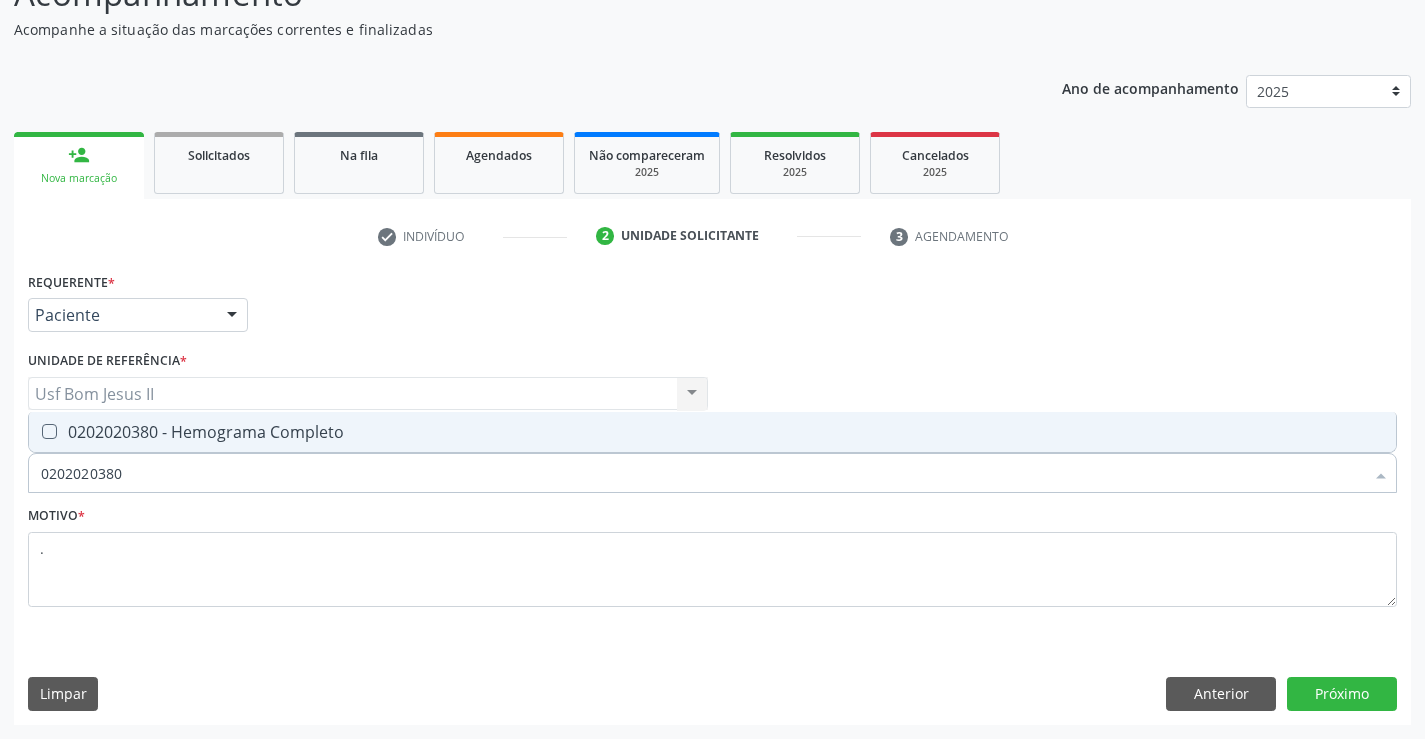 click on "0202020380 - Hemograma Completo" at bounding box center [712, 432] 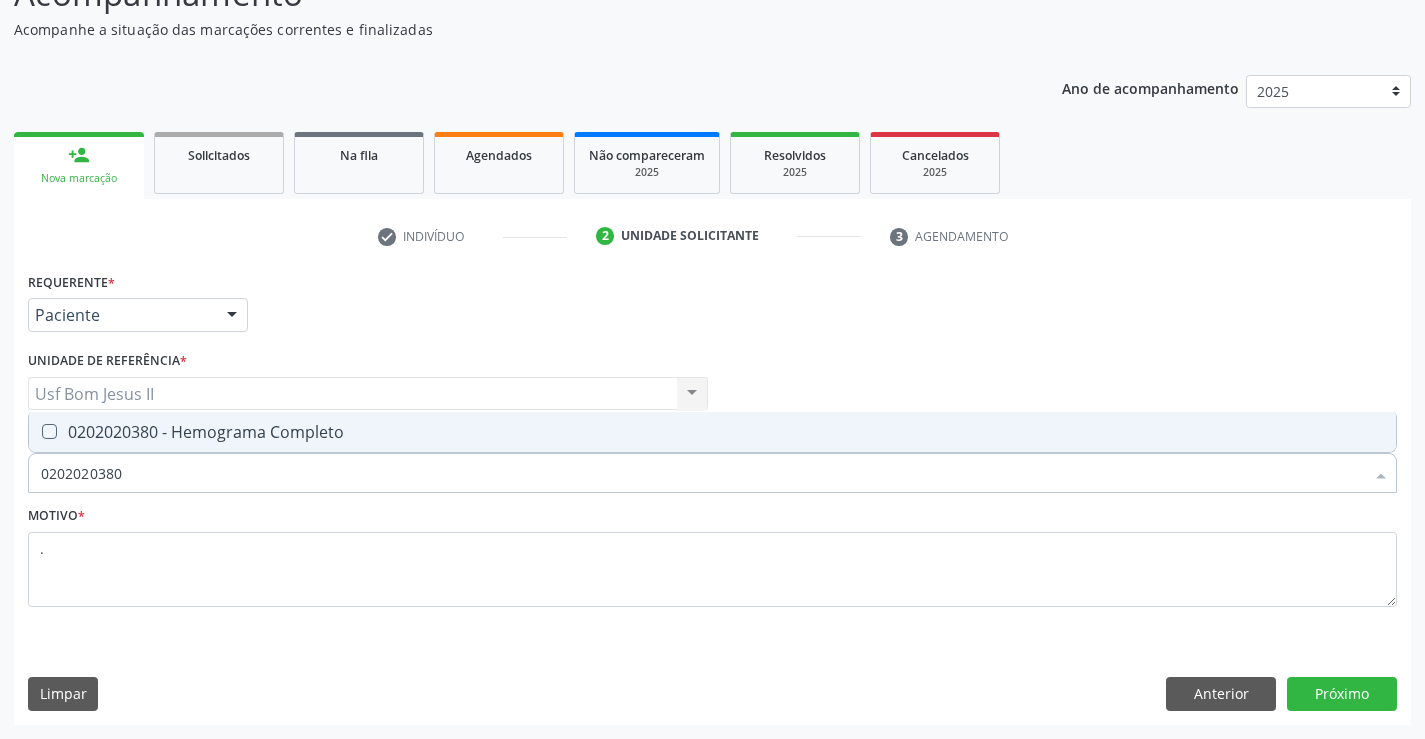checkbox on "true" 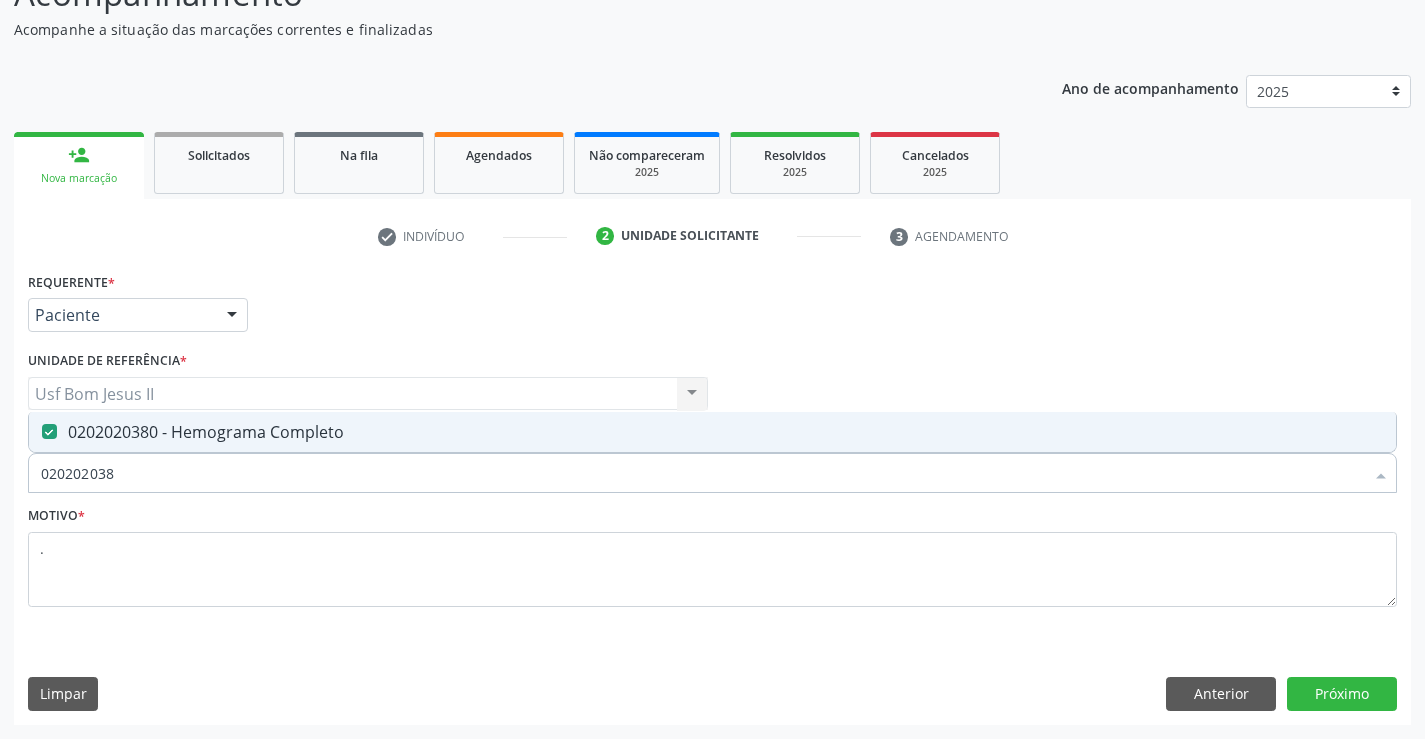 type on "02020203" 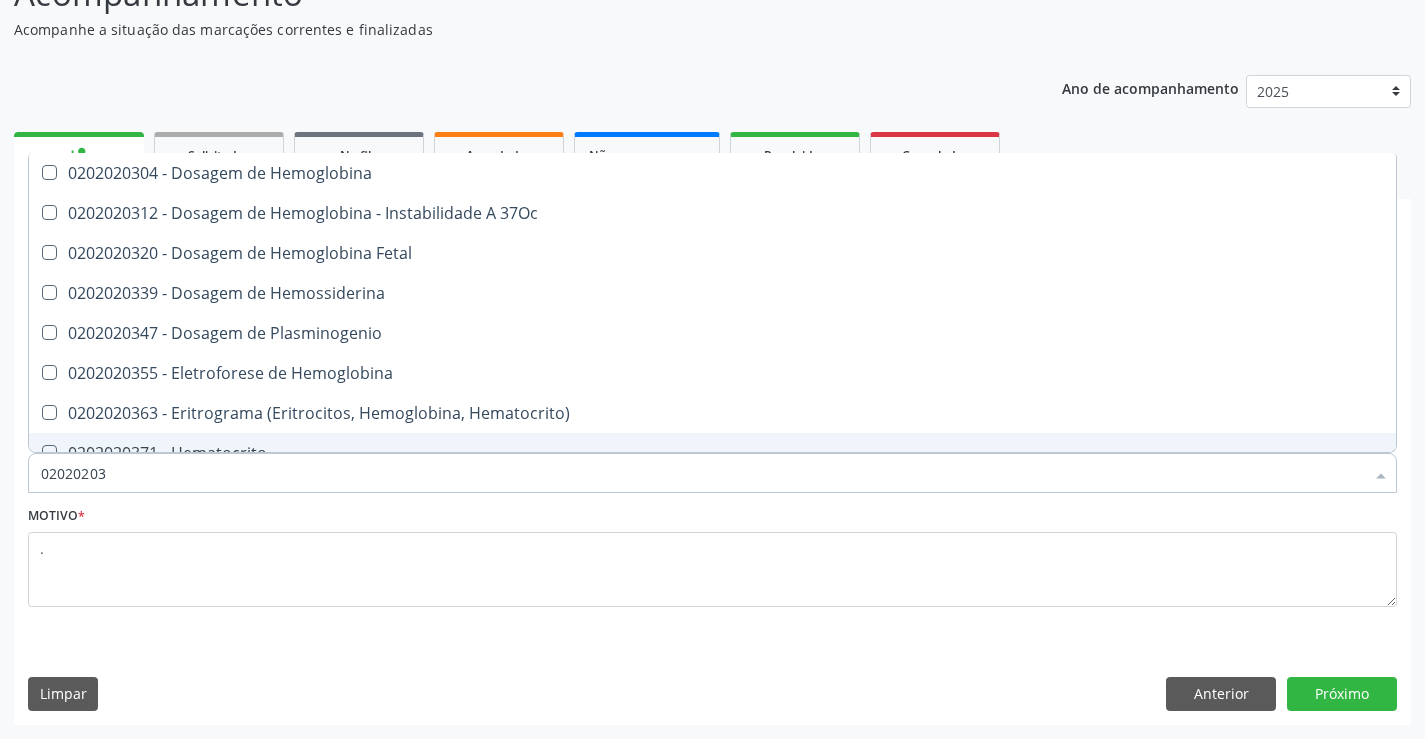 type on "0202020" 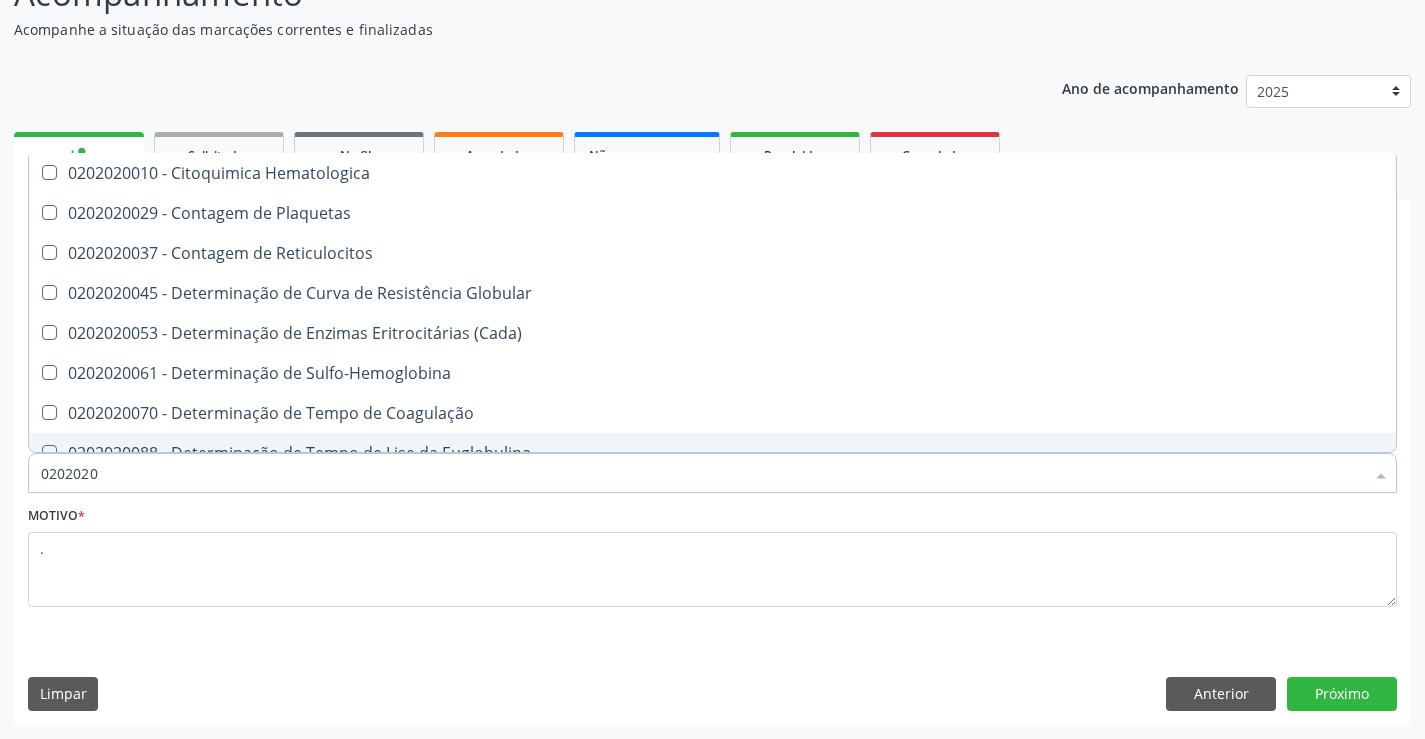 type on "020202" 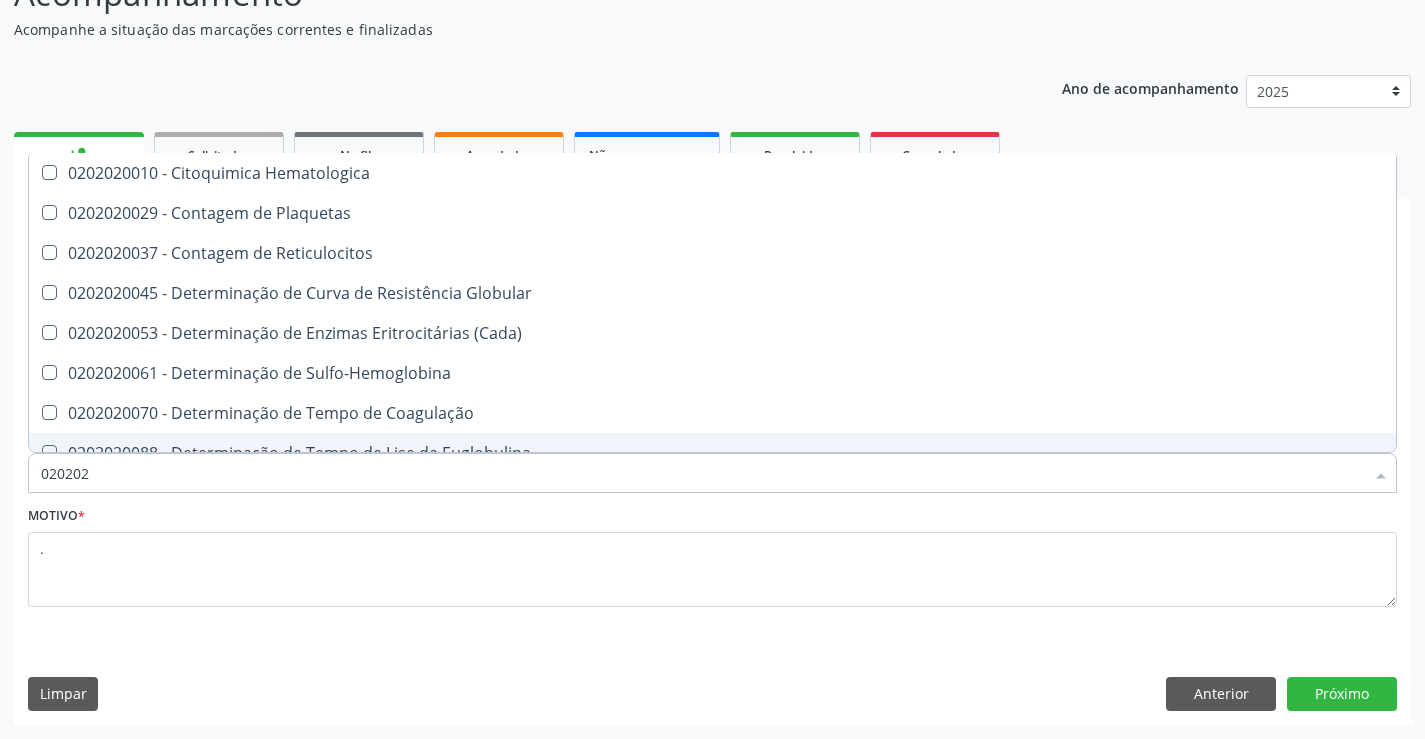 type on "02020" 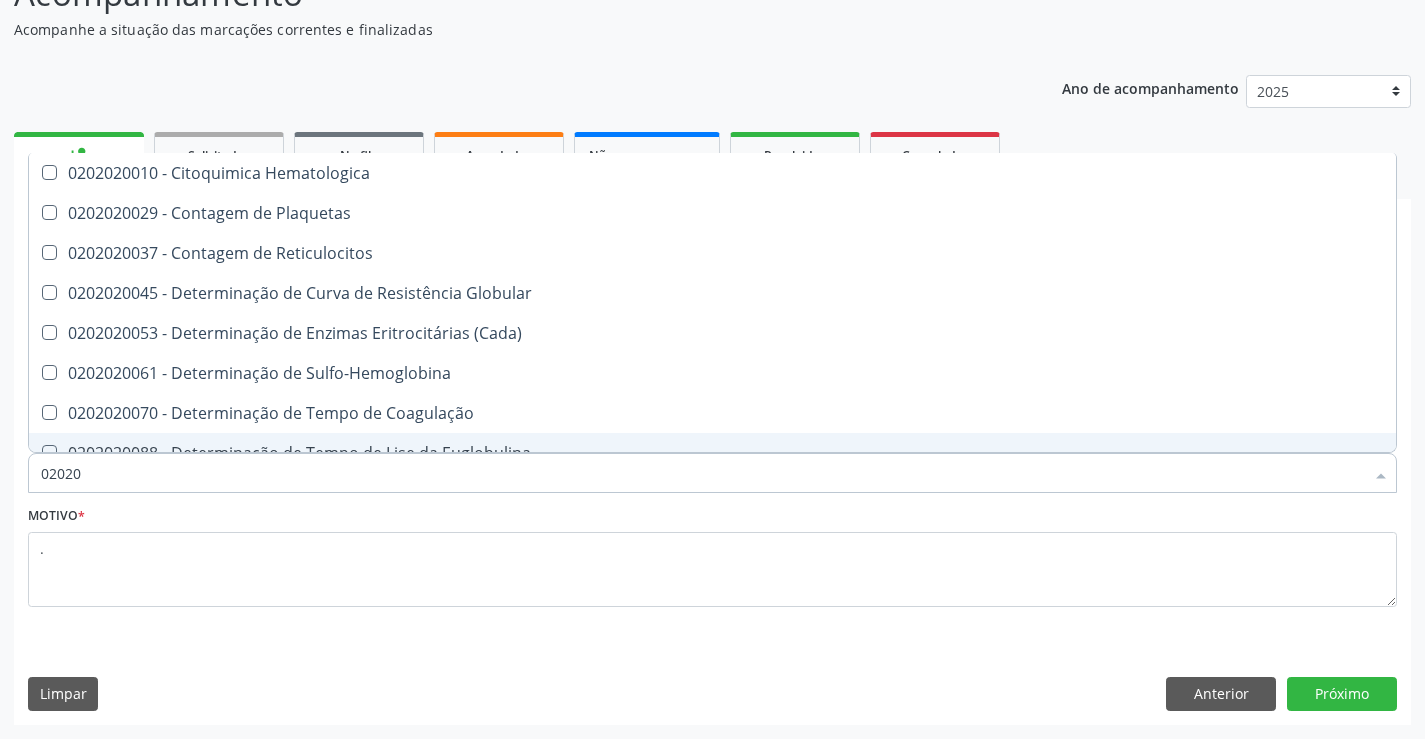 checkbox on "true" 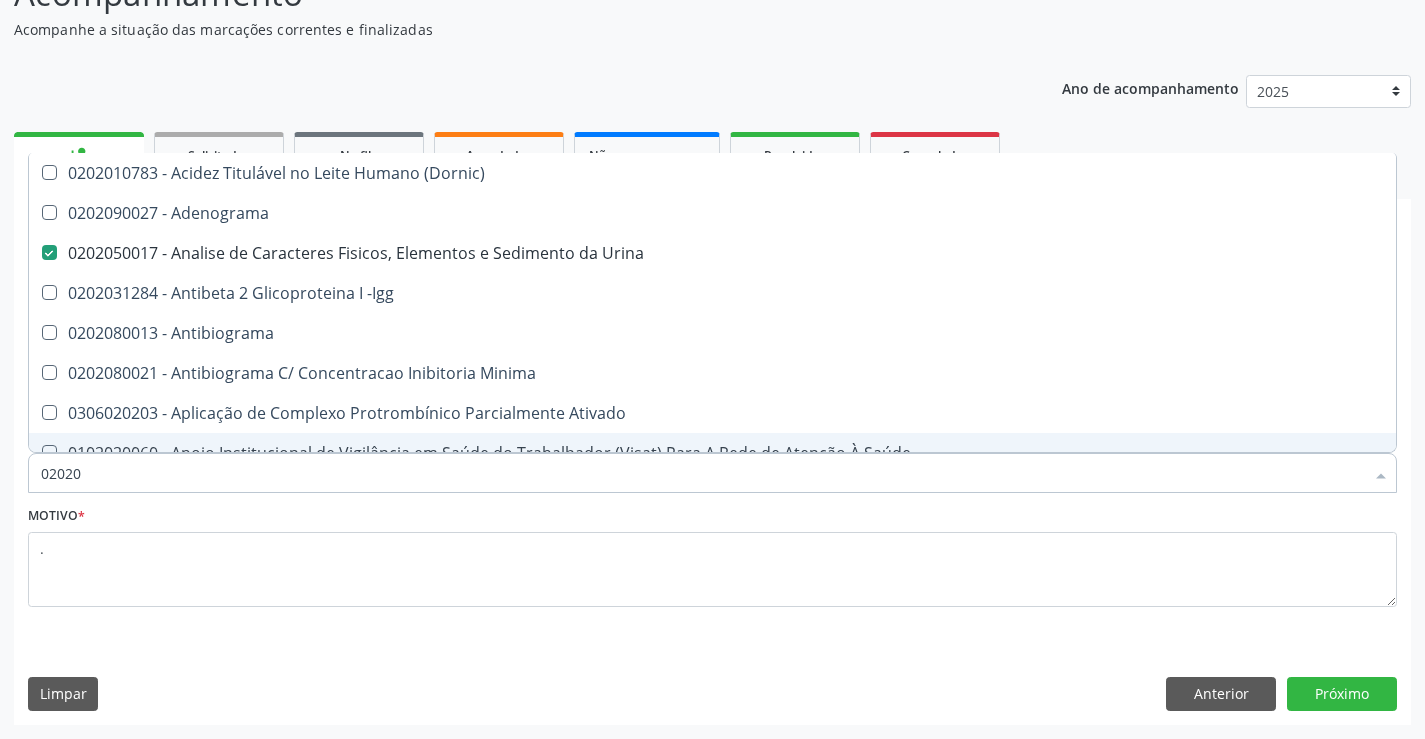type on "0202" 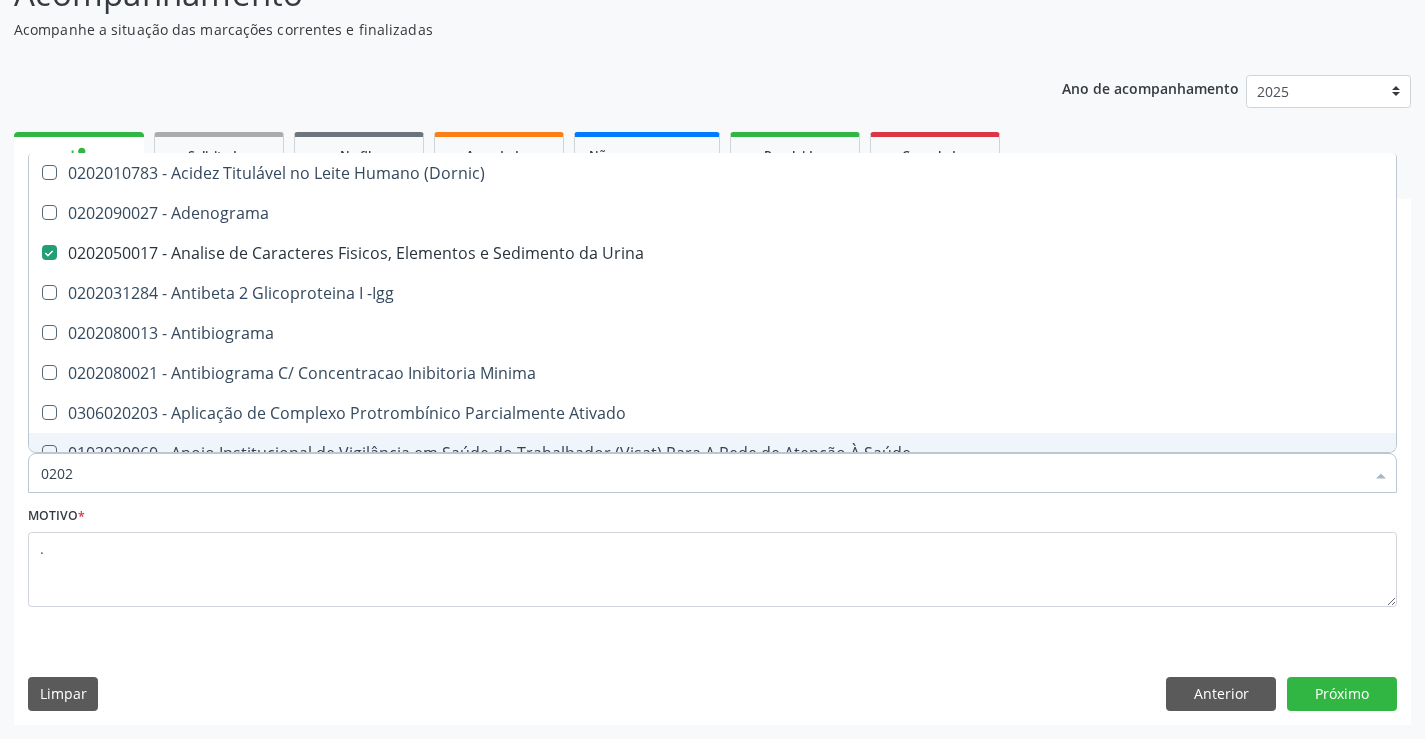 type 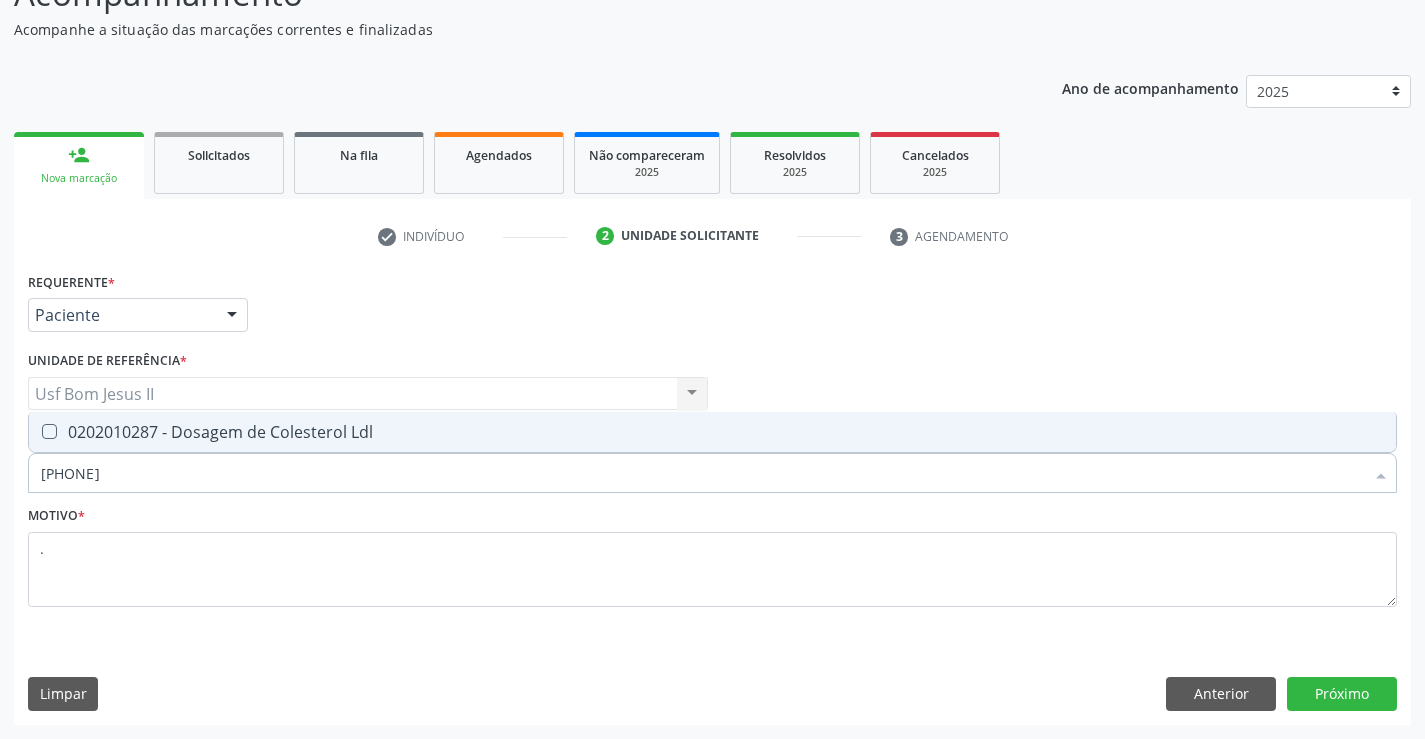 click on "0202010287 - Dosagem de Colesterol Ldl" at bounding box center [712, 432] 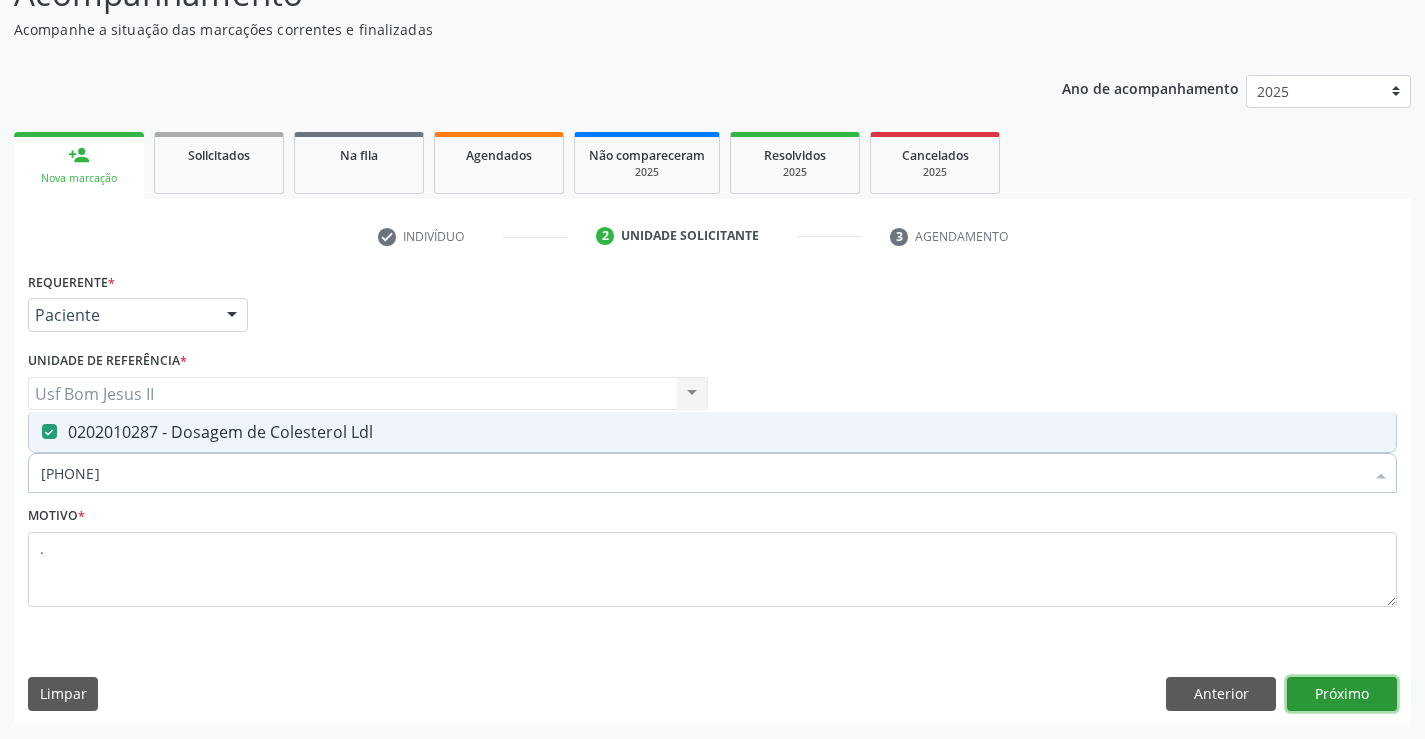click on "Próximo" at bounding box center [1342, 694] 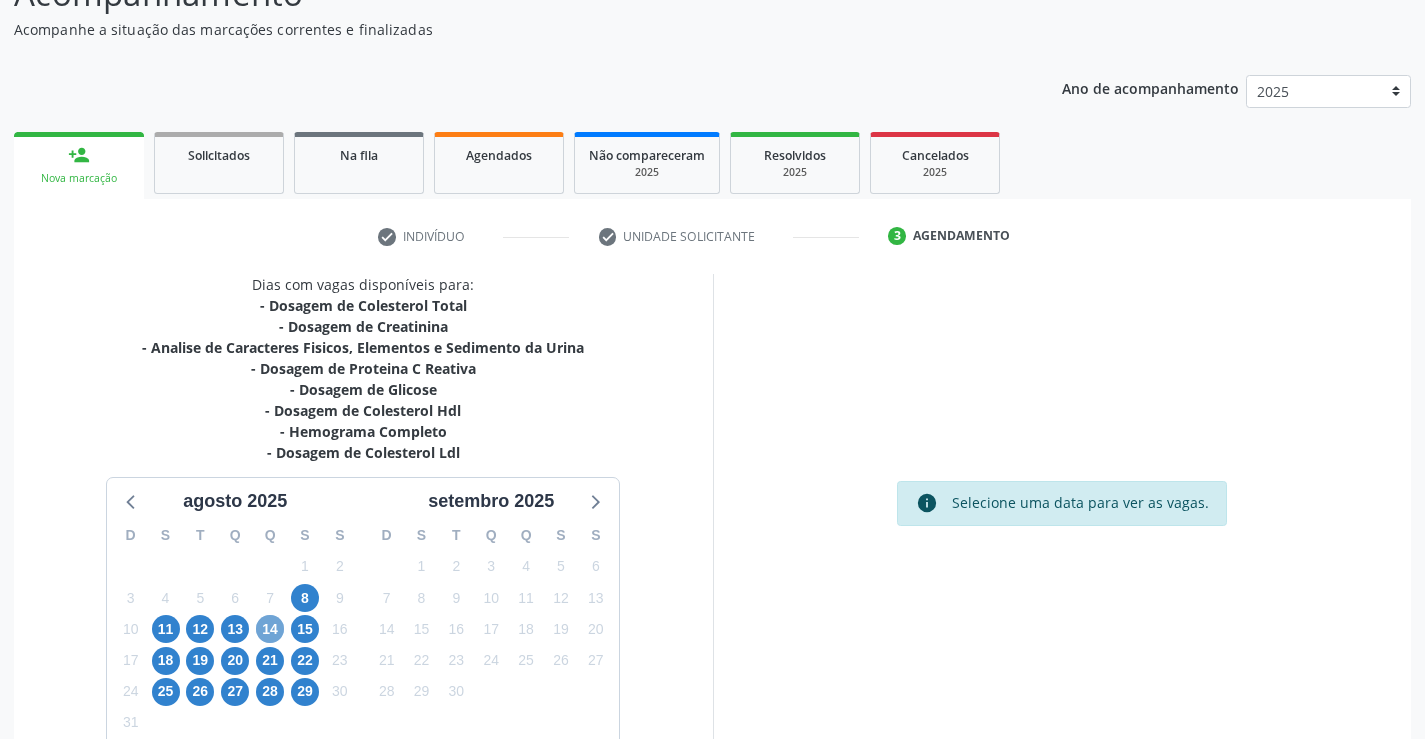 click on "14" at bounding box center (270, 629) 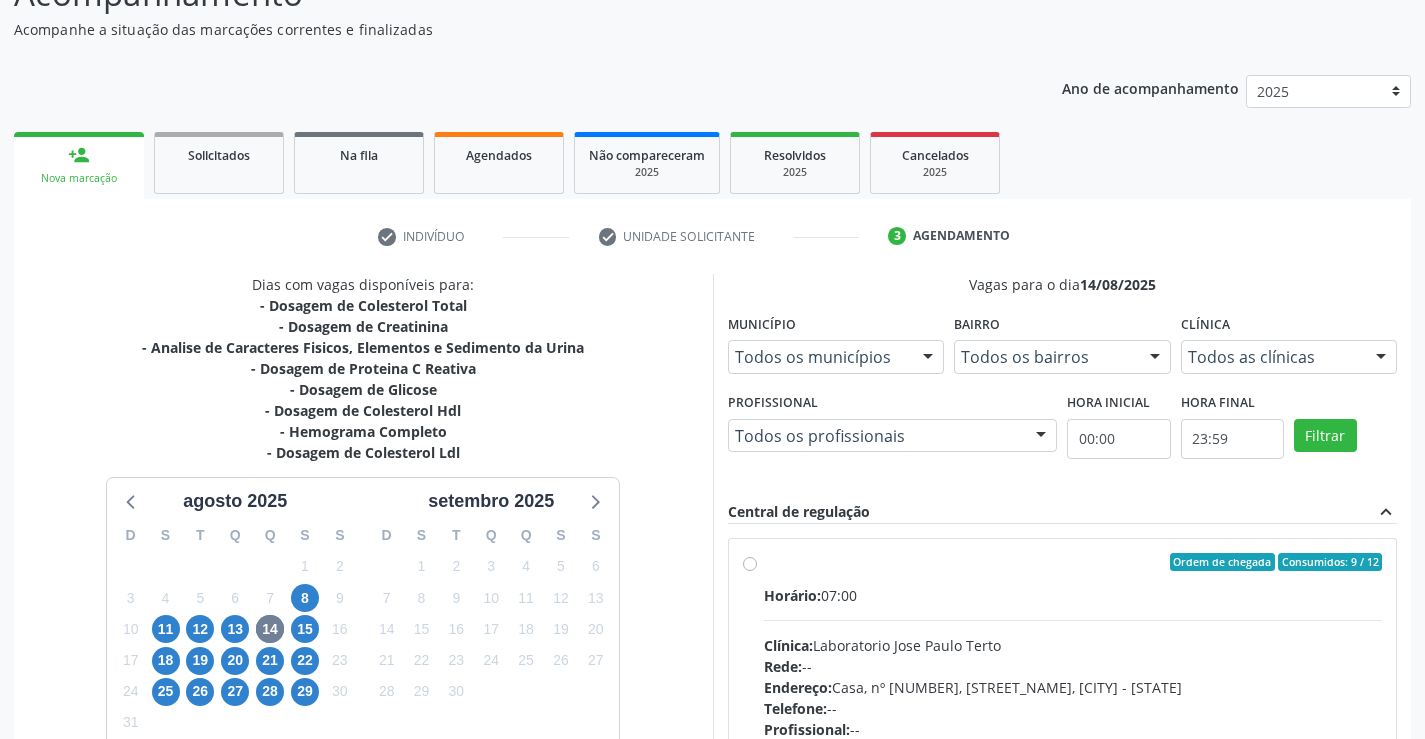 click on "Ordem de chegada
Consumidos: 9 / 12
Horário:   07:00
Clínica:  Laboratorio Jose Paulo Terto
Rede:
--
Endereço:   Casa, nº 409, N Senhora da Penha, Serra Talhada - PE
Telefone:   --
Profissional:
--
Informações adicionais sobre o atendimento
Idade de atendimento:
Sem restrição
Gênero(s) atendido(s):
Sem restrição
Informações adicionais:
--" at bounding box center (1073, 706) 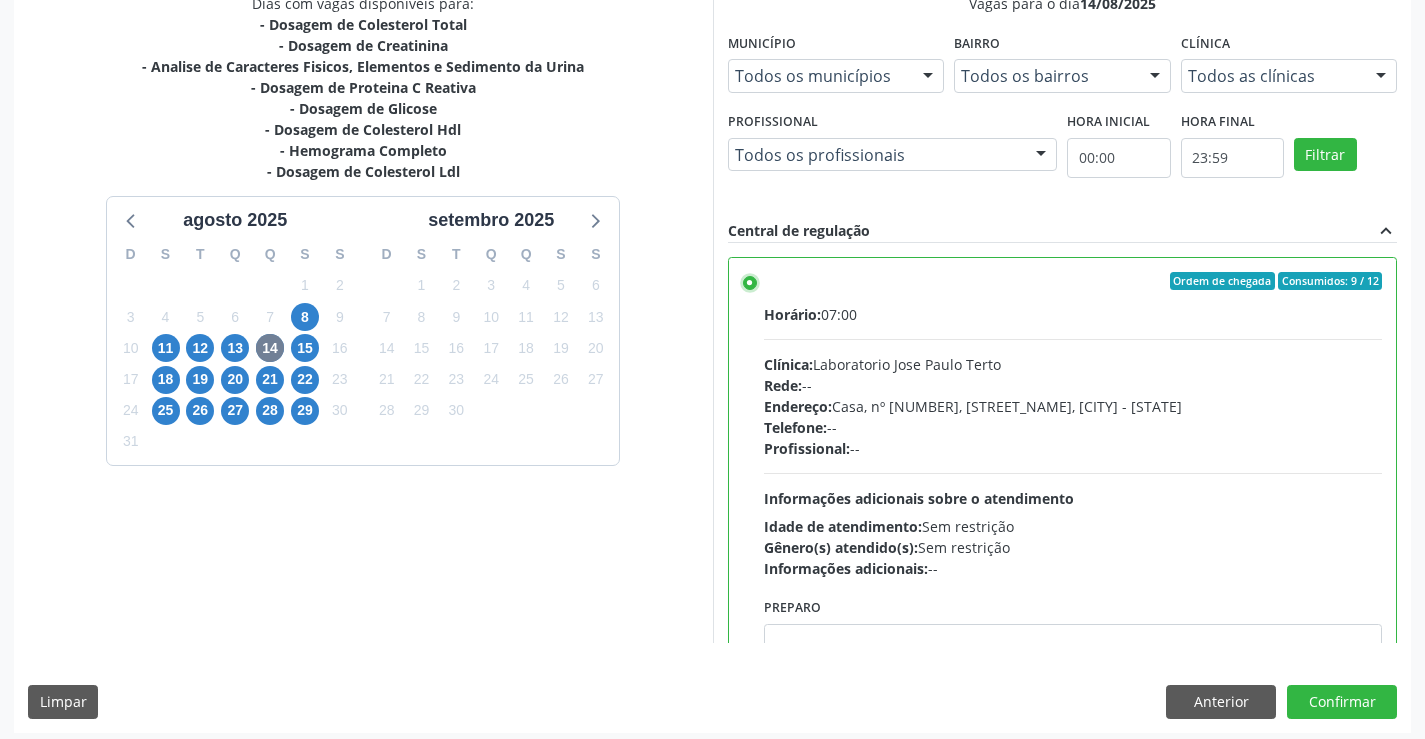 scroll, scrollTop: 456, scrollLeft: 0, axis: vertical 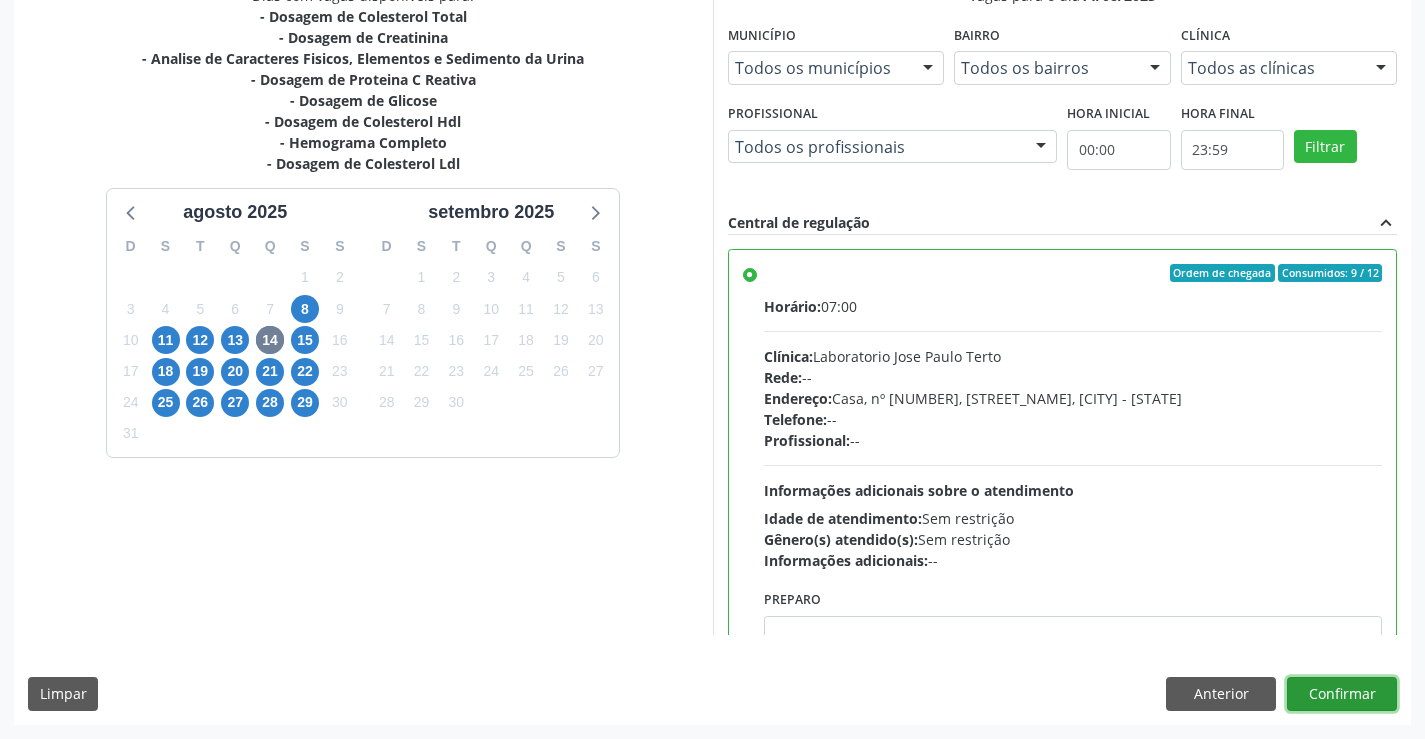 click on "Confirmar" at bounding box center (1342, 694) 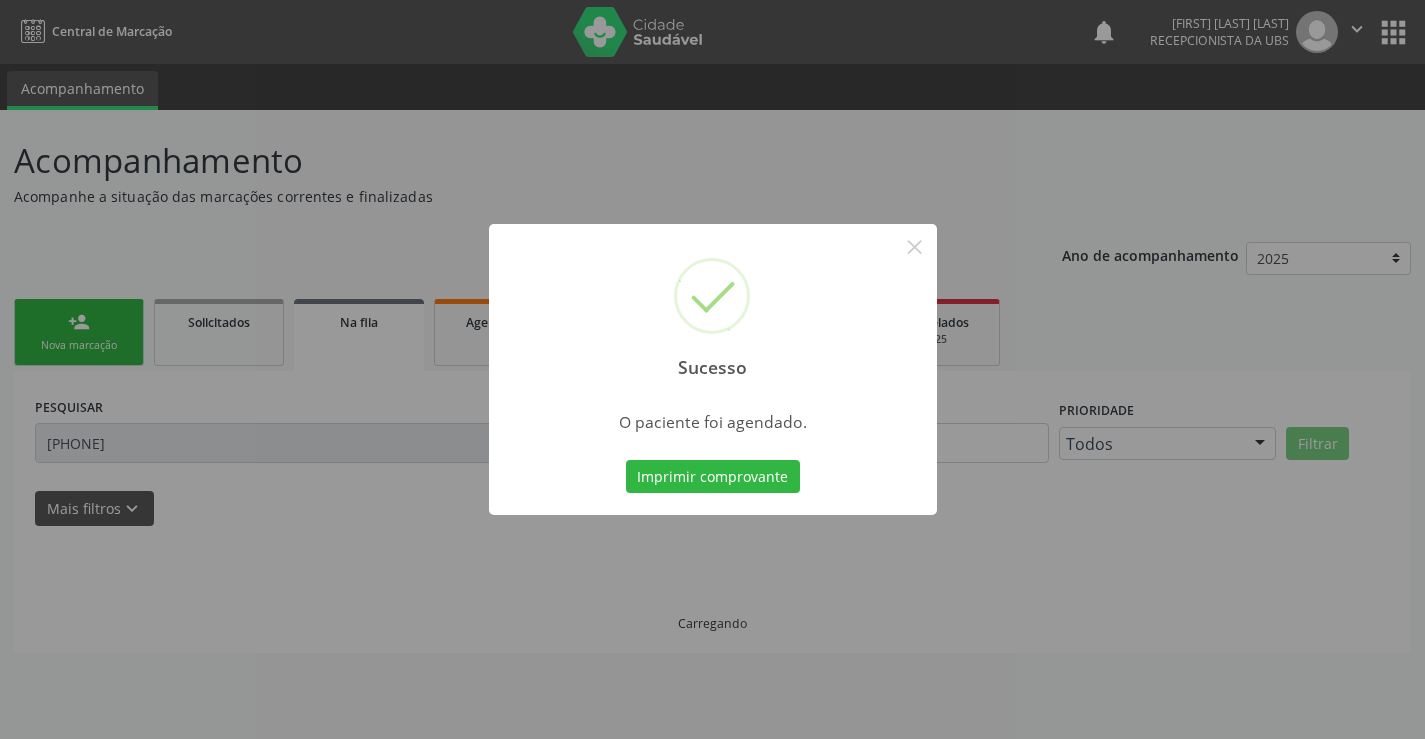 scroll, scrollTop: 0, scrollLeft: 0, axis: both 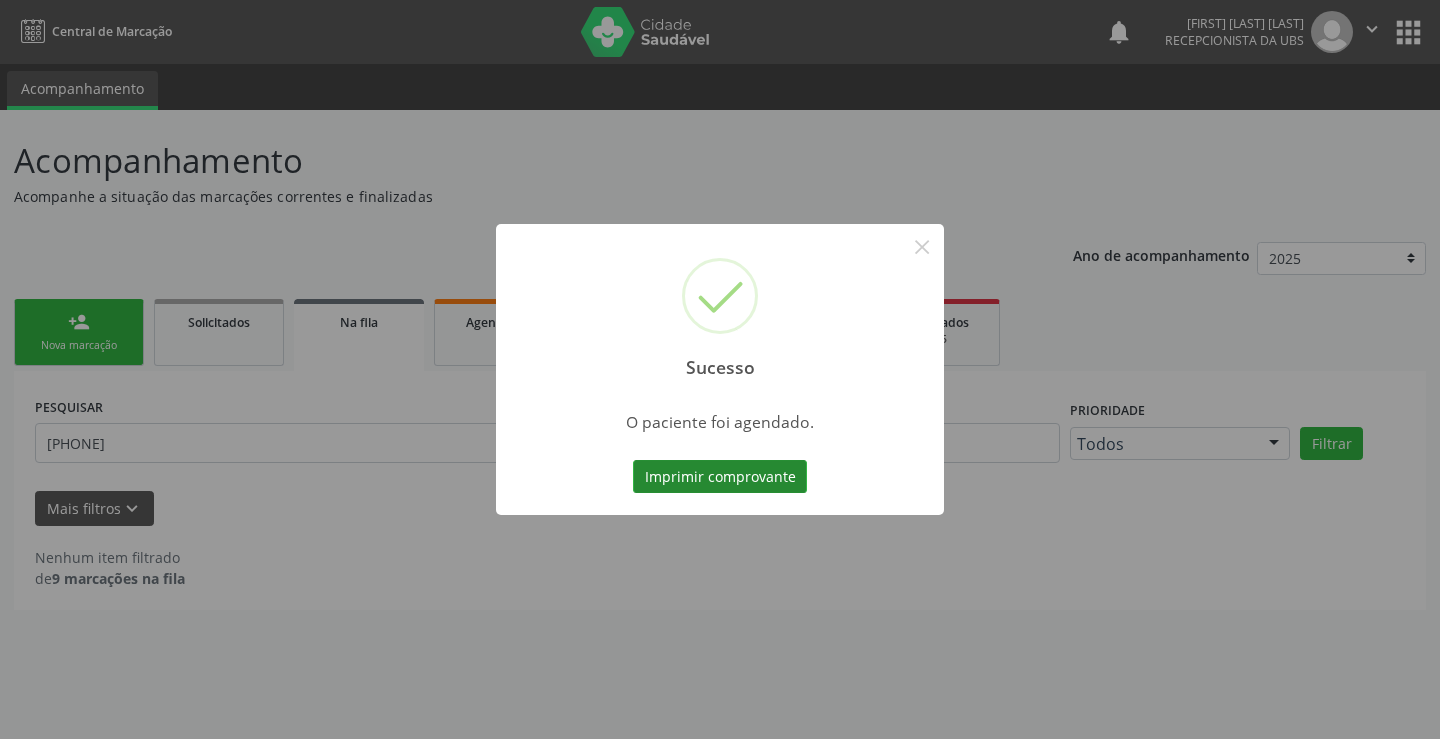 click on "Imprimir comprovante" at bounding box center (720, 477) 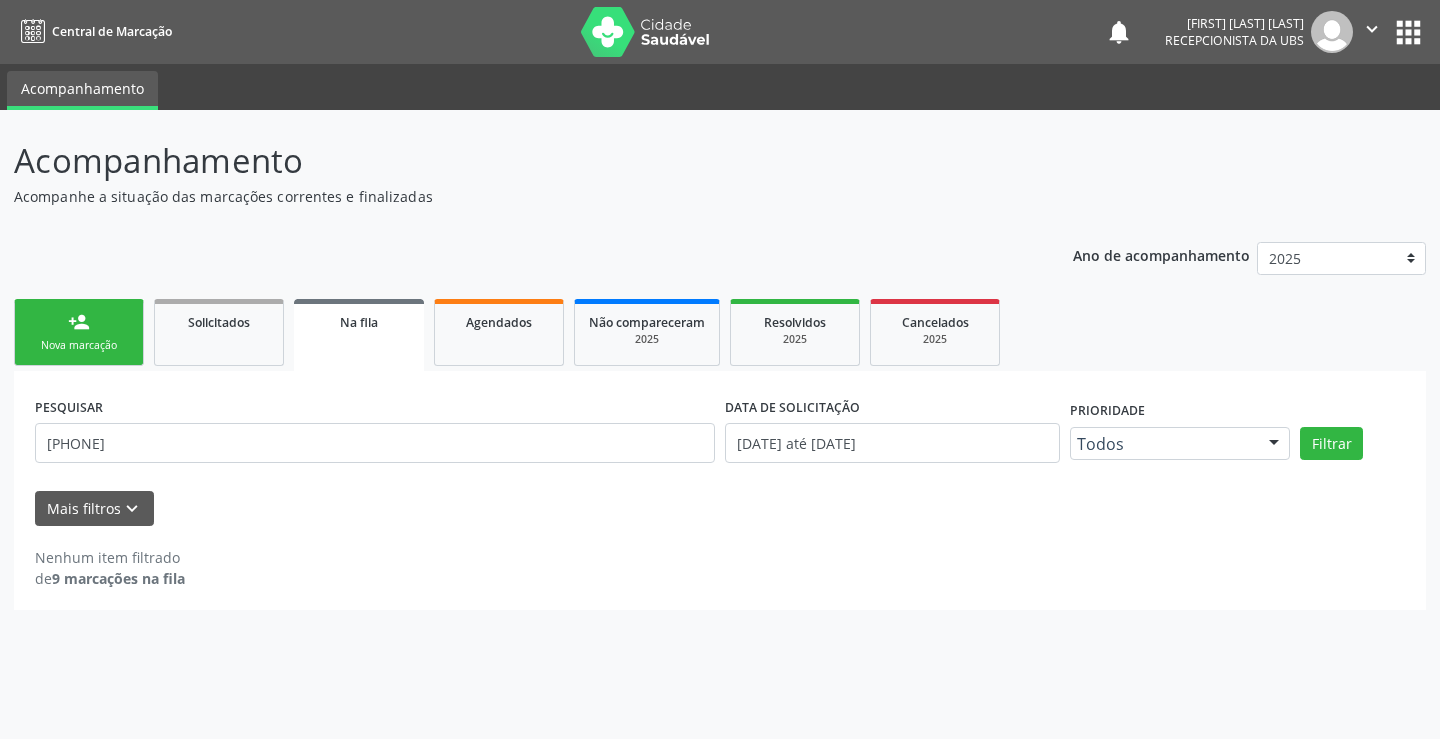 click on "person_add
Nova marcação" at bounding box center [79, 332] 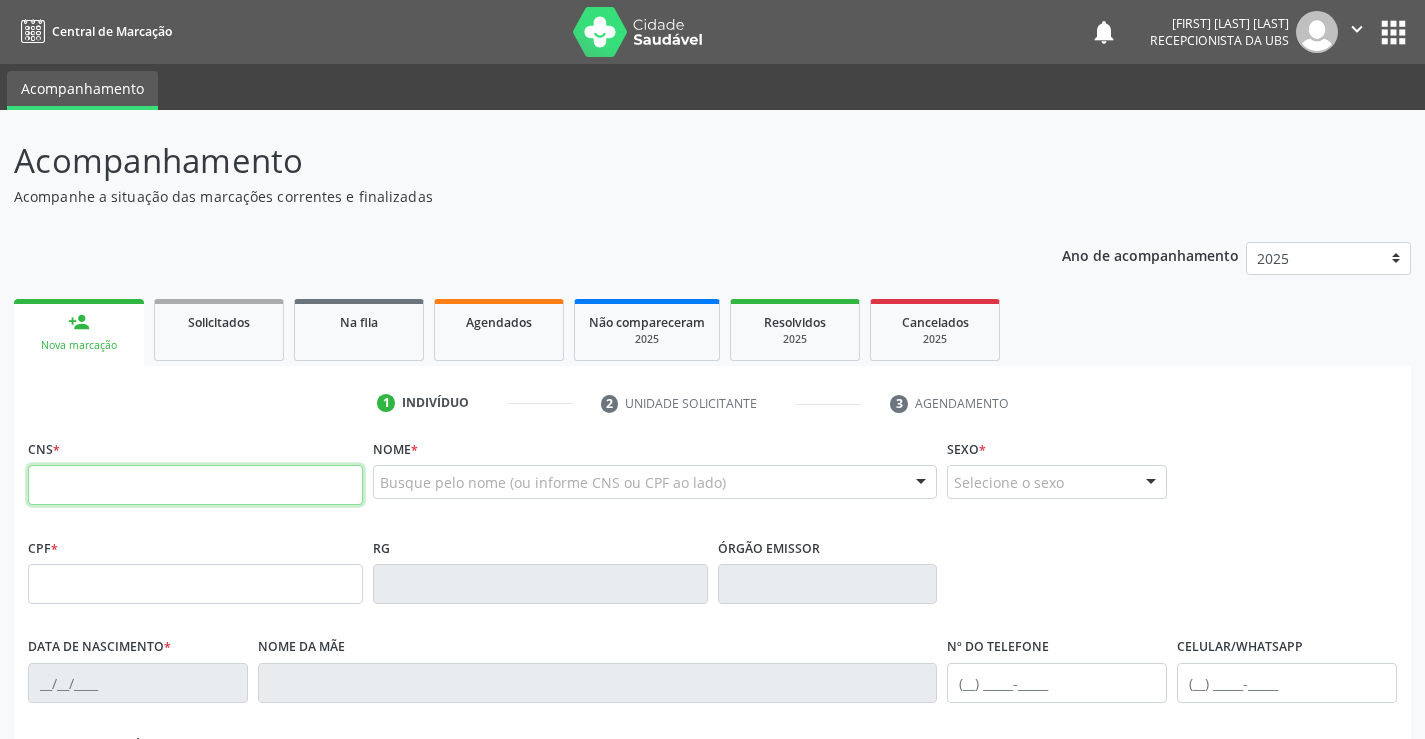 click at bounding box center (195, 485) 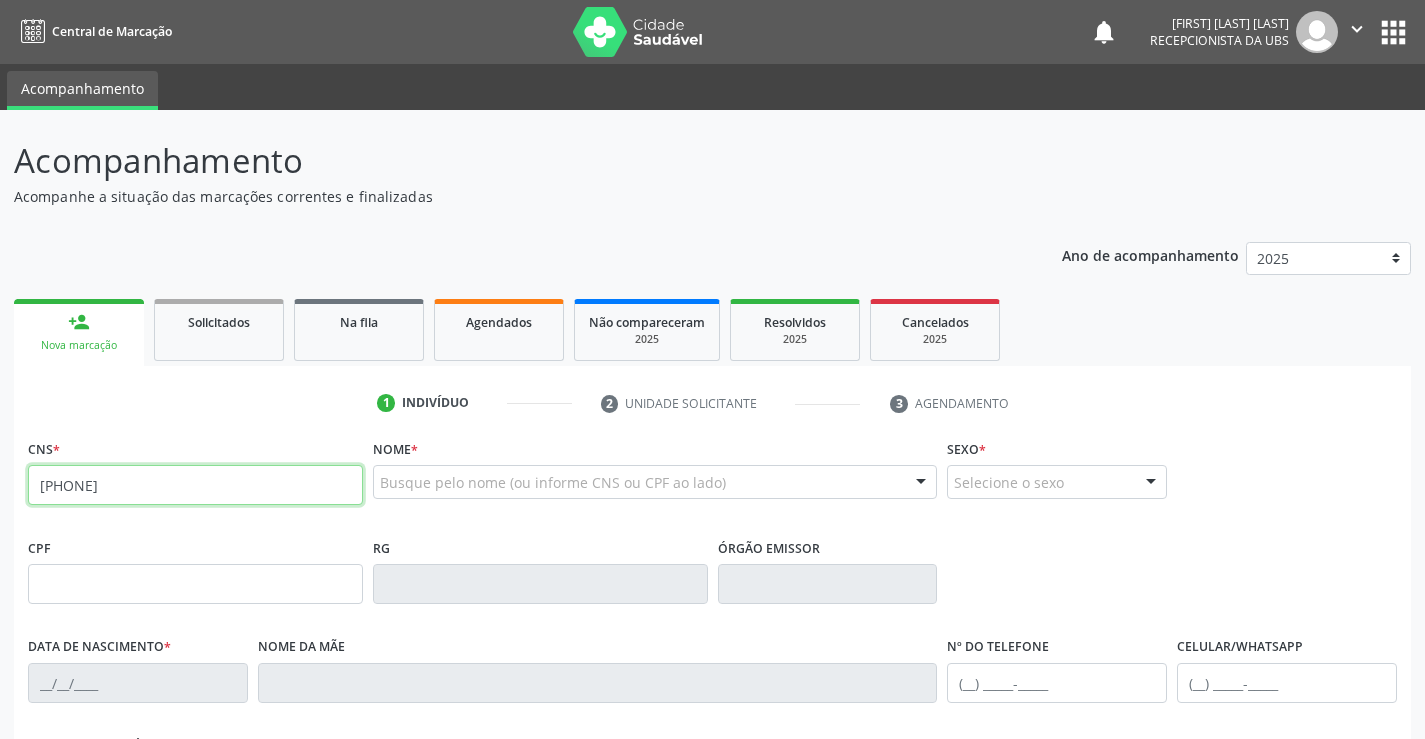 click on "702 4055 4775 222" at bounding box center [195, 485] 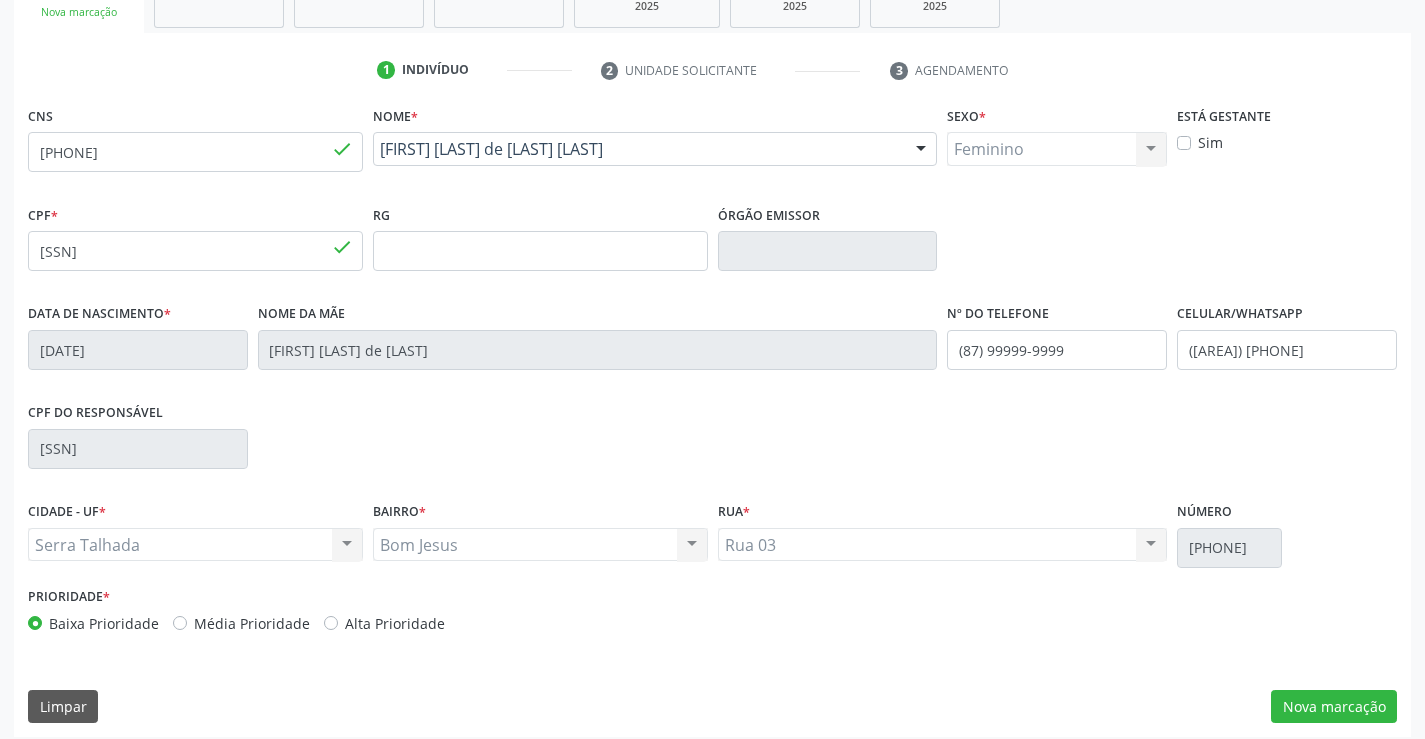 scroll, scrollTop: 345, scrollLeft: 0, axis: vertical 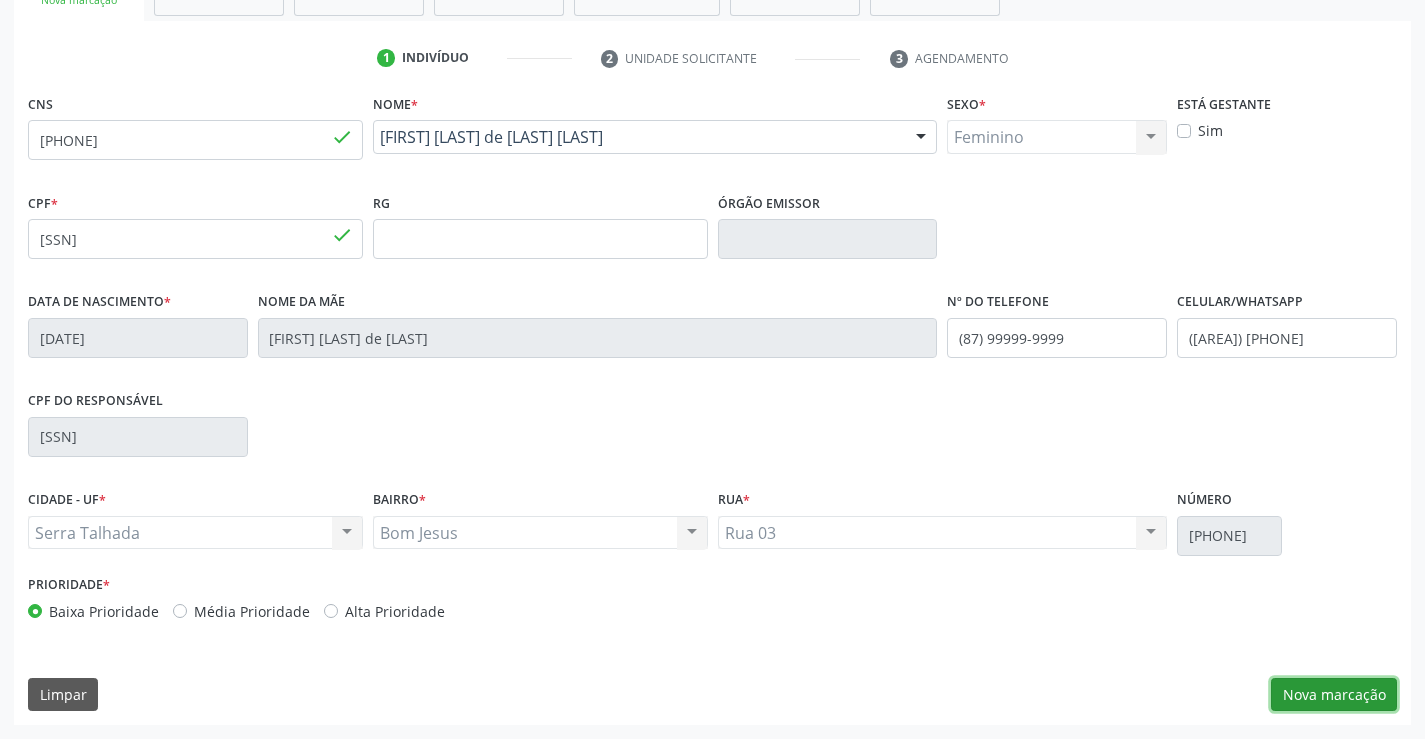 click on "Nova marcação" at bounding box center [1334, 695] 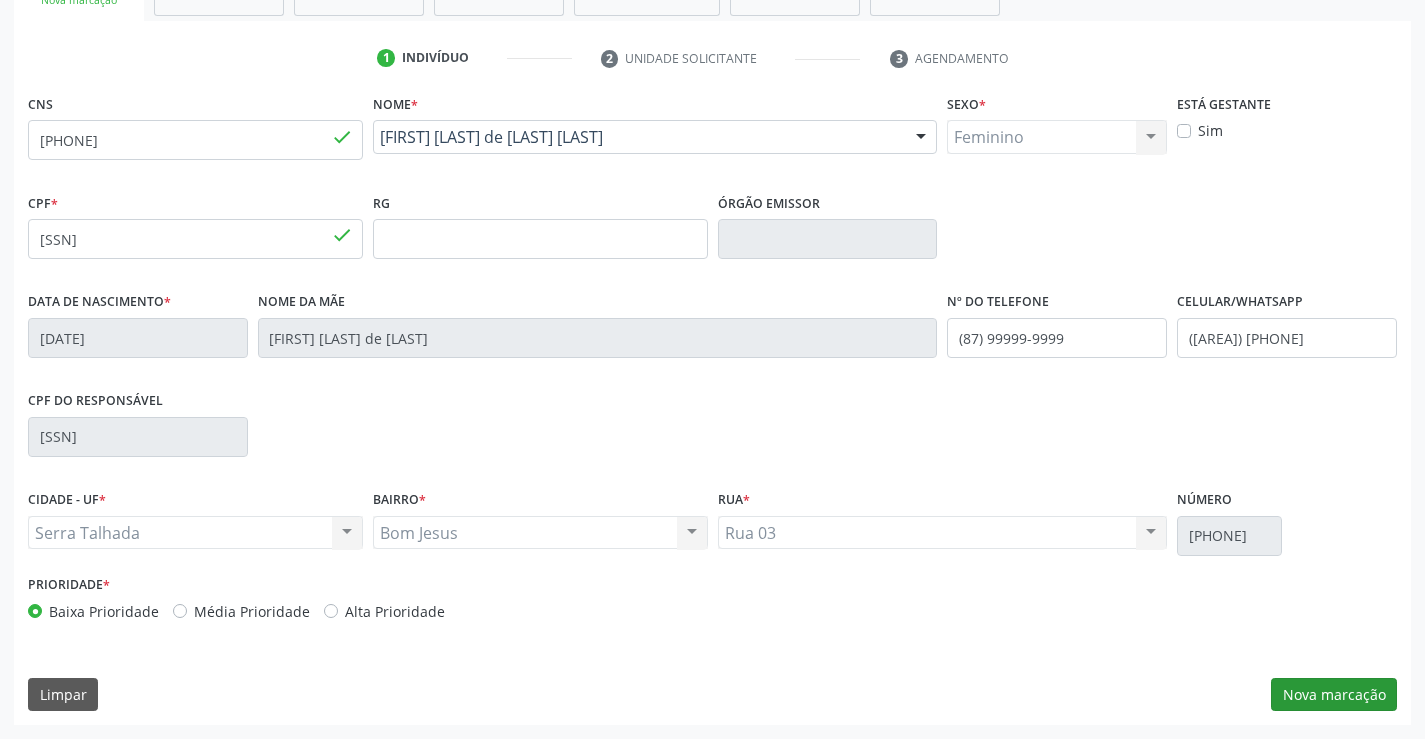 scroll, scrollTop: 167, scrollLeft: 0, axis: vertical 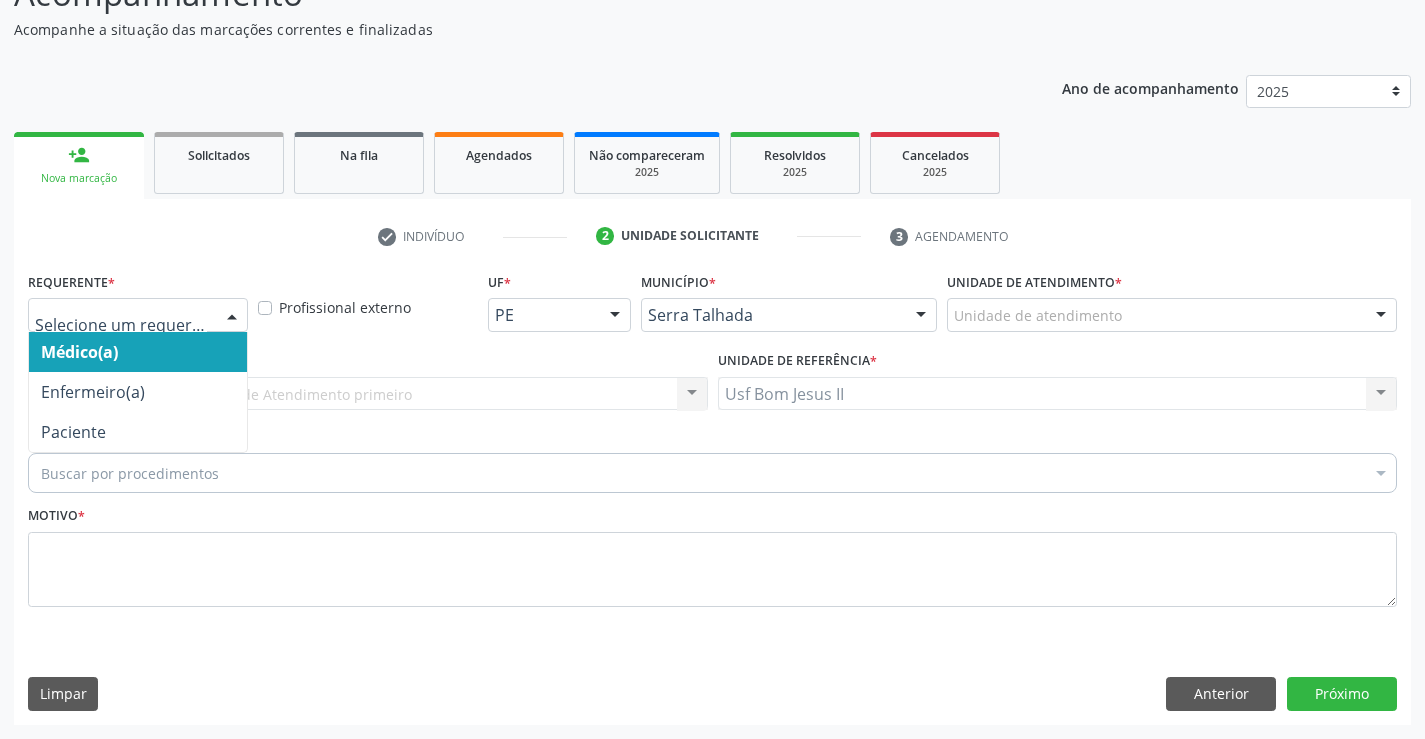 click at bounding box center [232, 316] 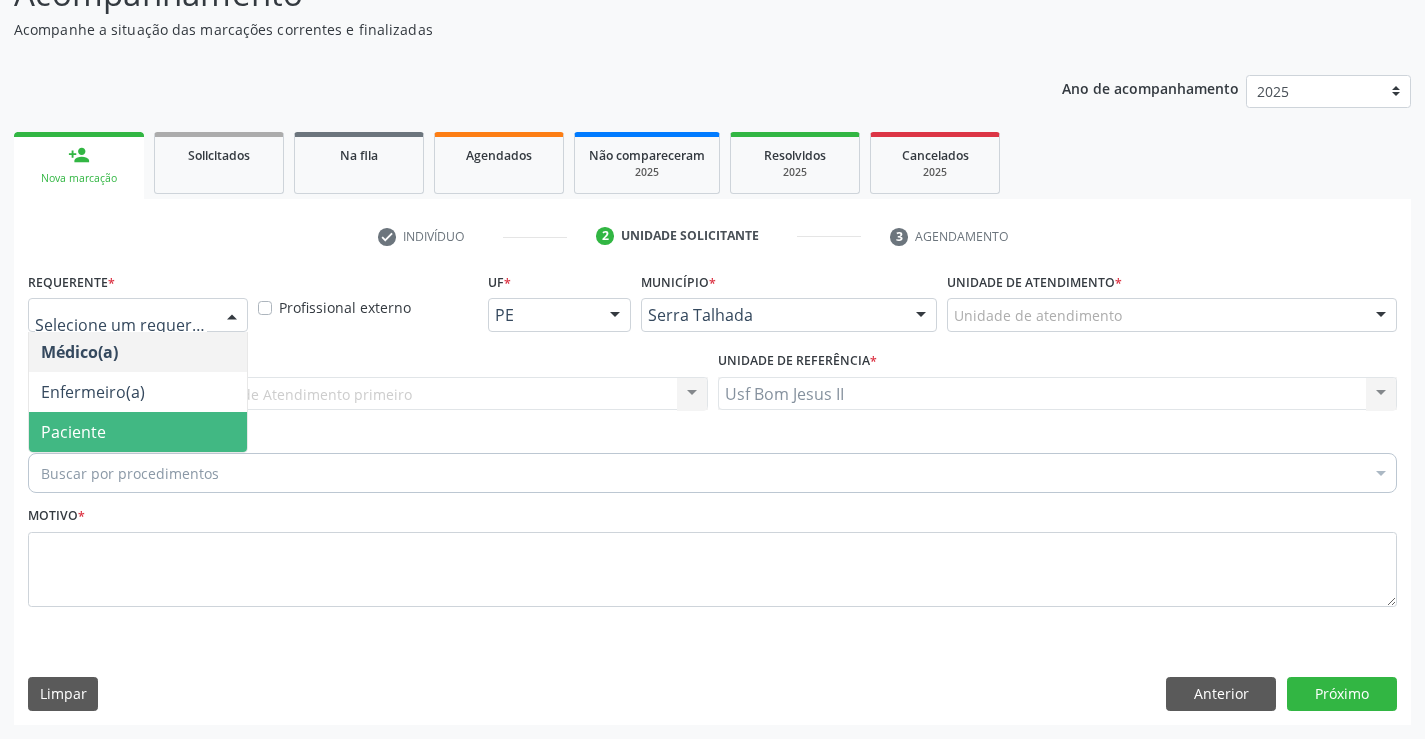 click on "Paciente" at bounding box center (73, 432) 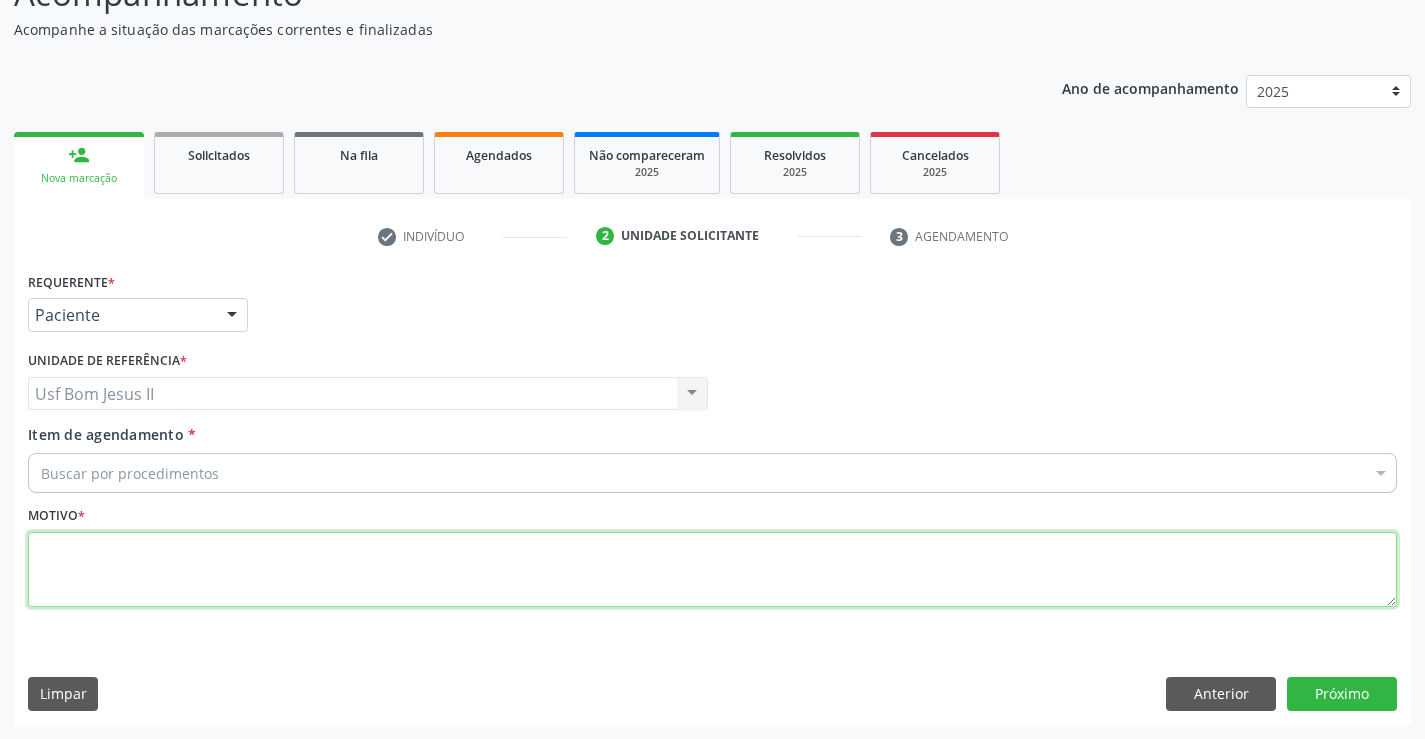 click at bounding box center (712, 570) 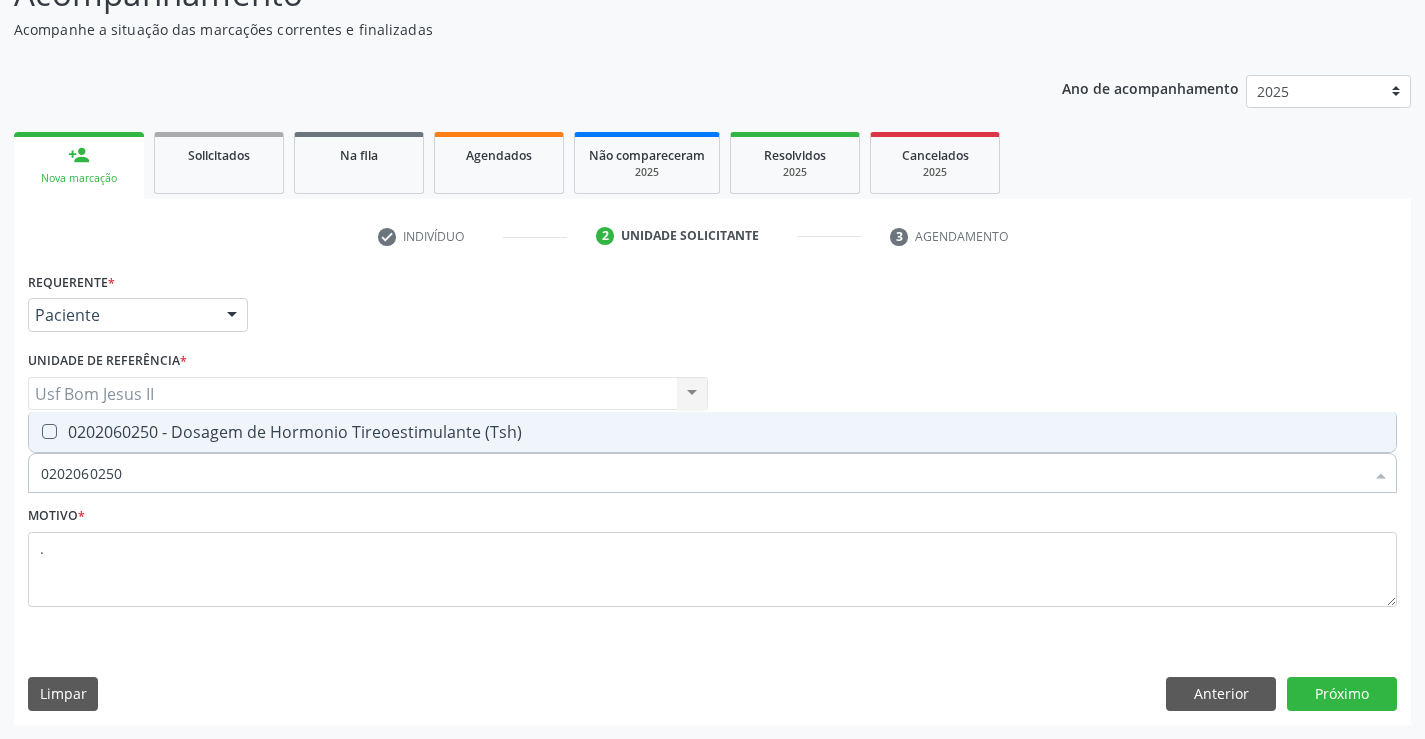 click on "0202060250 - Dosagem de Hormonio Tireoestimulante (Tsh)" at bounding box center (712, 432) 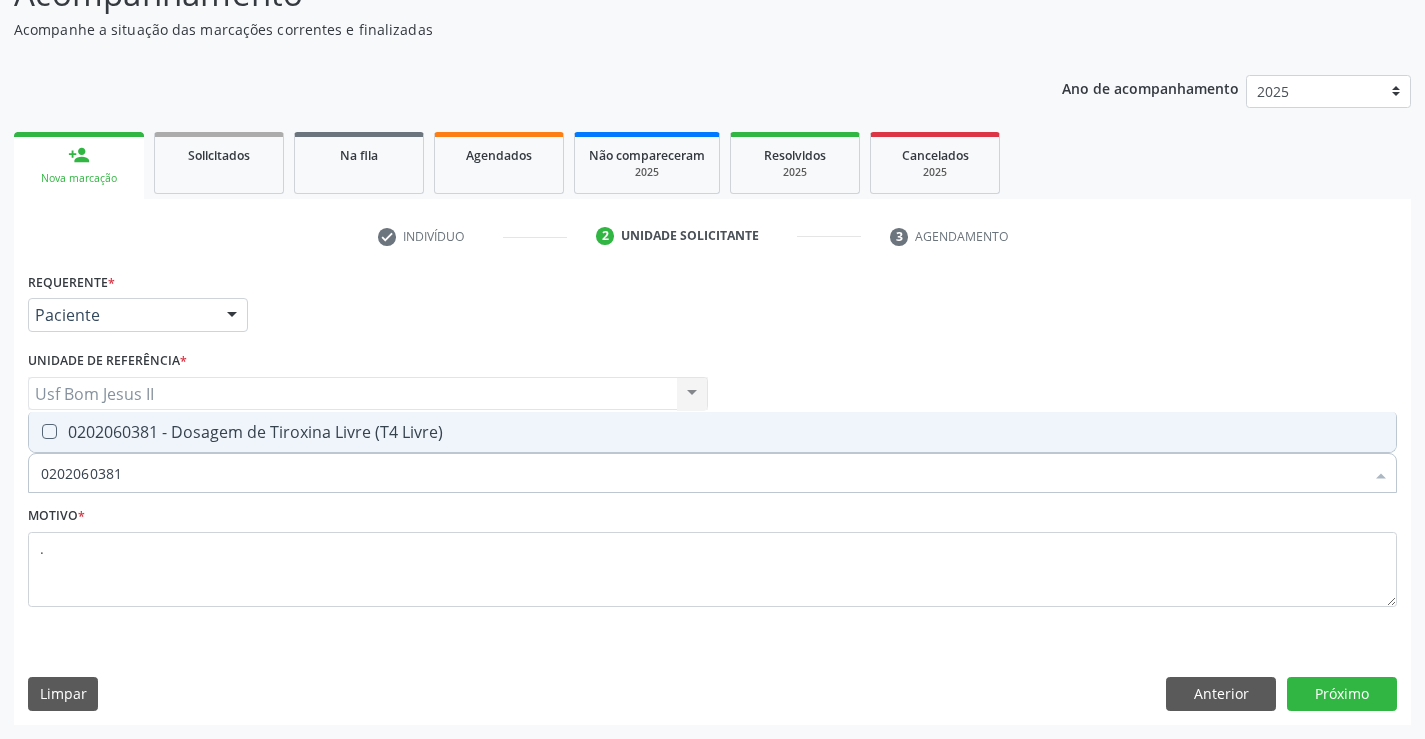 click on "0202060381 - Dosagem de Tiroxina Livre (T4 Livre)" at bounding box center [712, 432] 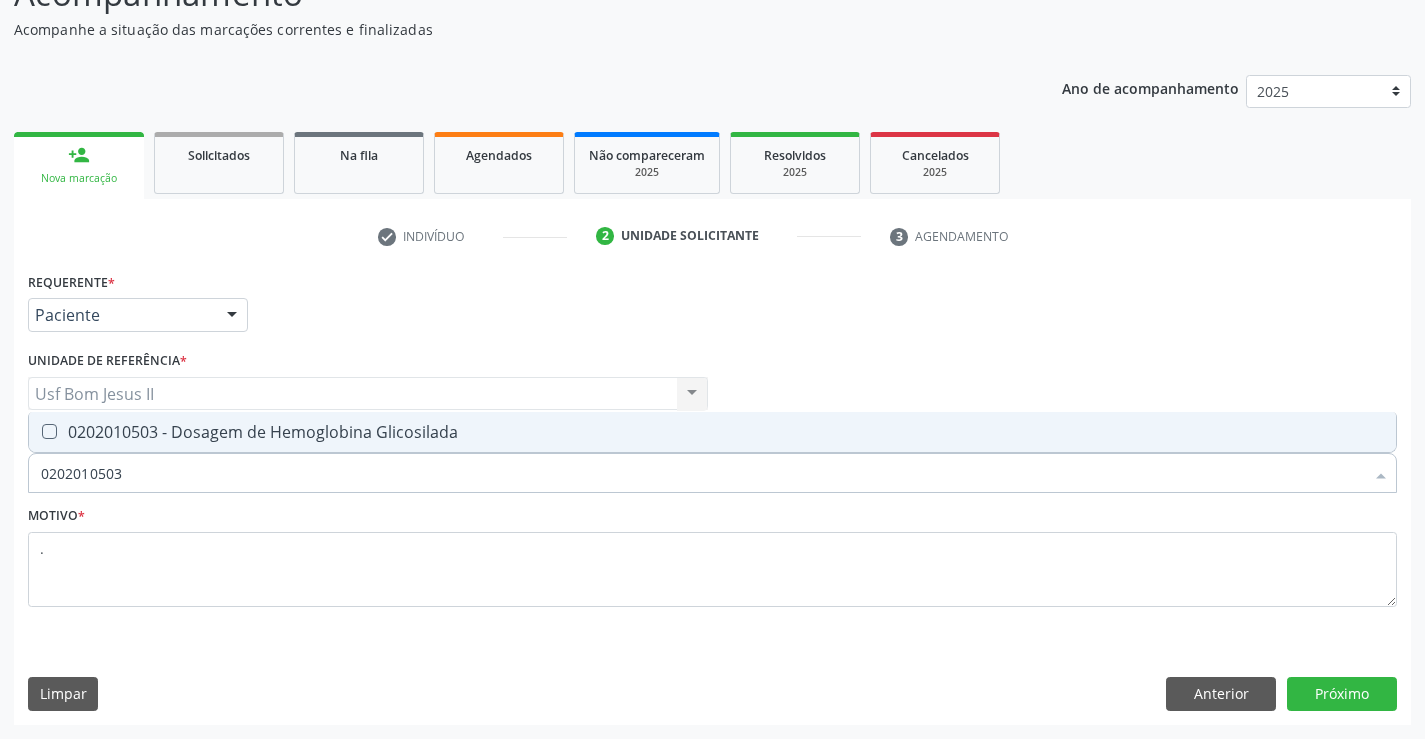 click on "0202010503 - Dosagem de Hemoglobina Glicosilada" at bounding box center [712, 432] 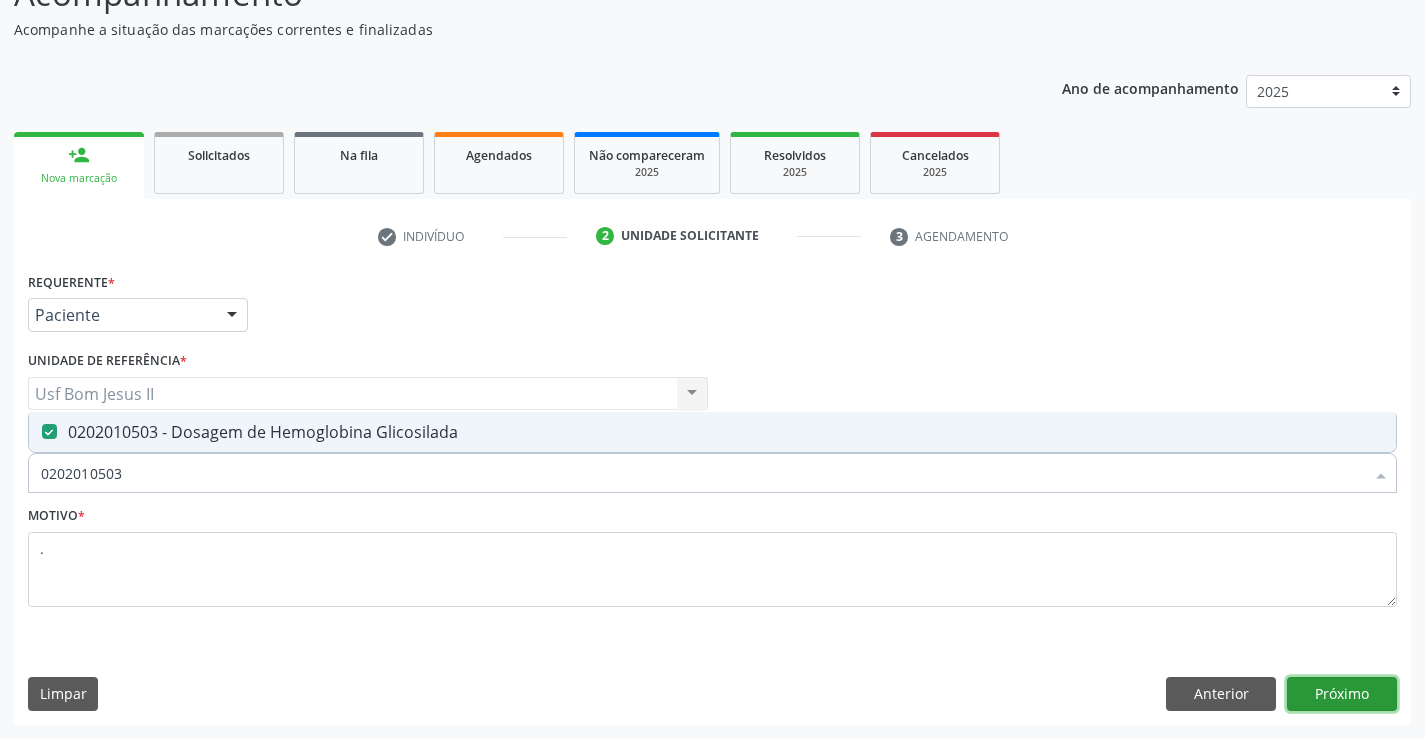click on "Próximo" at bounding box center [1342, 694] 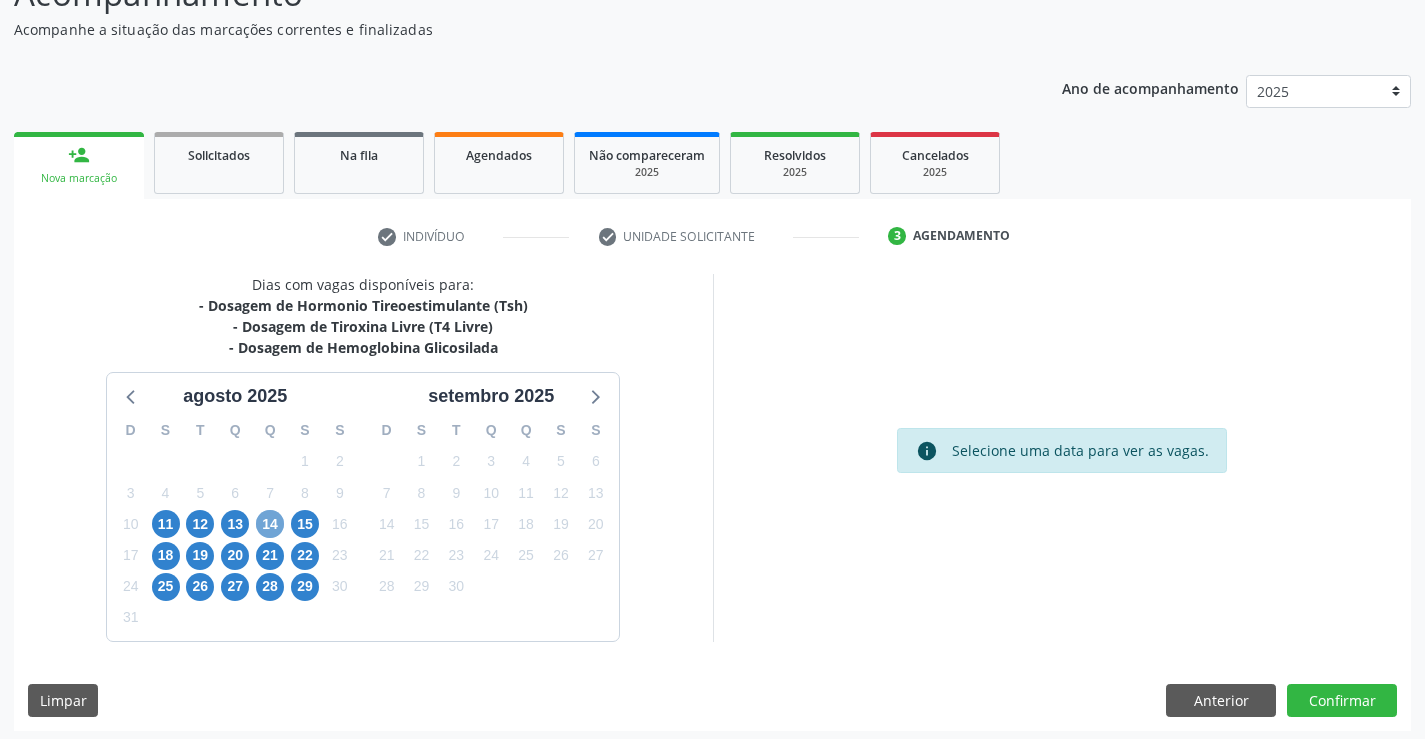 click on "14" at bounding box center [270, 524] 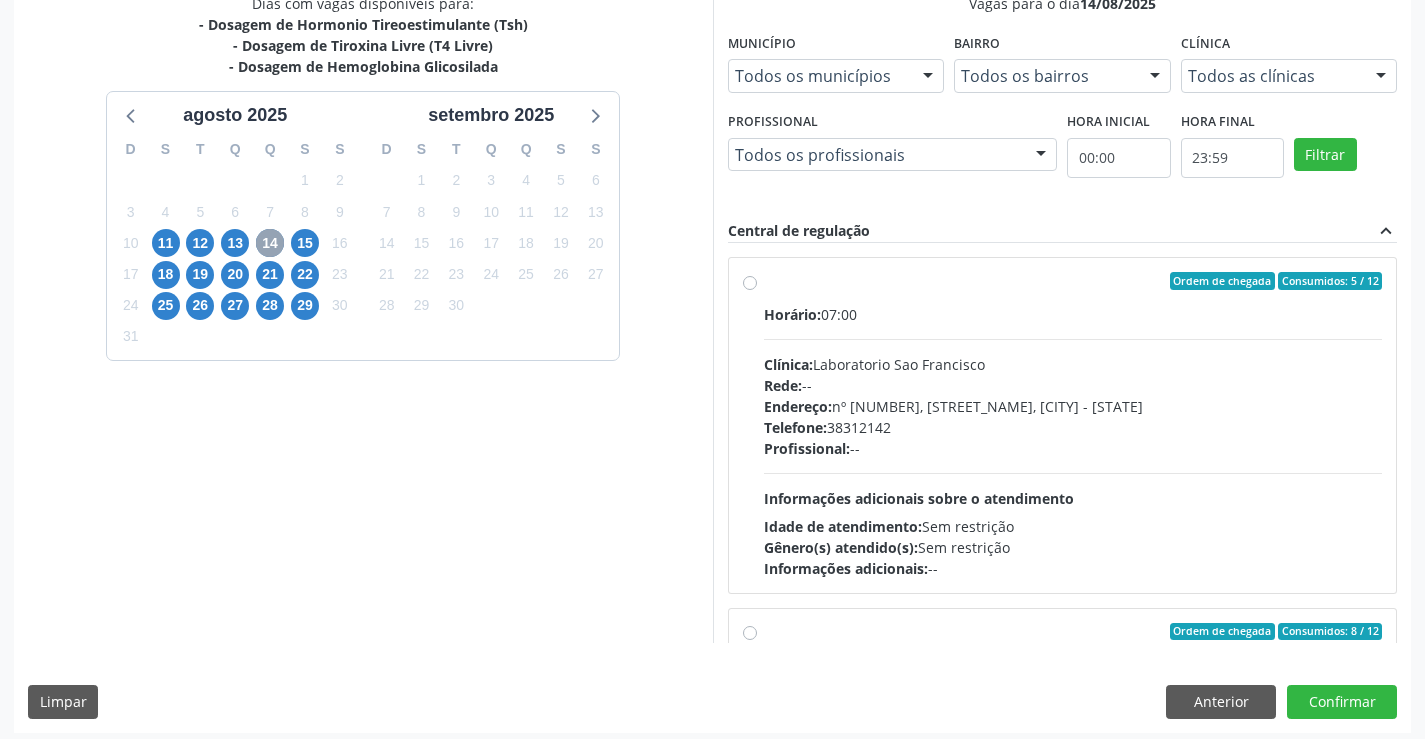 scroll, scrollTop: 456, scrollLeft: 0, axis: vertical 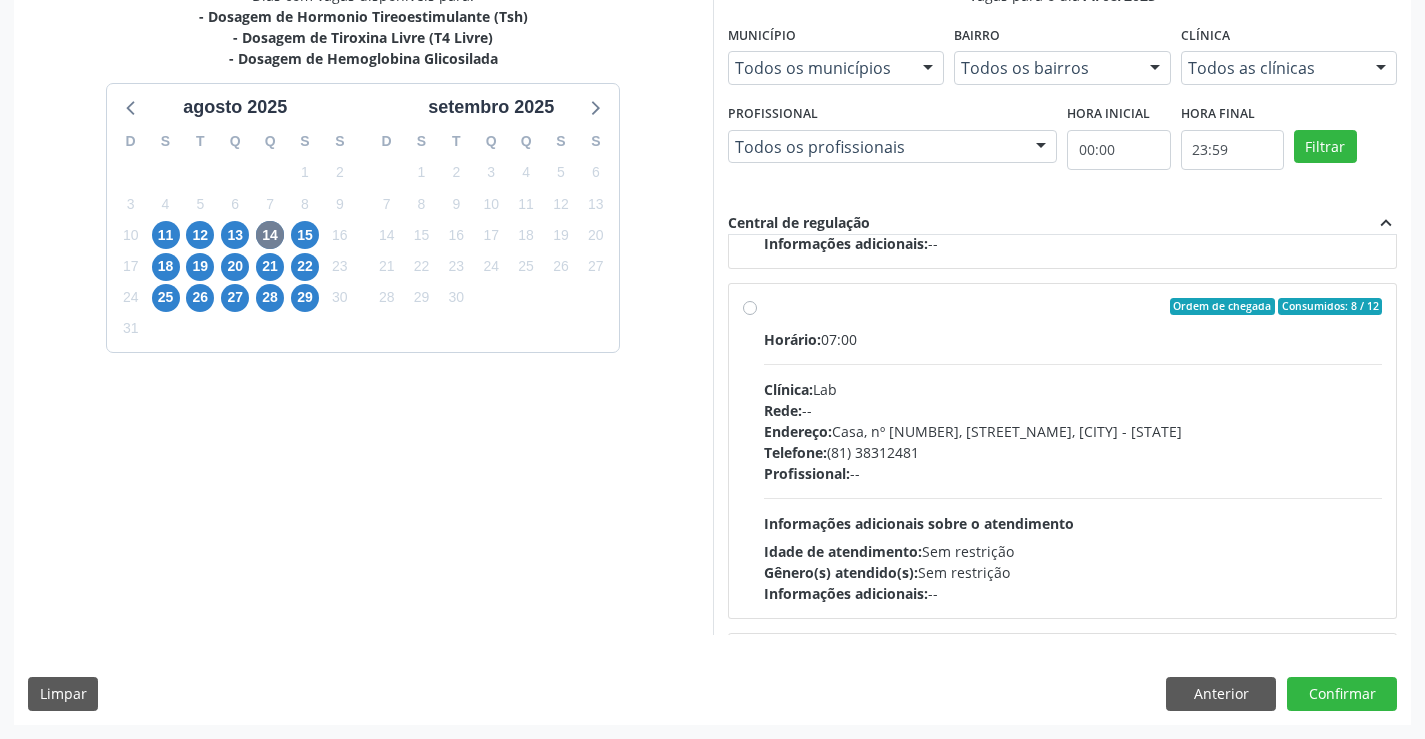 click on "Ordem de chegada
Consumidos: 8 / 12
Horário:   07:00
Clínica:  Lab
Rede:
--
Endereço:   Casa, nº 1037, N S da Penha, Serra Talhada - PE
Telefone:   (81) 38312481
Profissional:
--
Informações adicionais sobre o atendimento
Idade de atendimento:
Sem restrição
Gênero(s) atendido(s):
Sem restrição
Informações adicionais:
--" at bounding box center [1073, 451] 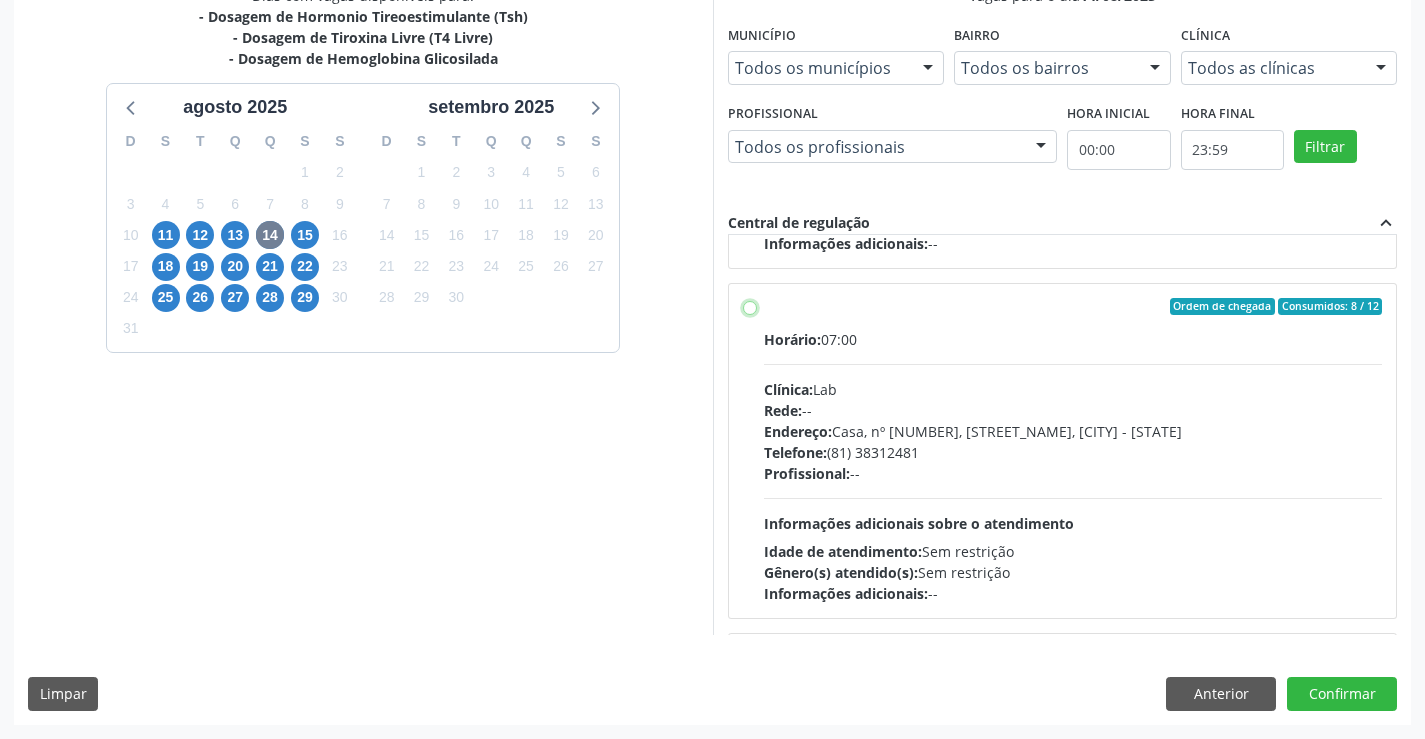 click on "Ordem de chegada
Consumidos: 8 / 12
Horário:   07:00
Clínica:  Lab
Rede:
--
Endereço:   Casa, nº 1037, N S da Penha, Serra Talhada - PE
Telefone:   (81) 38312481
Profissional:
--
Informações adicionais sobre o atendimento
Idade de atendimento:
Sem restrição
Gênero(s) atendido(s):
Sem restrição
Informações adicionais:
--" at bounding box center (750, 307) 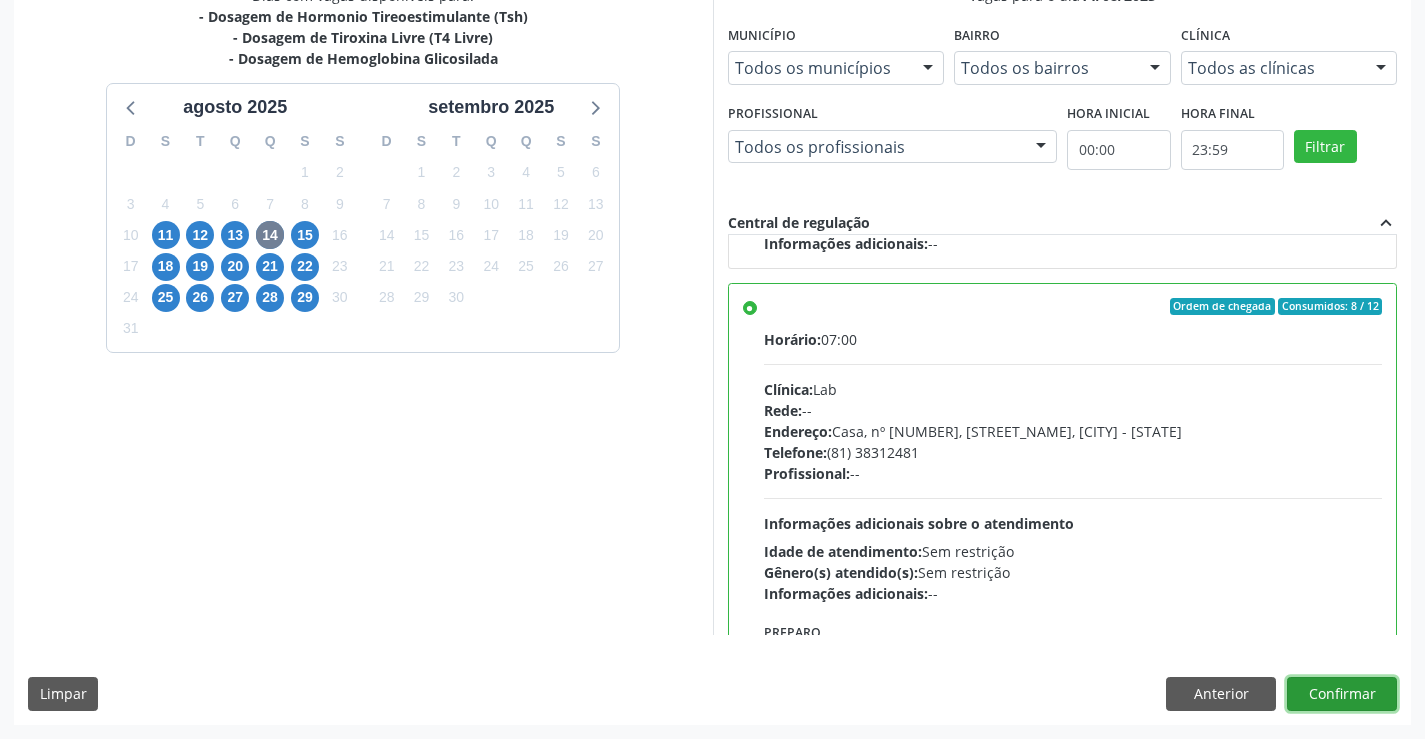 click on "Confirmar" at bounding box center (1342, 694) 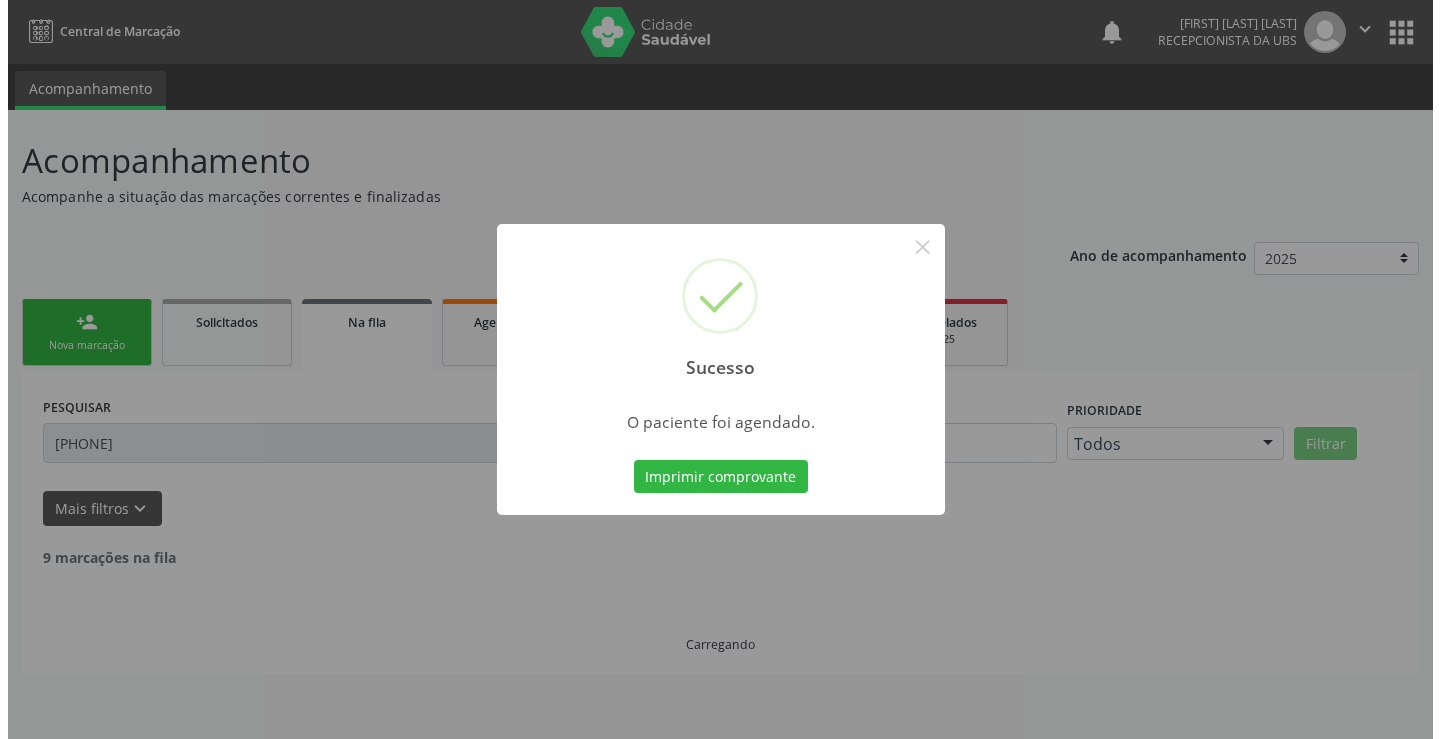 scroll, scrollTop: 0, scrollLeft: 0, axis: both 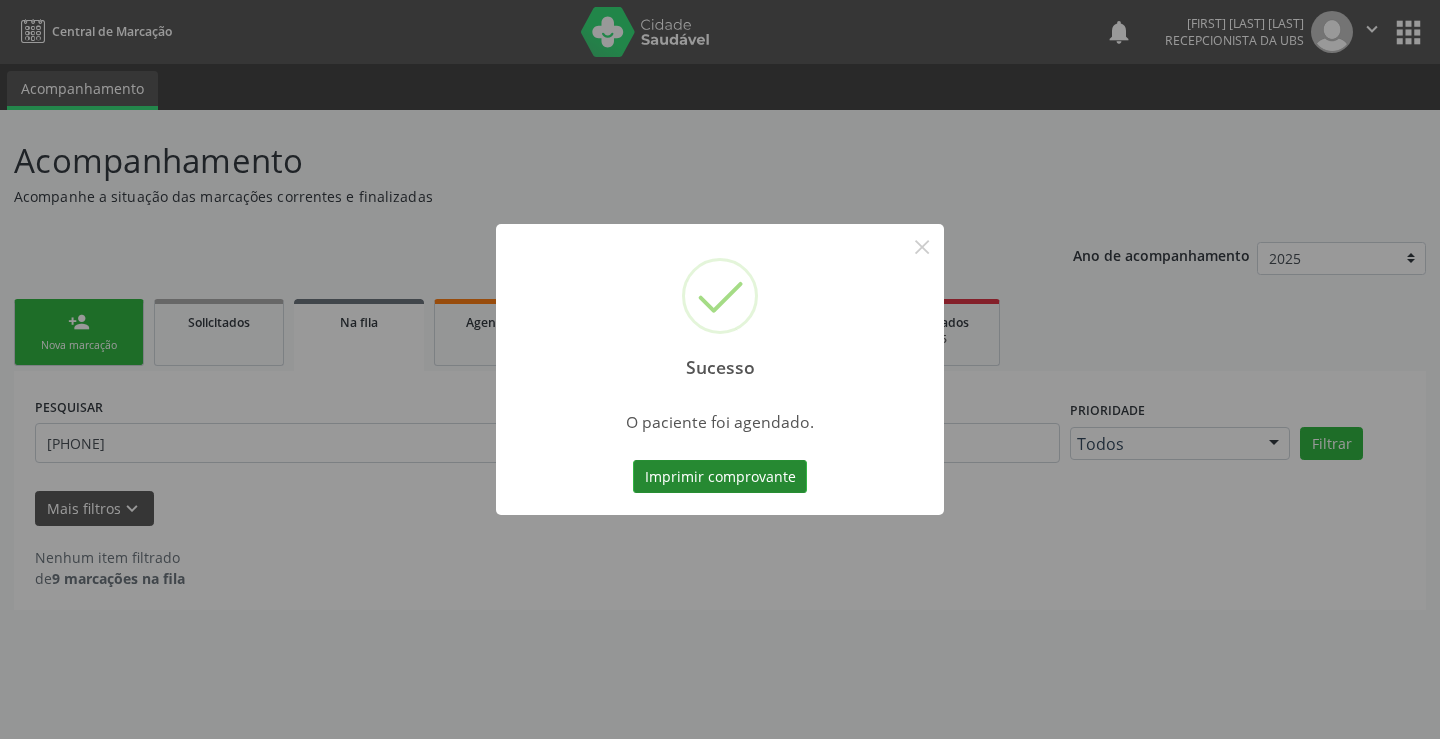 click on "Imprimir comprovante" at bounding box center (720, 477) 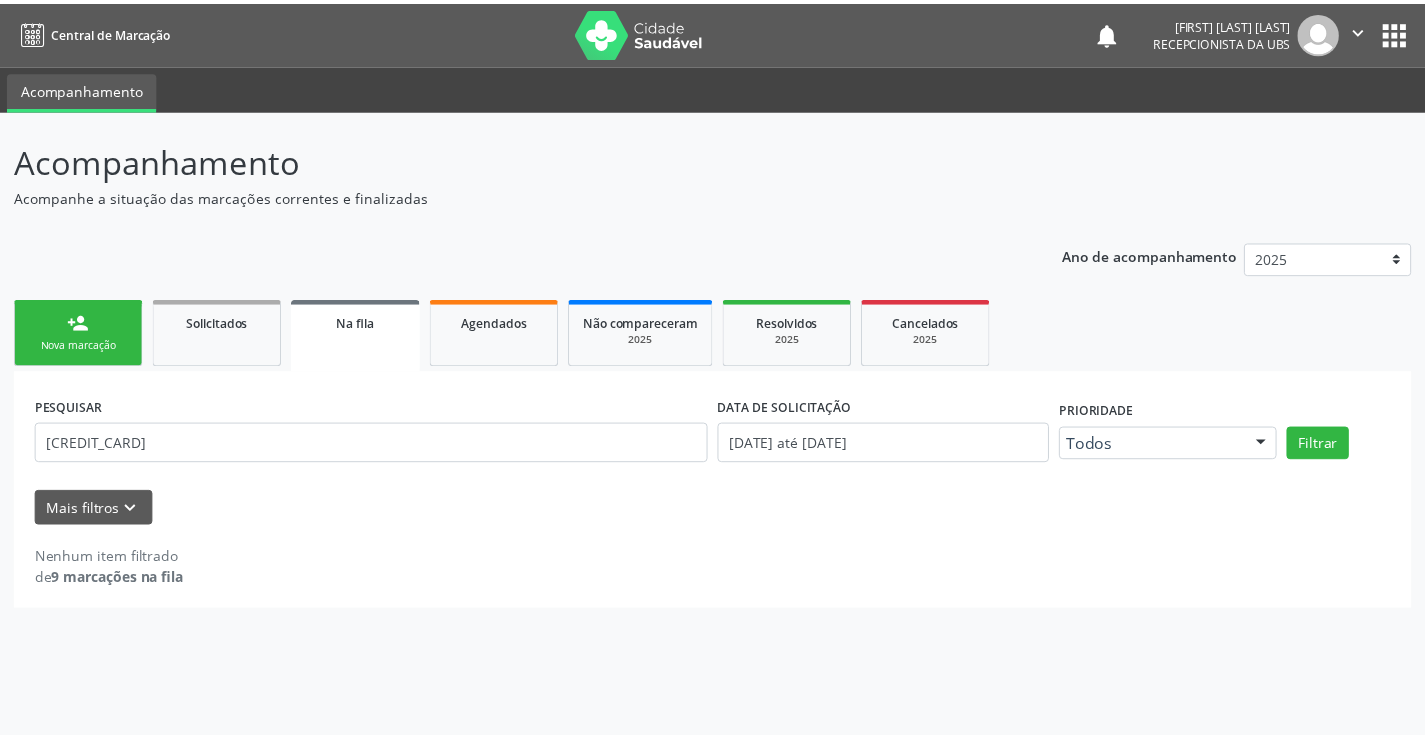 scroll, scrollTop: 0, scrollLeft: 0, axis: both 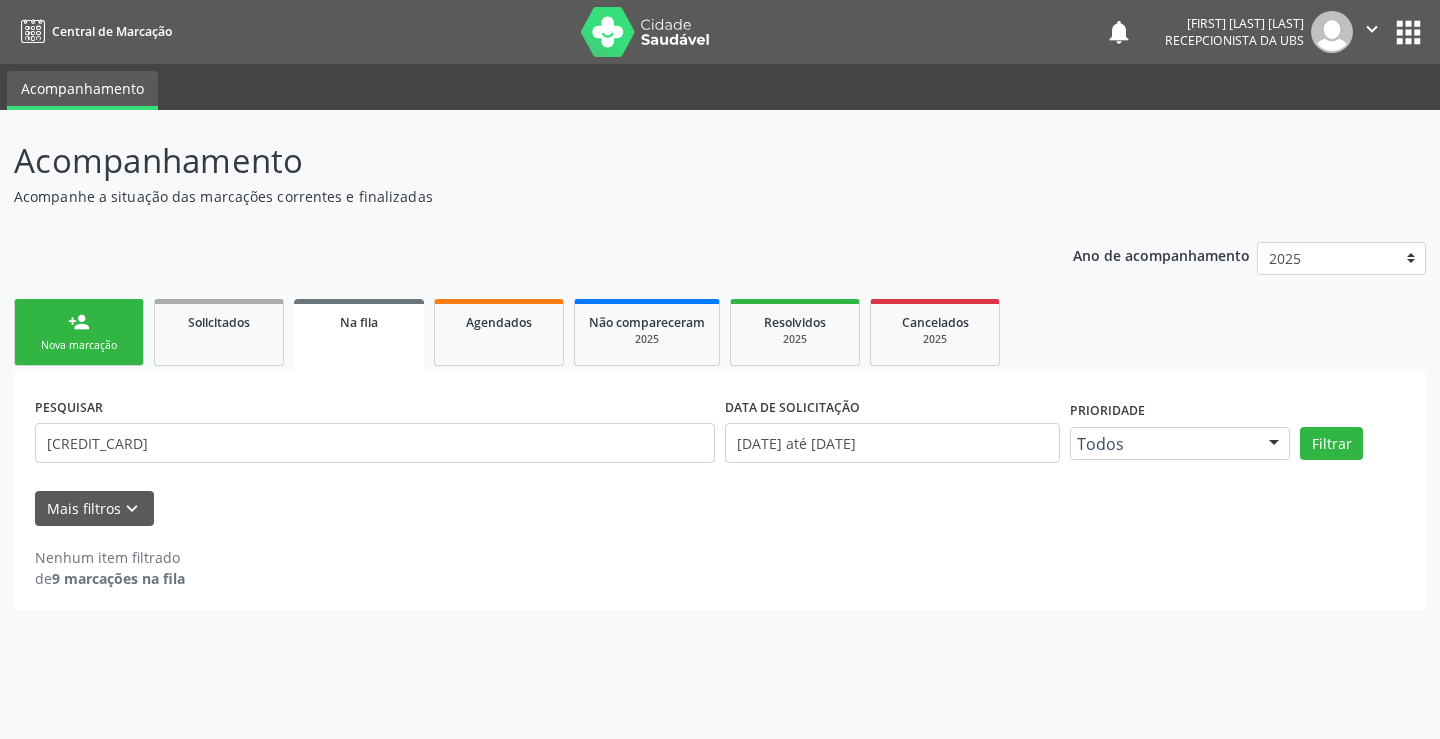 click on "person_add
Nova marcação" at bounding box center [79, 332] 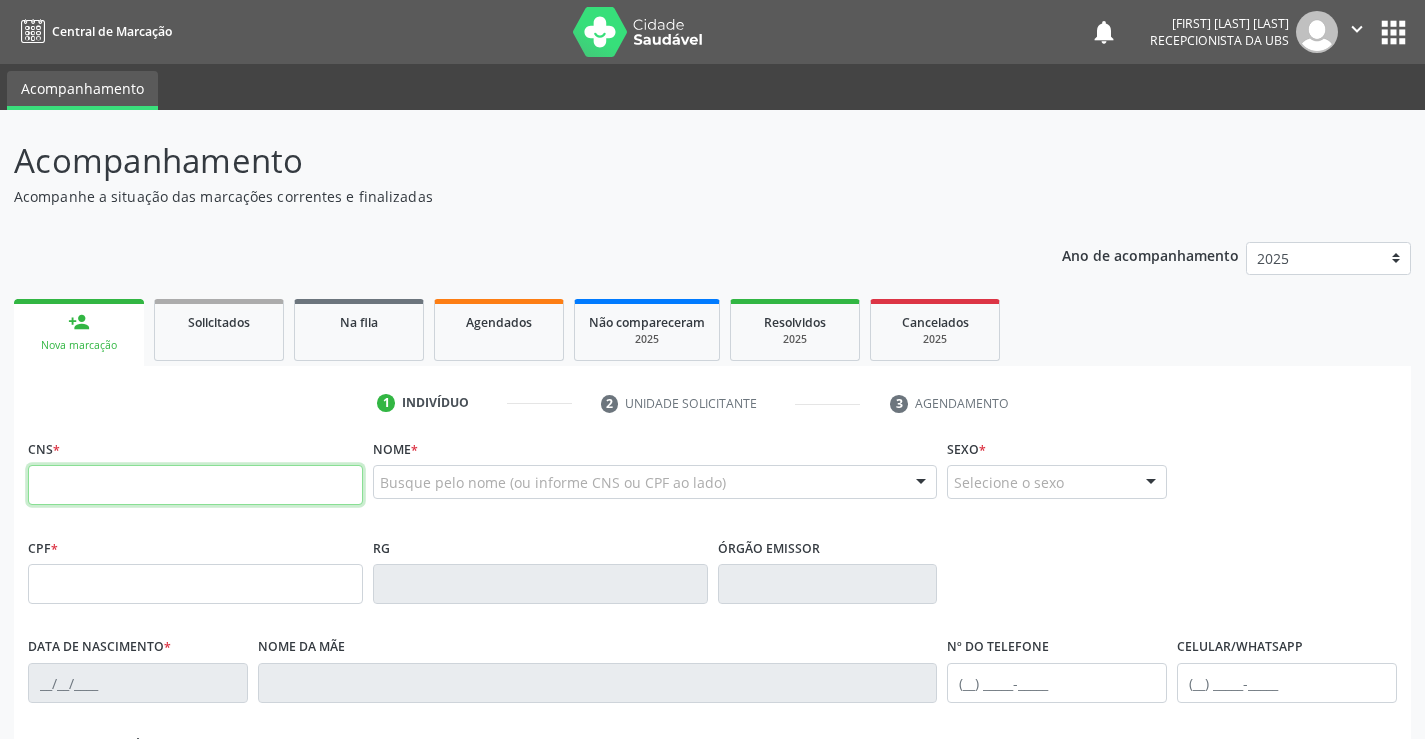 click at bounding box center [195, 485] 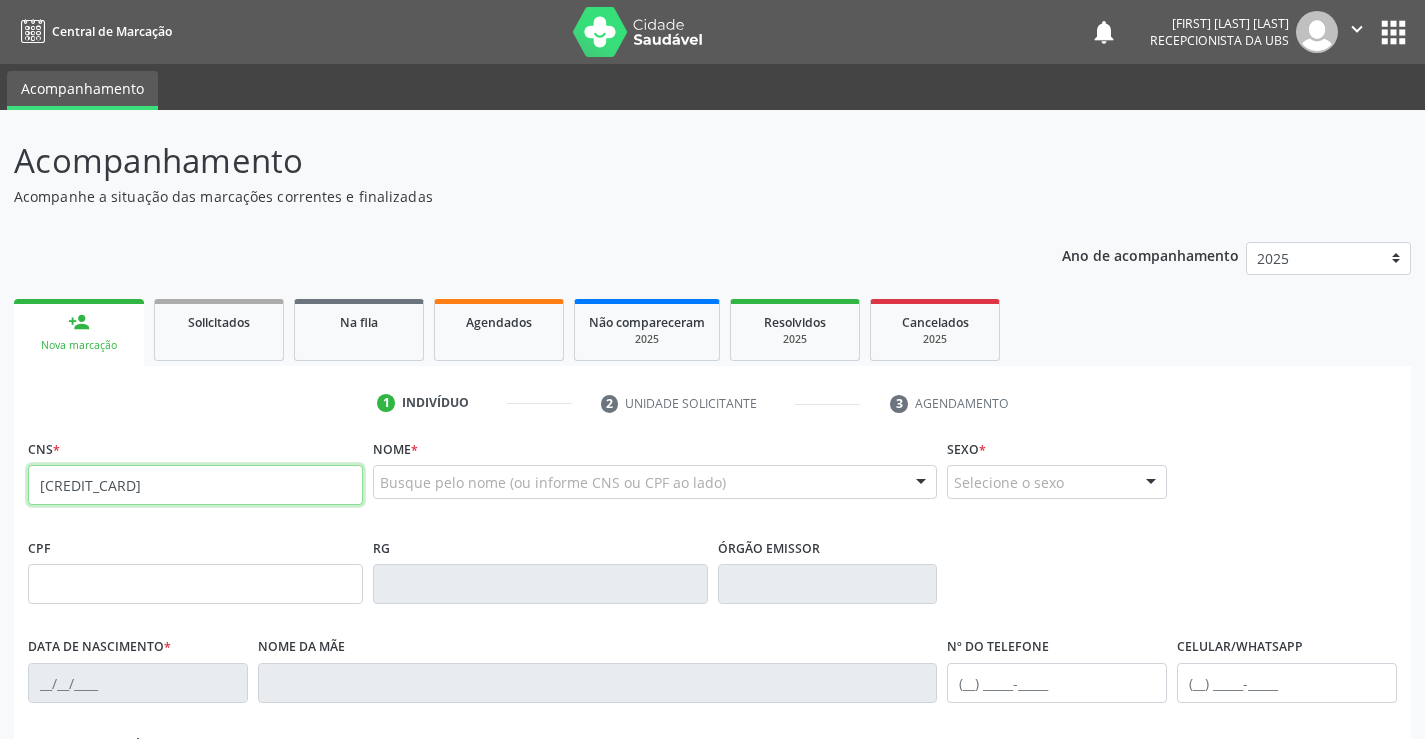 type on "[CREDIT_CARD]" 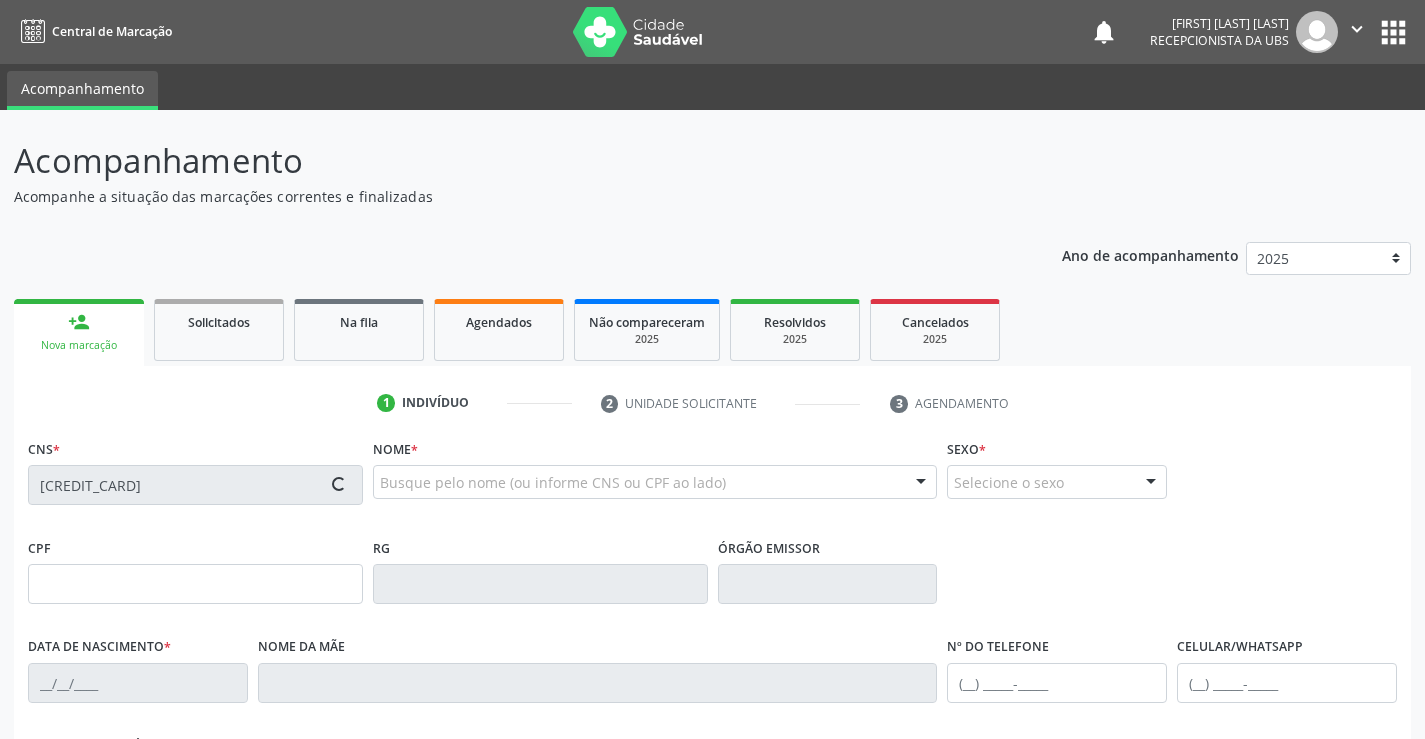 type on "[DATE]" 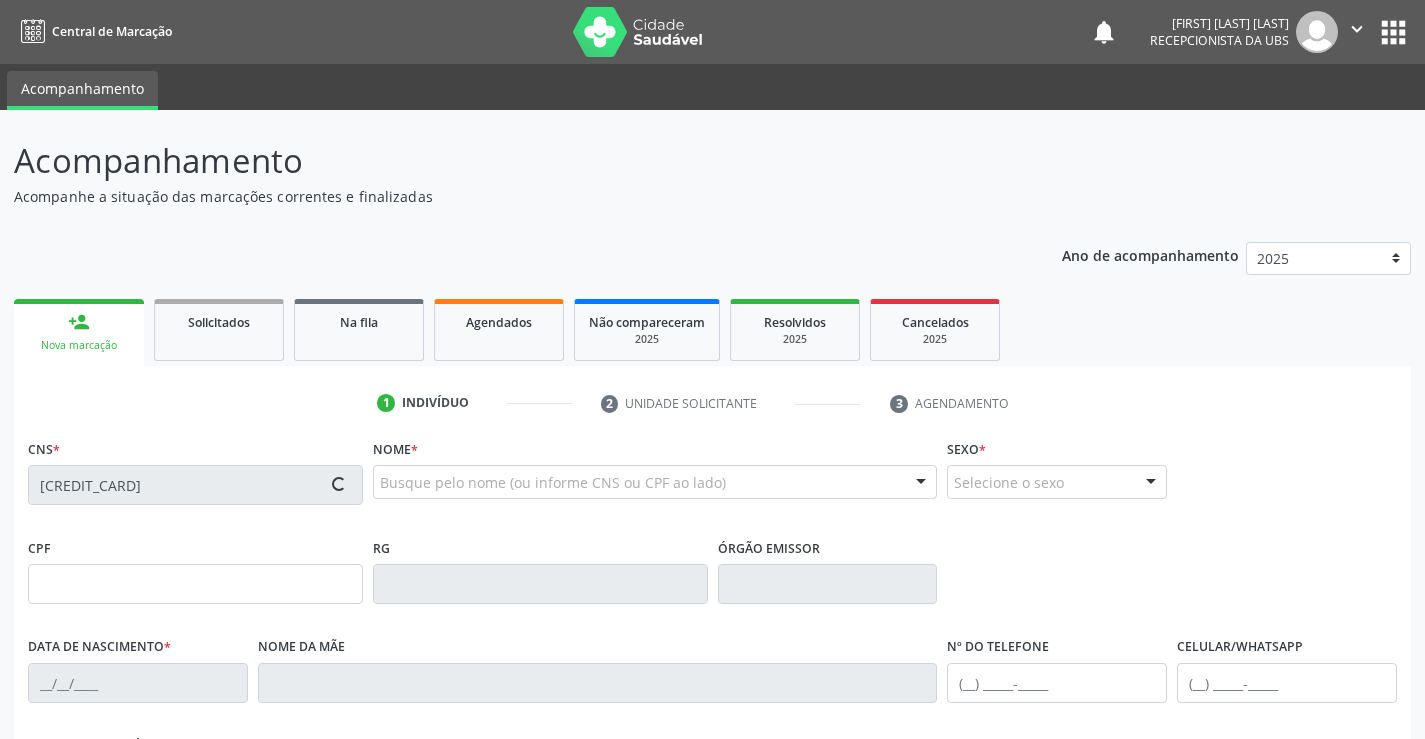 type on "[FIRST] [LAST] [LAST]" 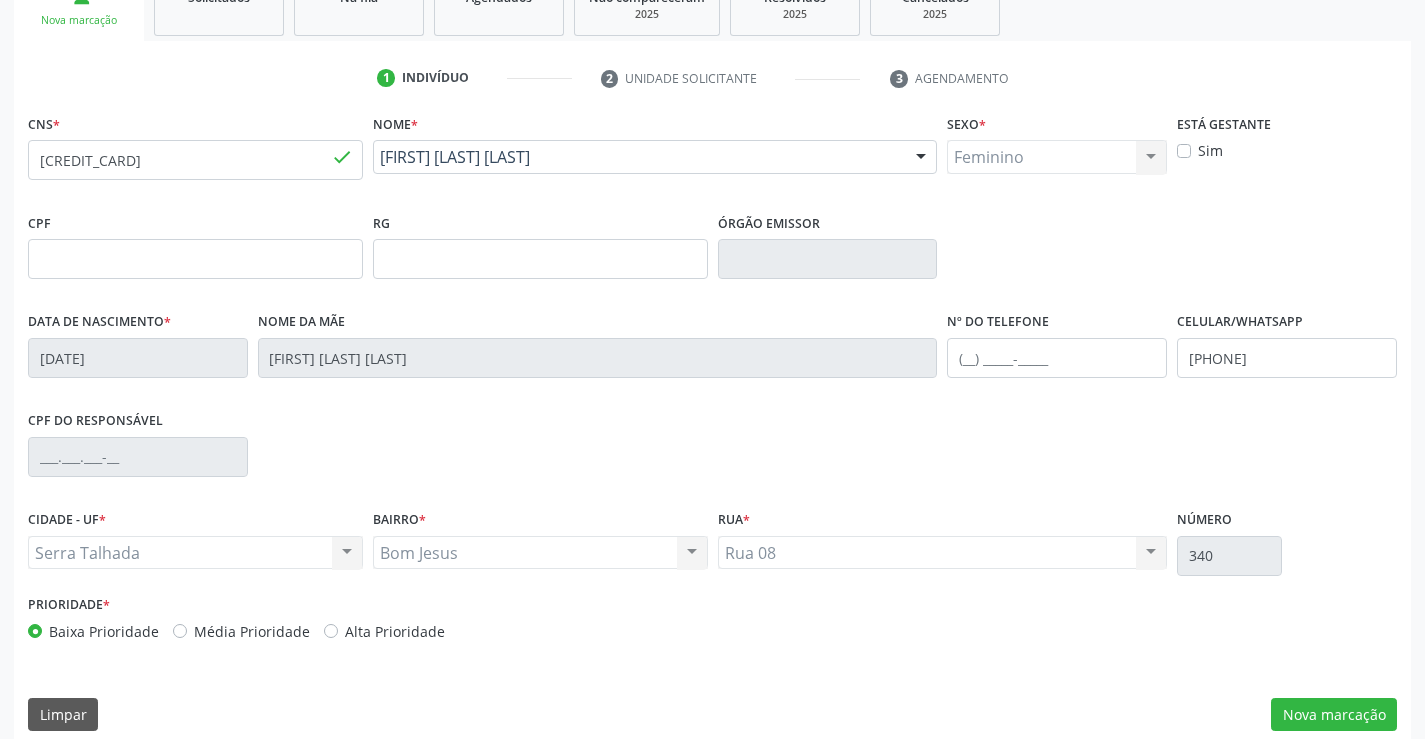 scroll, scrollTop: 345, scrollLeft: 0, axis: vertical 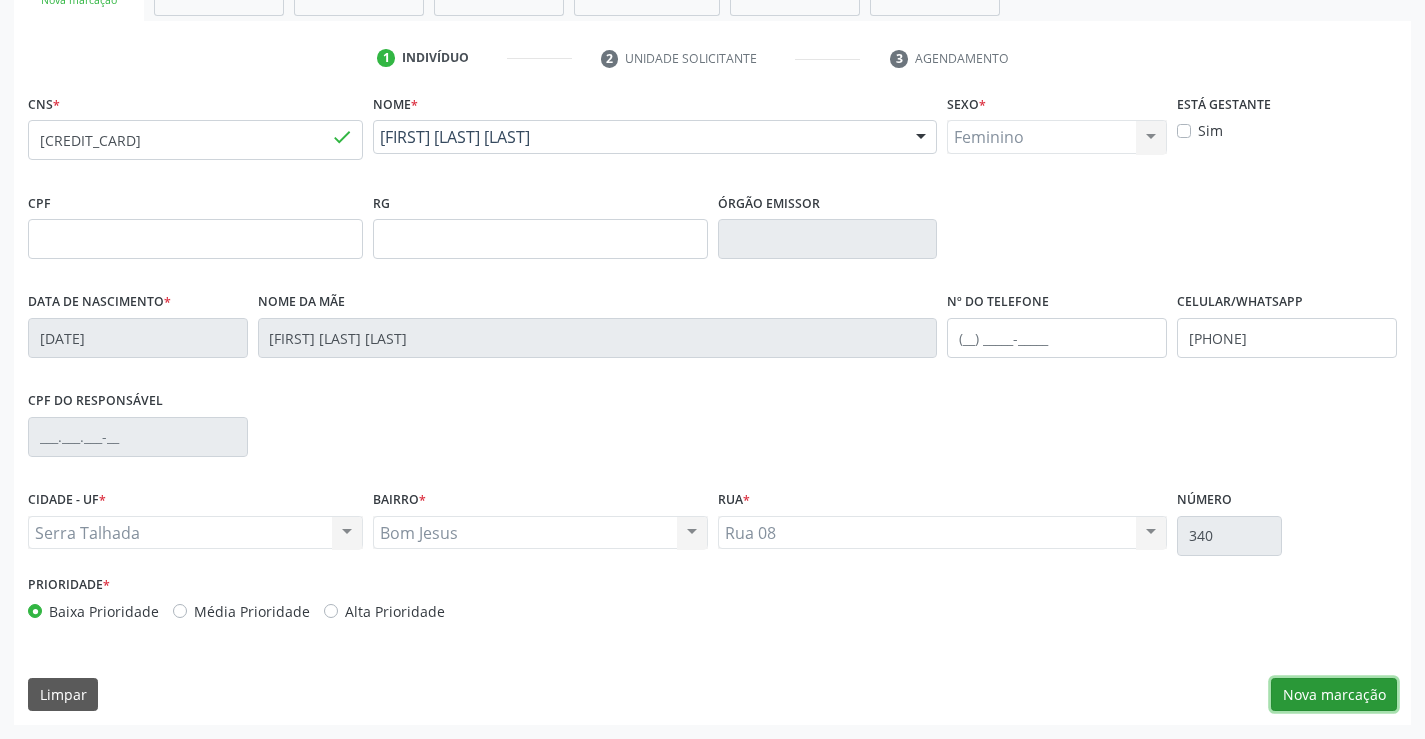 click on "Nova marcação" at bounding box center (1334, 695) 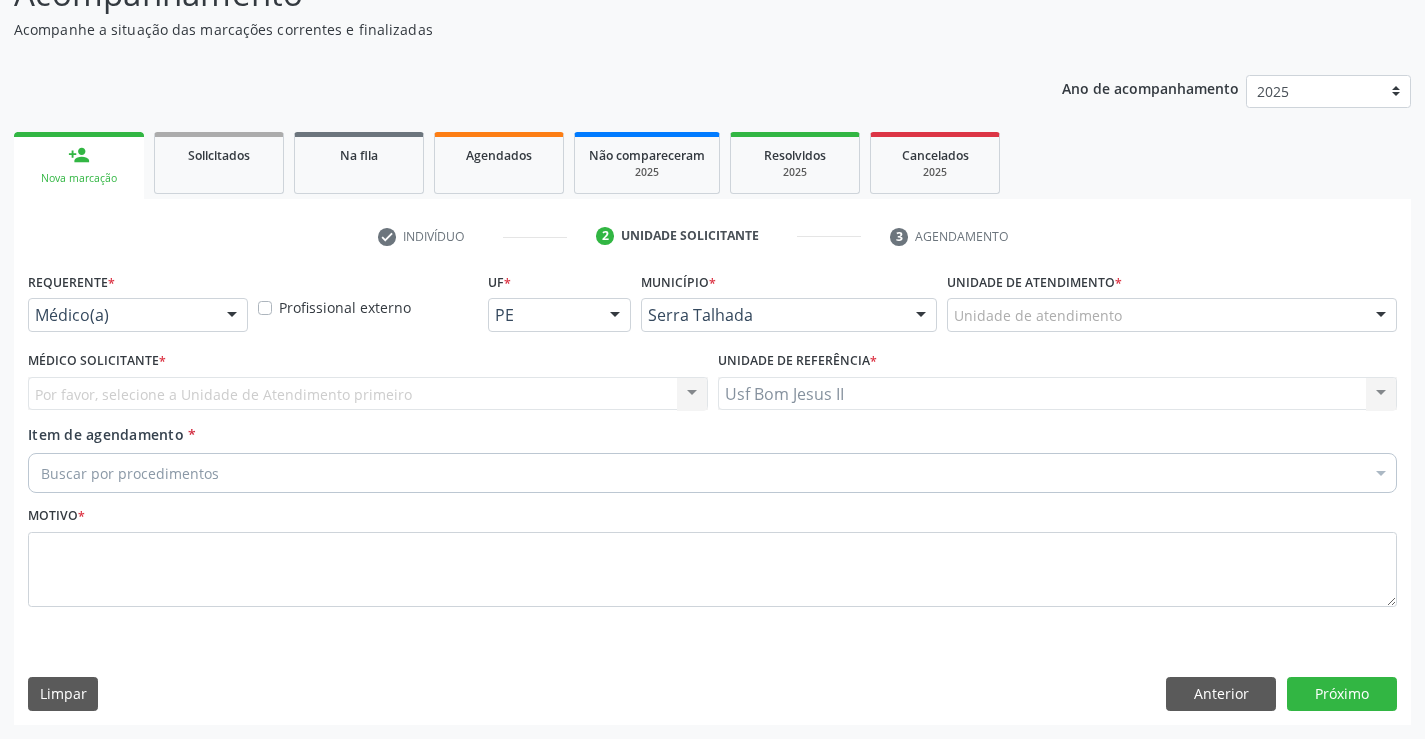 scroll, scrollTop: 167, scrollLeft: 0, axis: vertical 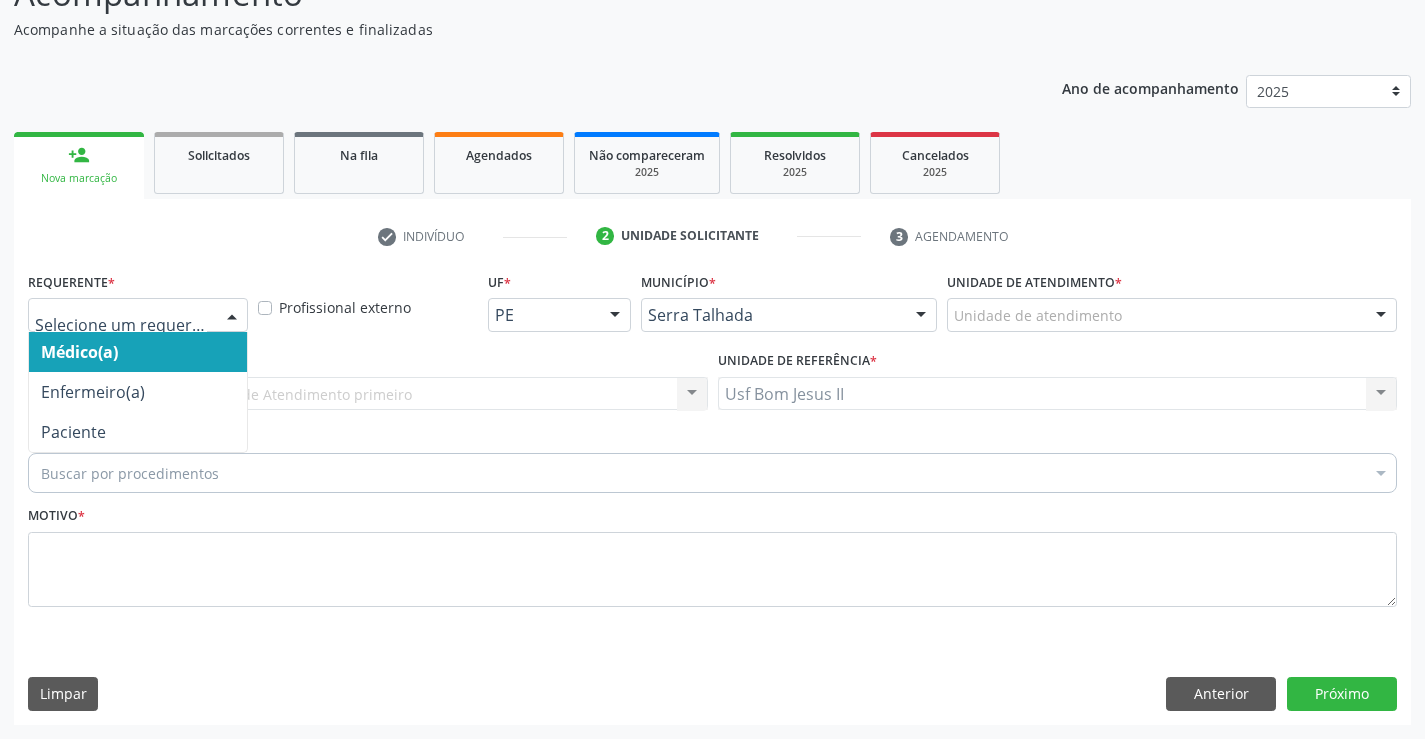 click at bounding box center [232, 316] 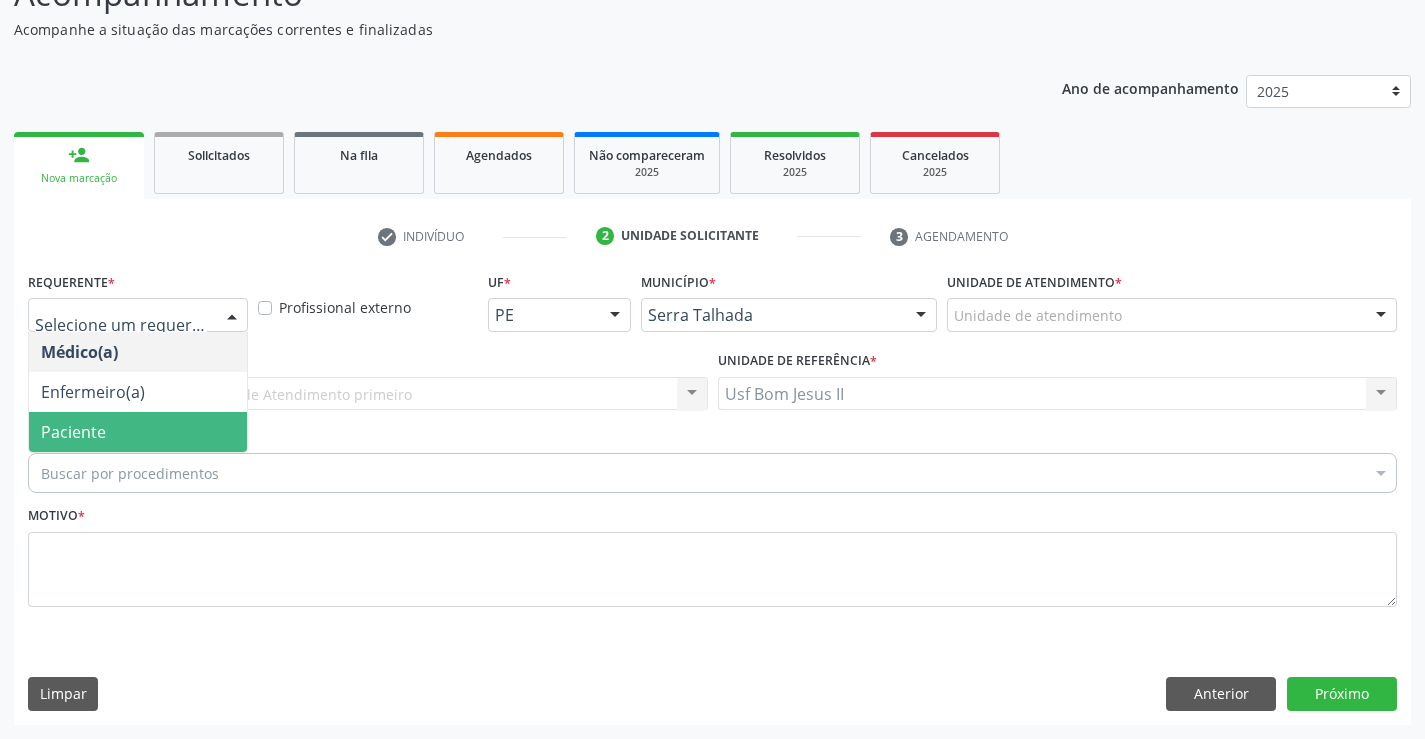 click on "Paciente" at bounding box center (138, 432) 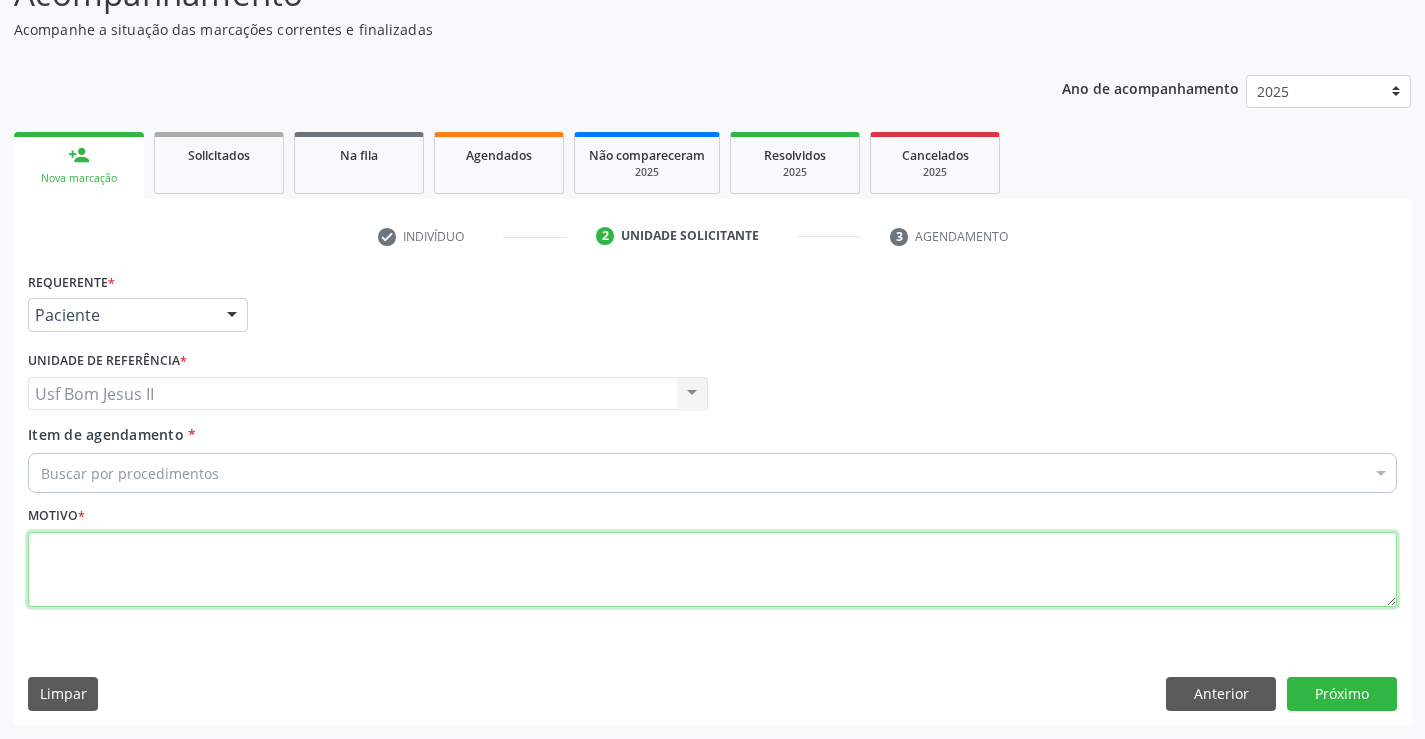 click at bounding box center (712, 570) 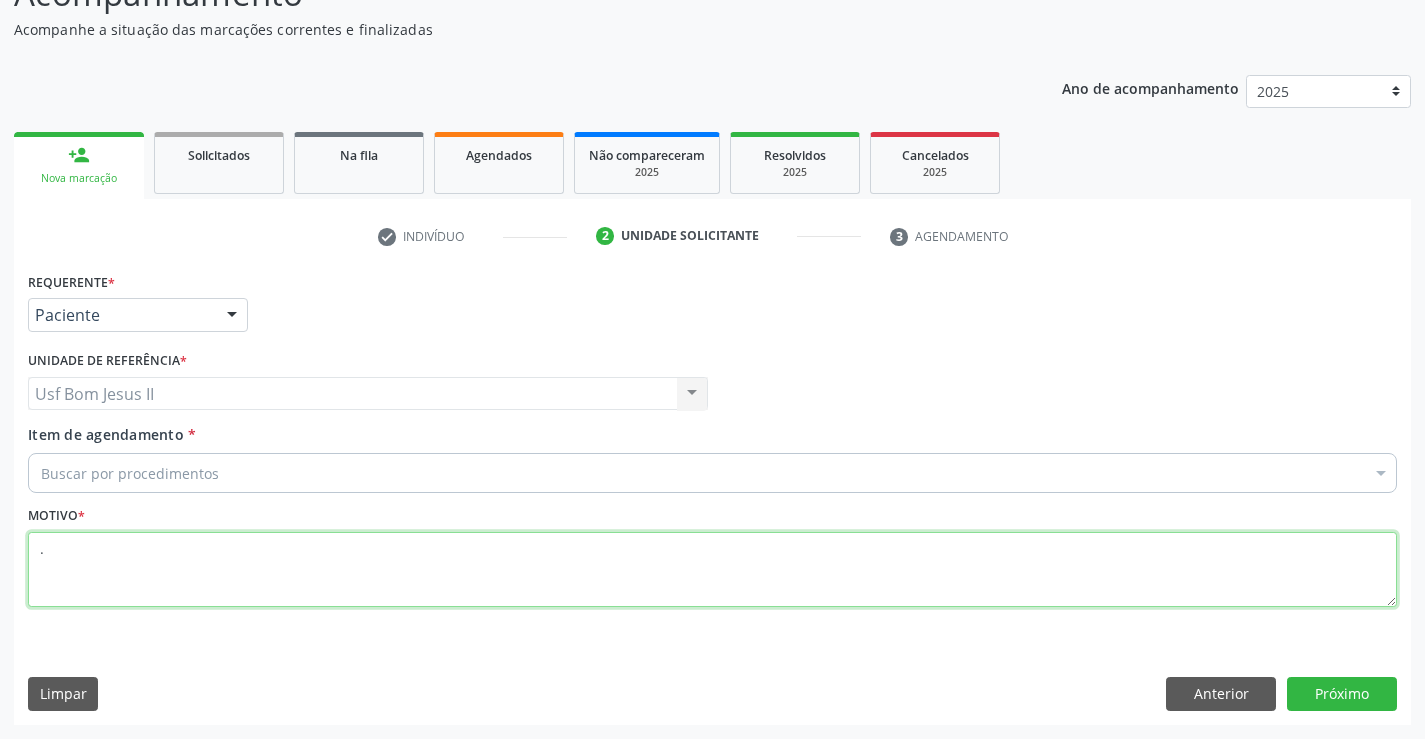 type on "." 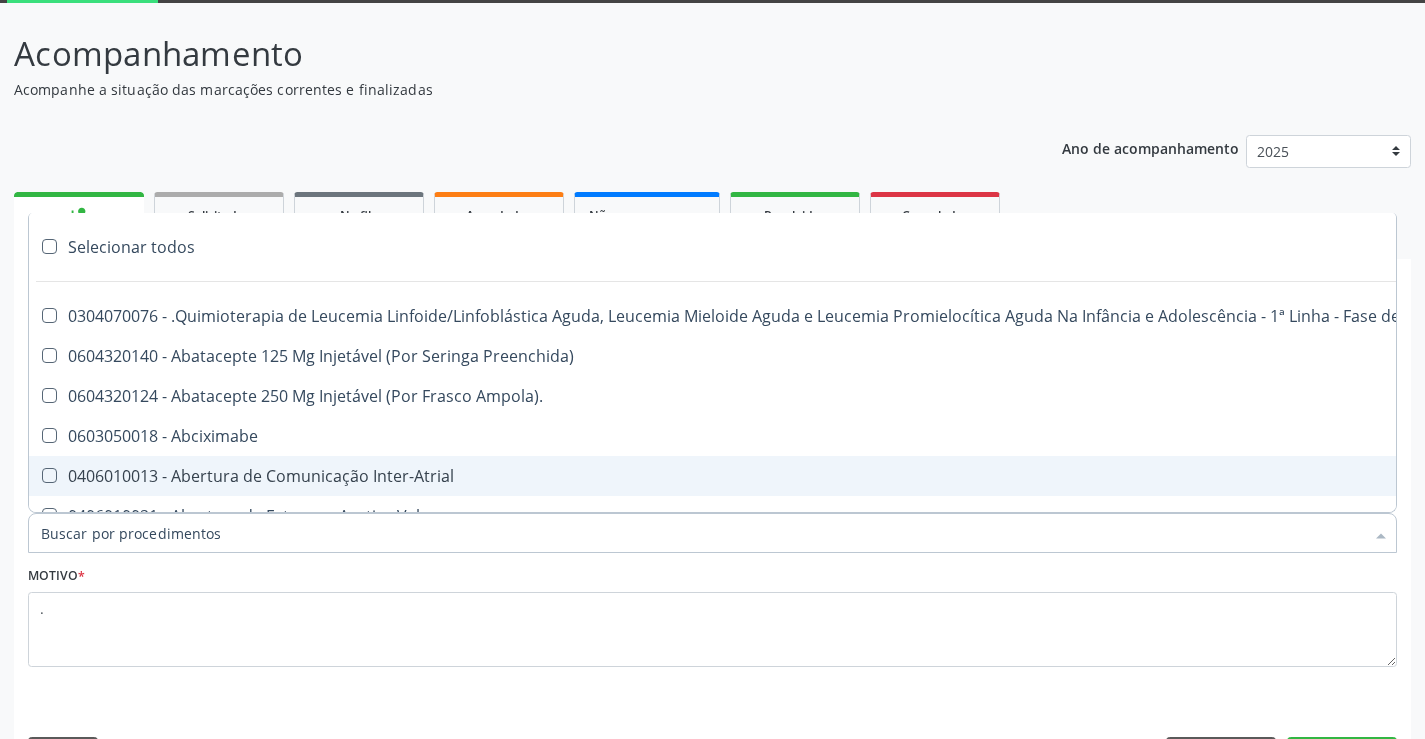 scroll, scrollTop: 0, scrollLeft: 0, axis: both 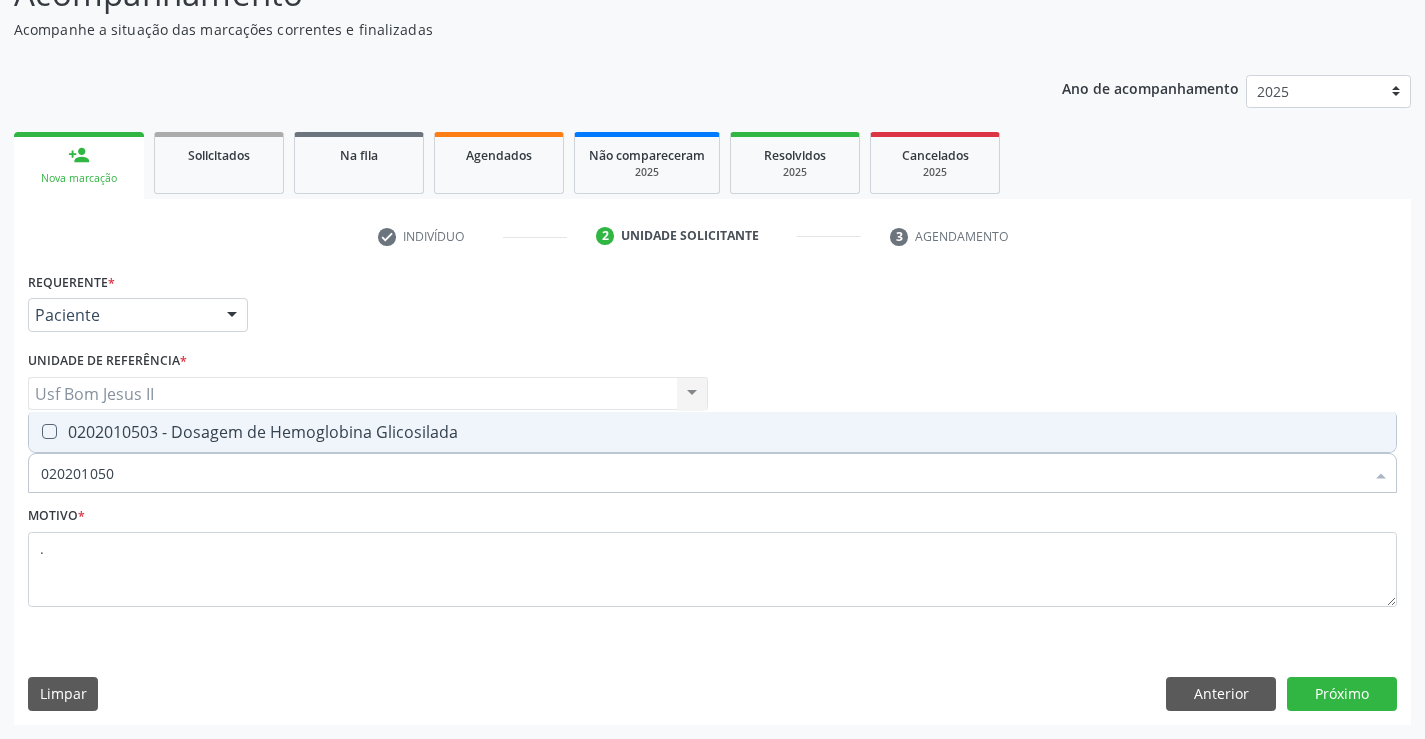 type on "0202010503" 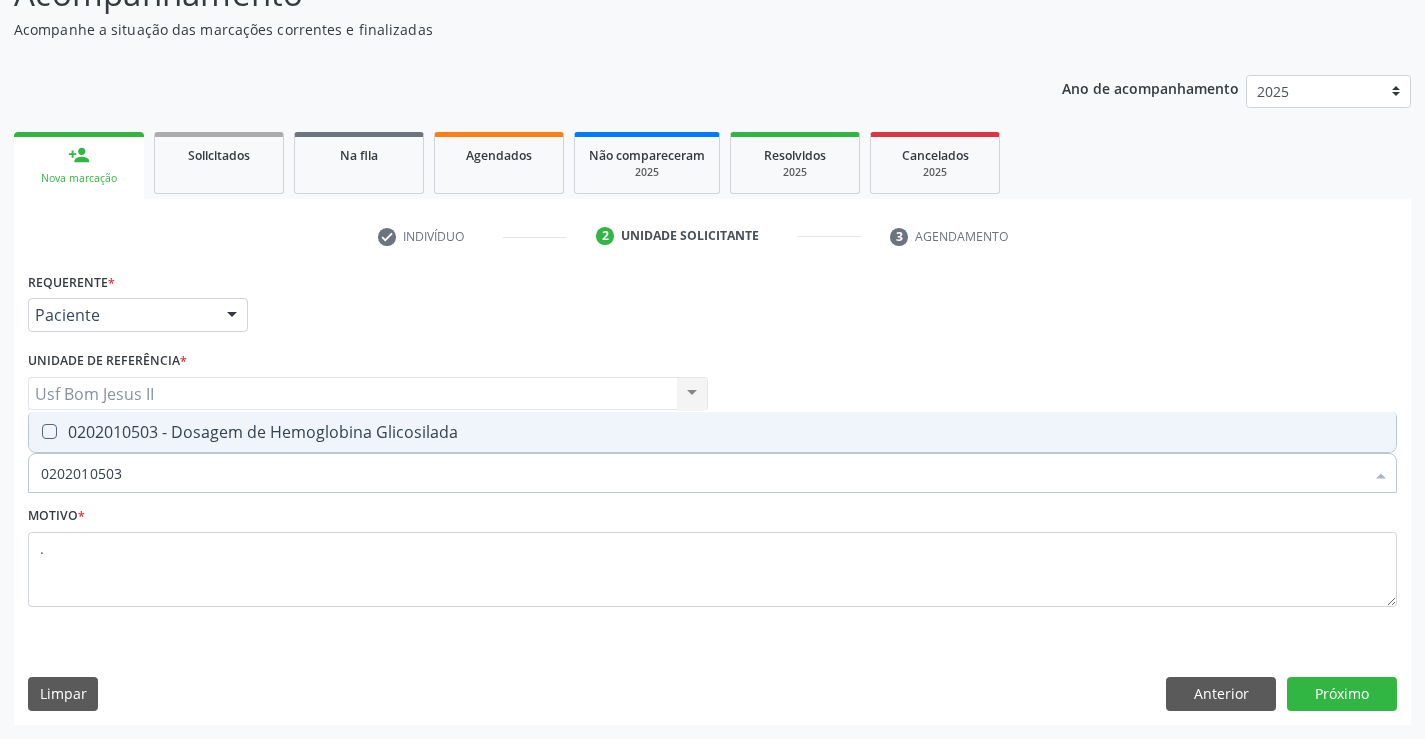 click on "0202010503 - Dosagem de Hemoglobina Glicosilada" at bounding box center [712, 432] 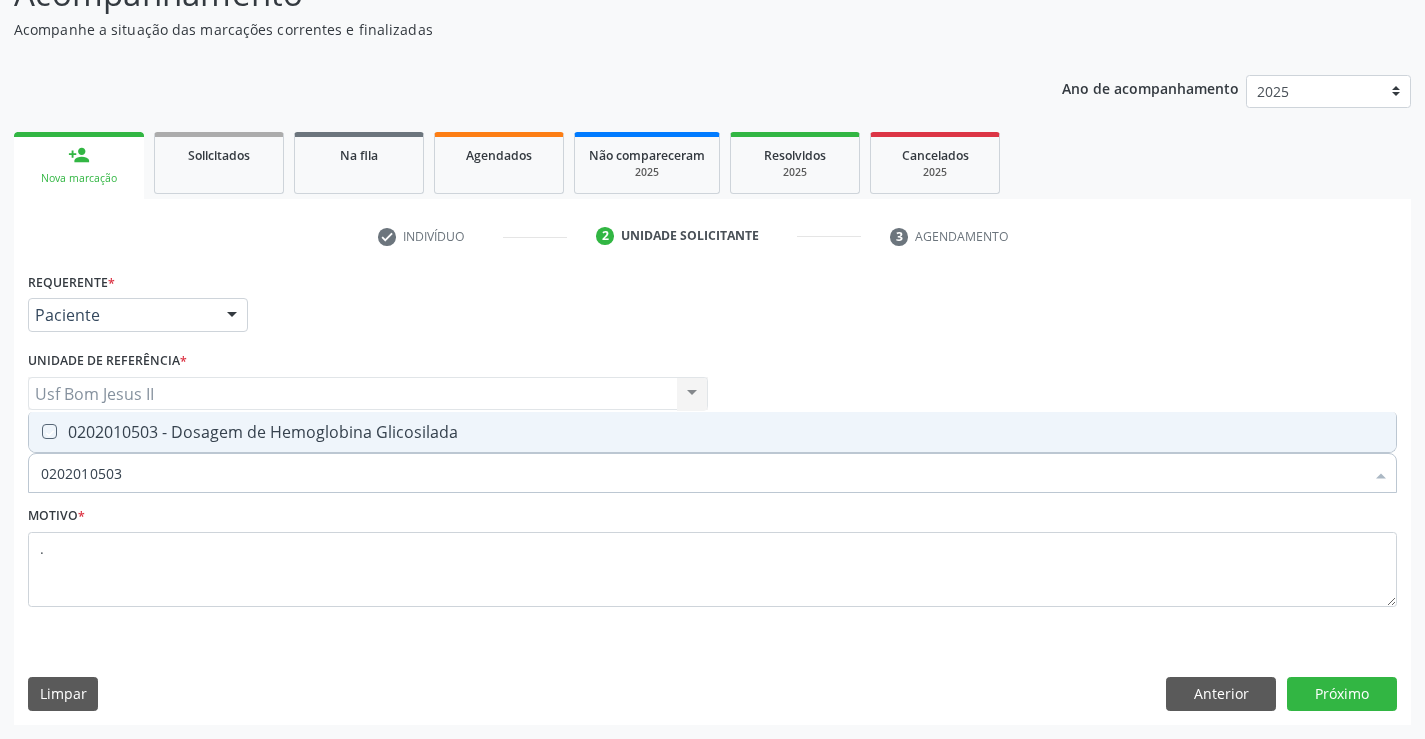 checkbox on "true" 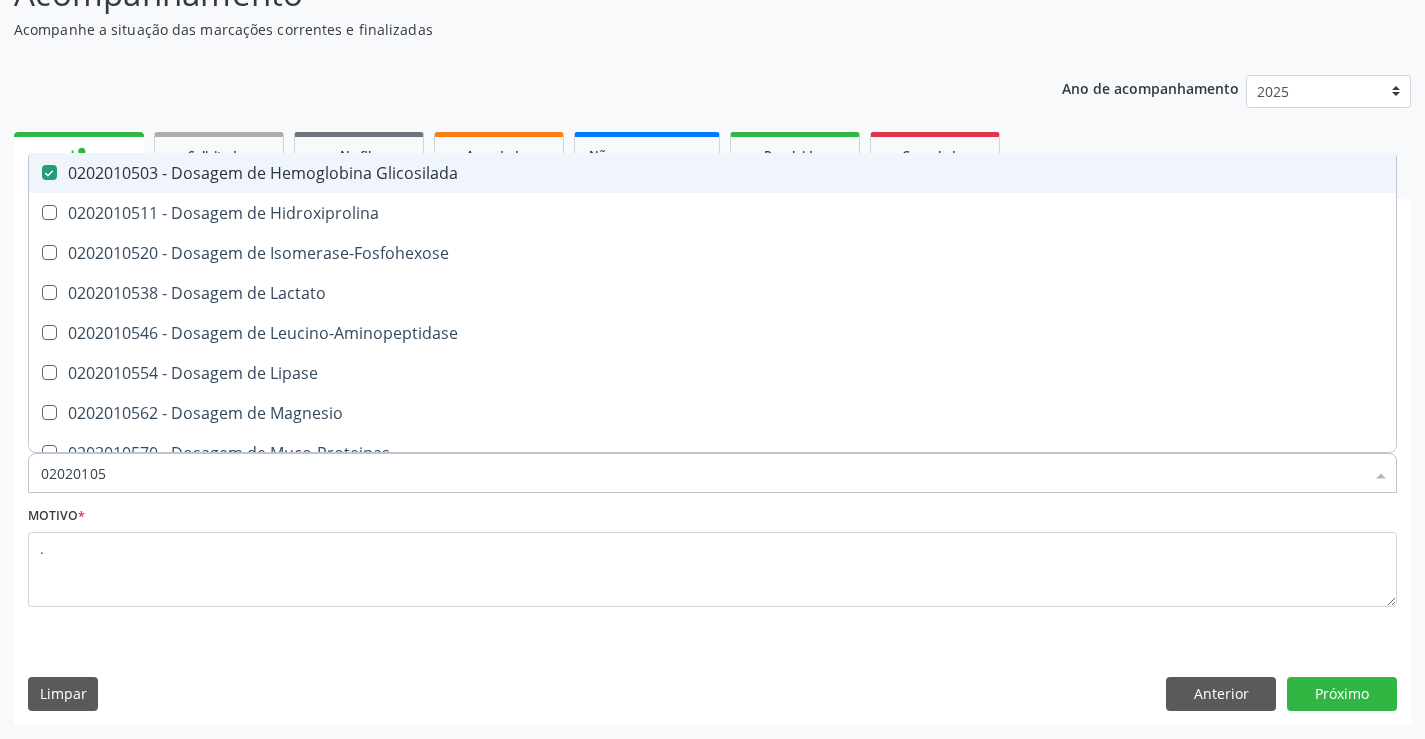 type on "0202010" 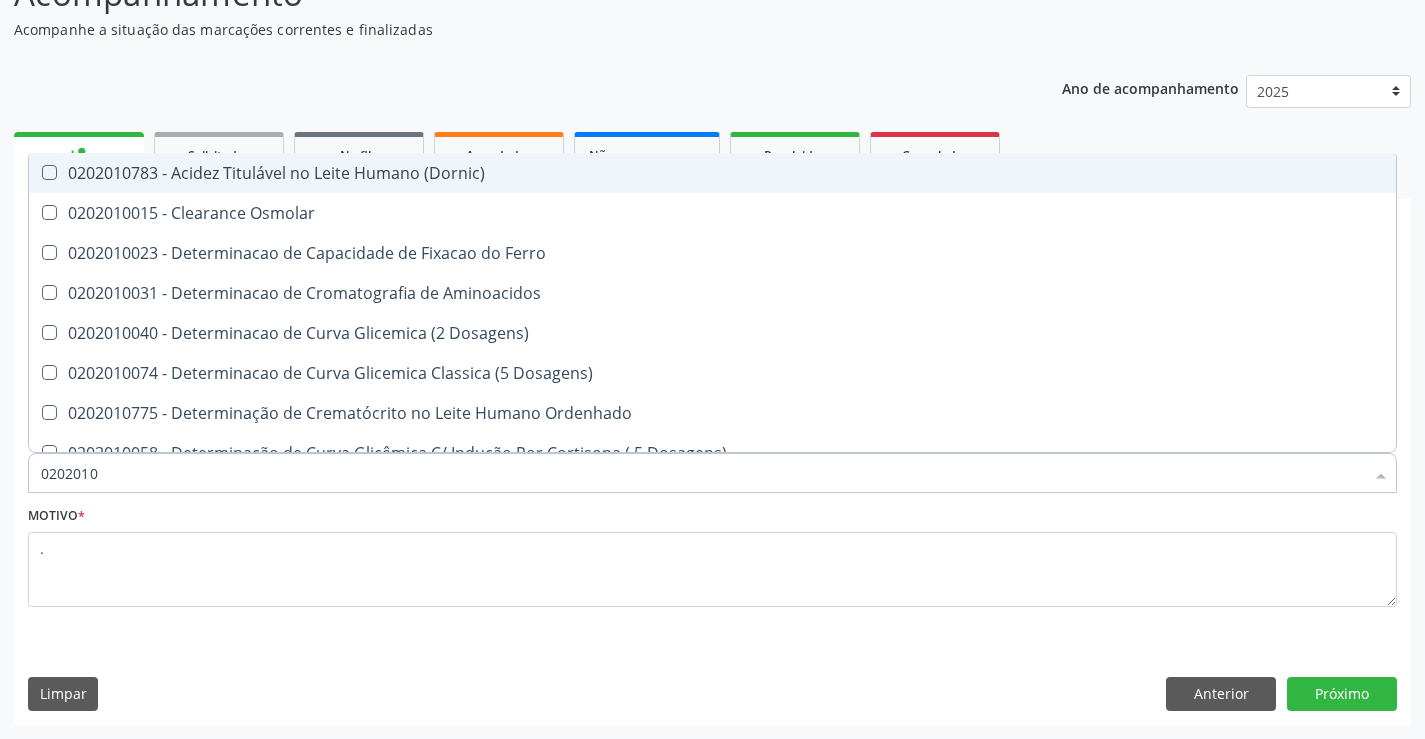 type on "020201" 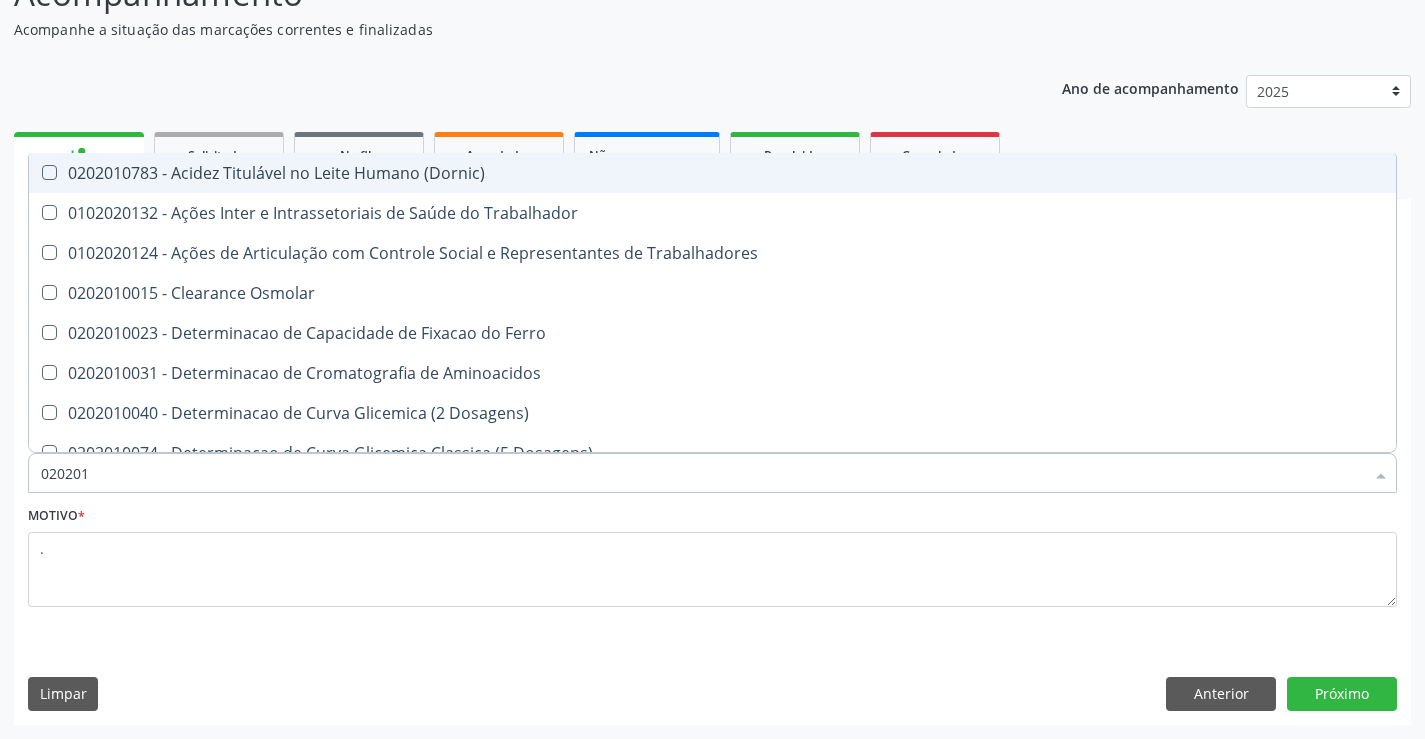type on "02020" 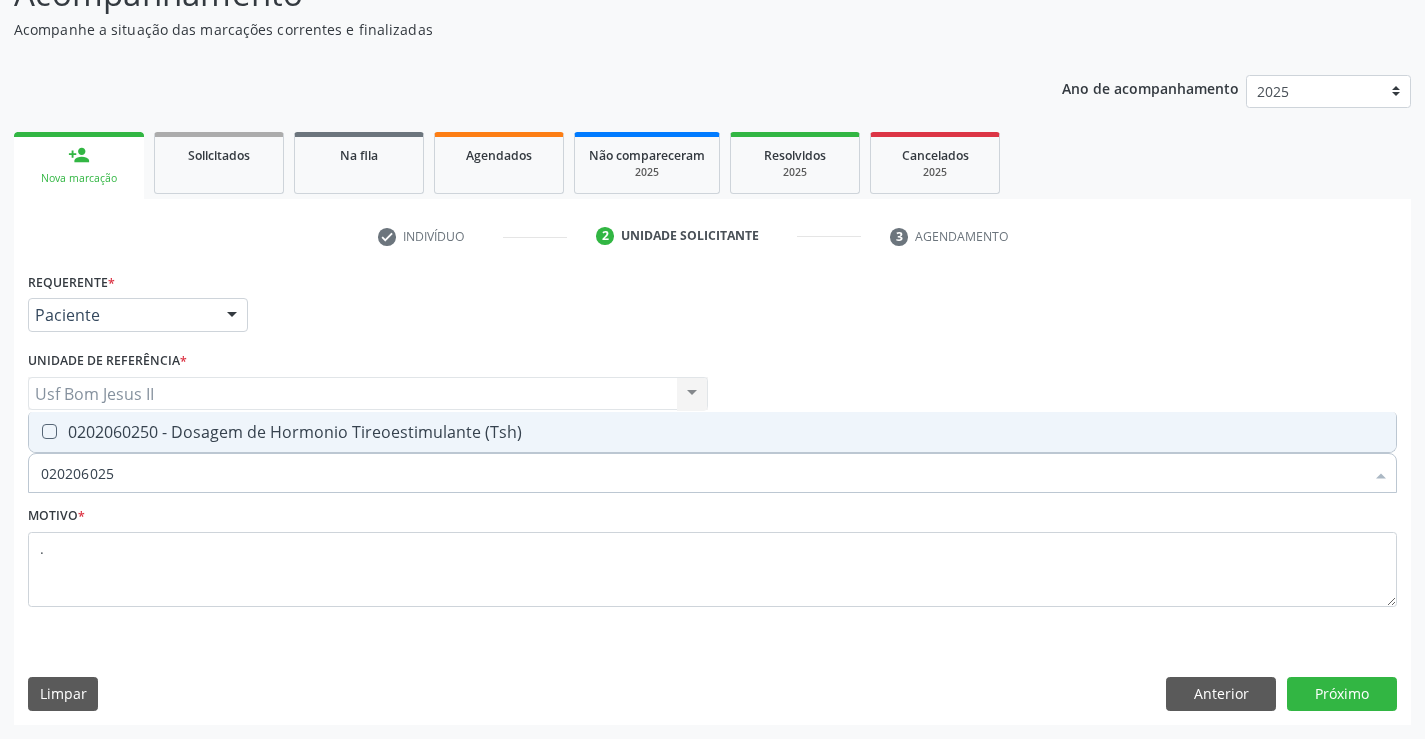type on "0202060250" 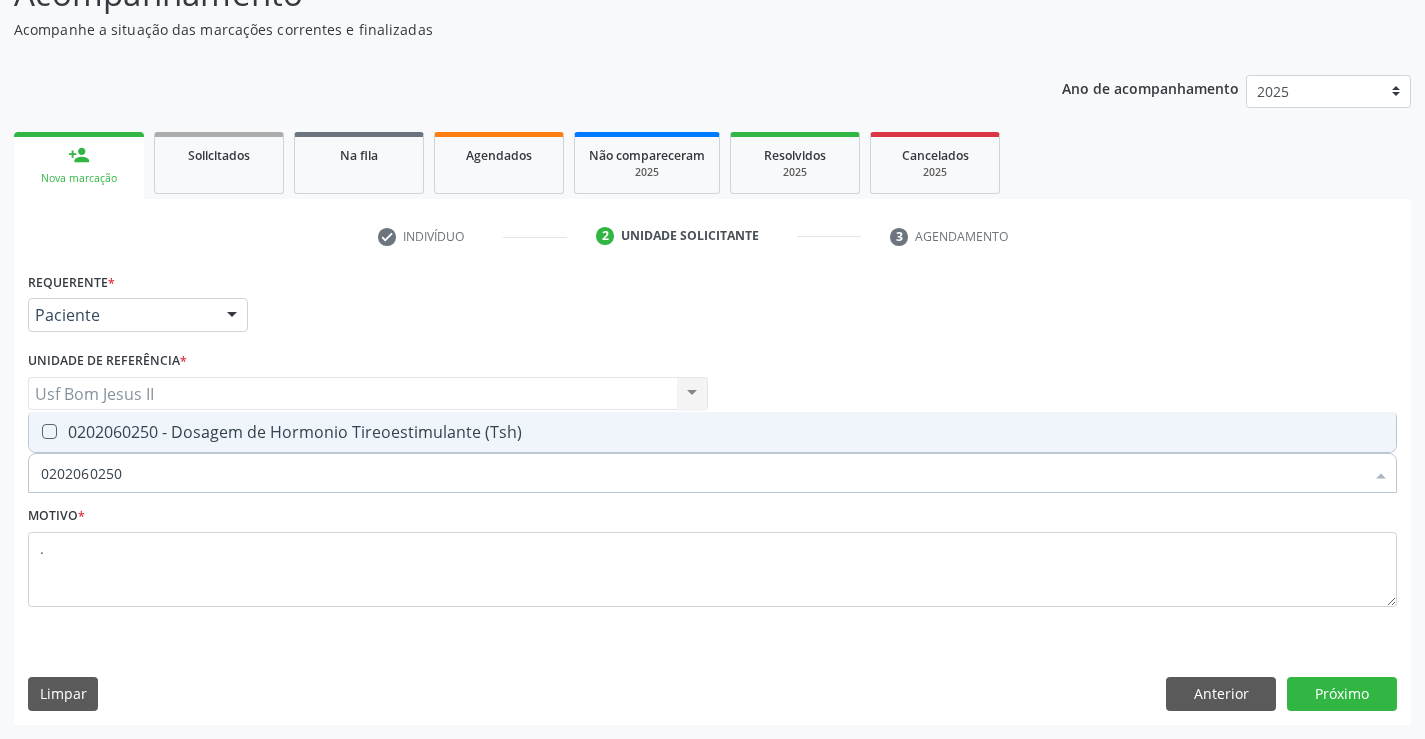 click on "0202060250 - Dosagem de Hormonio Tireoestimulante (Tsh)" at bounding box center (712, 432) 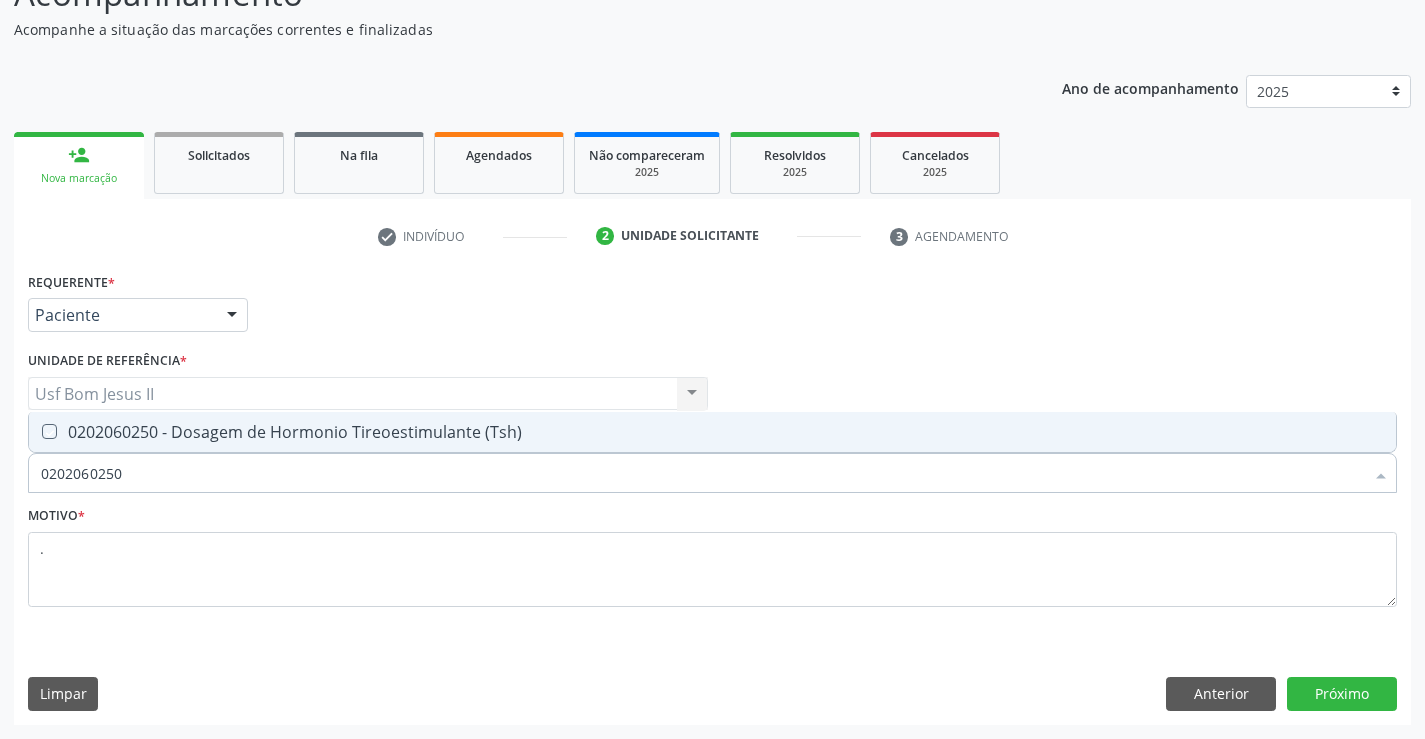 checkbox on "true" 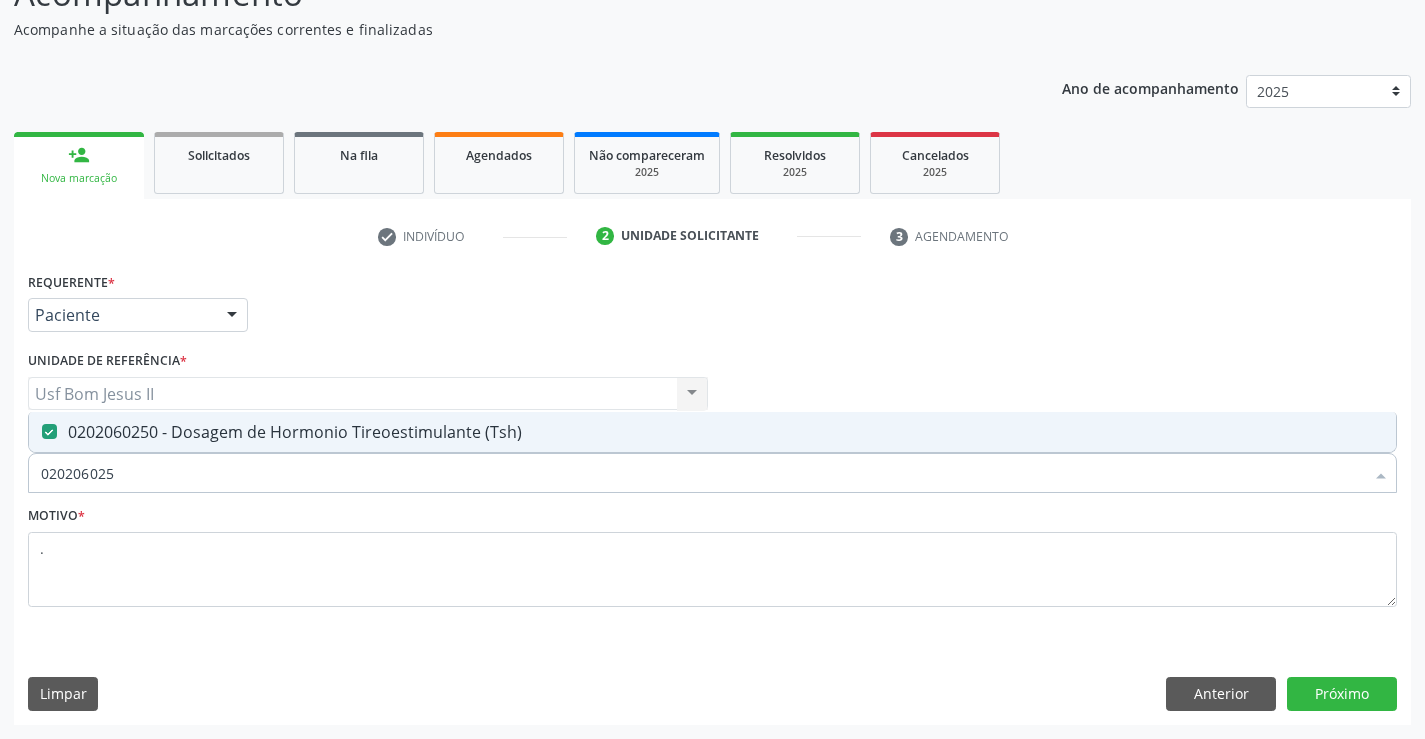 type on "02020602" 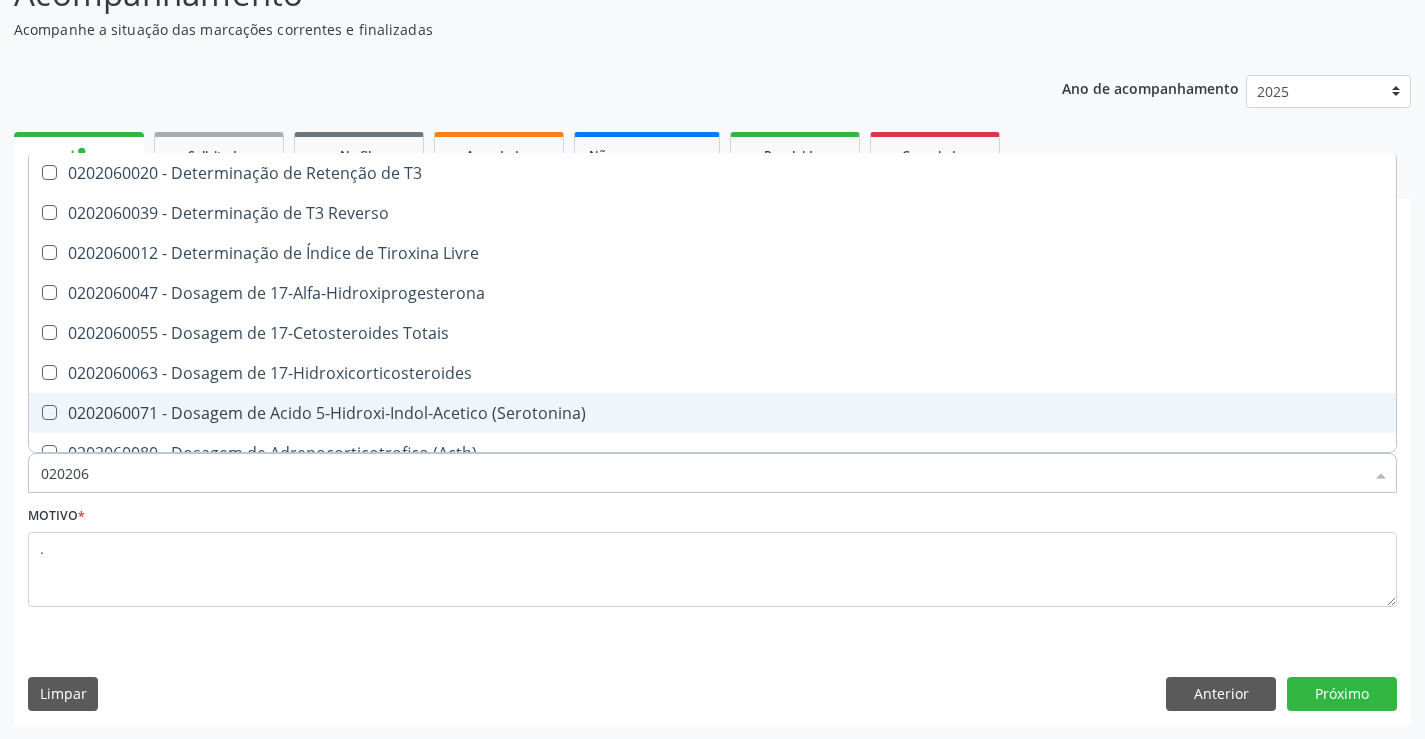 type on "02020" 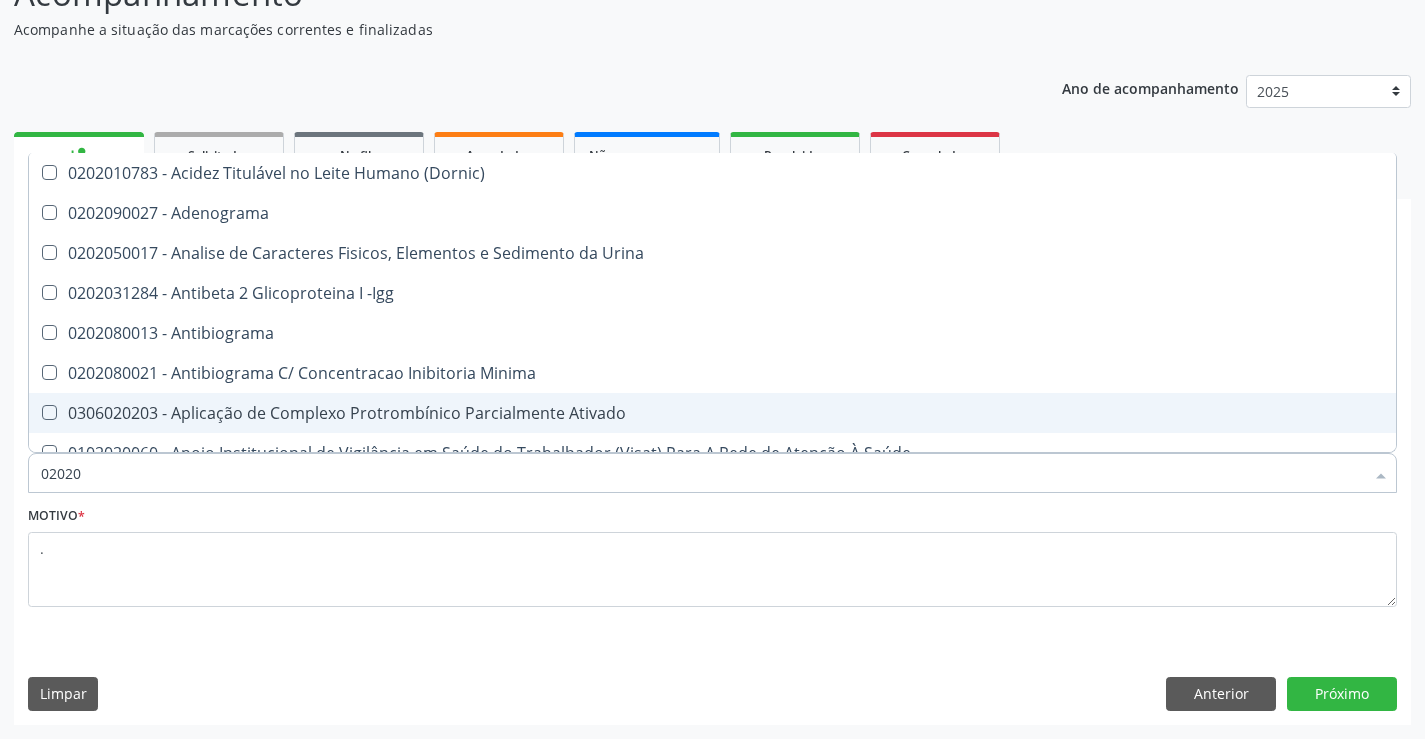 type on "020206" 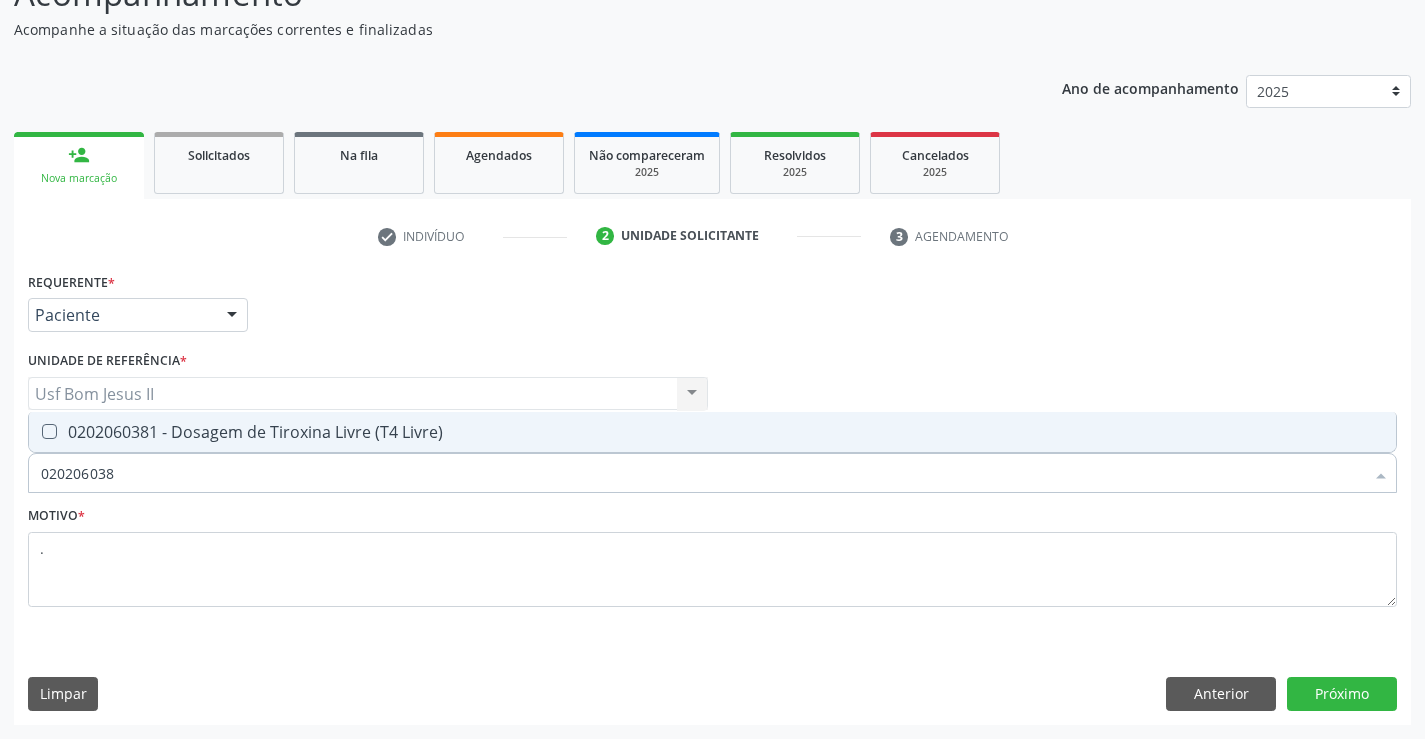 type on "0202060381" 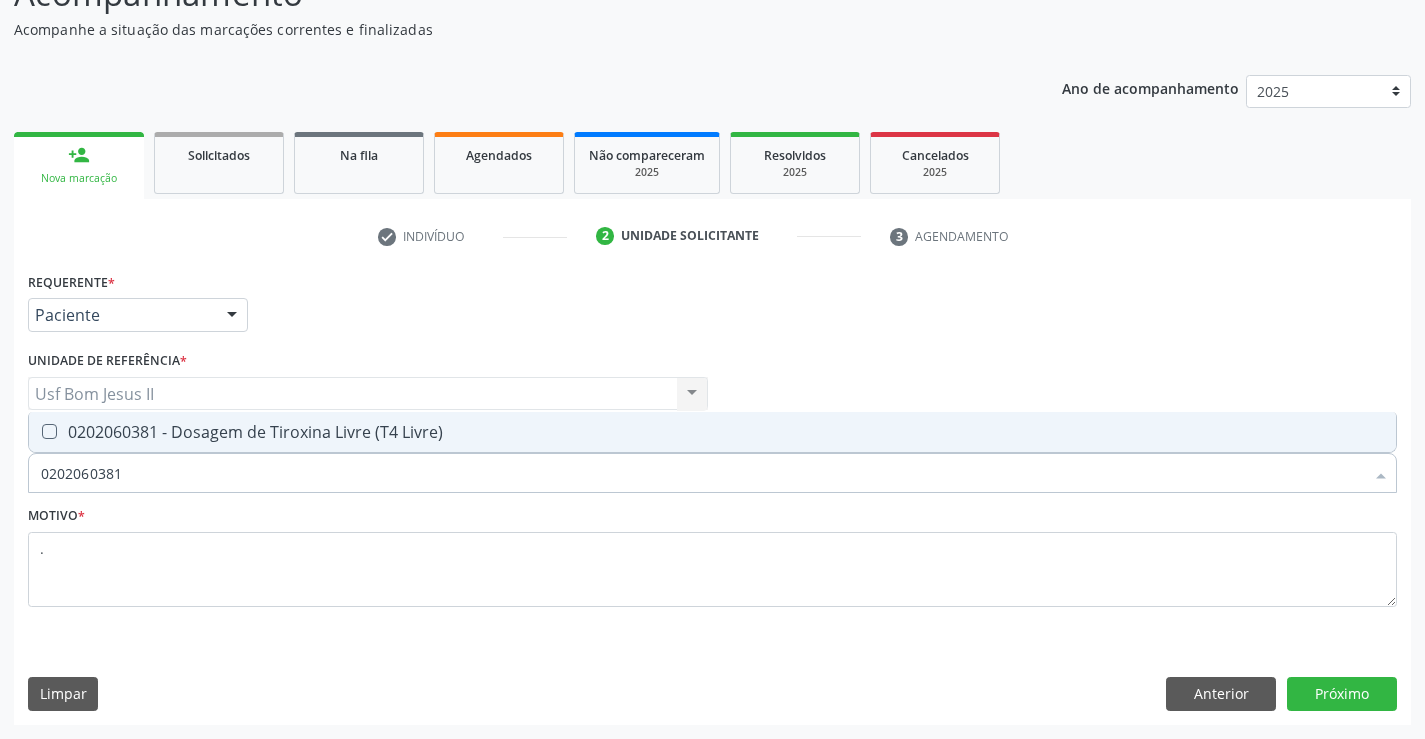 click on "0202060381 - Dosagem de Tiroxina Livre (T4 Livre)" at bounding box center (712, 432) 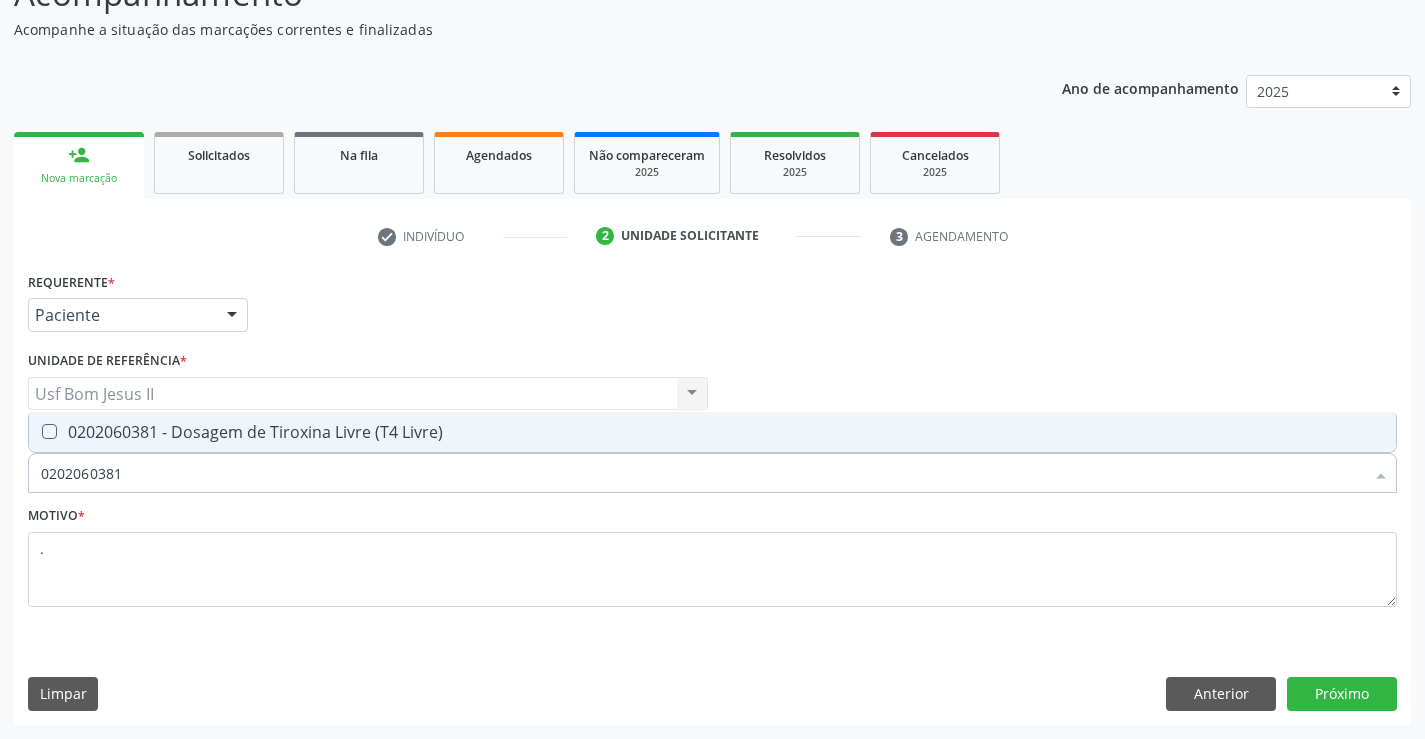checkbox on "true" 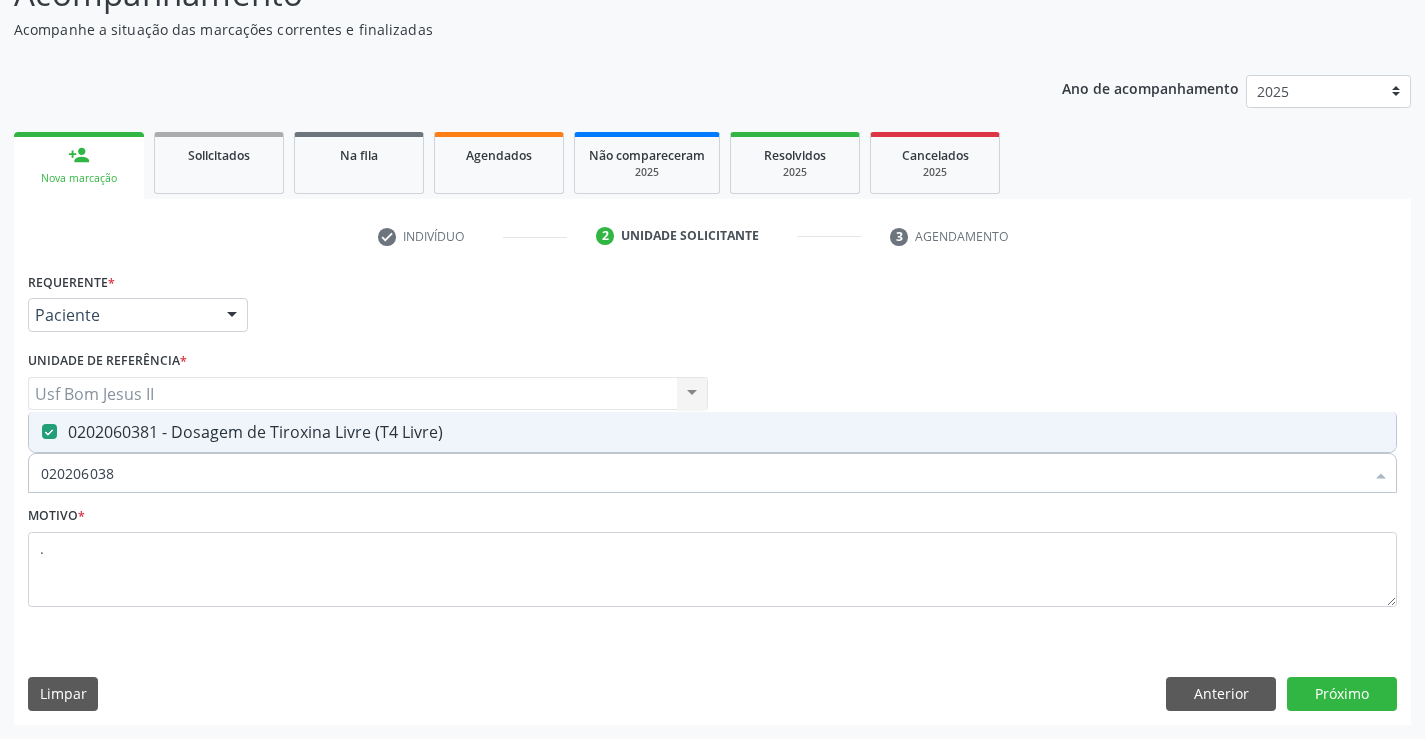 type on "02020603" 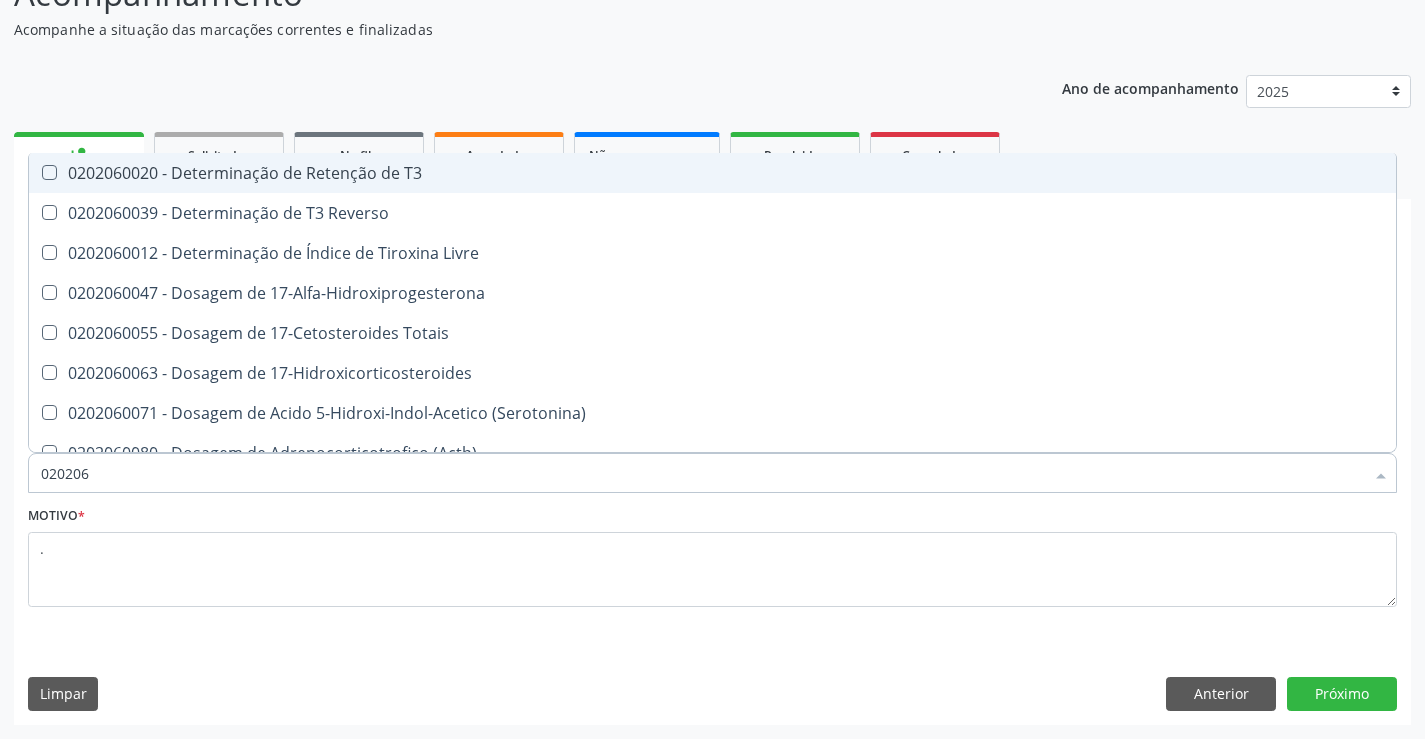 type on "02020" 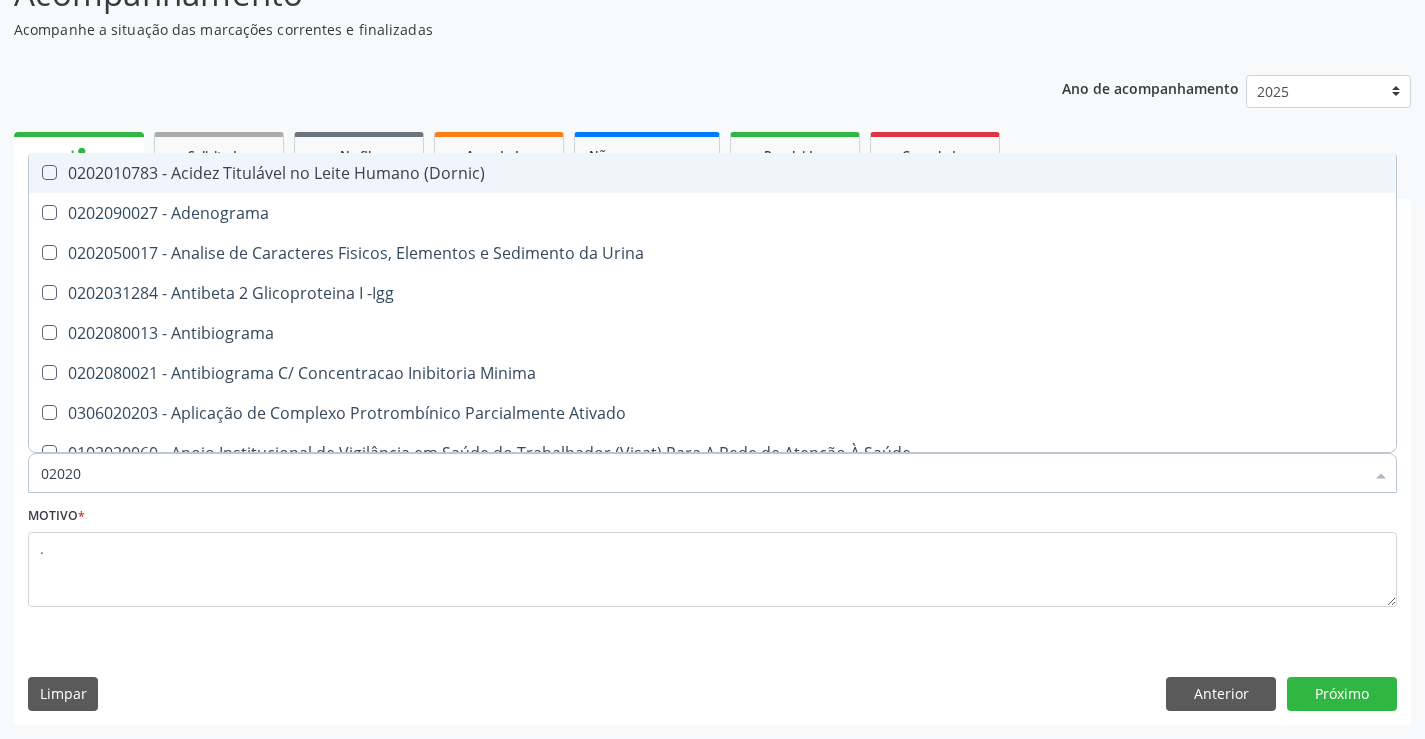 type on "0202" 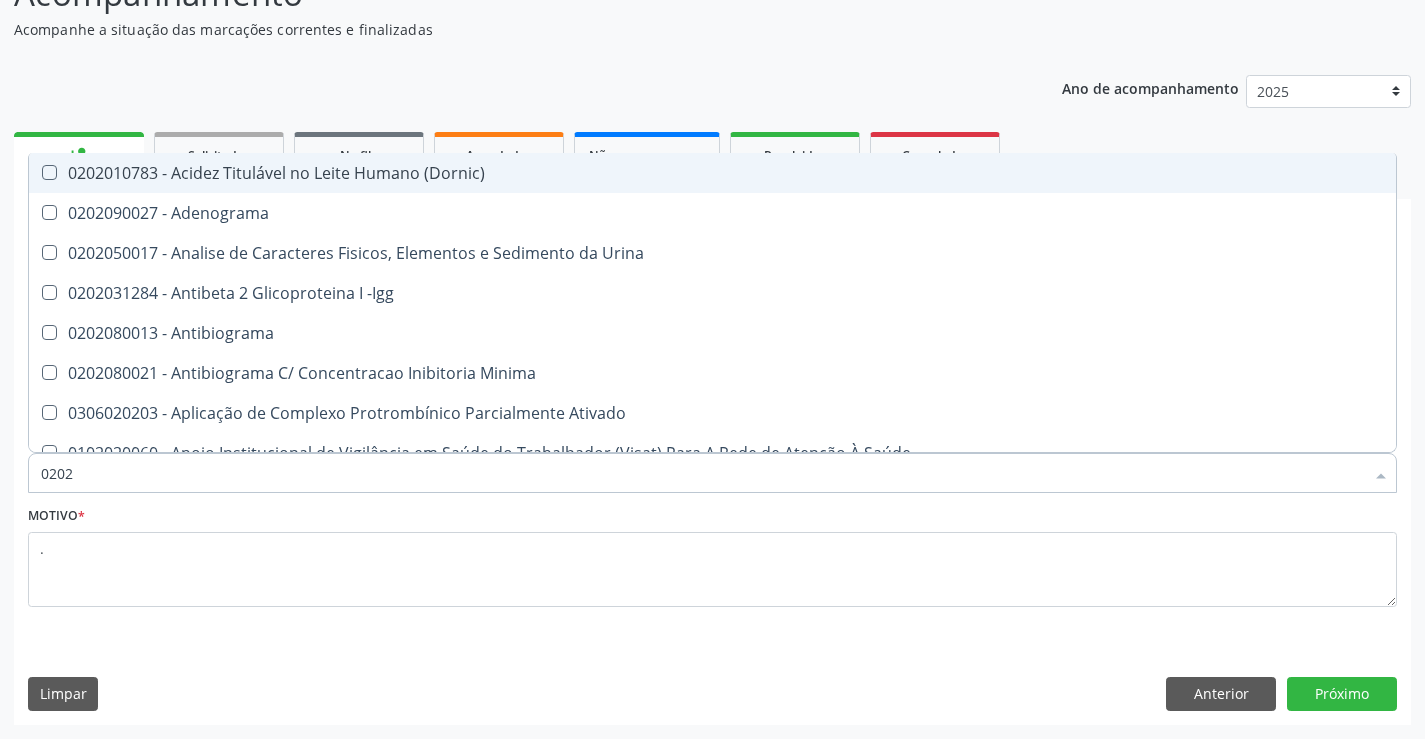 checkbox on "false" 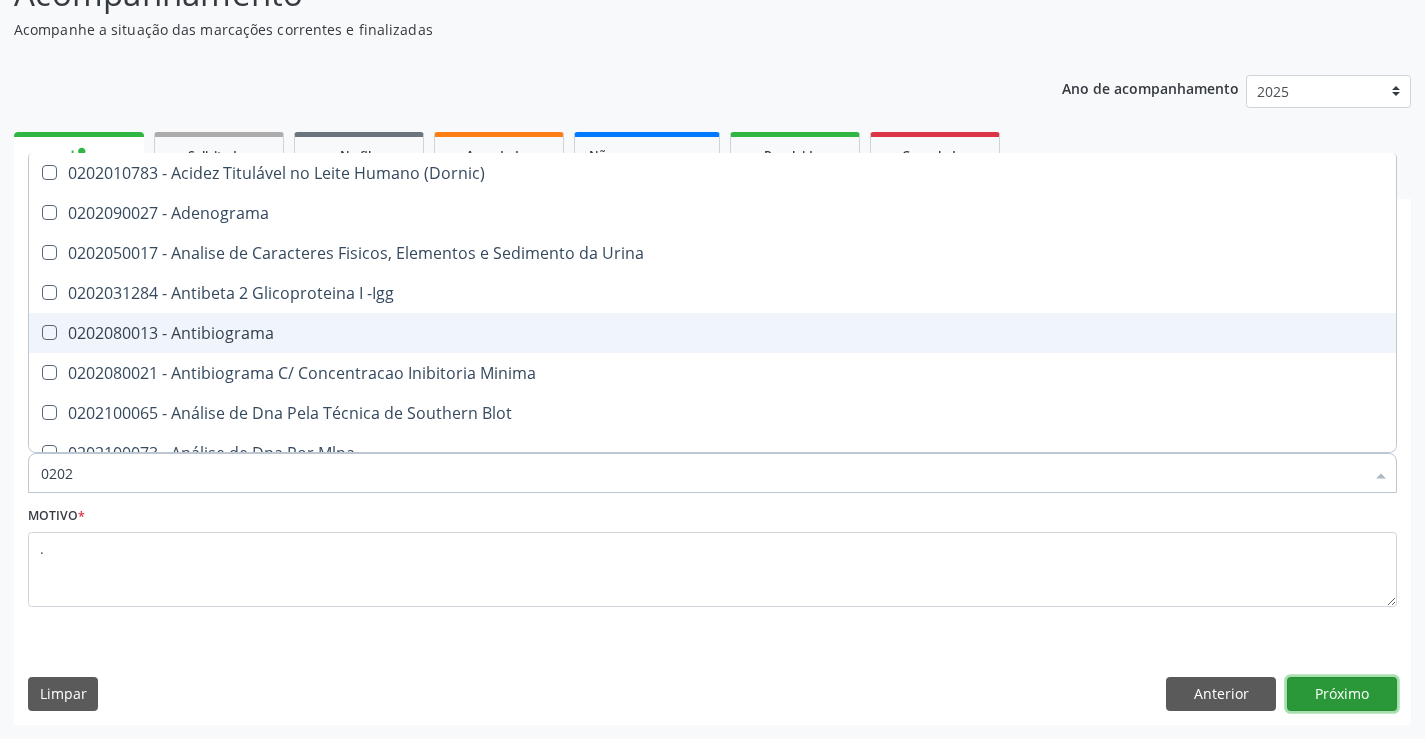 click on "Próximo" at bounding box center [1342, 694] 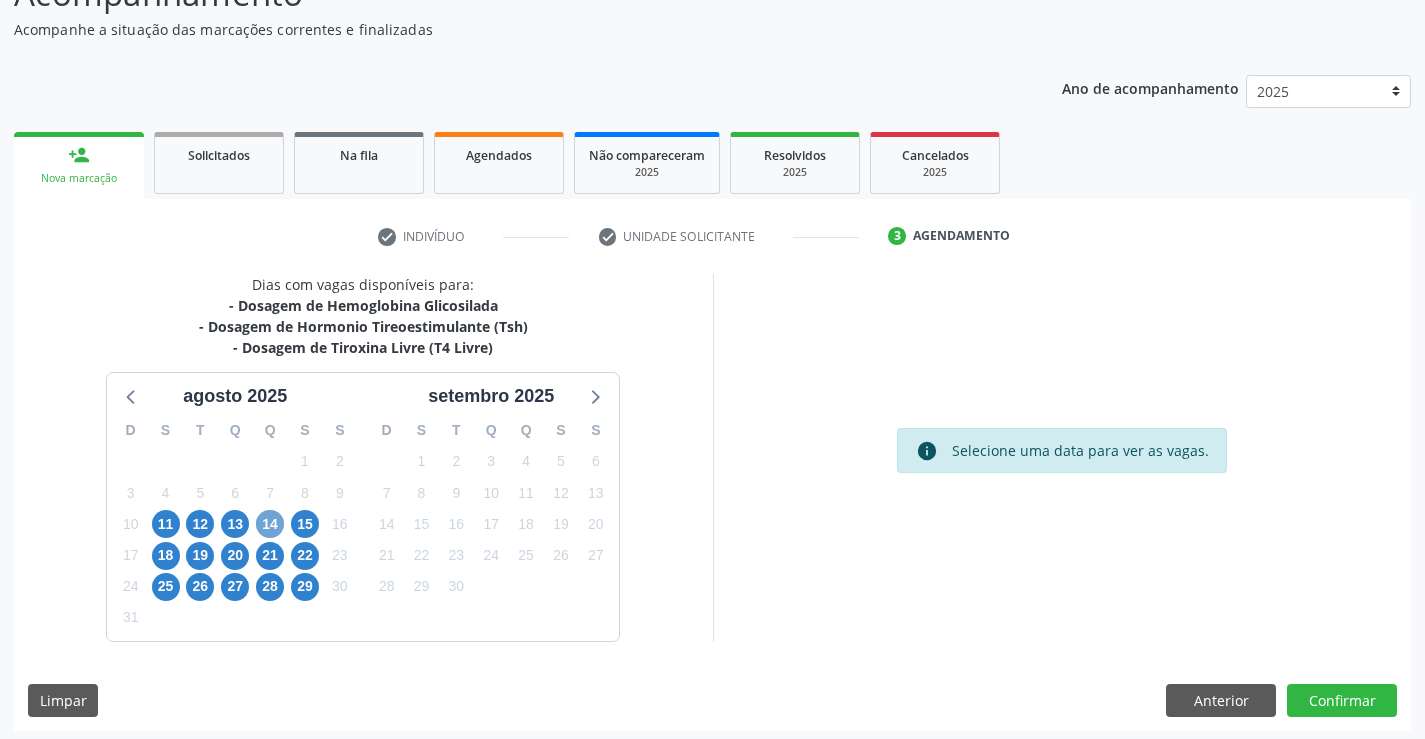 click on "14" at bounding box center [270, 524] 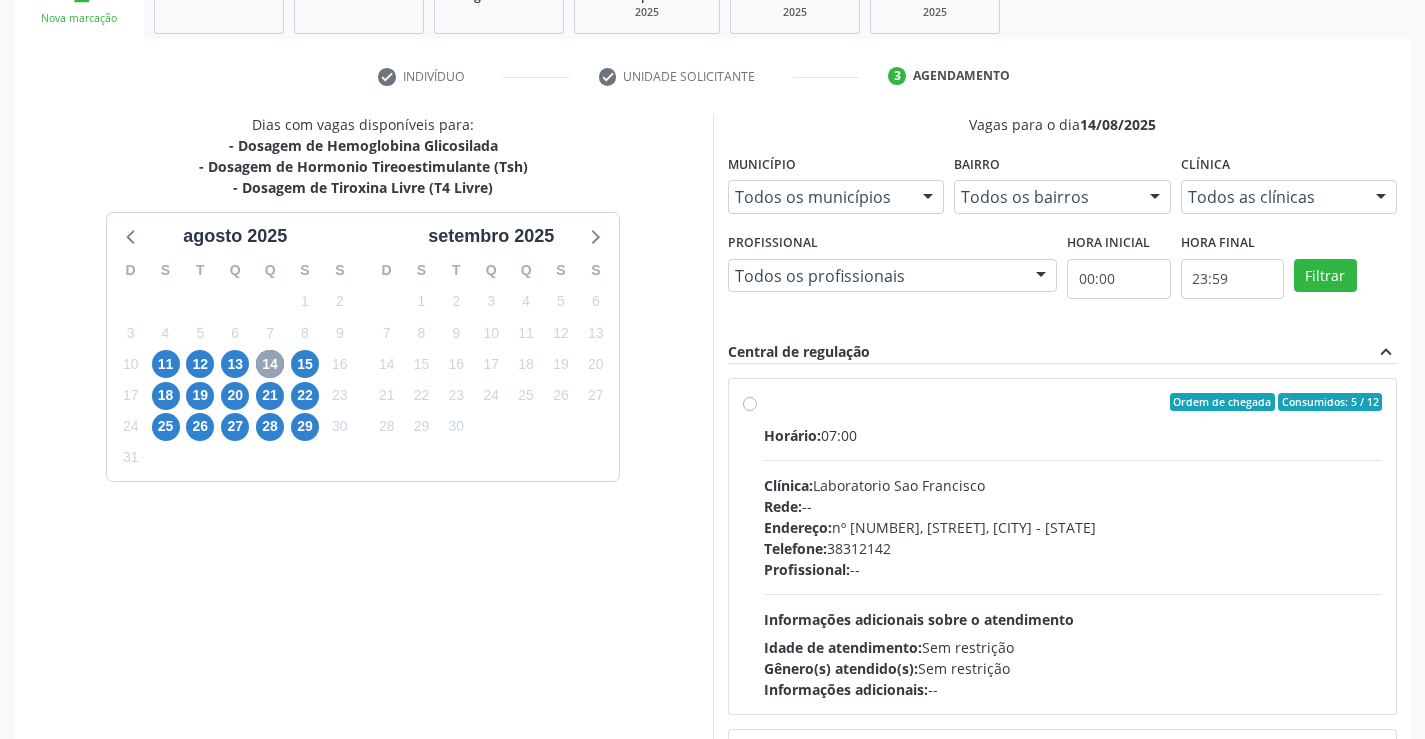 scroll, scrollTop: 347, scrollLeft: 0, axis: vertical 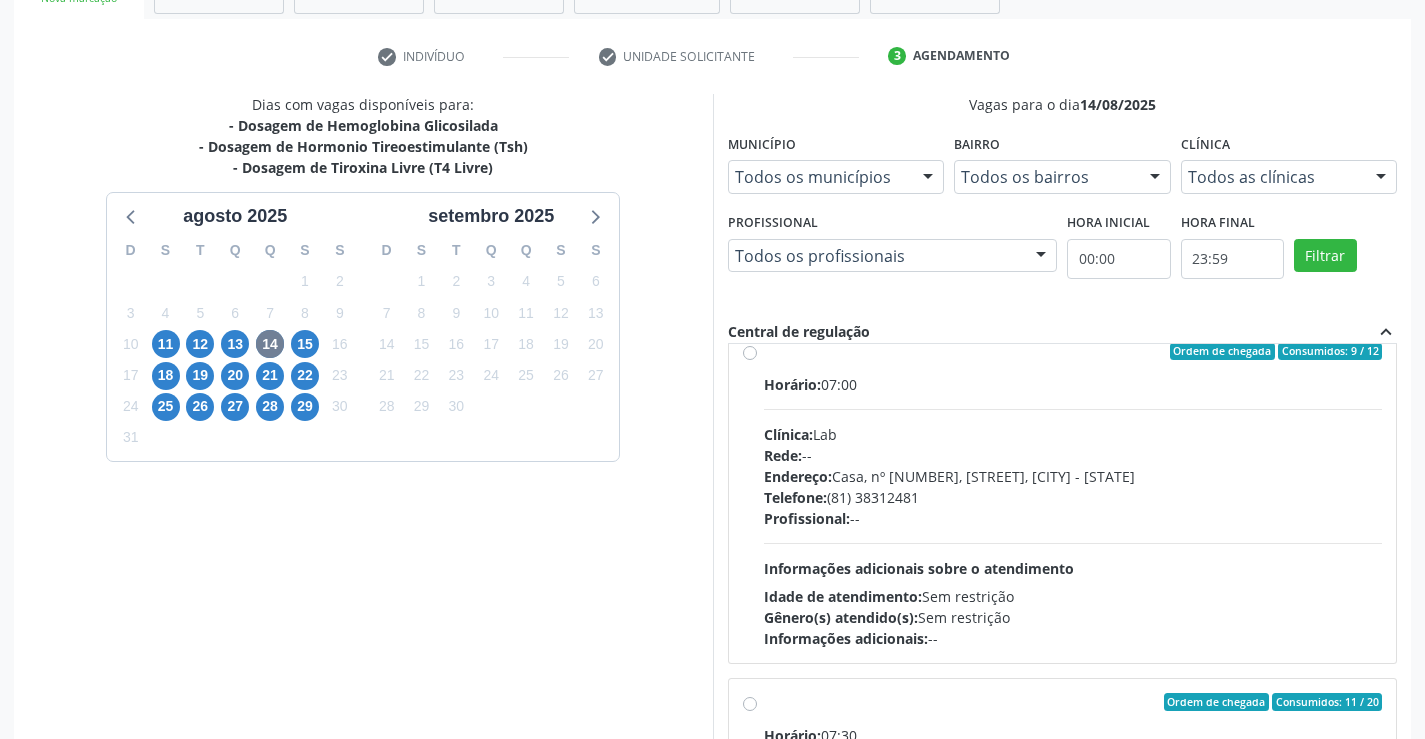 click on "Ordem de chegada
Consumidos: 9 / 12
Horário:   07:00
Clínica:  Lab
Rede:
--
Endereço:   Casa, nº 1037, N S da Penha, Serra Talhada - PE
Telefone:   (81) 38312481
Profissional:
--
Informações adicionais sobre o atendimento
Idade de atendimento:
Sem restrição
Gênero(s) atendido(s):
Sem restrição
Informações adicionais:
--" at bounding box center [1063, 496] 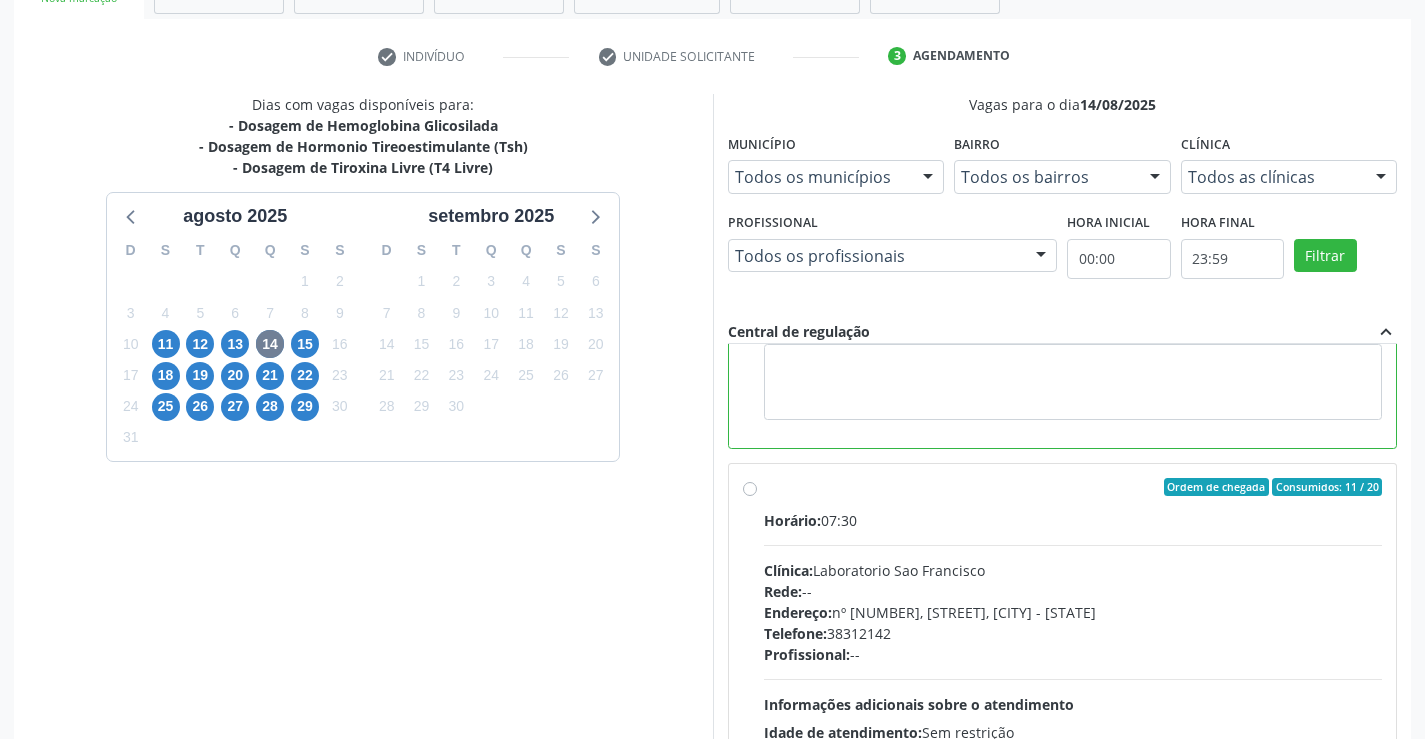 scroll, scrollTop: 734, scrollLeft: 0, axis: vertical 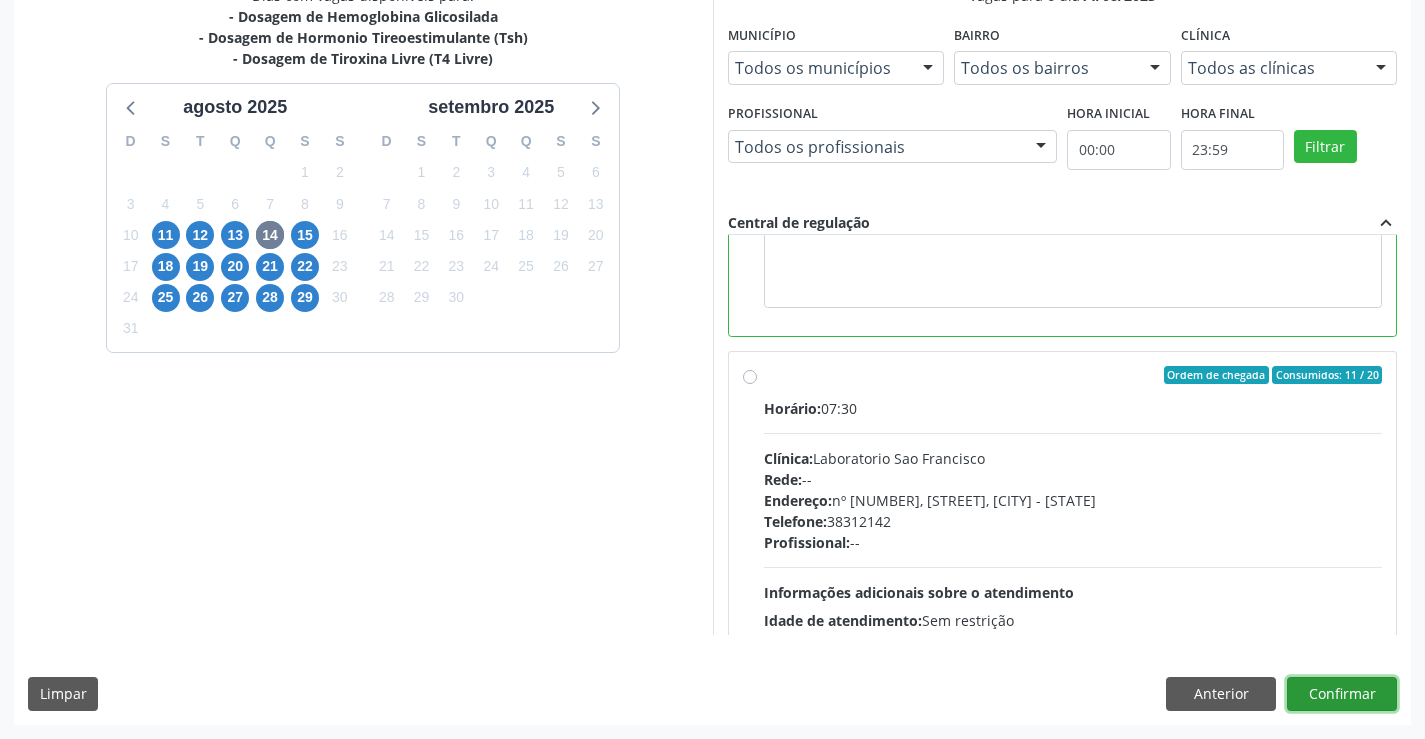 click on "Confirmar" at bounding box center (1342, 694) 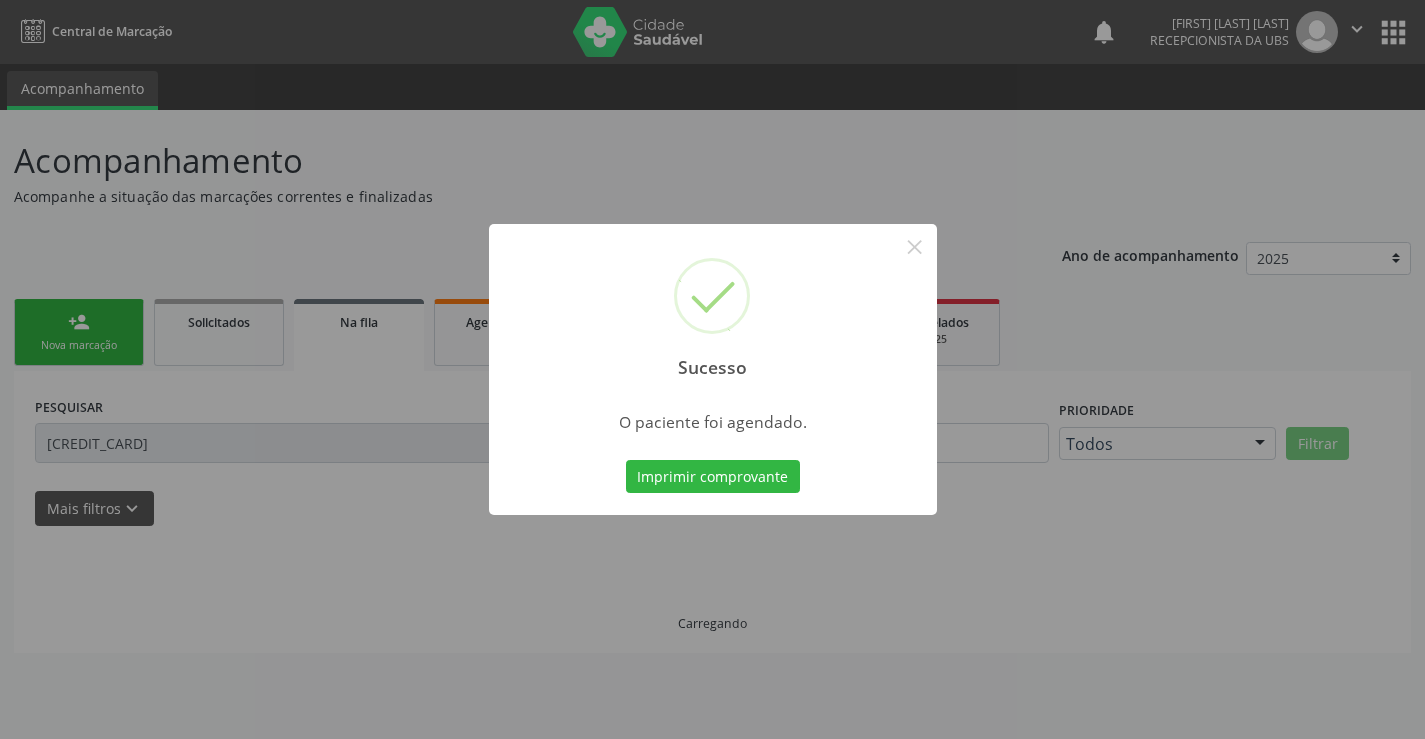 scroll, scrollTop: 0, scrollLeft: 0, axis: both 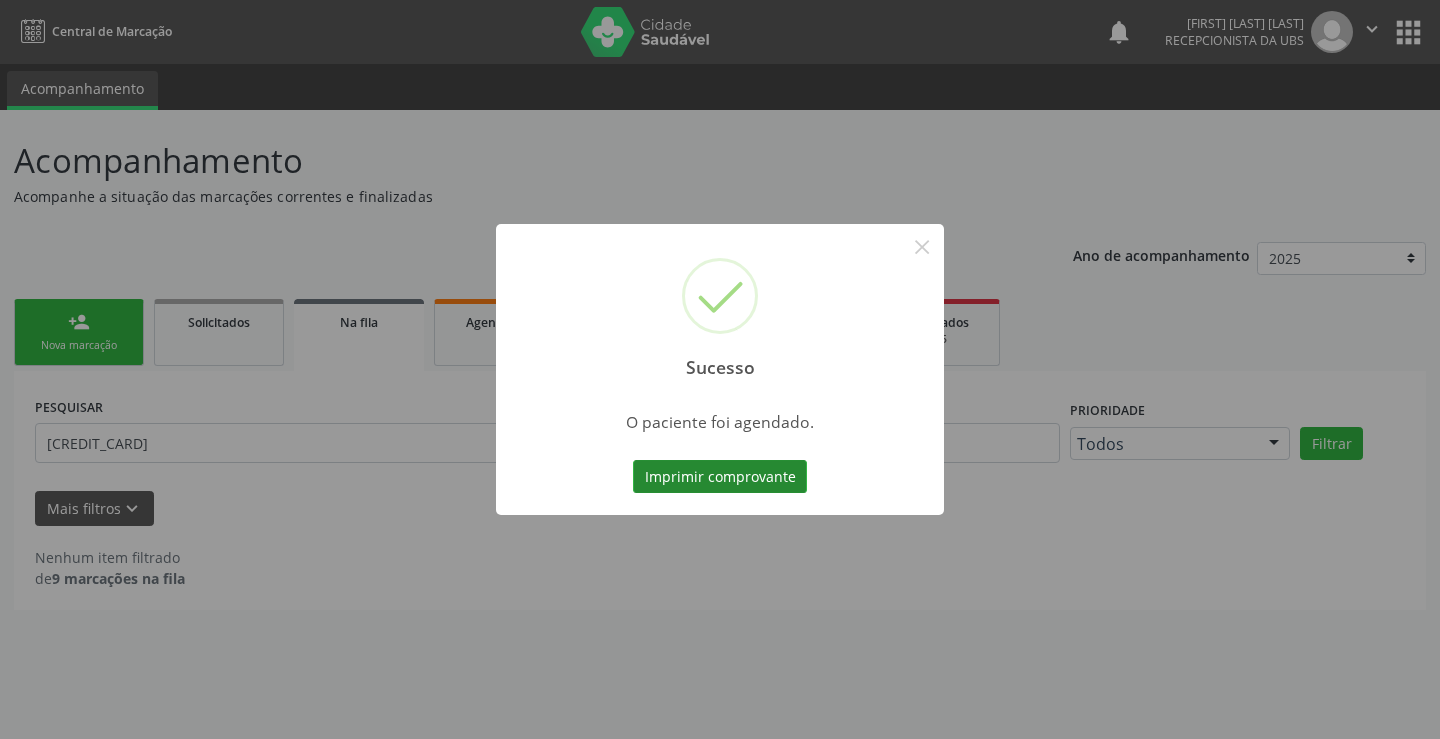 click on "Imprimir comprovante" at bounding box center (720, 477) 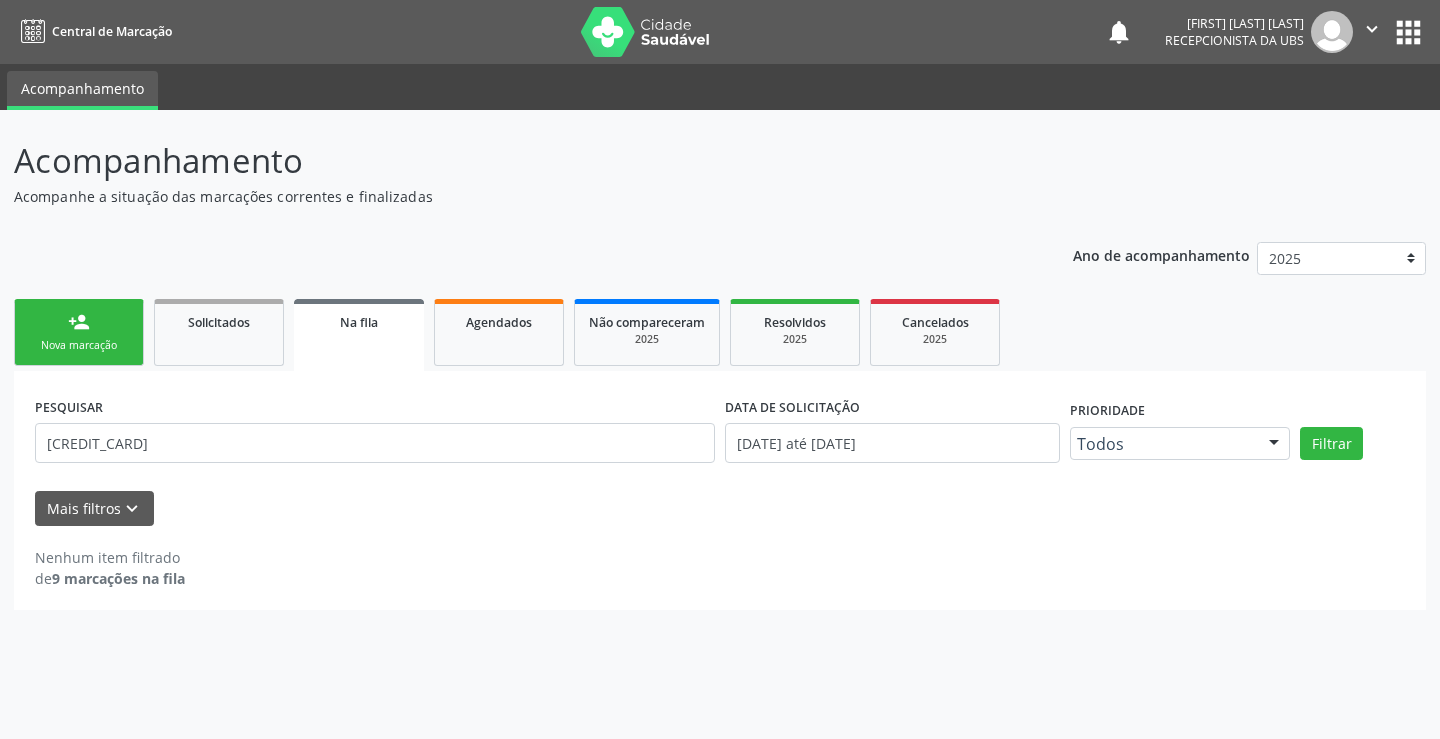click on "Nova marcação" at bounding box center (79, 345) 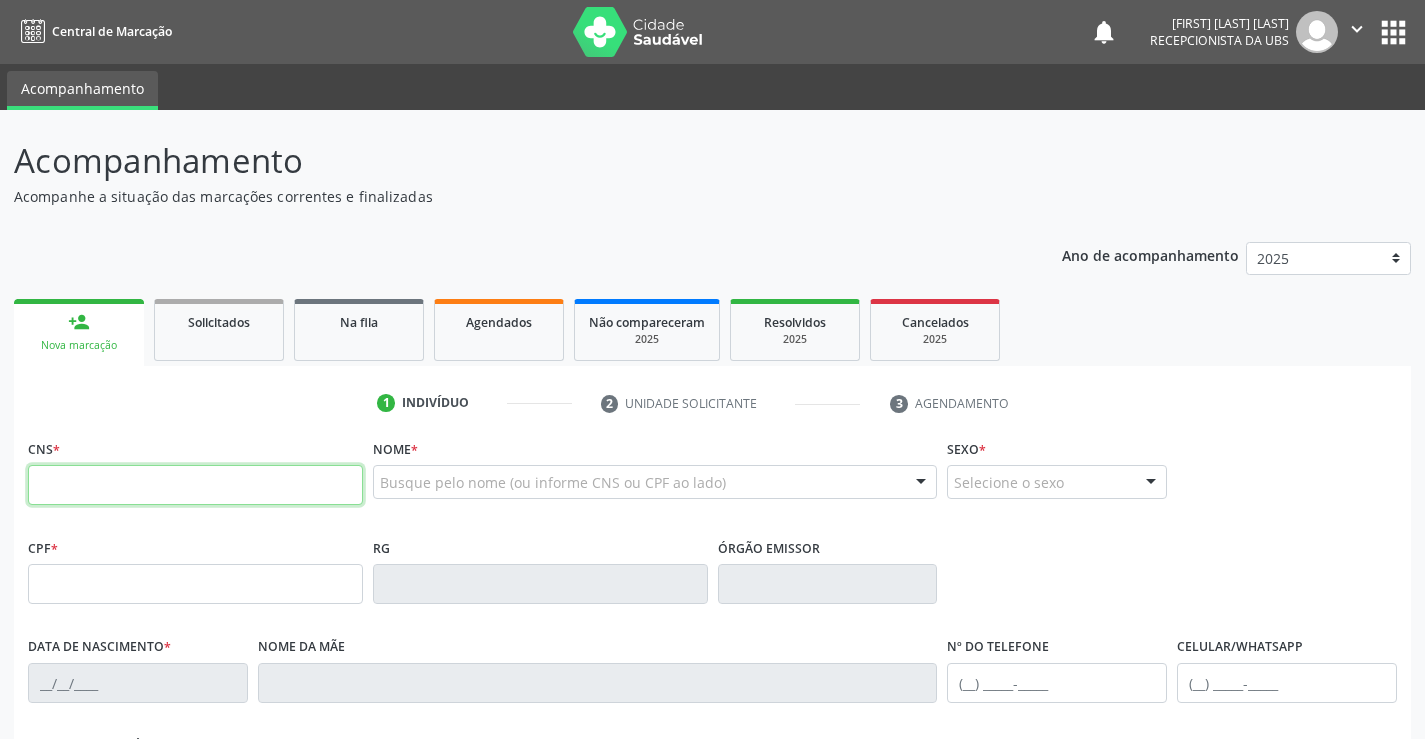 click at bounding box center [195, 485] 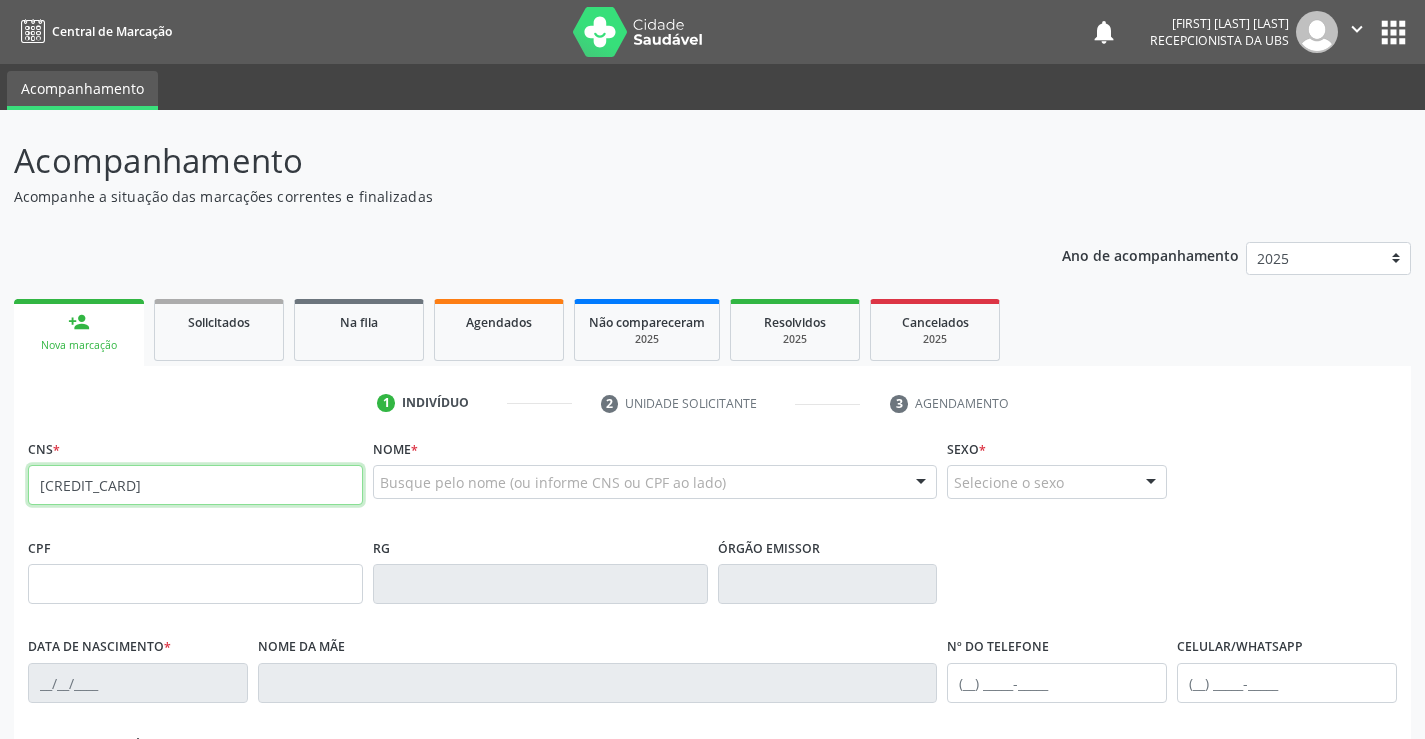 type on "704 2072 9803 4486" 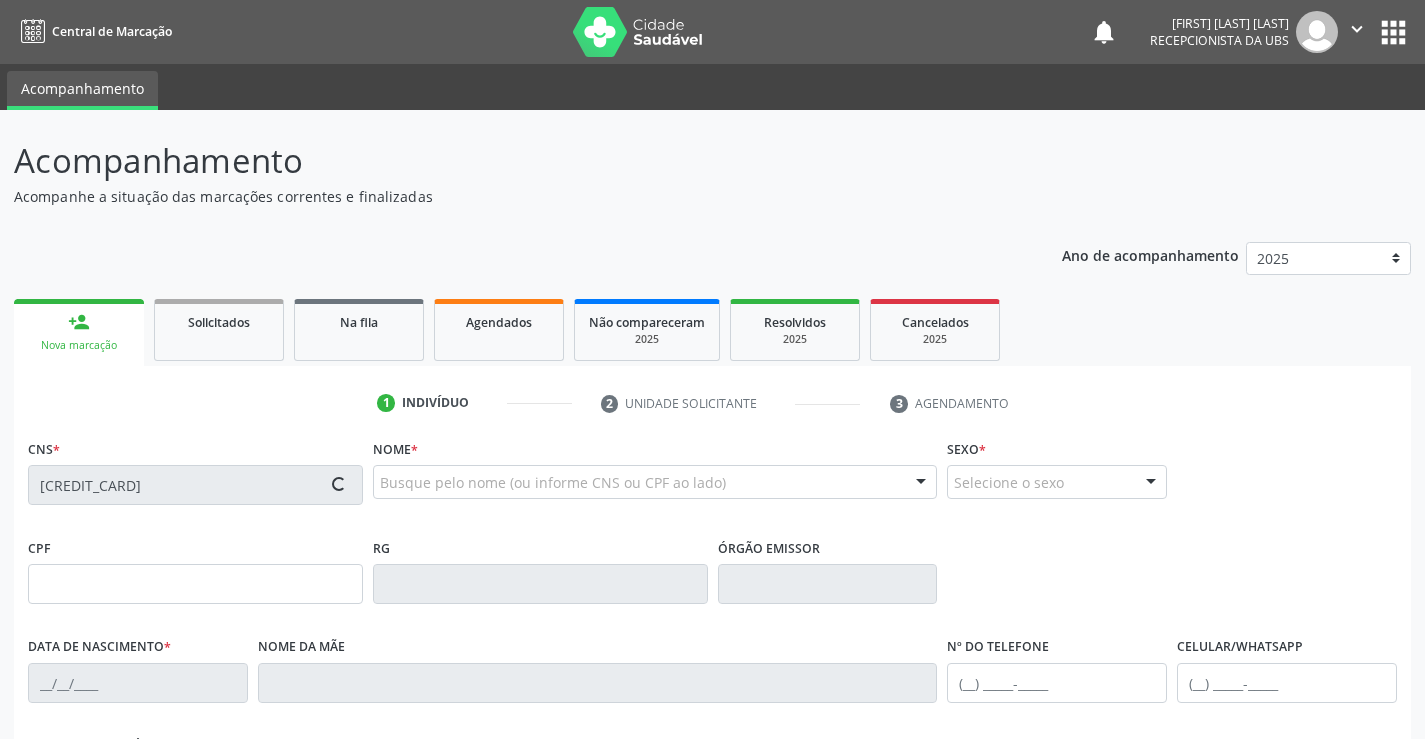 type on "[DATE]" 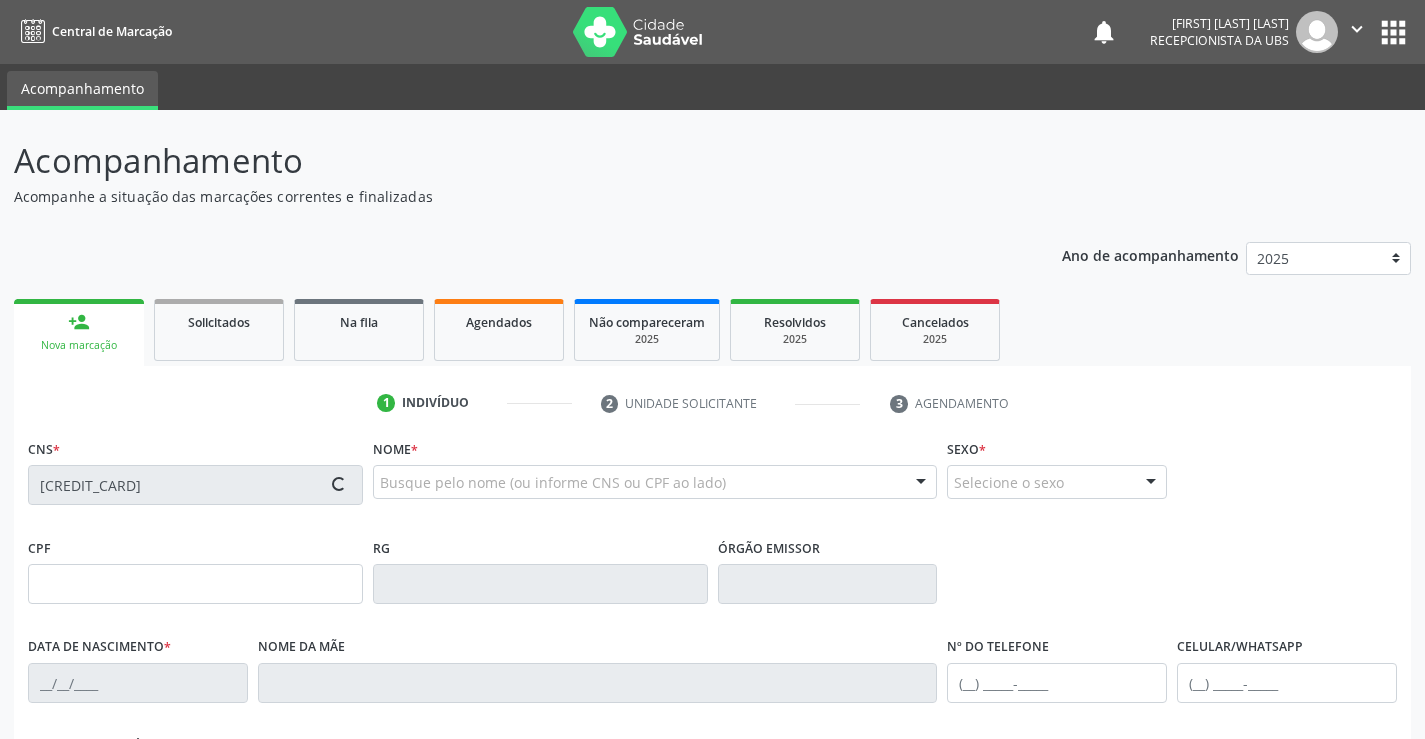 type on "[FIRST] [LAST] [LAST]" 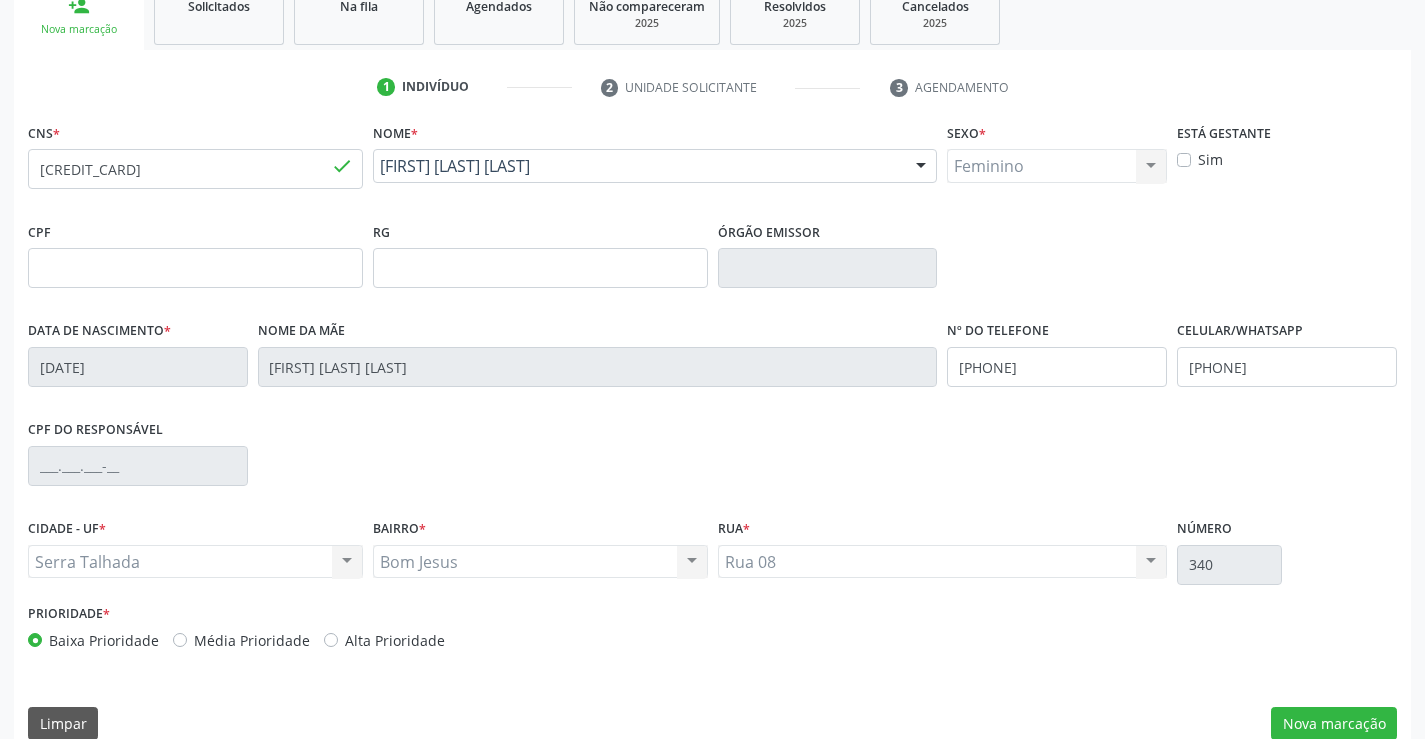 scroll, scrollTop: 345, scrollLeft: 0, axis: vertical 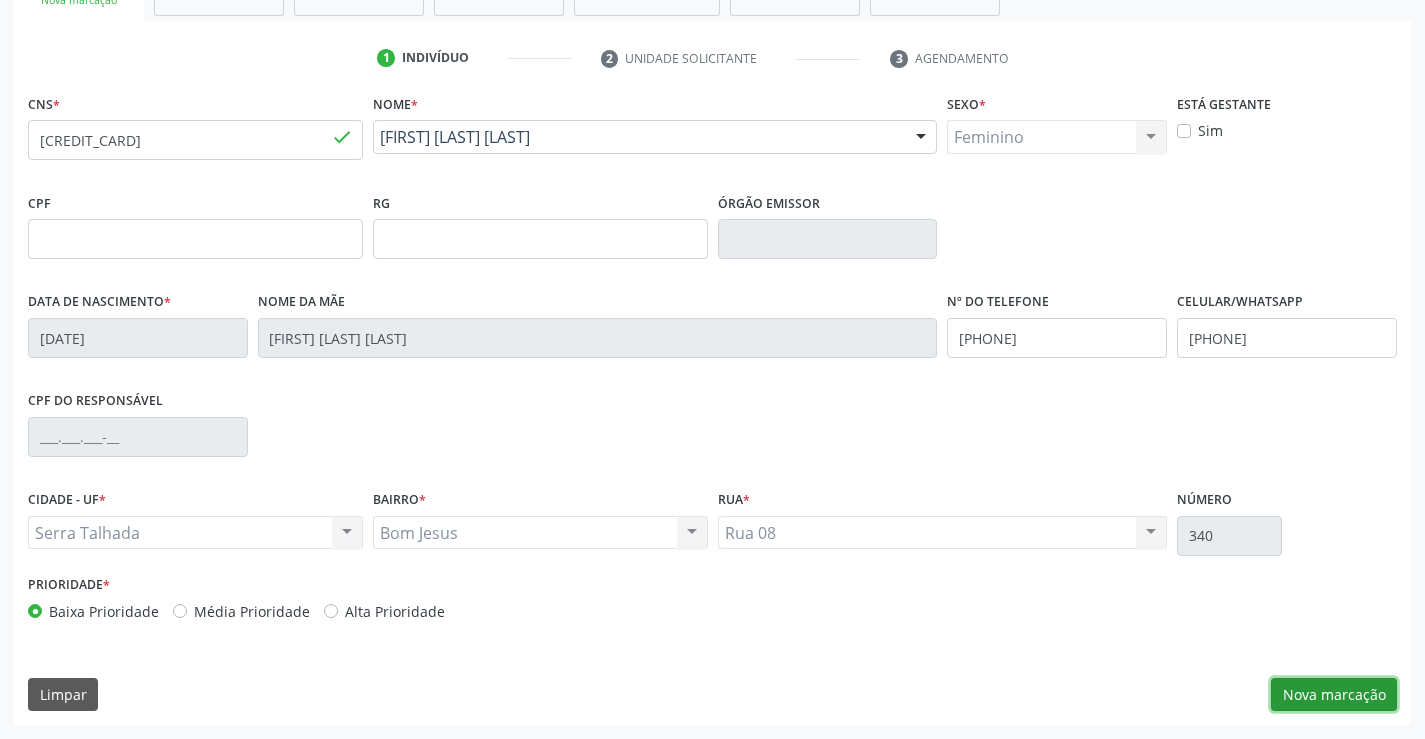 click on "Nova marcação" at bounding box center (1334, 695) 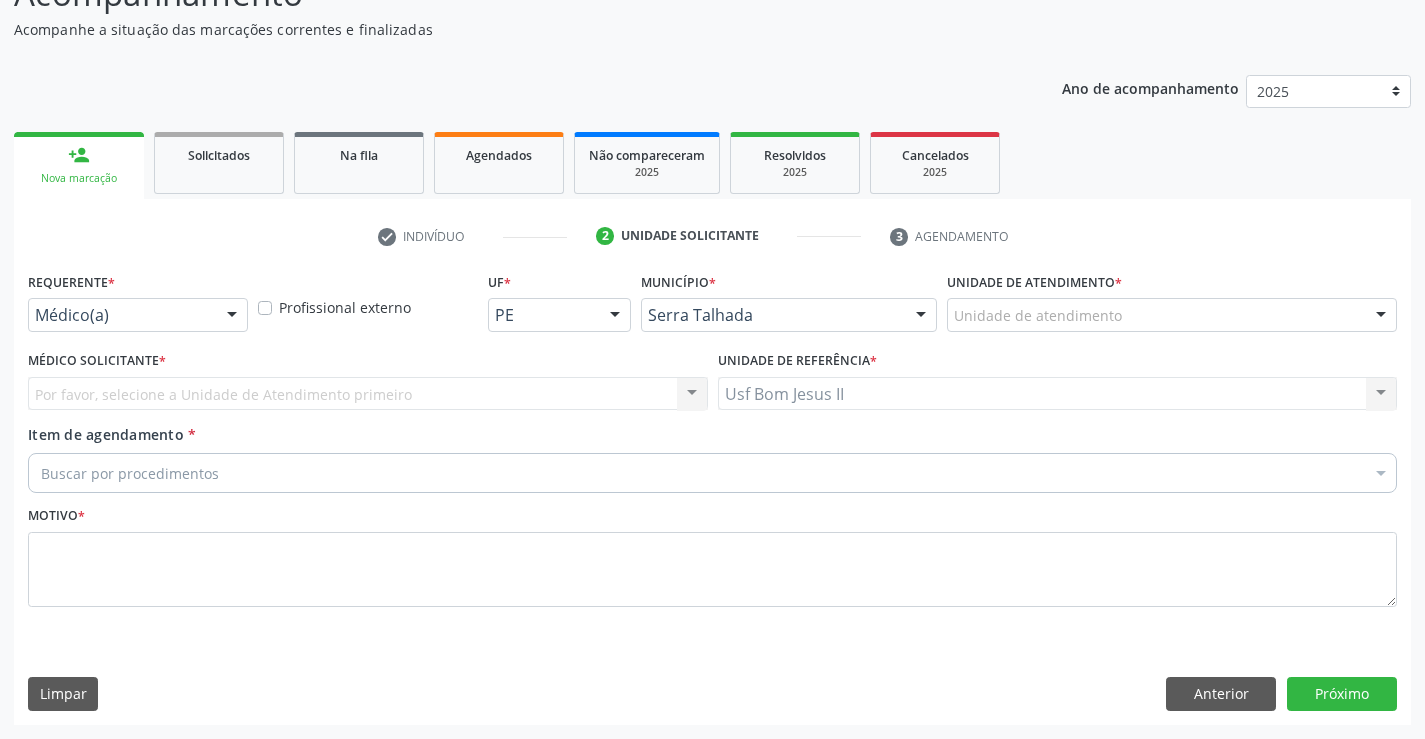 scroll, scrollTop: 167, scrollLeft: 0, axis: vertical 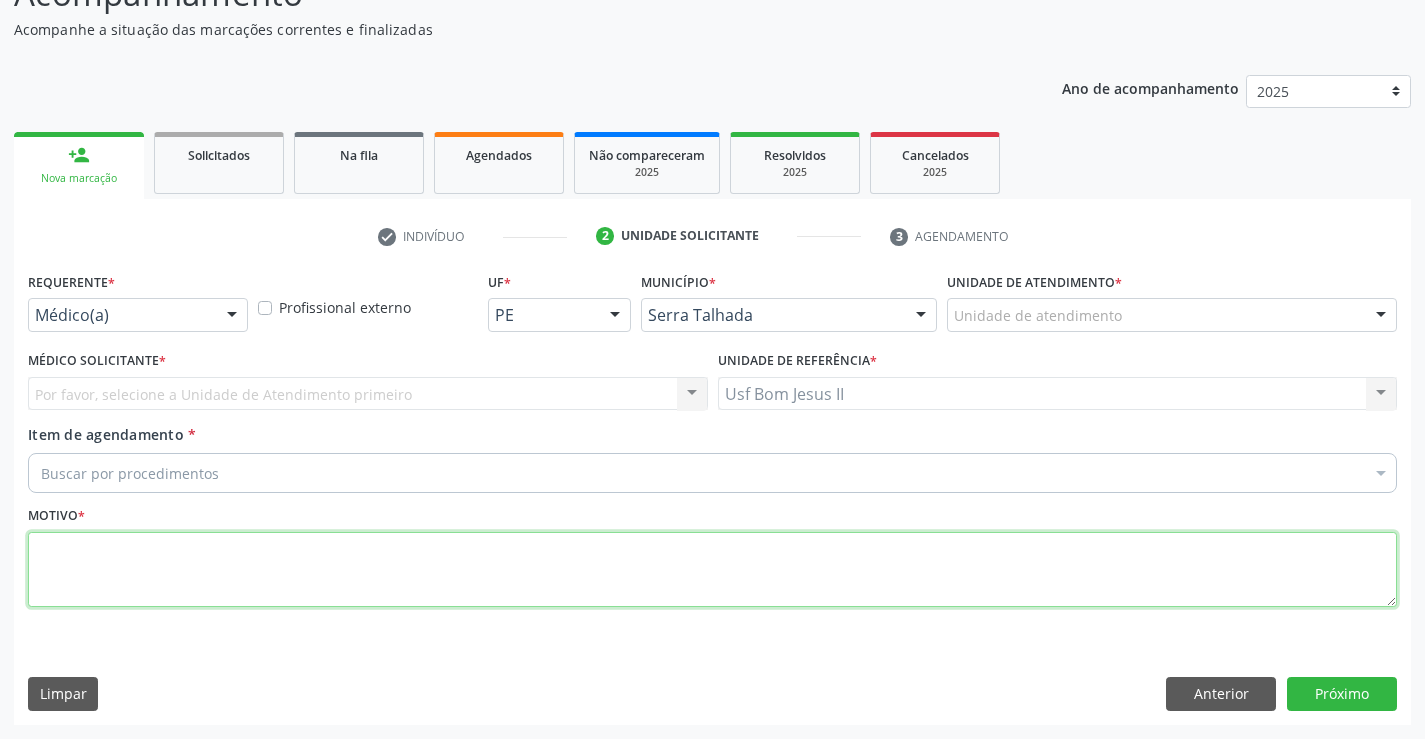 click at bounding box center [712, 570] 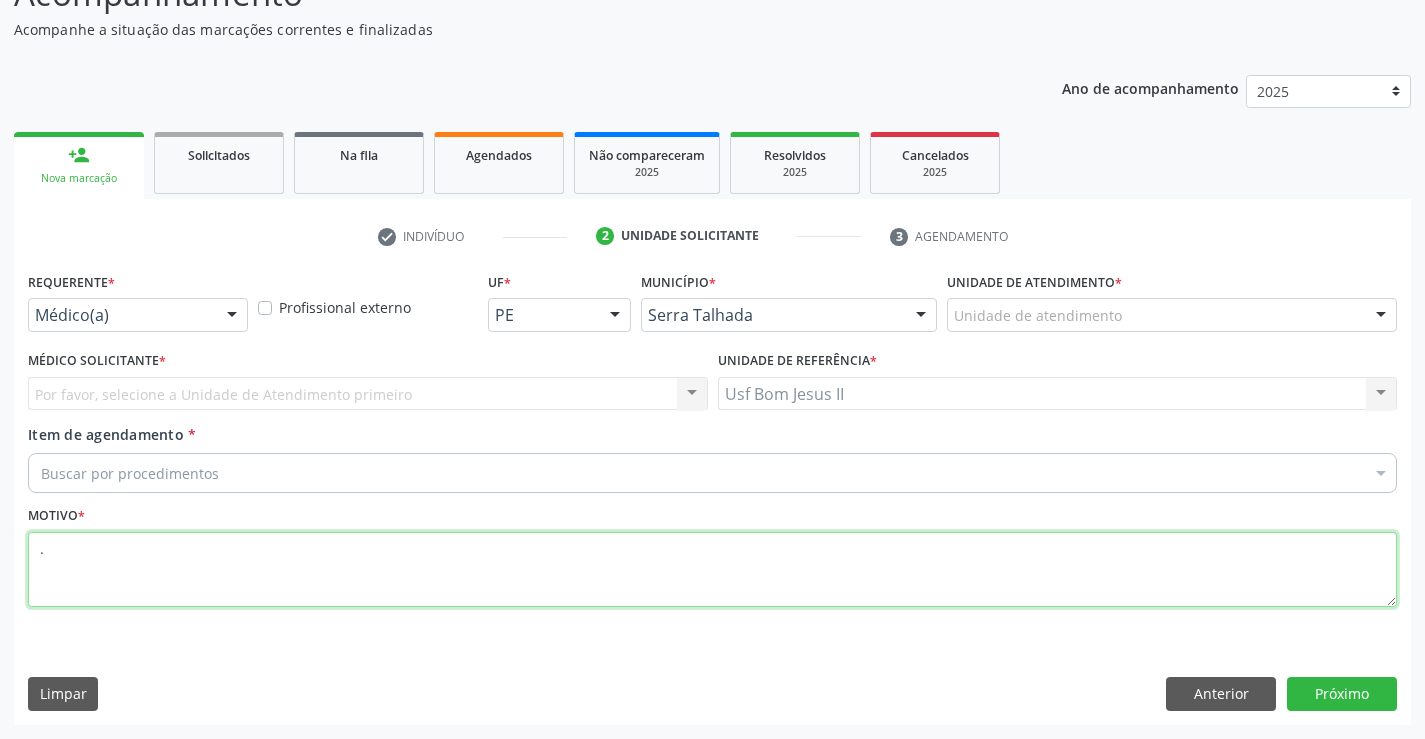 type on "." 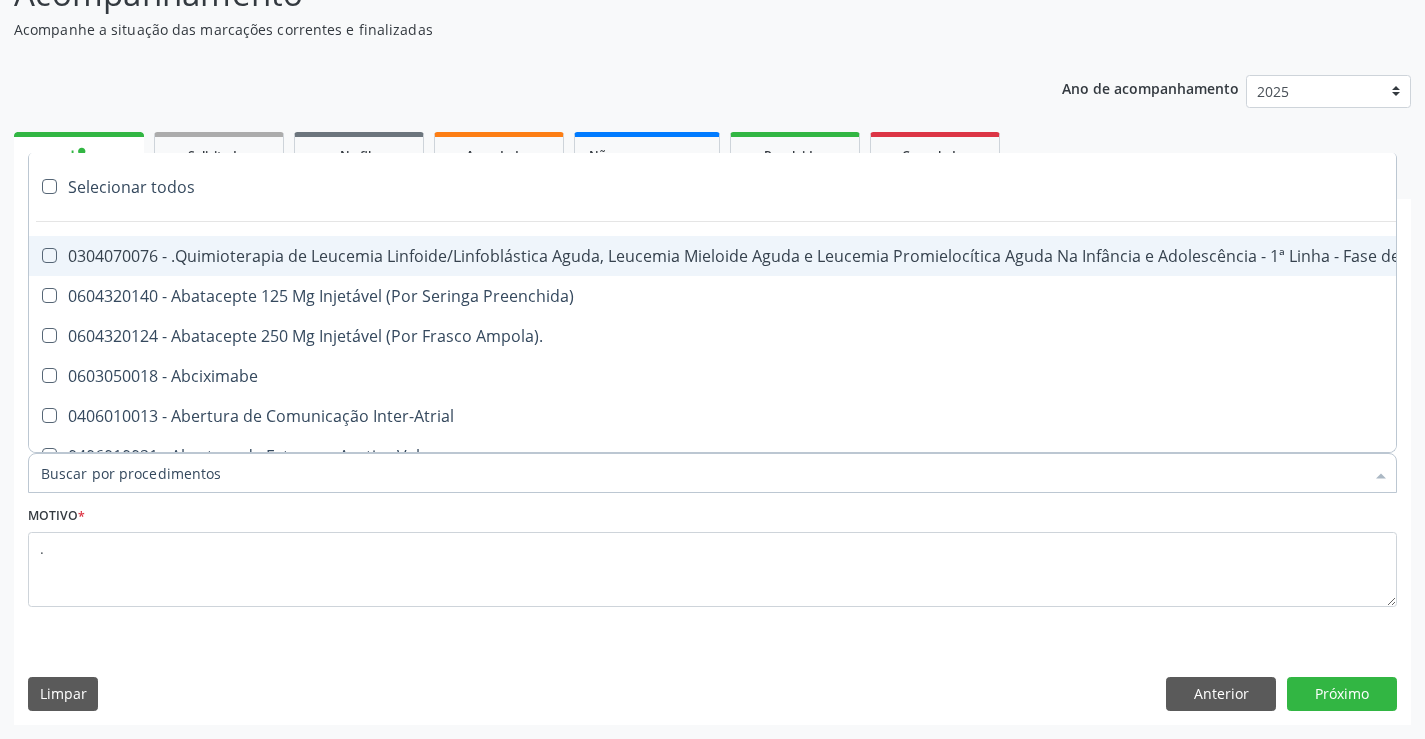 click at bounding box center (712, 473) 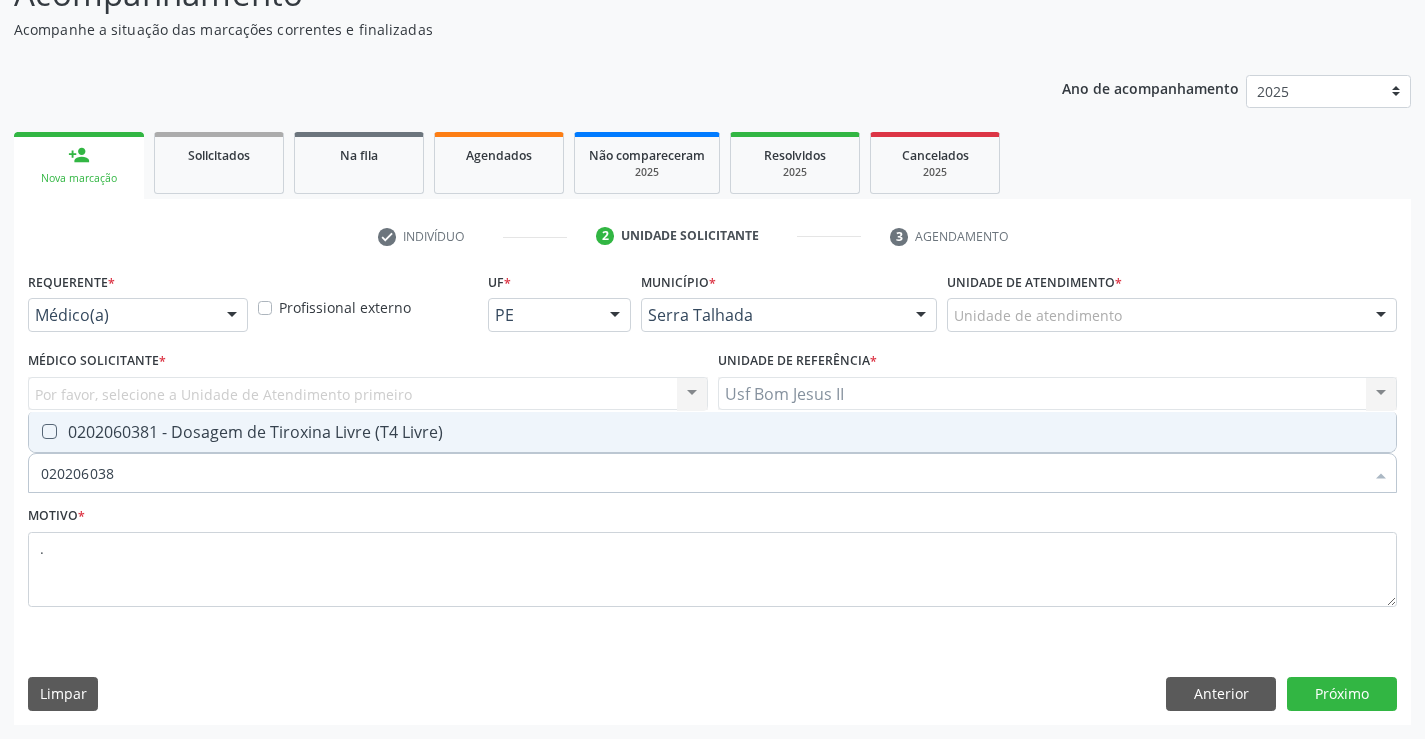 type on "0202060381" 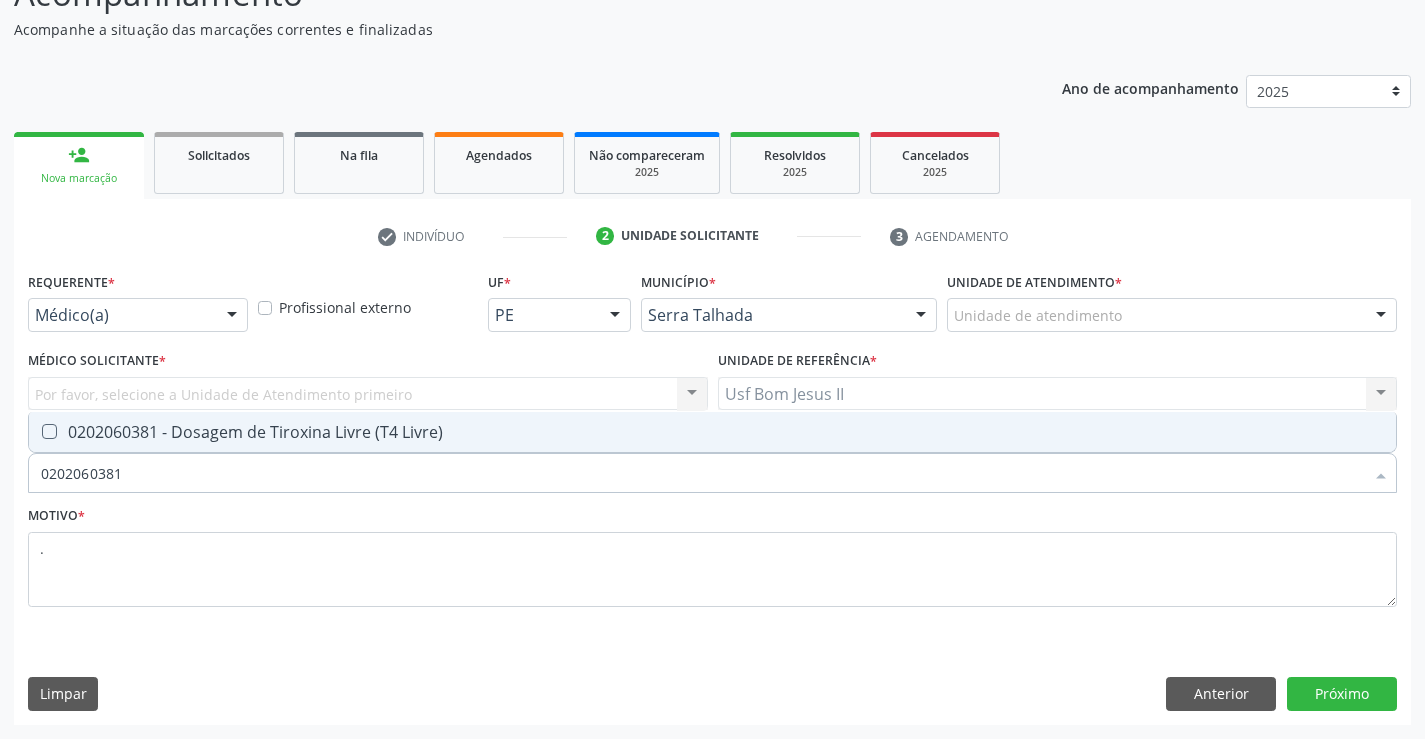 click on "0202060381 - Dosagem de Tiroxina Livre (T4 Livre)" at bounding box center (712, 432) 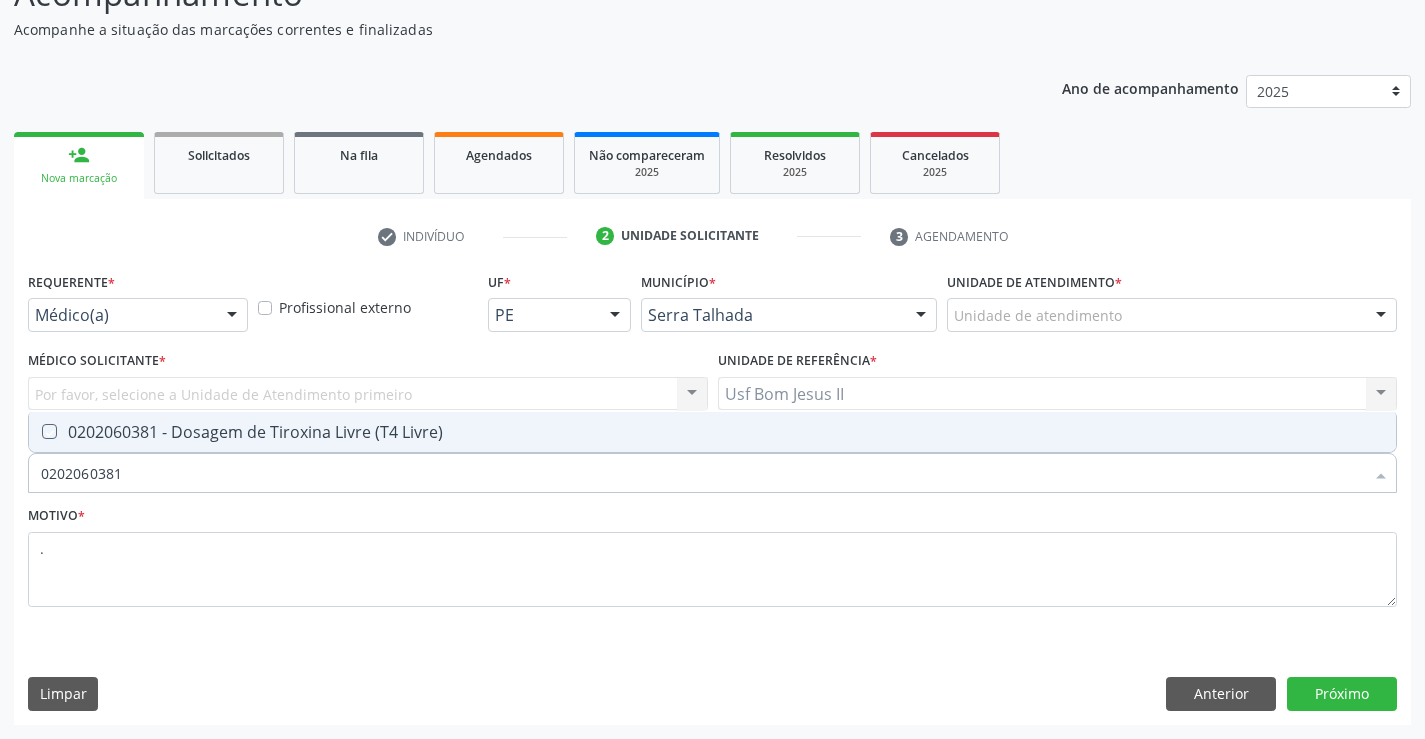 checkbox on "true" 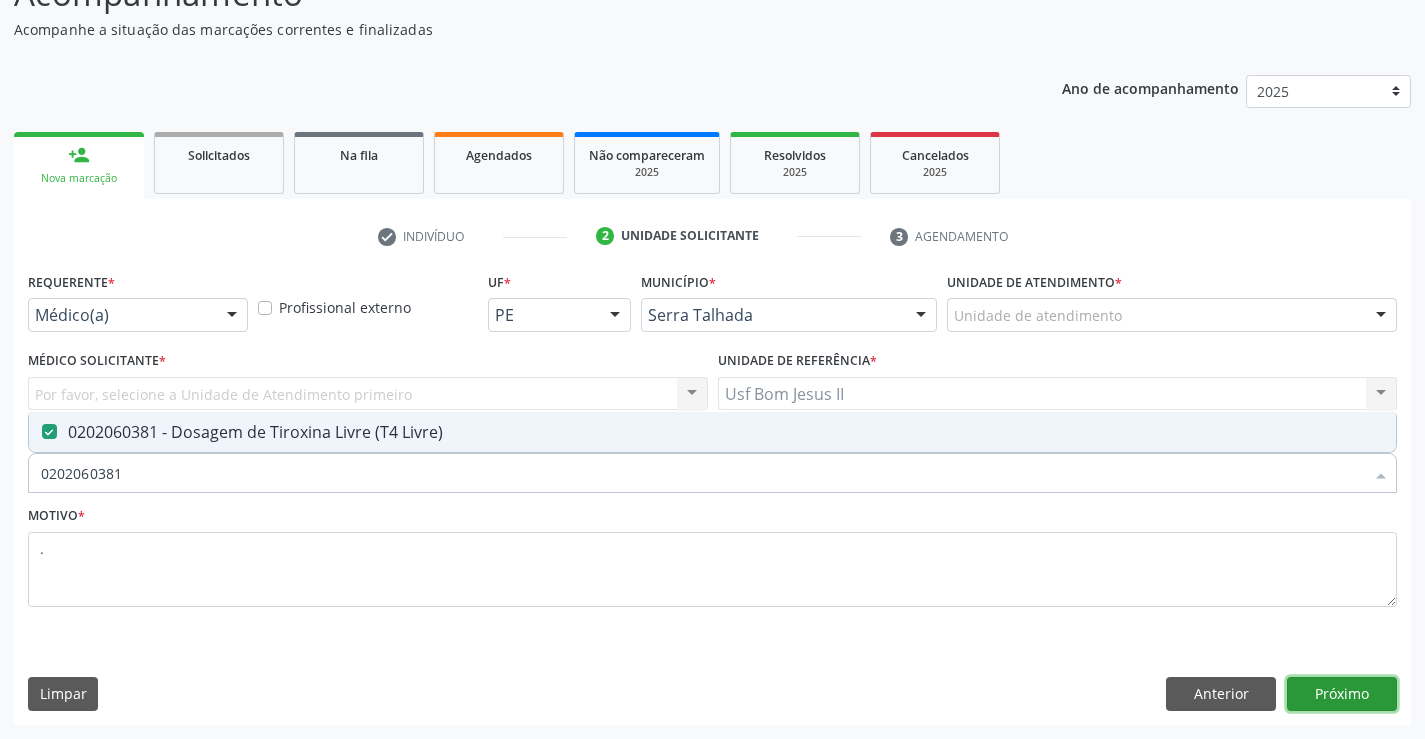 click on "Próximo" at bounding box center (1342, 694) 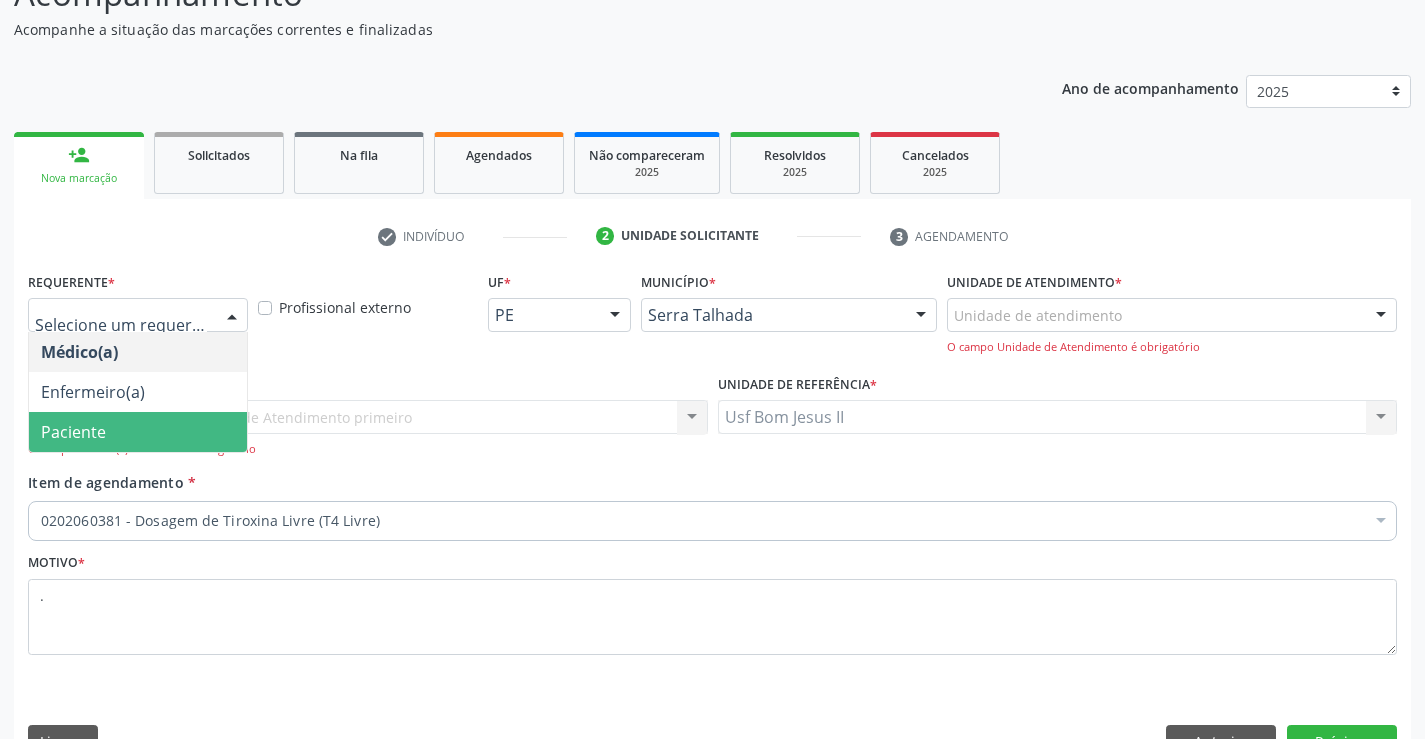 click at bounding box center [232, 316] 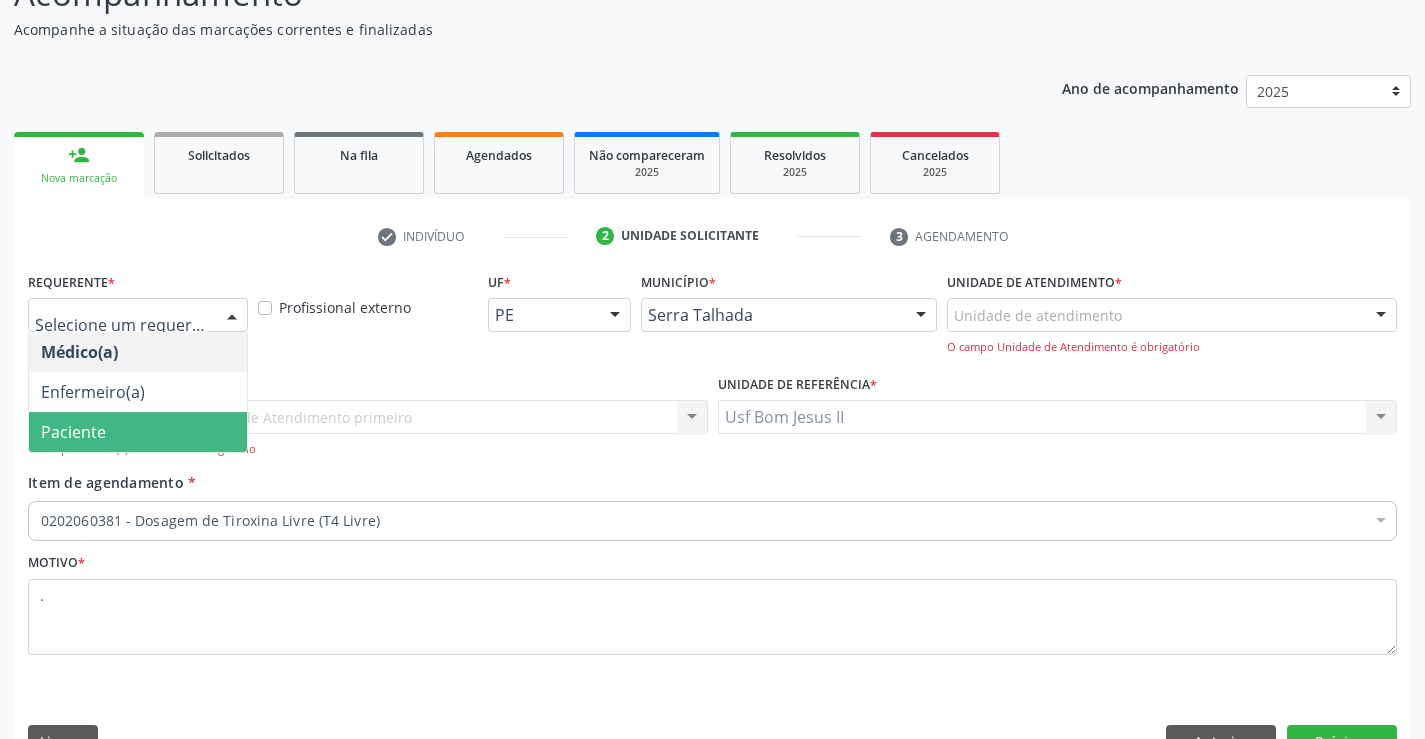 click on "Paciente" at bounding box center (138, 432) 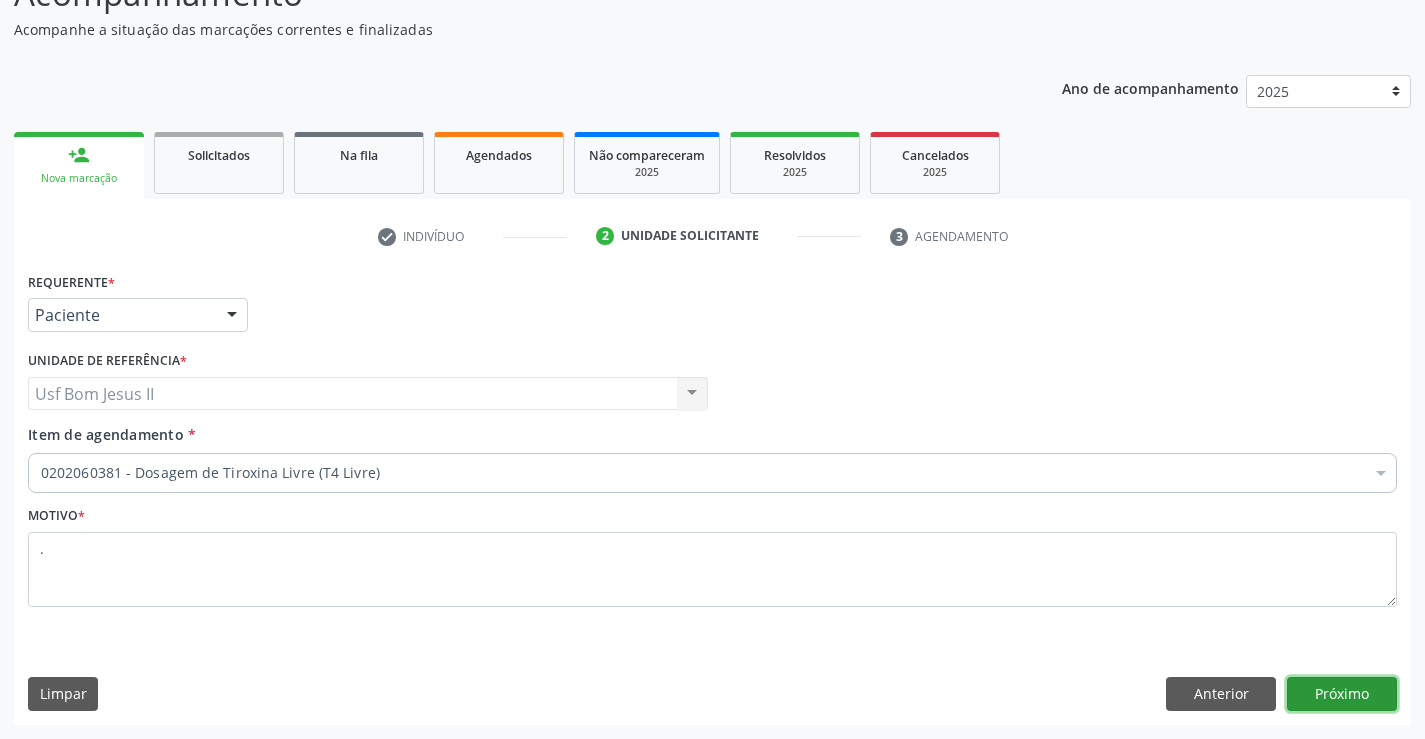 click on "Próximo" at bounding box center [1342, 694] 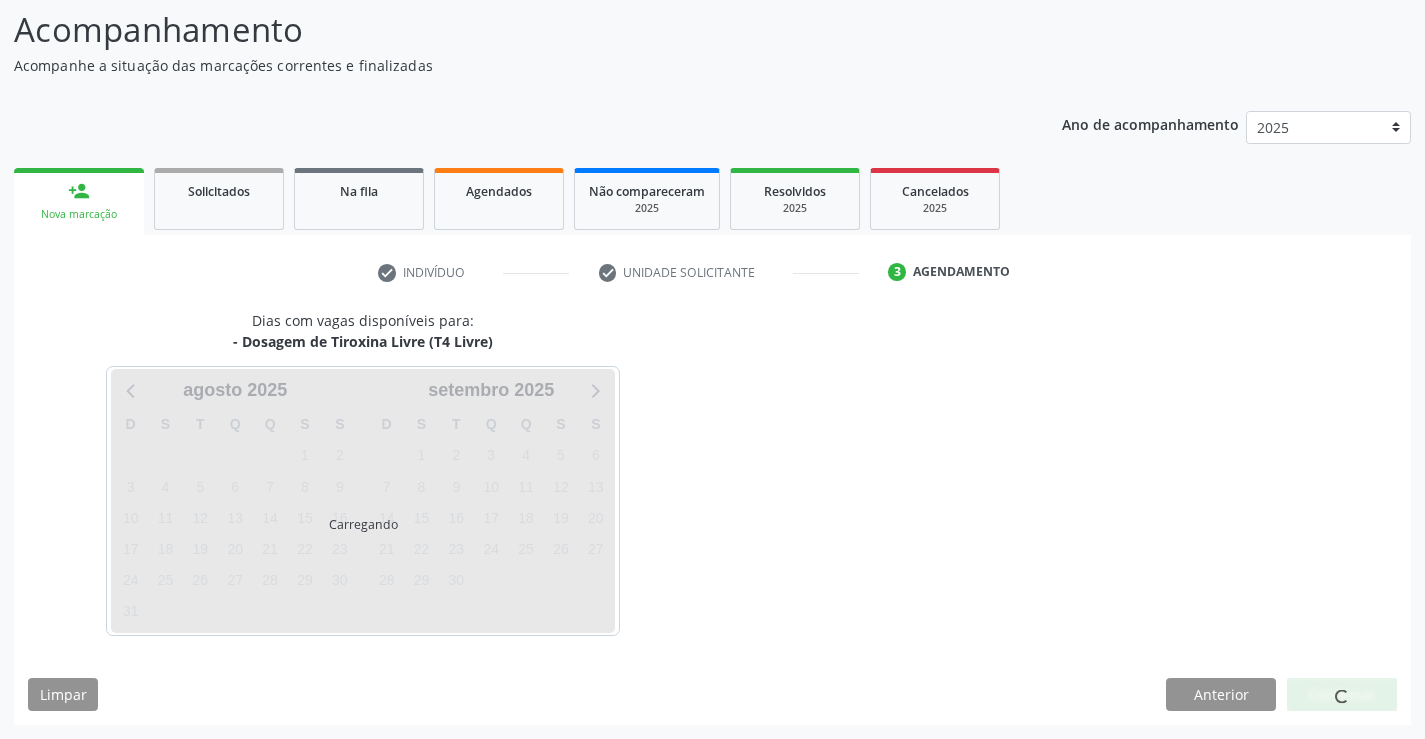scroll, scrollTop: 131, scrollLeft: 0, axis: vertical 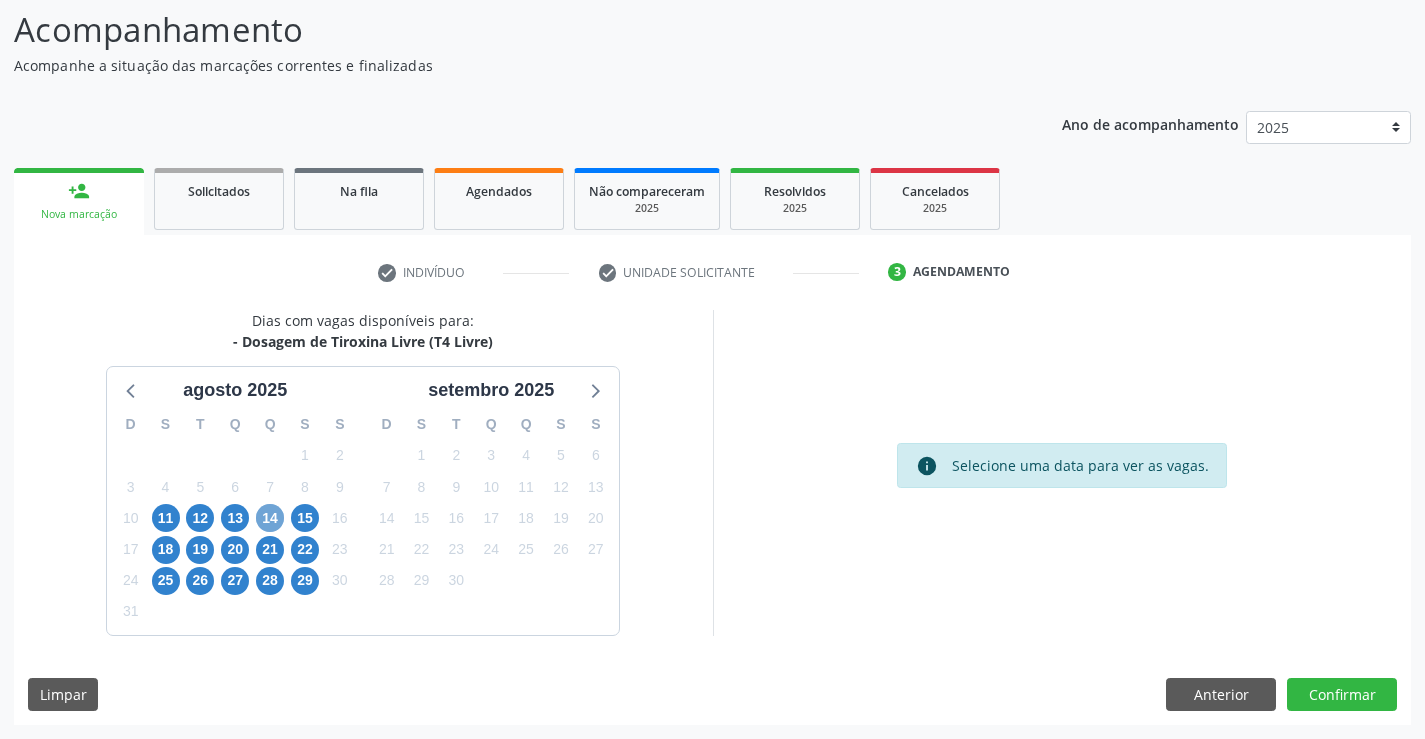 click on "14" at bounding box center [270, 518] 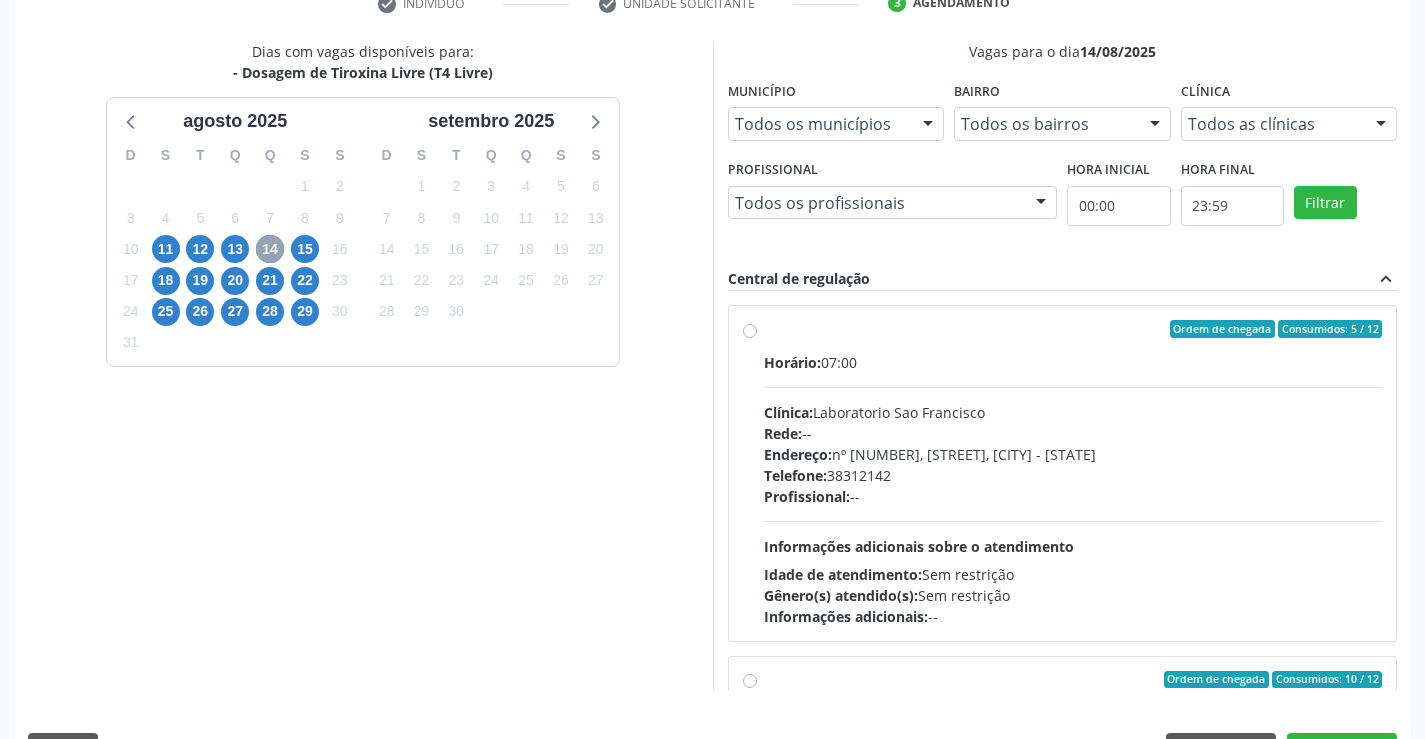 scroll, scrollTop: 456, scrollLeft: 0, axis: vertical 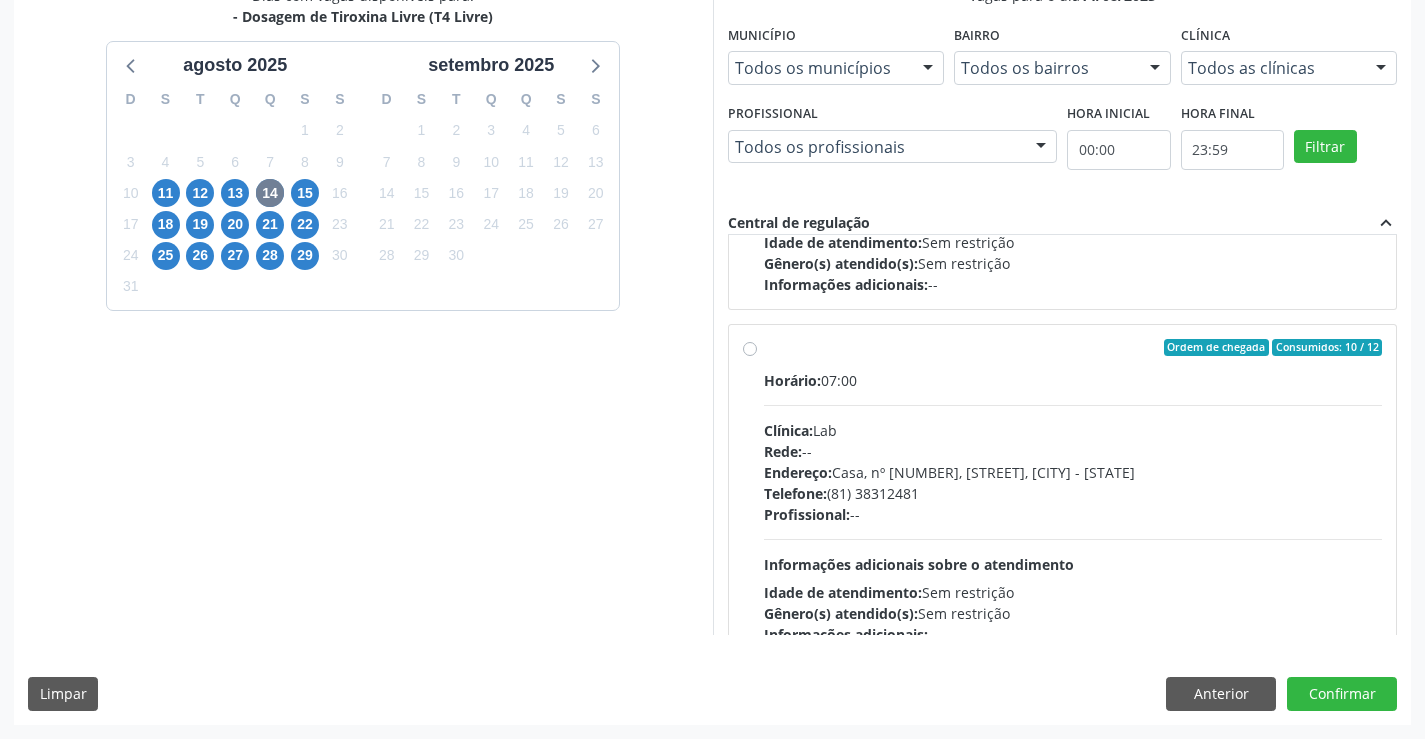 click on "Ordem de chegada
Consumidos: 10 / 12
Horário:   07:00
Clínica:  Lab
Rede:
--
Endereço:   Casa, nº 1037, N S da Penha, Serra Talhada - PE
Telefone:   (81) 38312481
Profissional:
--
Informações adicionais sobre o atendimento
Idade de atendimento:
Sem restrição
Gênero(s) atendido(s):
Sem restrição
Informações adicionais:
--" at bounding box center (1073, 492) 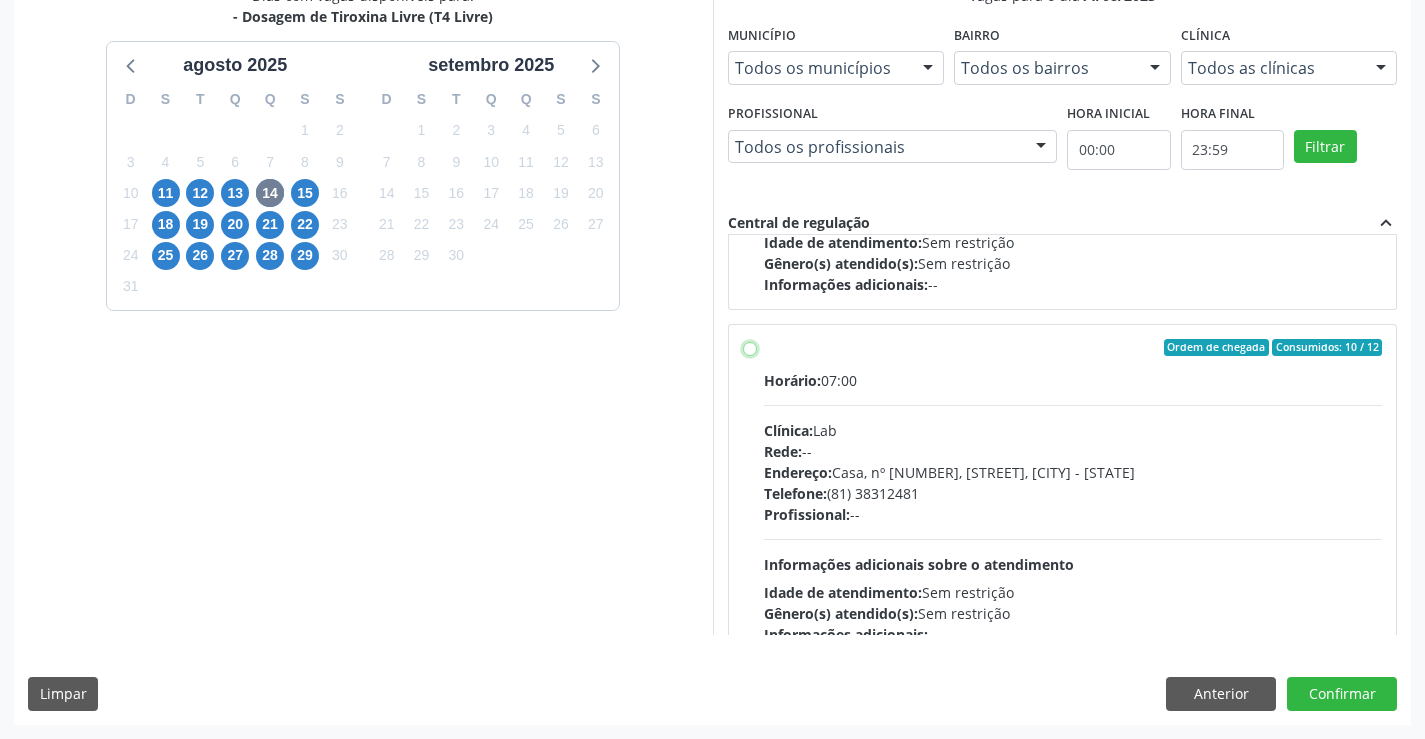 click on "Ordem de chegada
Consumidos: 10 / 12
Horário:   07:00
Clínica:  Lab
Rede:
--
Endereço:   Casa, nº 1037, N S da Penha, Serra Talhada - PE
Telefone:   (81) 38312481
Profissional:
--
Informações adicionais sobre o atendimento
Idade de atendimento:
Sem restrição
Gênero(s) atendido(s):
Sem restrição
Informações adicionais:
--" at bounding box center (750, 348) 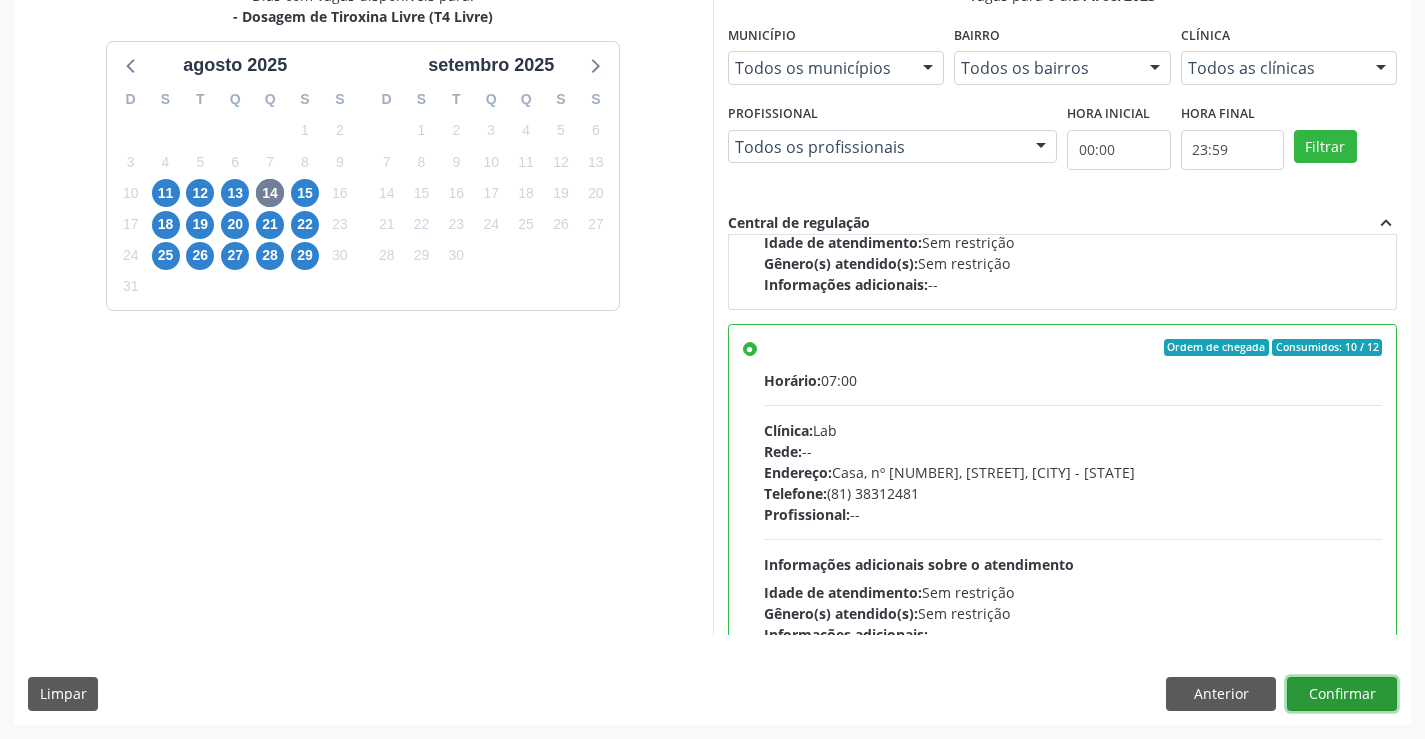 click on "Confirmar" at bounding box center [1342, 694] 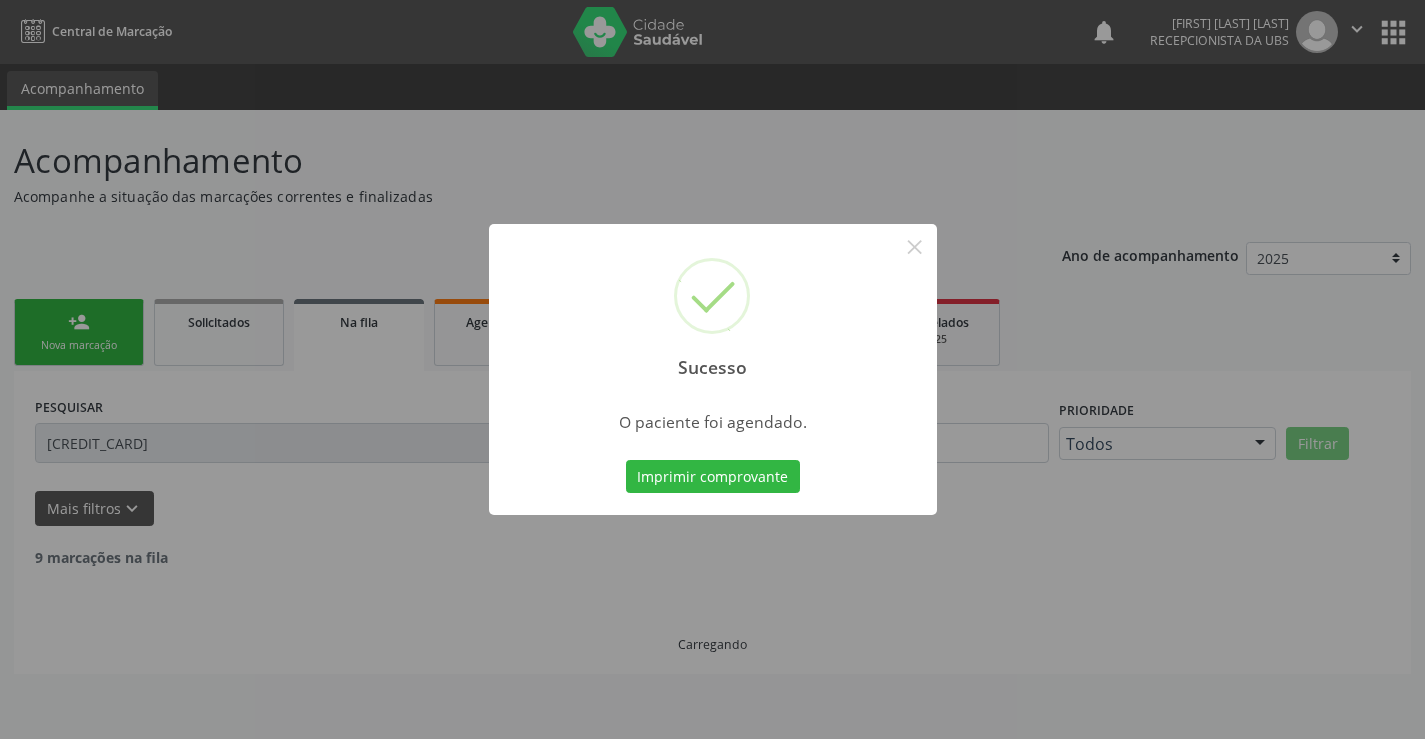 scroll, scrollTop: 0, scrollLeft: 0, axis: both 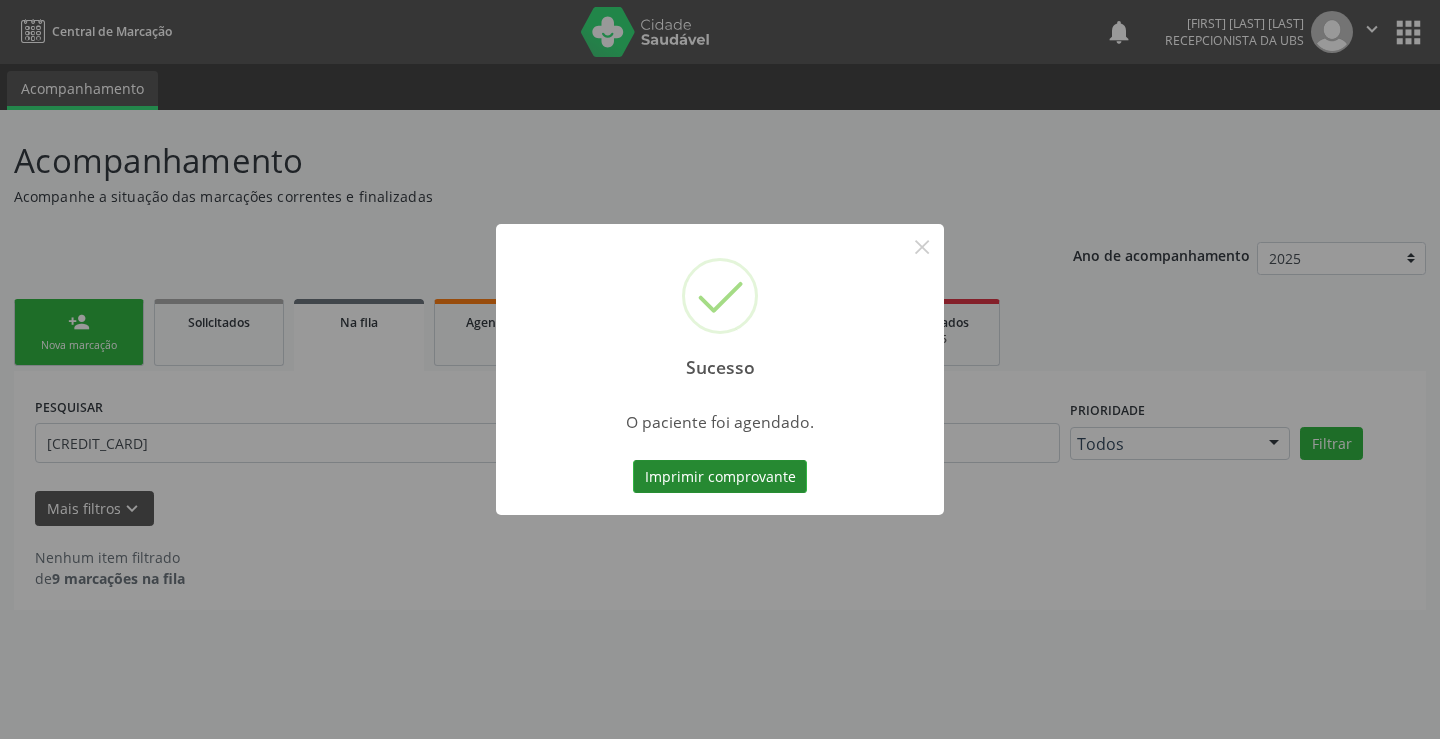 click on "Imprimir comprovante" at bounding box center [720, 477] 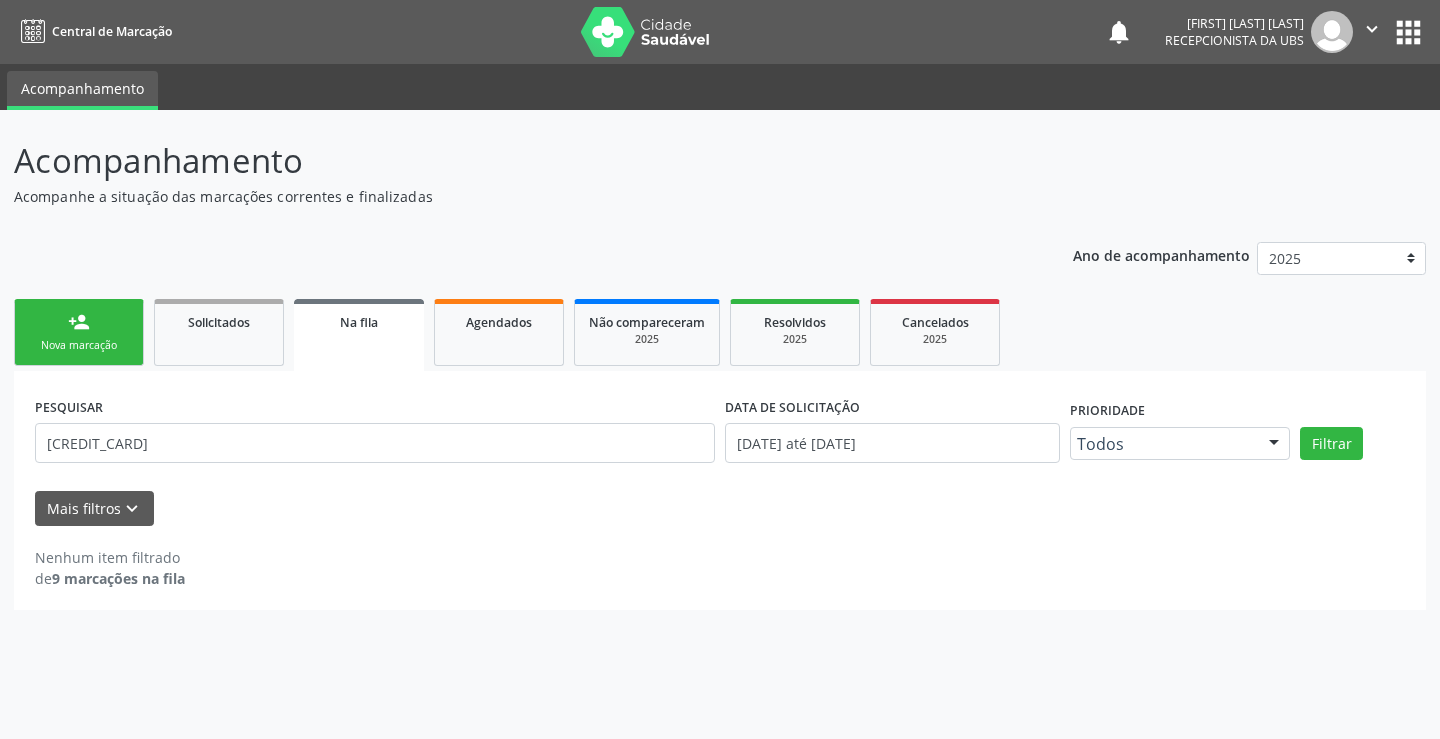 click on "person_add
Nova marcação" at bounding box center (79, 332) 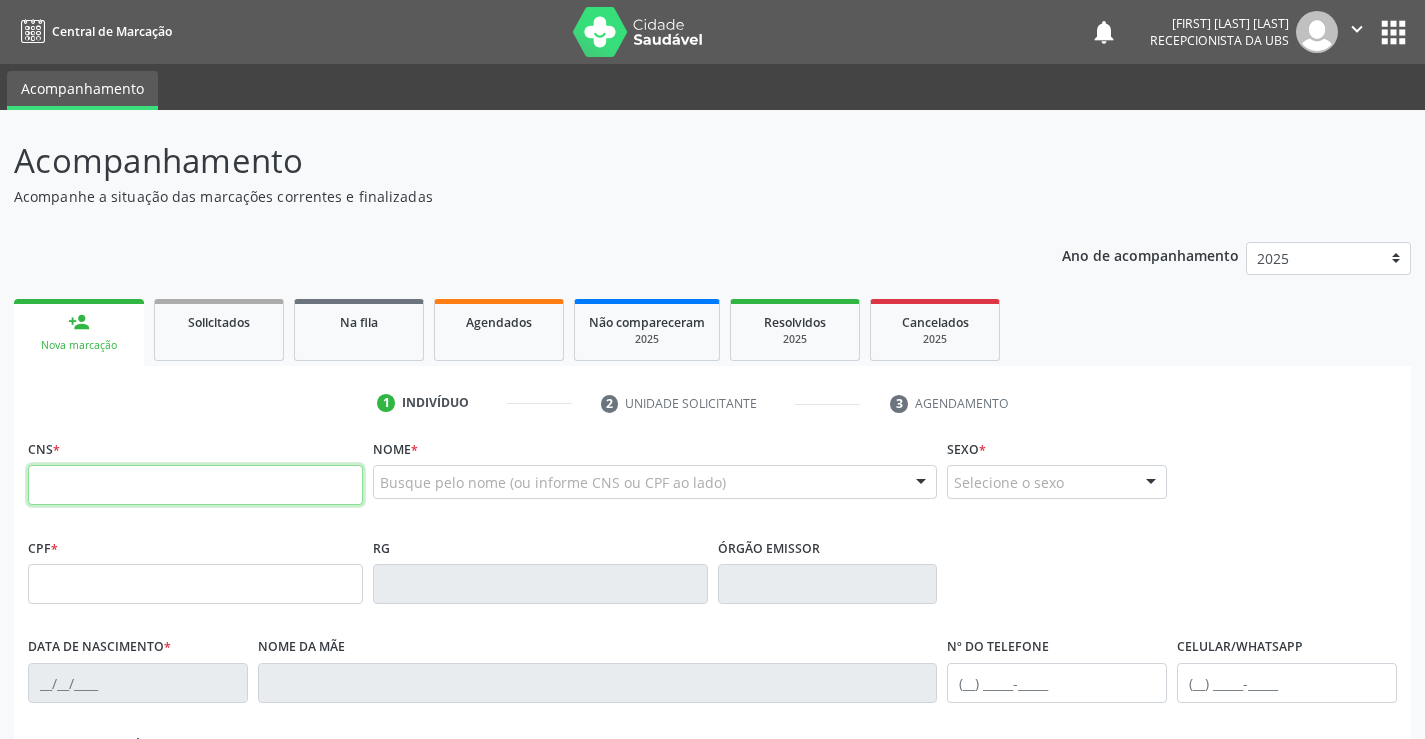 click at bounding box center [195, 485] 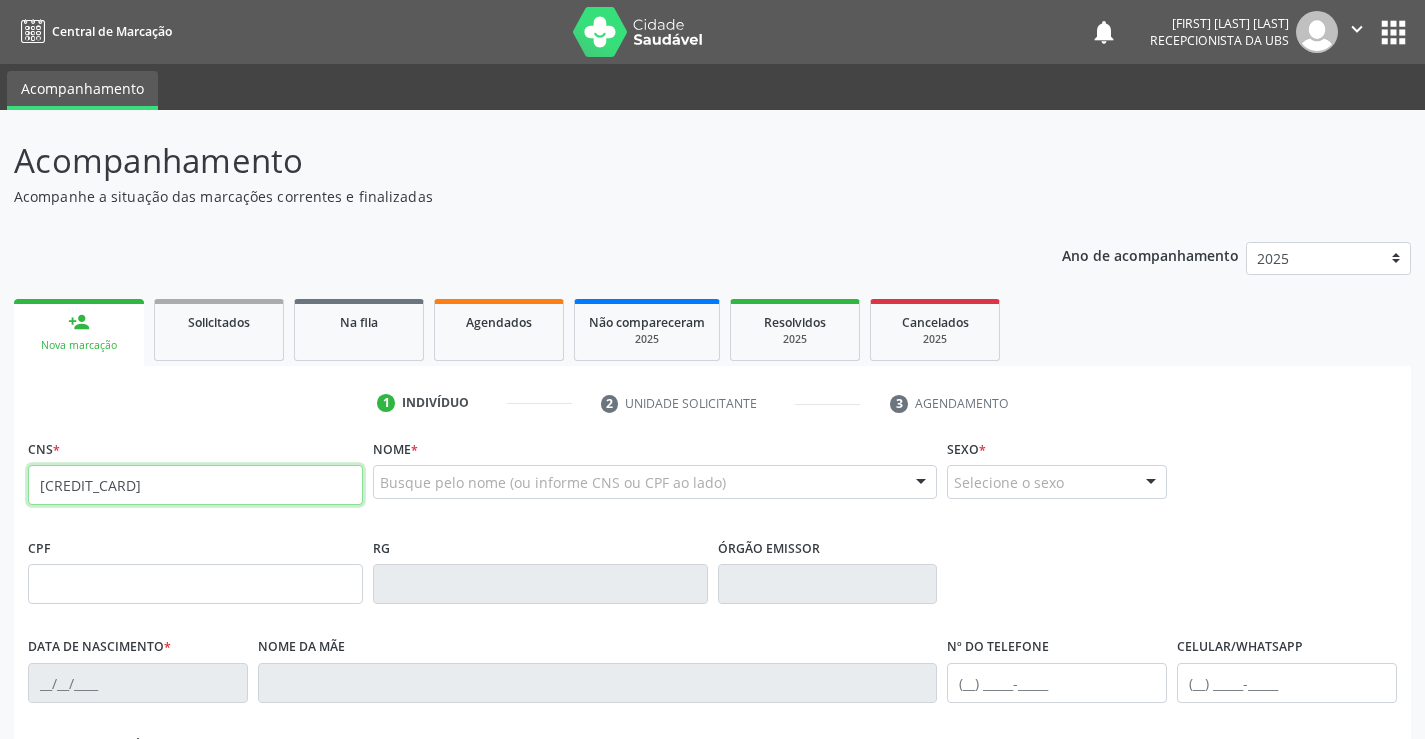 type on "704 2072 9803 4486" 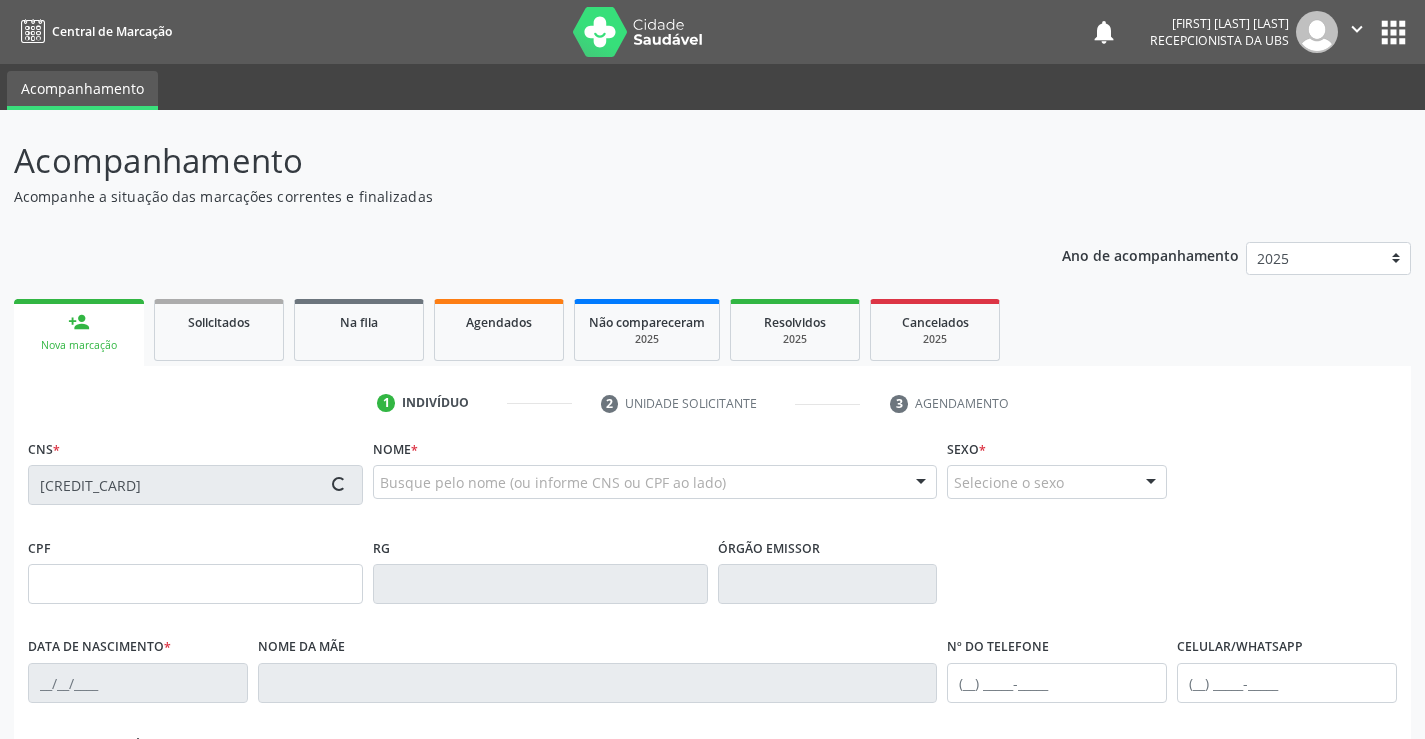 type on "03/12/1949" 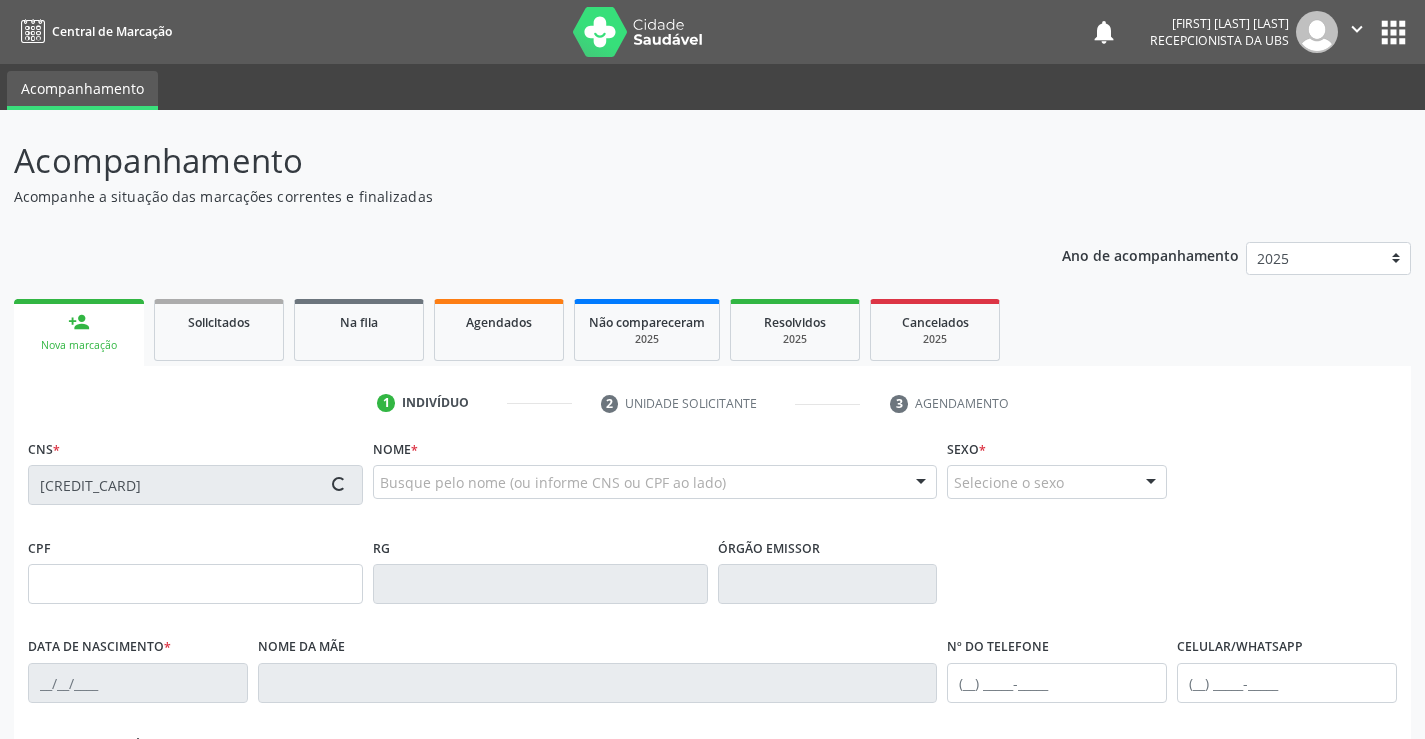 type on "Veronica Rosa da Conceicao" 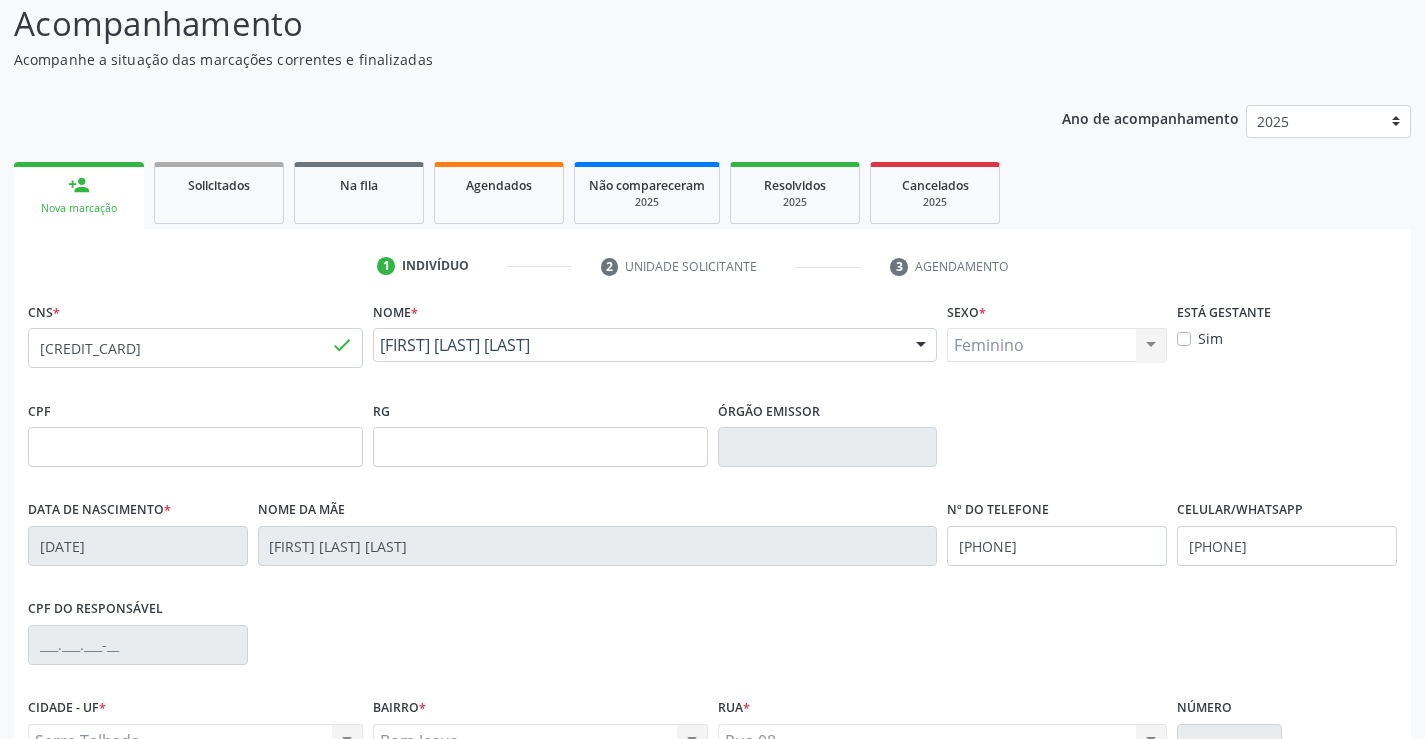 scroll, scrollTop: 345, scrollLeft: 0, axis: vertical 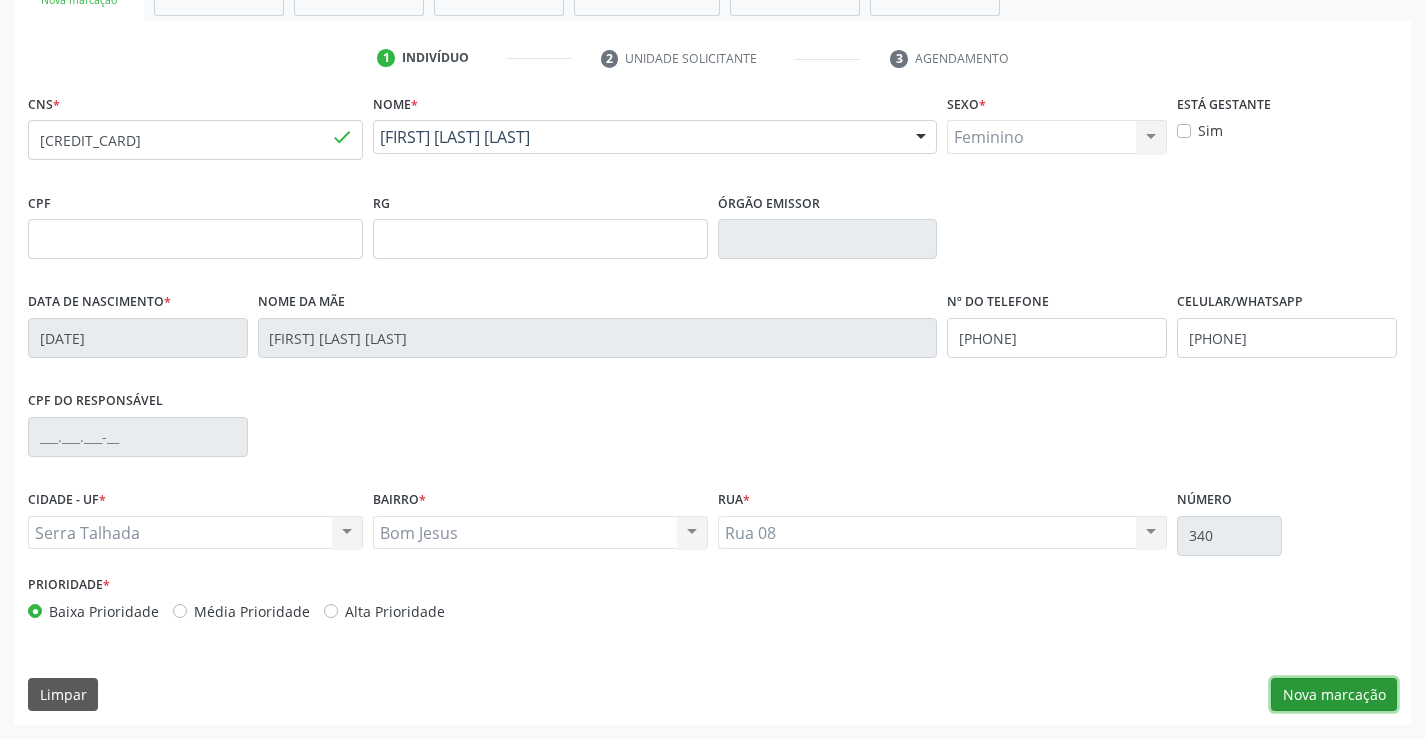 click on "Nova marcação" at bounding box center [1334, 695] 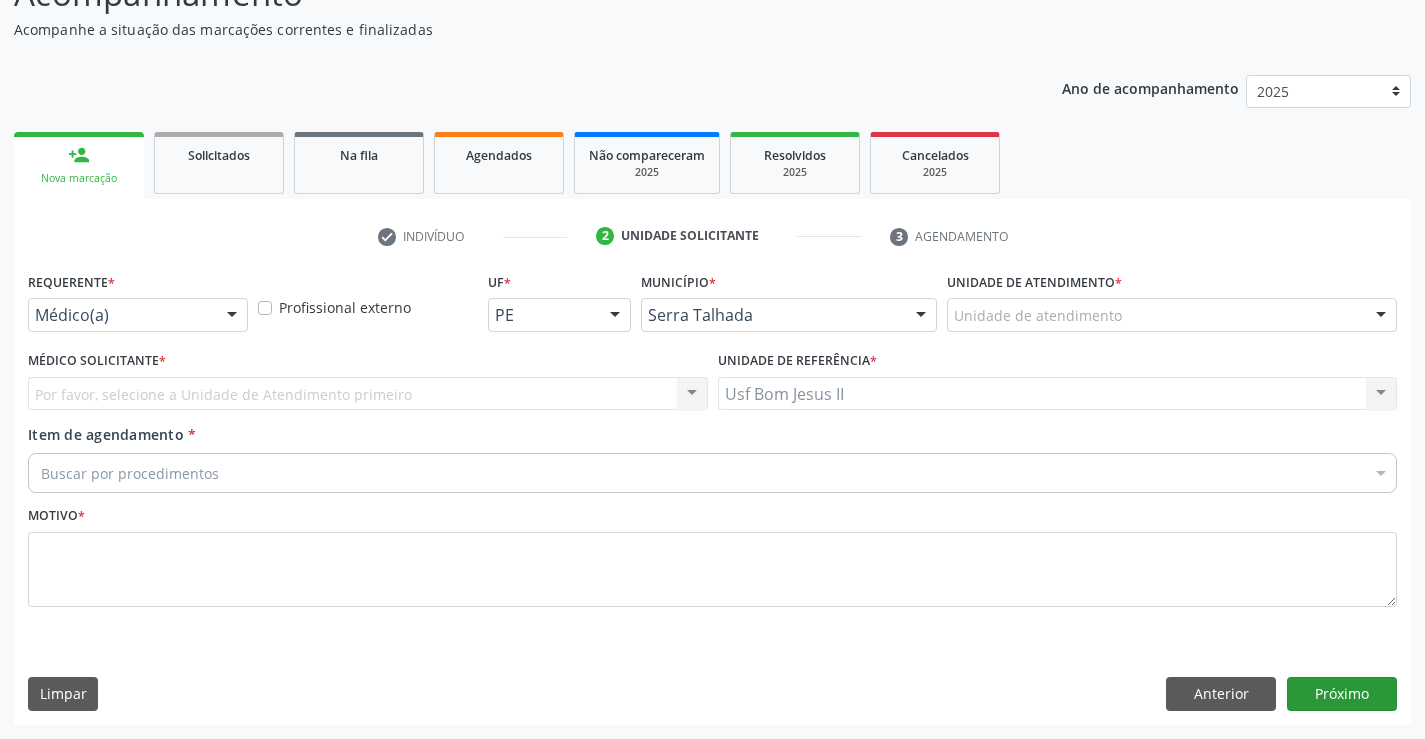 scroll, scrollTop: 167, scrollLeft: 0, axis: vertical 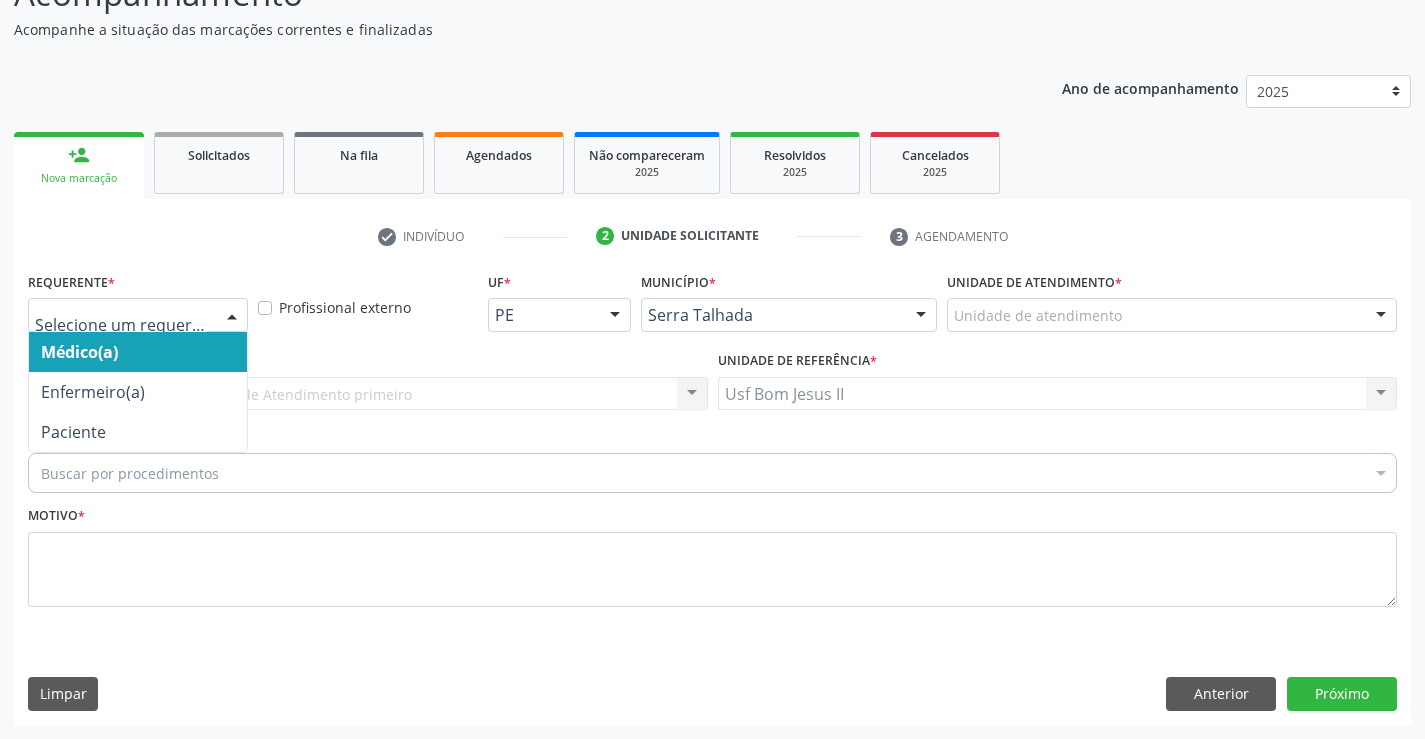 click at bounding box center [232, 316] 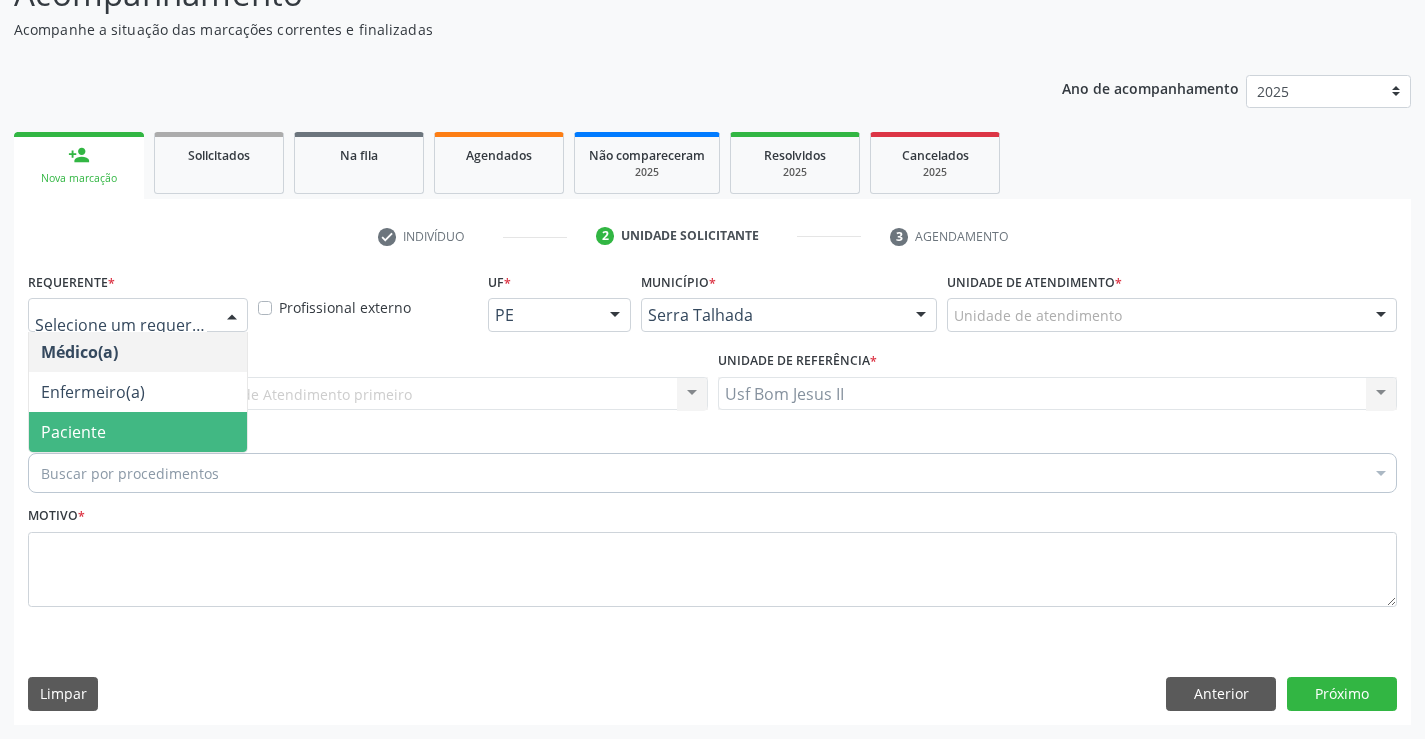 click on "Paciente" at bounding box center (73, 432) 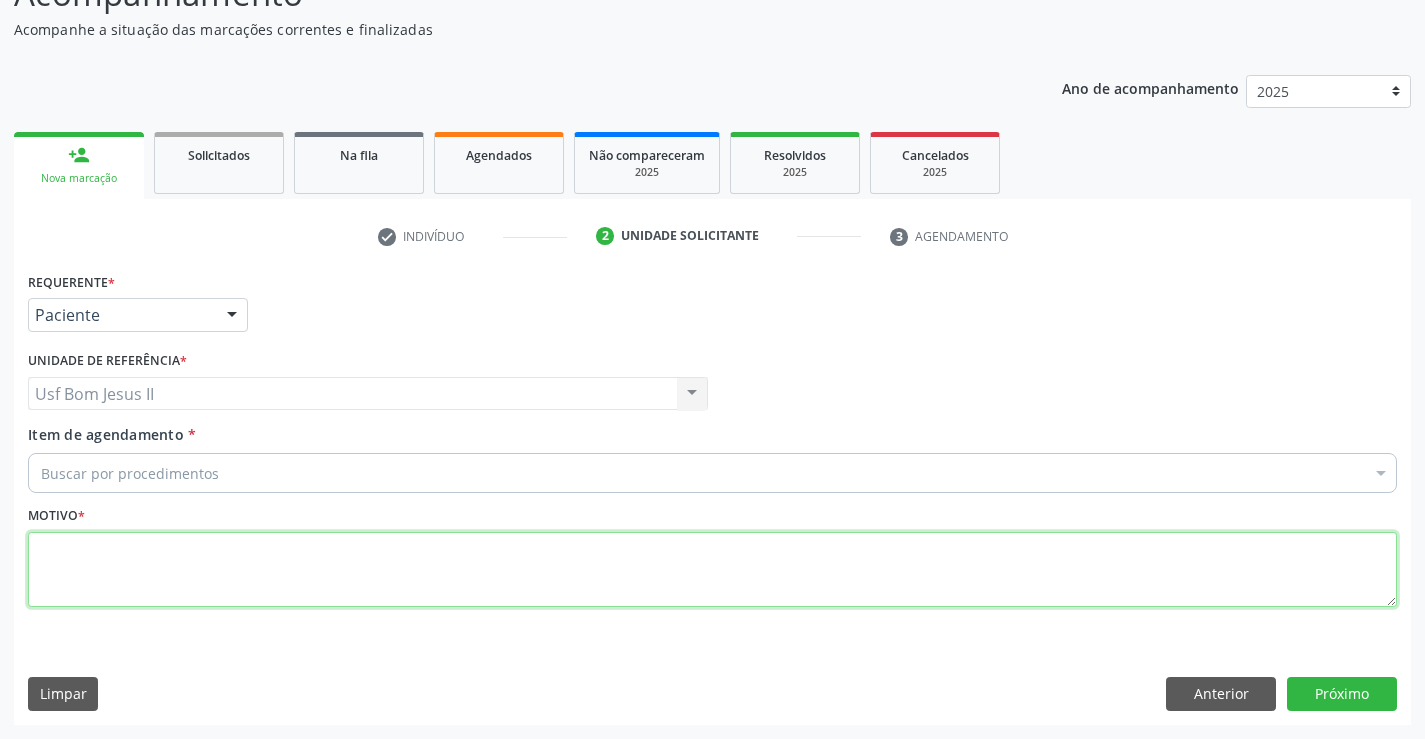 click at bounding box center (712, 570) 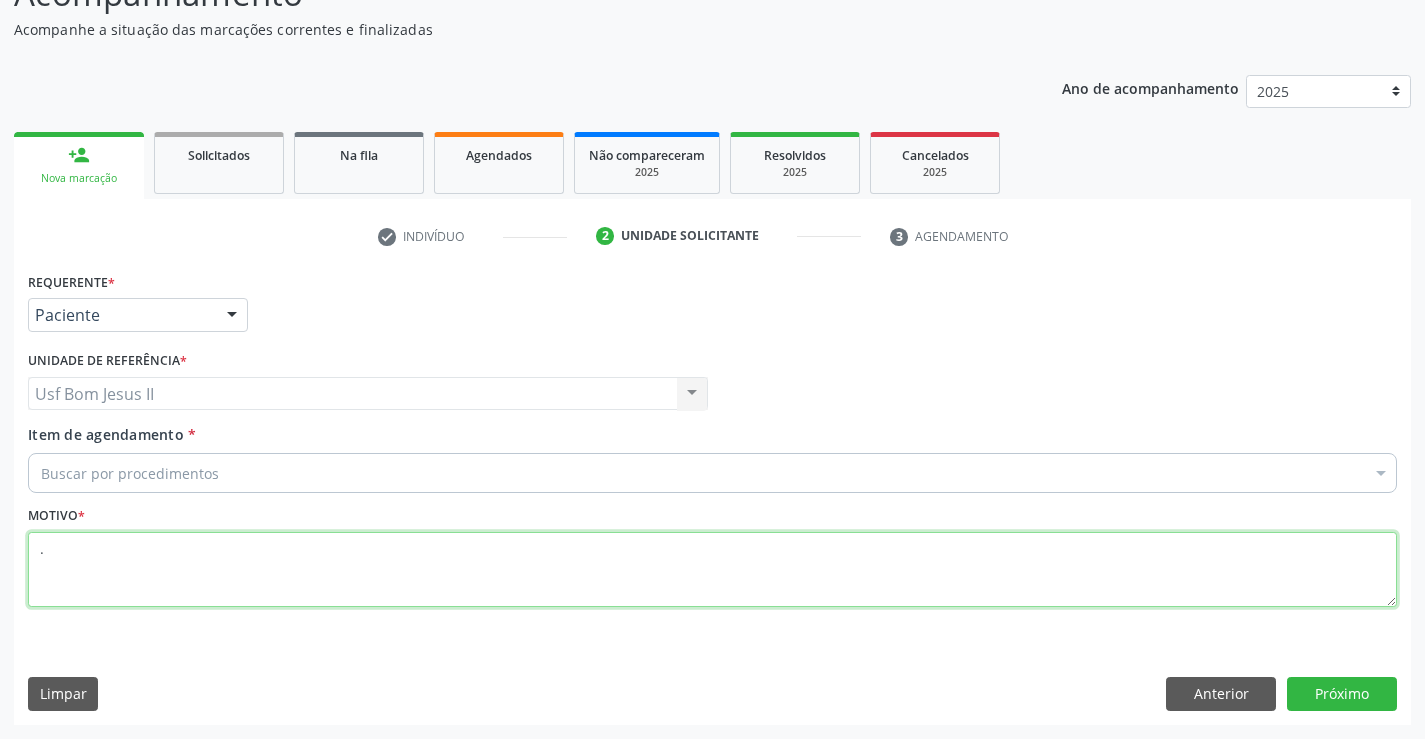 type on "." 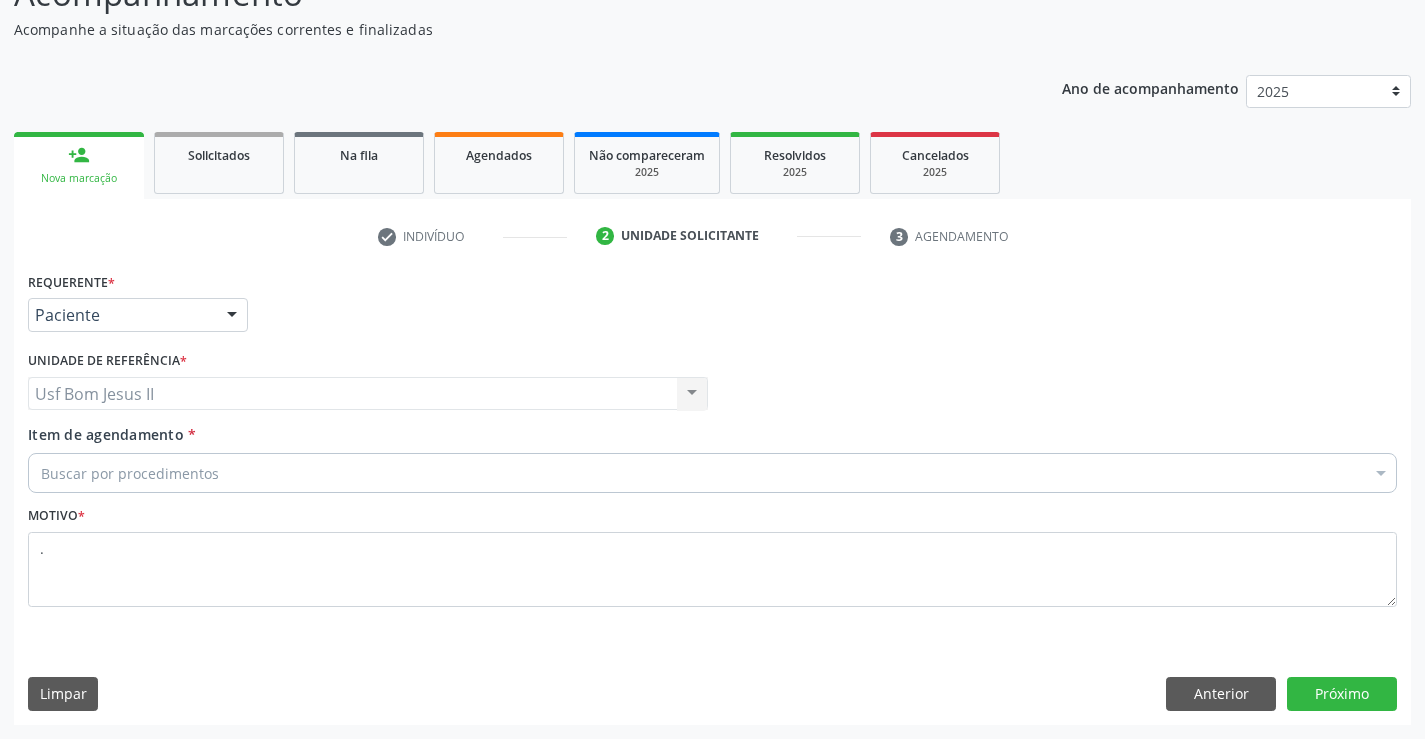 click on "Buscar por procedimentos" at bounding box center [712, 473] 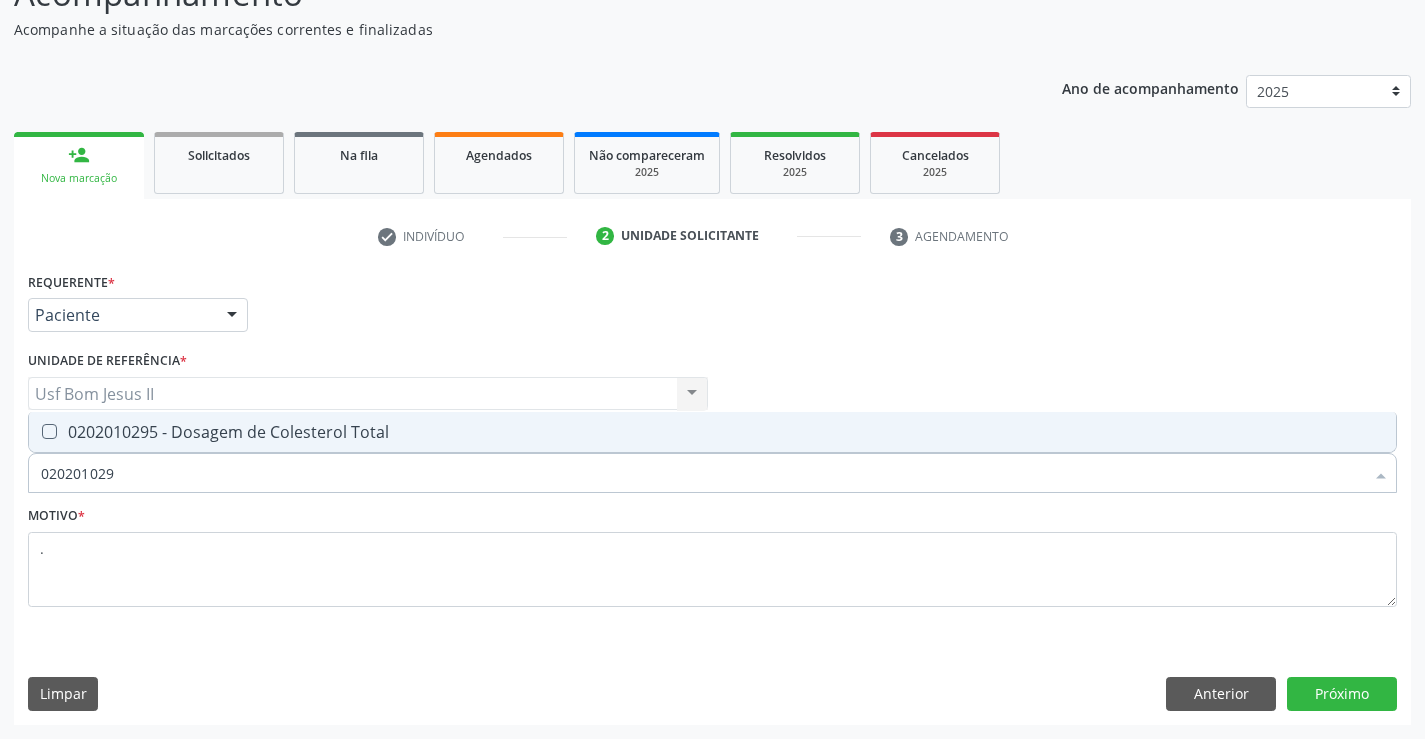 type on "0202010295" 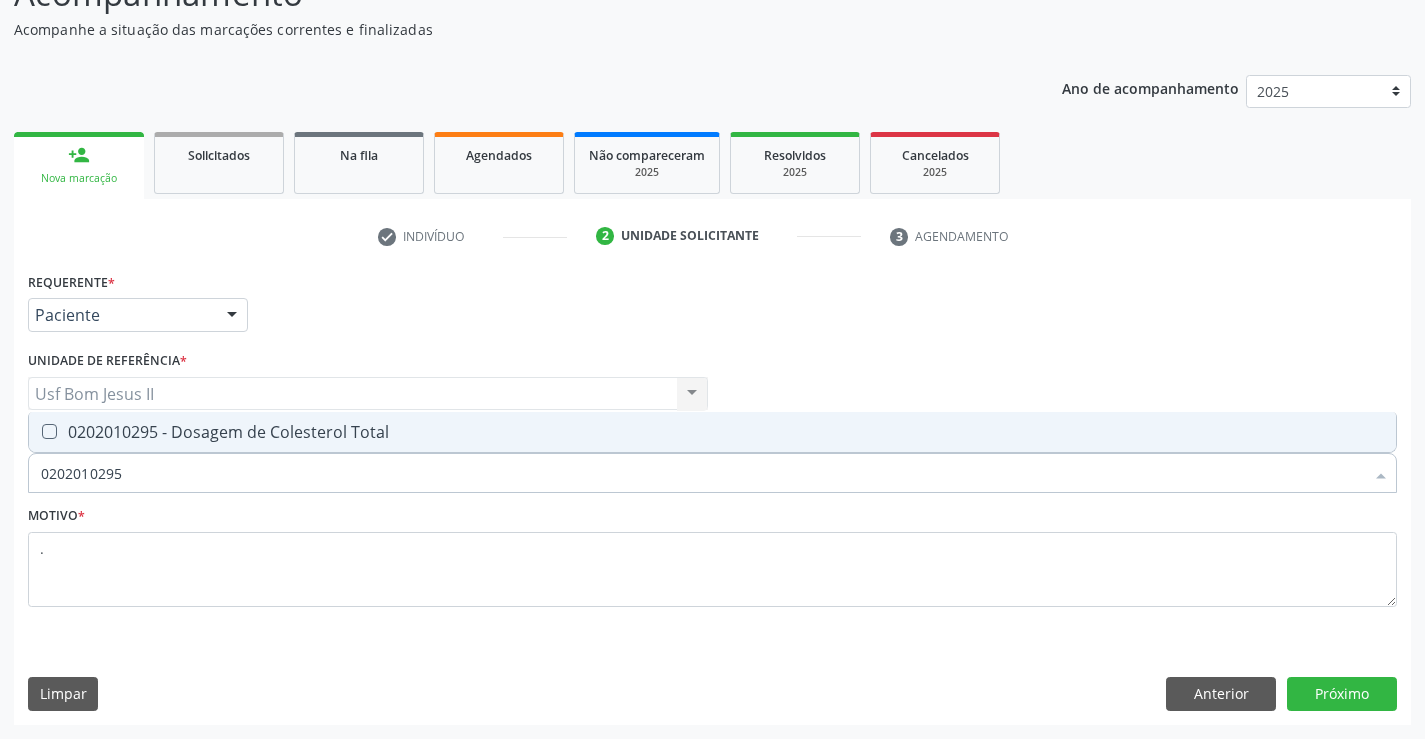 click on "0202010295 - Dosagem de Colesterol Total" at bounding box center (712, 432) 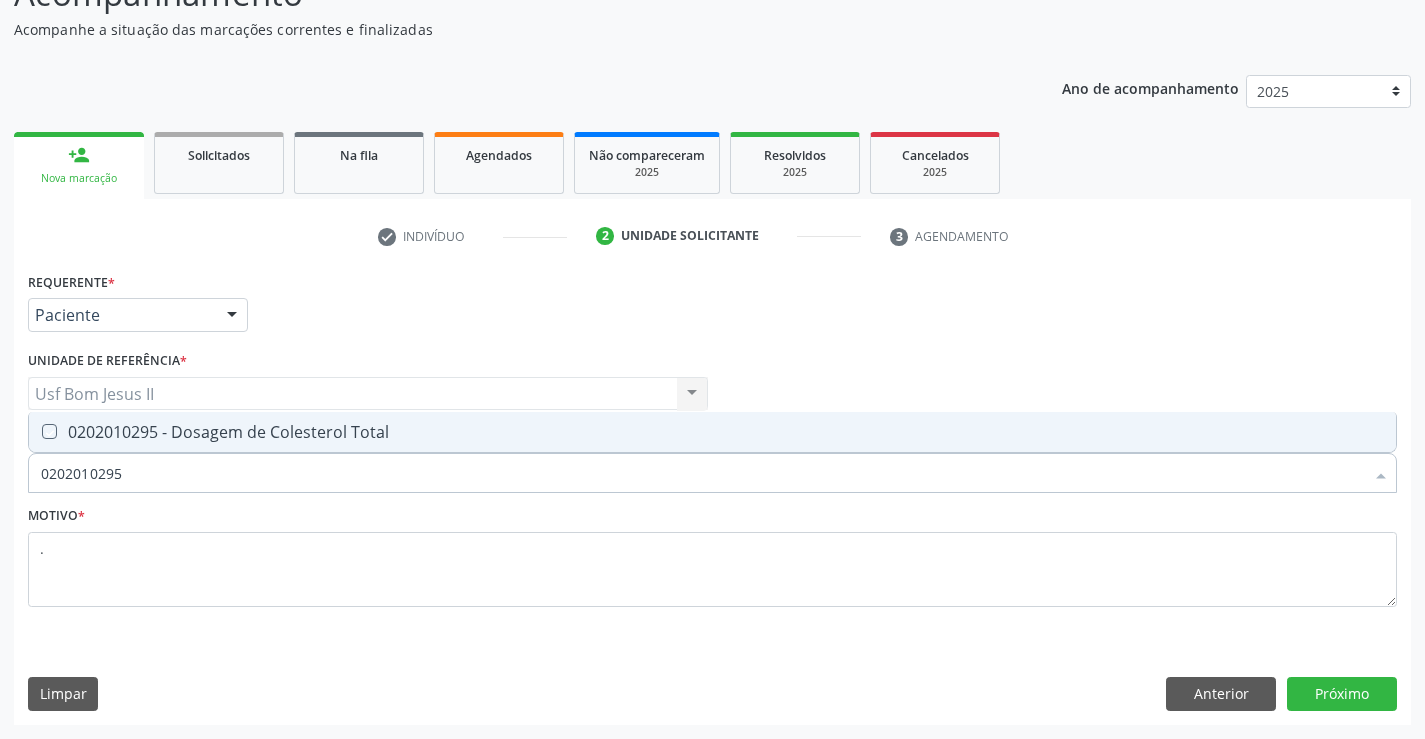 checkbox on "true" 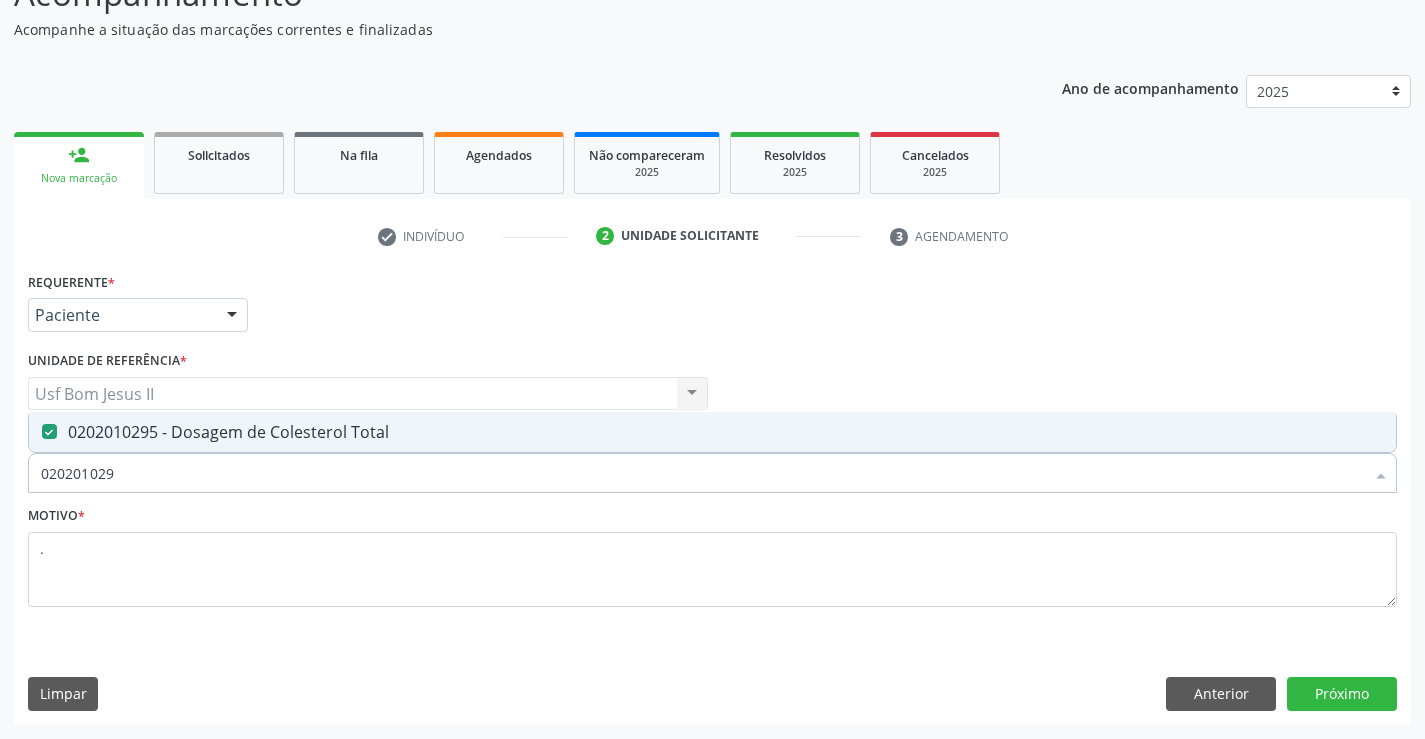type on "02020102" 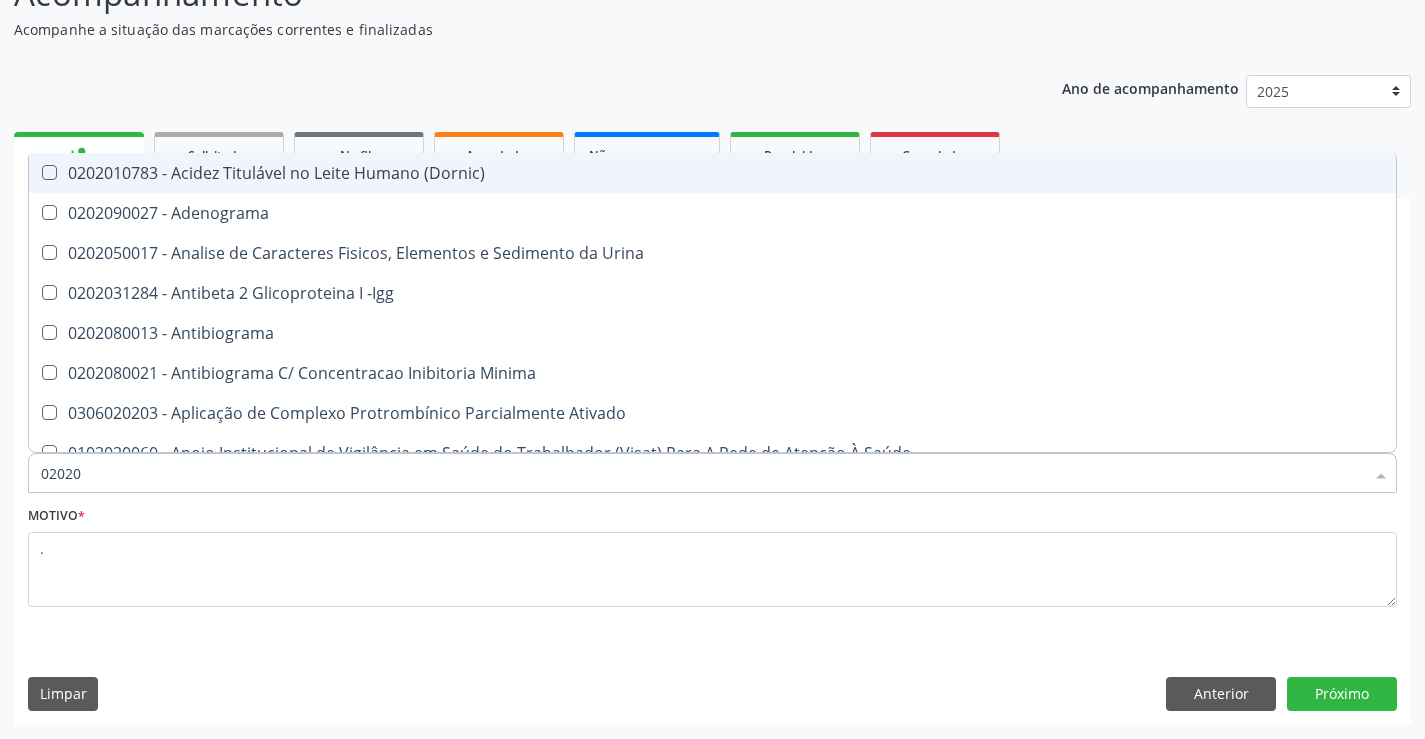 type on "0202" 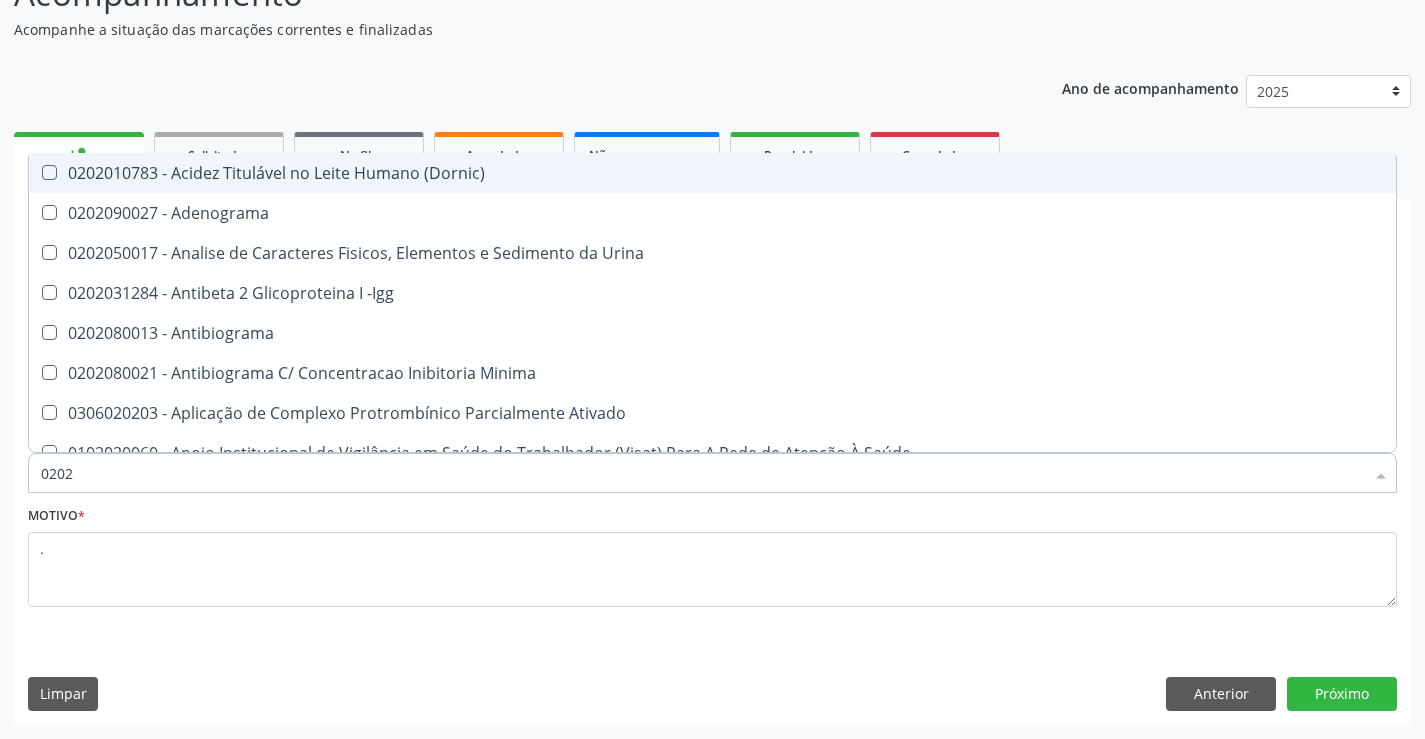 checkbox on "false" 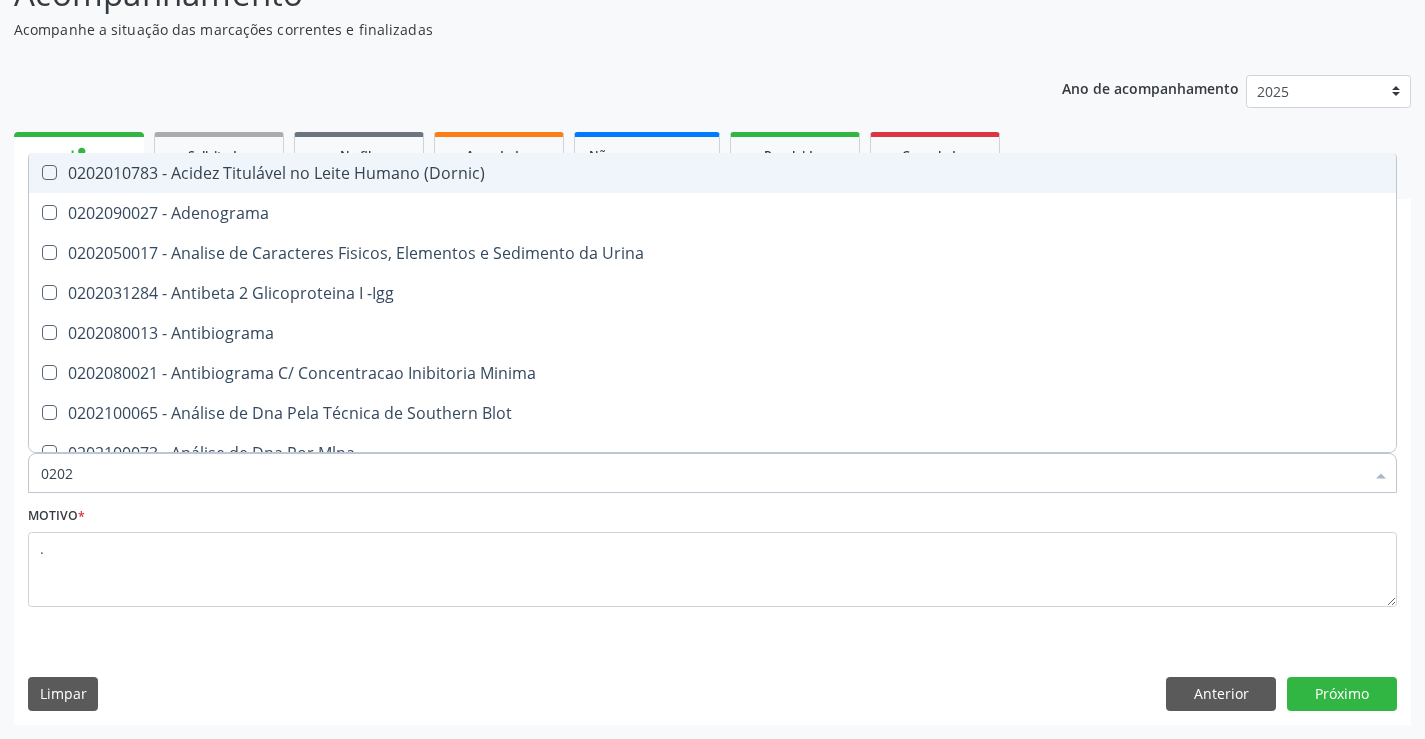 type on "02020" 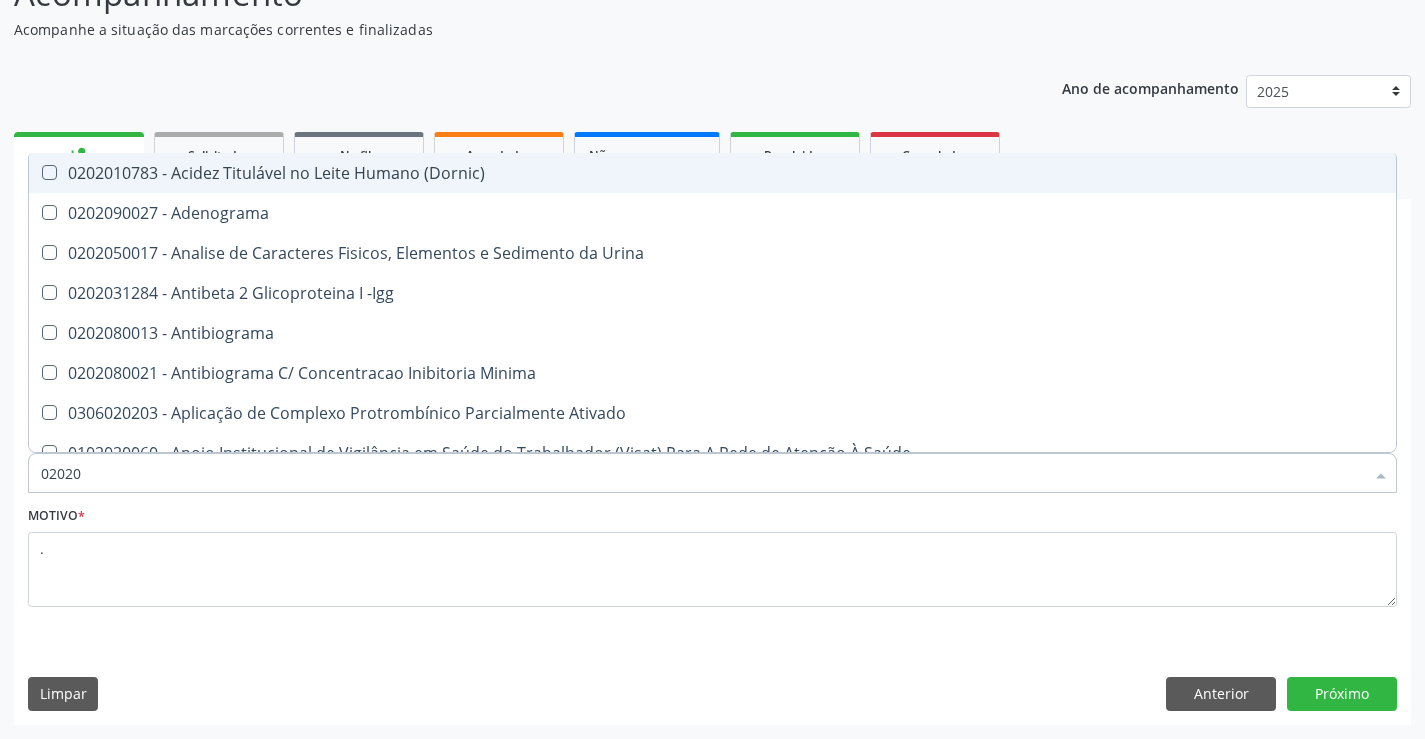 type on "020201" 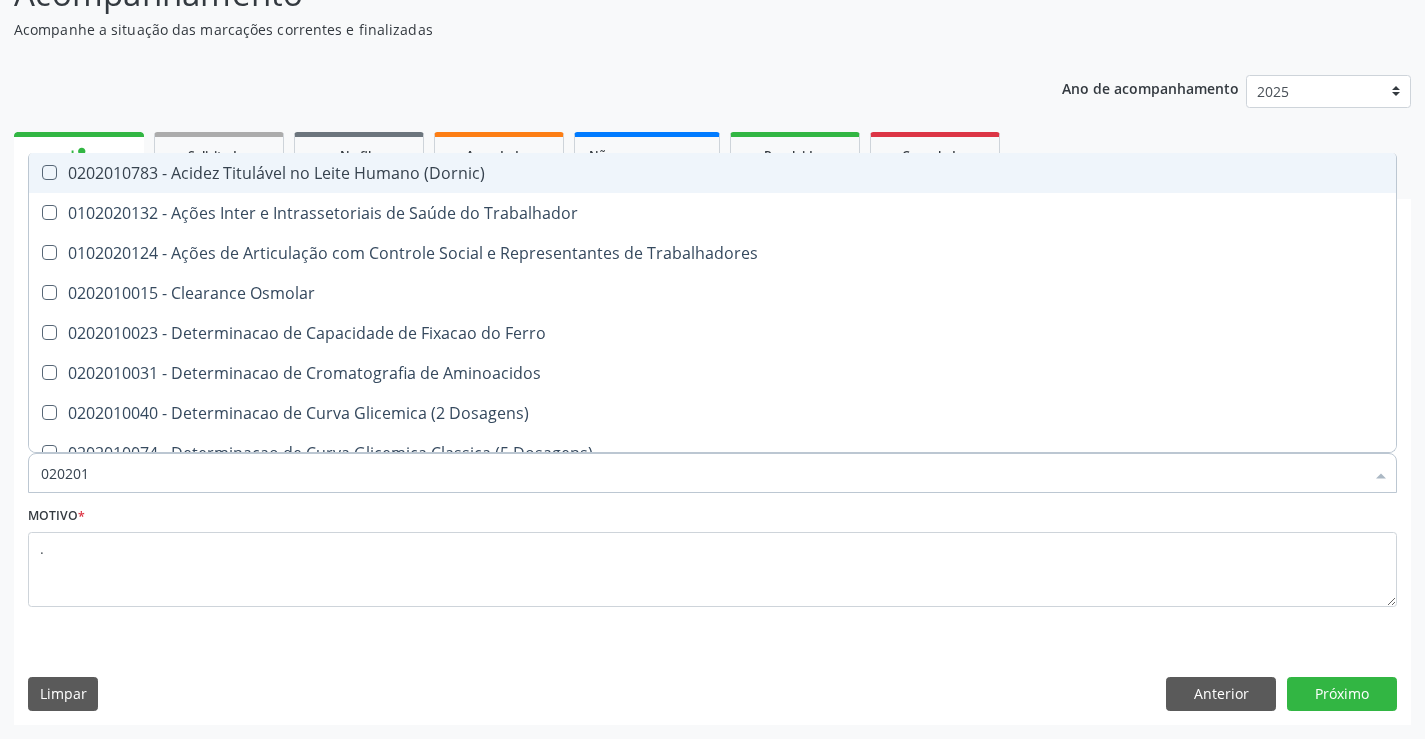 type on "0202010" 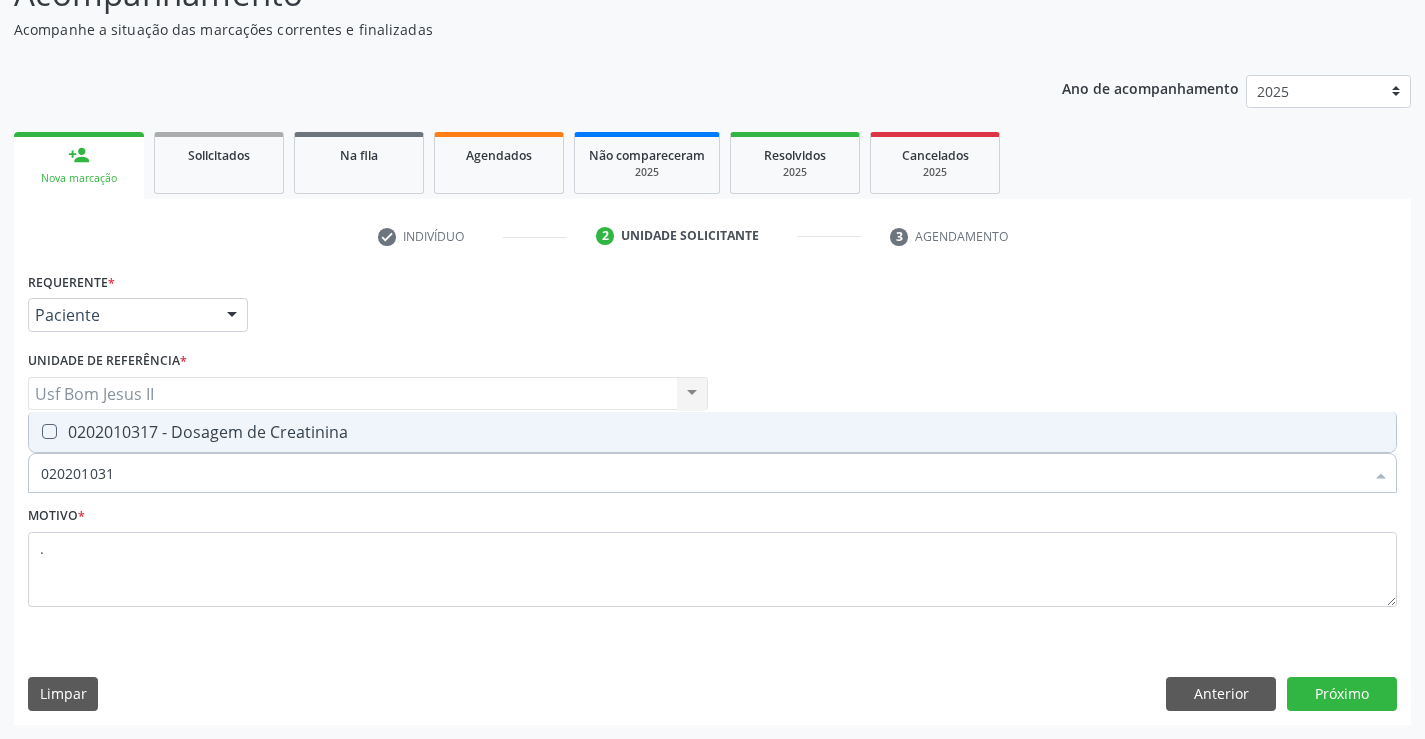 type on "0202010317" 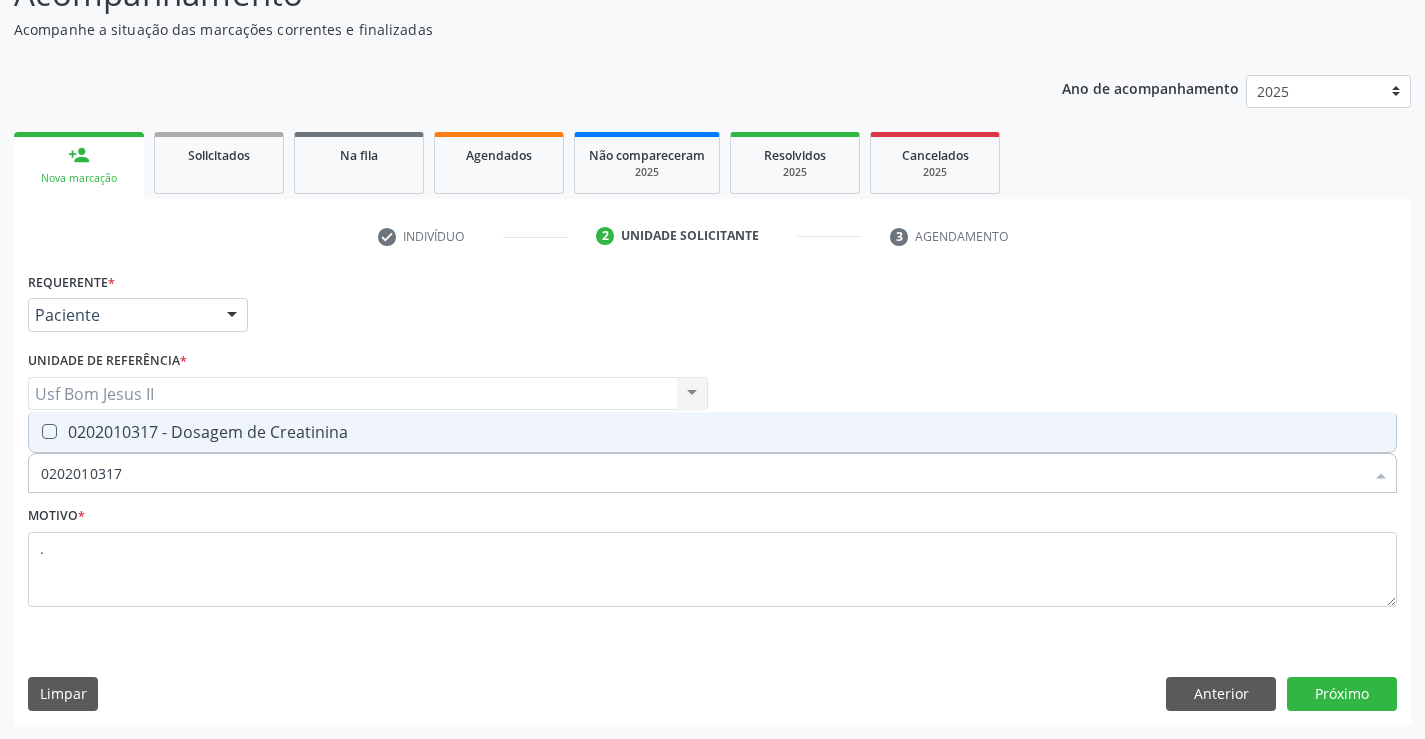 click on "0202010317 - Dosagem de Creatinina" at bounding box center [712, 432] 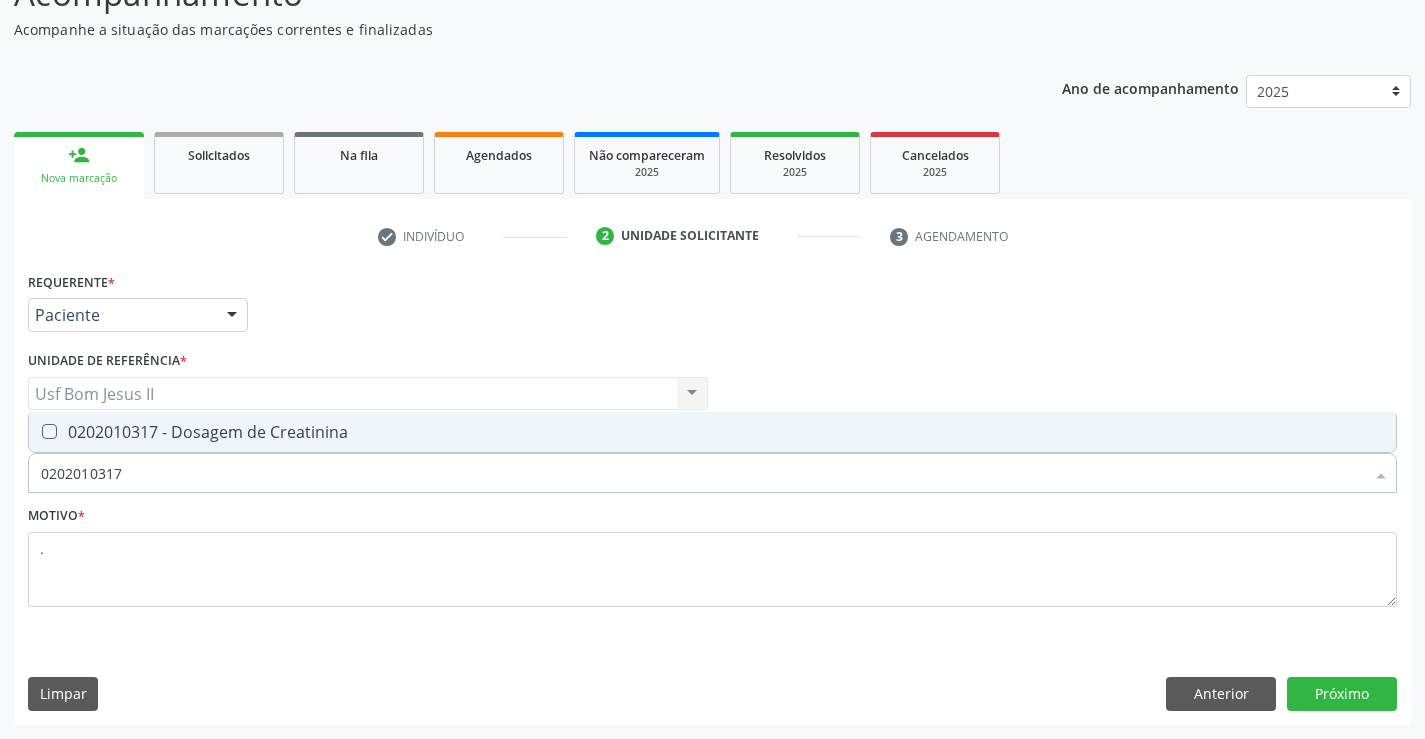 checkbox on "true" 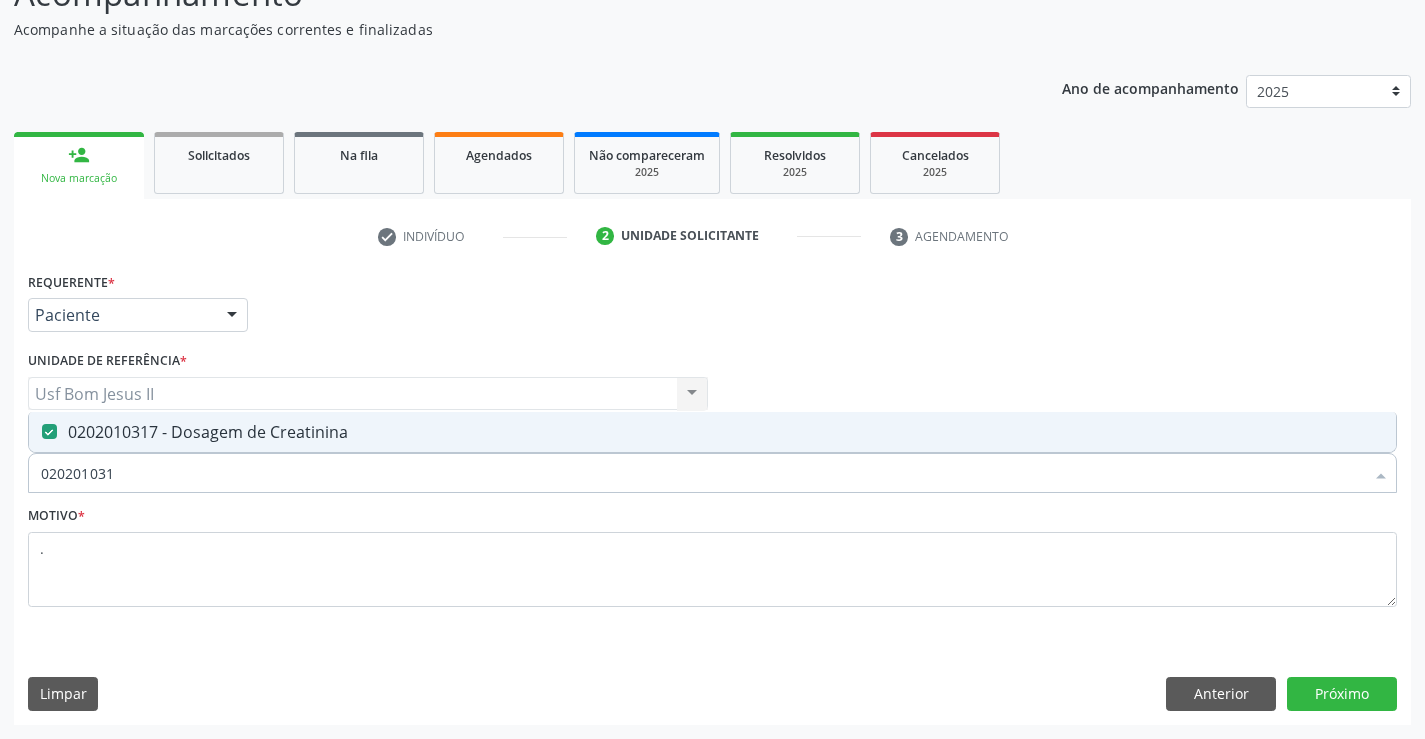 type on "02020103" 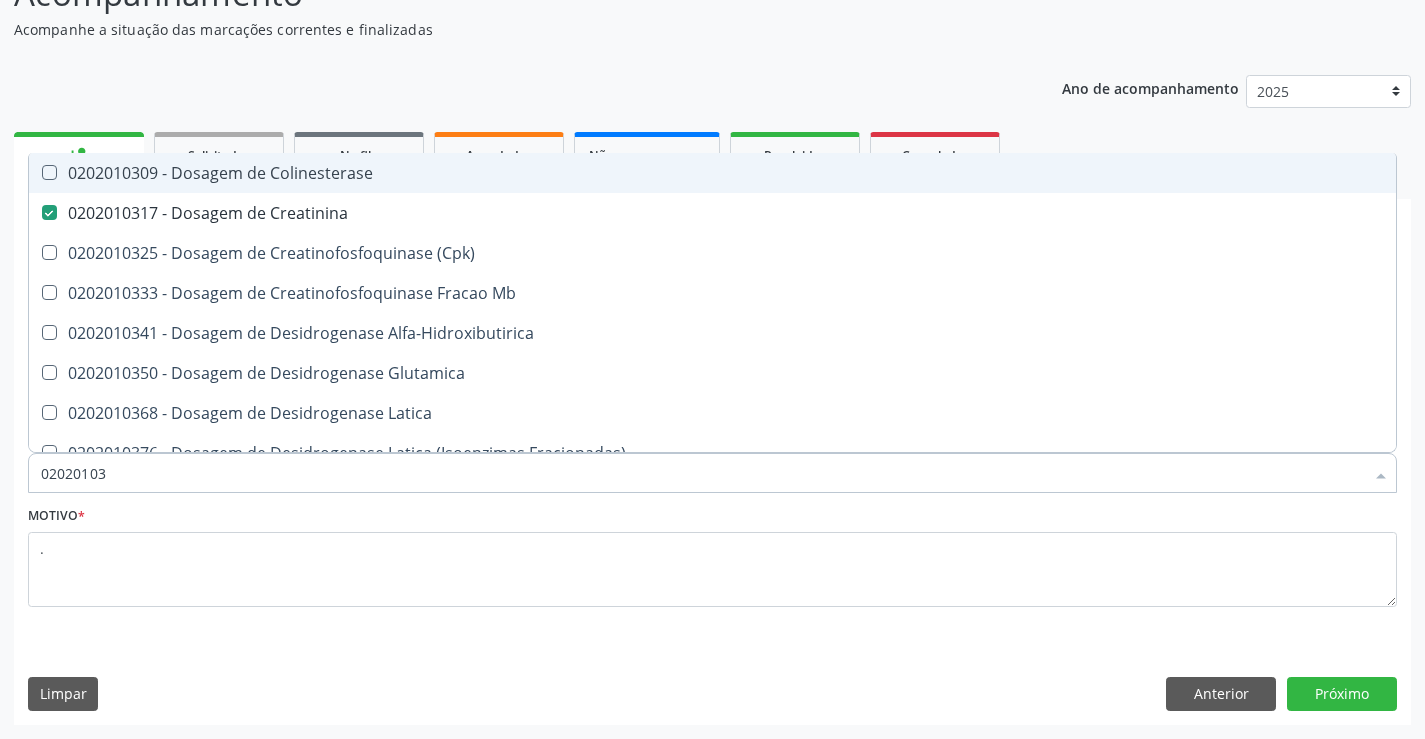 type on "0202010" 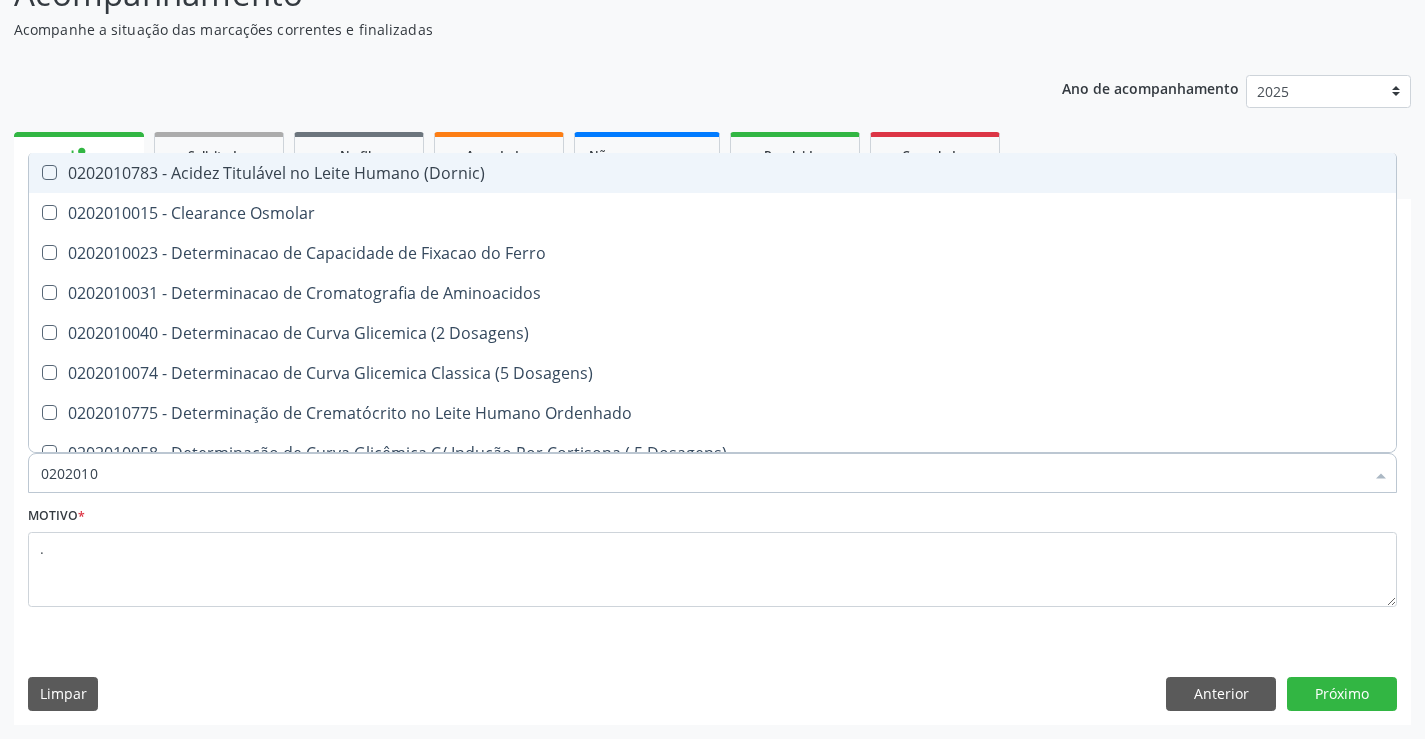 type on "020201" 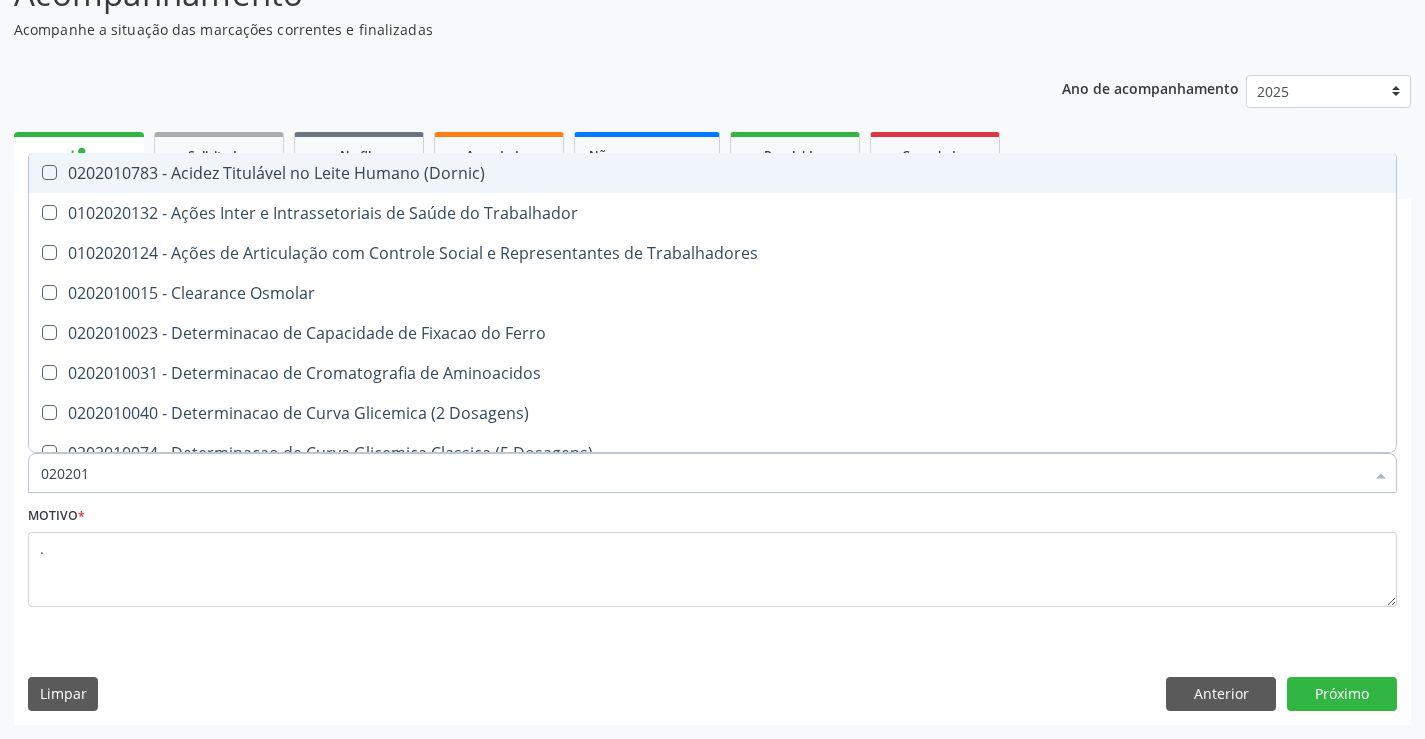 type on "02020" 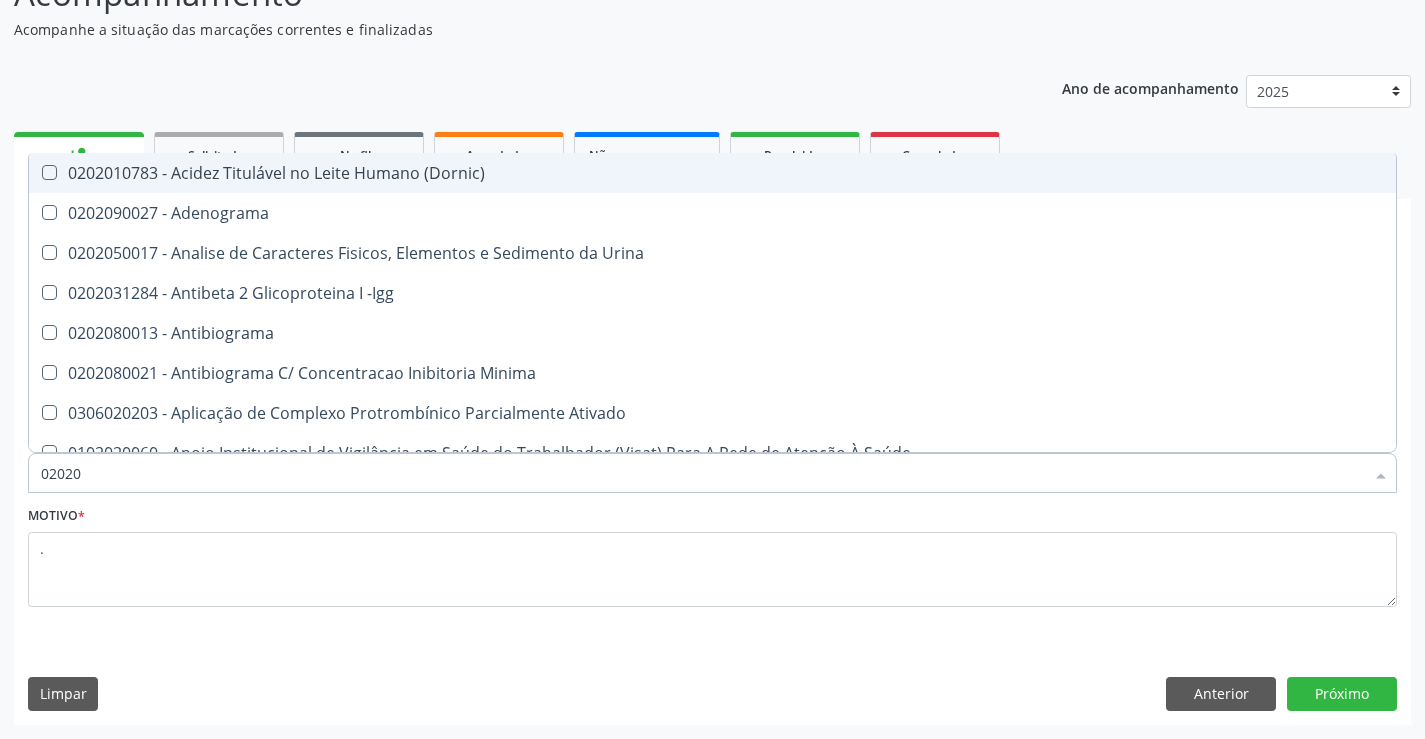 type on "020201" 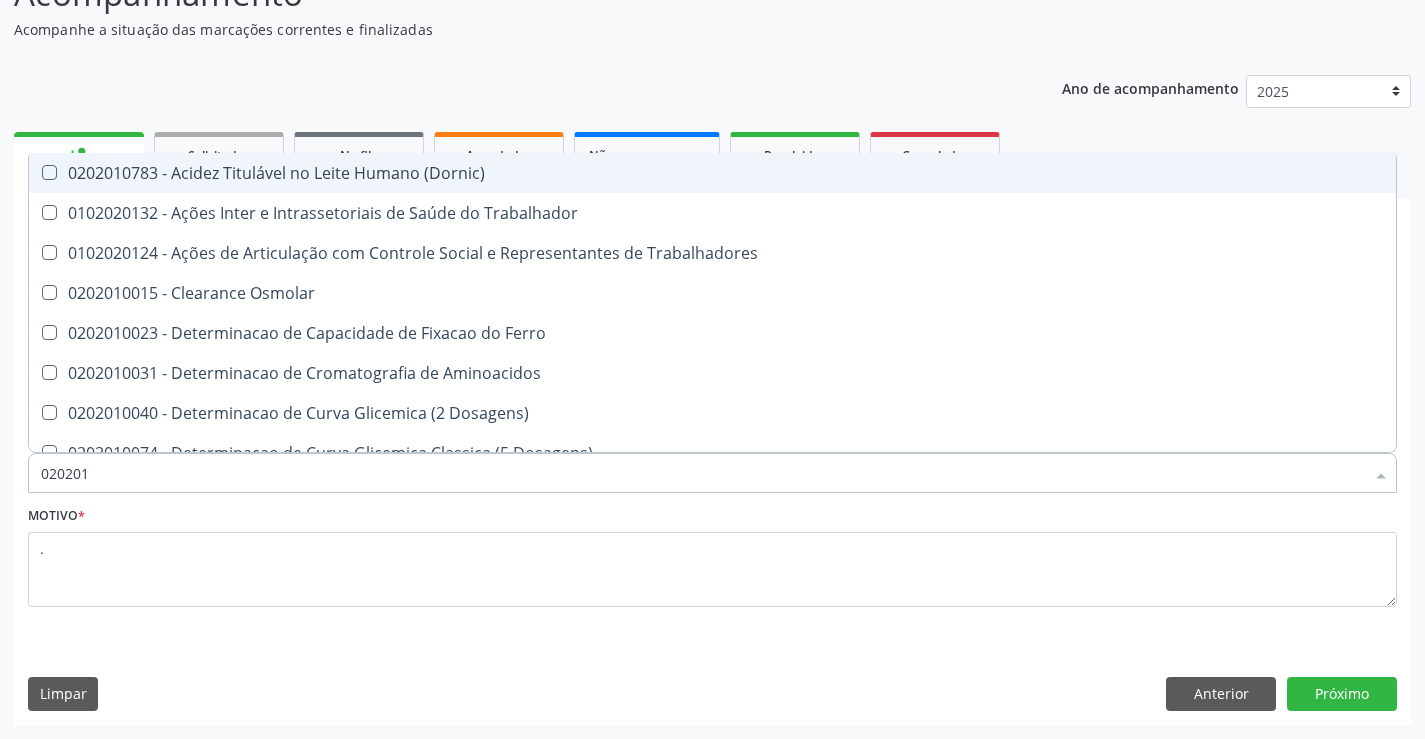 type on "0202010" 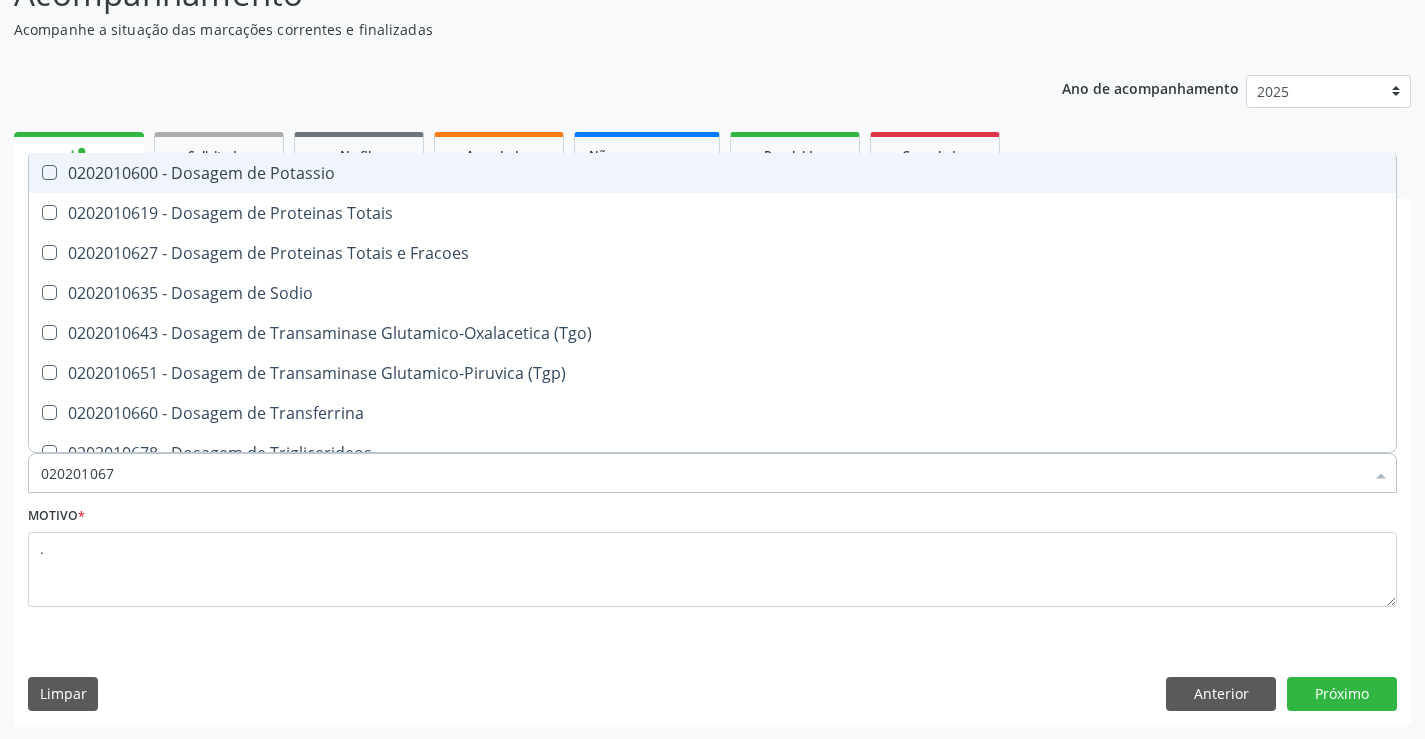 type on "0202010678" 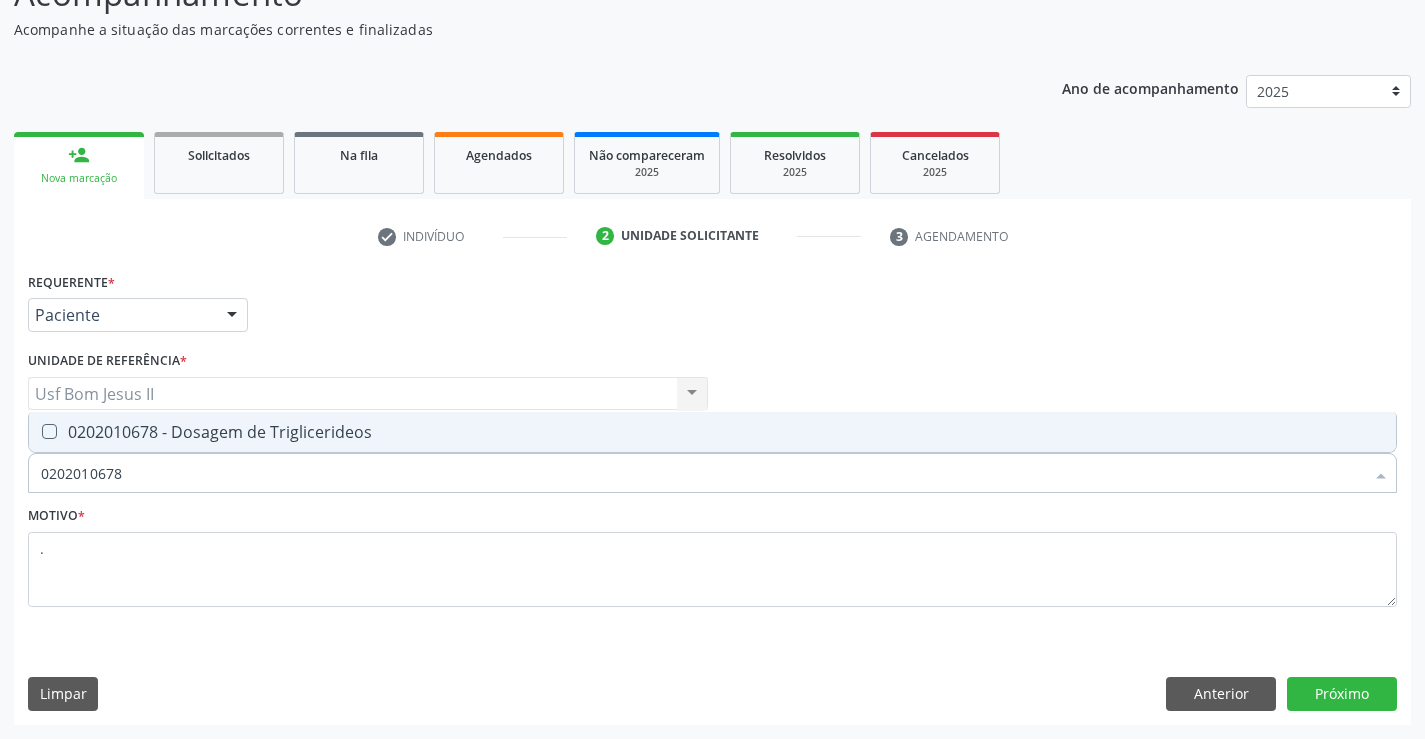 click on "0202010678 - Dosagem de Triglicerideos" at bounding box center [712, 432] 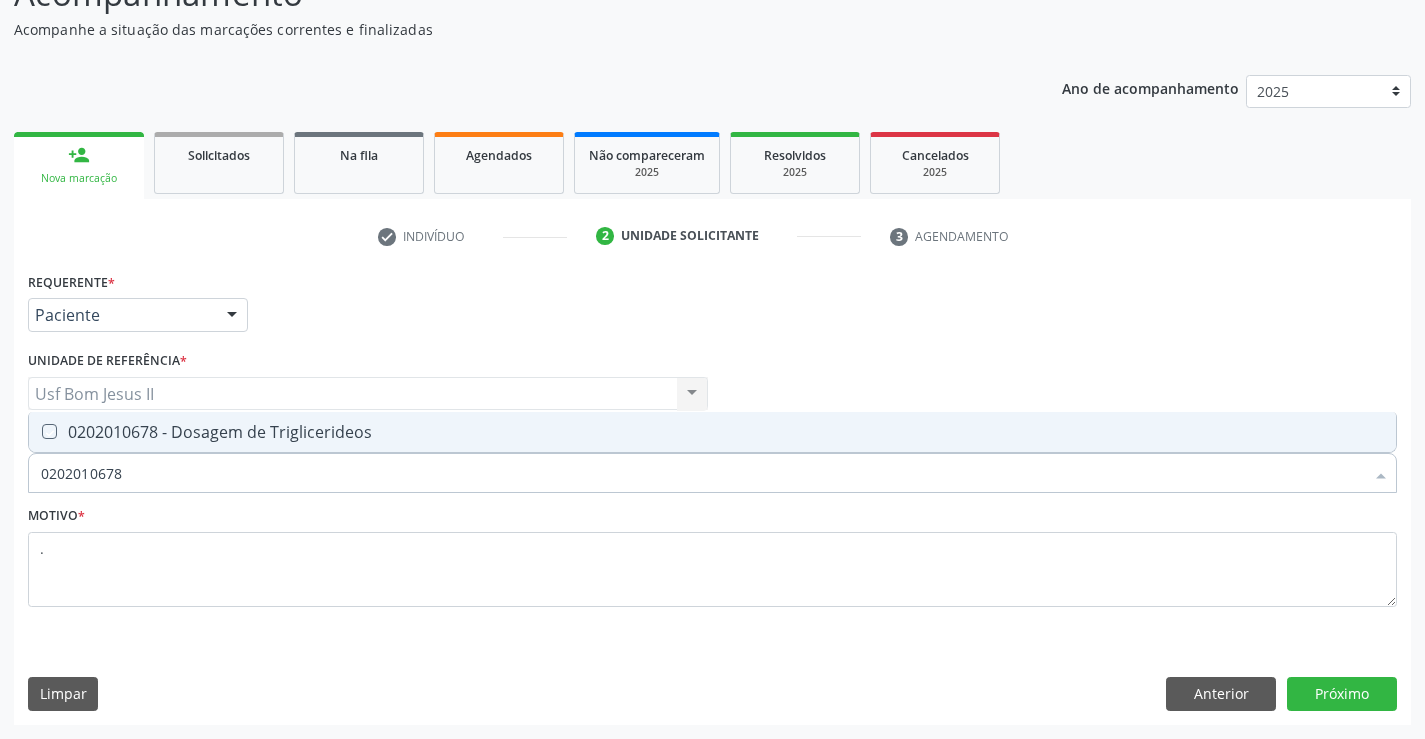checkbox on "true" 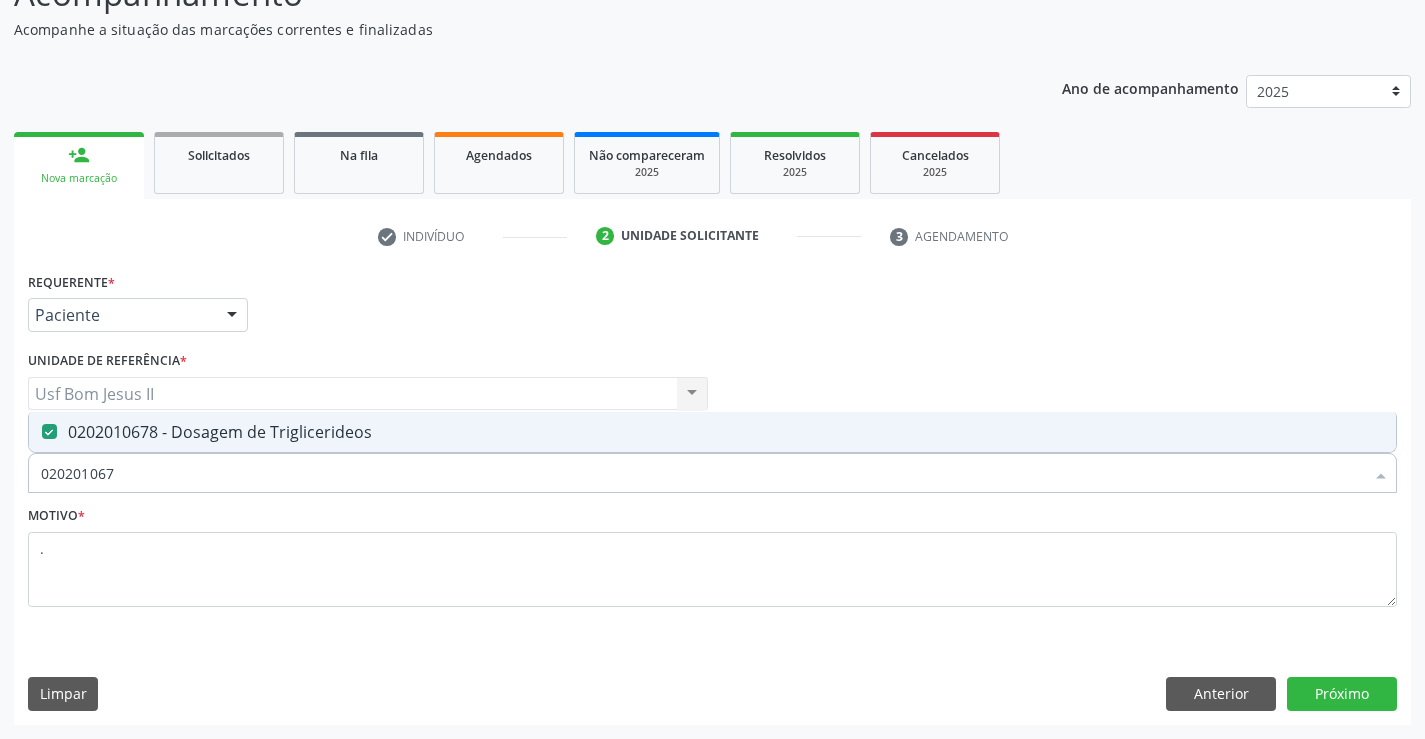 type on "02020106" 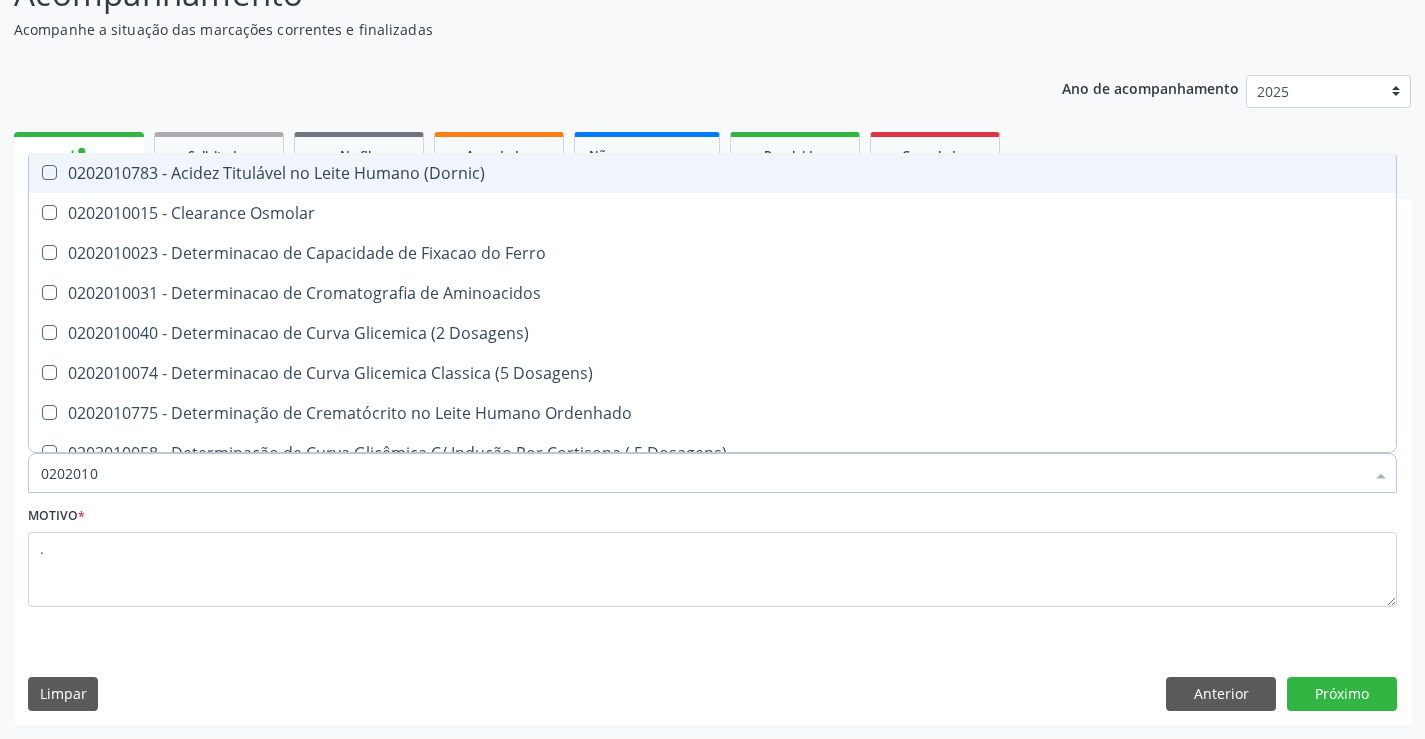 type on "020201" 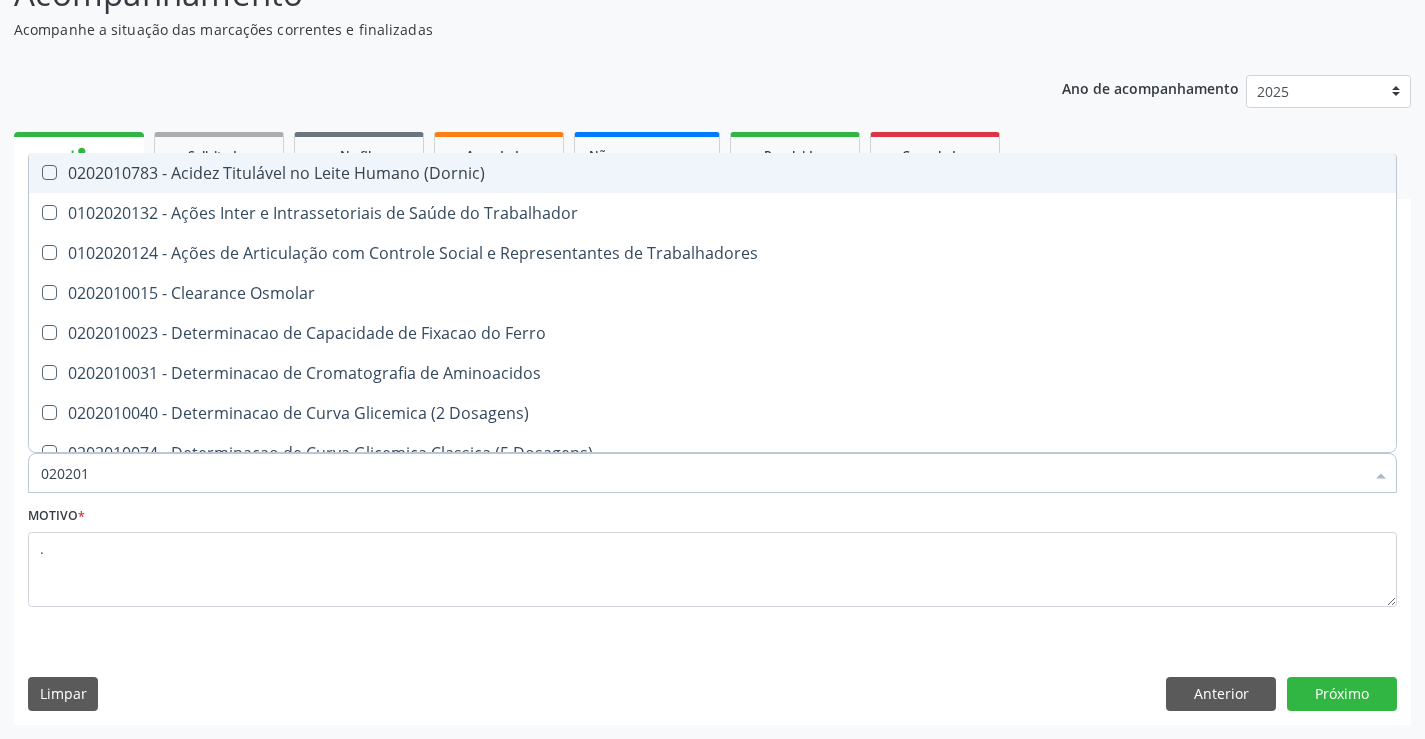 type on "02020" 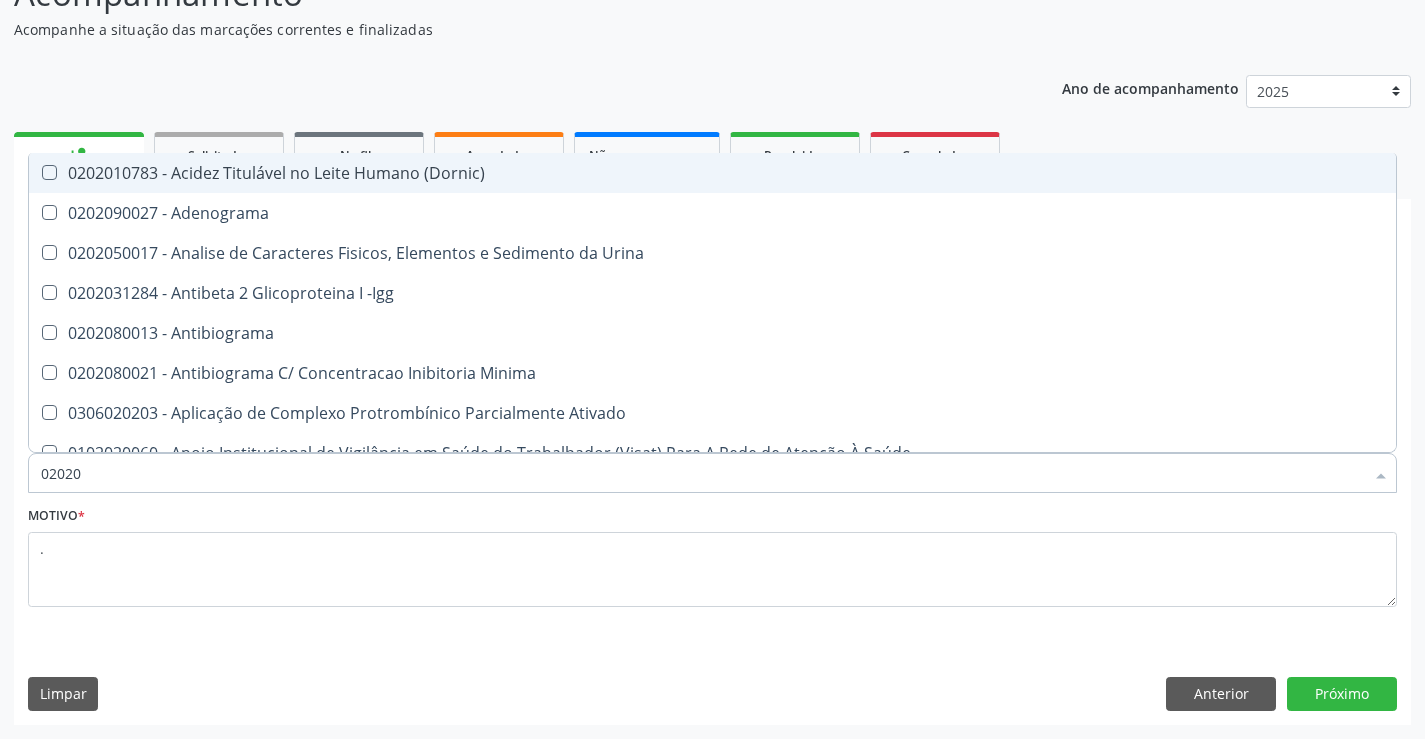 type on "020201" 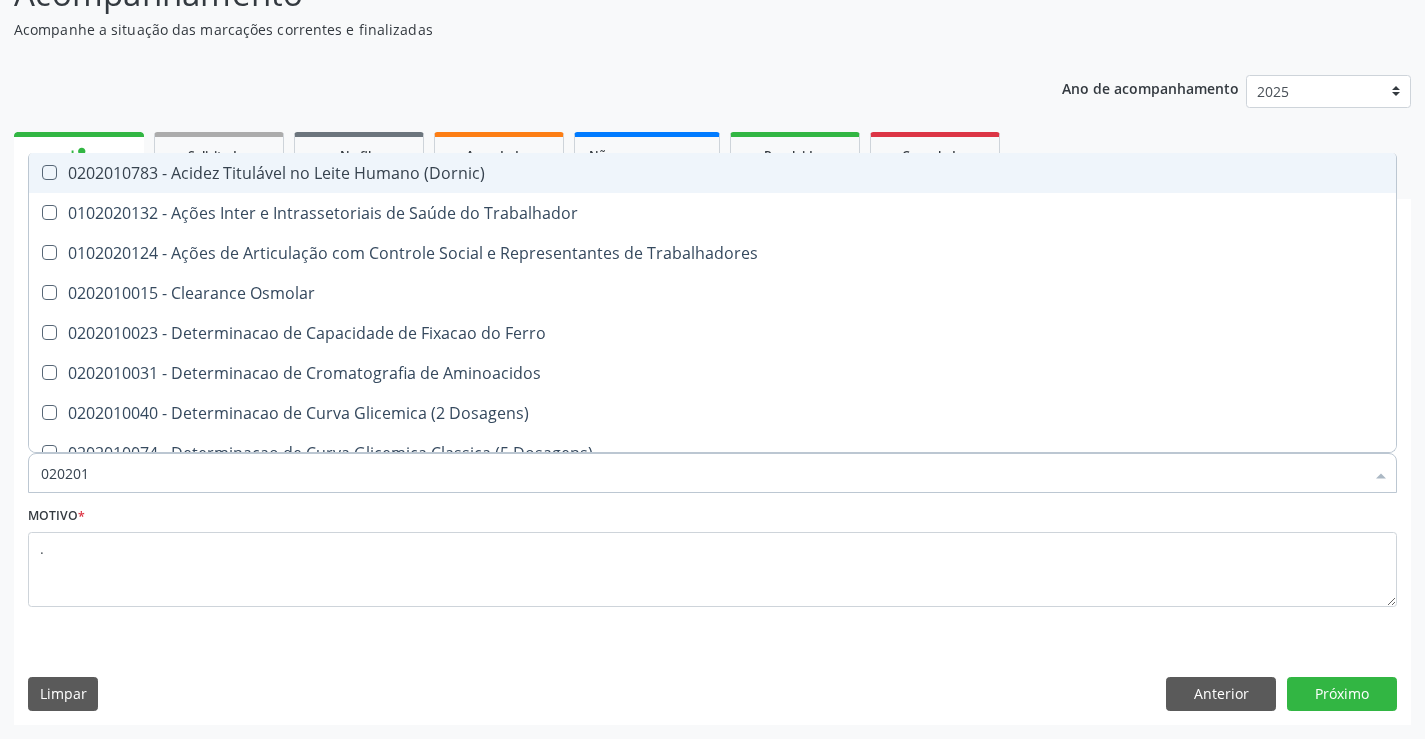 type on "0202010" 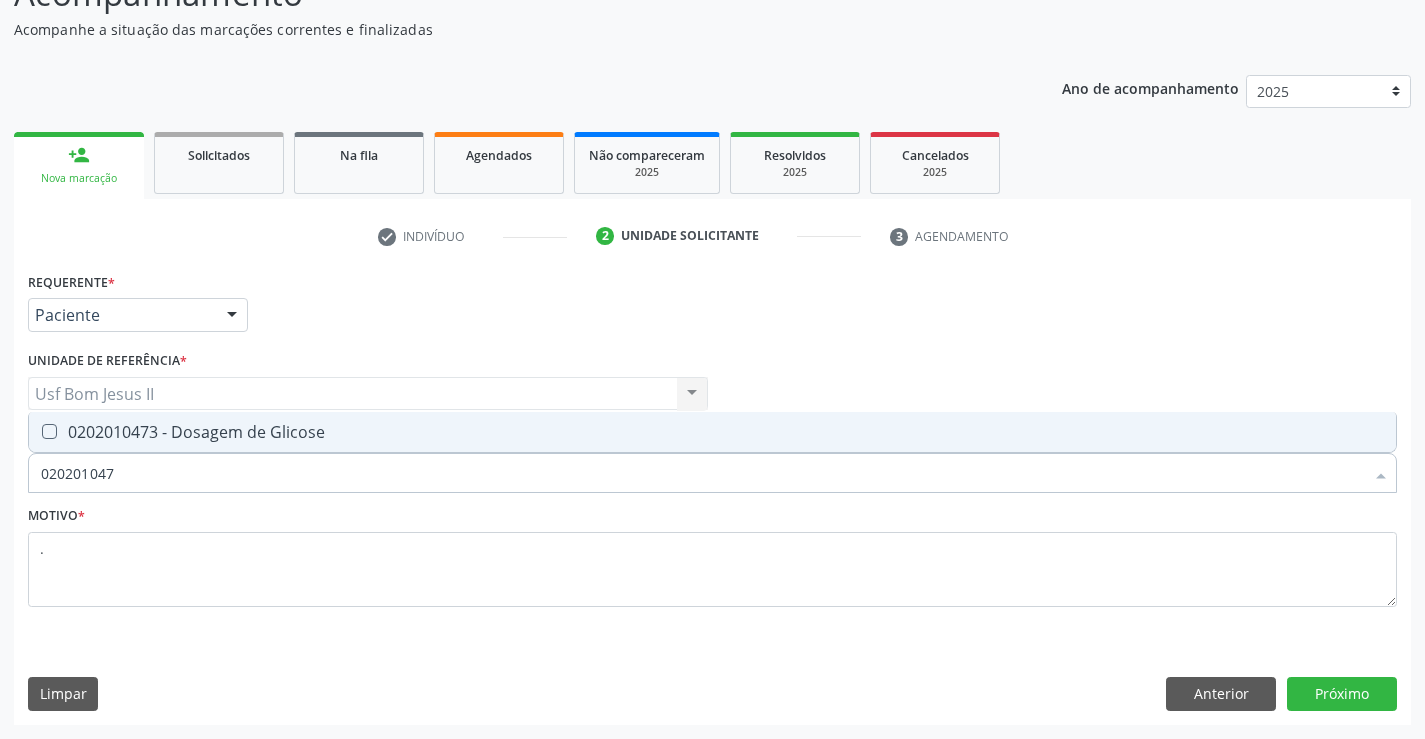 type on "0202010473" 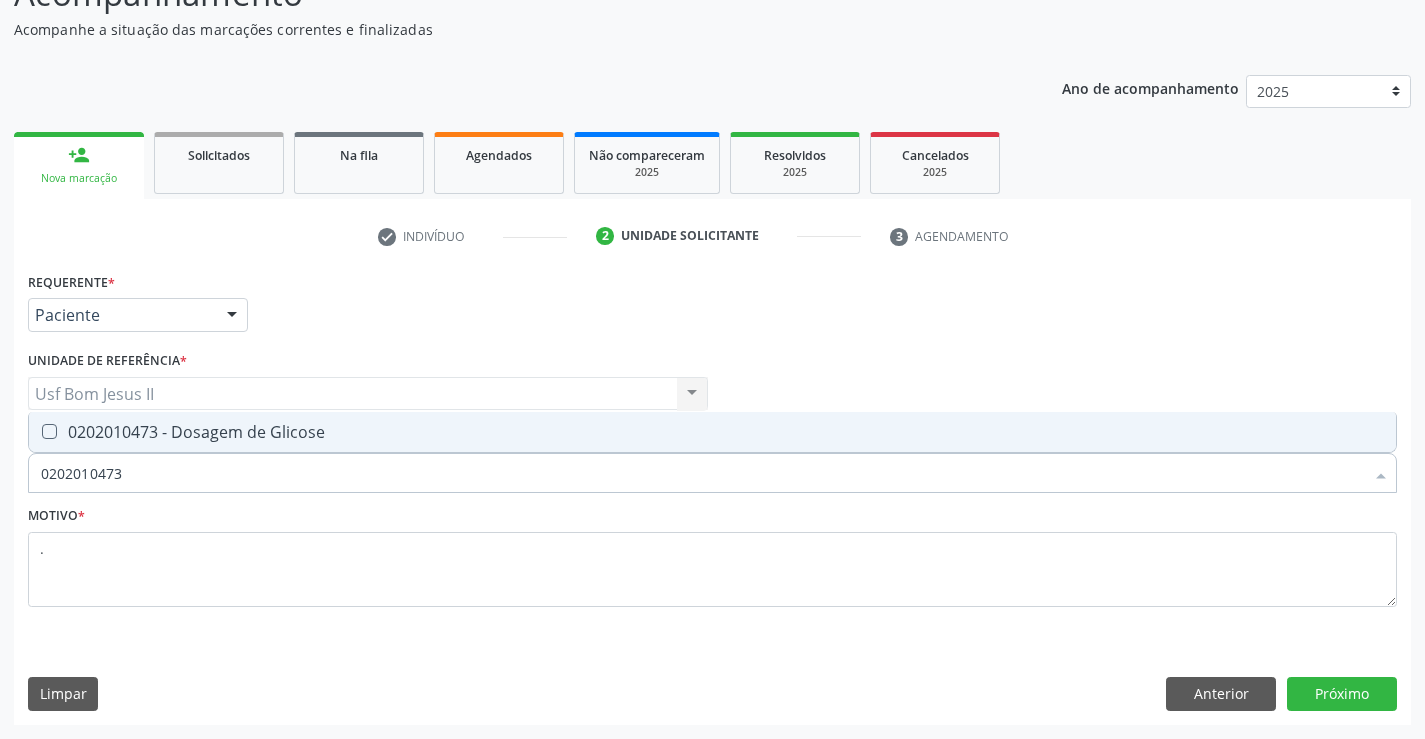 click on "0202010473 - Dosagem de Glicose" at bounding box center (712, 432) 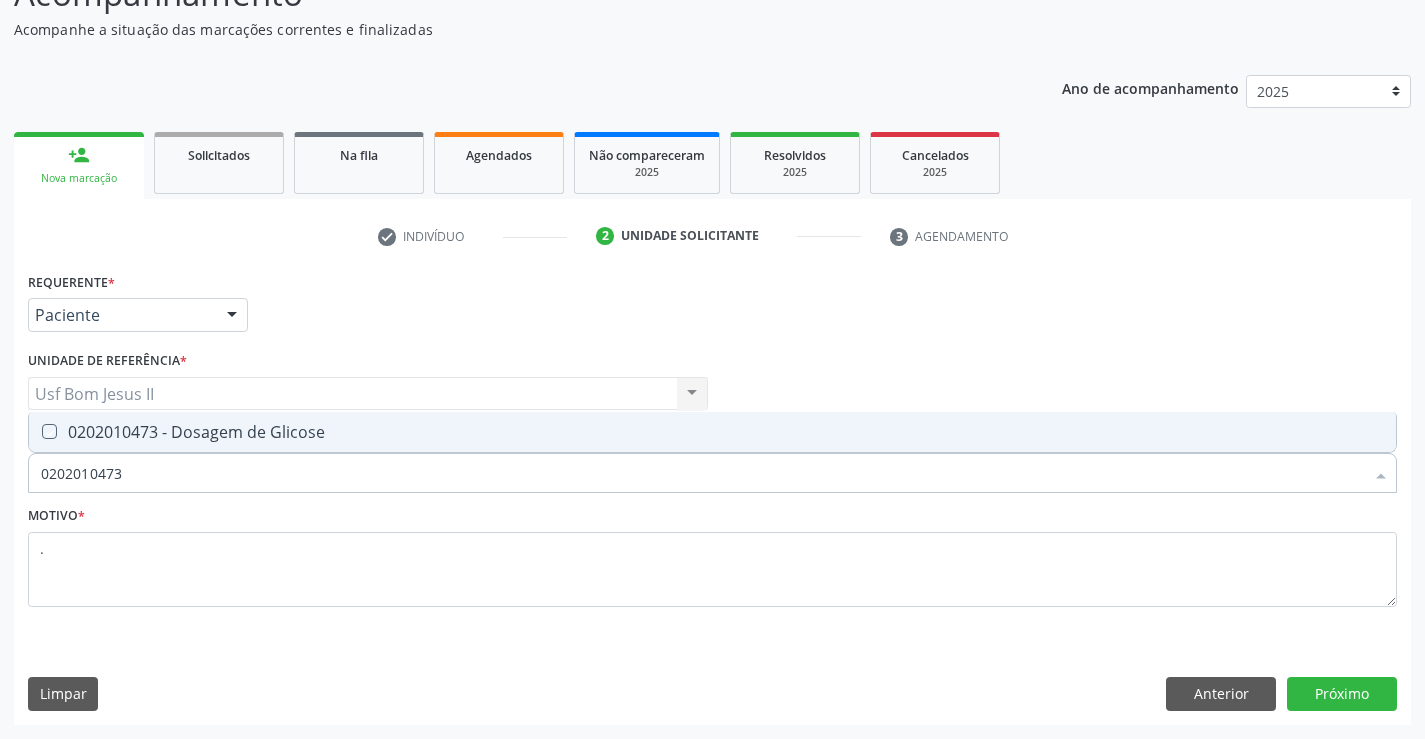 checkbox on "true" 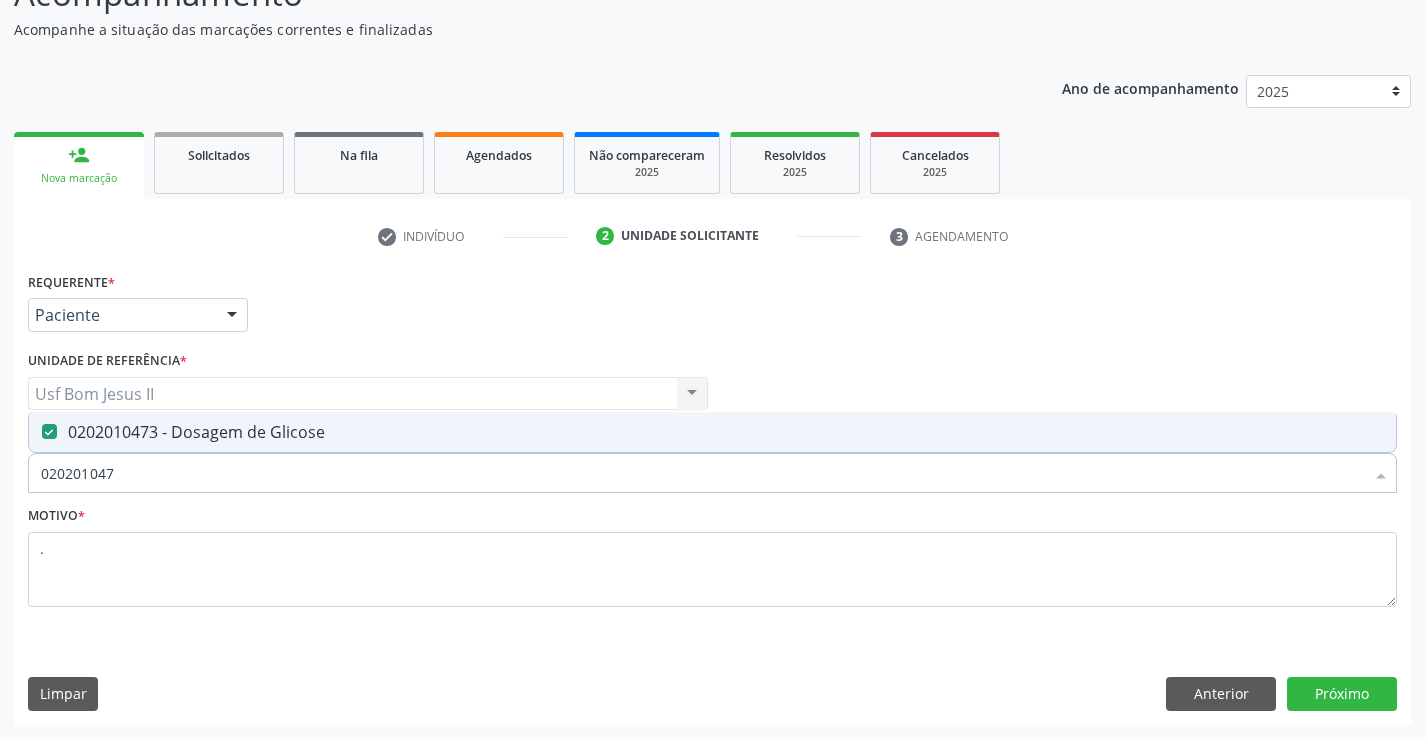 type on "02020104" 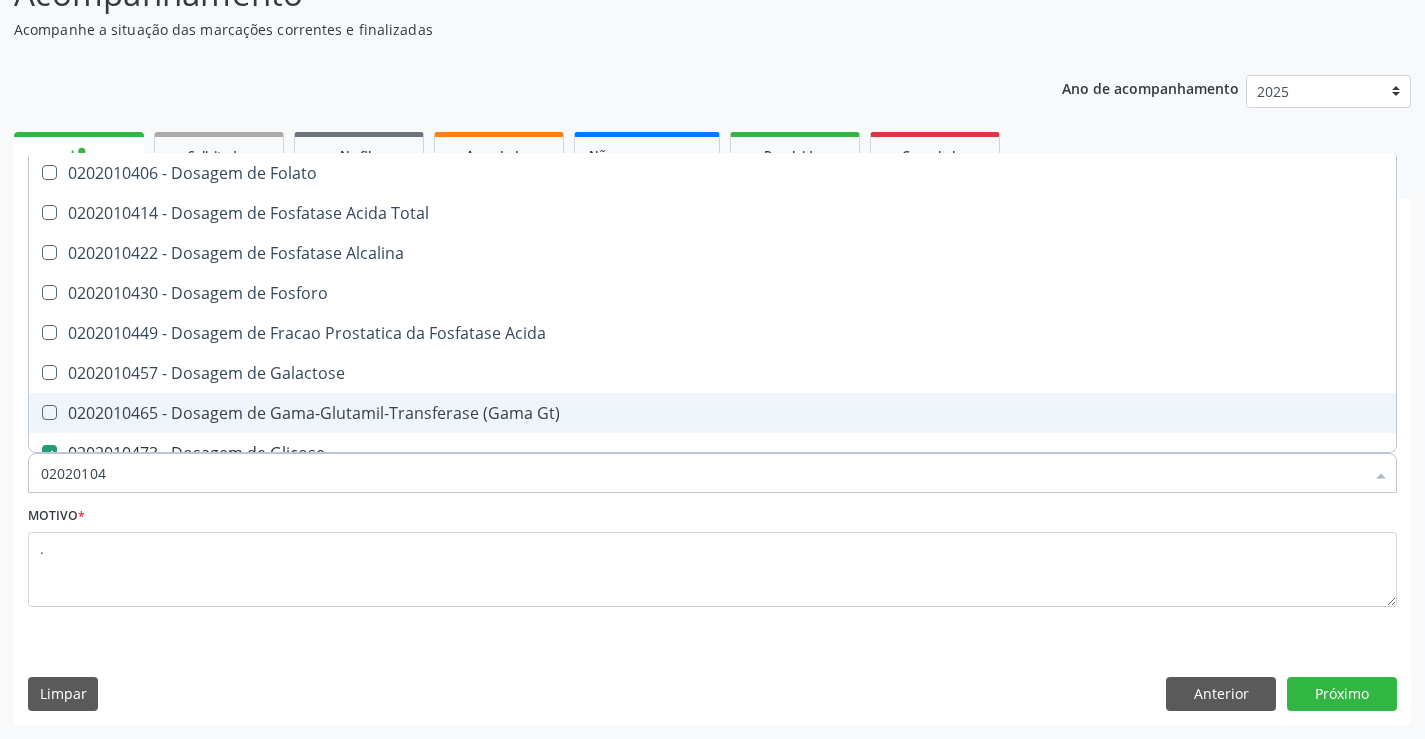 type on "0202010" 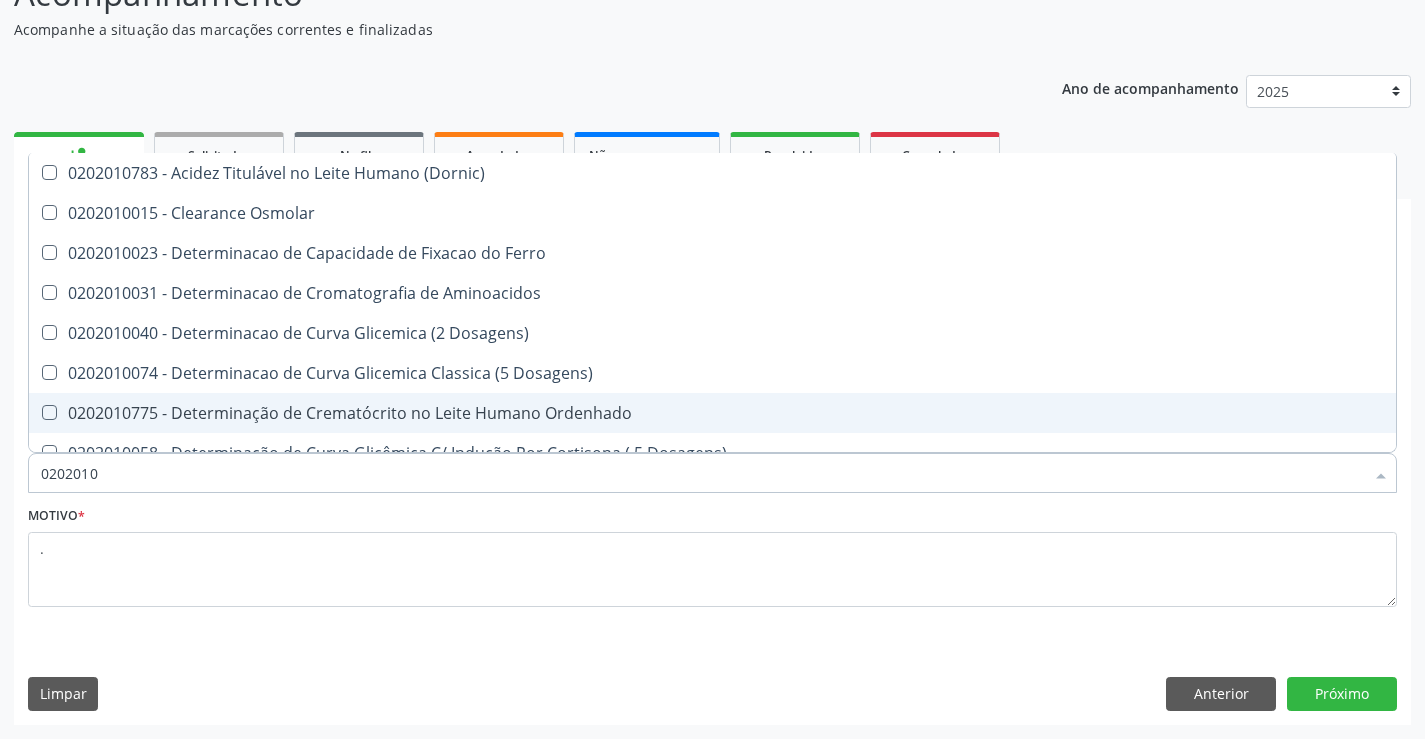 type on "020201" 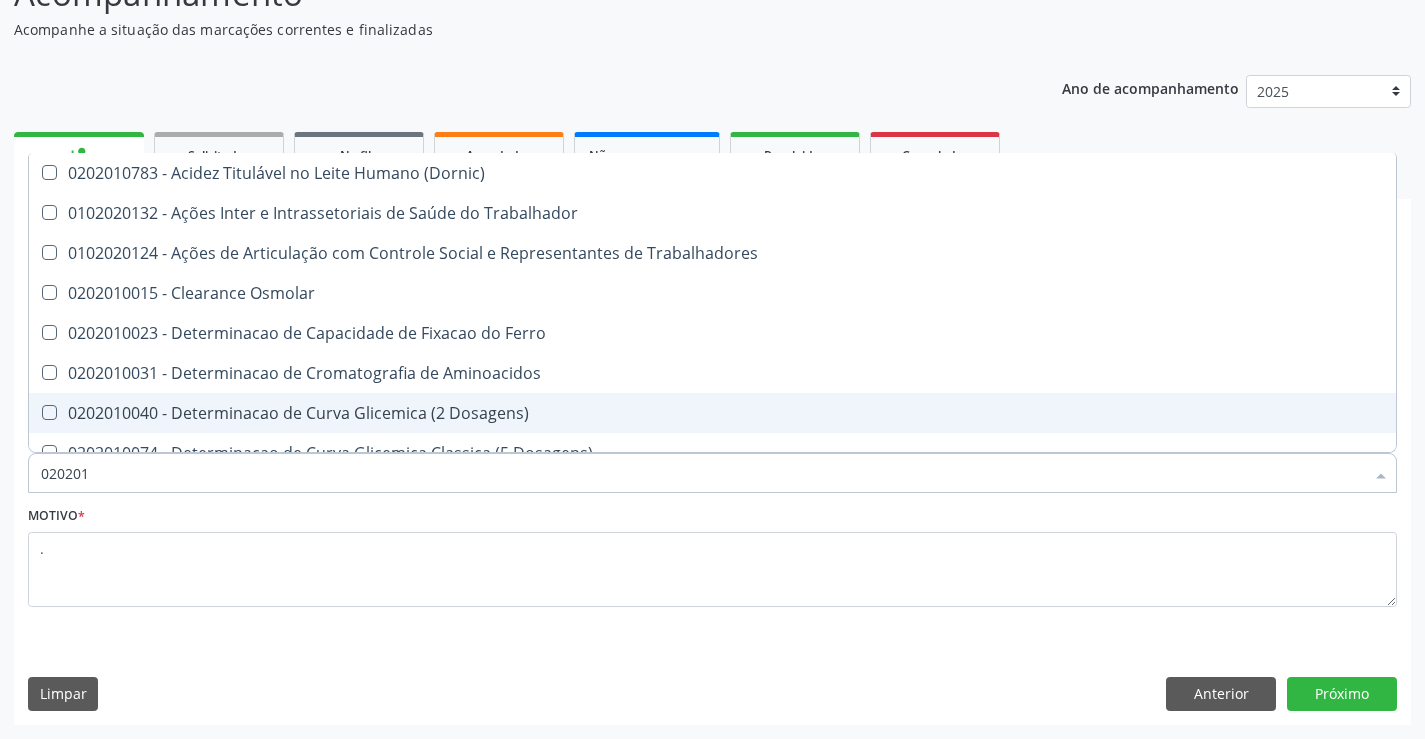 type on "02020" 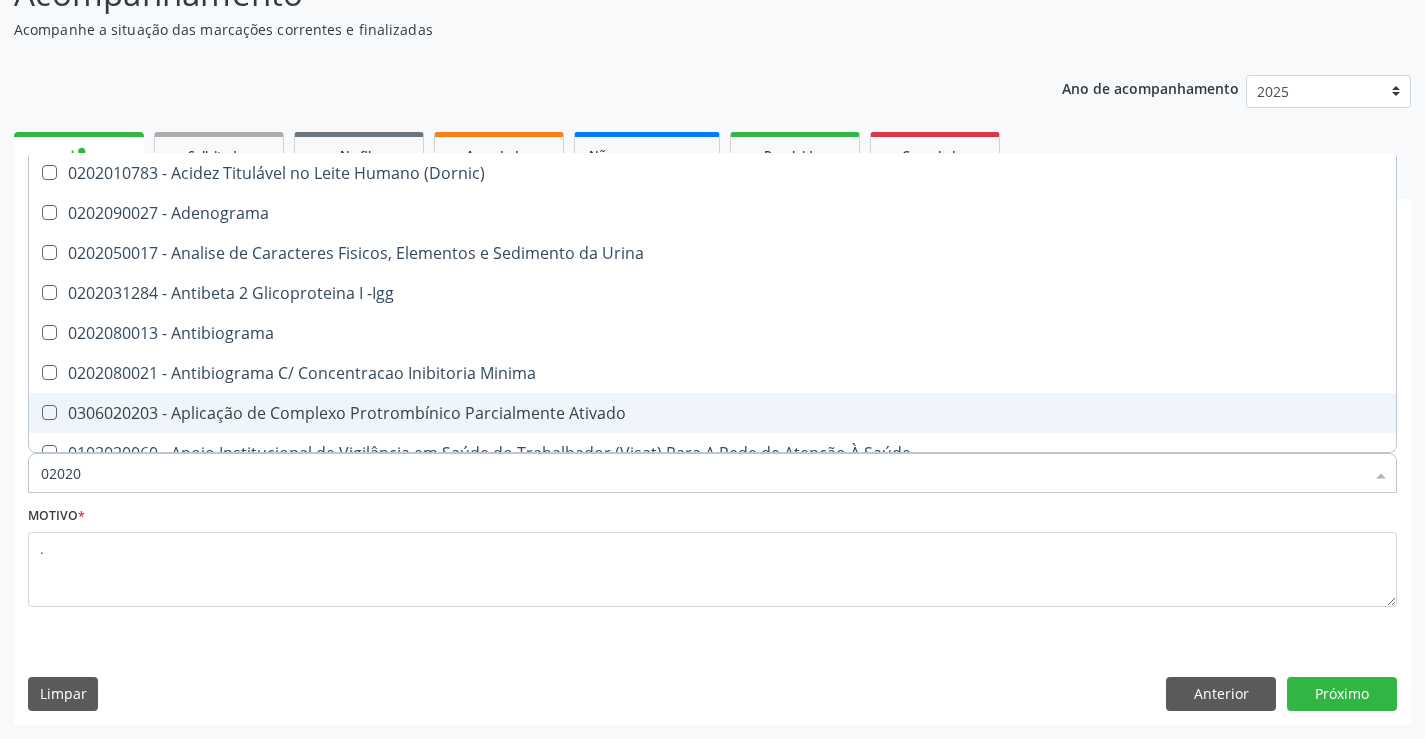type on "020201" 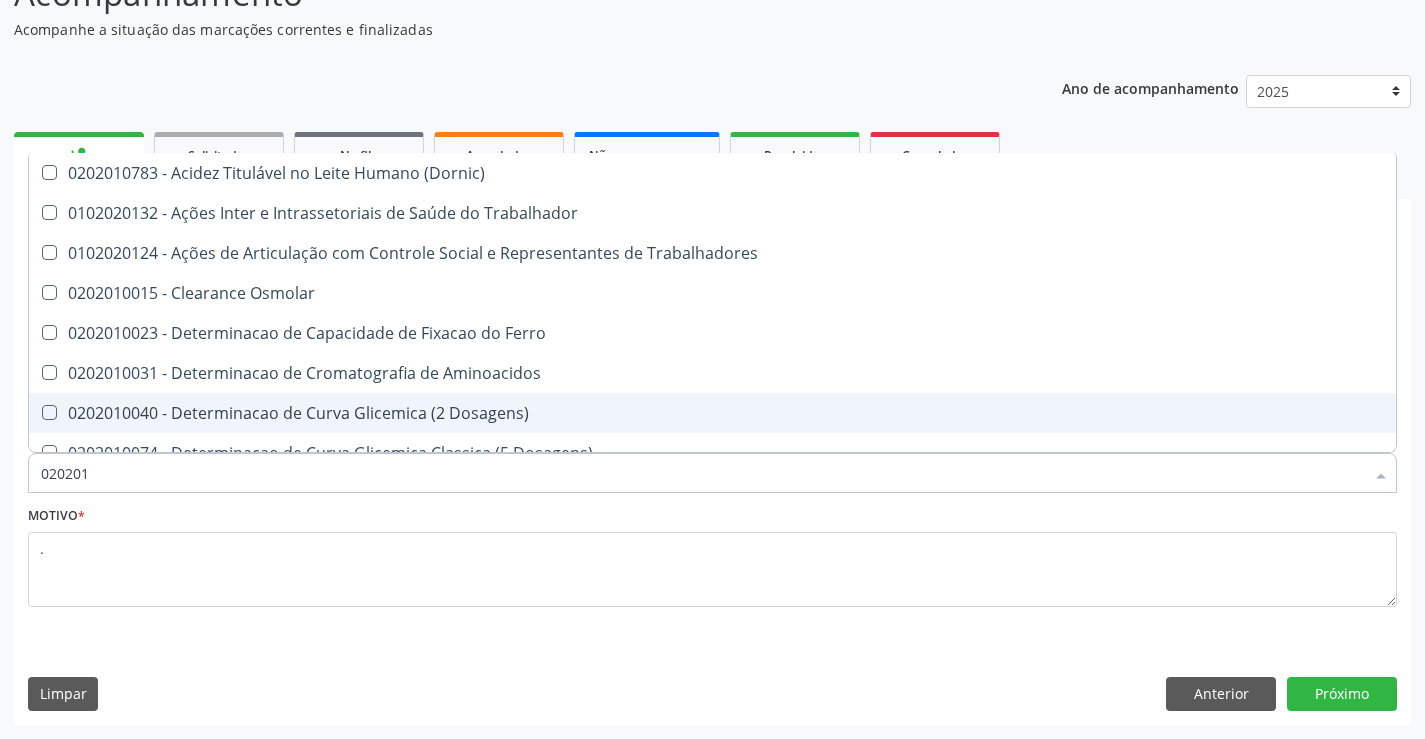 type on "0202010" 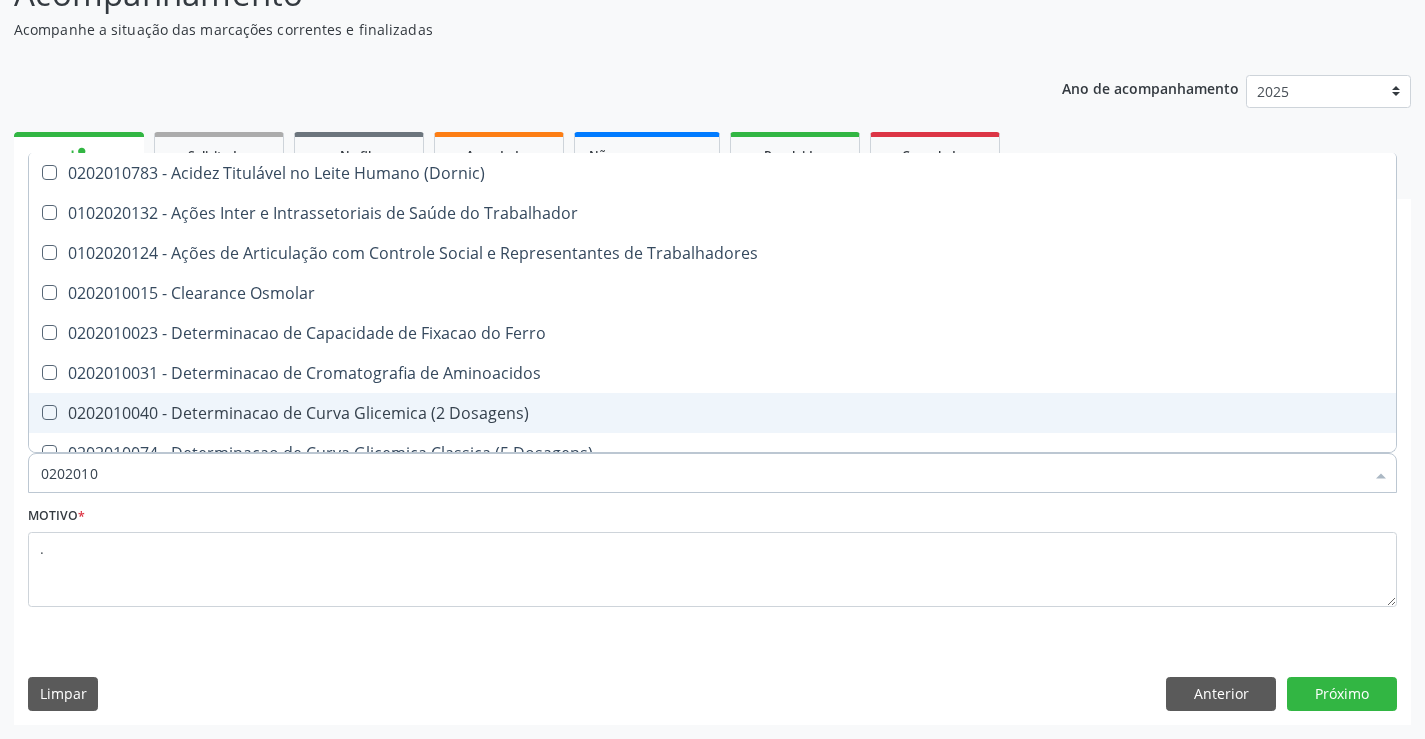 type on "02020102" 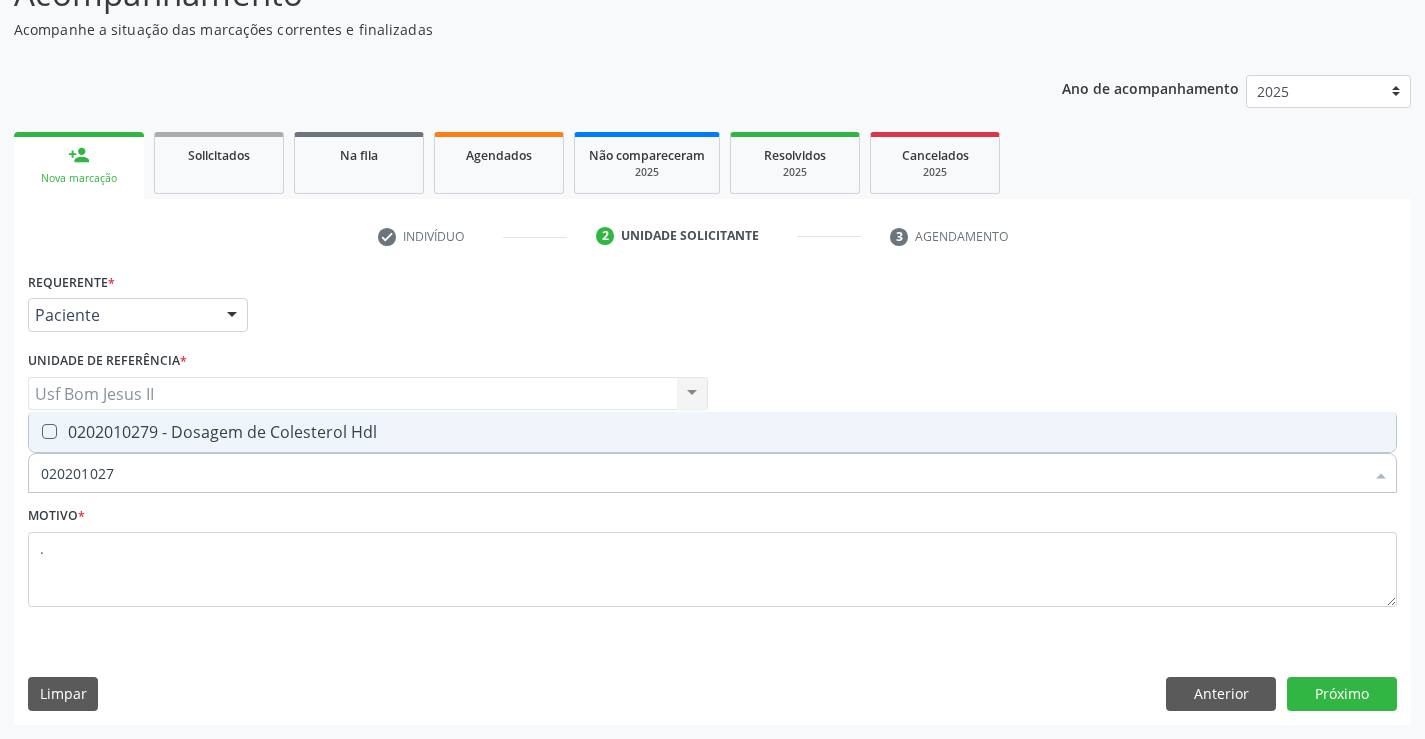 type on "0202010279" 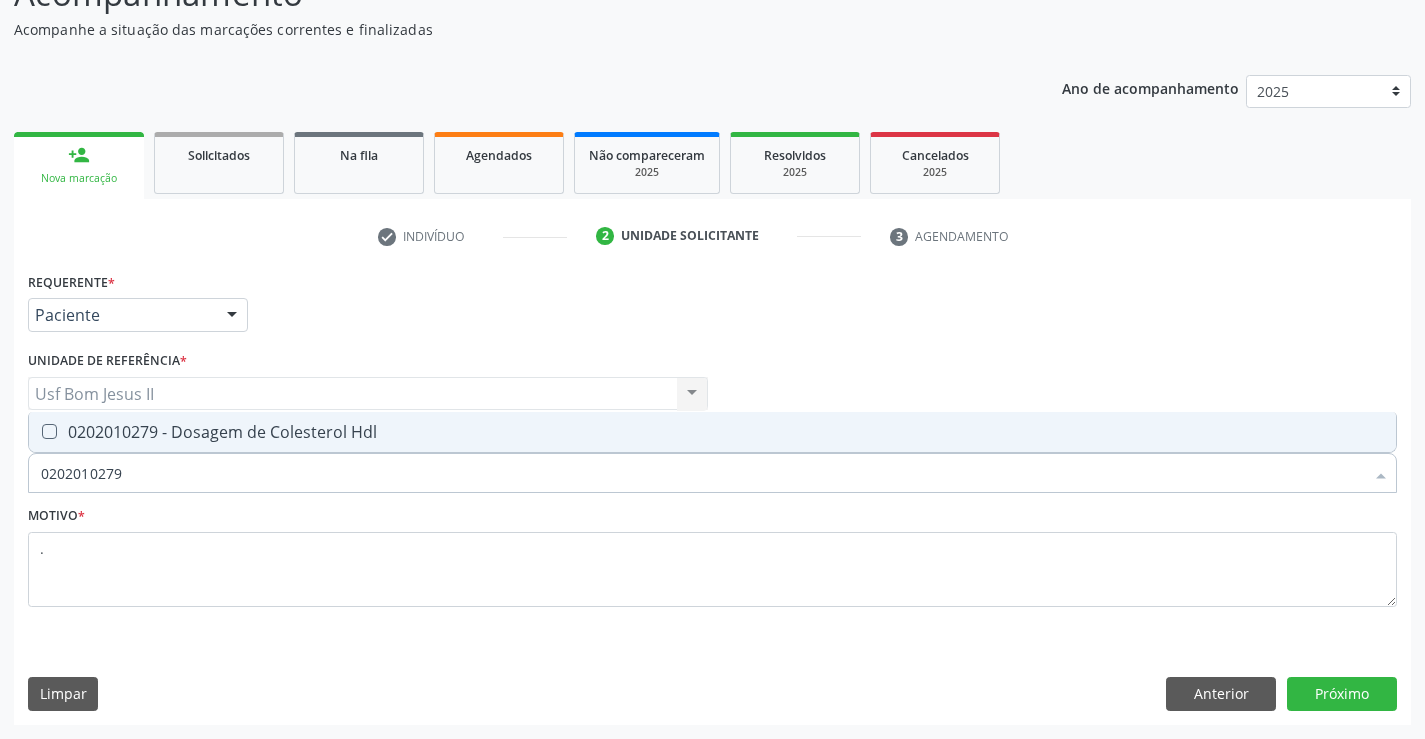 click on "0202010279 - Dosagem de Colesterol Hdl" at bounding box center (712, 432) 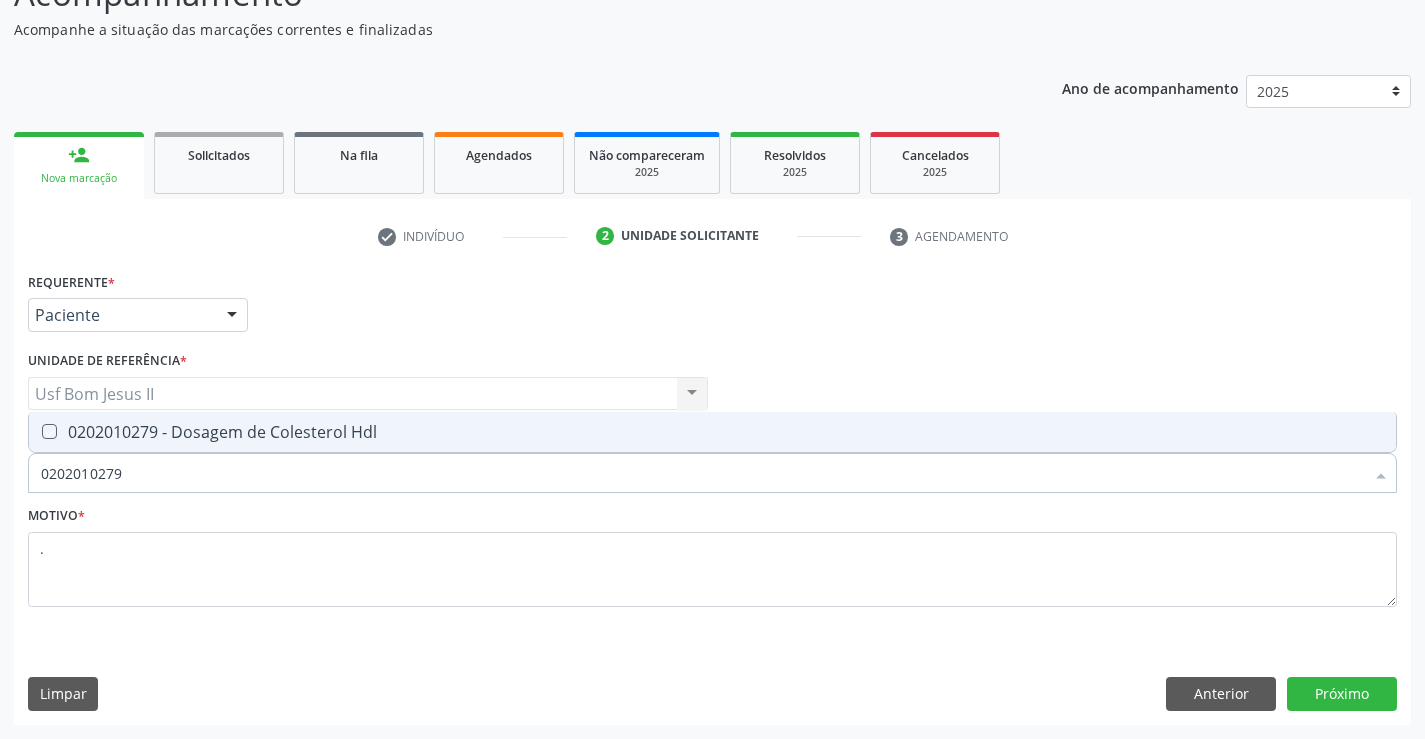 checkbox on "true" 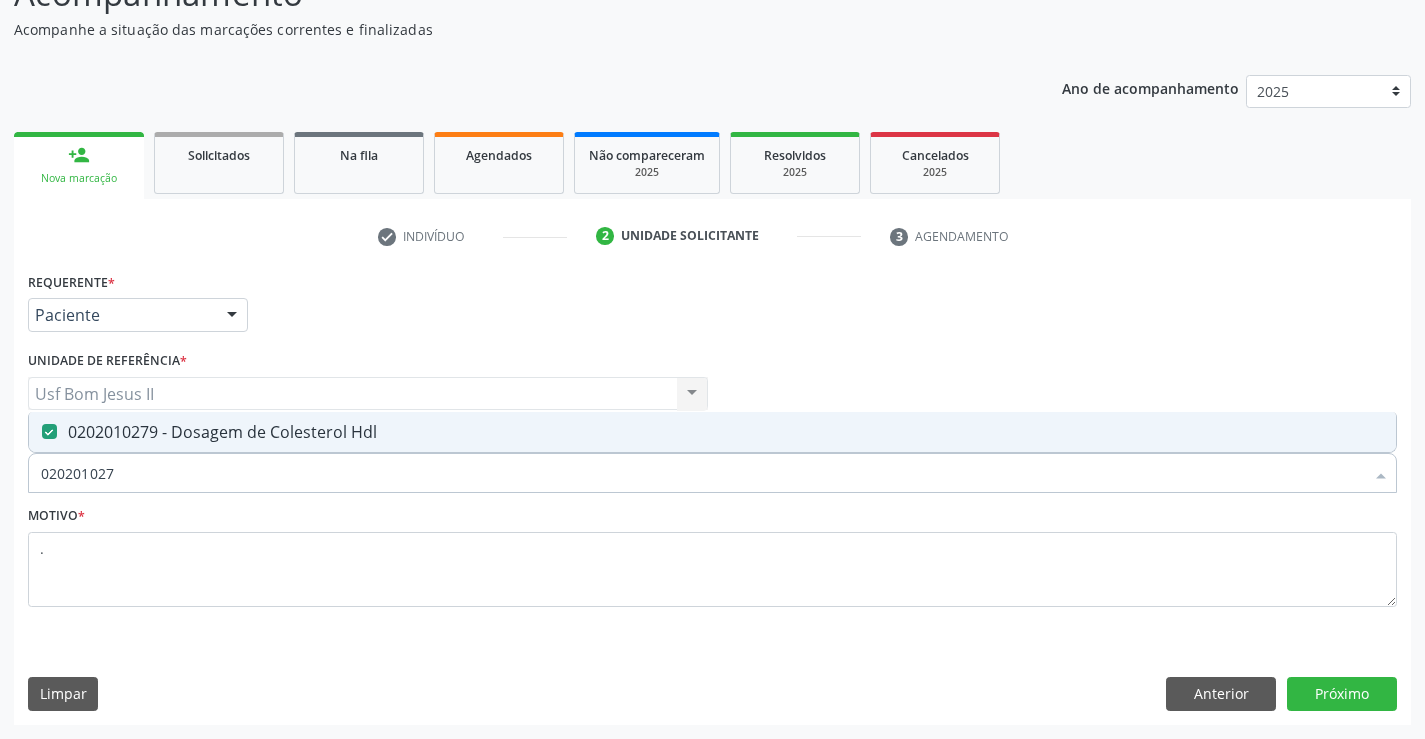 type on "02020102" 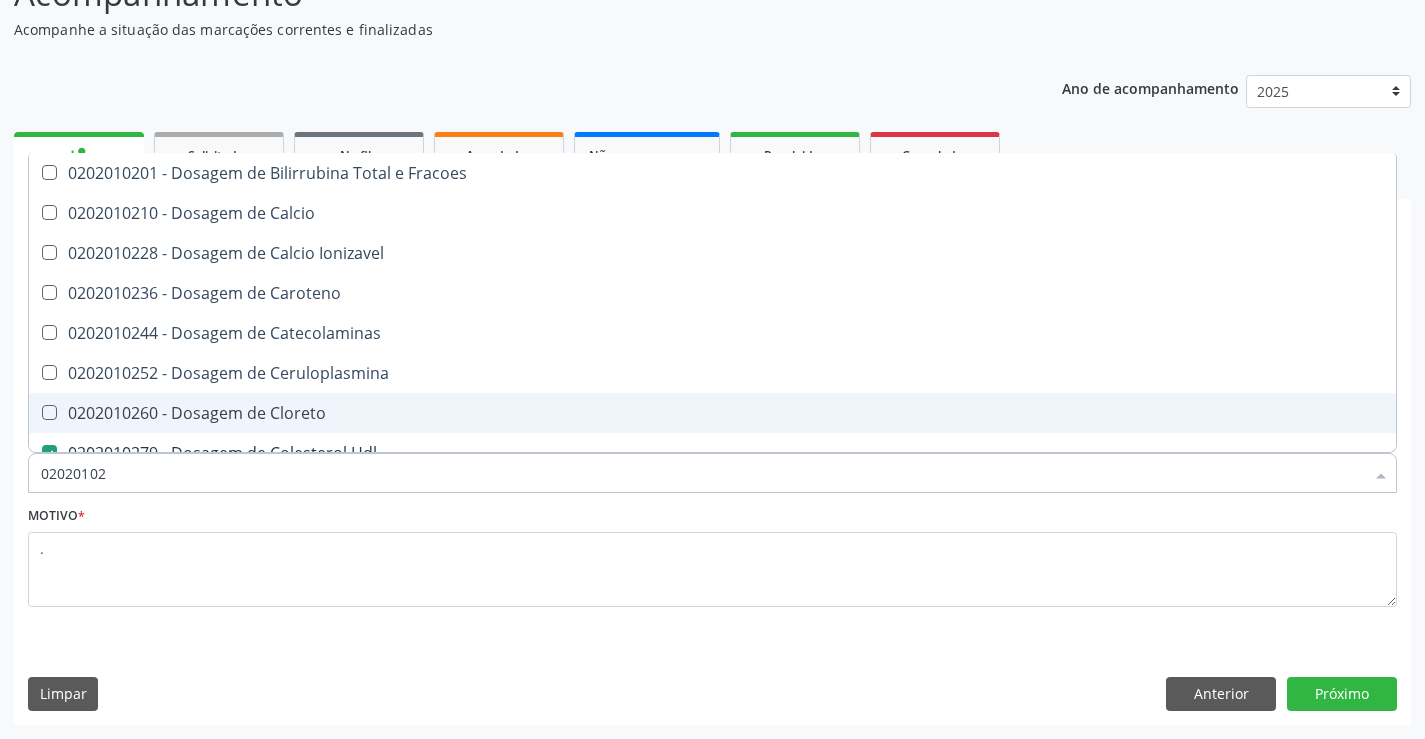 type on "0202010" 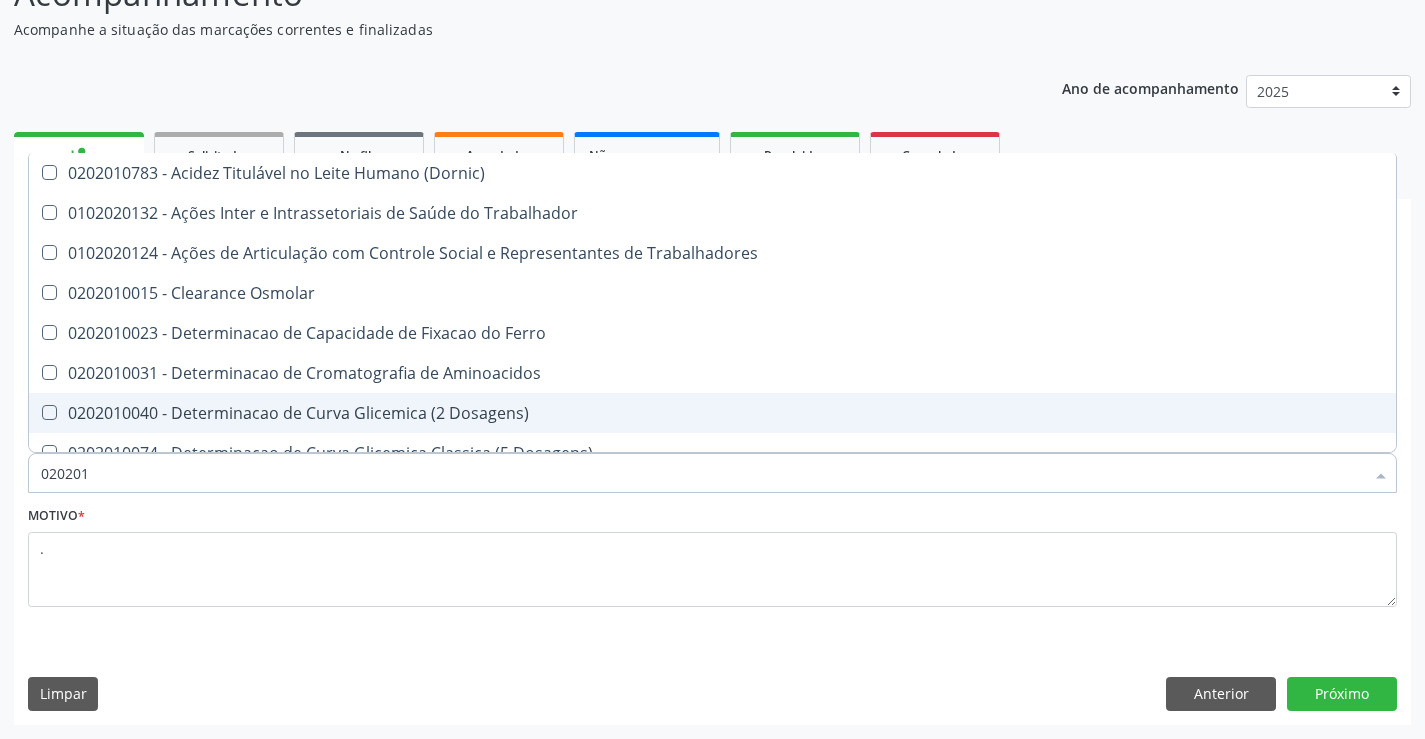type on "02020" 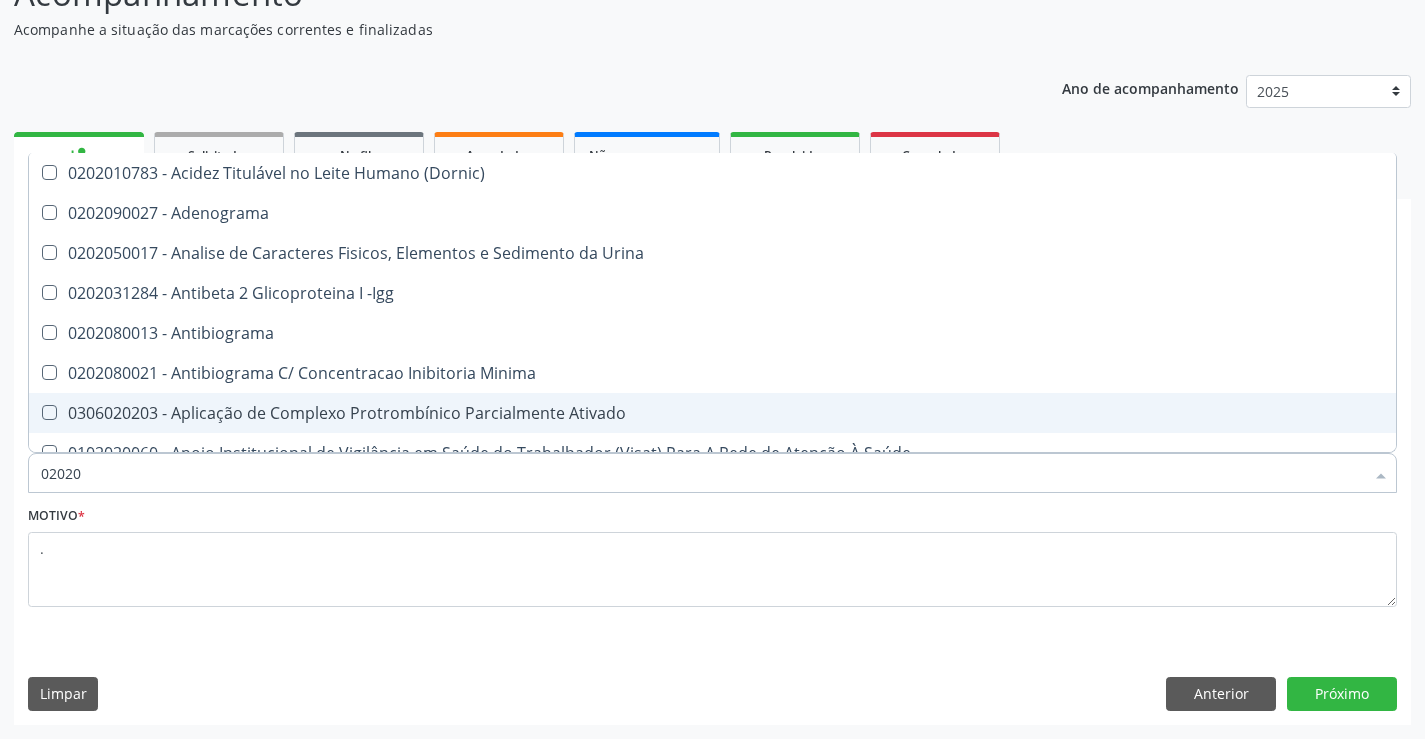 type on "020201" 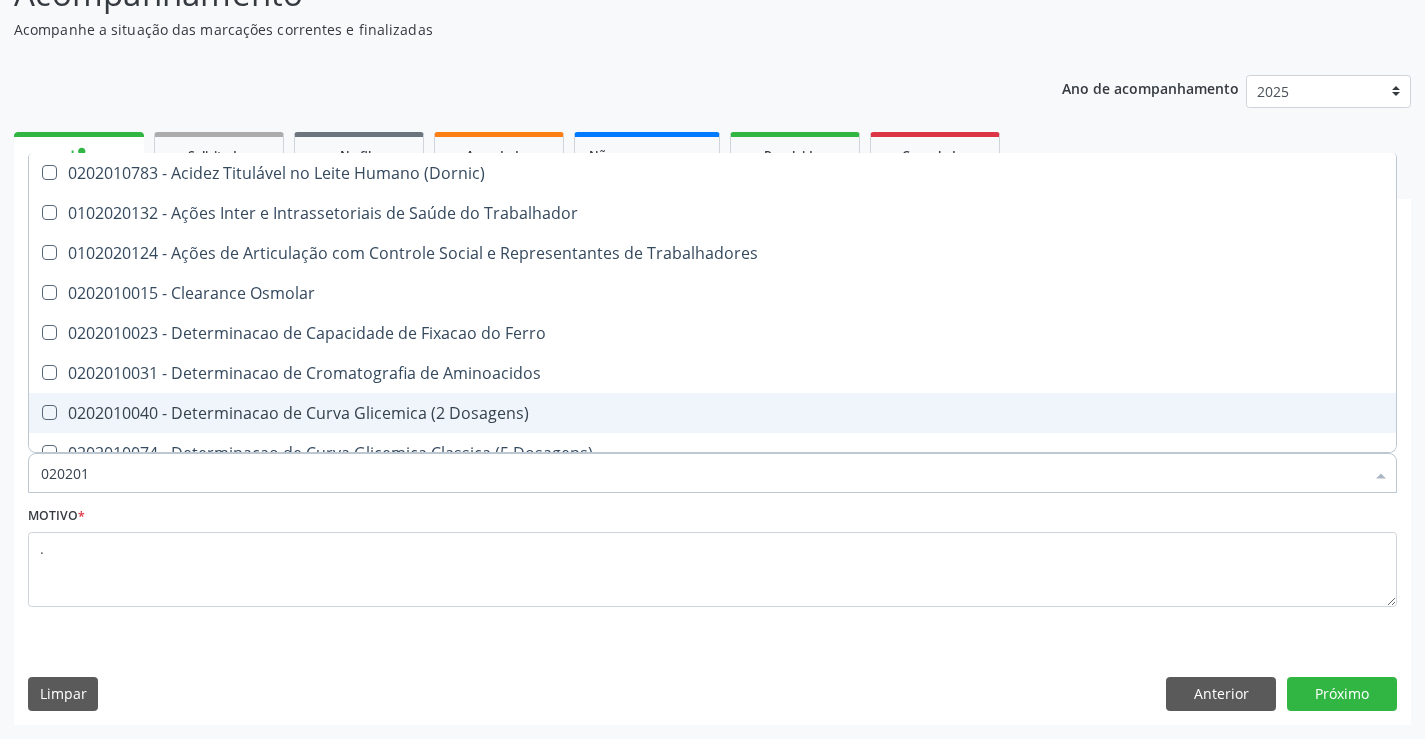 type on "0202010" 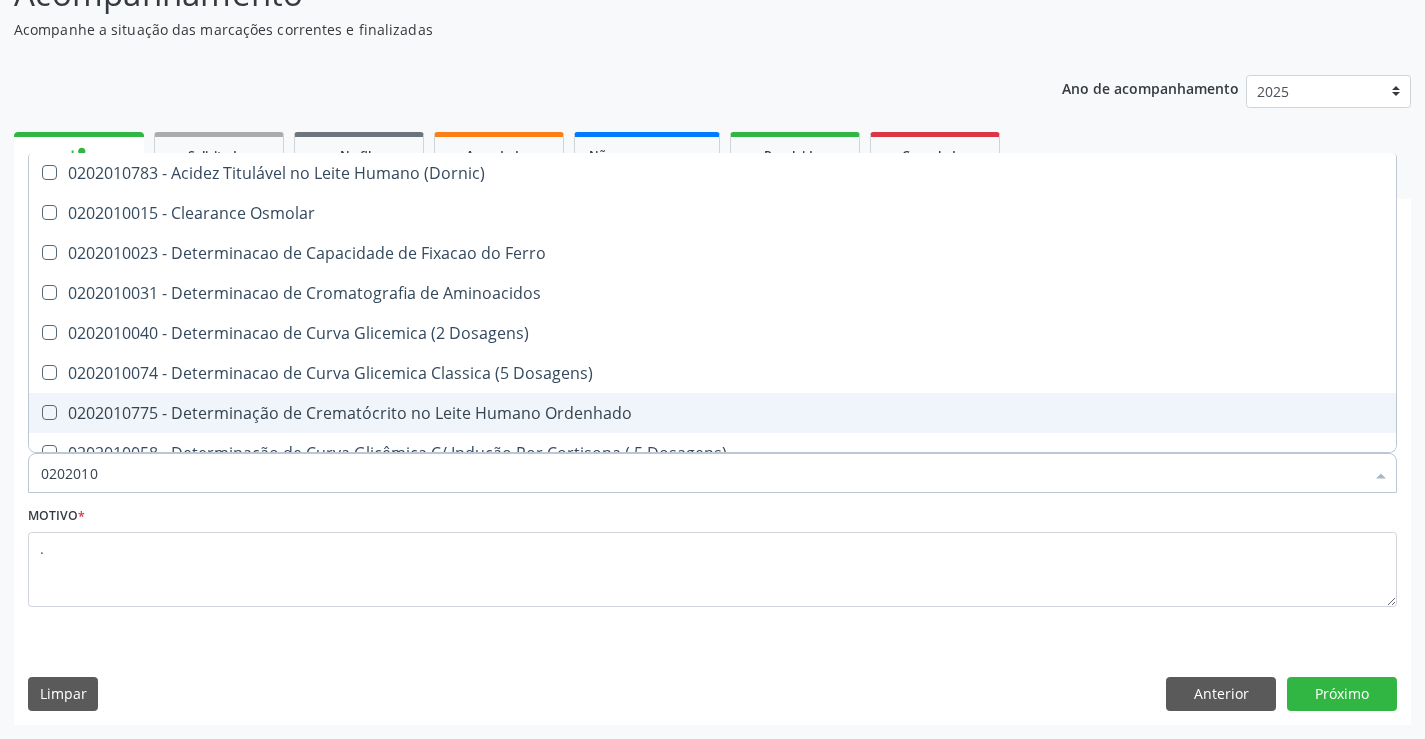 type on "02020102" 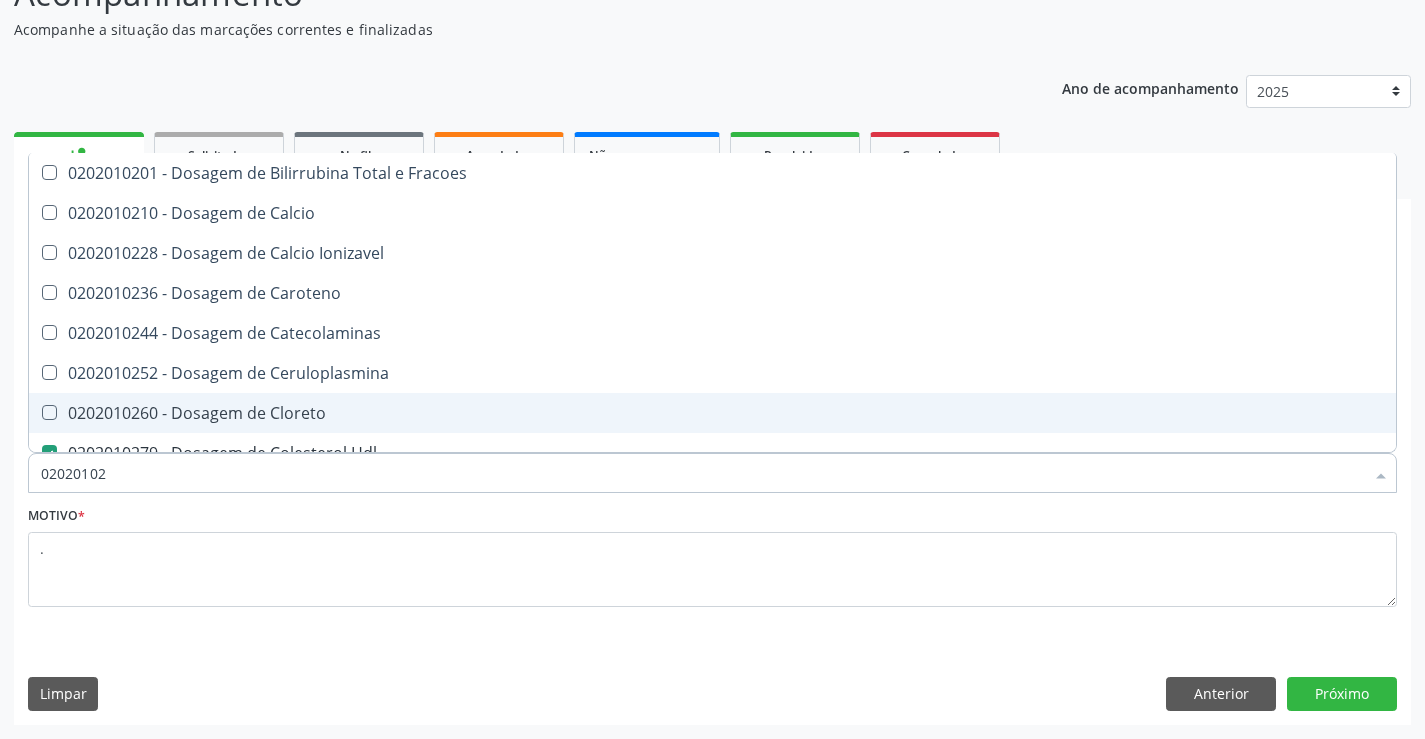 type on "020201027" 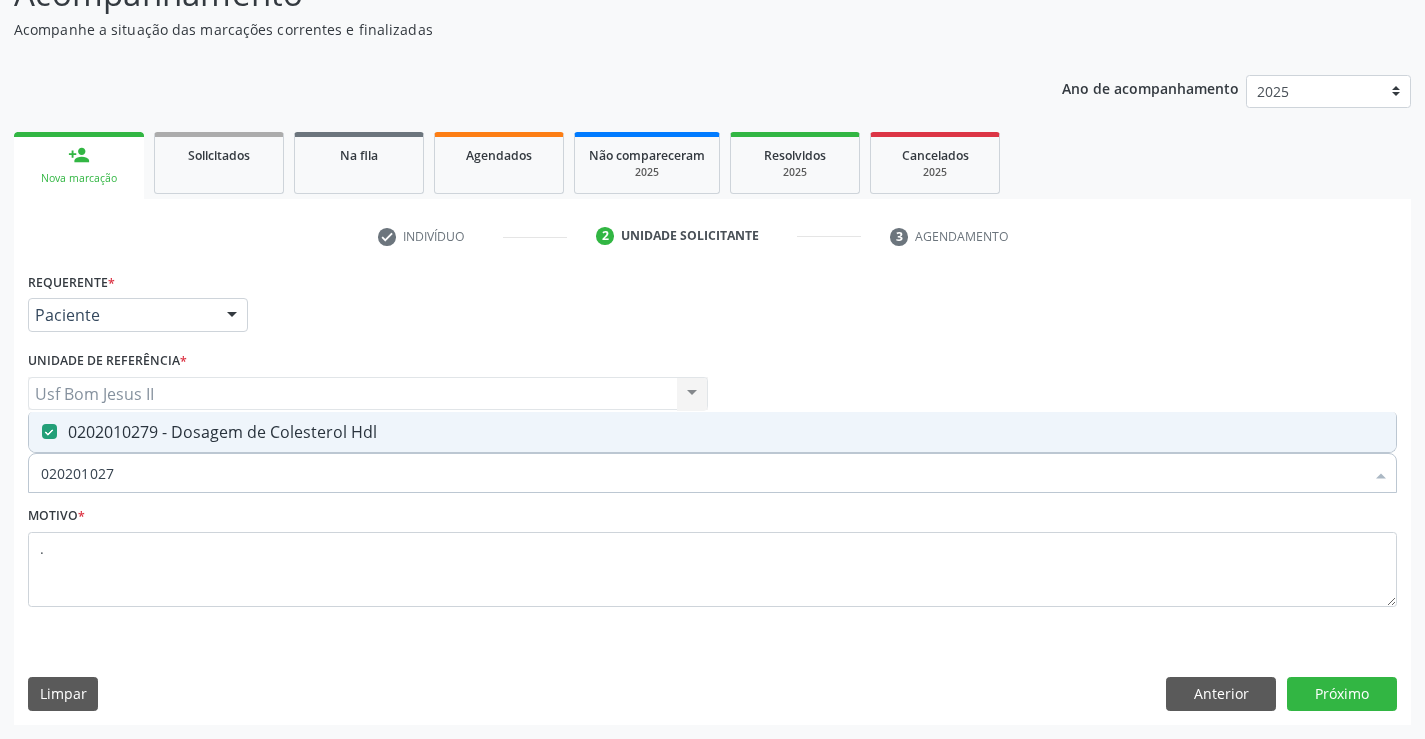 type on "02020102" 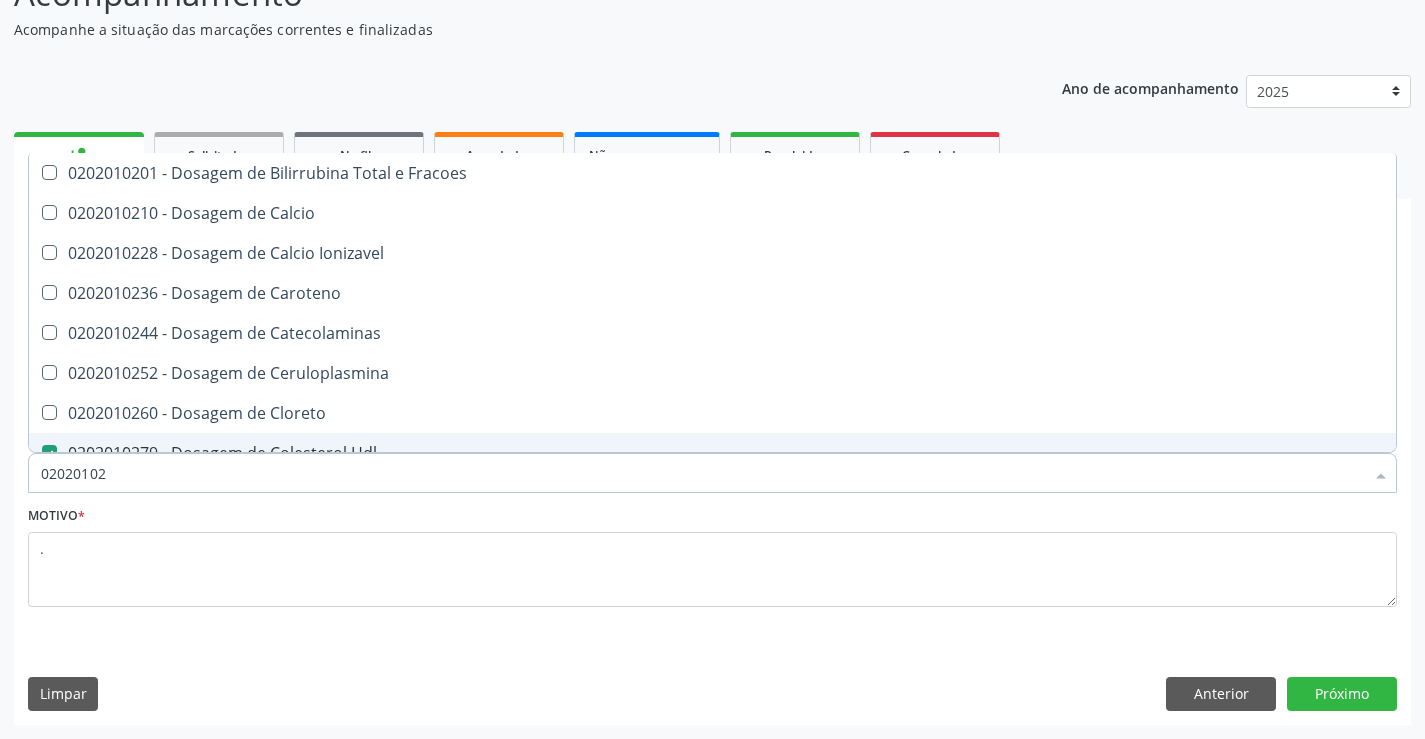 type on "0202010" 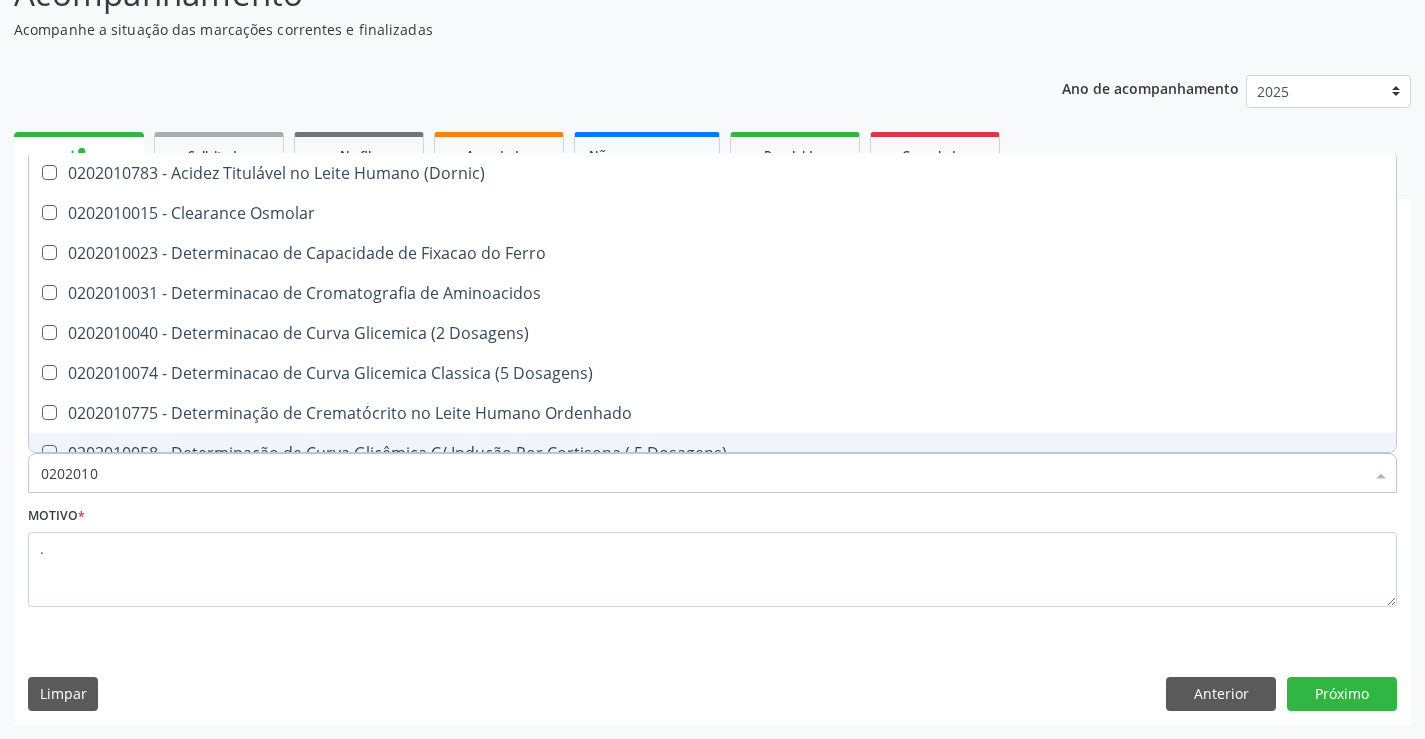 type on "020201" 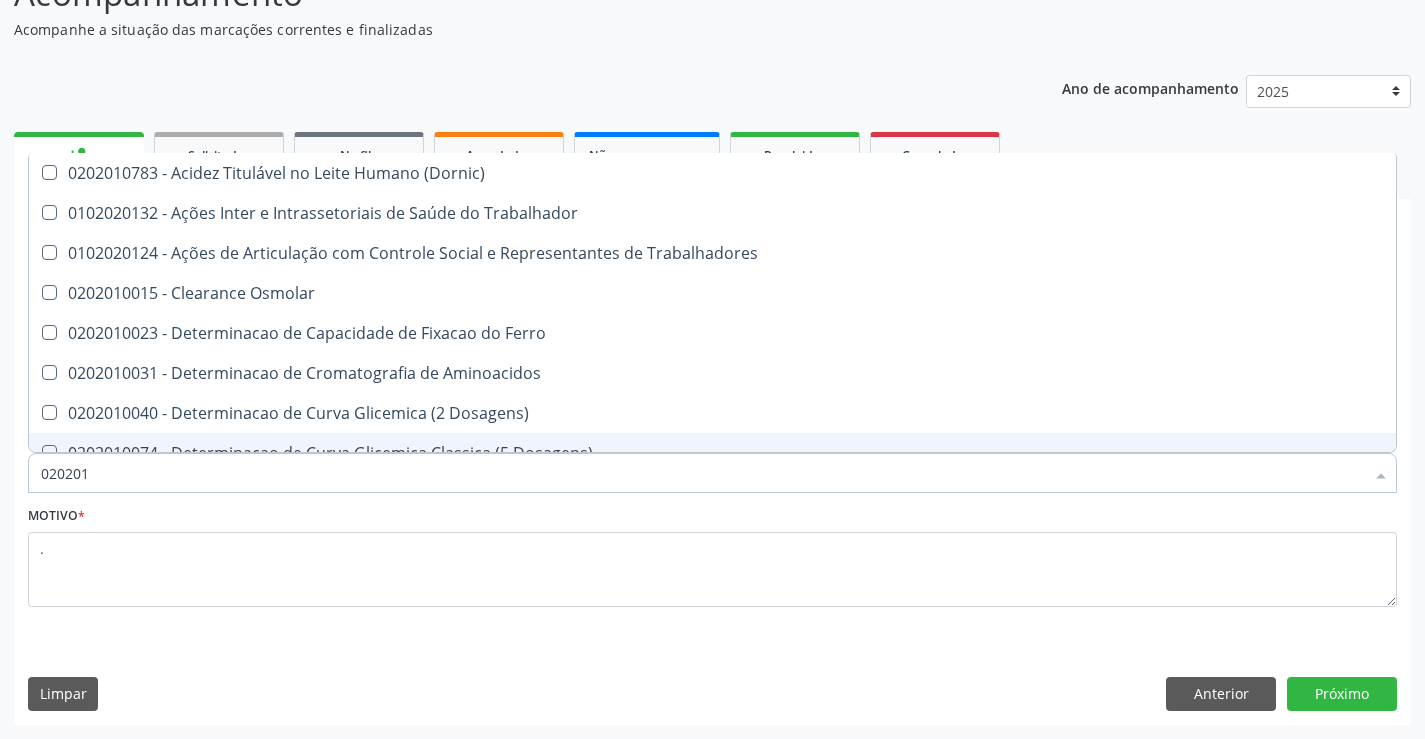 type on "02020" 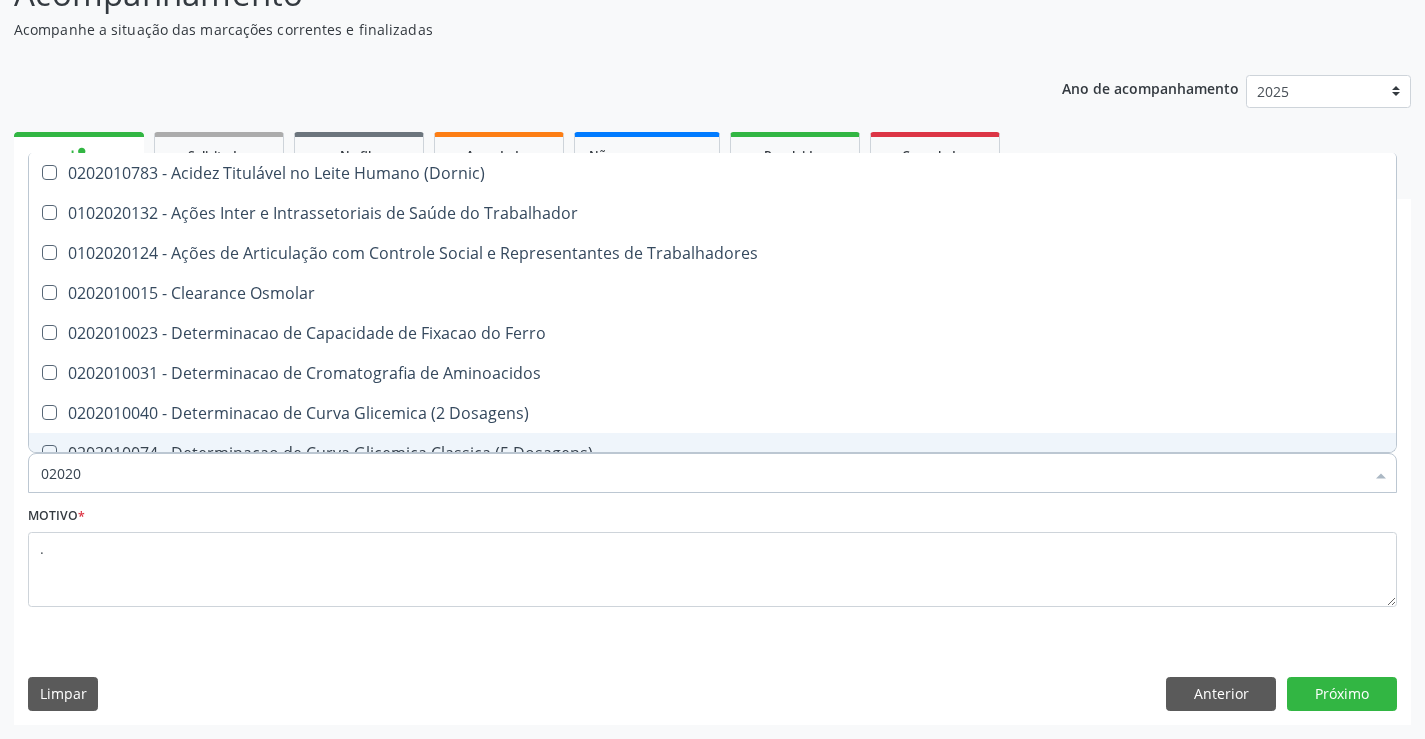 type 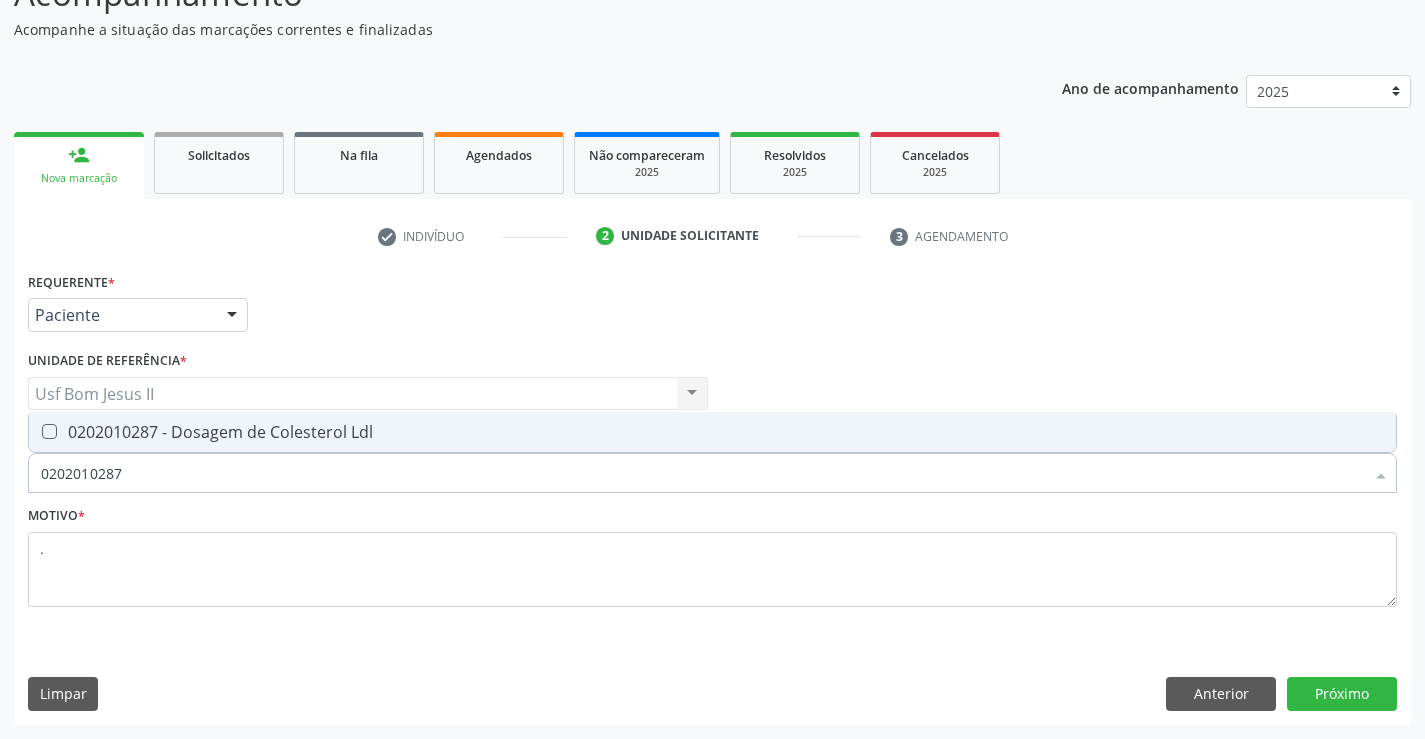 click on "0202010287 - Dosagem de Colesterol Ldl" at bounding box center (712, 432) 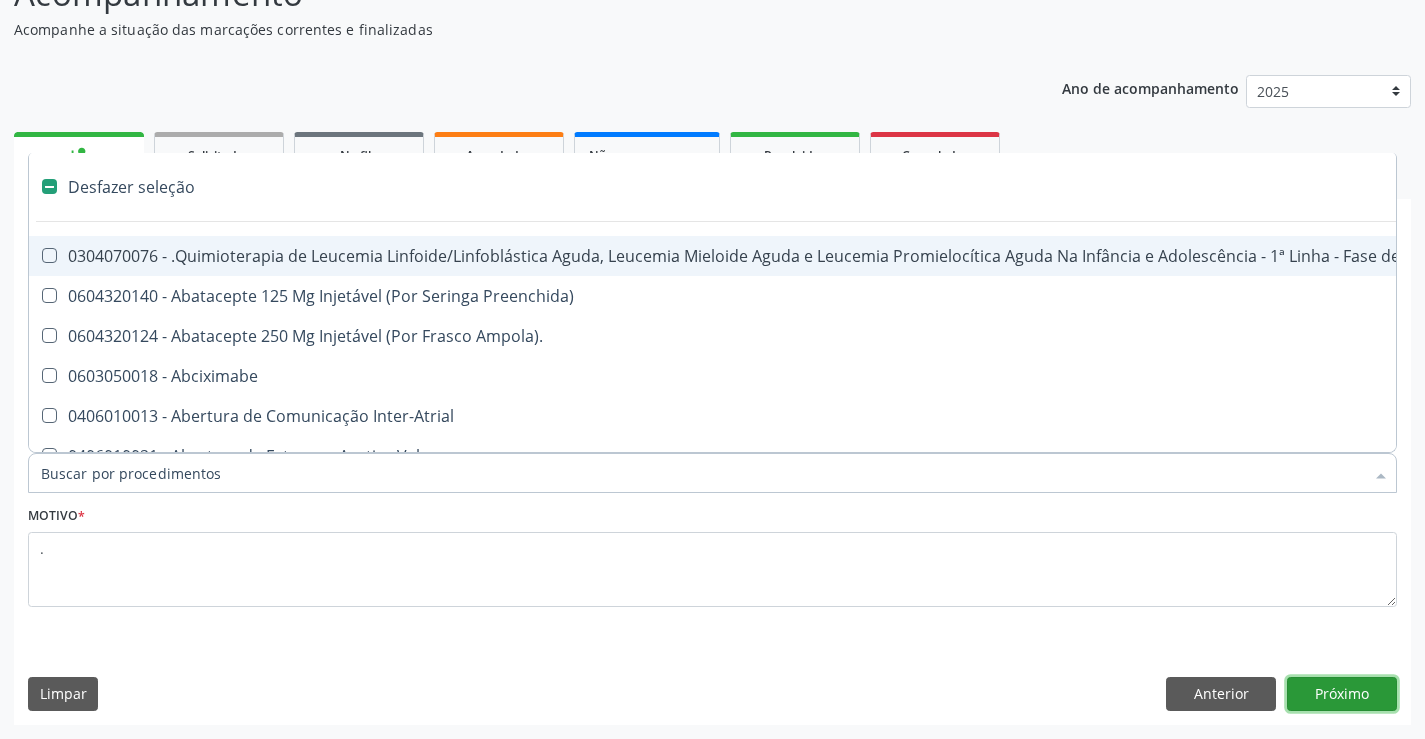 click on "Próximo" at bounding box center (1342, 694) 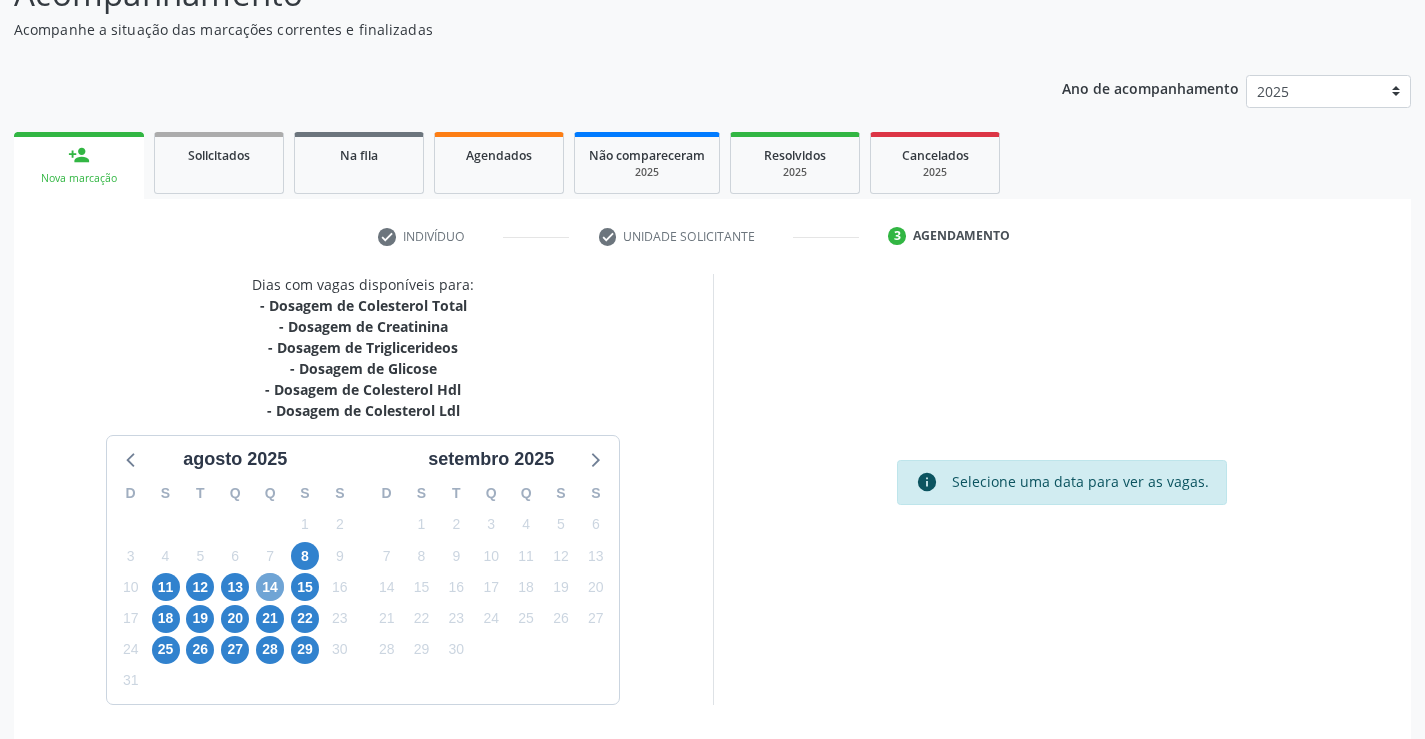 click on "14" at bounding box center [270, 587] 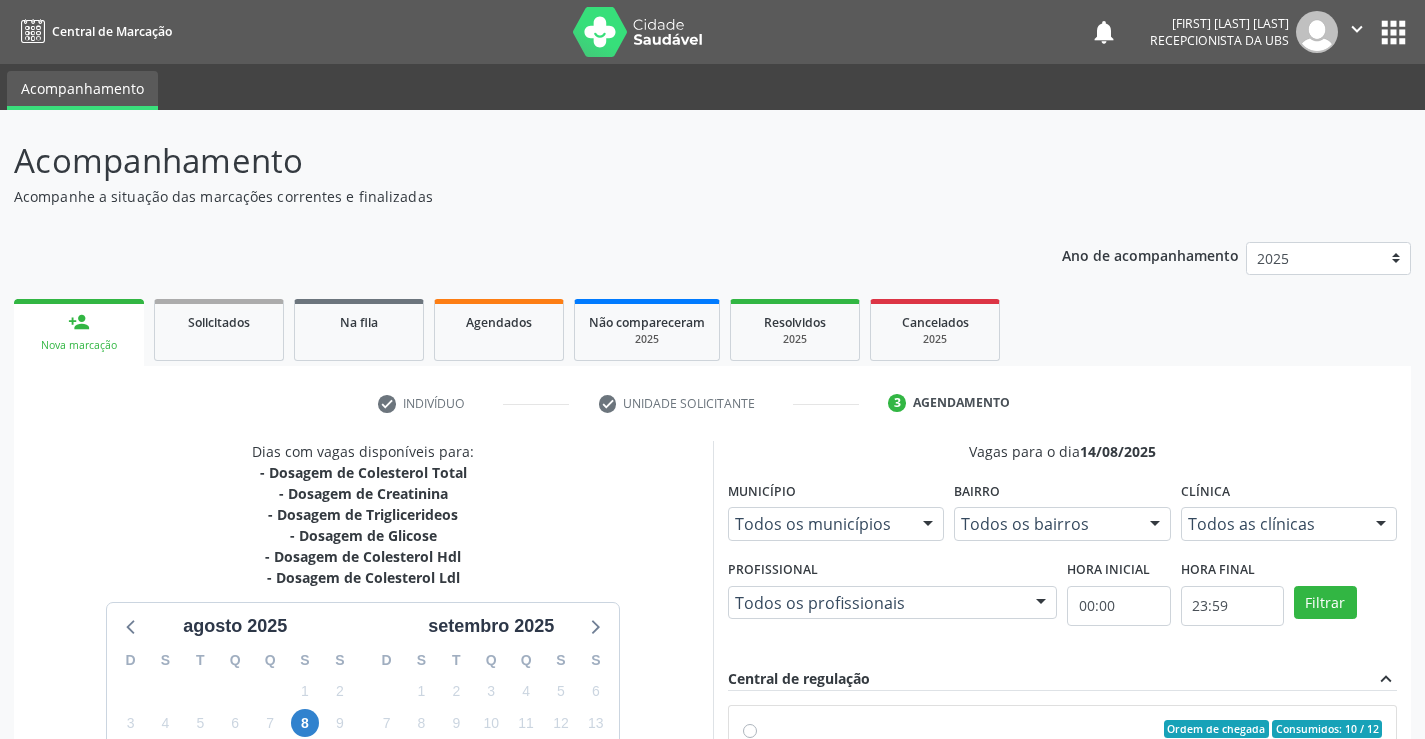 scroll, scrollTop: 167, scrollLeft: 0, axis: vertical 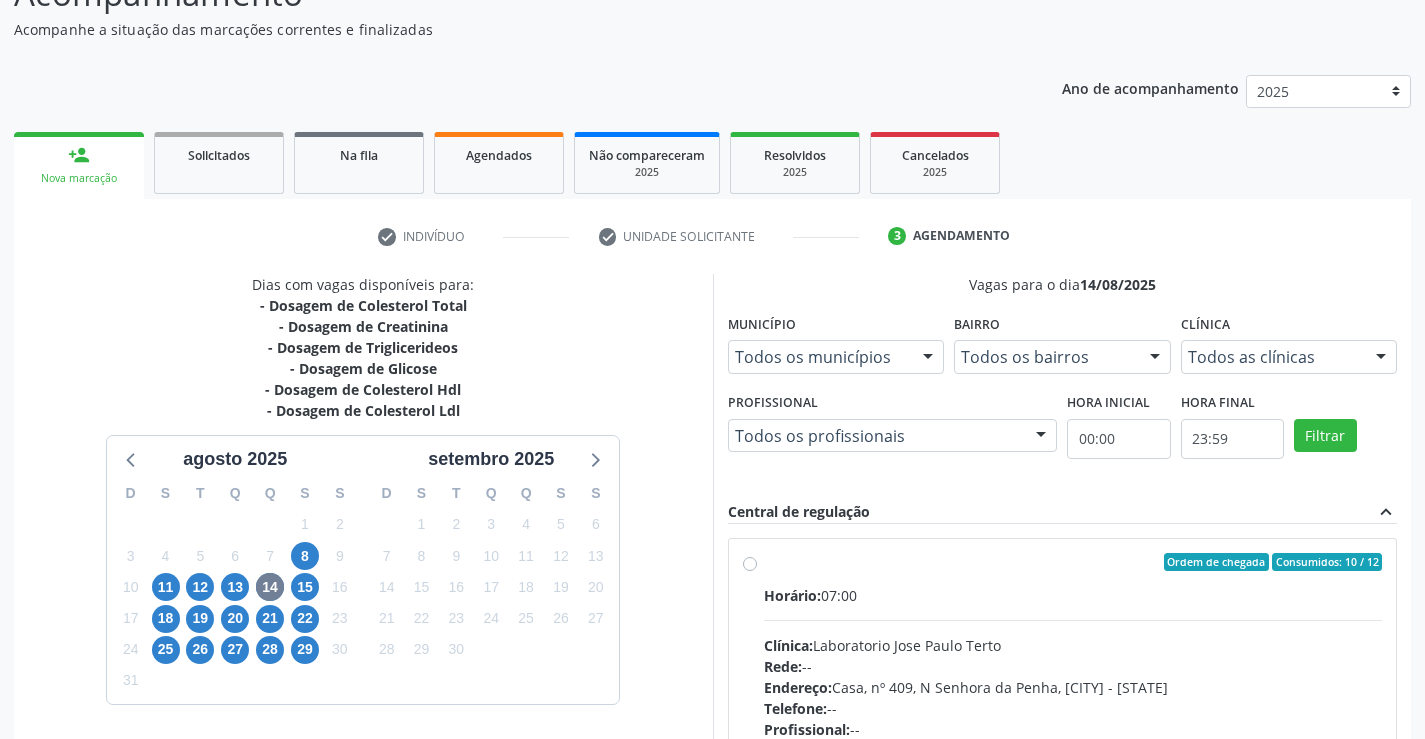 click on "Ordem de chegada
Consumidos: 10 / 12
Horário:   07:00
Clínica:  Laboratorio Jose Paulo Terto
Rede:
--
Endereço:   Casa, nº 409, N Senhora da Penha, [CITY] - [STATE]
Telefone:   --
Profissional:
--
Informações adicionais sobre o atendimento
Idade de atendimento:
Sem restrição
Gênero(s) atendido(s):
Sem restrição
Informações adicionais:
--" at bounding box center [1063, 706] 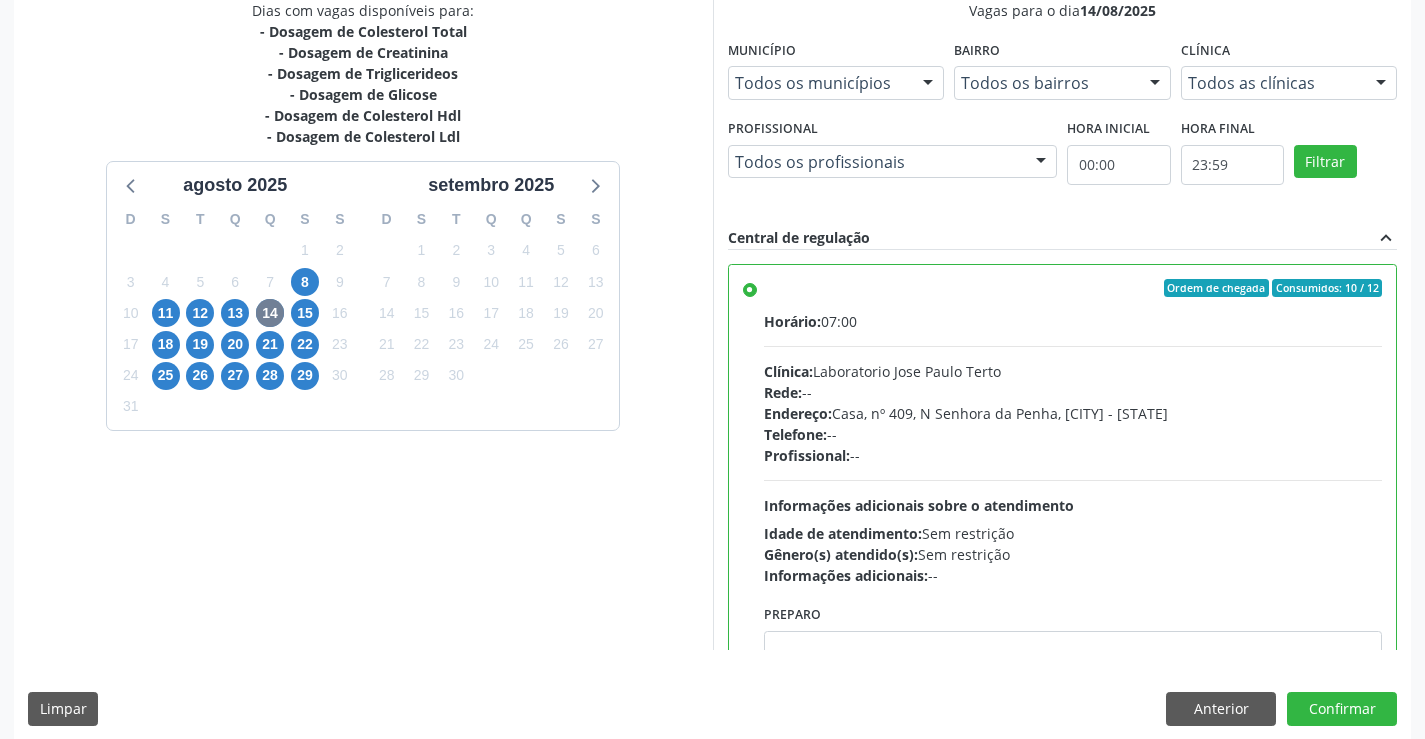 scroll, scrollTop: 456, scrollLeft: 0, axis: vertical 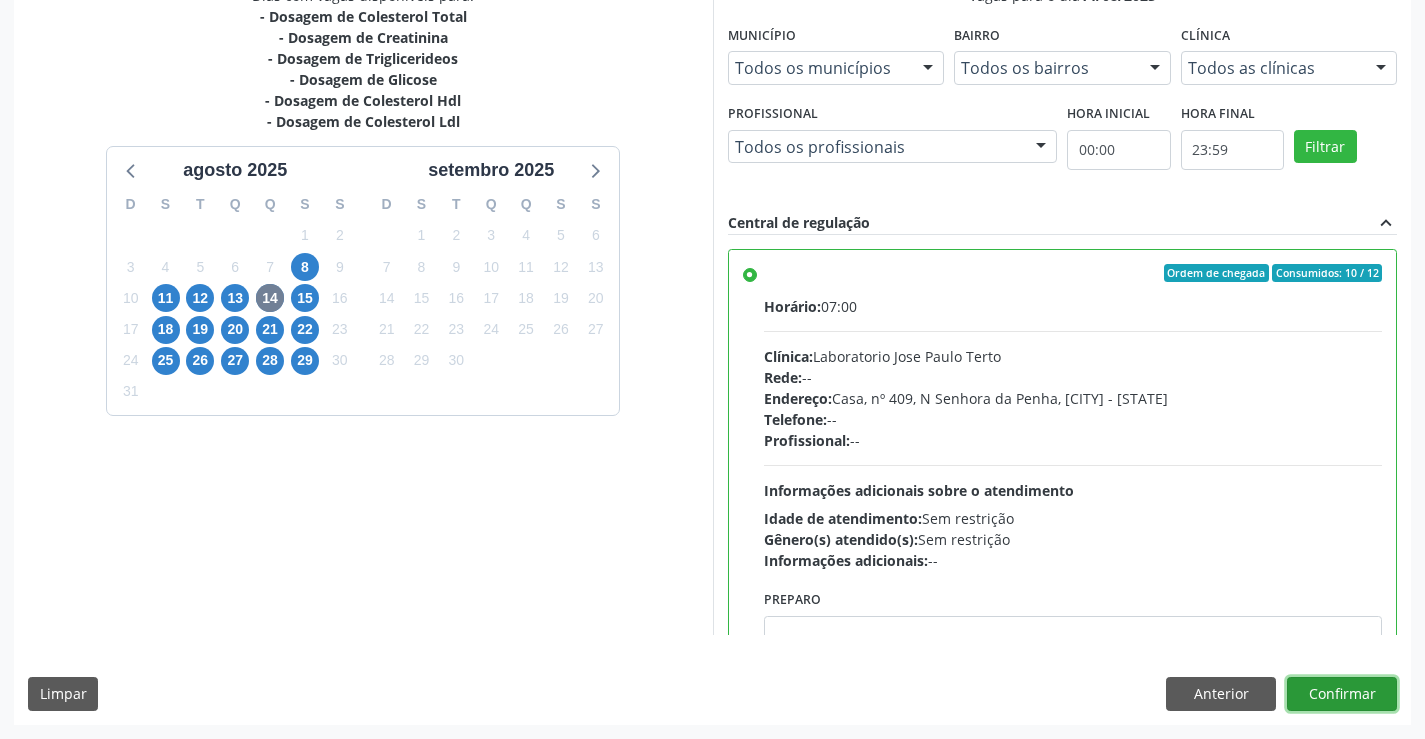 click on "Confirmar" at bounding box center [1342, 694] 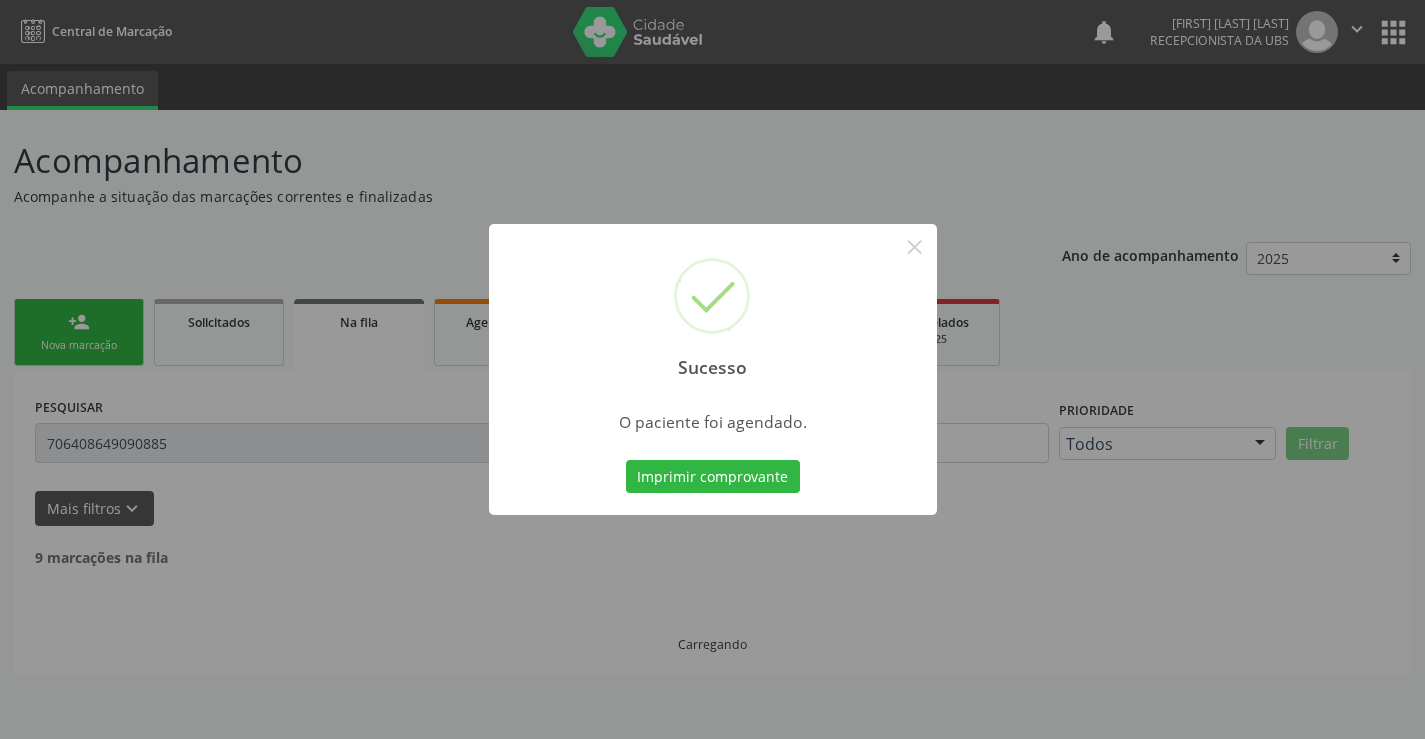 scroll, scrollTop: 0, scrollLeft: 0, axis: both 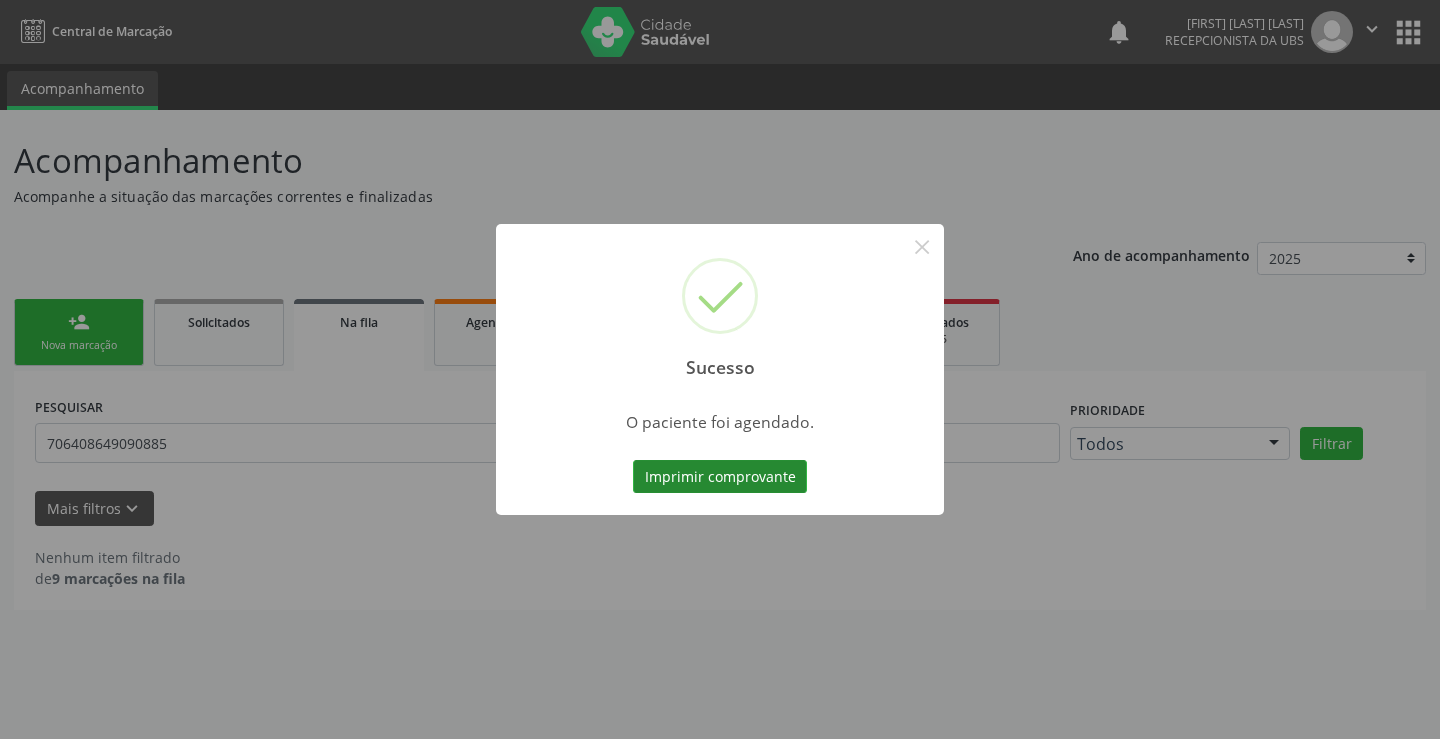 click on "Imprimir comprovante" at bounding box center (720, 477) 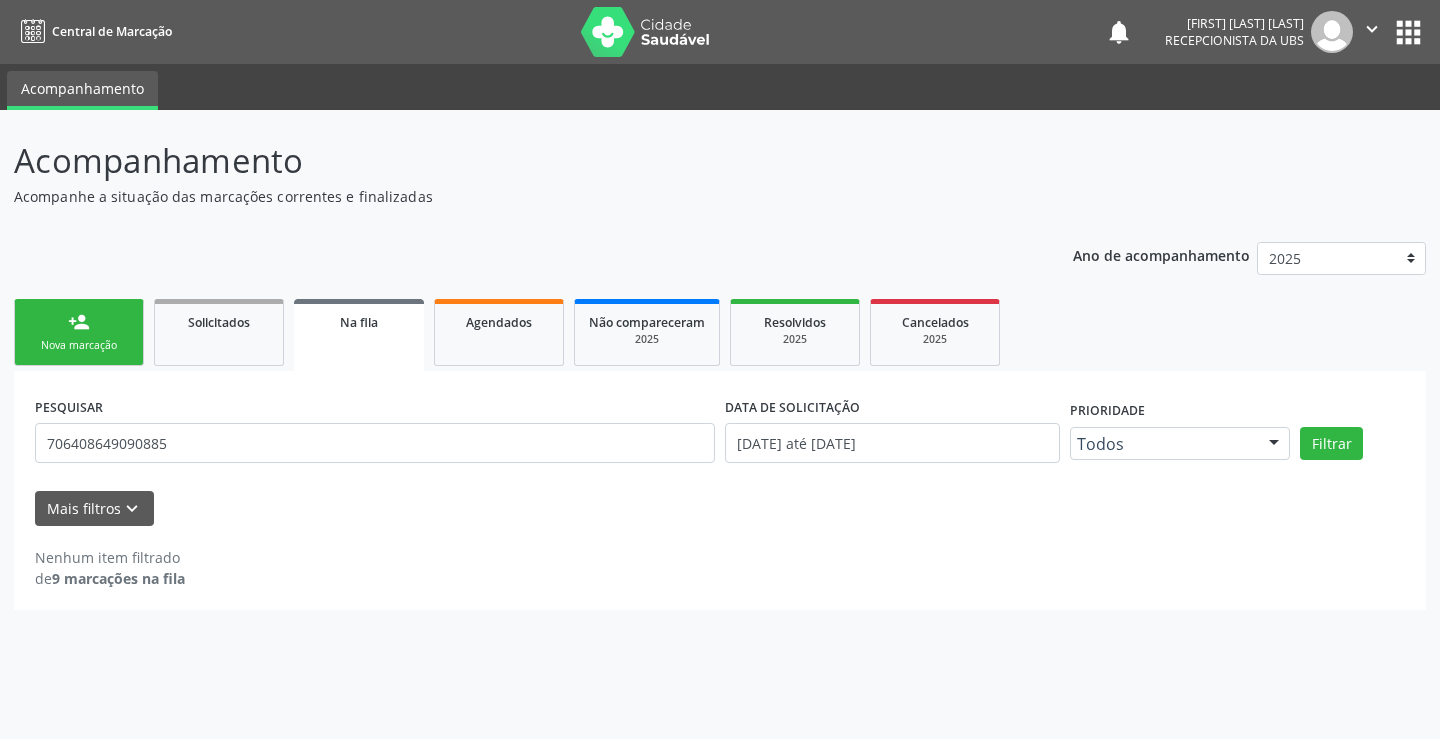 click on "Nova marcação" at bounding box center [79, 345] 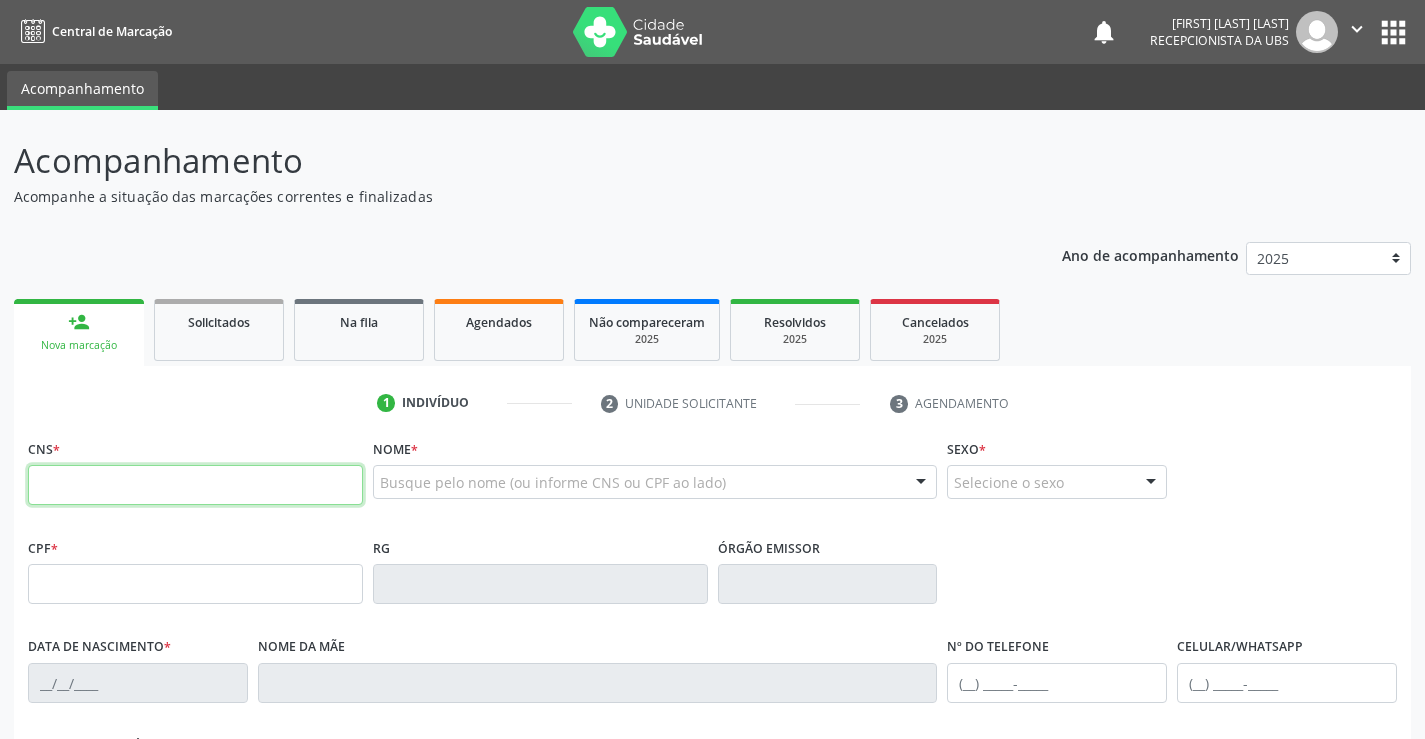 click at bounding box center [195, 485] 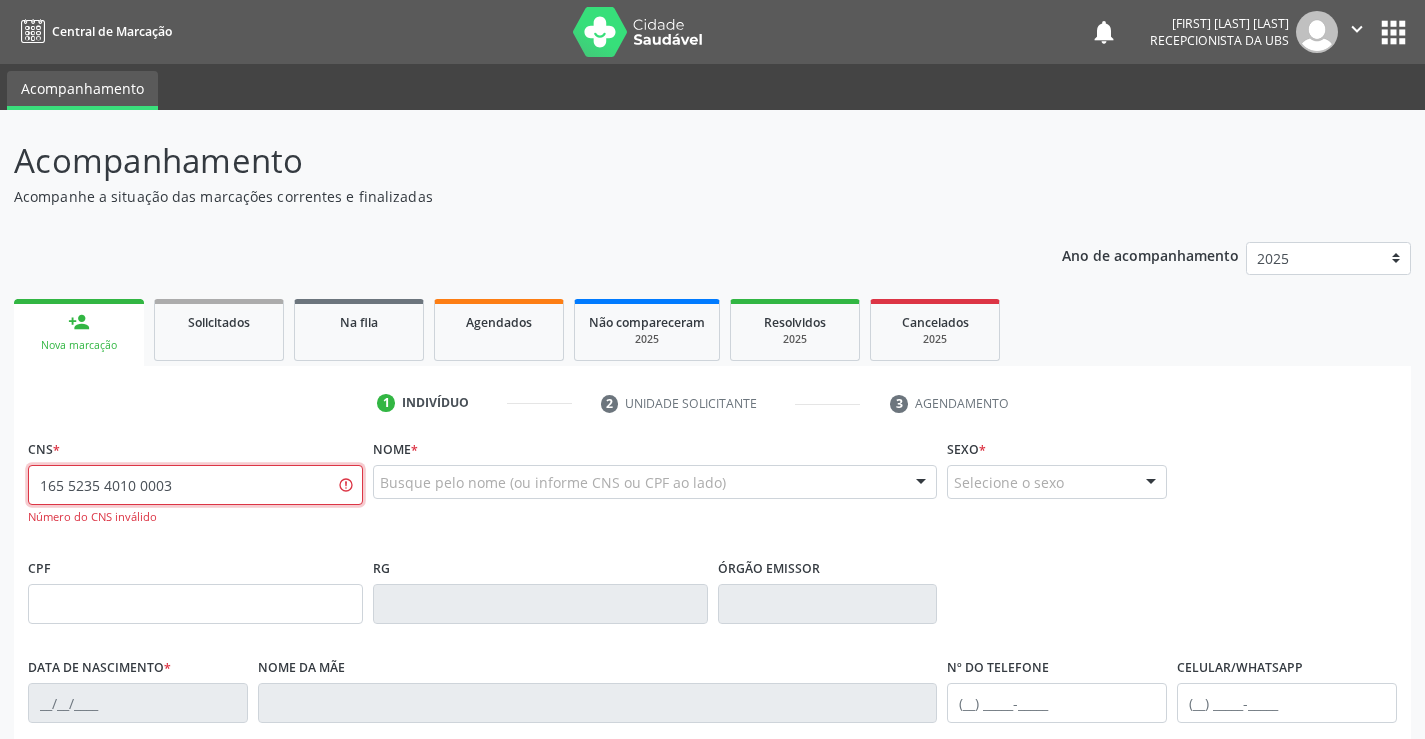 click on "165 5235 4010 0003" at bounding box center [195, 485] 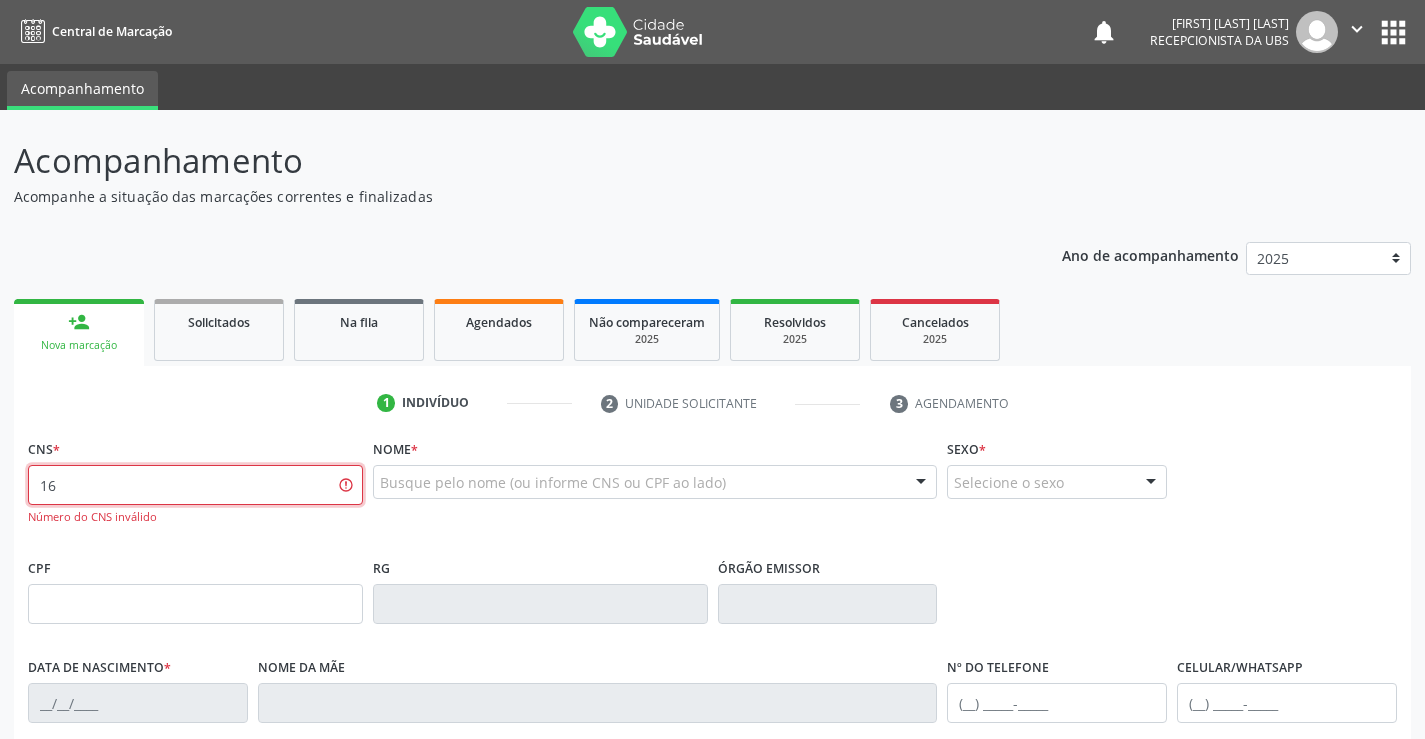 type on "1" 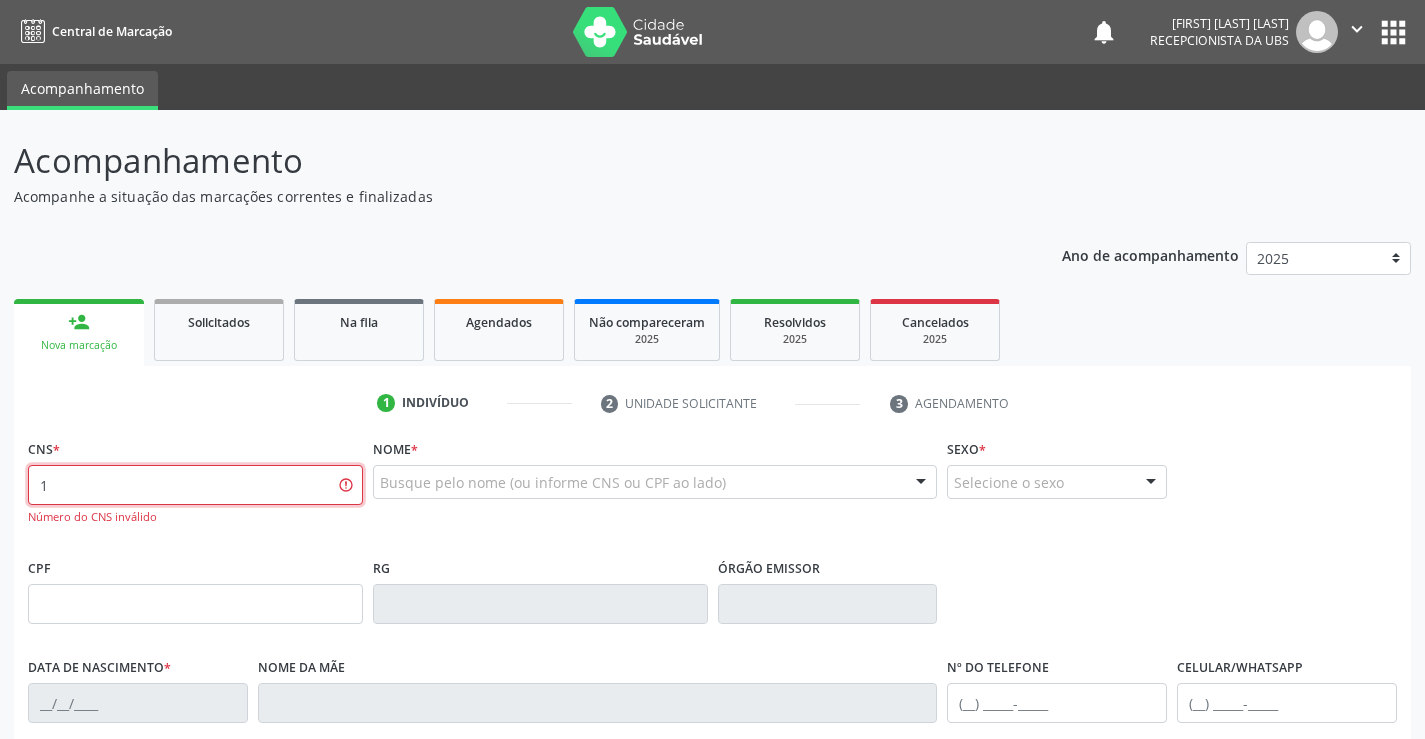 type 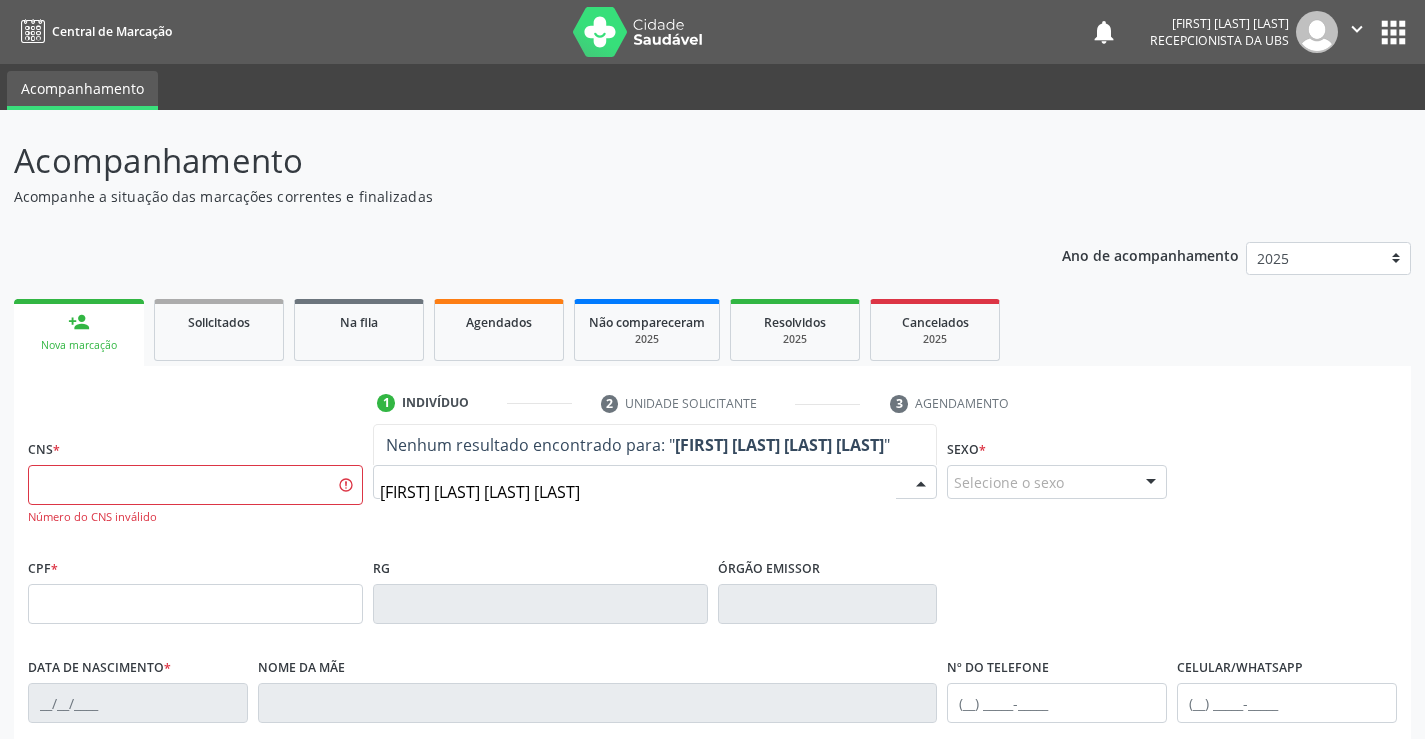 type on "VANESSA DA SILVA ALMEIDE" 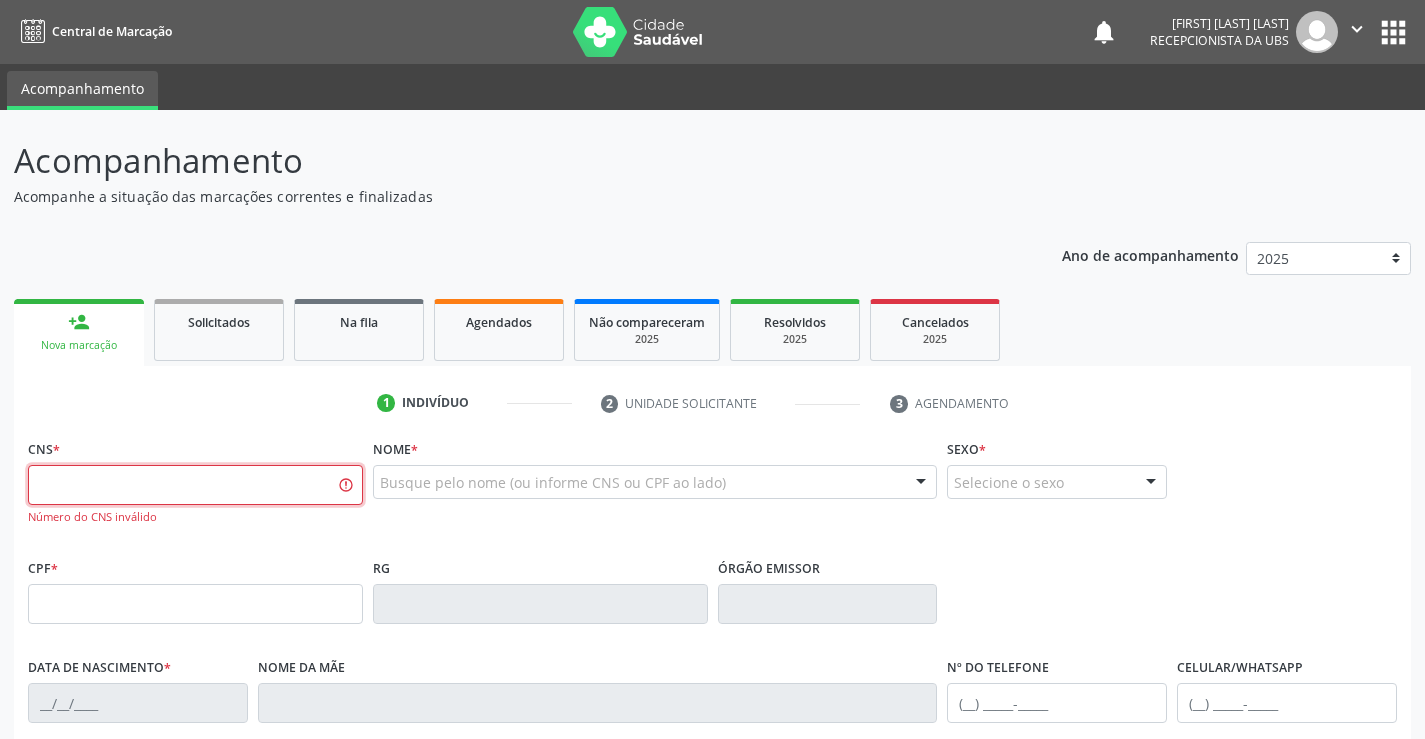 click at bounding box center (195, 485) 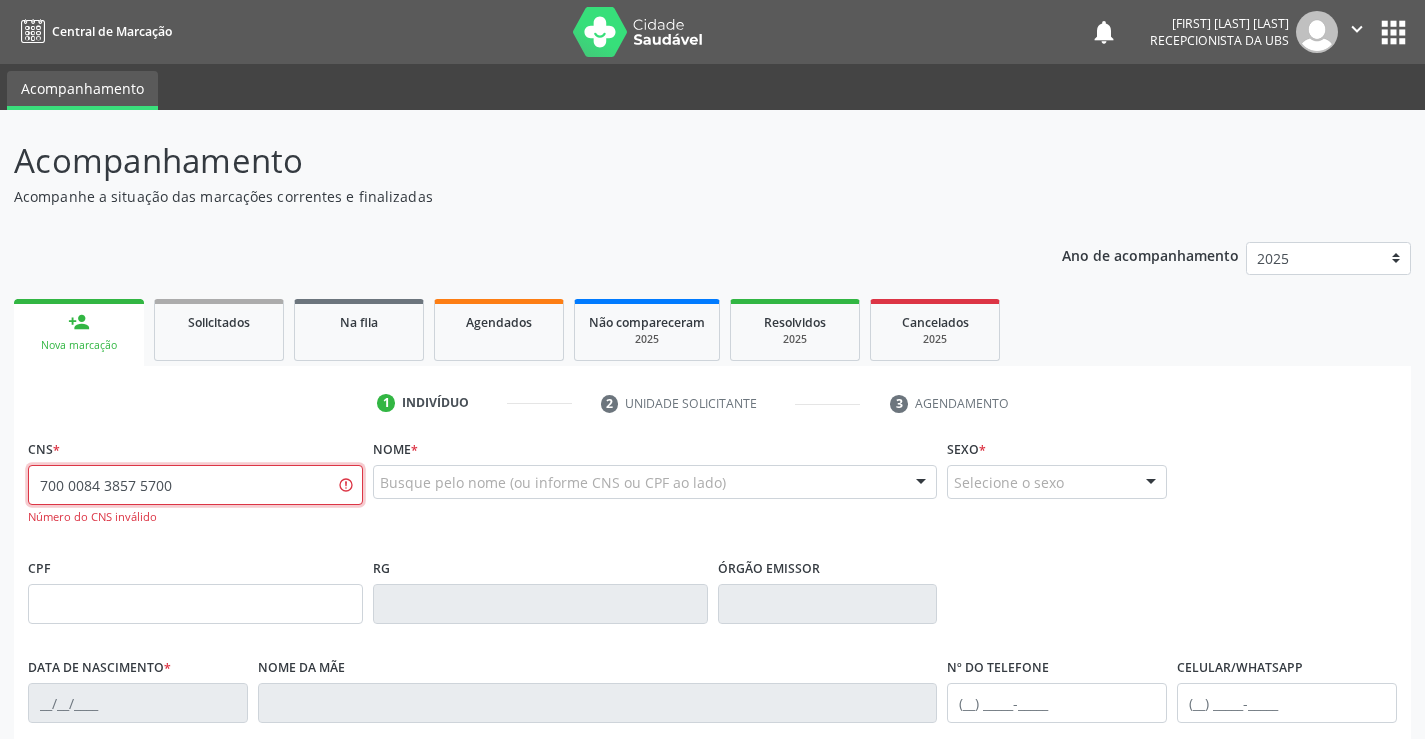type on "700 0084 3857 5700" 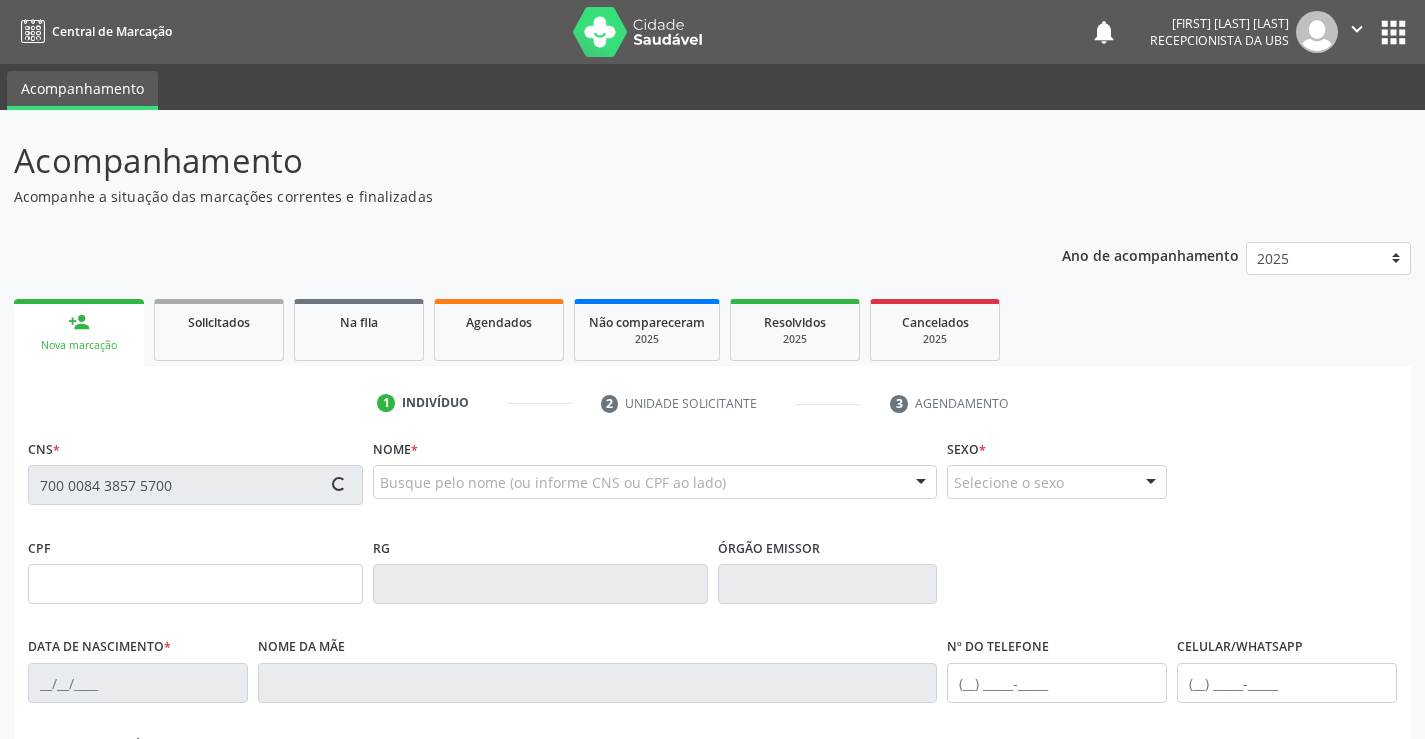 type on "[CPF]" 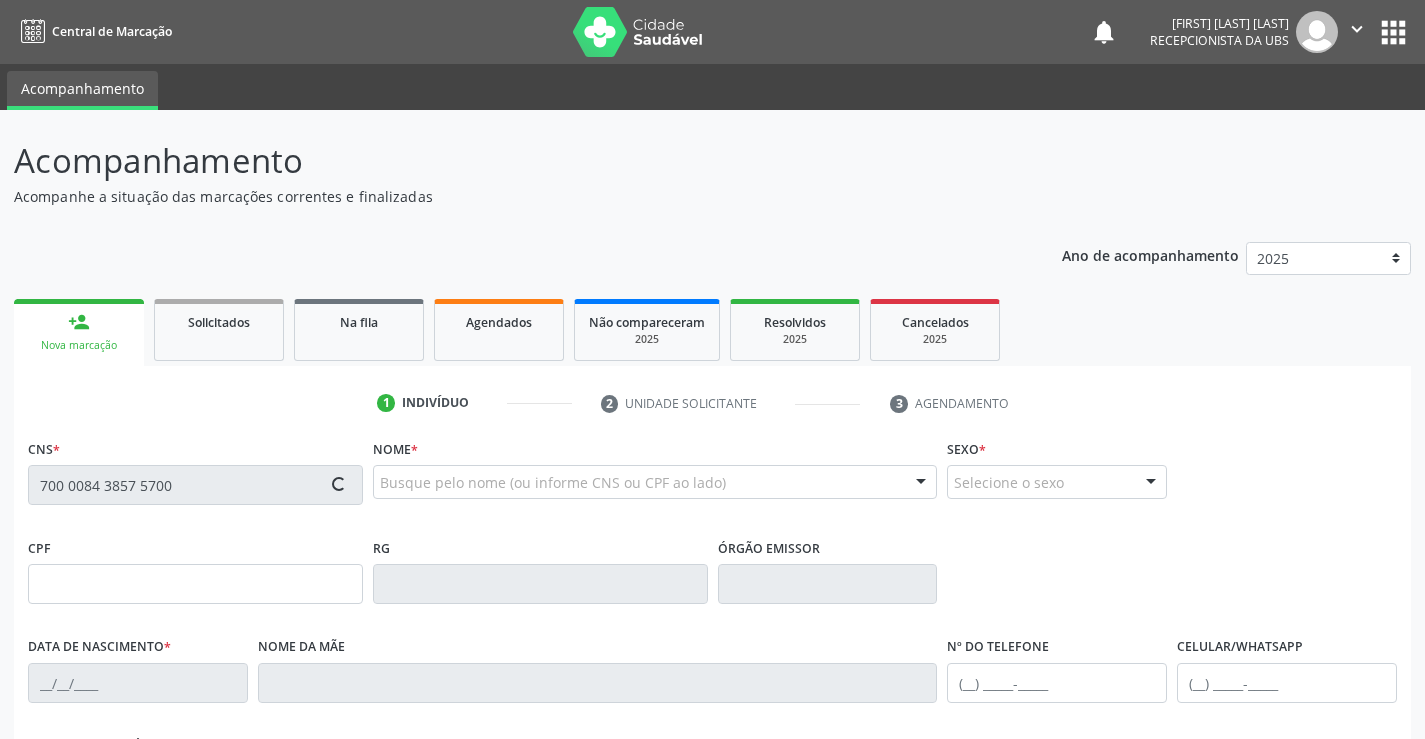 type on "[DATE]" 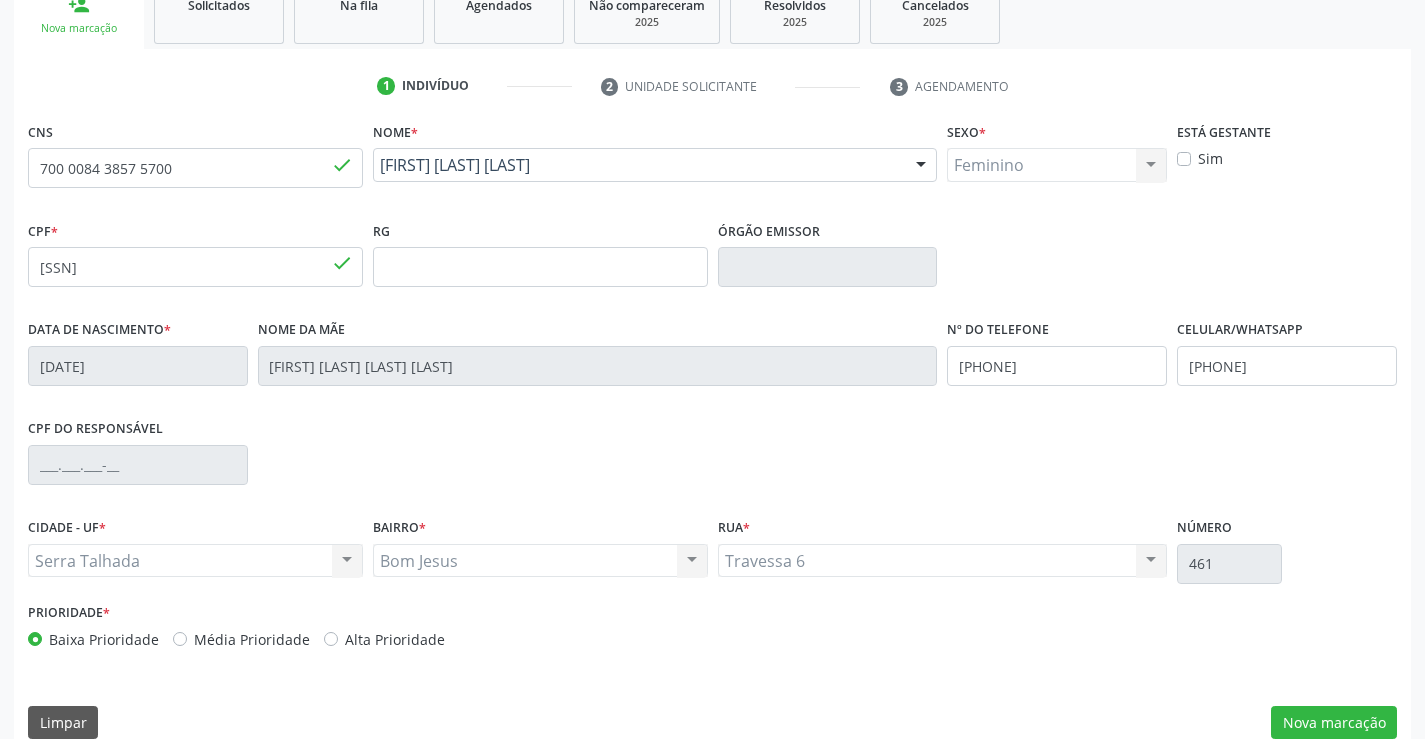 scroll, scrollTop: 345, scrollLeft: 0, axis: vertical 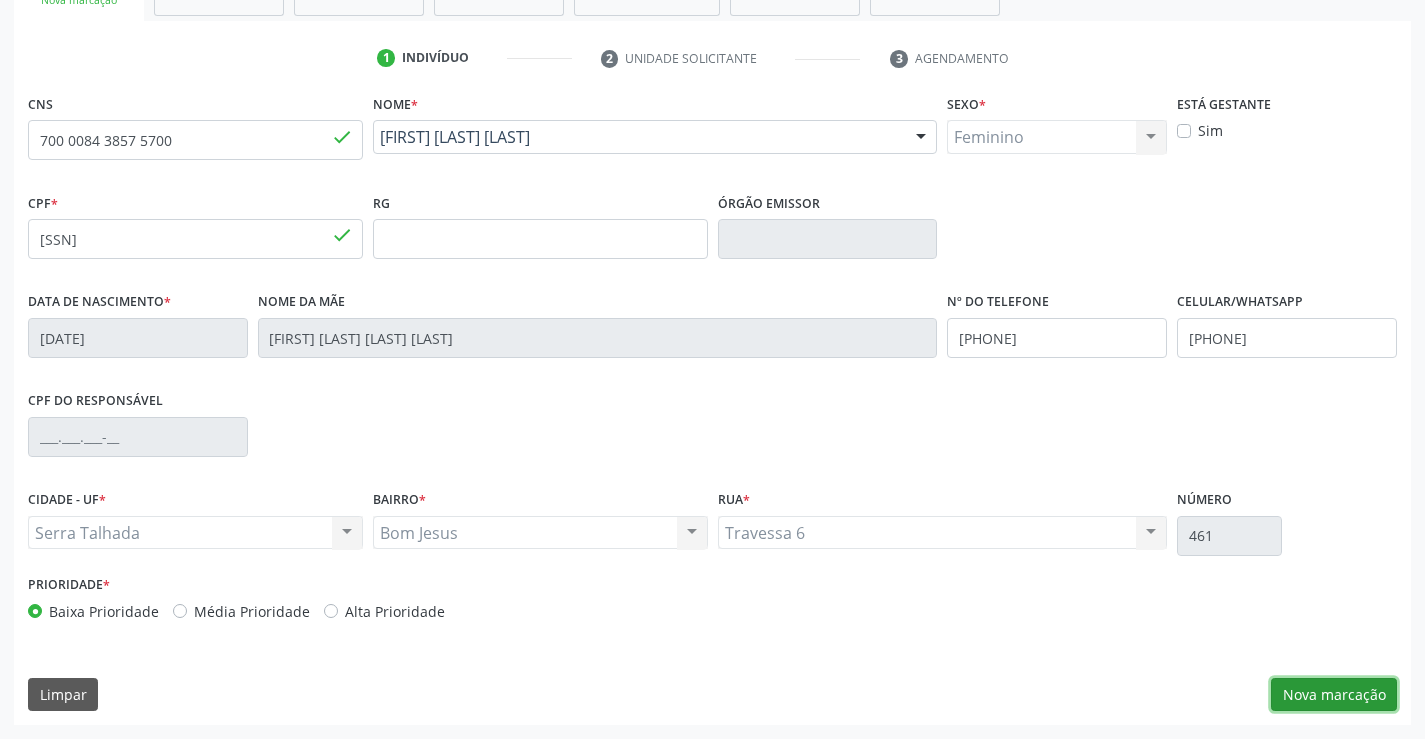 click on "Nova marcação" at bounding box center [1334, 695] 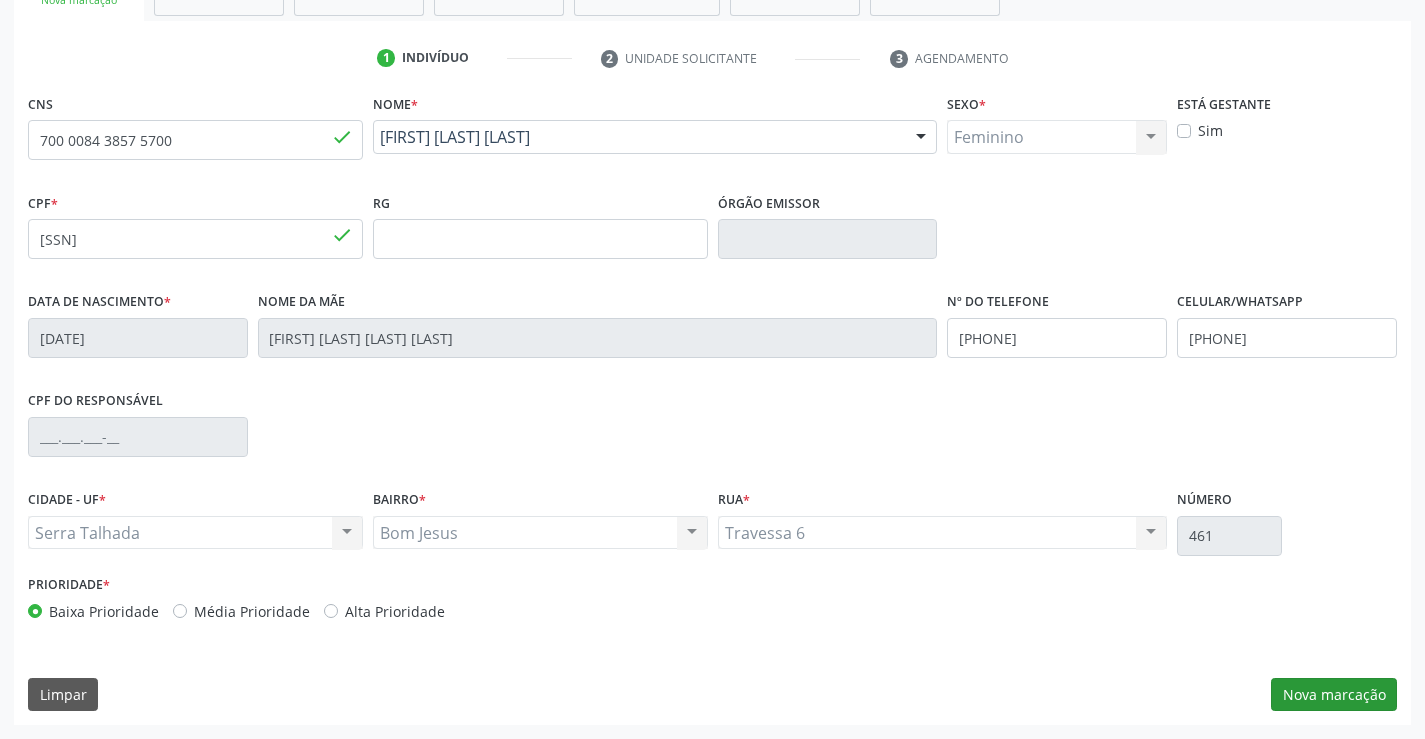 scroll, scrollTop: 167, scrollLeft: 0, axis: vertical 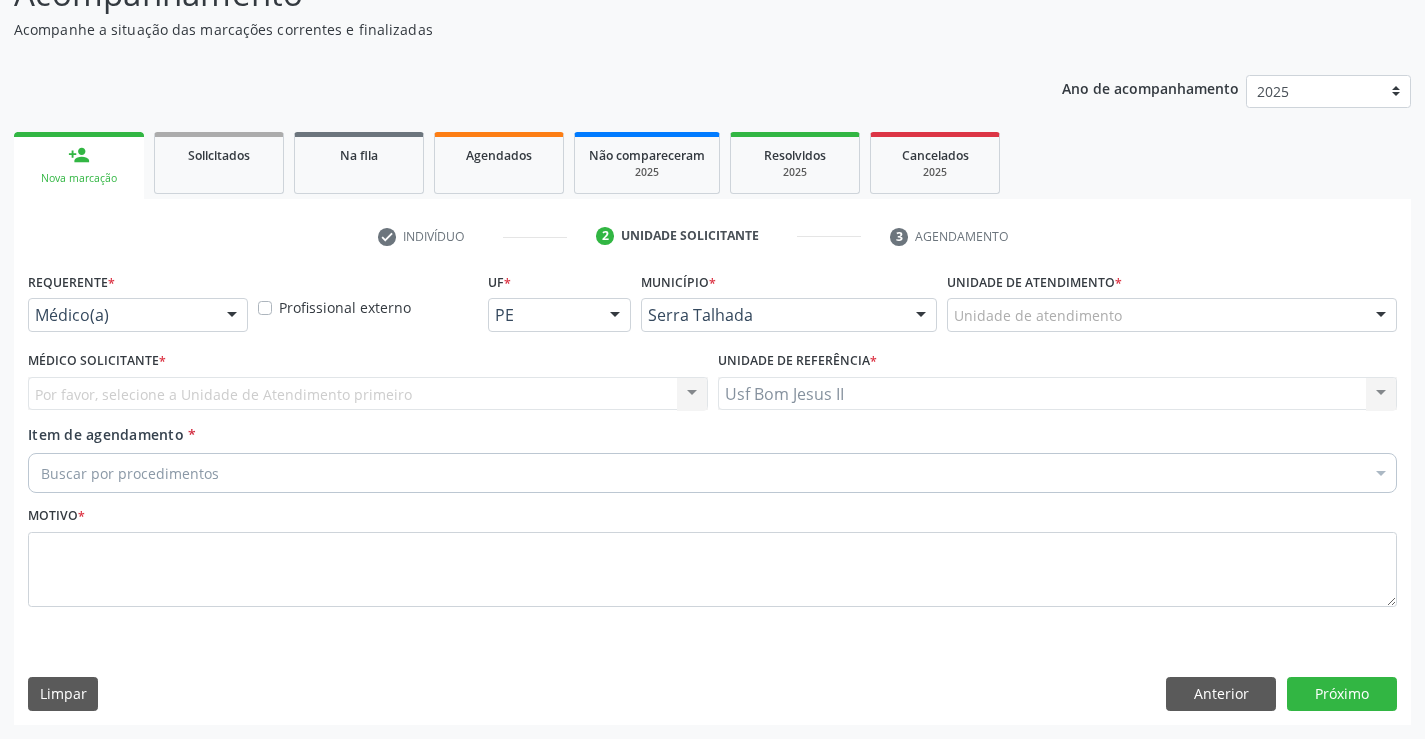 click at bounding box center (232, 316) 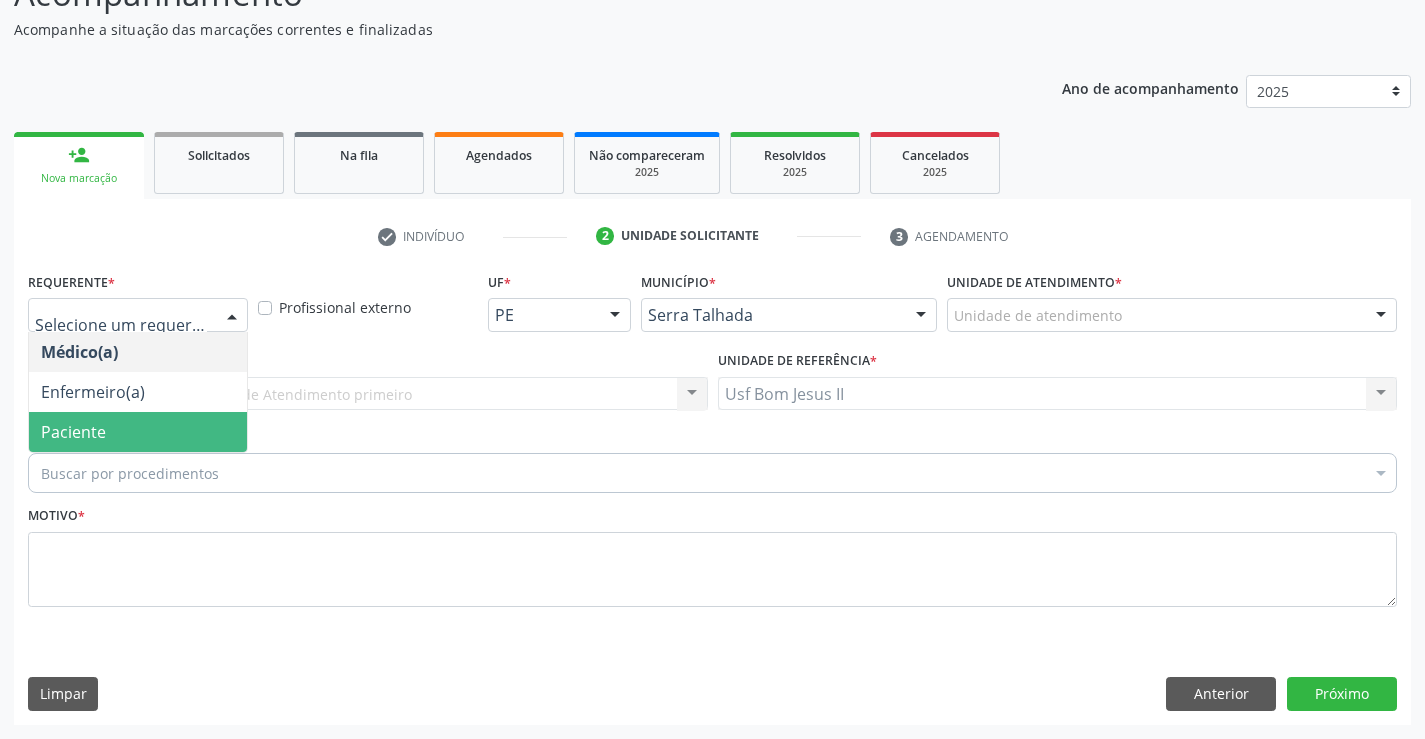 click on "Paciente" at bounding box center (138, 432) 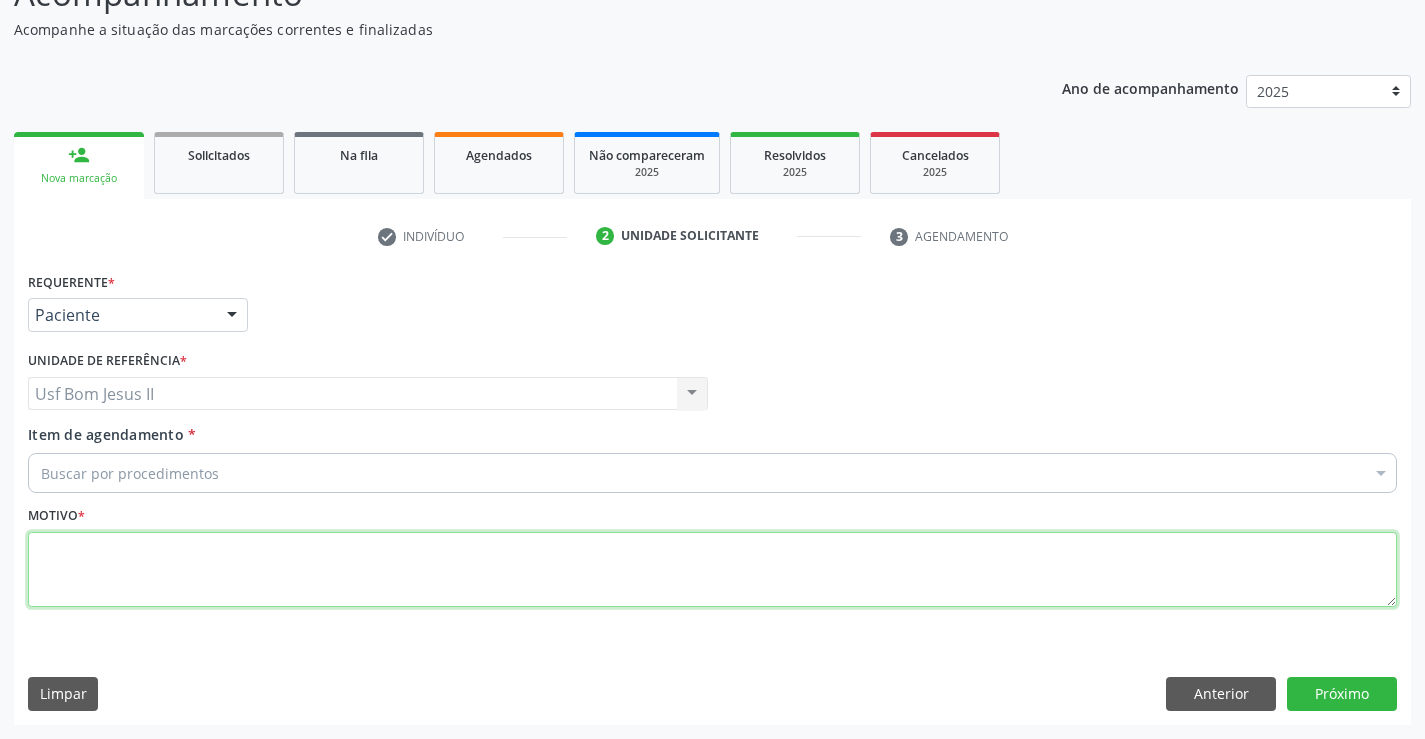 click at bounding box center [712, 570] 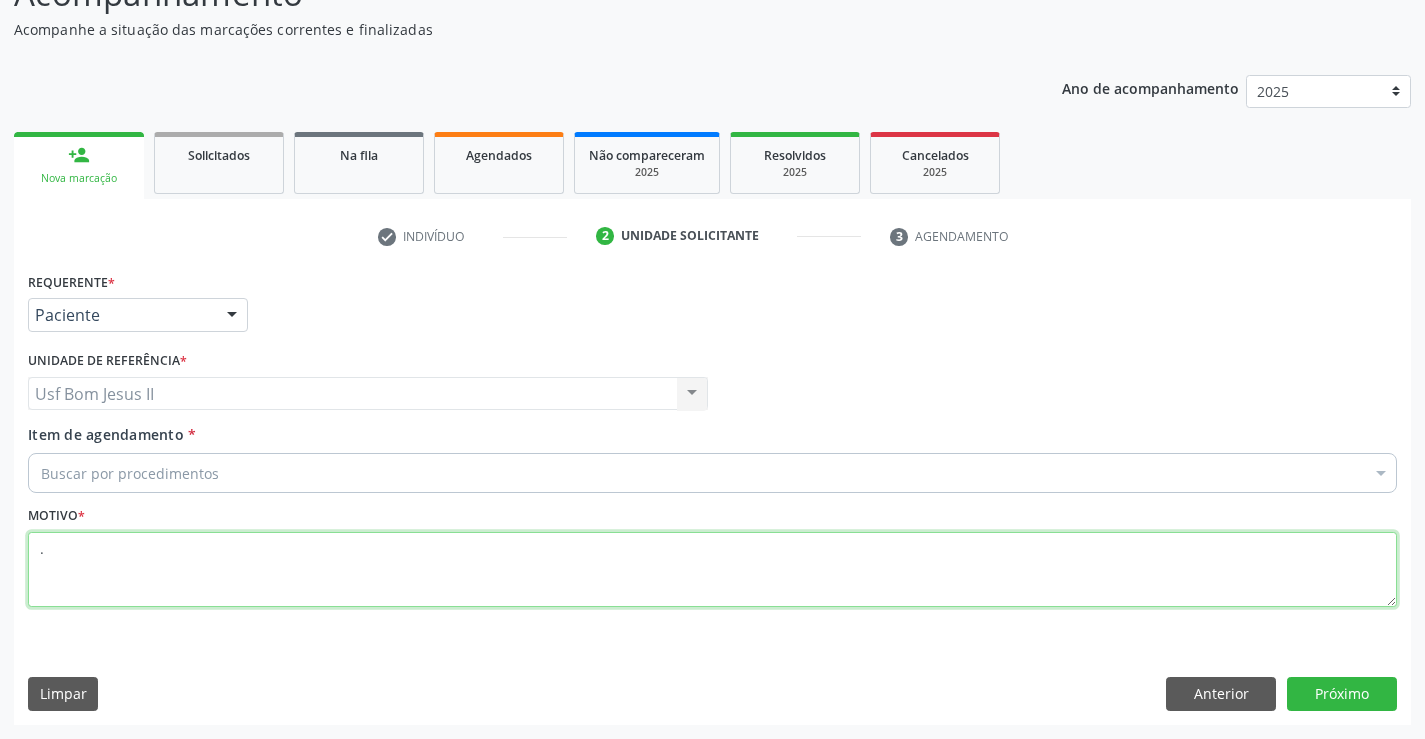 type on "." 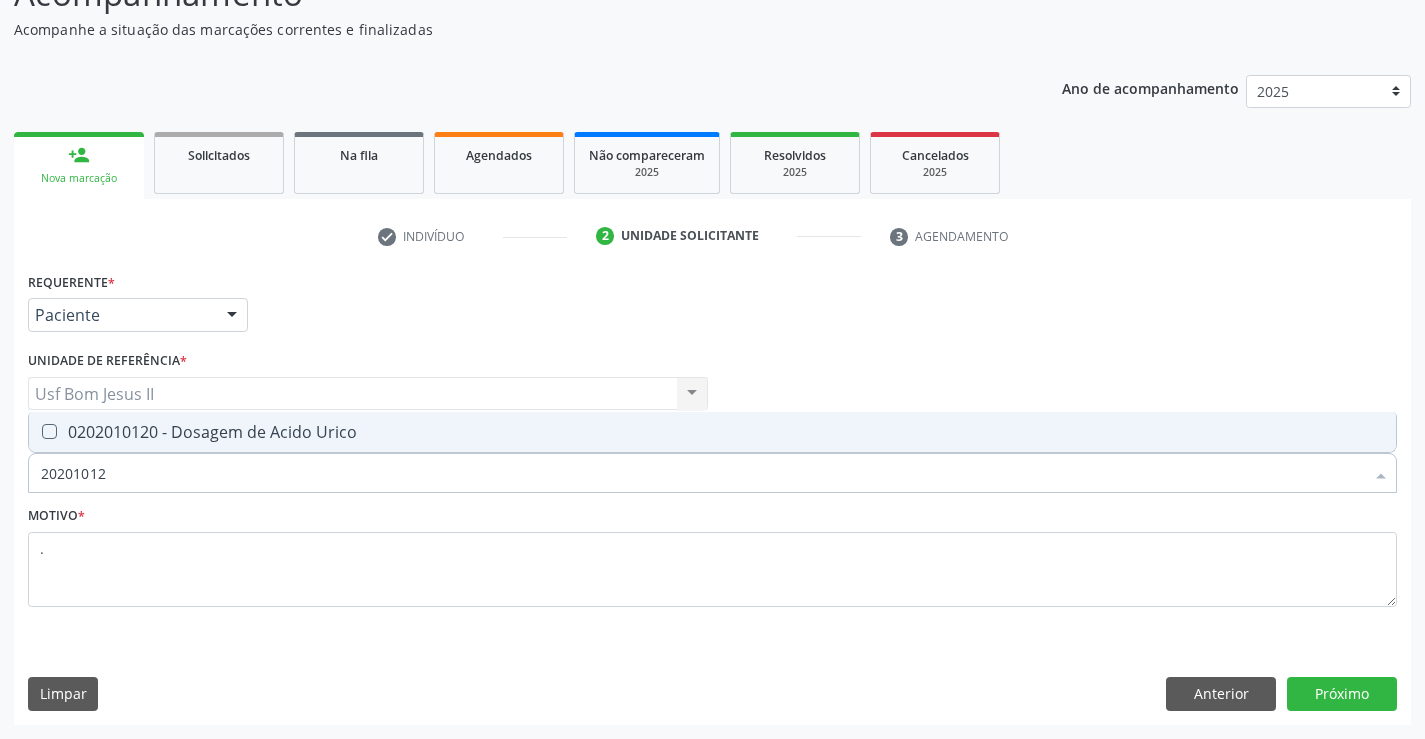 type on "202010120" 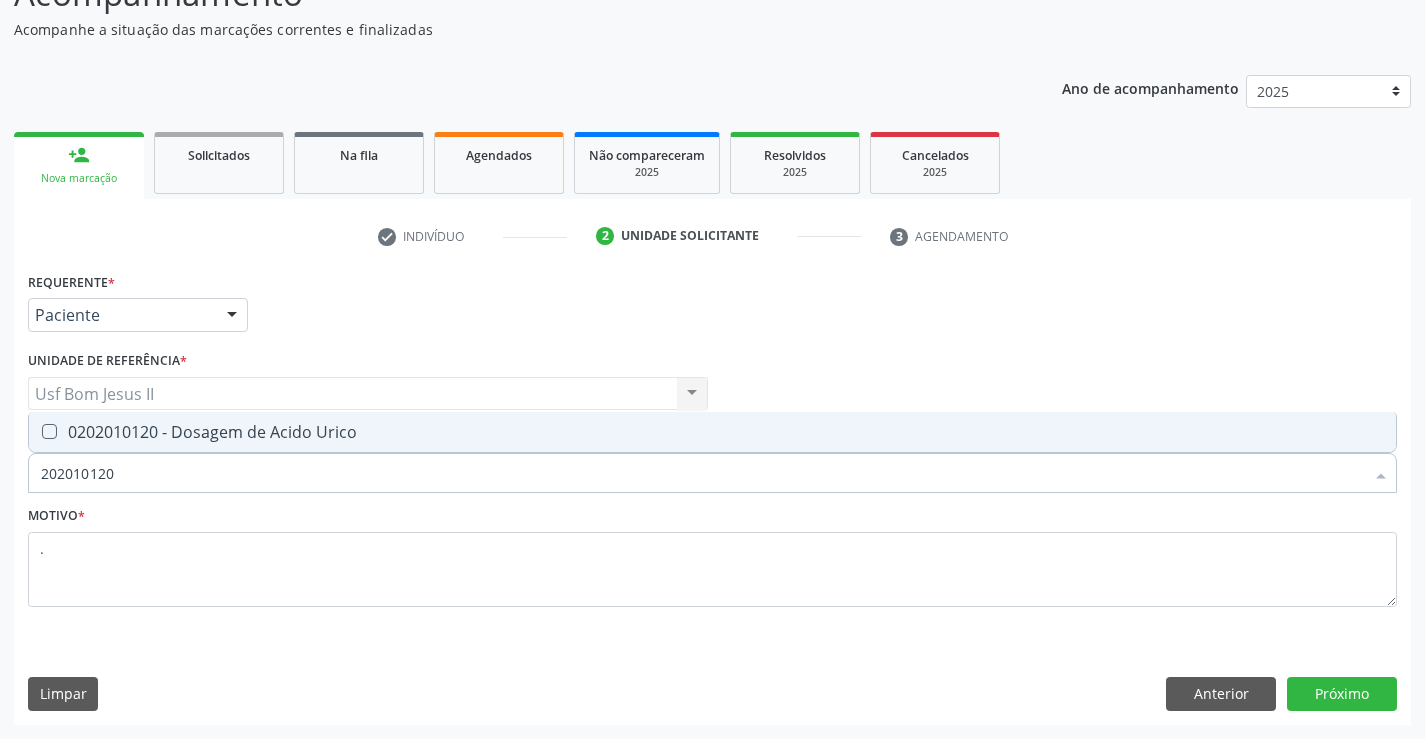 click on "0202010120 - Dosagem de Acido Urico" at bounding box center (712, 432) 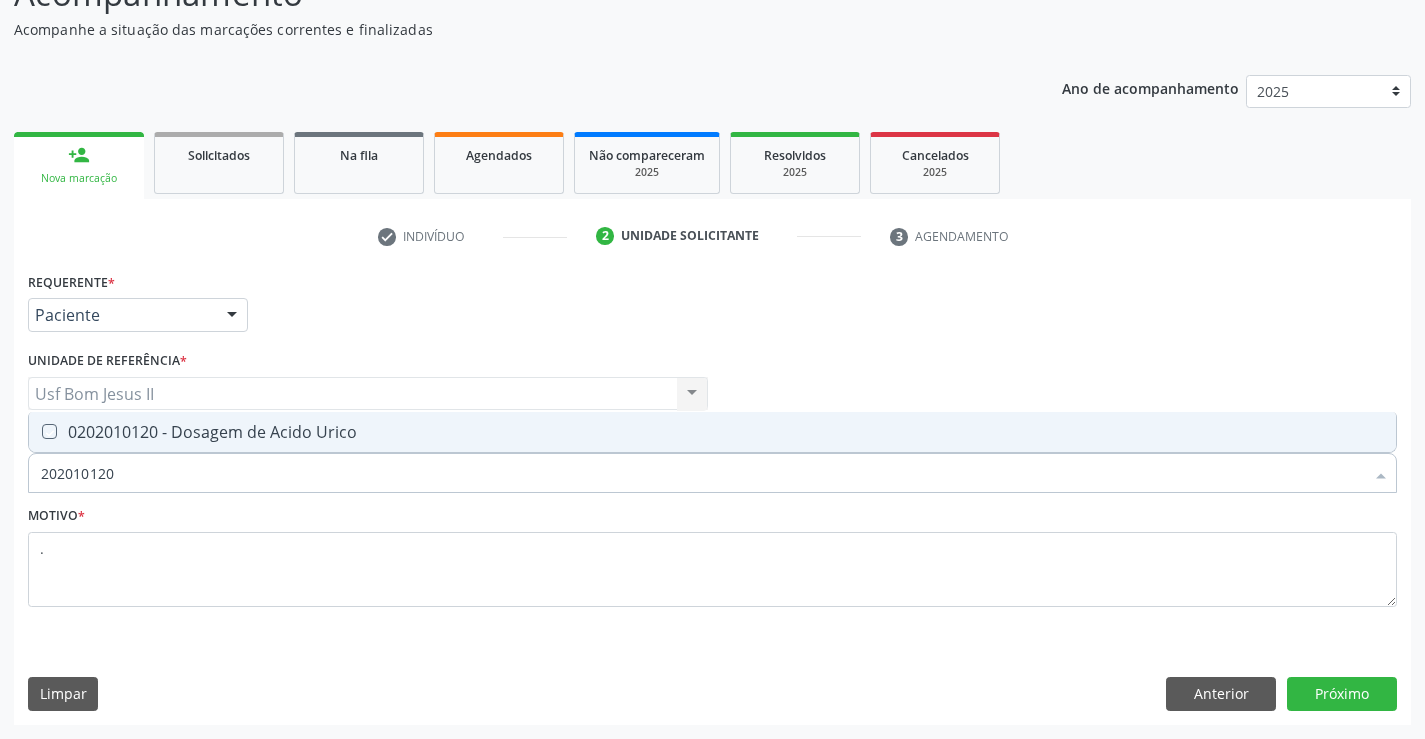 checkbox on "true" 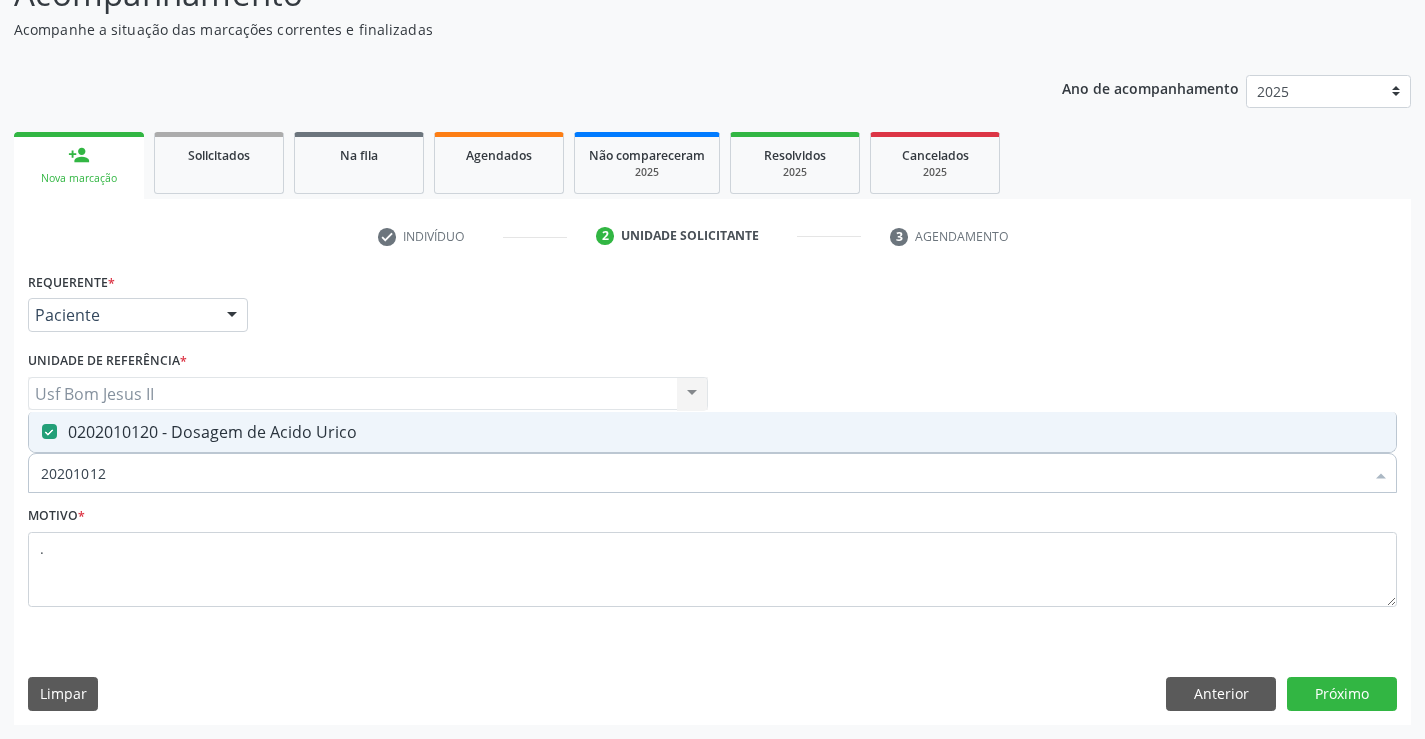 type on "2020101" 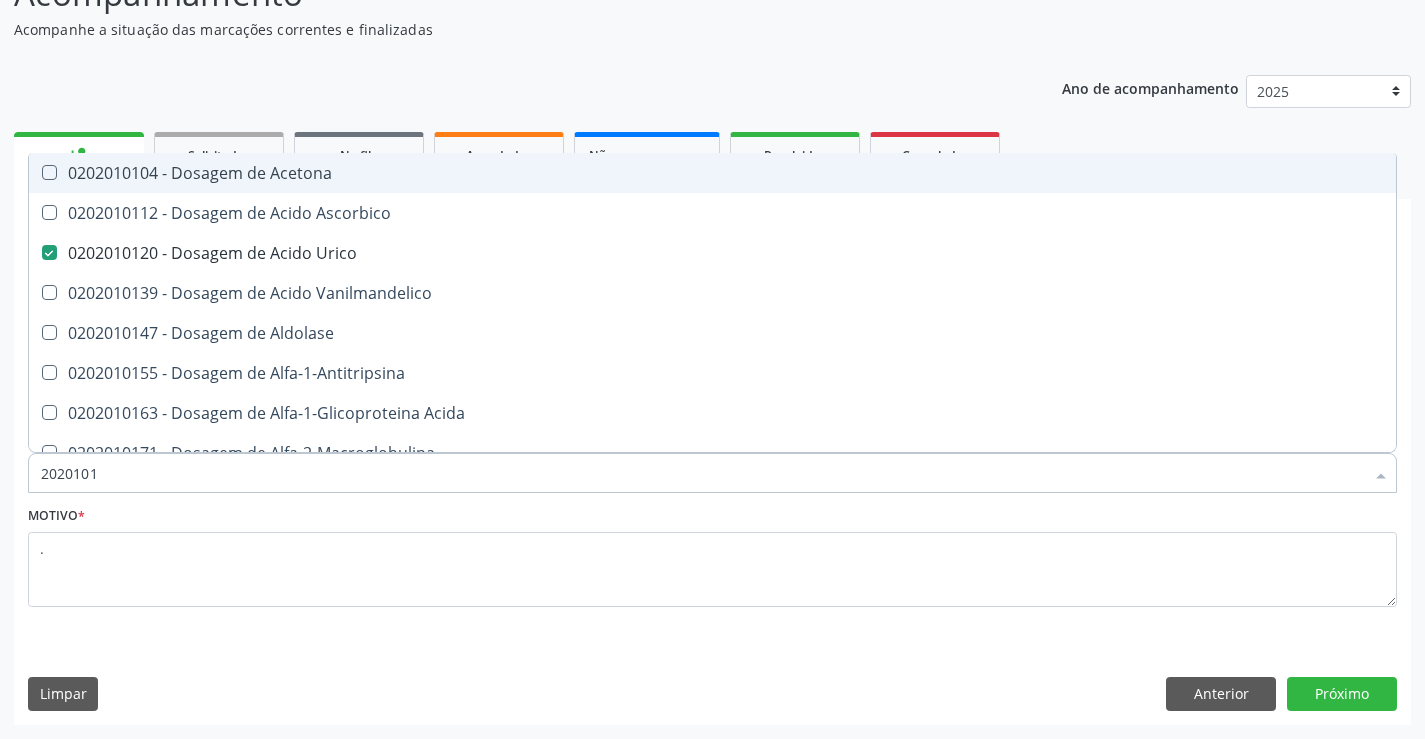 type on "202010" 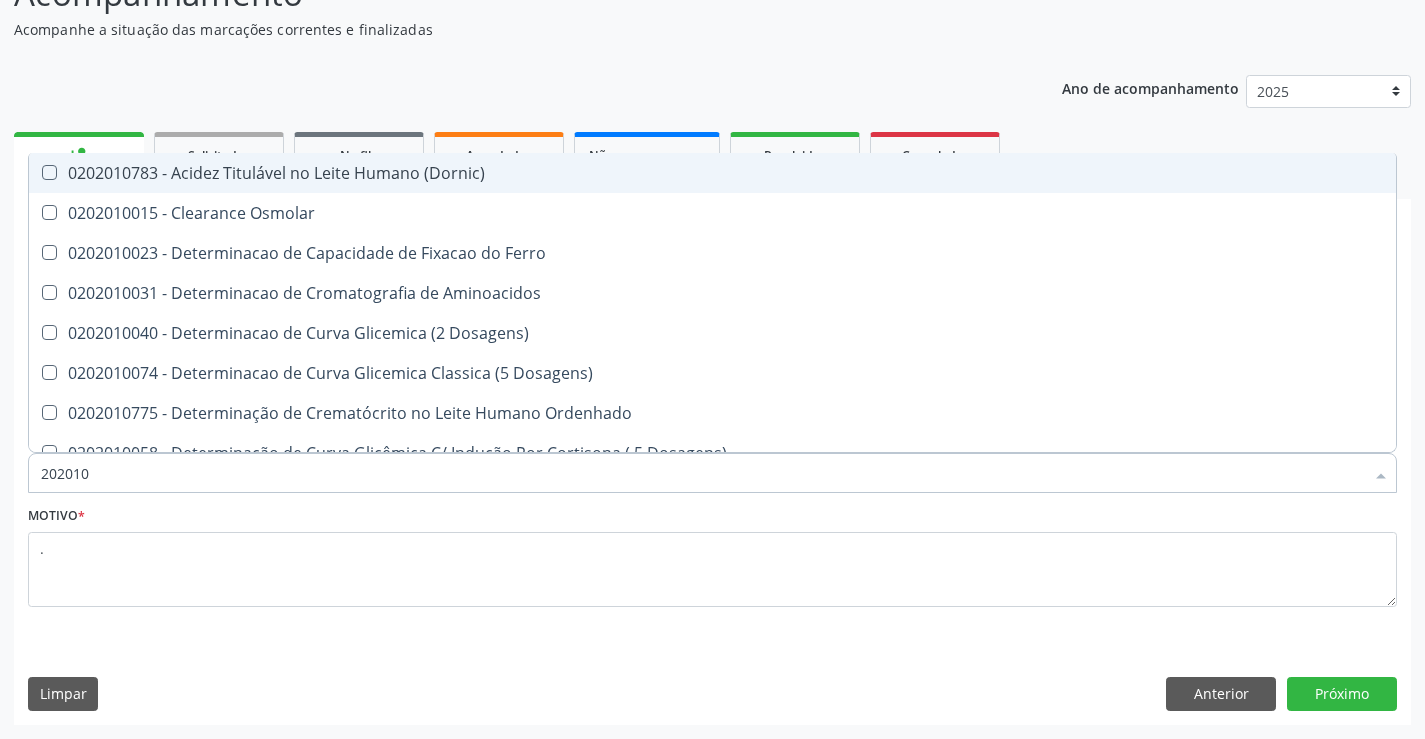 type on "20201" 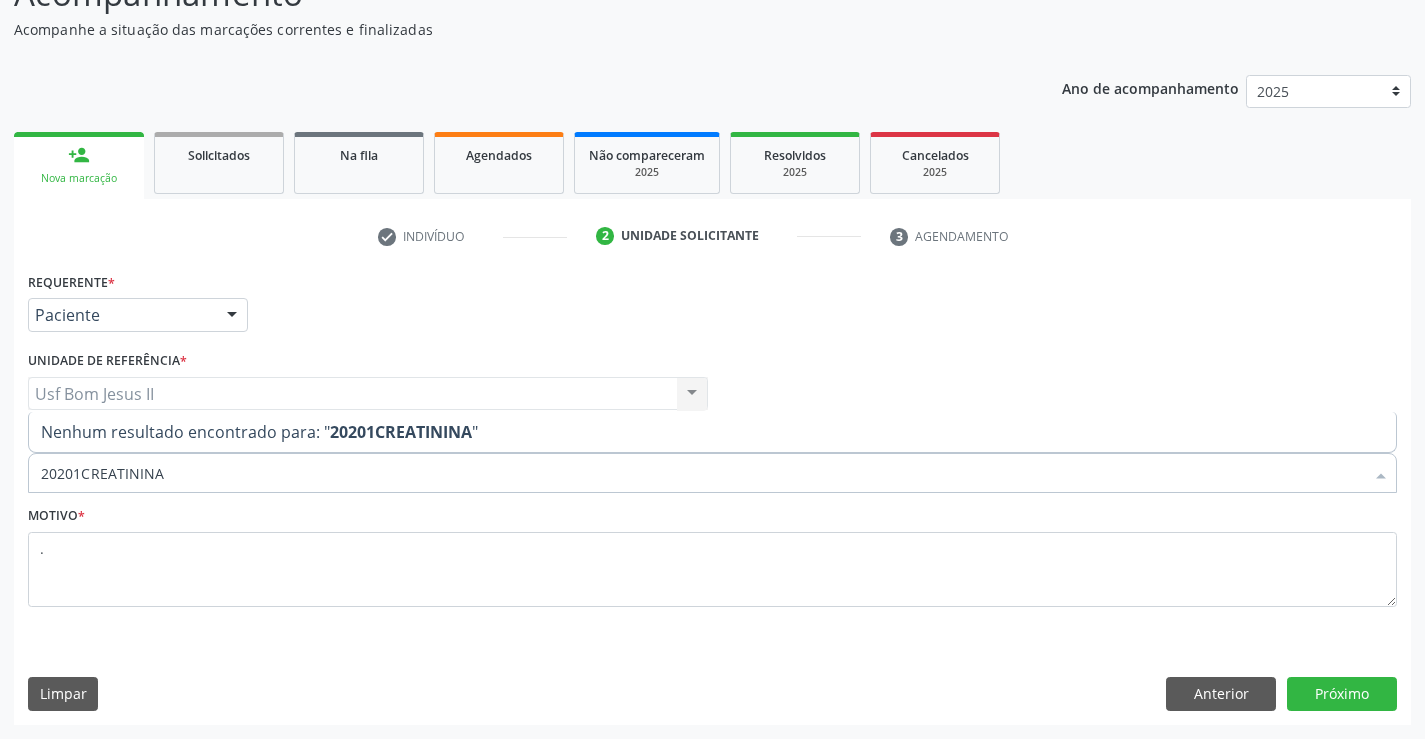 click on "20201CREATININA" at bounding box center [702, 473] 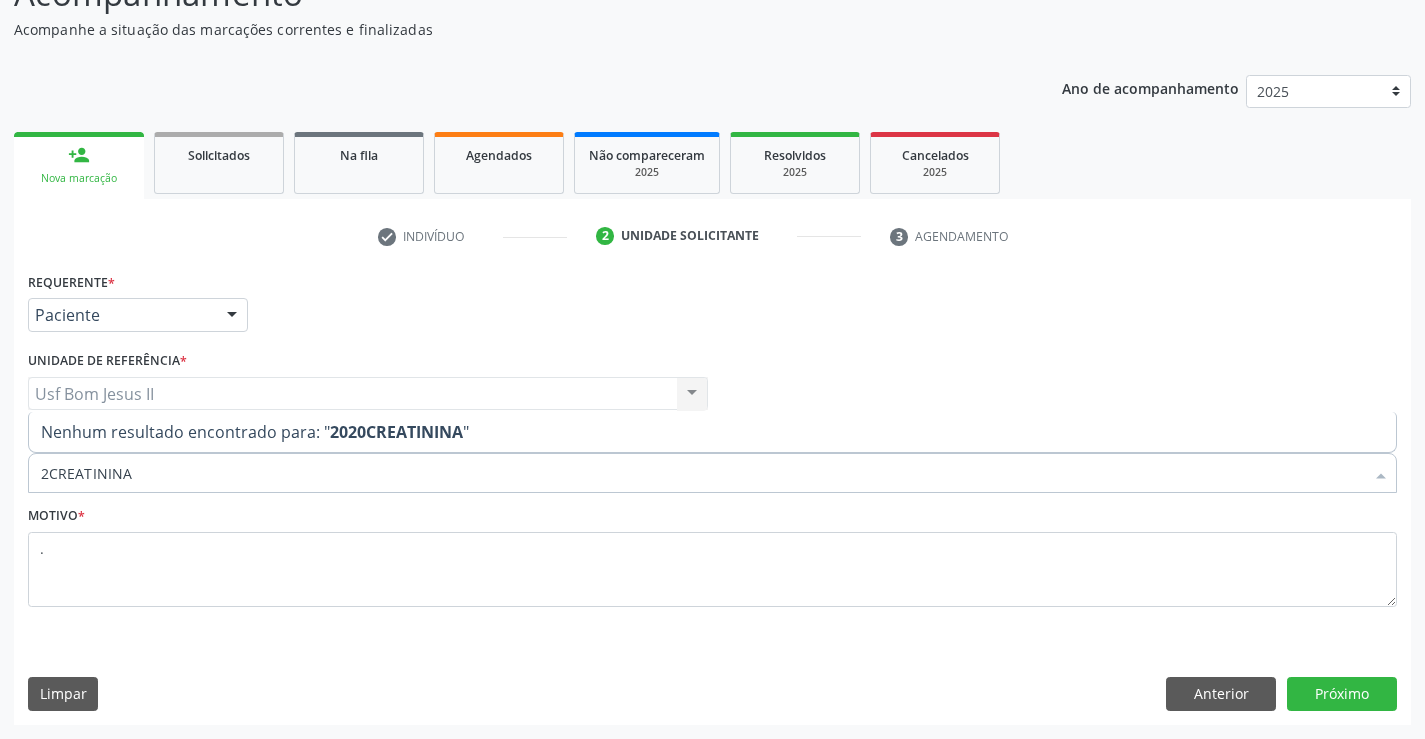 type on "CREATININA" 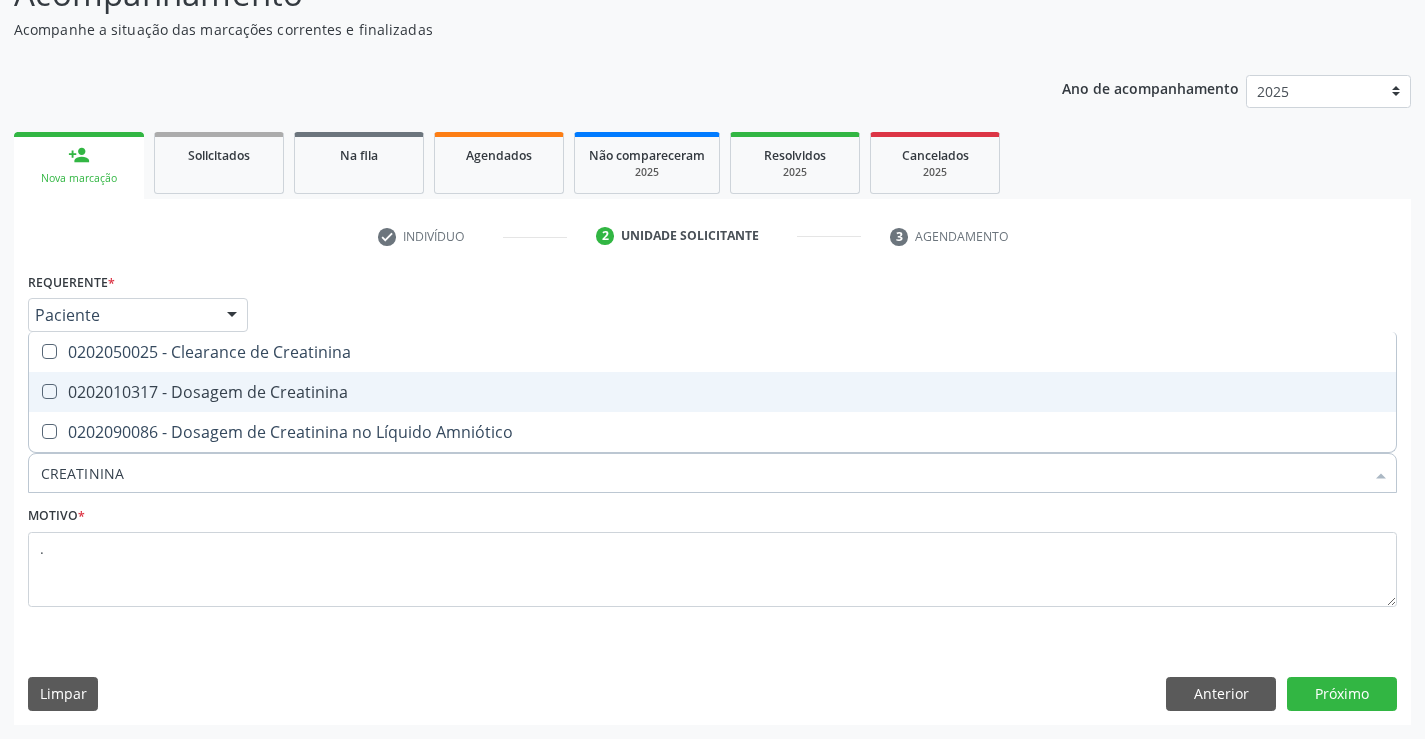 click on "0202010317 - Dosagem de Creatinina" at bounding box center (712, 392) 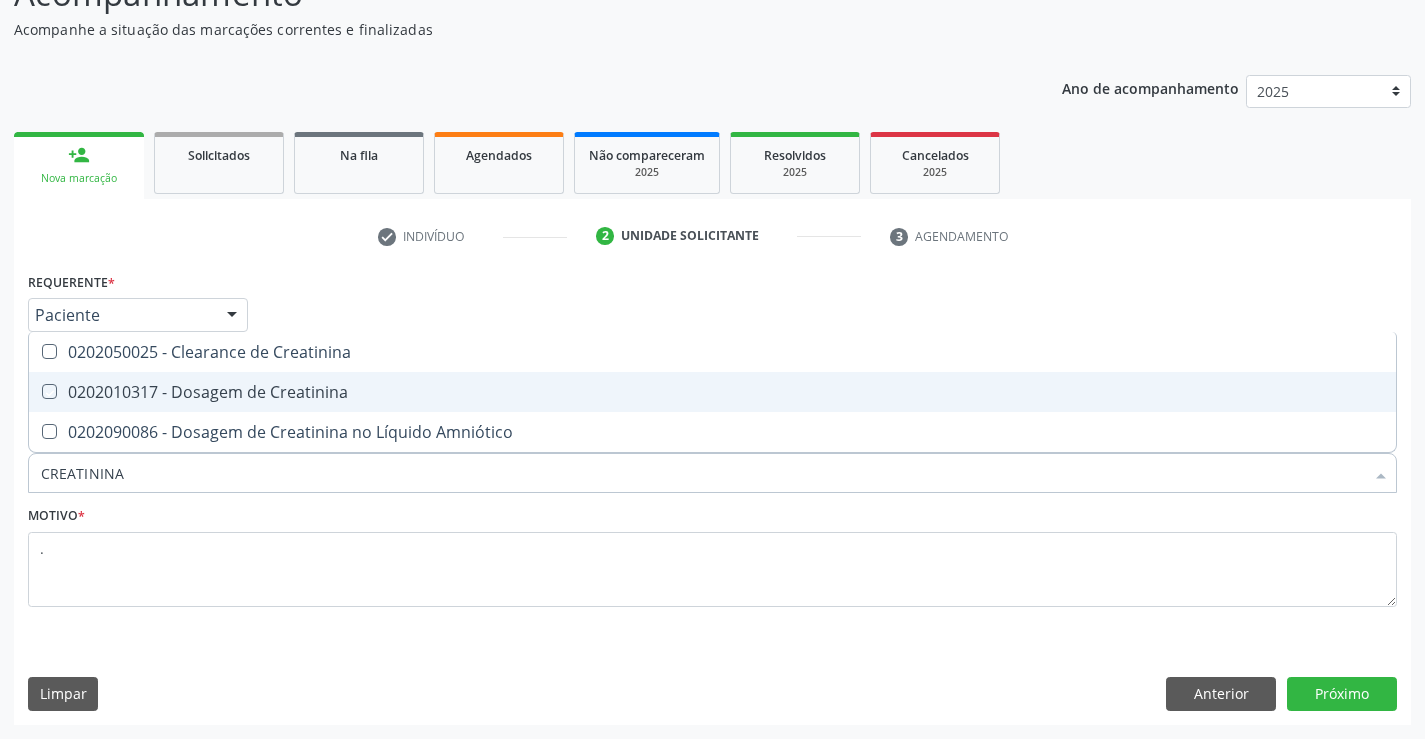 checkbox on "true" 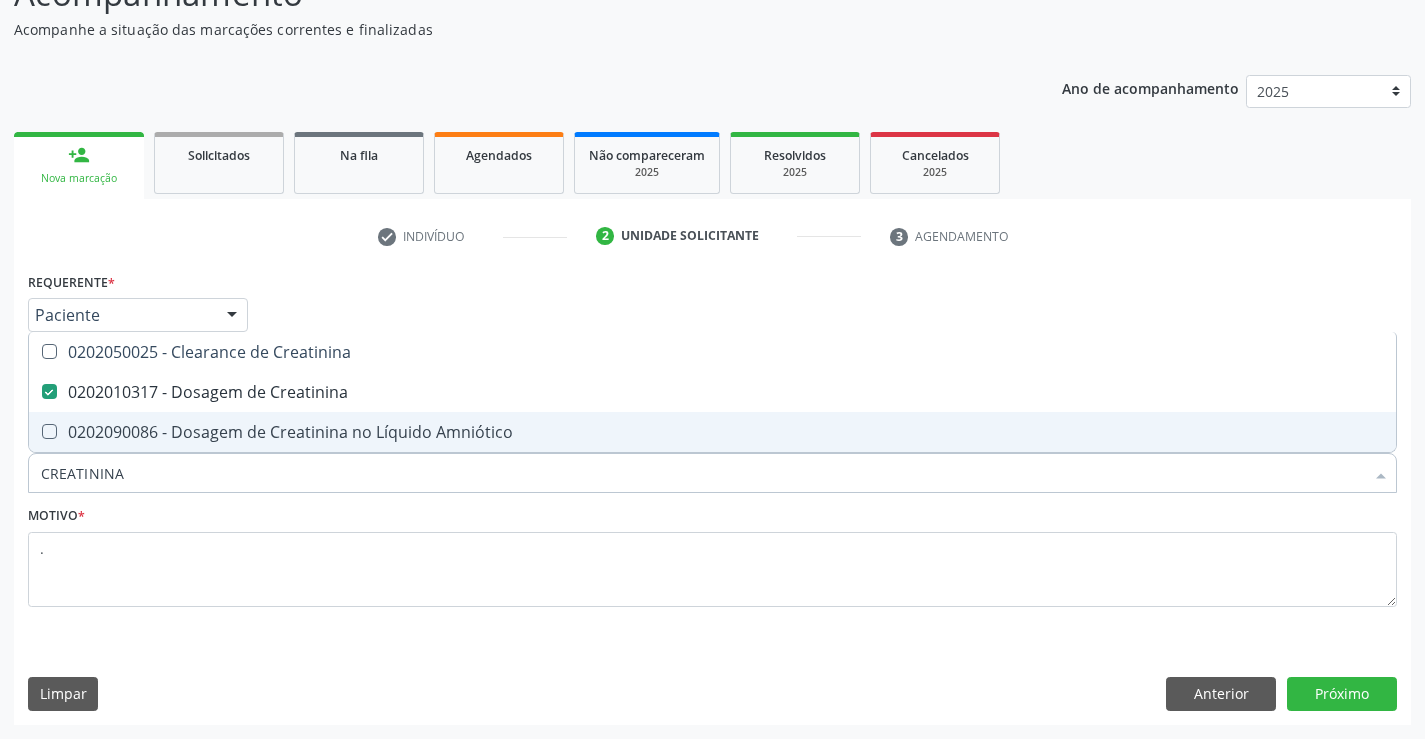 click on "CREATININA" at bounding box center (702, 473) 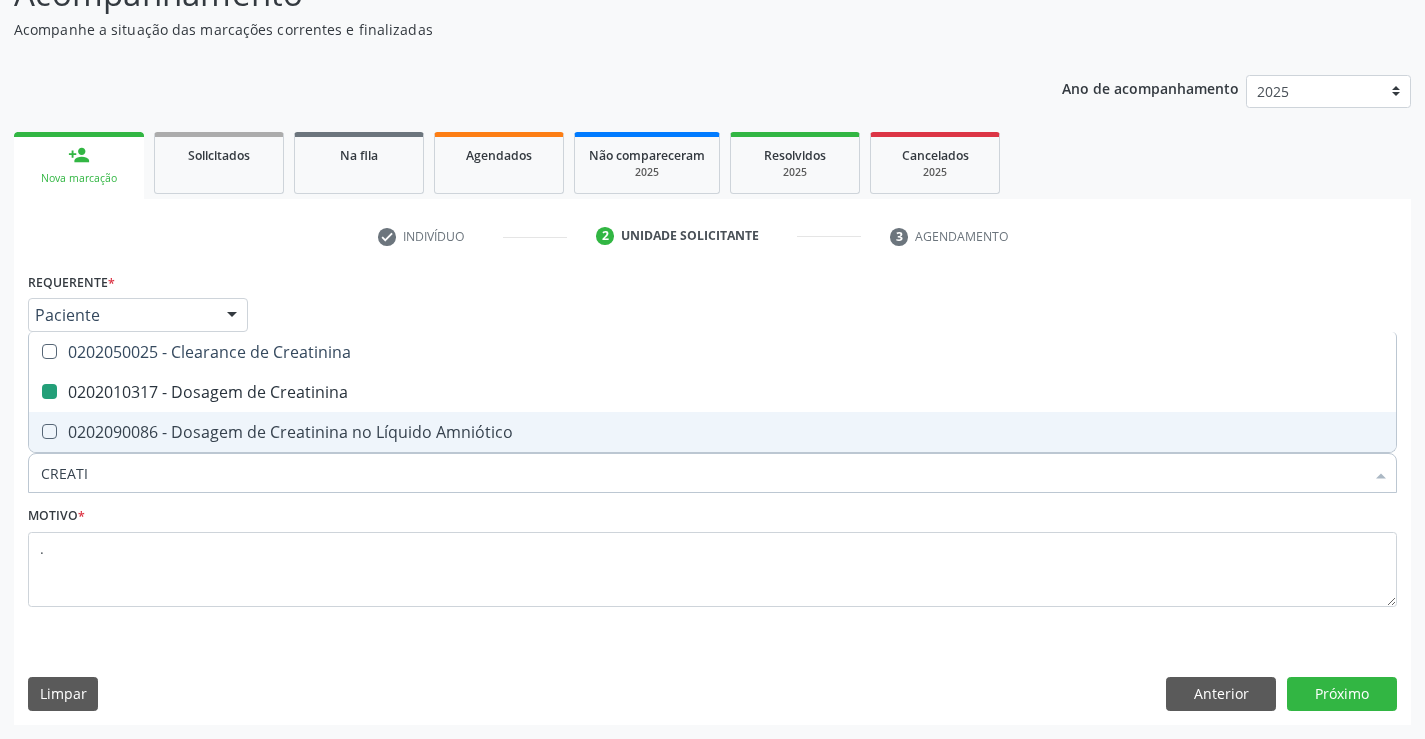 type on "CREAT" 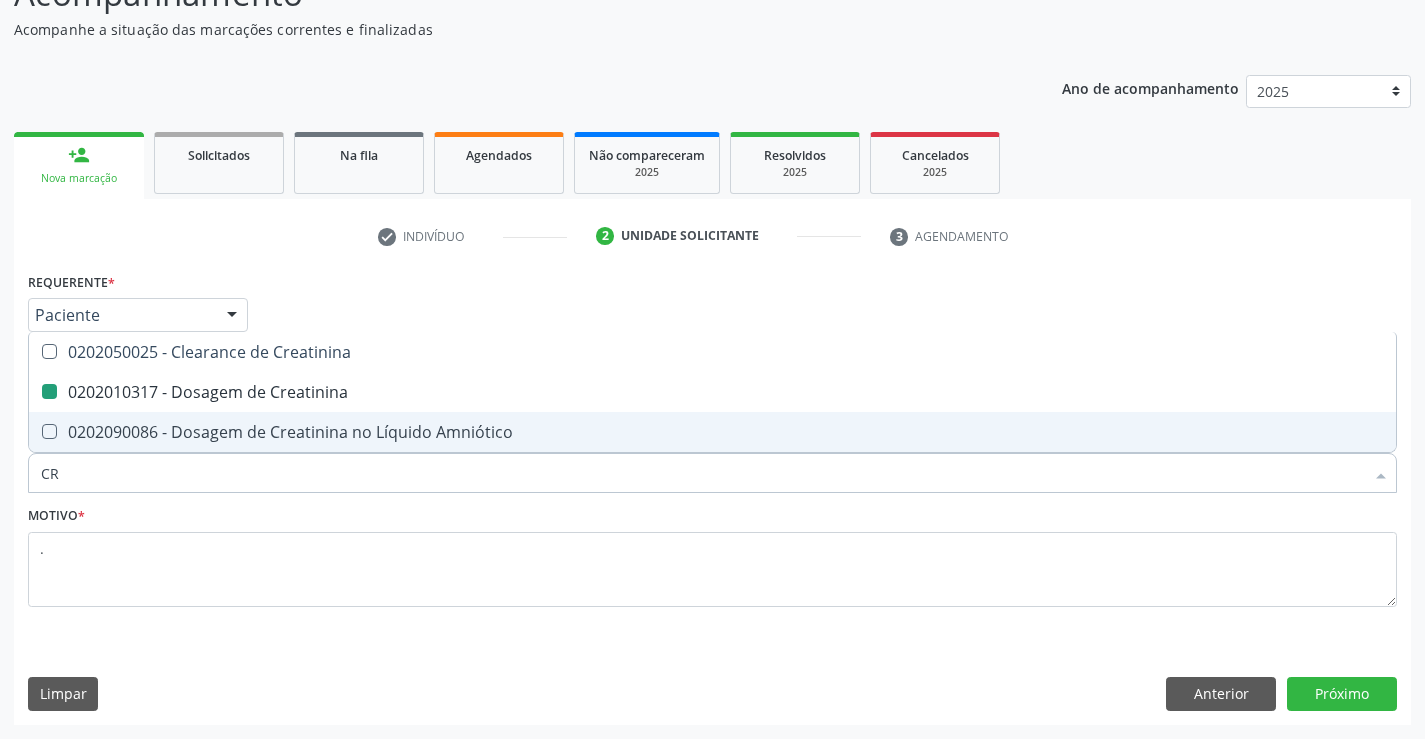 type on "C" 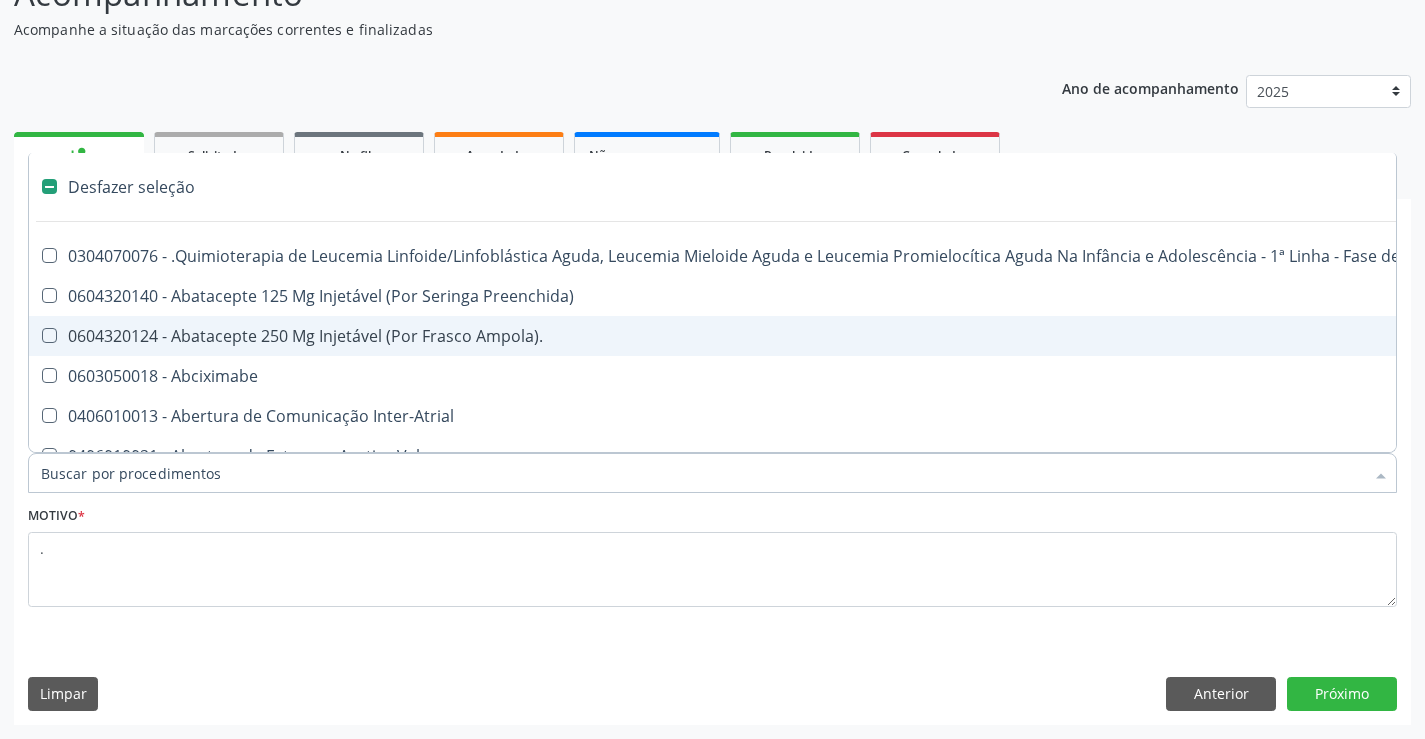 type on "U" 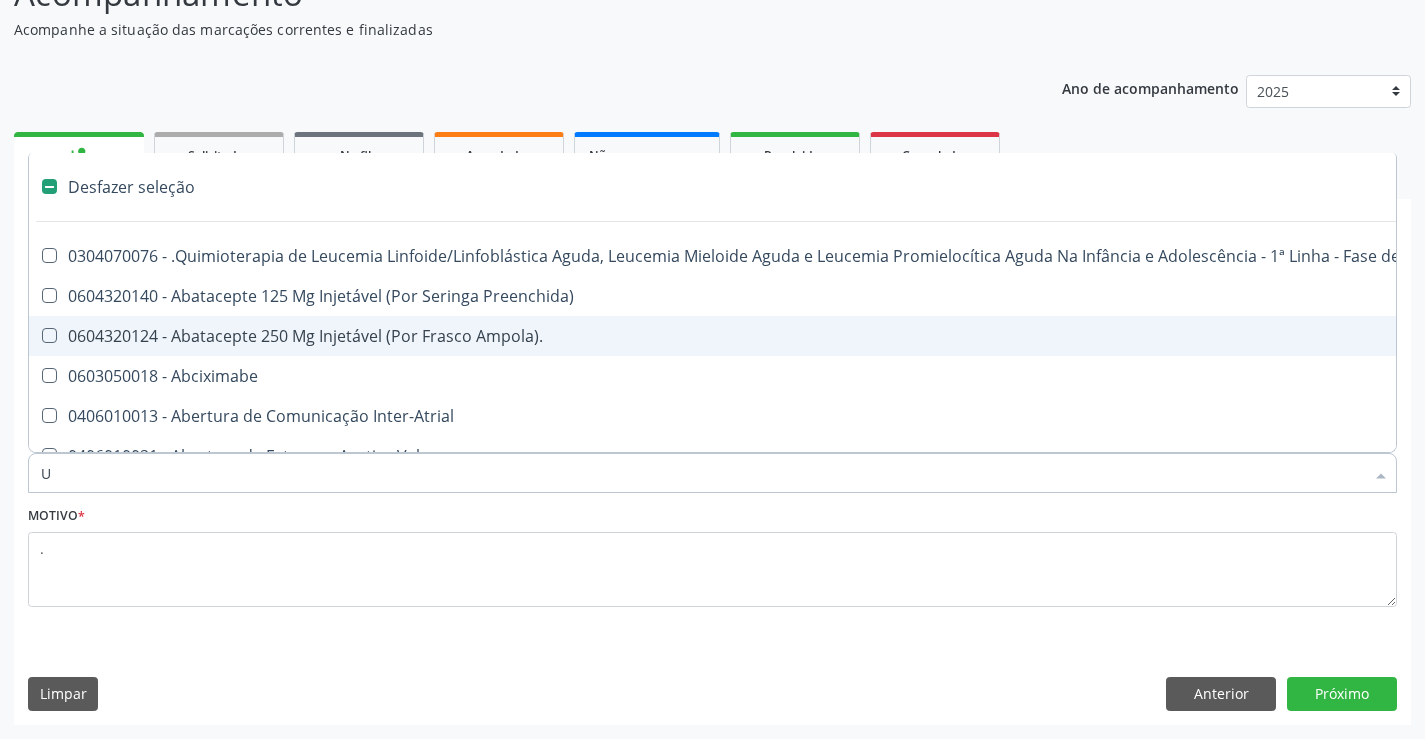 checkbox on "true" 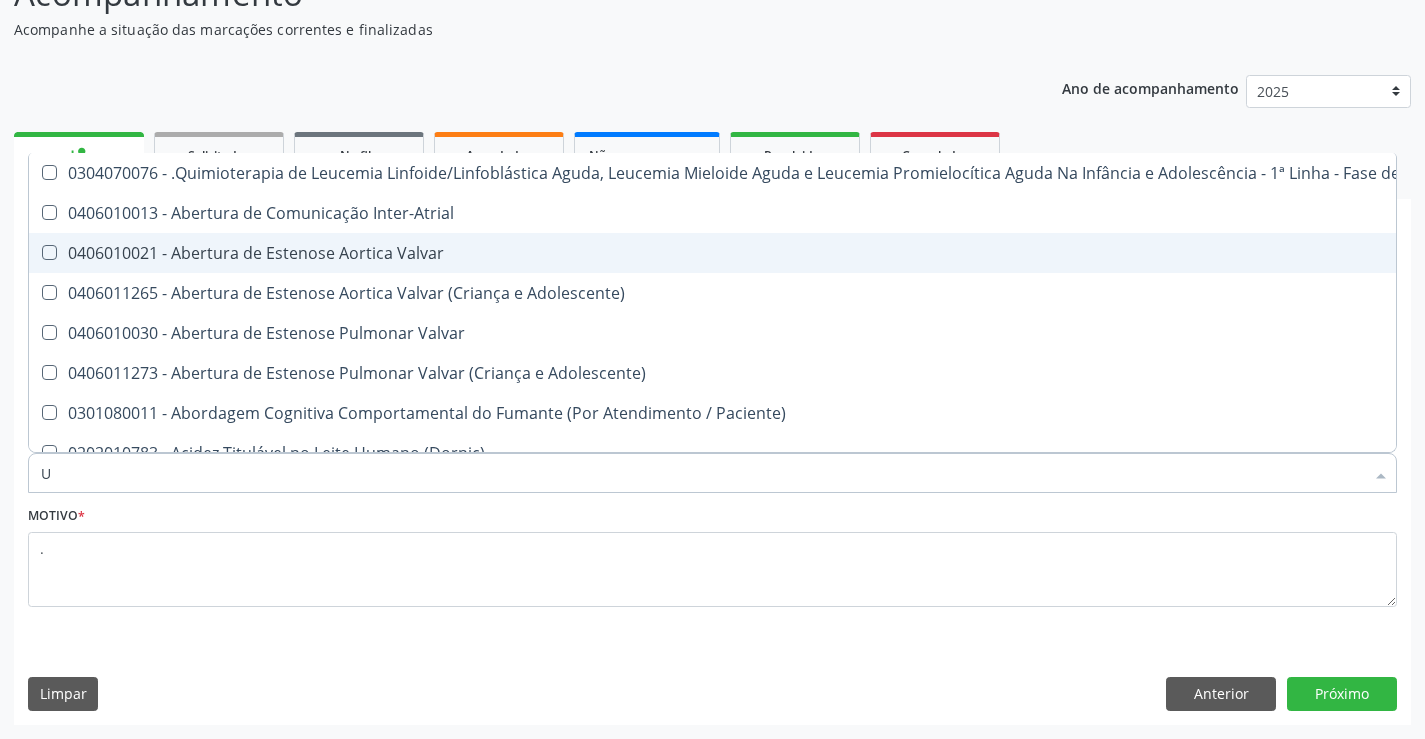 type on "UR" 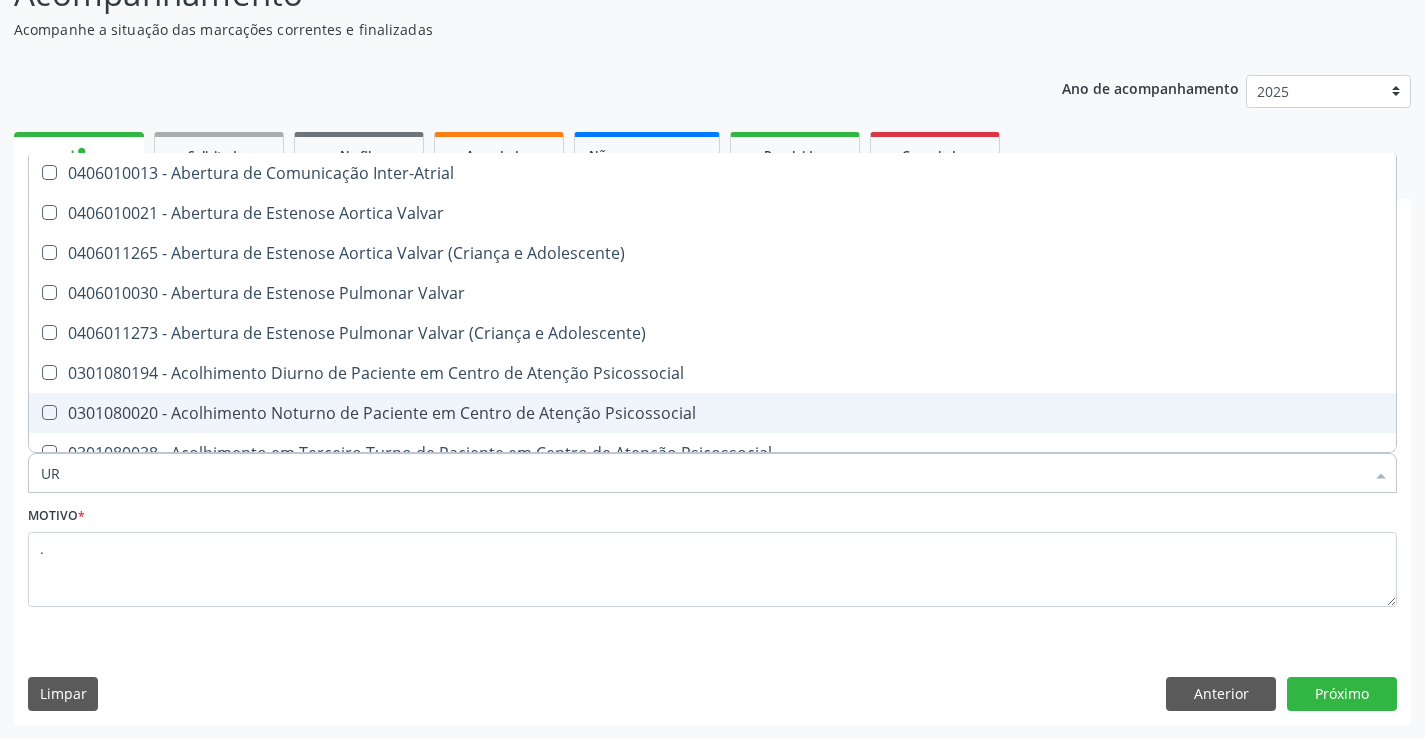 type on "U" 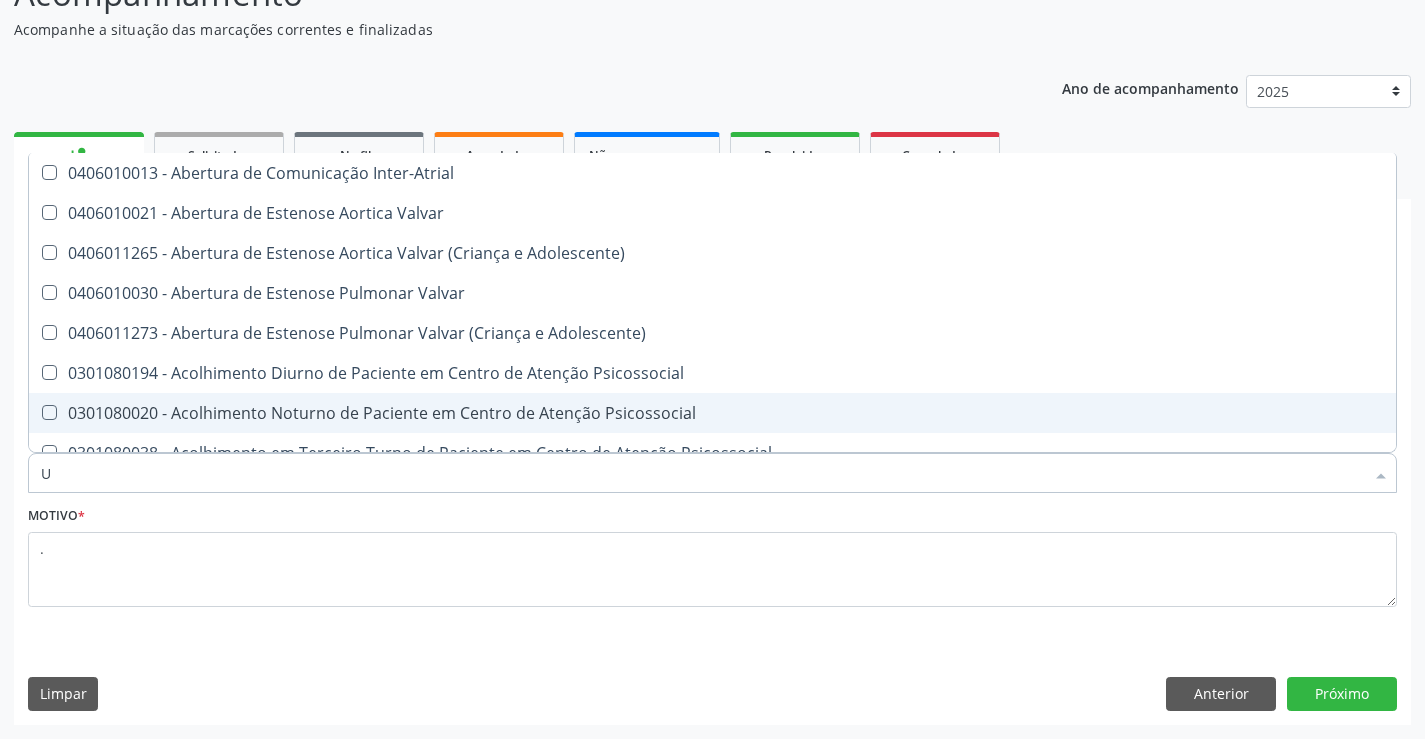 checkbox on "false" 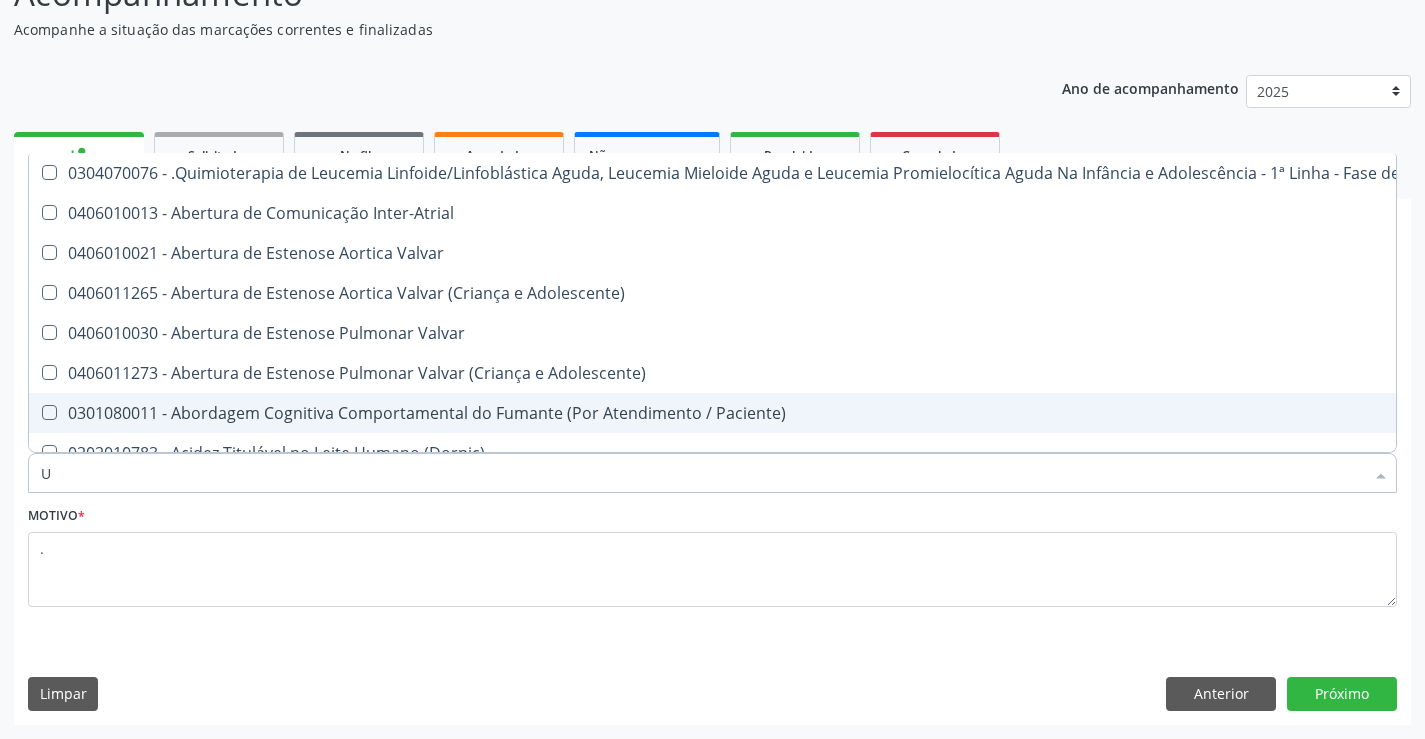 type 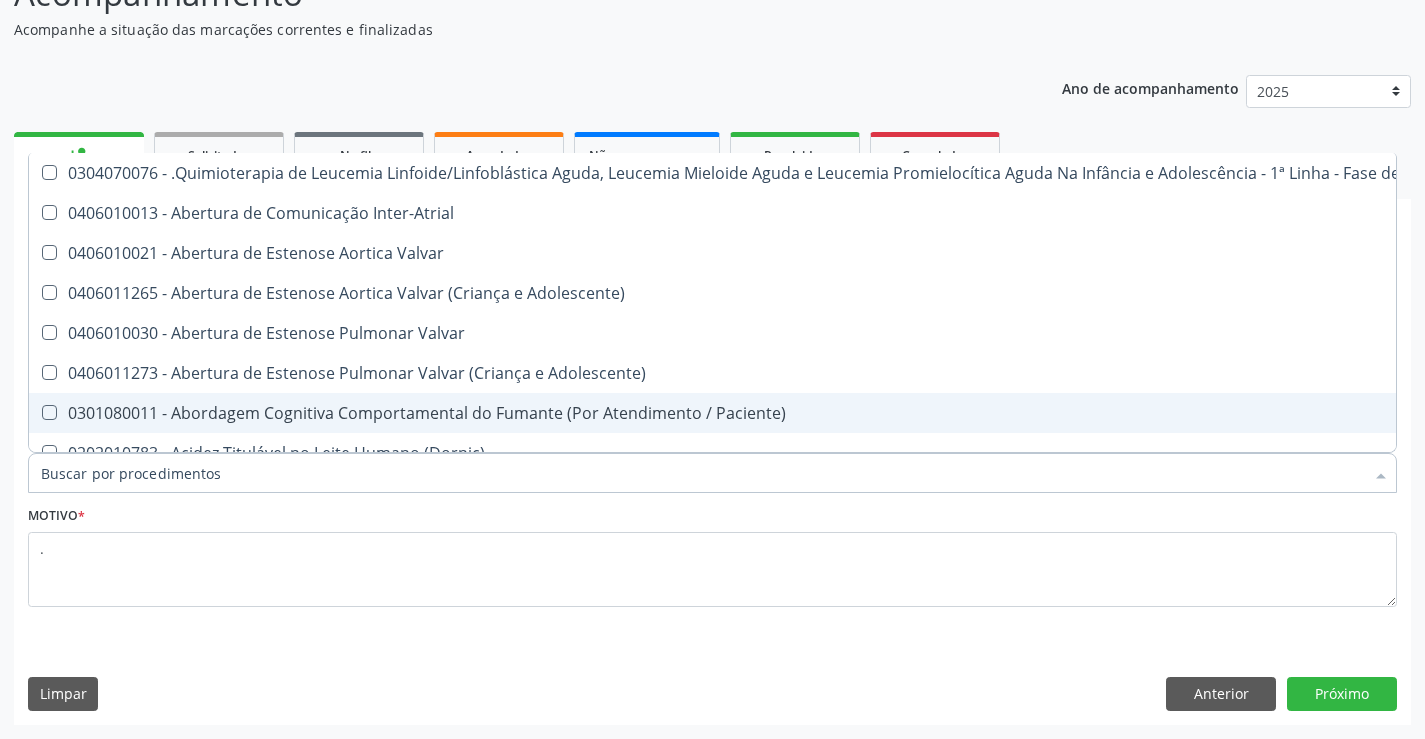 checkbox on "false" 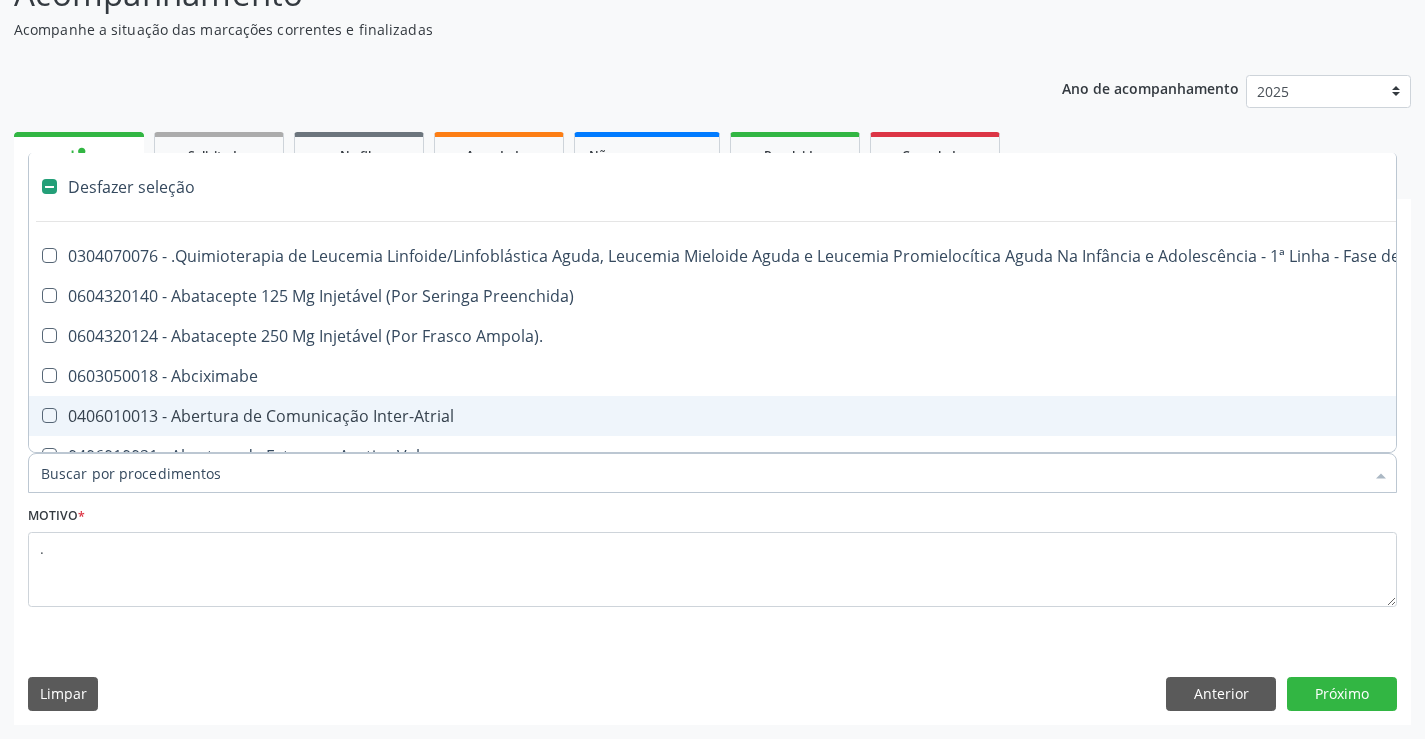 type on "2" 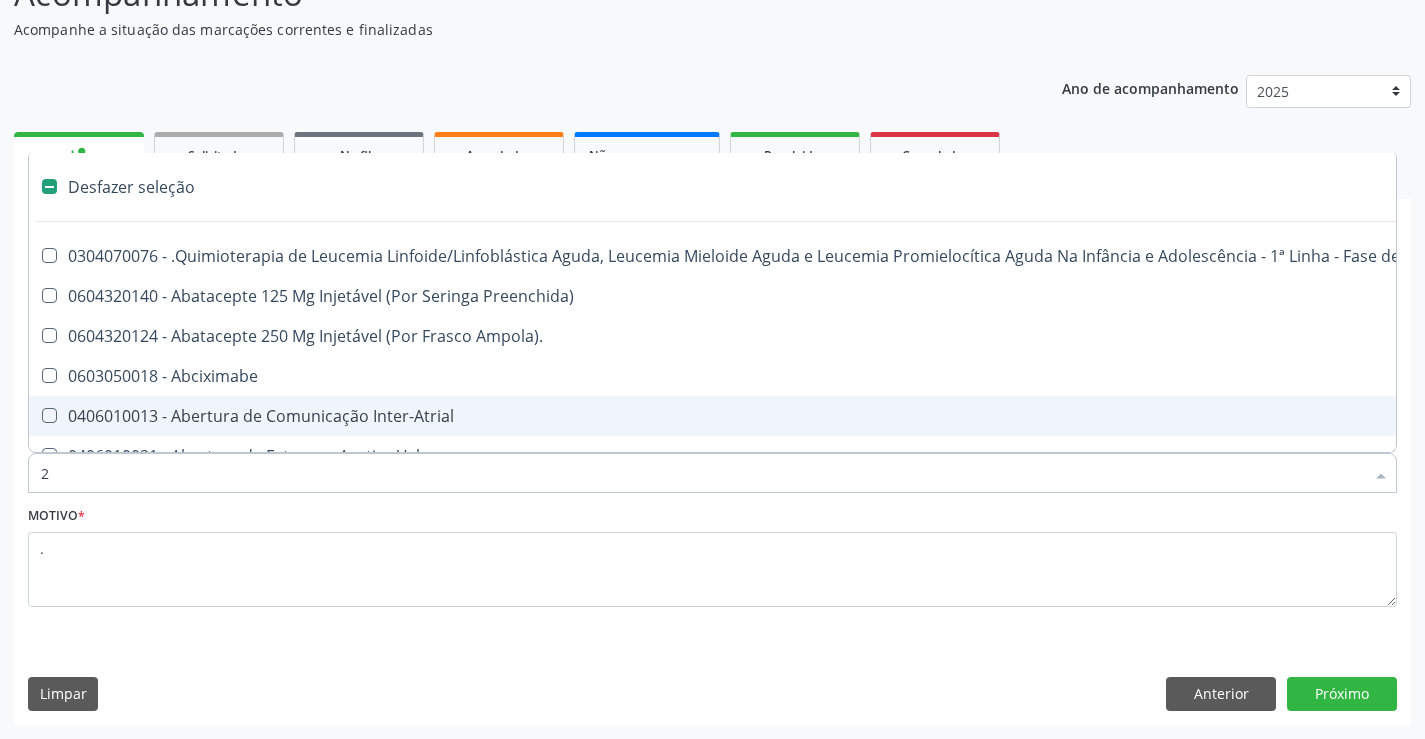 checkbox on "true" 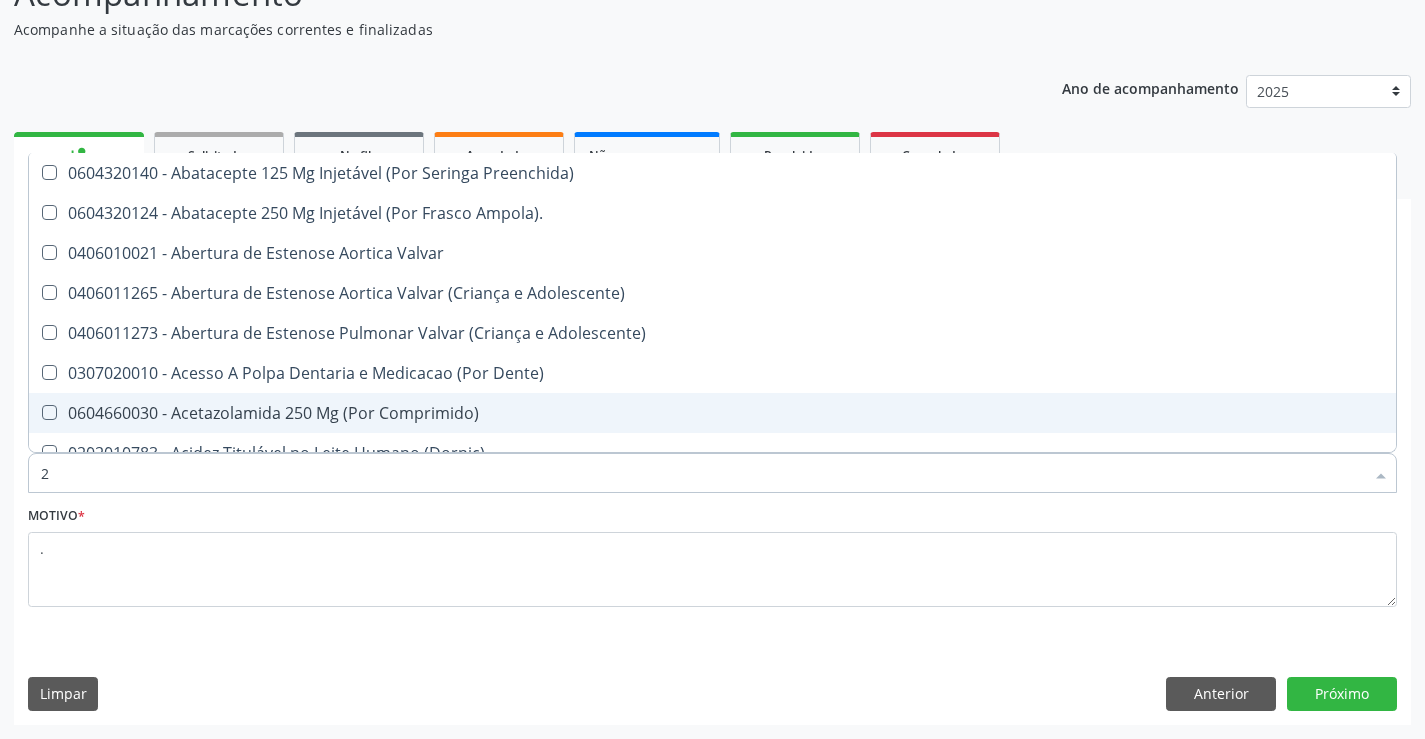 type on "20" 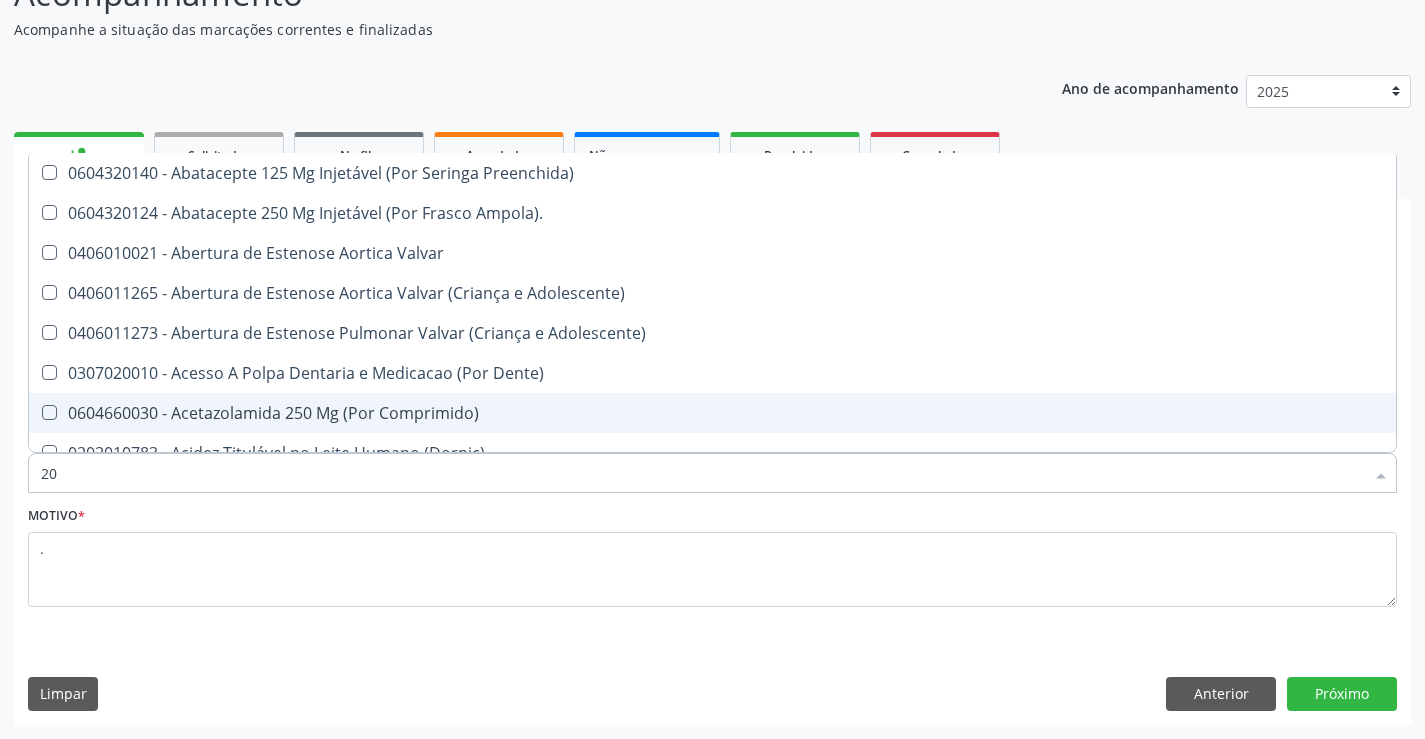 checkbox on "true" 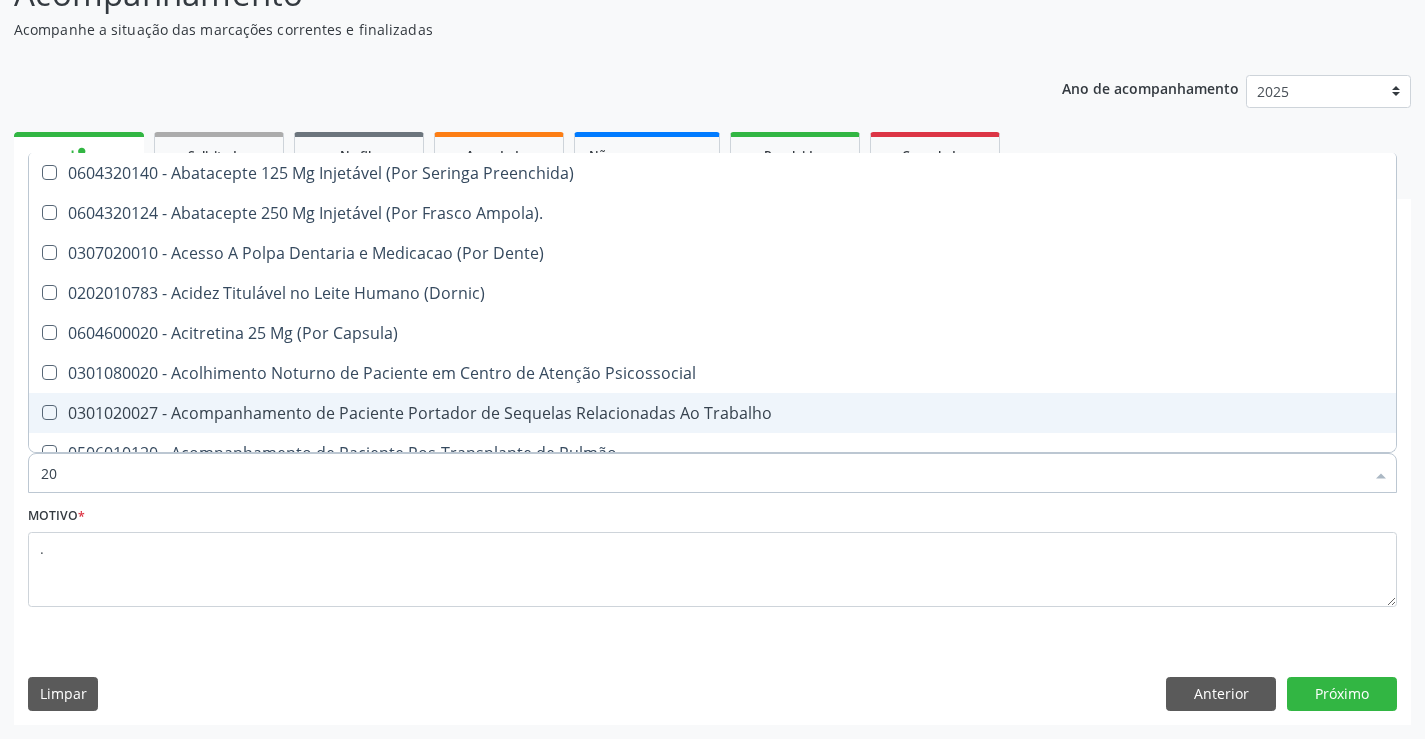 type on "202" 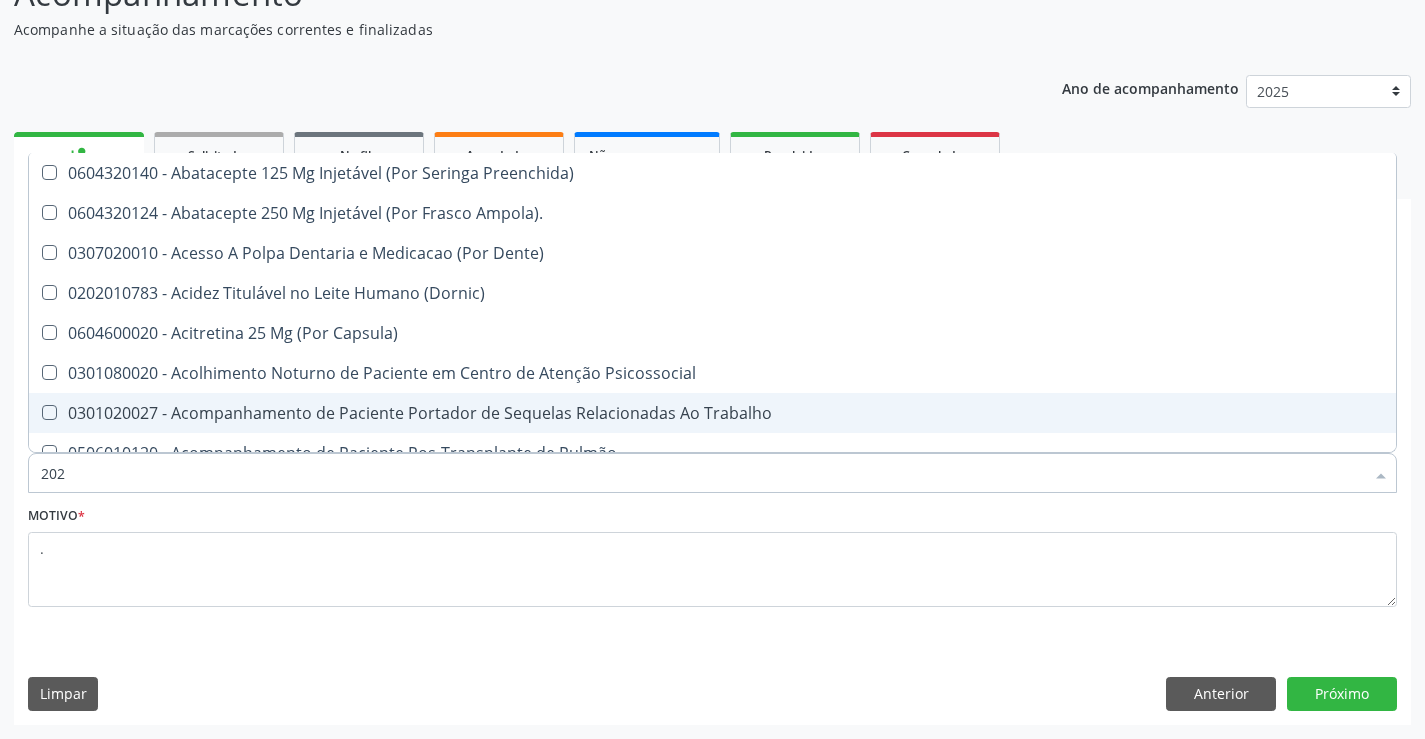 checkbox on "true" 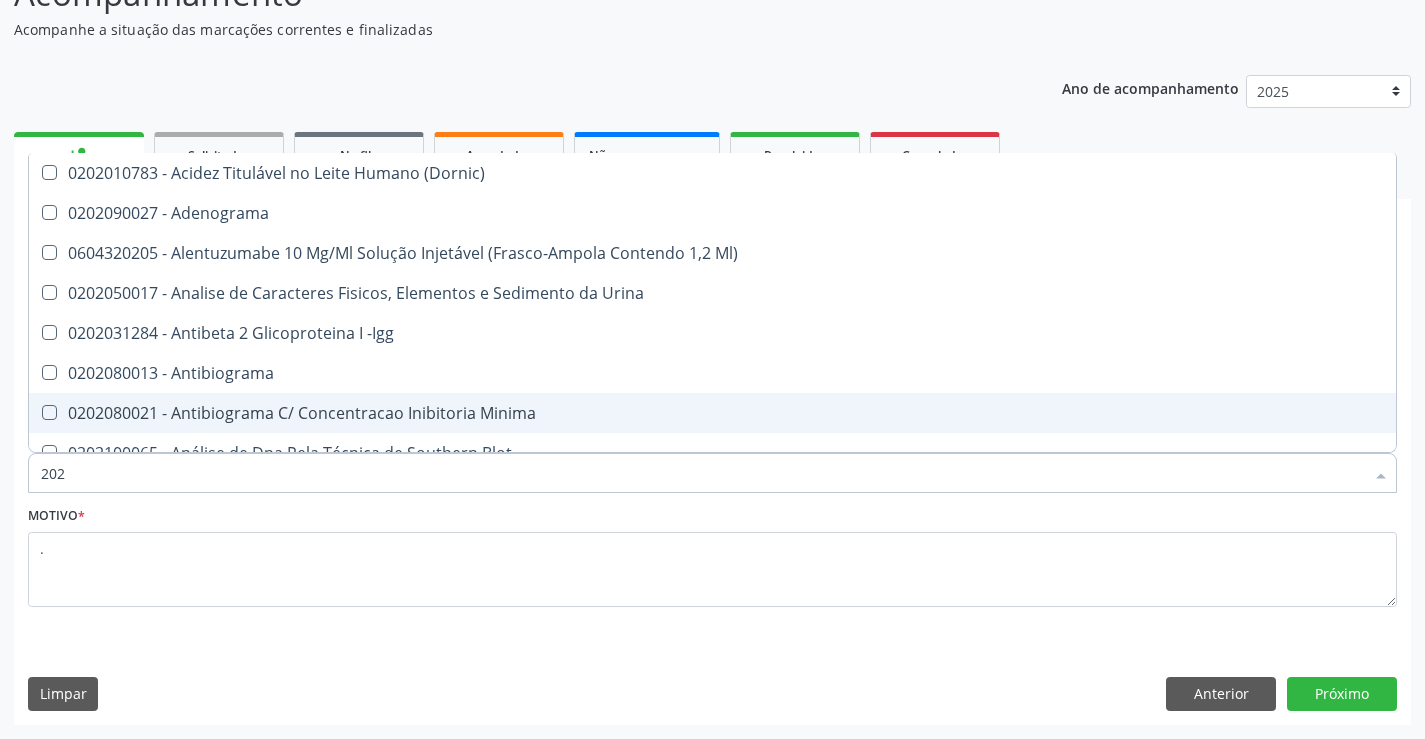 type on "2020" 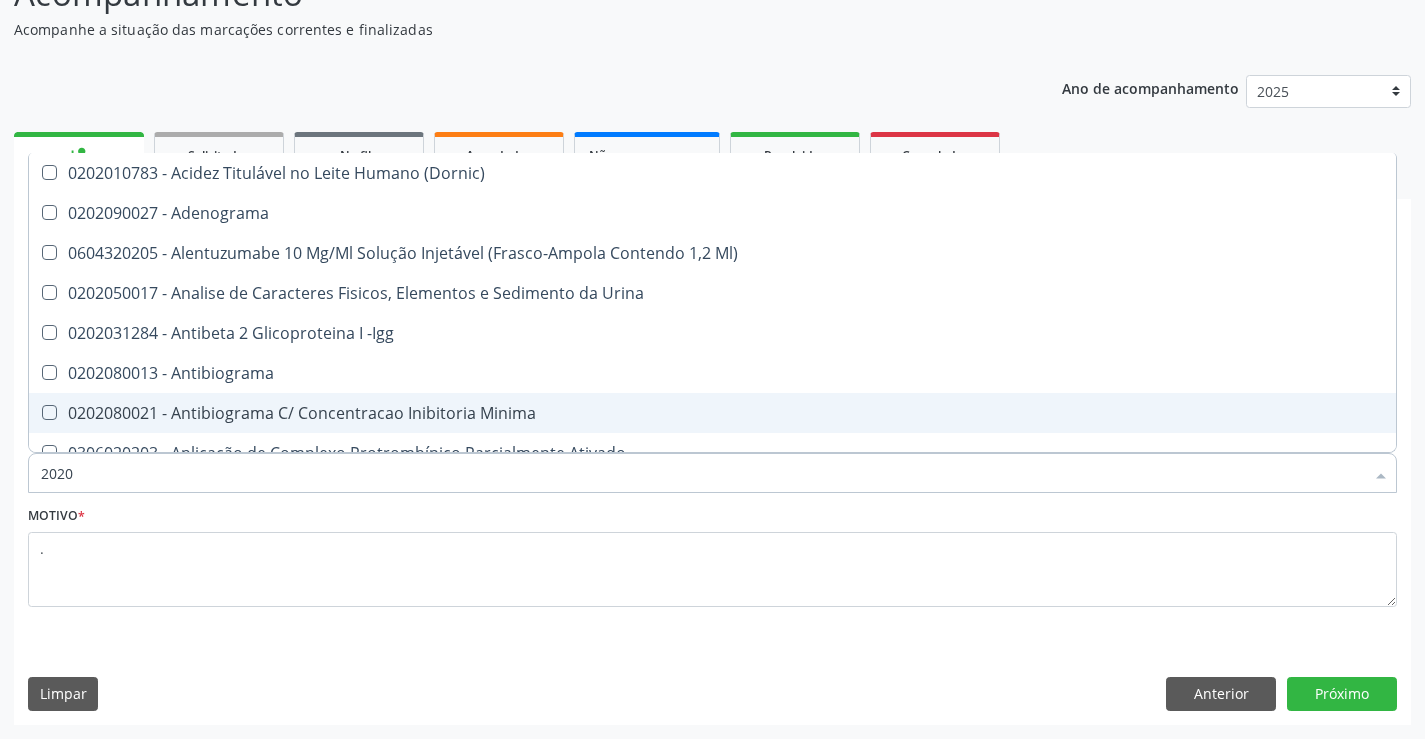 type on "20201" 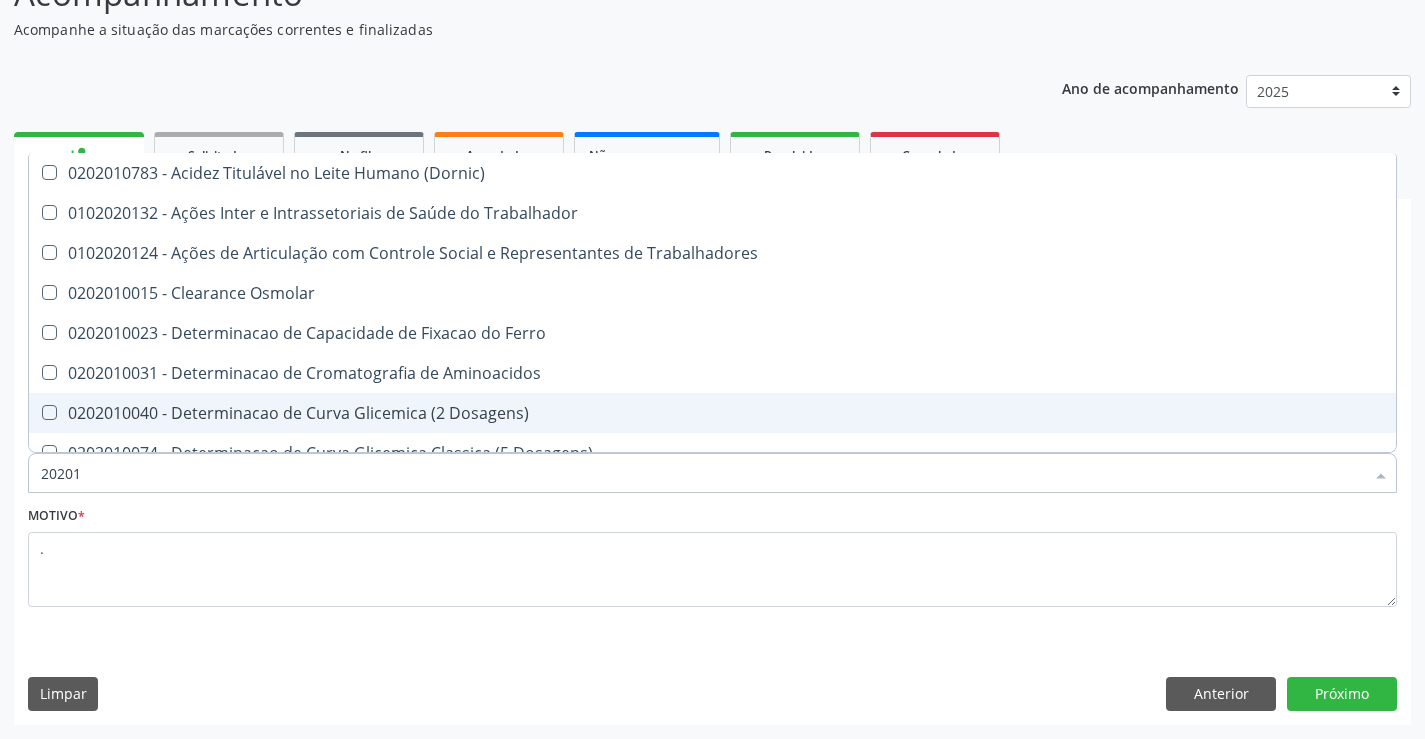 type on "202010" 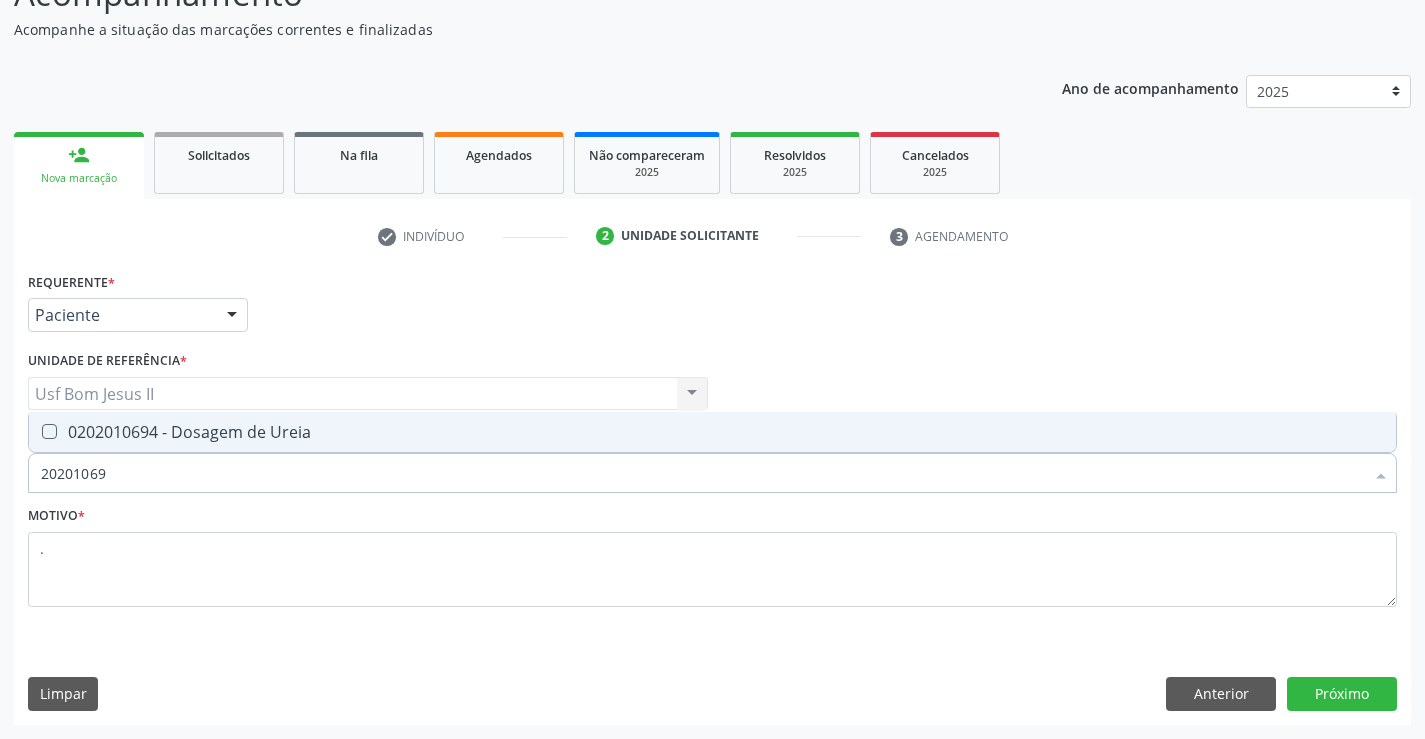 type on "202010694" 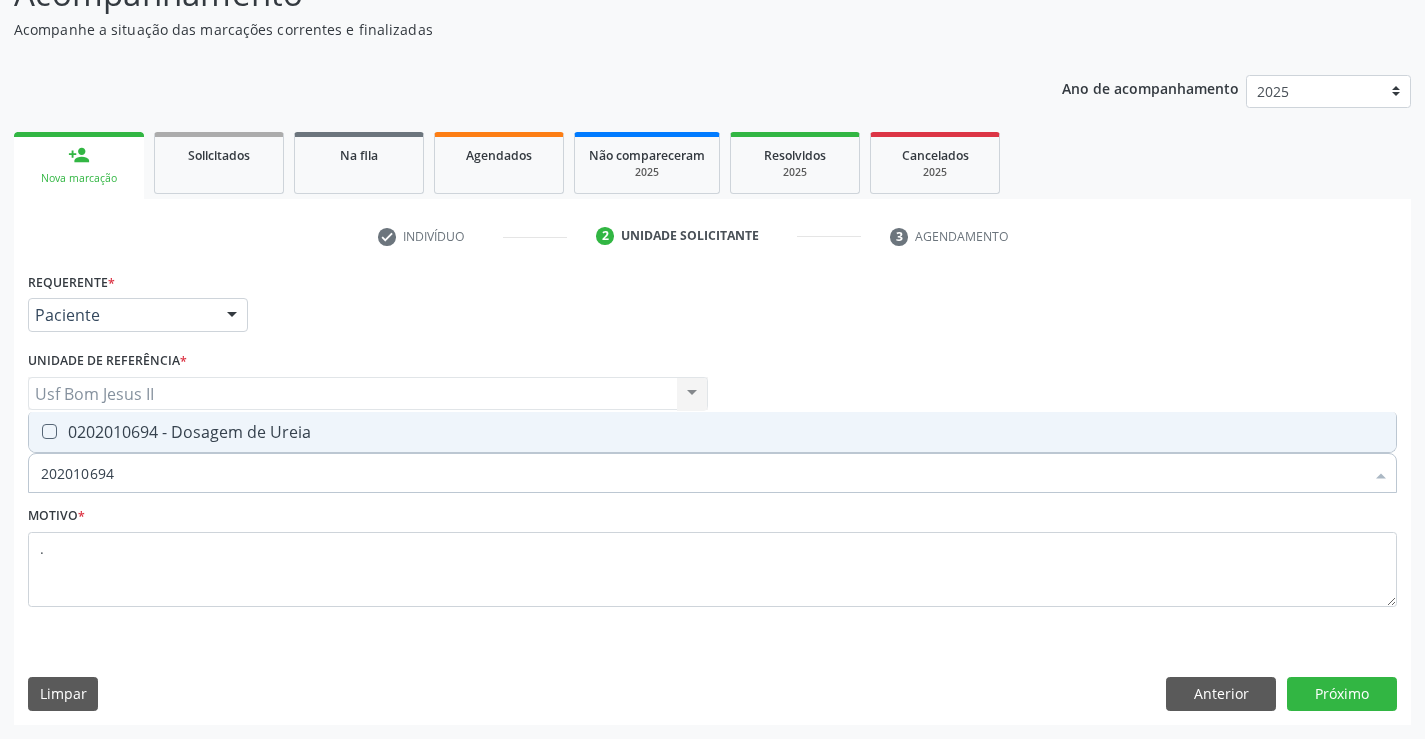 click on "0202010694 - Dosagem de Ureia" at bounding box center [712, 432] 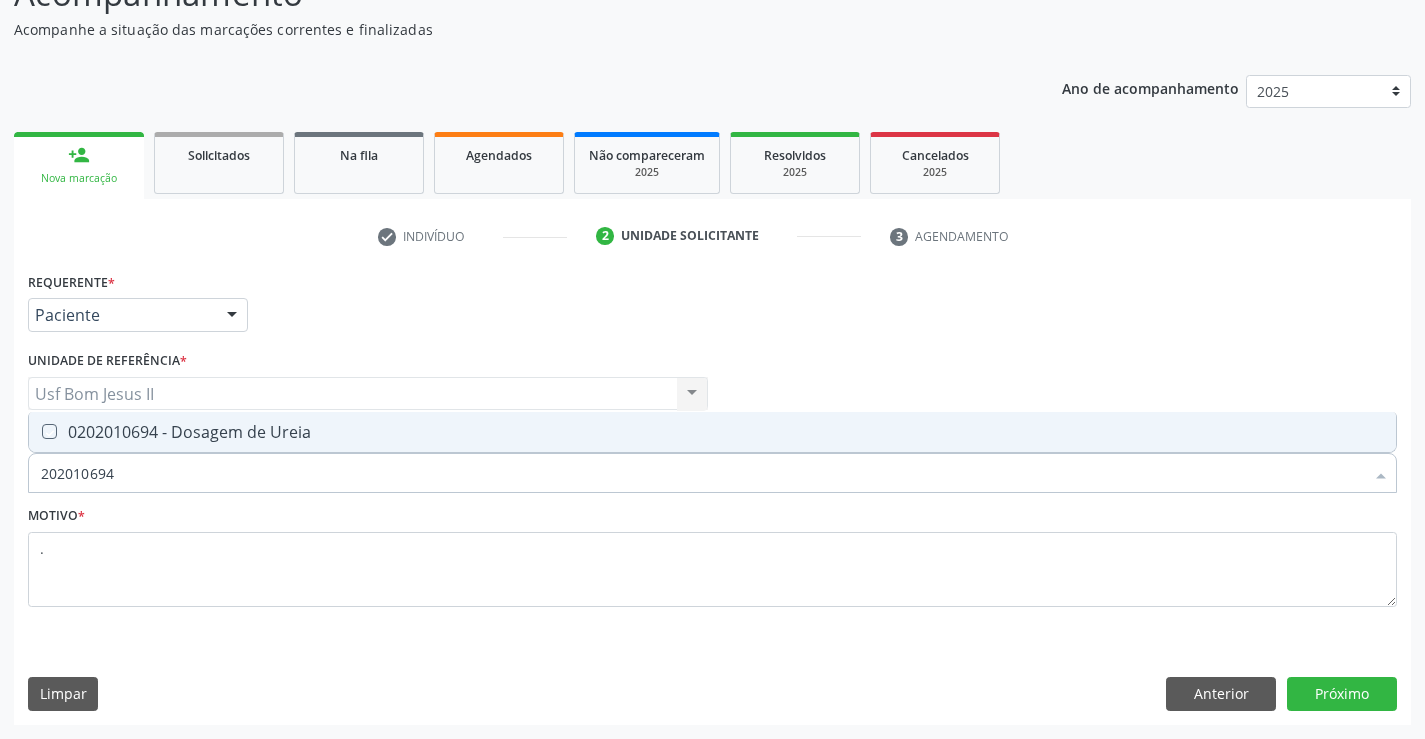 checkbox on "true" 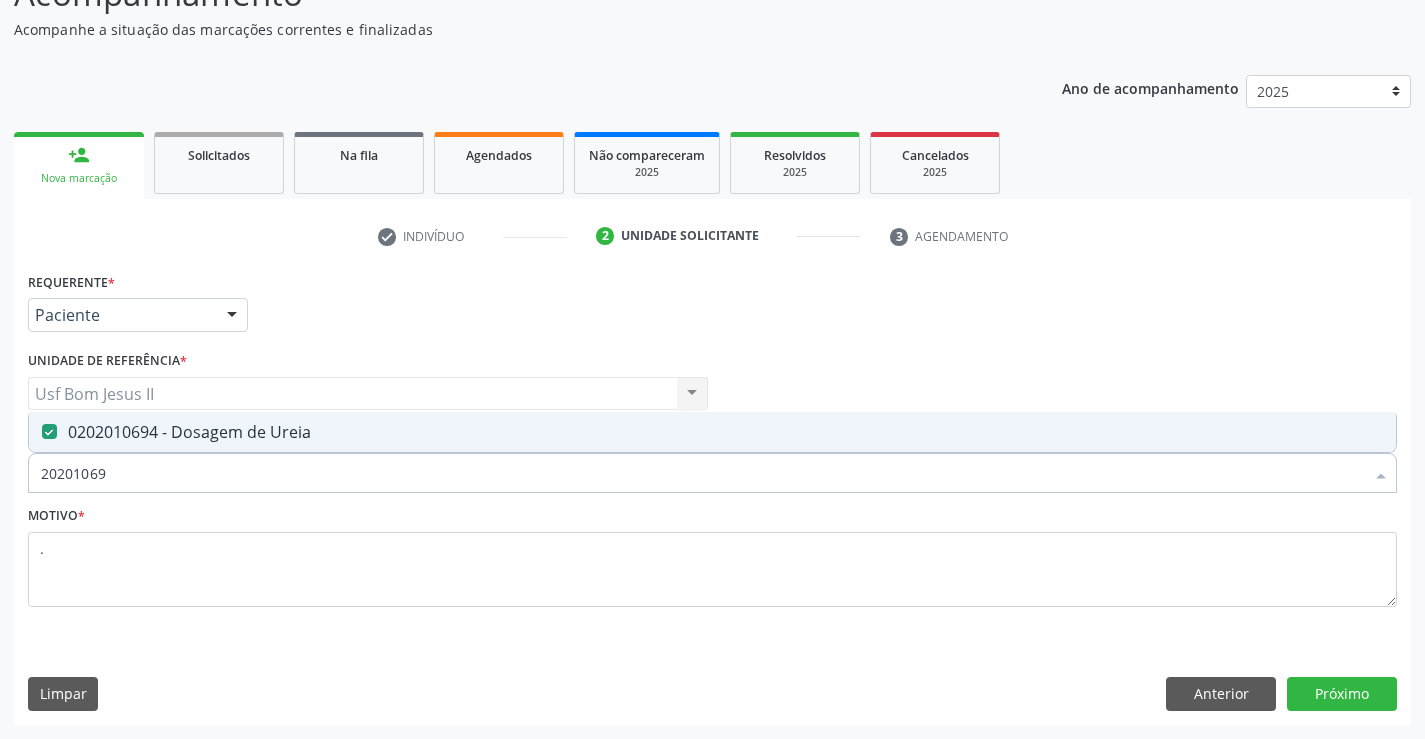 type on "2020106" 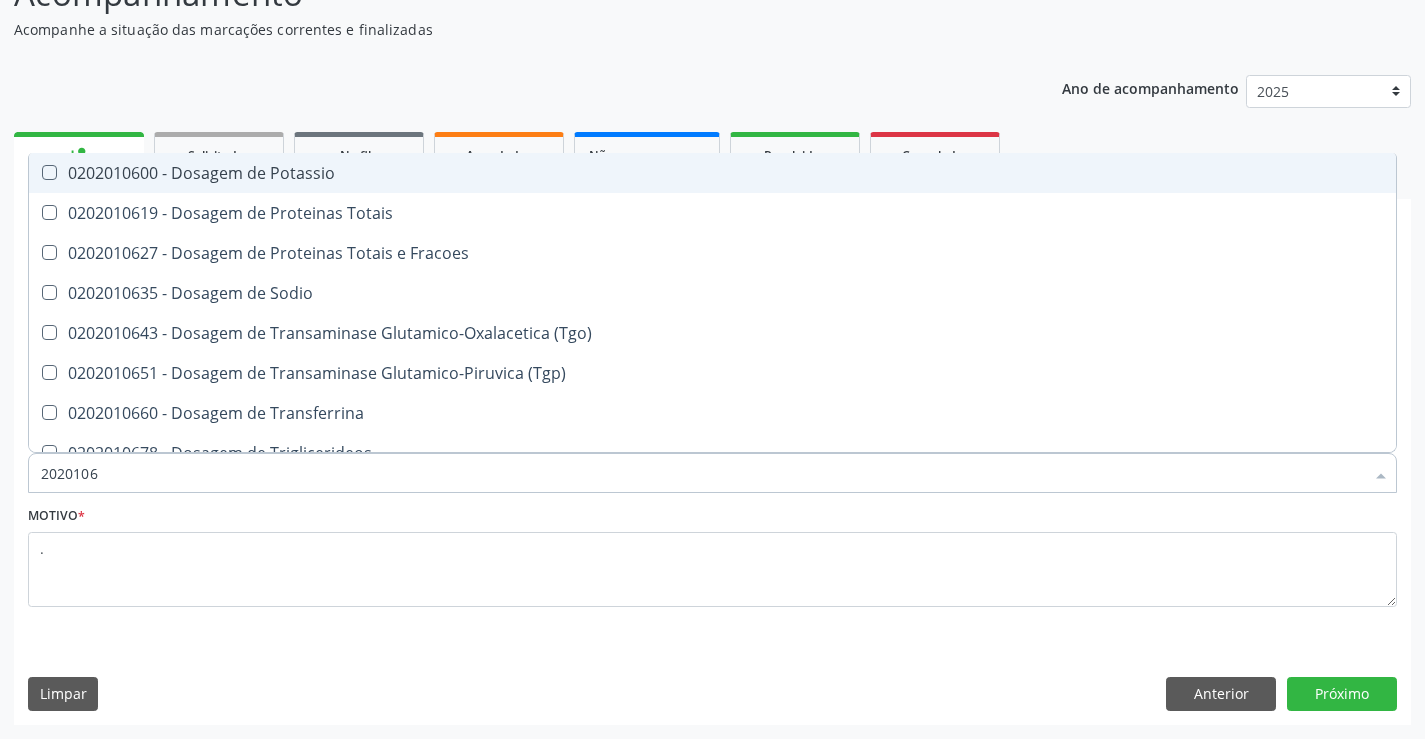type on "202010" 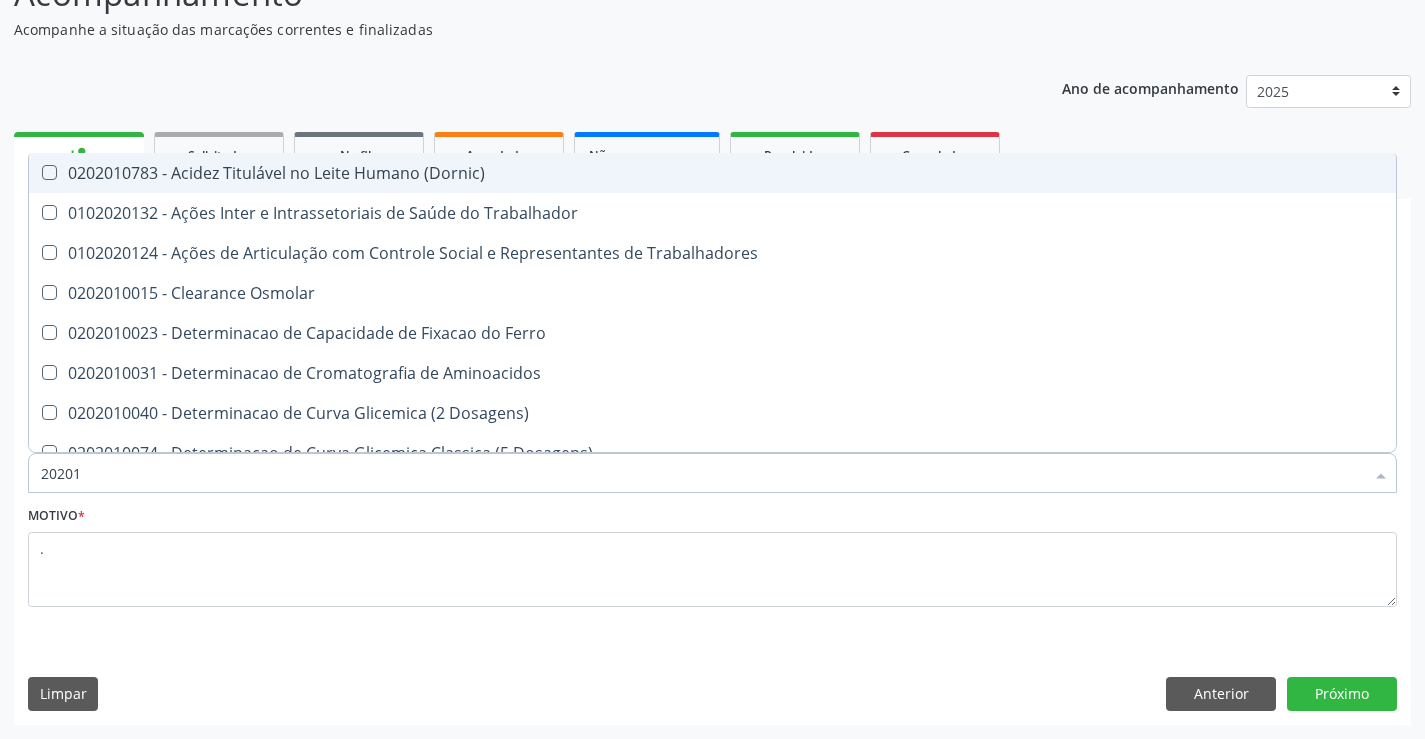type on "2020" 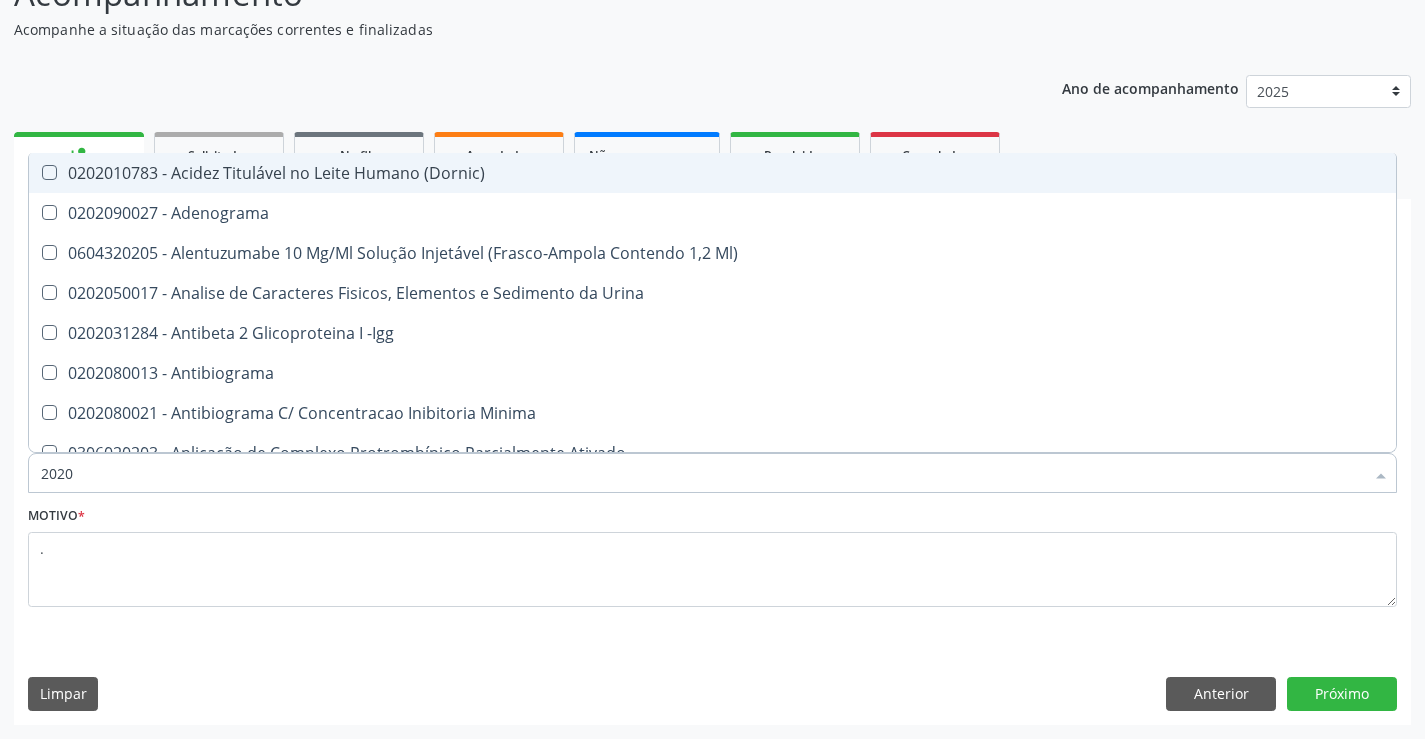 type on "202" 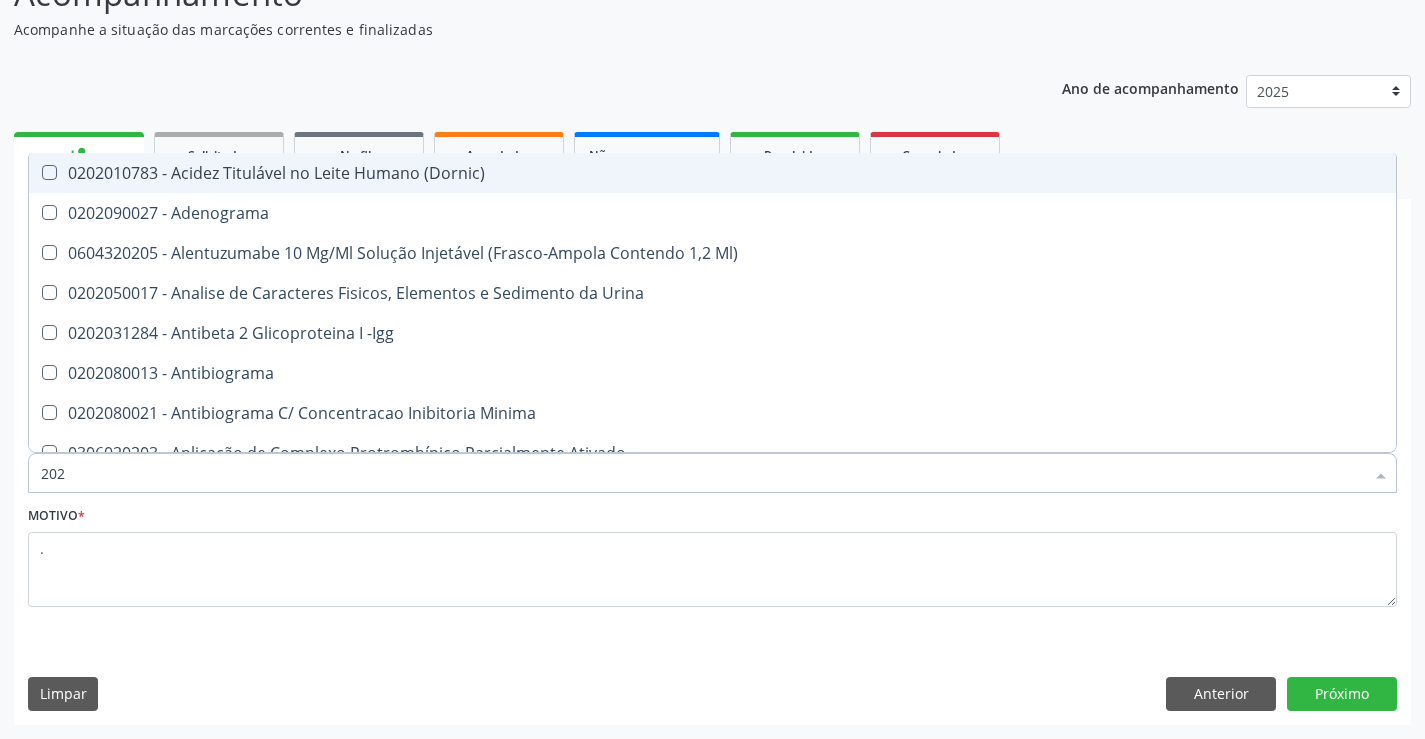 checkbox on "false" 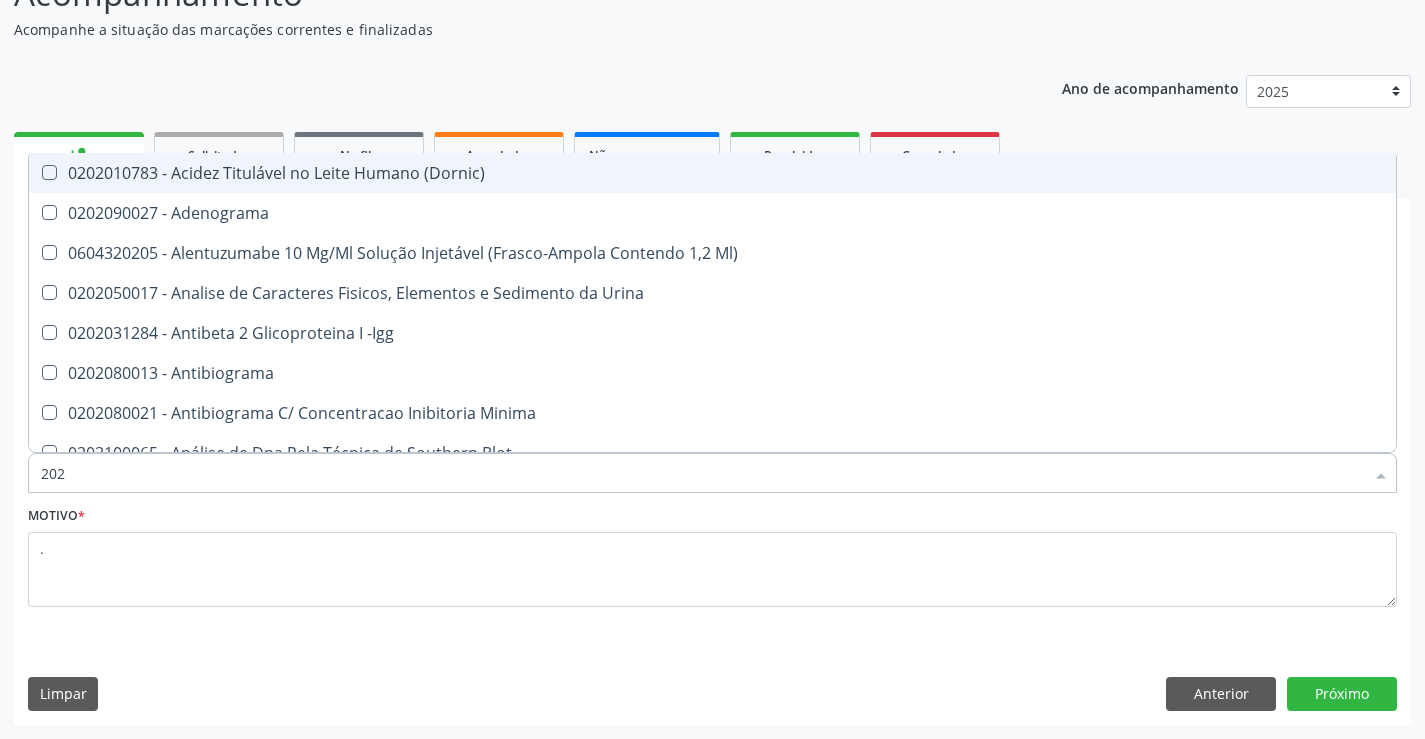 type on "20" 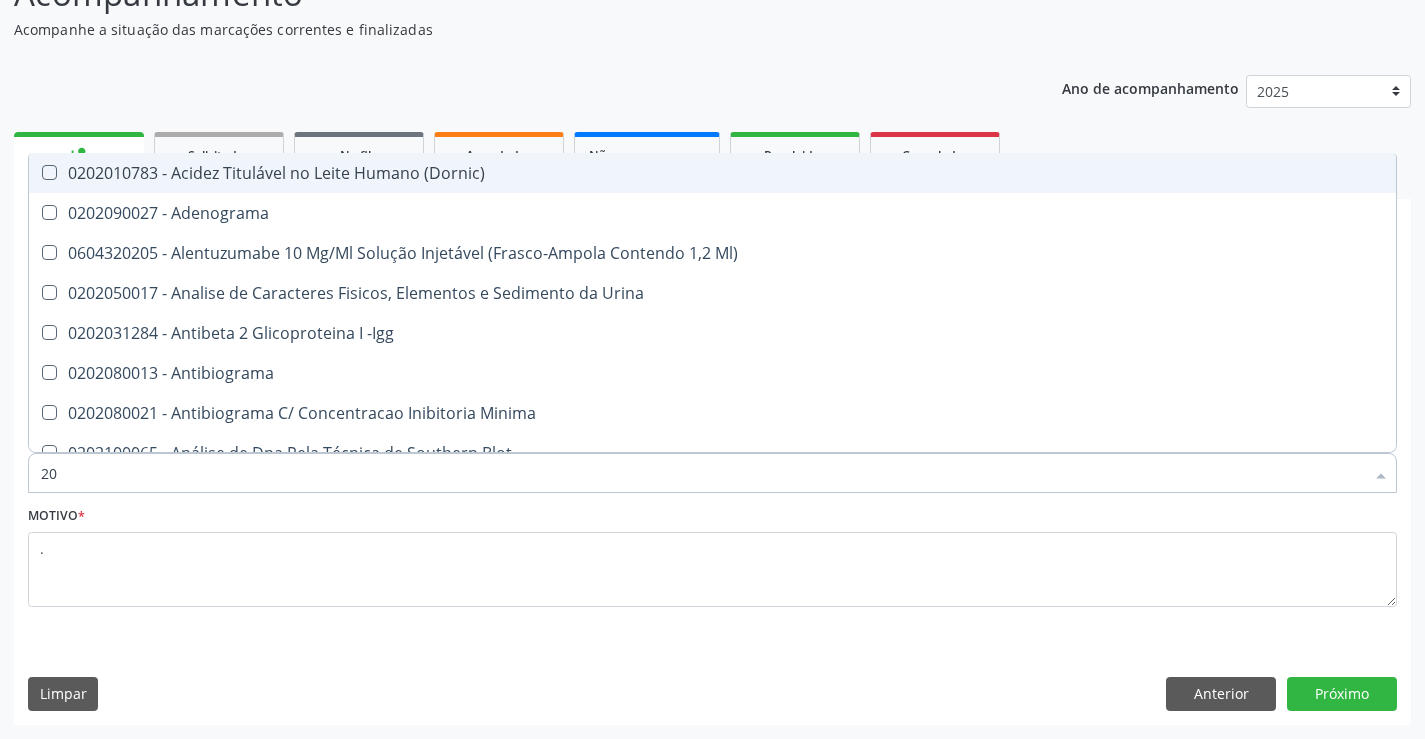 checkbox on "false" 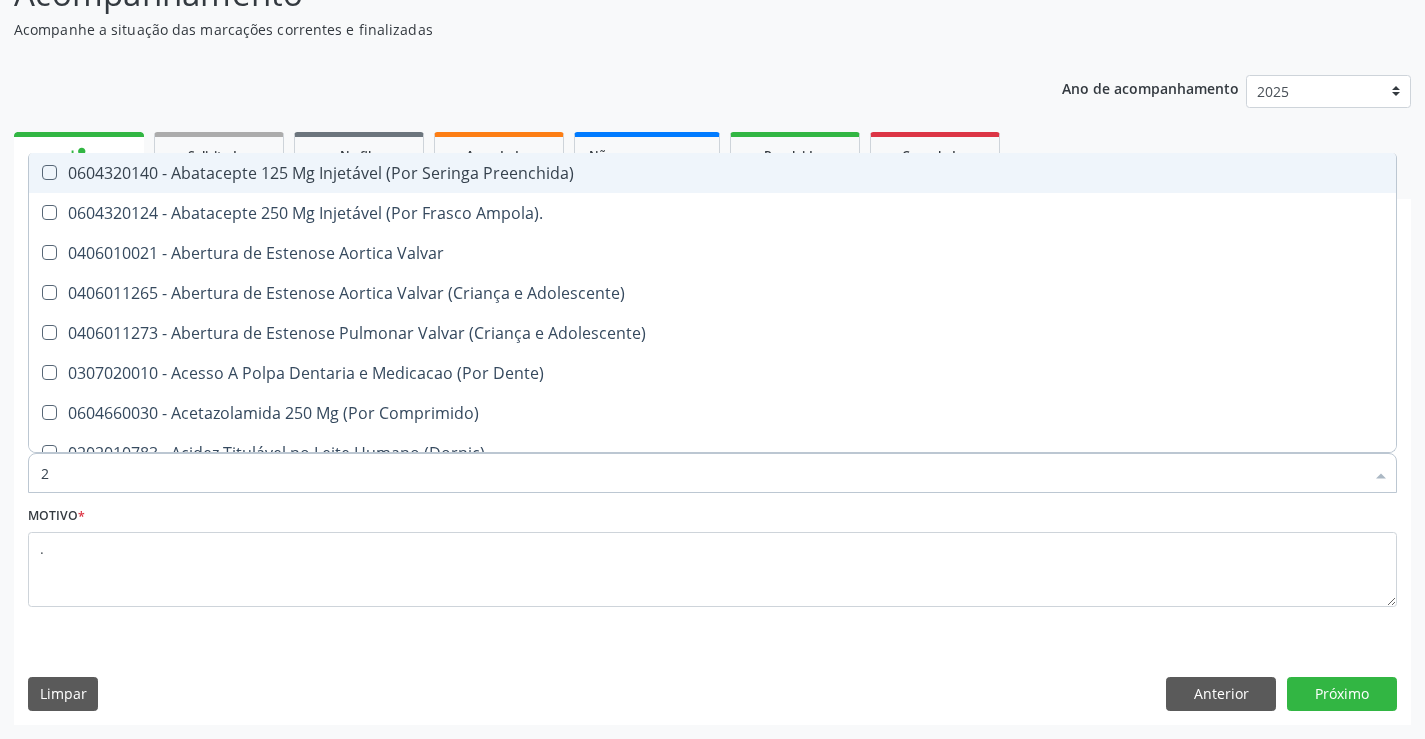 type 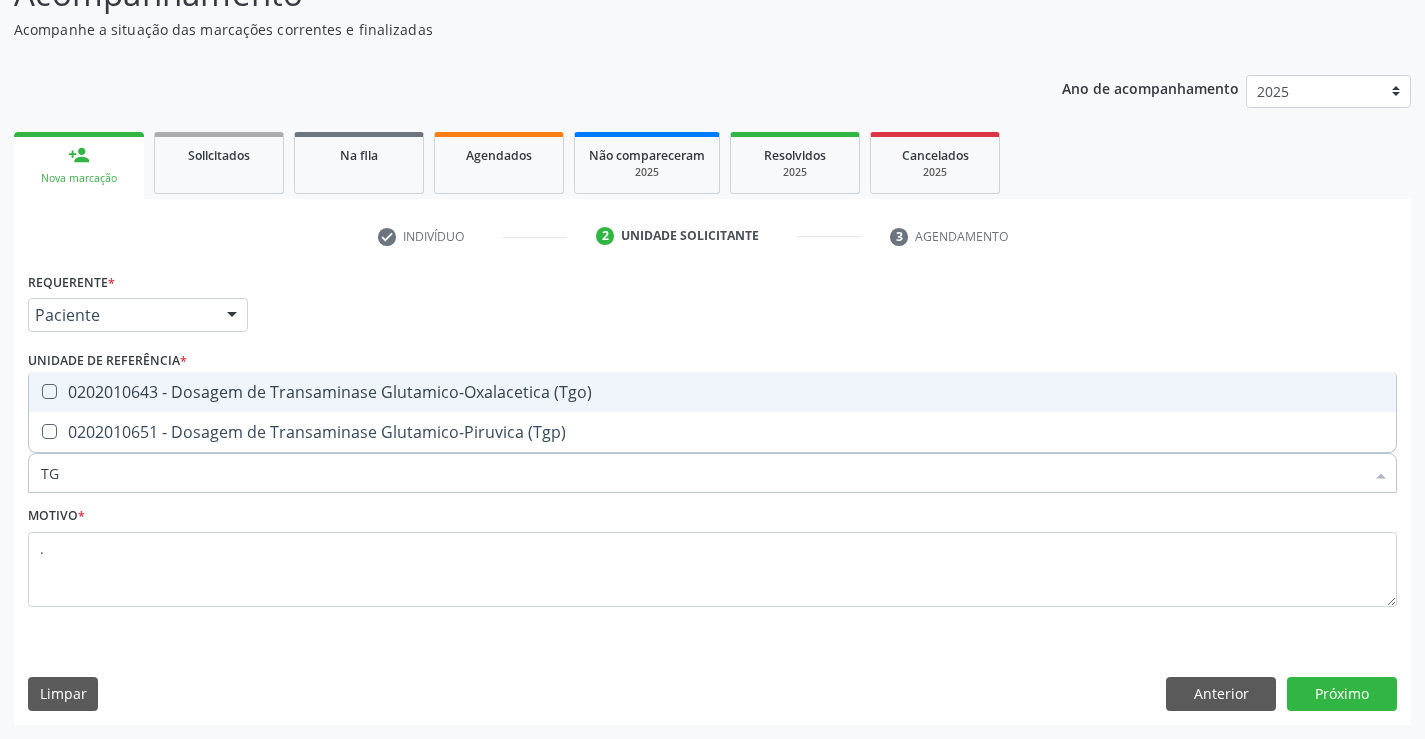 type on "TGO" 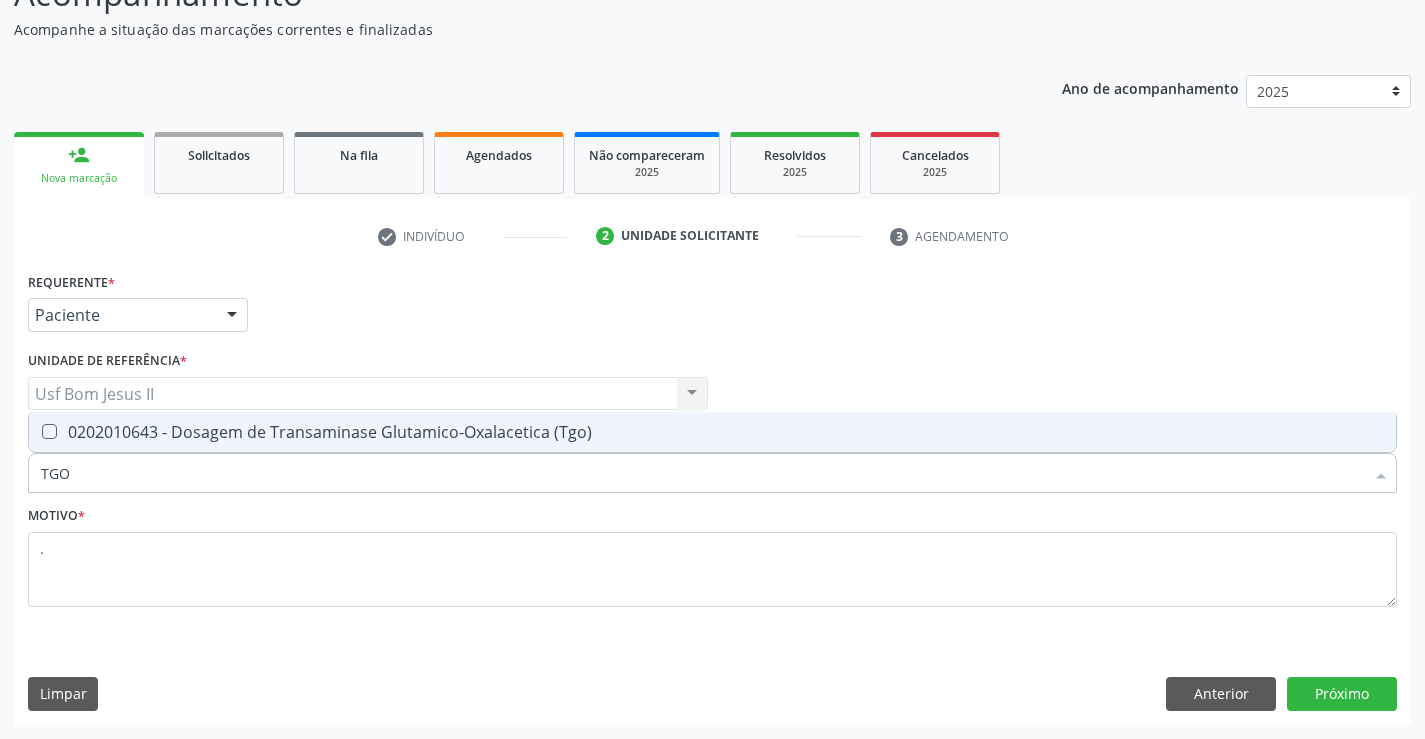 click on "0202010643 - Dosagem de Transaminase Glutamico-Oxalacetica (Tgo)" at bounding box center [712, 432] 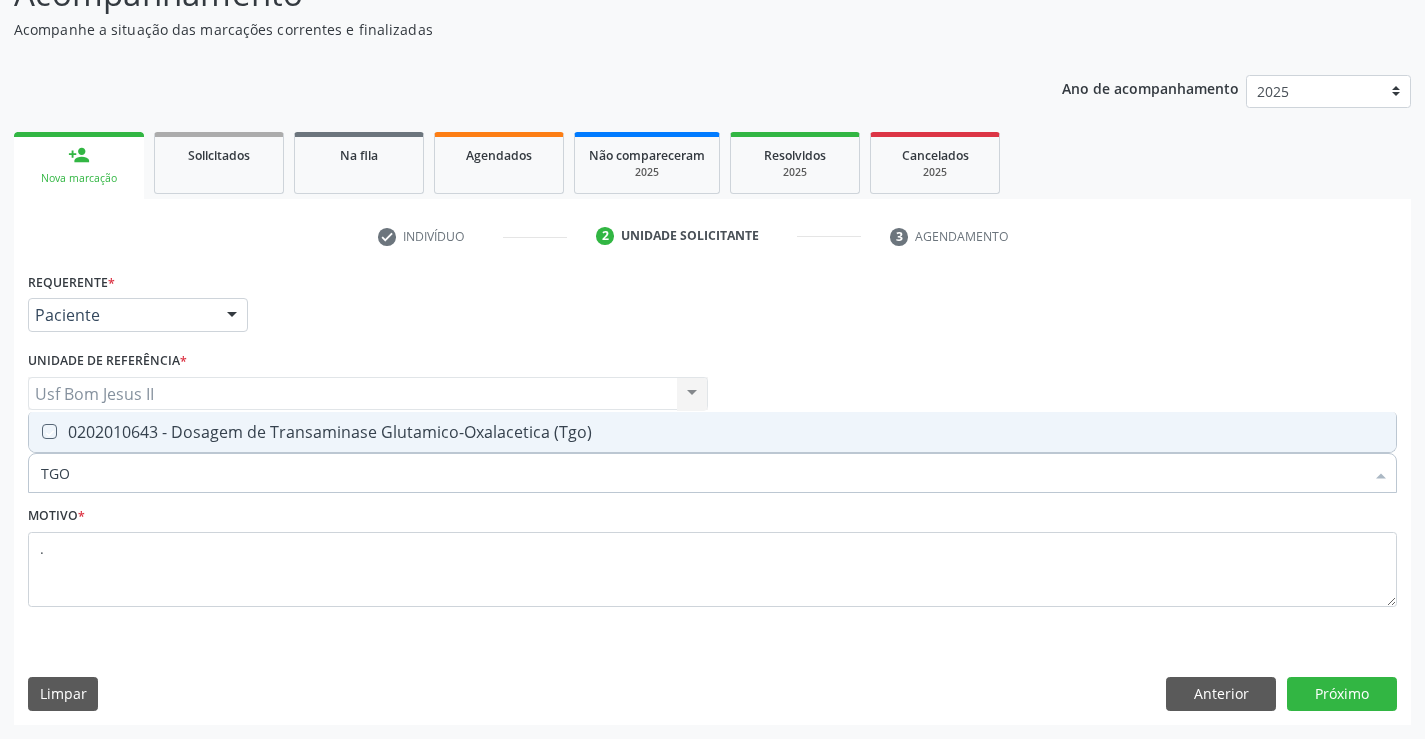 checkbox on "true" 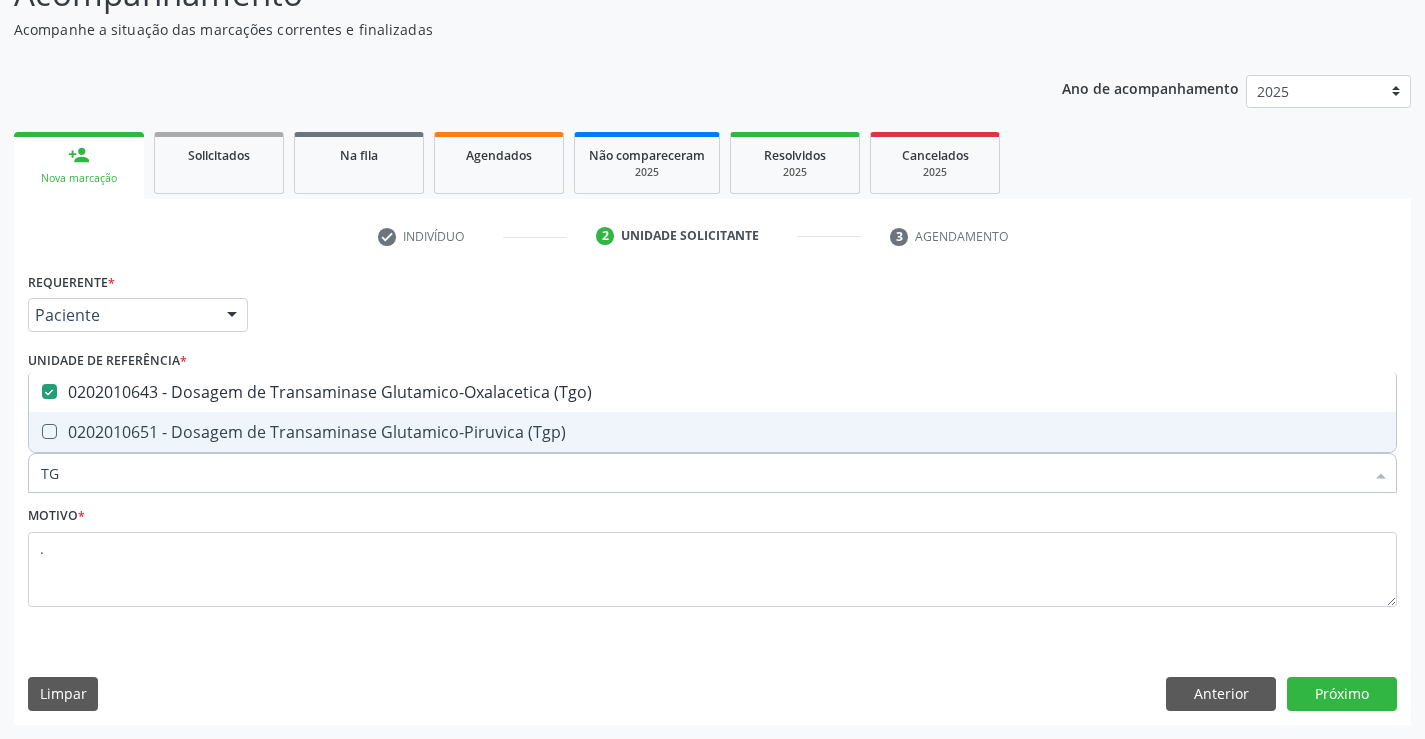 type on "TGP" 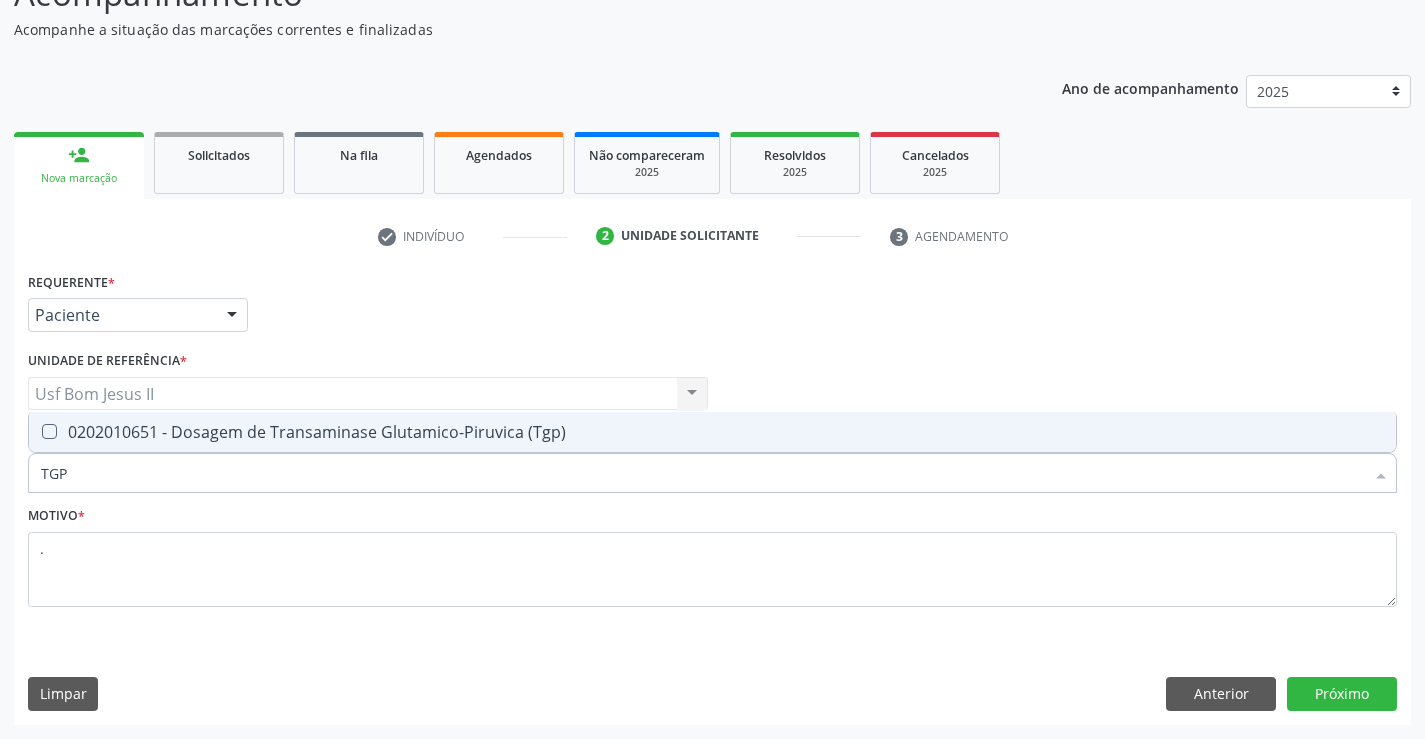 click on "0202010651 - Dosagem de Transaminase Glutamico-Piruvica (Tgp)" at bounding box center [712, 432] 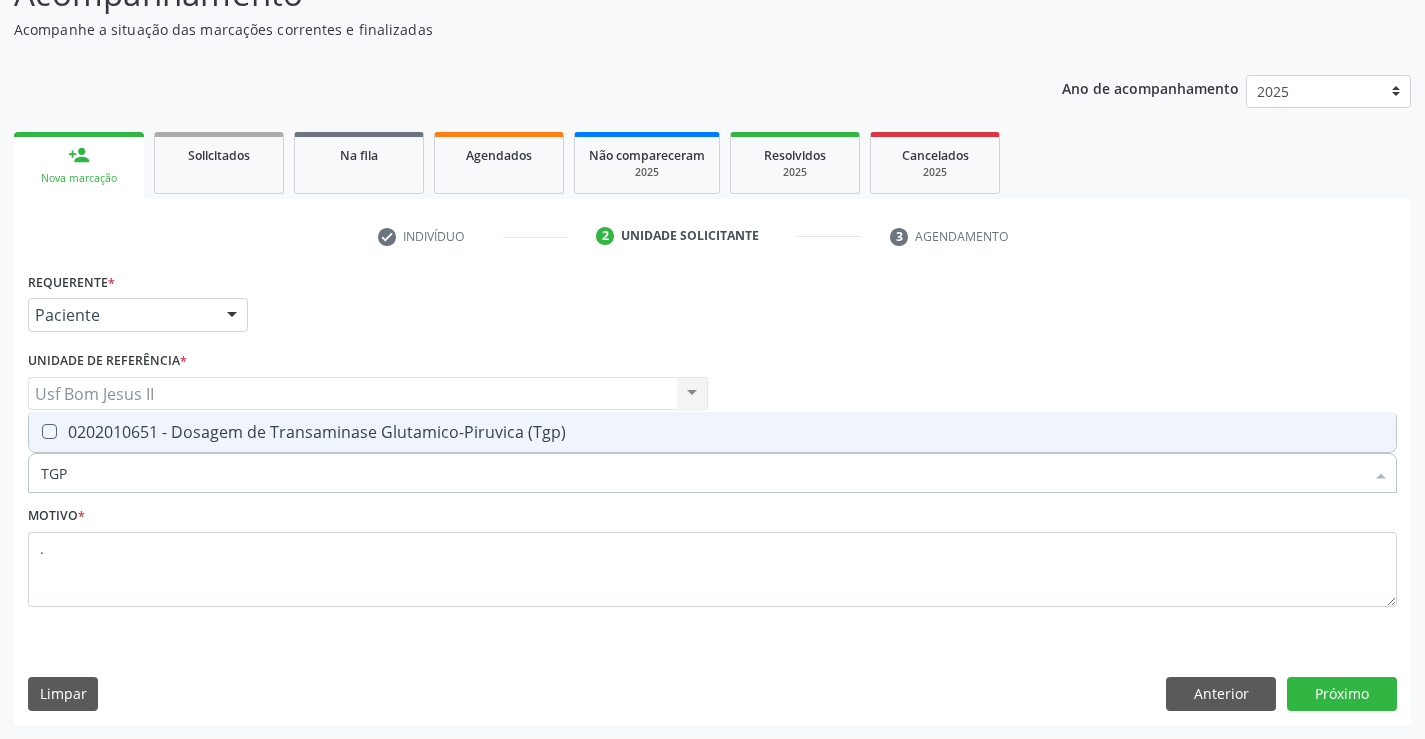 checkbox on "true" 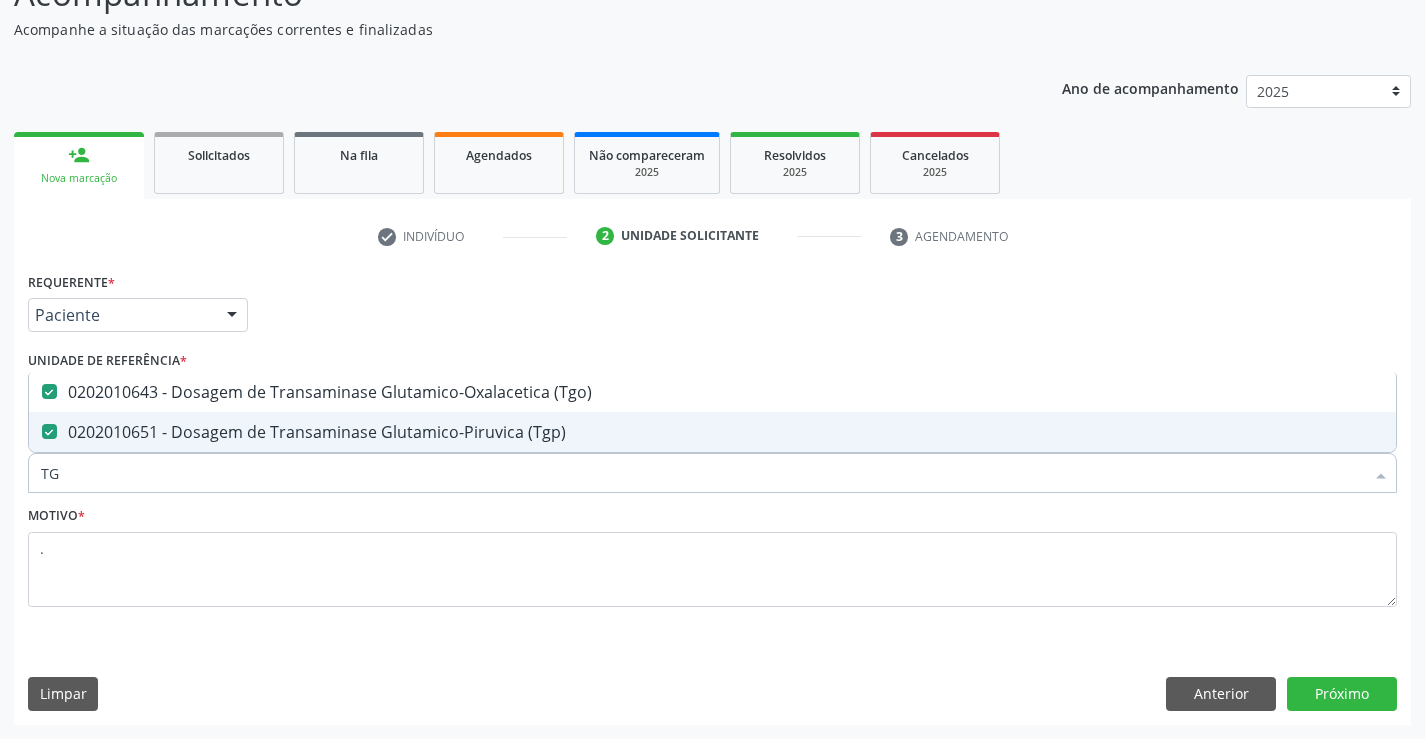 type on "T" 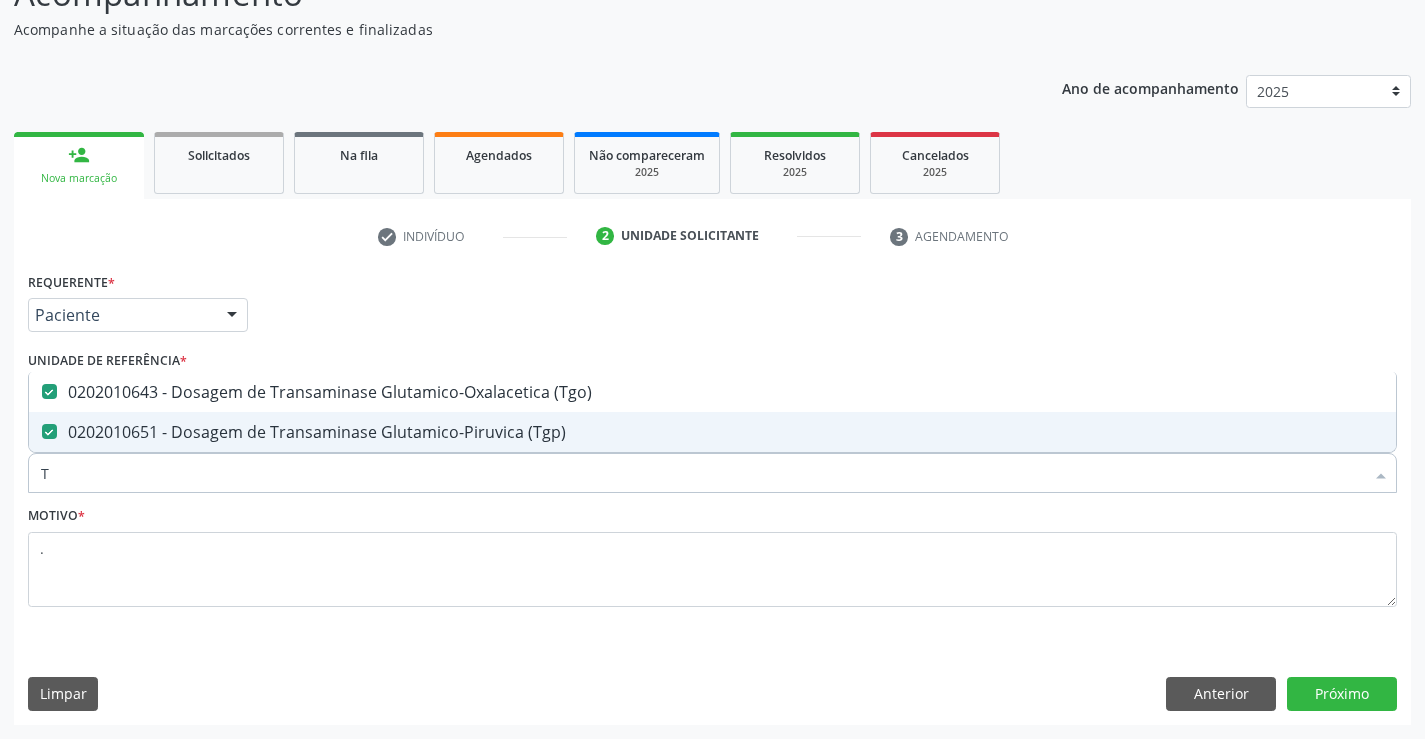 type 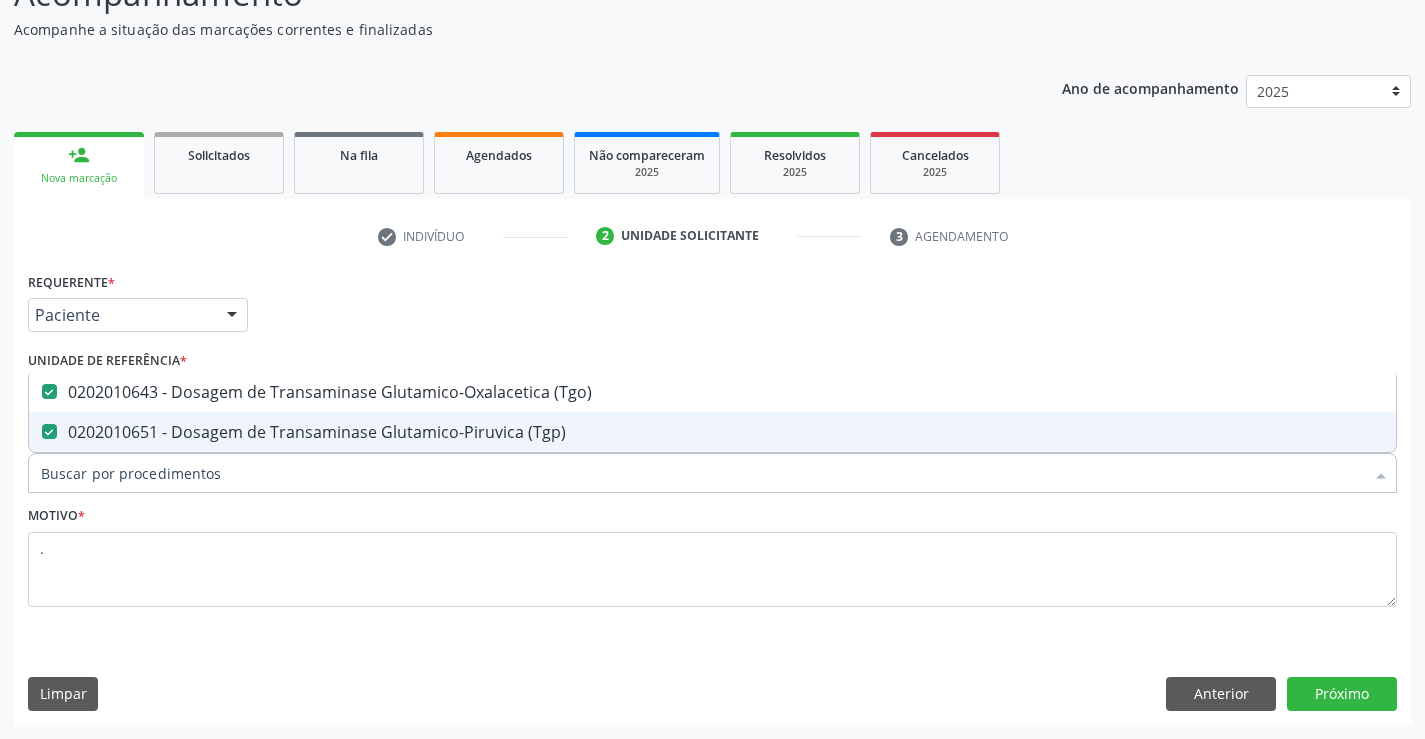 checkbox on "false" 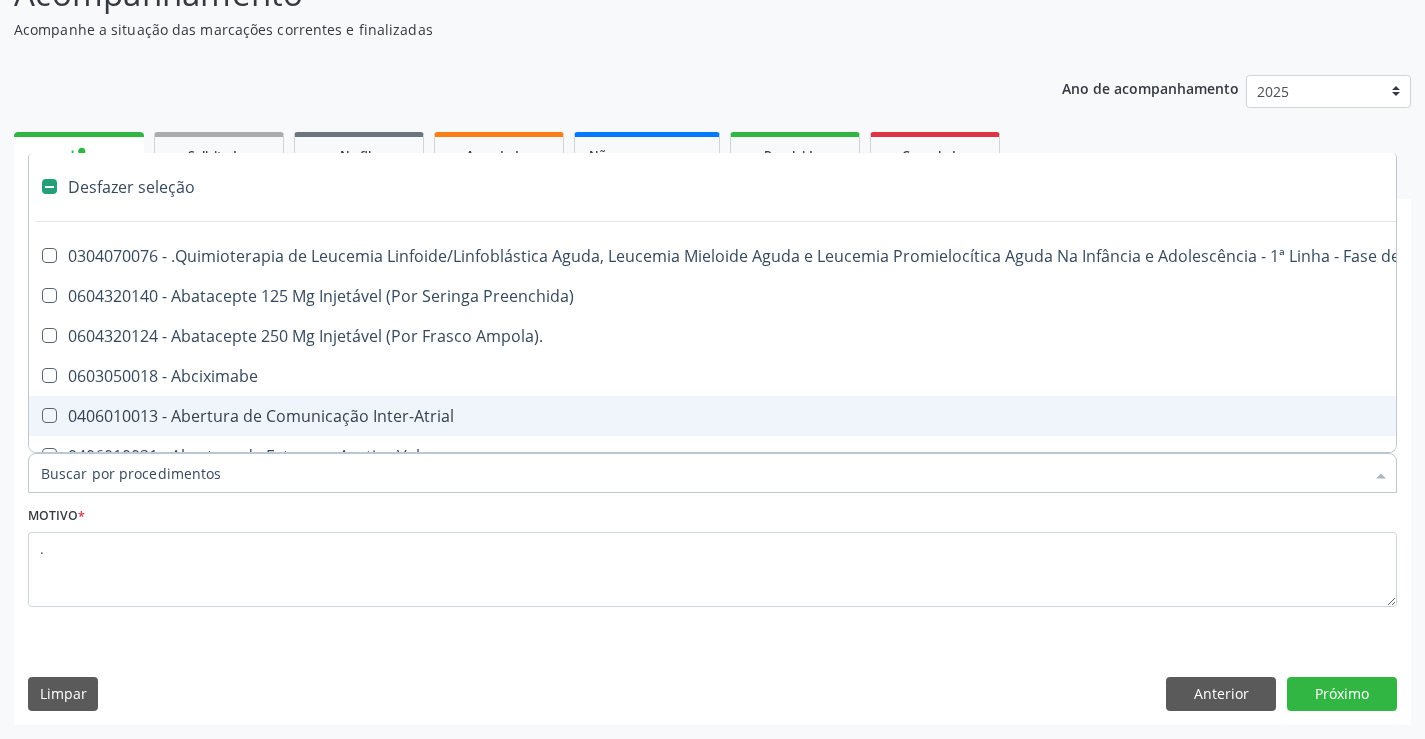 type on "2" 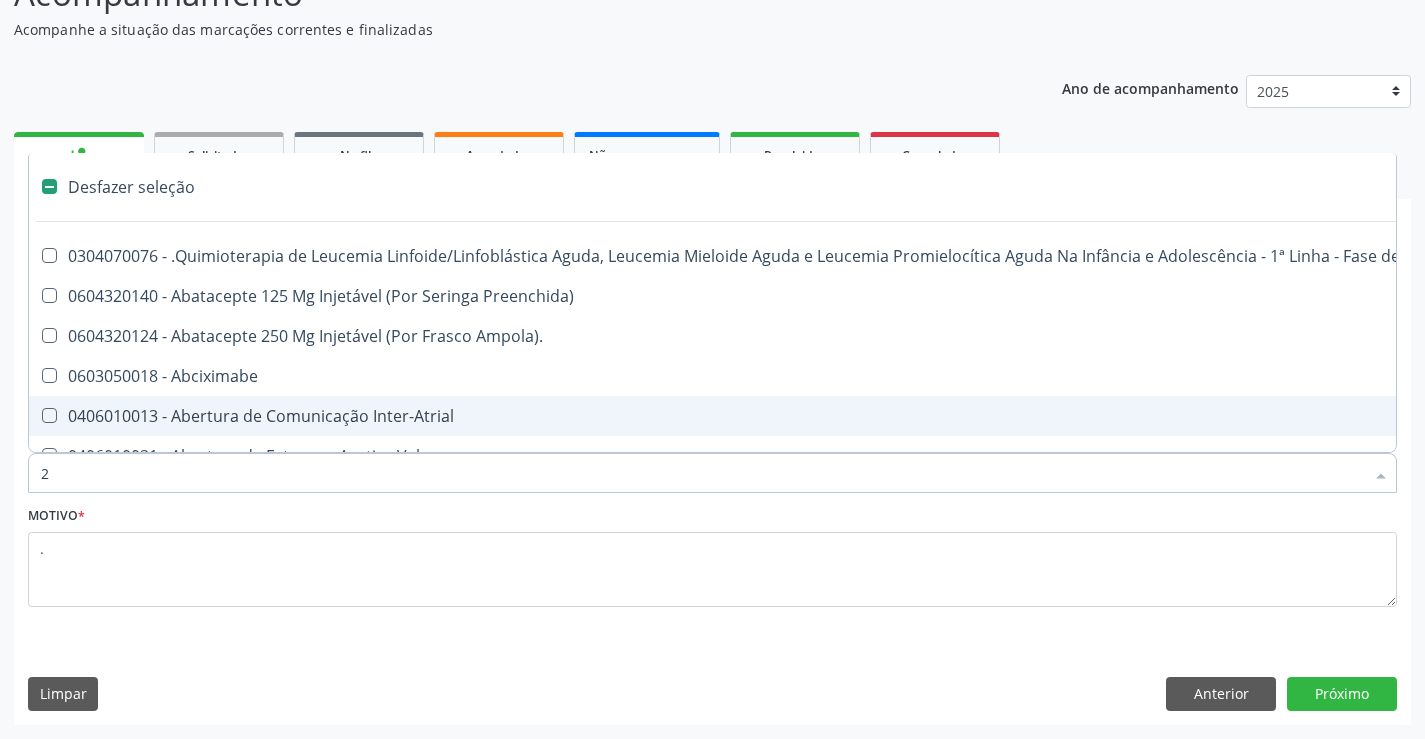 checkbox on "true" 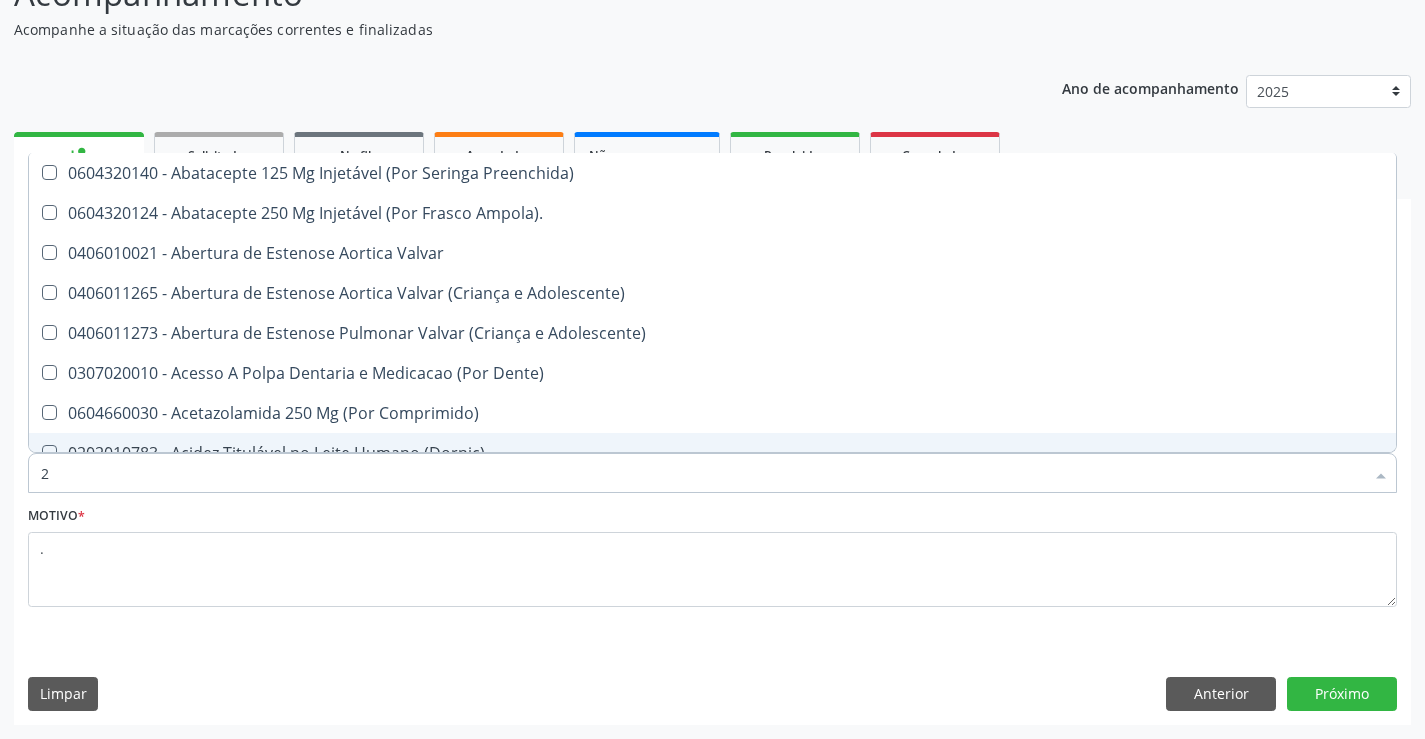 type on "20" 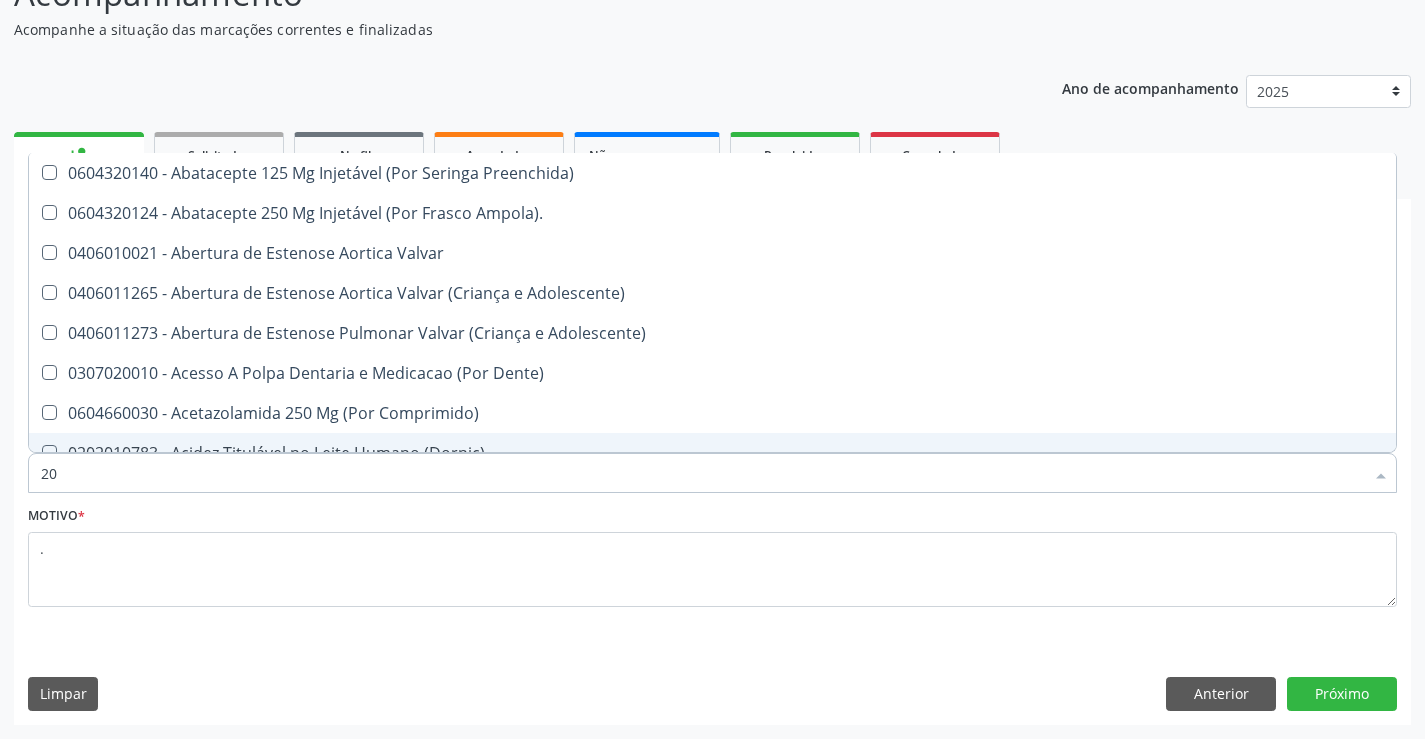 checkbox on "true" 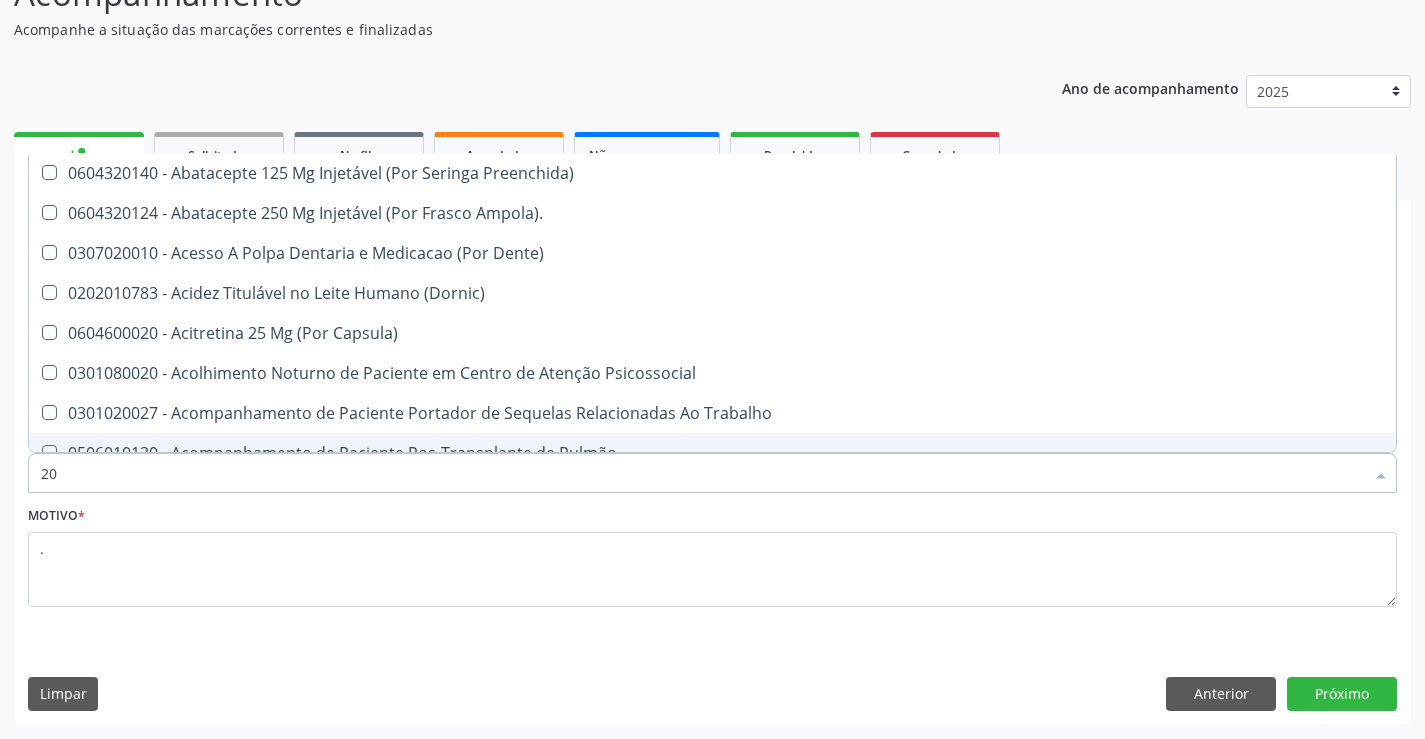 type on "202" 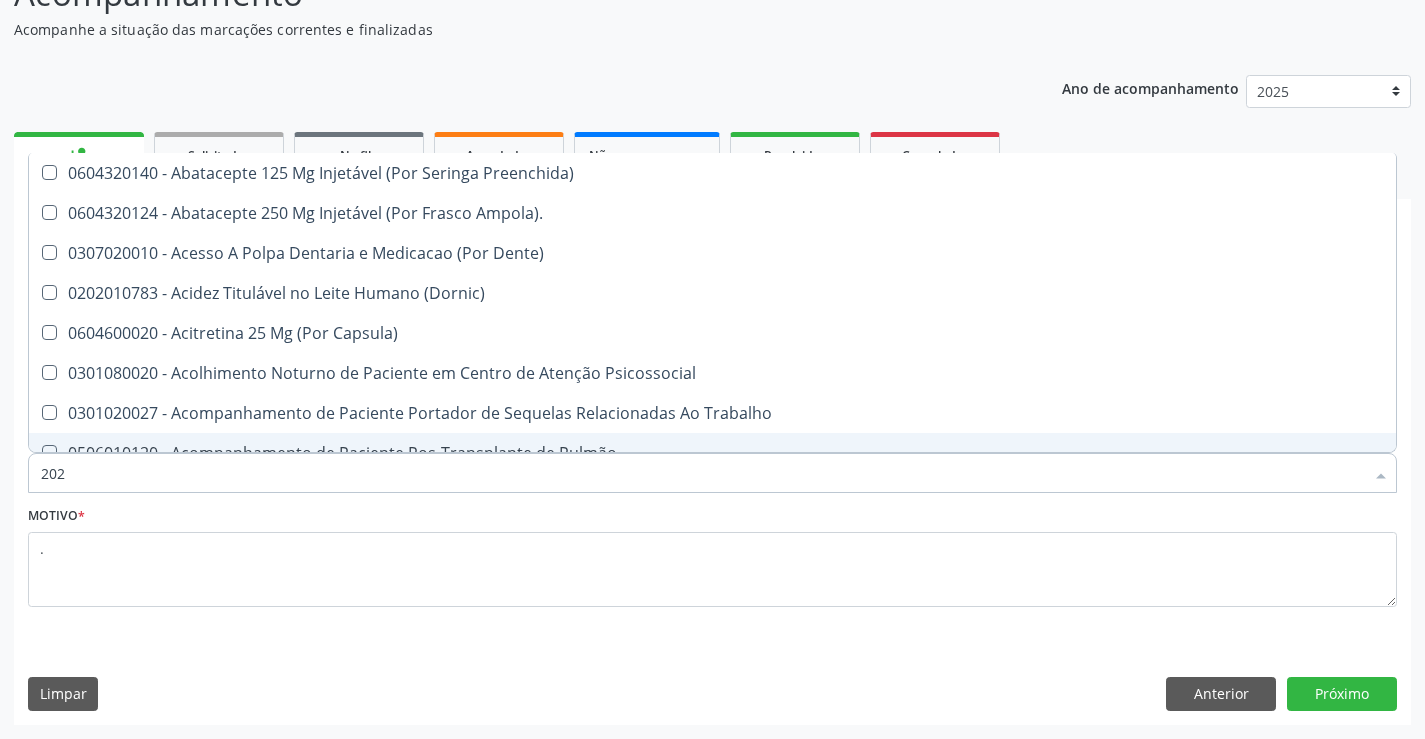 checkbox on "true" 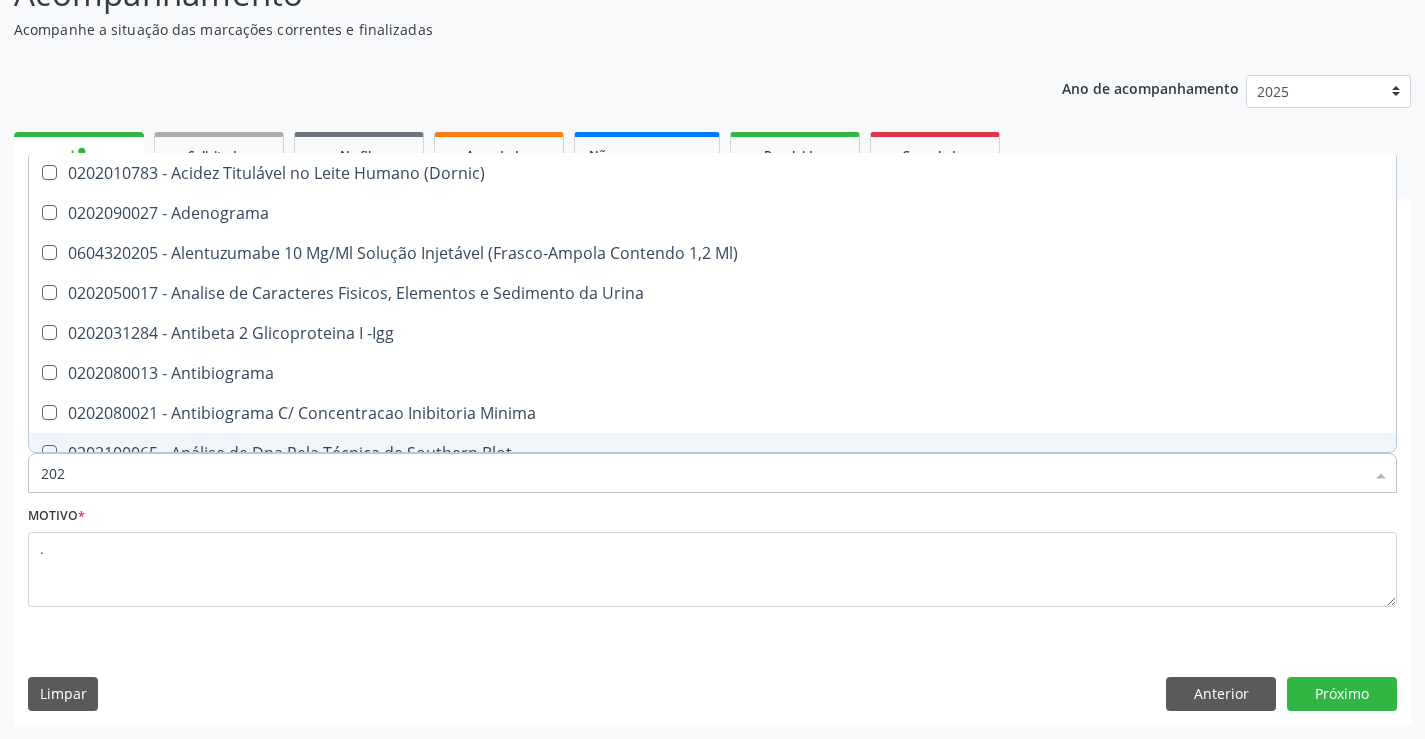 type on "2020" 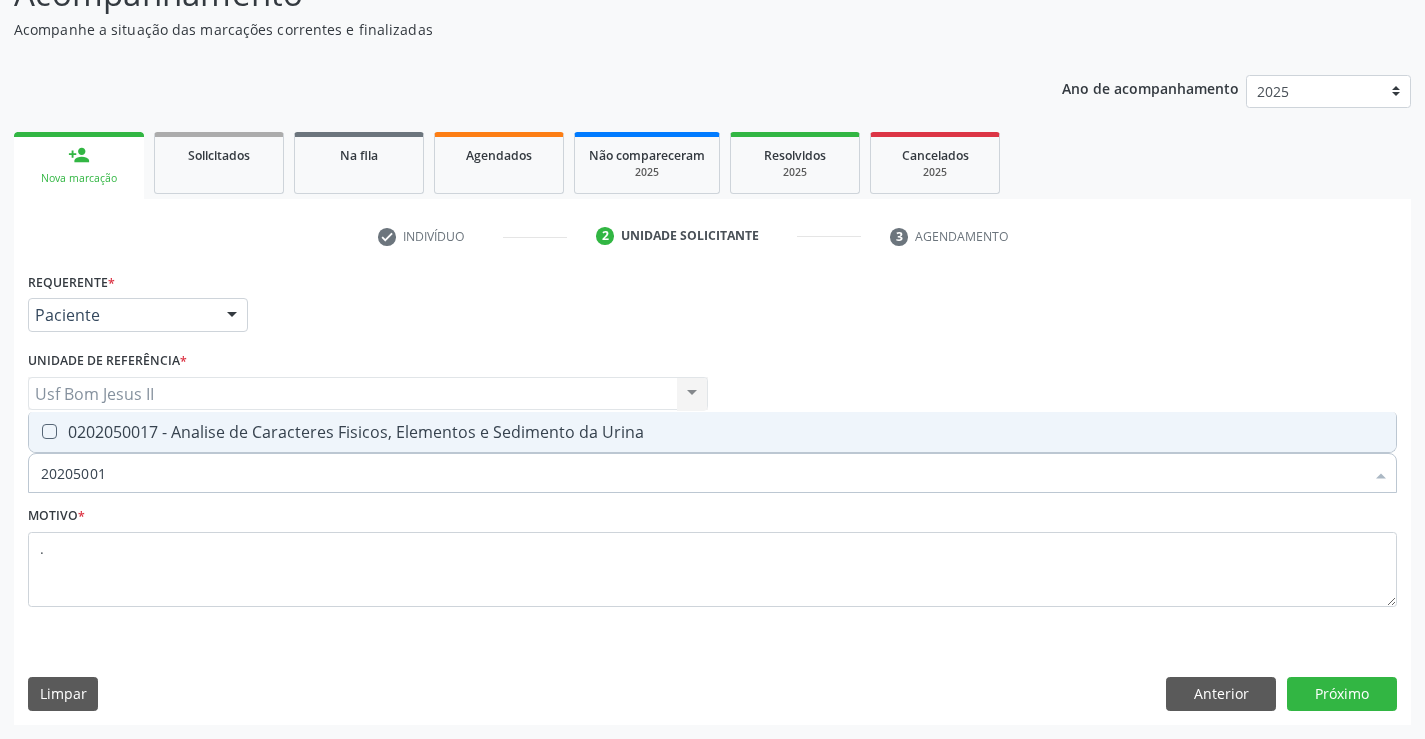 type on "202050017" 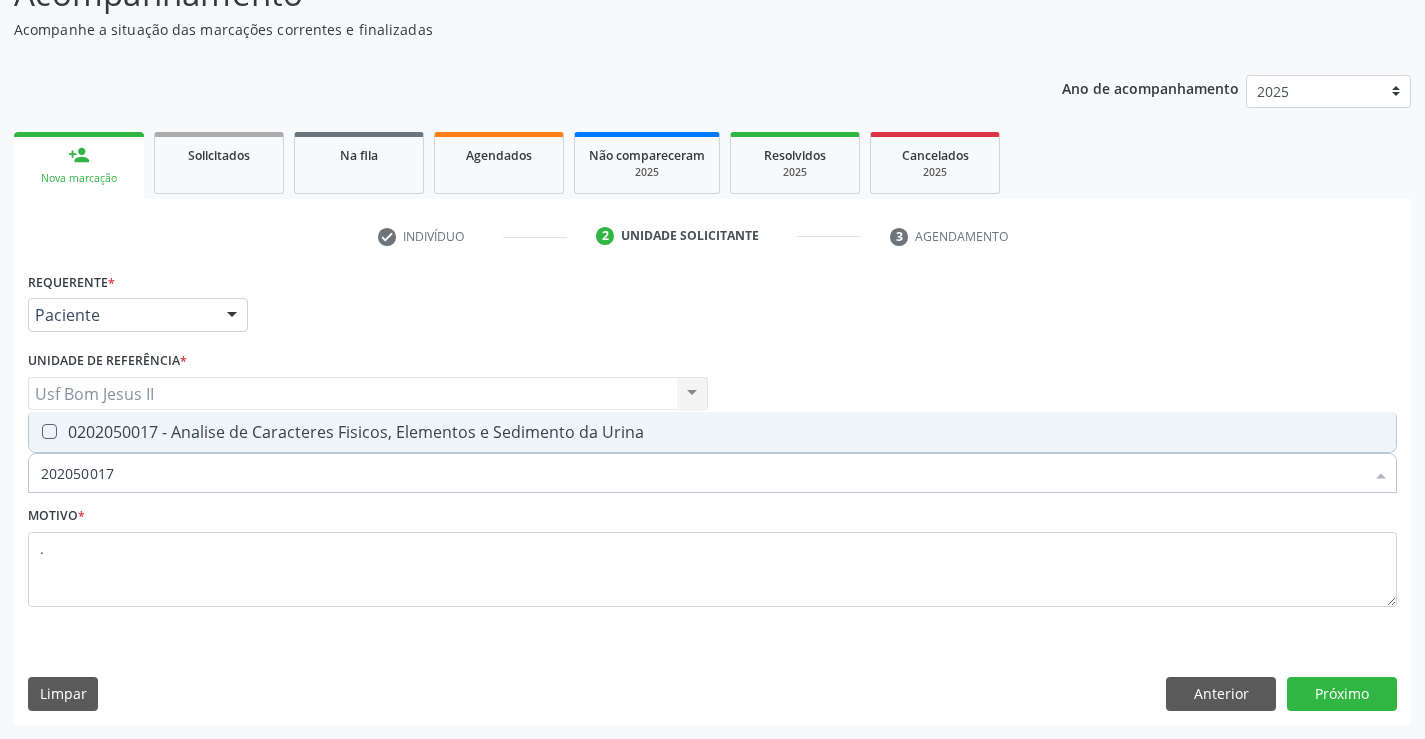 click on "0202050017 - Analise de Caracteres Fisicos, Elementos e Sedimento da Urina" at bounding box center (712, 432) 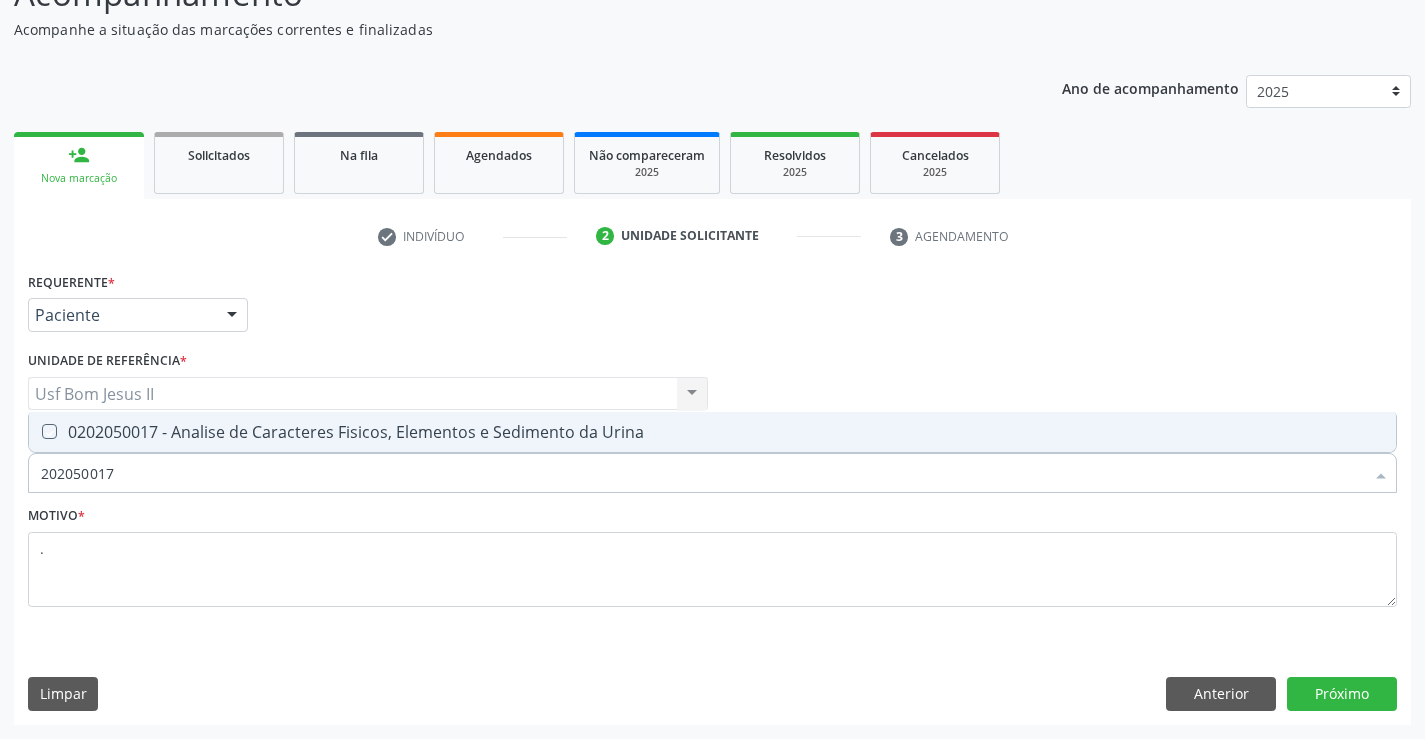 checkbox on "true" 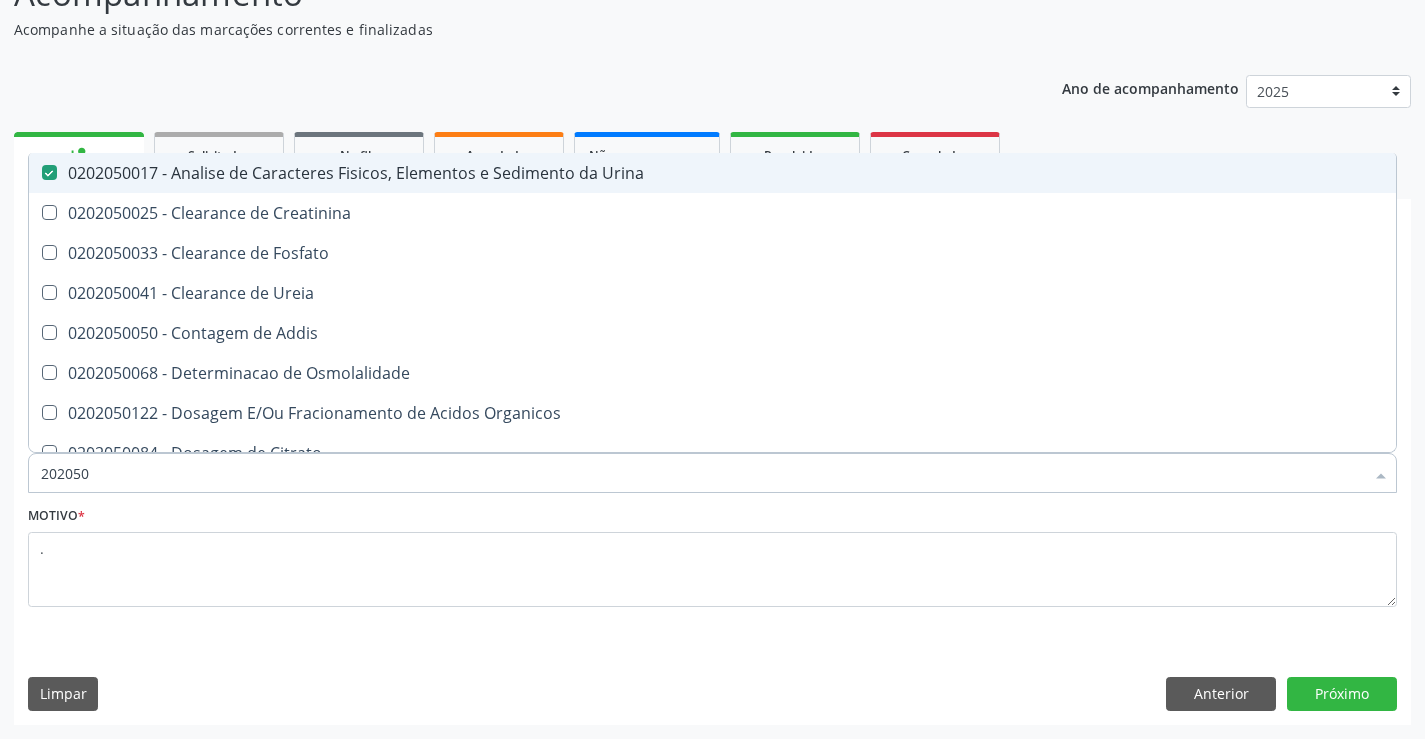type on "20205" 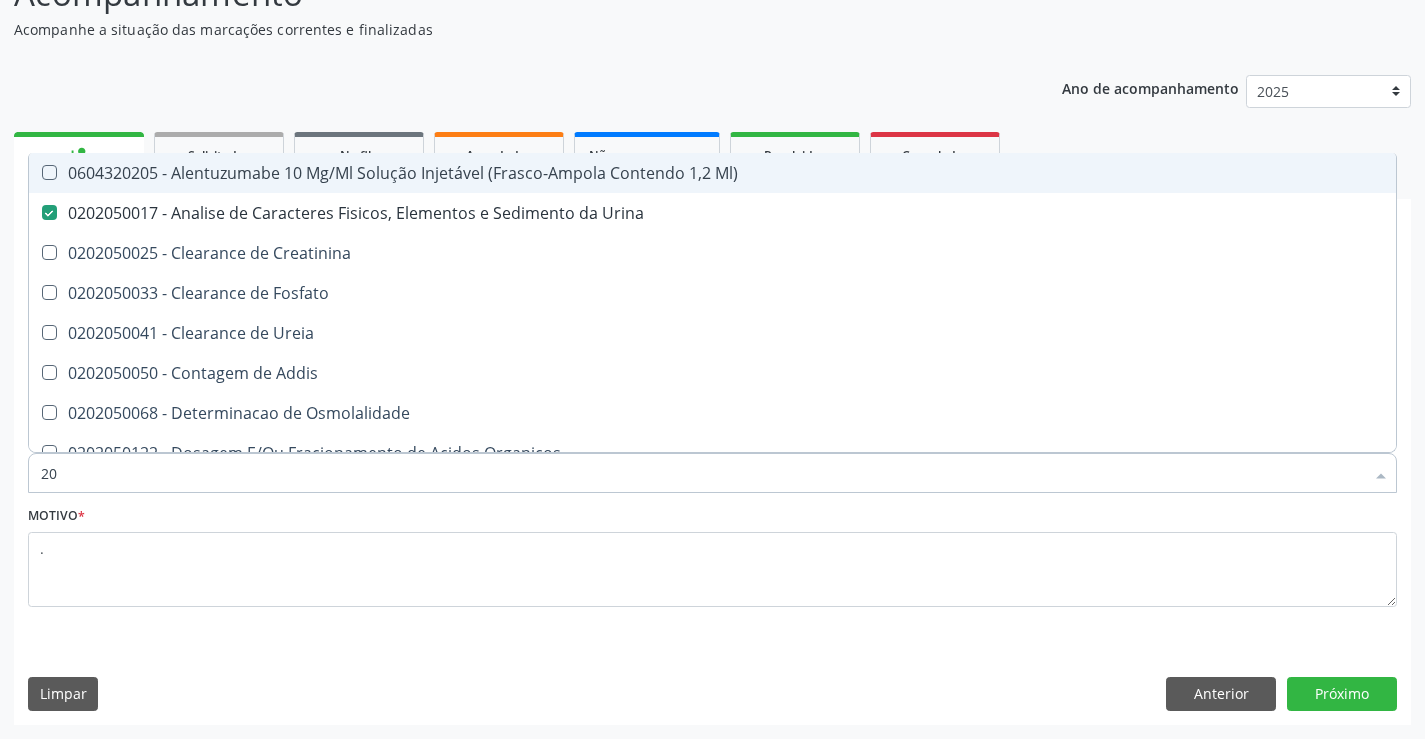 type on "2" 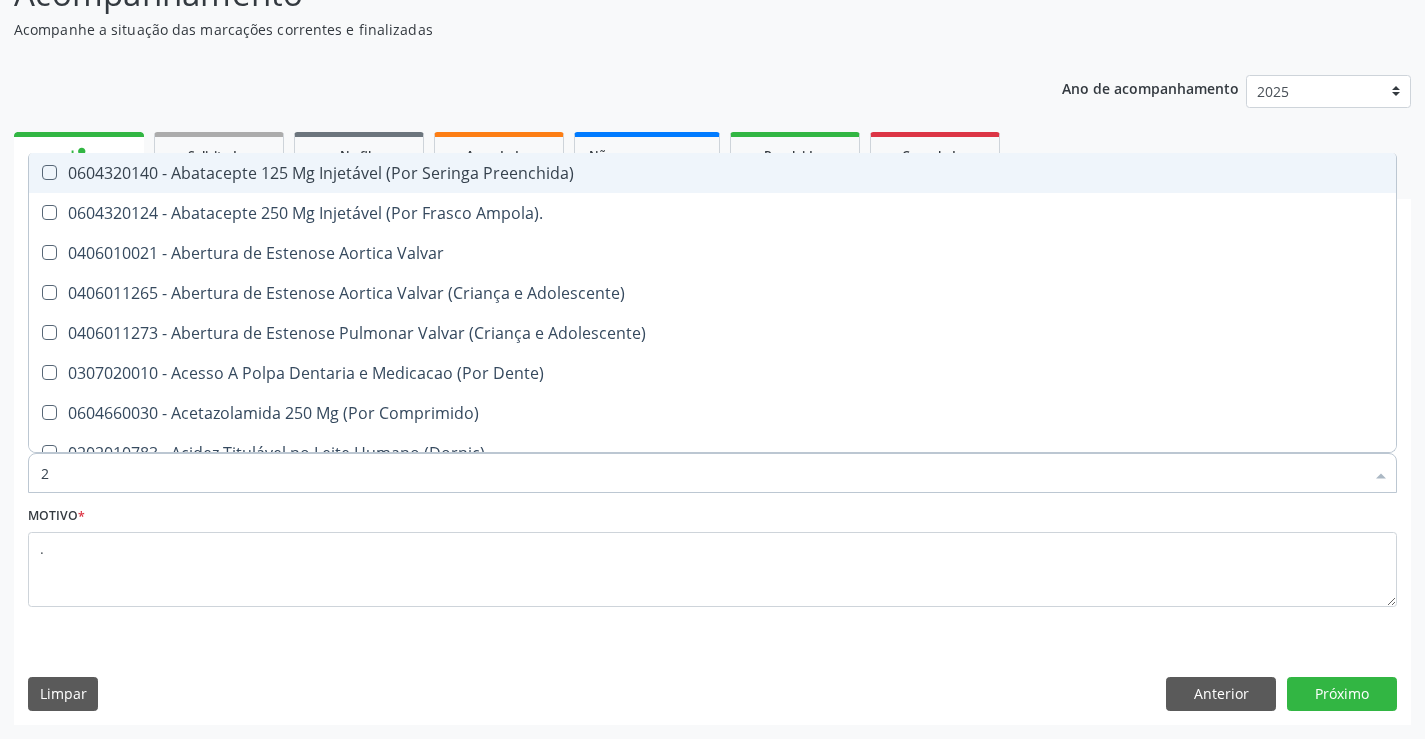type 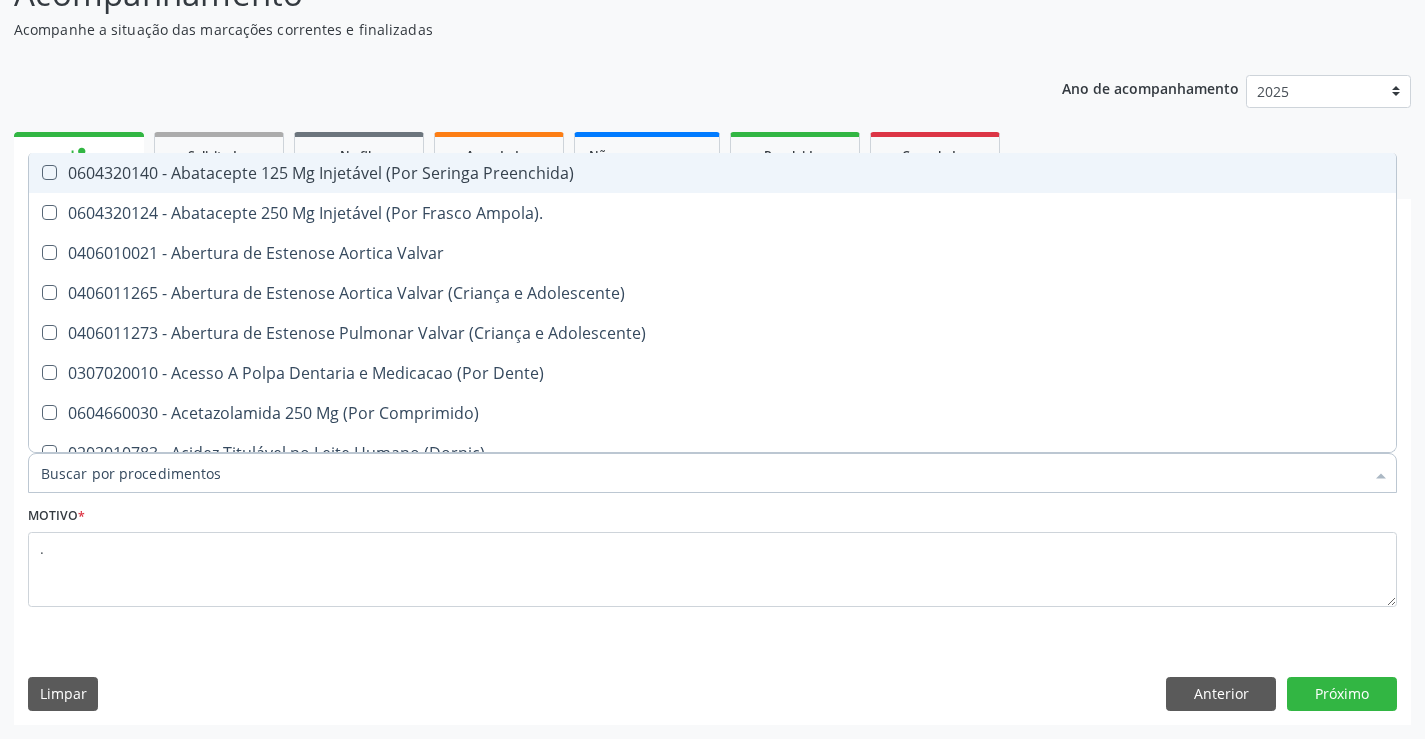 checkbox on "false" 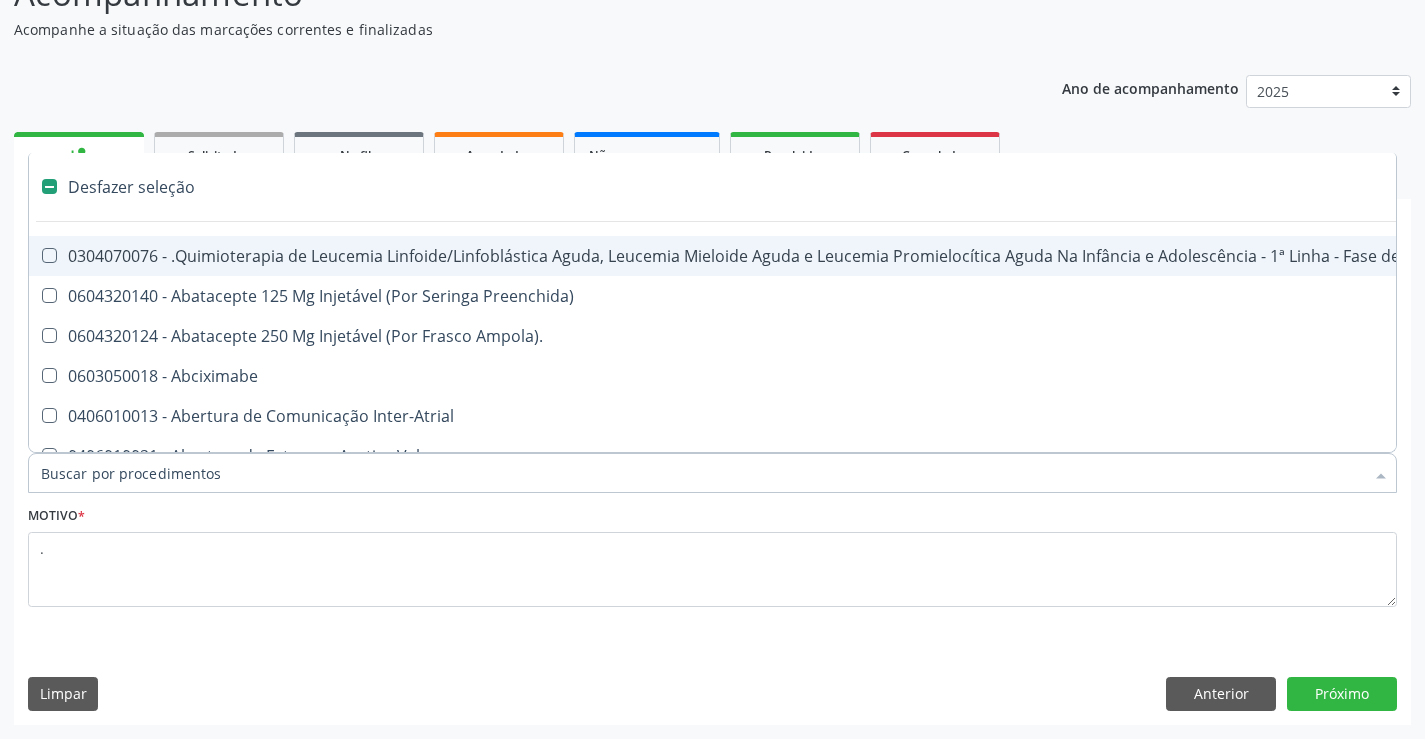 type on "H" 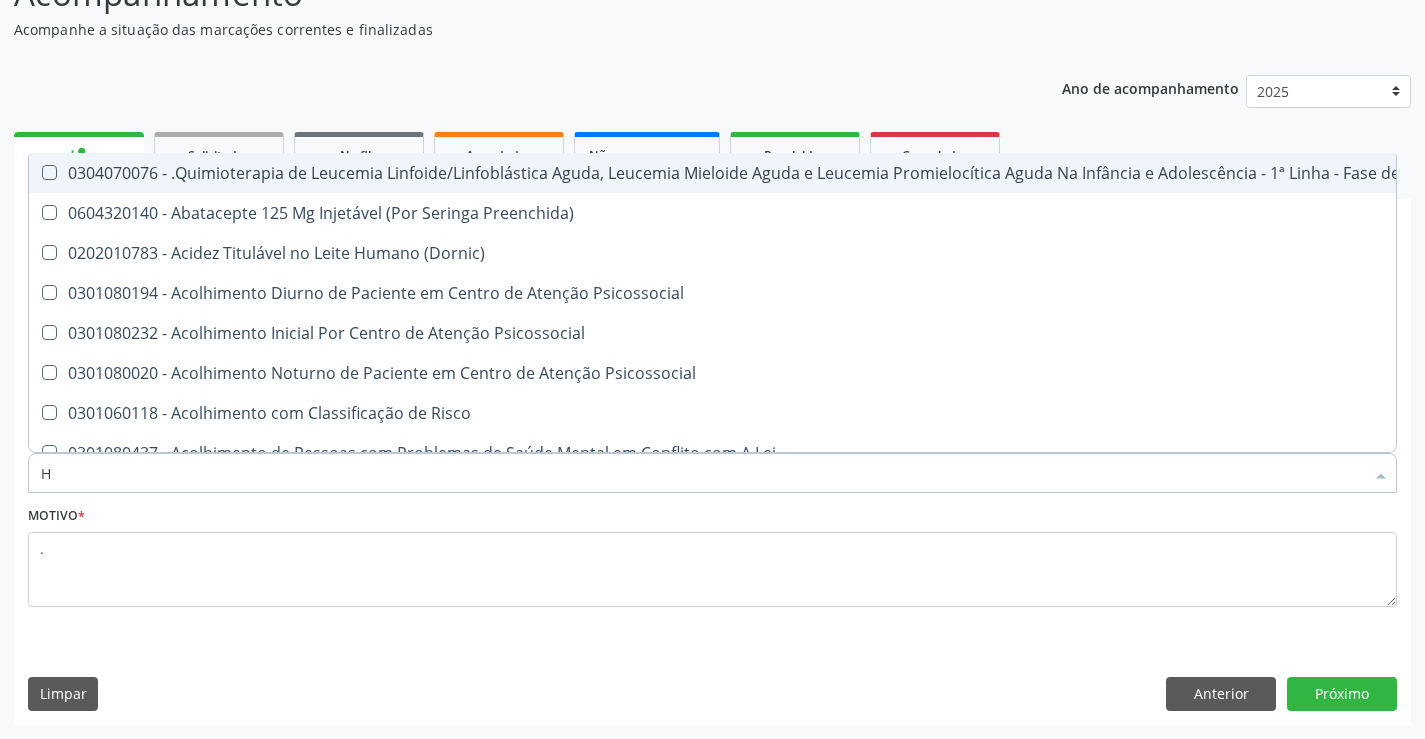 checkbox on "false" 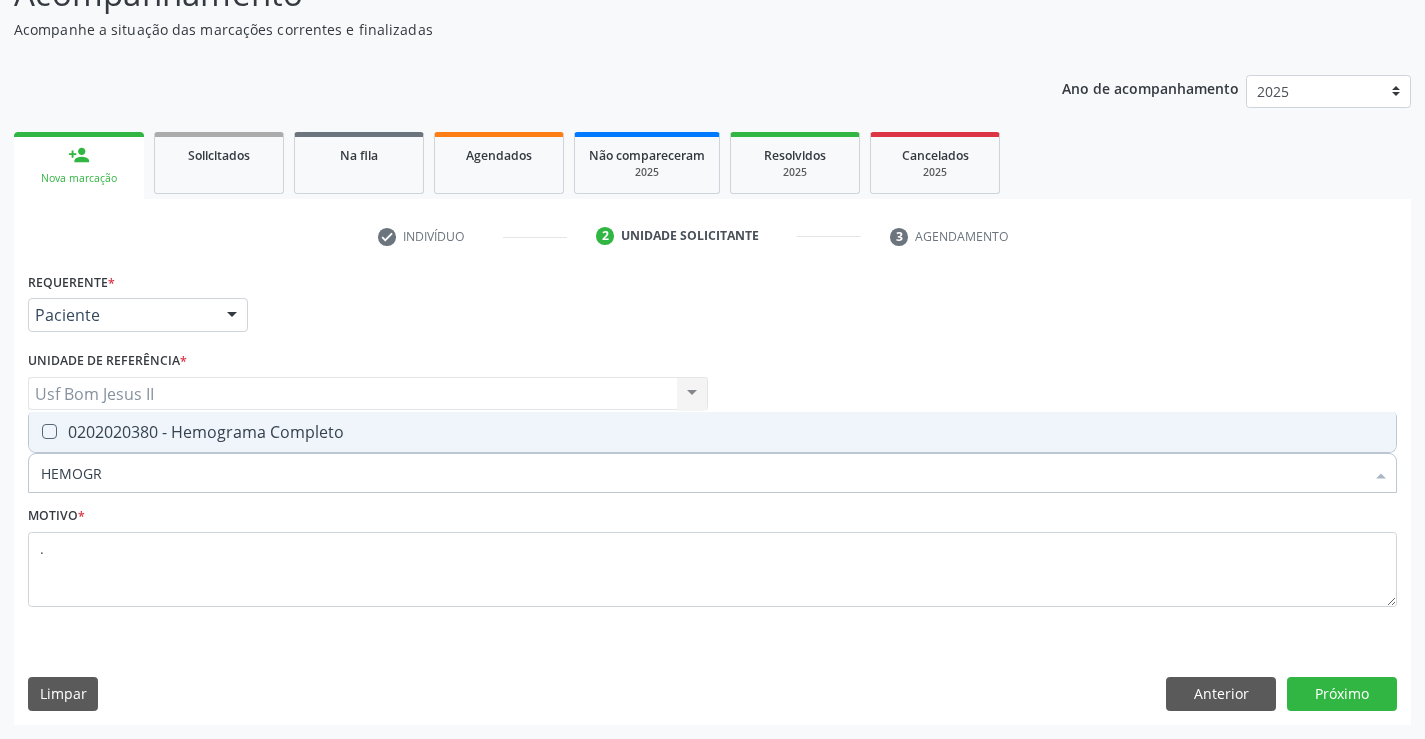 type on "HEMOGRA" 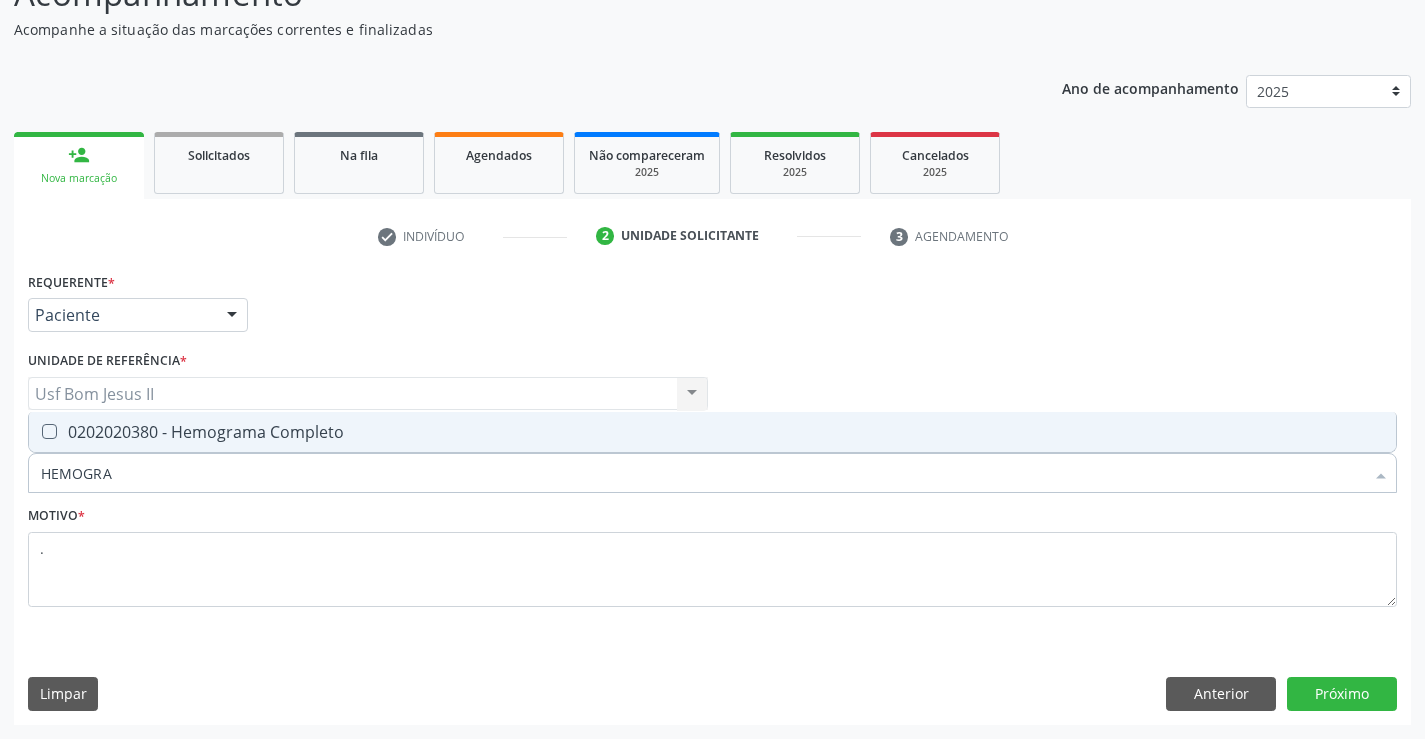click on "0202020380 - Hemograma Completo" at bounding box center (712, 432) 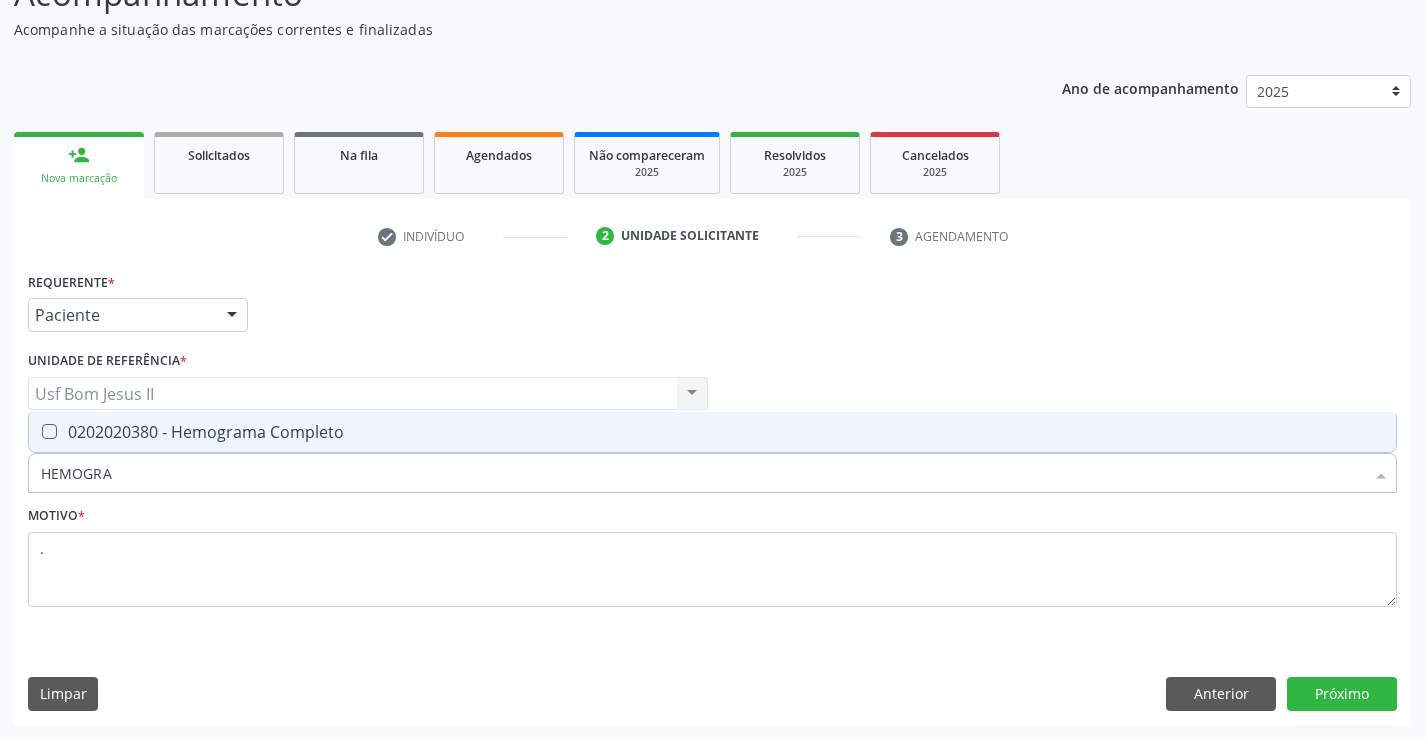 checkbox on "true" 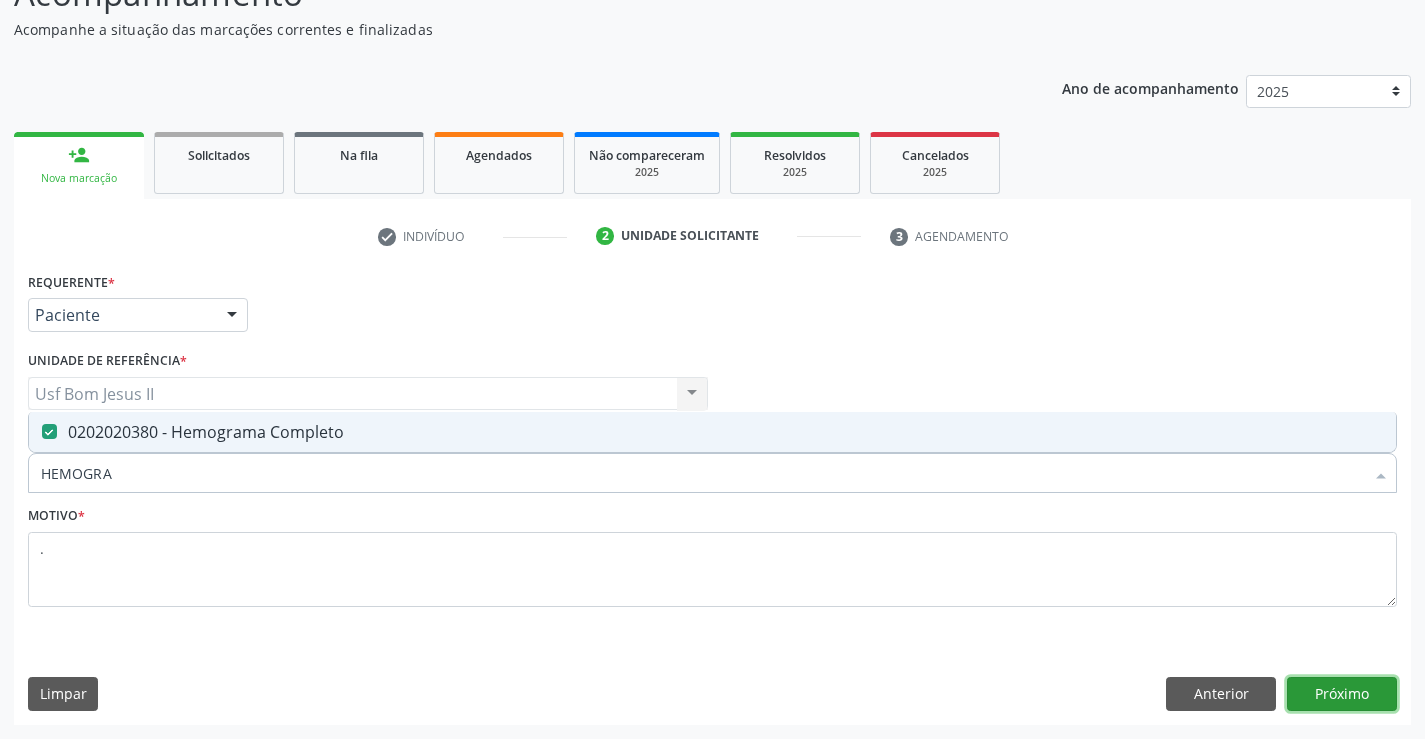 click on "Próximo" at bounding box center [1342, 694] 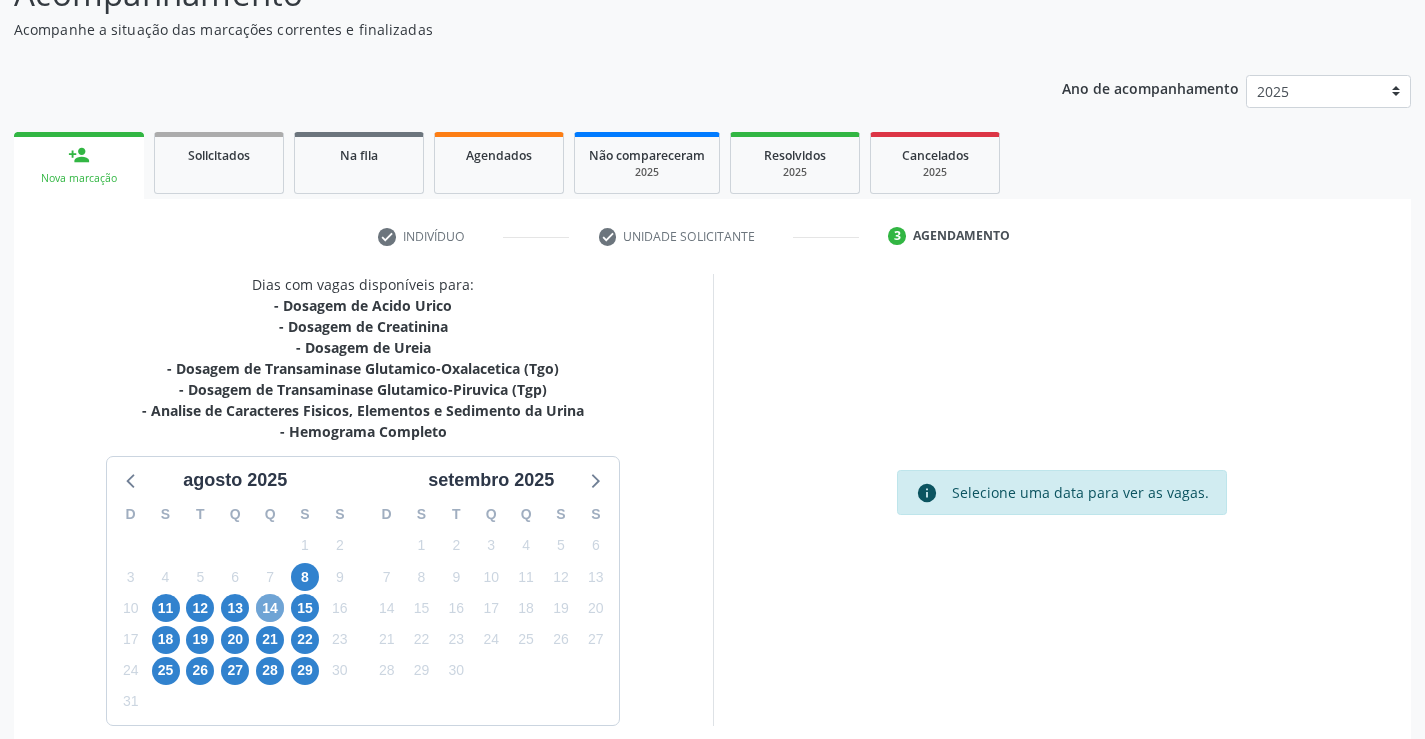 click on "14" at bounding box center (270, 608) 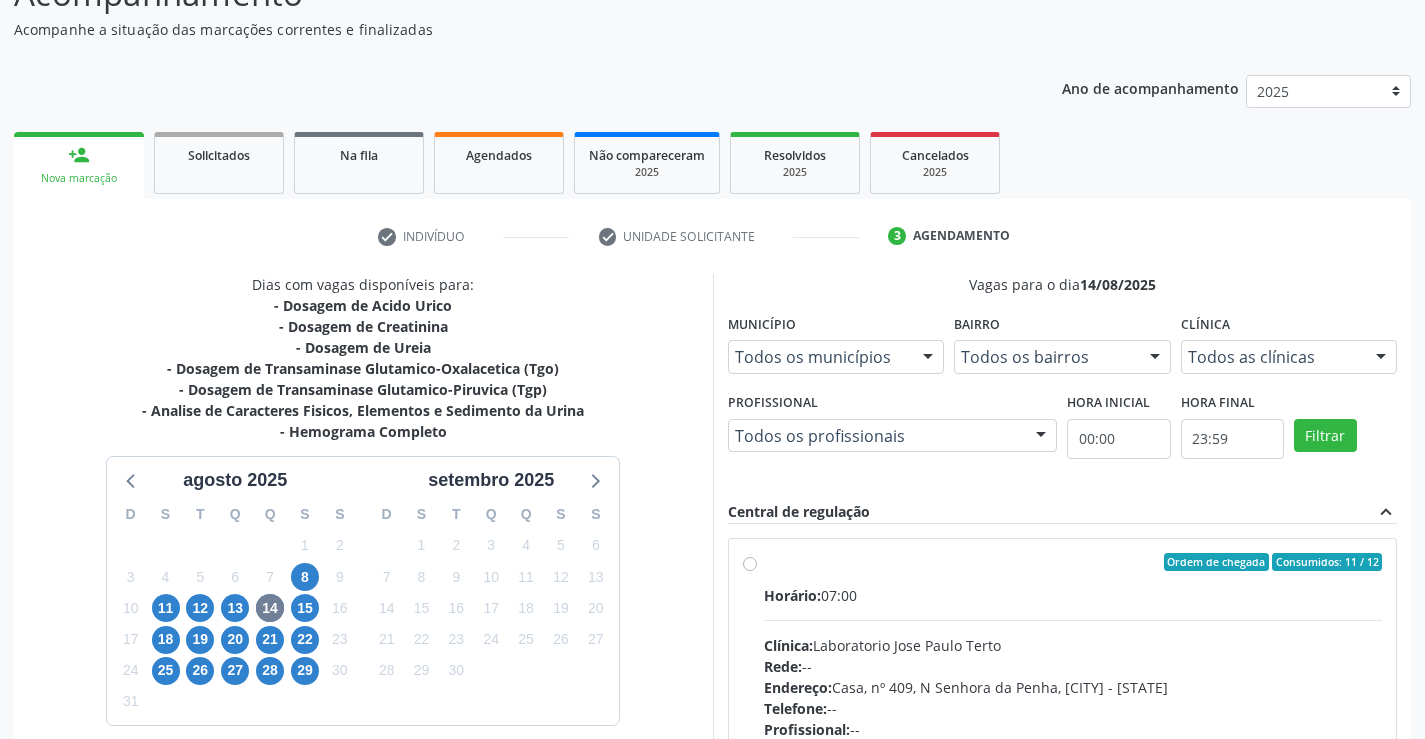 click on "Horário:   07:00" at bounding box center (1073, 595) 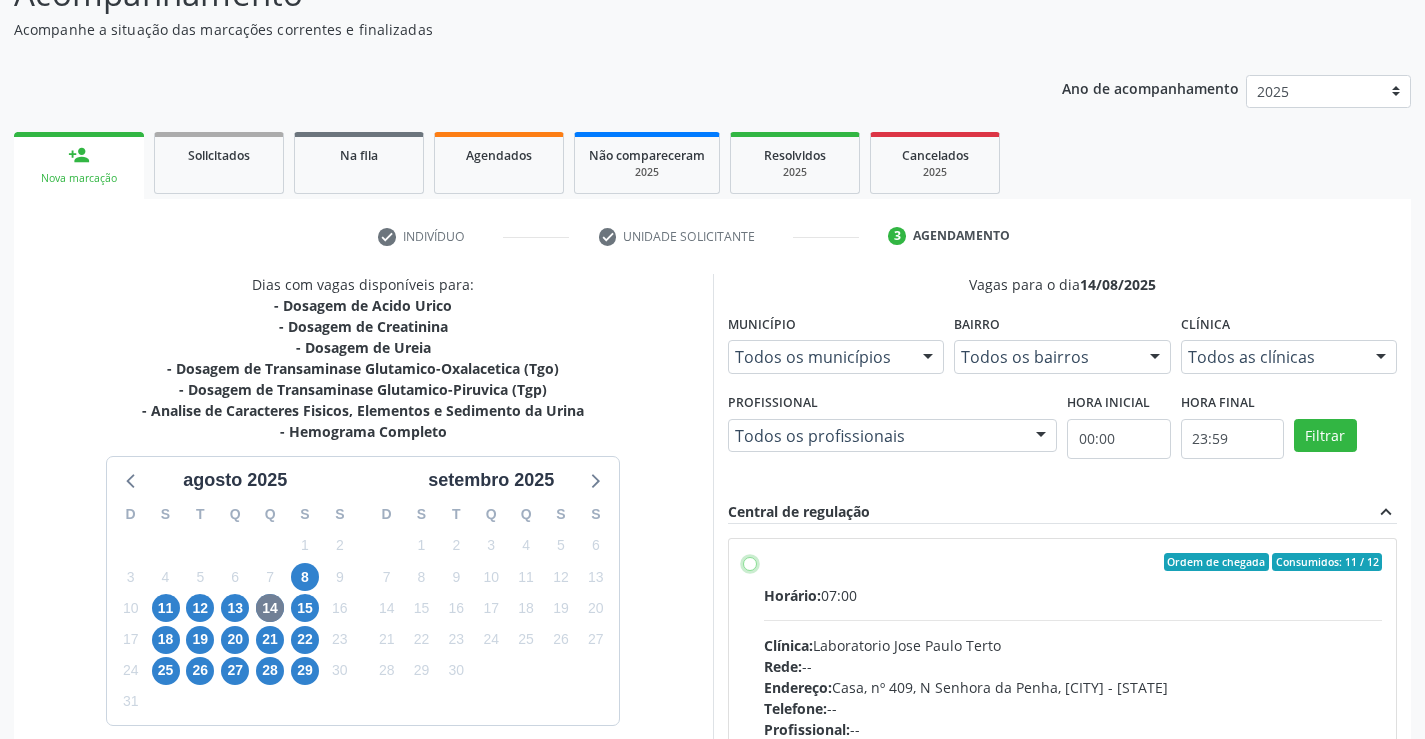 radio on "true" 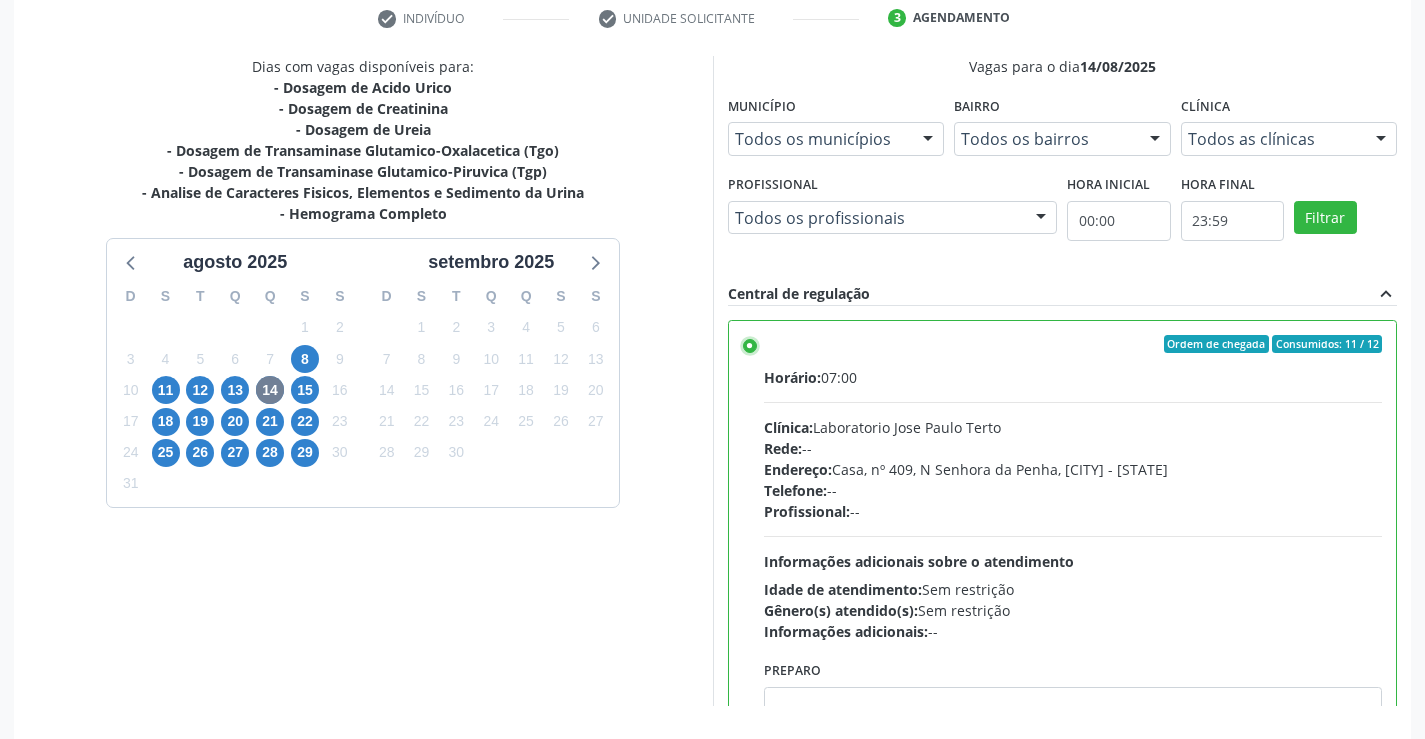scroll, scrollTop: 456, scrollLeft: 0, axis: vertical 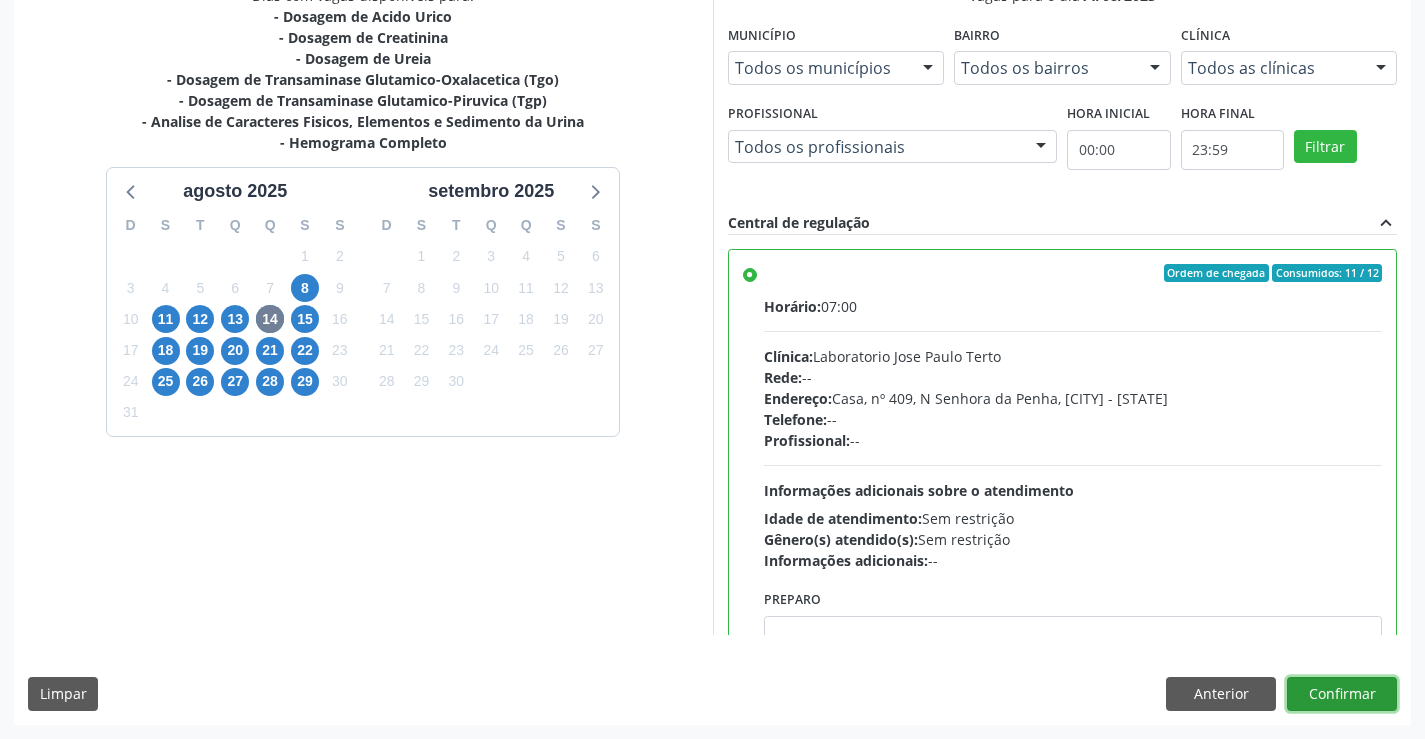 click on "Confirmar" at bounding box center (1342, 694) 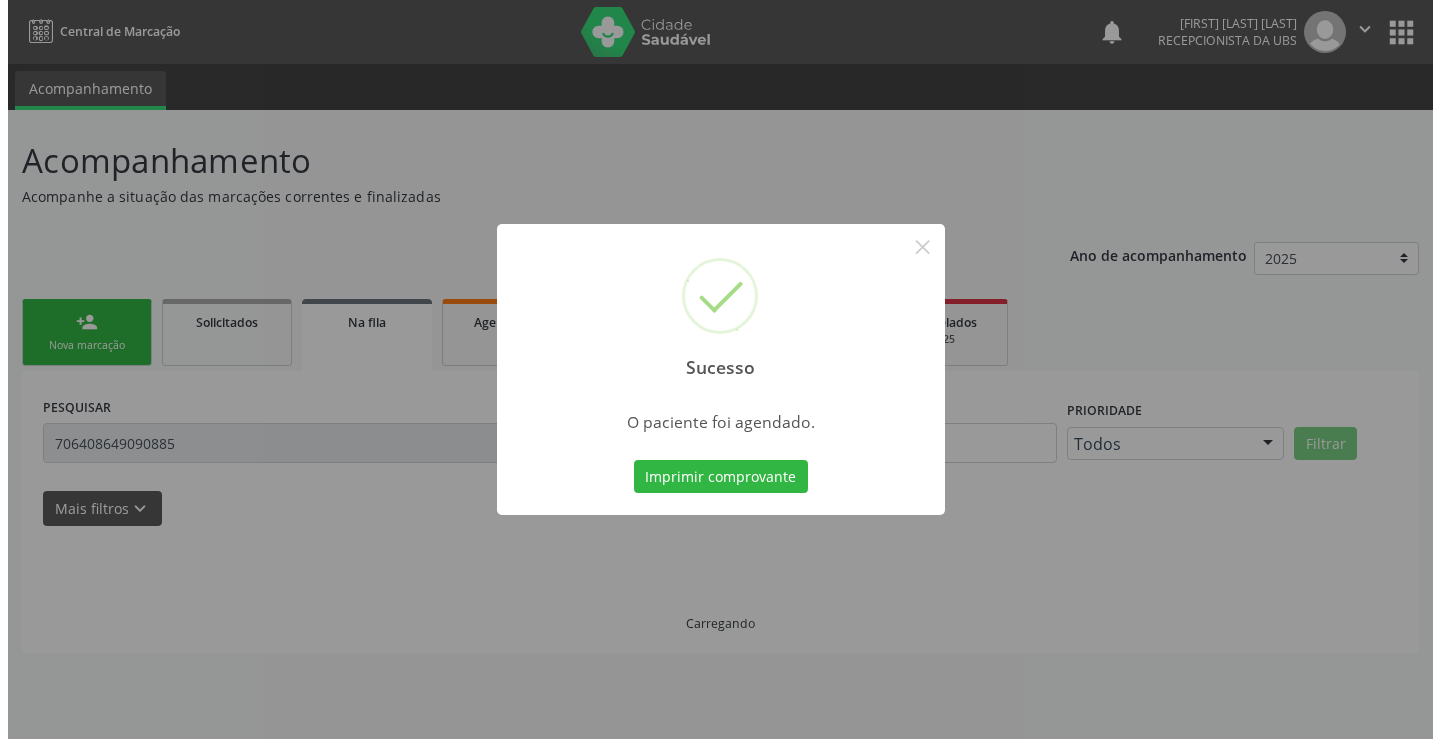 scroll, scrollTop: 0, scrollLeft: 0, axis: both 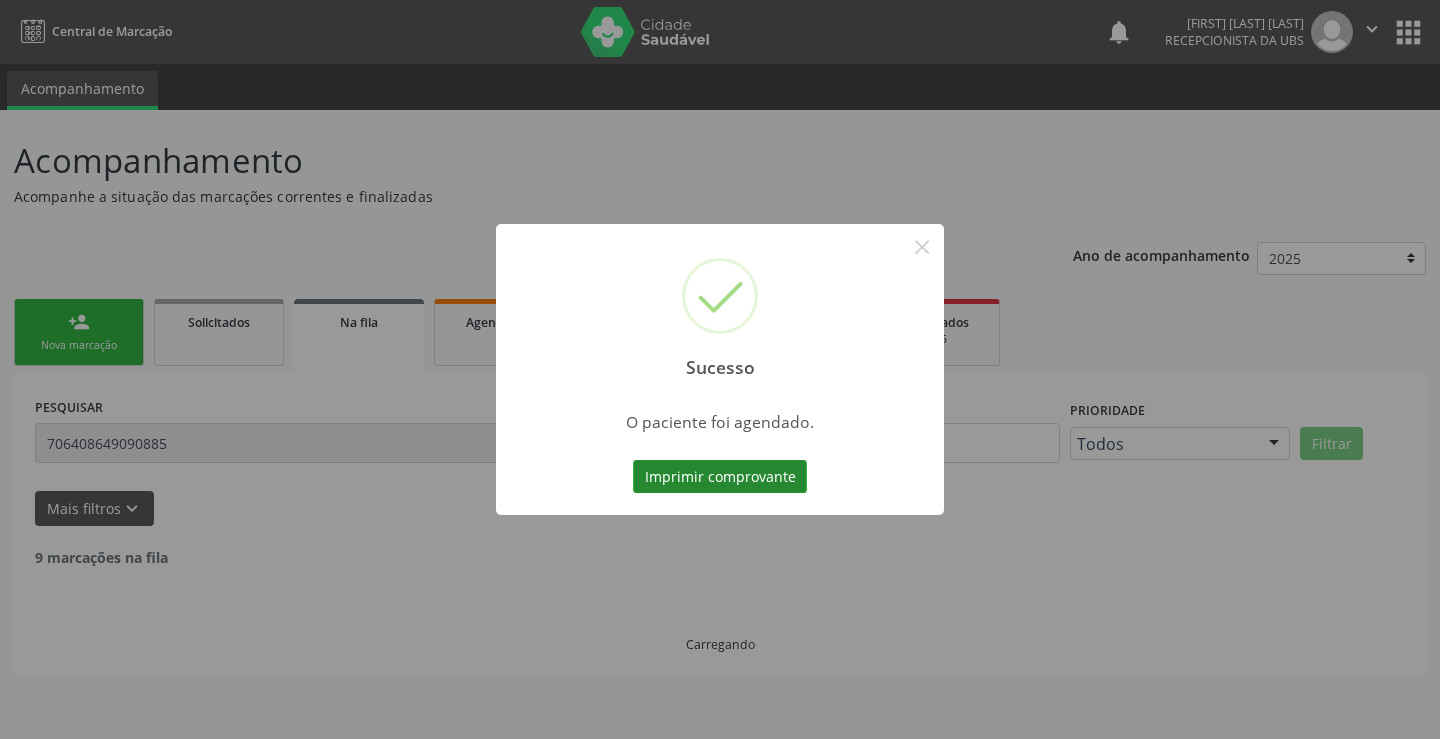 click on "Imprimir comprovante" at bounding box center (720, 477) 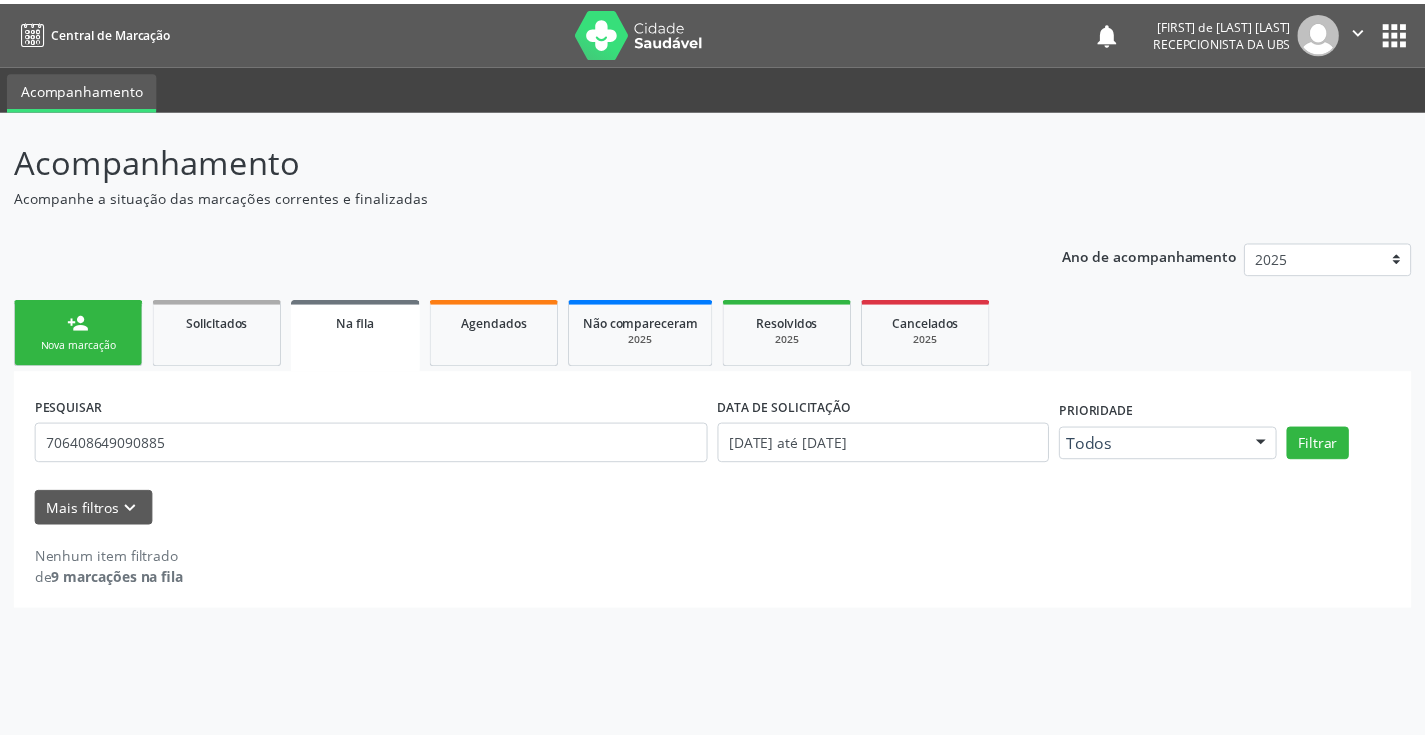 scroll, scrollTop: 0, scrollLeft: 0, axis: both 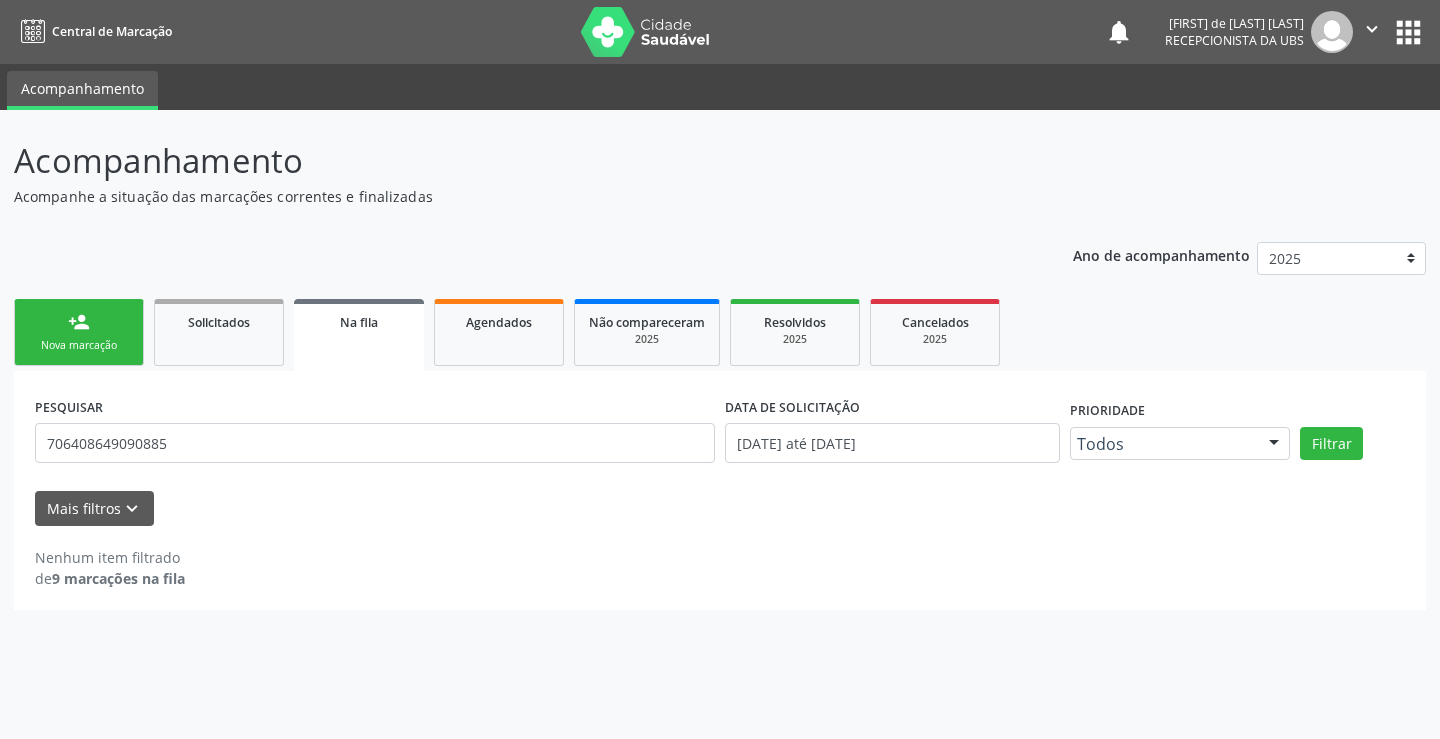 click on "Nova marcação" at bounding box center [79, 345] 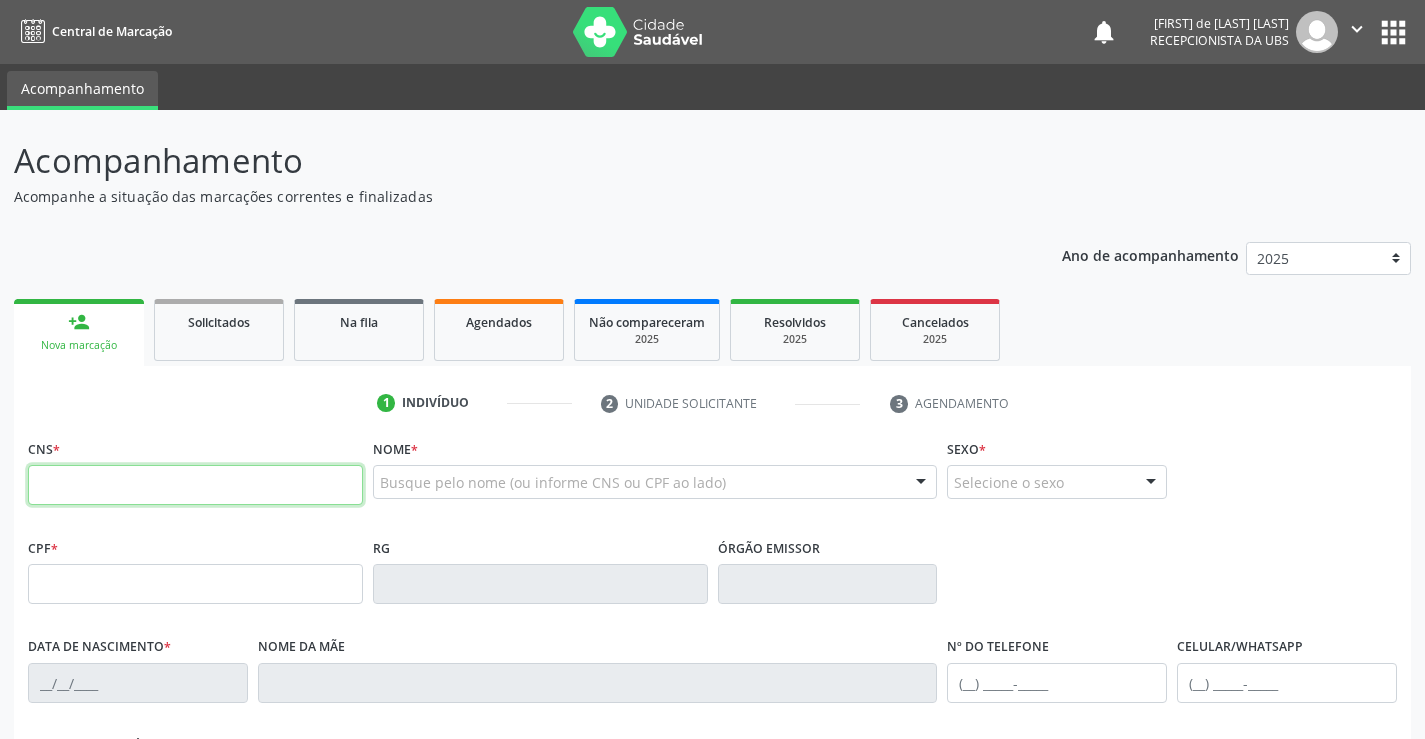 click at bounding box center (195, 485) 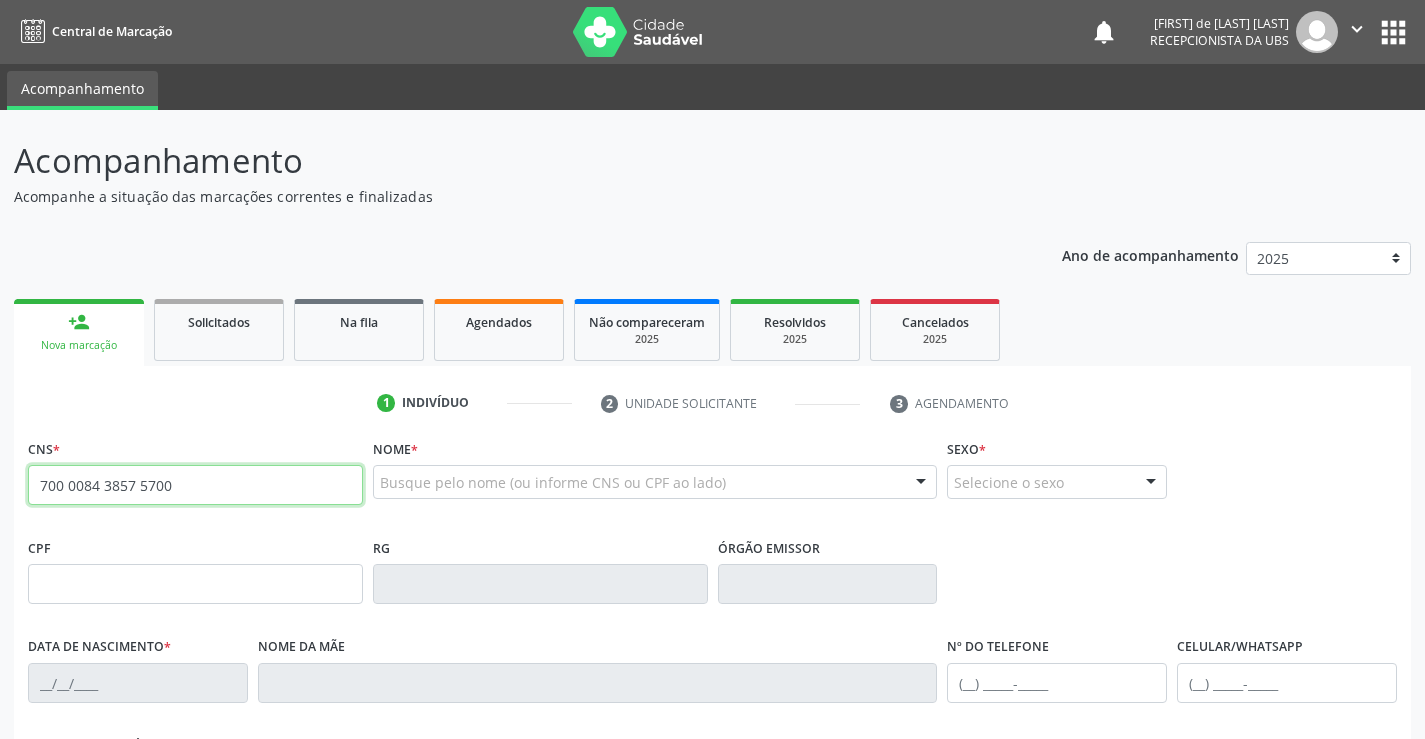 type on "700 0084 3857 5700" 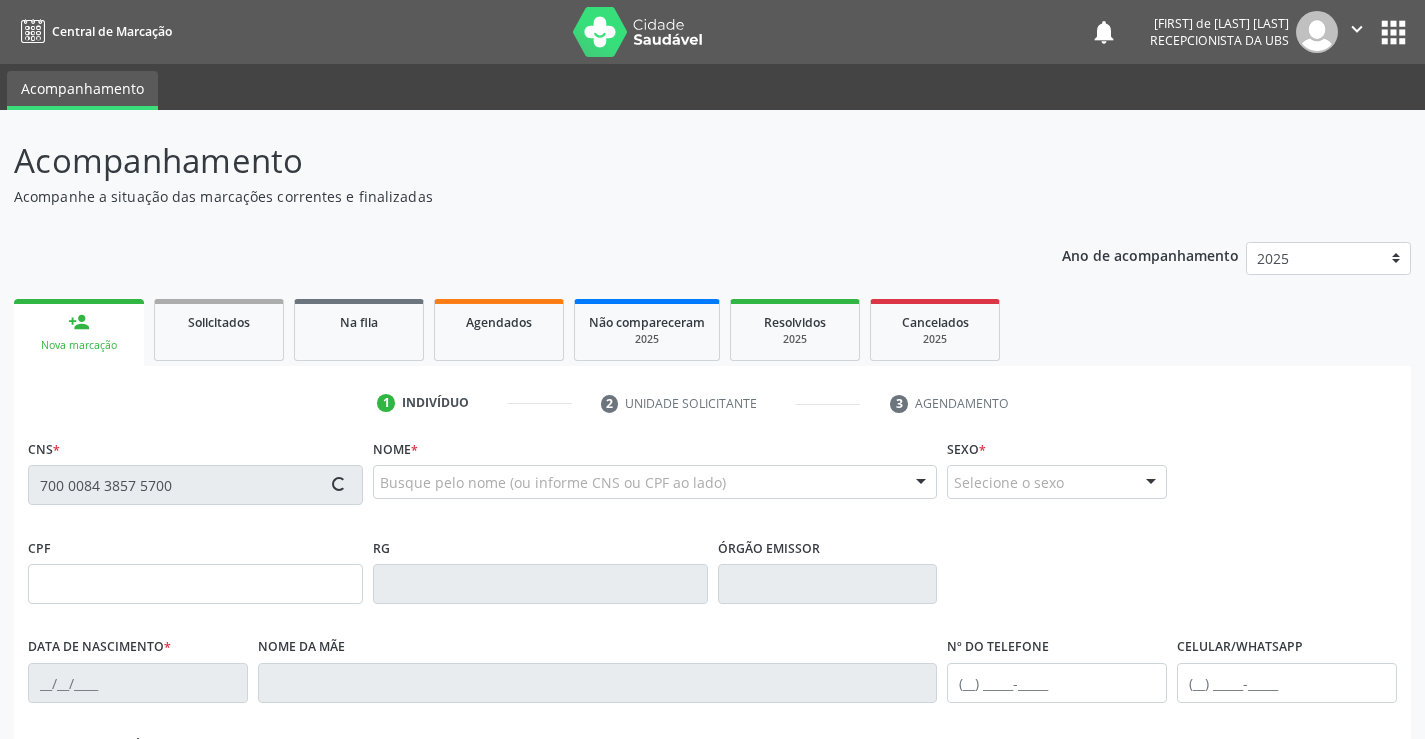 type on "[SSN]" 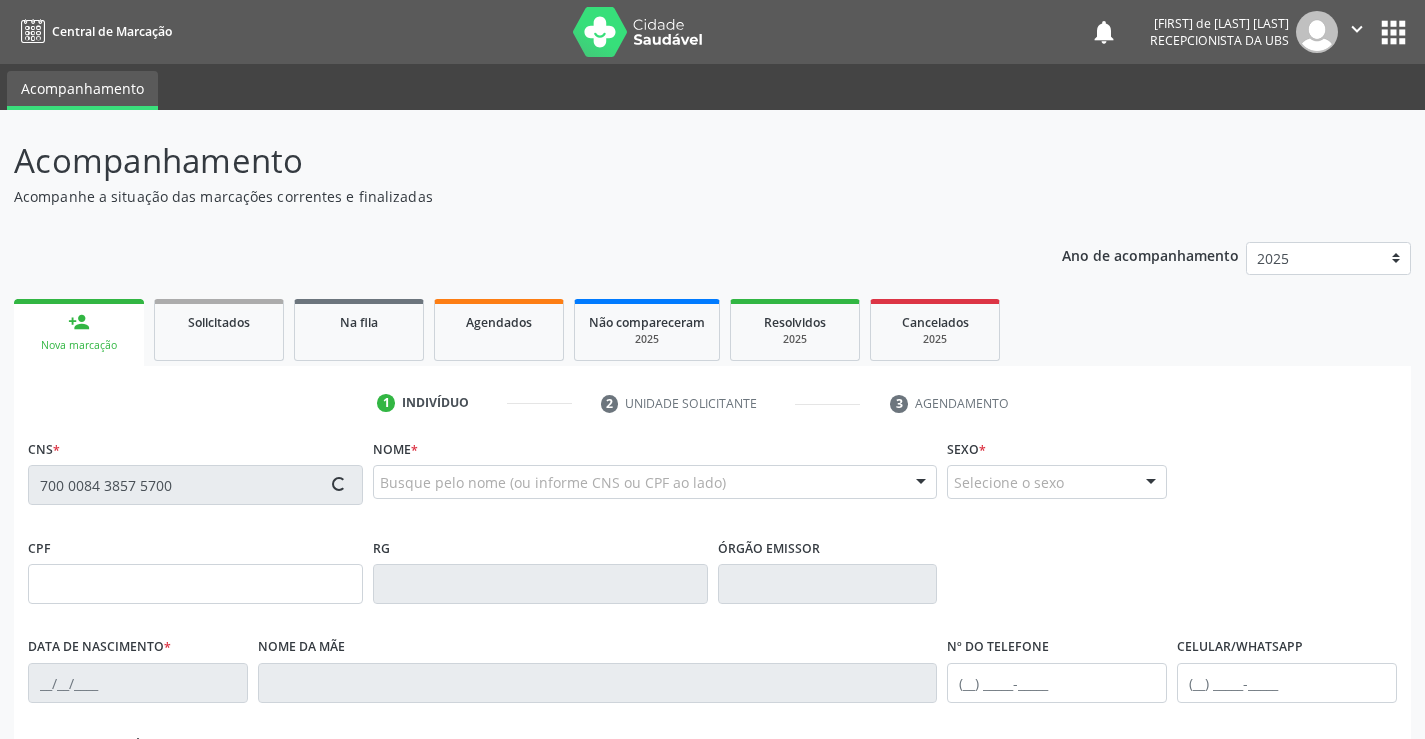 type on "[DATE]" 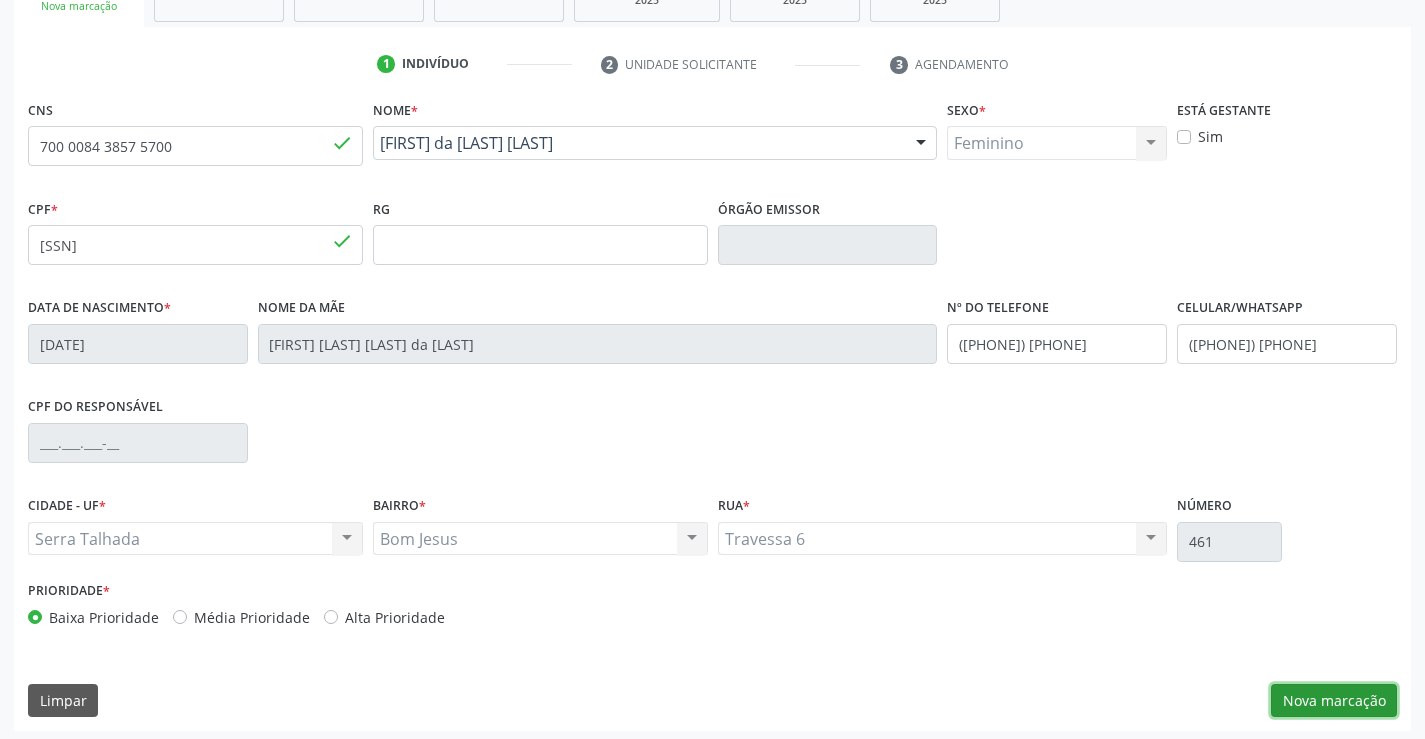 click on "Nova marcação" at bounding box center (1334, 701) 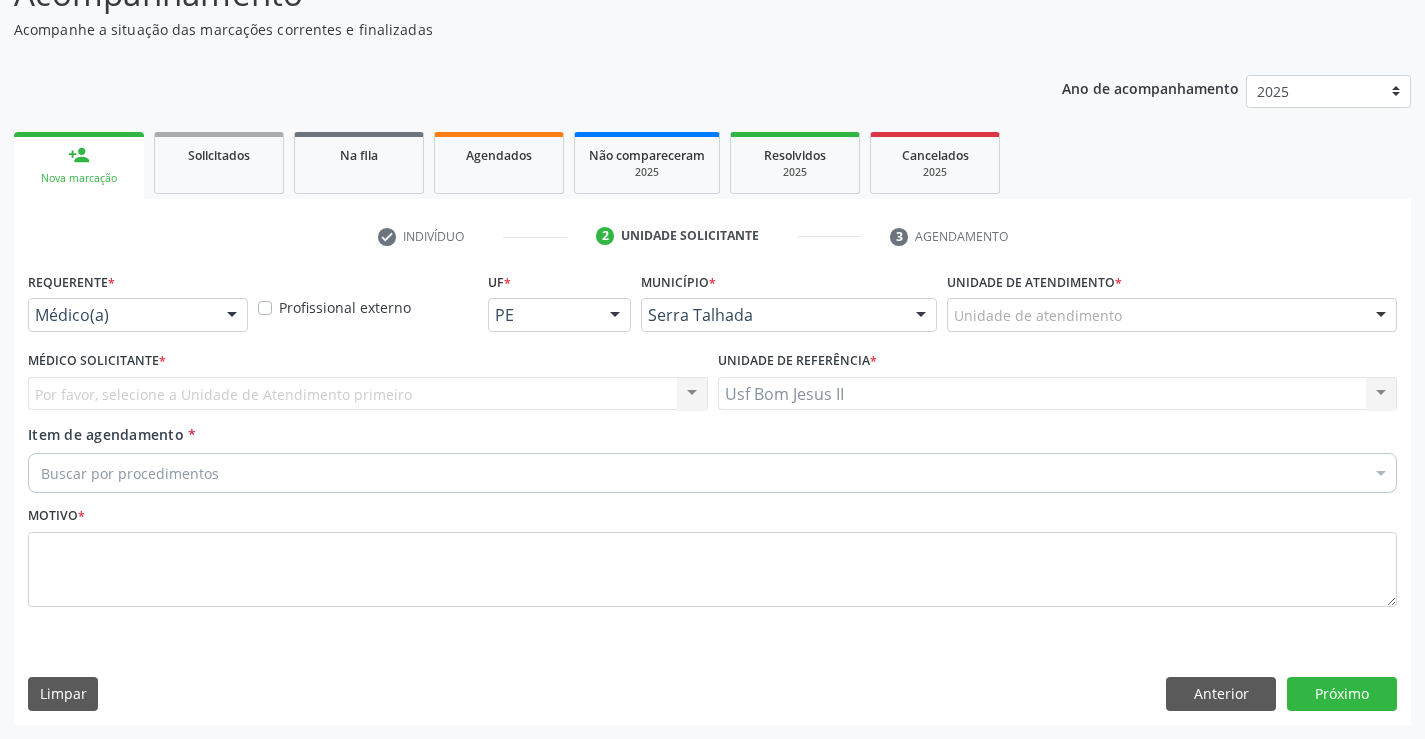 scroll, scrollTop: 167, scrollLeft: 0, axis: vertical 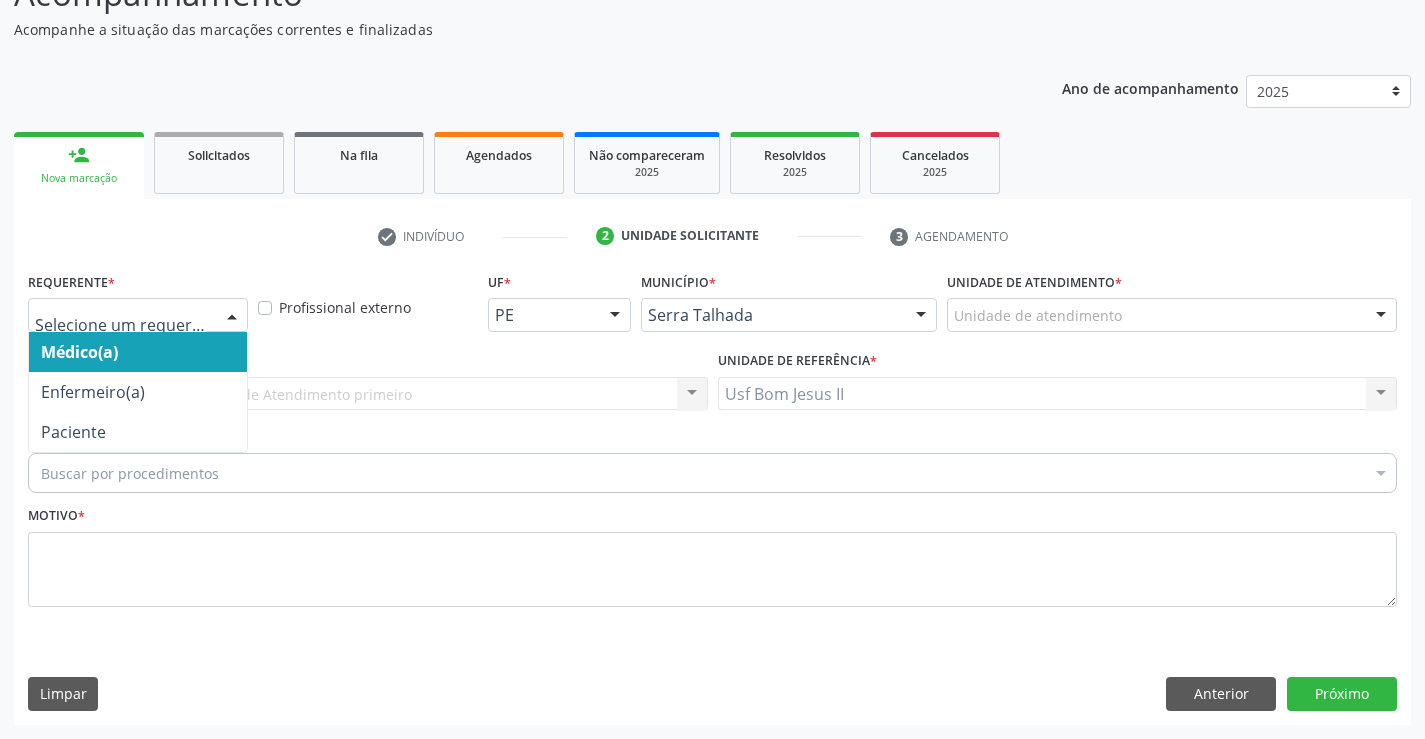 click at bounding box center (232, 316) 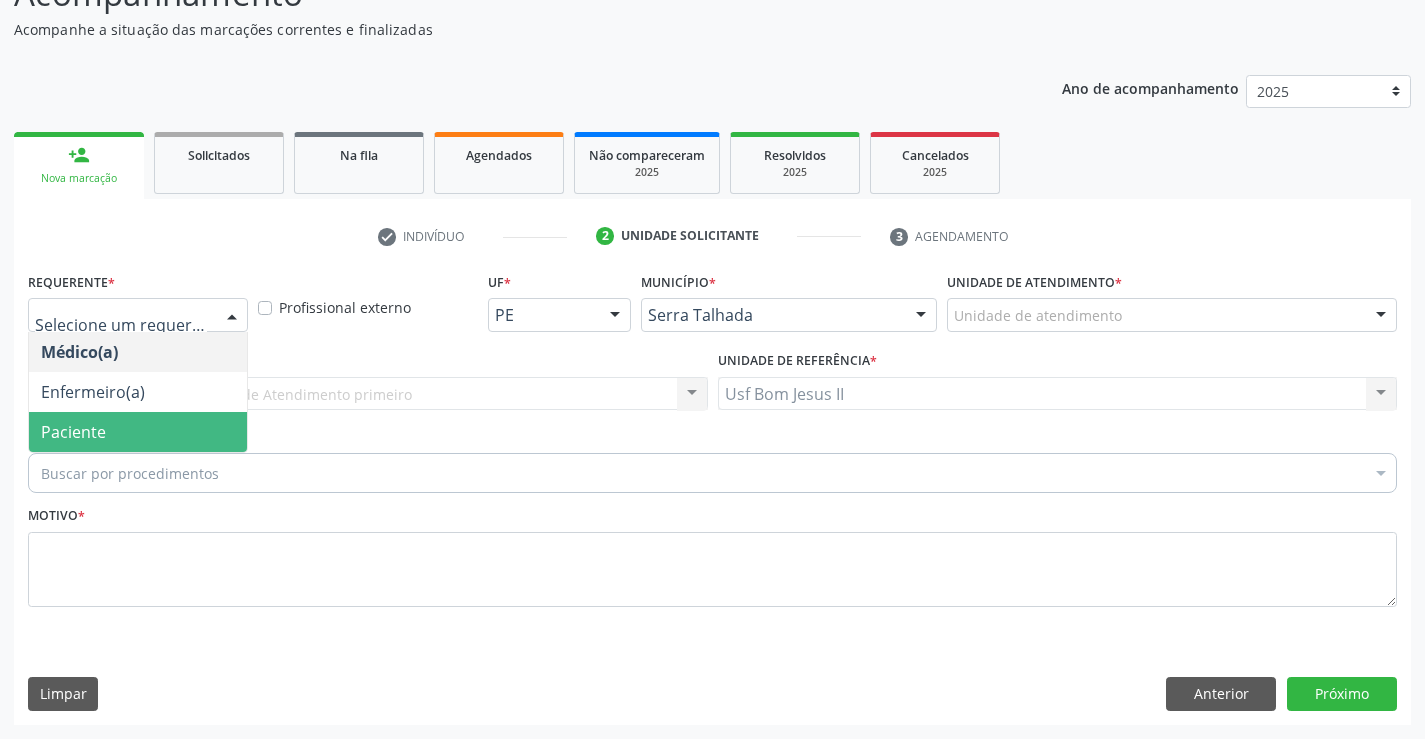 click on "Paciente" at bounding box center (138, 432) 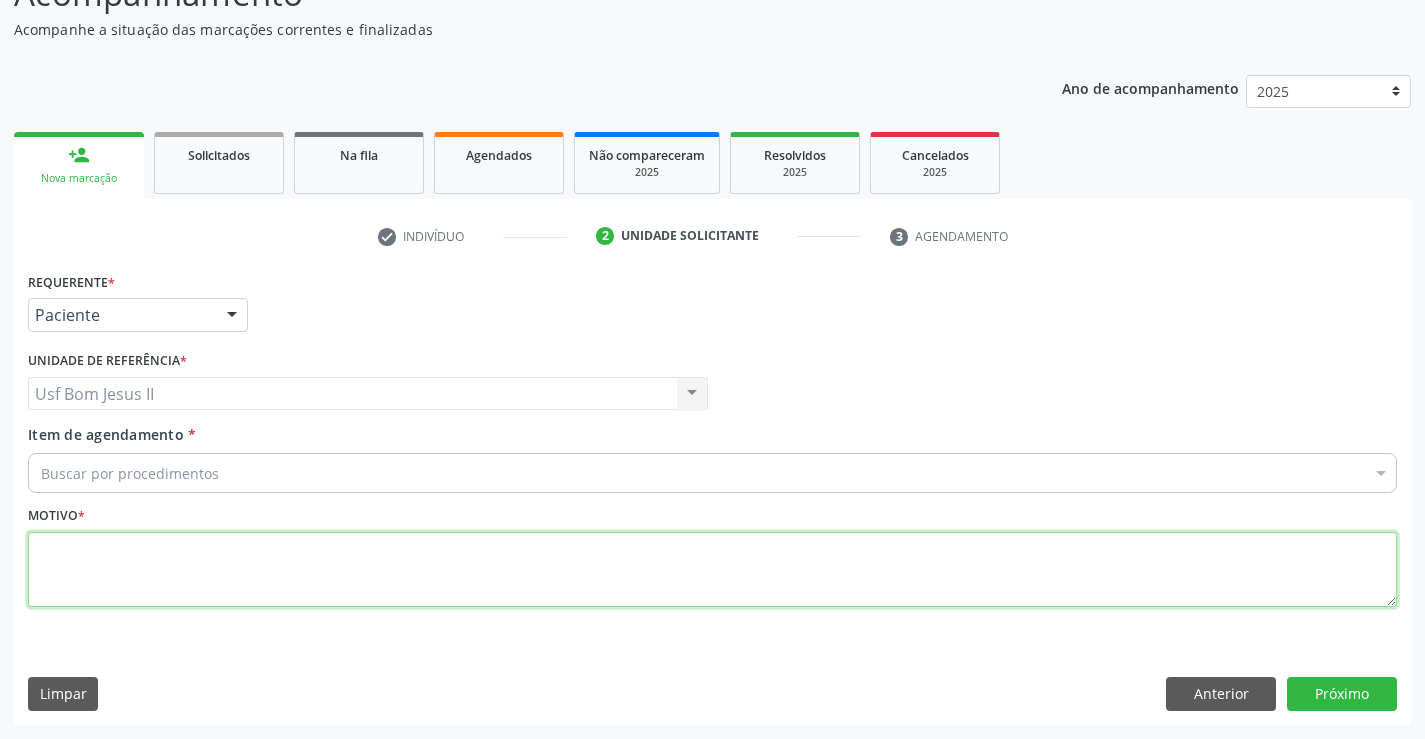 click at bounding box center [712, 570] 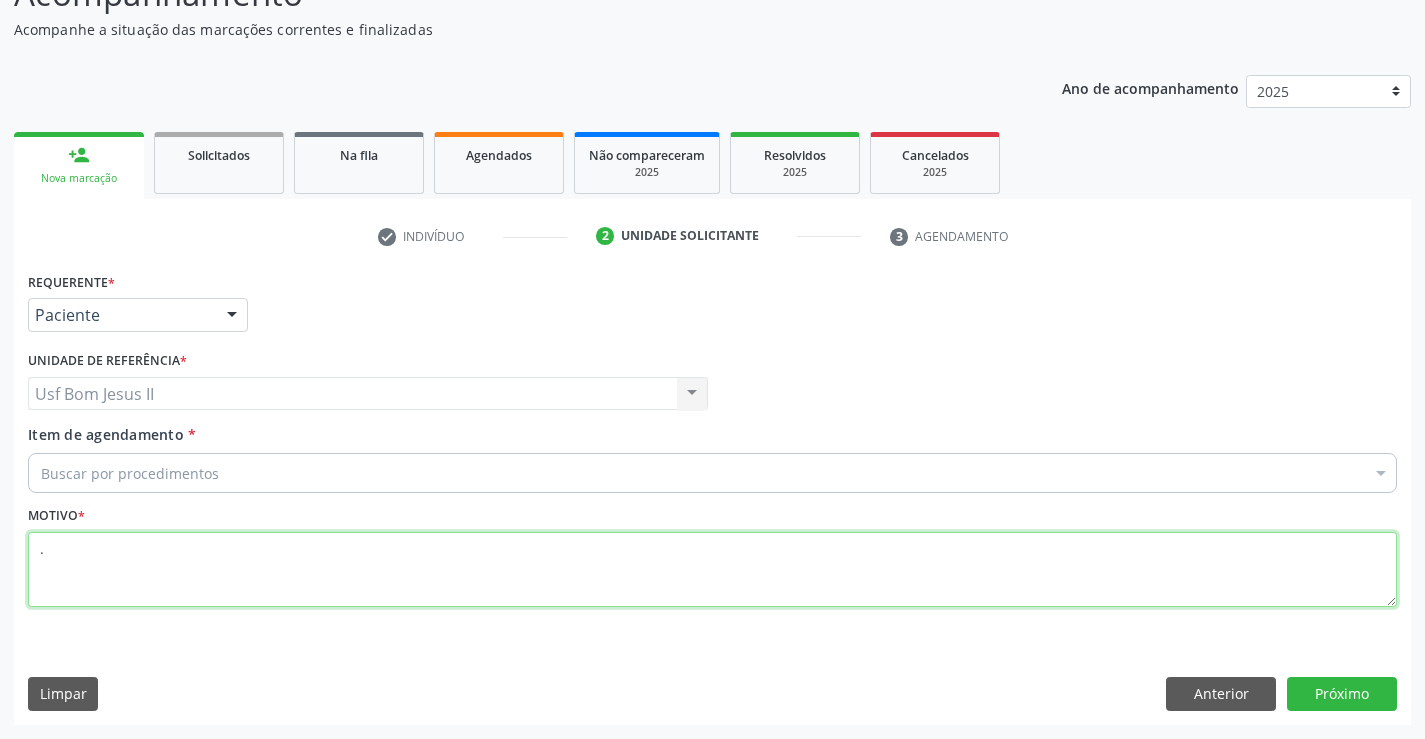 type on "." 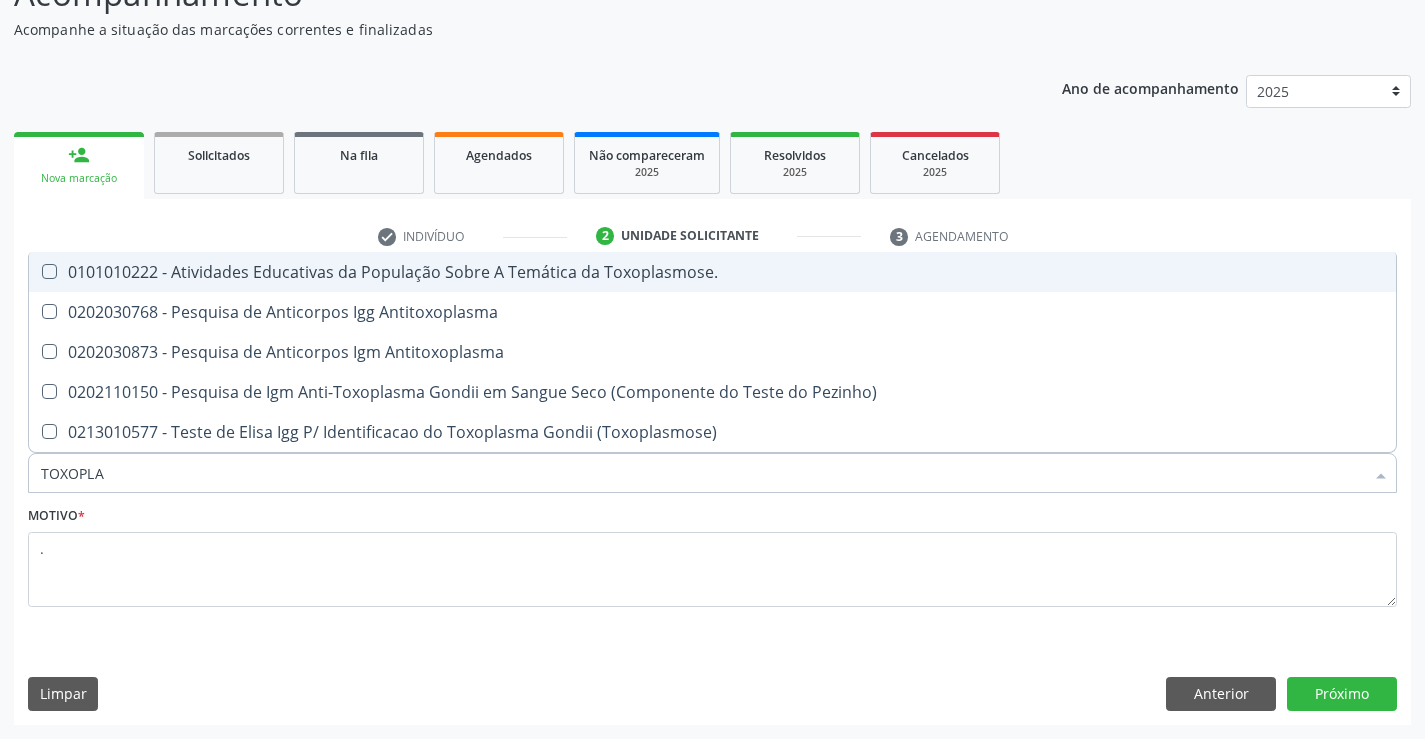 type on "TOXOPLAS" 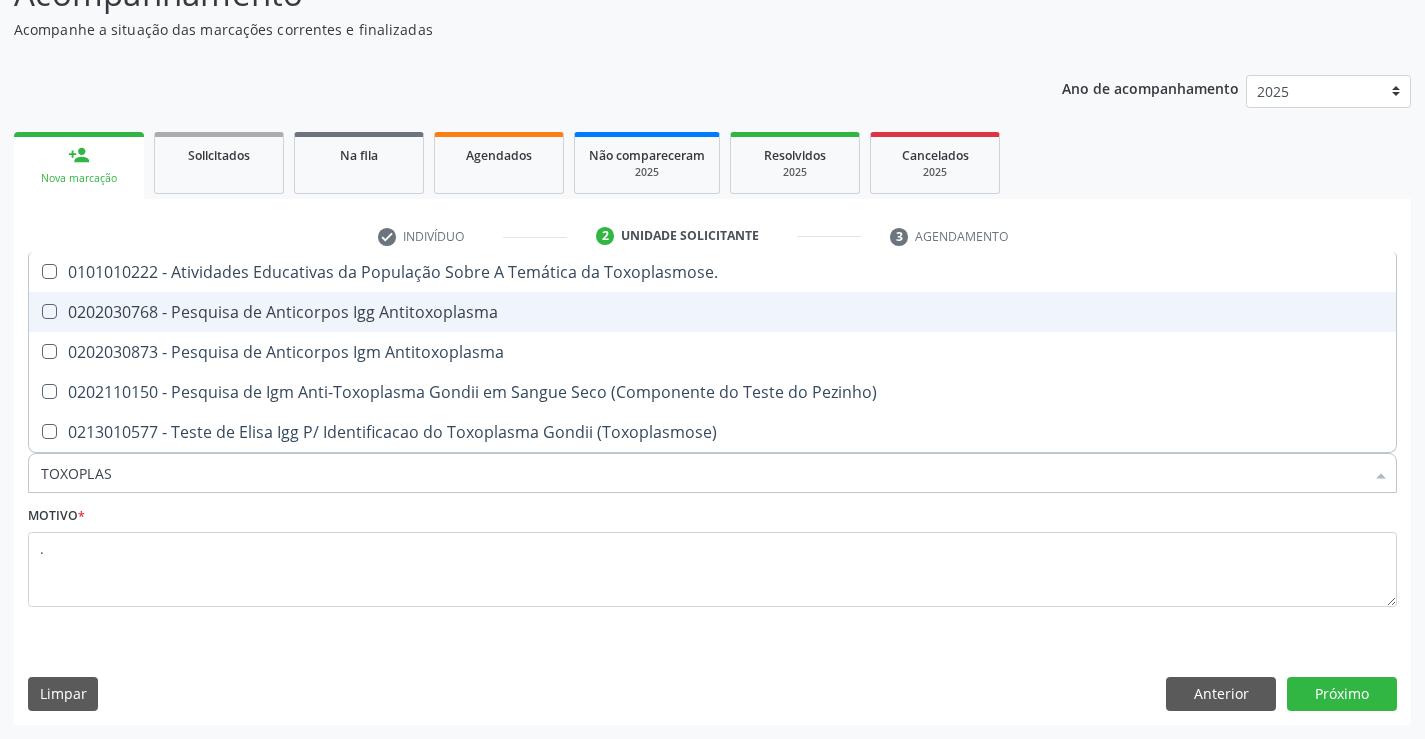 click on "0202030768 - Pesquisa de Anticorpos Igg Antitoxoplasma" at bounding box center [712, 312] 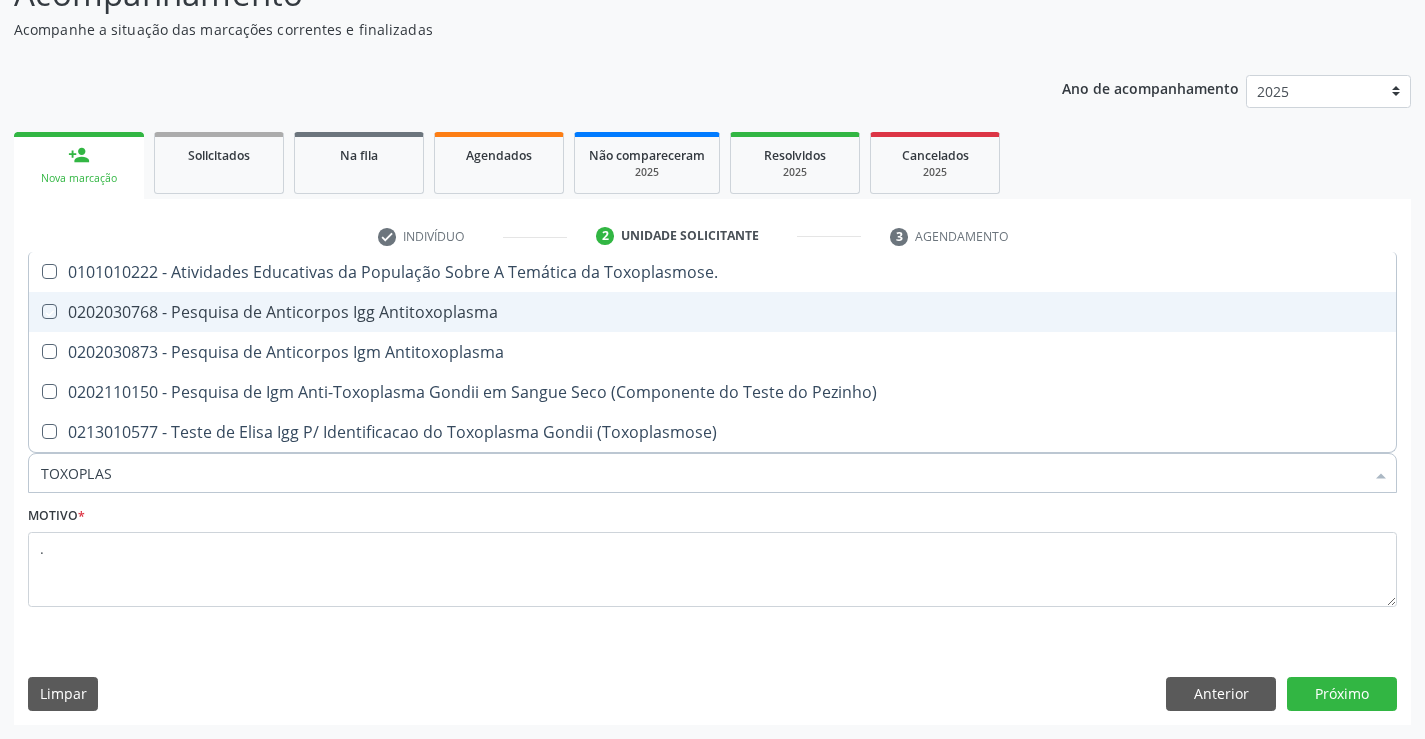 checkbox on "true" 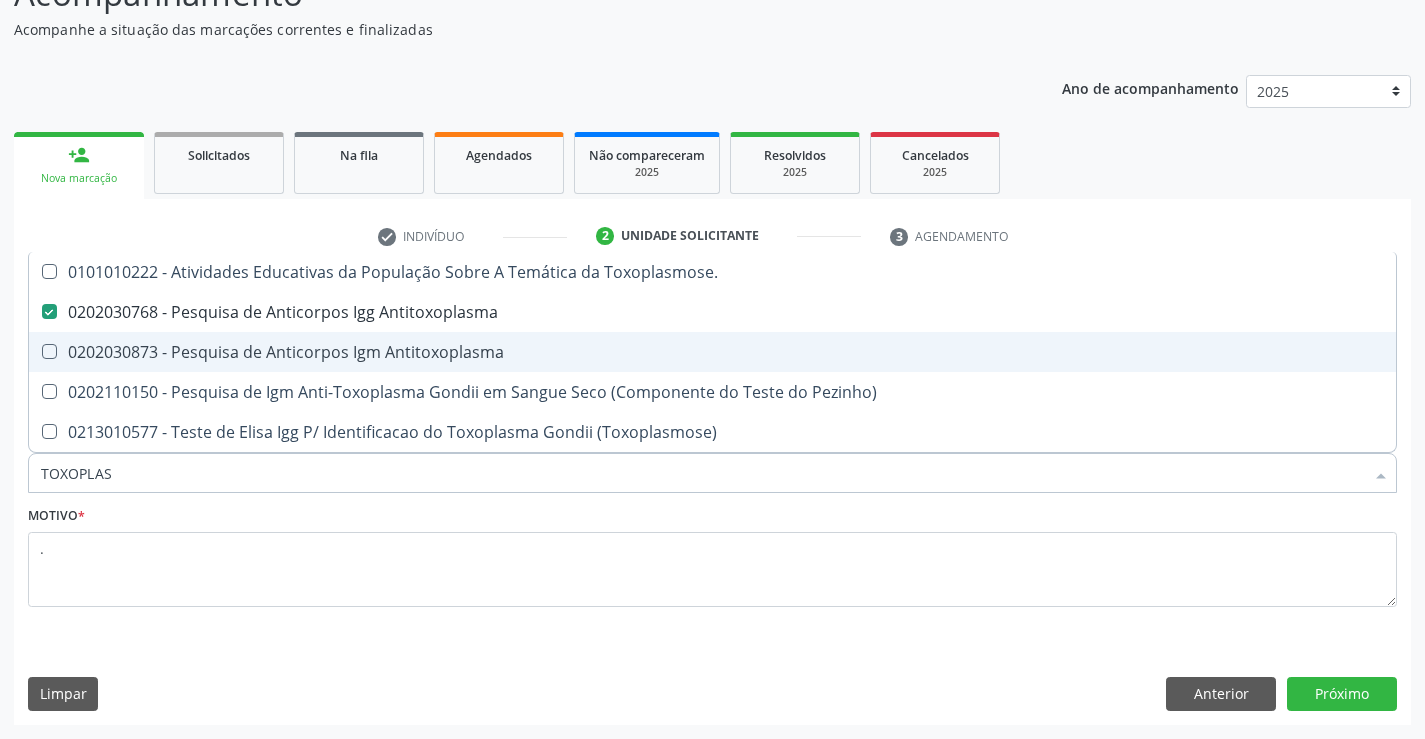 click on "0202030873 - Pesquisa de Anticorpos Igm Antitoxoplasma" at bounding box center [712, 352] 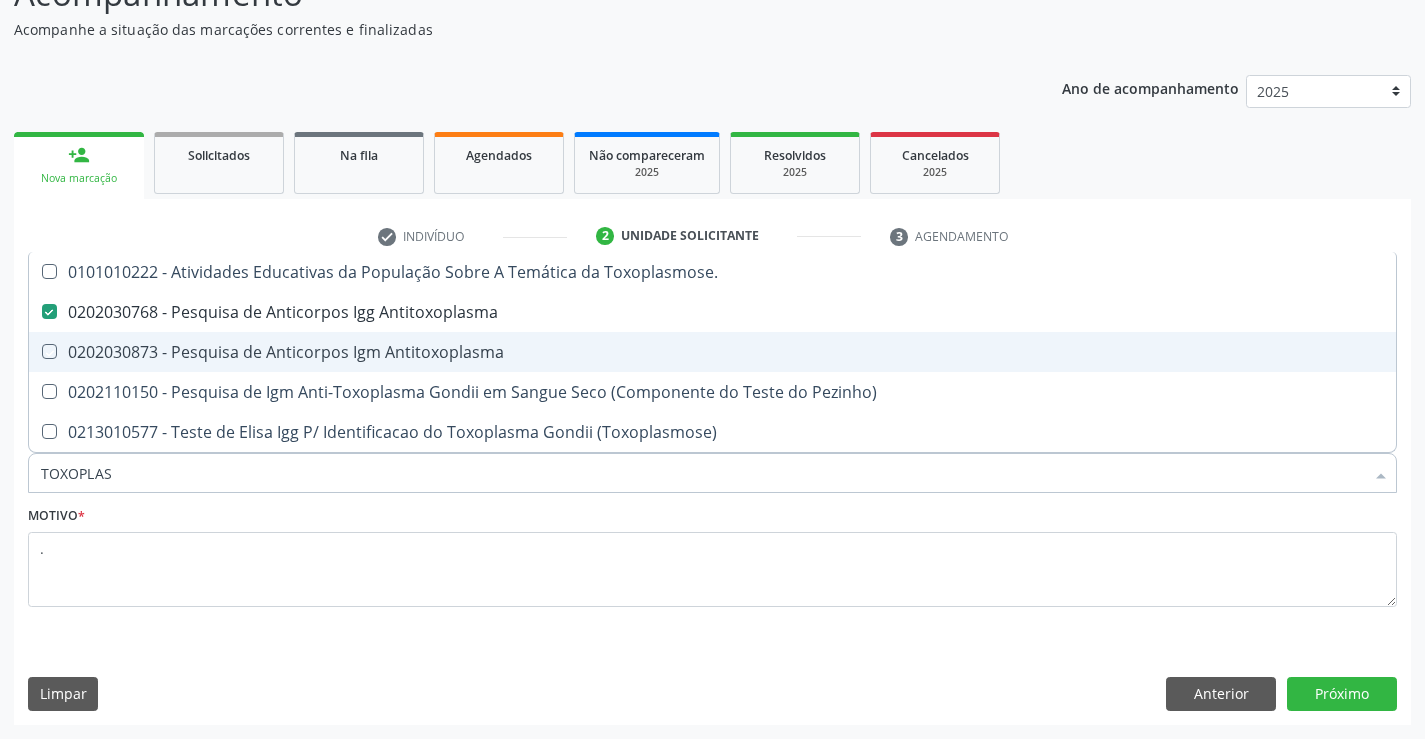 checkbox on "true" 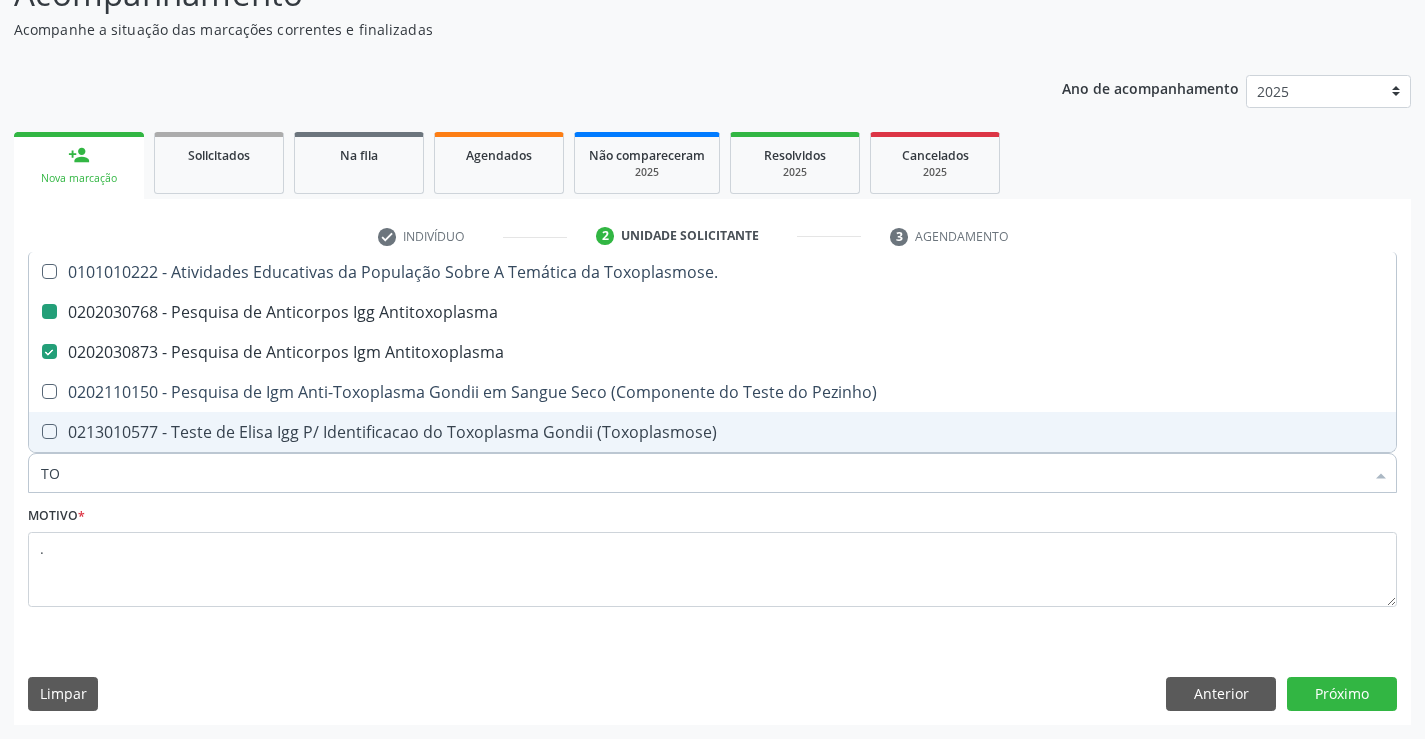 type on "T" 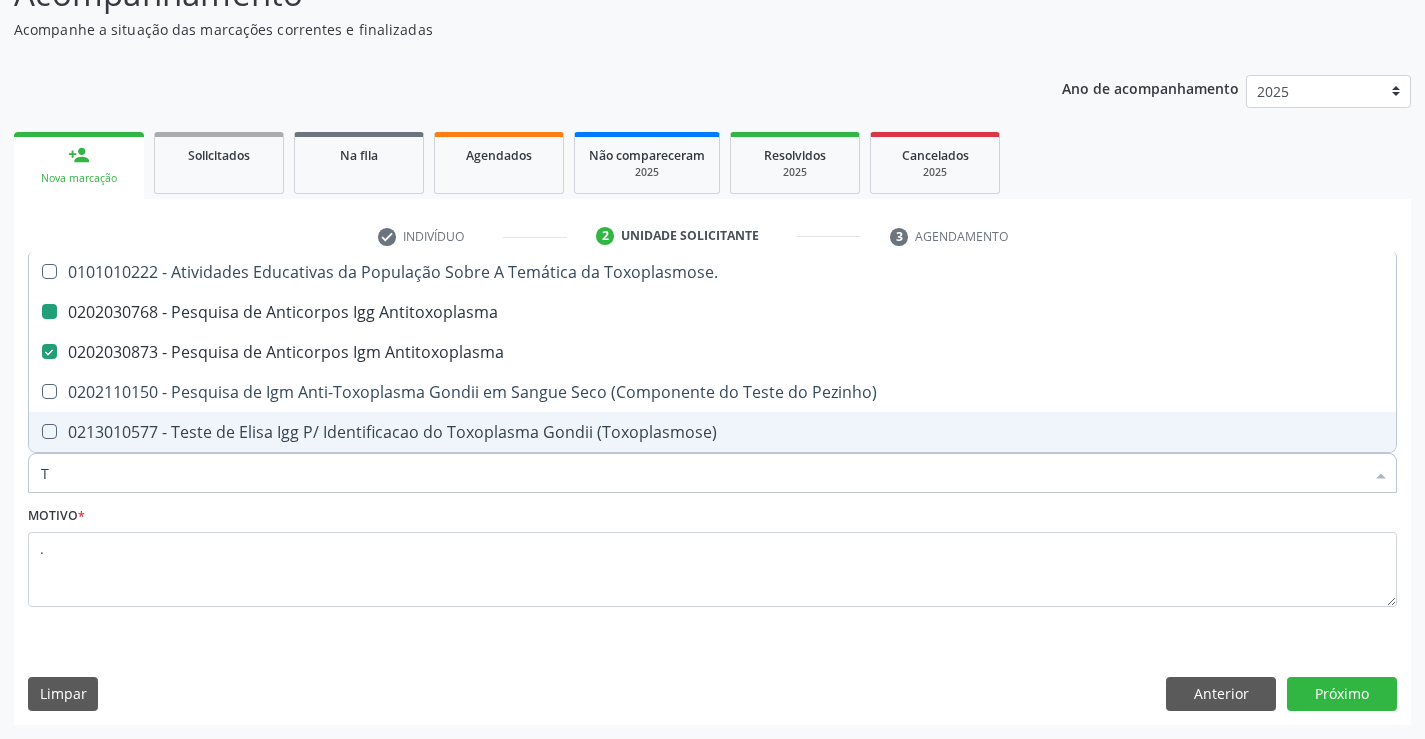 type 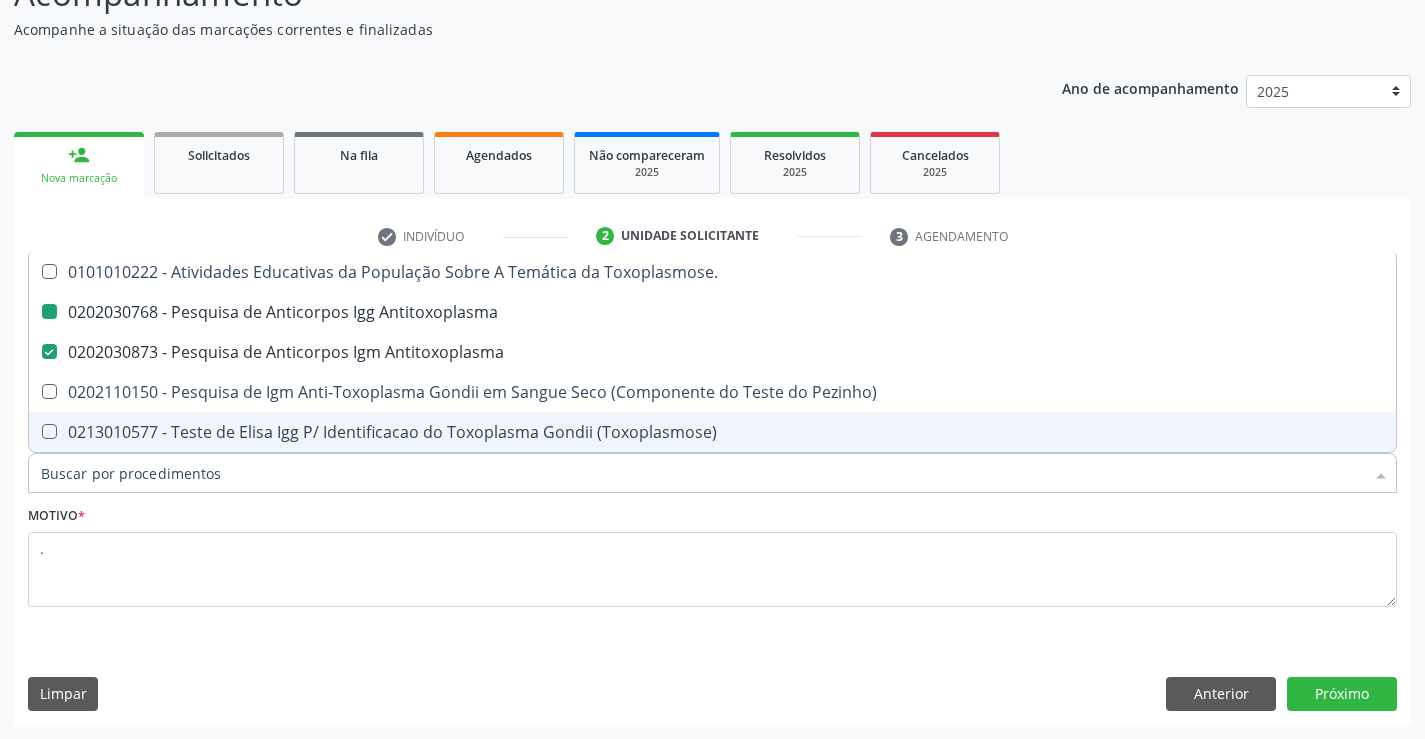 checkbox on "false" 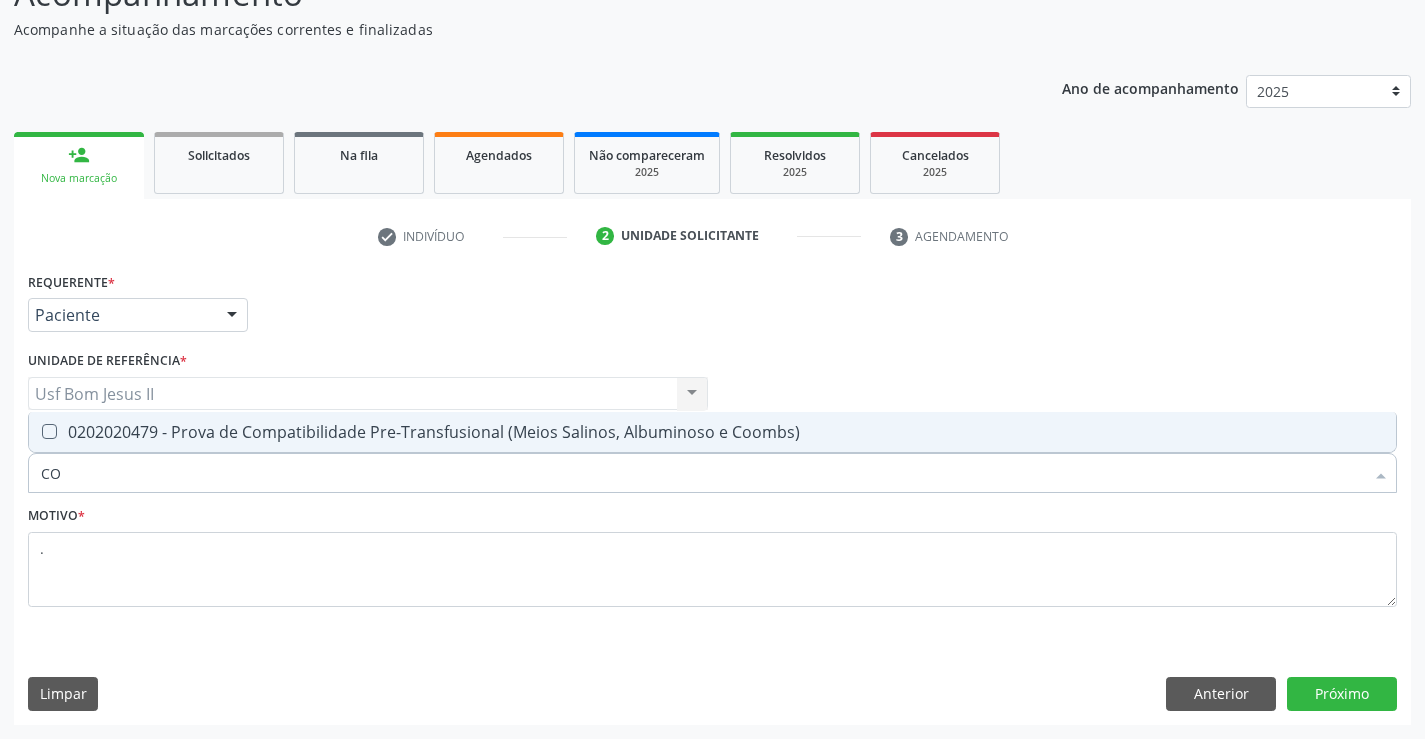 type on "C" 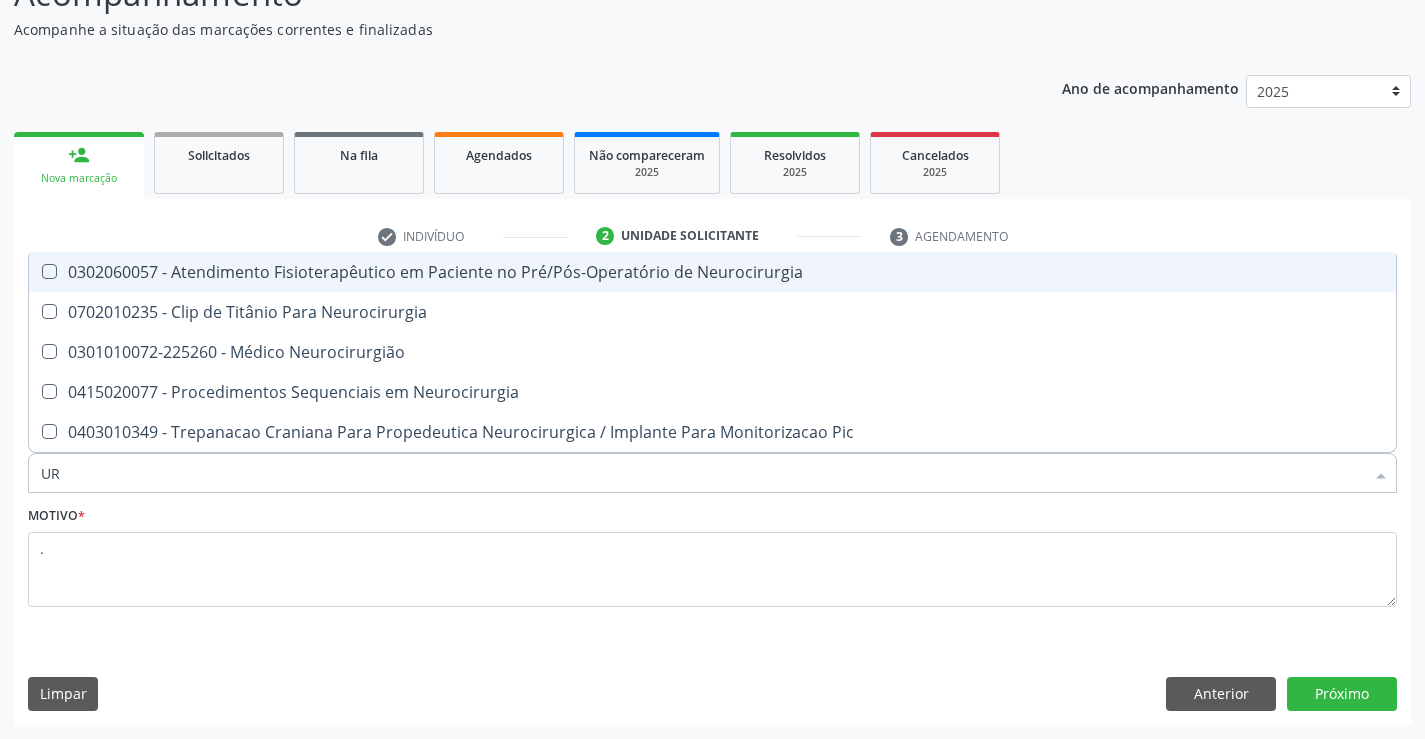 type on "U" 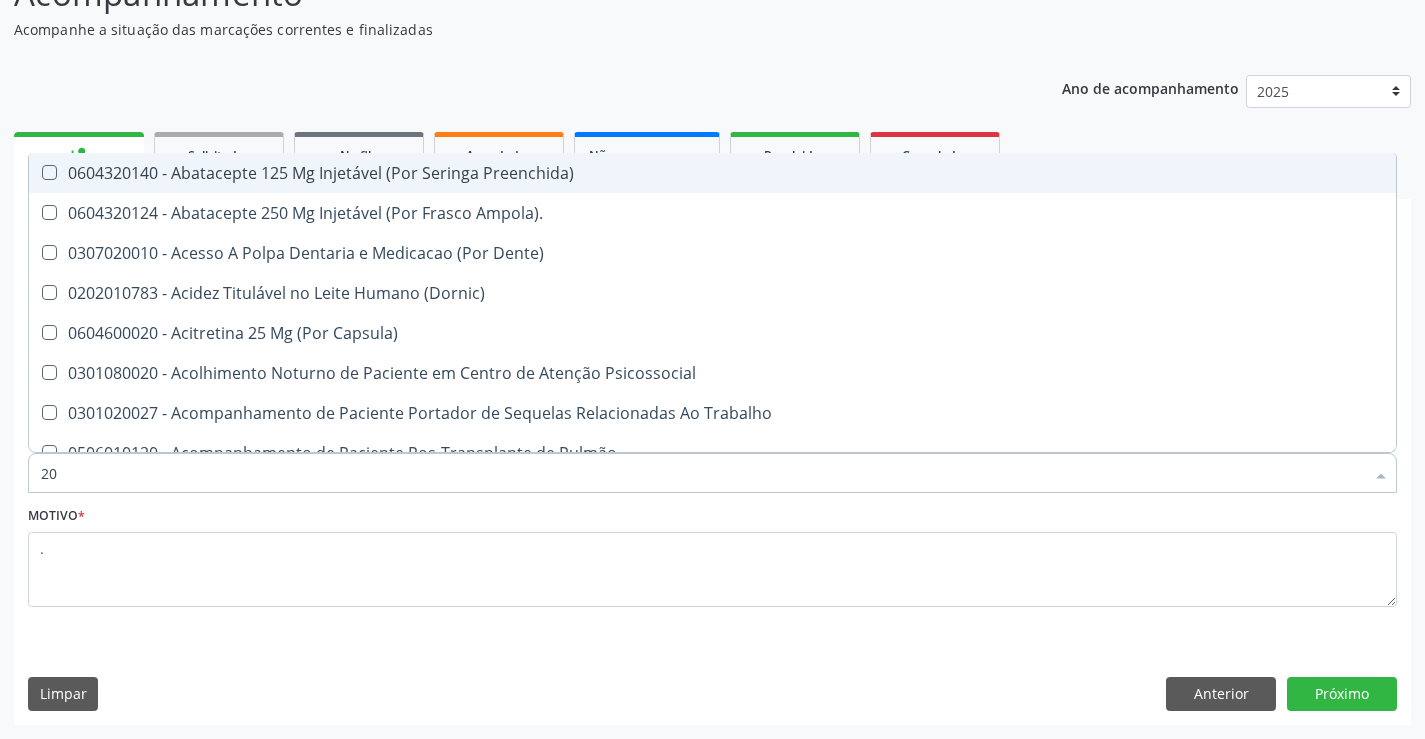 type on "202" 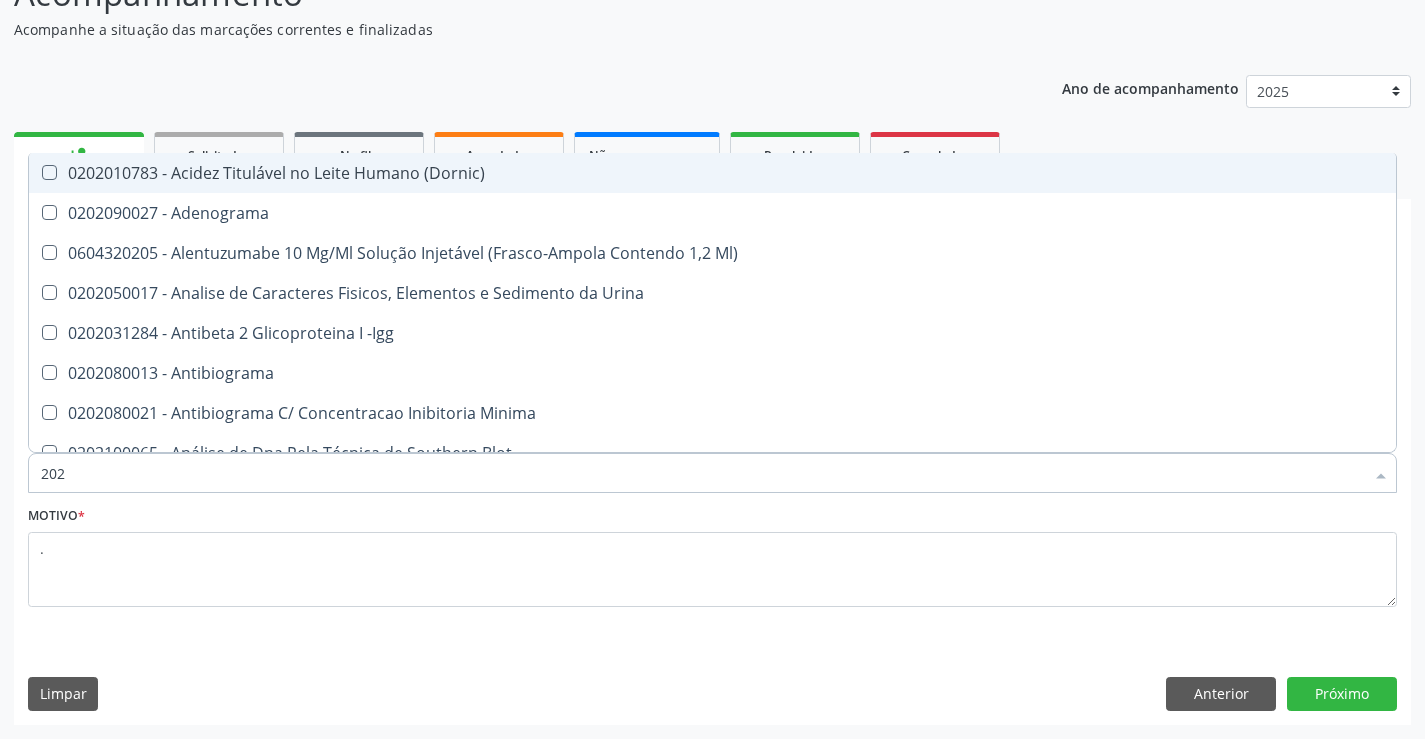 type on "2020" 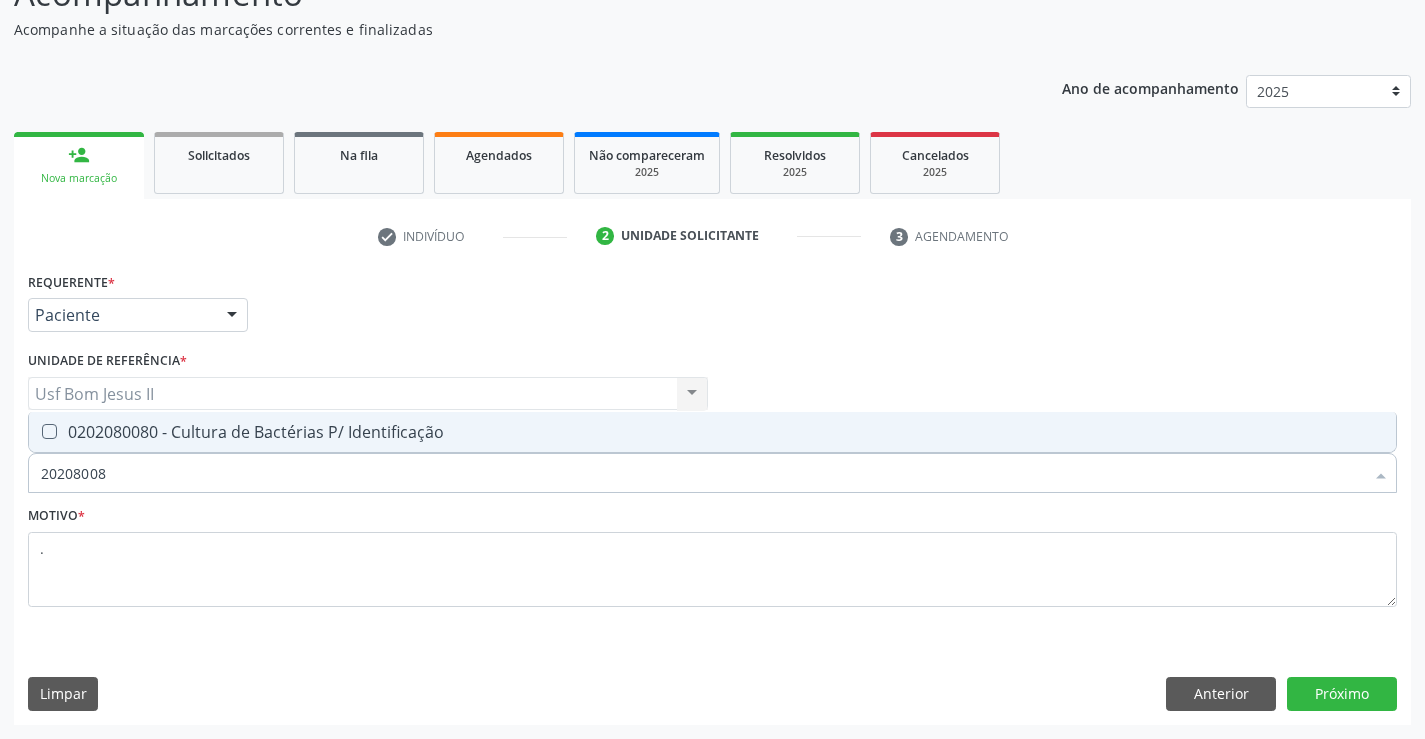 type on "202080080" 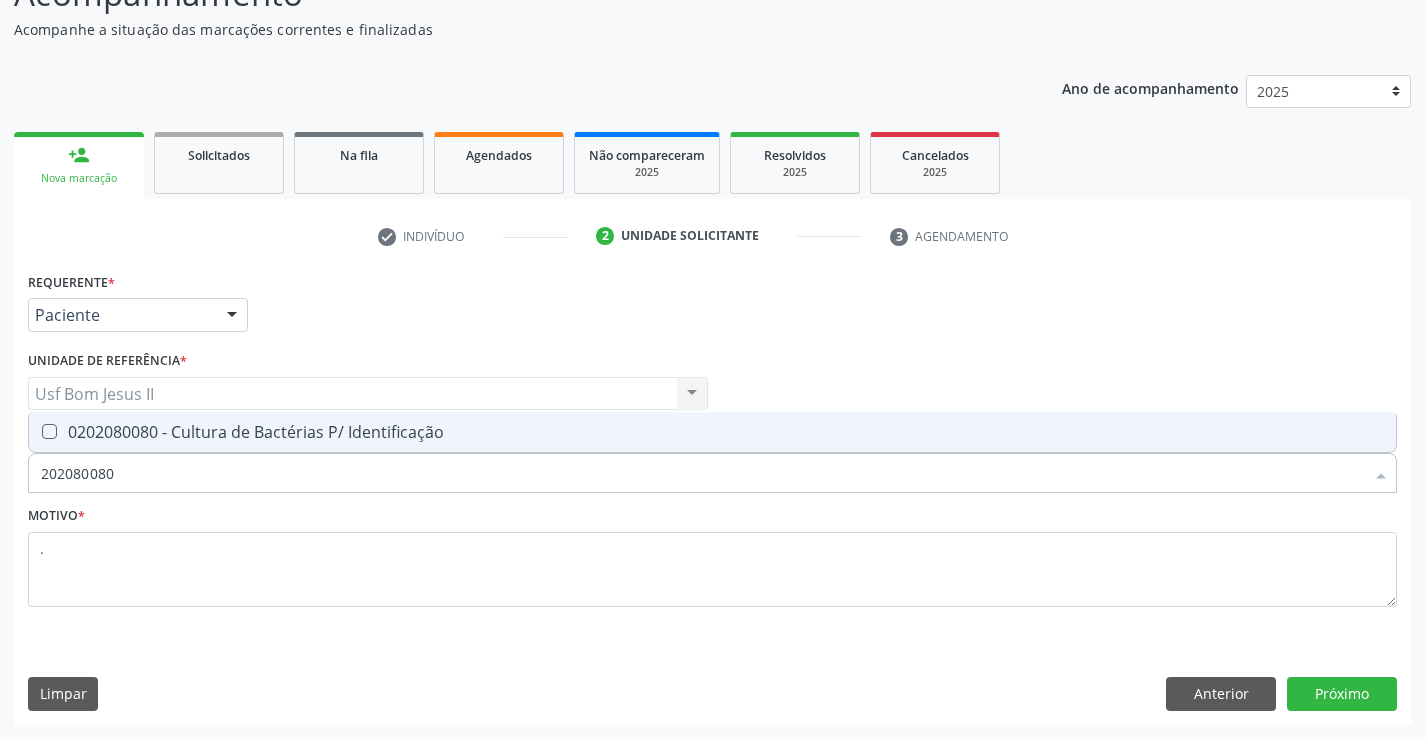 click on "0202080080 - Cultura de Bactérias P/ Identificação" at bounding box center [712, 432] 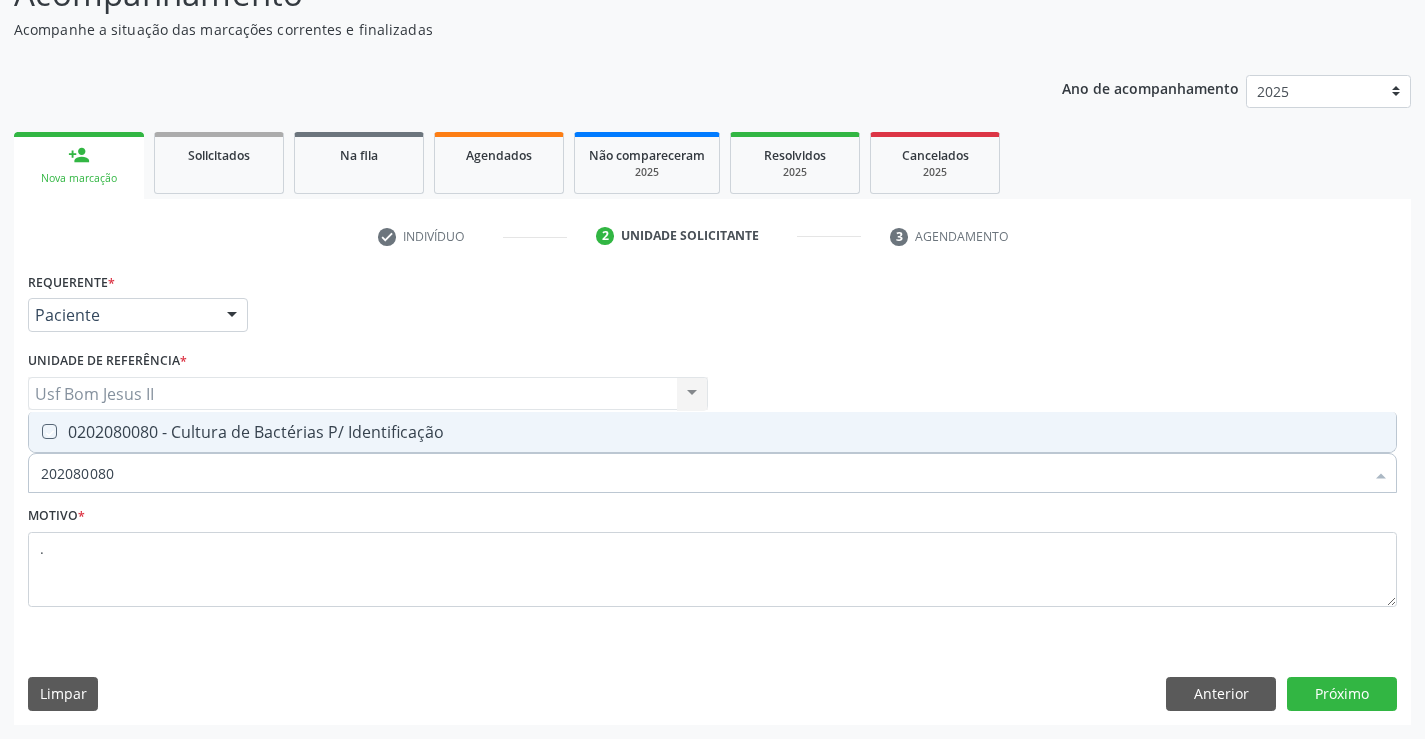 checkbox on "true" 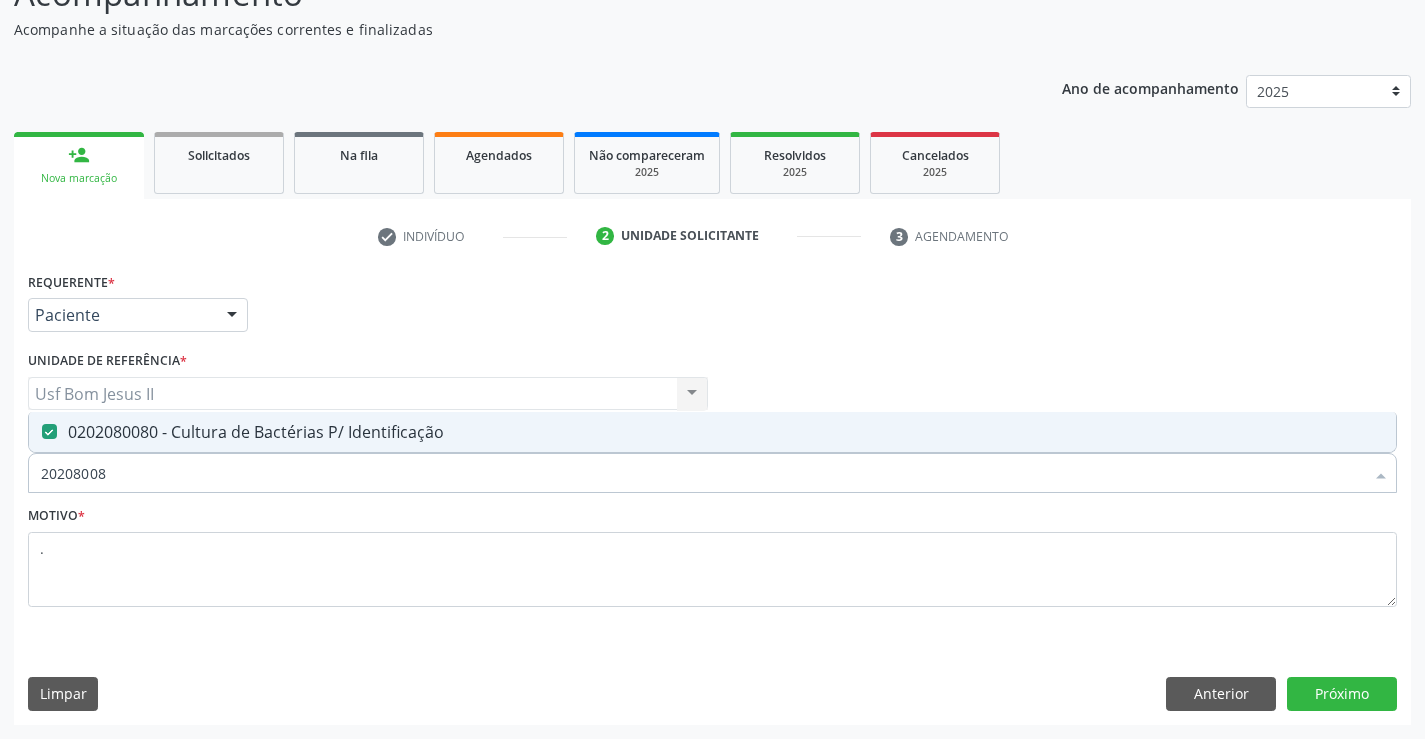type on "2020800" 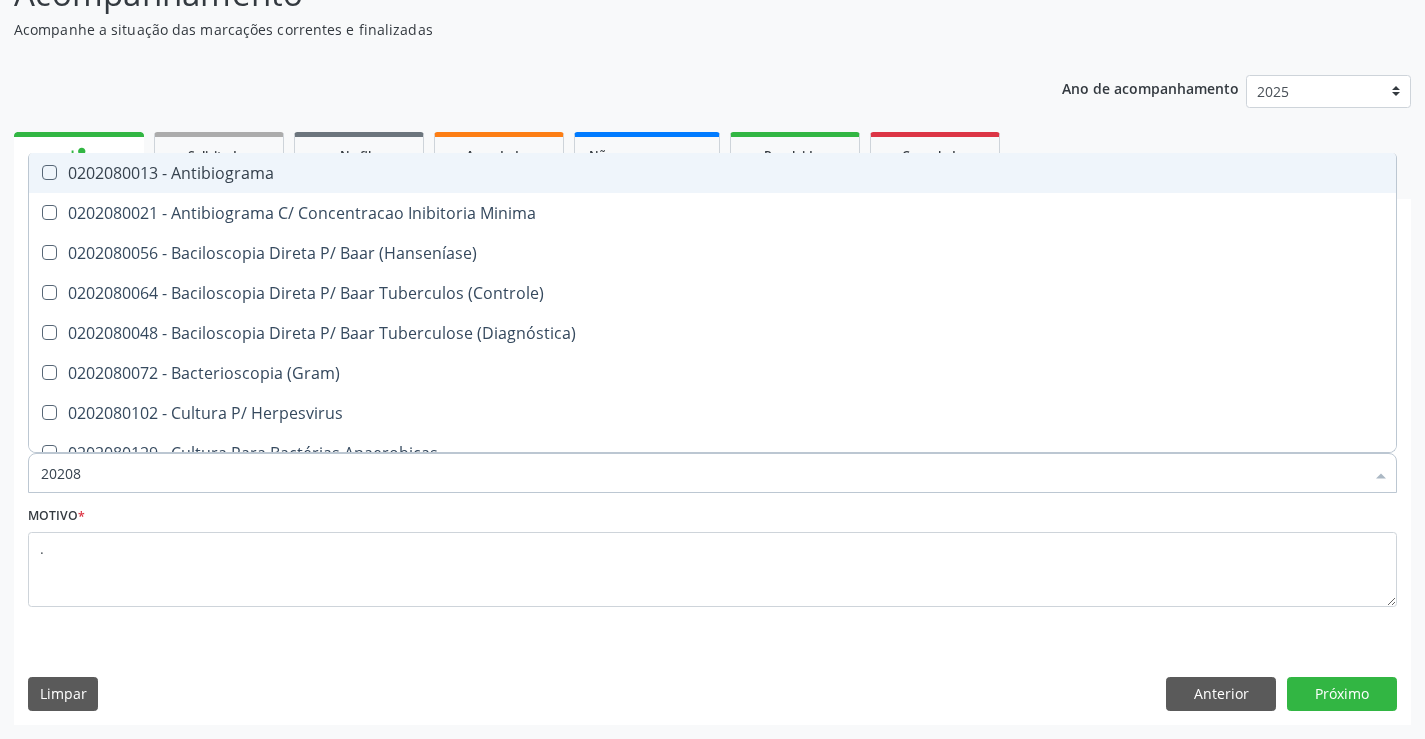 type on "2020" 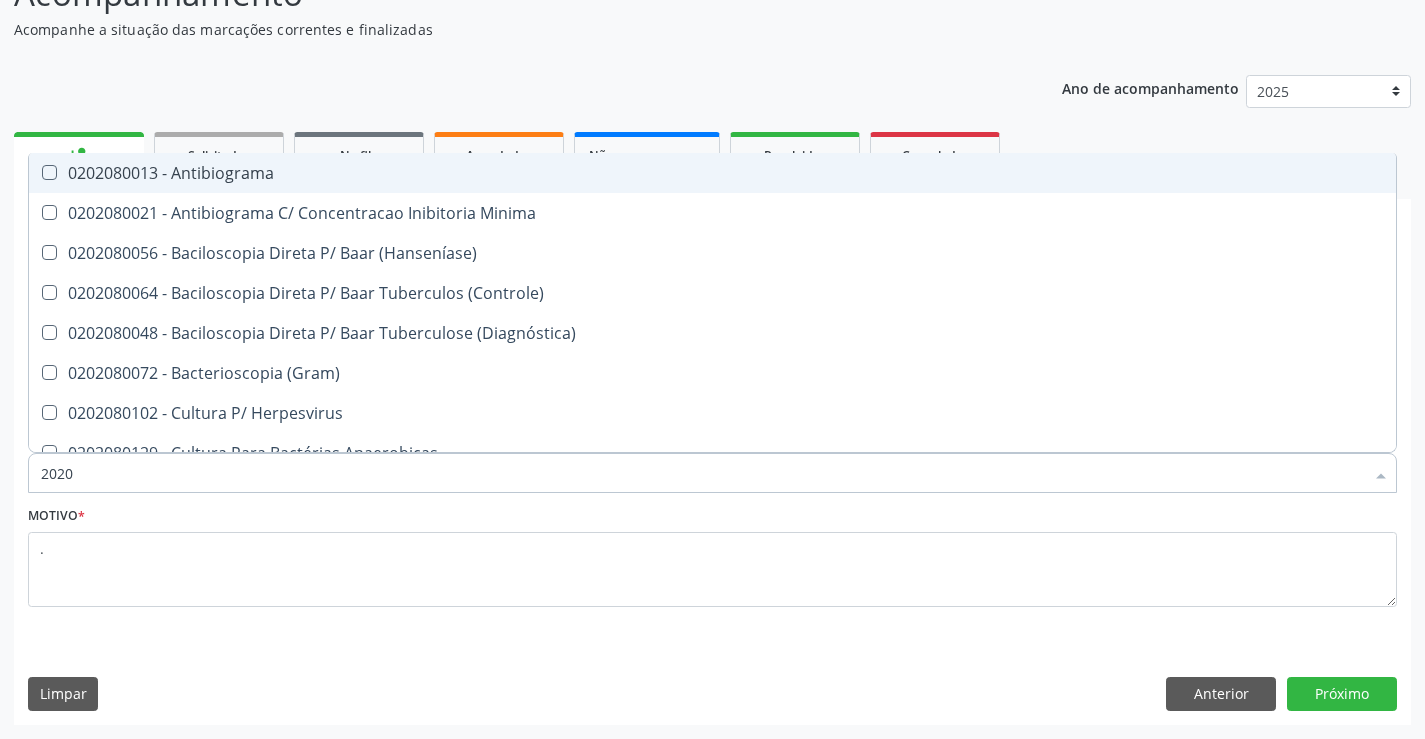 checkbox on "false" 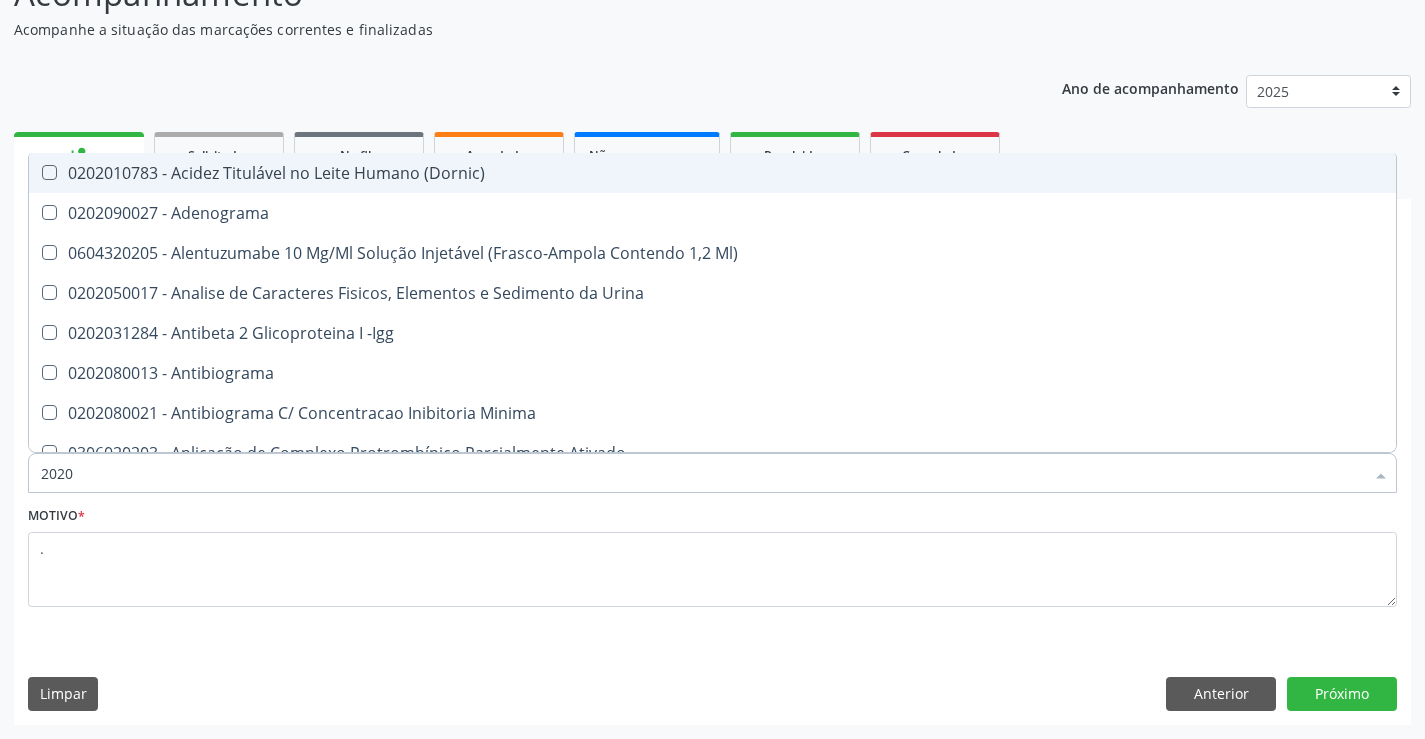 type on "202" 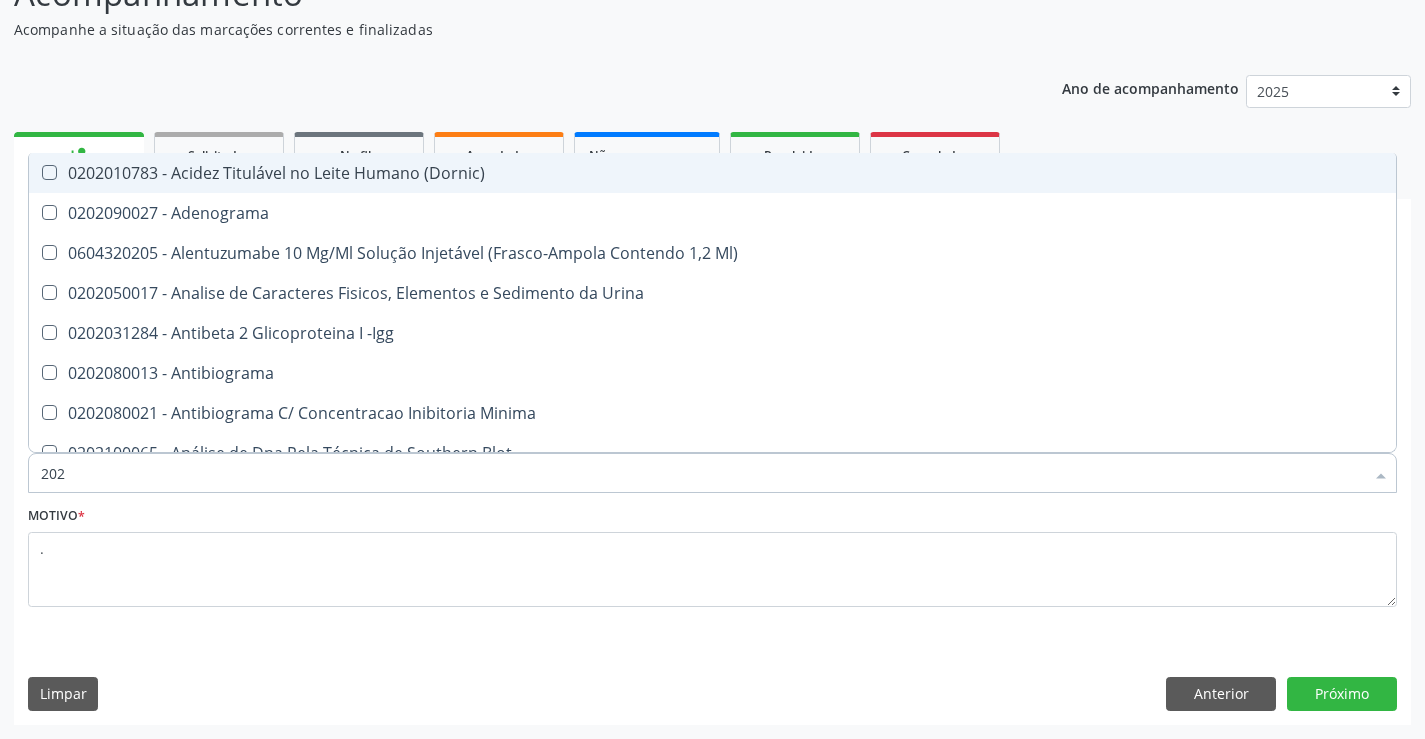 type on "20" 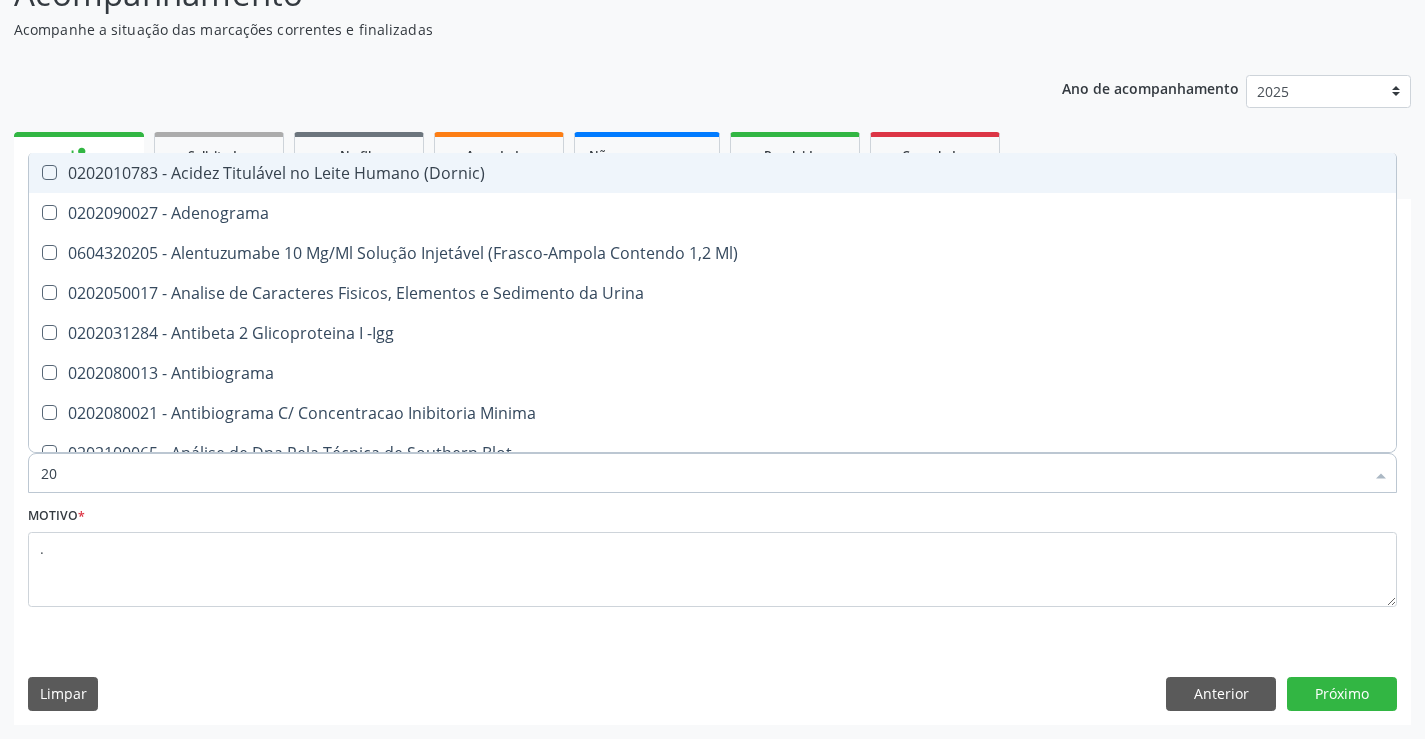 checkbox on "false" 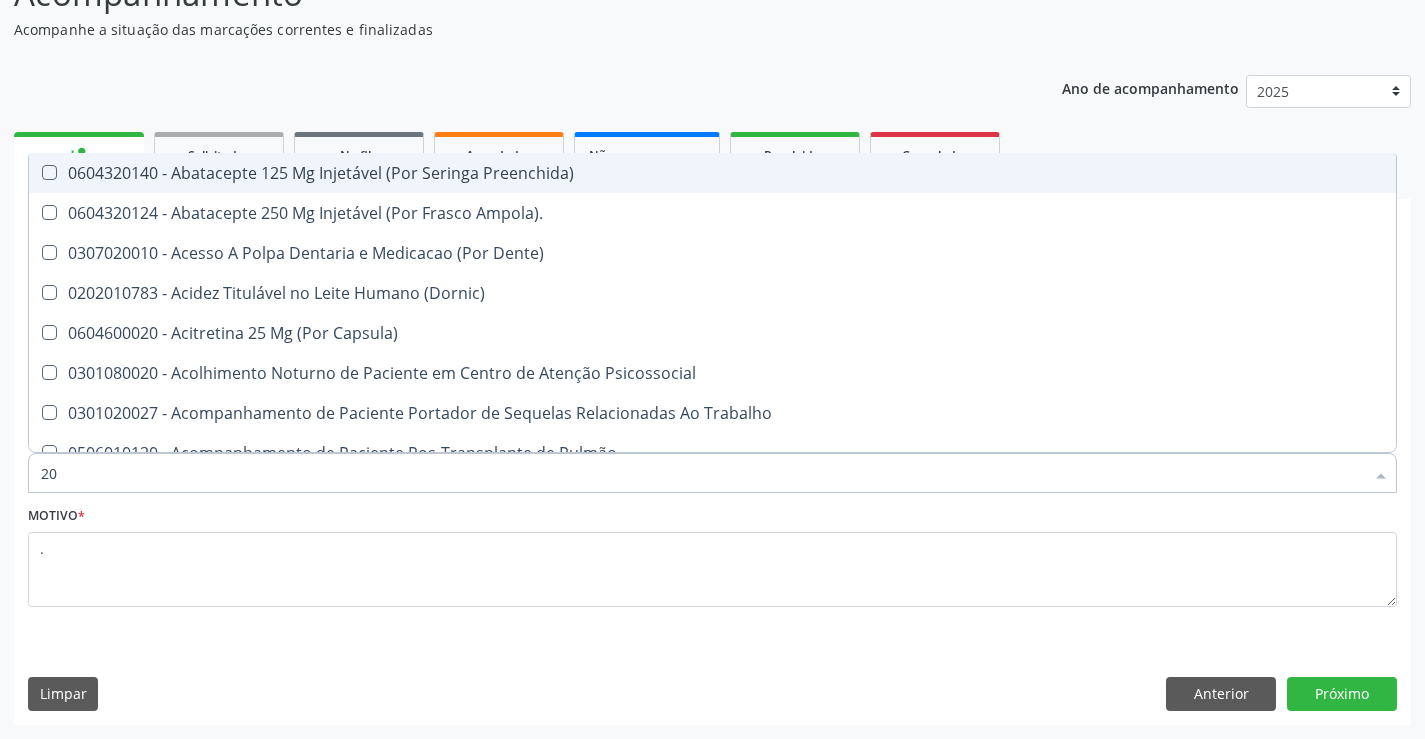 type on "2" 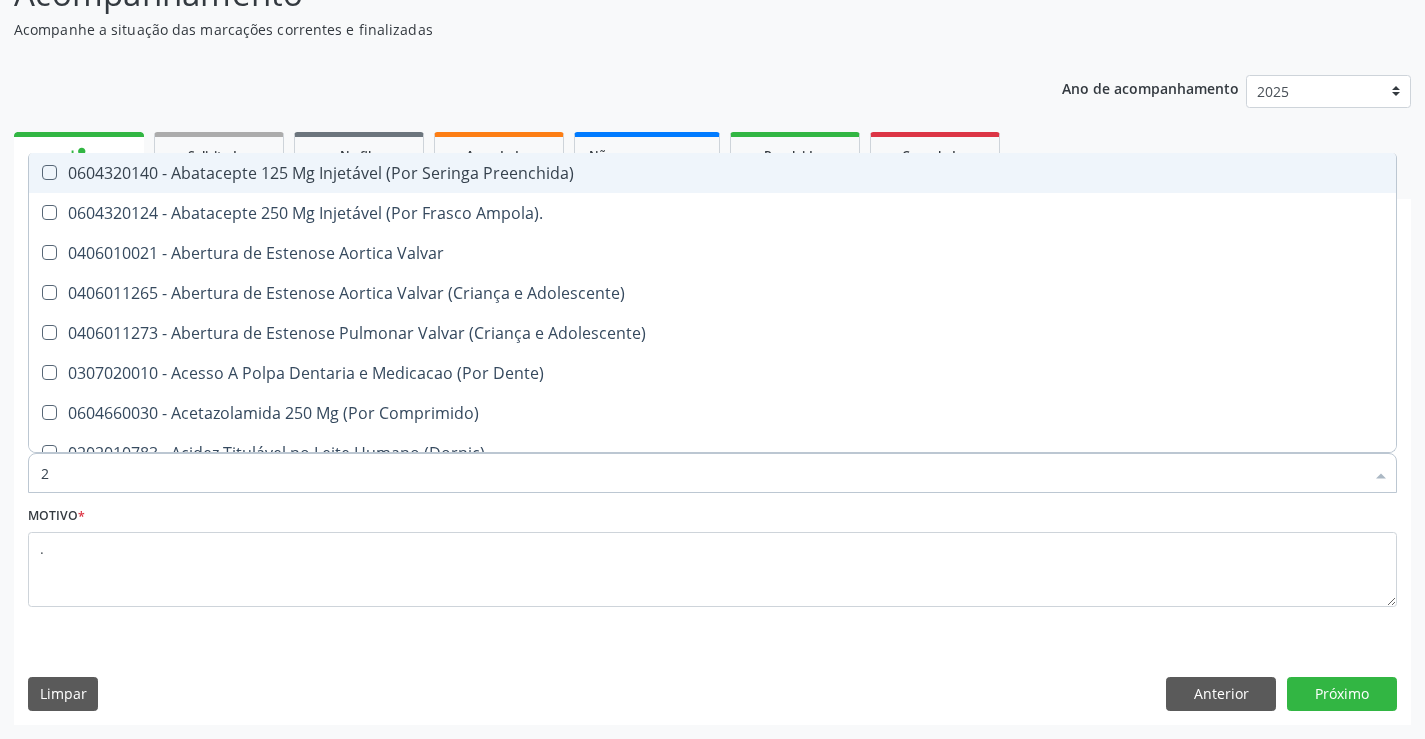 type 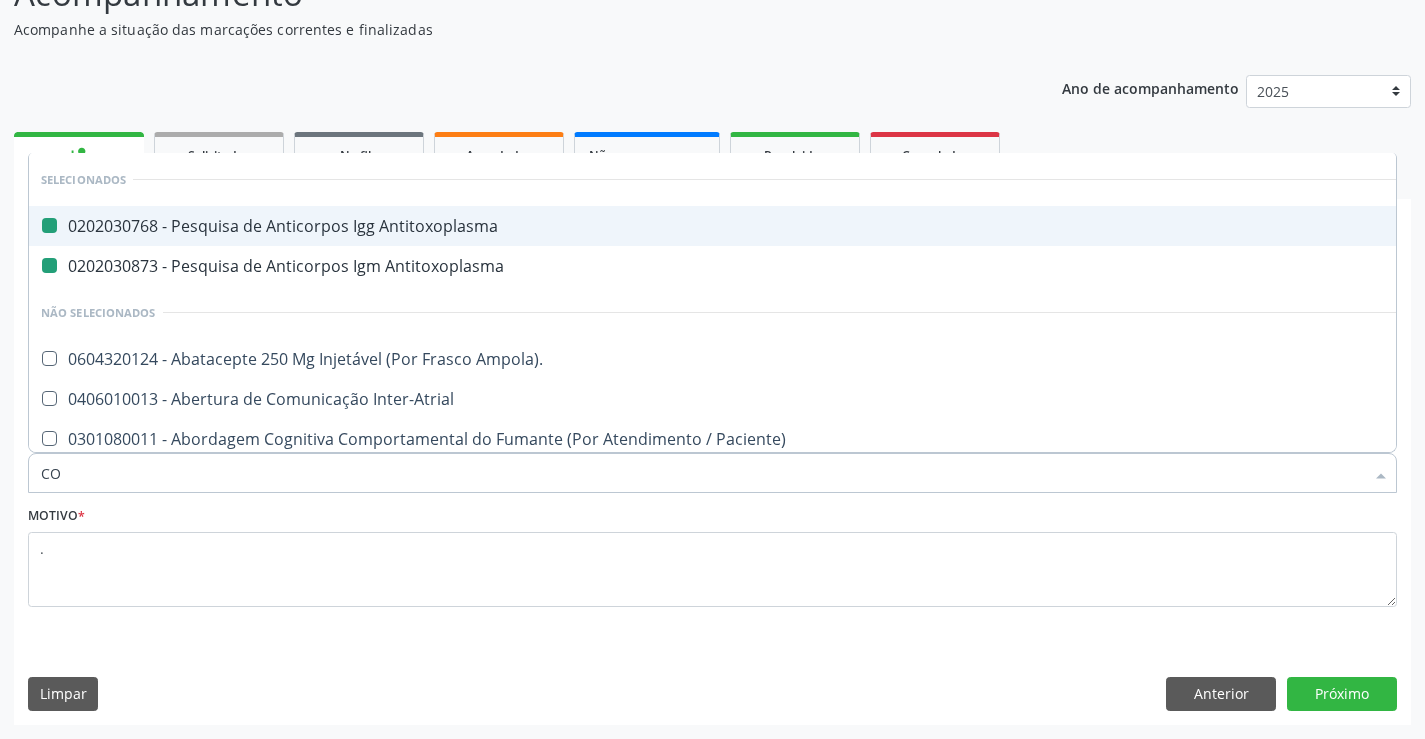 type on "COO" 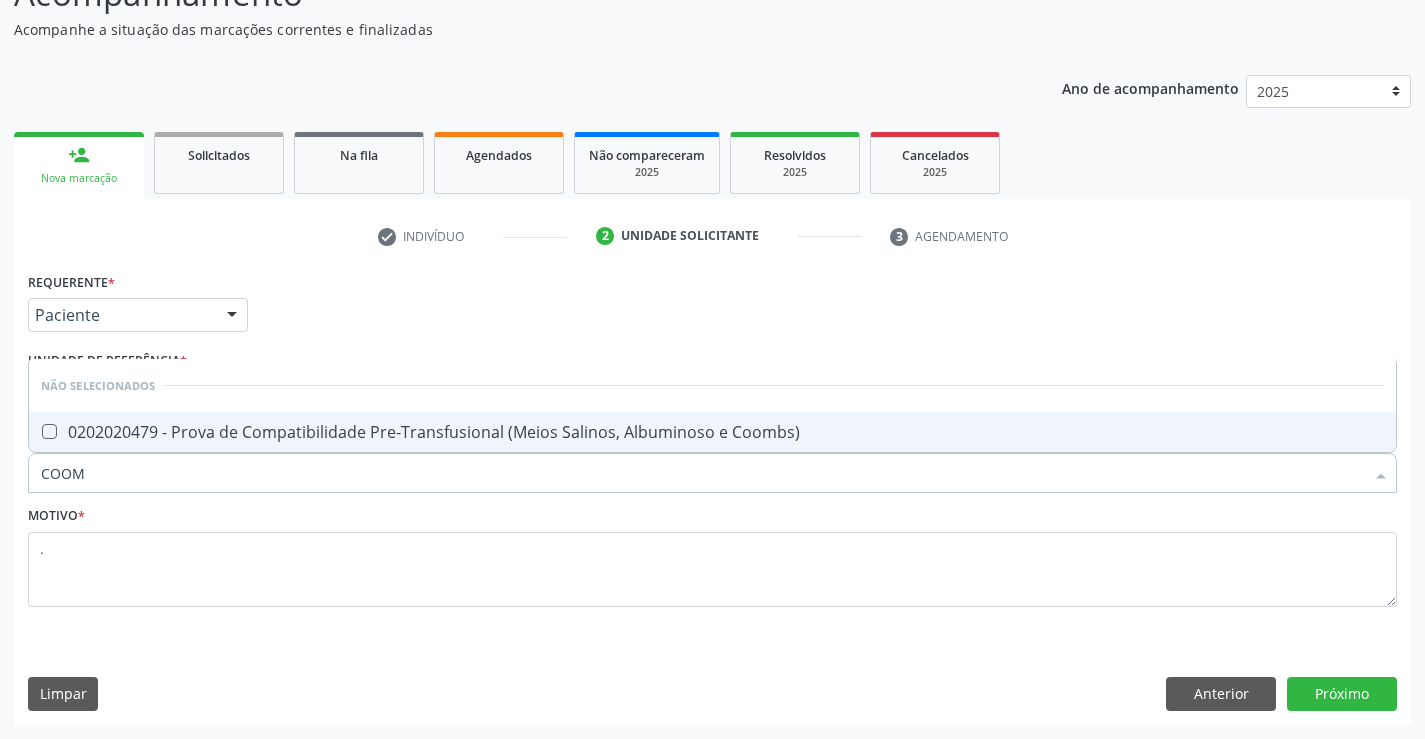 type on "COOMB" 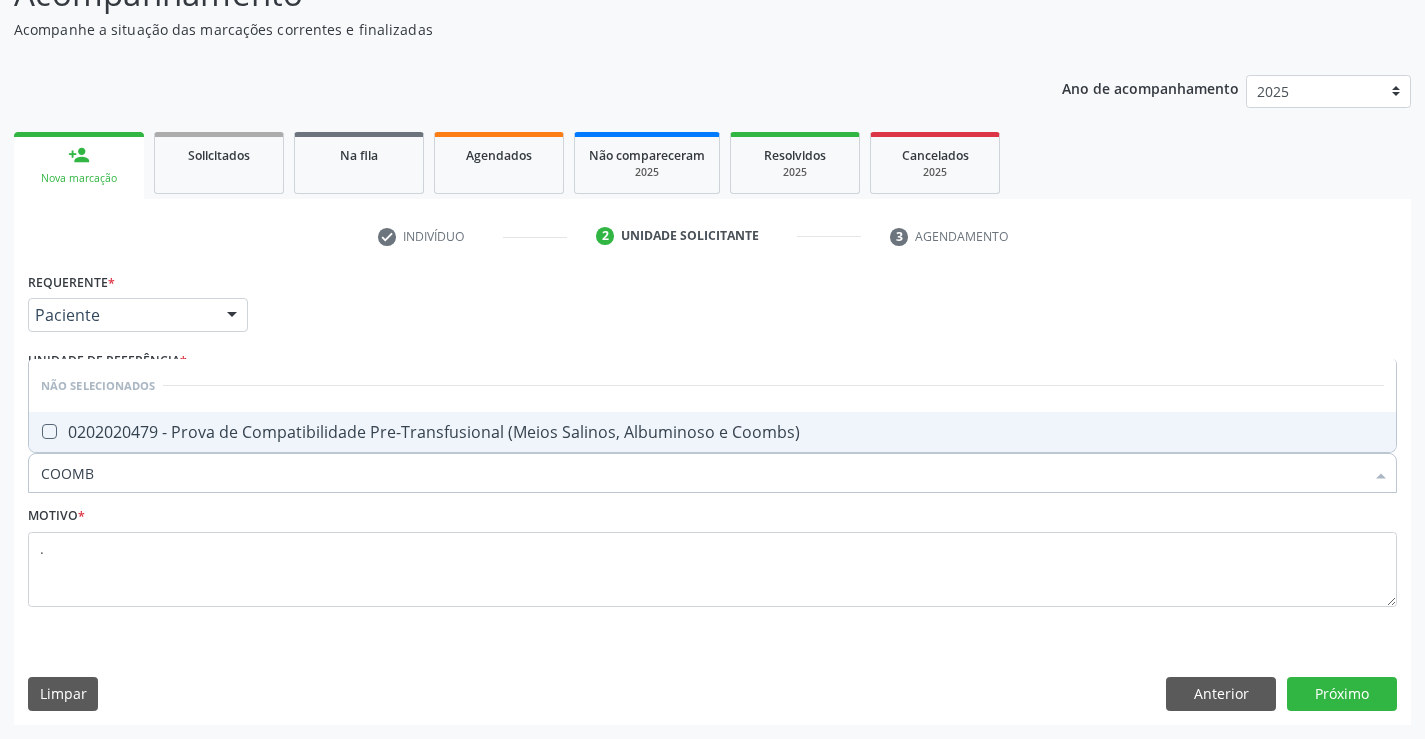 click on "0202020479 - Prova de Compatibilidade Pre-Transfusional (Meios Salinos, Albuminoso e Coombs)" at bounding box center [712, 432] 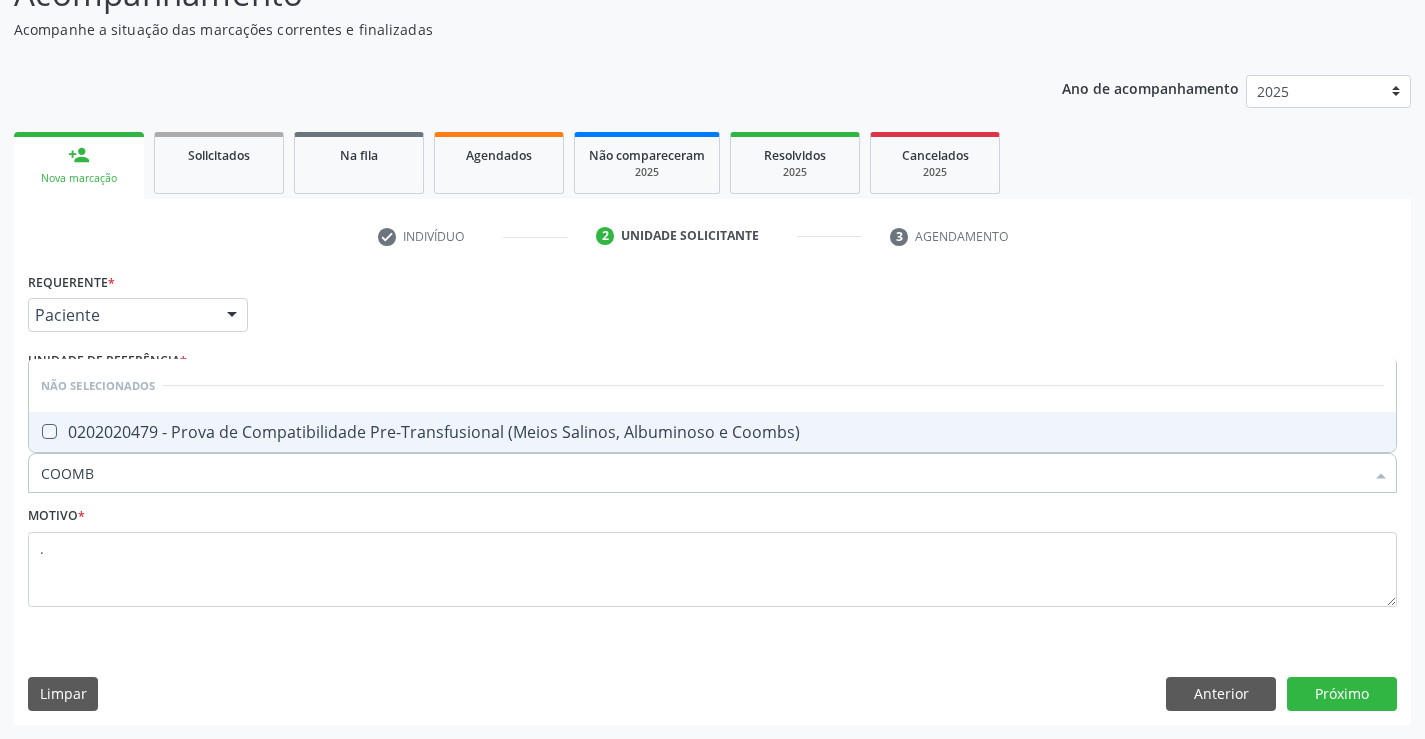 checkbox on "true" 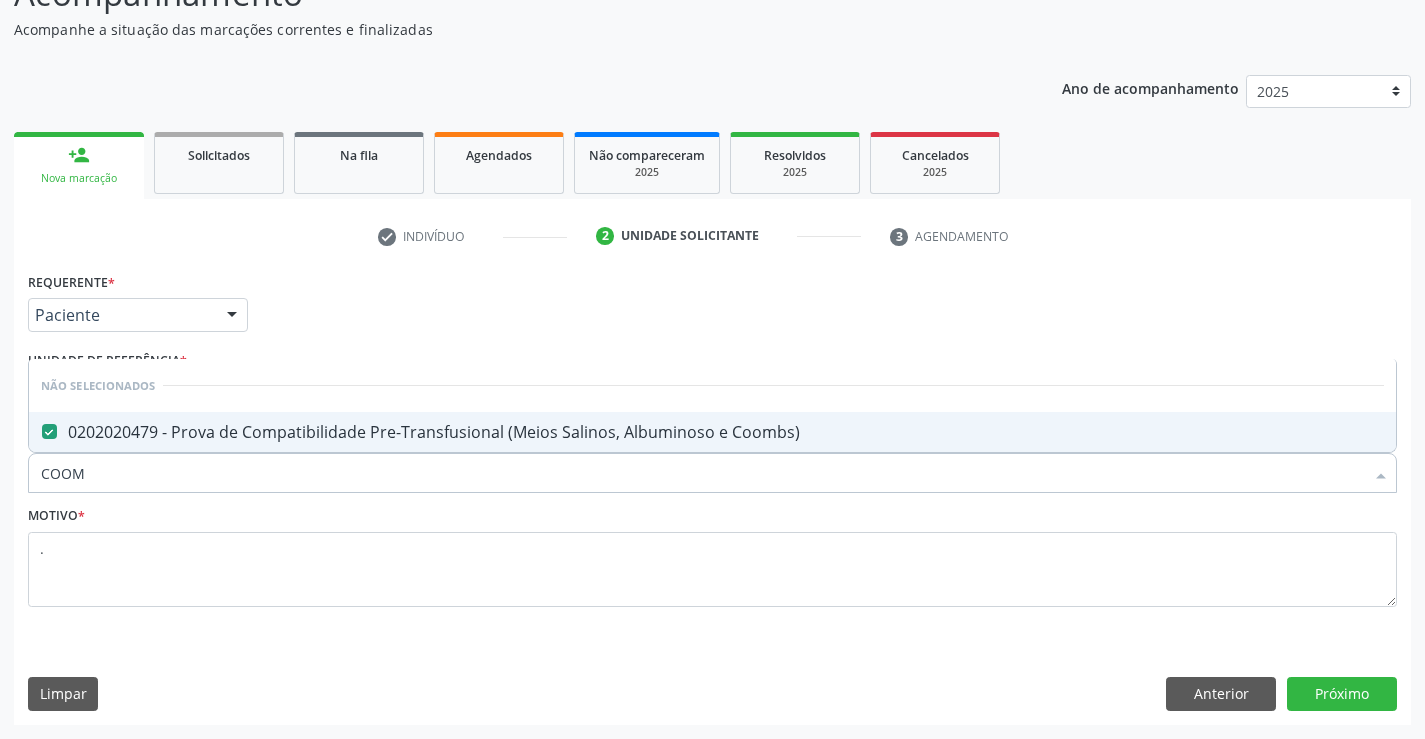 type on "COO" 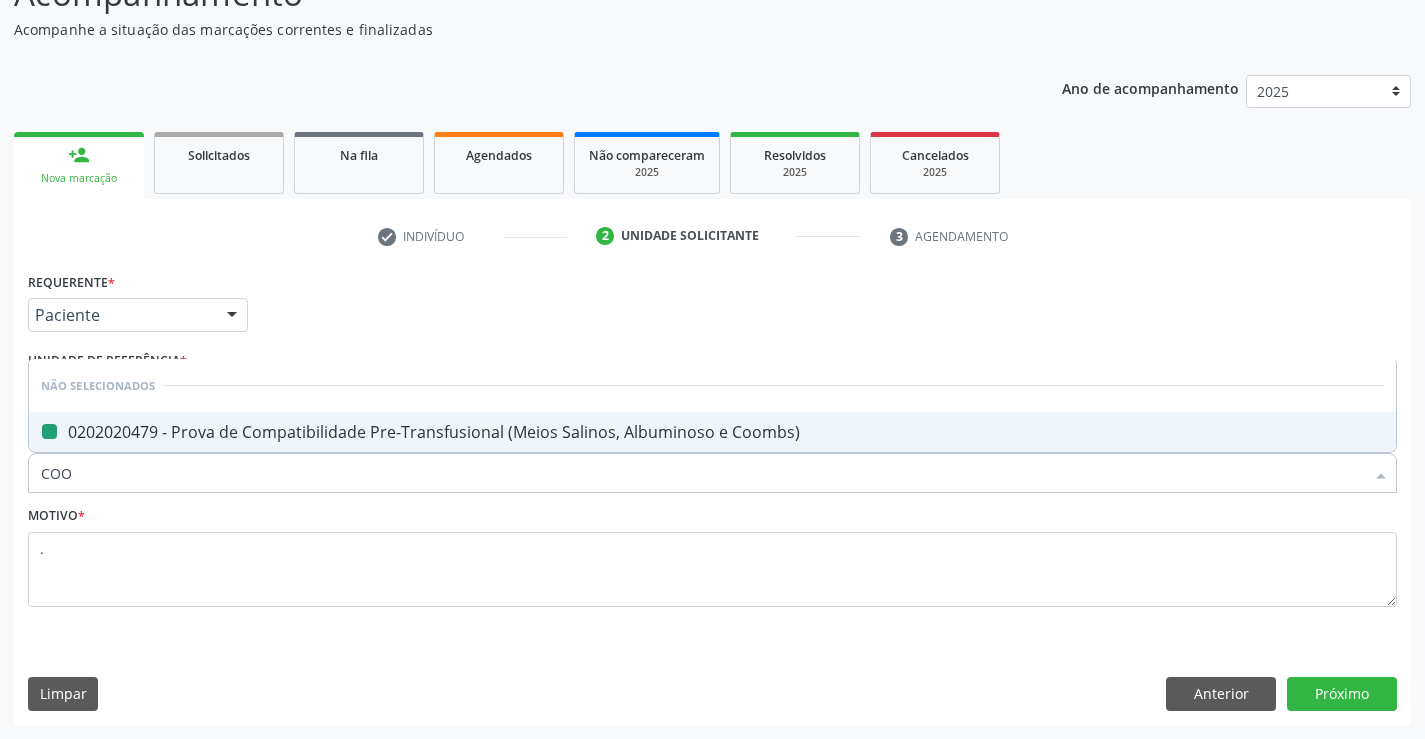 type on "CO" 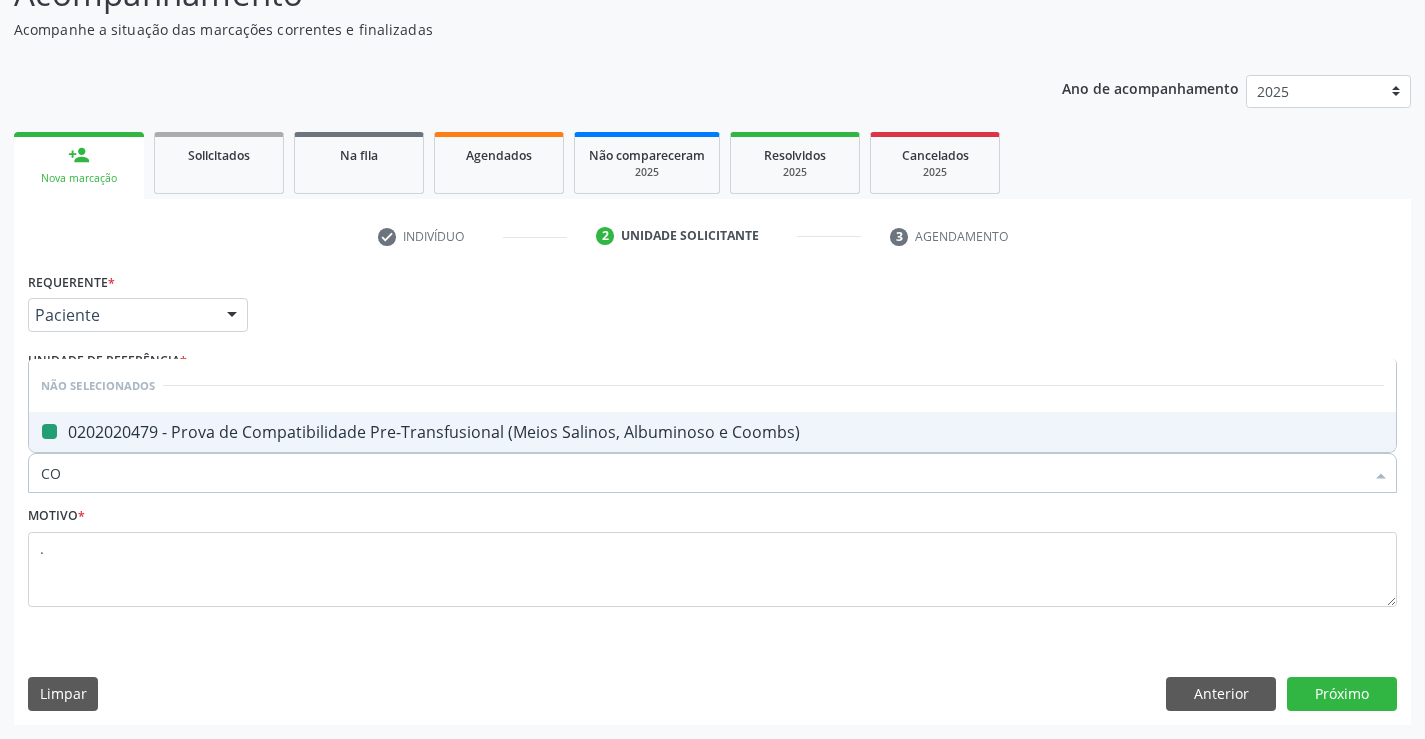 checkbox on "true" 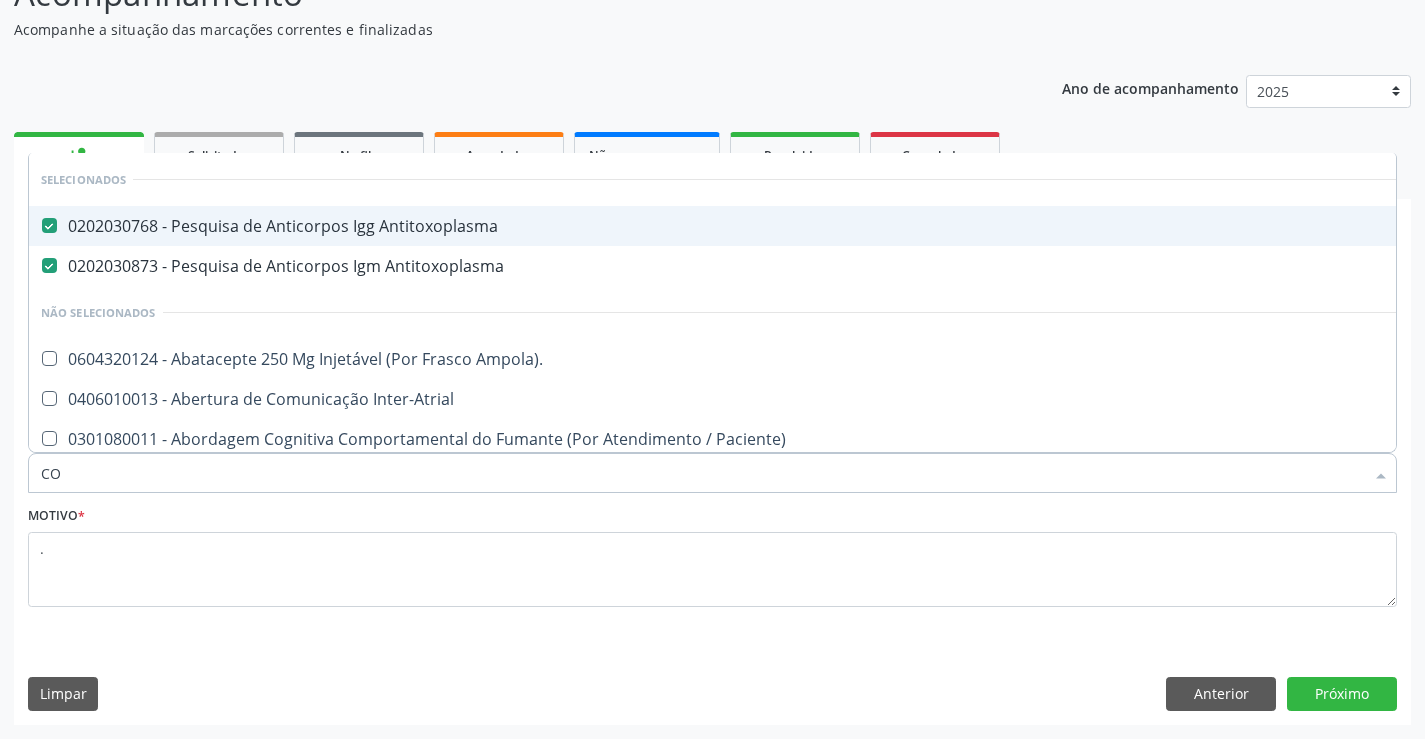 type on "C" 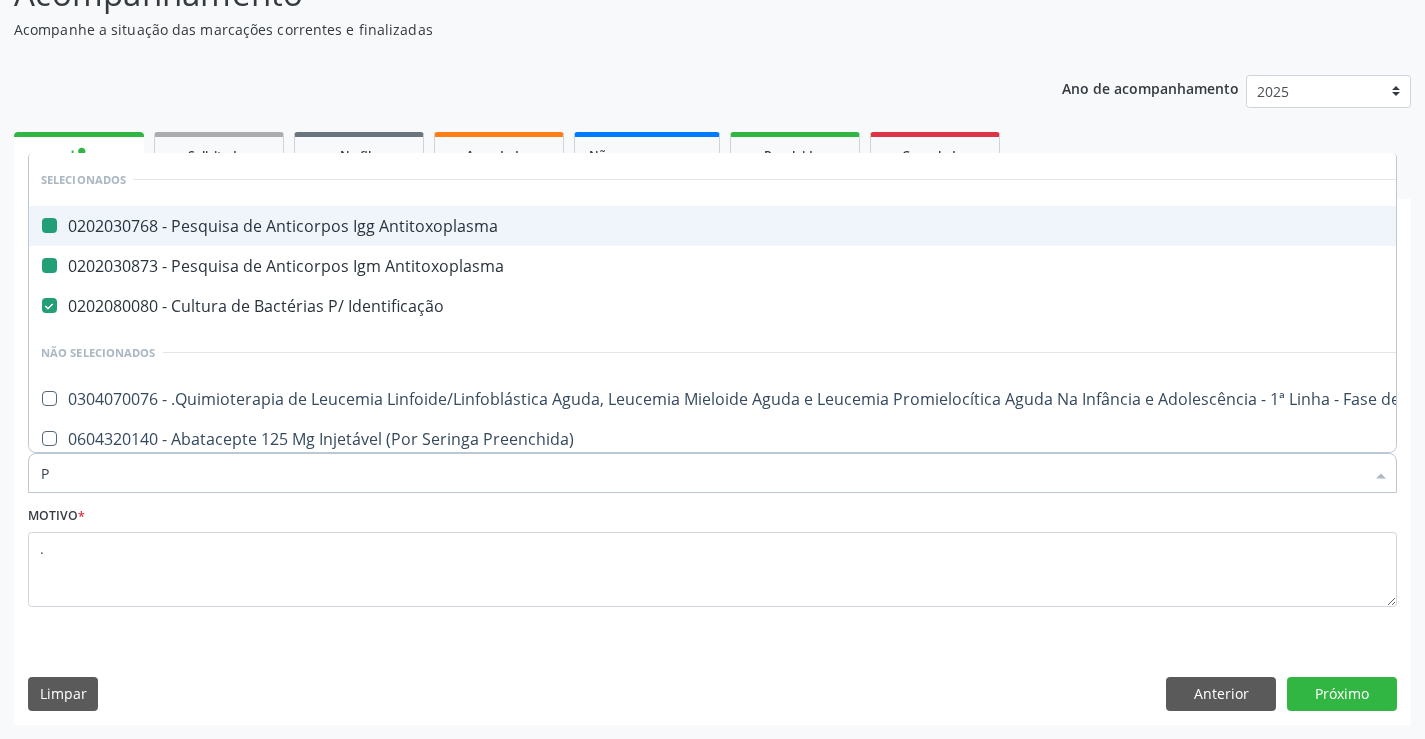 type on "PR" 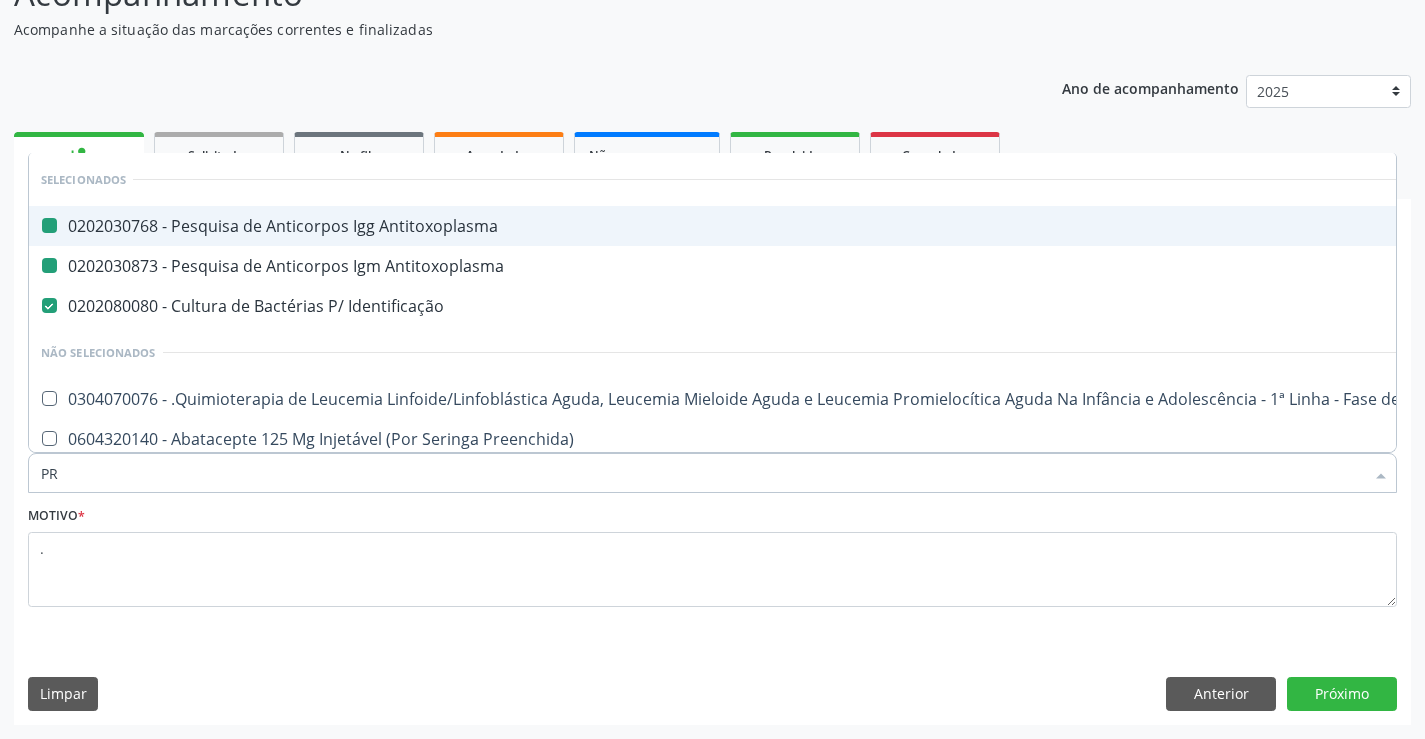 checkbox on "false" 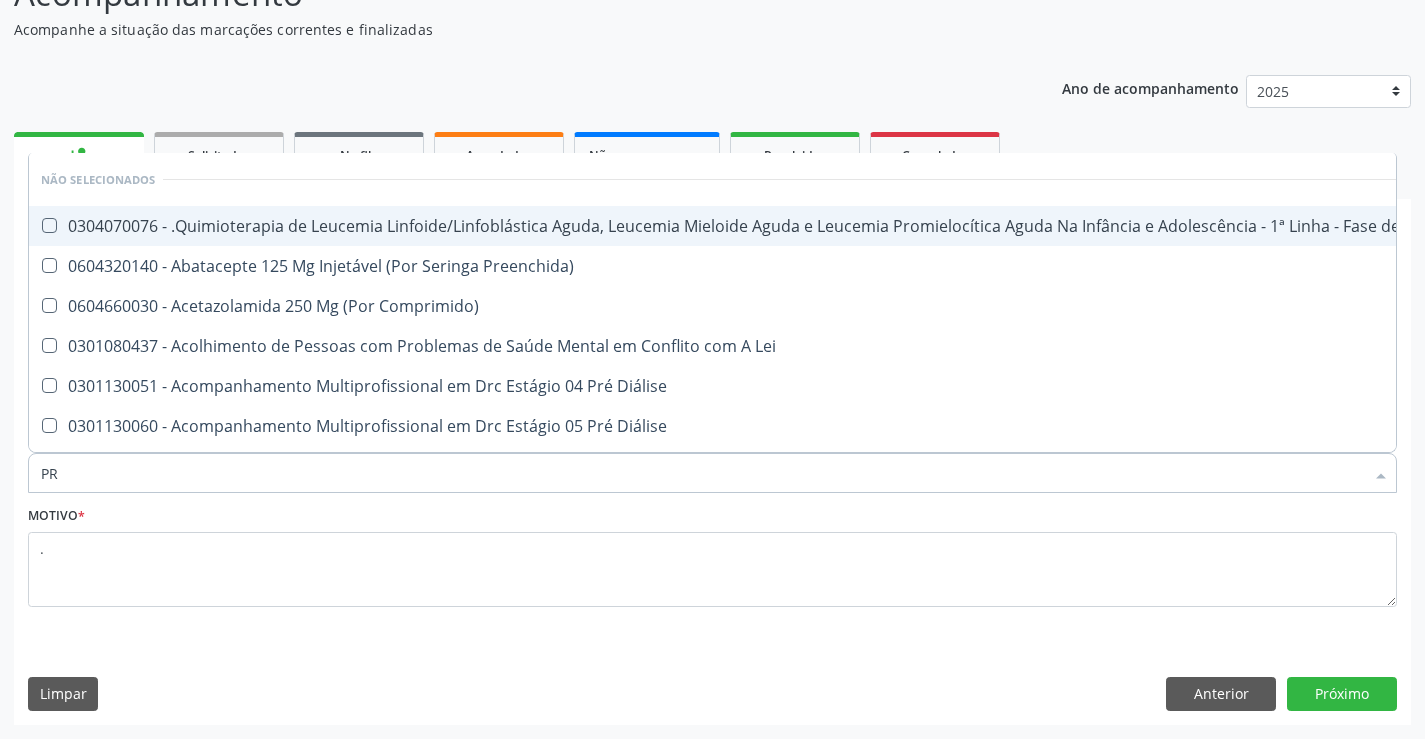 type on "PRO" 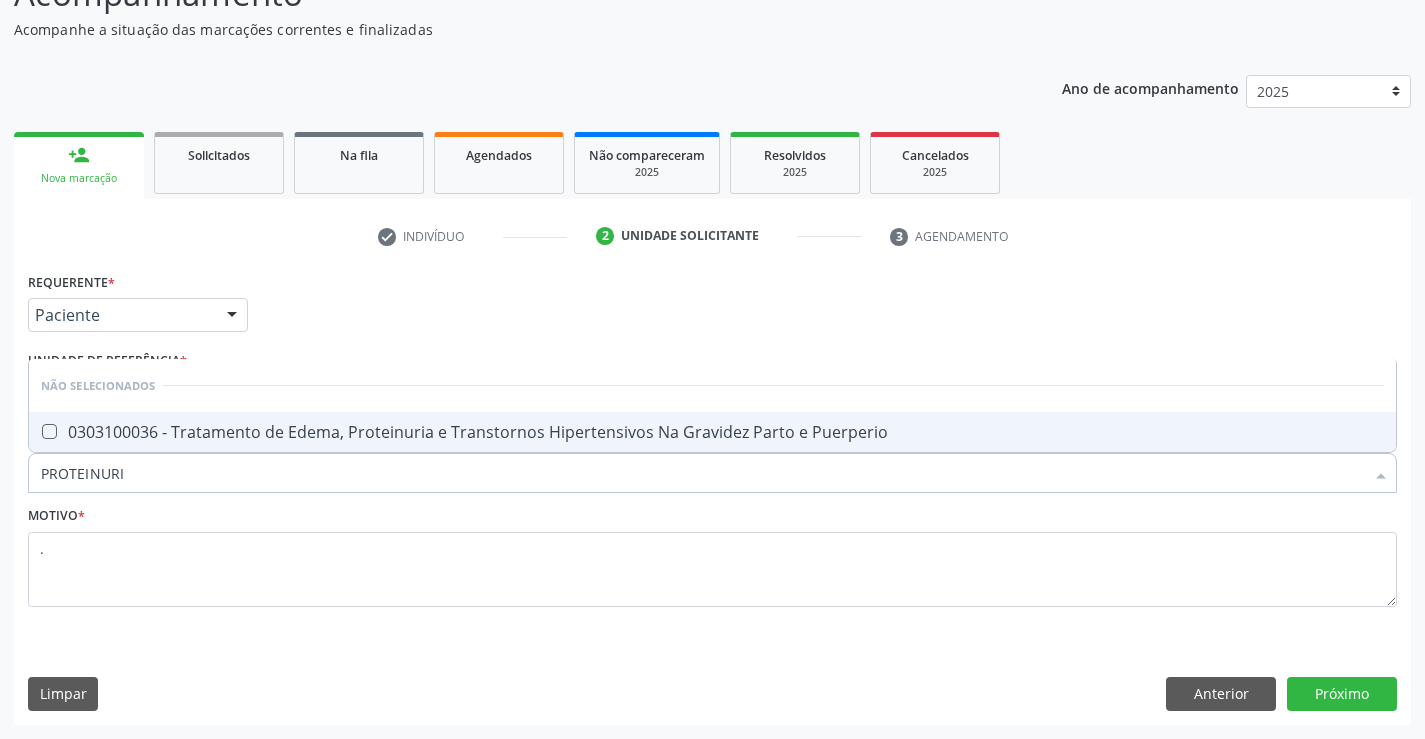 type on "PROTEINURIA" 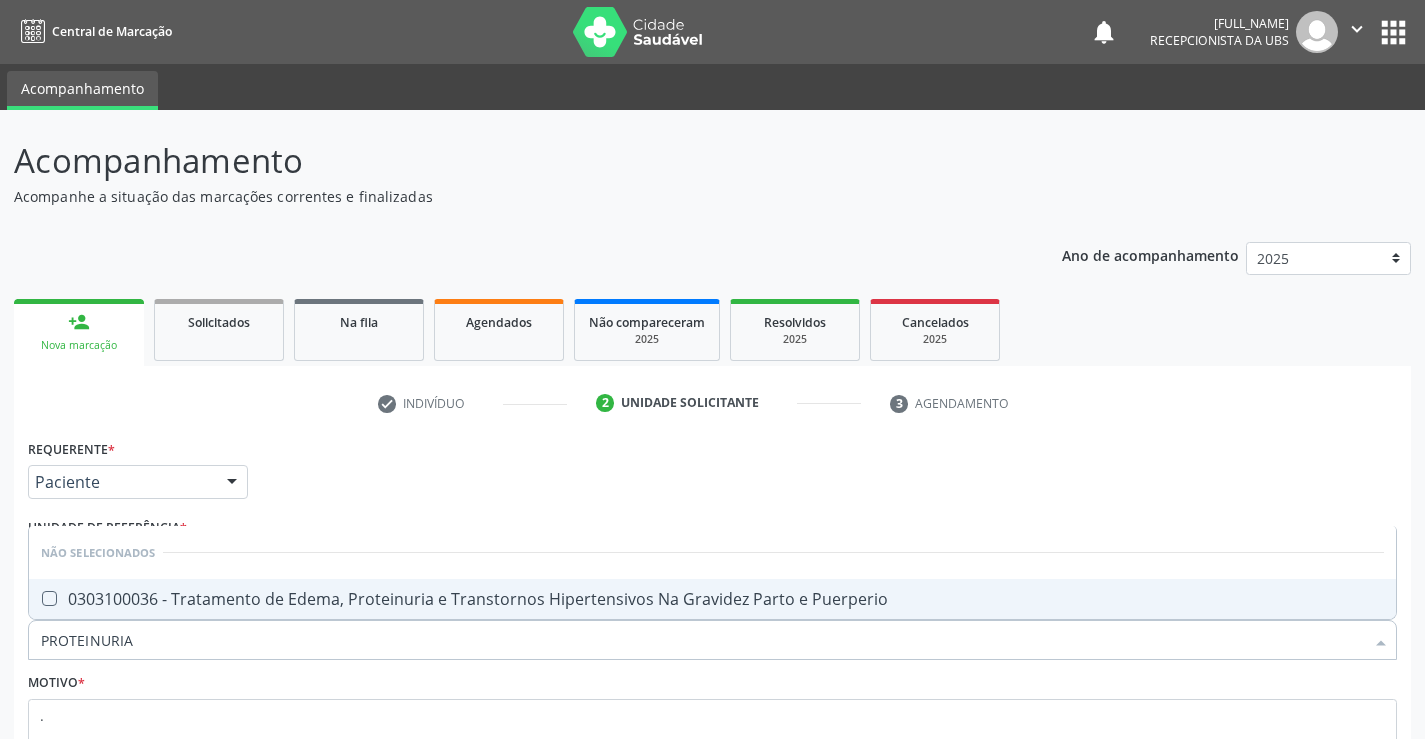 scroll, scrollTop: 167, scrollLeft: 0, axis: vertical 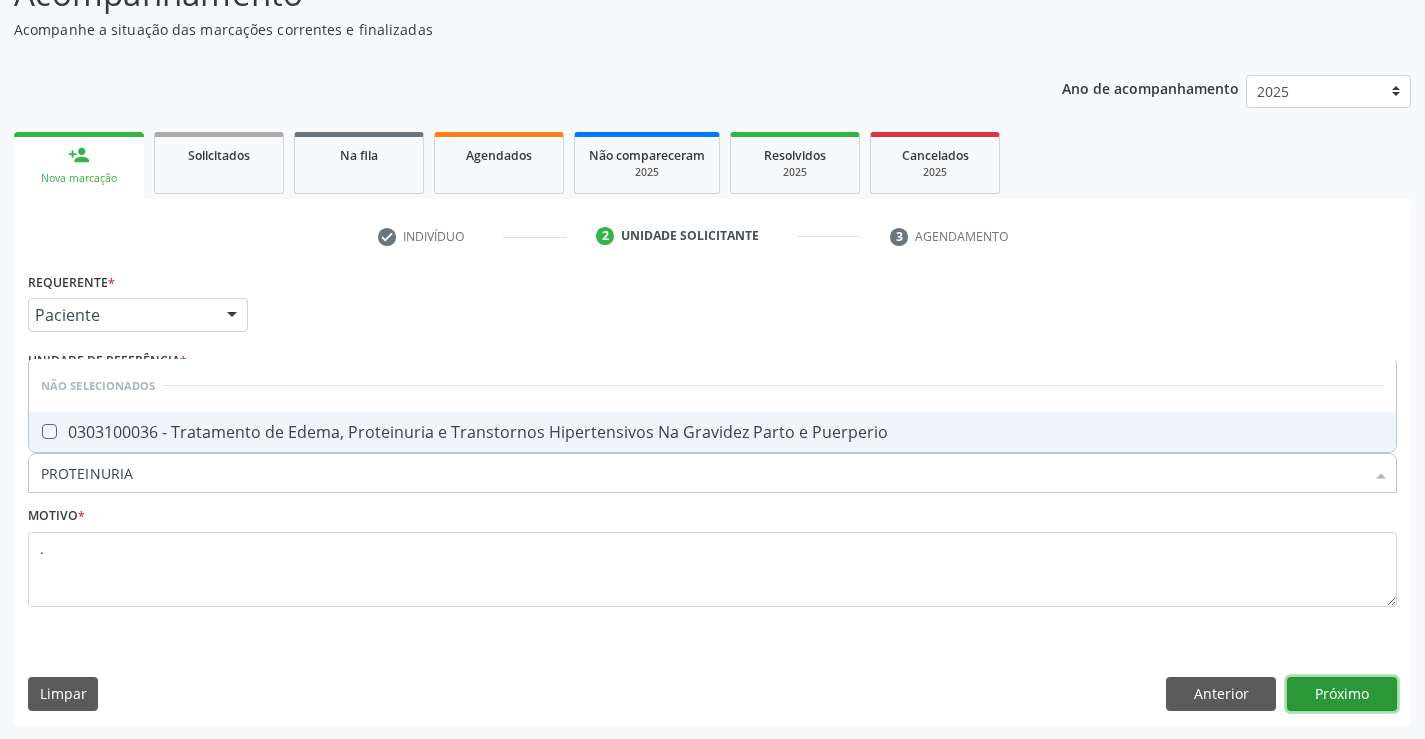 click on "Próximo" at bounding box center [1342, 694] 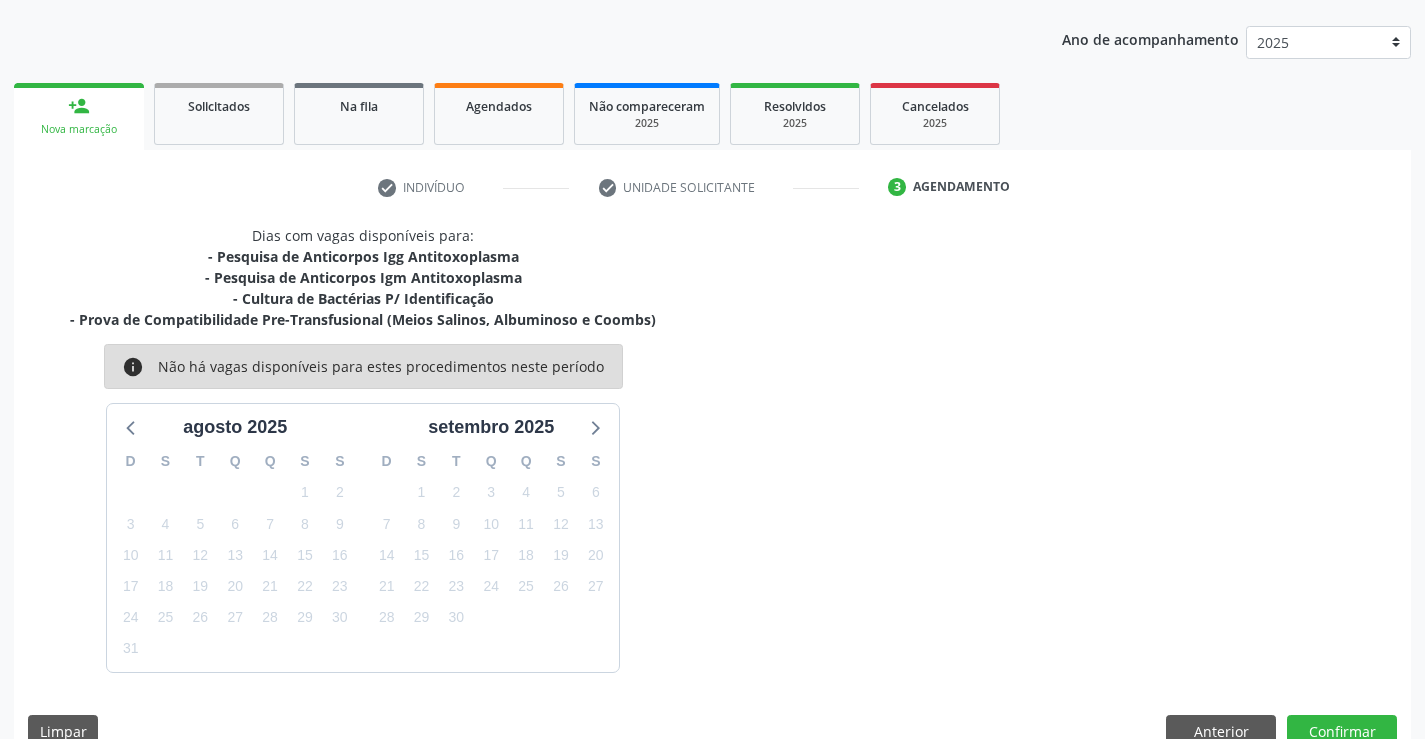 scroll, scrollTop: 253, scrollLeft: 0, axis: vertical 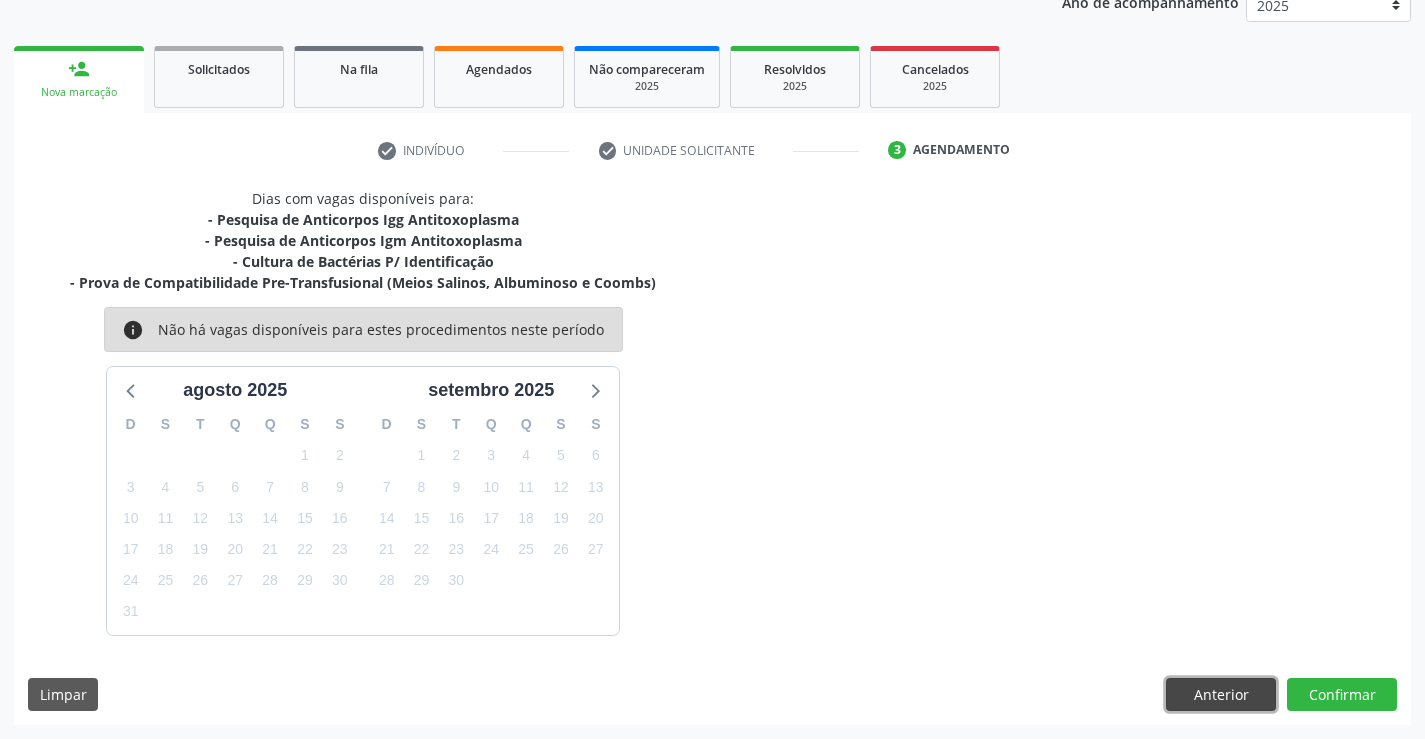 click on "Anterior" at bounding box center (1221, 695) 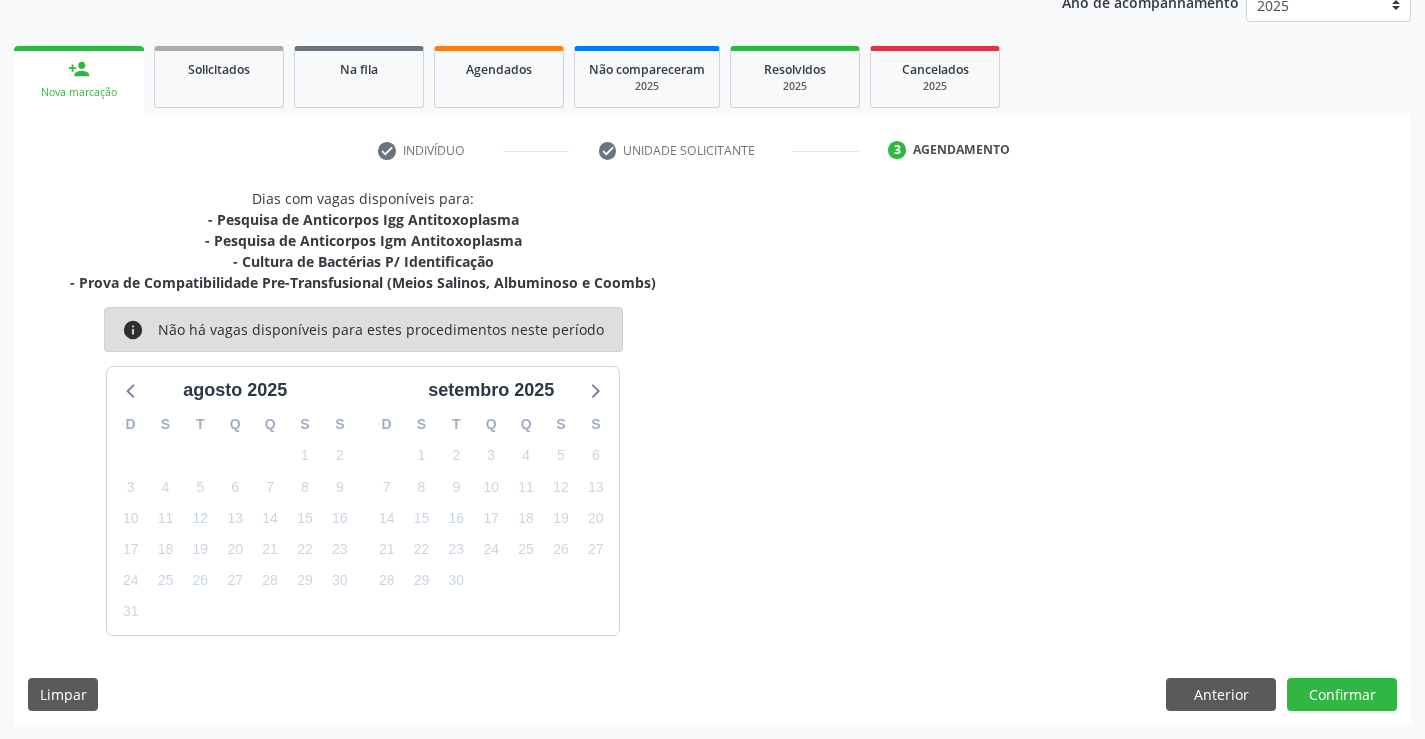 scroll, scrollTop: 167, scrollLeft: 0, axis: vertical 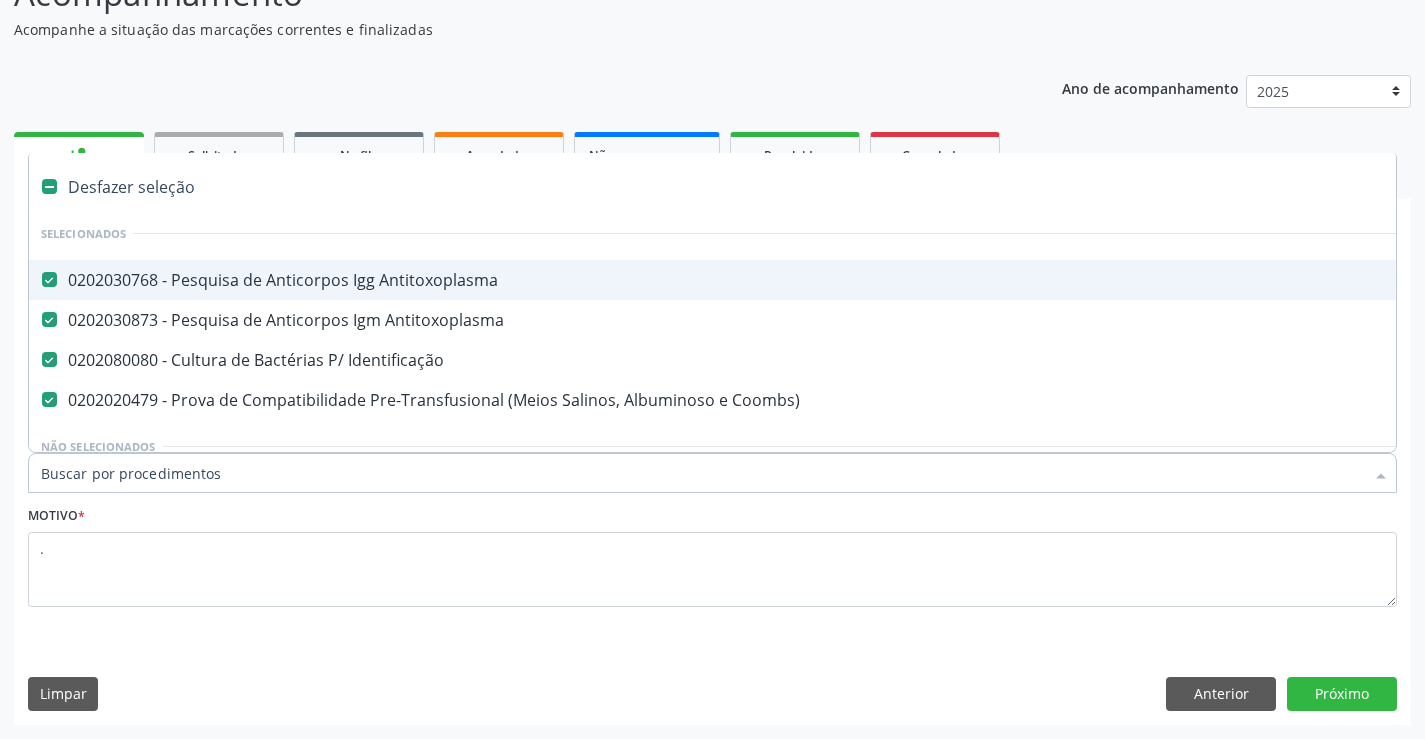 click at bounding box center (1381, 475) 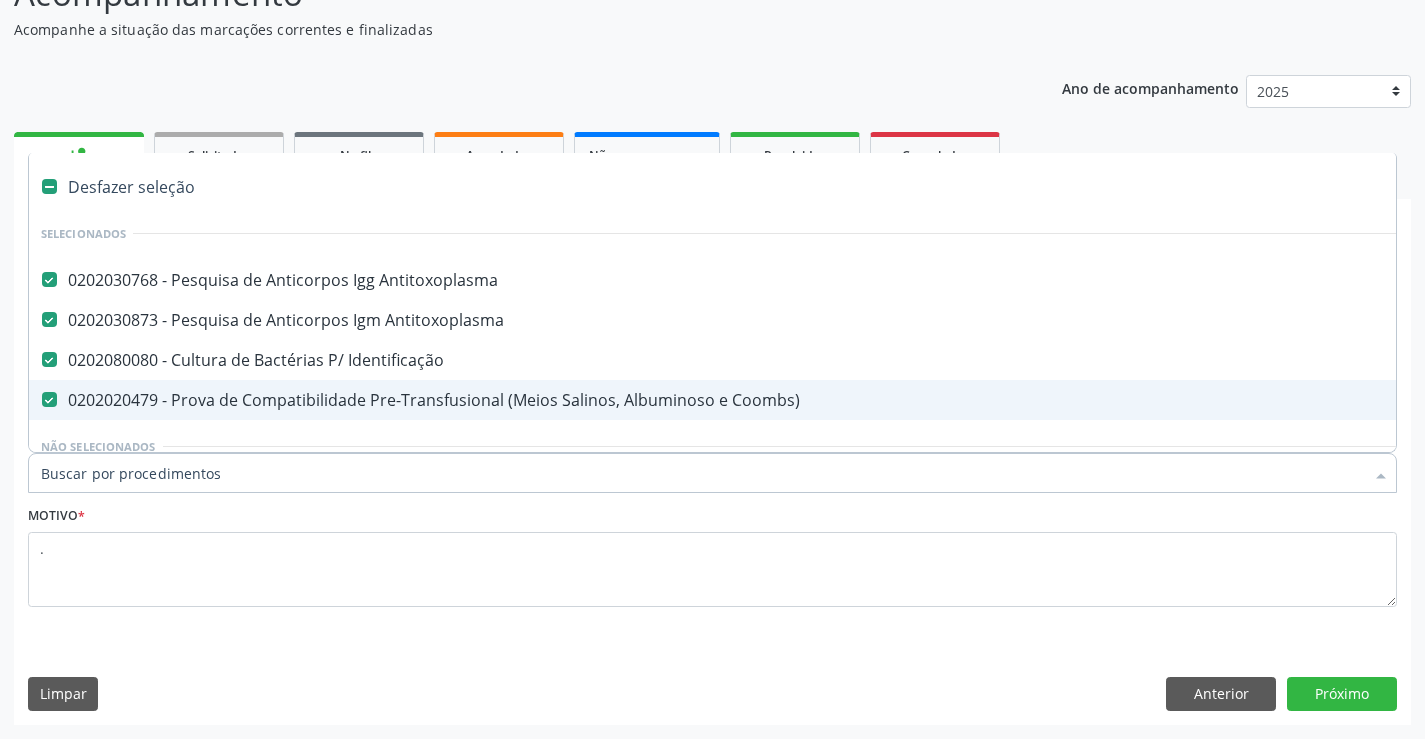 click on "0202020479 - Prova de Compatibilidade Pre-Transfusional (Meios Salinos, Albuminoso e Coombs)" at bounding box center (819, 400) 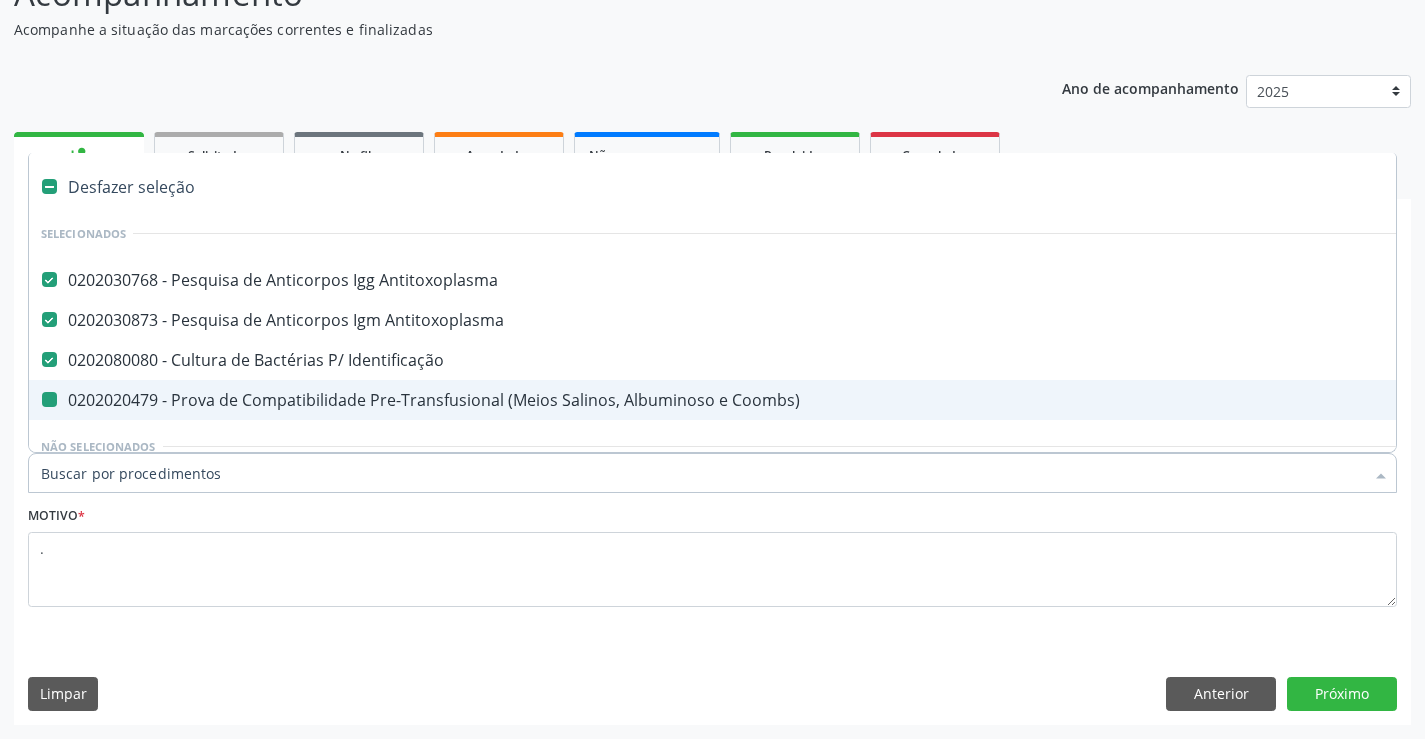 checkbox on "false" 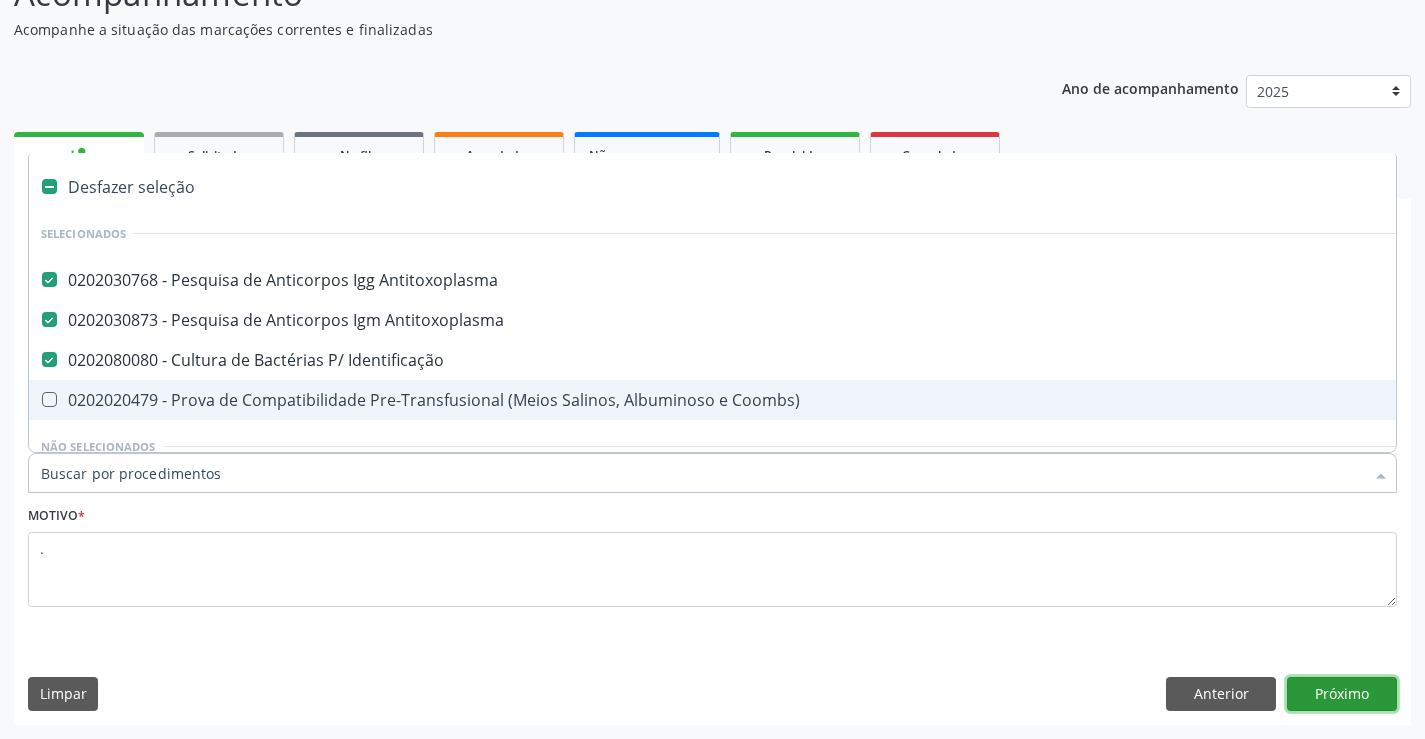 click on "Próximo" at bounding box center [1342, 694] 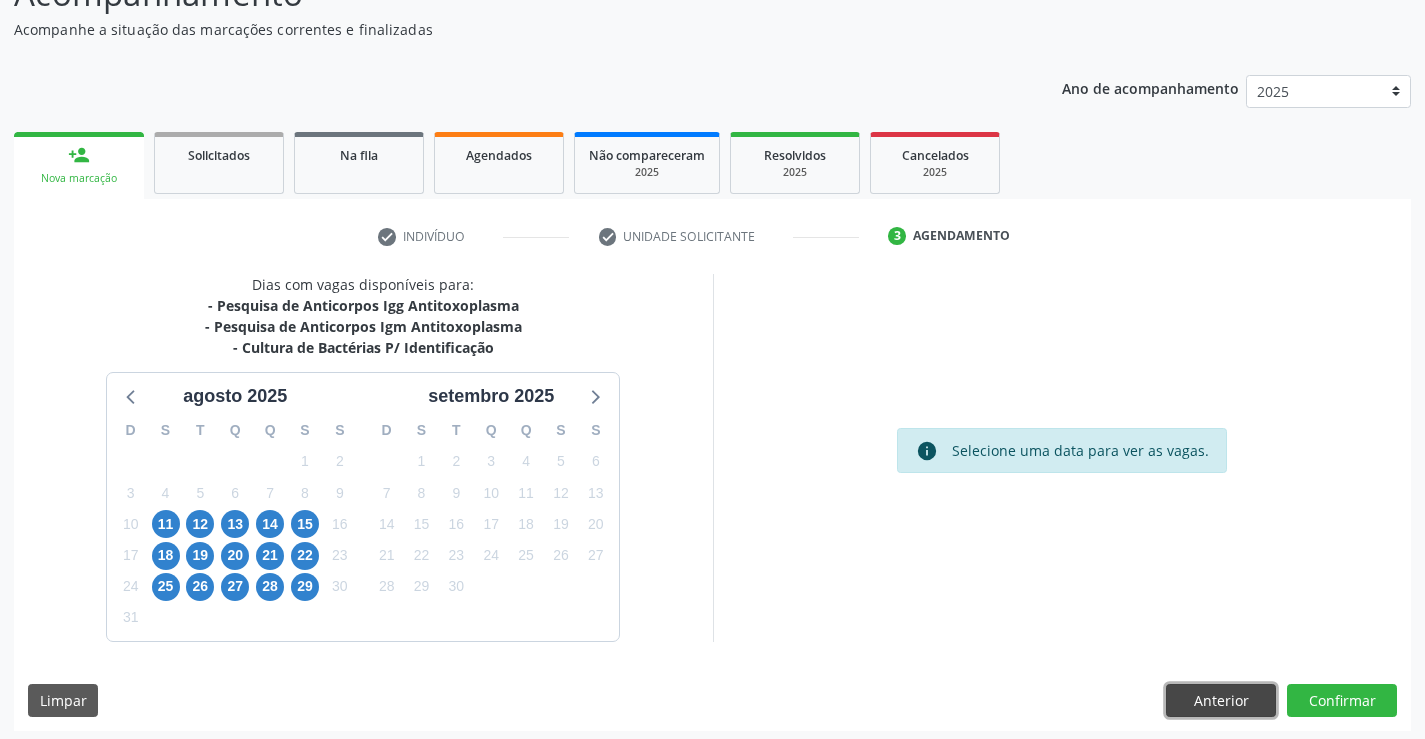 click on "Anterior" at bounding box center (1221, 701) 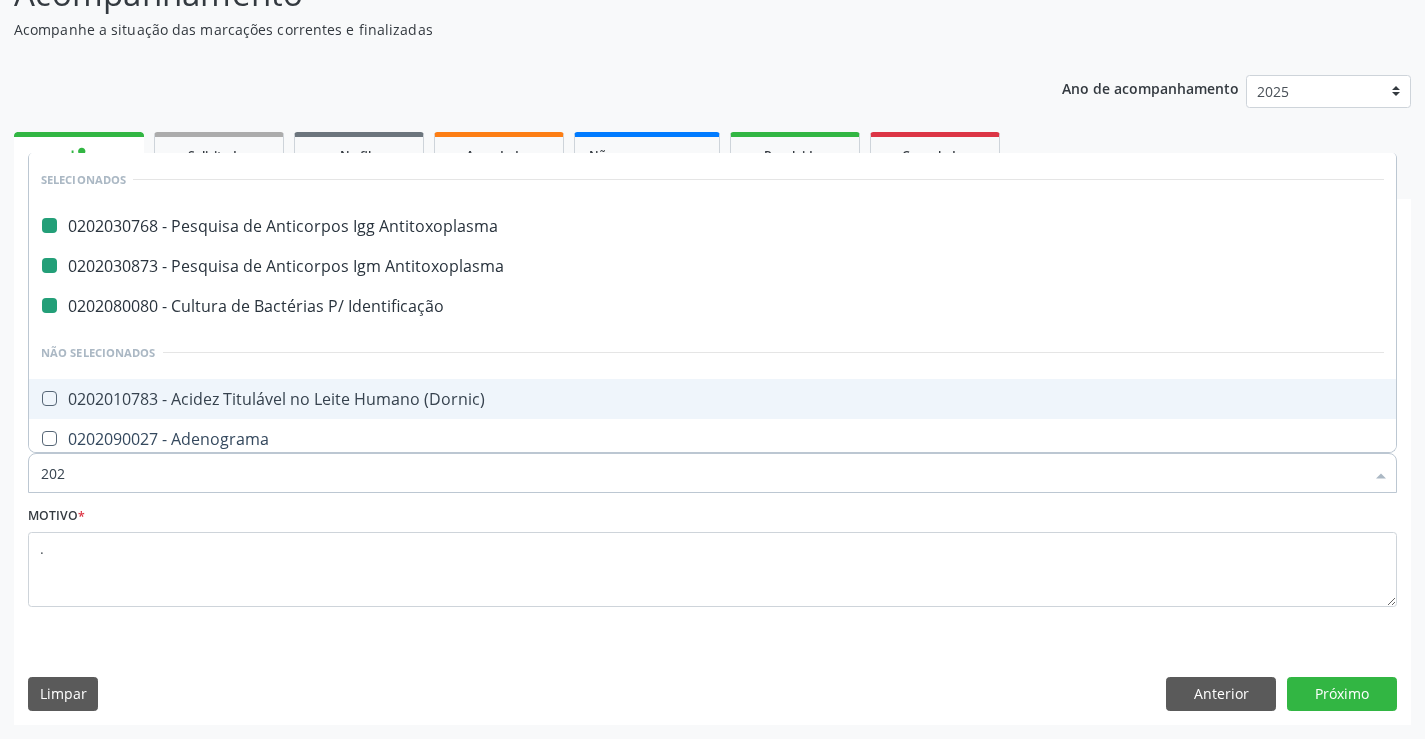 type on "2021" 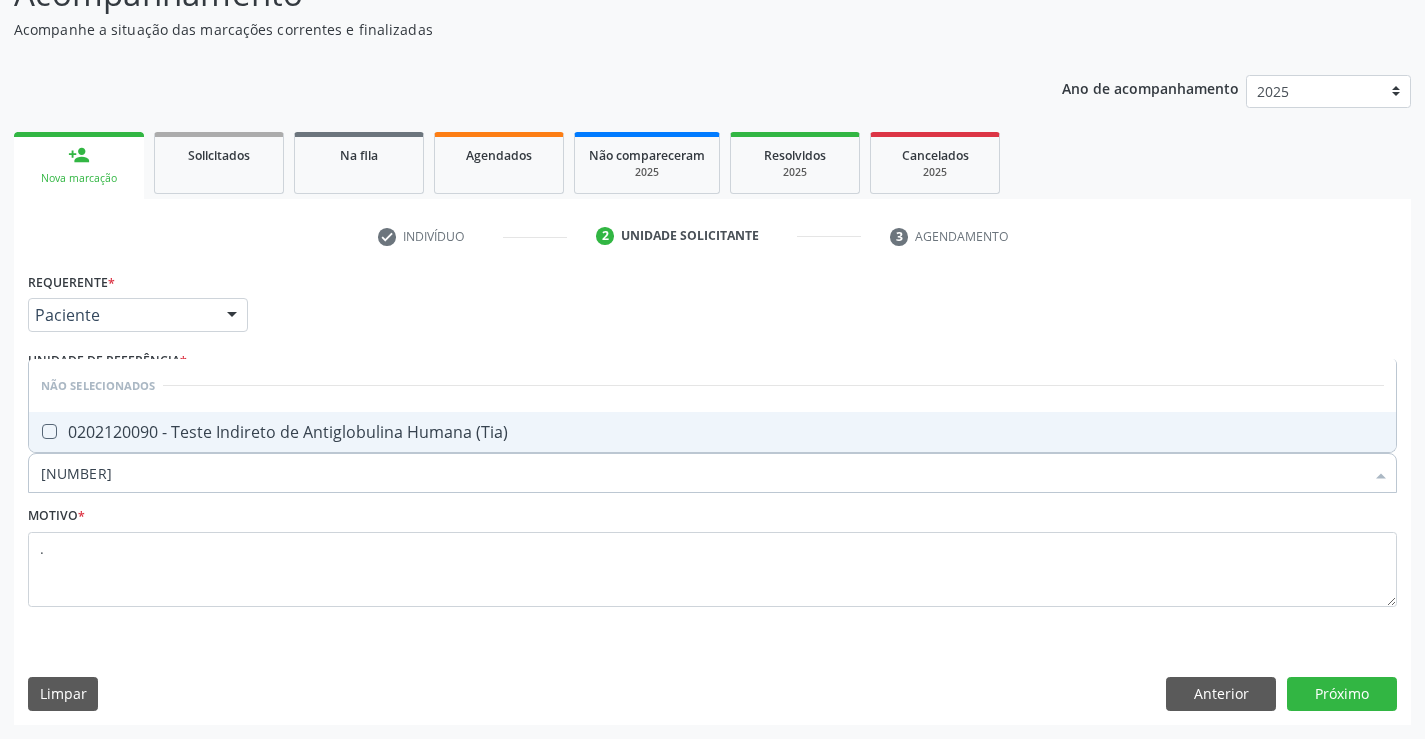 type on "202120090" 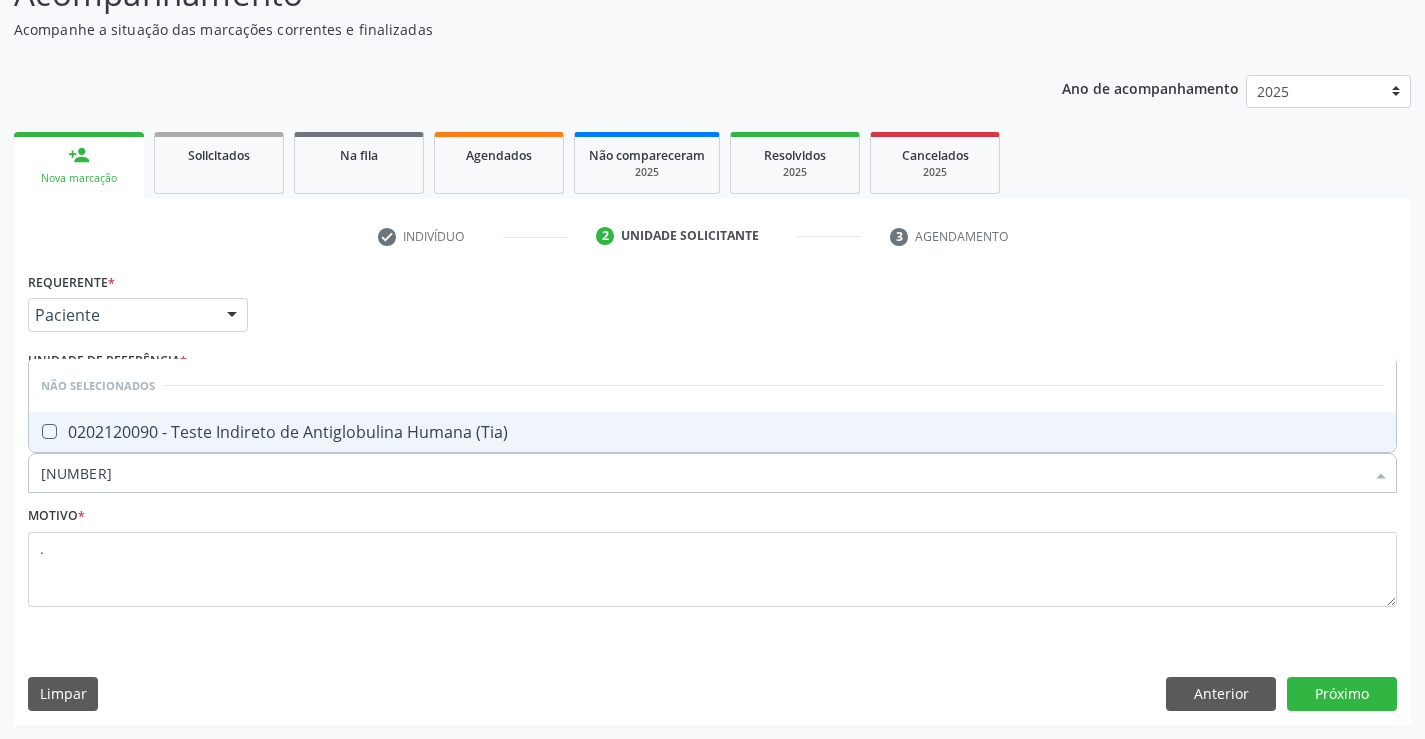checkbox on "true" 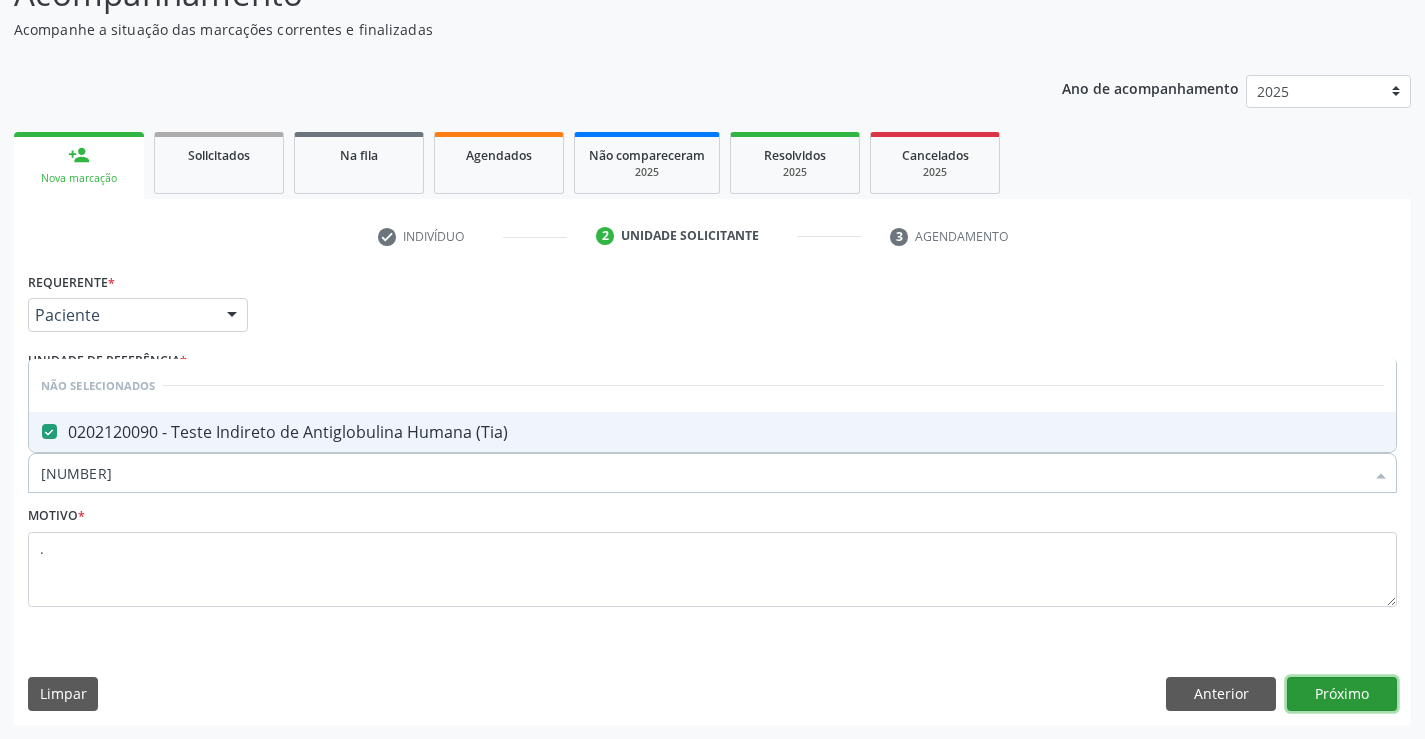 click on "Próximo" at bounding box center (1342, 694) 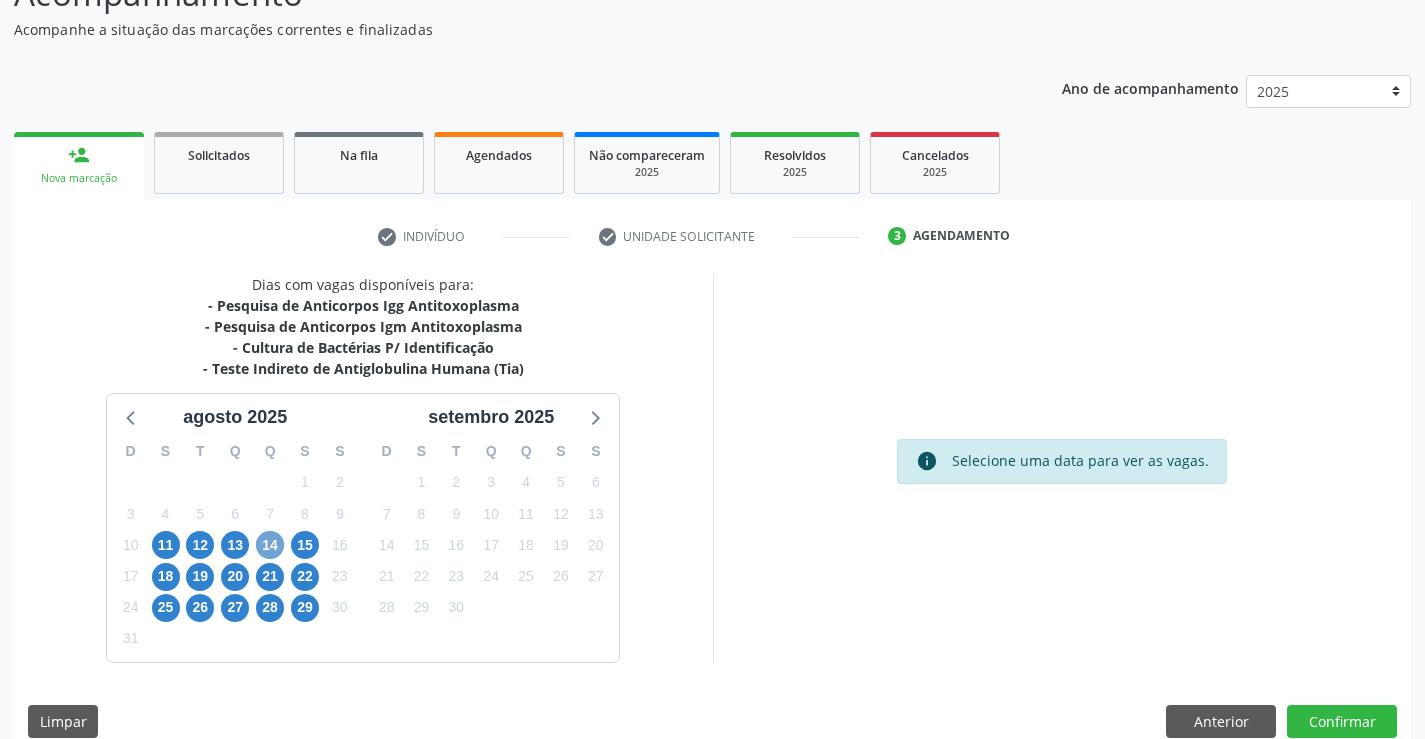 click on "14" at bounding box center (270, 545) 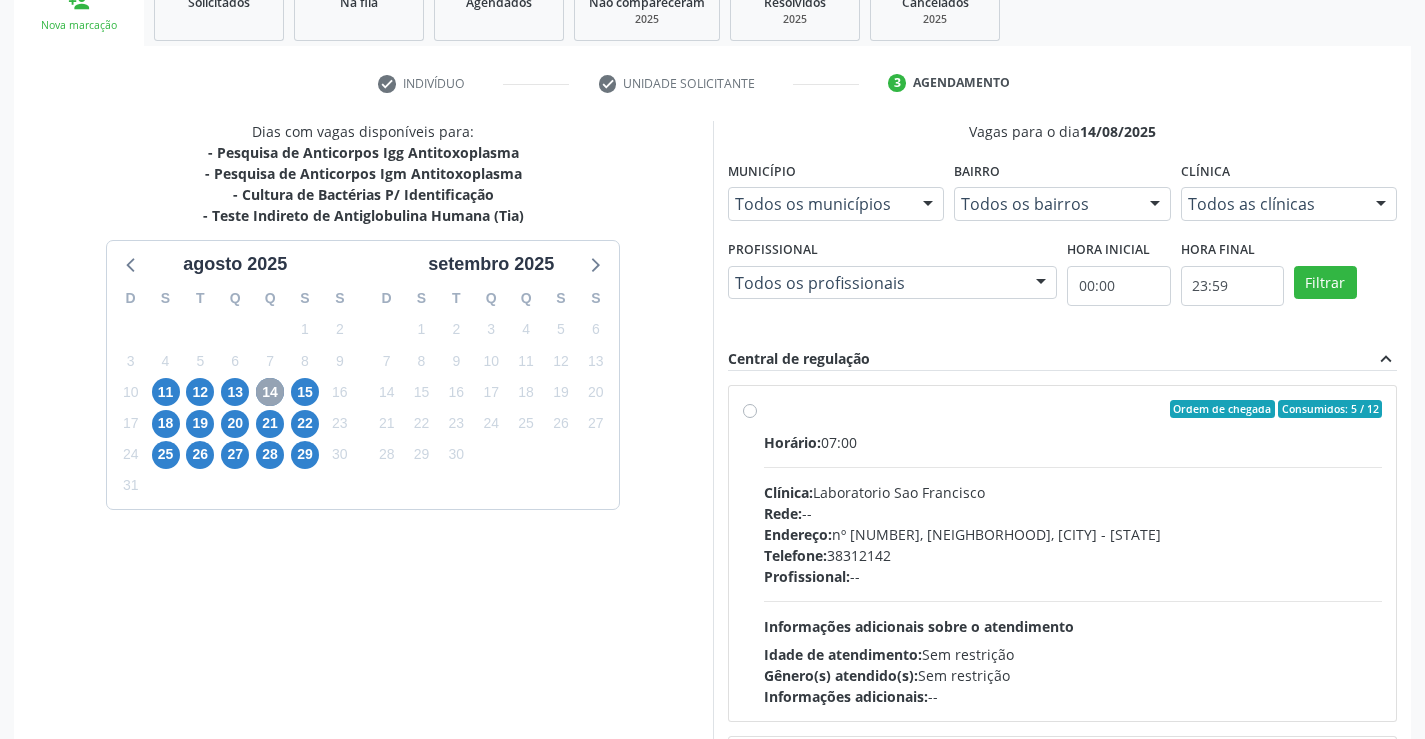 scroll, scrollTop: 322, scrollLeft: 0, axis: vertical 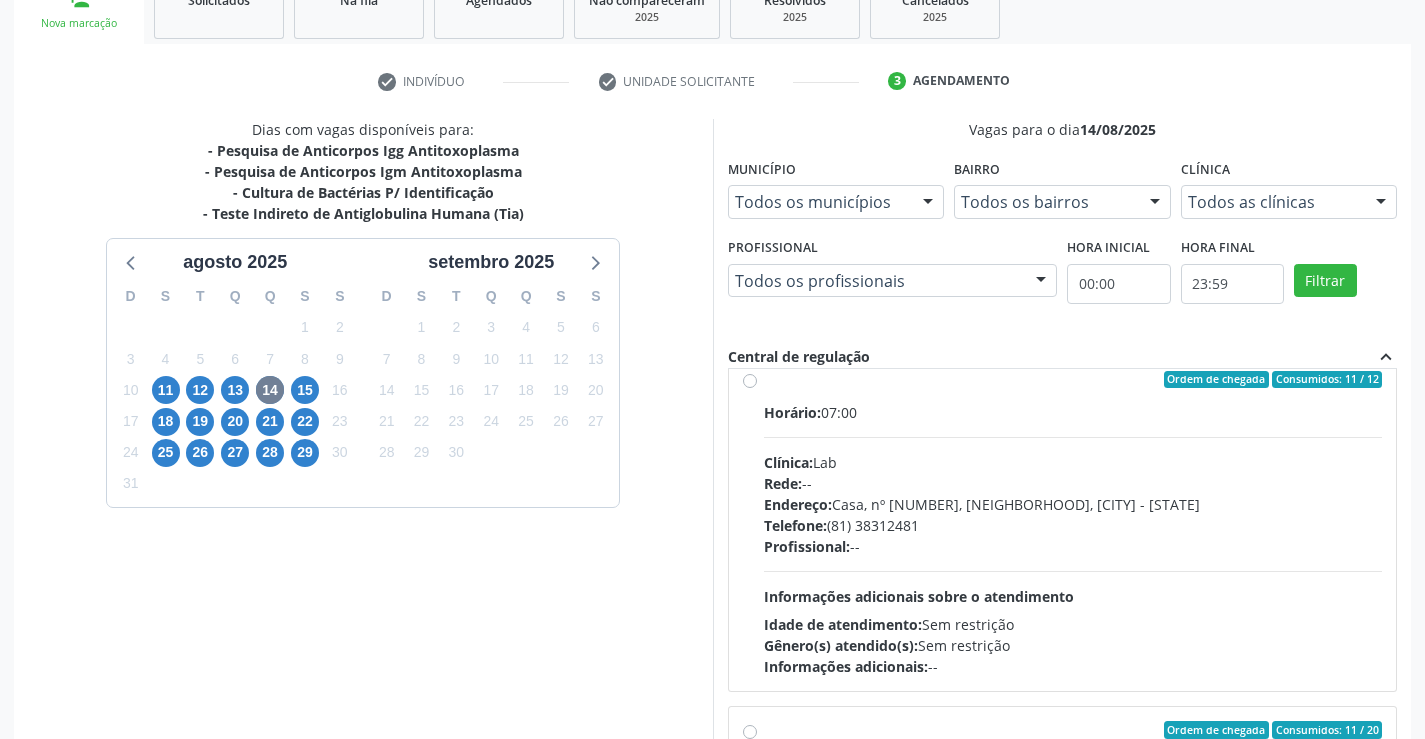 click on "Ordem de chegada
Consumidos: 11 / 12
Horário:   07:00
Clínica:  Lab
Rede:
--
Endereço:   Casa, nº 1037, N S da Penha, Serra Talhada - PE
Telefone:   (81) 38312481
Profissional:
--
Informações adicionais sobre o atendimento
Idade de atendimento:
Sem restrição
Gênero(s) atendido(s):
Sem restrição
Informações adicionais:
--" at bounding box center [1073, 524] 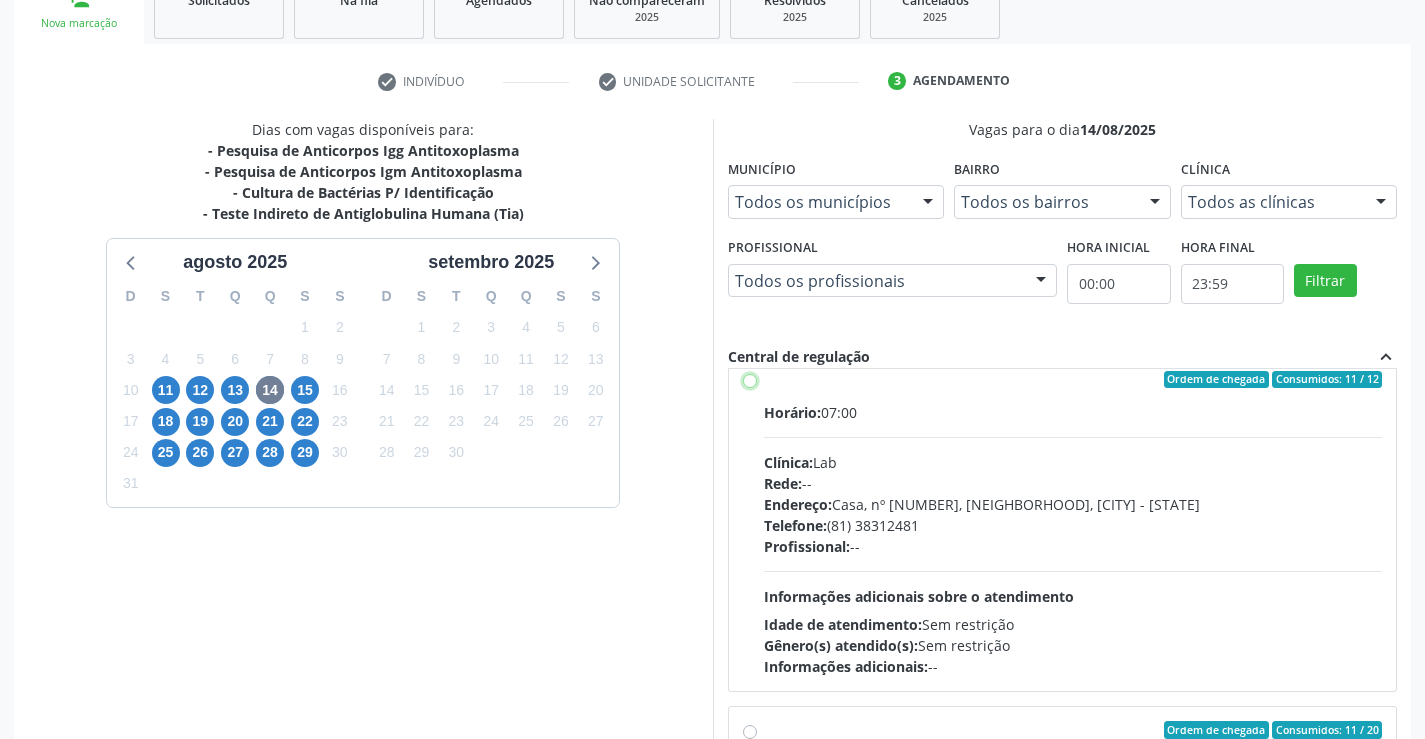 click on "Ordem de chegada
Consumidos: 11 / 12
Horário:   07:00
Clínica:  Lab
Rede:
--
Endereço:   Casa, nº 1037, N S da Penha, Serra Talhada - PE
Telefone:   (81) 38312481
Profissional:
--
Informações adicionais sobre o atendimento
Idade de atendimento:
Sem restrição
Gênero(s) atendido(s):
Sem restrição
Informações adicionais:
--" at bounding box center (750, 380) 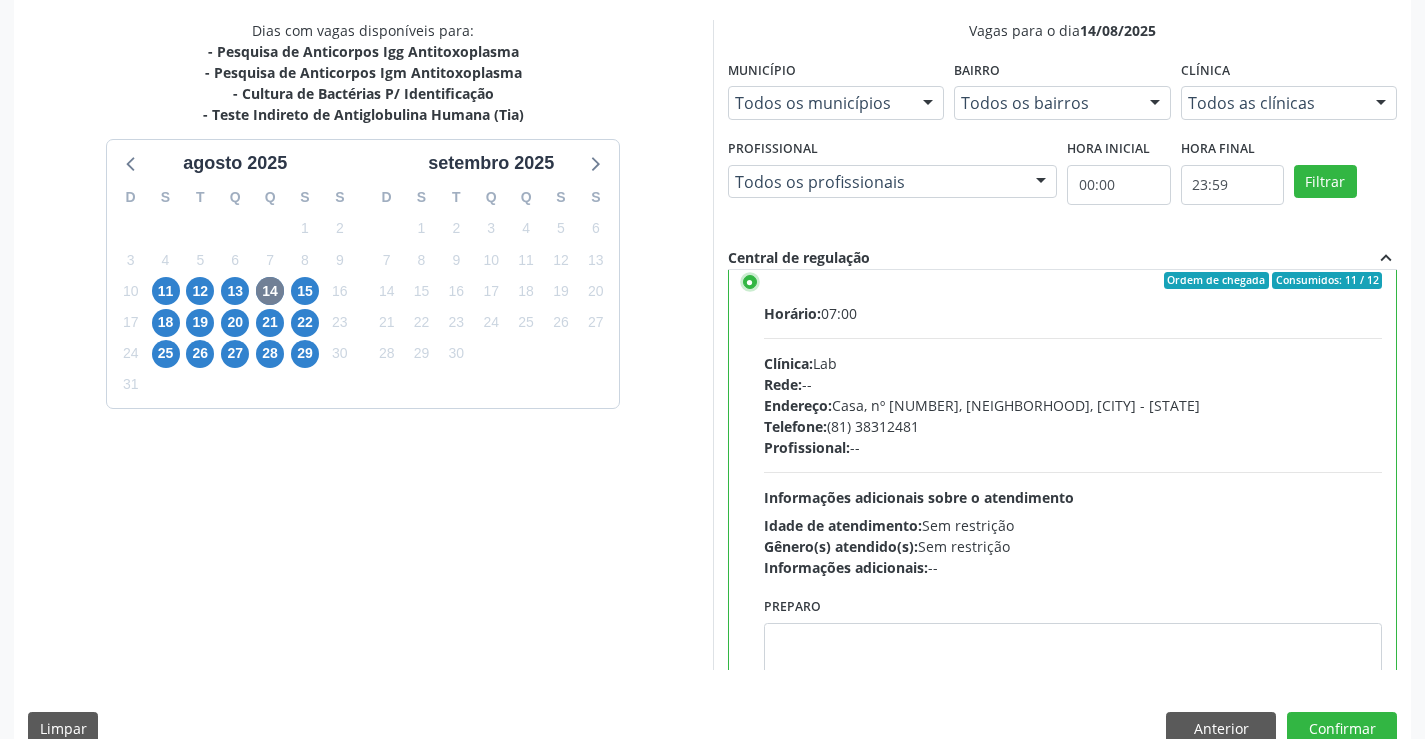 scroll, scrollTop: 456, scrollLeft: 0, axis: vertical 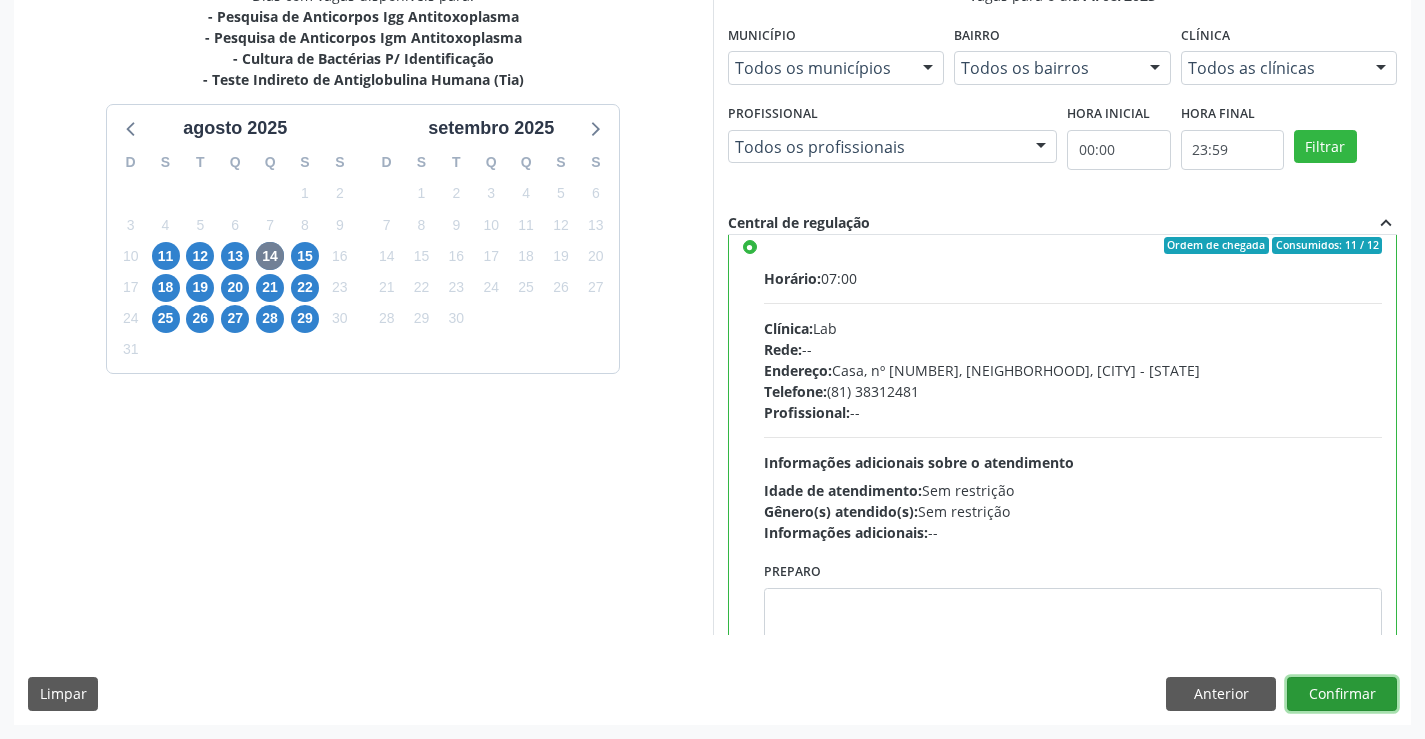 click on "Confirmar" at bounding box center [1342, 694] 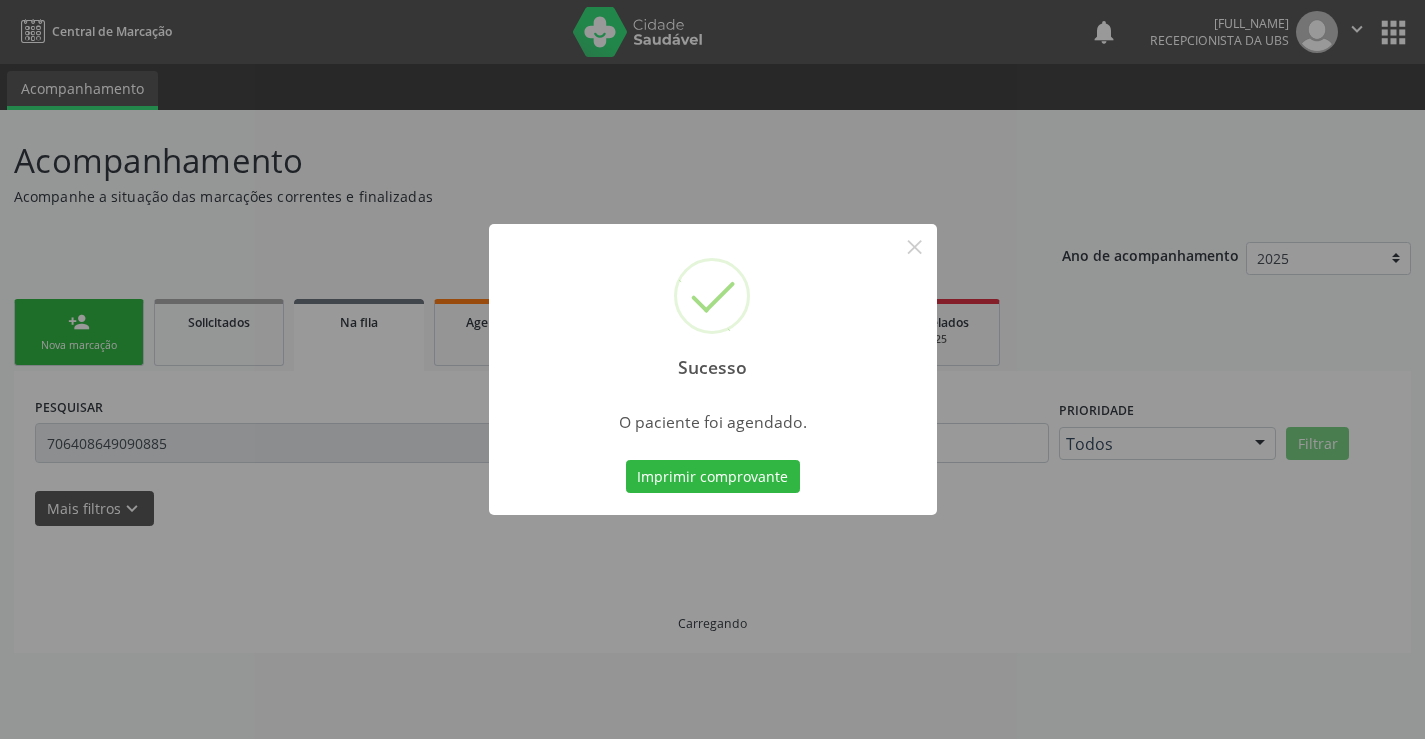 scroll, scrollTop: 0, scrollLeft: 0, axis: both 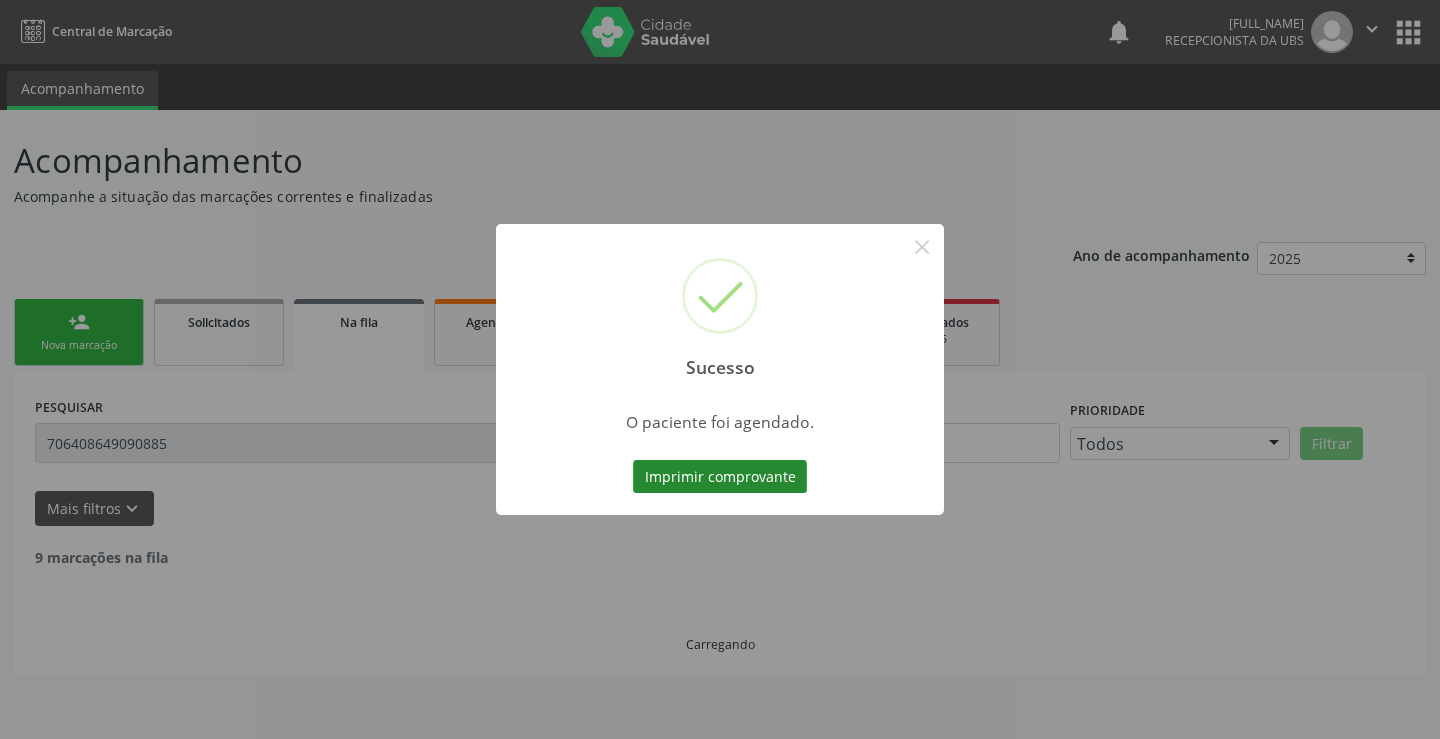 click on "Imprimir comprovante" at bounding box center [720, 477] 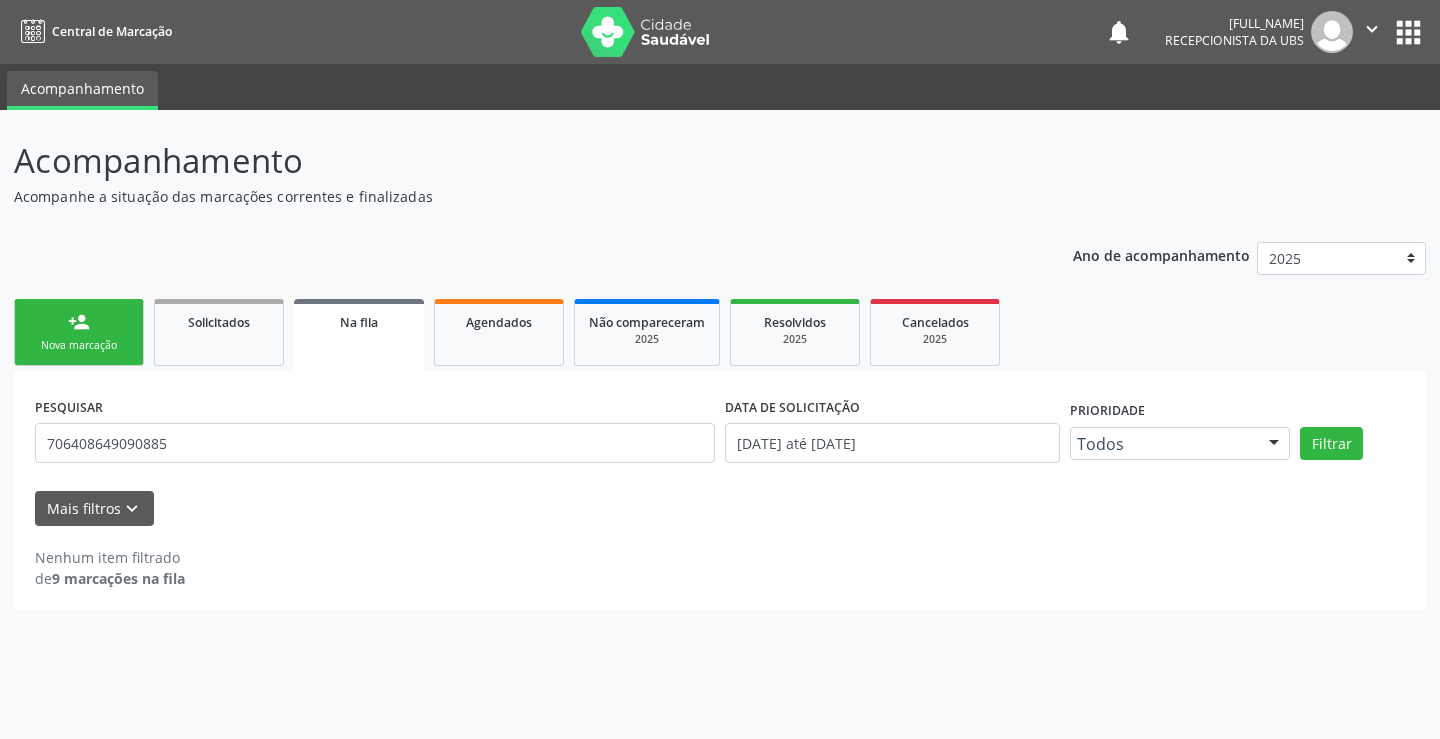 click on "person_add
Nova marcação" at bounding box center [79, 332] 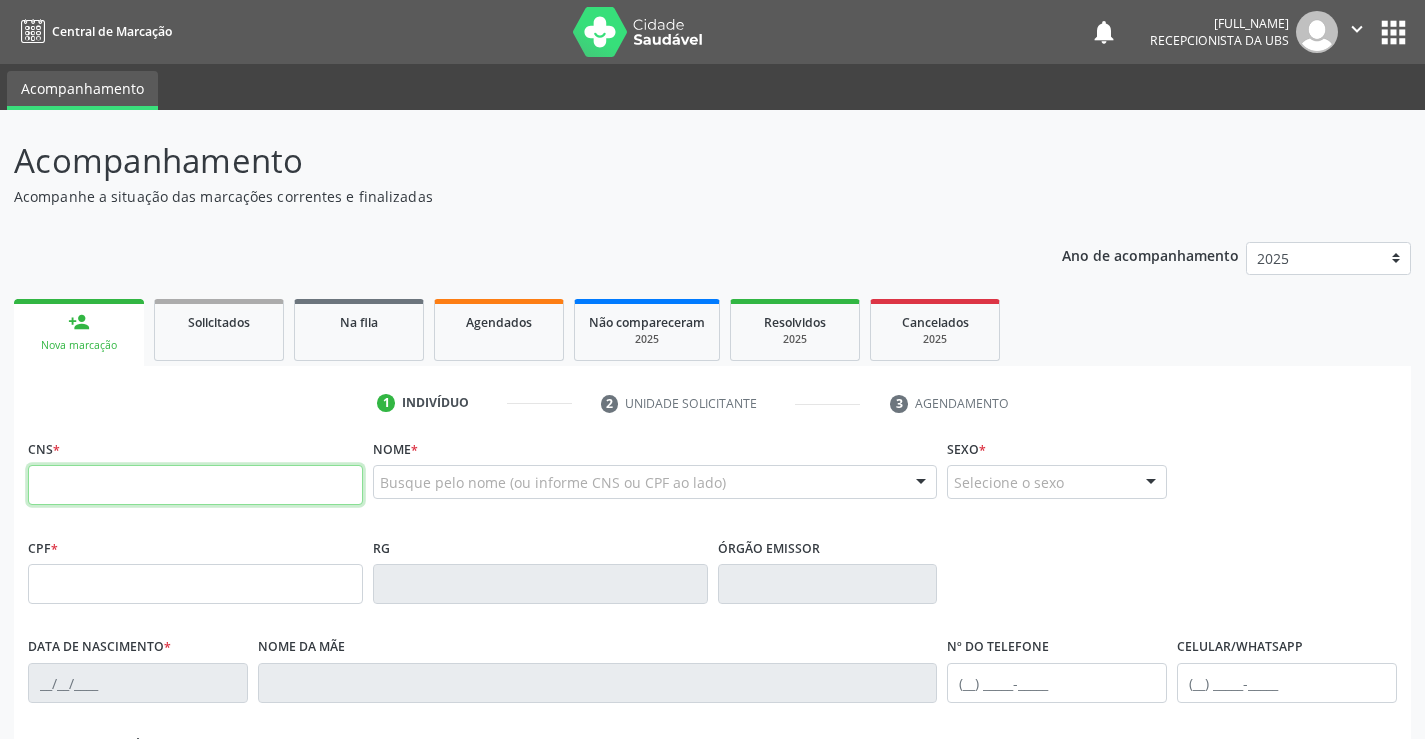 click at bounding box center [195, 485] 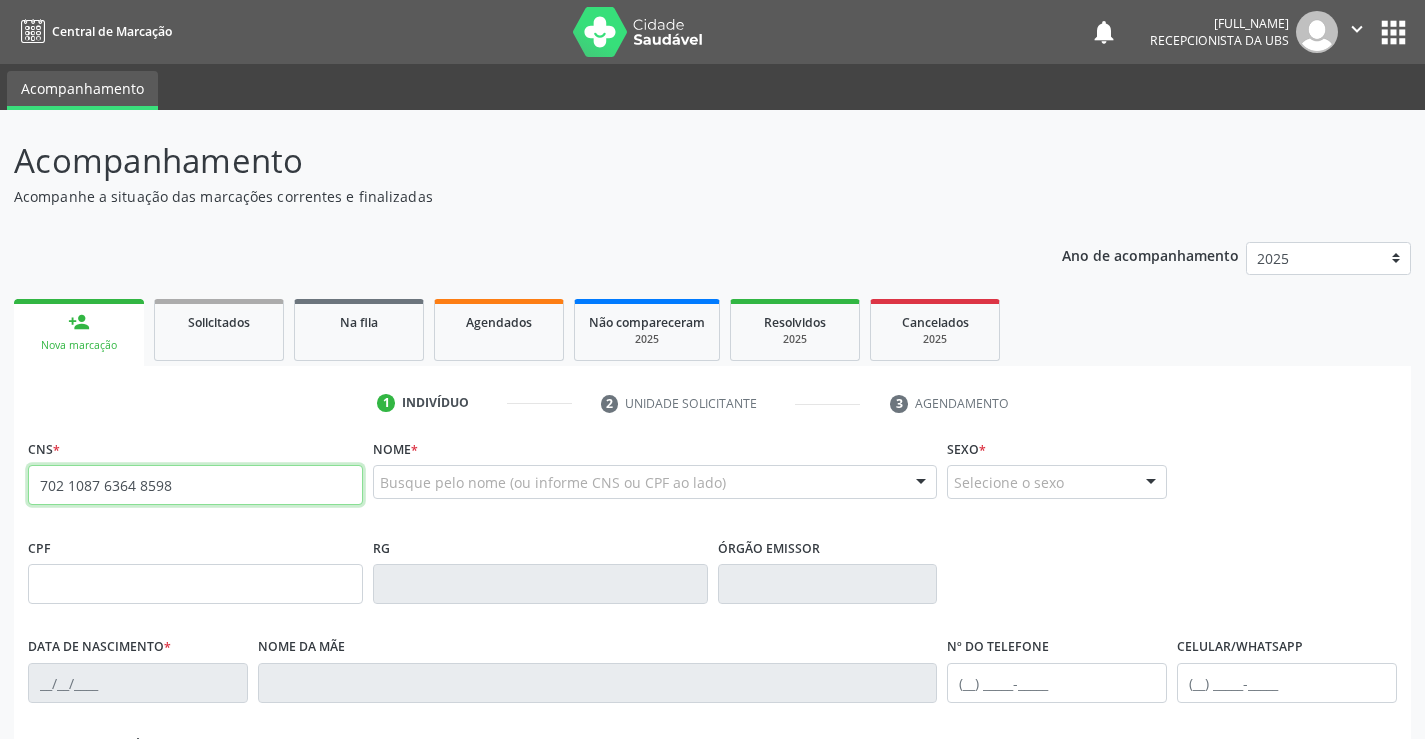 type on "702 1087 6364 8598" 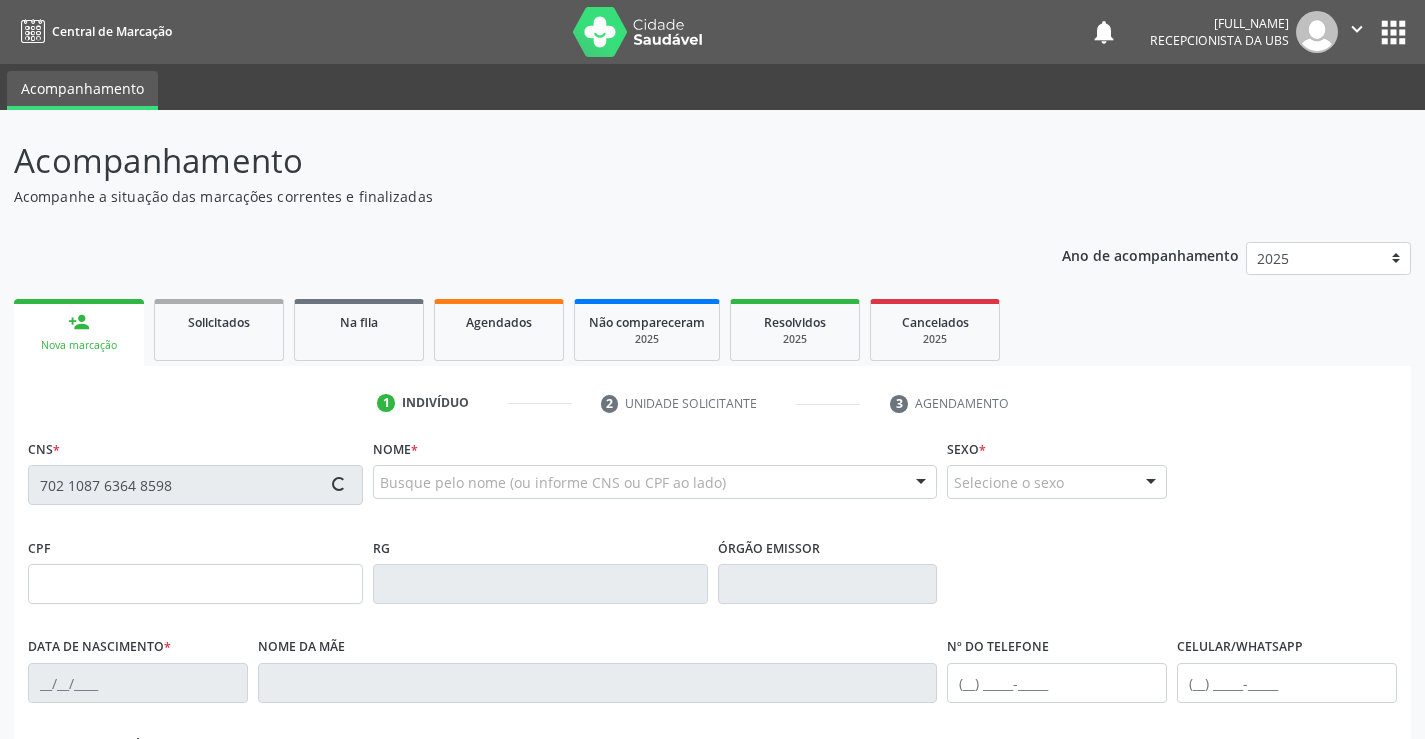 type on "[SSN]" 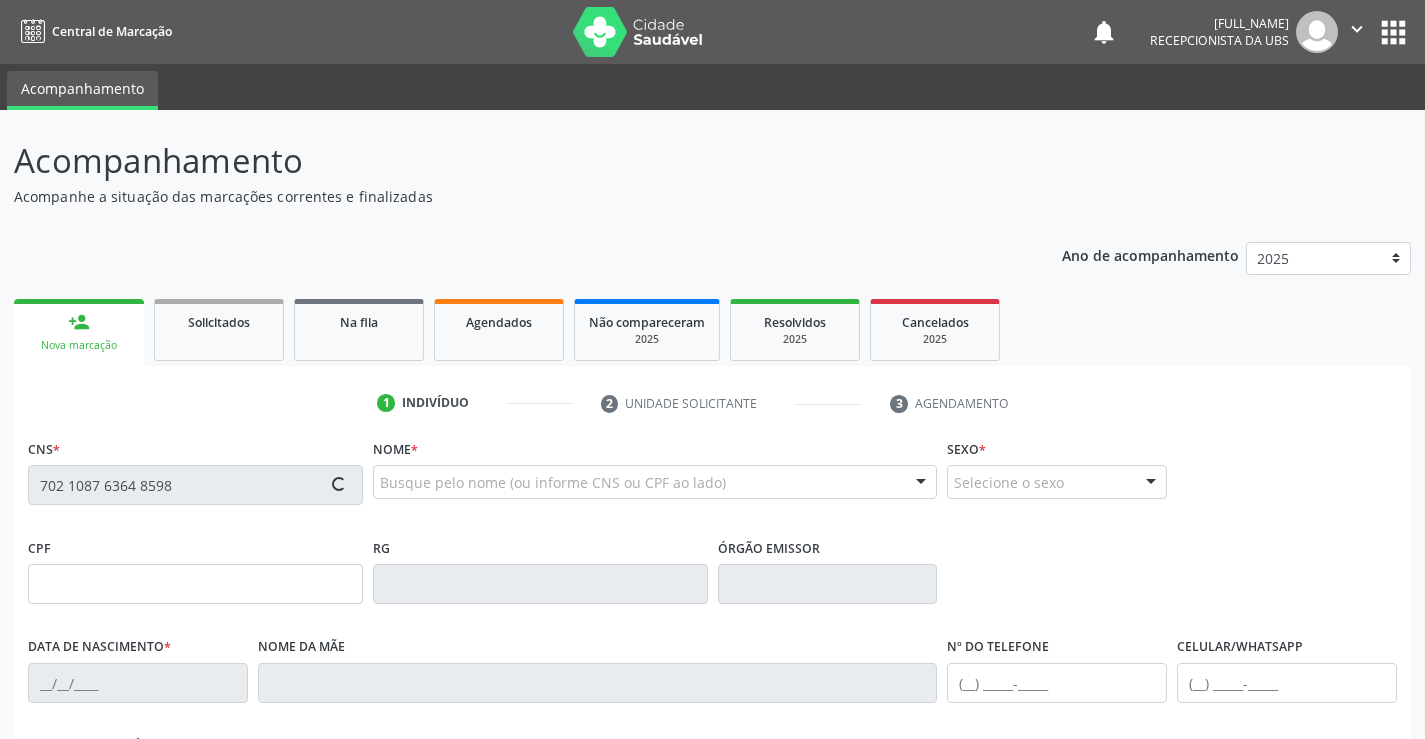 type on "[DATE]" 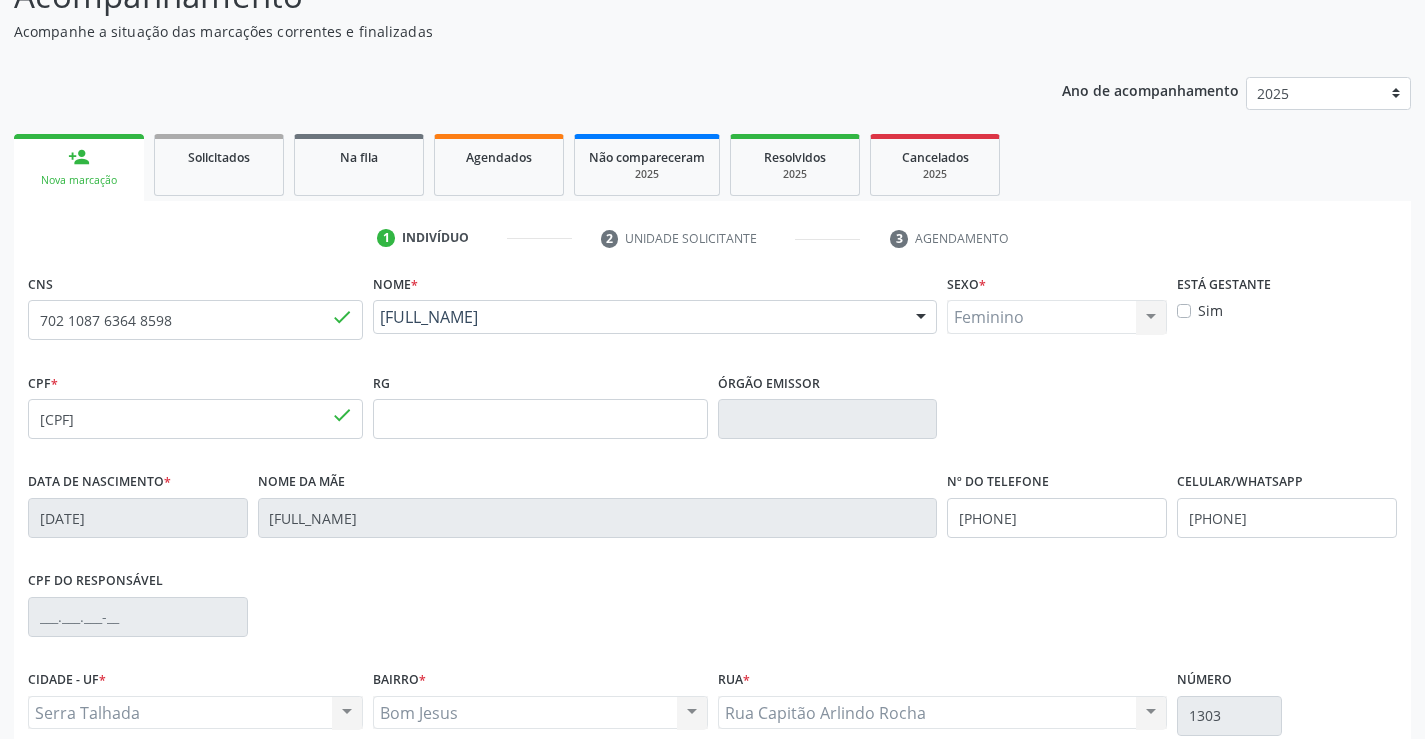 scroll, scrollTop: 345, scrollLeft: 0, axis: vertical 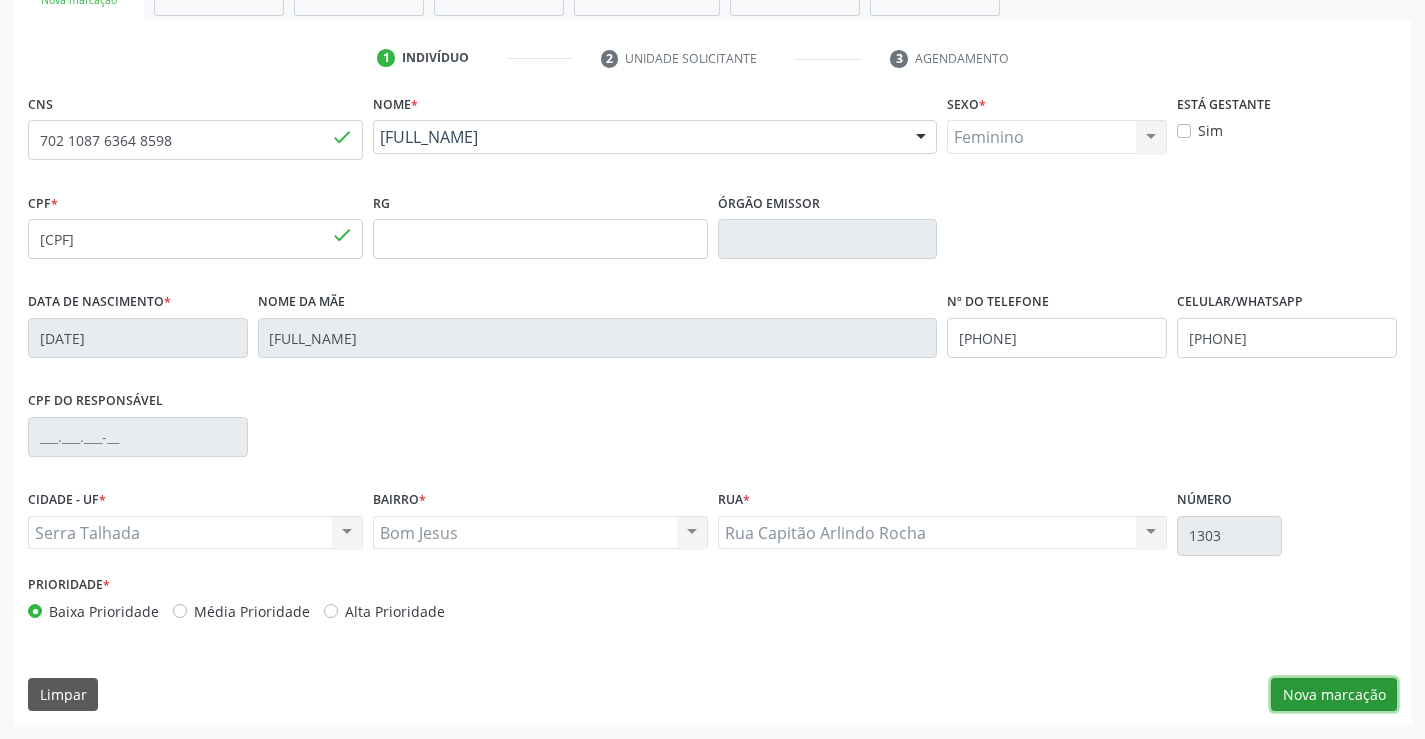 click on "Nova marcação" at bounding box center [1334, 695] 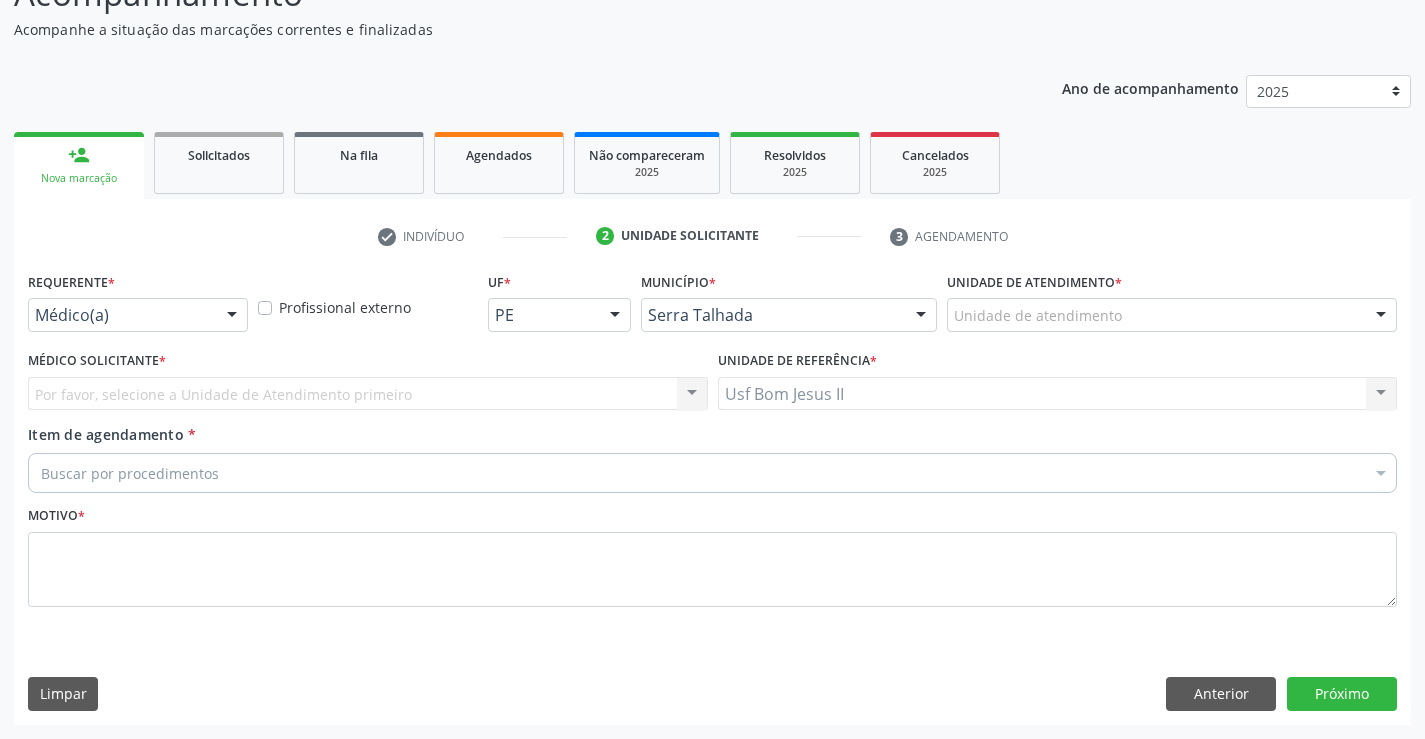 scroll, scrollTop: 167, scrollLeft: 0, axis: vertical 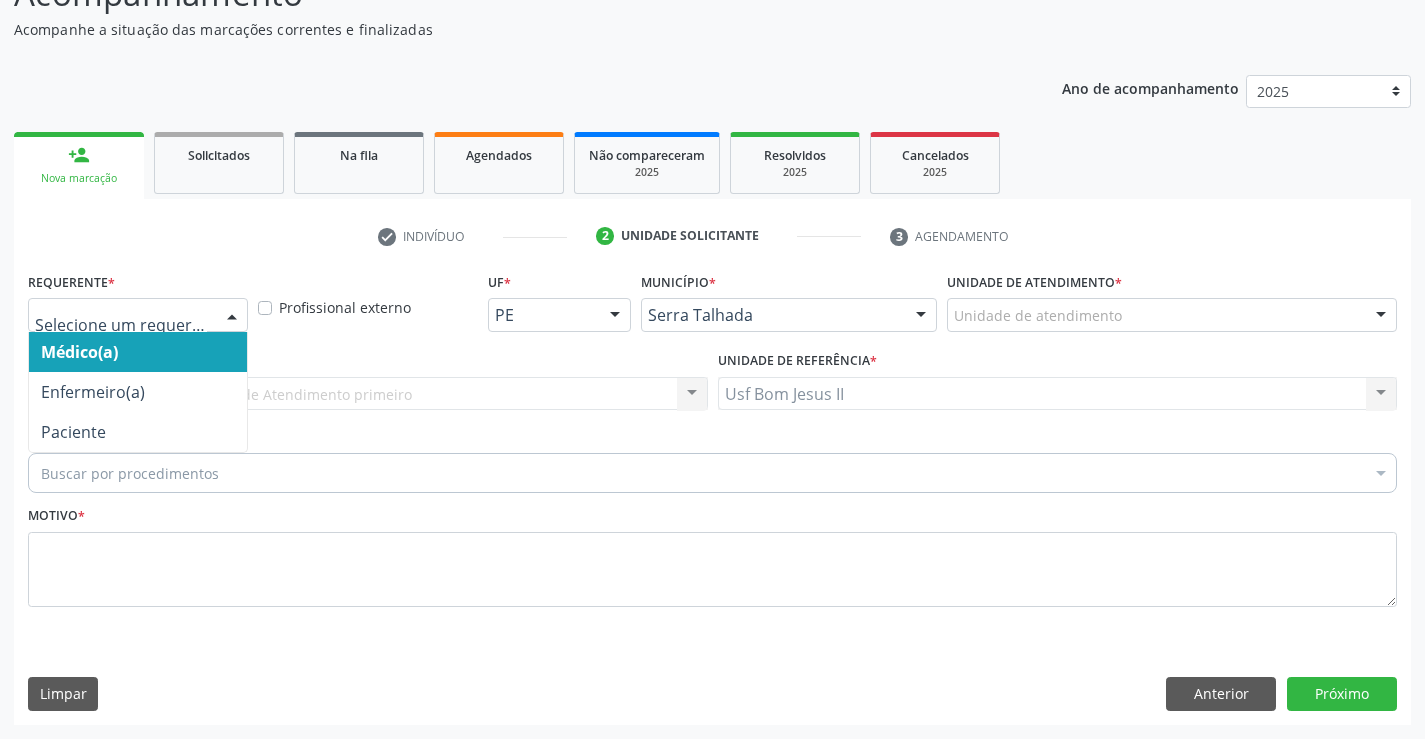 click at bounding box center [232, 316] 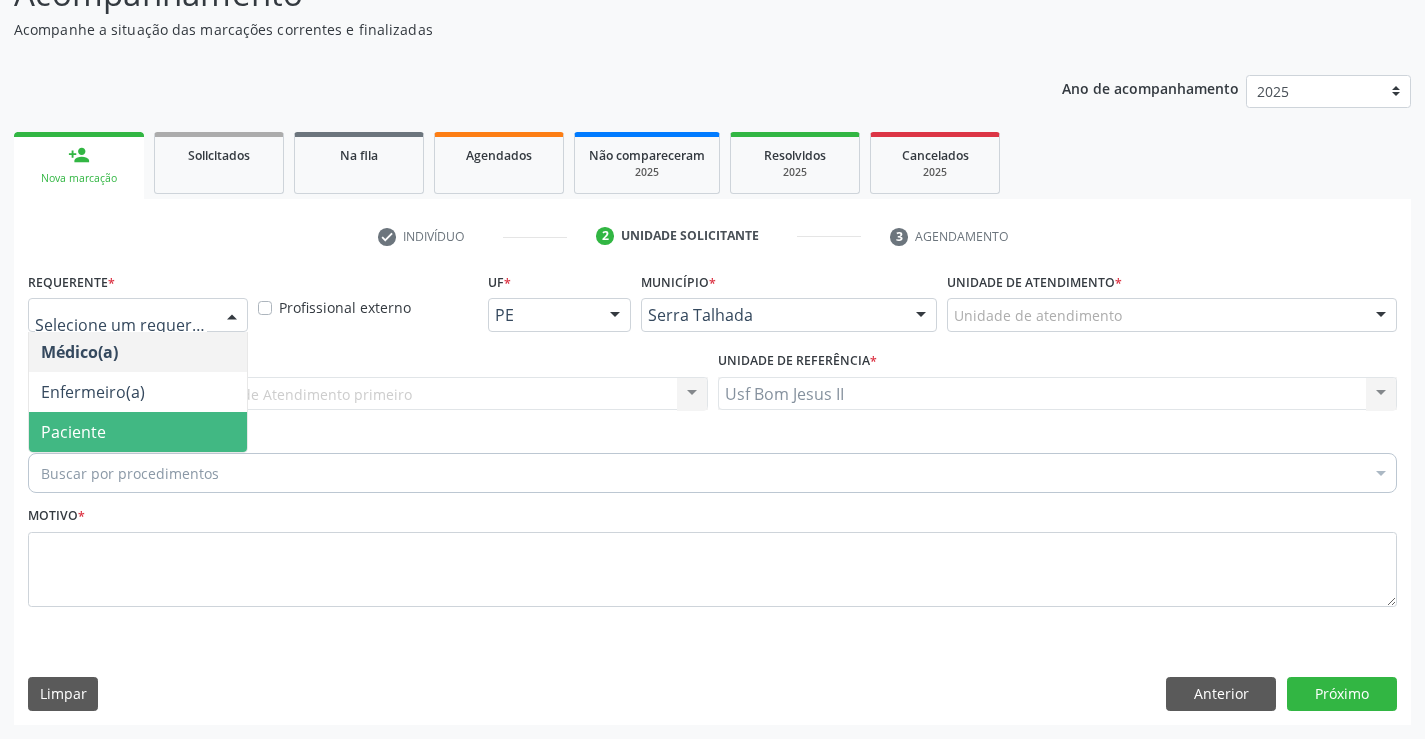 click on "Paciente" at bounding box center (138, 432) 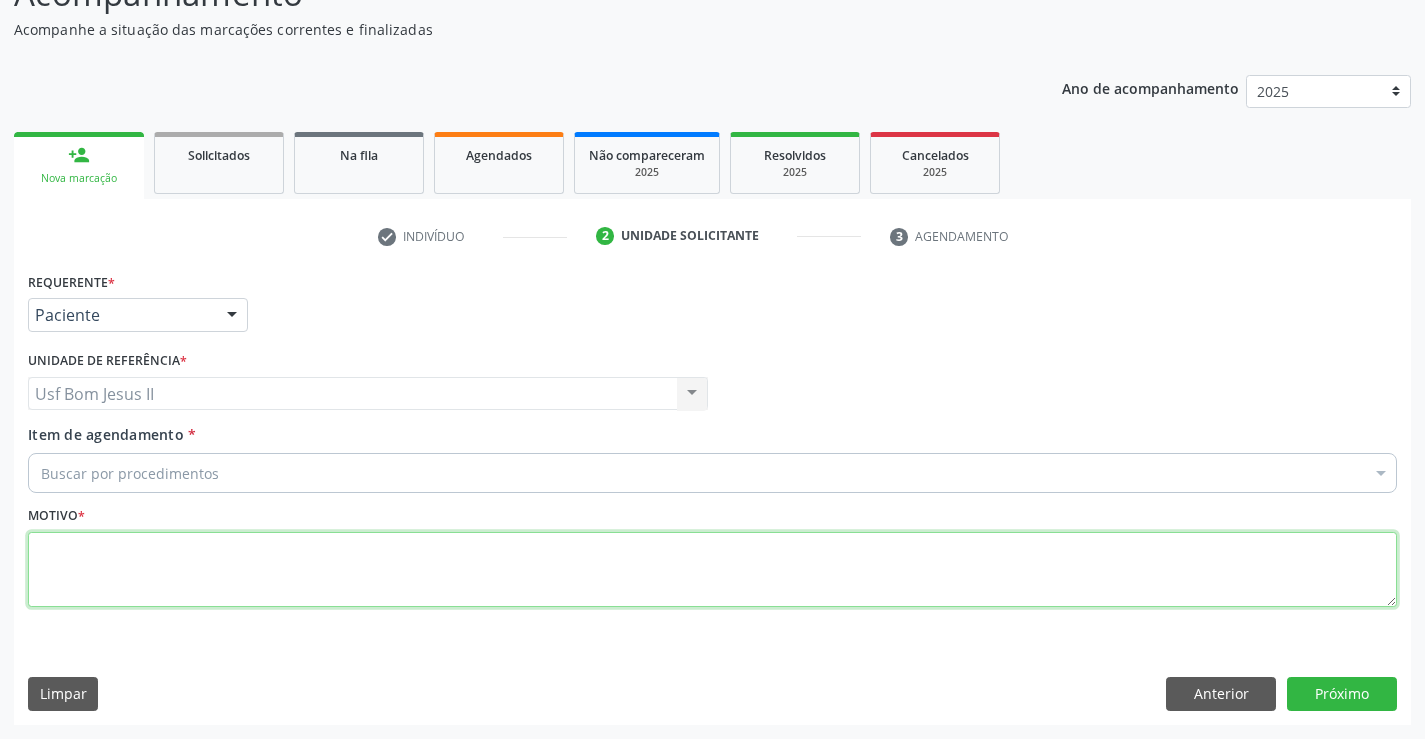 click at bounding box center (712, 570) 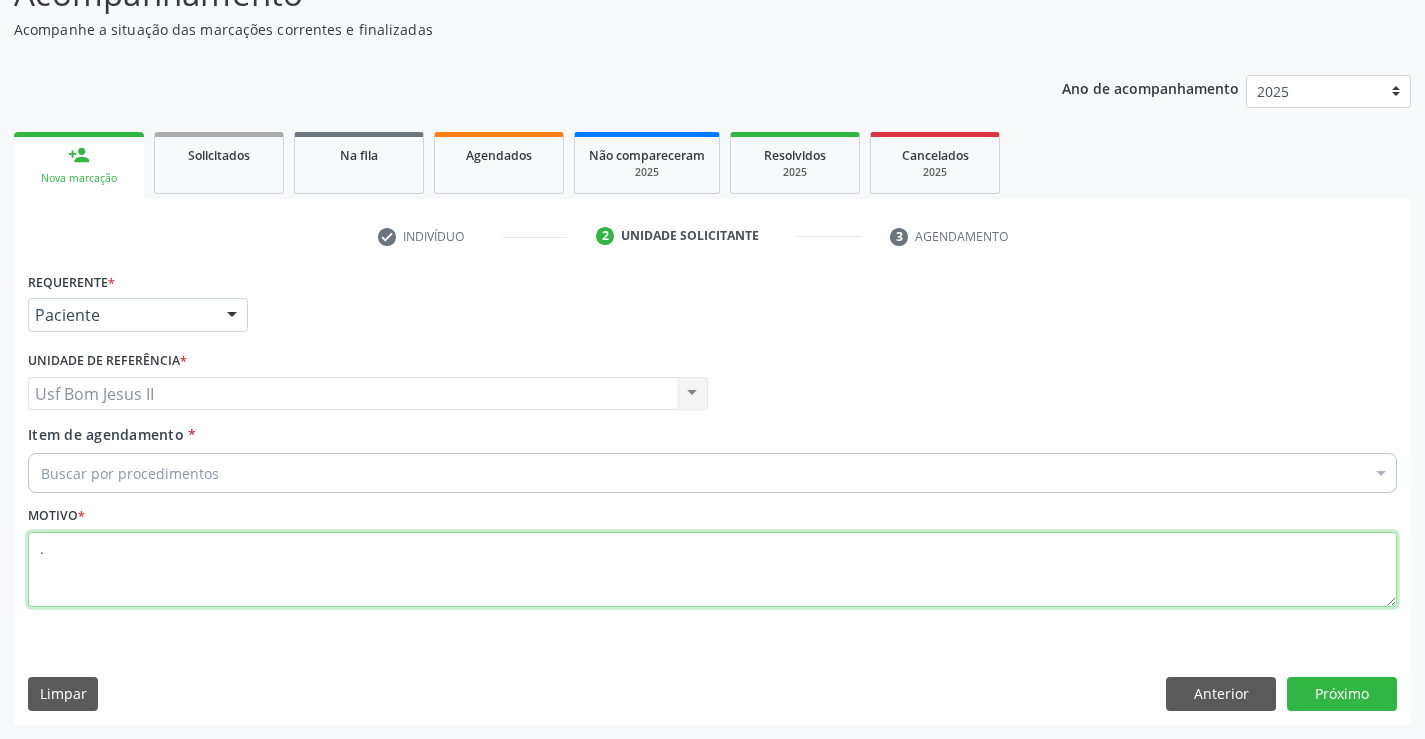 type on "." 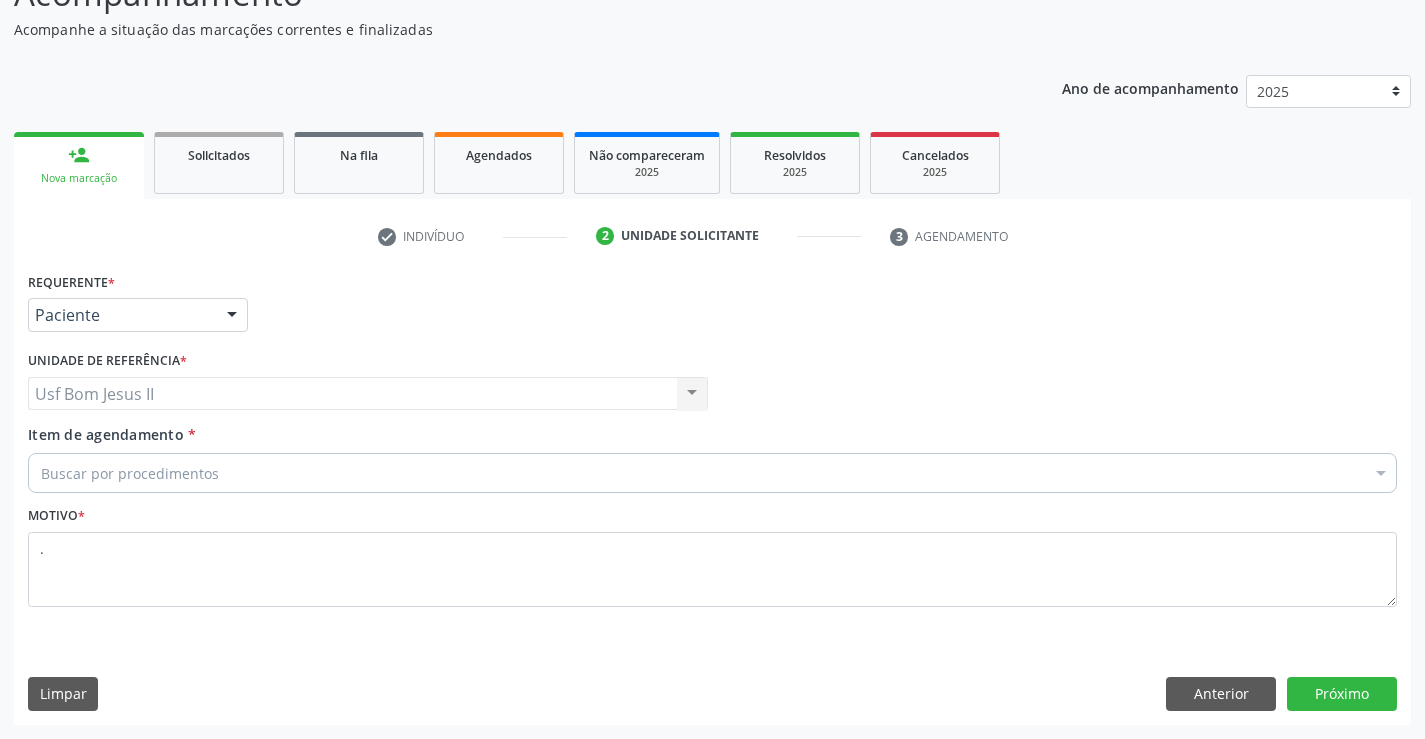 click on "Buscar por procedimentos" at bounding box center [712, 473] 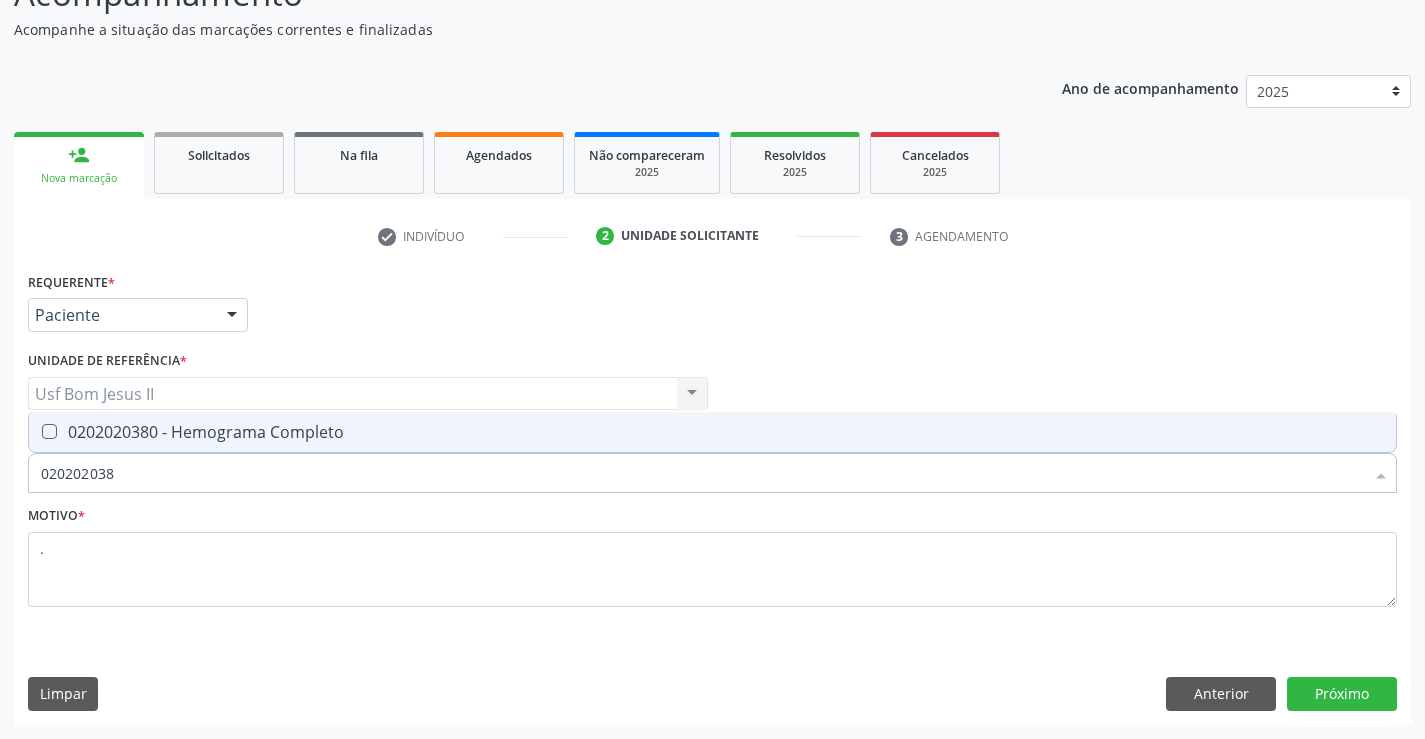 type on "0202020380" 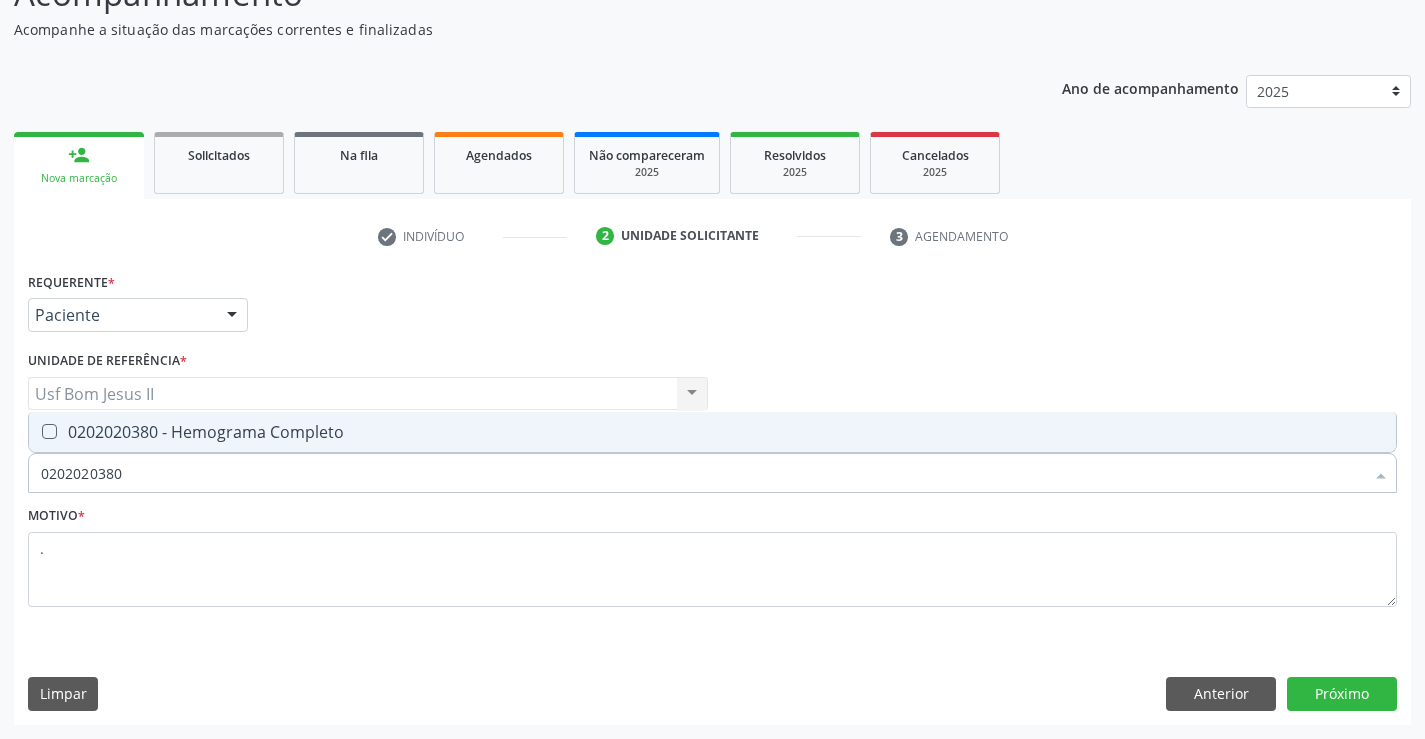 click on "0202020380 - Hemograma Completo" at bounding box center [712, 432] 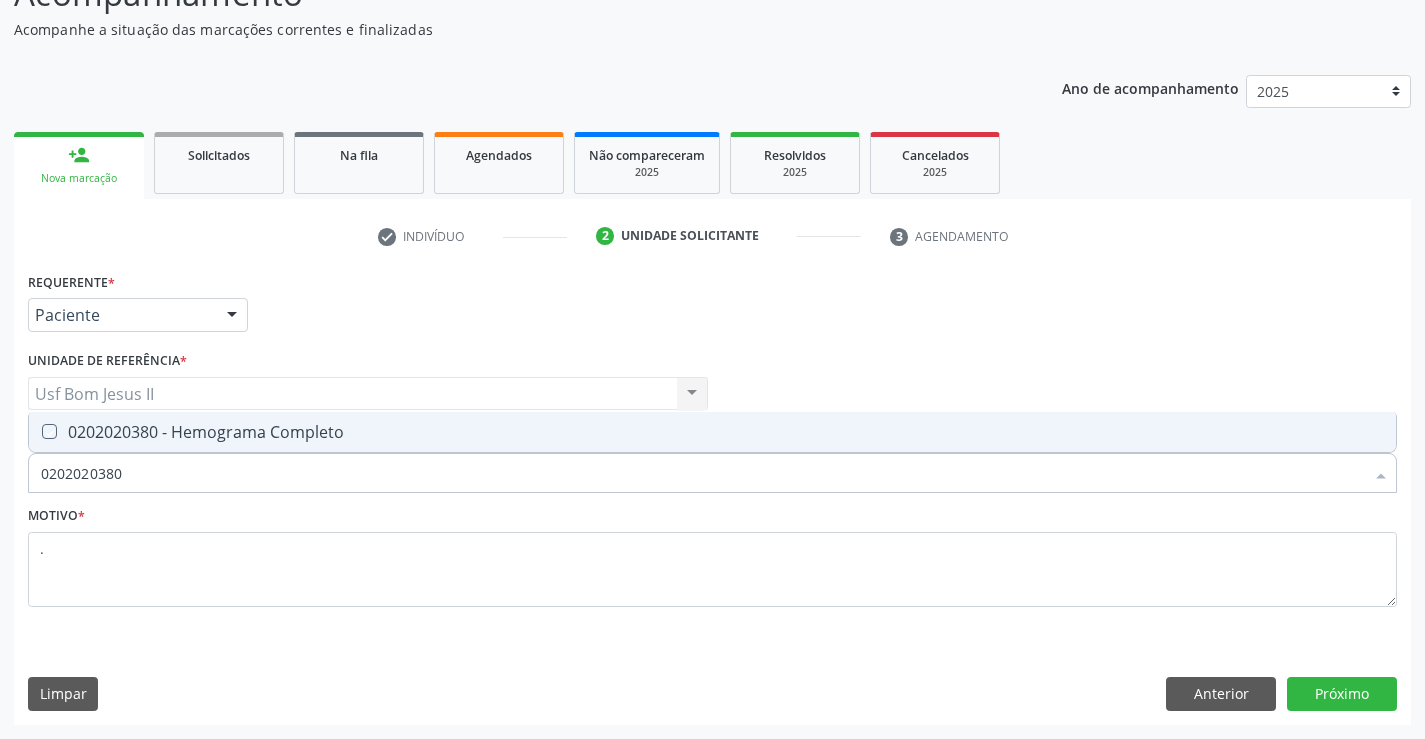 checkbox on "true" 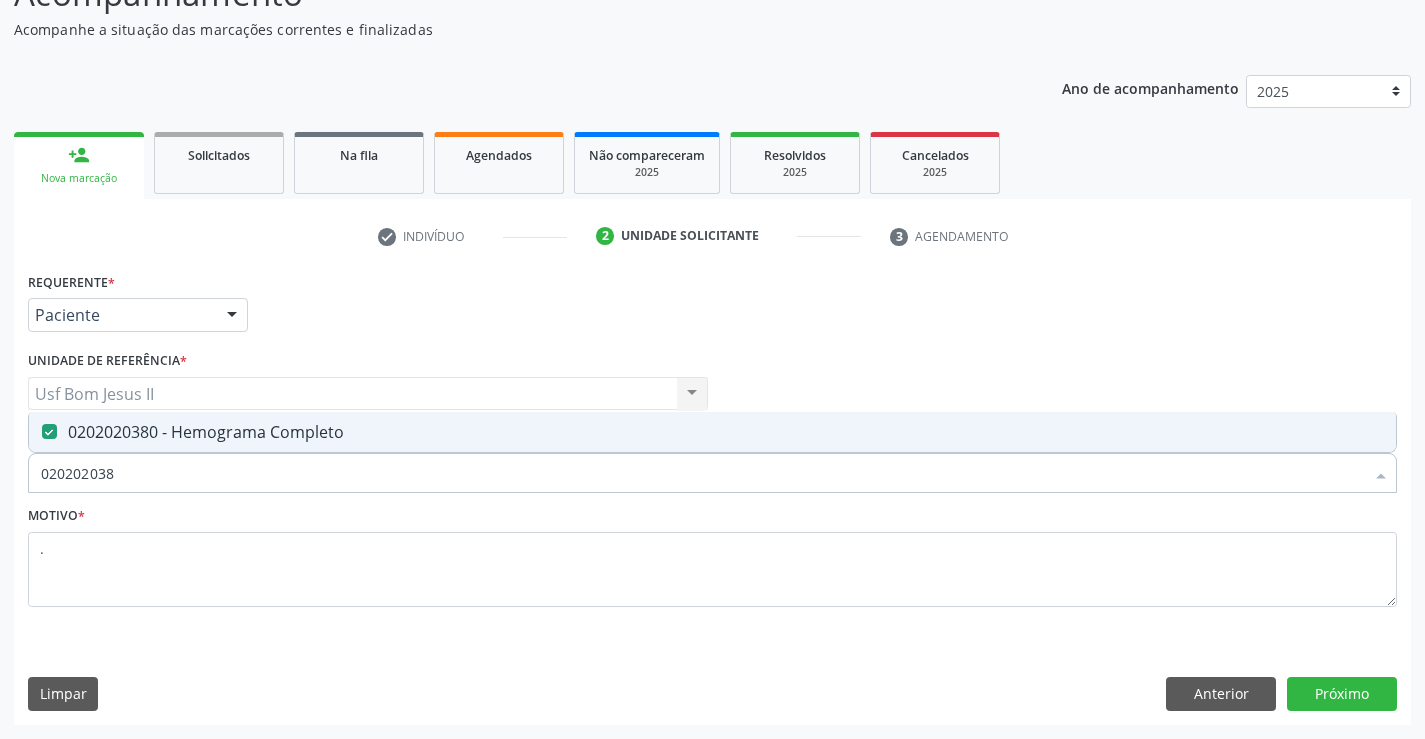 type on "02020203" 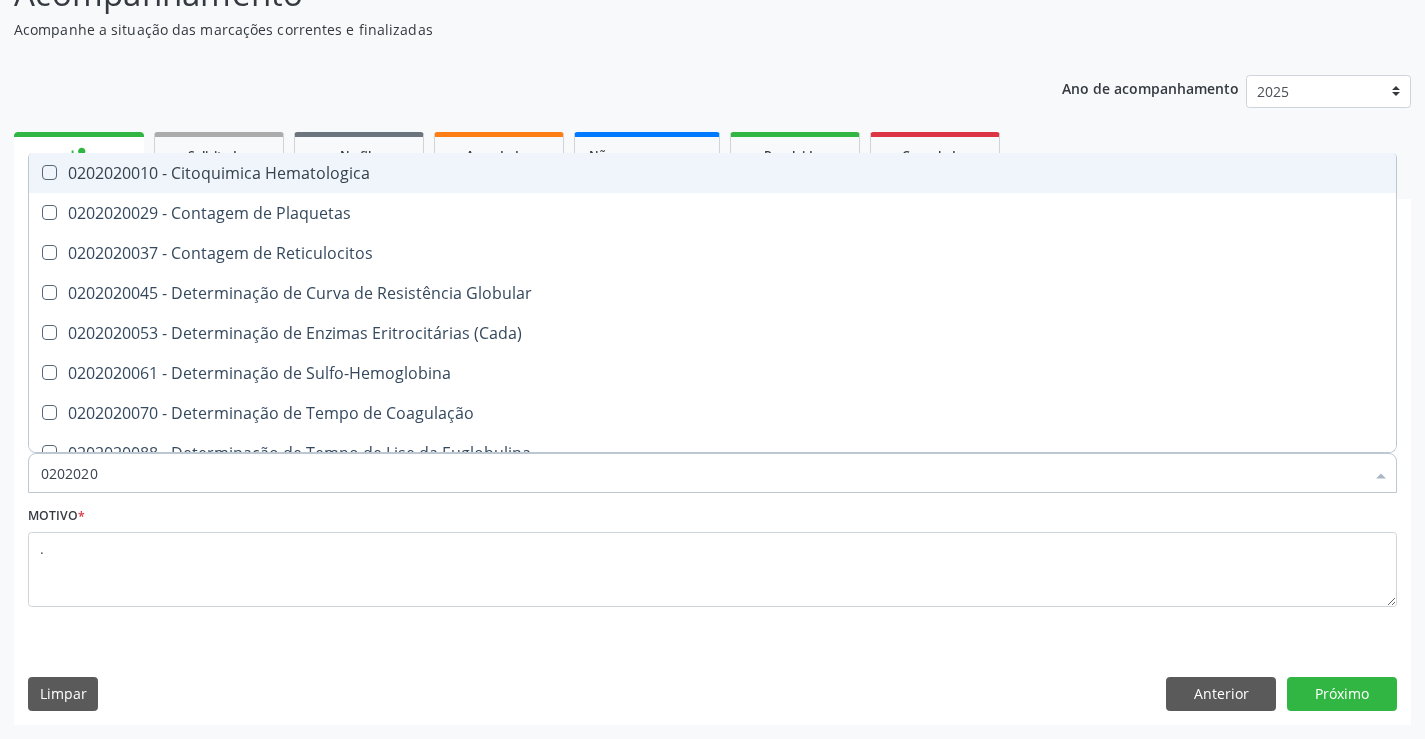 type on "020202" 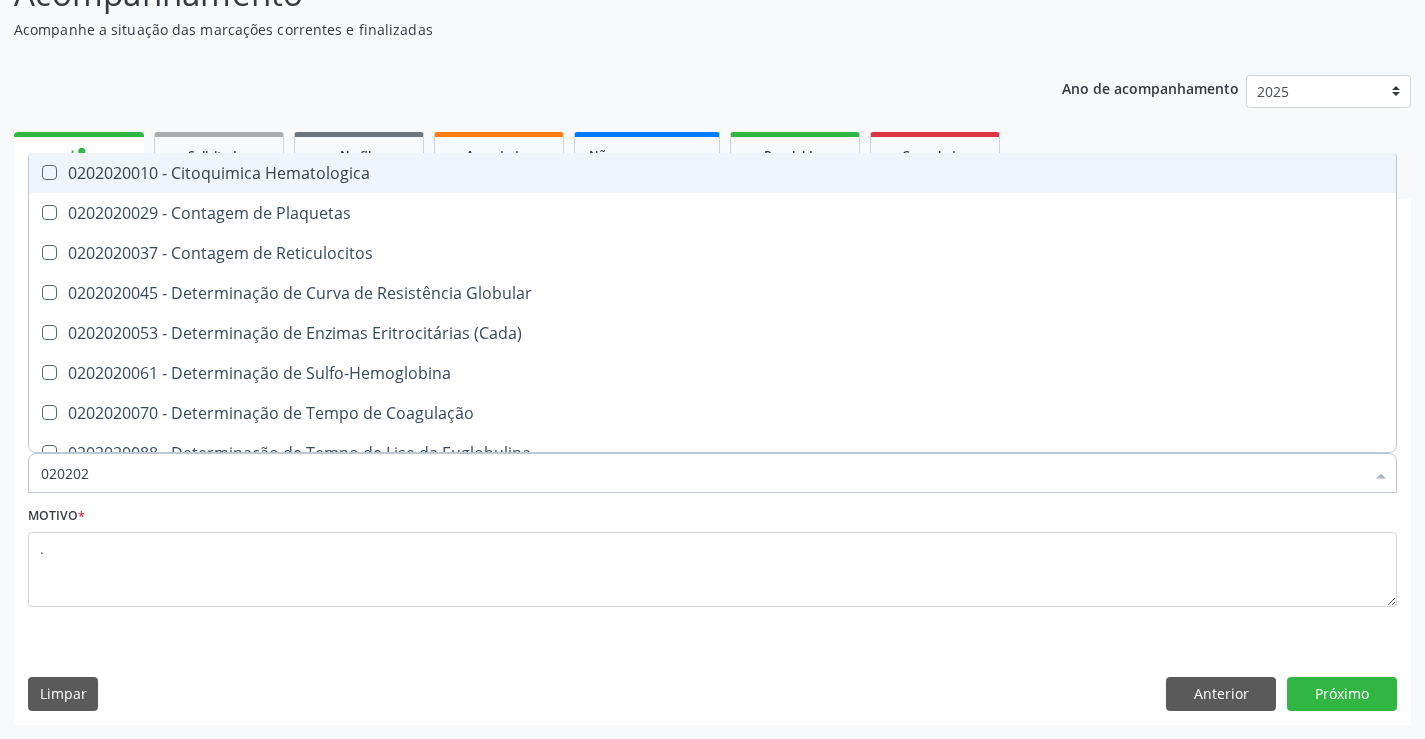 type on "02020" 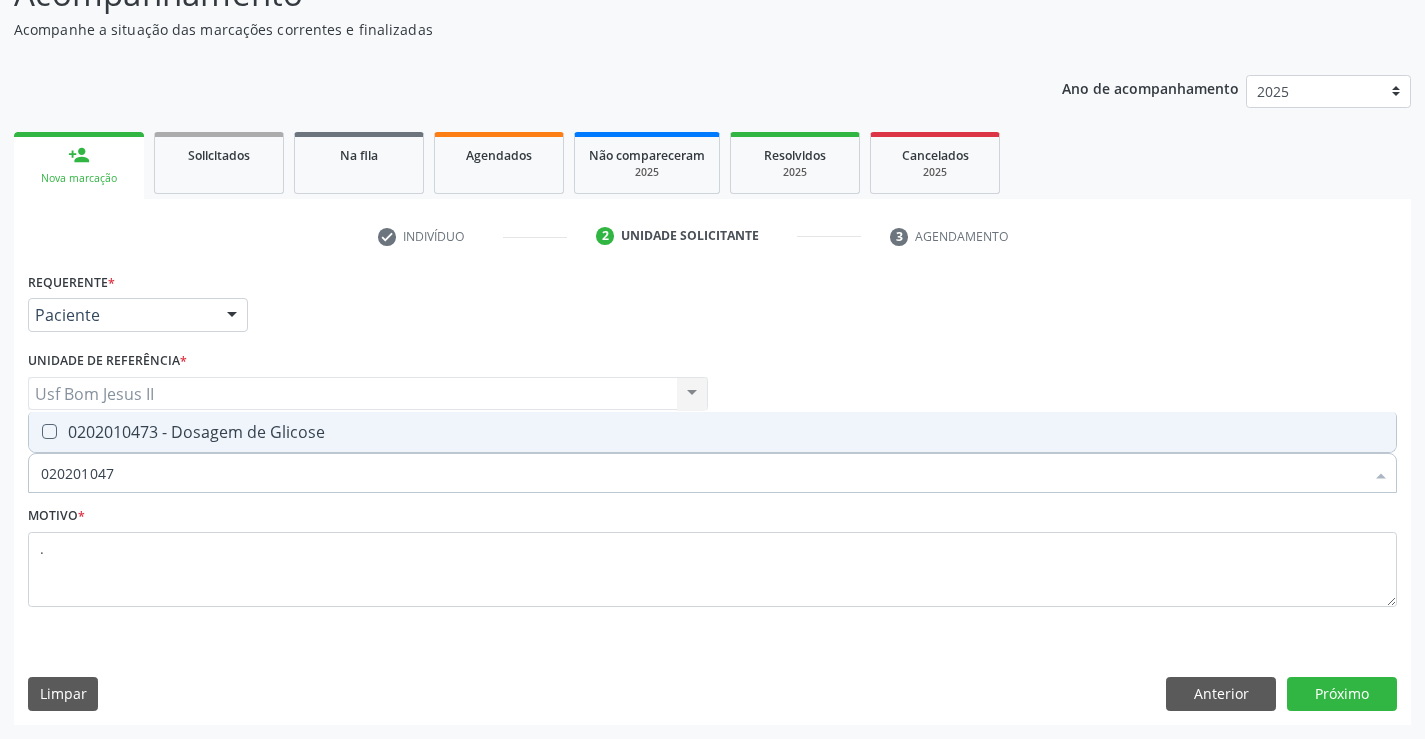 type on "0202010473" 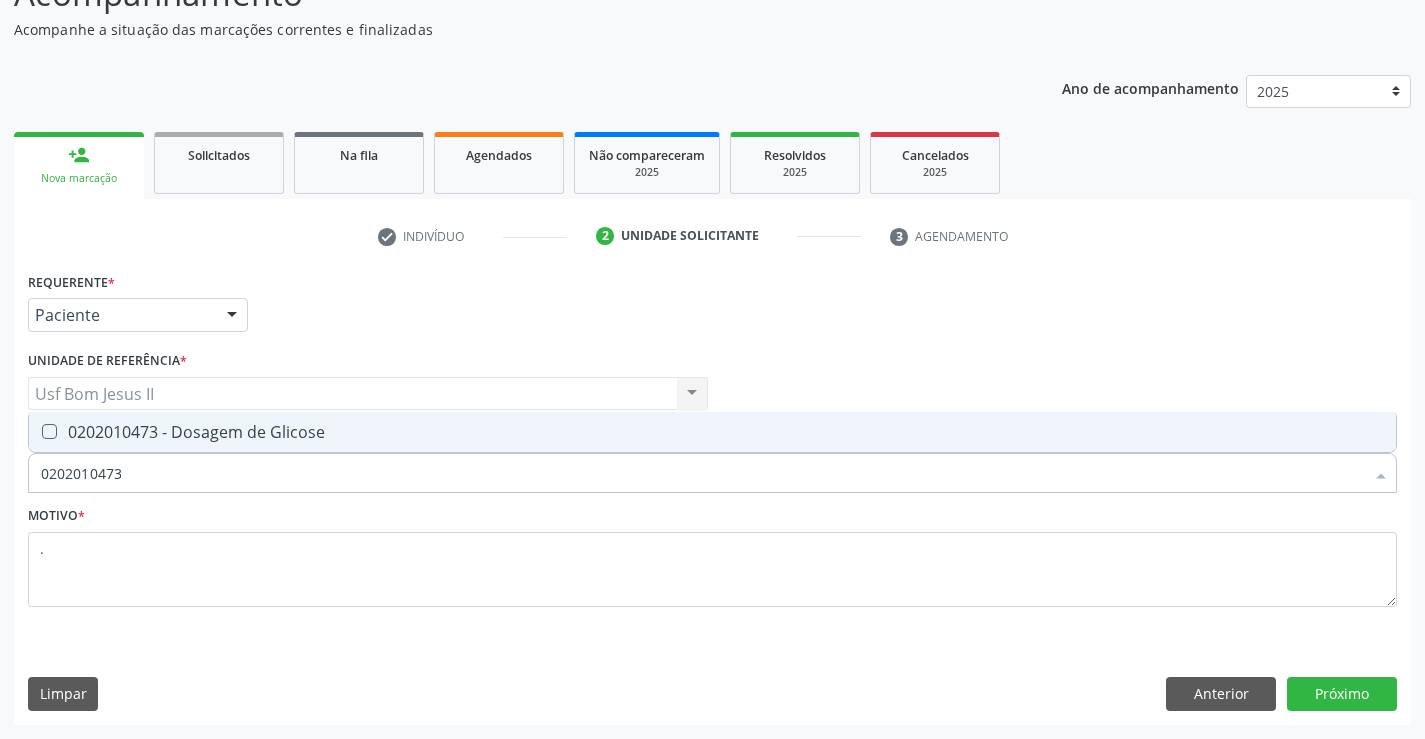 click on "0202010473 - Dosagem de Glicose" at bounding box center (712, 432) 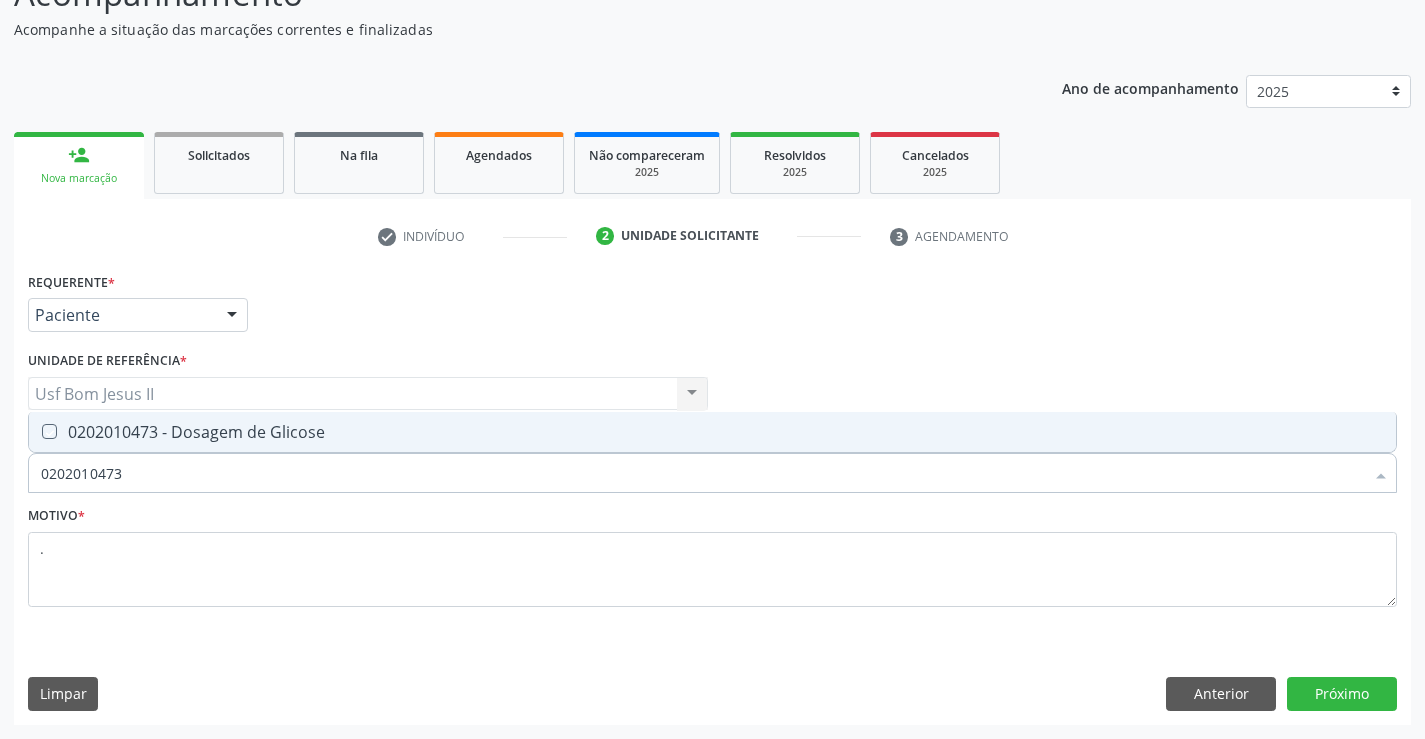 checkbox on "true" 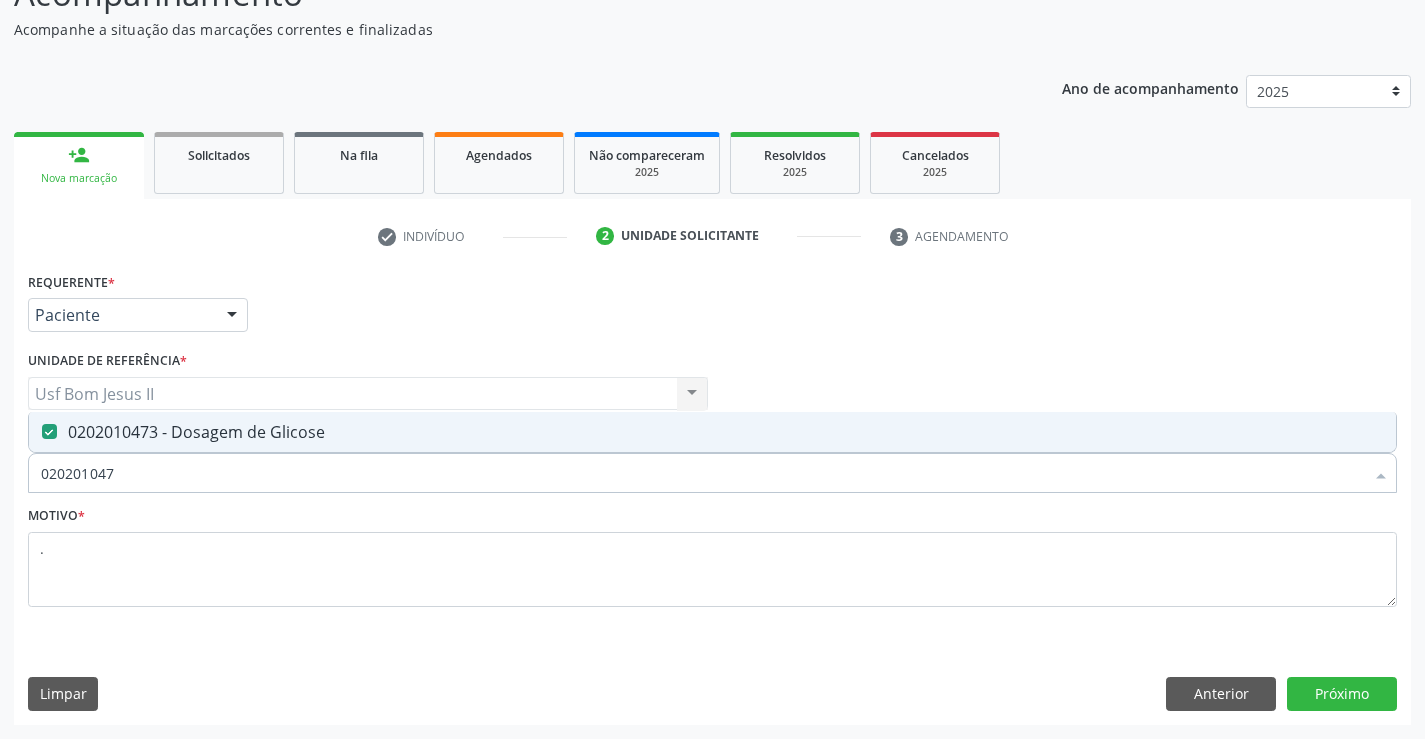 type on "02020104" 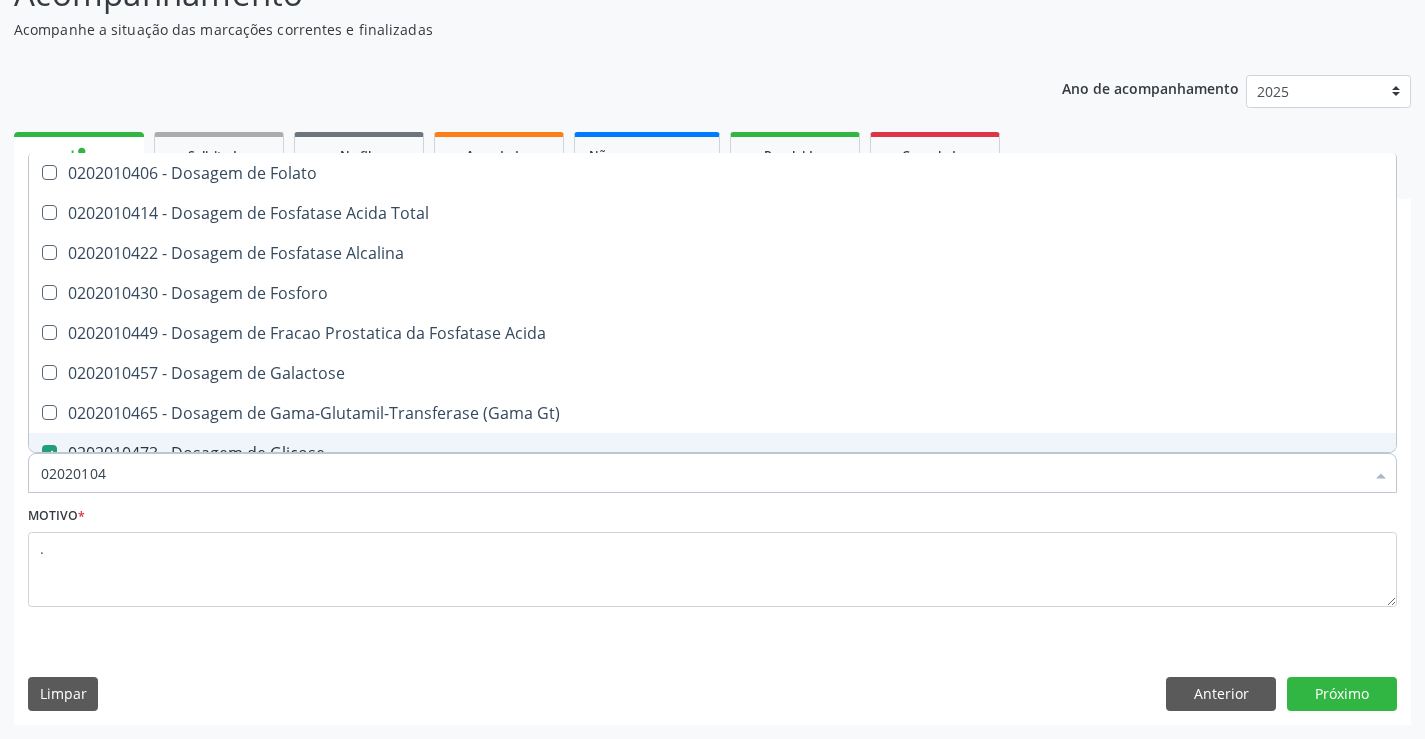 type on "0202010" 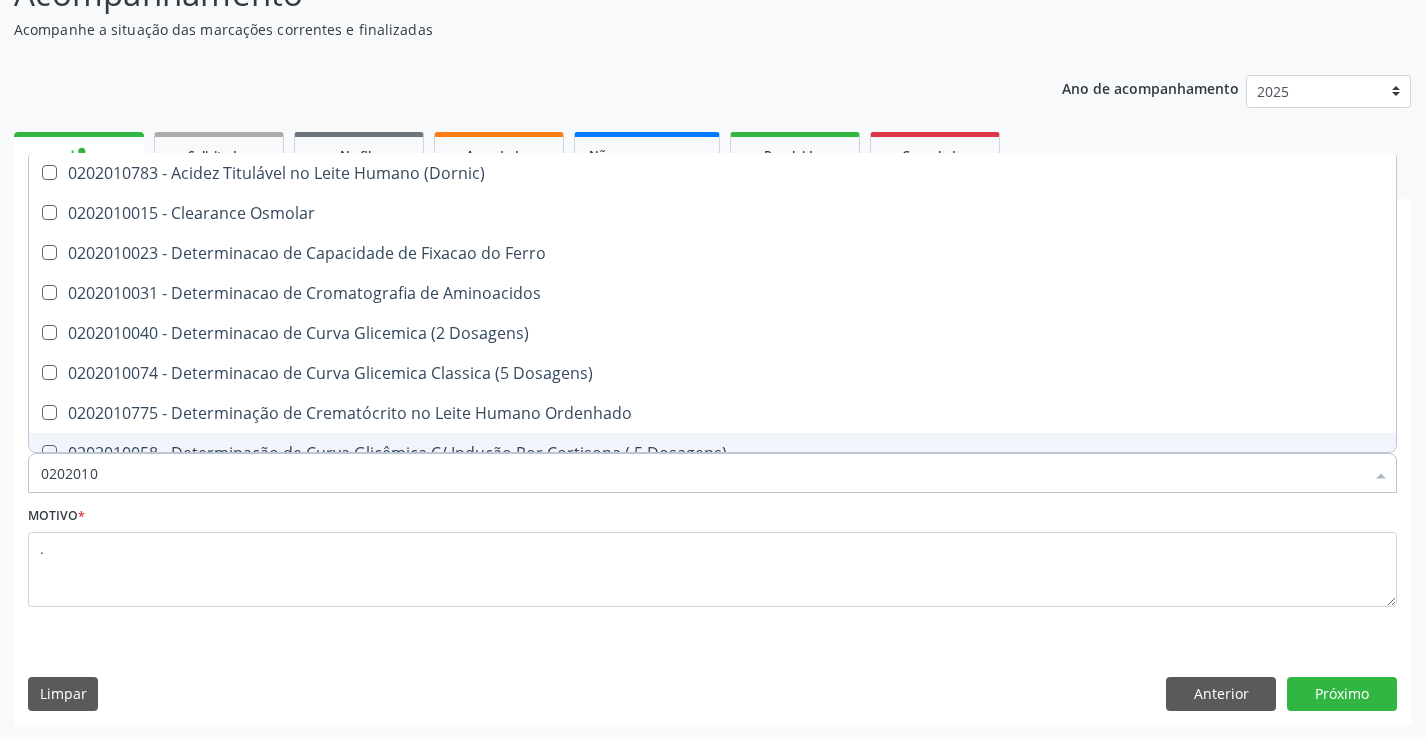 type on "020201" 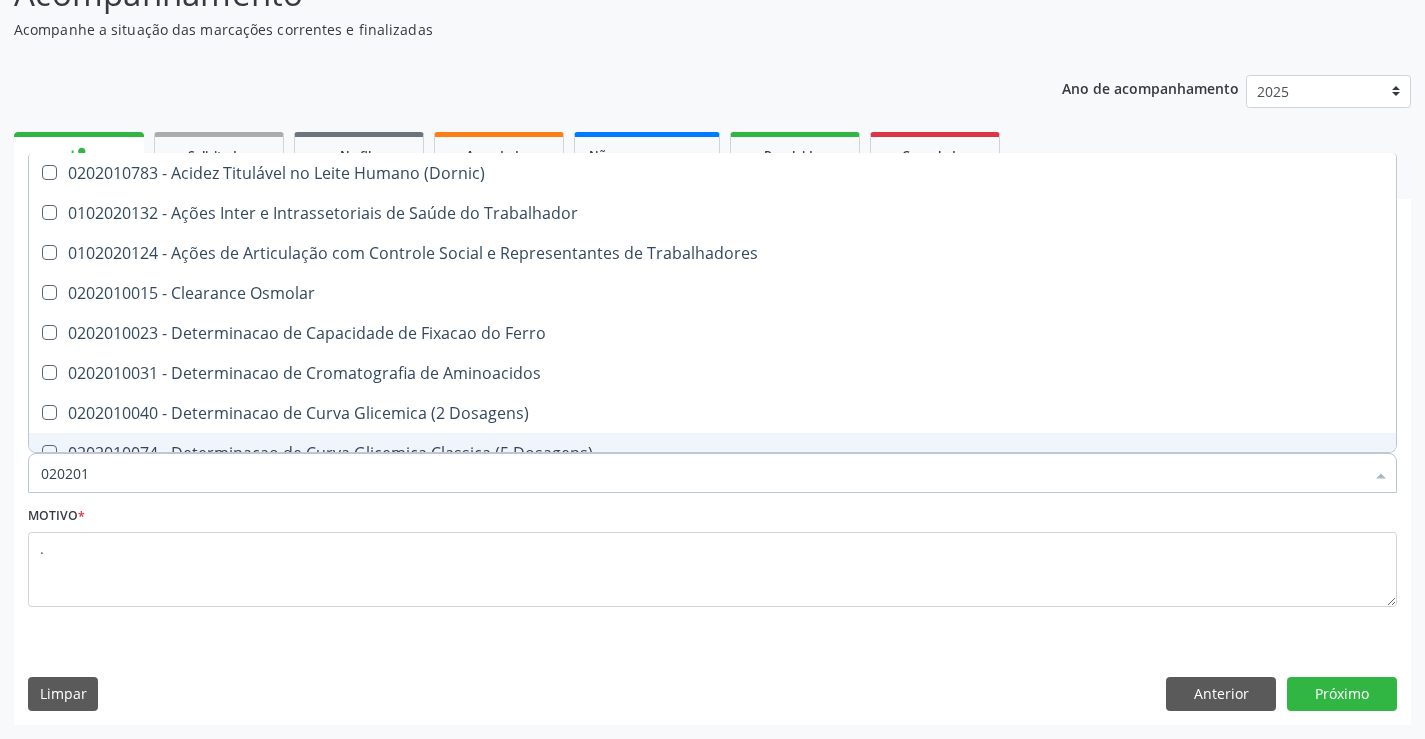 type on "02020" 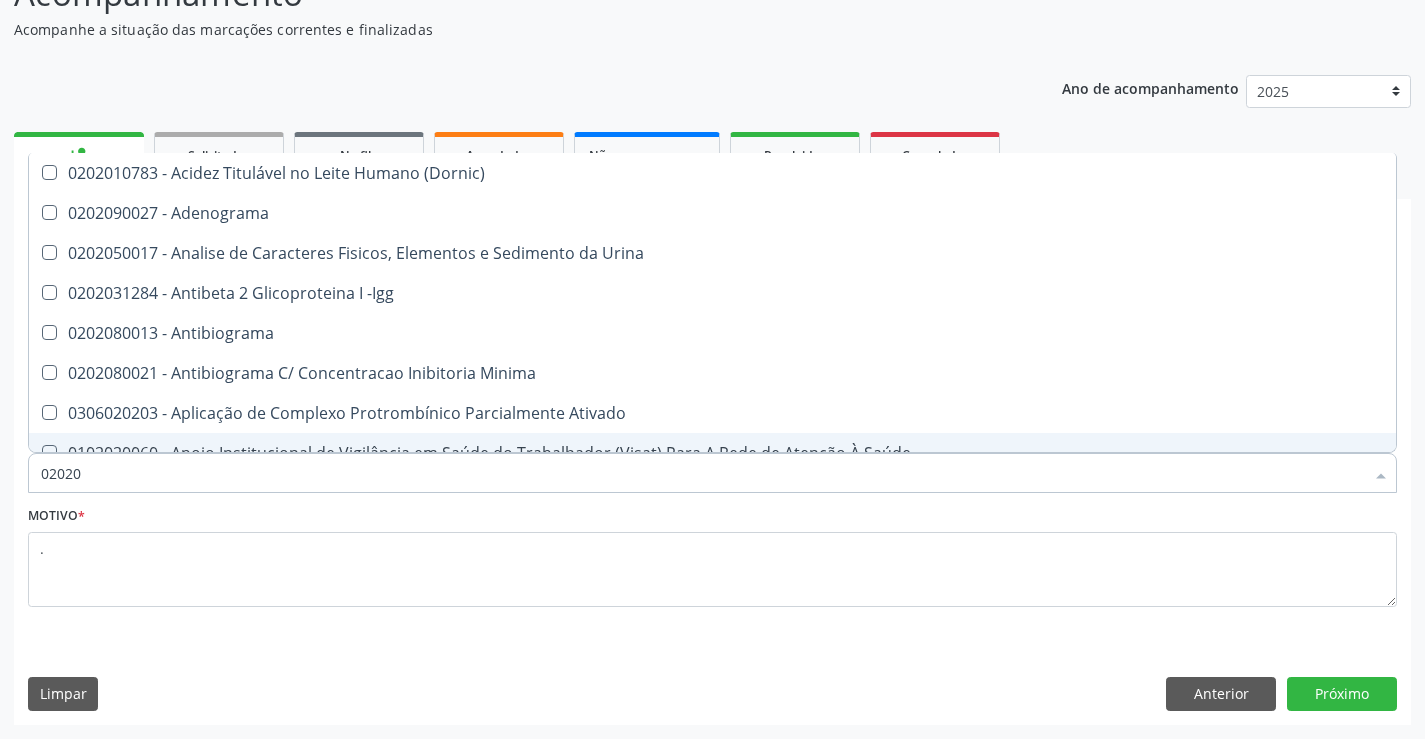 type on "0202" 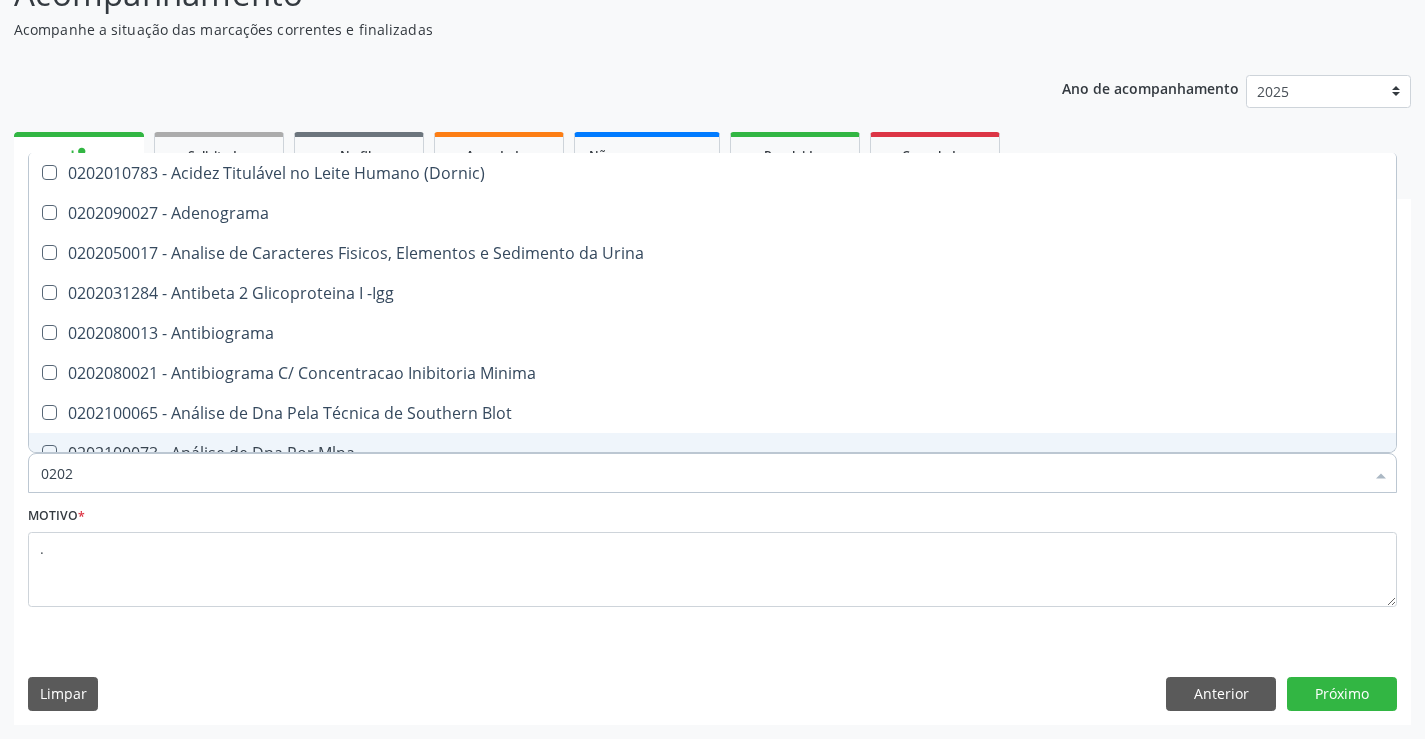 type on "02020" 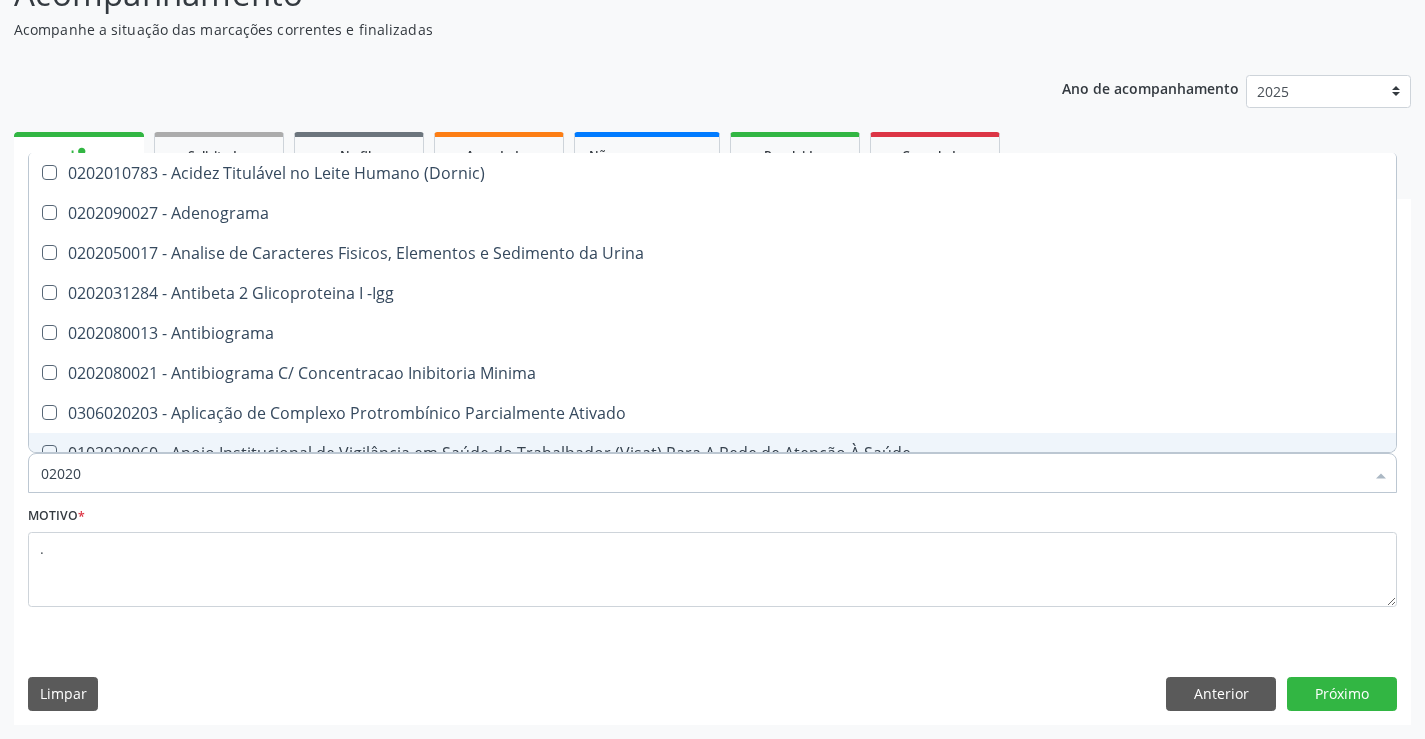 type on "020202" 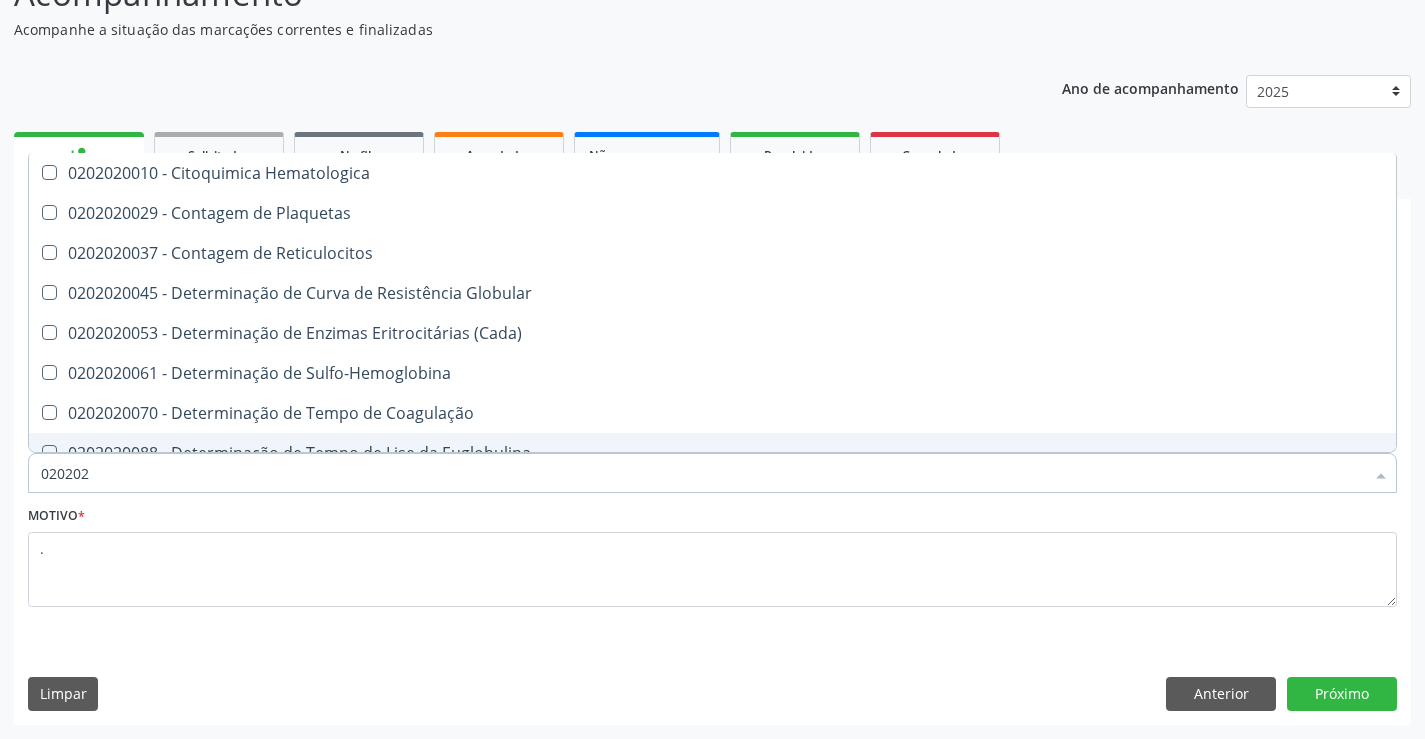 type on "0202020" 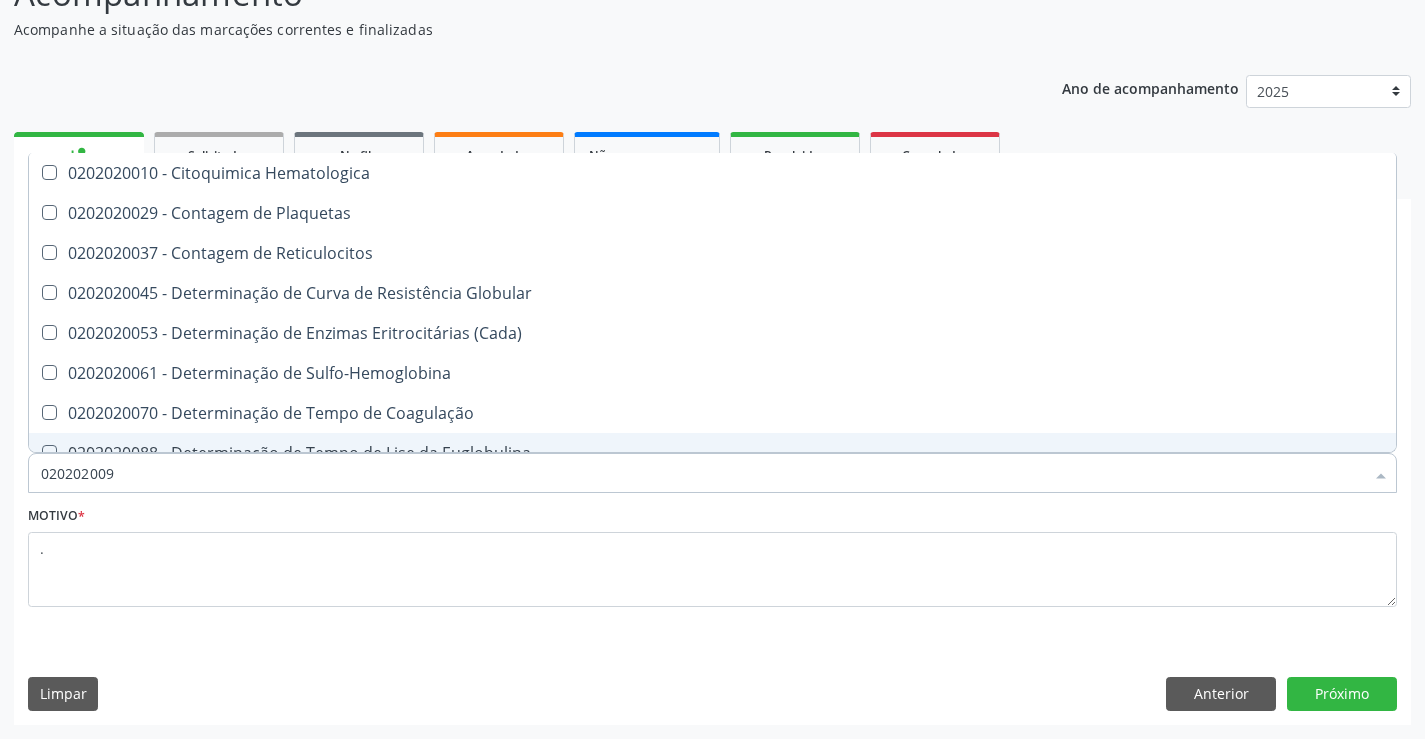 type on "0202020096" 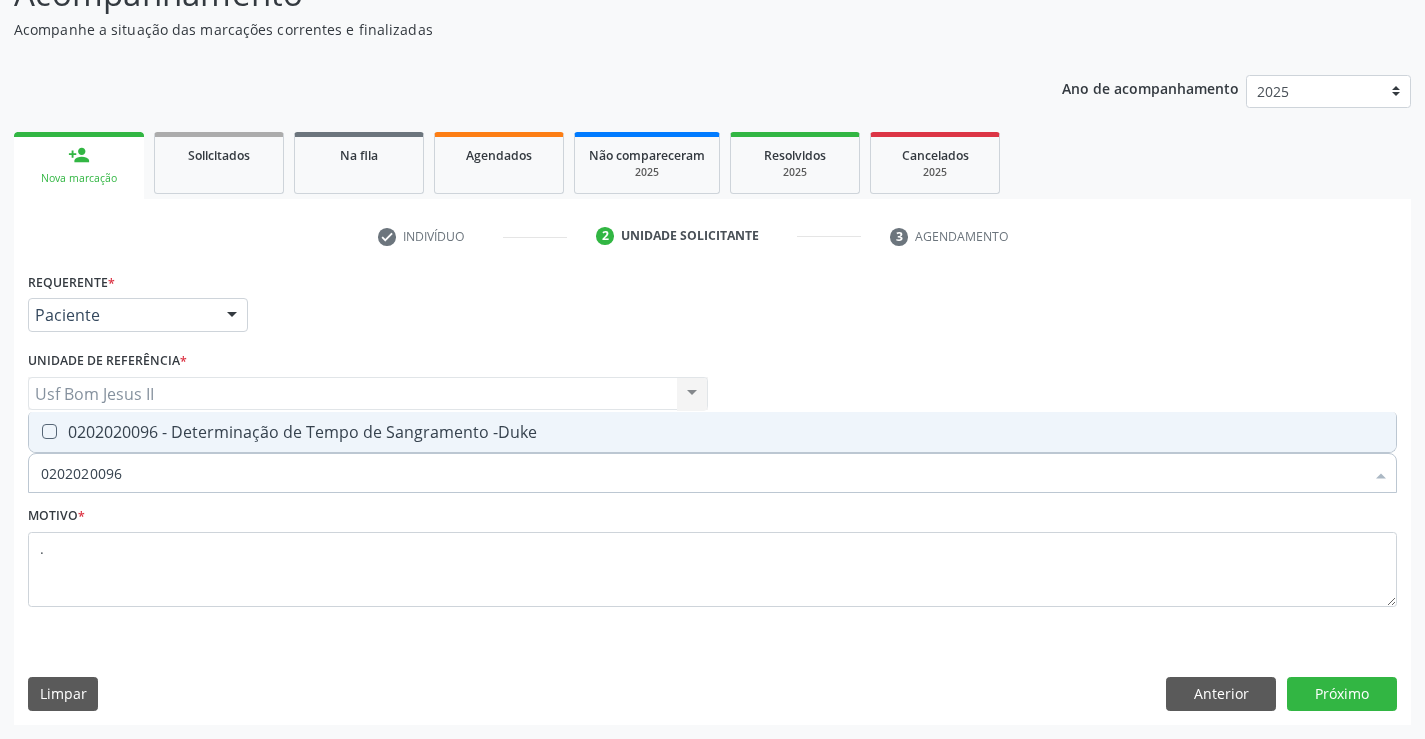 click on "0202020096 - Determinação de Tempo de Sangramento -Duke" at bounding box center (712, 432) 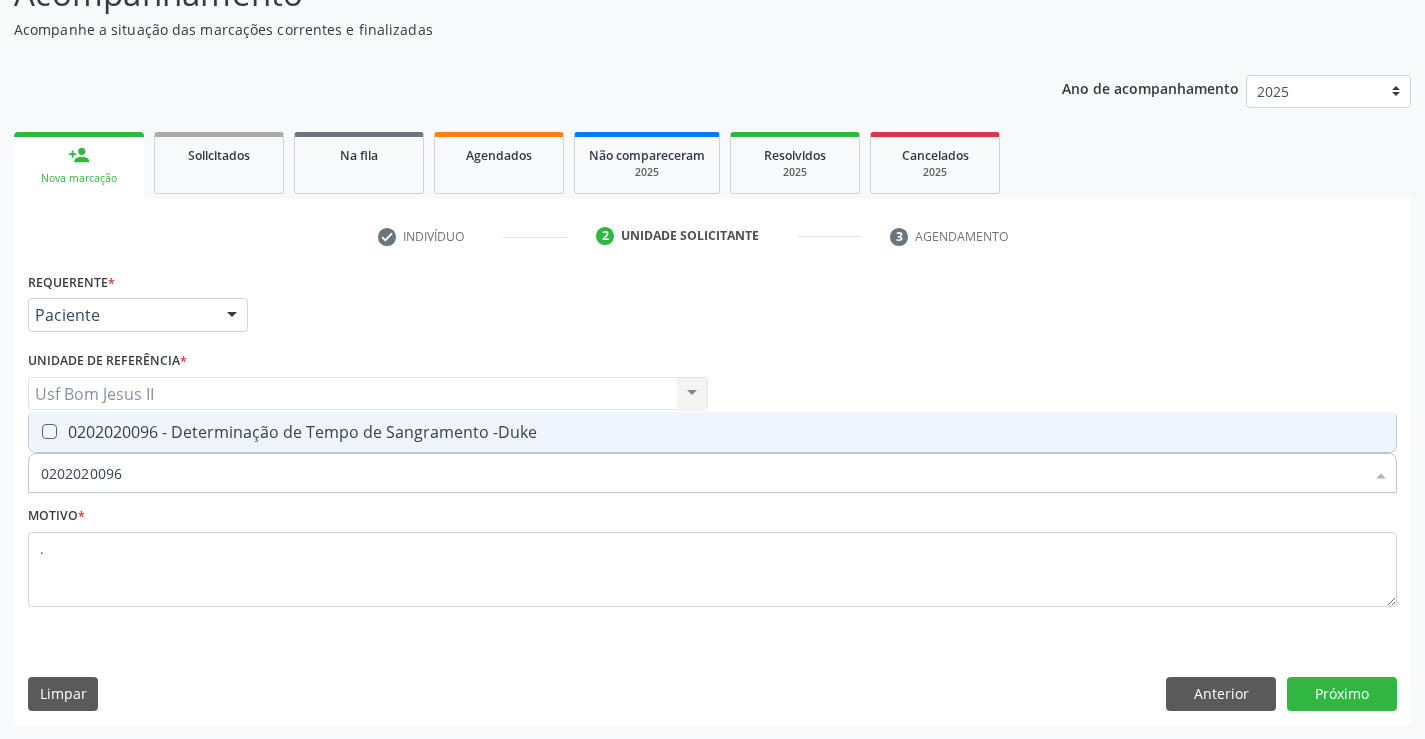 checkbox on "true" 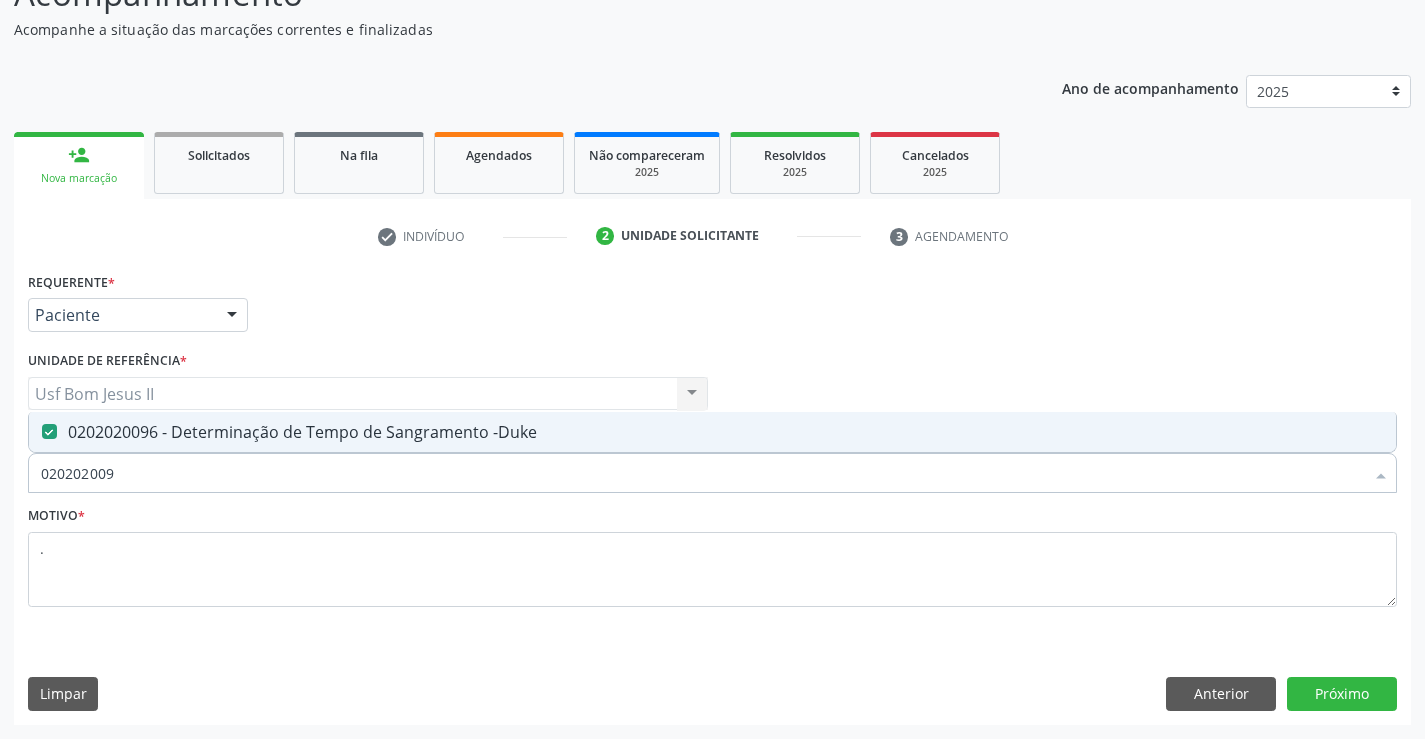 type on "02020200" 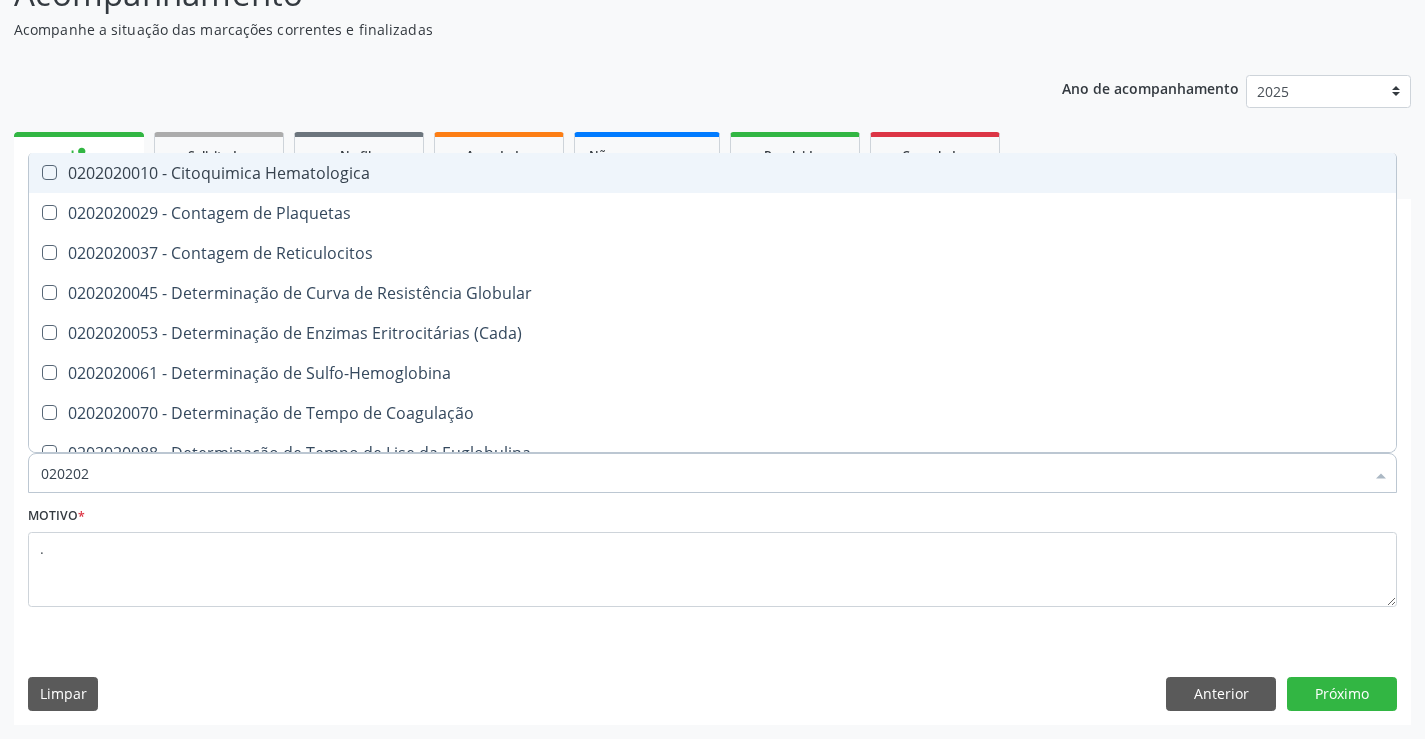 type on "02020" 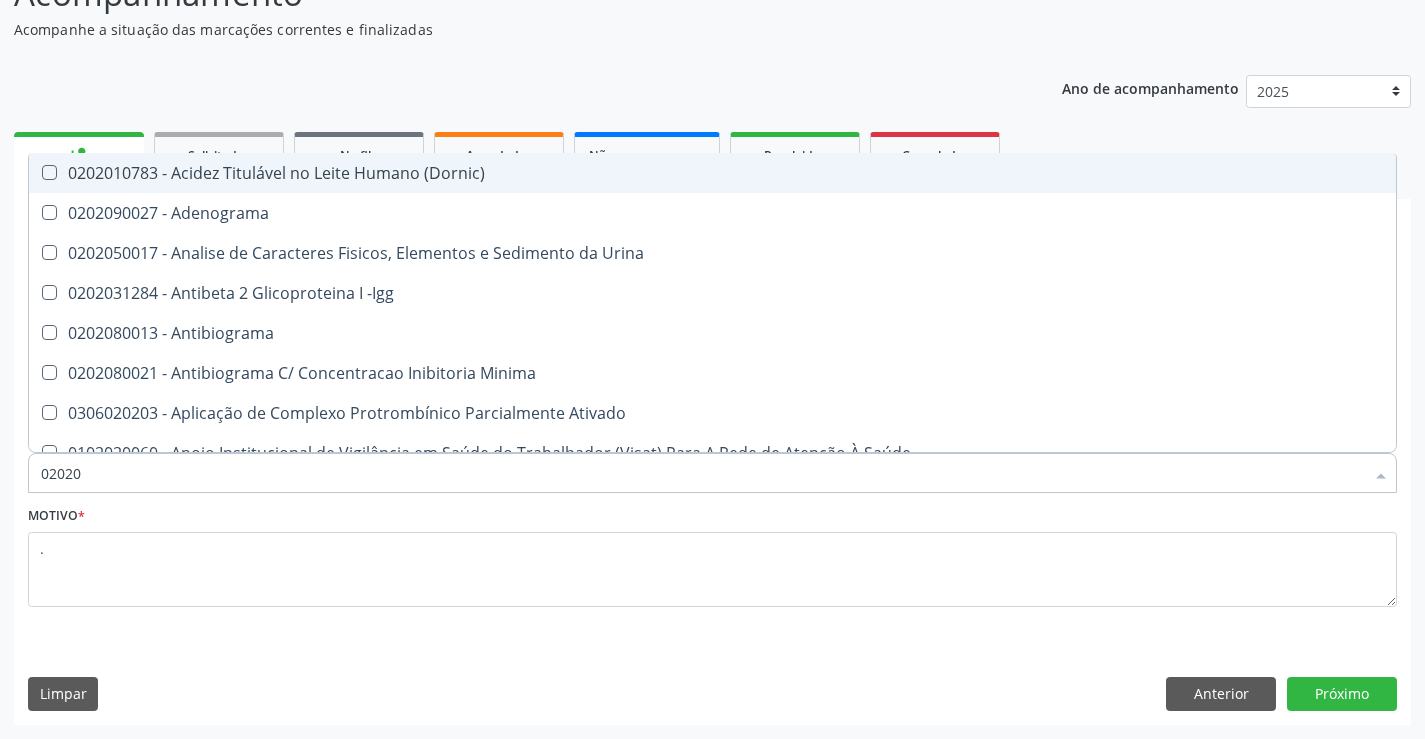 type on "020202" 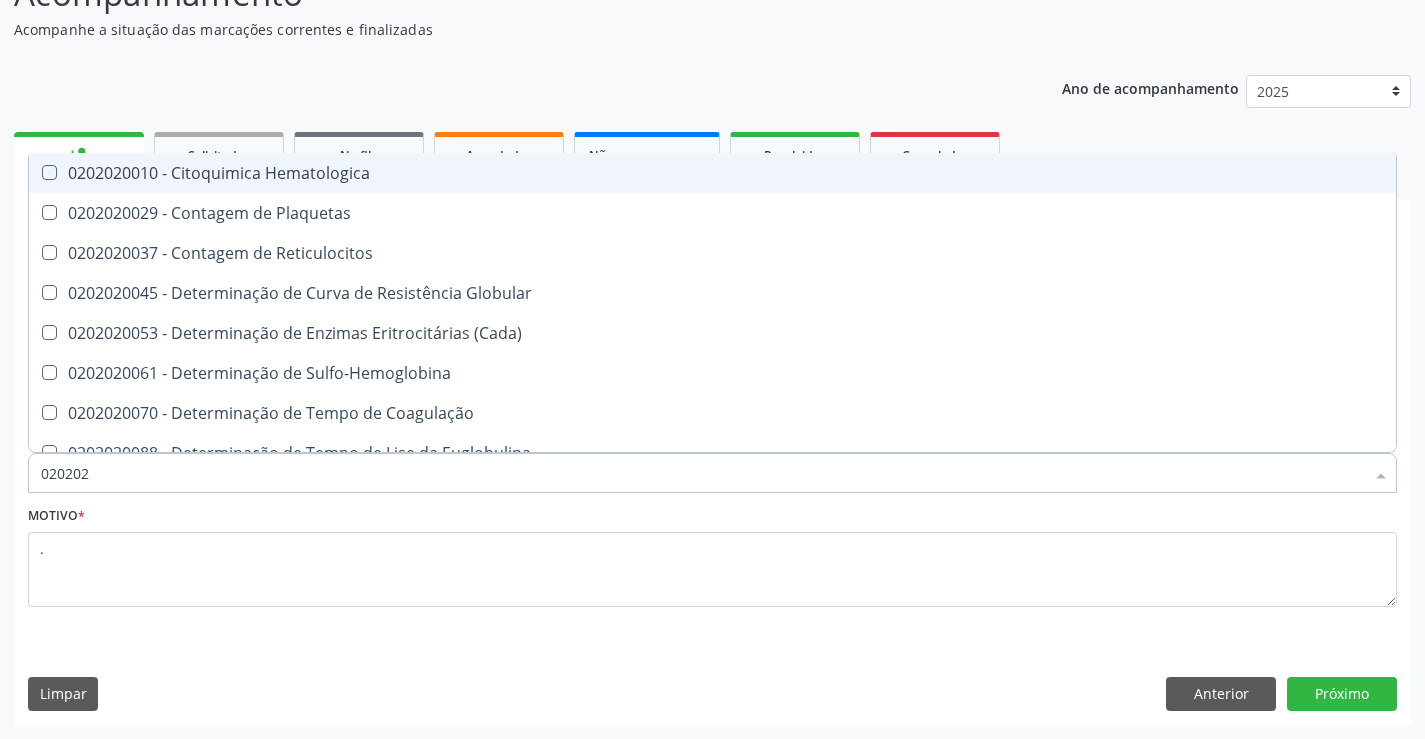 type on "0202020" 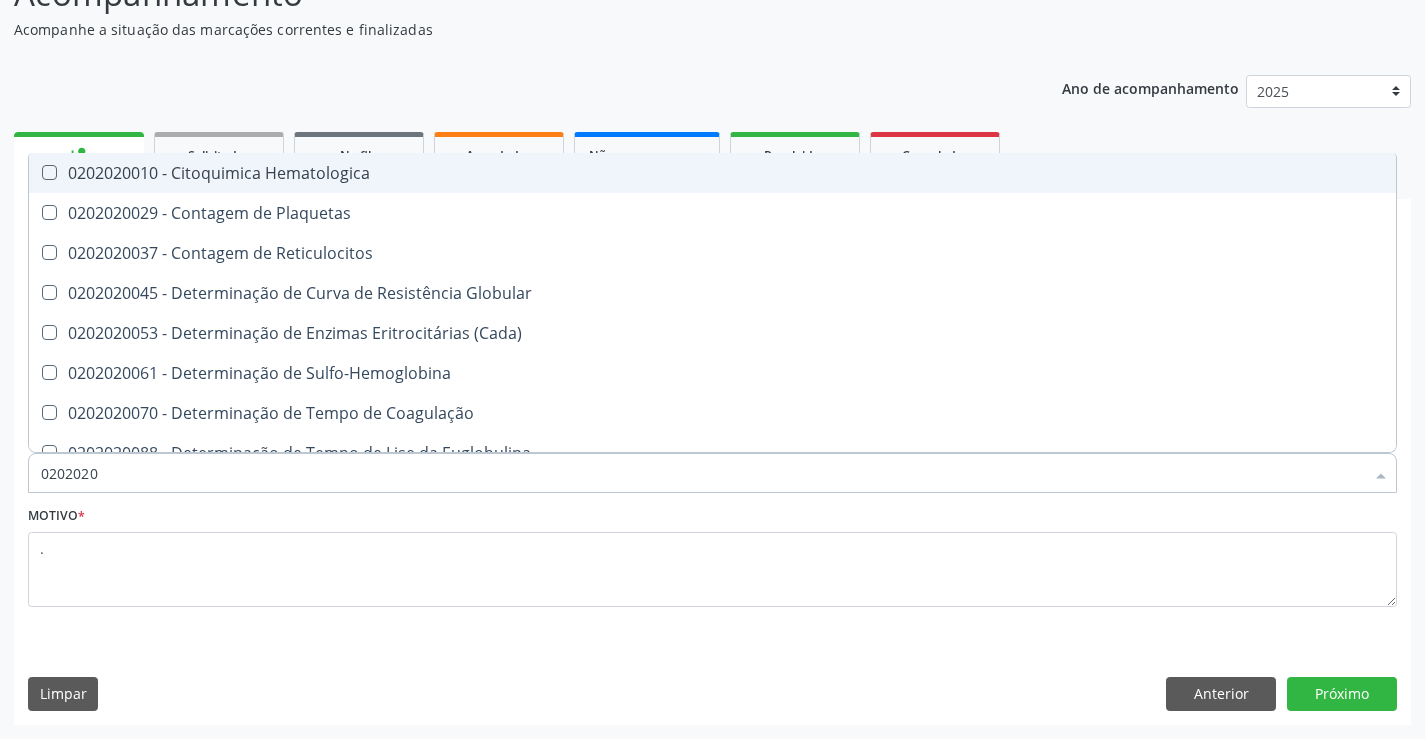 type on "02020201" 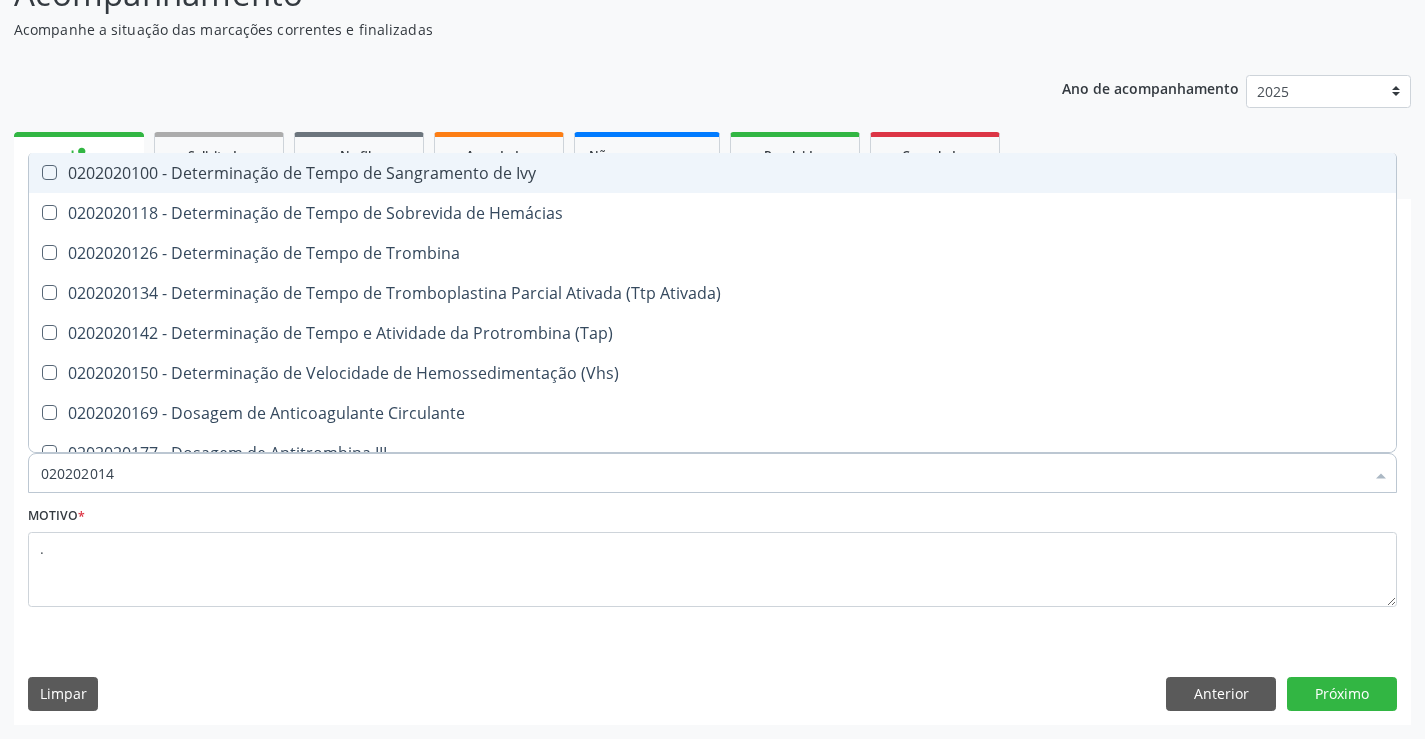 type on "0202020142" 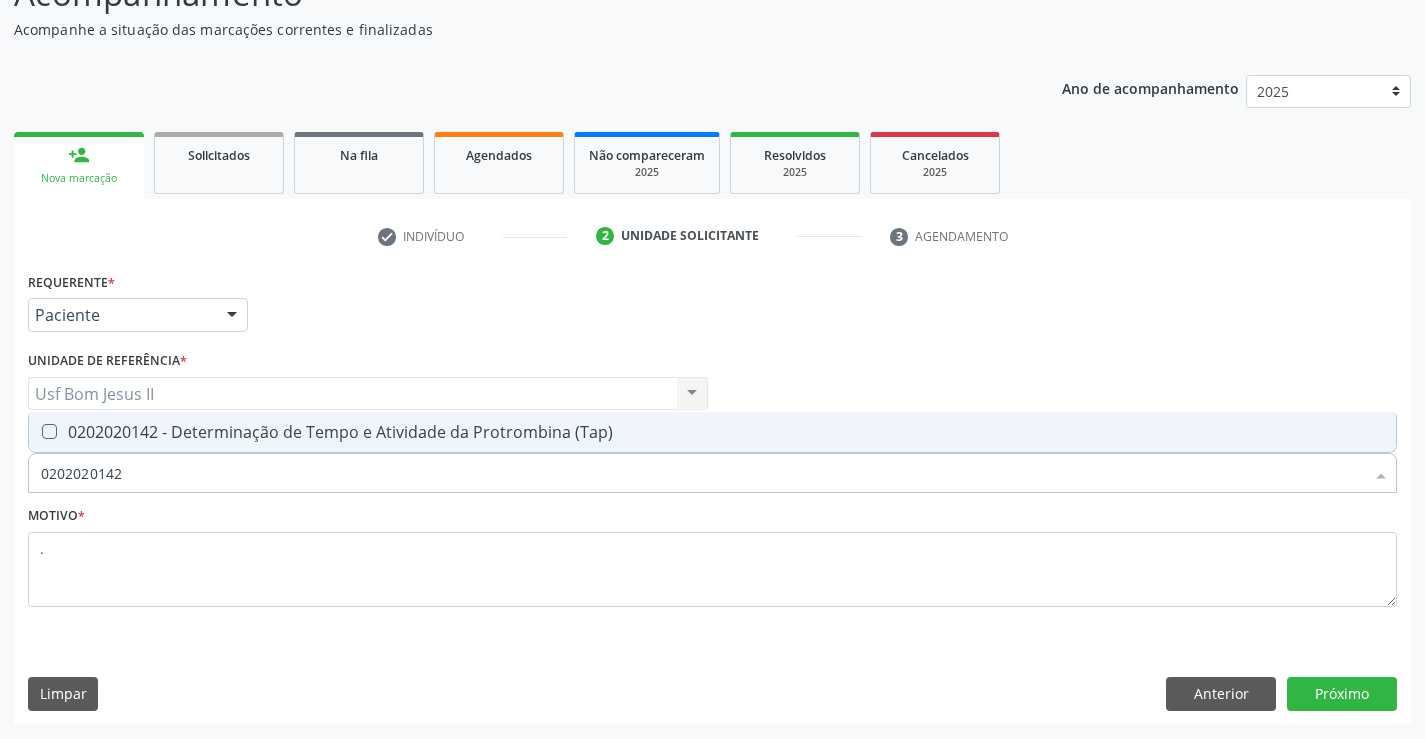 click on "0202020142 - Determinação de Tempo e Atividade da Protrombina (Tap)" at bounding box center [712, 432] 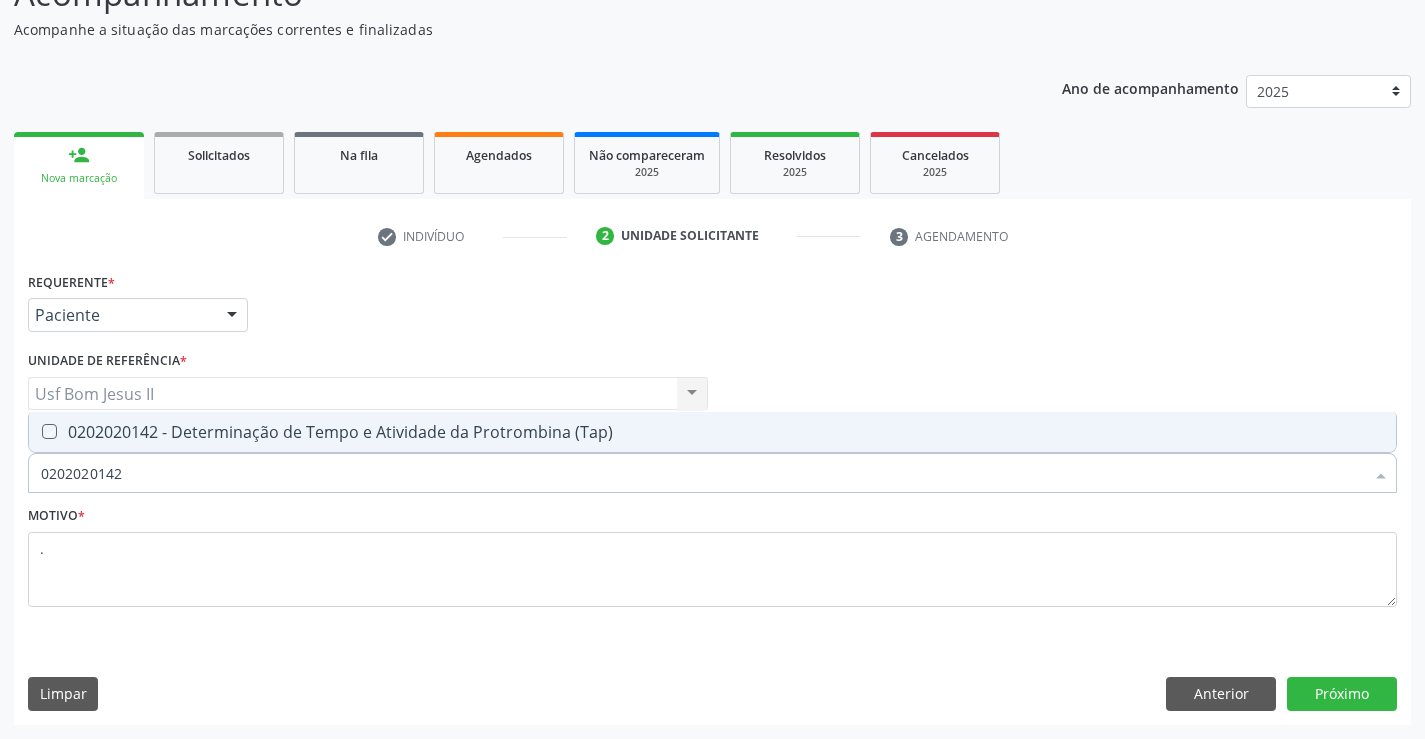 checkbox on "true" 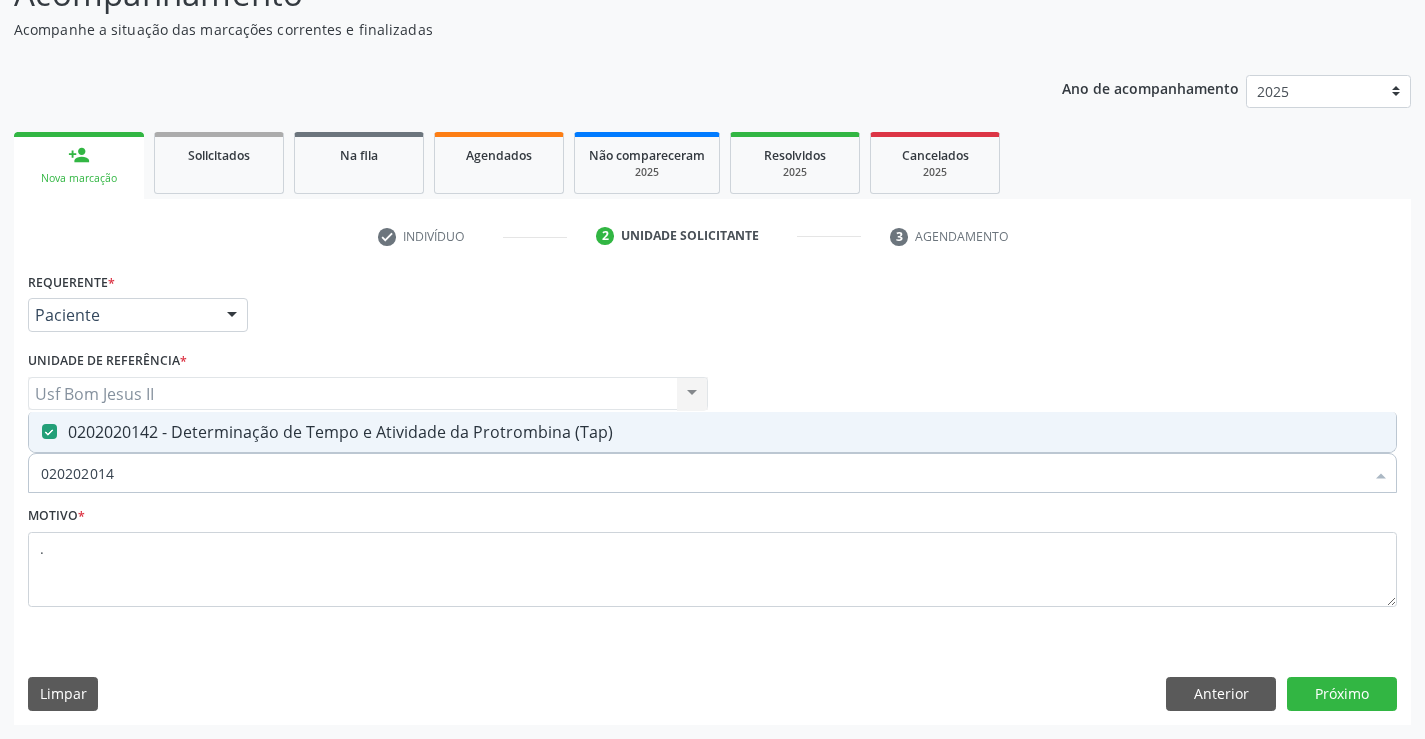 type on "02020201" 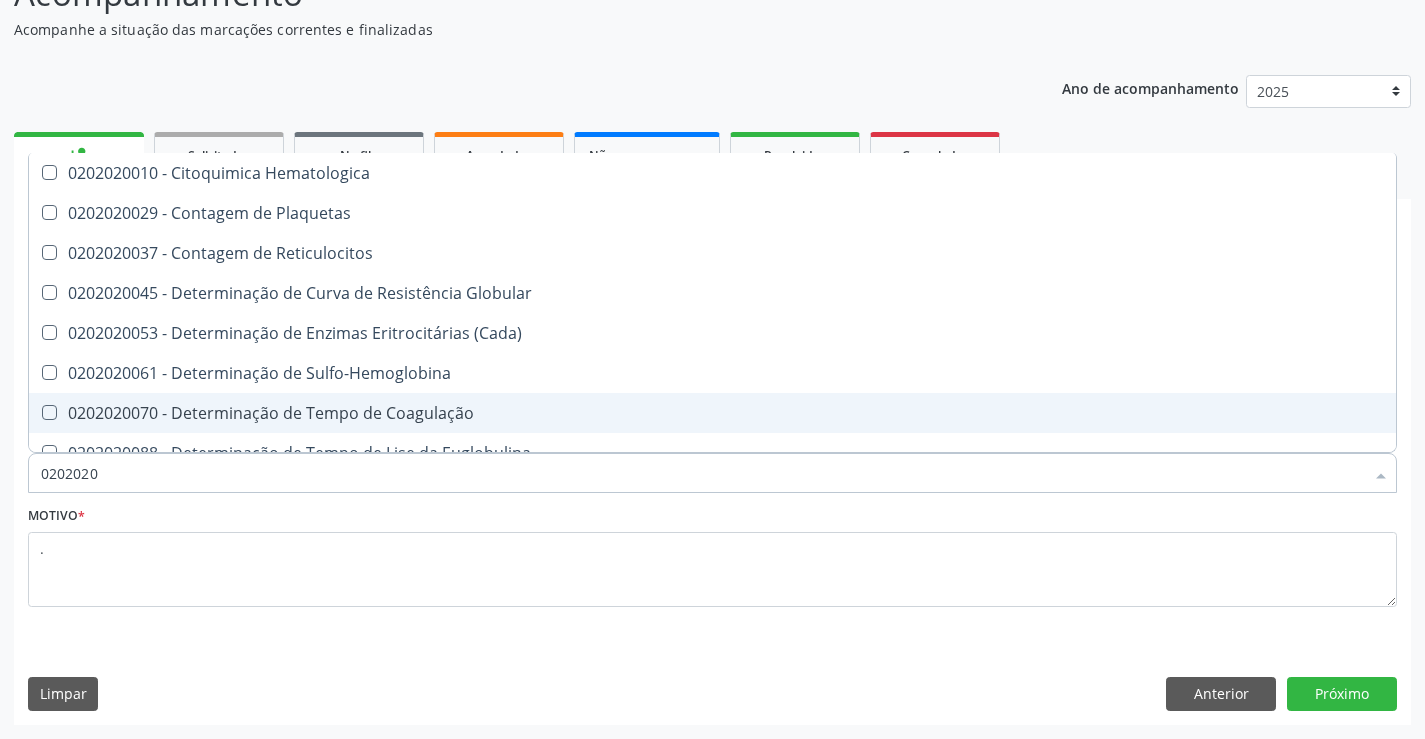 type on "020202" 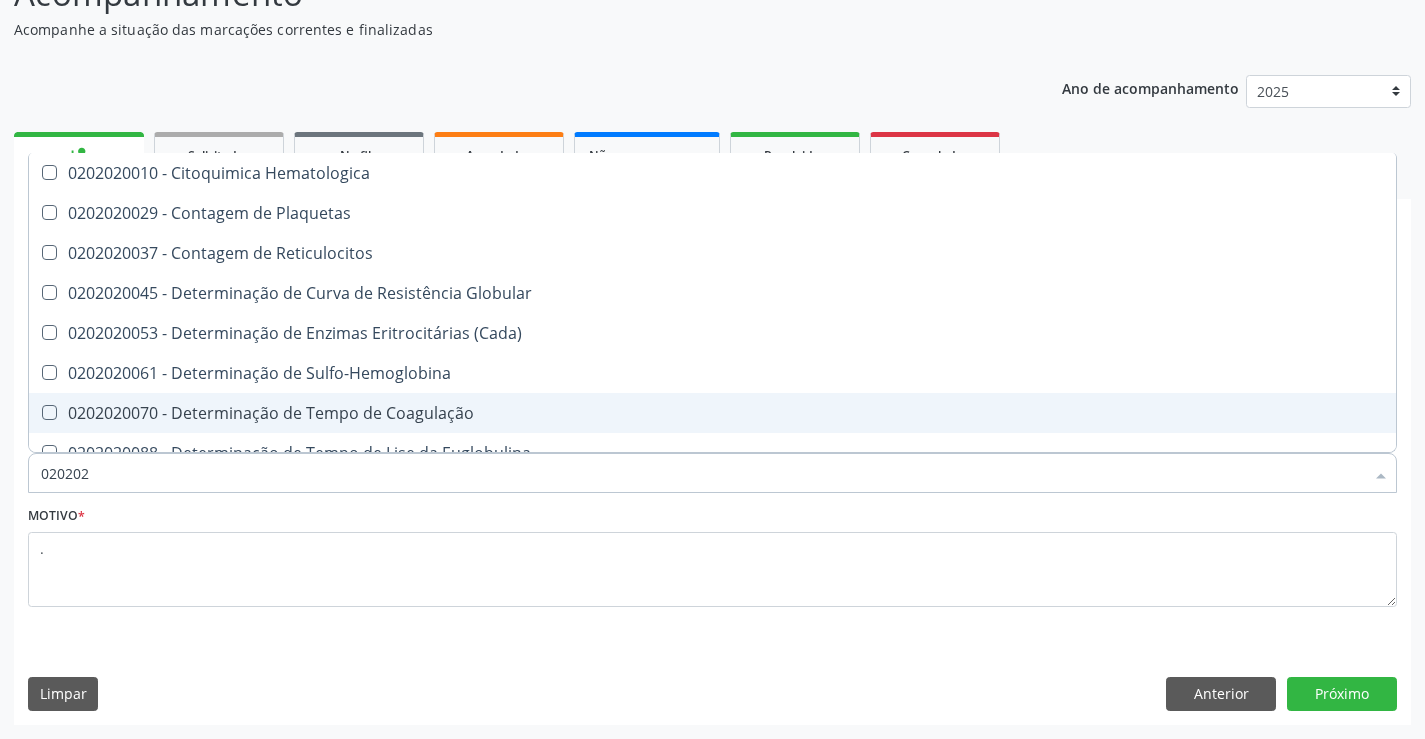 type on "02020" 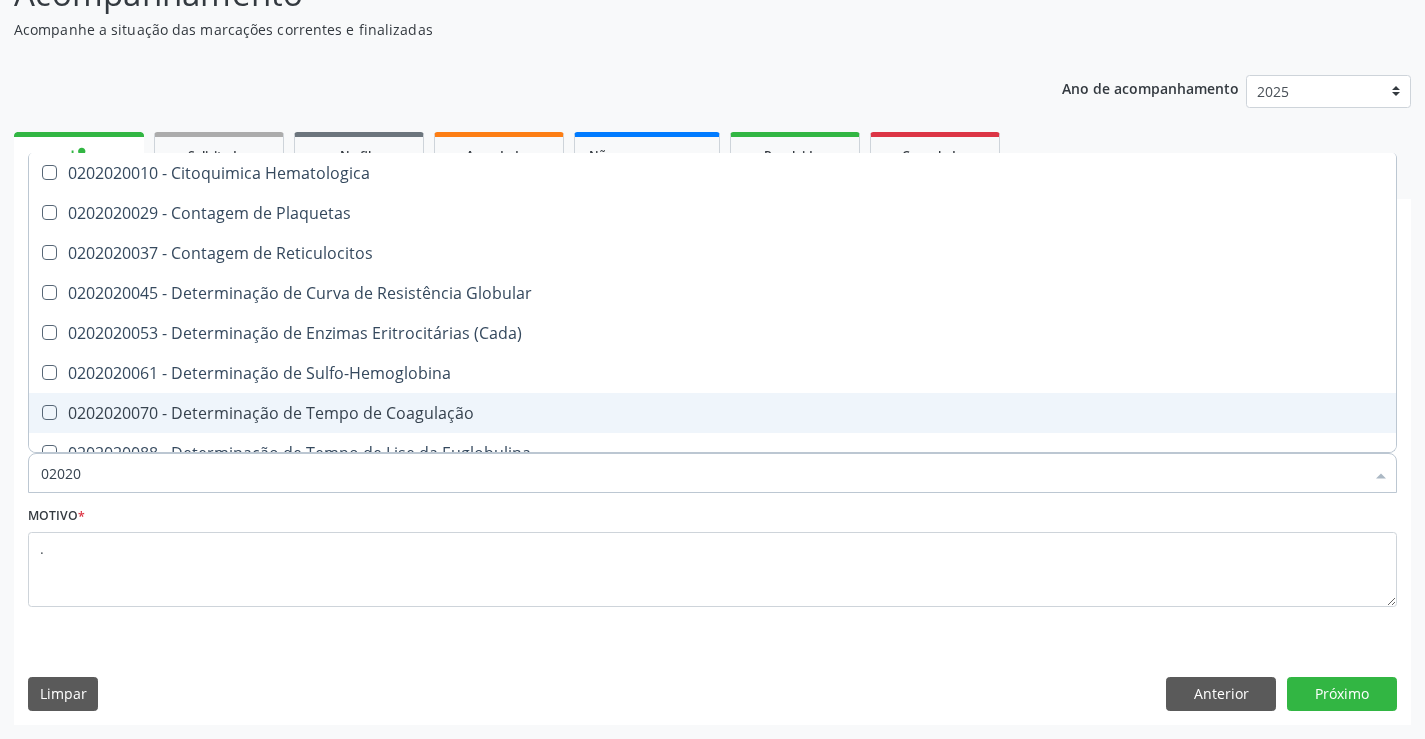 checkbox on "false" 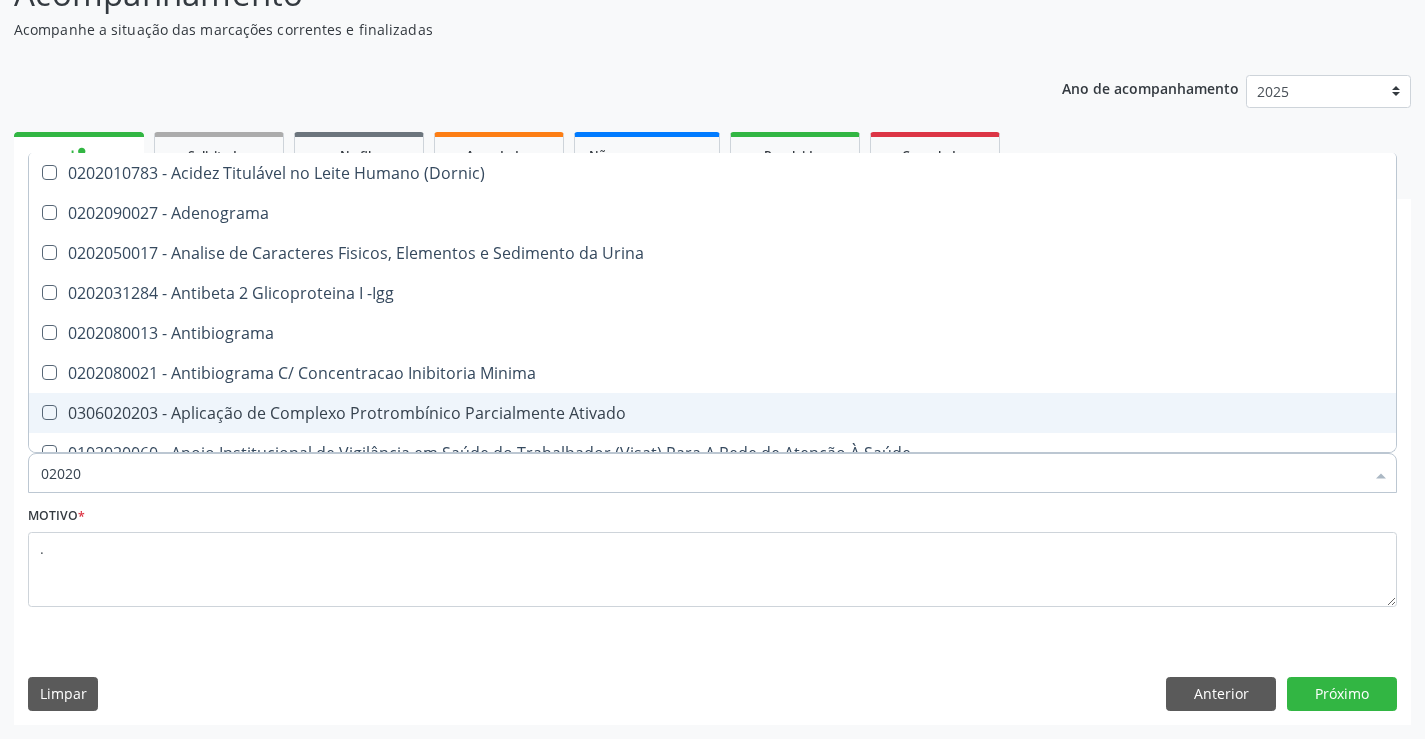 type on "0202" 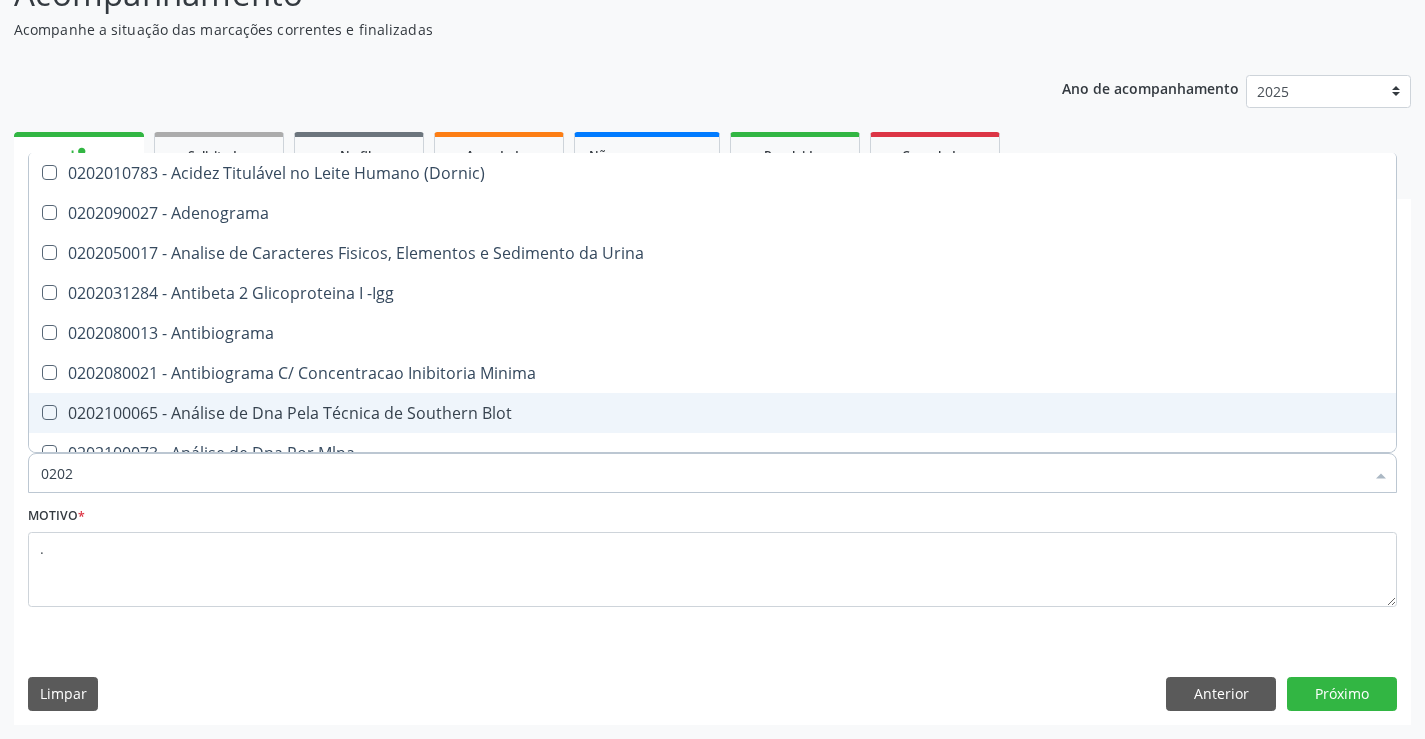 checkbox on "false" 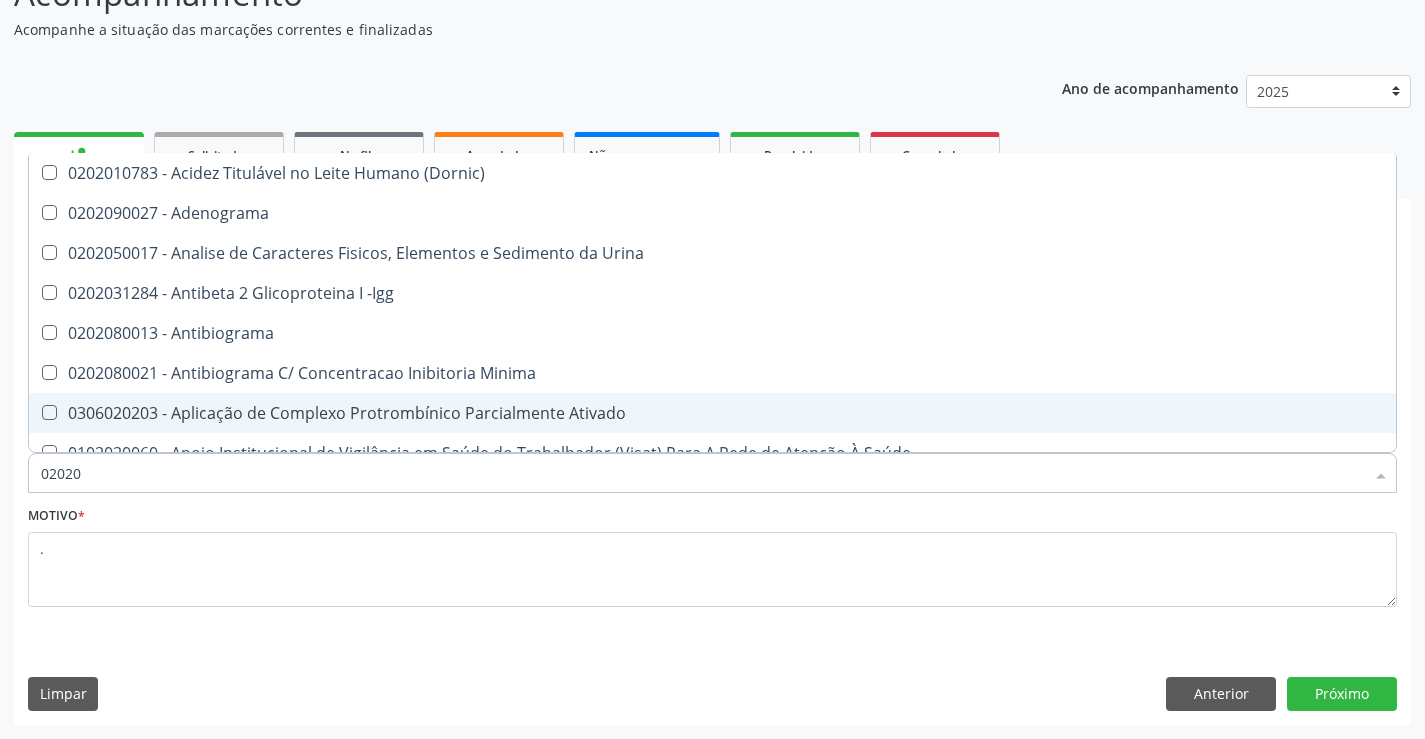 type on "020202" 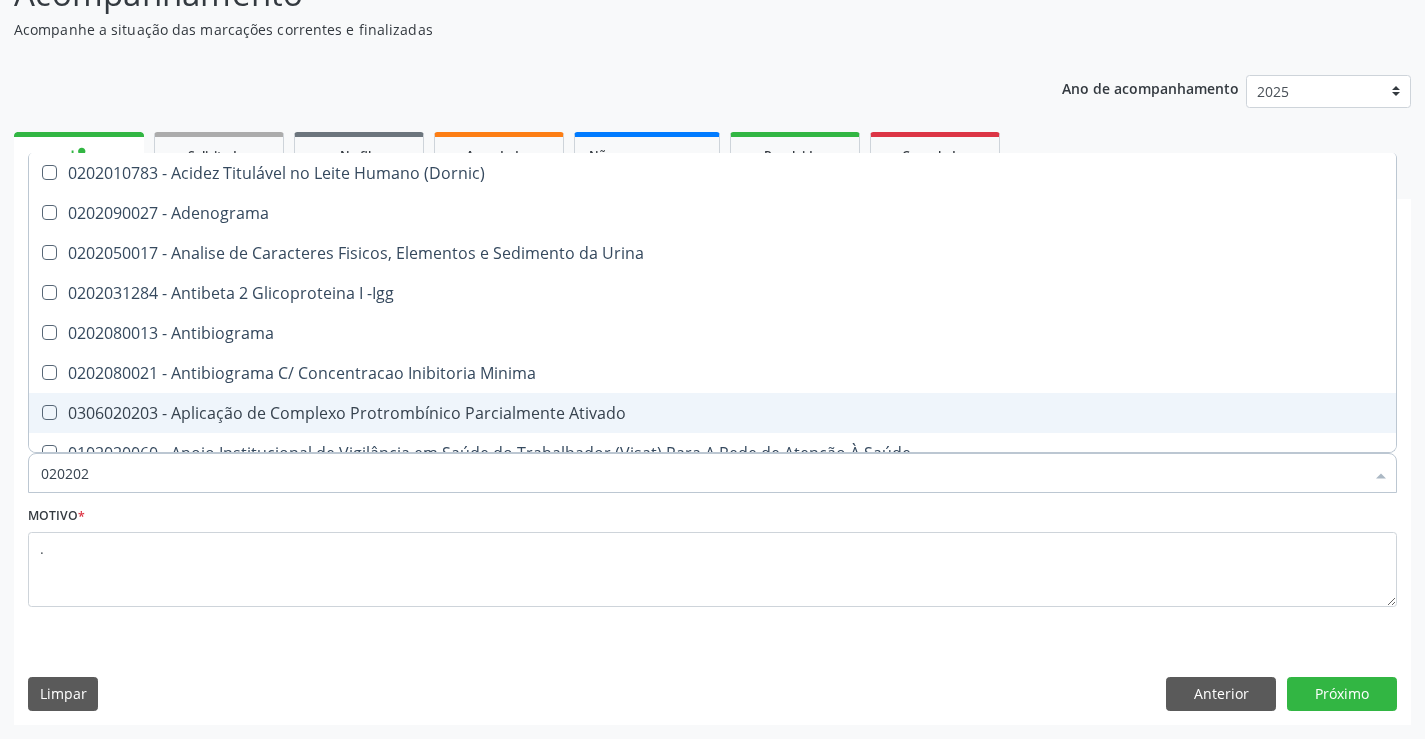 checkbox on "true" 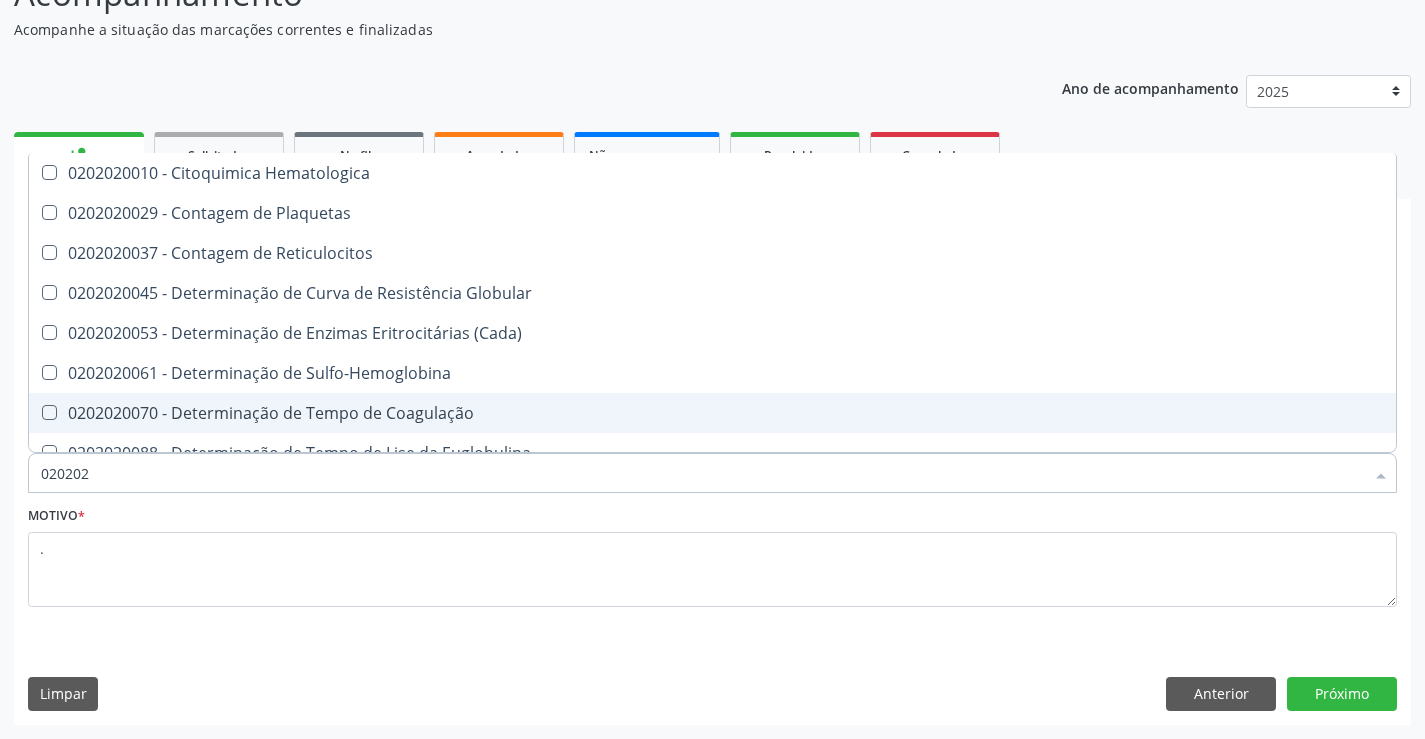 type on "0202020" 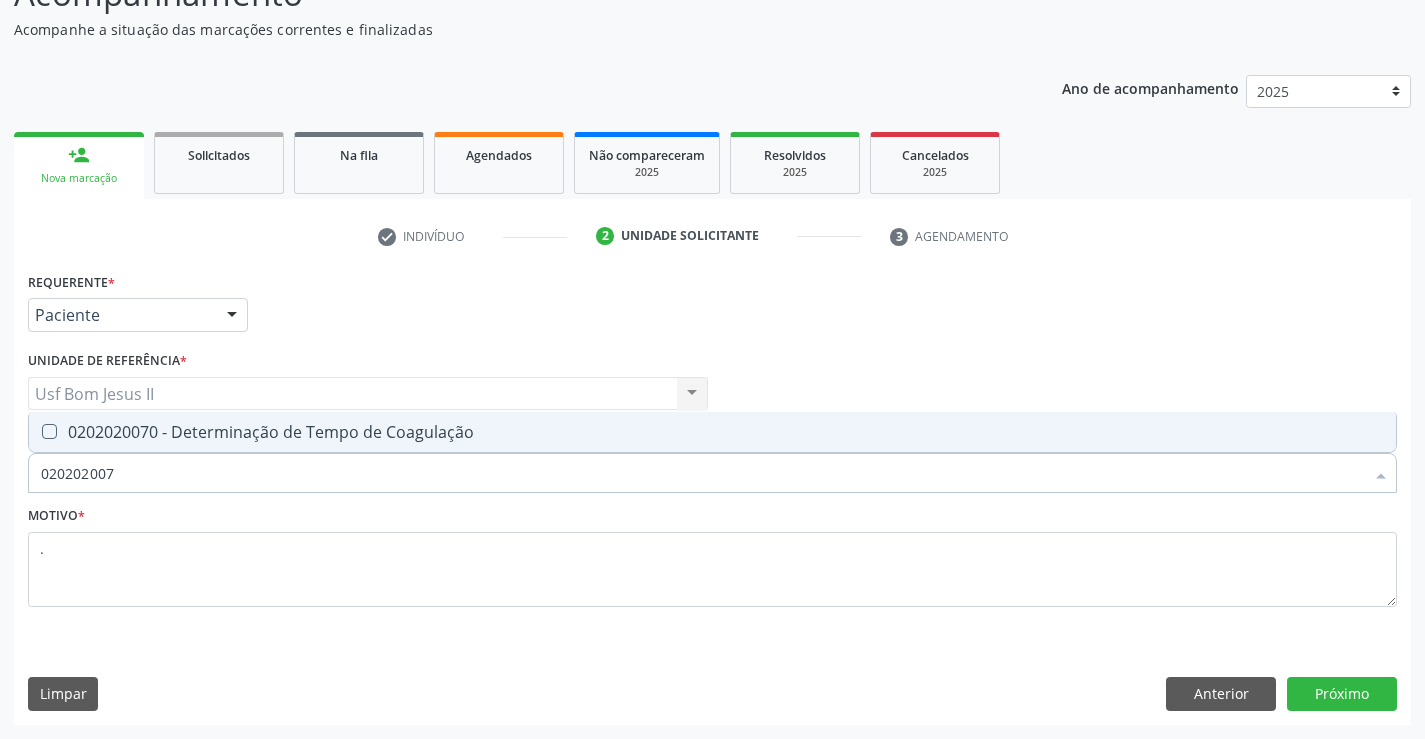 type on "0202020070" 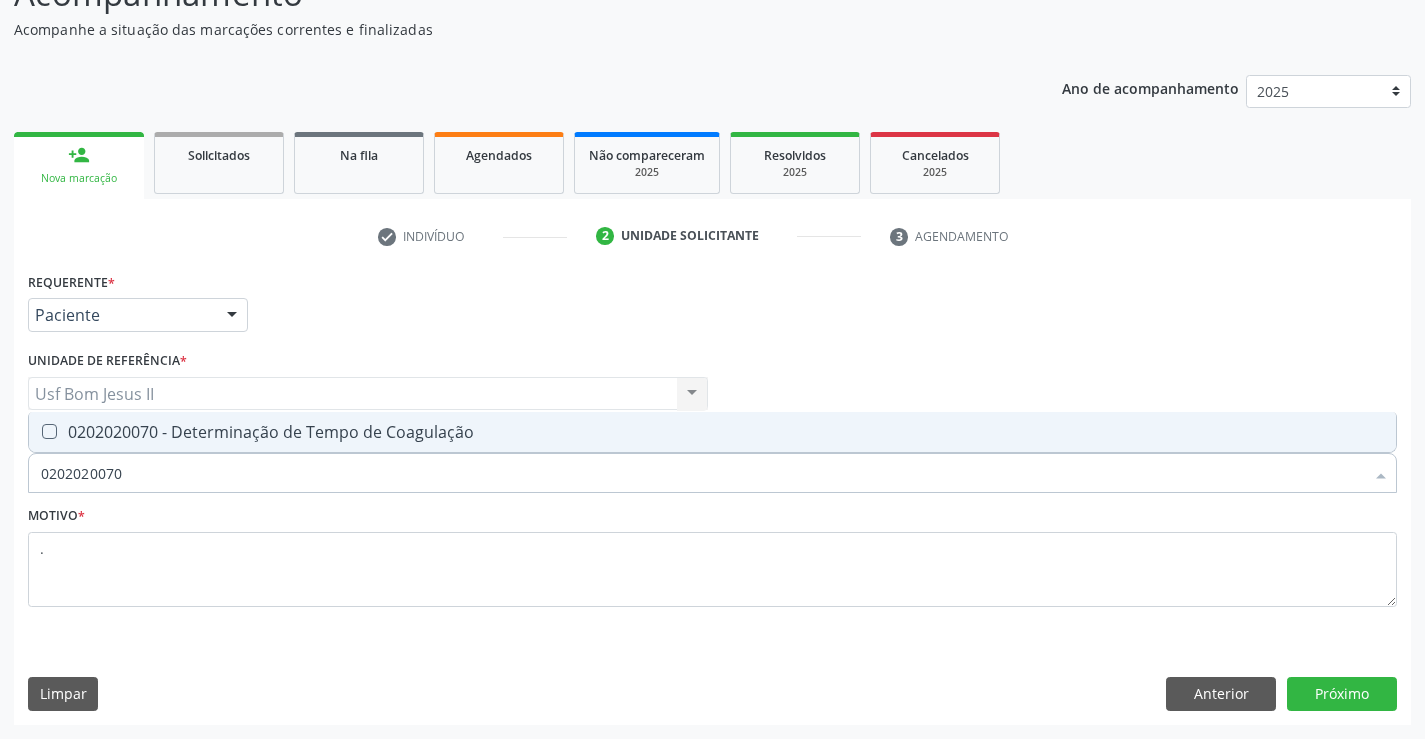 click on "0202020070 - Determinação de Tempo de Coagulação" at bounding box center [712, 432] 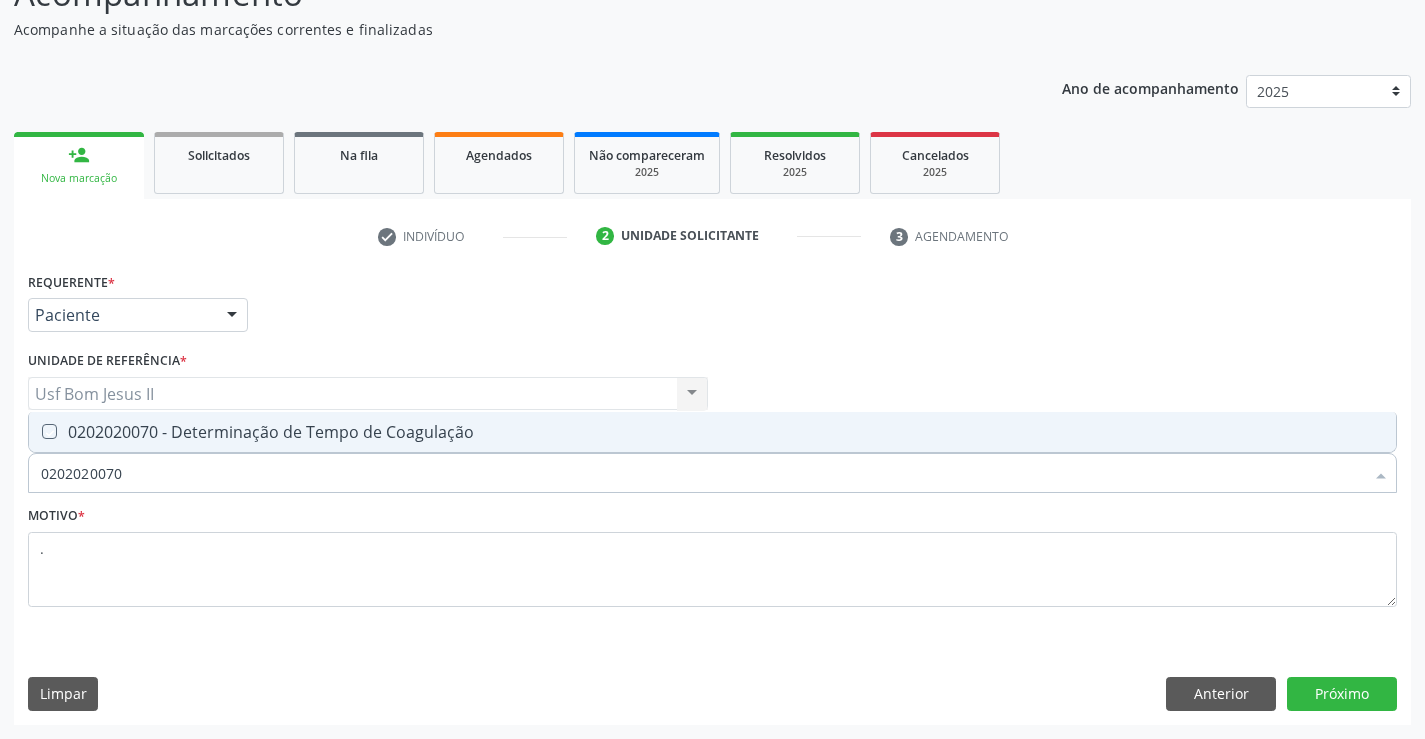 checkbox on "true" 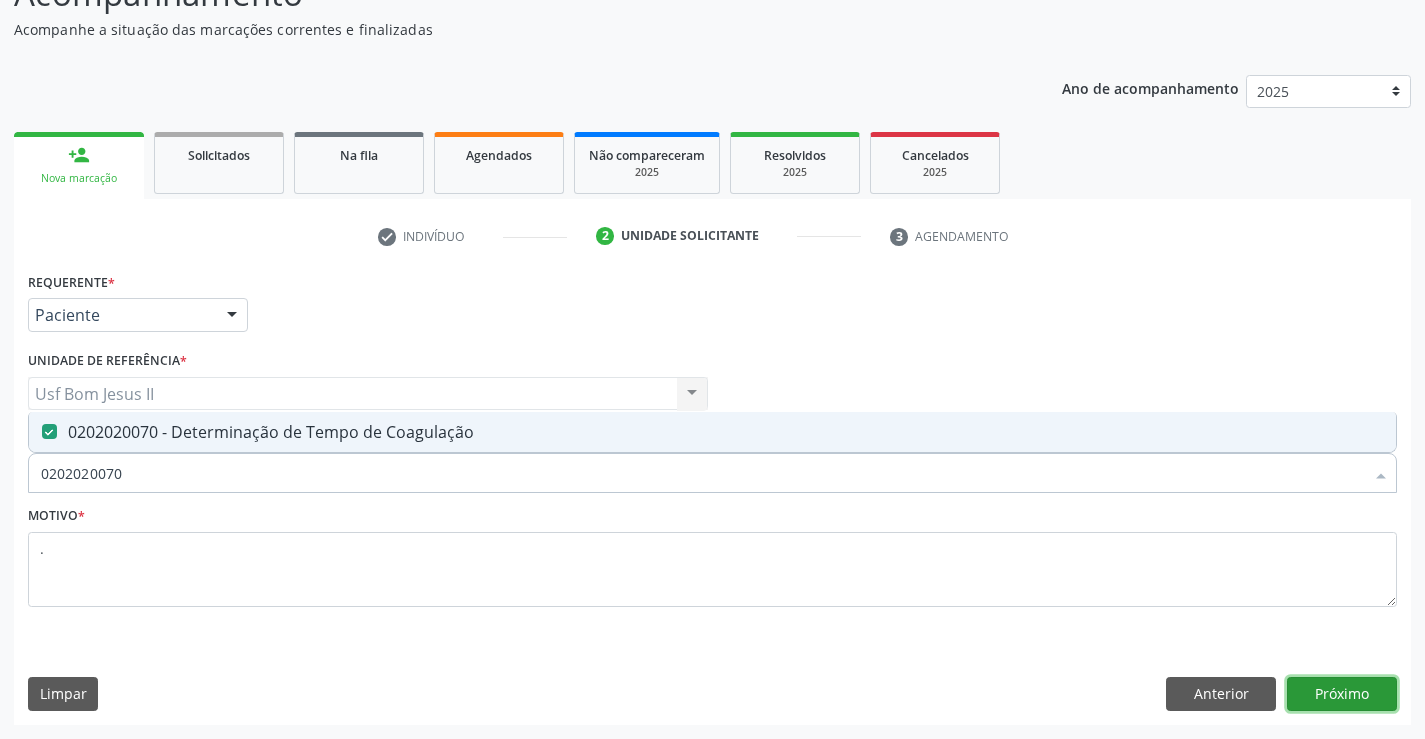 click on "Próximo" at bounding box center (1342, 694) 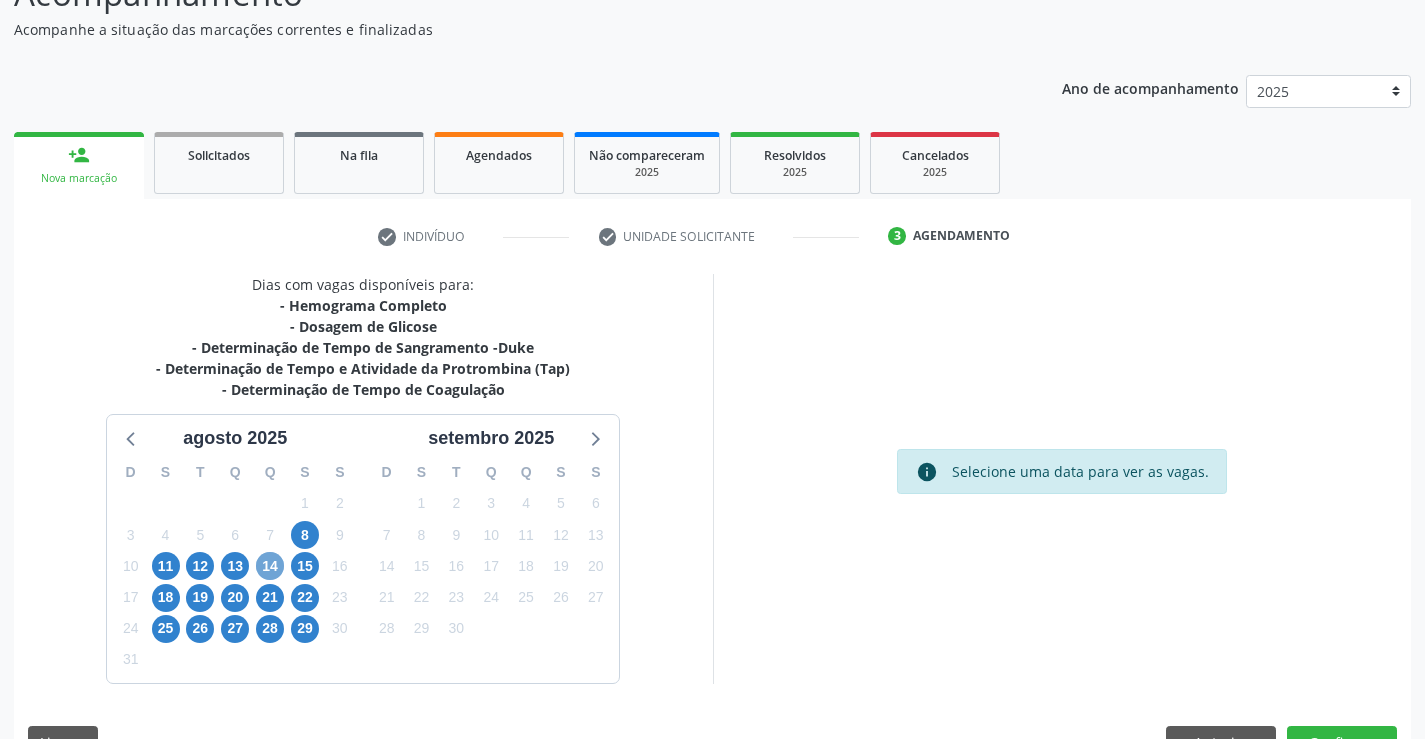 click on "14" at bounding box center [270, 566] 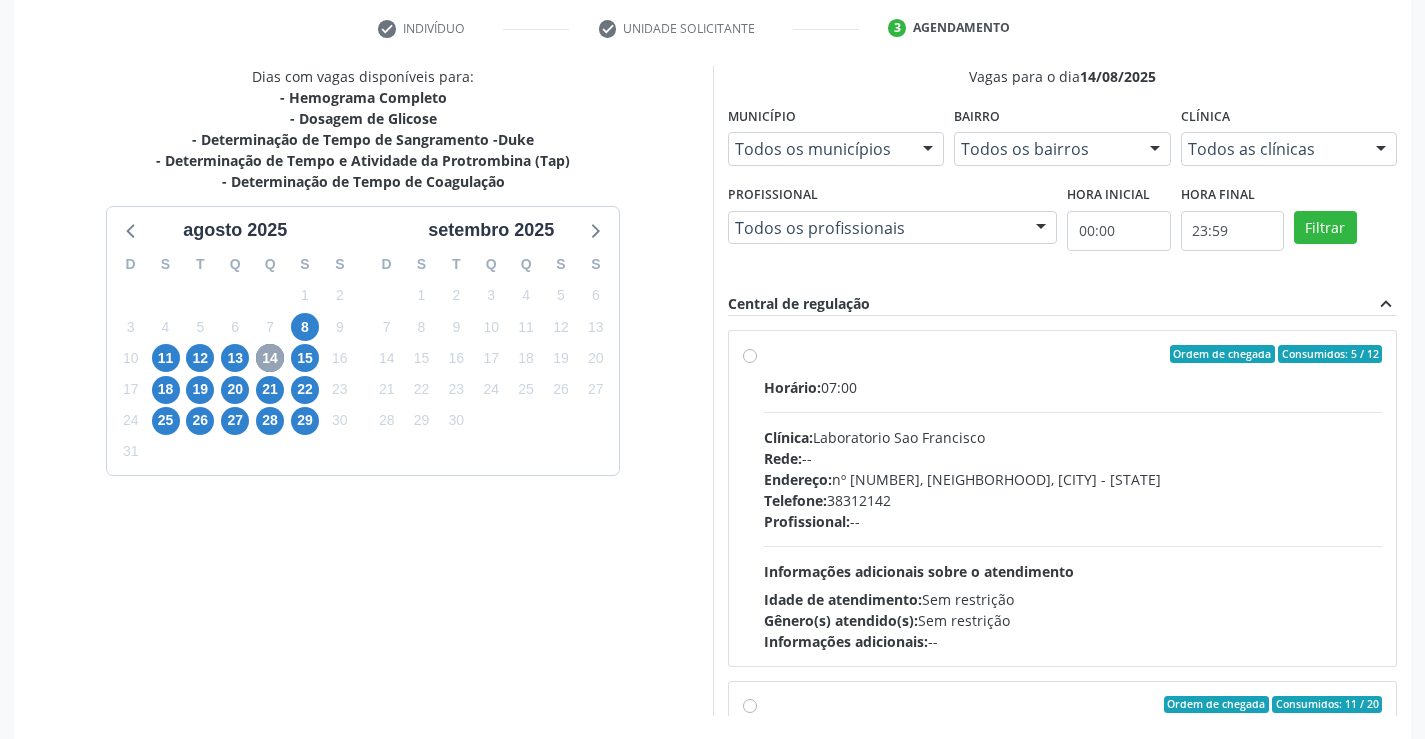 scroll, scrollTop: 456, scrollLeft: 0, axis: vertical 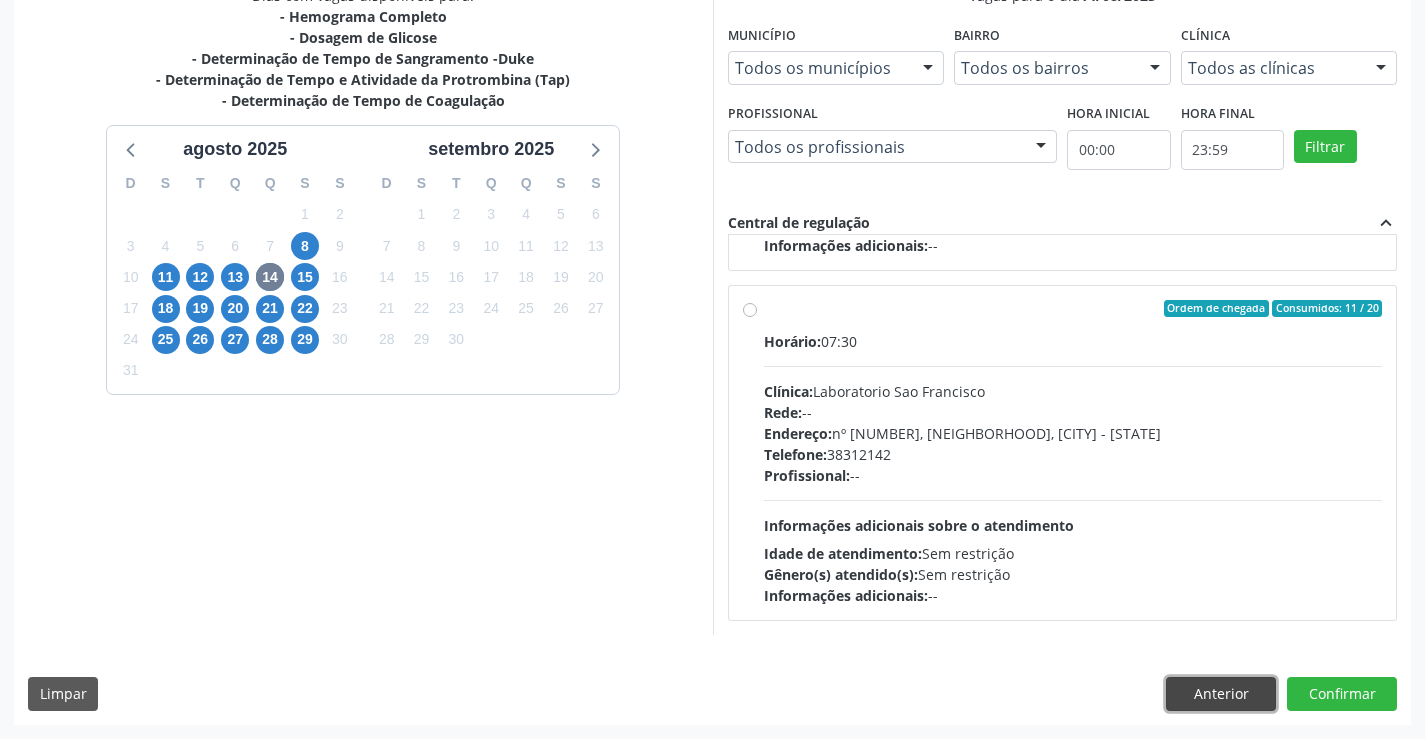 click on "Anterior" at bounding box center [1221, 694] 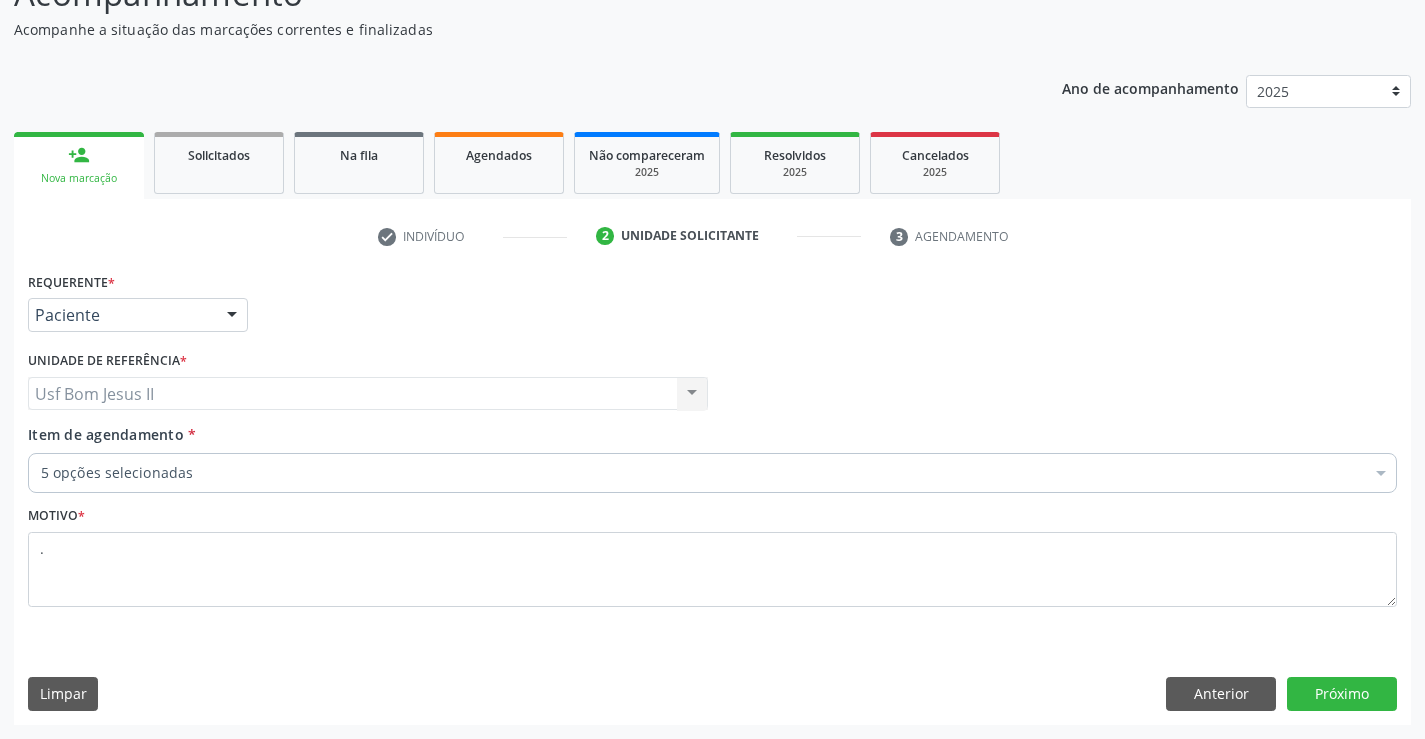 scroll, scrollTop: 167, scrollLeft: 0, axis: vertical 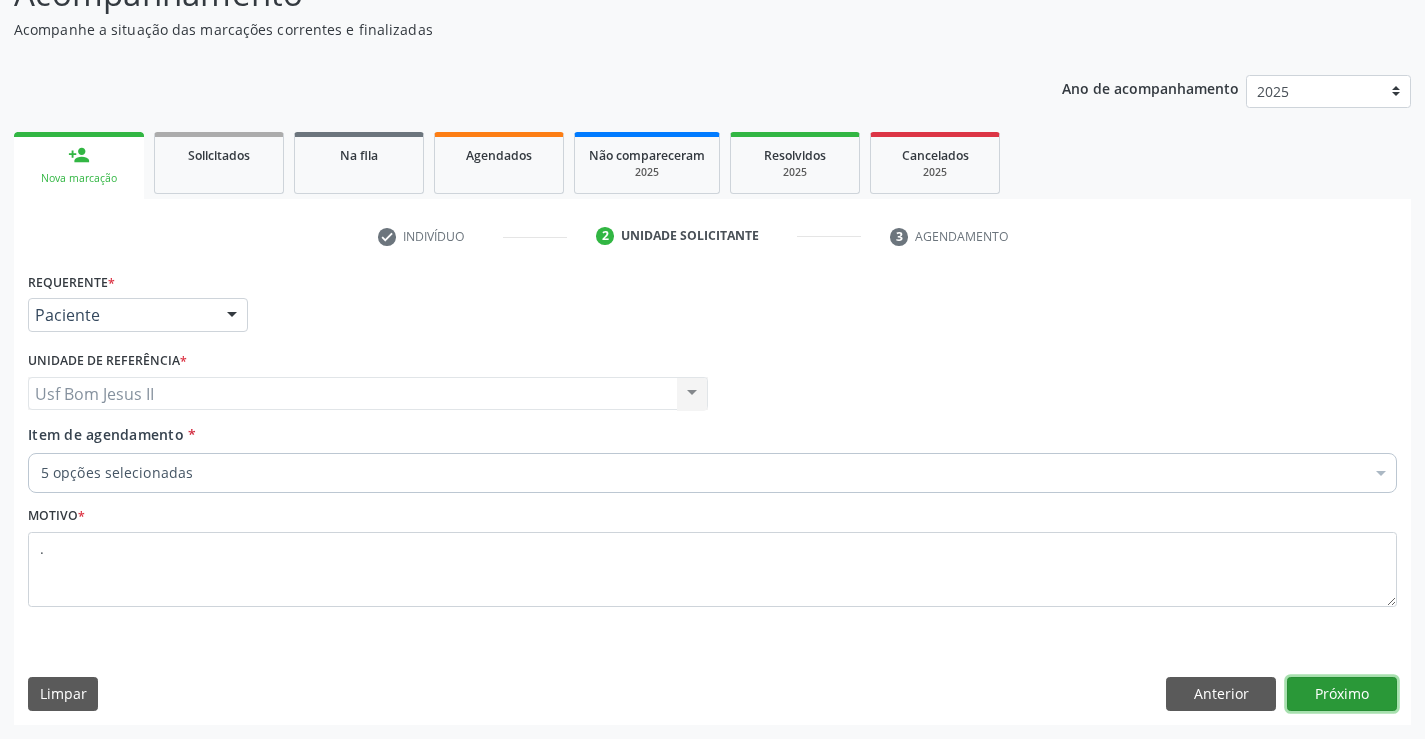 click on "Próximo" at bounding box center [1342, 694] 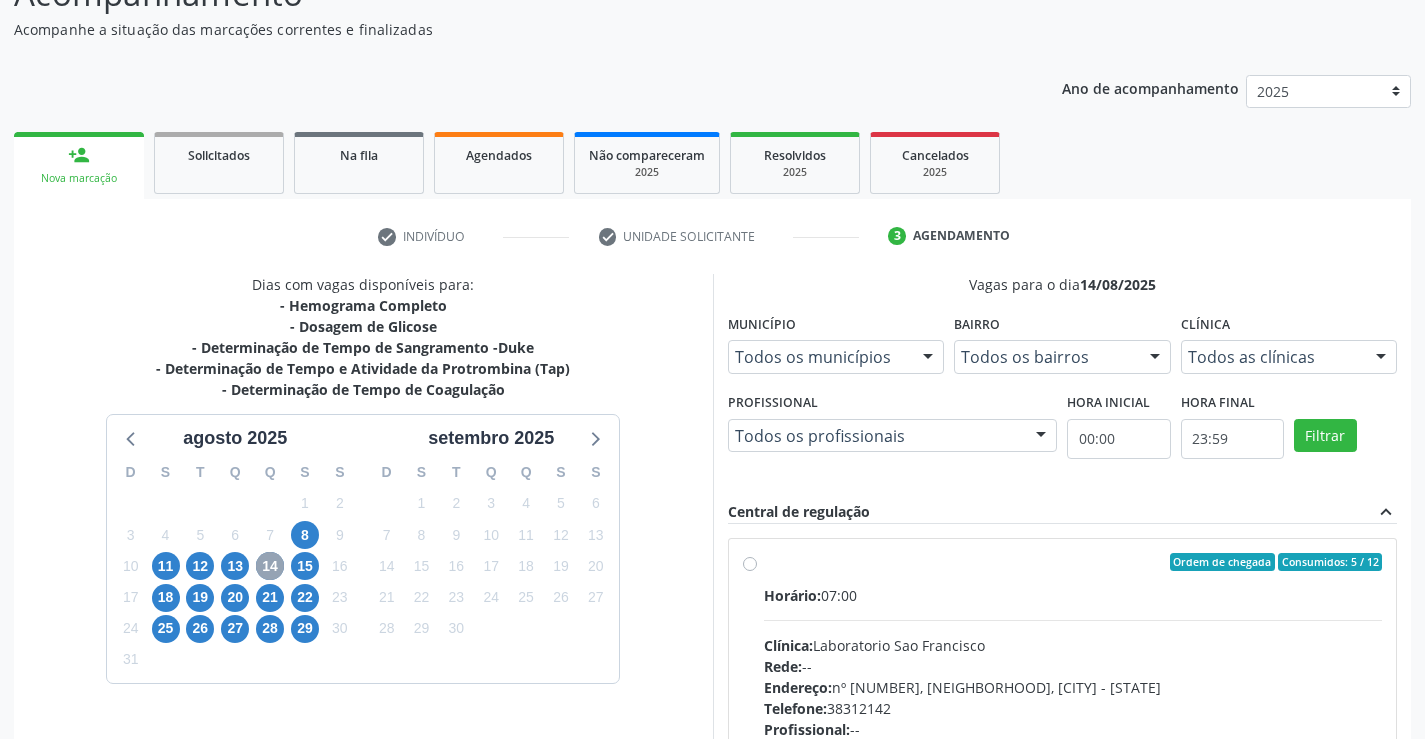 click on "14" at bounding box center [270, 566] 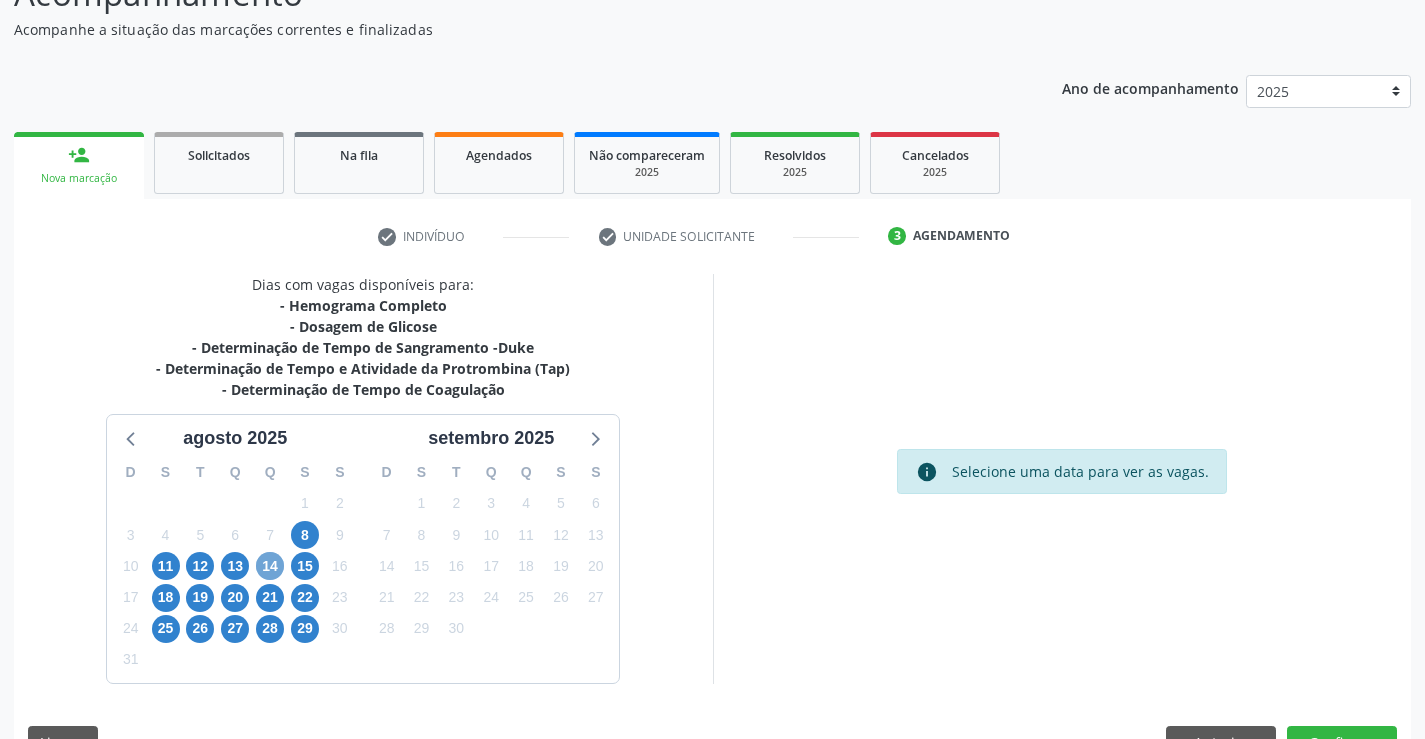 click on "14" at bounding box center [270, 566] 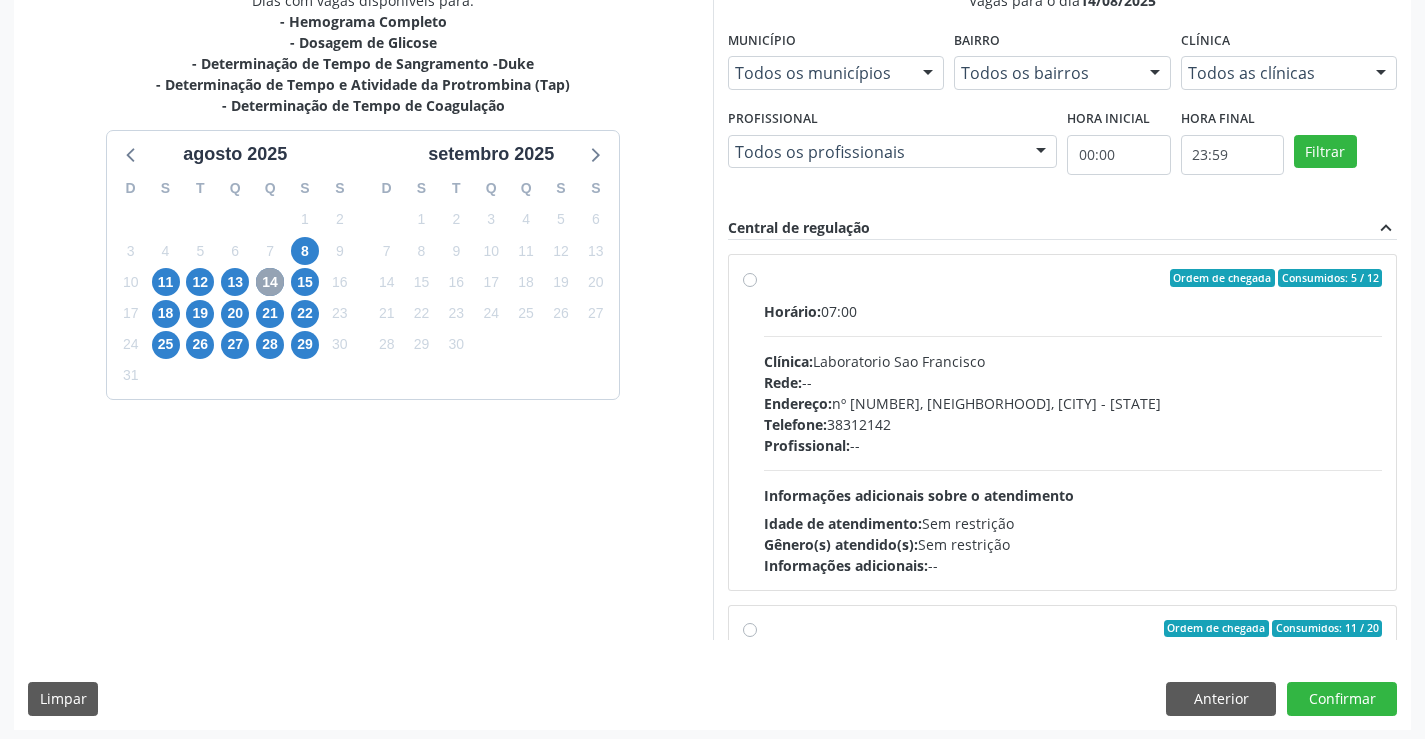 scroll, scrollTop: 456, scrollLeft: 0, axis: vertical 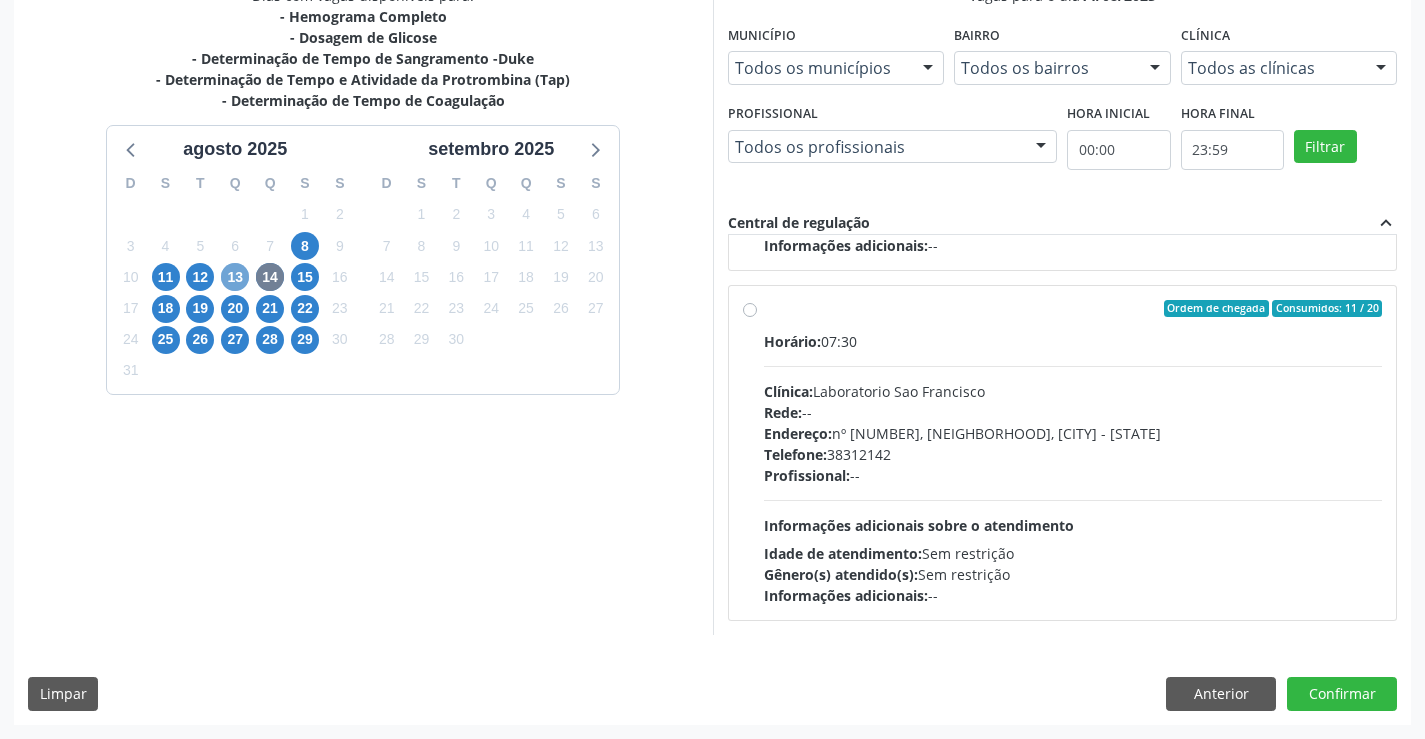 click on "13" at bounding box center [235, 277] 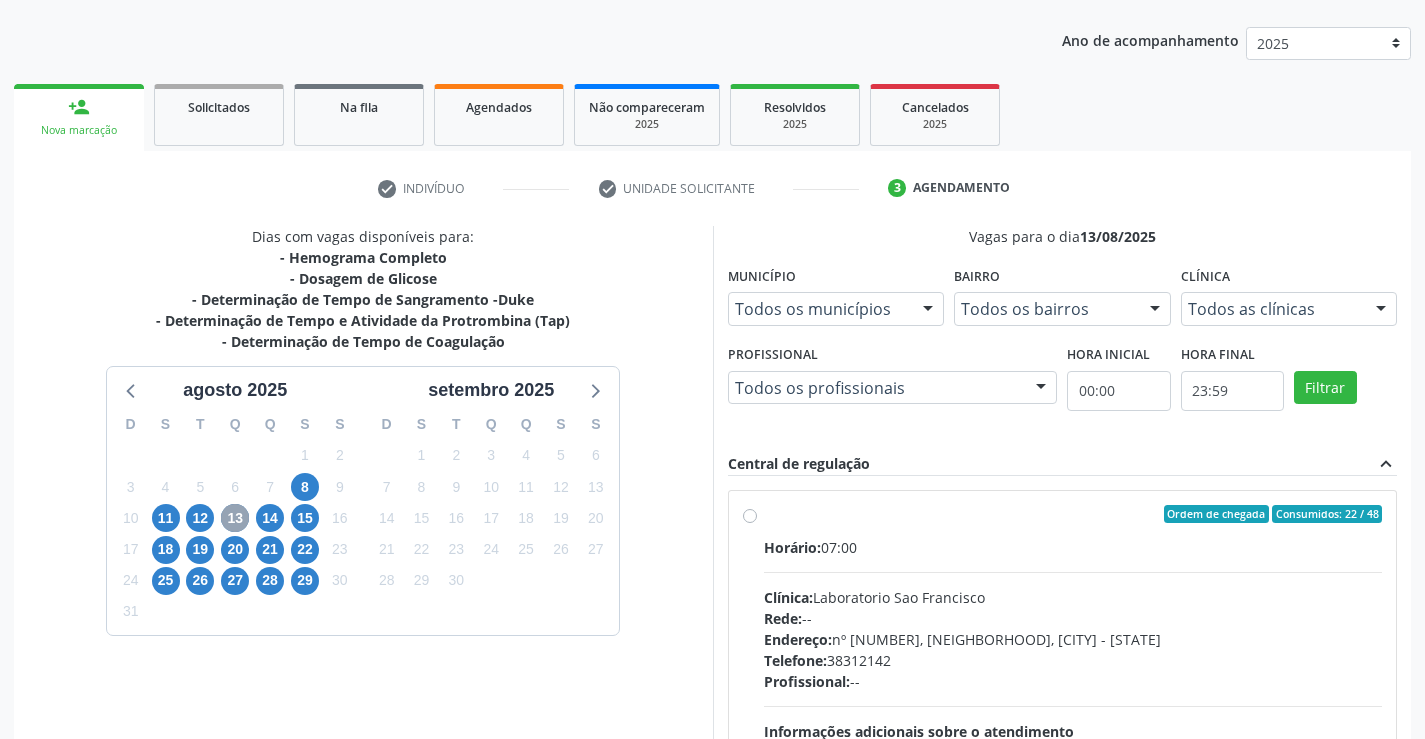 scroll, scrollTop: 456, scrollLeft: 0, axis: vertical 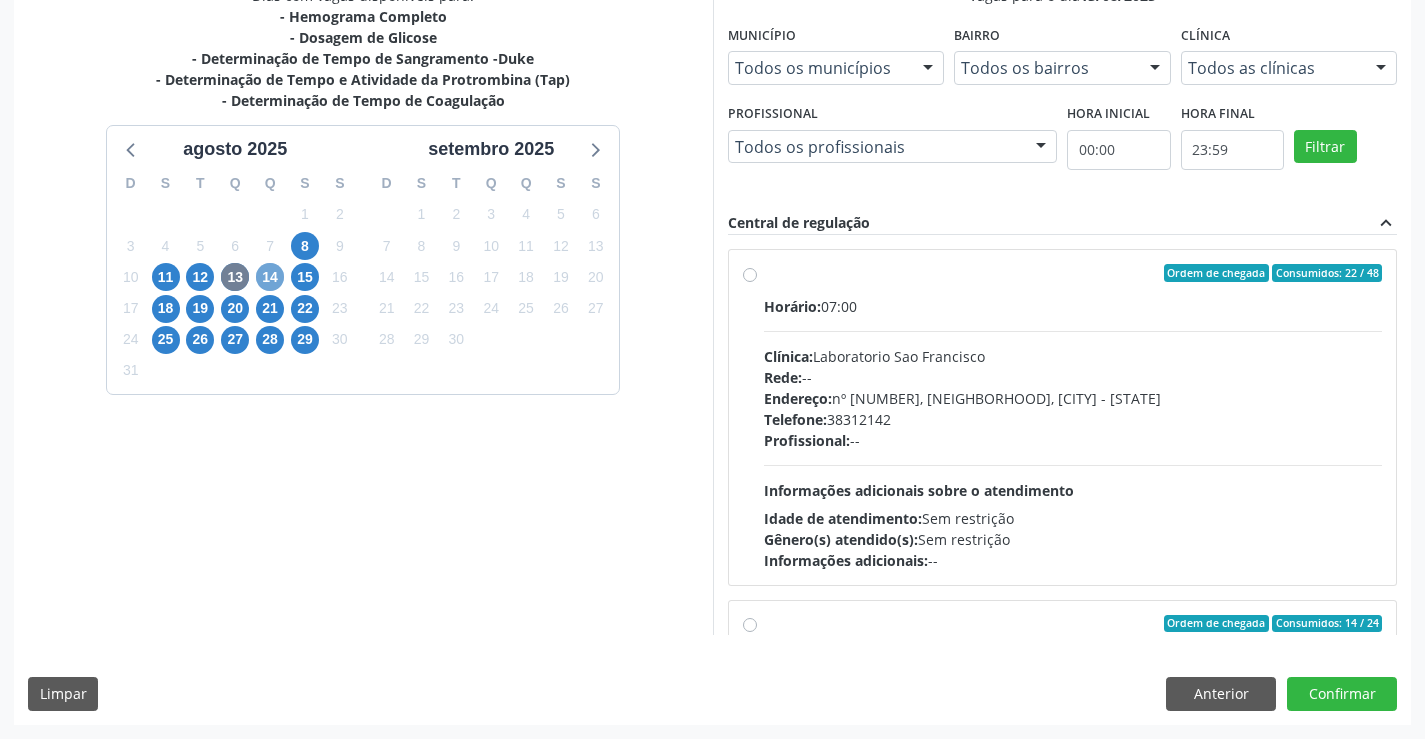 click on "14" at bounding box center (270, 277) 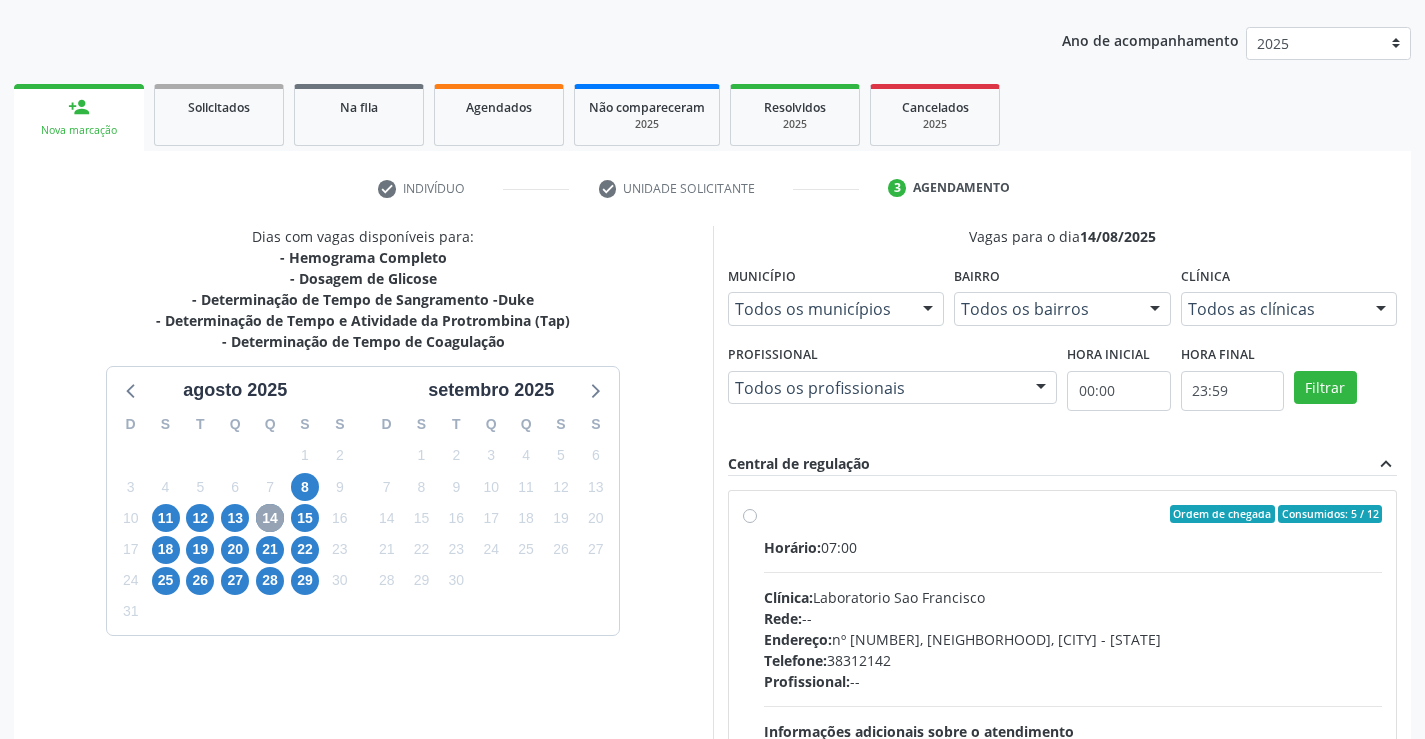 scroll, scrollTop: 456, scrollLeft: 0, axis: vertical 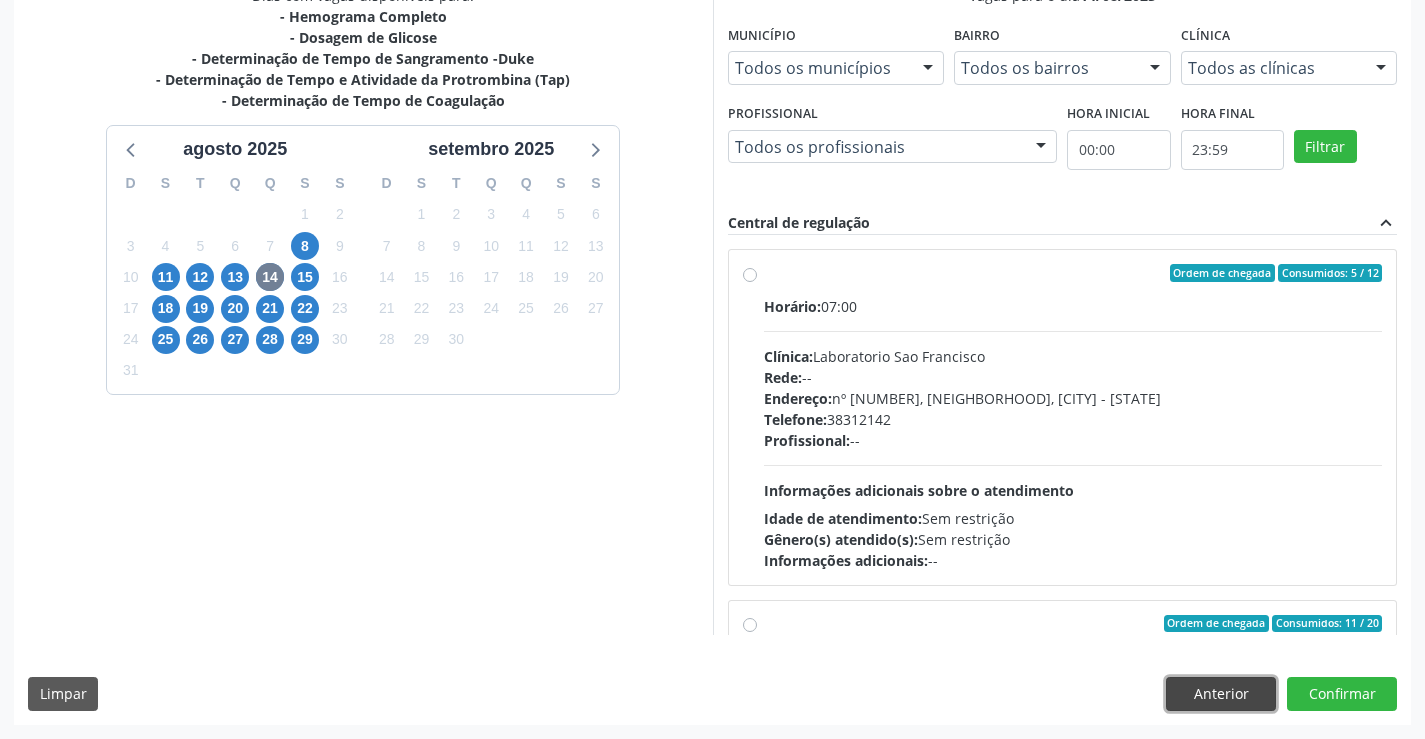 click on "Anterior" at bounding box center [1221, 694] 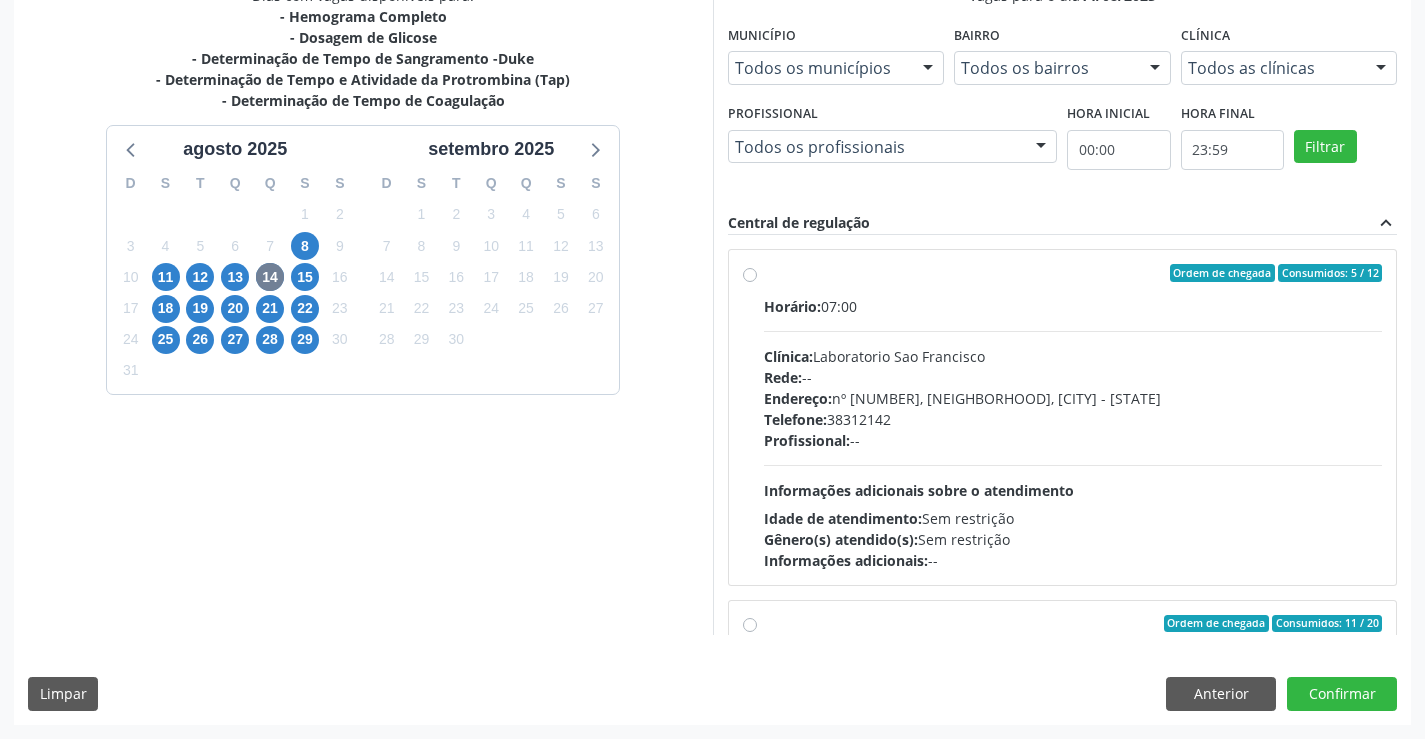 scroll, scrollTop: 167, scrollLeft: 0, axis: vertical 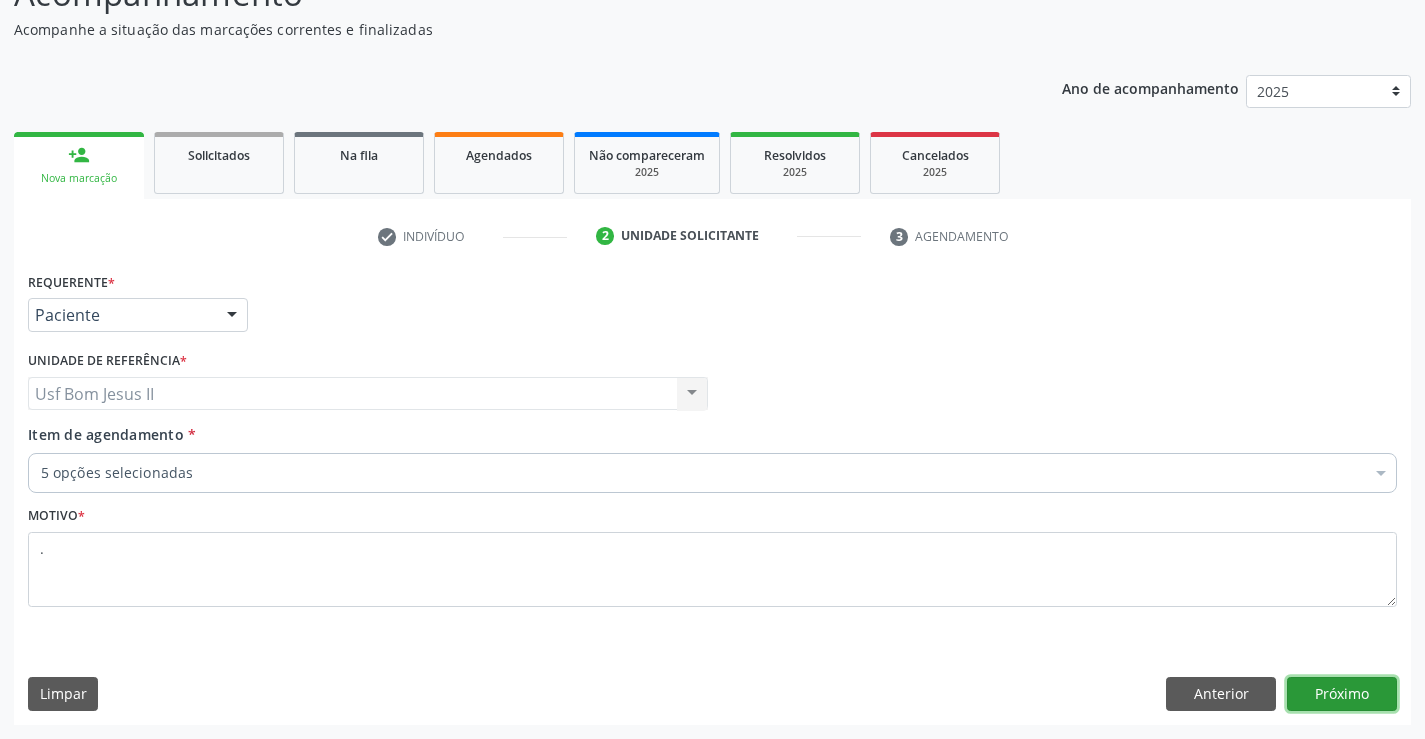 click on "Próximo" at bounding box center [1342, 694] 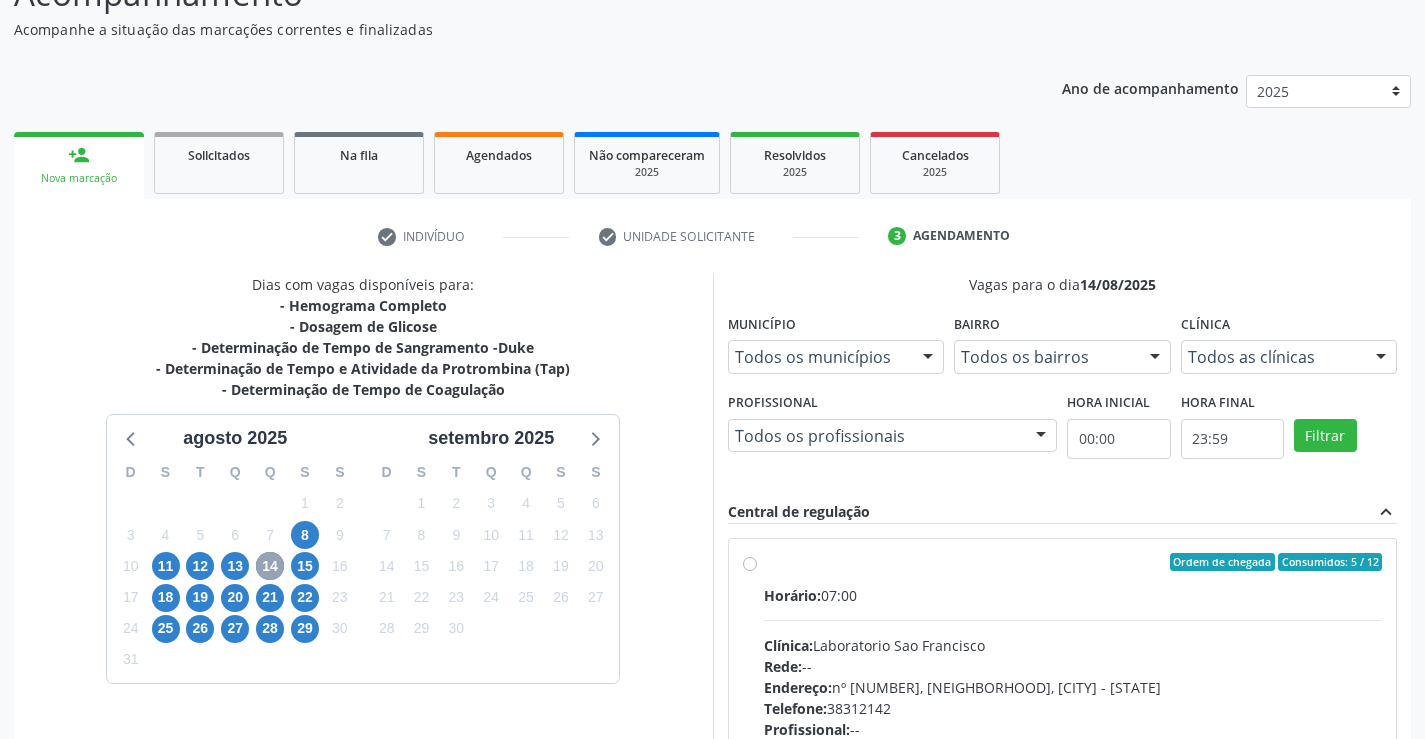 click on "14" at bounding box center (270, 566) 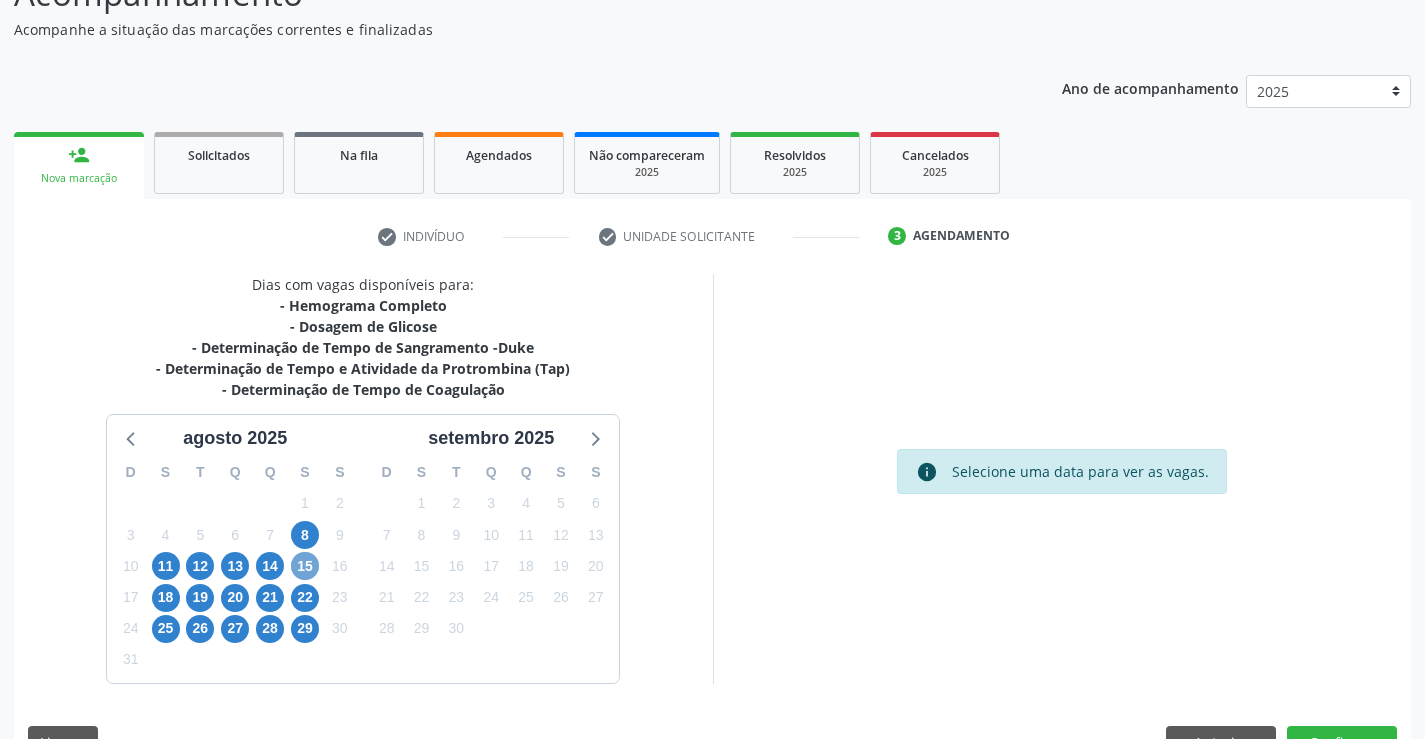 click on "15" at bounding box center [305, 566] 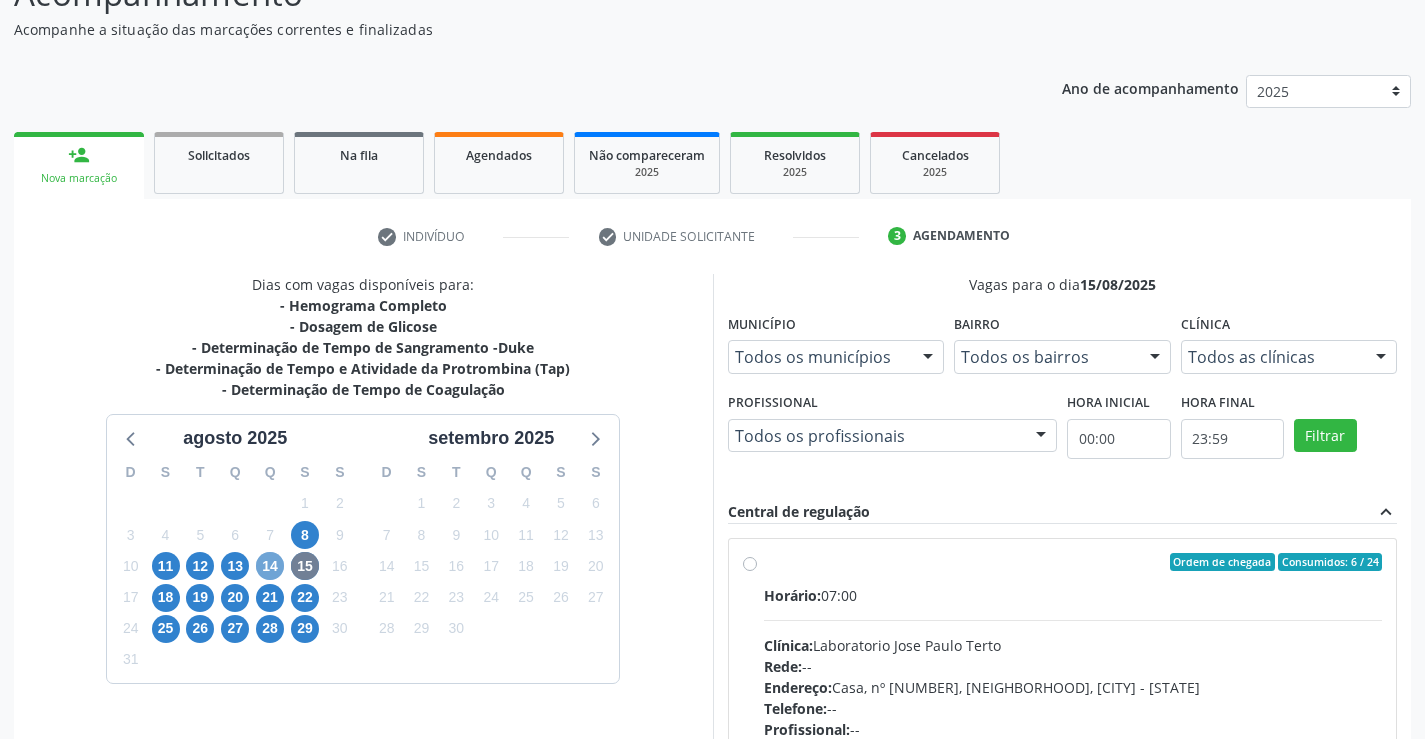 click on "14" at bounding box center (270, 566) 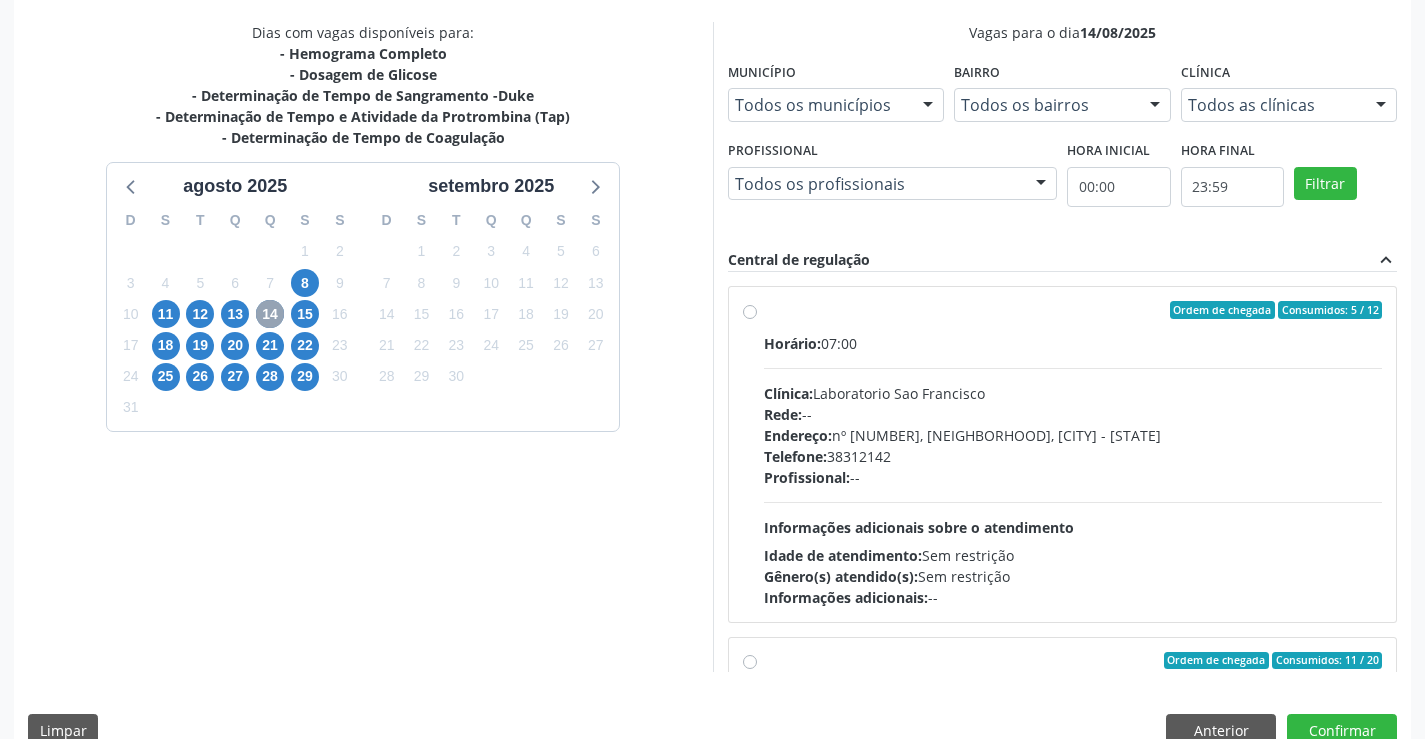 scroll, scrollTop: 456, scrollLeft: 0, axis: vertical 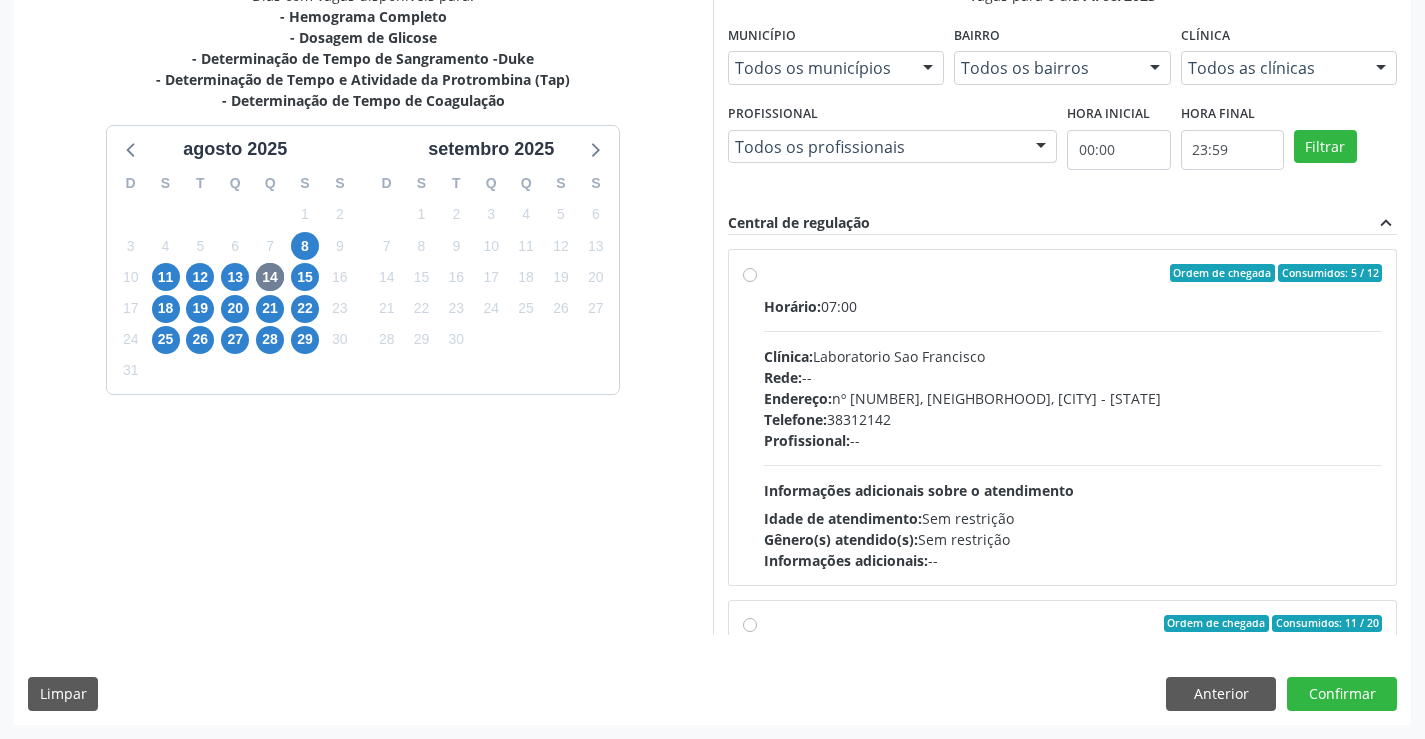 drag, startPoint x: 1397, startPoint y: 391, endPoint x: 1320, endPoint y: 509, distance: 140.90068 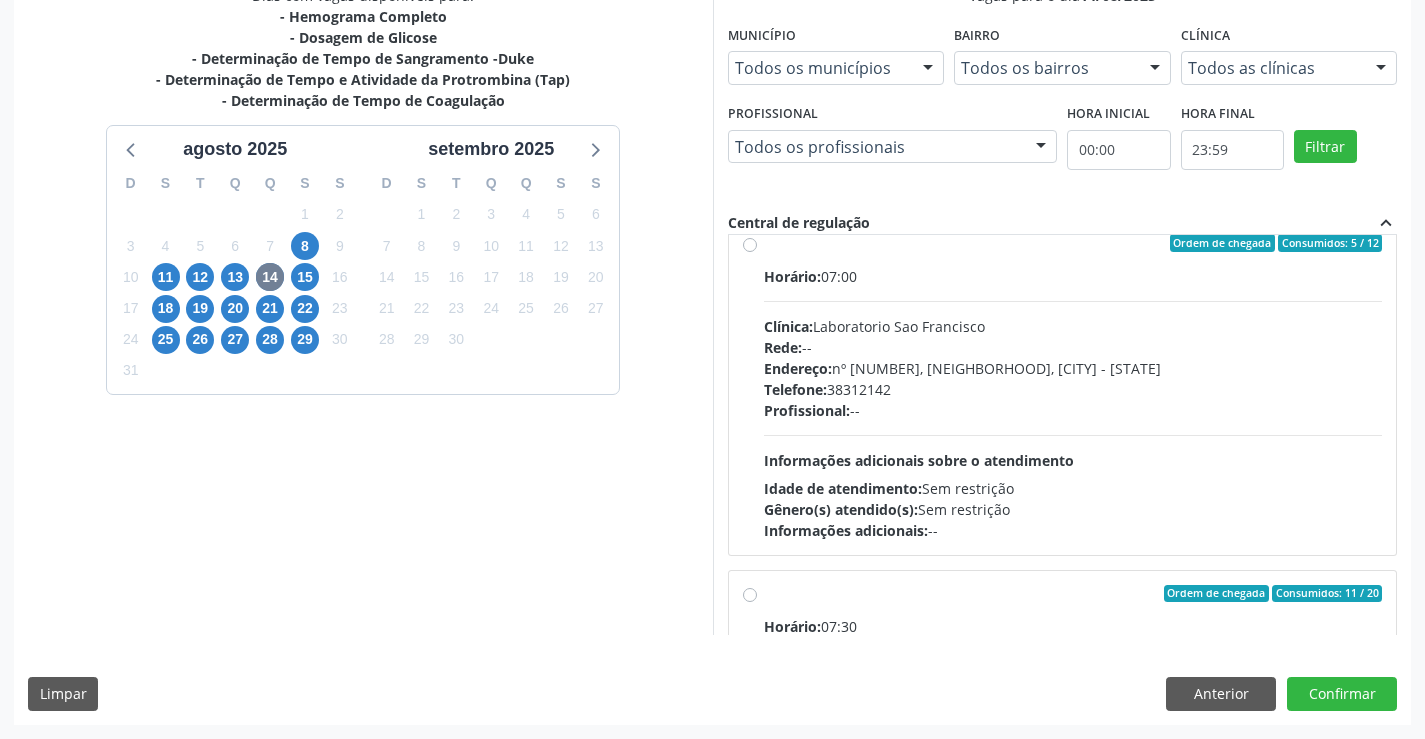 scroll, scrollTop: 0, scrollLeft: 0, axis: both 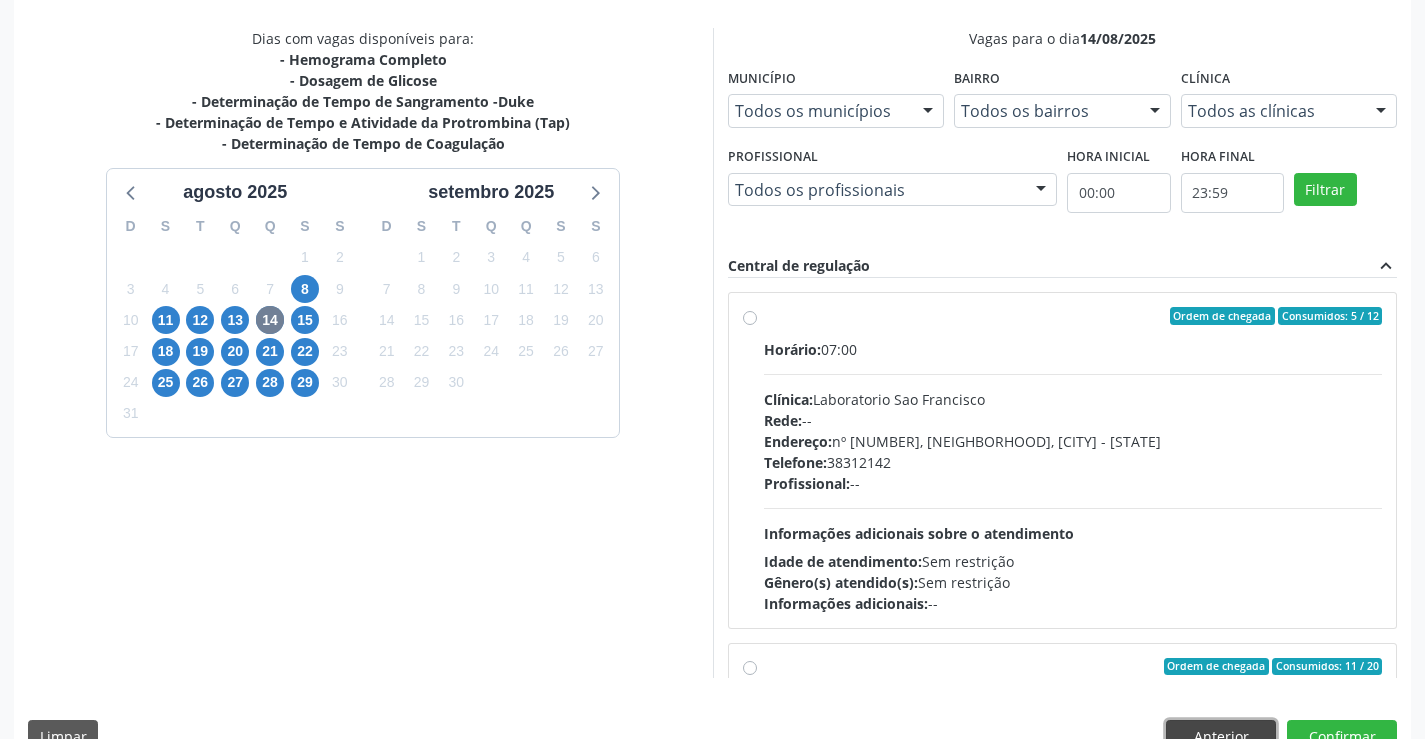 click on "Anterior" at bounding box center (1221, 737) 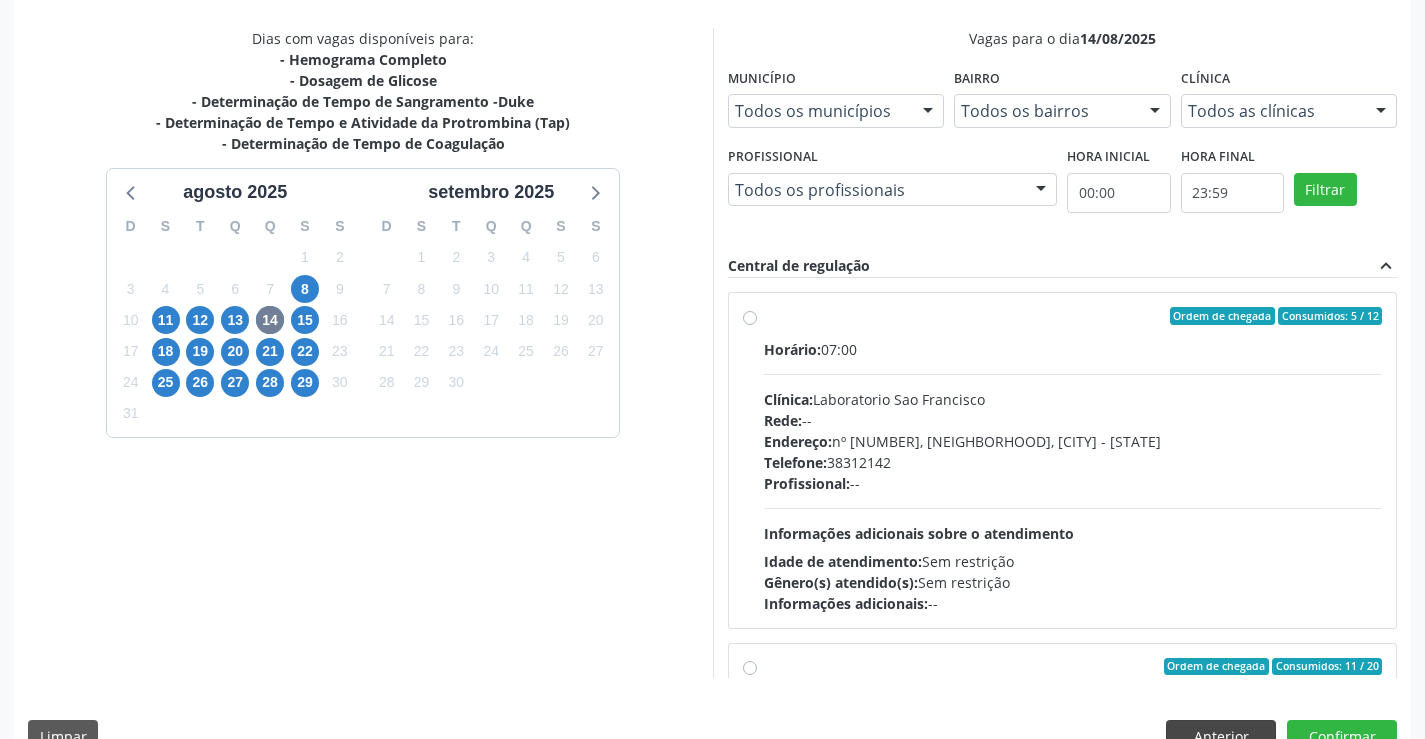 scroll, scrollTop: 167, scrollLeft: 0, axis: vertical 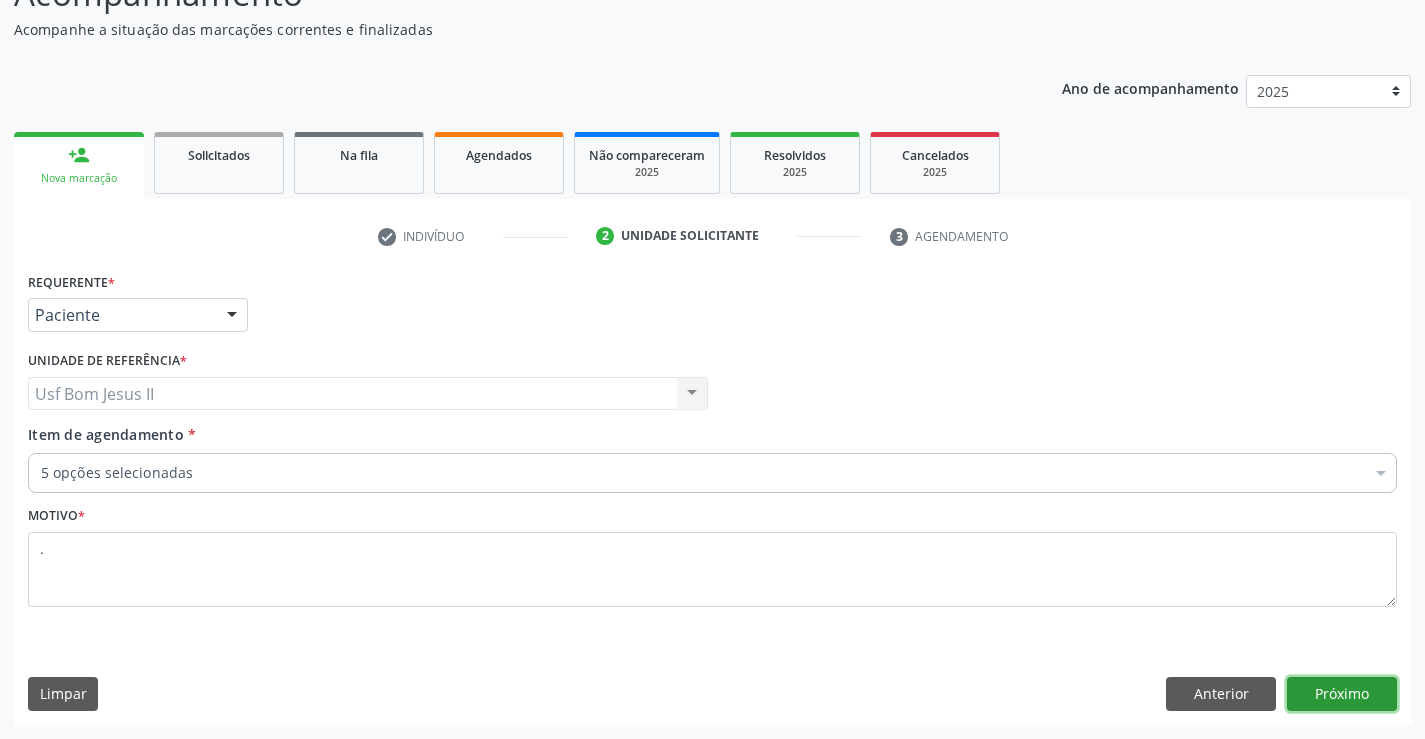 click on "Próximo" at bounding box center [1342, 694] 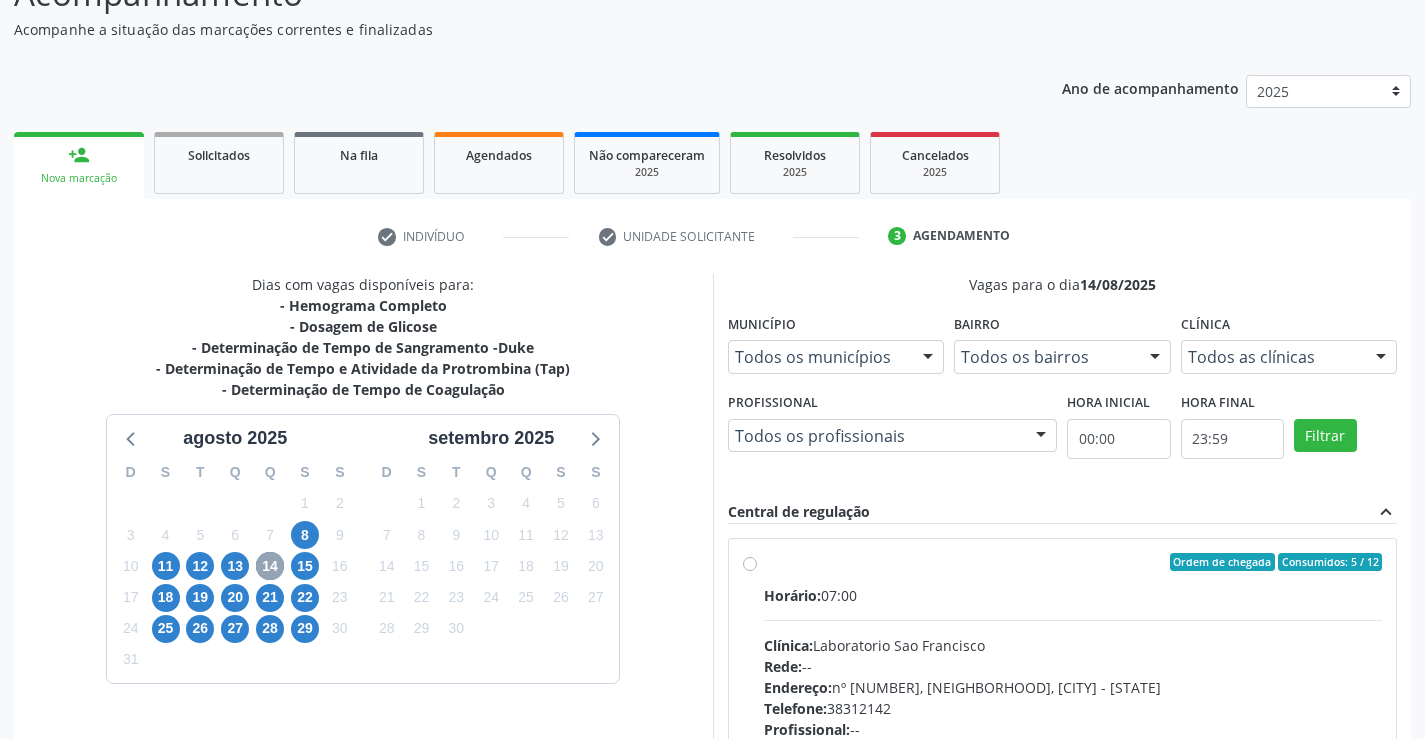 click on "14" at bounding box center (270, 566) 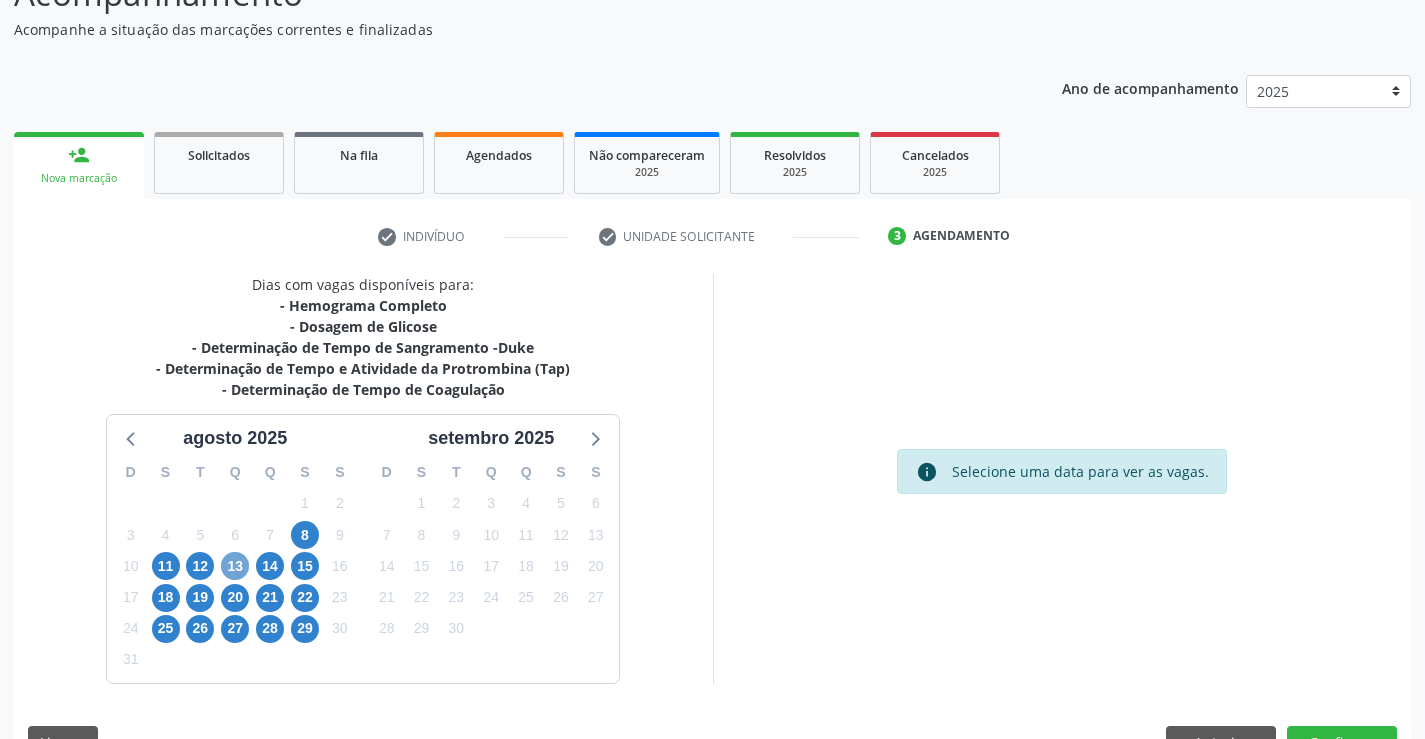 click on "13" at bounding box center [235, 566] 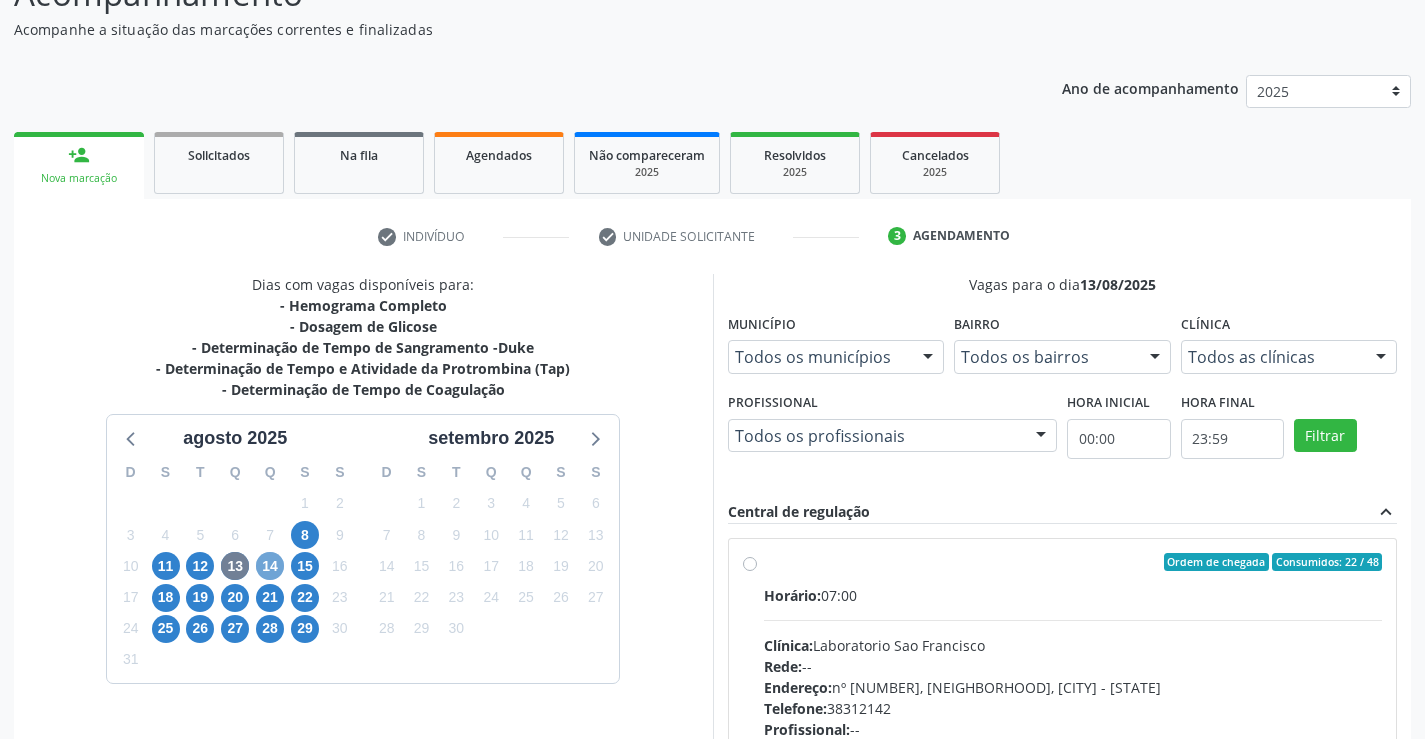 click on "14" at bounding box center [270, 566] 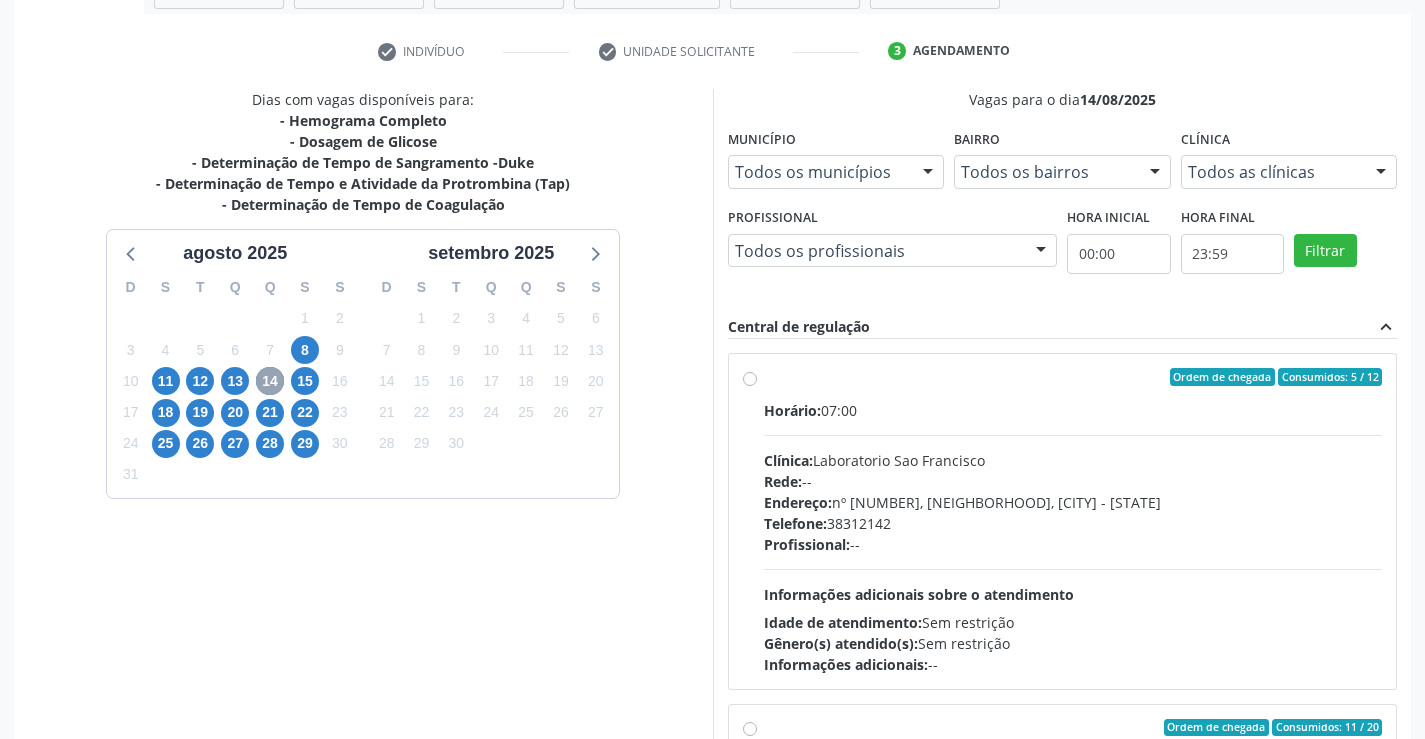 scroll, scrollTop: 456, scrollLeft: 0, axis: vertical 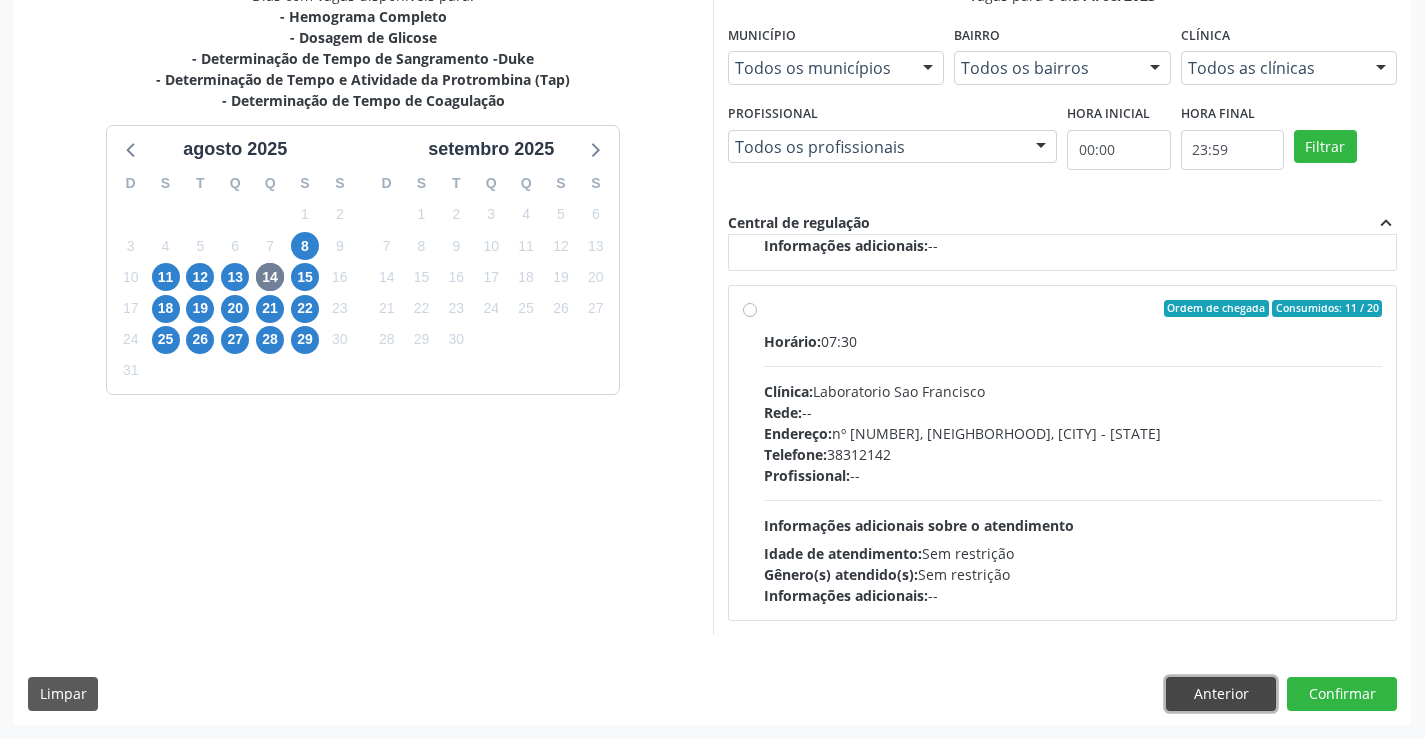 click on "Anterior" at bounding box center (1221, 694) 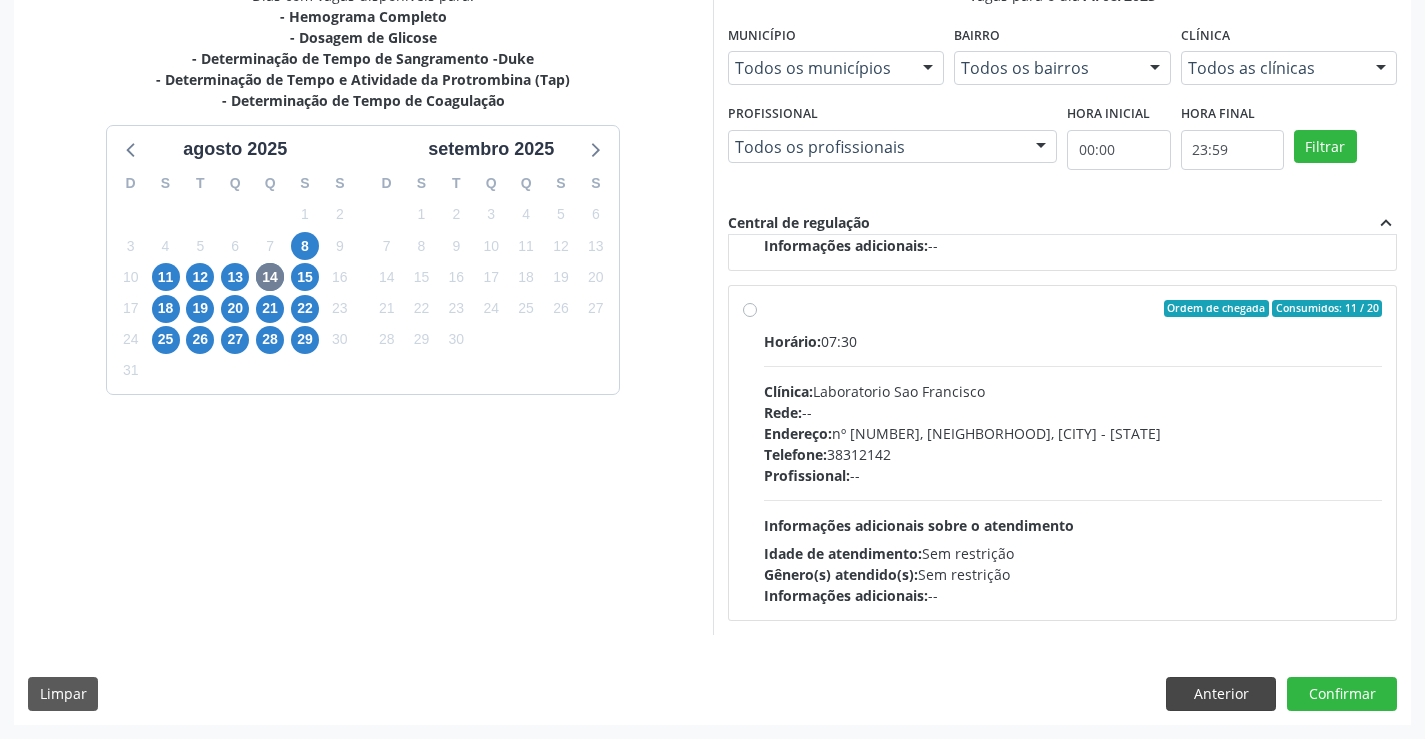scroll, scrollTop: 167, scrollLeft: 0, axis: vertical 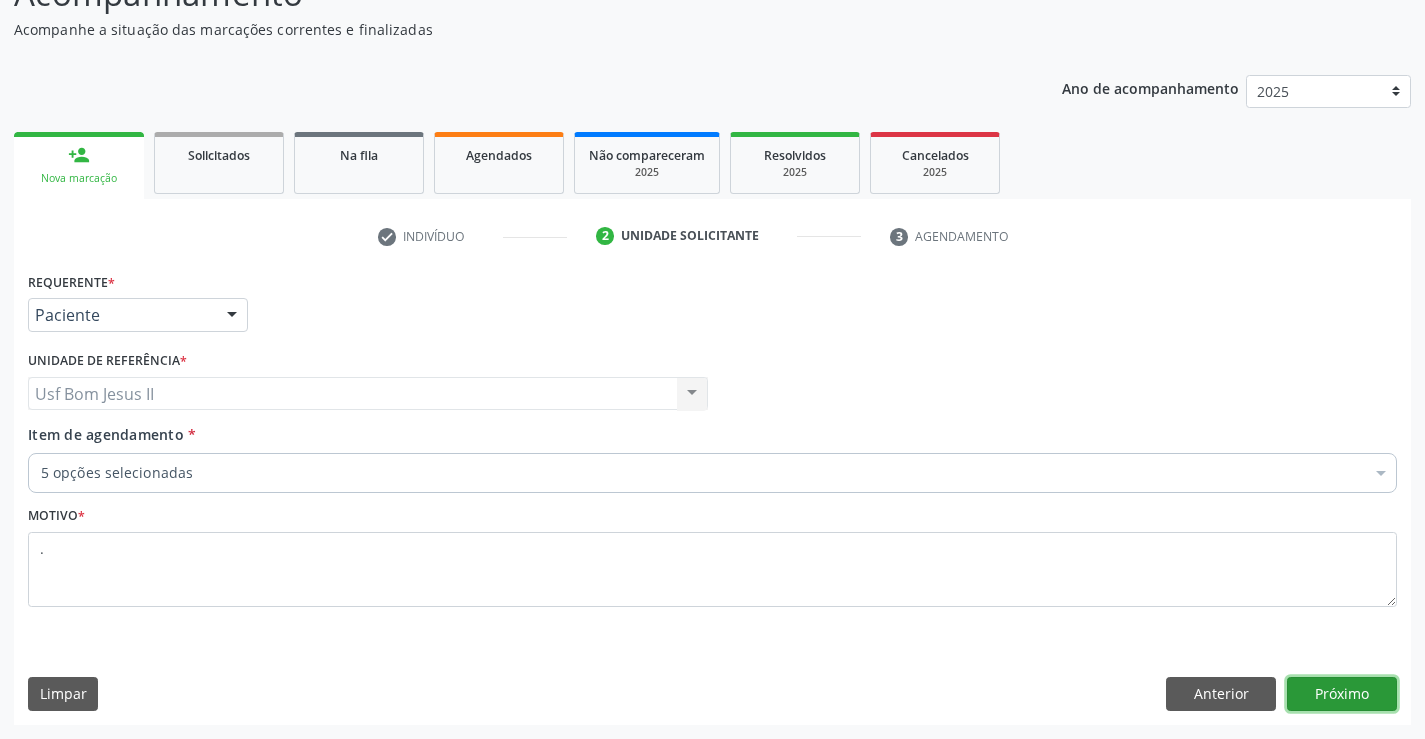 click on "Próximo" at bounding box center [1342, 694] 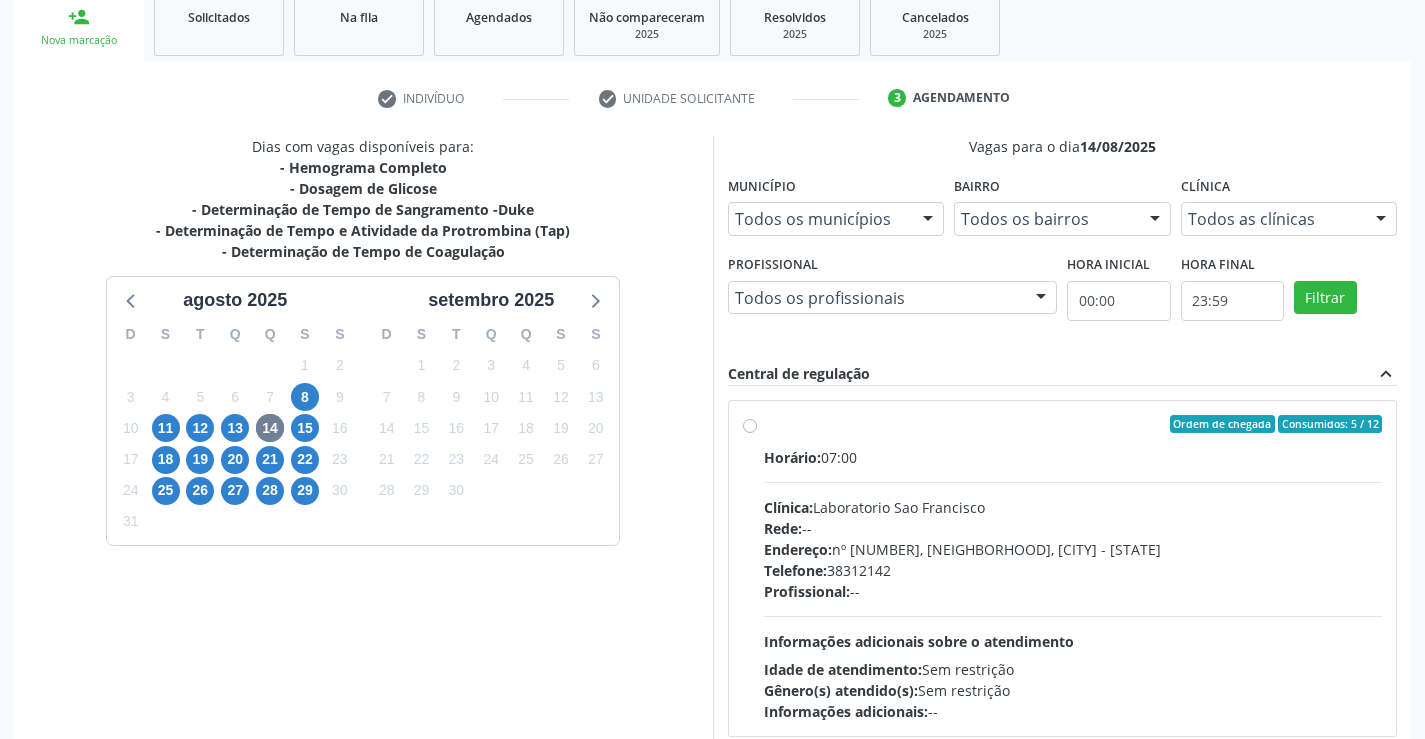 scroll, scrollTop: 456, scrollLeft: 0, axis: vertical 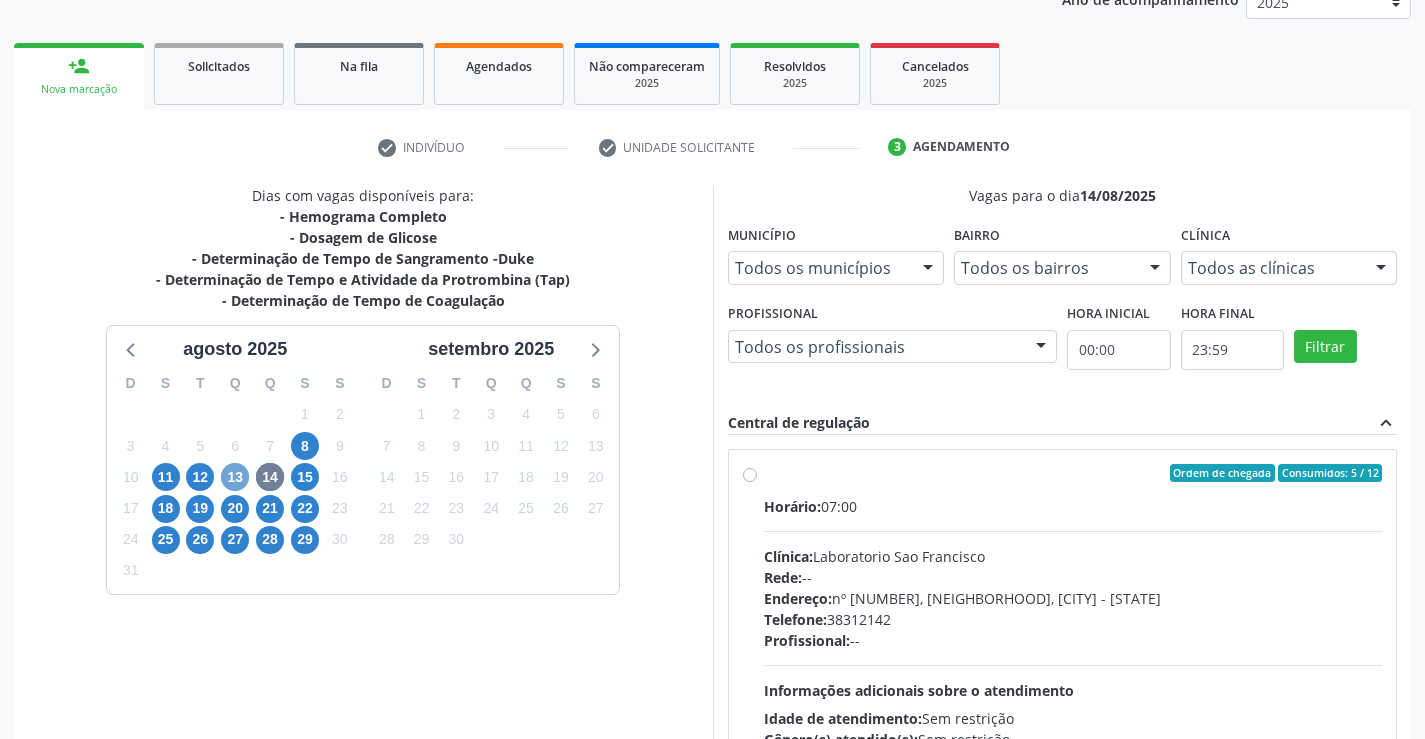 click on "13" at bounding box center (235, 477) 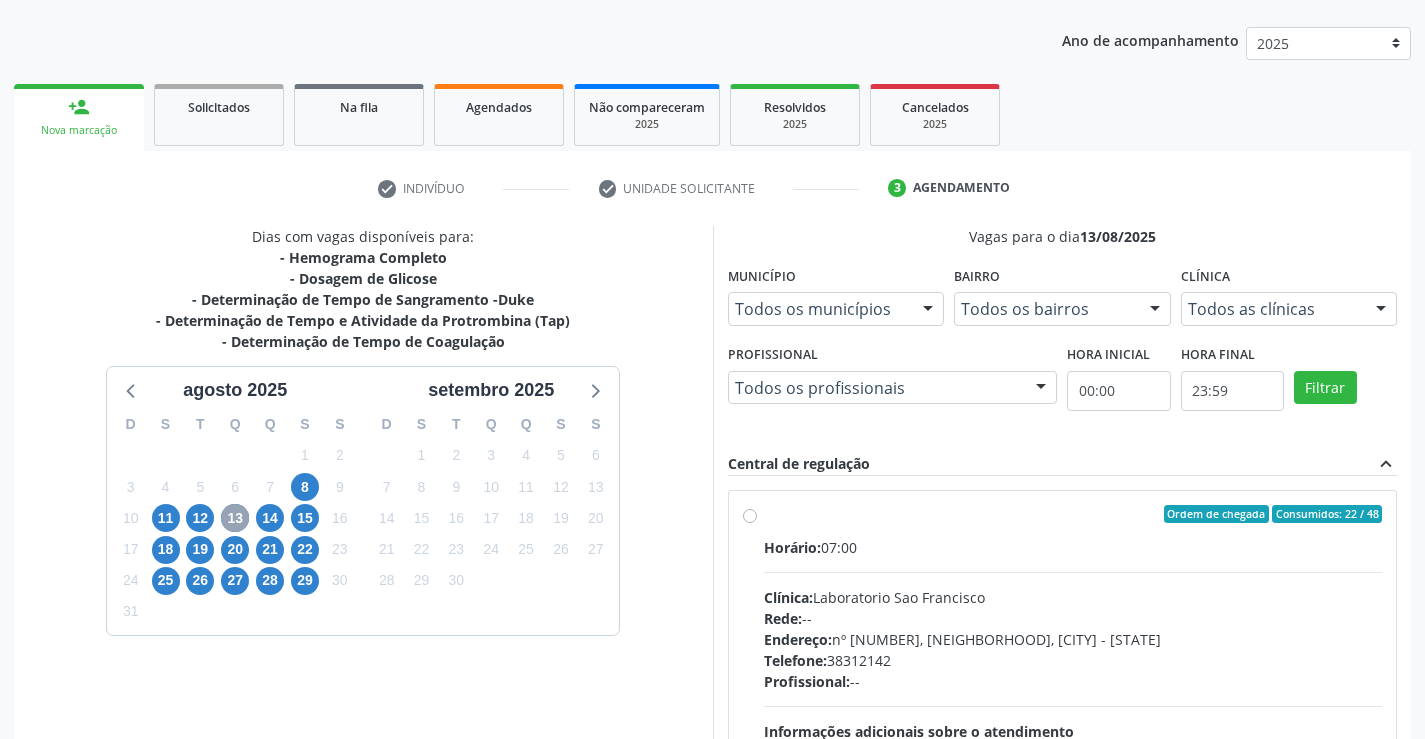 scroll, scrollTop: 256, scrollLeft: 0, axis: vertical 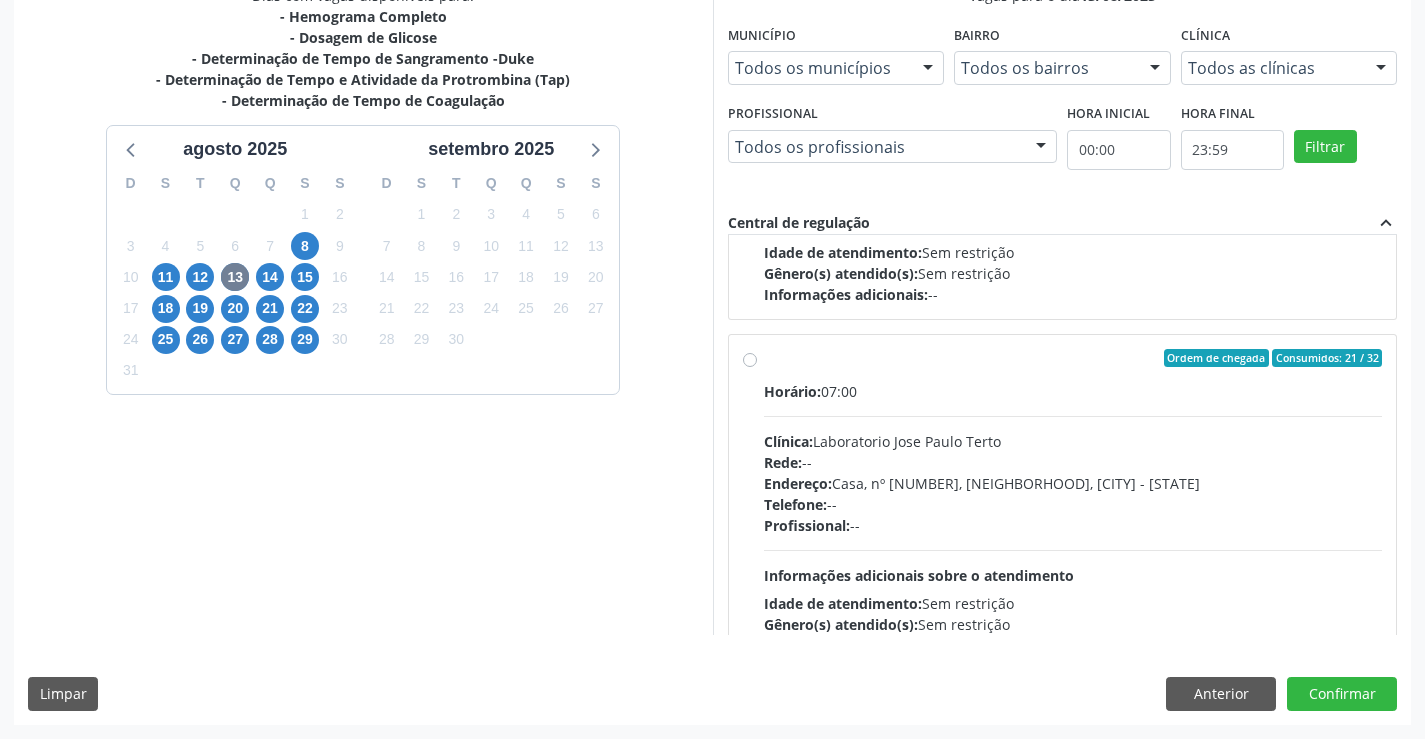 click on "Ordem de chegada
Consumidos: 21 / 32
Horário:   07:00
Clínica:  Laboratorio Jose Paulo Terto
Rede:
--
Endereço:   Casa, nº 409, N Senhora da Penha, Serra Talhada - PE
Telefone:   --
Profissional:
--
Informações adicionais sobre o atendimento
Idade de atendimento:
Sem restrição
Gênero(s) atendido(s):
Sem restrição
Informações adicionais:
--" at bounding box center (1063, 502) 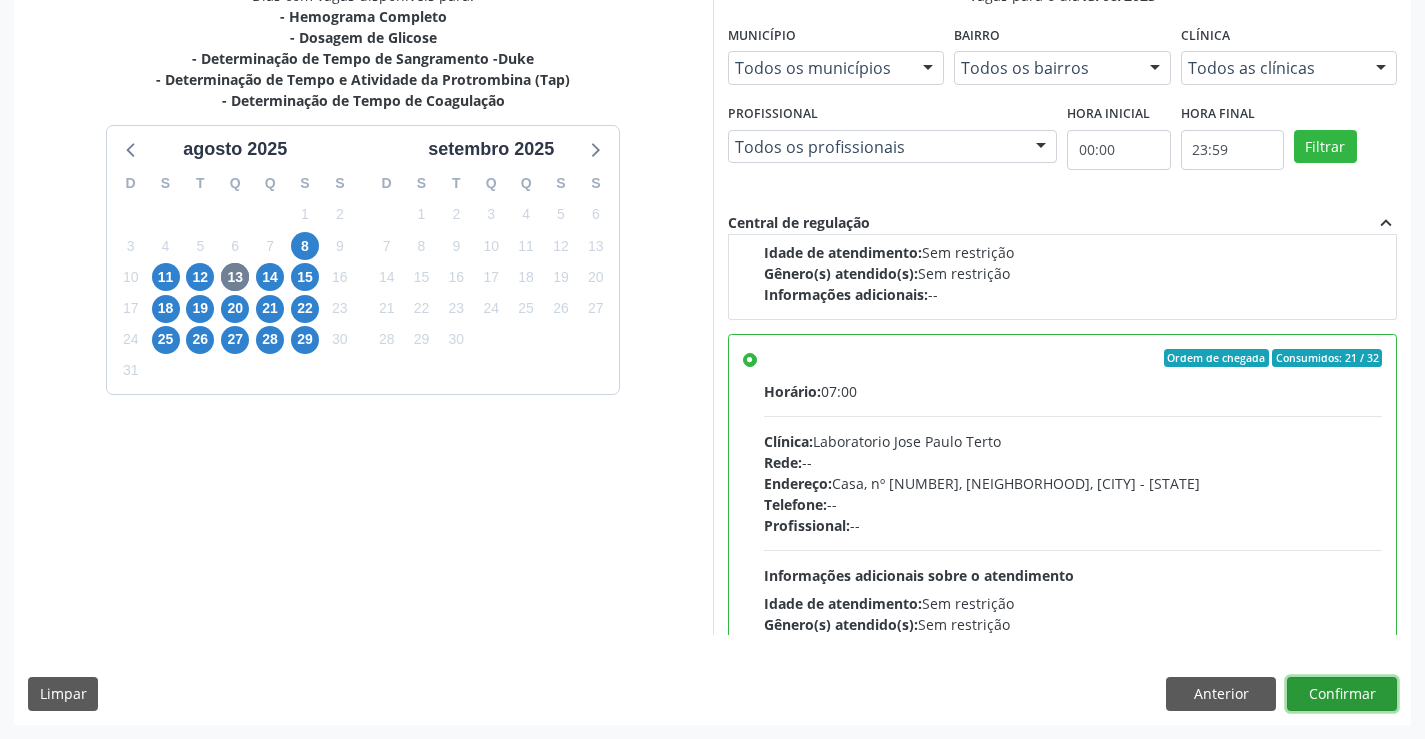 click on "Confirmar" at bounding box center (1342, 694) 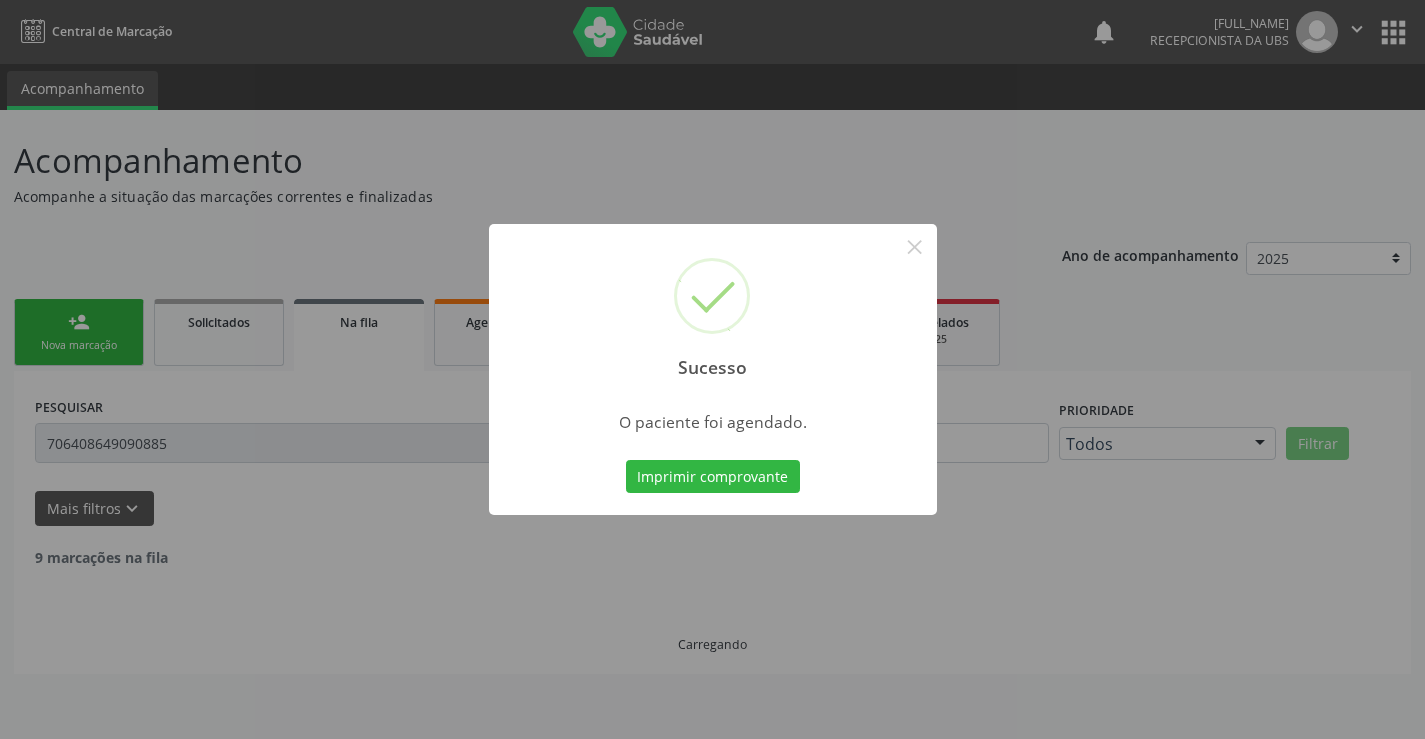 scroll, scrollTop: 0, scrollLeft: 0, axis: both 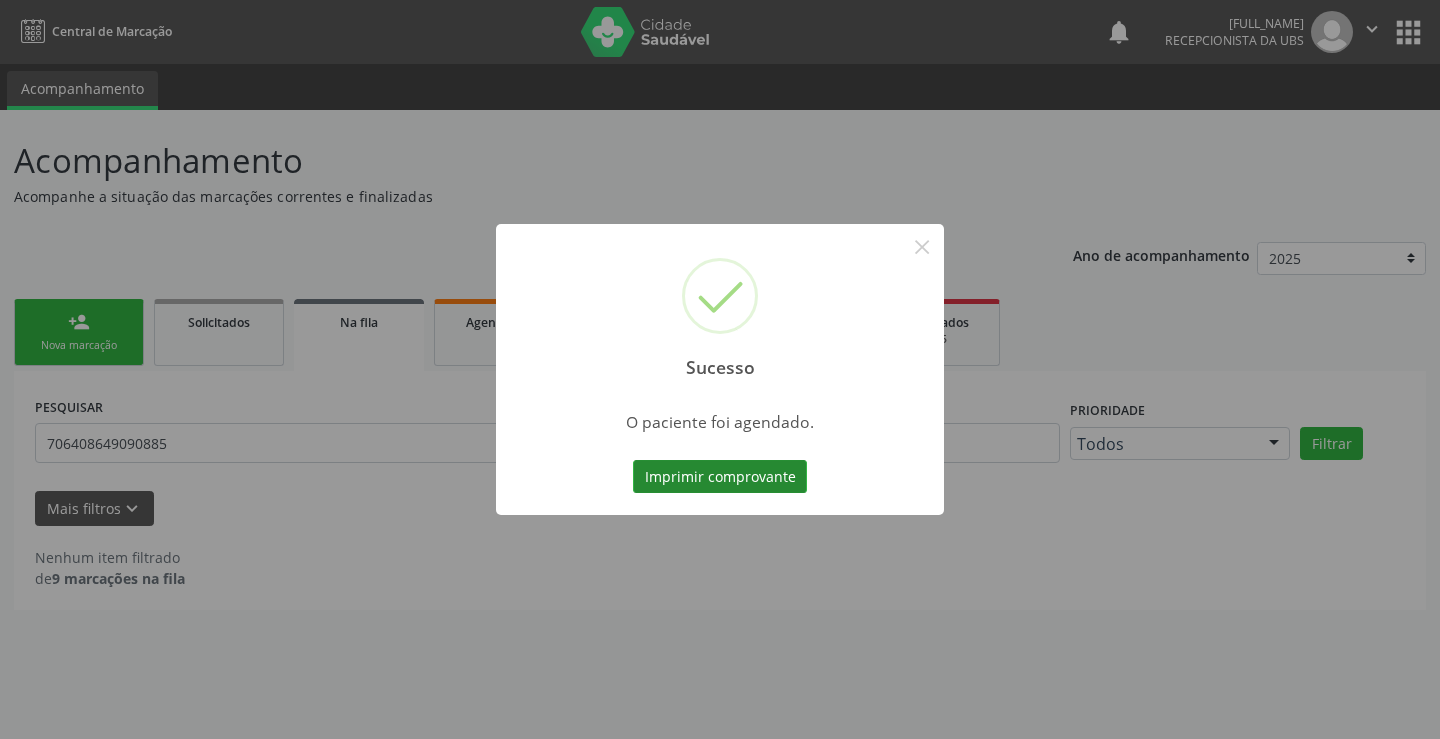 click on "Imprimir comprovante" at bounding box center (720, 477) 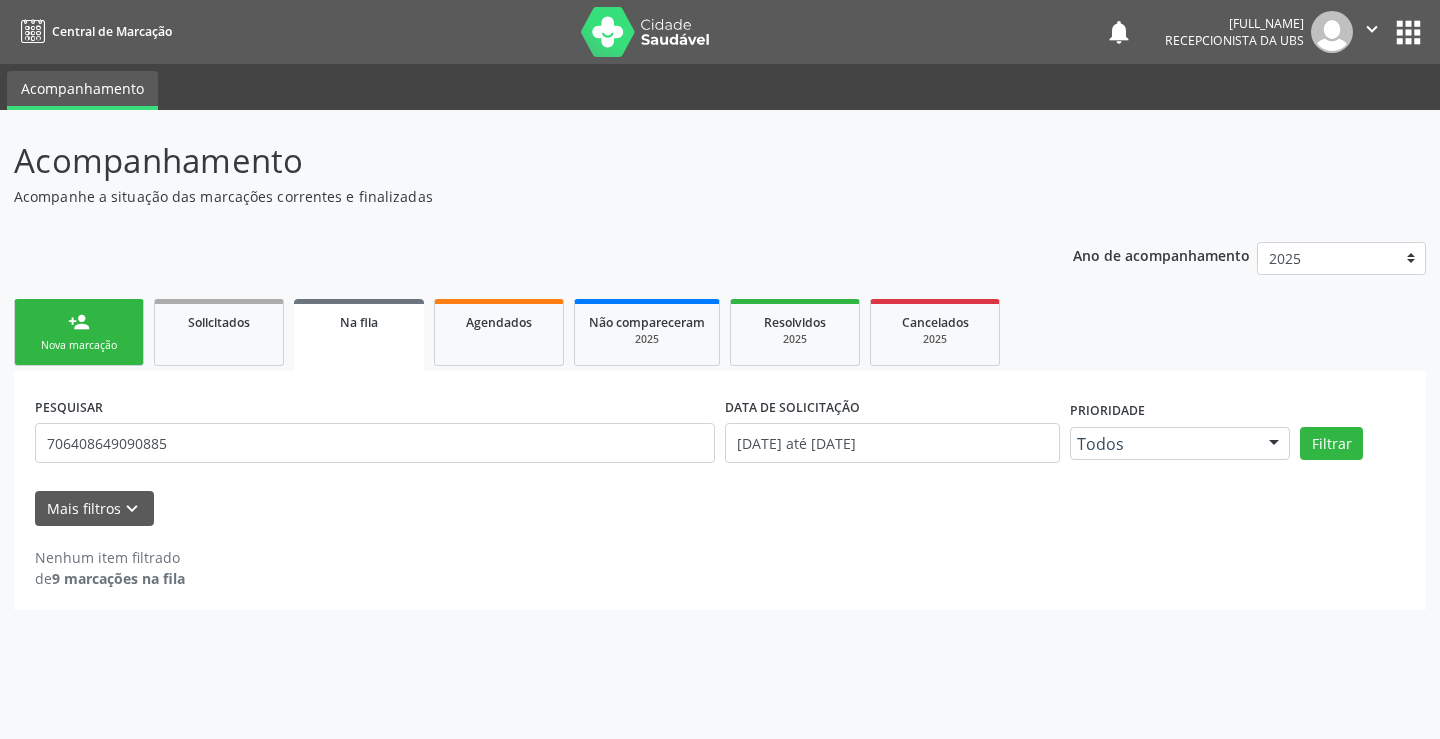 click on "person_add
Nova marcação" at bounding box center (79, 332) 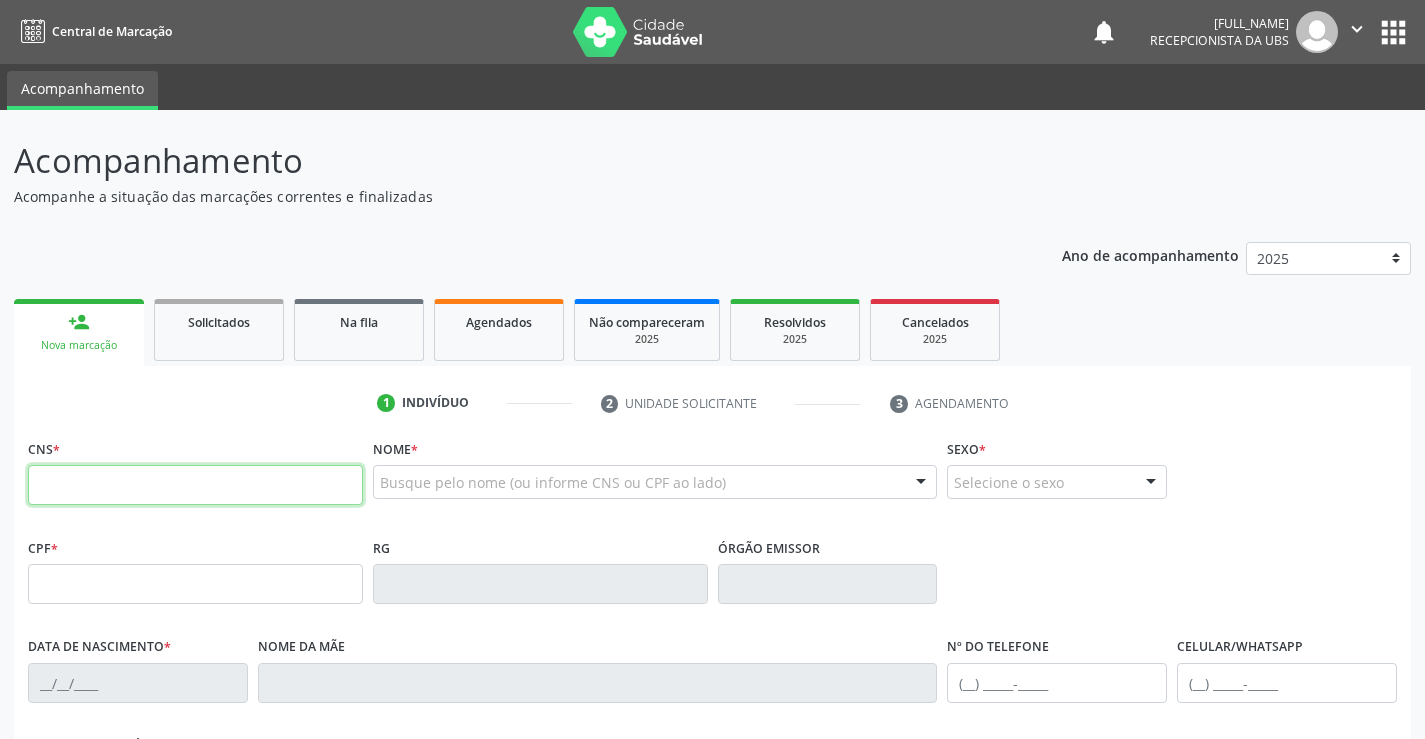 click at bounding box center (195, 485) 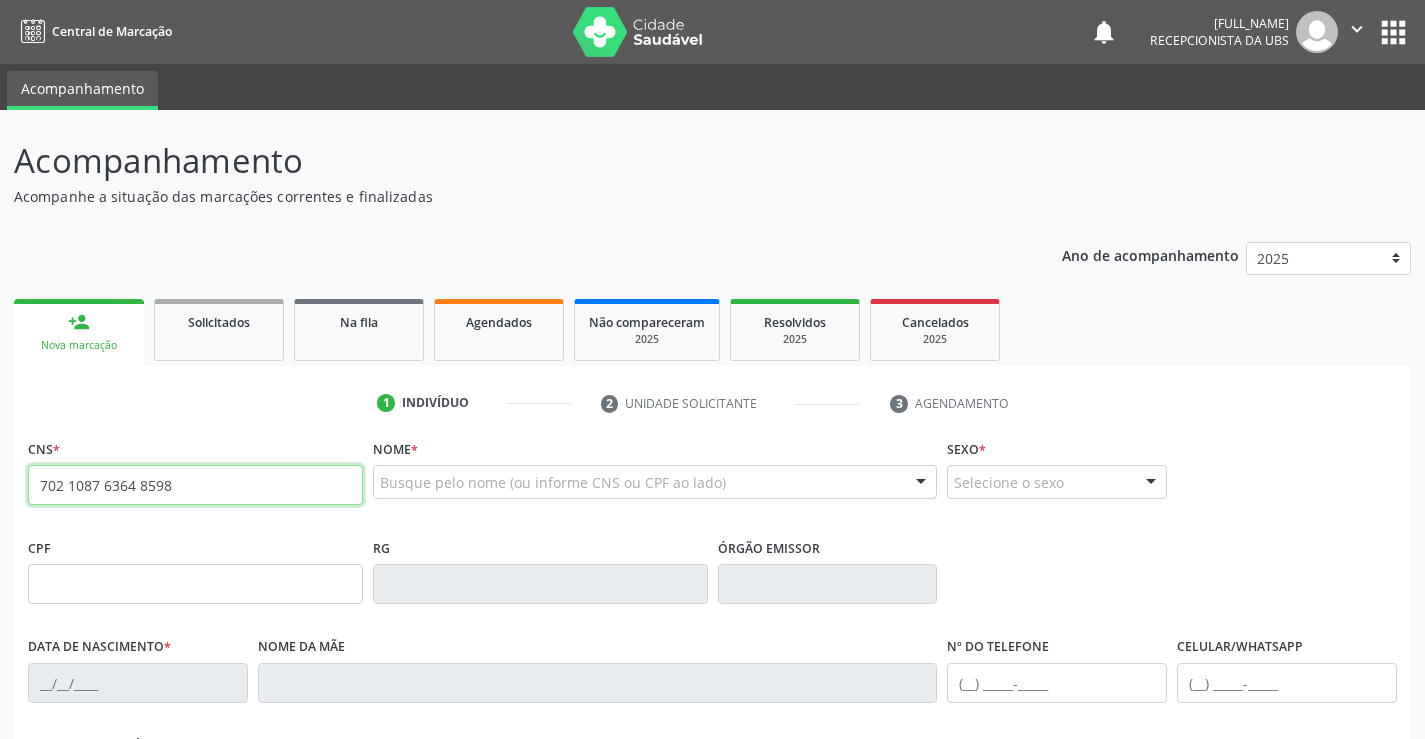 type on "702 1087 6364 8598" 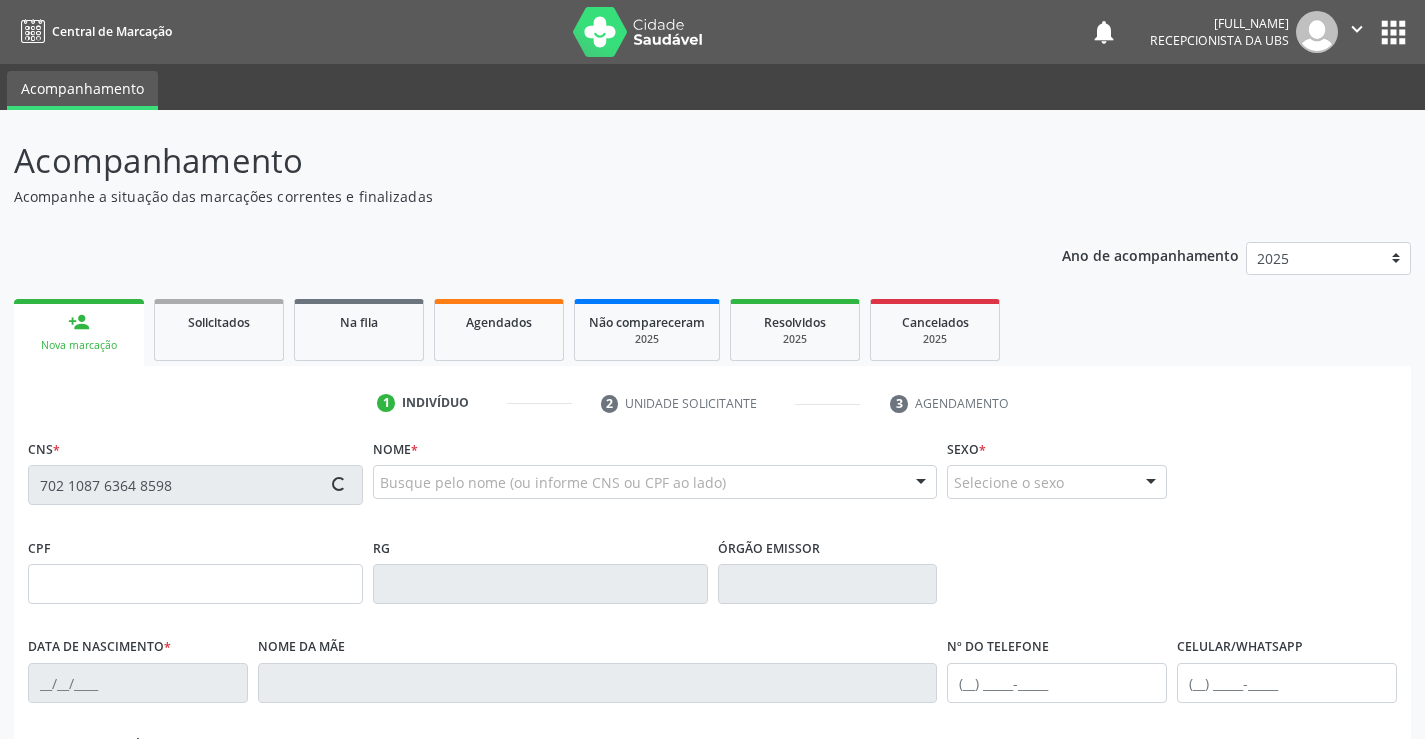 type on "[SSN]" 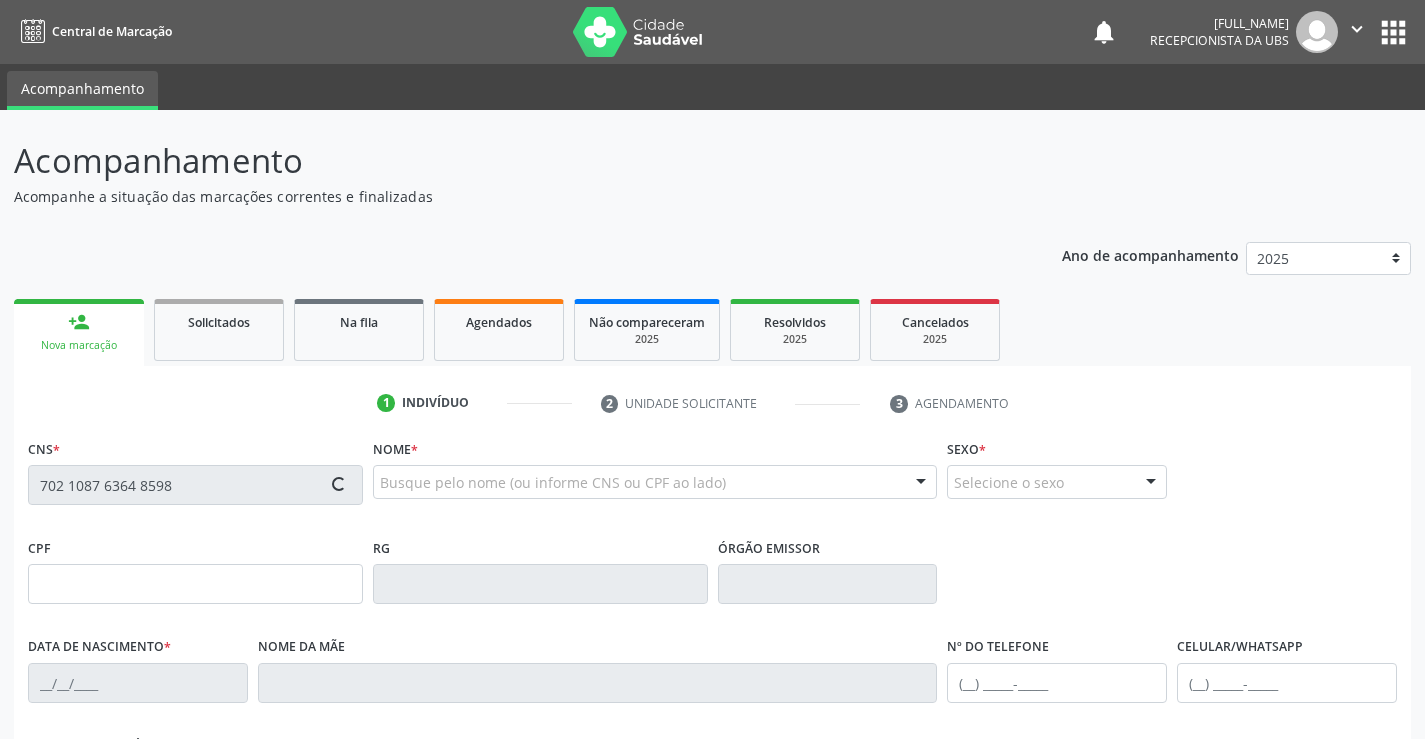 type on "[DATE]" 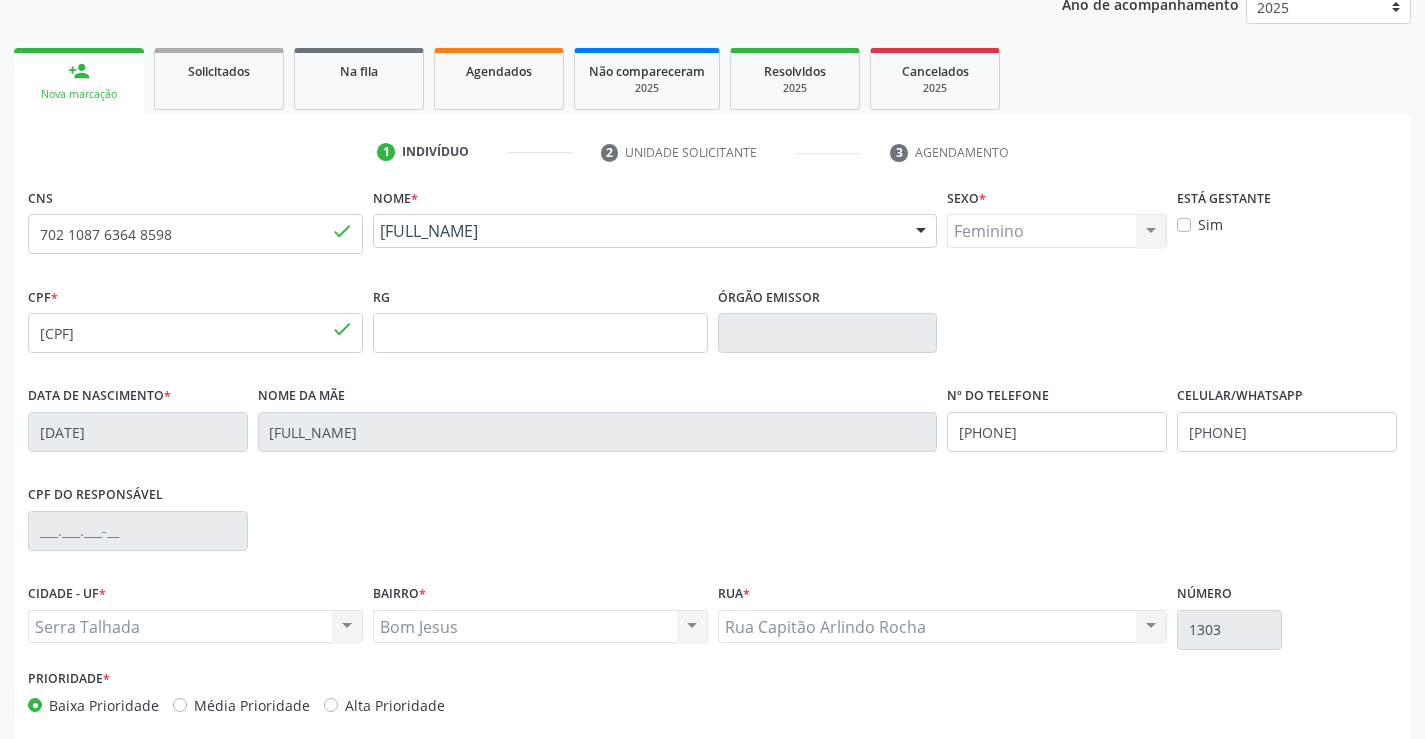 scroll, scrollTop: 345, scrollLeft: 0, axis: vertical 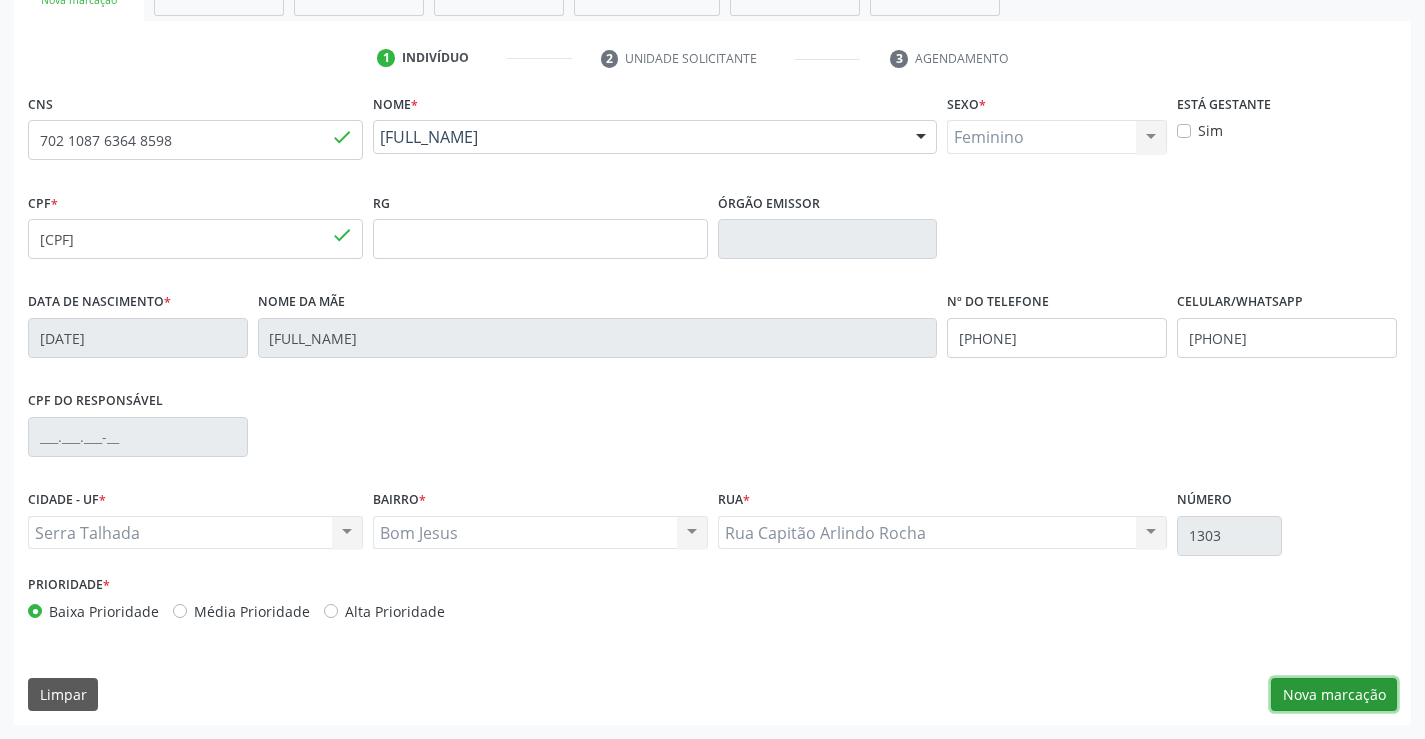 click on "Nova marcação" at bounding box center (1334, 695) 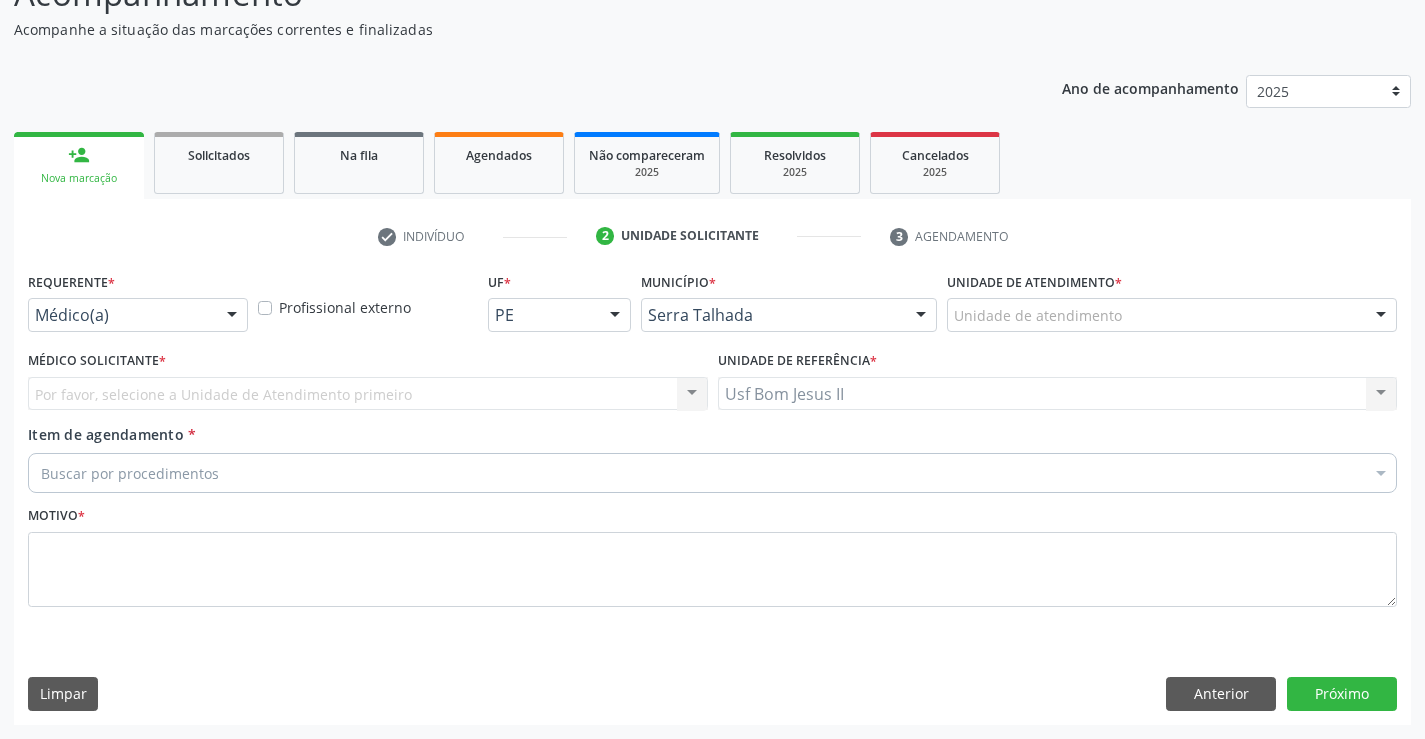 scroll, scrollTop: 167, scrollLeft: 0, axis: vertical 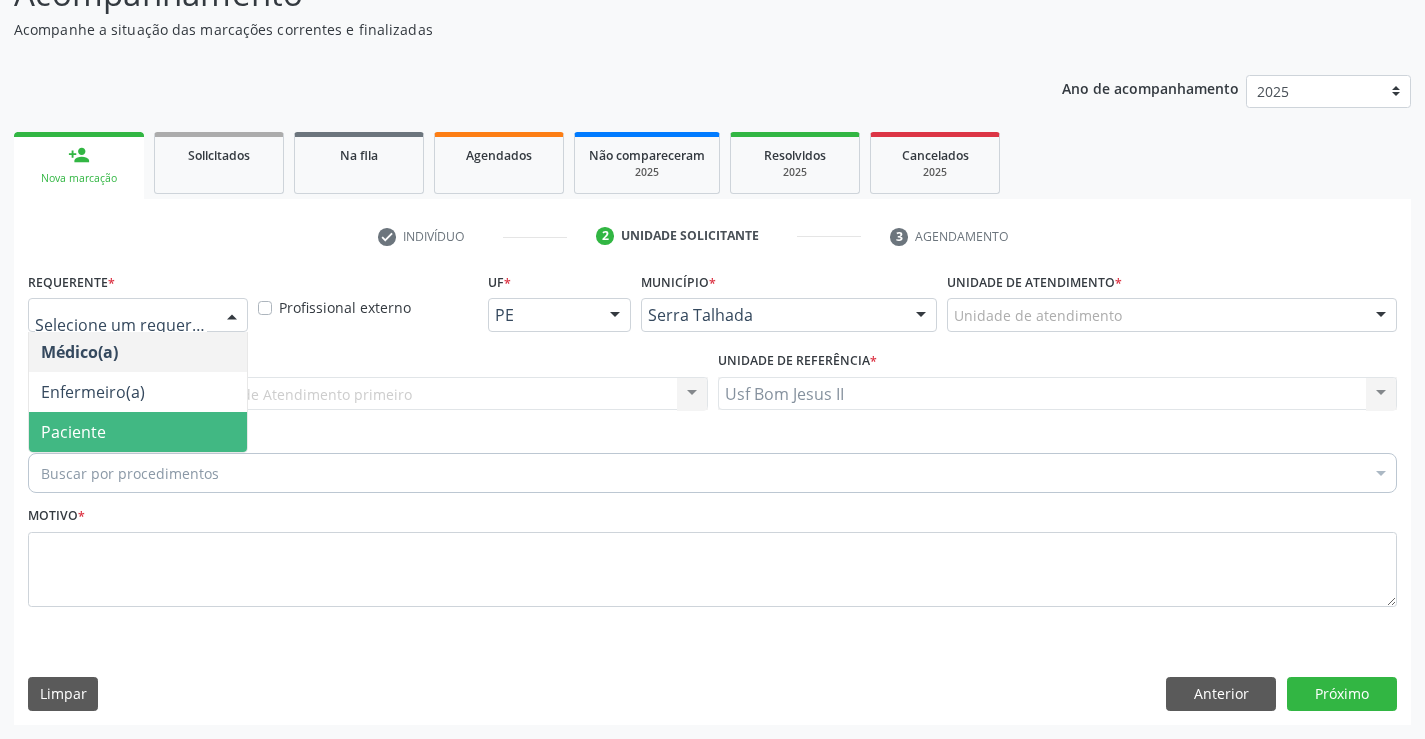 click on "Paciente" at bounding box center [138, 432] 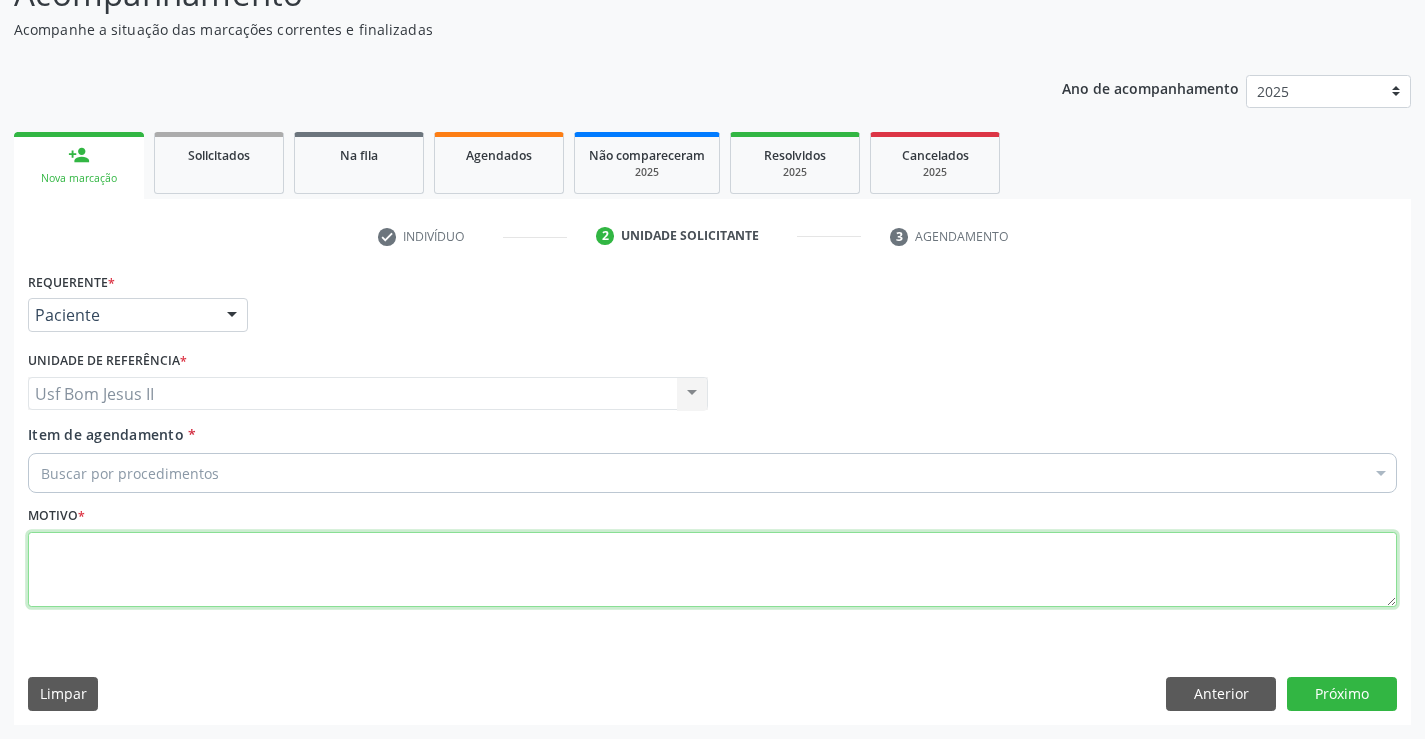 click at bounding box center [712, 570] 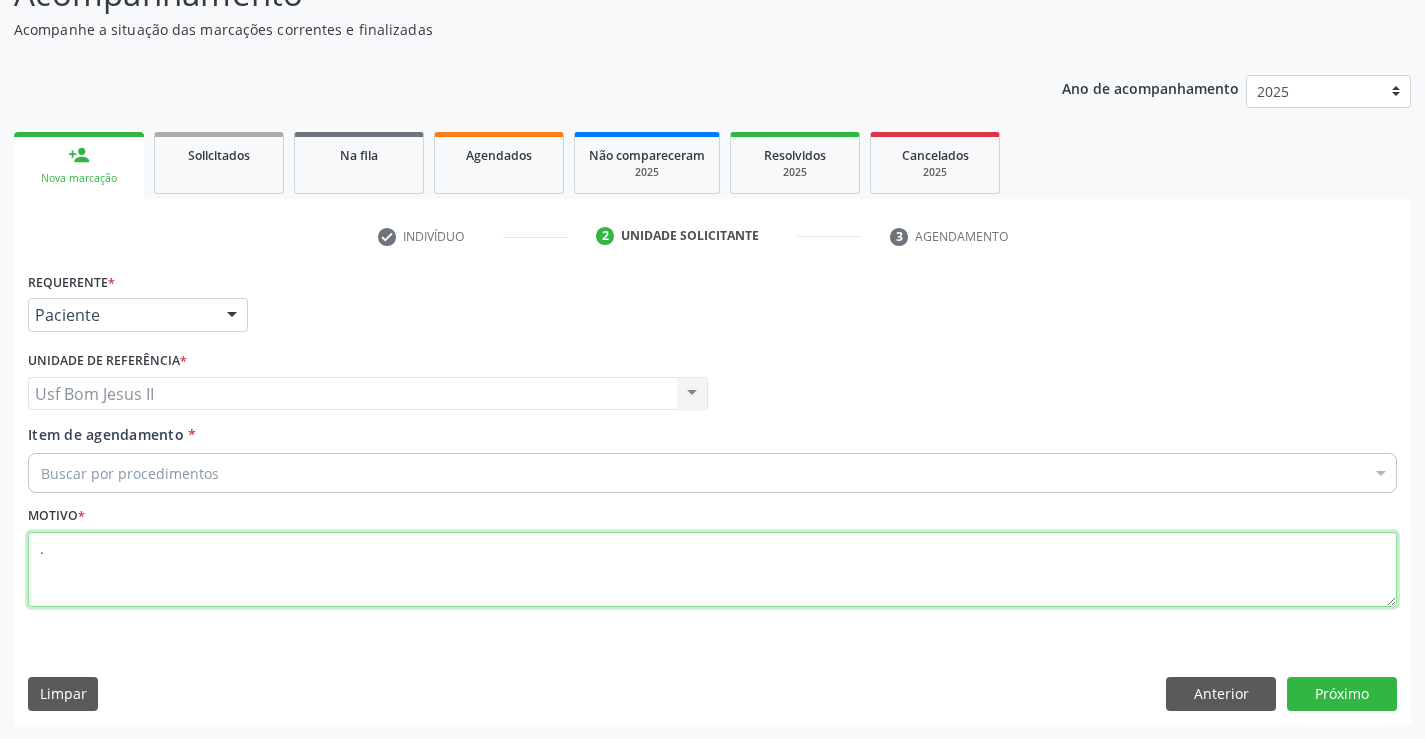 type on "." 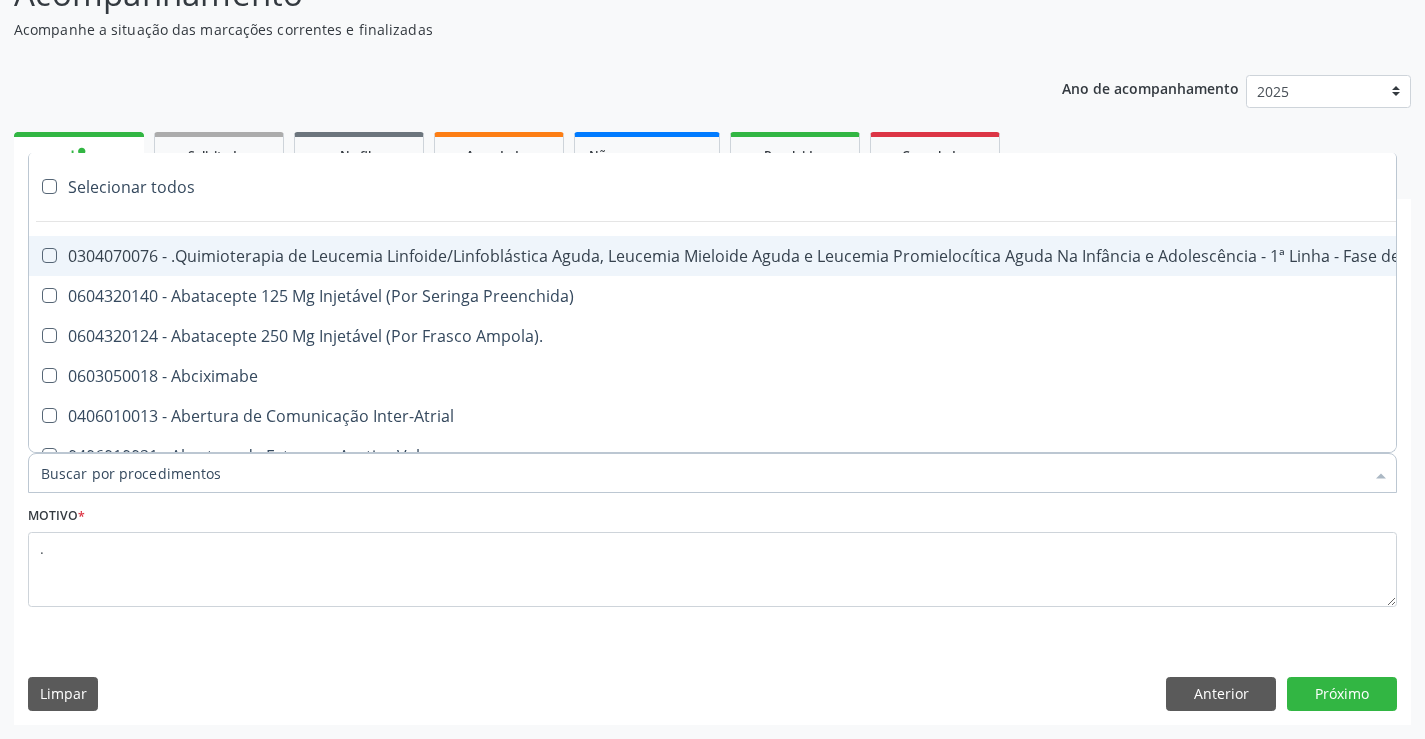 click at bounding box center [712, 473] 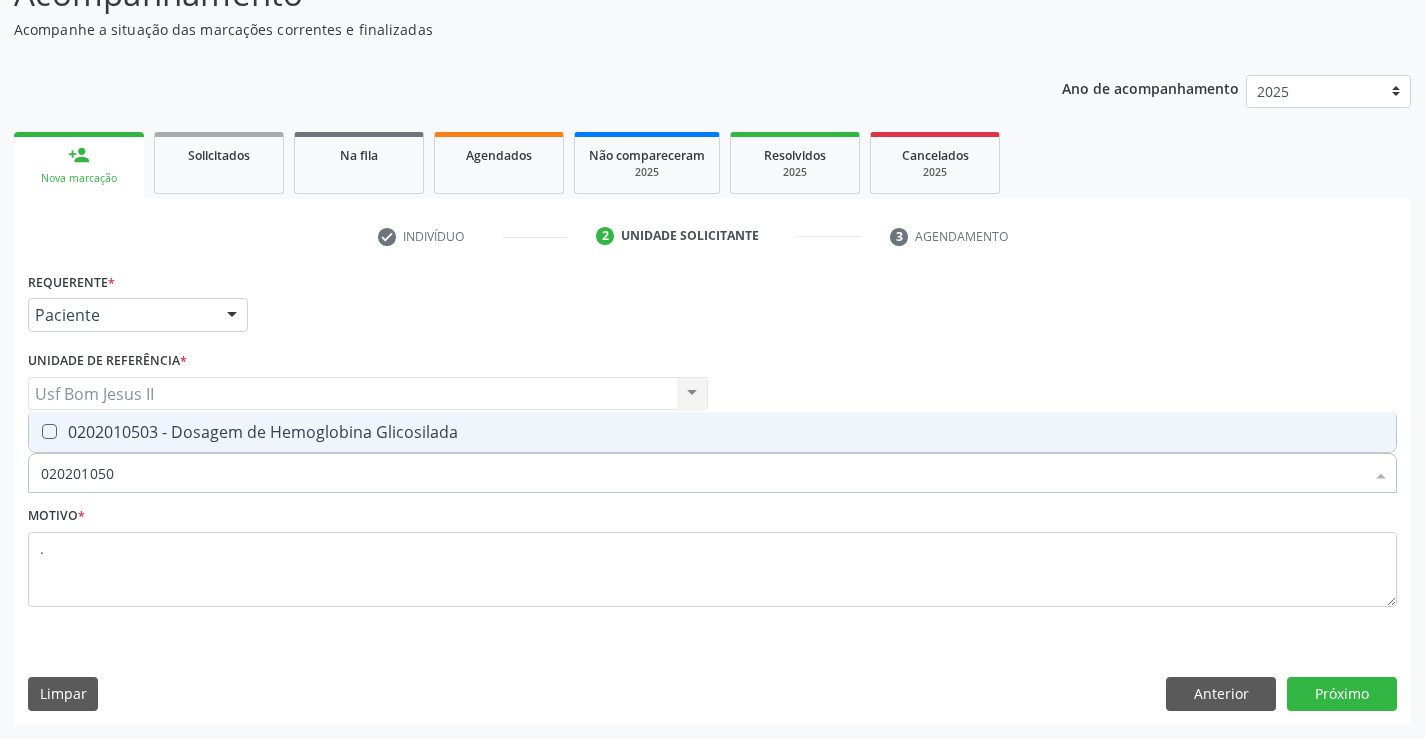 type on "0202010503" 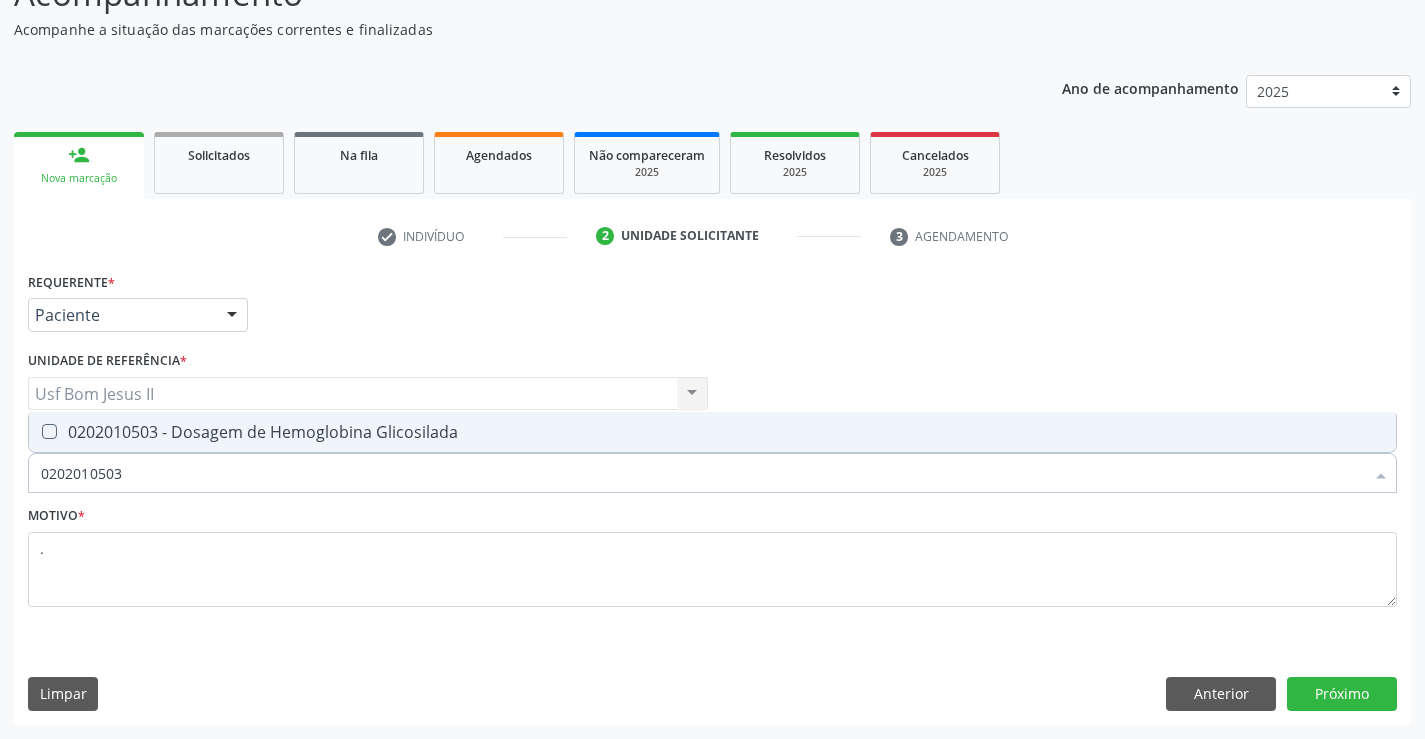 click on "0202010503 - Dosagem de Hemoglobina Glicosilada" at bounding box center (712, 432) 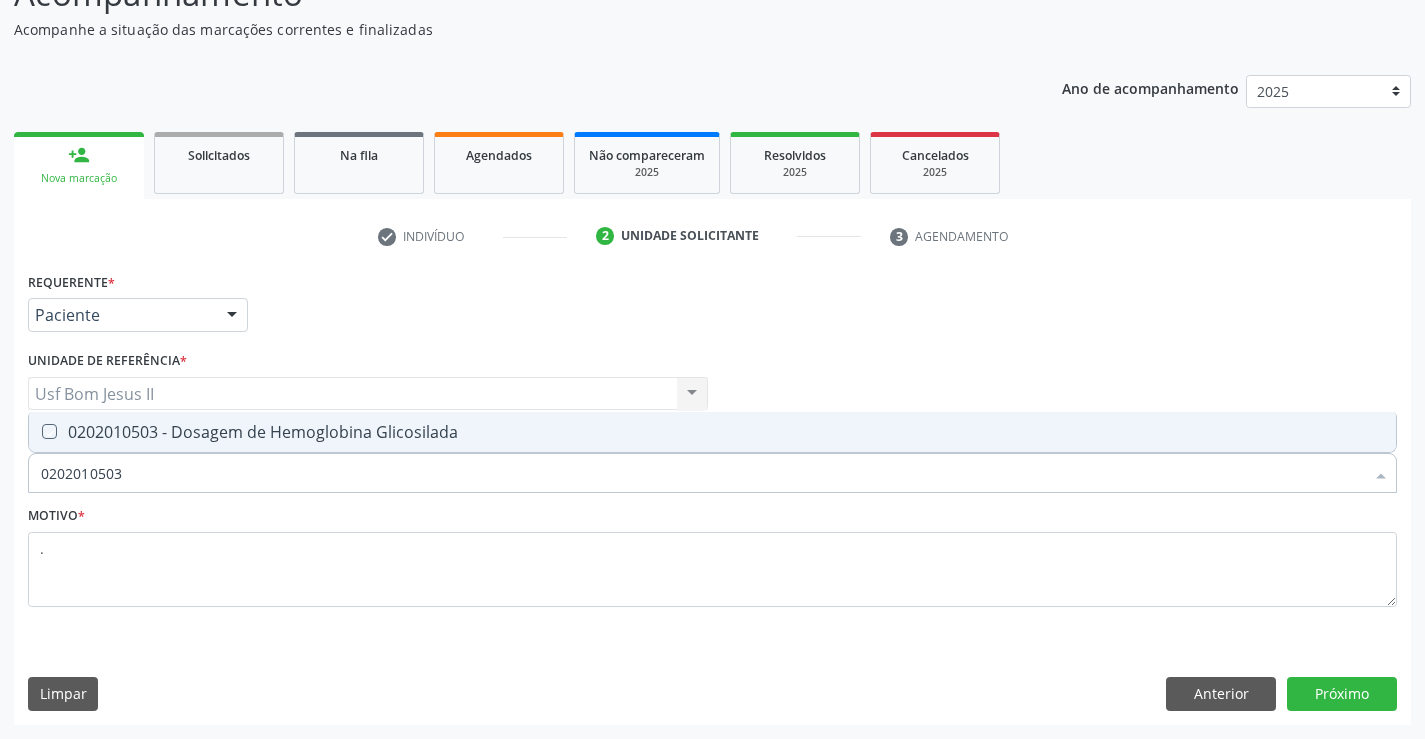 checkbox on "true" 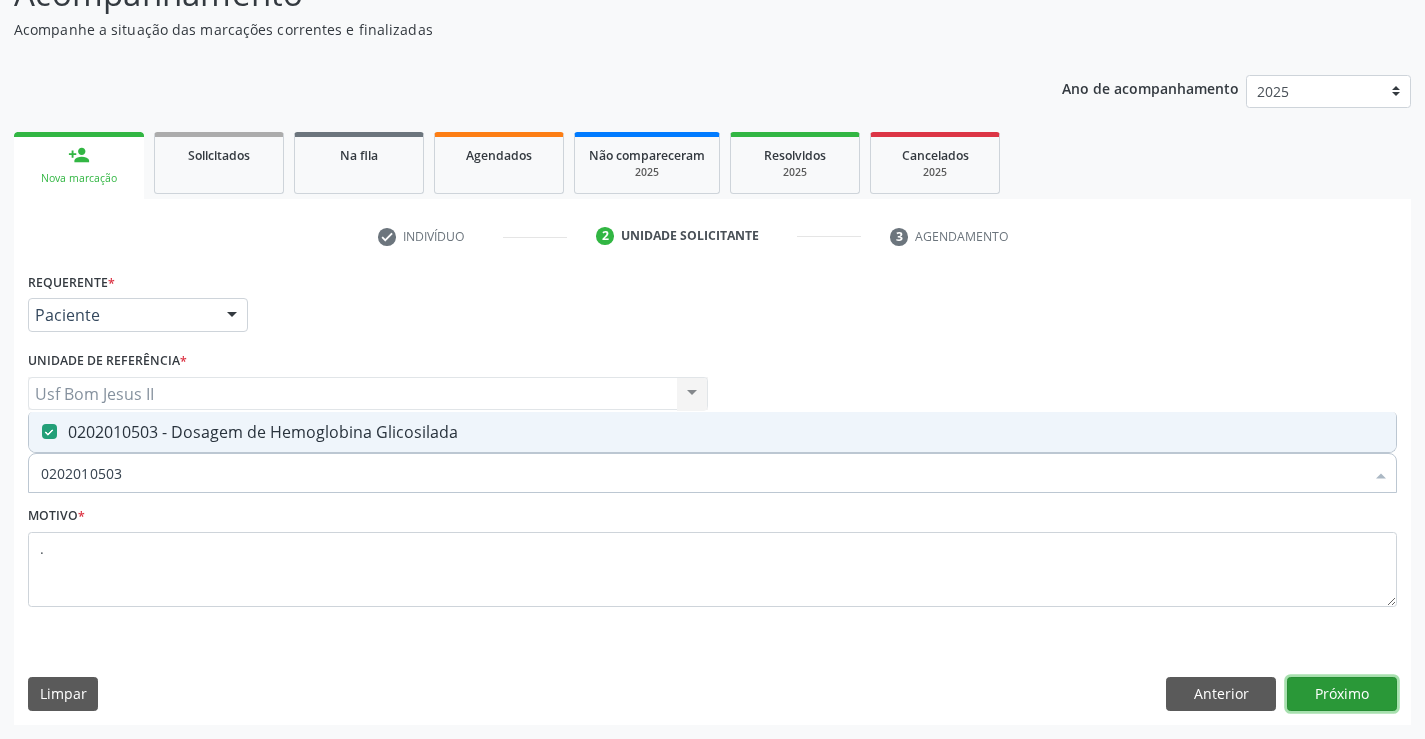 click on "Próximo" at bounding box center [1342, 694] 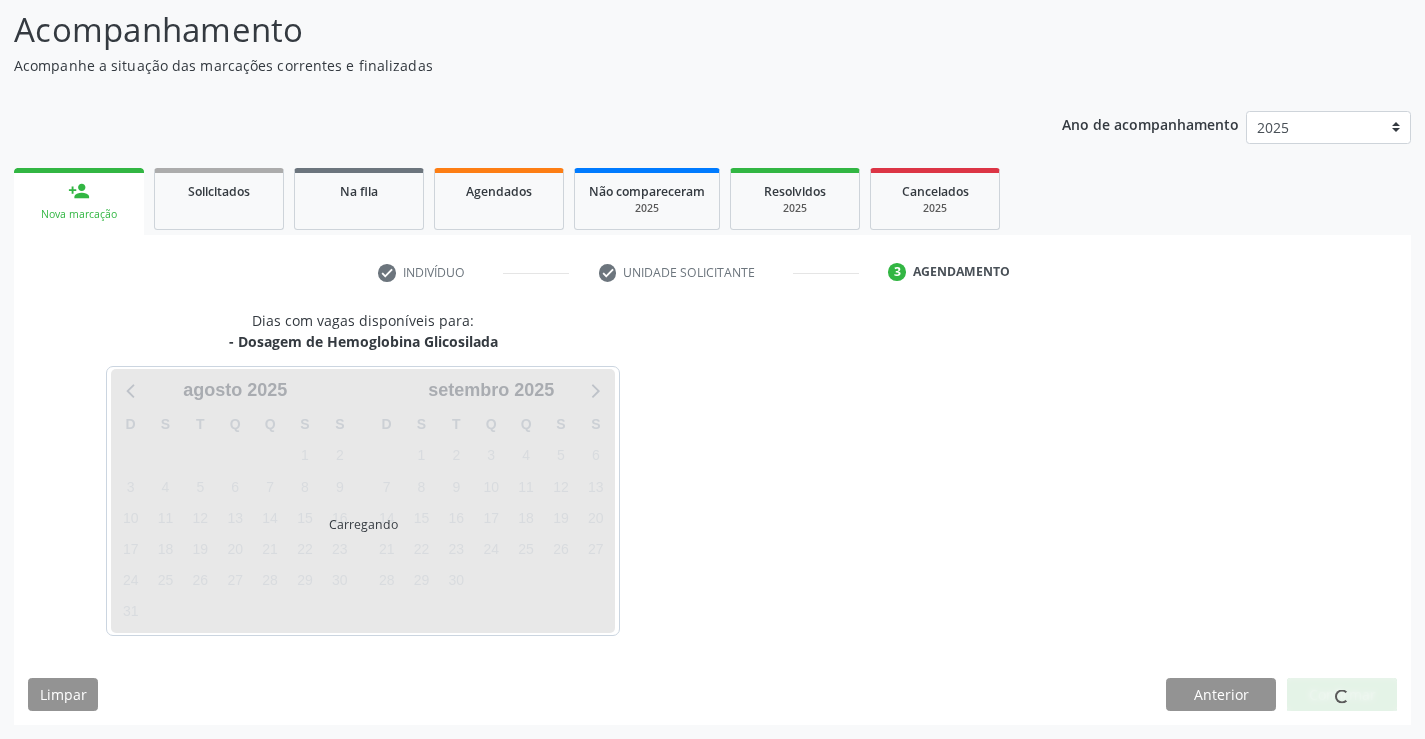 scroll, scrollTop: 131, scrollLeft: 0, axis: vertical 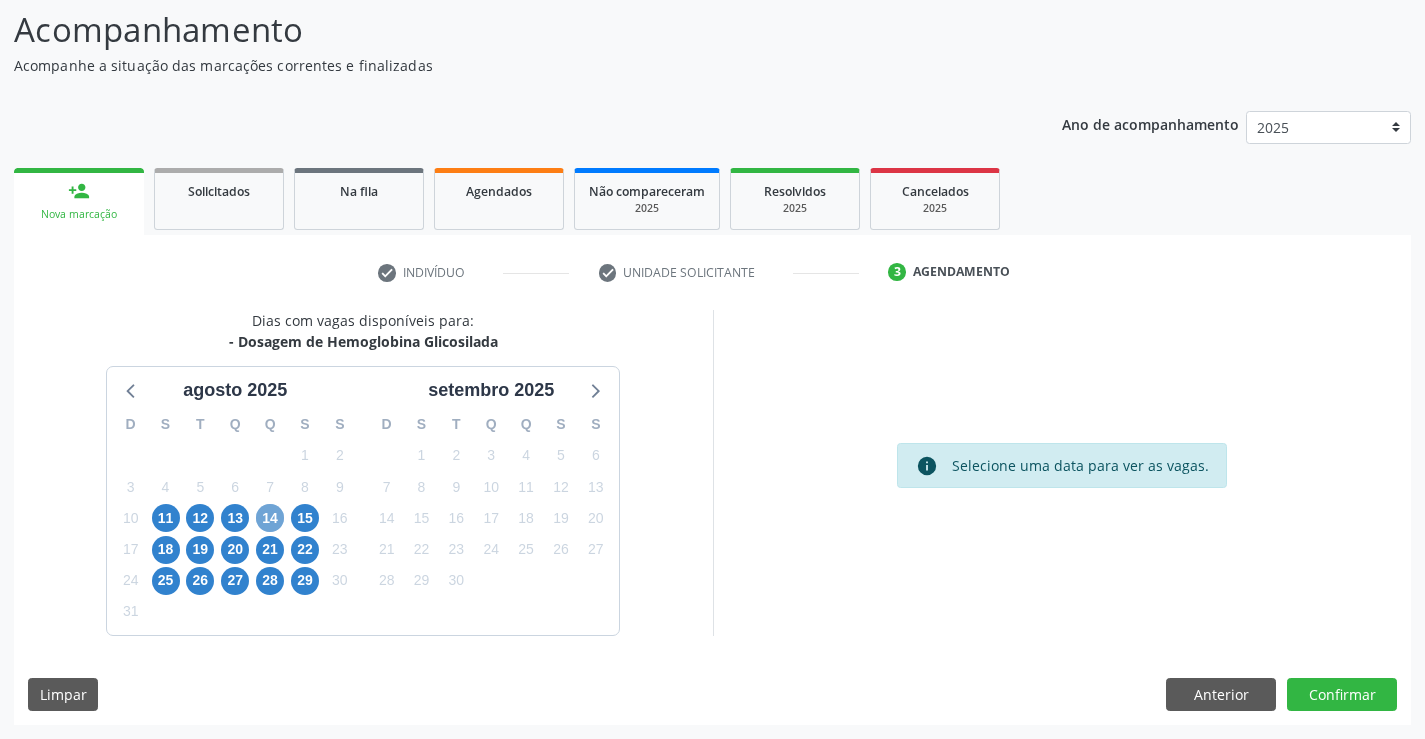 click on "14" at bounding box center (270, 518) 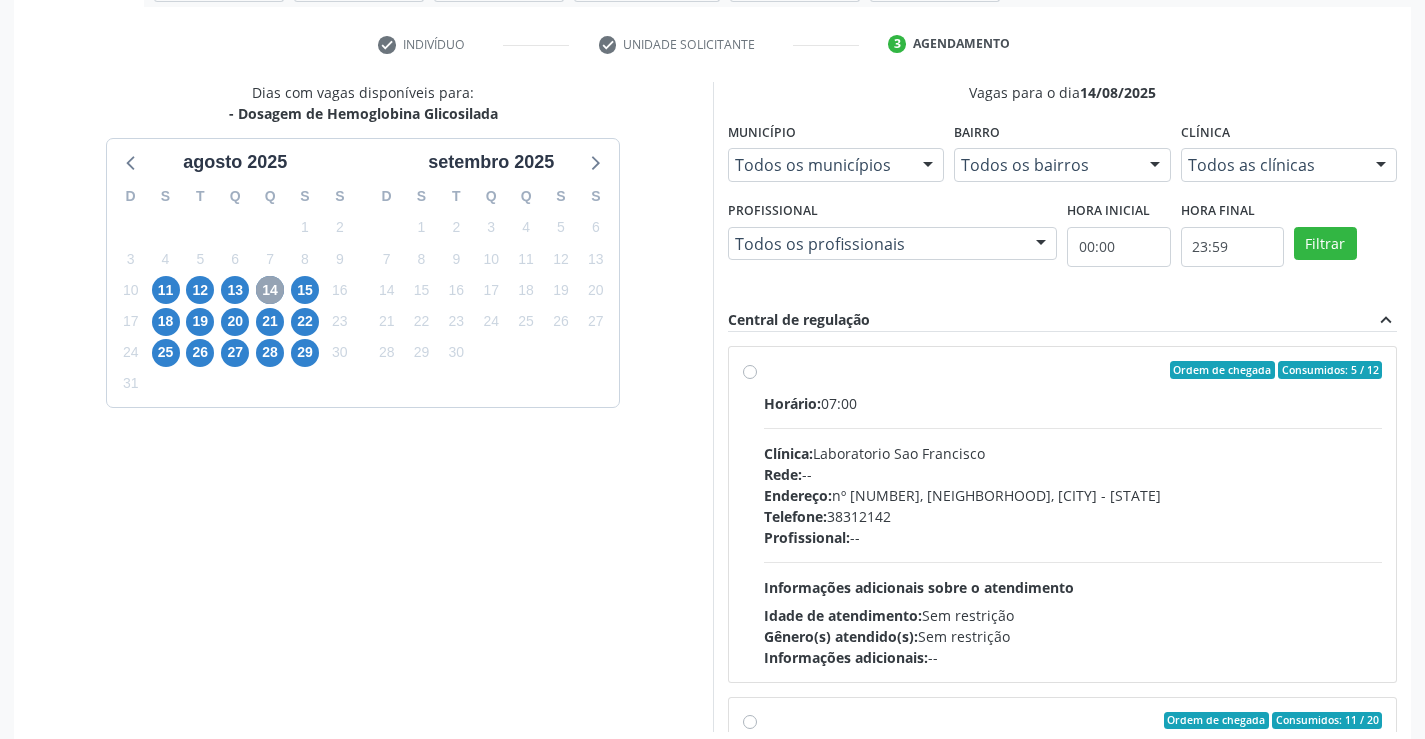 scroll, scrollTop: 456, scrollLeft: 0, axis: vertical 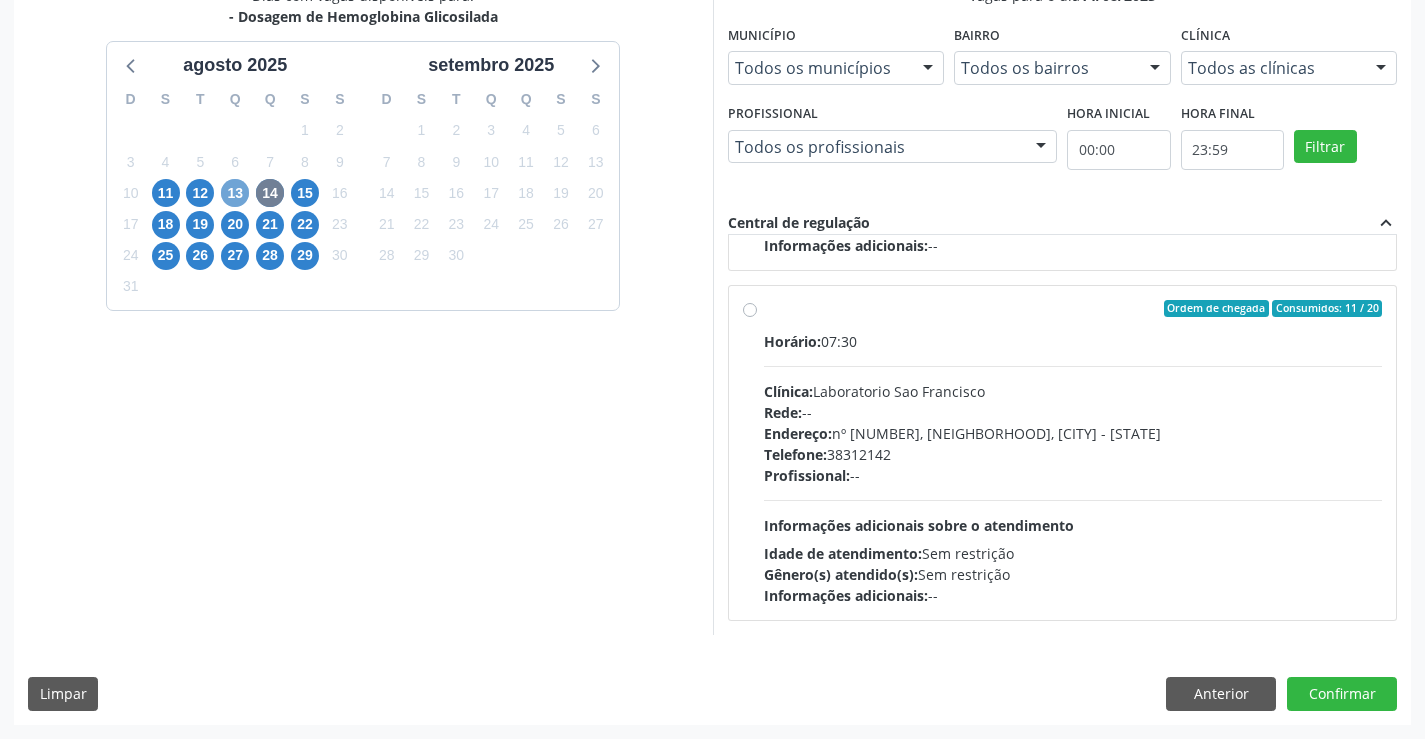 click on "13" at bounding box center [235, 193] 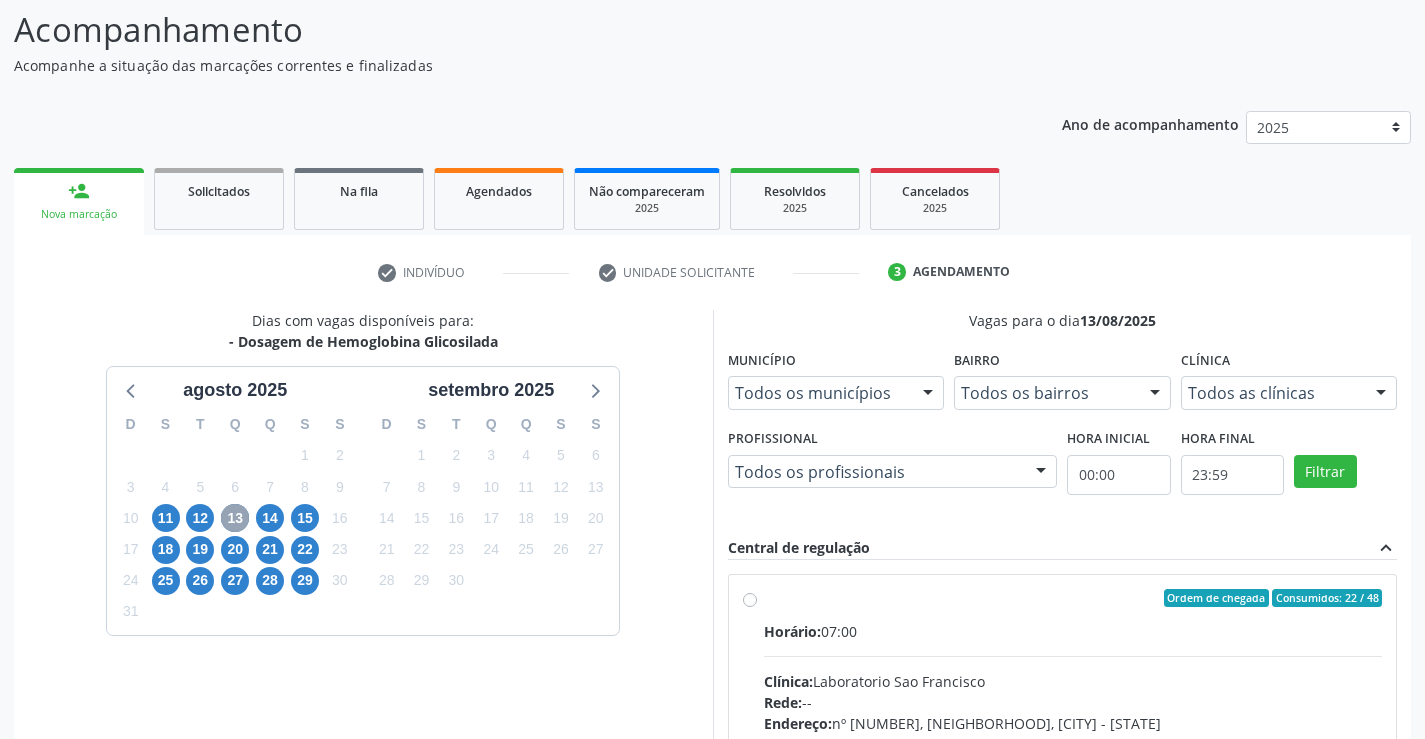 scroll, scrollTop: 456, scrollLeft: 0, axis: vertical 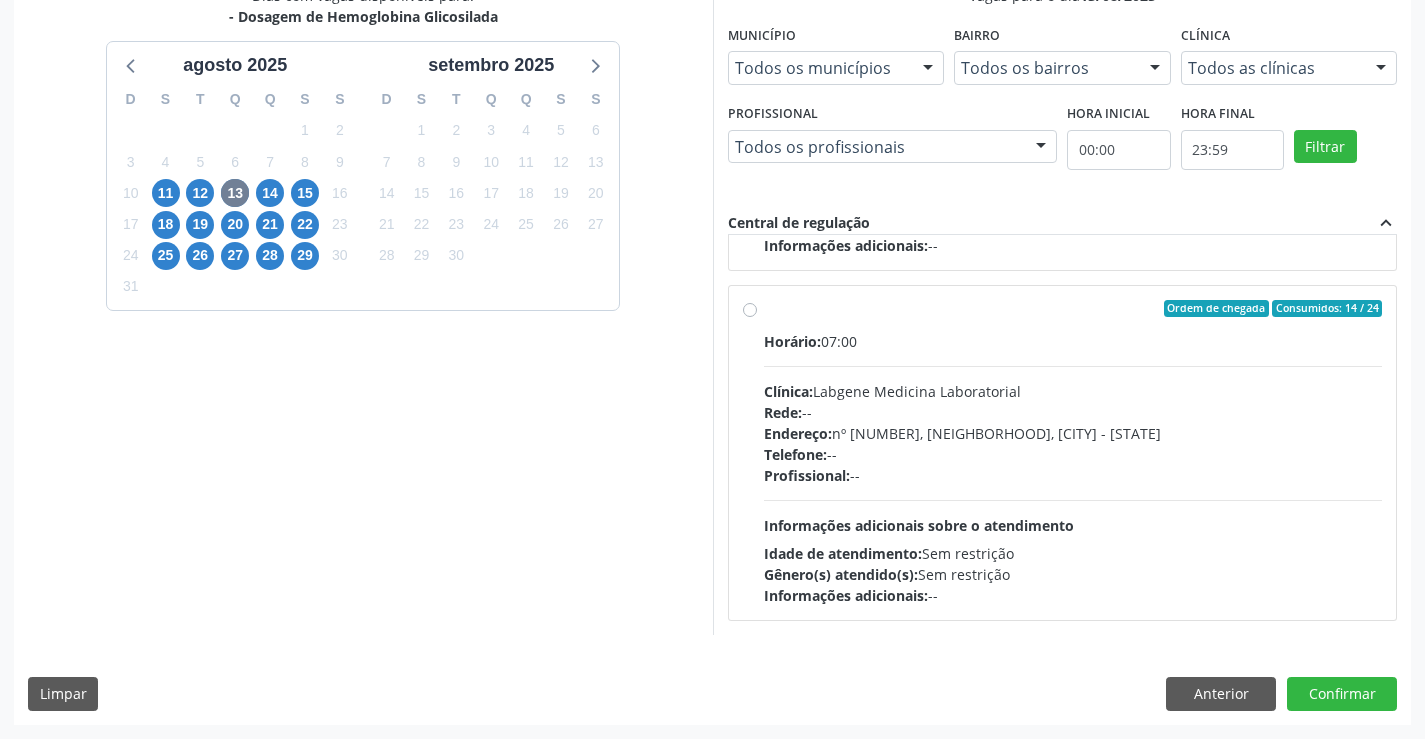 click on "Ordem de chegada
Consumidos: 14 / 24
Horário:   07:00
Clínica:  Labgene Medicina Laboratorial
Rede:
--
Endereço:   nº 531, Nossa Senhora da Pen, Serra Talhada - PE
Telefone:   --
Profissional:
--
Informações adicionais sobre o atendimento
Idade de atendimento:
Sem restrição
Gênero(s) atendido(s):
Sem restrição
Informações adicionais:
--" at bounding box center [1073, 453] 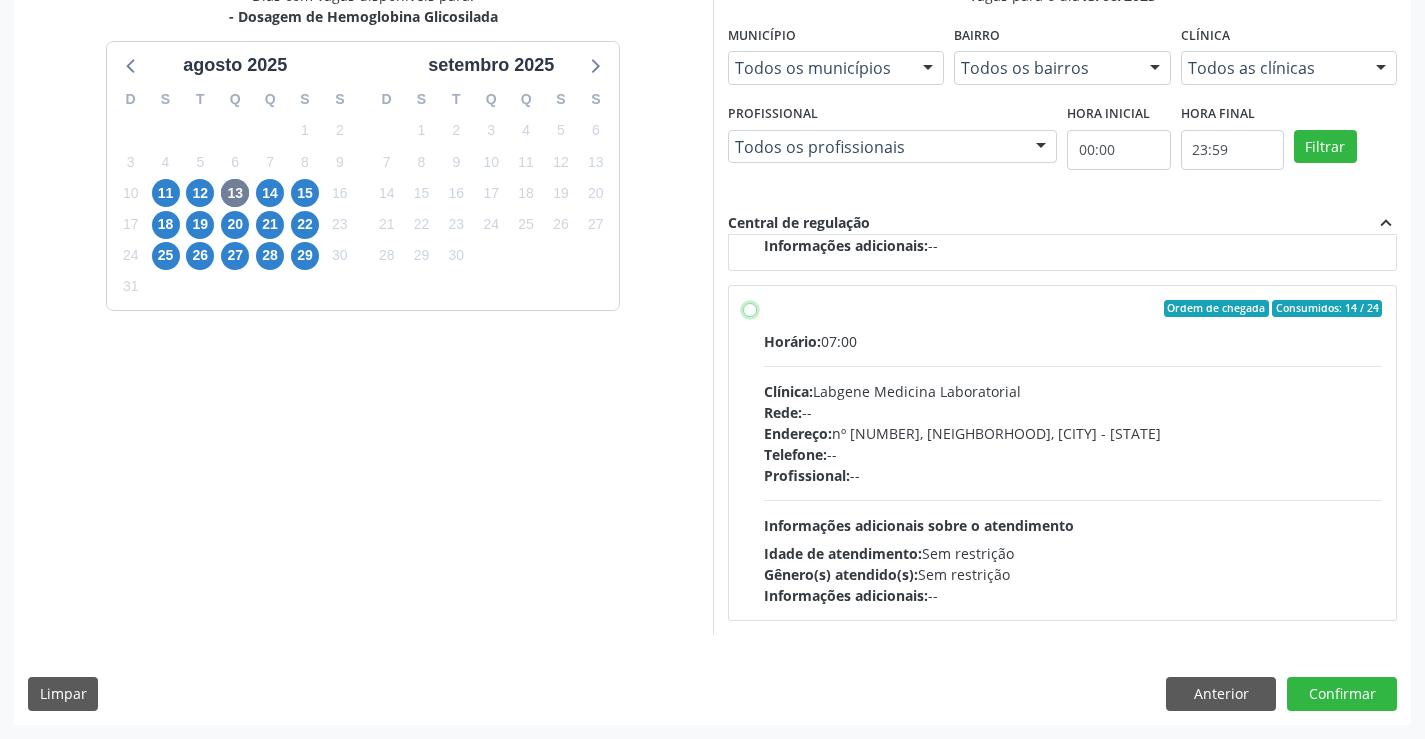 click on "Ordem de chegada
Consumidos: 14 / 24
Horário:   07:00
Clínica:  Labgene Medicina Laboratorial
Rede:
--
Endereço:   nº 531, Nossa Senhora da Pen, Serra Talhada - PE
Telefone:   --
Profissional:
--
Informações adicionais sobre o atendimento
Idade de atendimento:
Sem restrição
Gênero(s) atendido(s):
Sem restrição
Informações adicionais:
--" at bounding box center (750, 309) 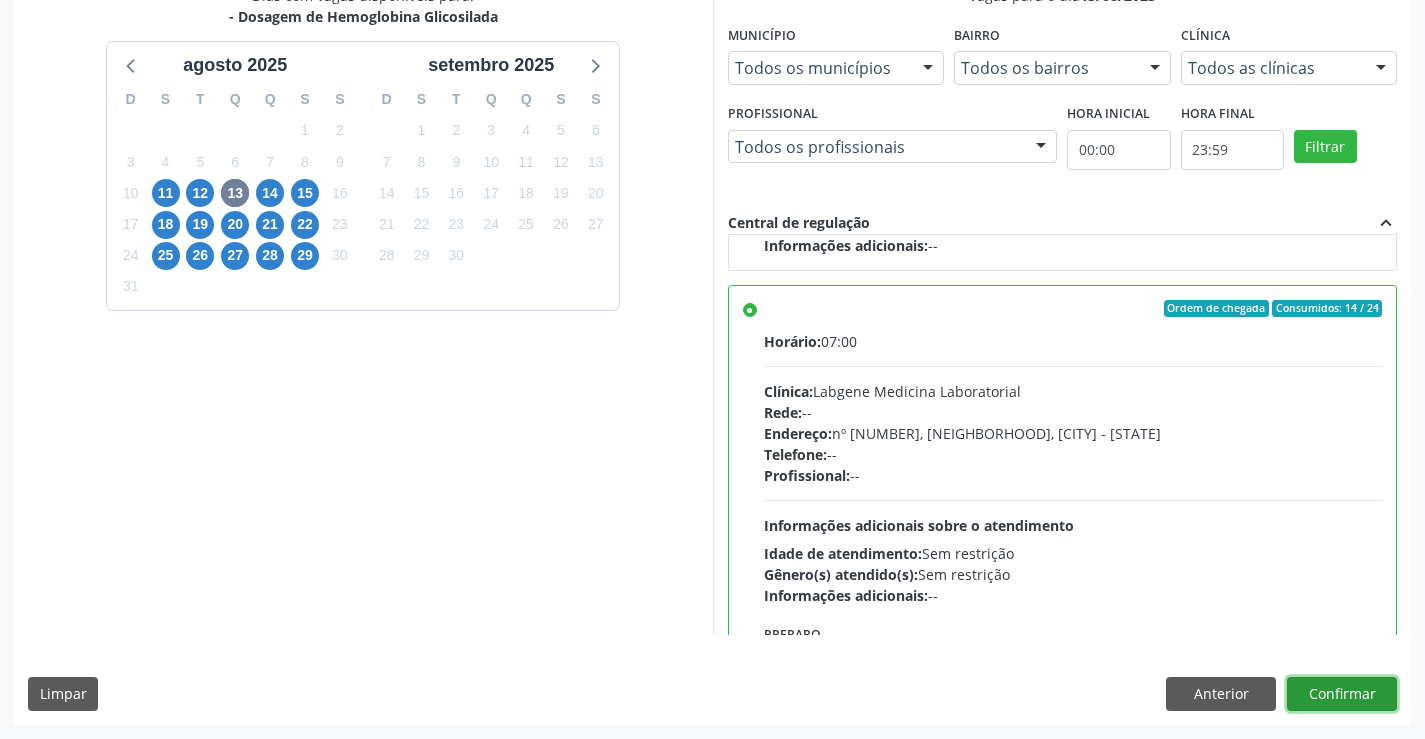 click on "Confirmar" at bounding box center [1342, 694] 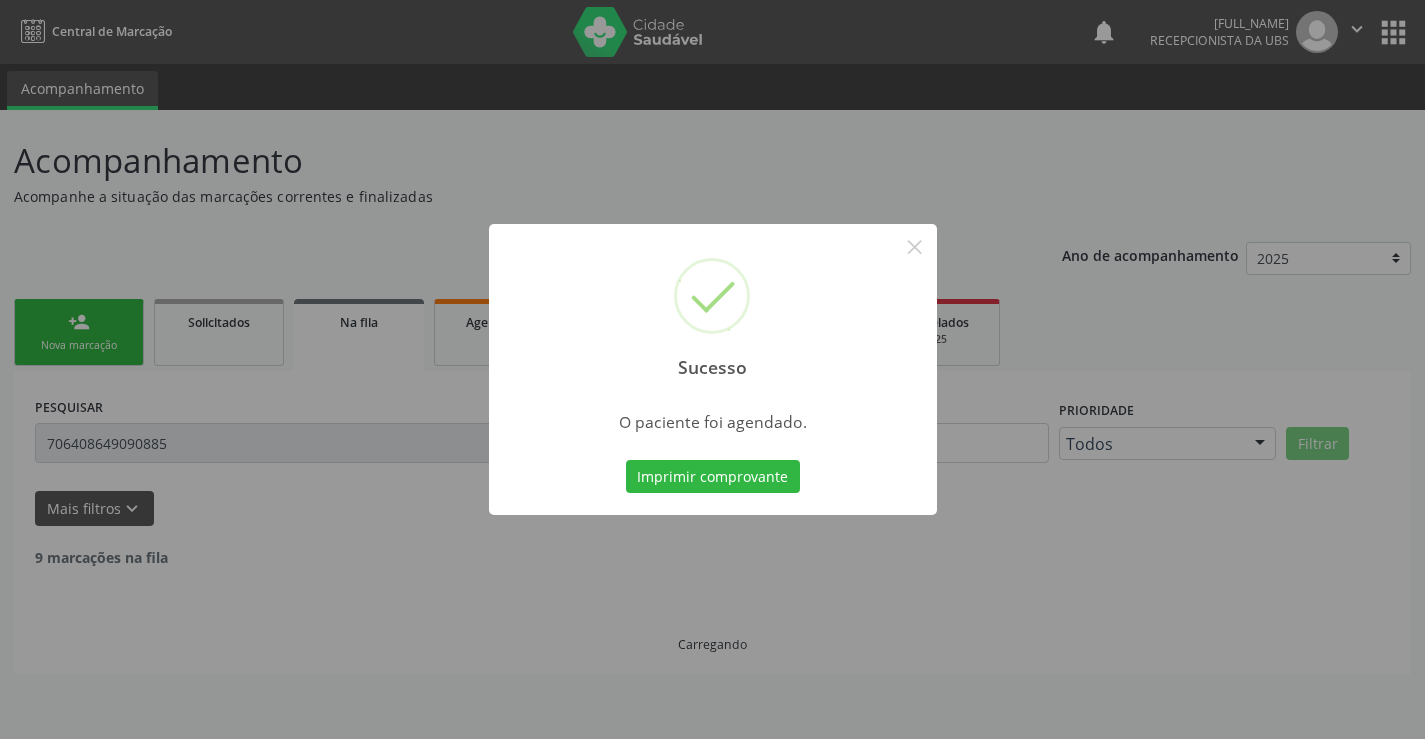 scroll, scrollTop: 0, scrollLeft: 0, axis: both 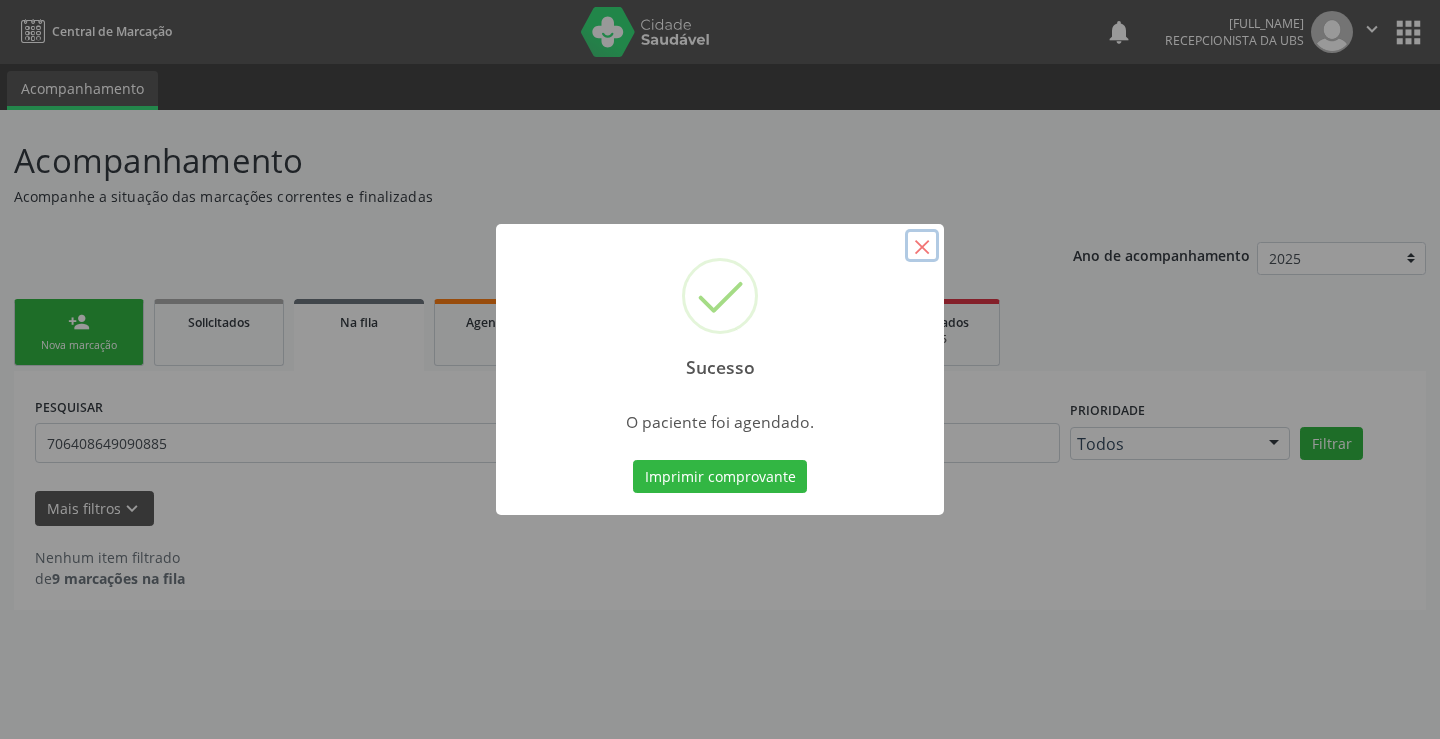 click on "×" at bounding box center (922, 246) 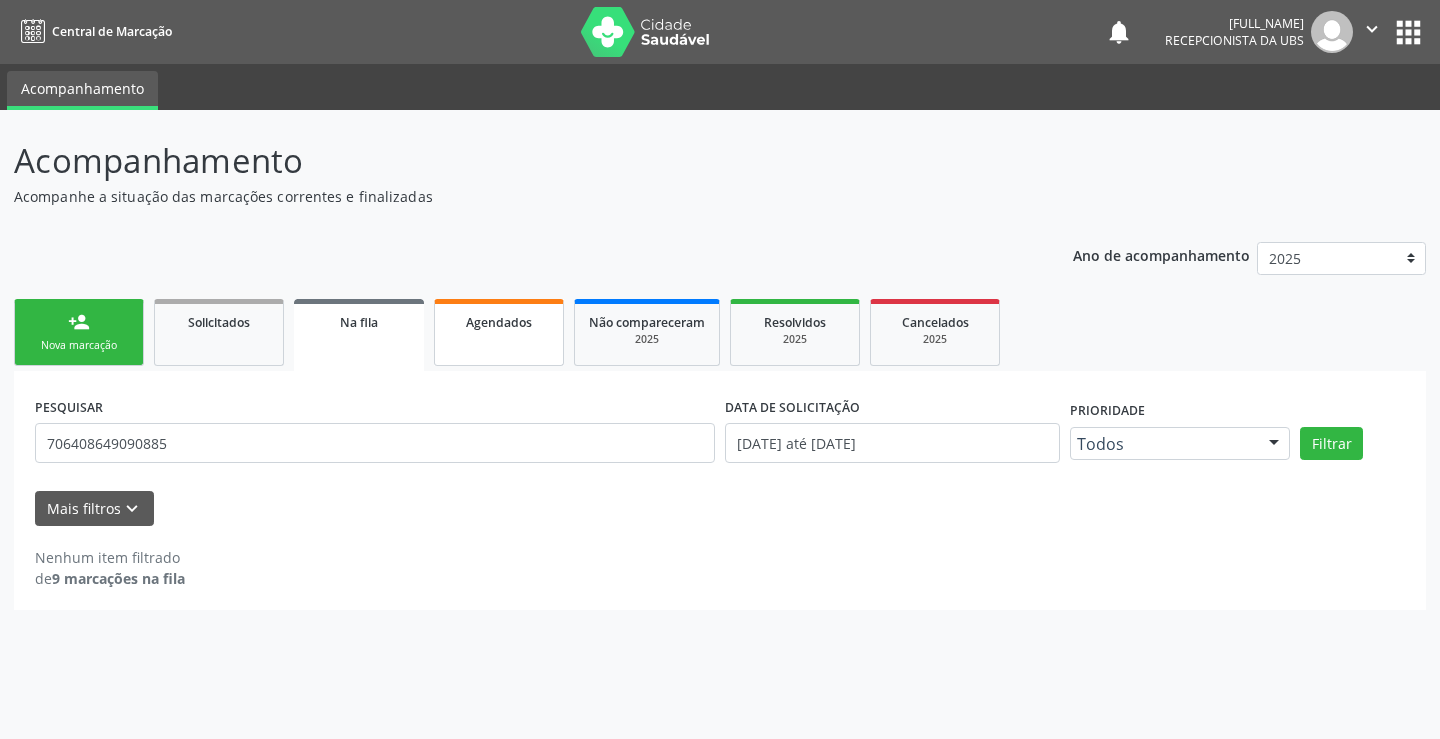 click on "Agendados" at bounding box center (499, 332) 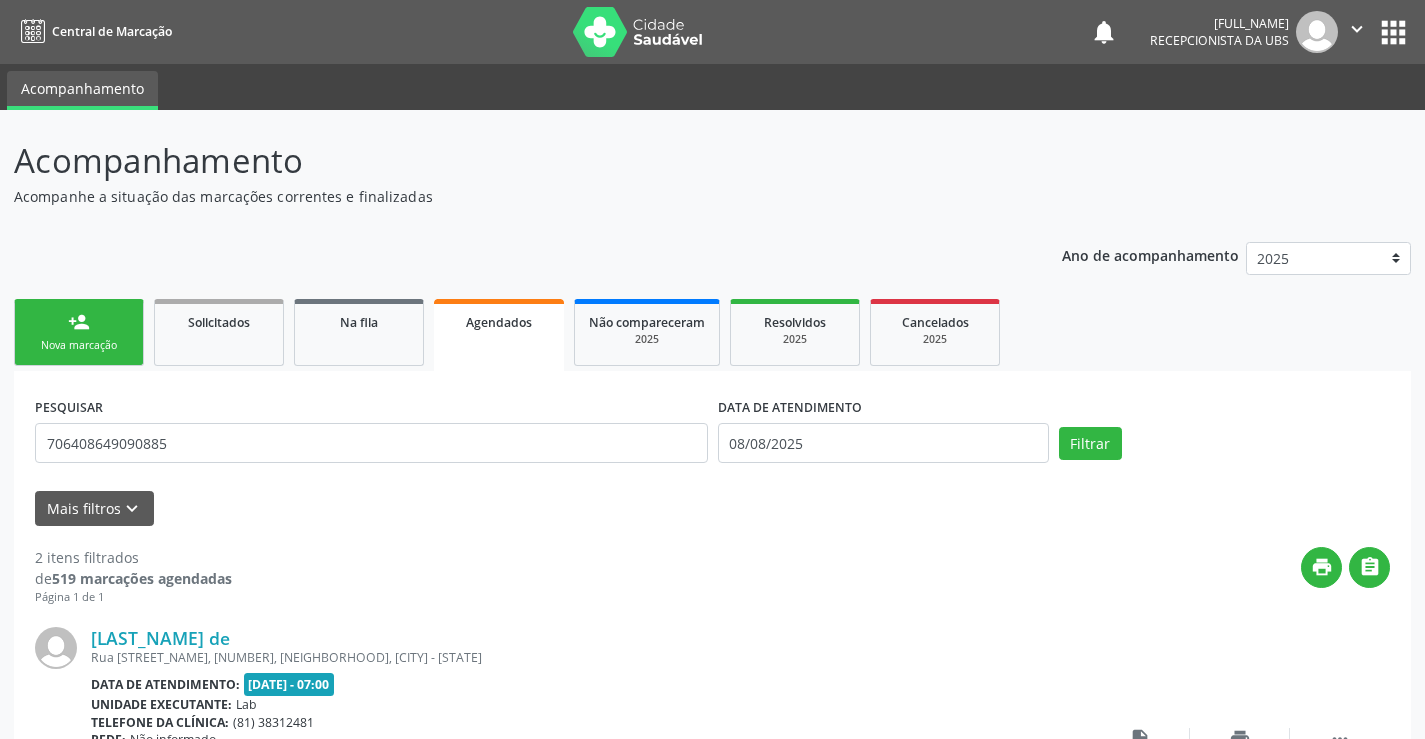 click on "Agendados" at bounding box center (499, 335) 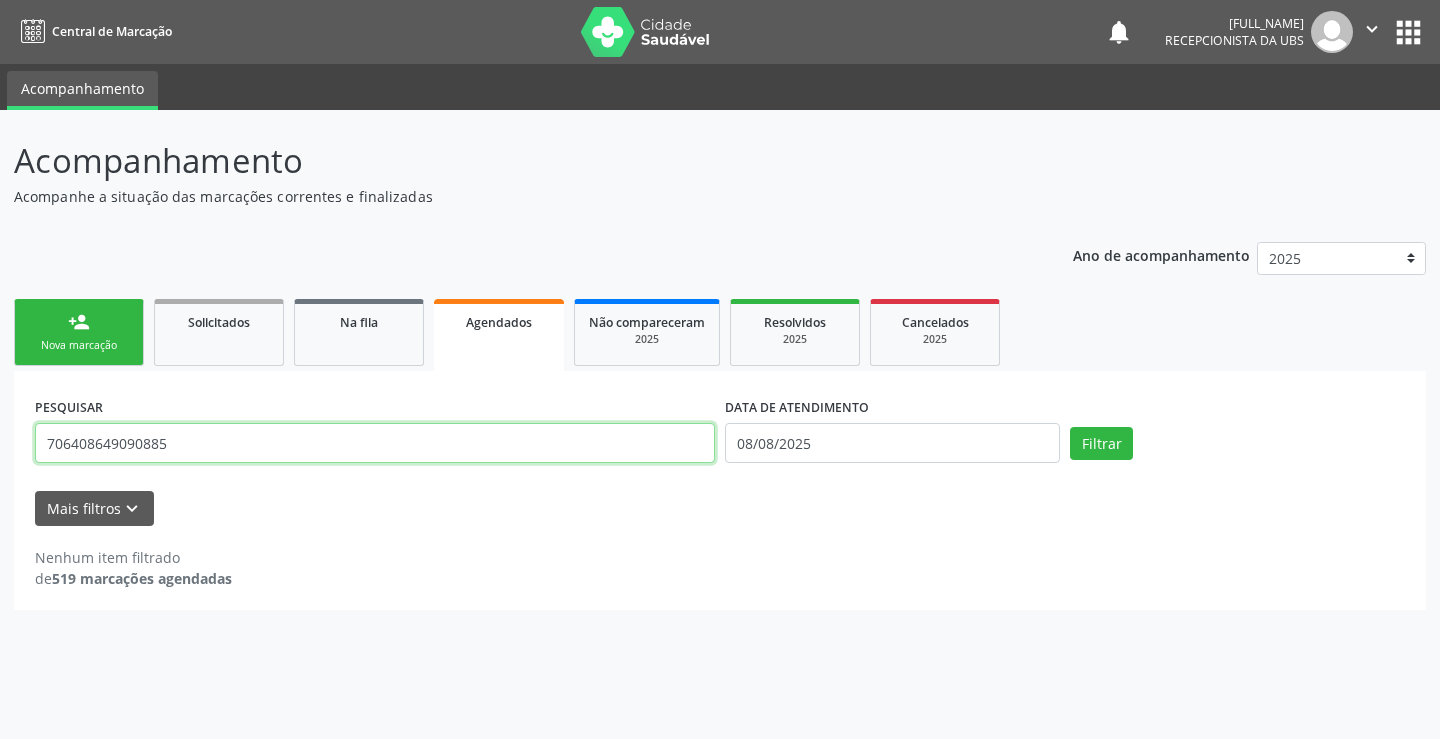 click on "706408649090885" at bounding box center (375, 443) 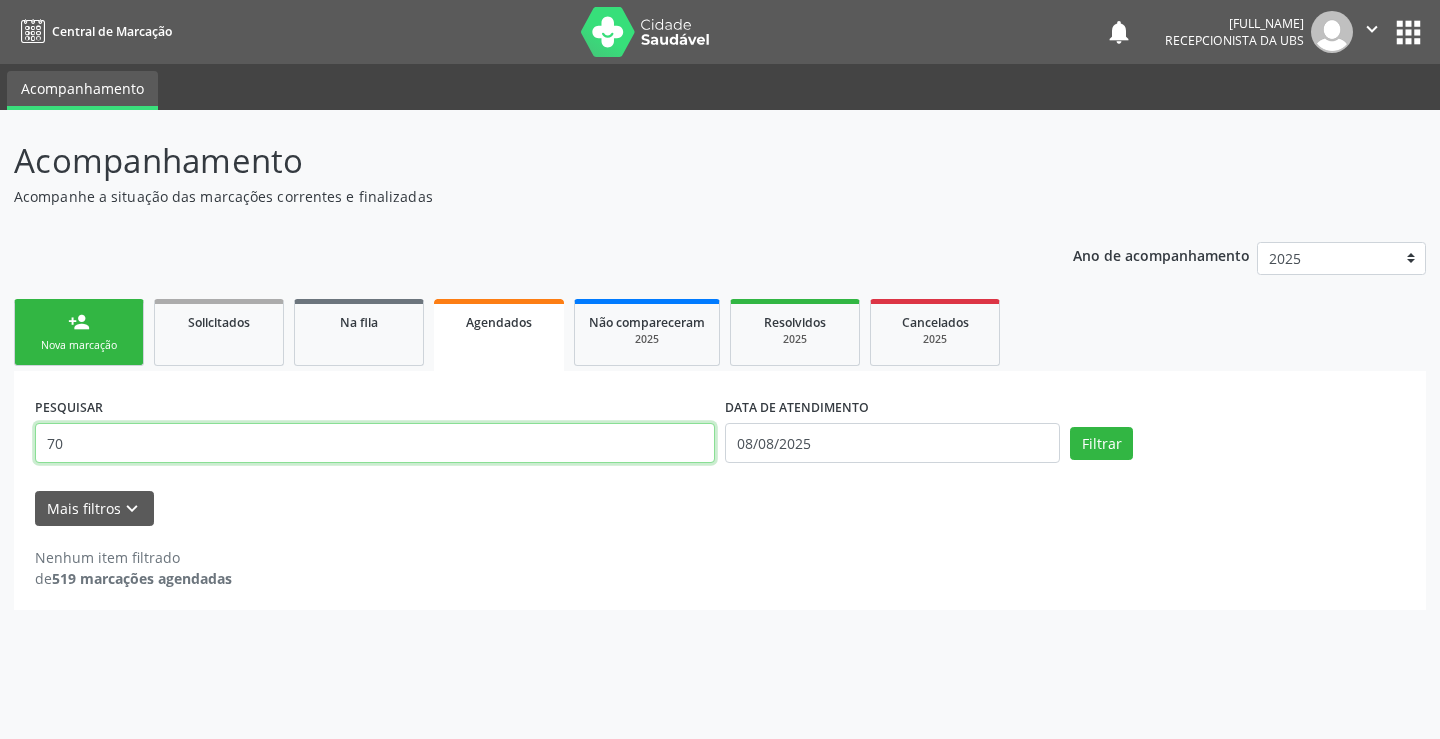 type on "7" 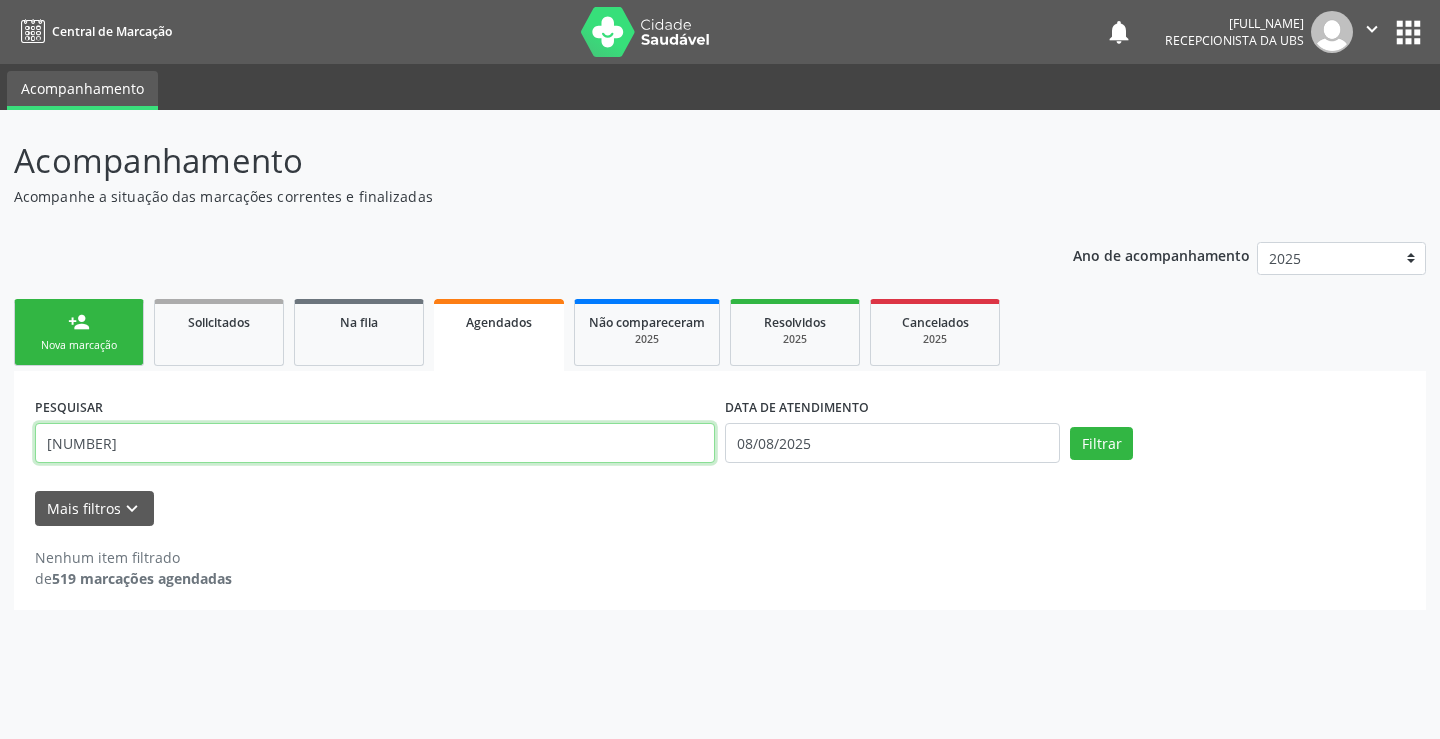 type on "702108763648598" 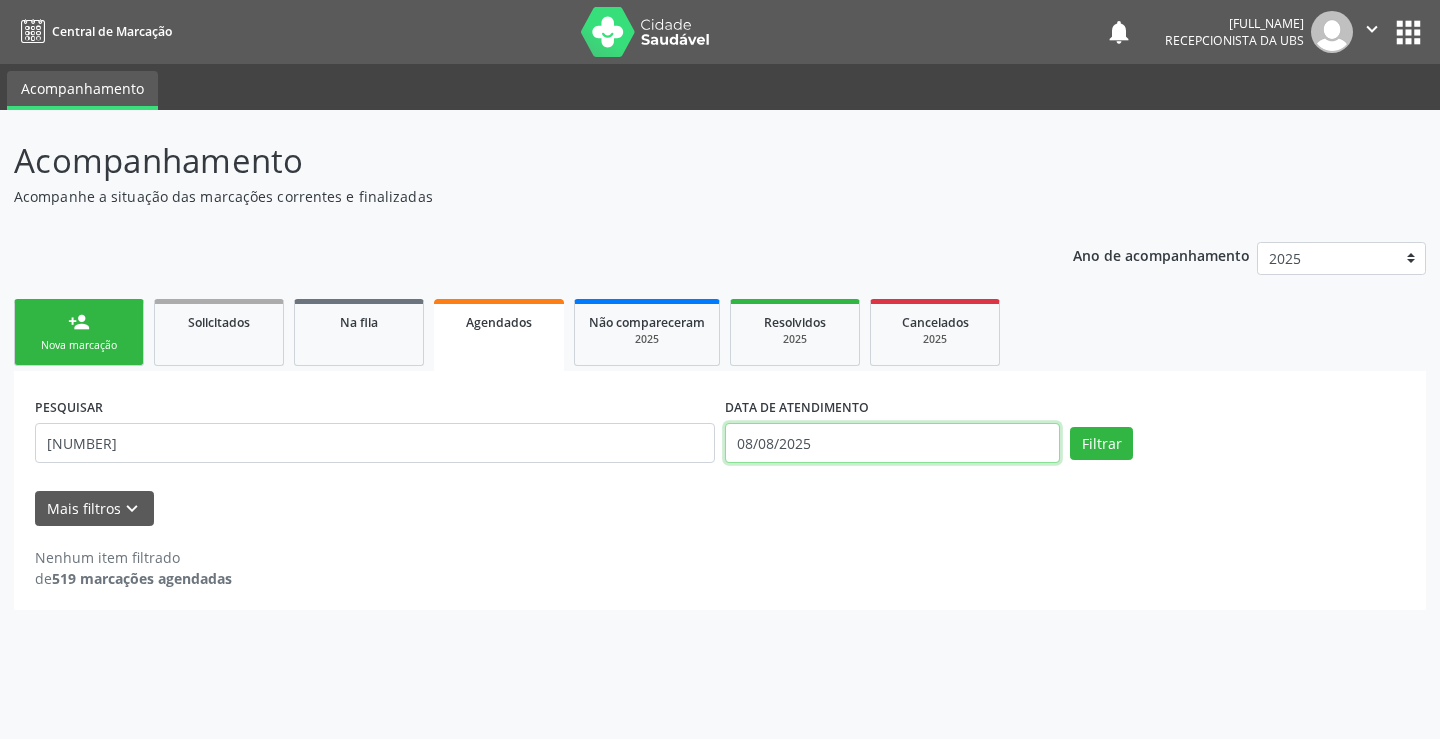 click on "08/08/2025" at bounding box center (892, 443) 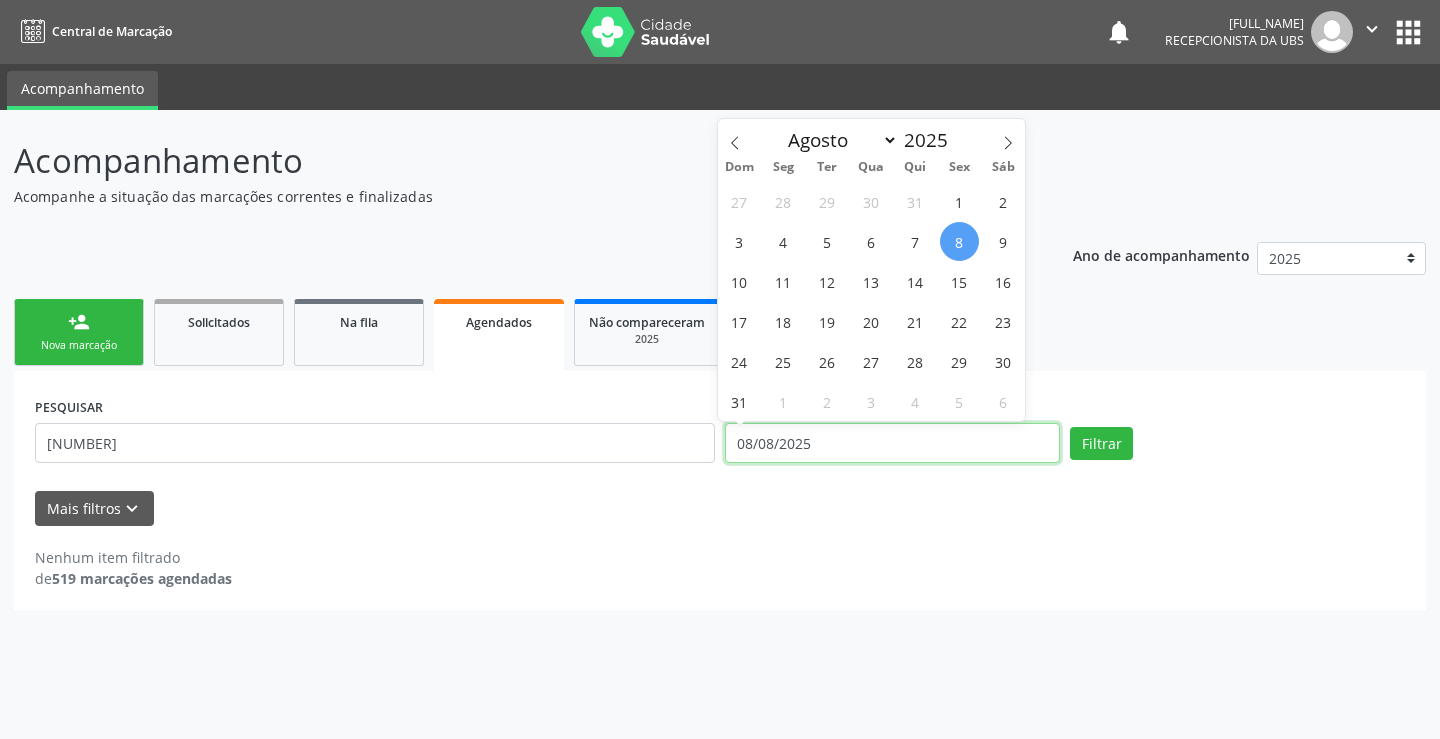 click on "08/08/2025" at bounding box center [892, 443] 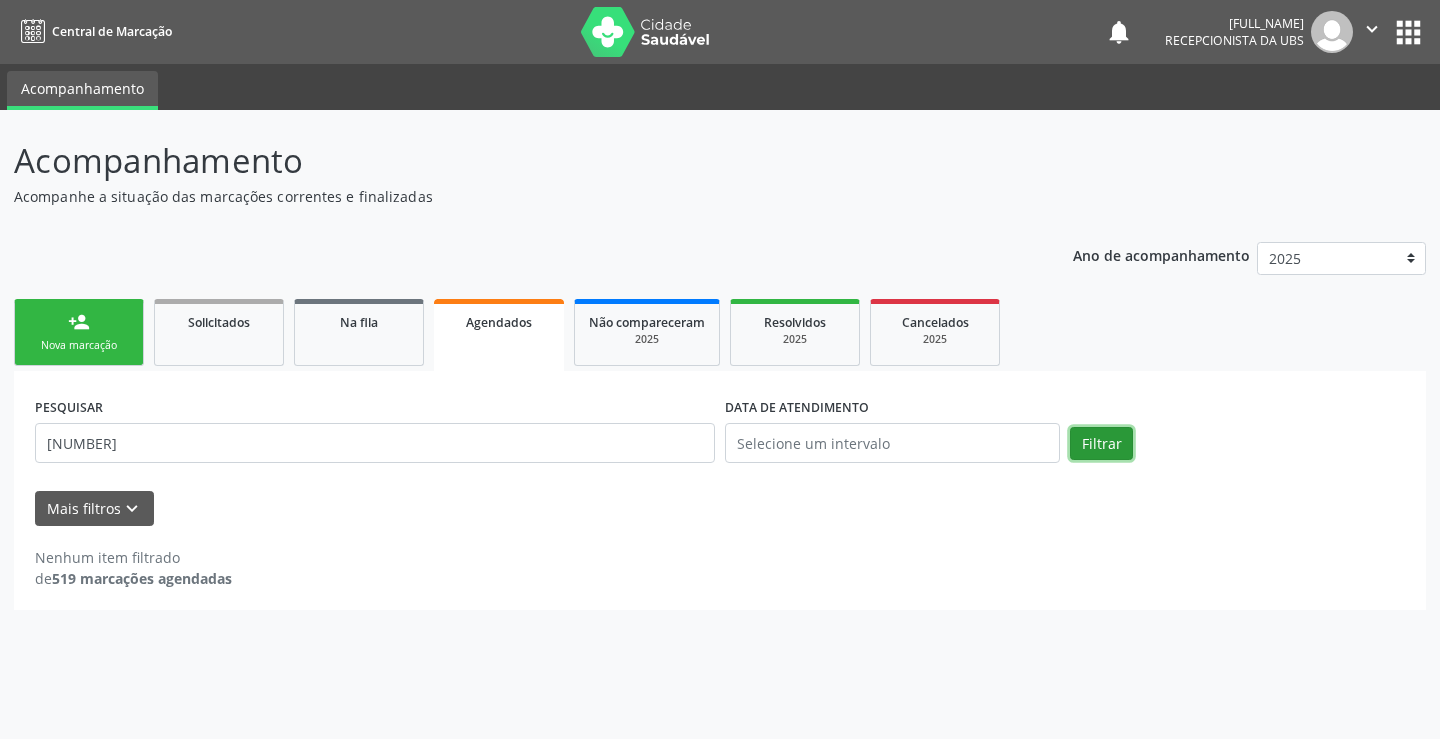 click on "Filtrar" at bounding box center [1101, 444] 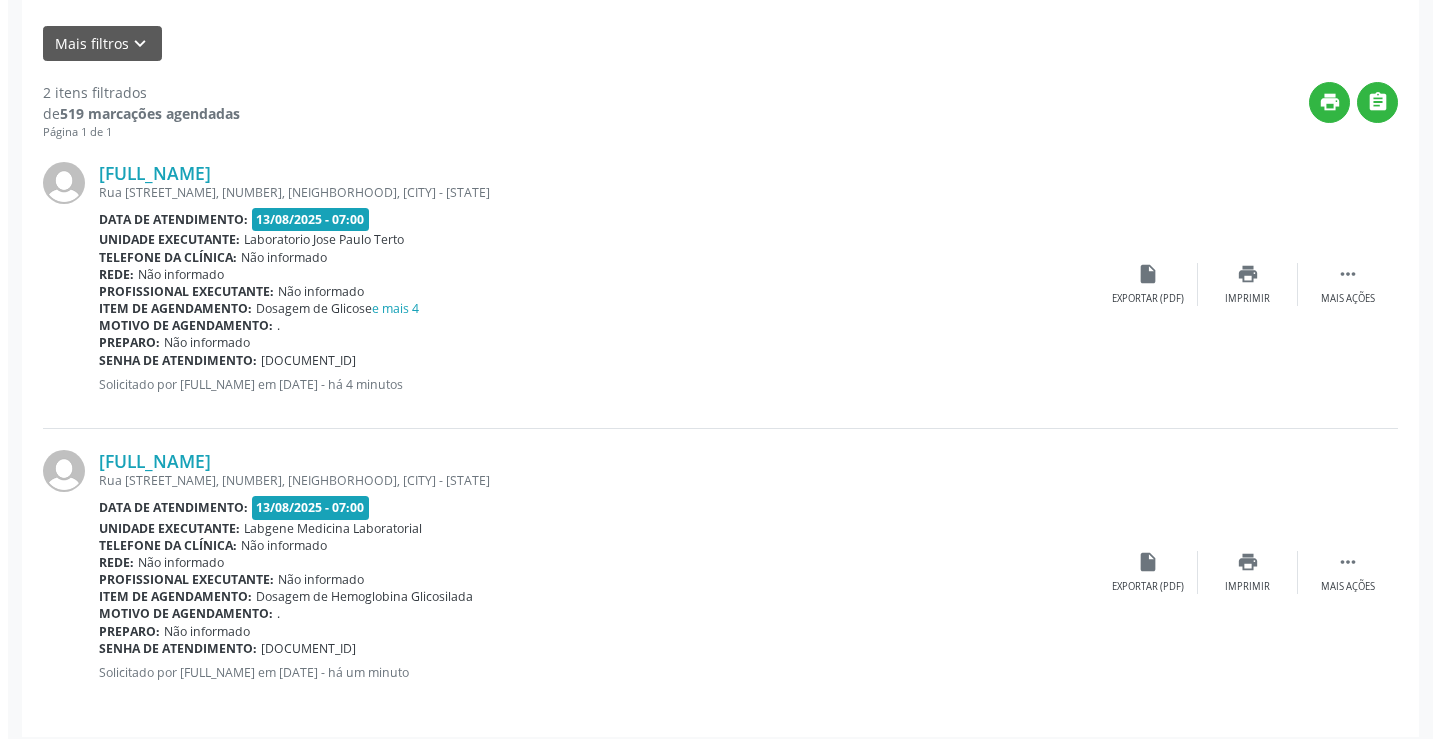 scroll, scrollTop: 468, scrollLeft: 0, axis: vertical 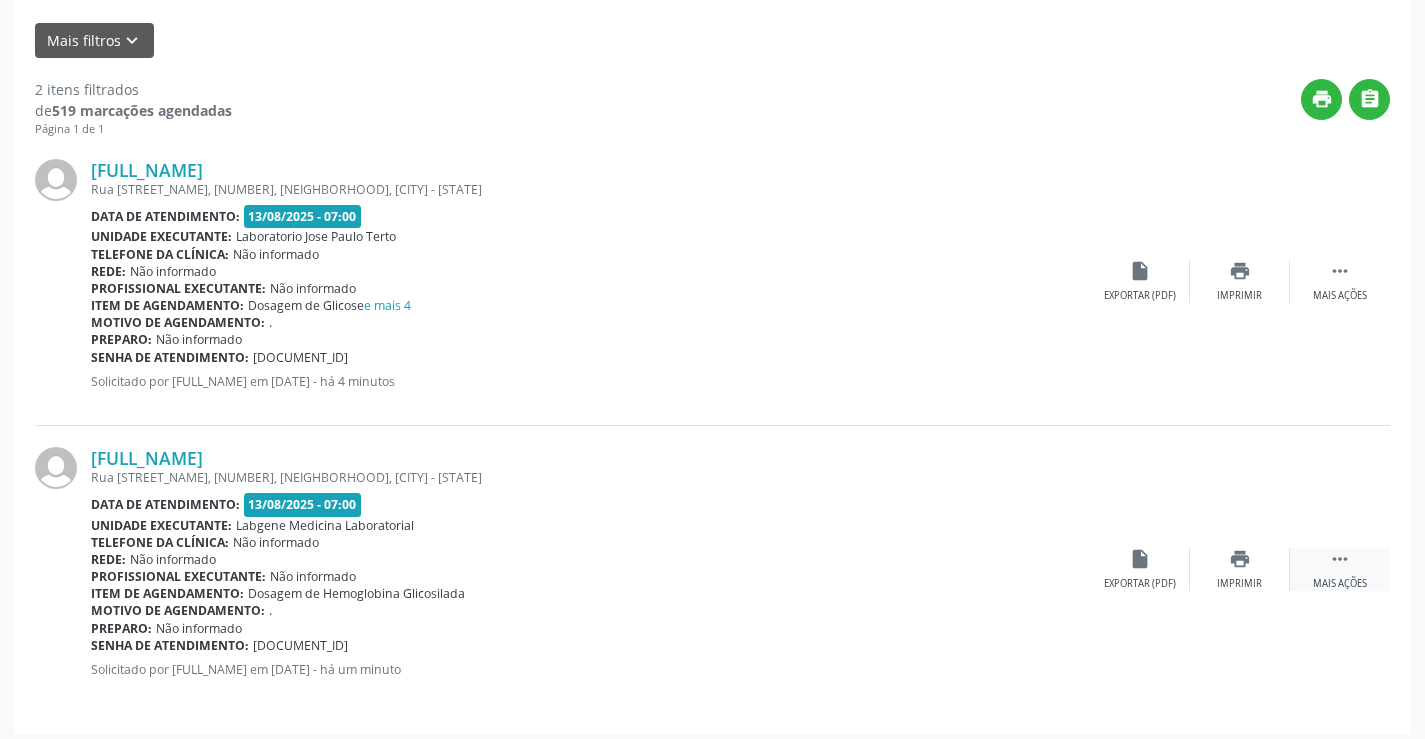 click on "" at bounding box center [1340, 559] 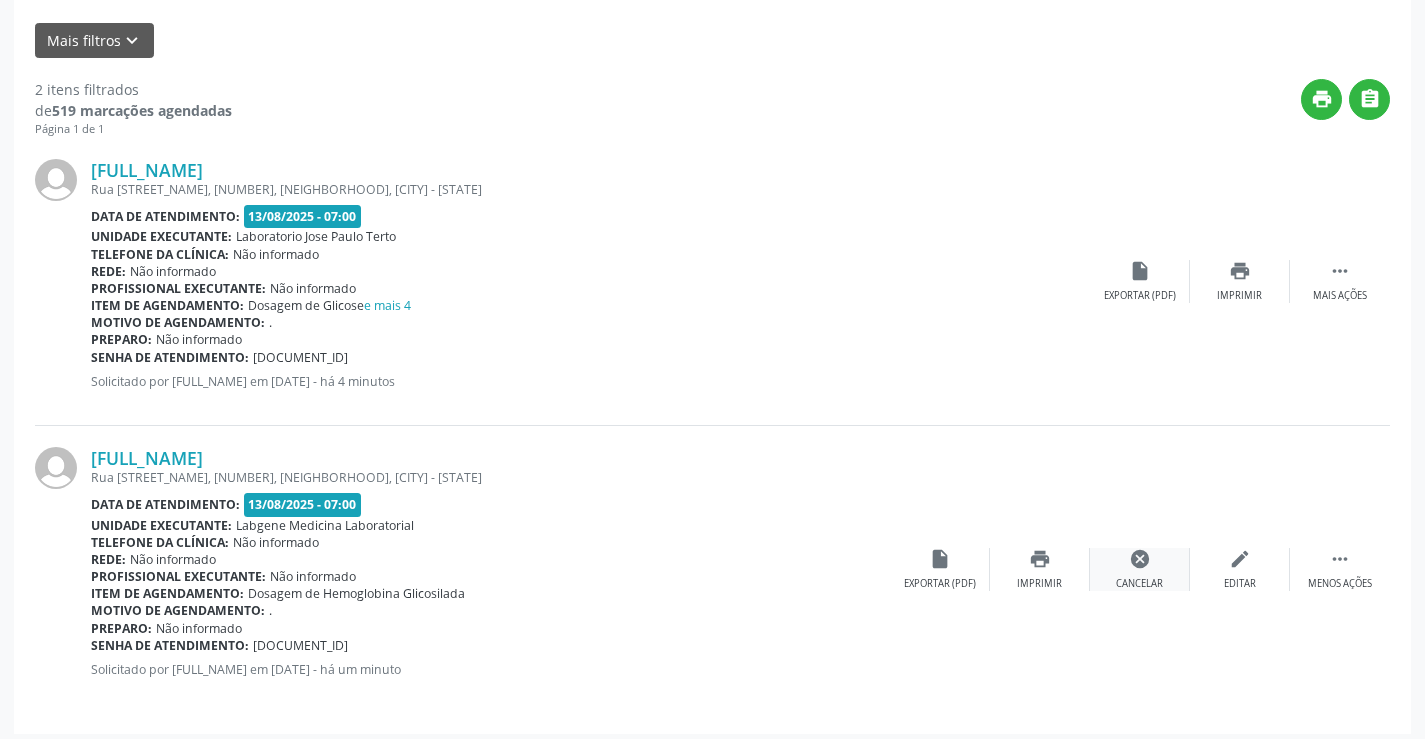 click on "cancel" at bounding box center (1140, 559) 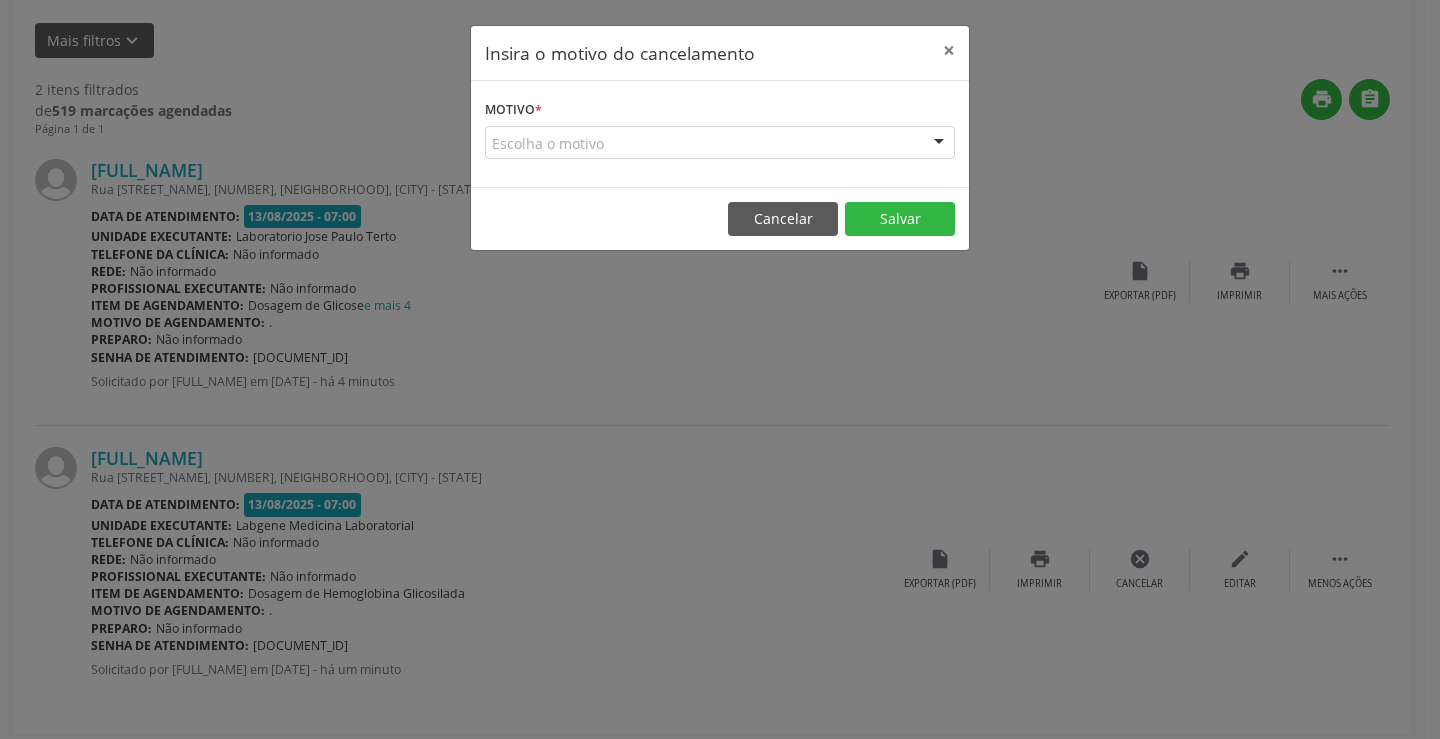 click at bounding box center [939, 144] 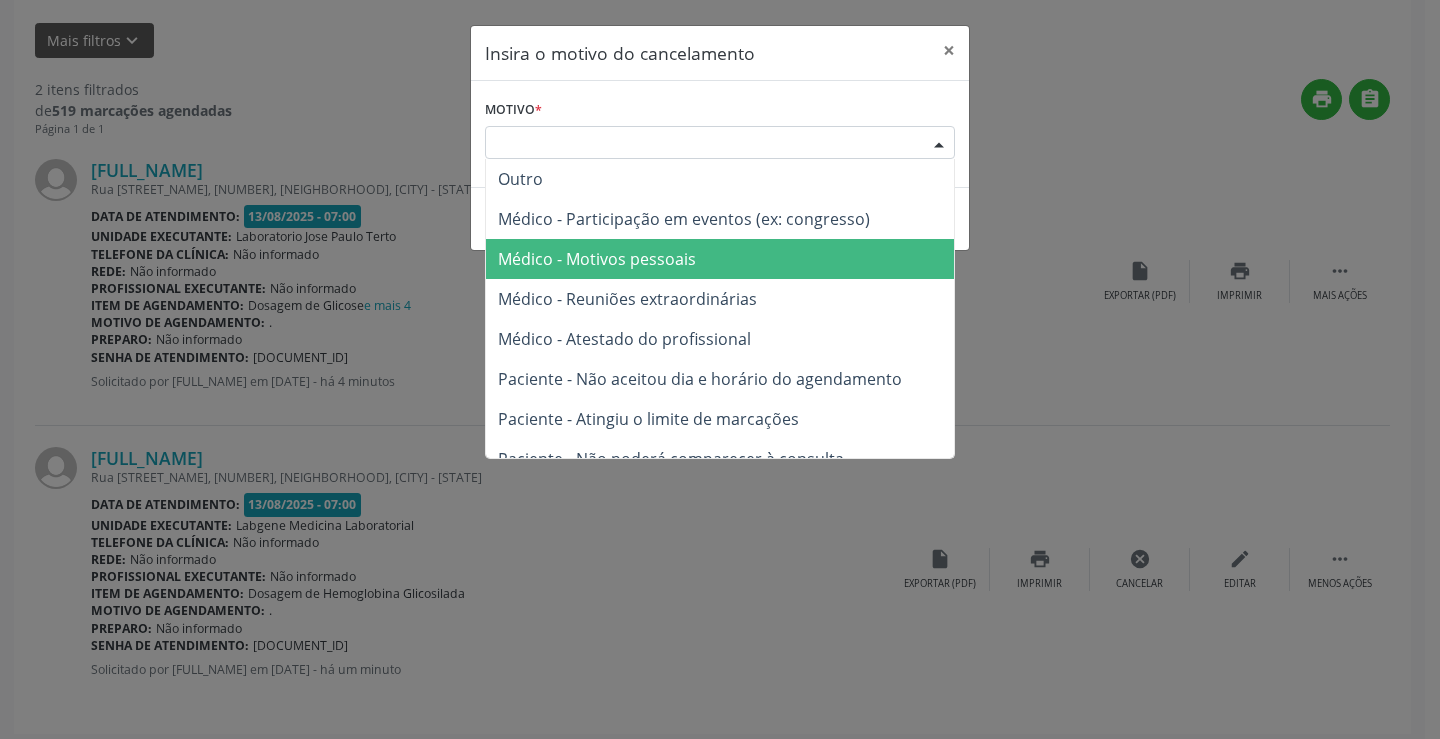 click on "Médico - Motivos pessoais" at bounding box center [597, 259] 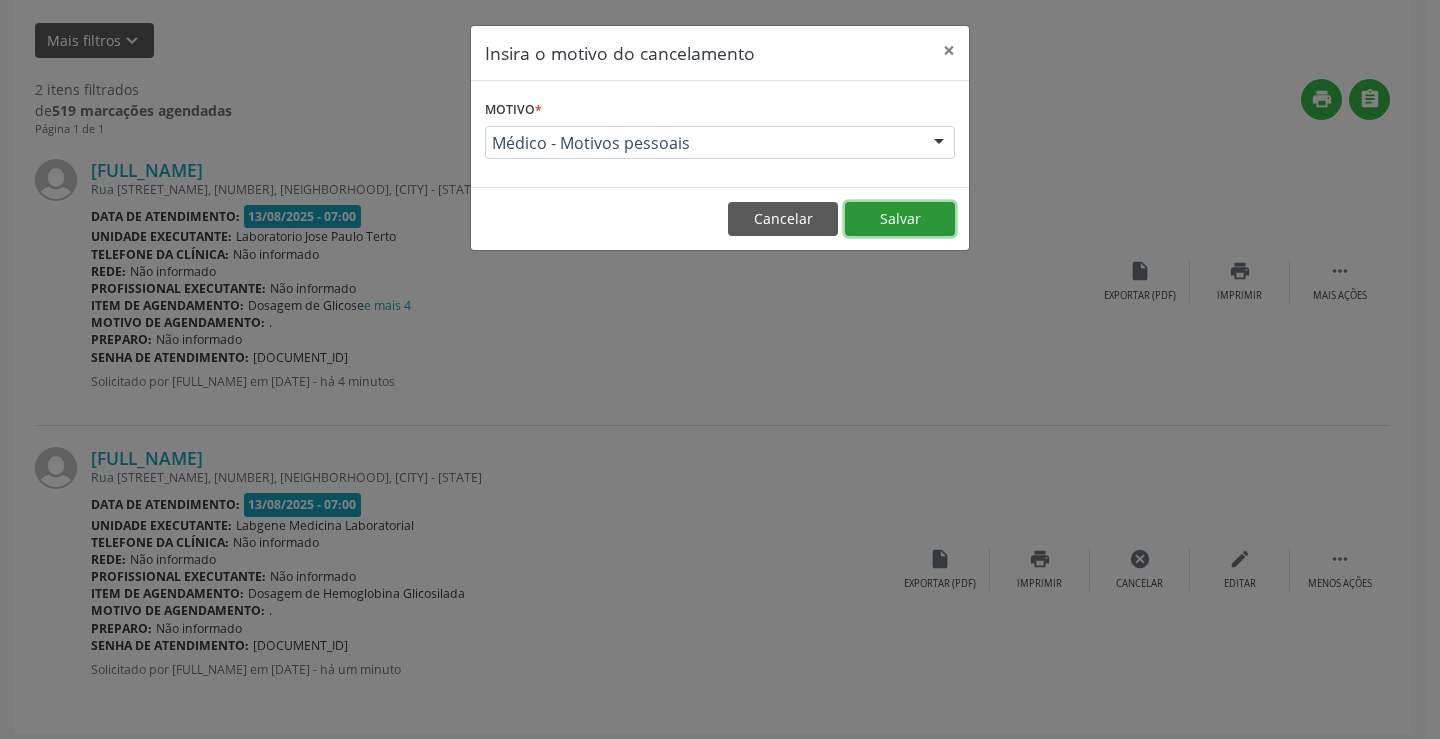 click on "Salvar" at bounding box center [900, 219] 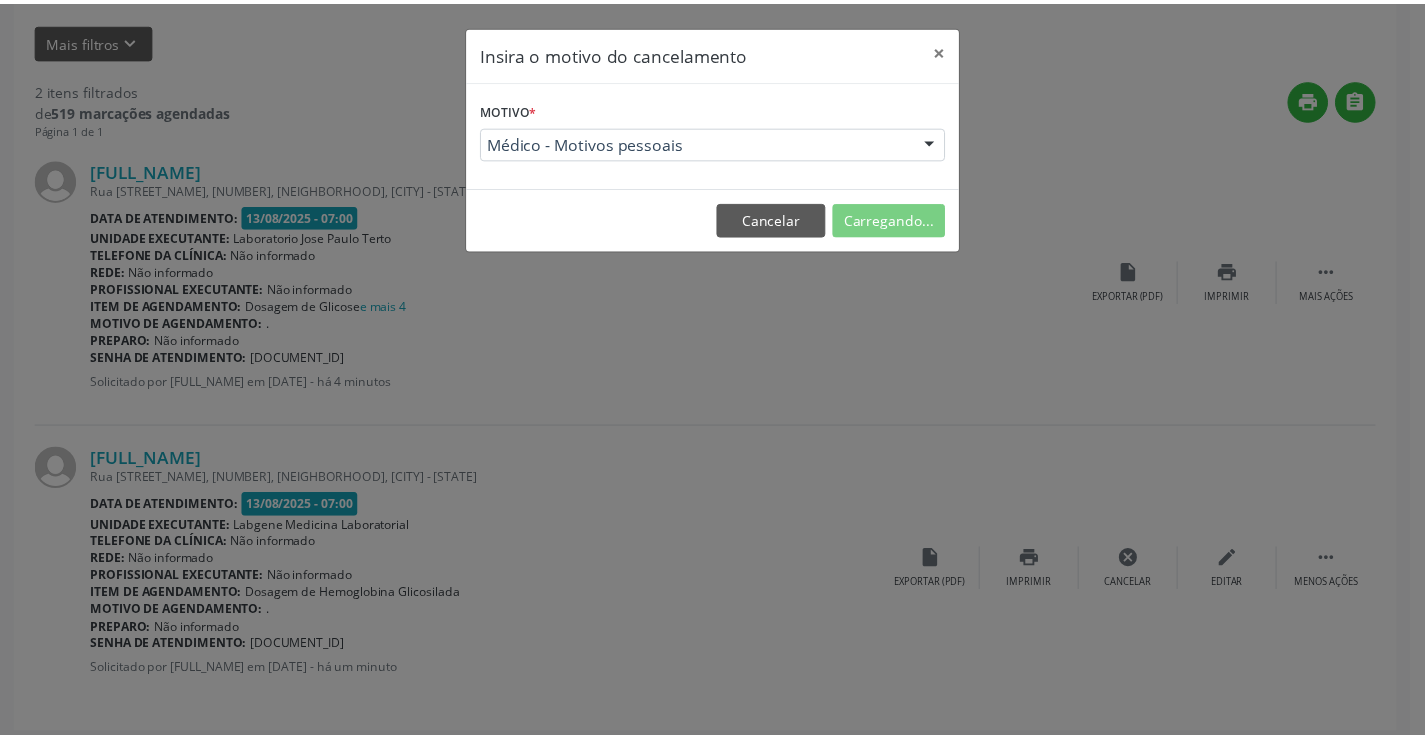 scroll, scrollTop: 0, scrollLeft: 0, axis: both 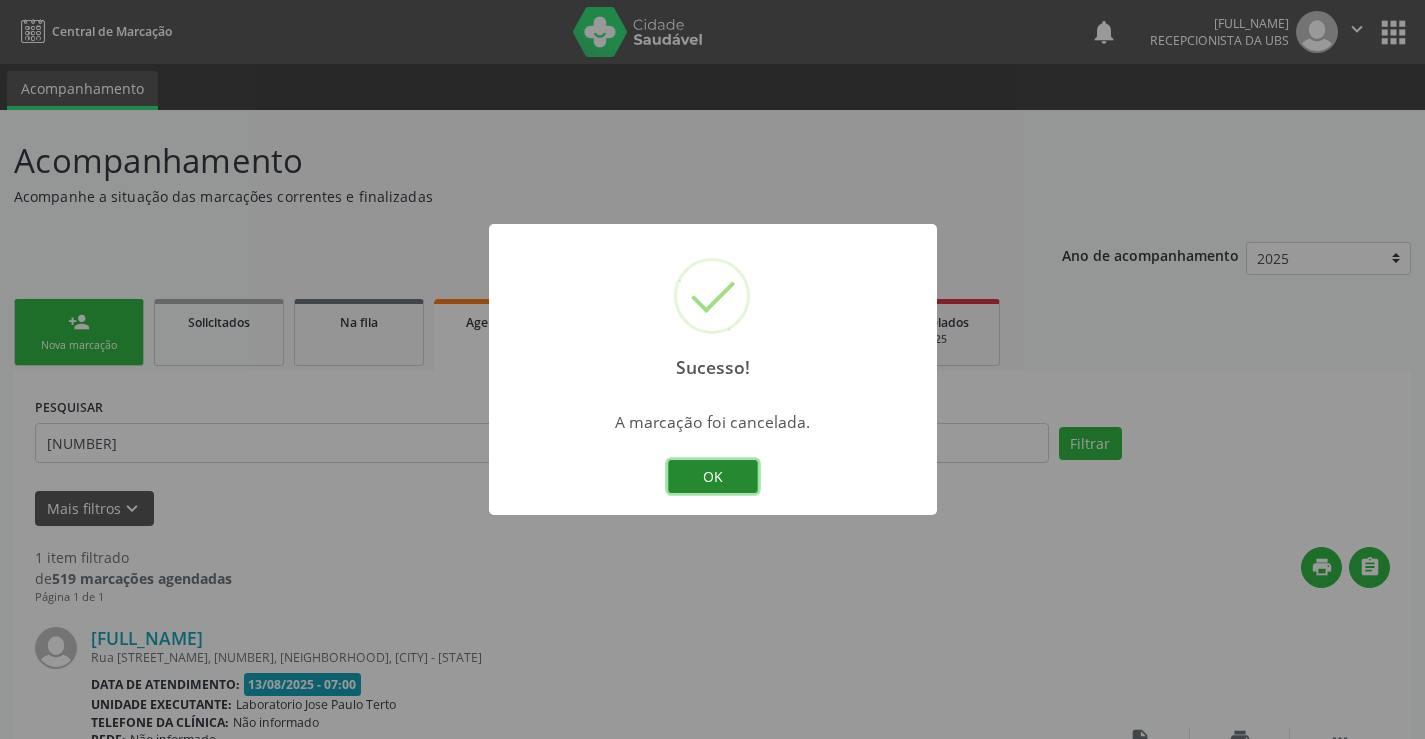 click on "OK" at bounding box center [713, 477] 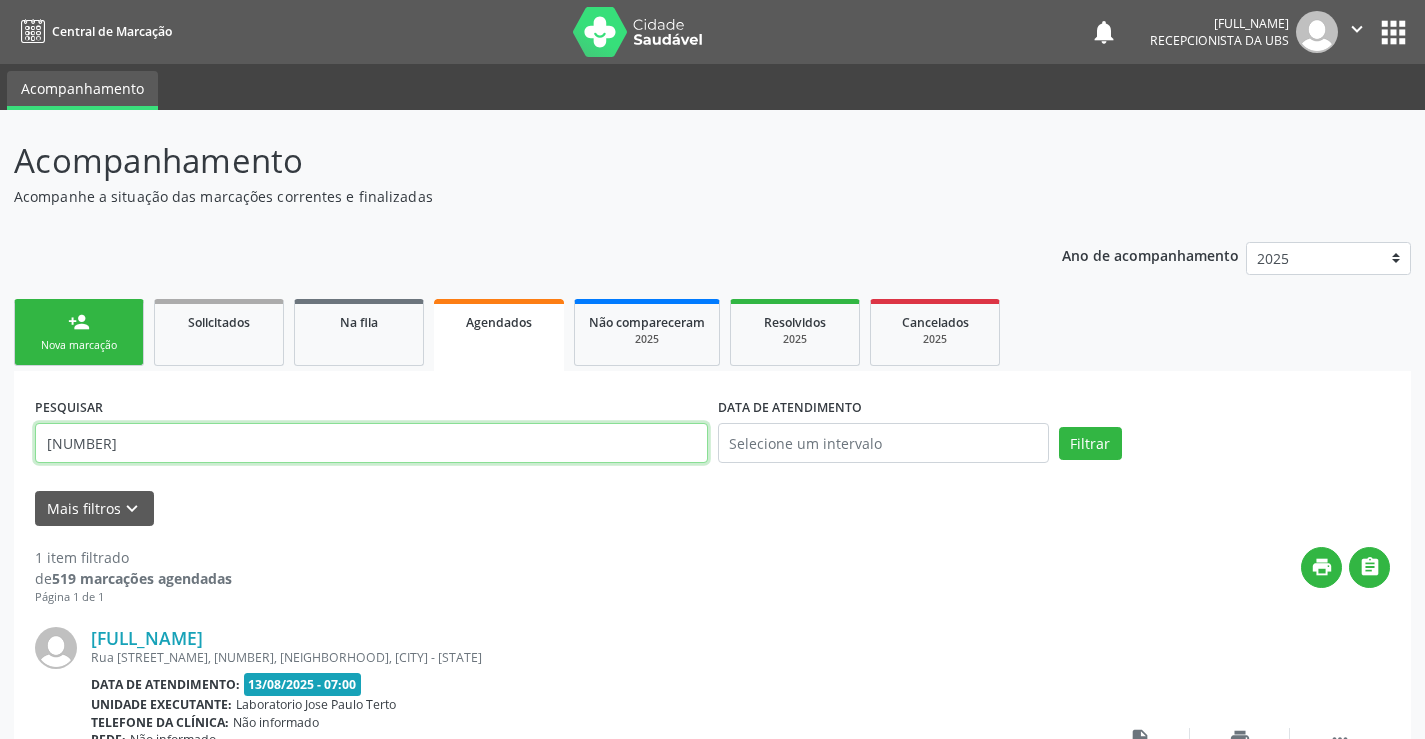 click on "702108763648598" at bounding box center (371, 443) 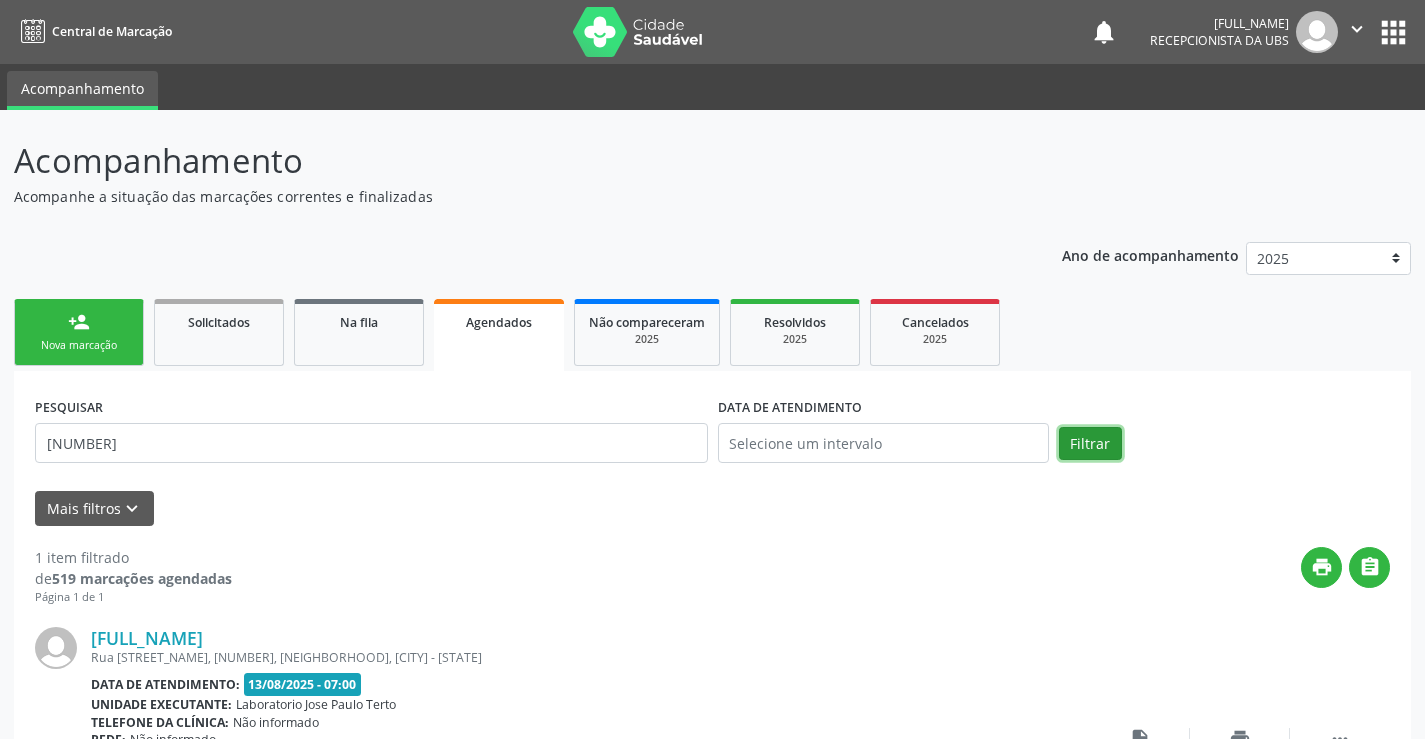 click on "Filtrar" at bounding box center [1090, 444] 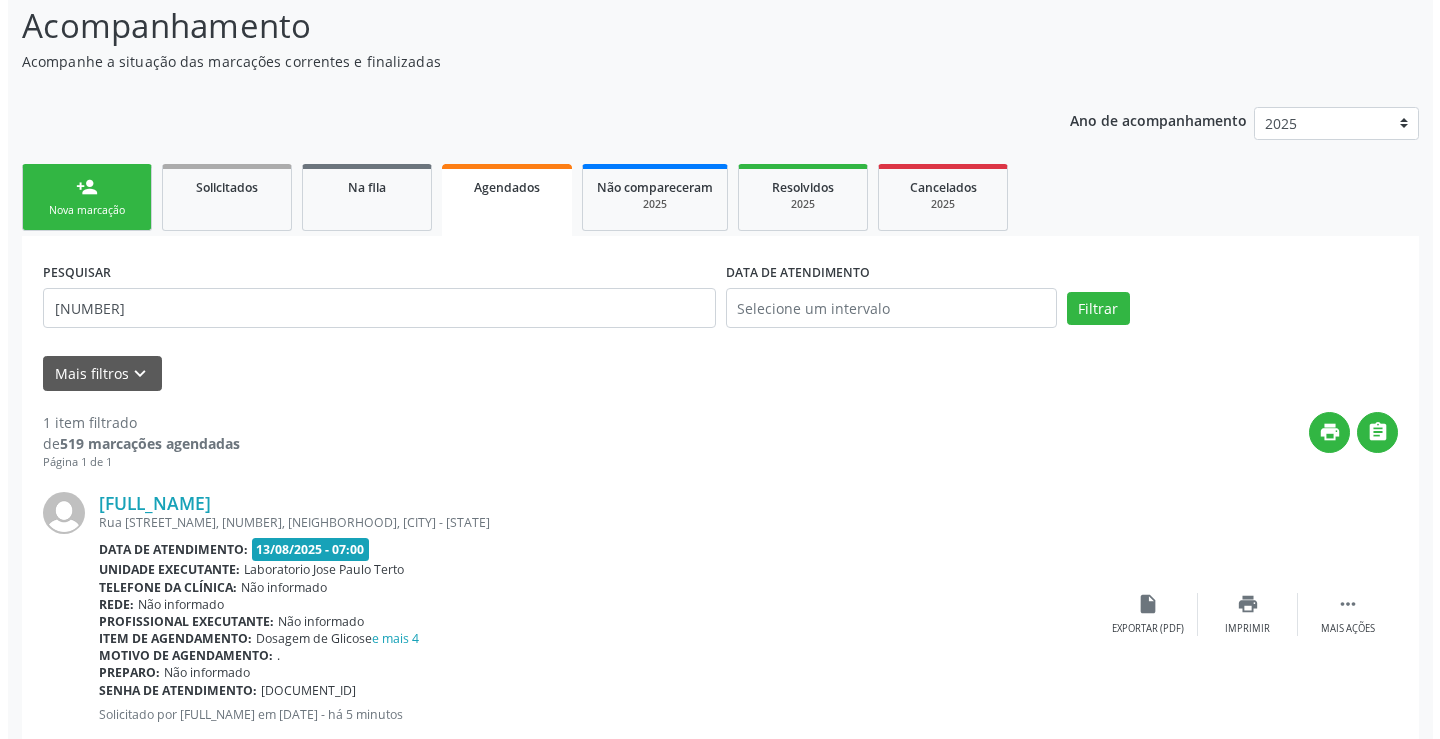 scroll, scrollTop: 189, scrollLeft: 0, axis: vertical 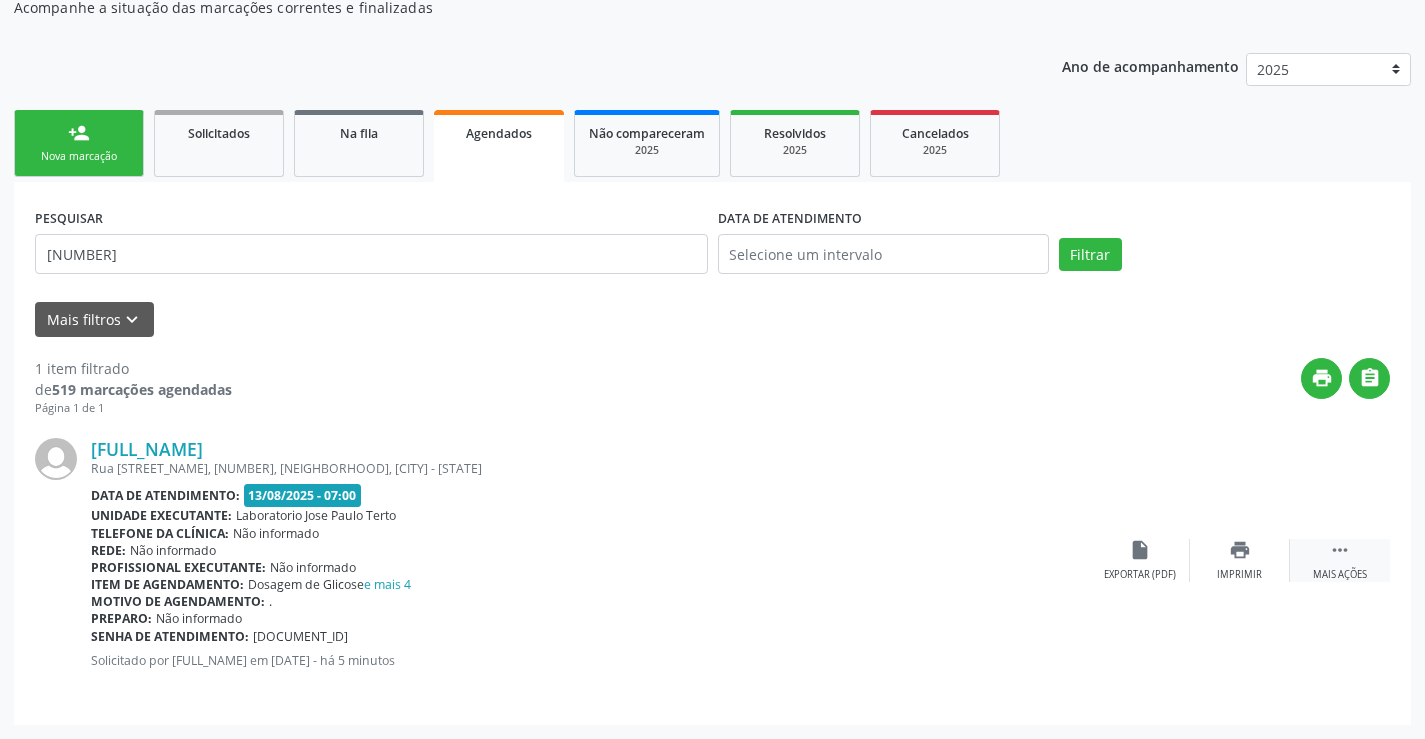 click on "" at bounding box center [1340, 550] 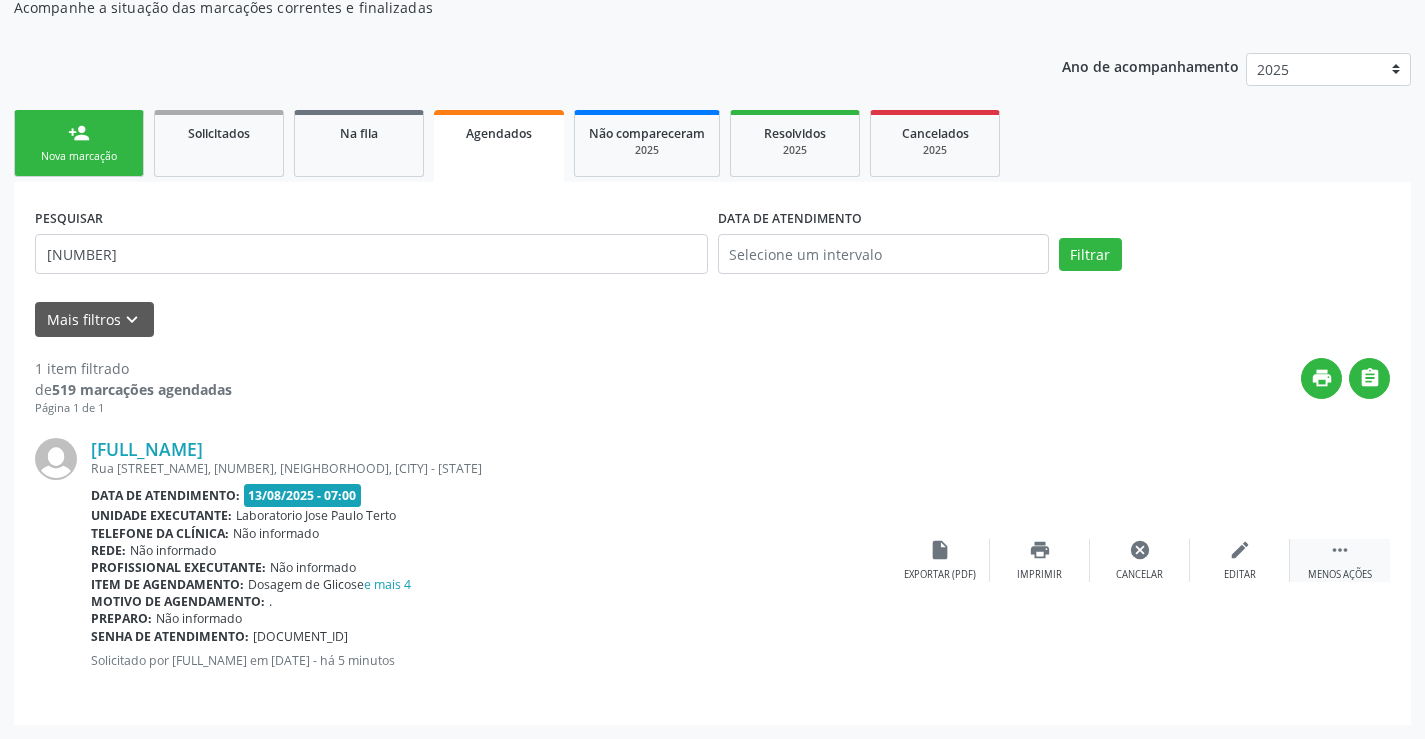 click on "" at bounding box center (1340, 550) 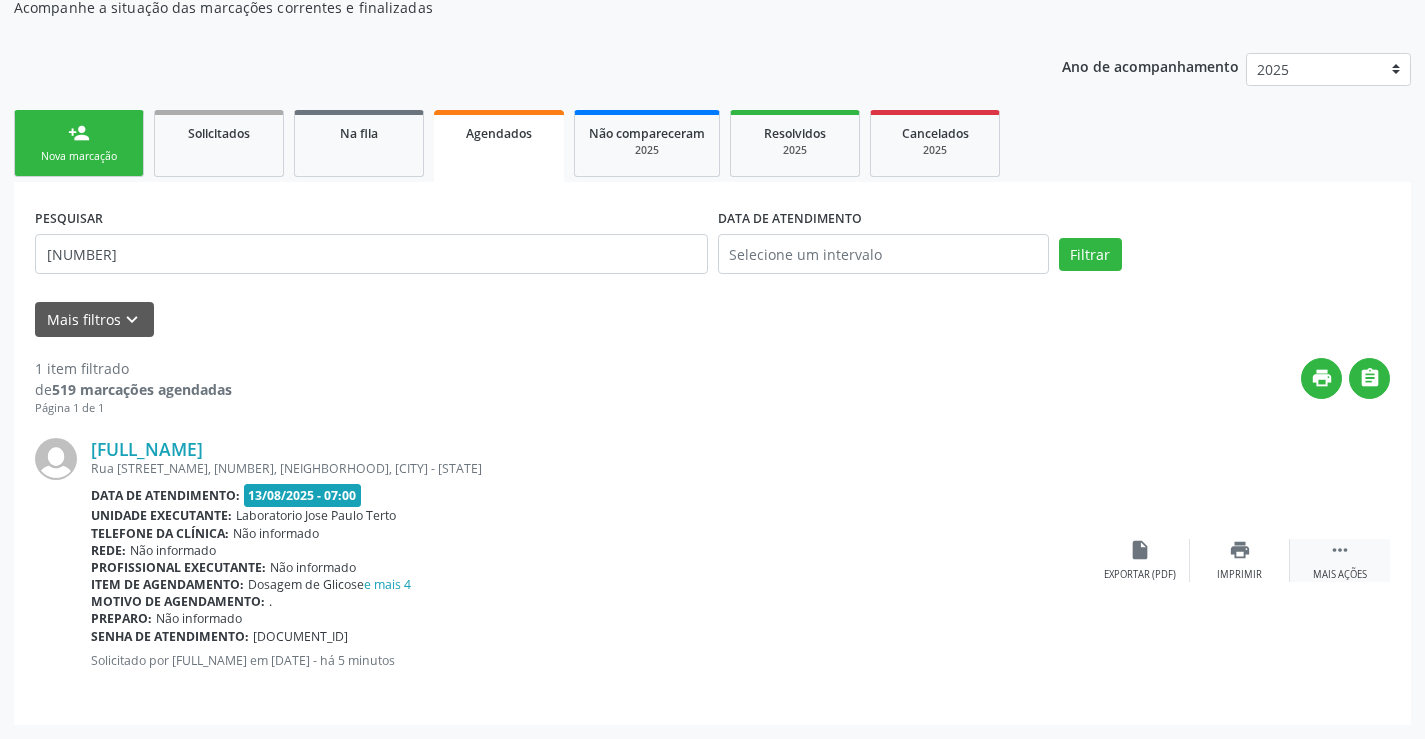 click on "" at bounding box center [1340, 550] 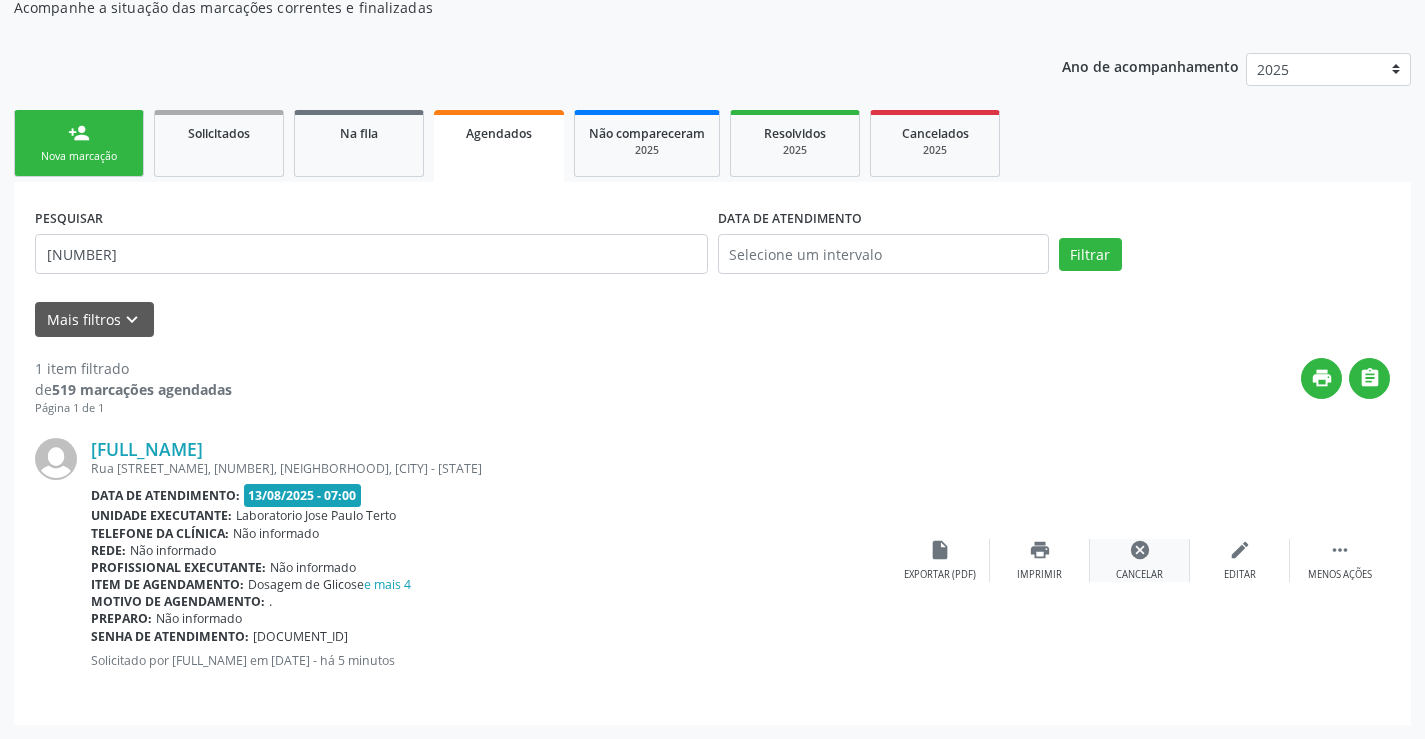 click on "cancel
Cancelar" at bounding box center (1140, 560) 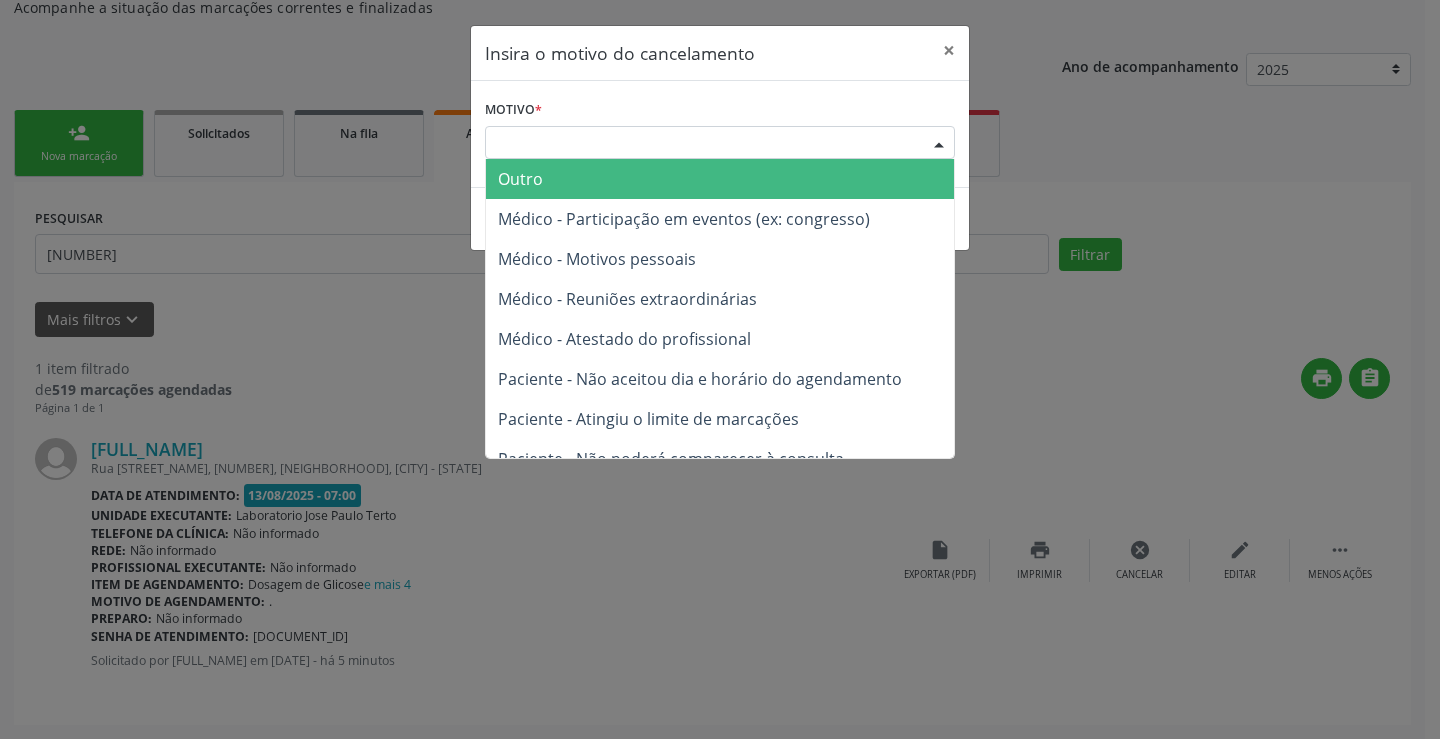 click at bounding box center [939, 144] 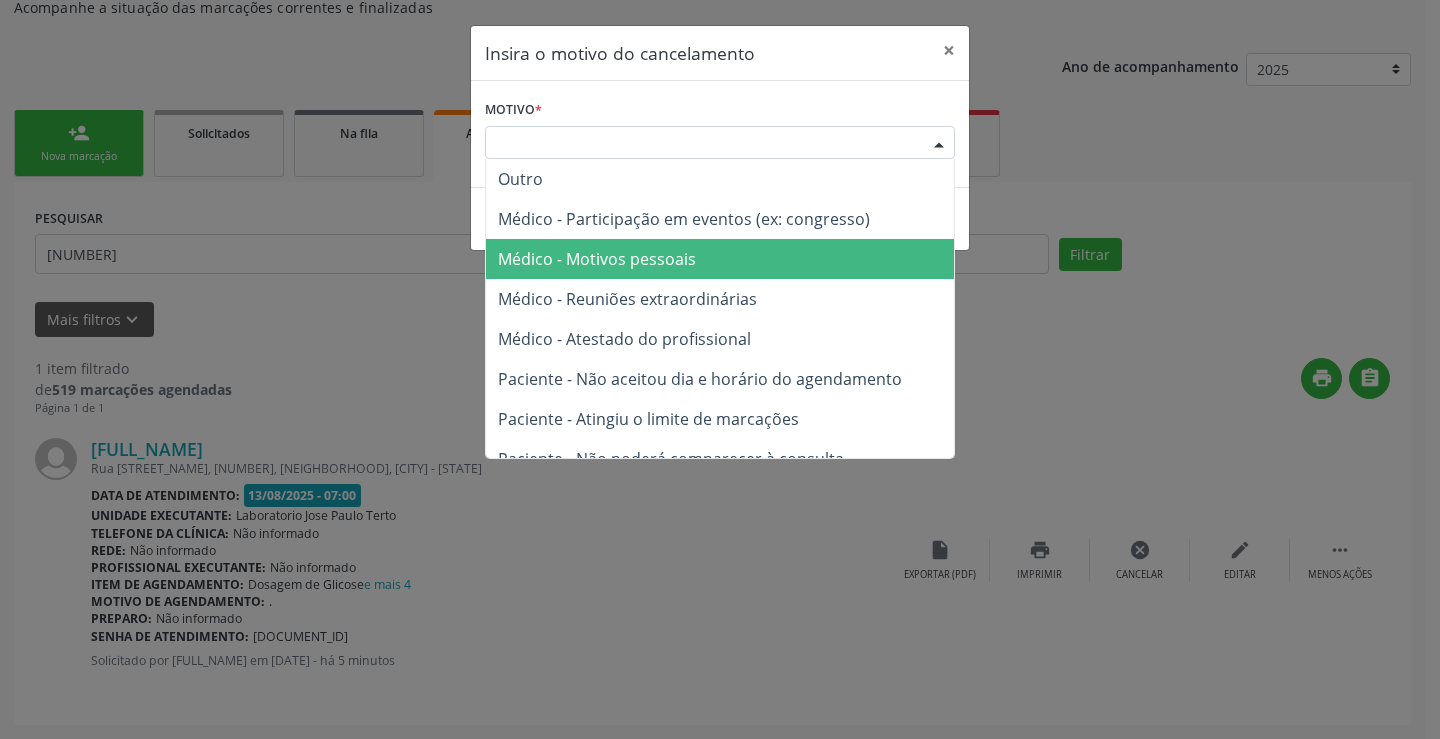 click on "Médico - Motivos pessoais" at bounding box center [597, 259] 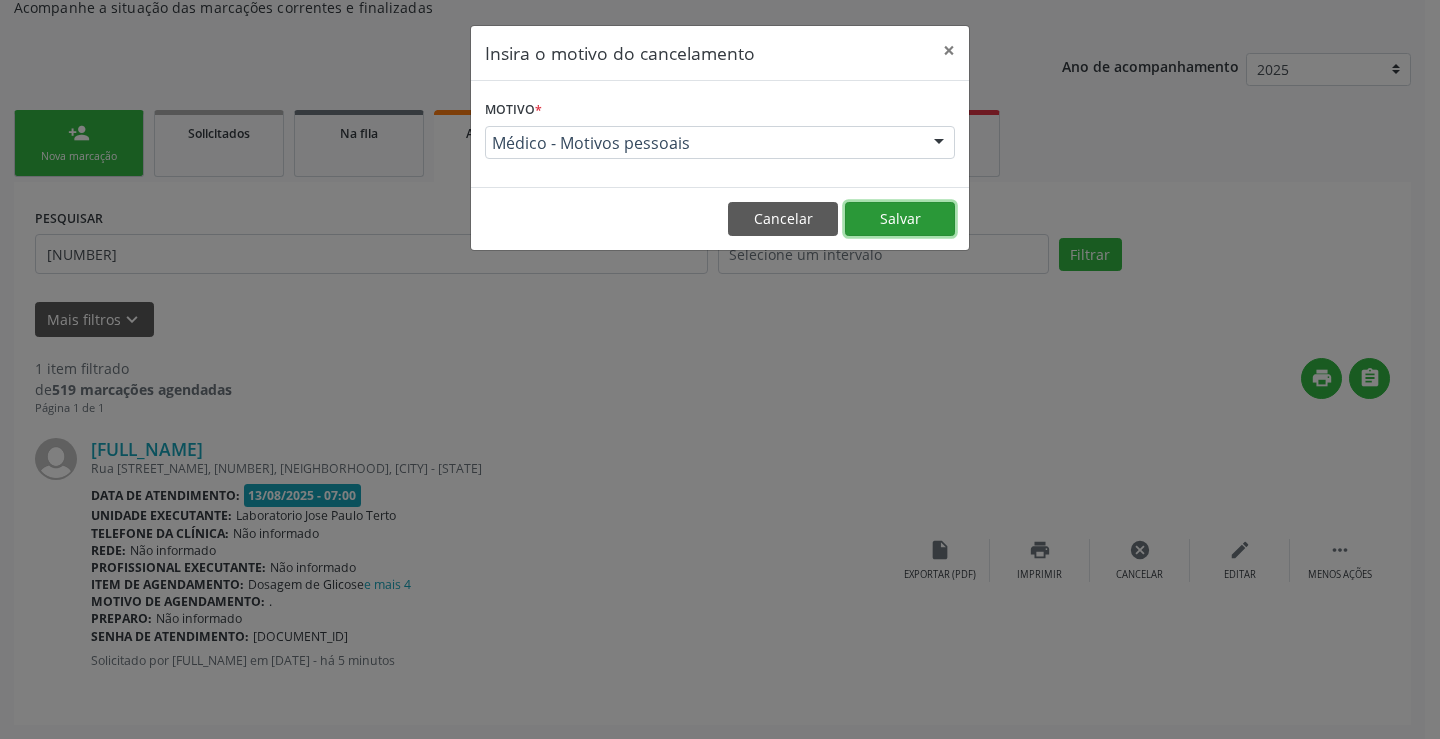 click on "Salvar" at bounding box center [900, 219] 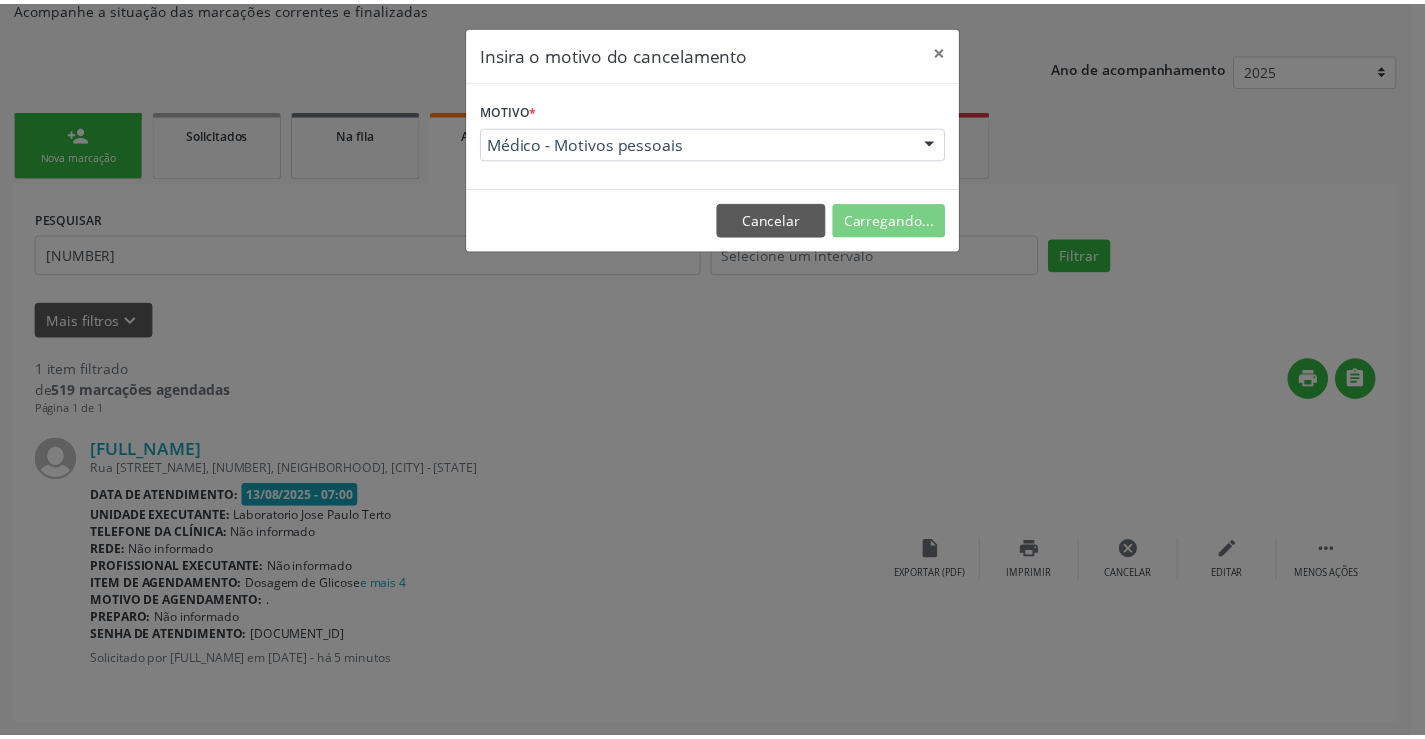 scroll, scrollTop: 0, scrollLeft: 0, axis: both 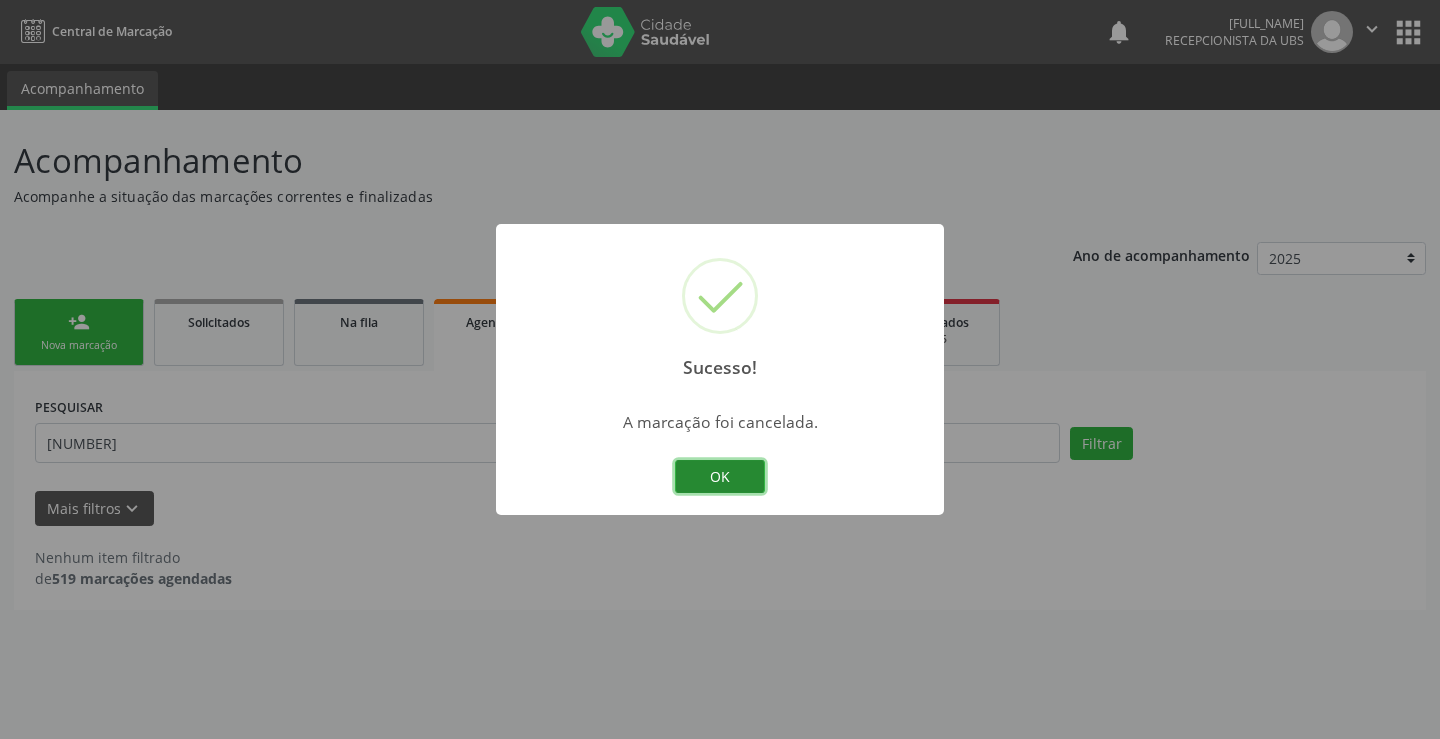 click on "OK" at bounding box center [720, 477] 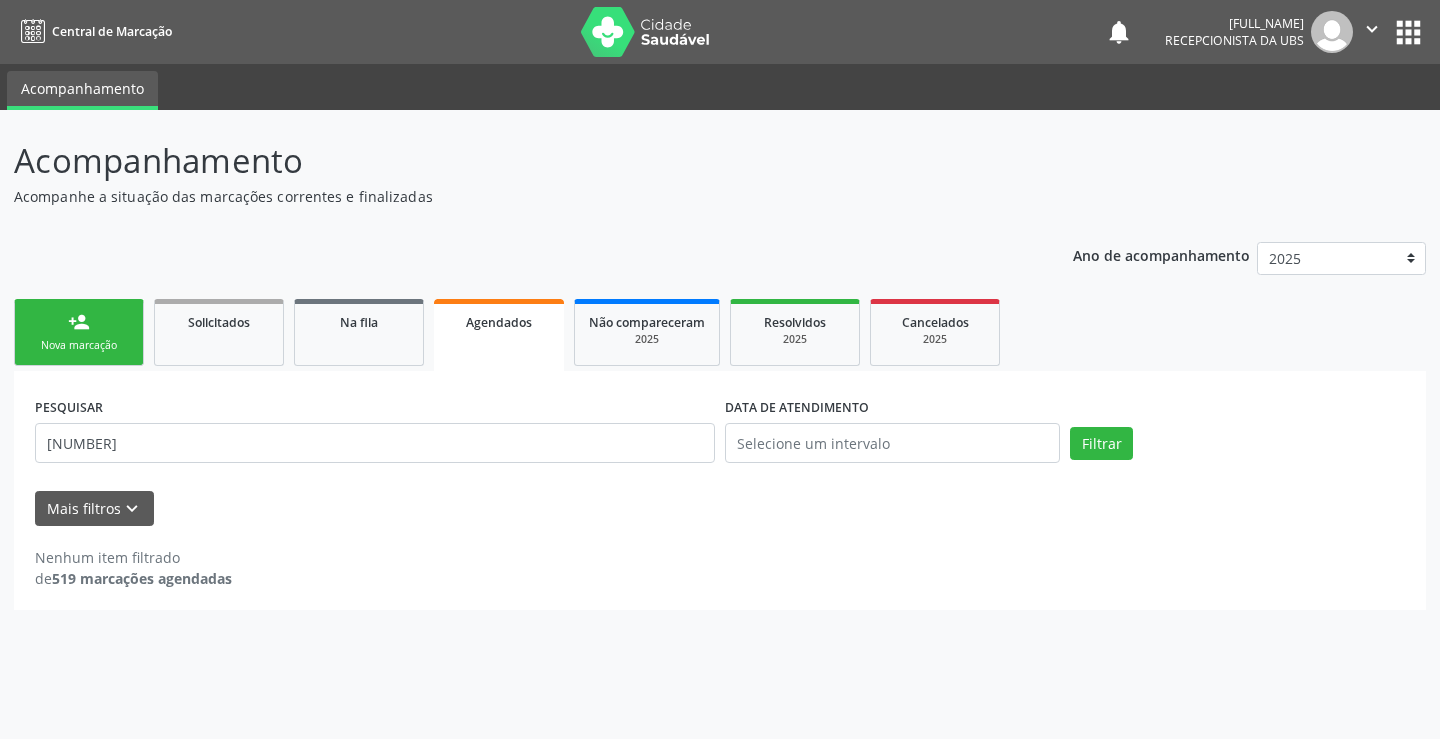 click on "Nova marcação" at bounding box center (79, 345) 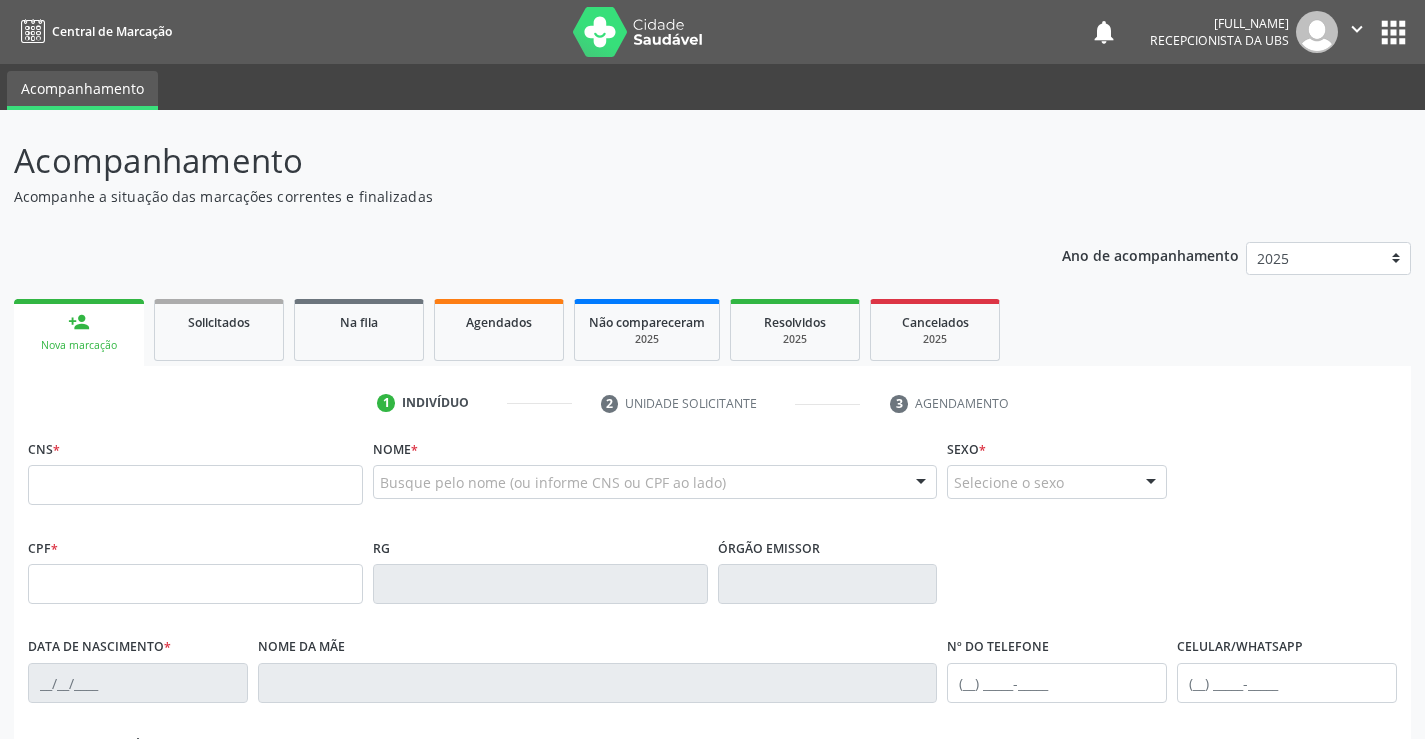 click on "person_add
Nova marcação" at bounding box center (79, 332) 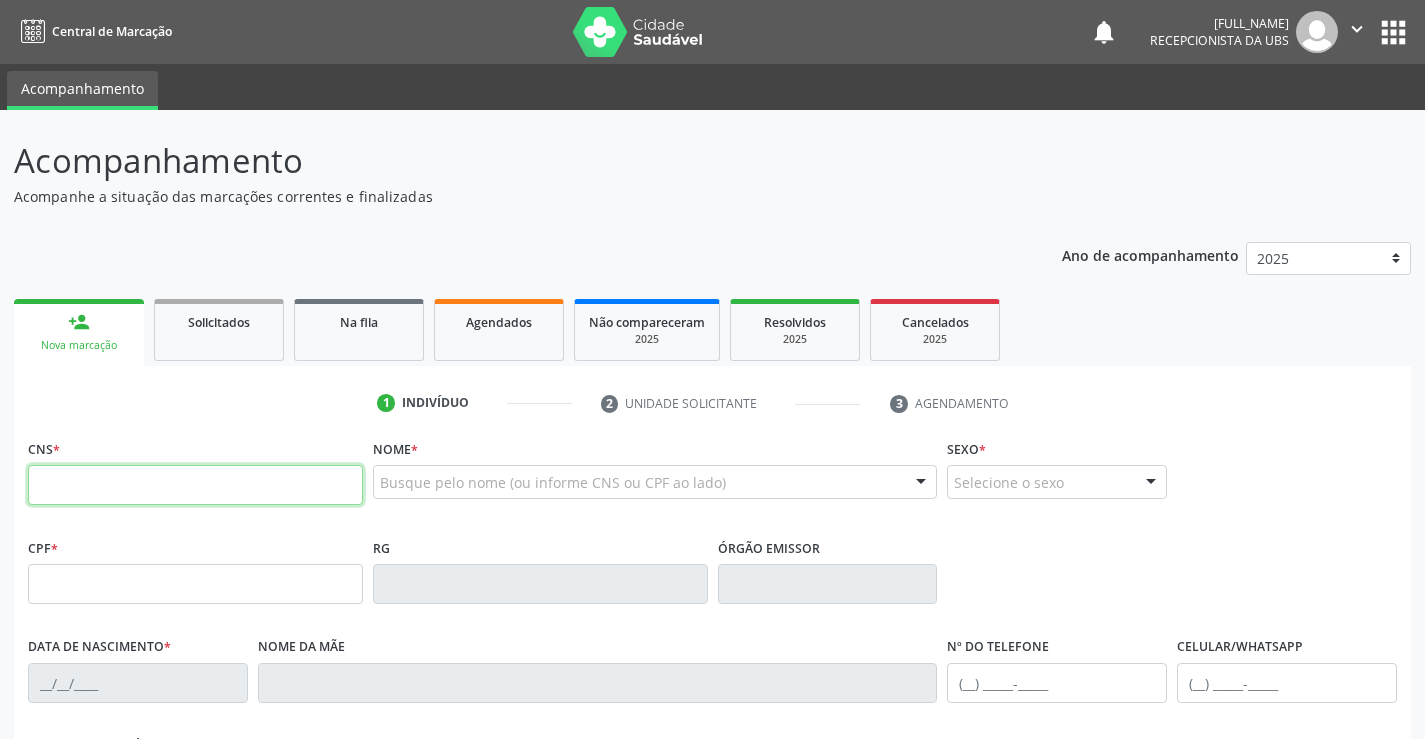 click at bounding box center (195, 485) 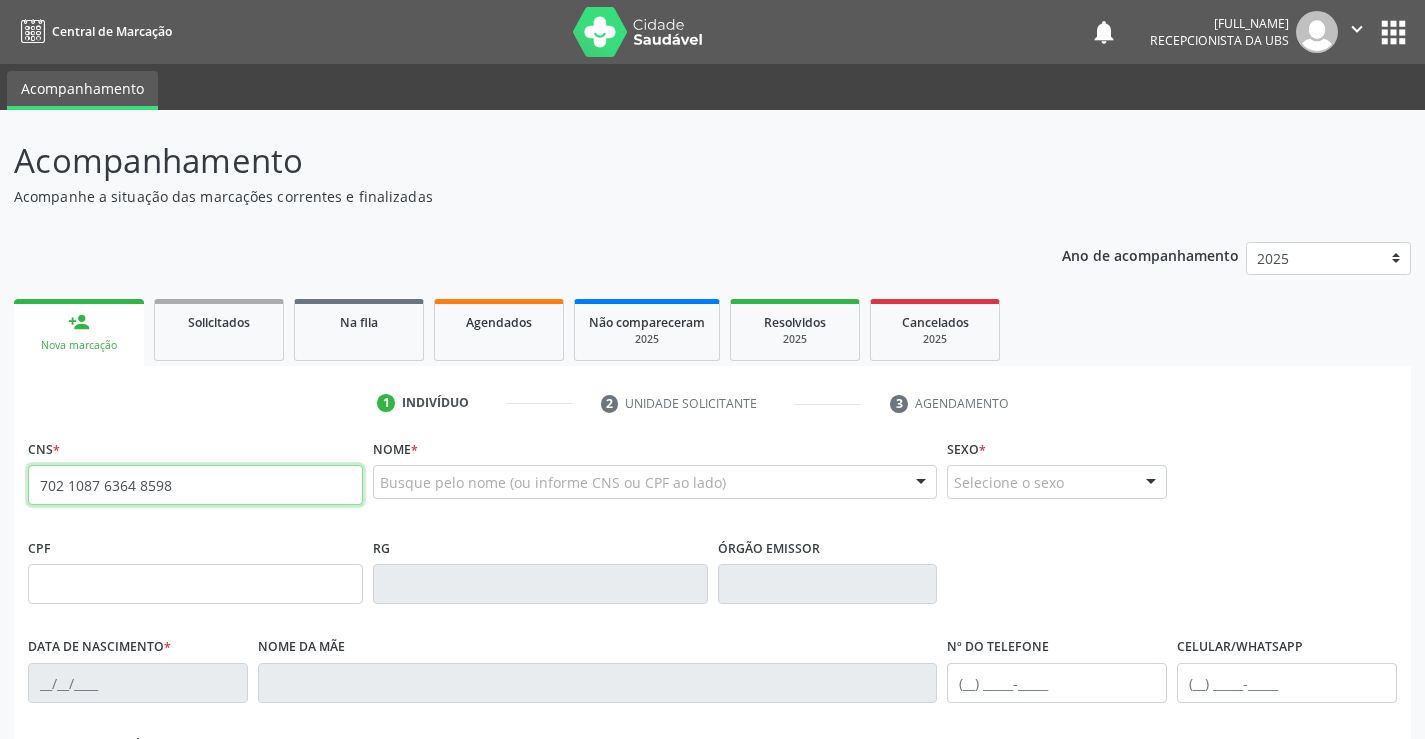 type on "702 1087 6364 8598" 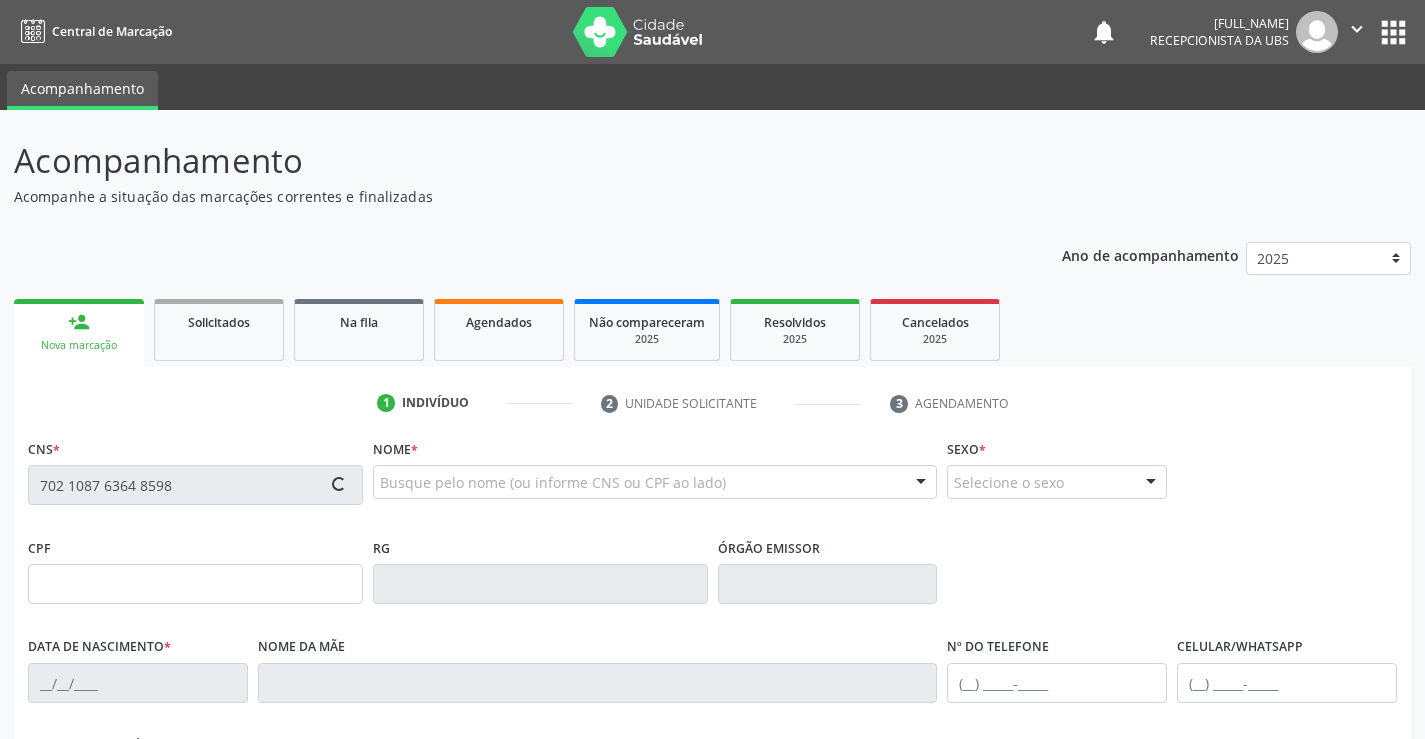type on "[SSN]" 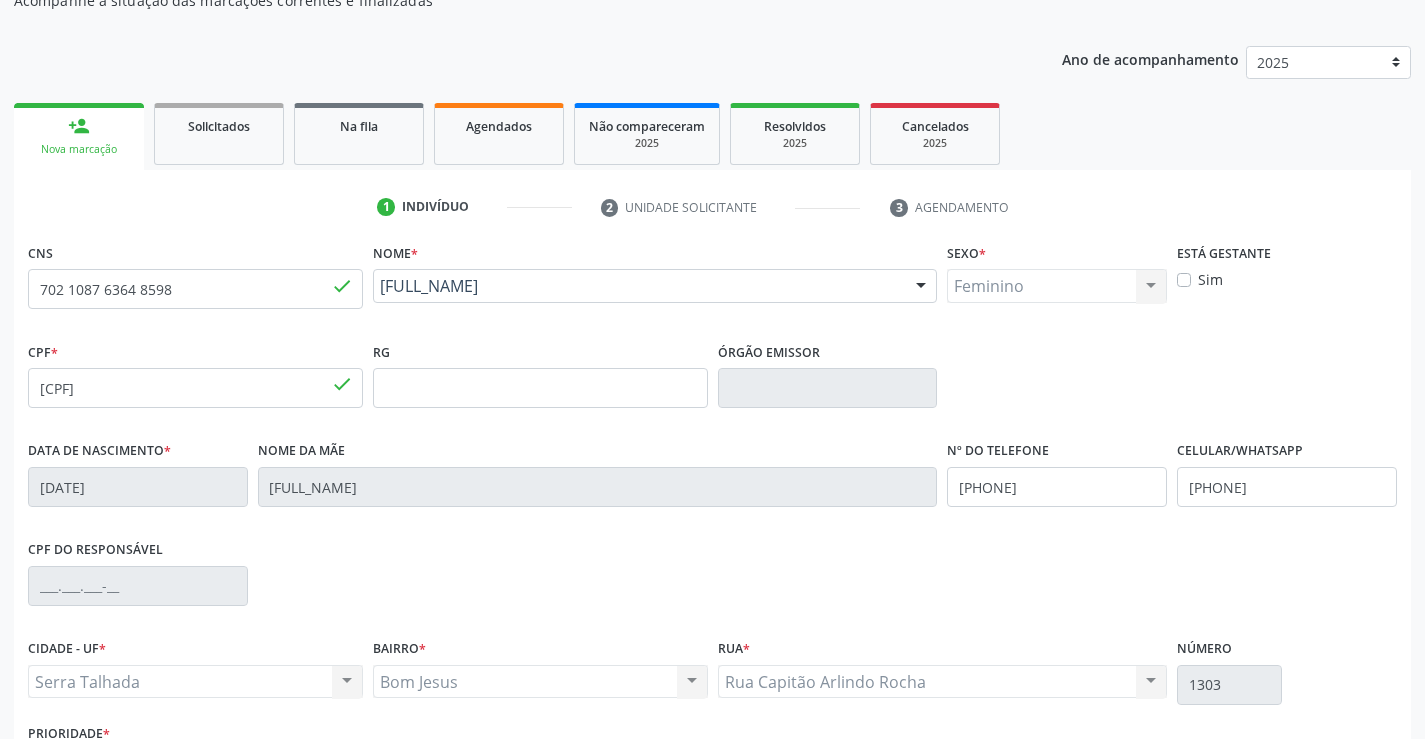 scroll, scrollTop: 345, scrollLeft: 0, axis: vertical 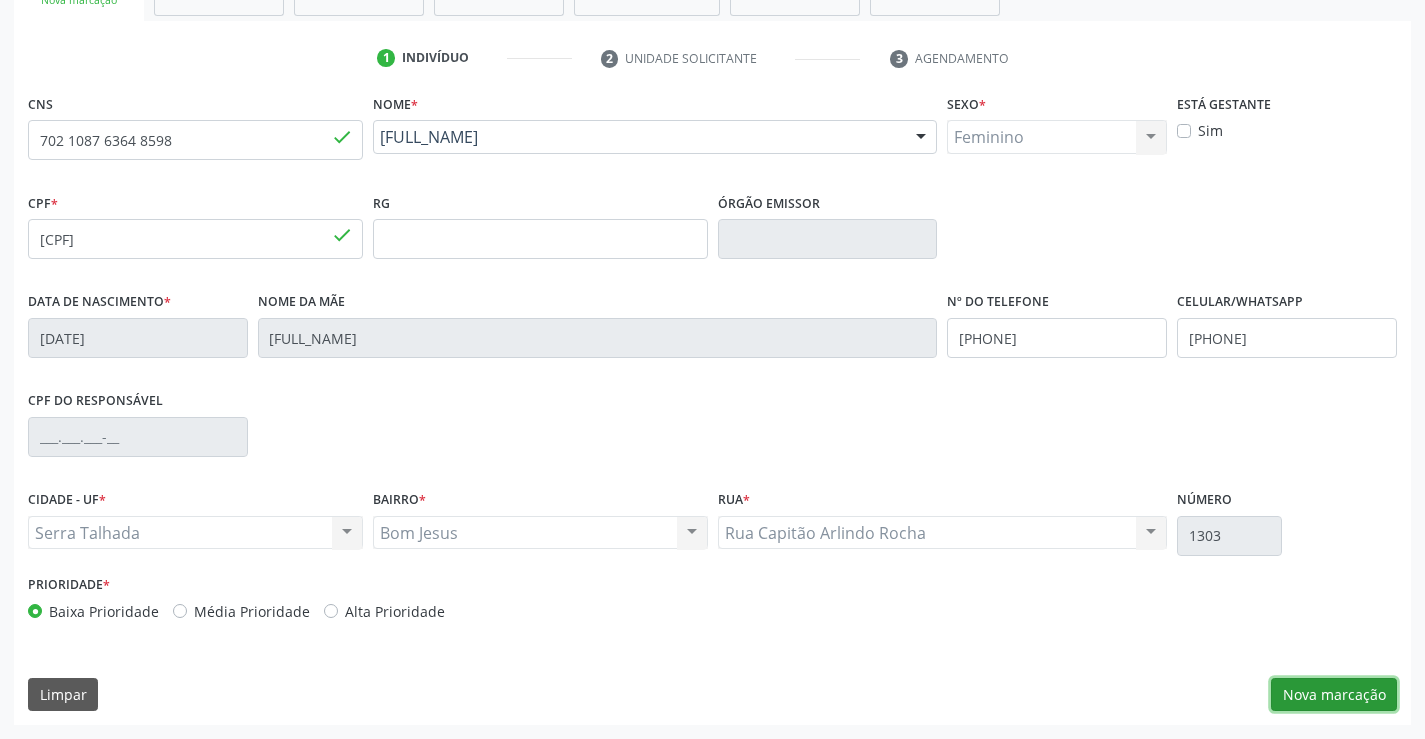 click on "Nova marcação" at bounding box center (1334, 695) 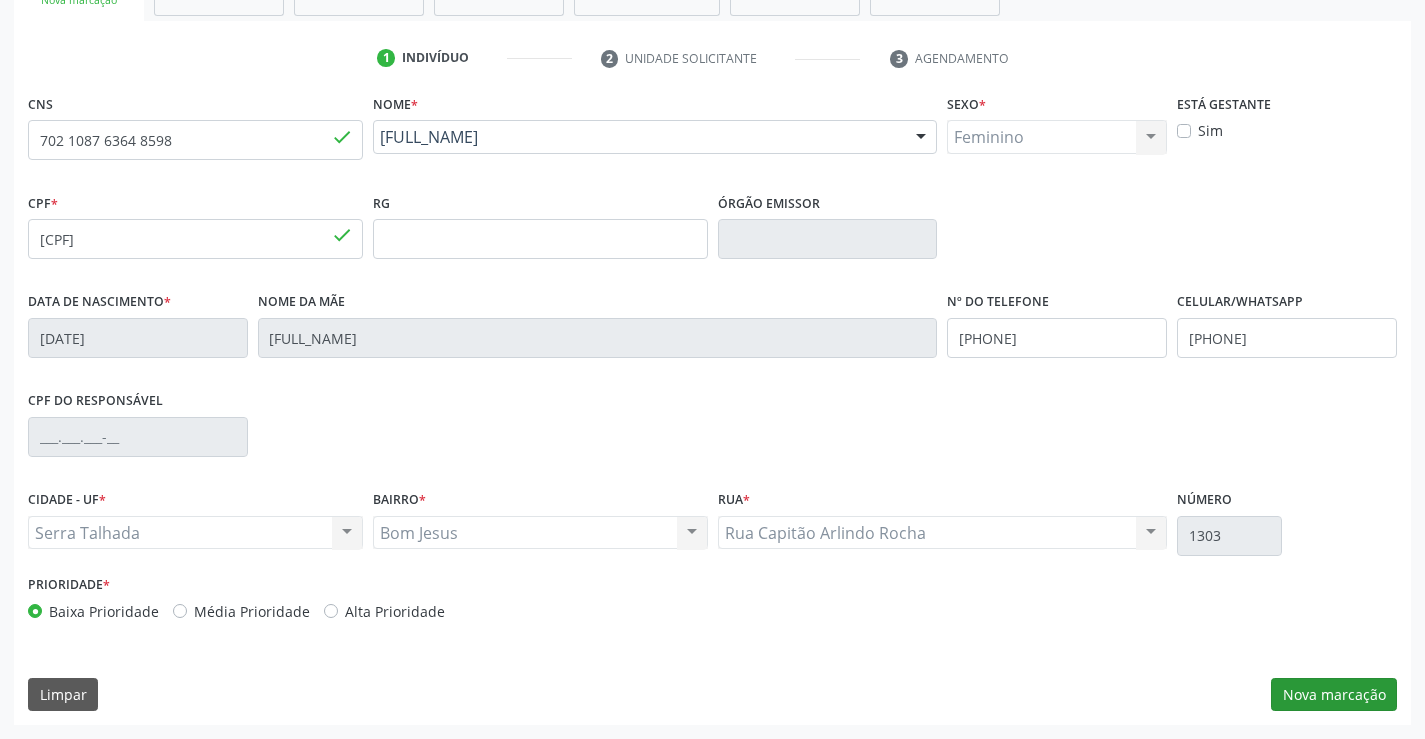 scroll, scrollTop: 167, scrollLeft: 0, axis: vertical 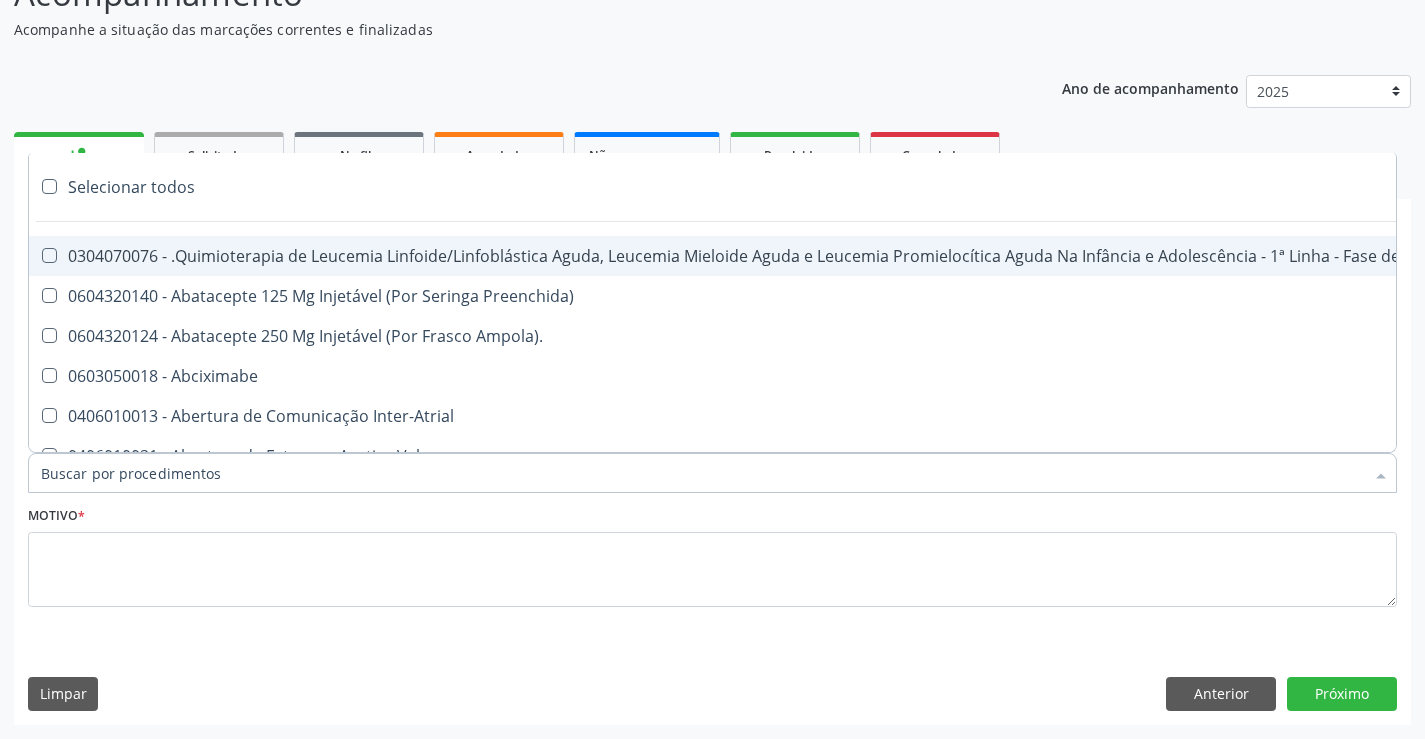 click at bounding box center (712, 473) 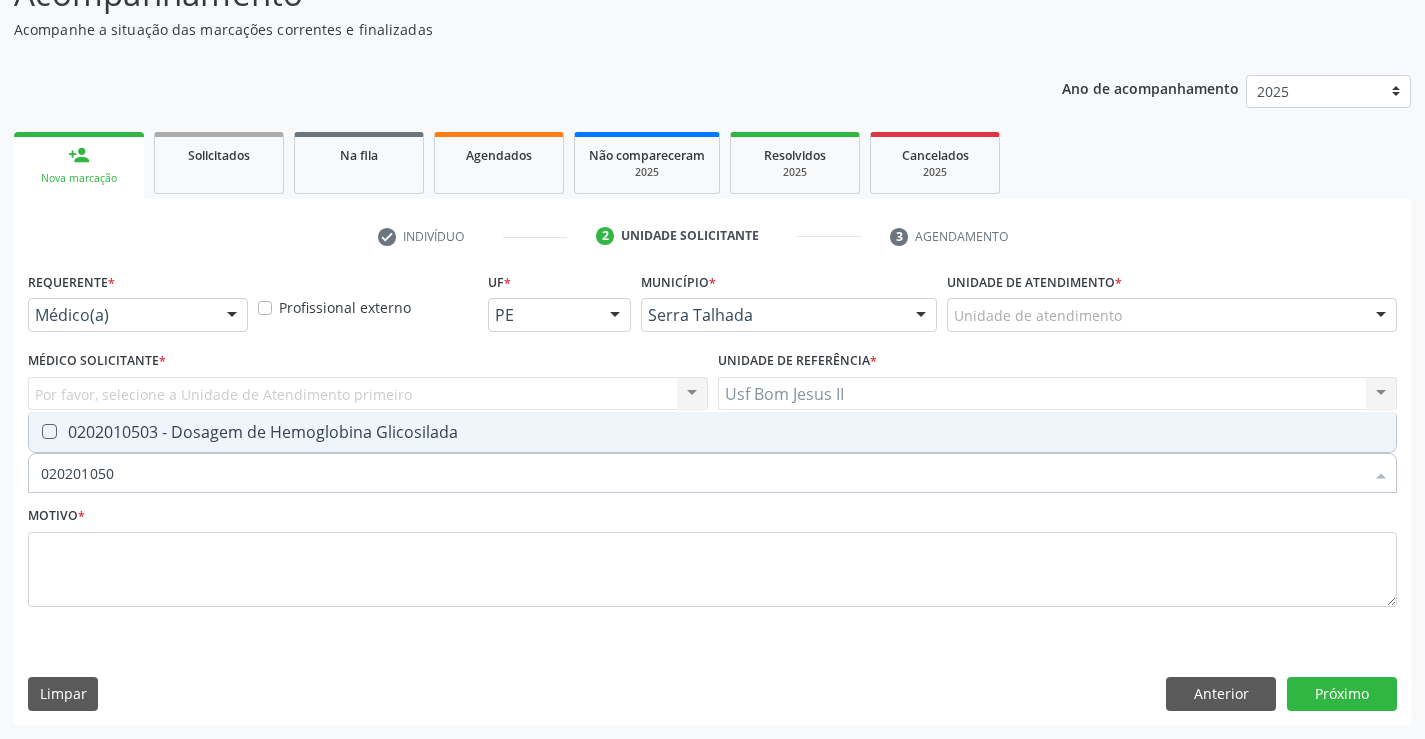 type on "0202010503" 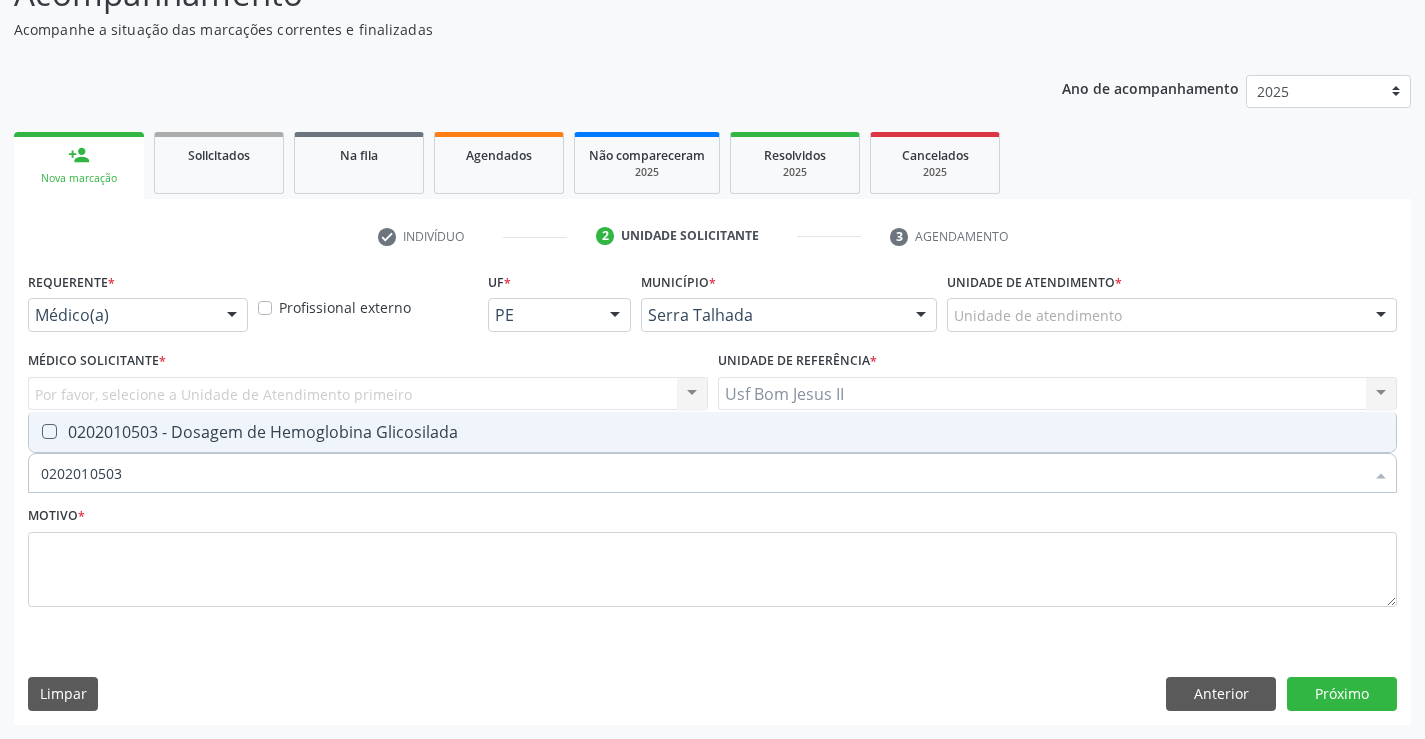 click on "0202010503 - Dosagem de Hemoglobina Glicosilada" at bounding box center [712, 432] 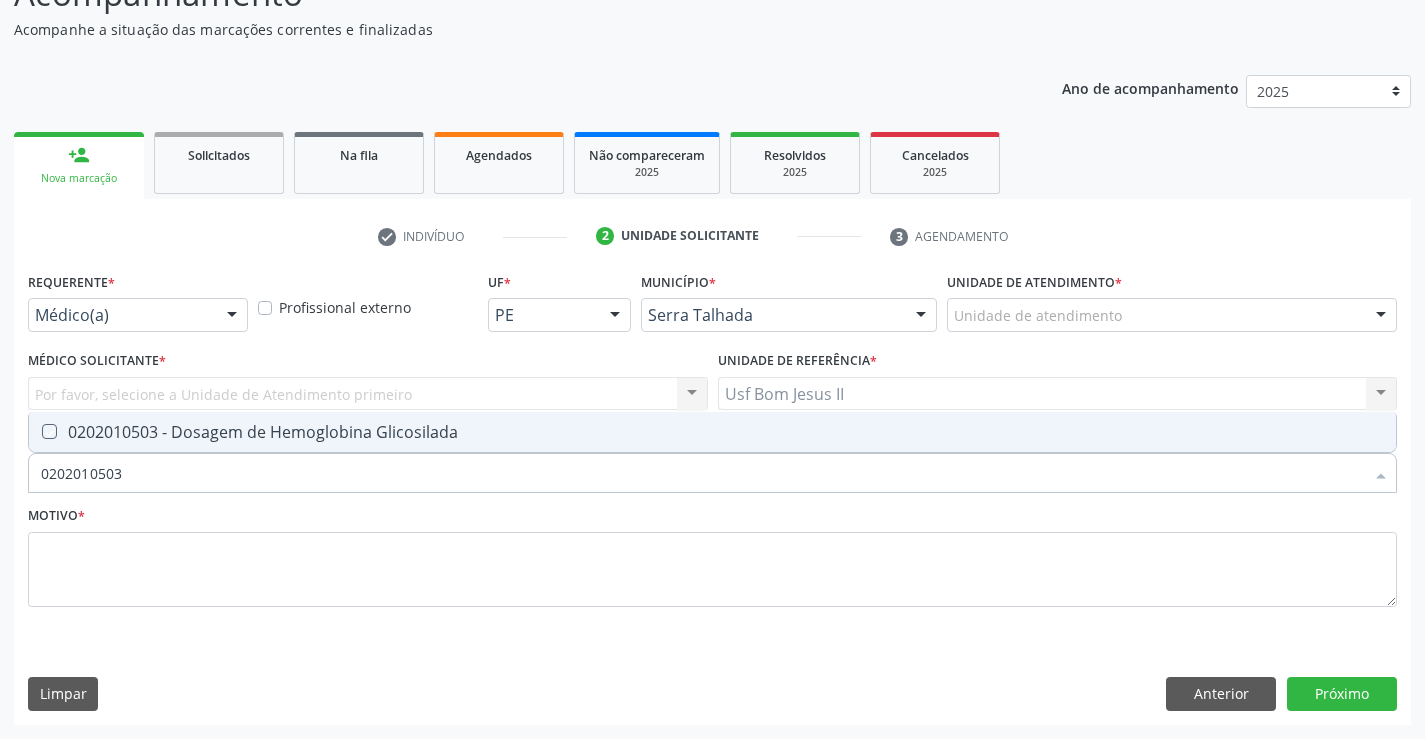 checkbox on "true" 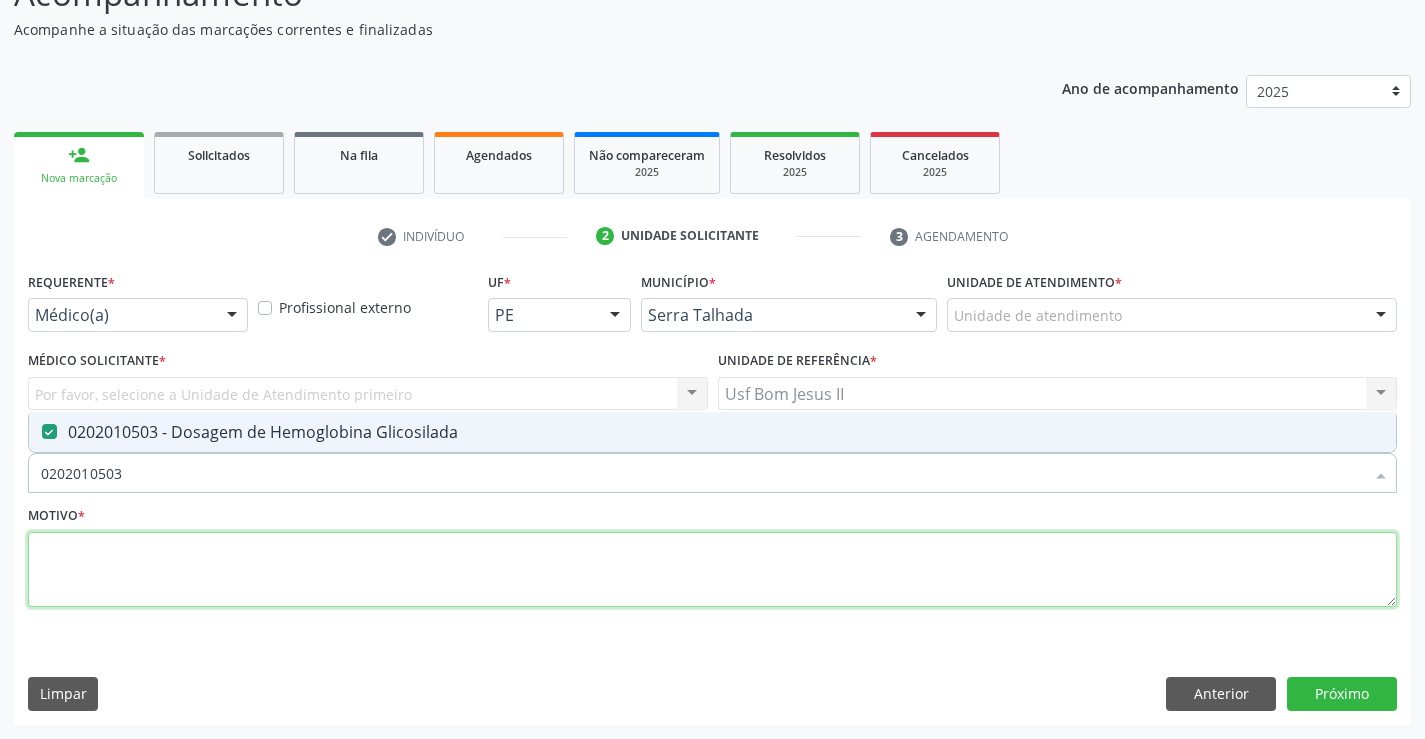click at bounding box center (712, 570) 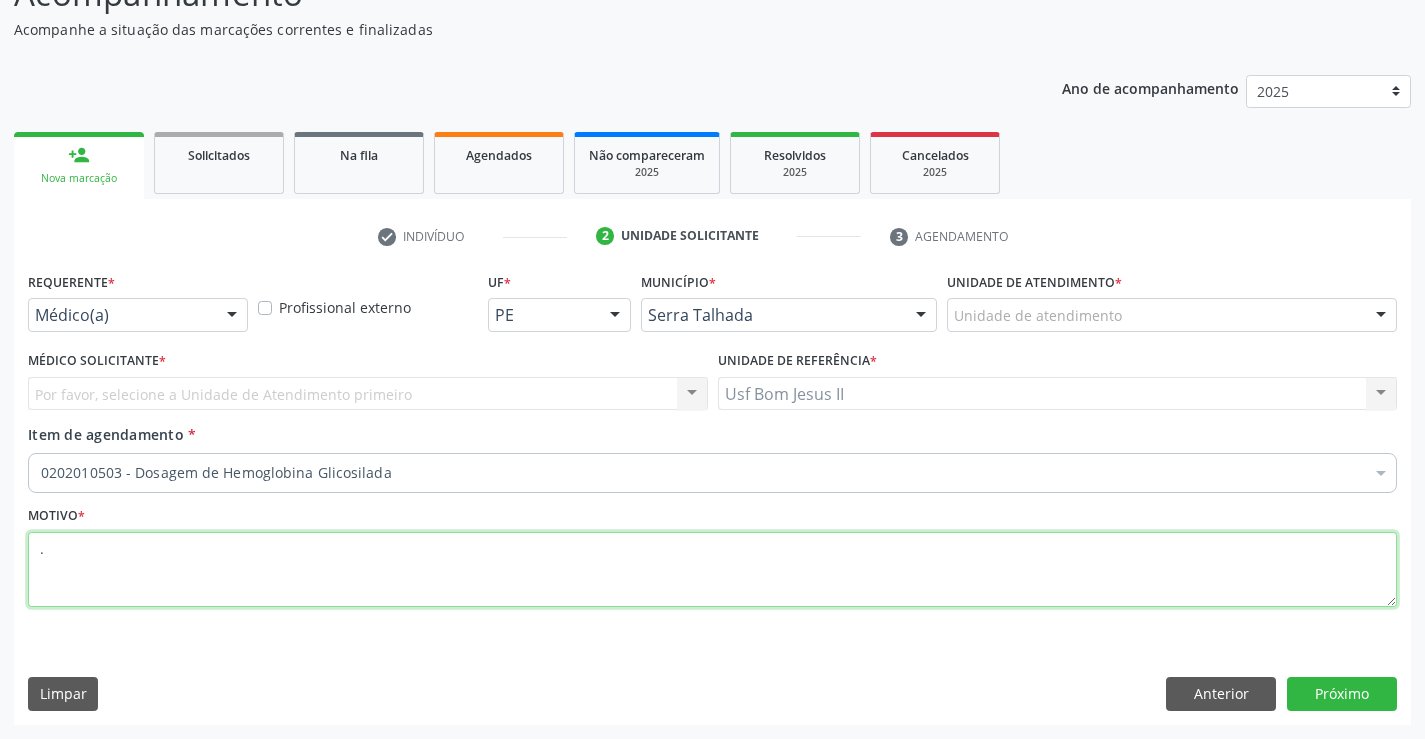 type on "." 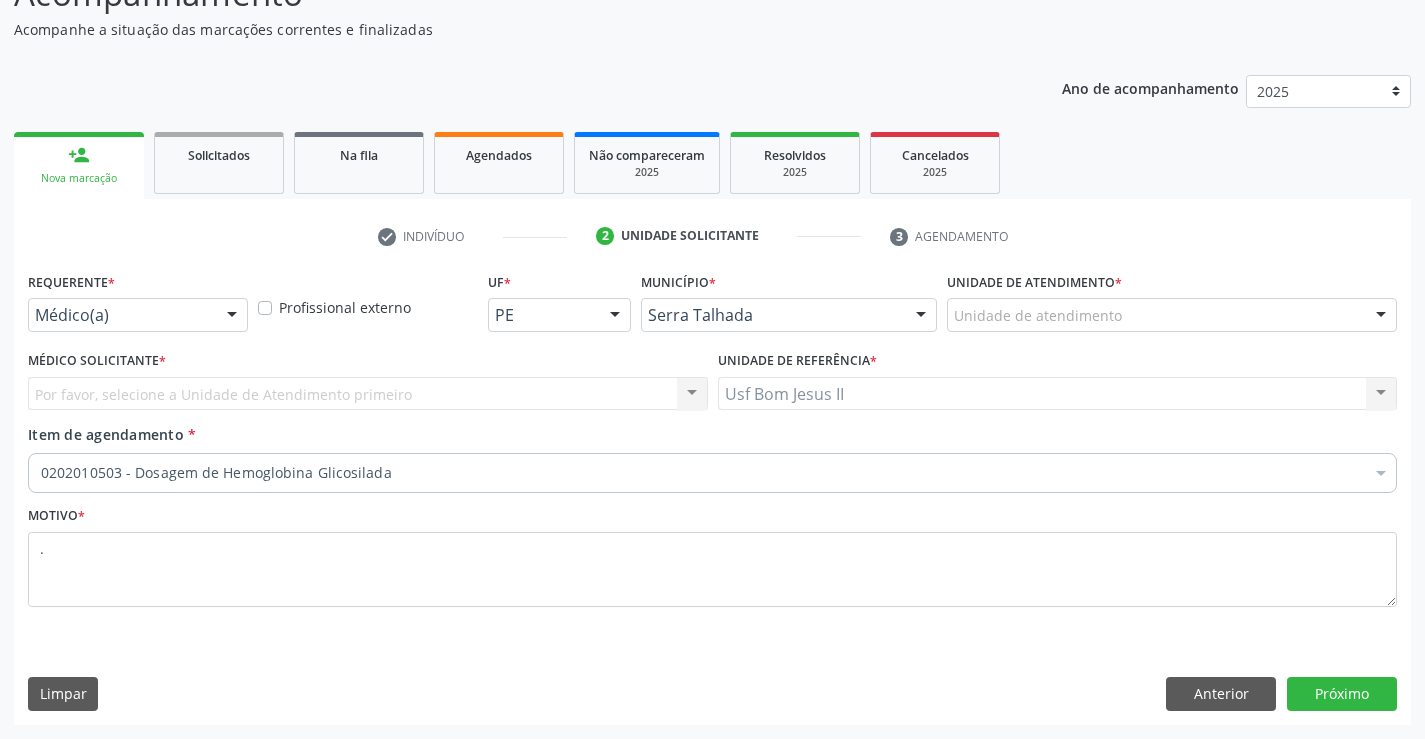 click at bounding box center (232, 316) 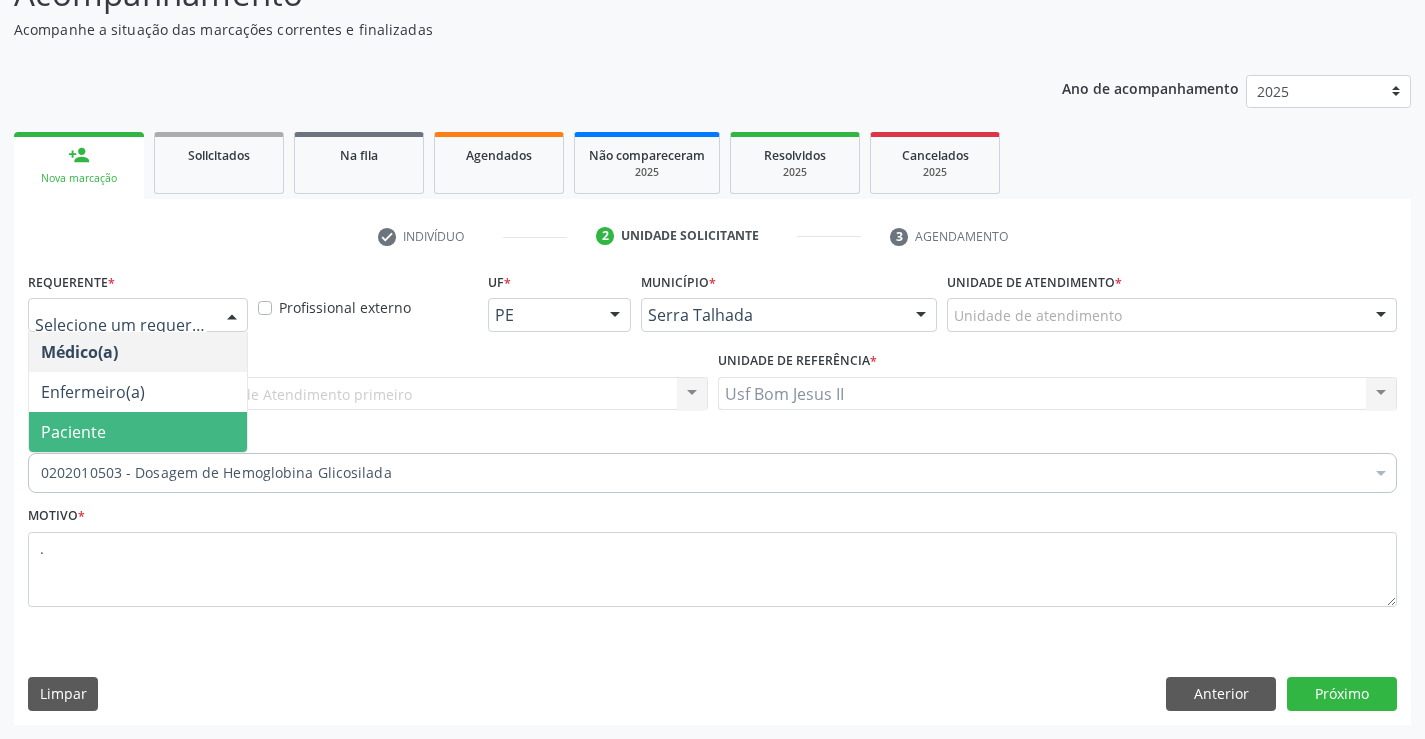 click on "Paciente" at bounding box center [138, 432] 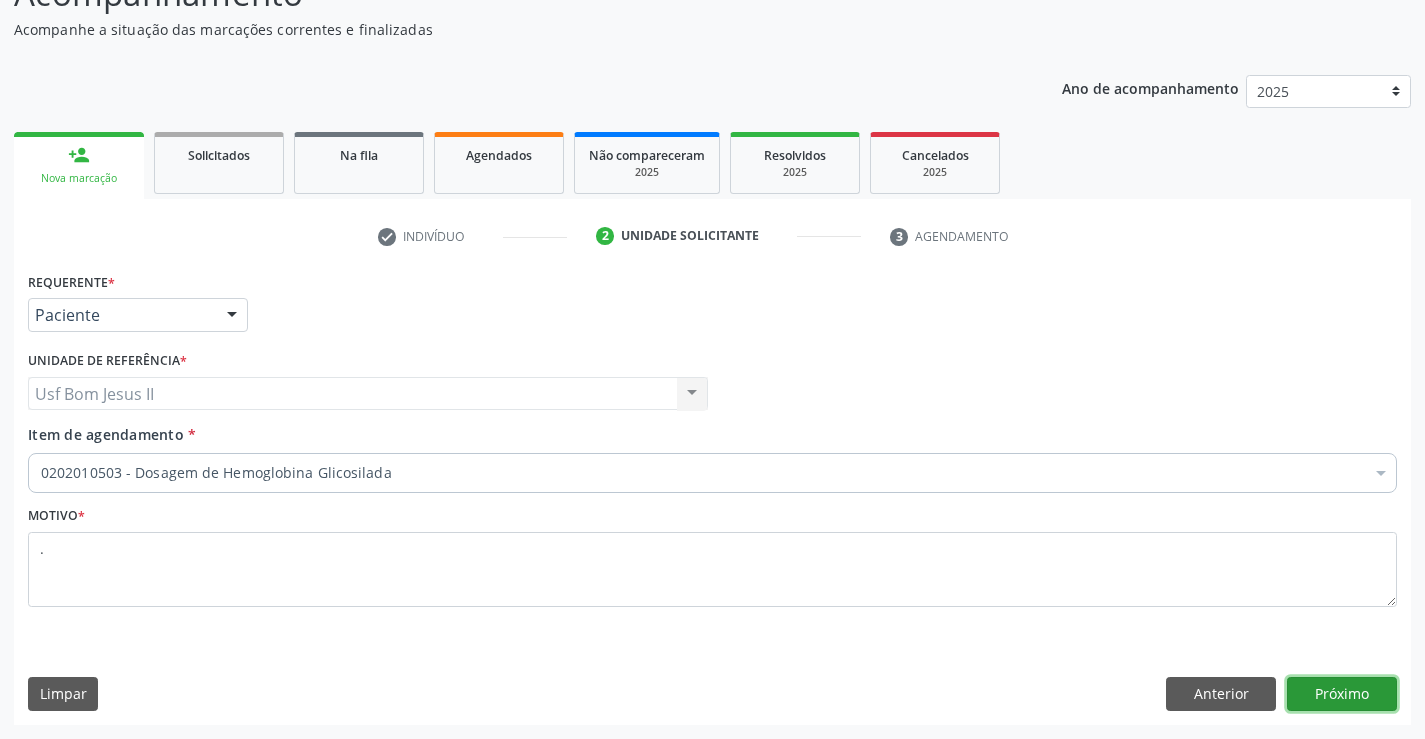 click on "Próximo" at bounding box center (1342, 694) 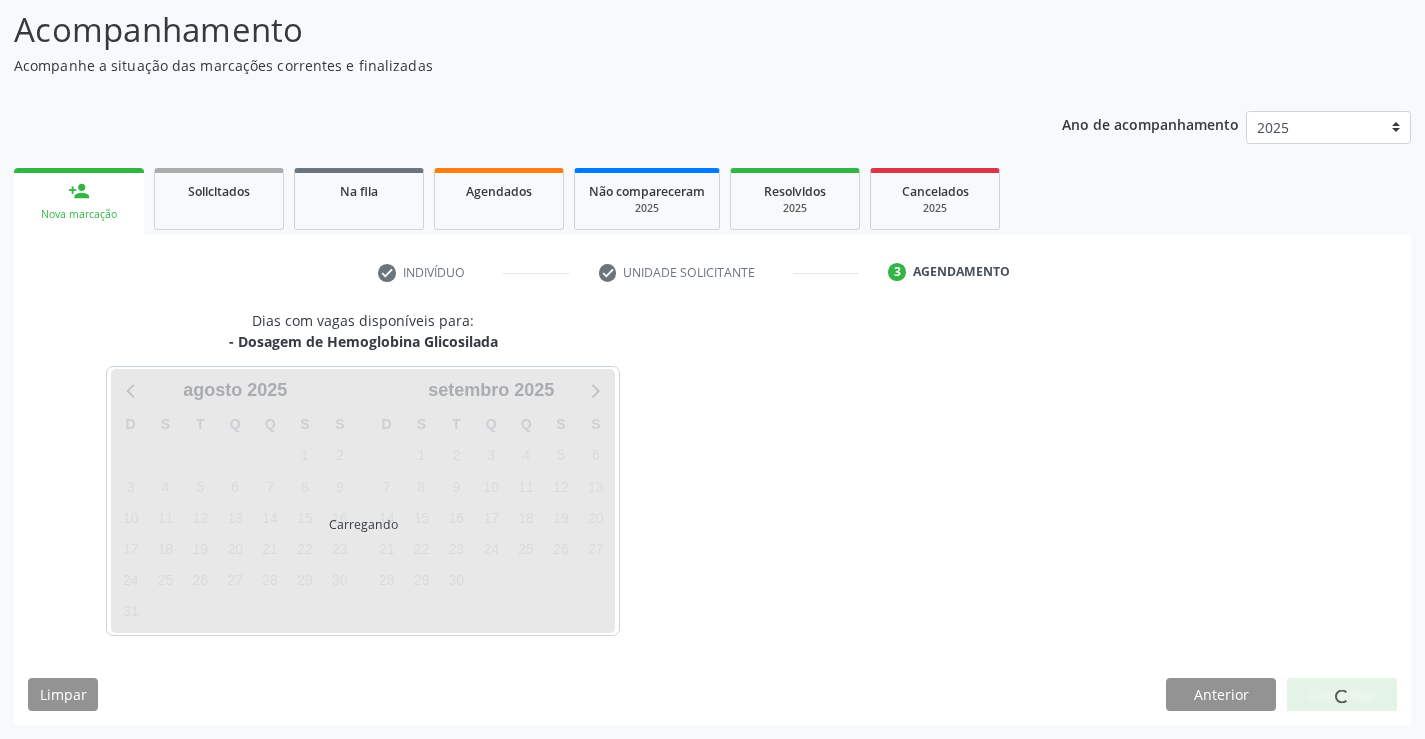 scroll, scrollTop: 131, scrollLeft: 0, axis: vertical 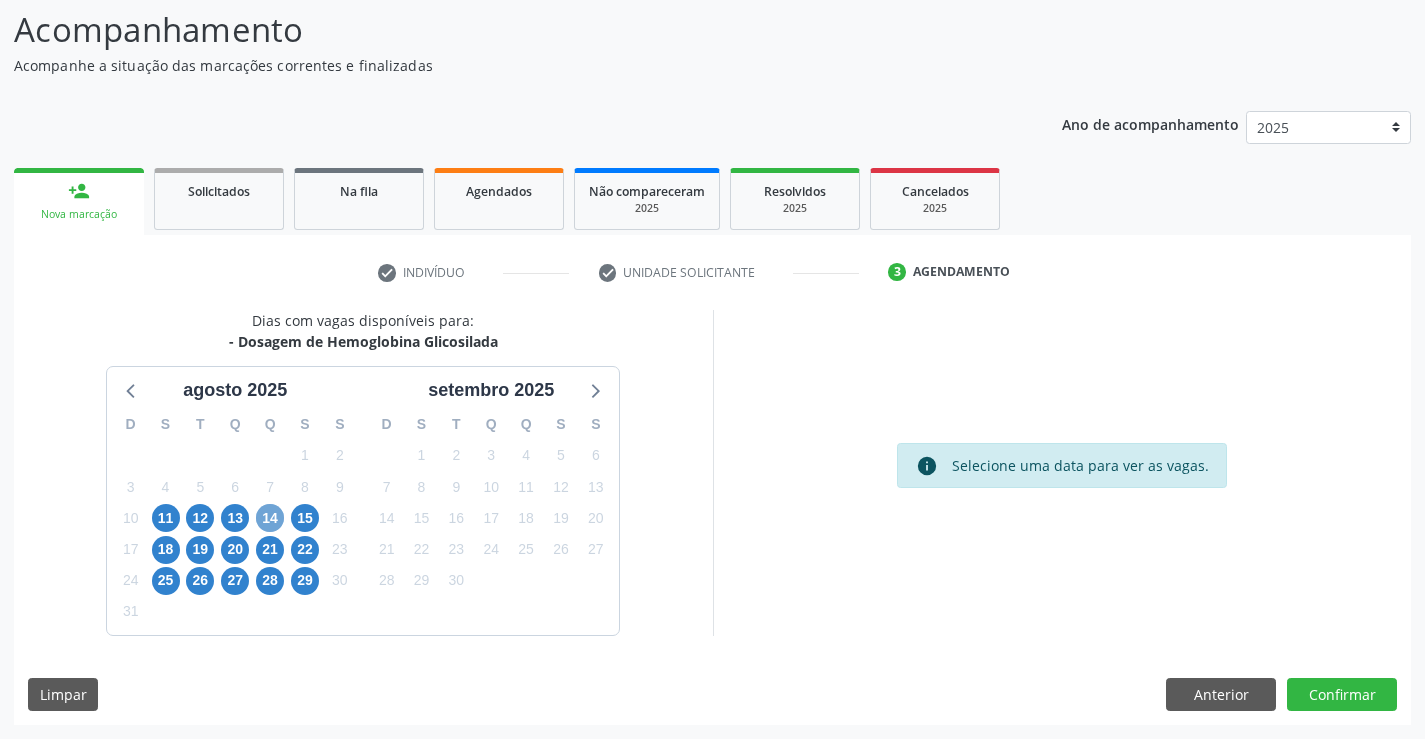 click on "14" at bounding box center [270, 518] 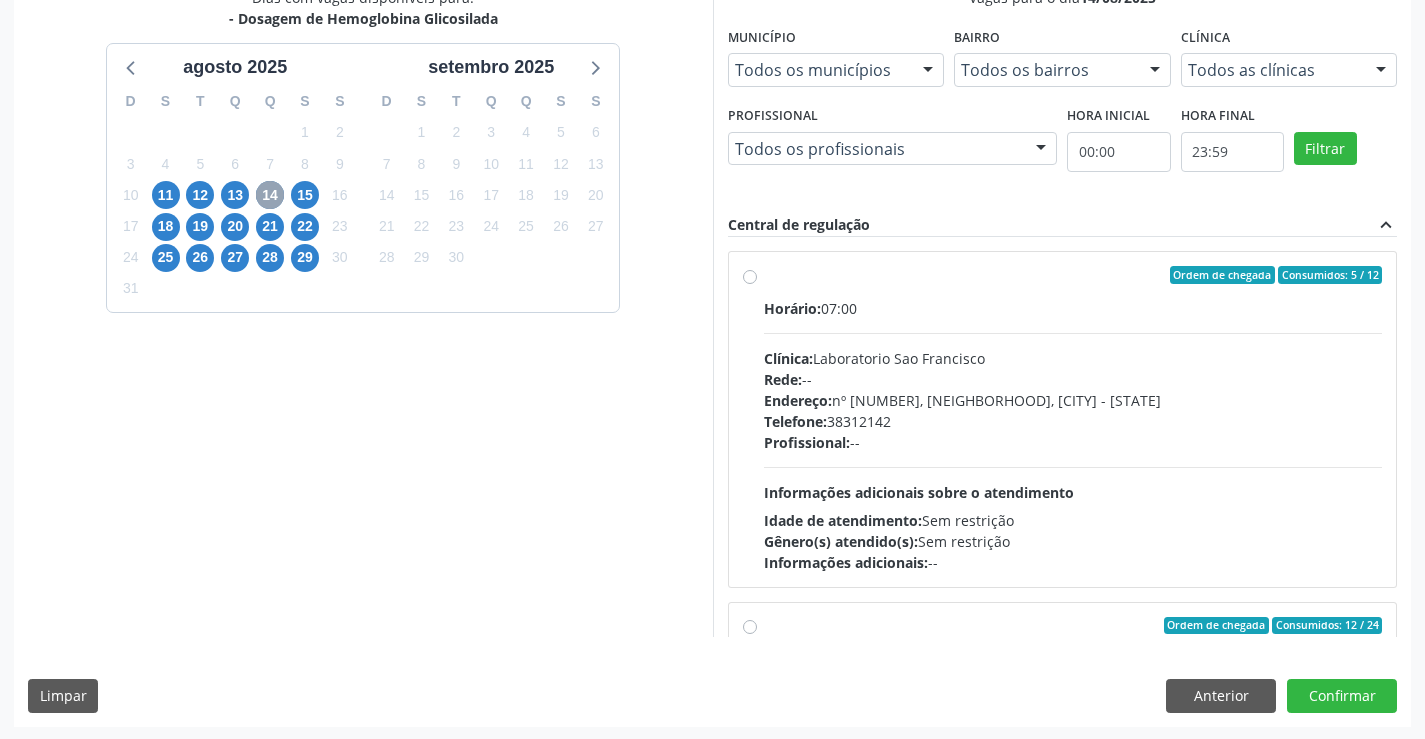 scroll, scrollTop: 456, scrollLeft: 0, axis: vertical 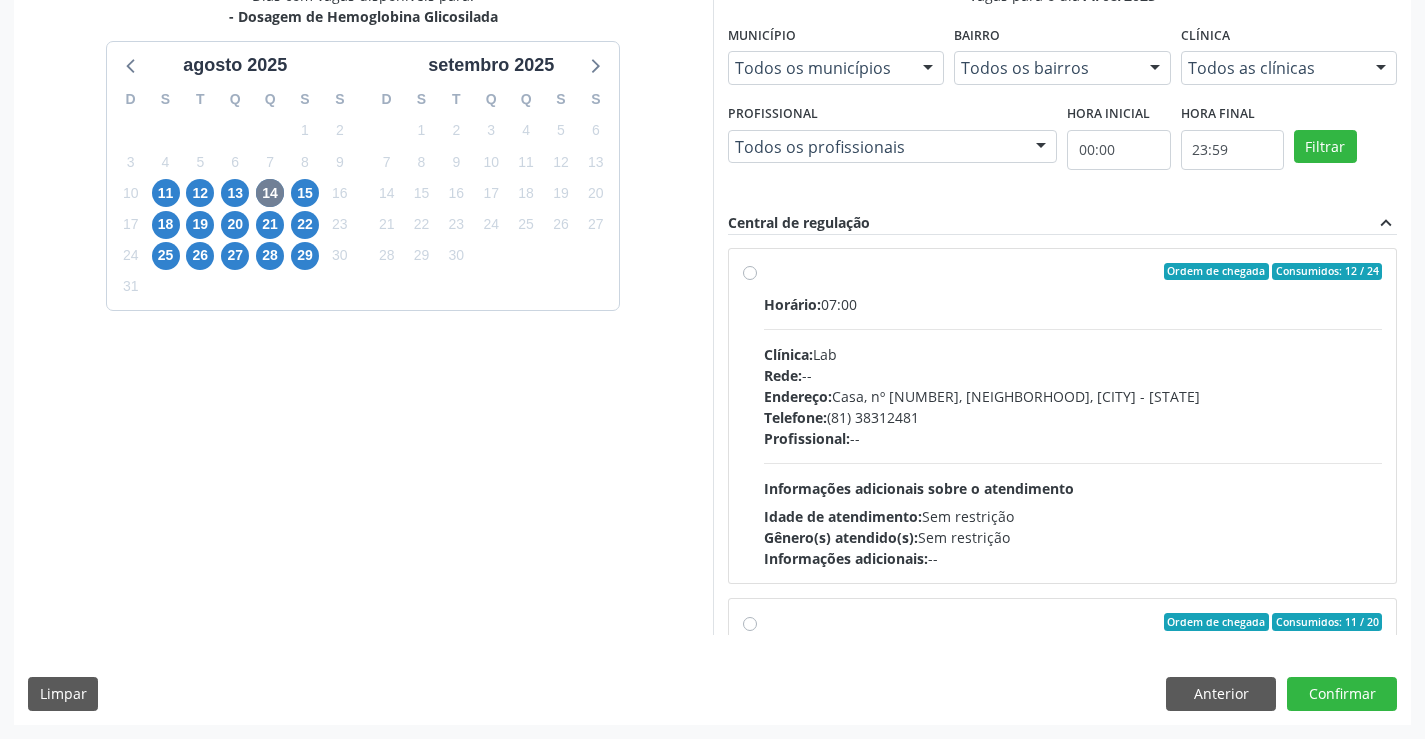 click on "Horário:   07:00" at bounding box center [1073, 304] 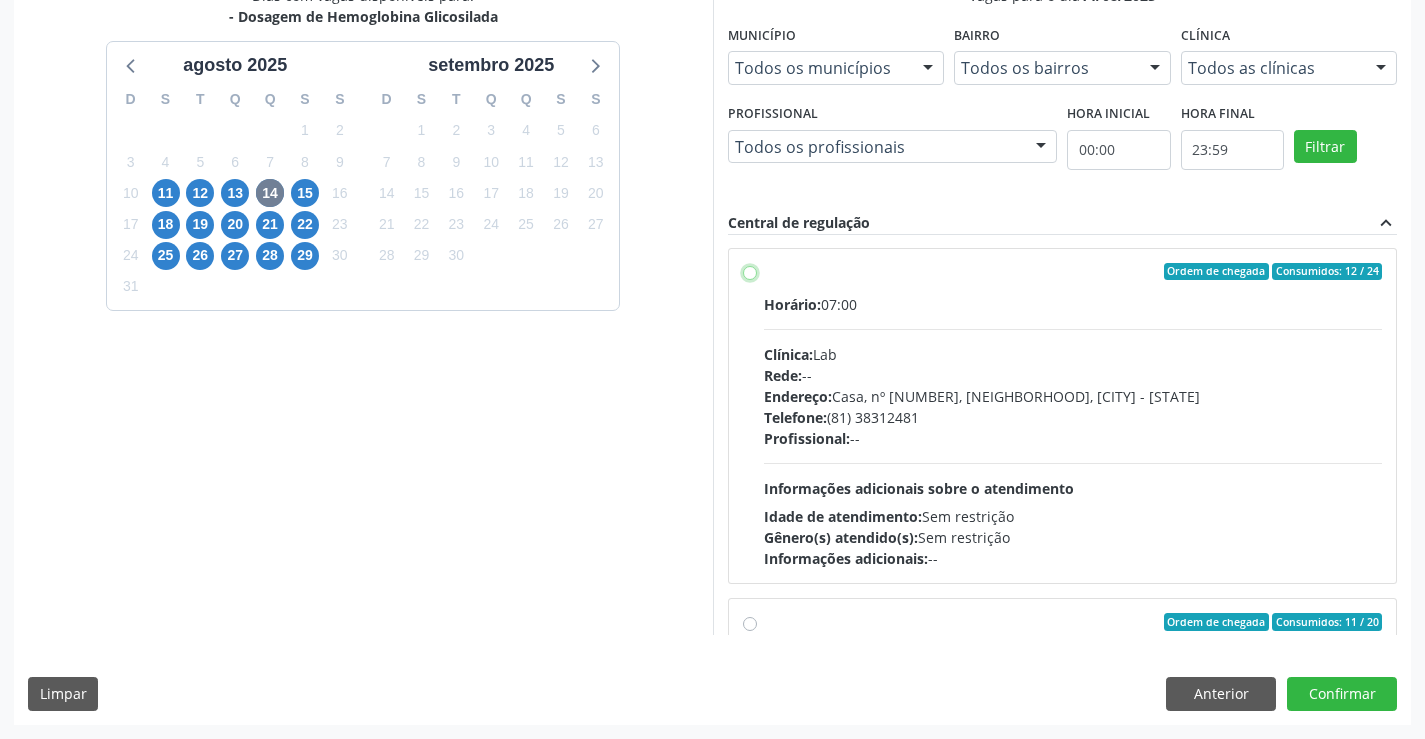 click on "Ordem de chegada
Consumidos: 12 / 24
Horário:   07:00
Clínica:  Lab
Rede:
--
Endereço:   Casa, nº 1037, N S da Penha, Serra Talhada - PE
Telefone:   (81) 38312481
Profissional:
--
Informações adicionais sobre o atendimento
Idade de atendimento:
Sem restrição
Gênero(s) atendido(s):
Sem restrição
Informações adicionais:
--" at bounding box center (750, 272) 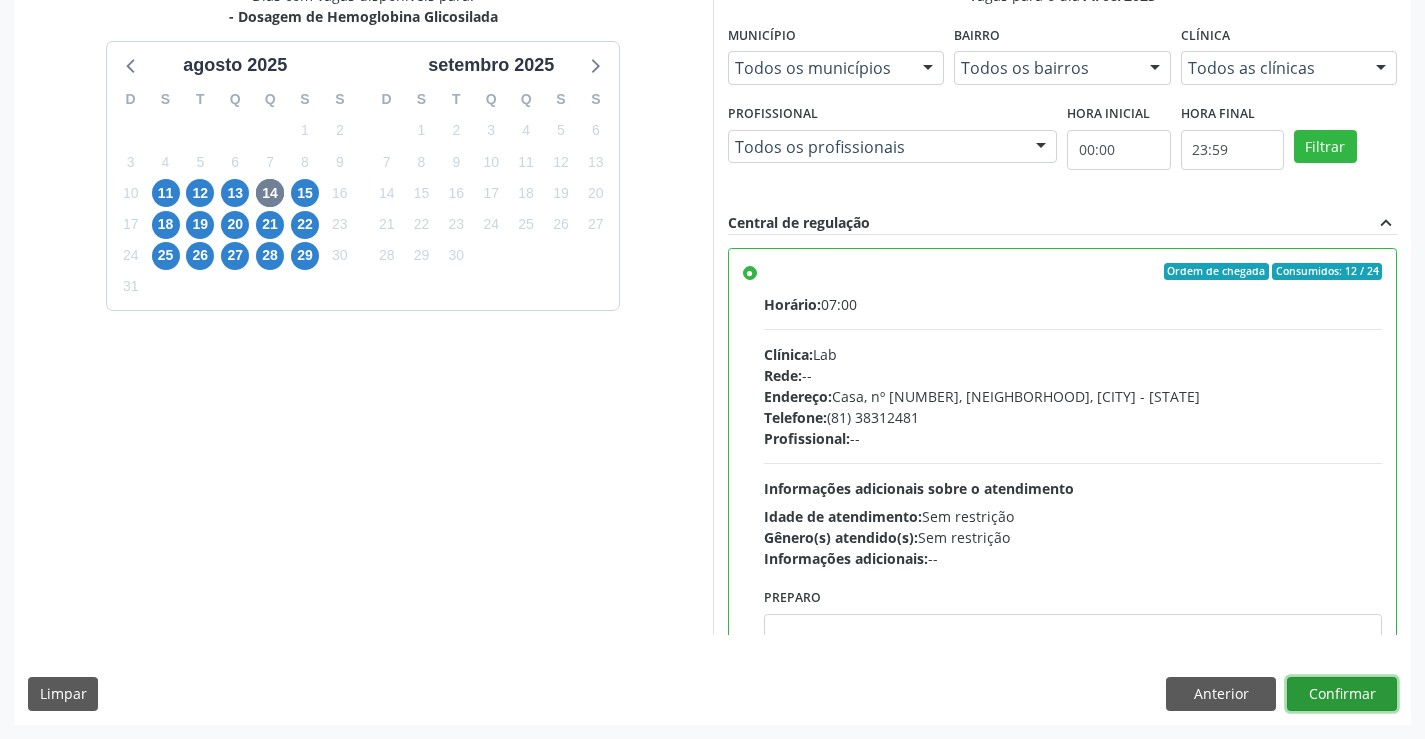 click on "Confirmar" at bounding box center [1342, 694] 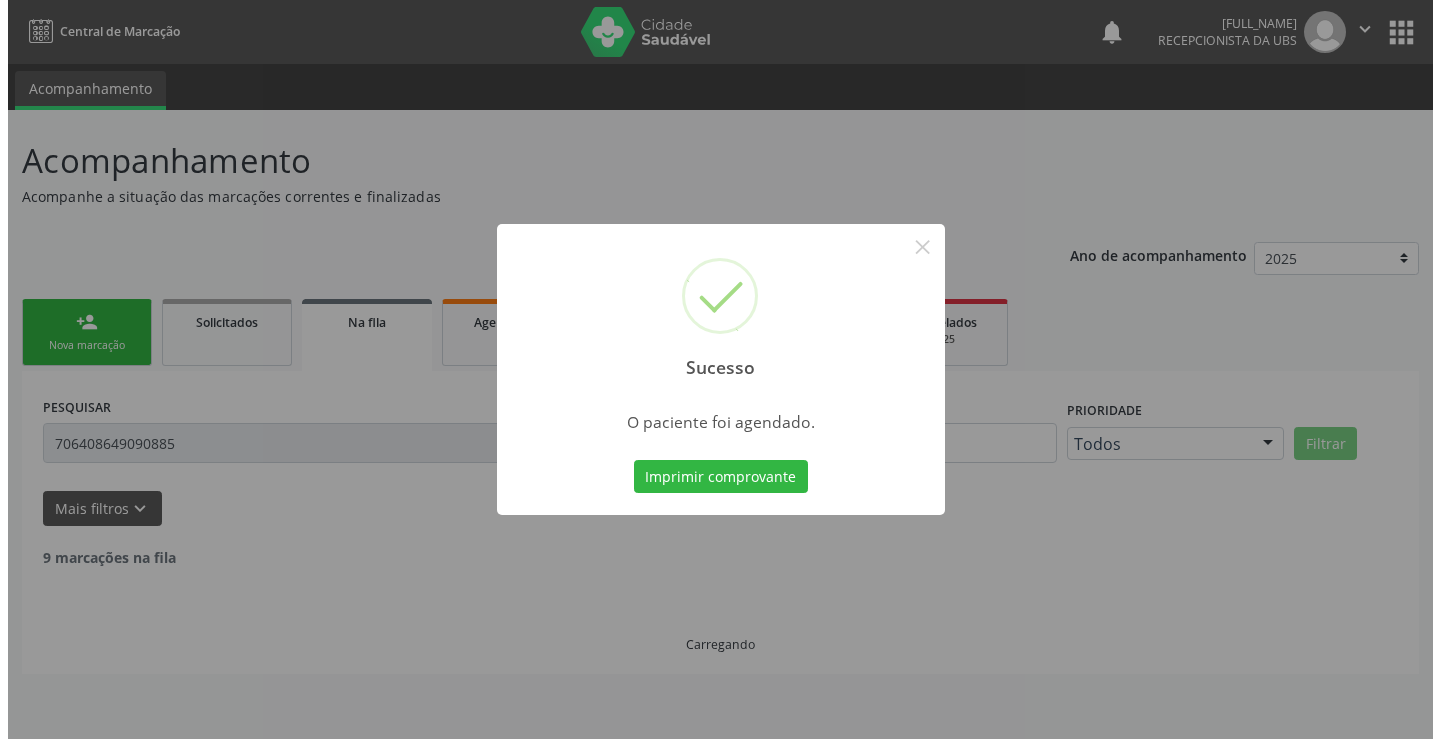 scroll, scrollTop: 0, scrollLeft: 0, axis: both 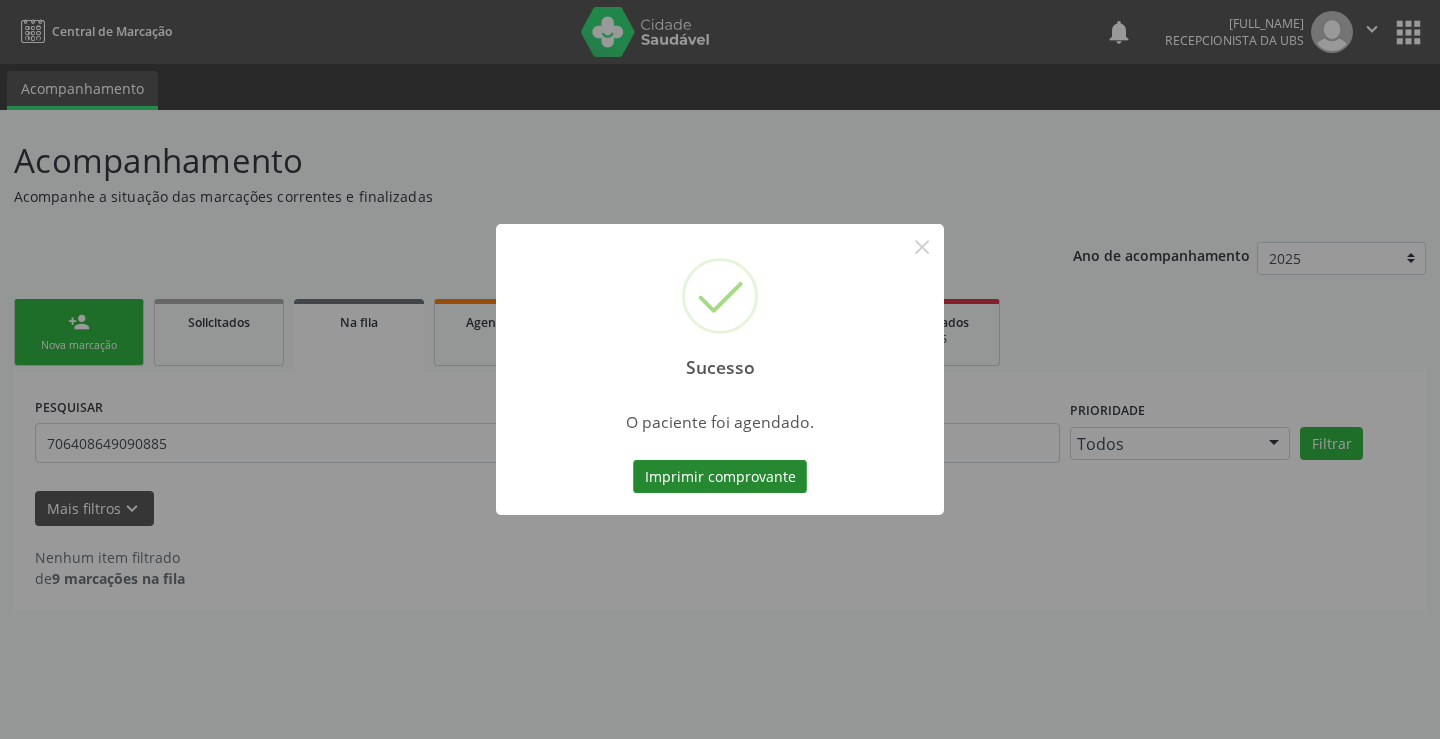 click on "Imprimir comprovante" at bounding box center [720, 477] 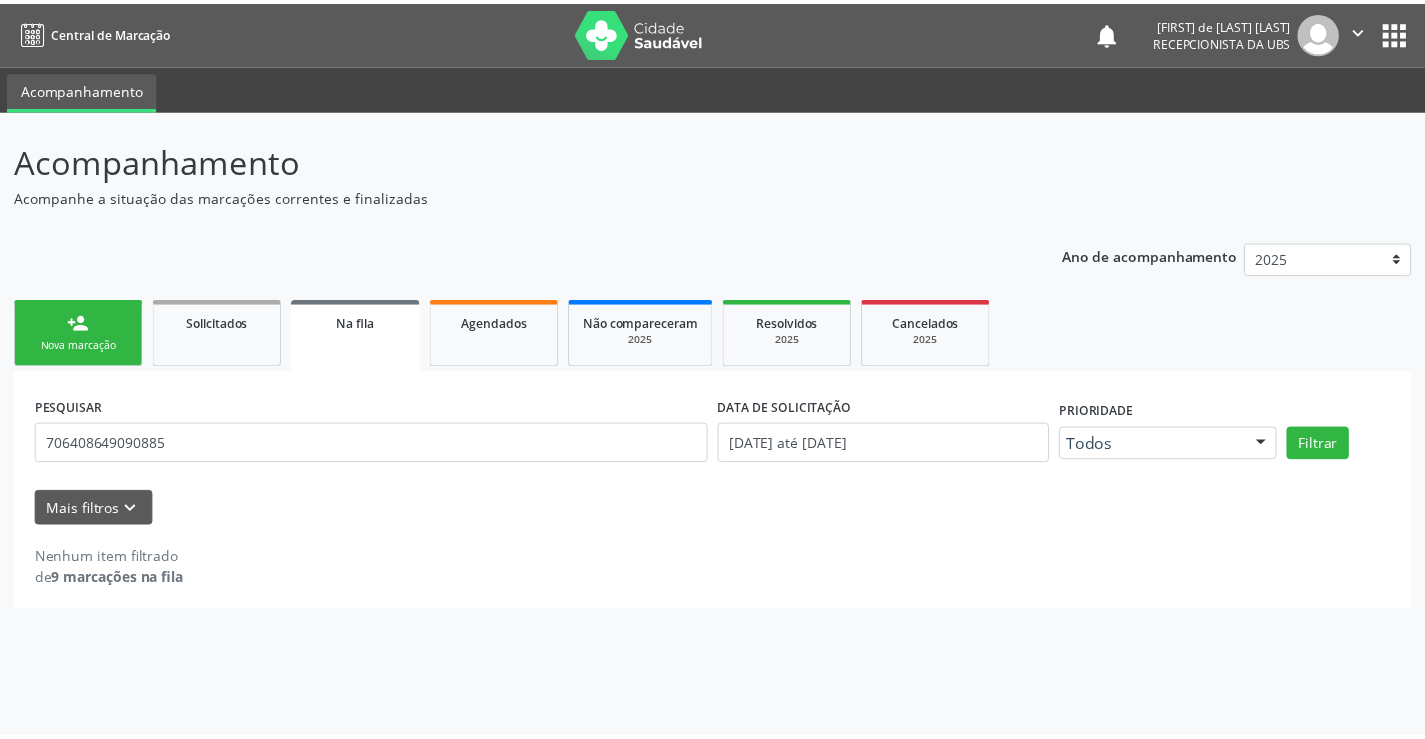 scroll, scrollTop: 0, scrollLeft: 0, axis: both 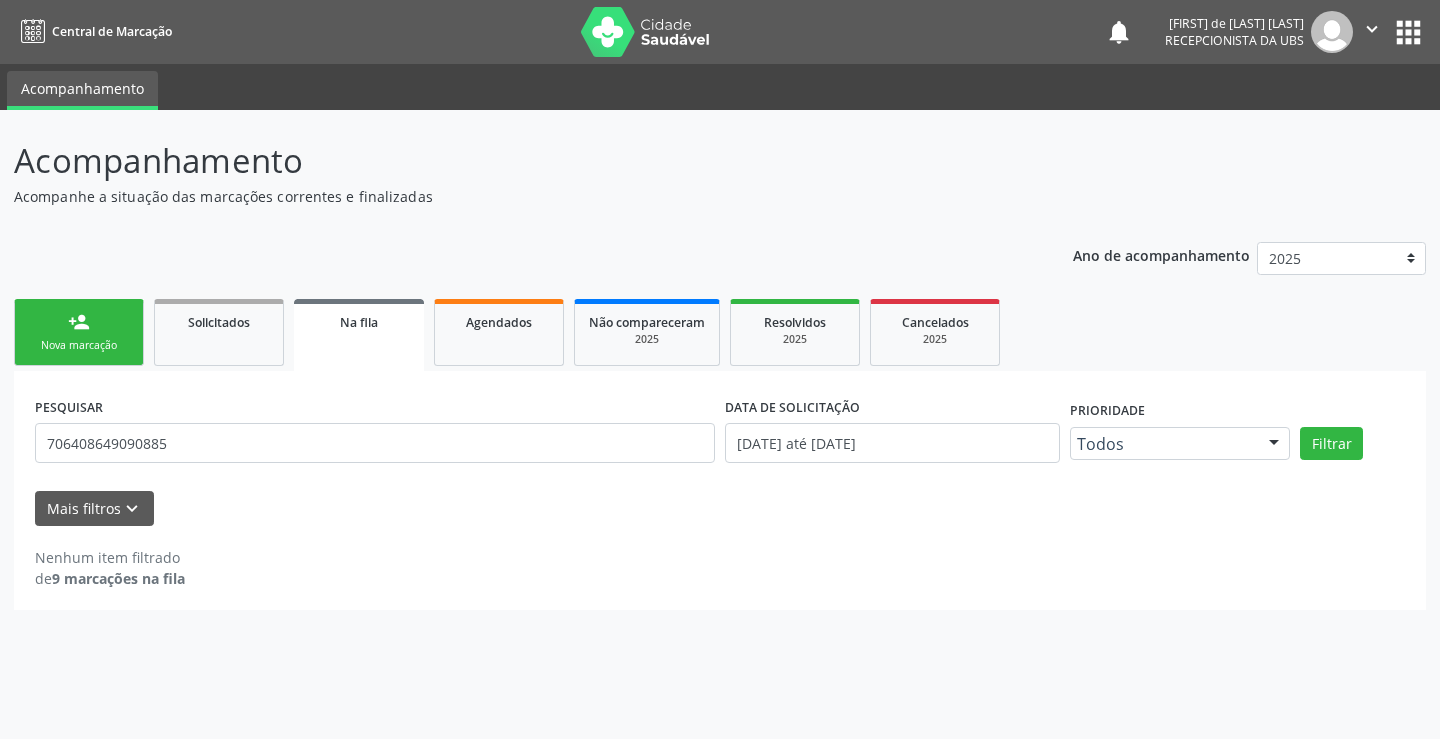 click on "person_add" at bounding box center [79, 322] 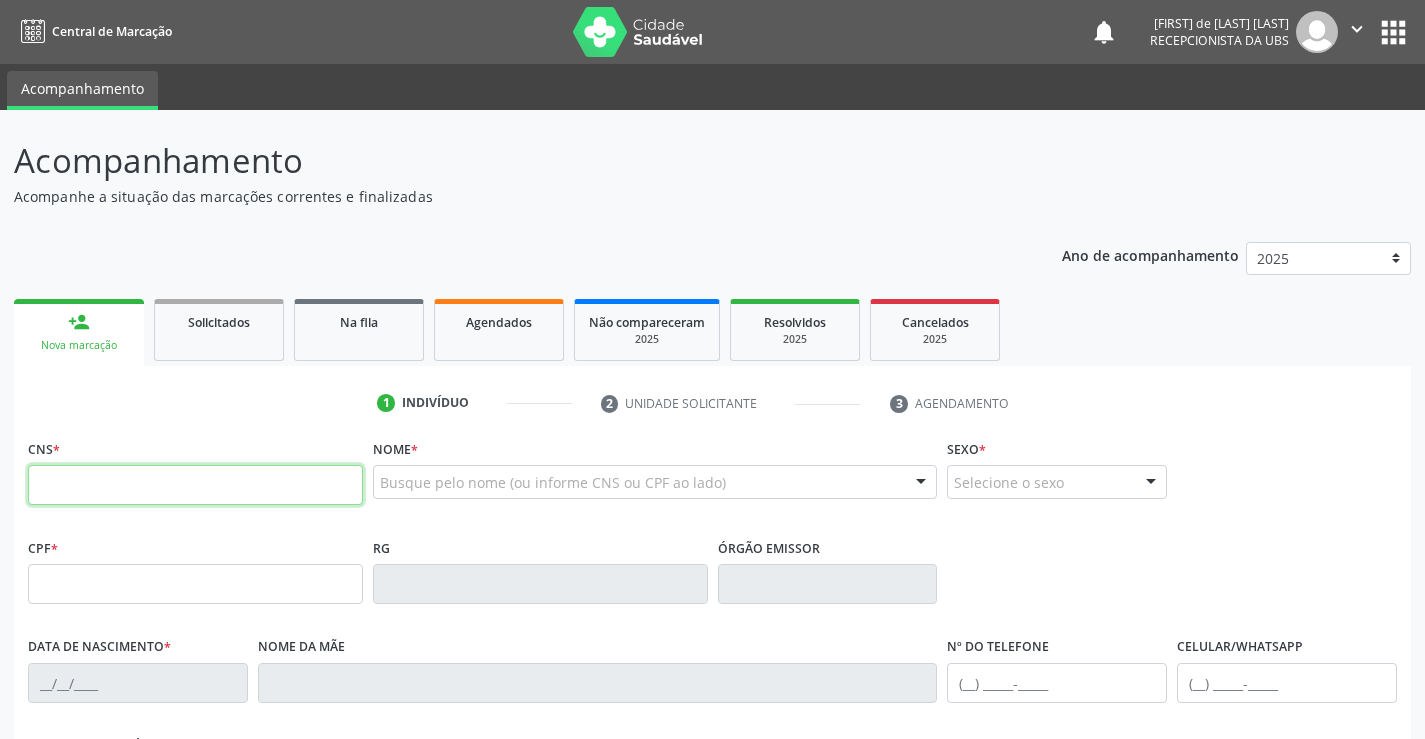 click at bounding box center [195, 485] 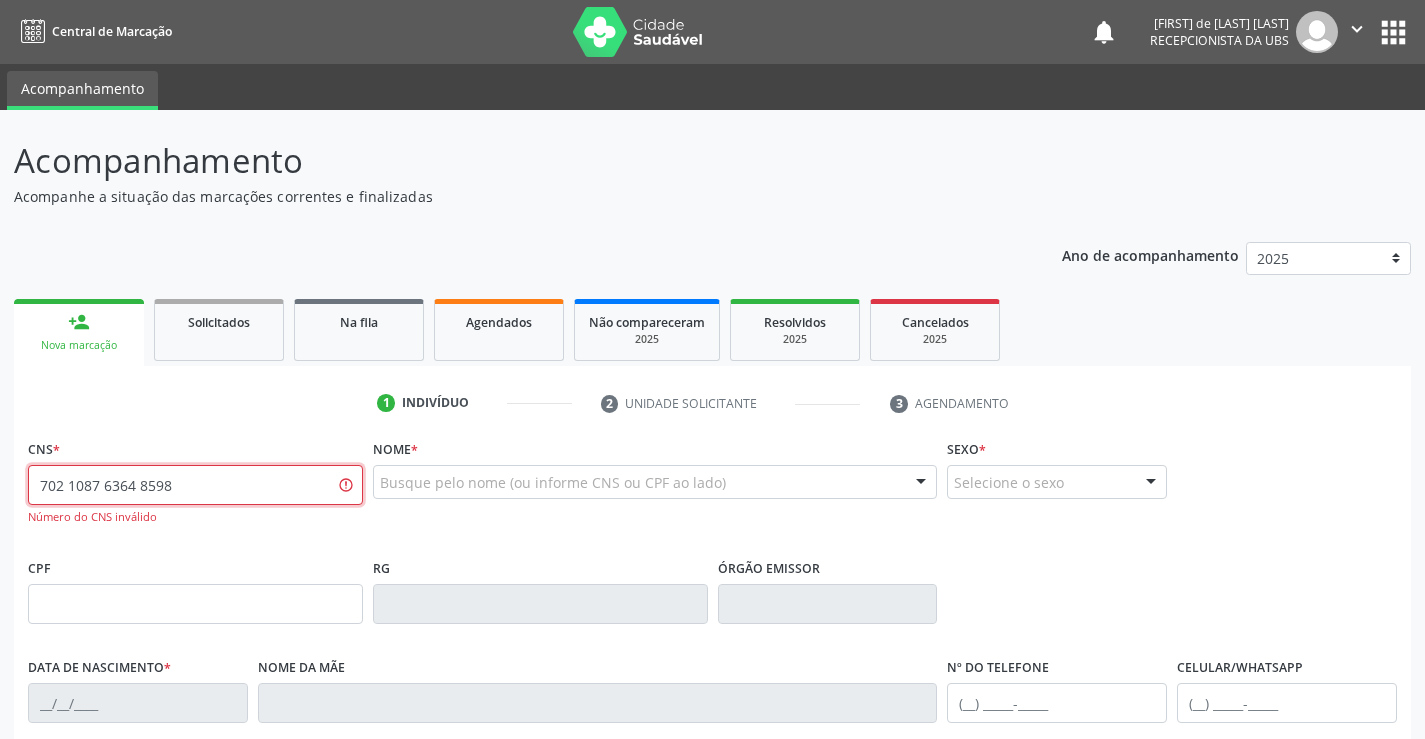 type on "702 1087 6364 8598" 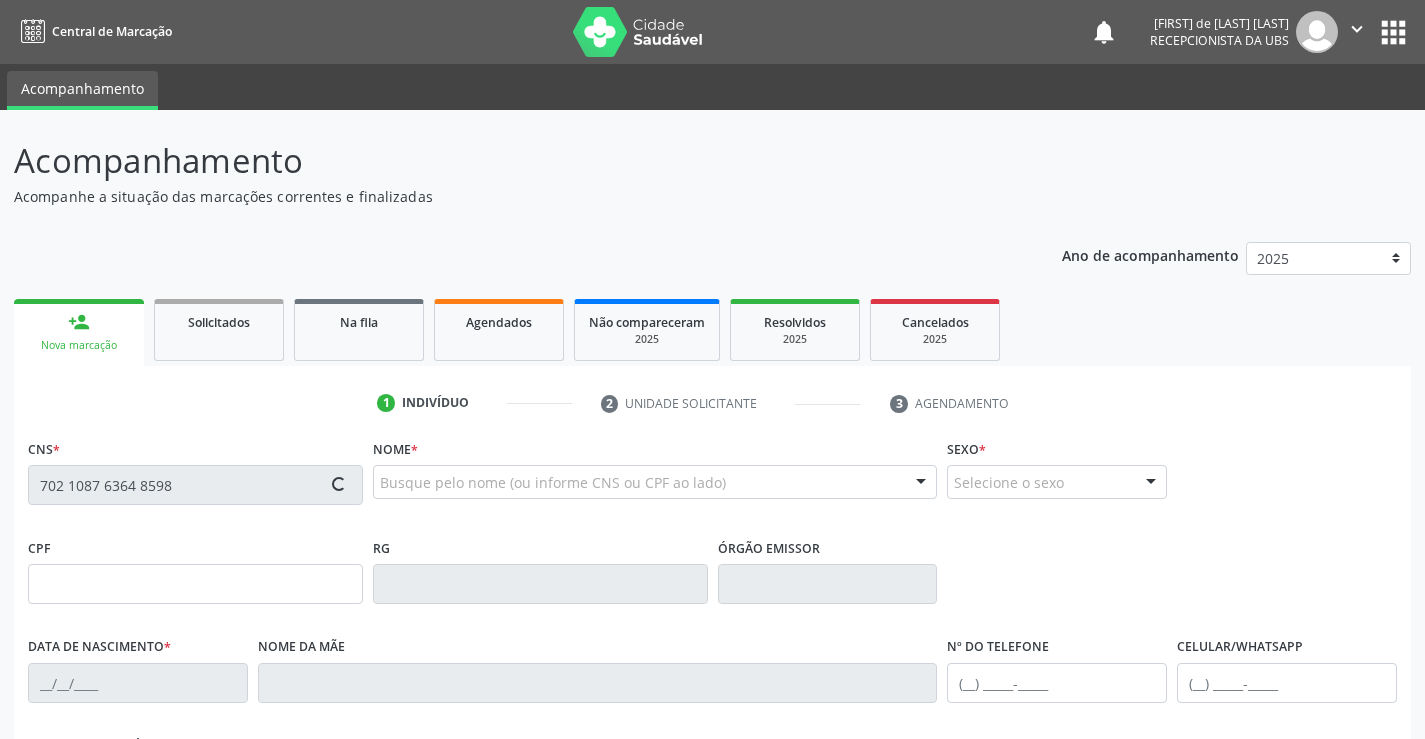 type on "[SSN]" 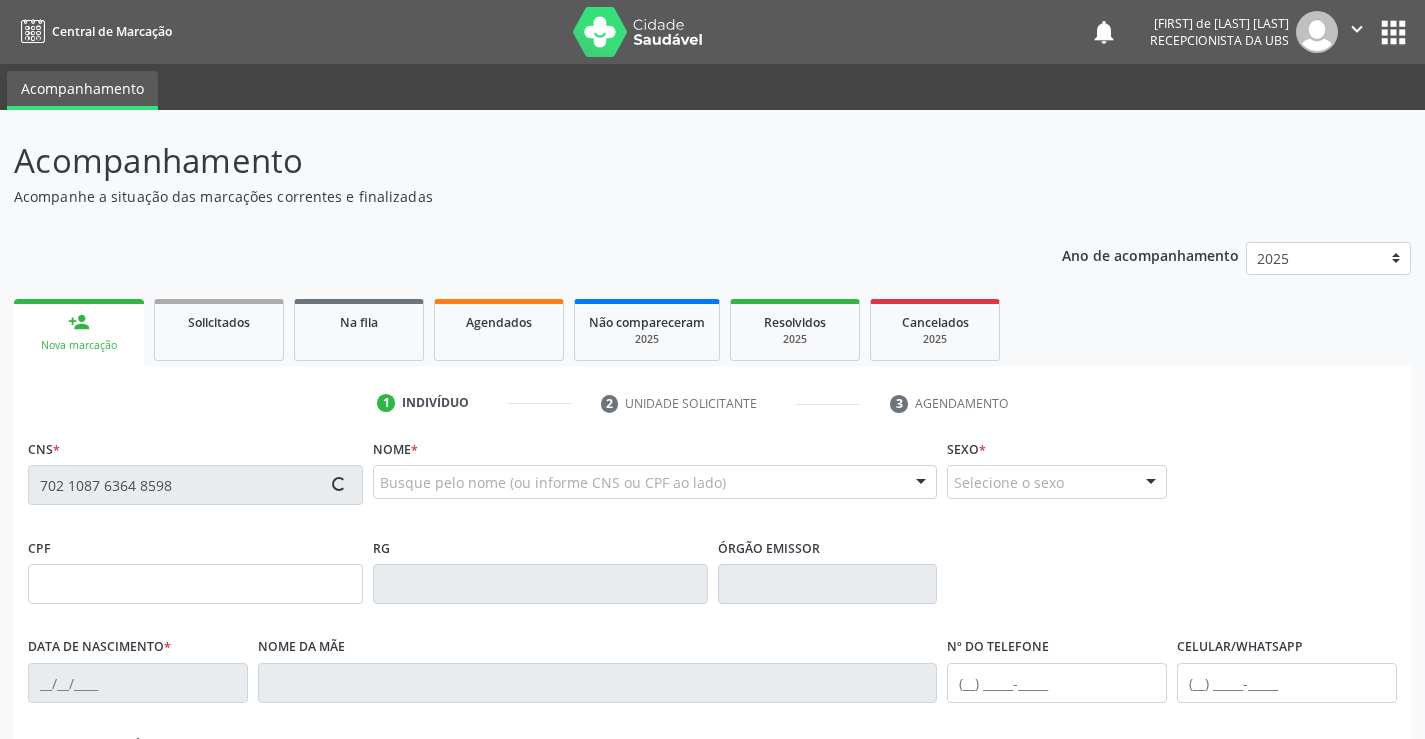 type on "[DATE]" 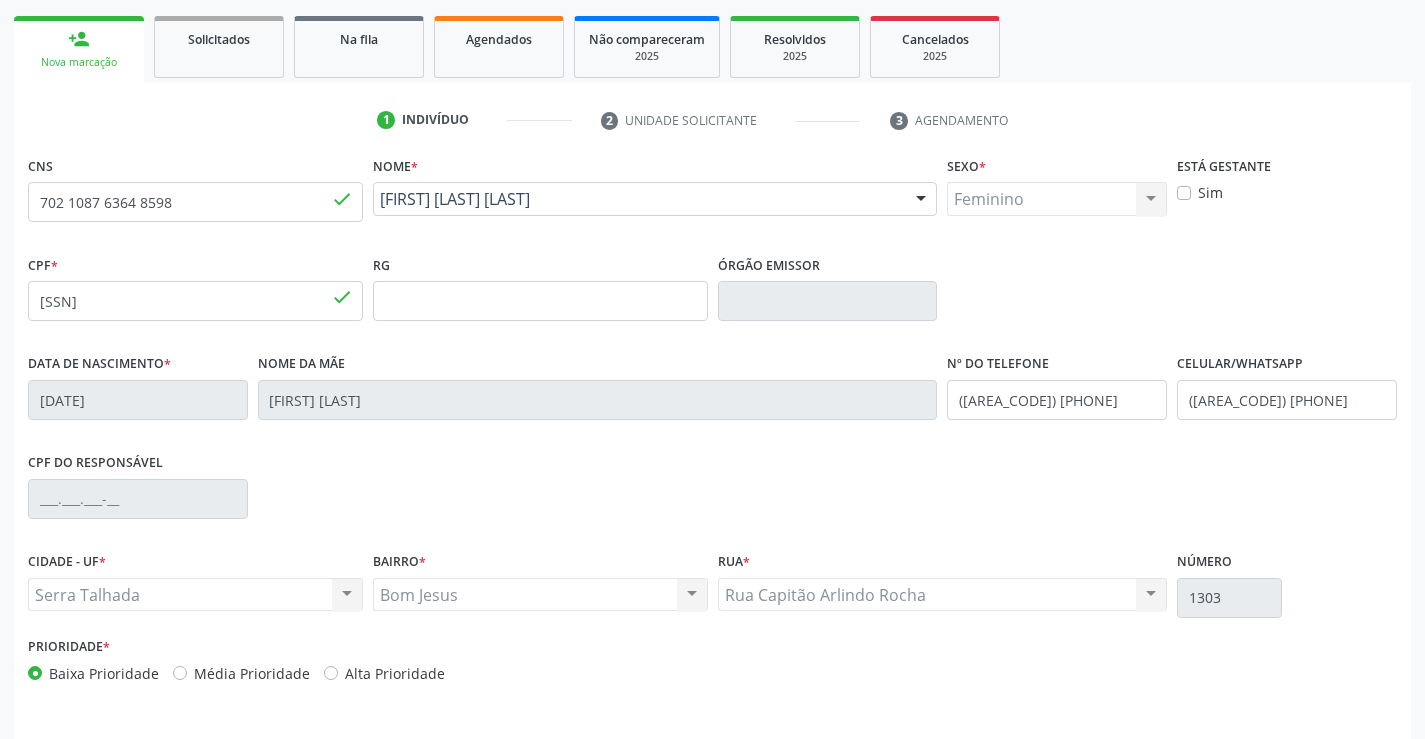 scroll, scrollTop: 345, scrollLeft: 0, axis: vertical 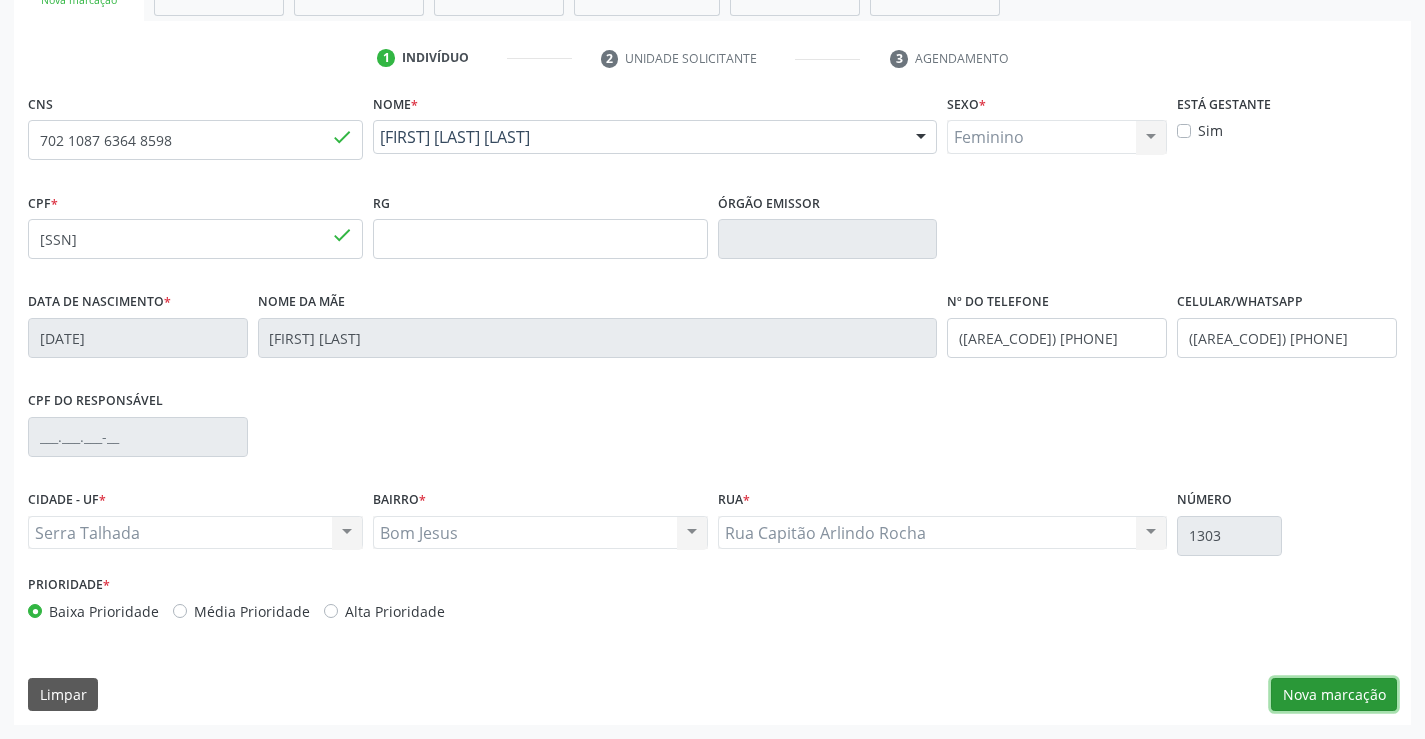 click on "Nova marcação" at bounding box center [1334, 695] 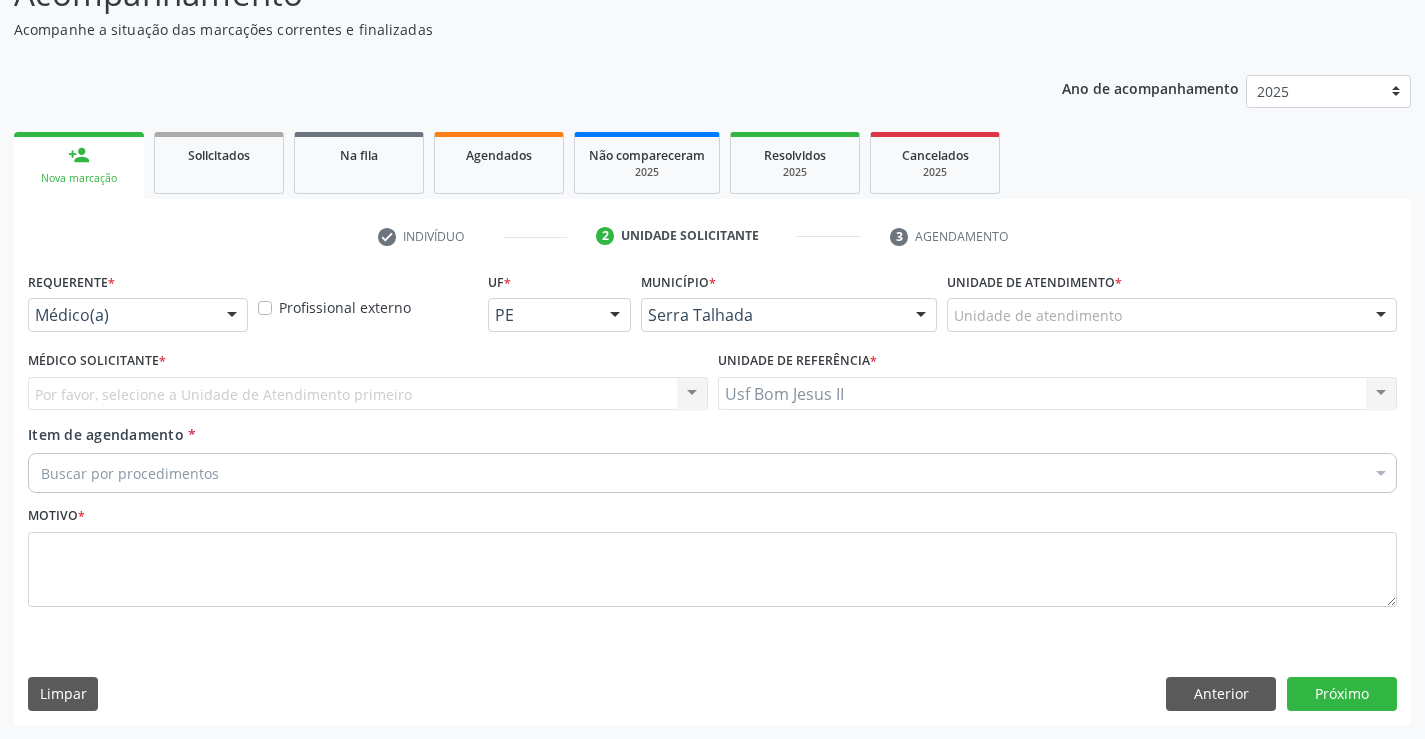 scroll, scrollTop: 167, scrollLeft: 0, axis: vertical 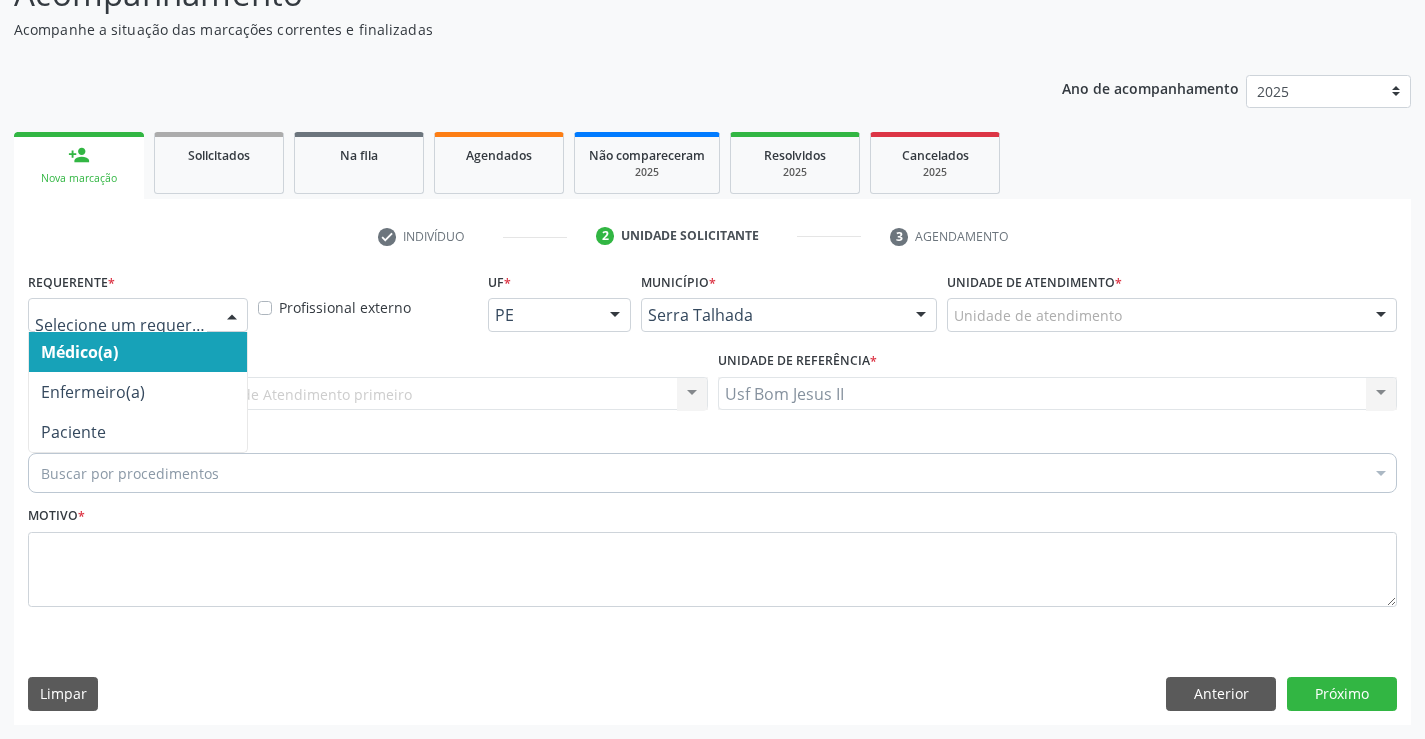 click at bounding box center (232, 316) 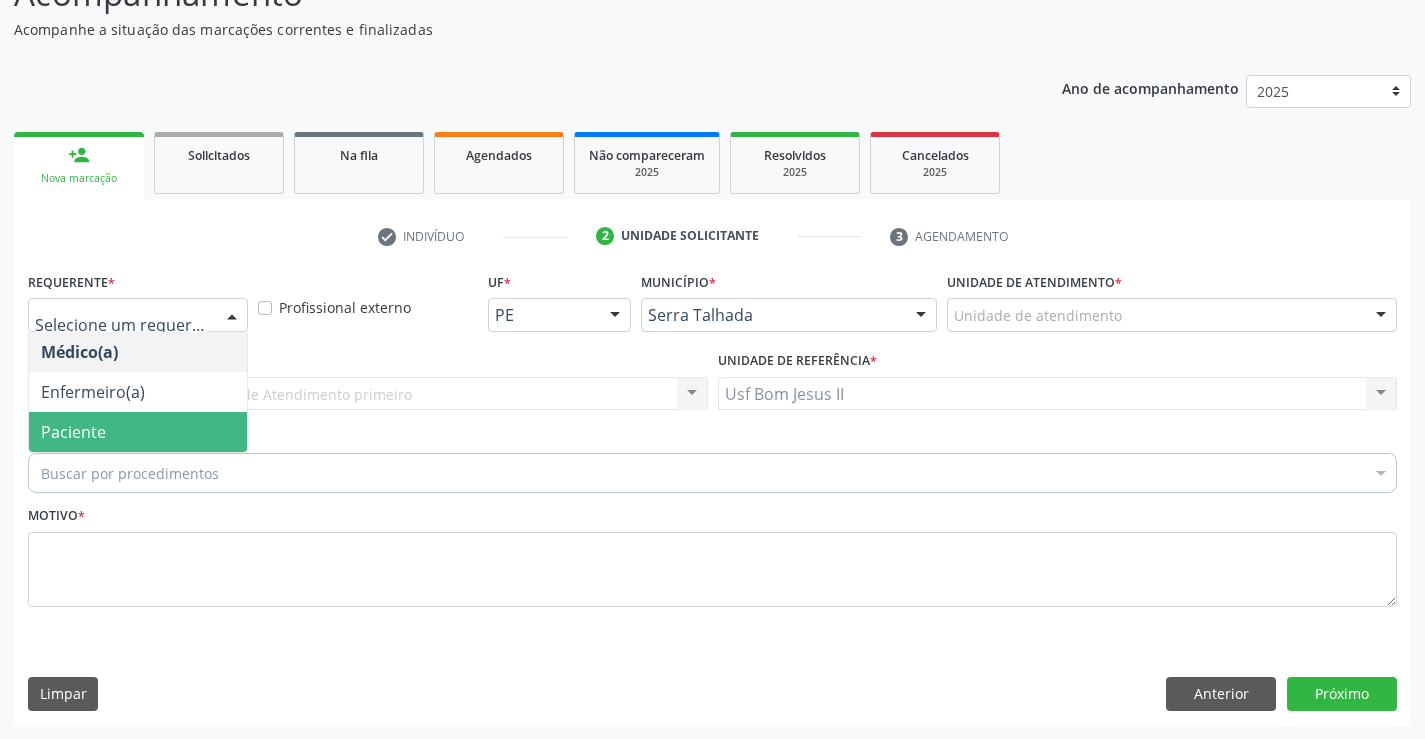 click on "Paciente" at bounding box center [138, 432] 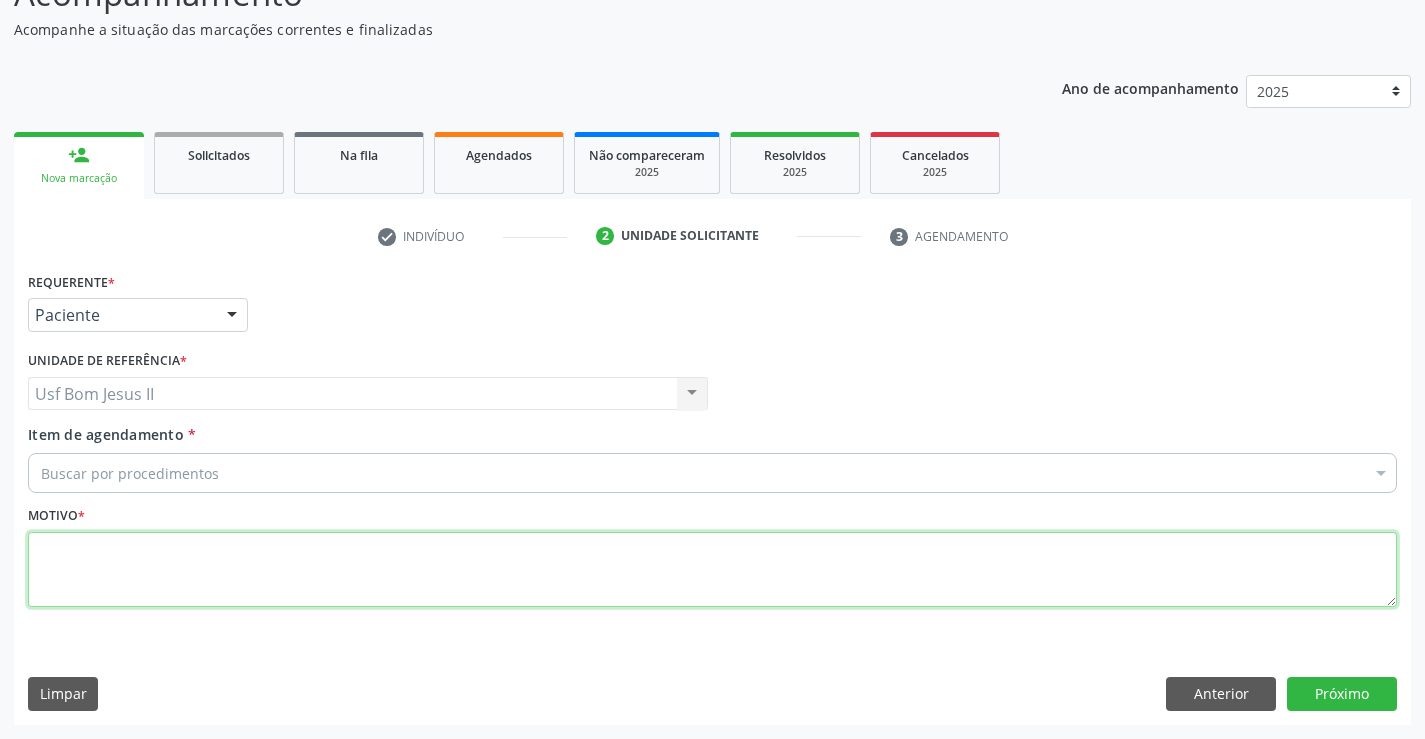 click at bounding box center (712, 570) 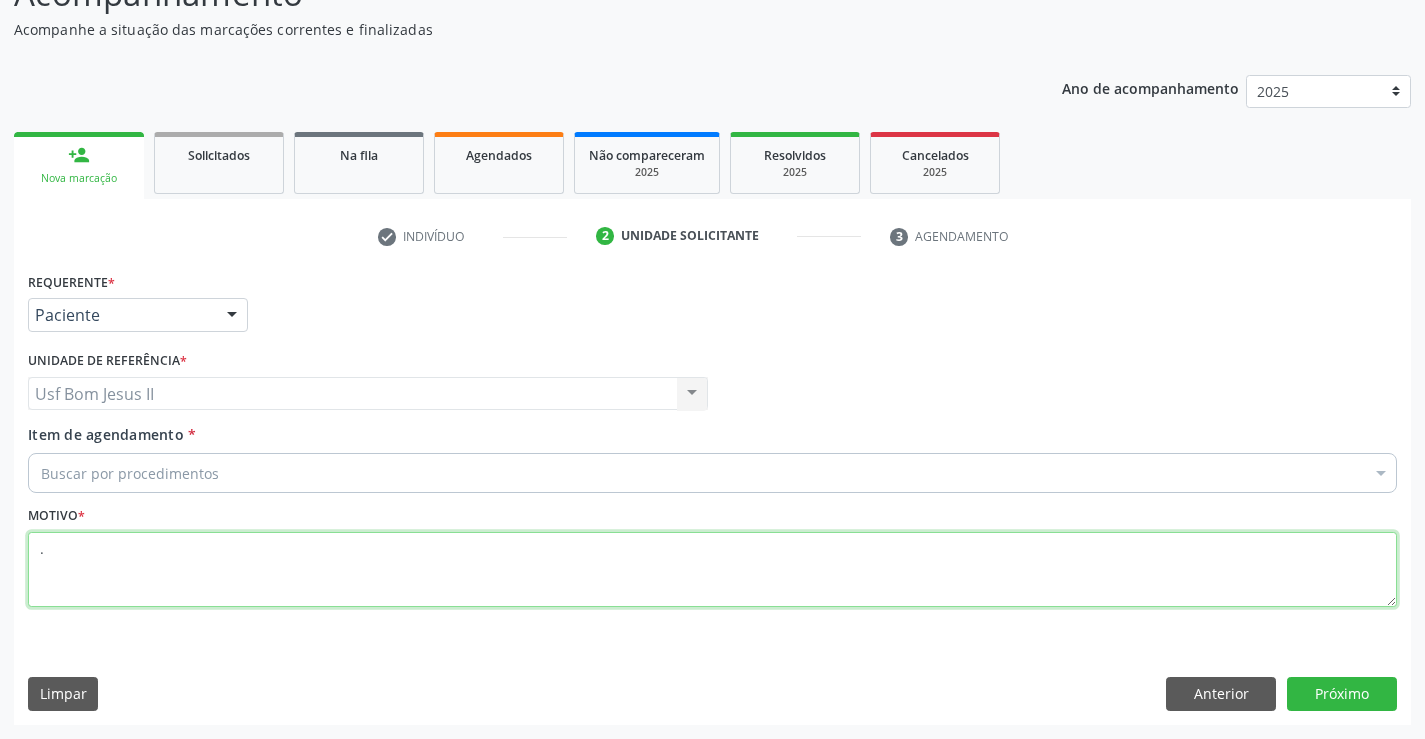 type on "." 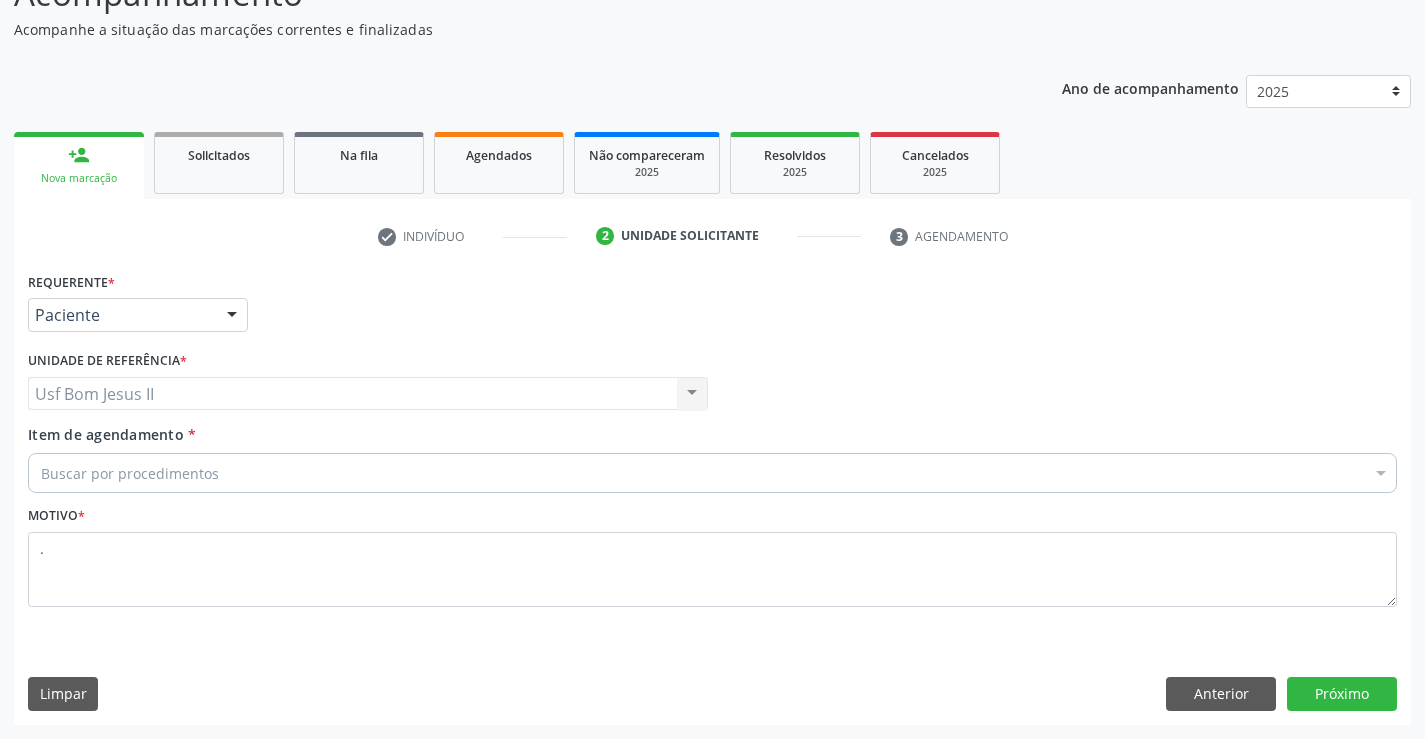 click on "Item de agendamento
*
Buscar por procedimentos
Selecionar todos
0304070076 - .Quimioterapia de Leucemia Linfoide/Linfoblástica Aguda, Leucemia Mieloide Aguda e Leucemia Promielocítica Aguda Na Infância e Adolescência - 1ª Linha - Fase de Manutenção
0604320140 - Abatacepte 125 Mg Injetável (Por Seringa Preenchida)
0604320124 - Abatacepte 250 Mg Injetável (Por Frasco Ampola).
0603050018 - Abciximabe
0406010013 - Abertura de Comunicação Inter-Atrial
0406010021 - Abertura de Estenose Aortica Valvar
0406011265 - Abertura de Estenose Aortica Valvar (Criança e Adolescente)
0406010030 - Abertura de Estenose Pulmonar Valvar
0406011273 - Abertura de Estenose Pulmonar Valvar (Criança e Adolescente)
0301080011 - Abordagem Cognitiva Comportamental do Fumante (Por Atendimento / Paciente)" at bounding box center (712, 455) 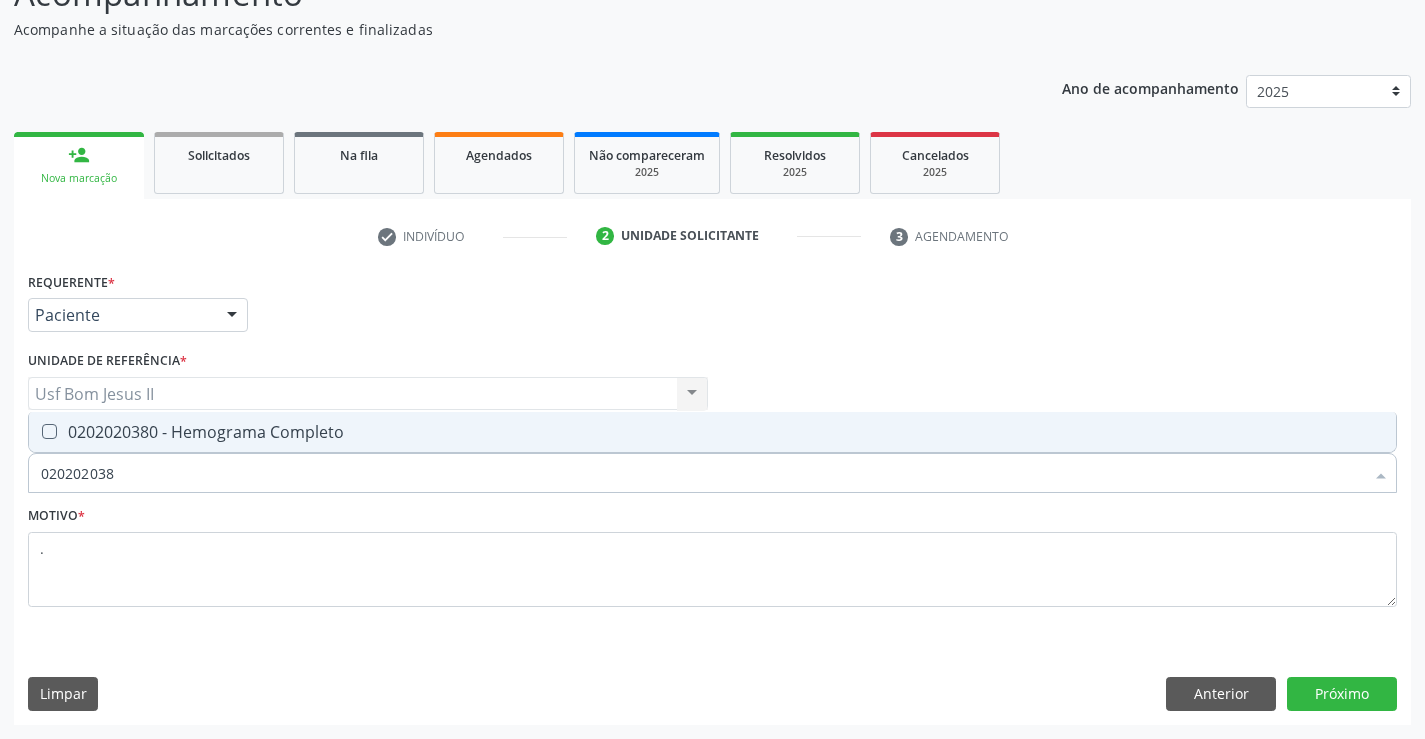 type on "0202020380" 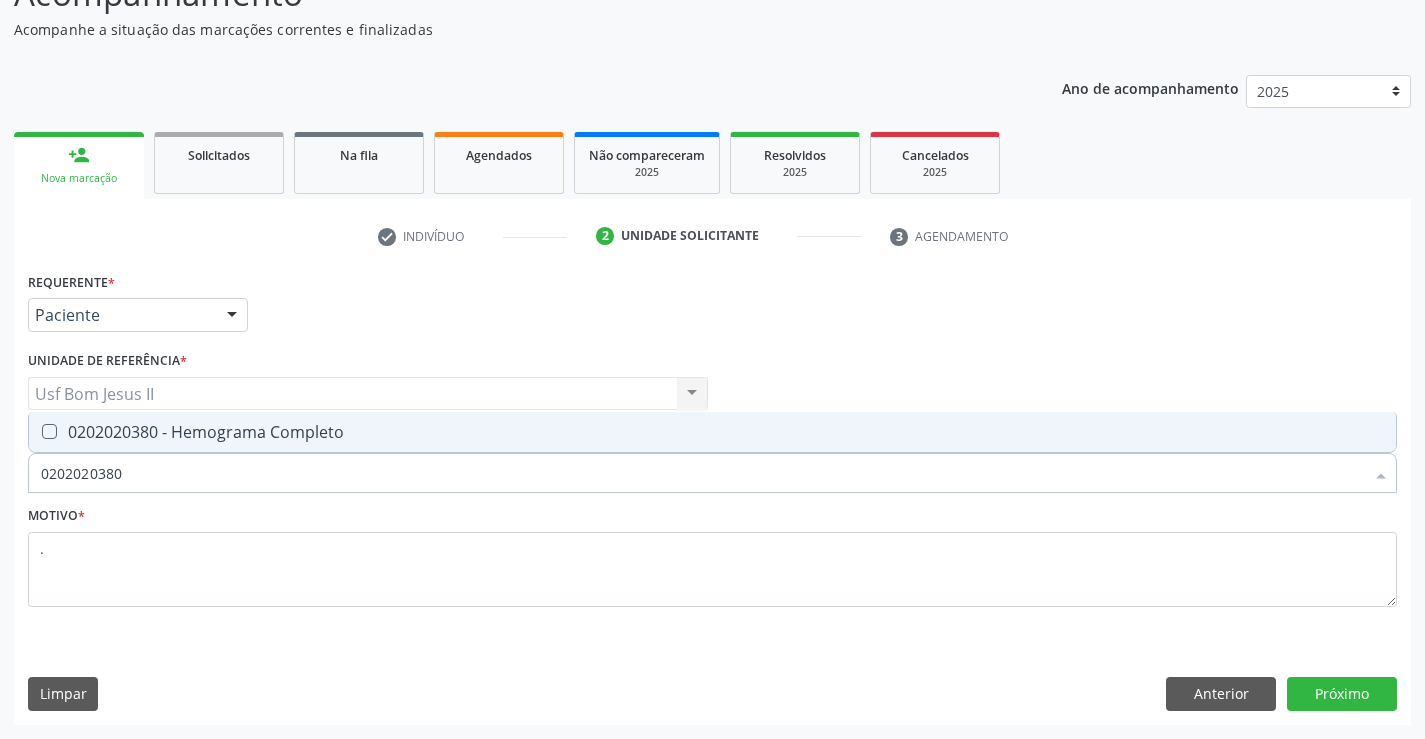 click on "0202020380 - Hemograma Completo" at bounding box center [712, 432] 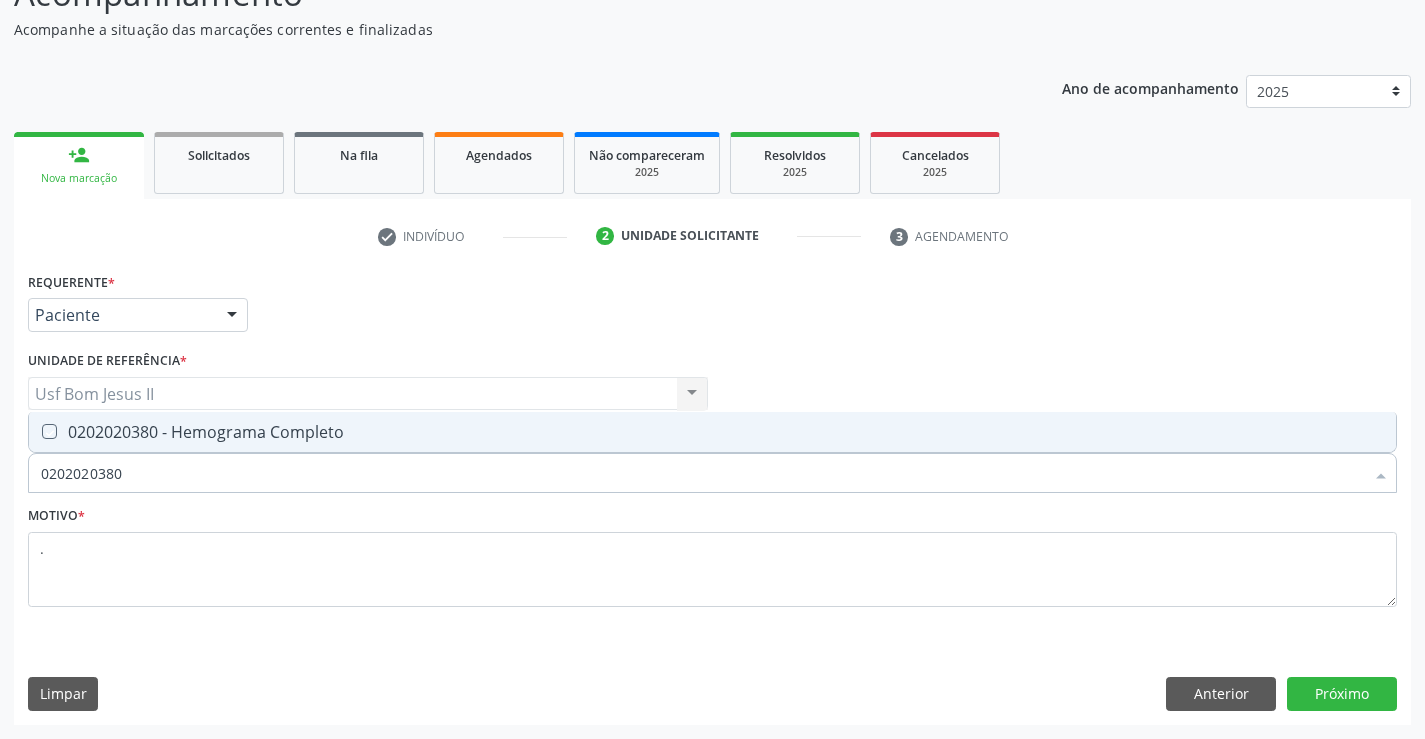 checkbox on "true" 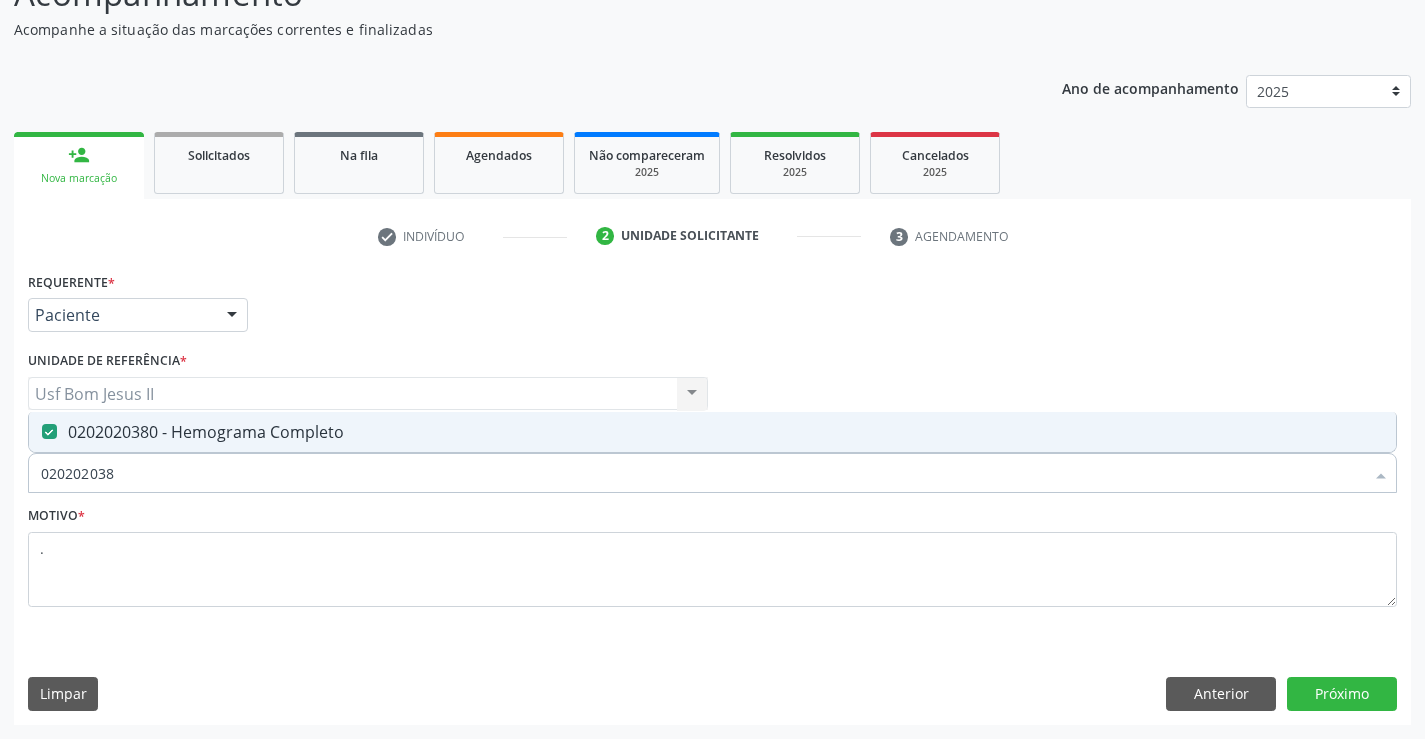 type on "02020203" 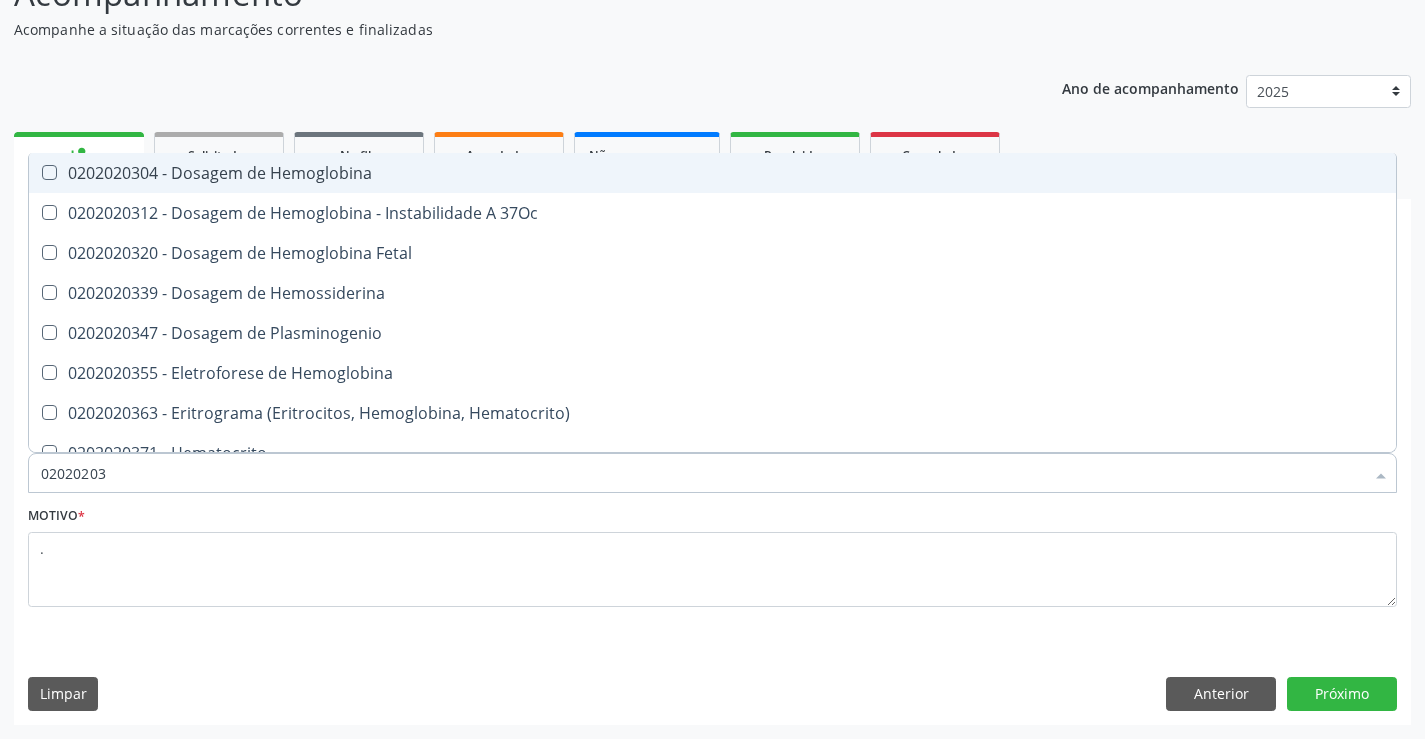 type on "0202020" 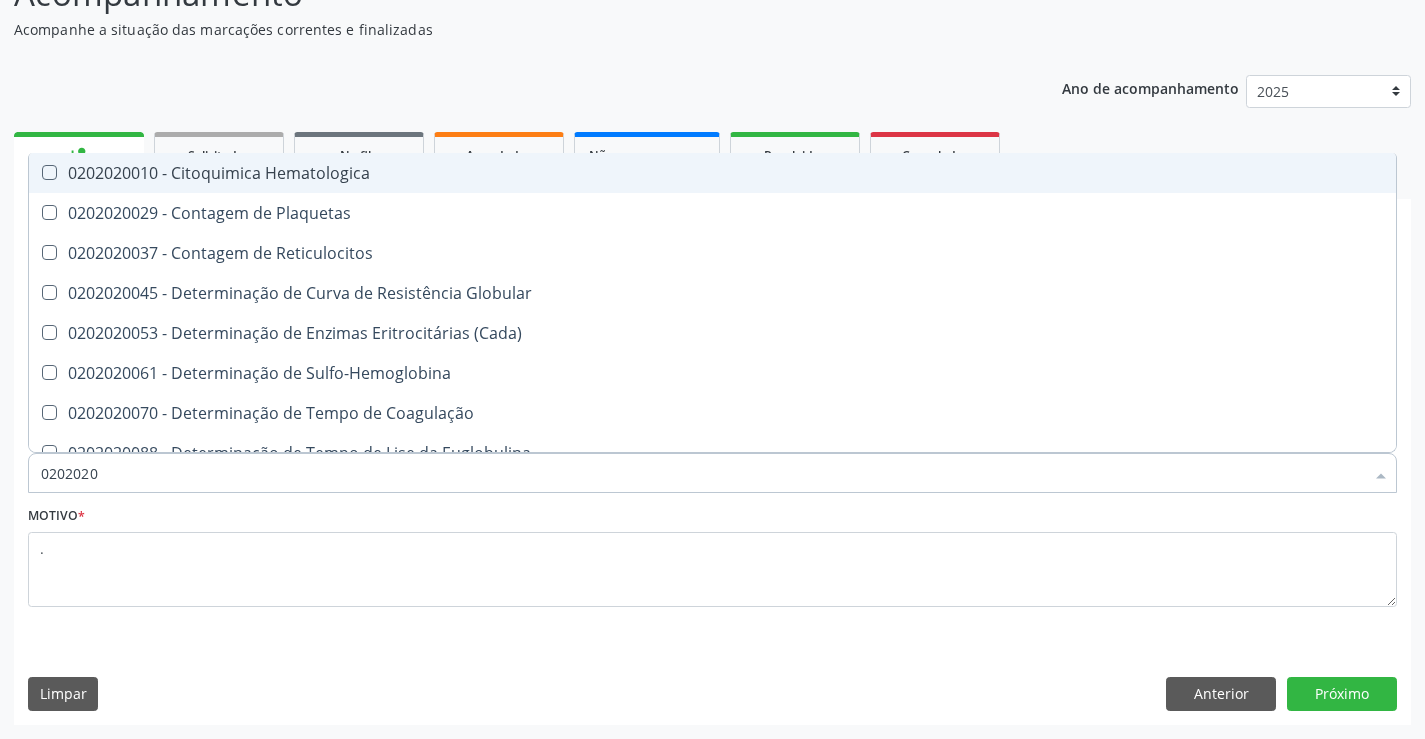 type on "020202" 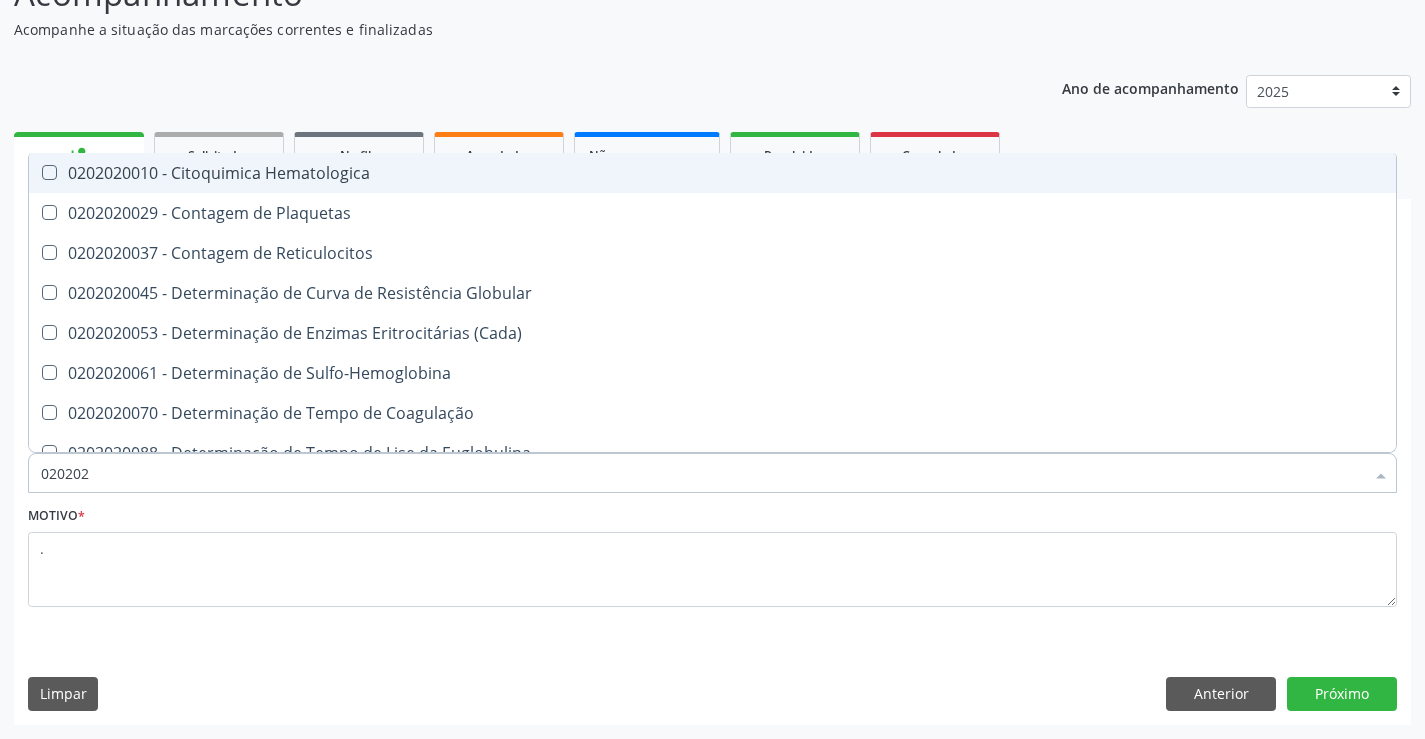 type on "02020" 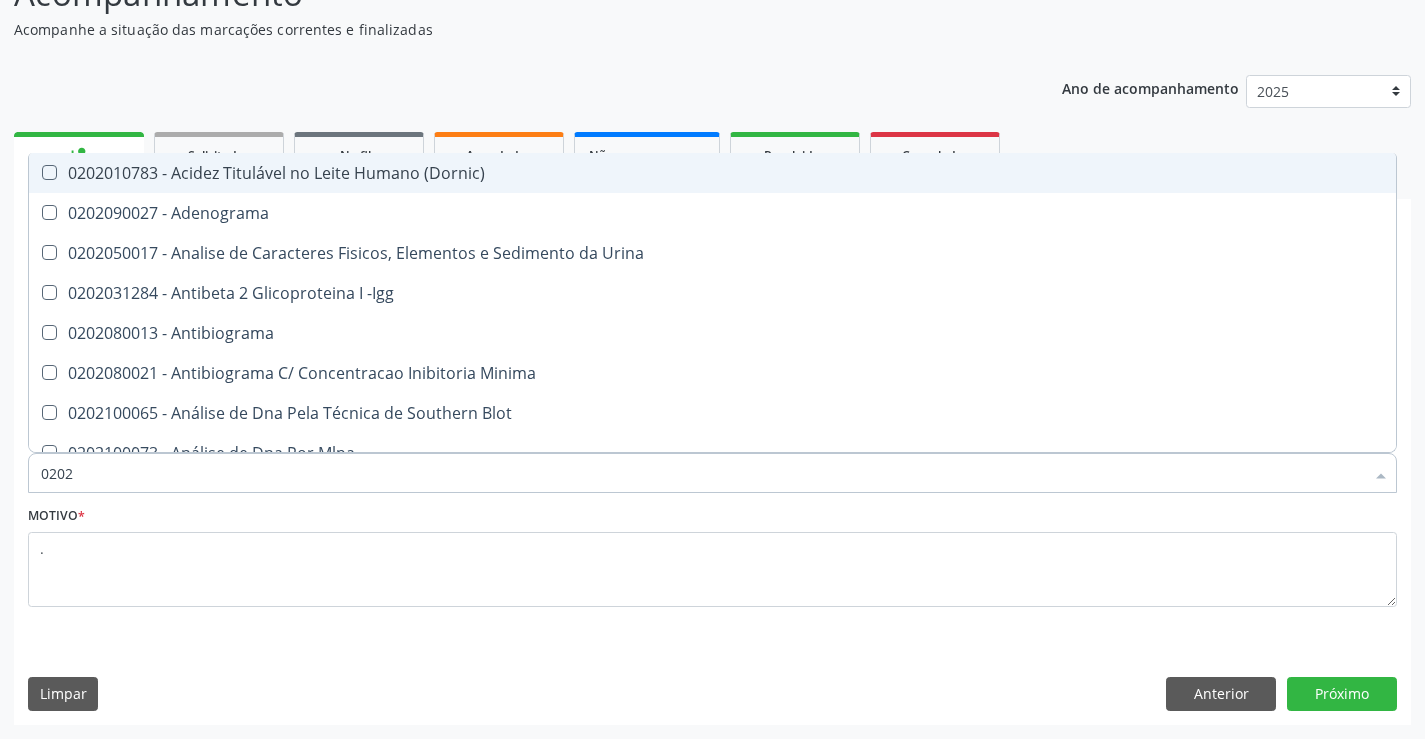 type on "02020" 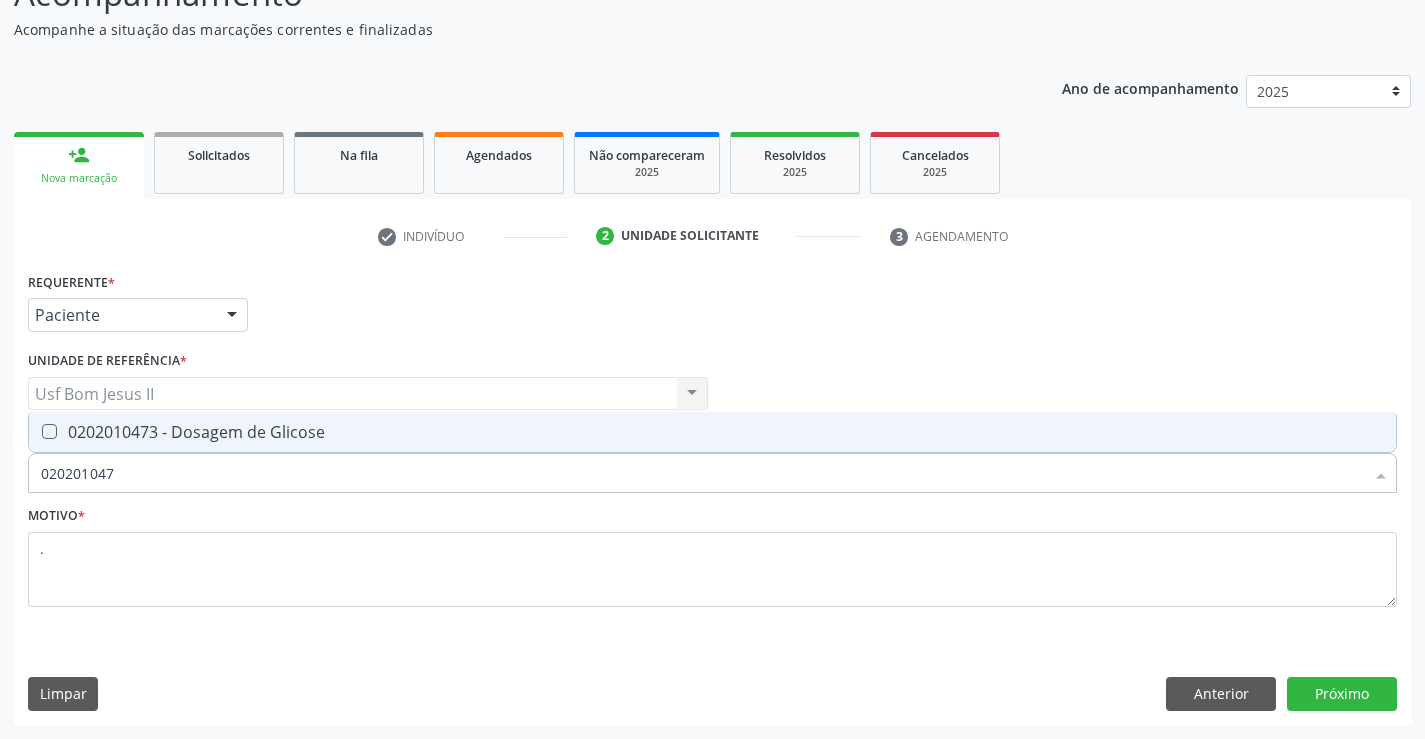 type on "0202010473" 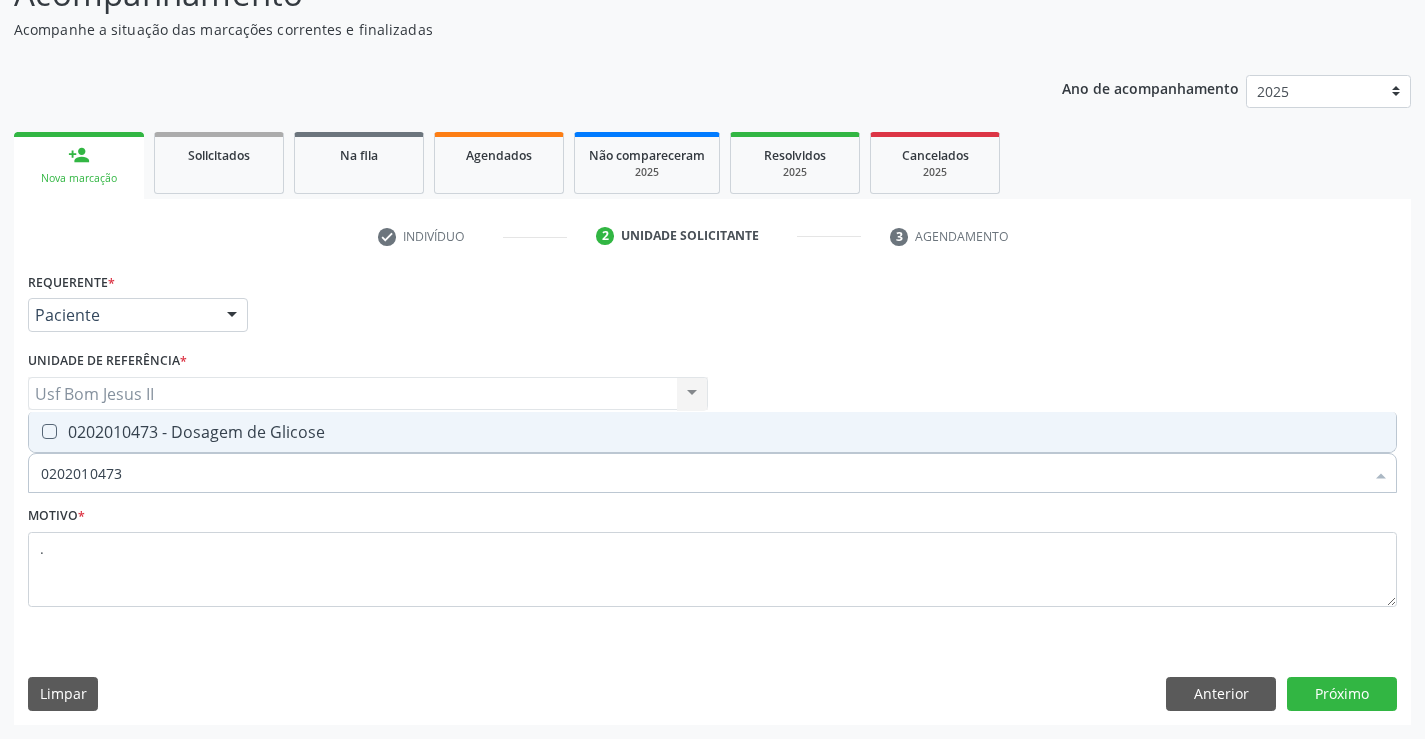 click on "0202010473 - Dosagem de Glicose" at bounding box center [712, 432] 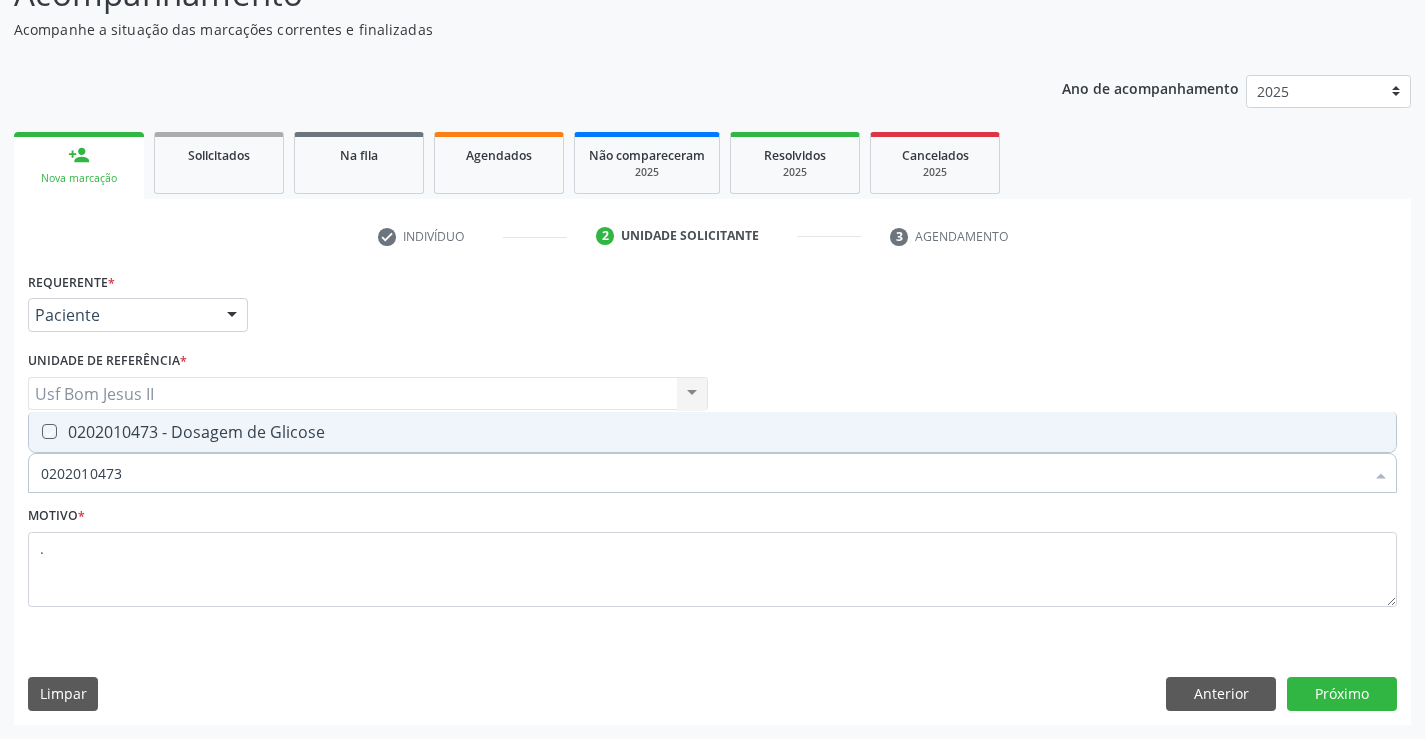 checkbox on "true" 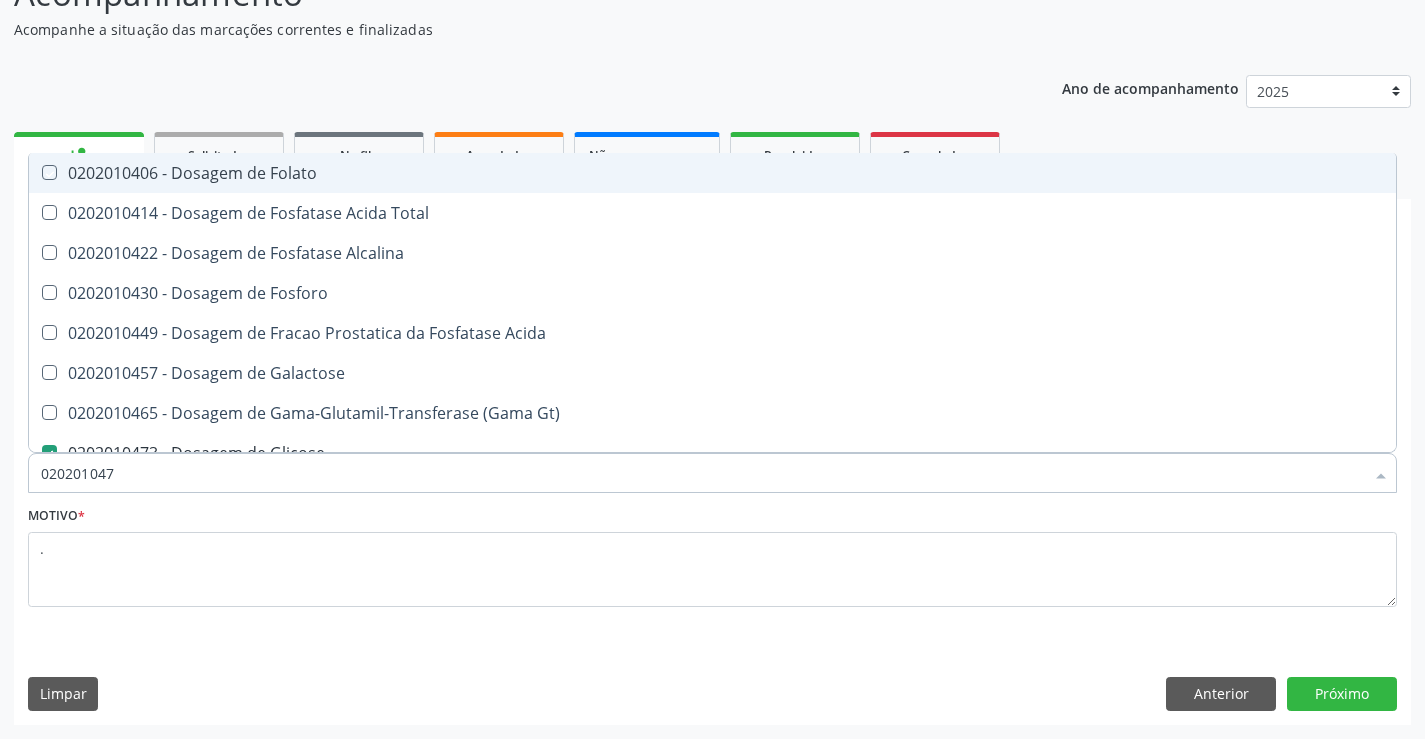type on "02020104" 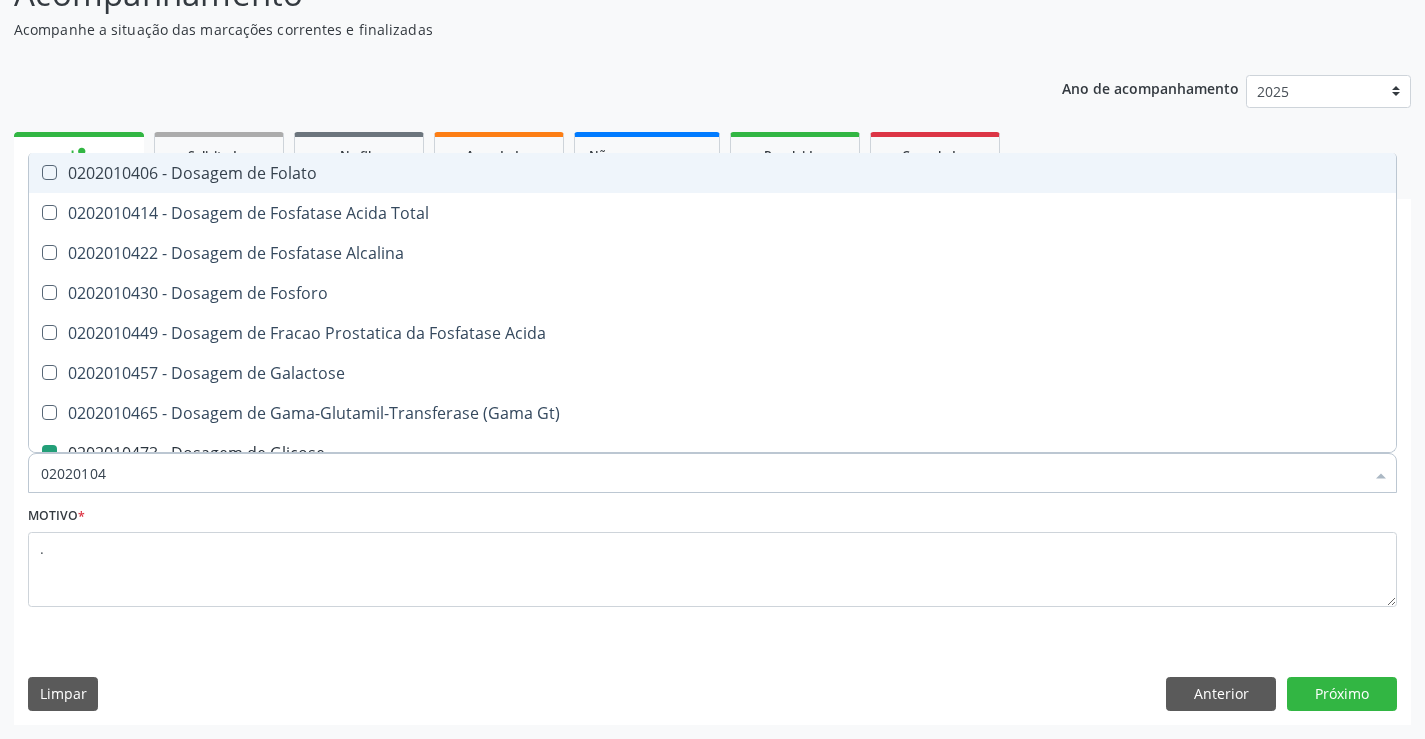 type on "0202010" 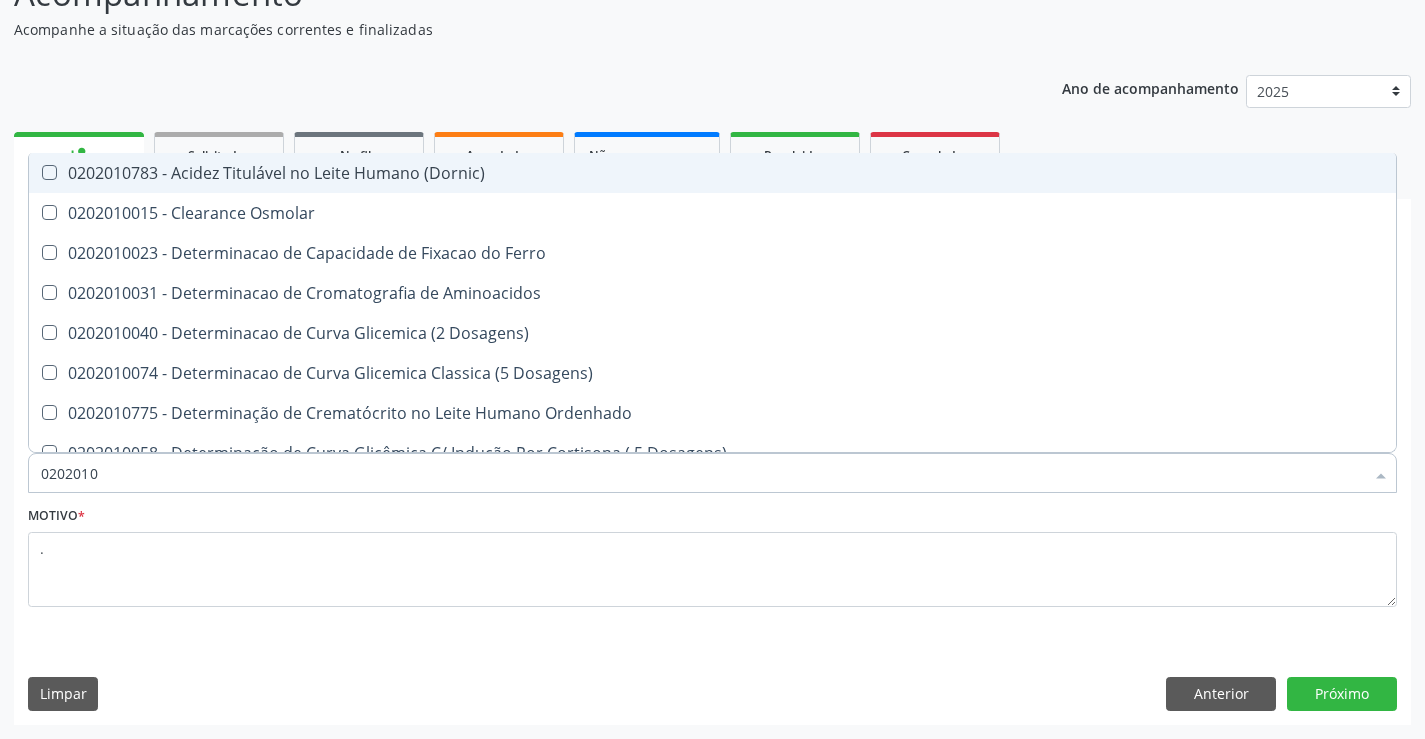 type on "020201" 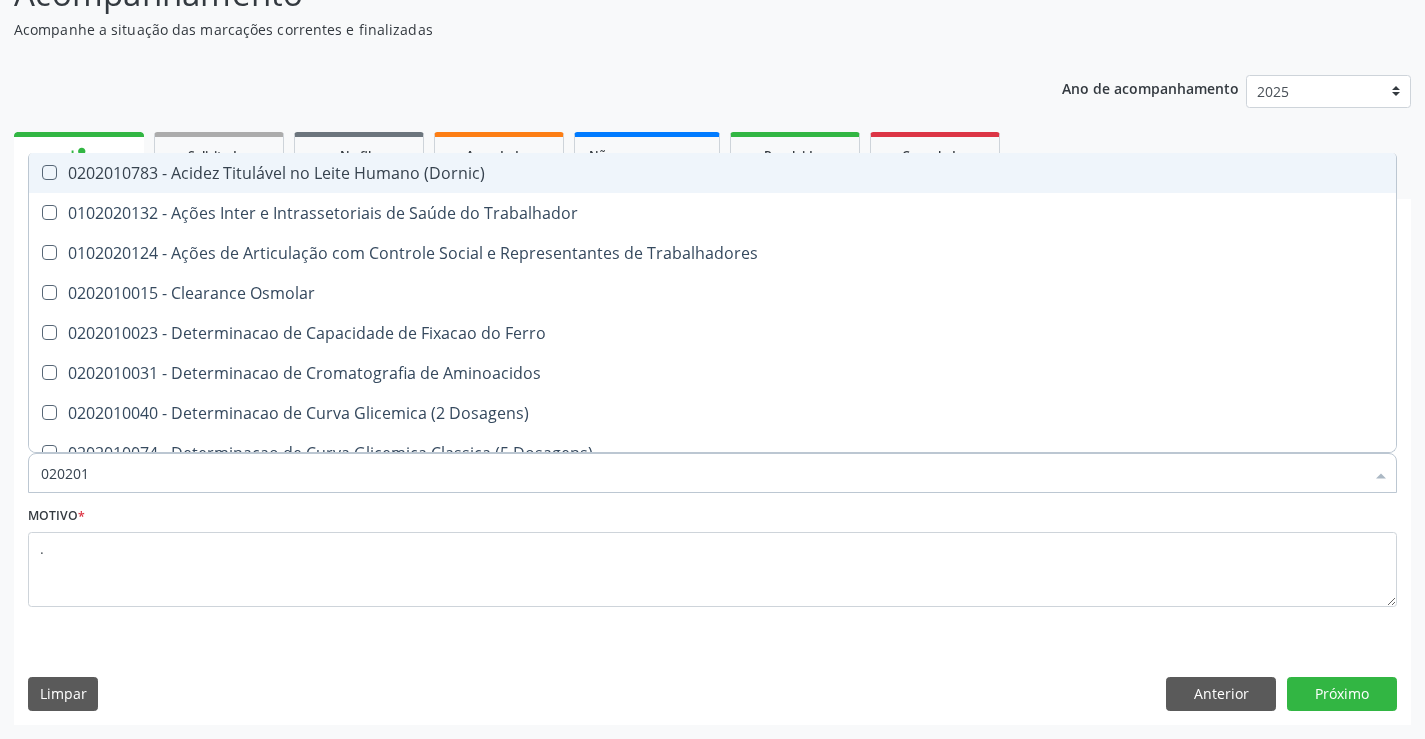 type on "02020" 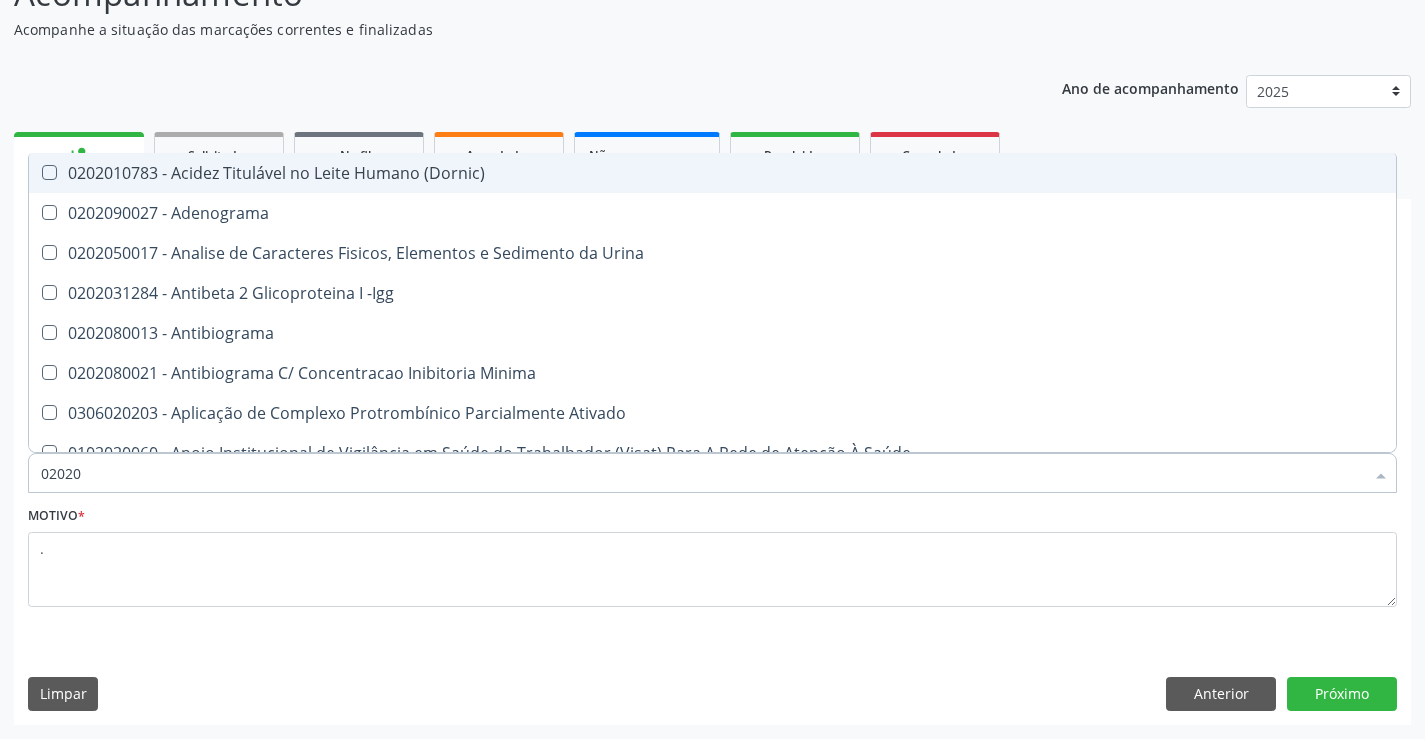 type on "020202" 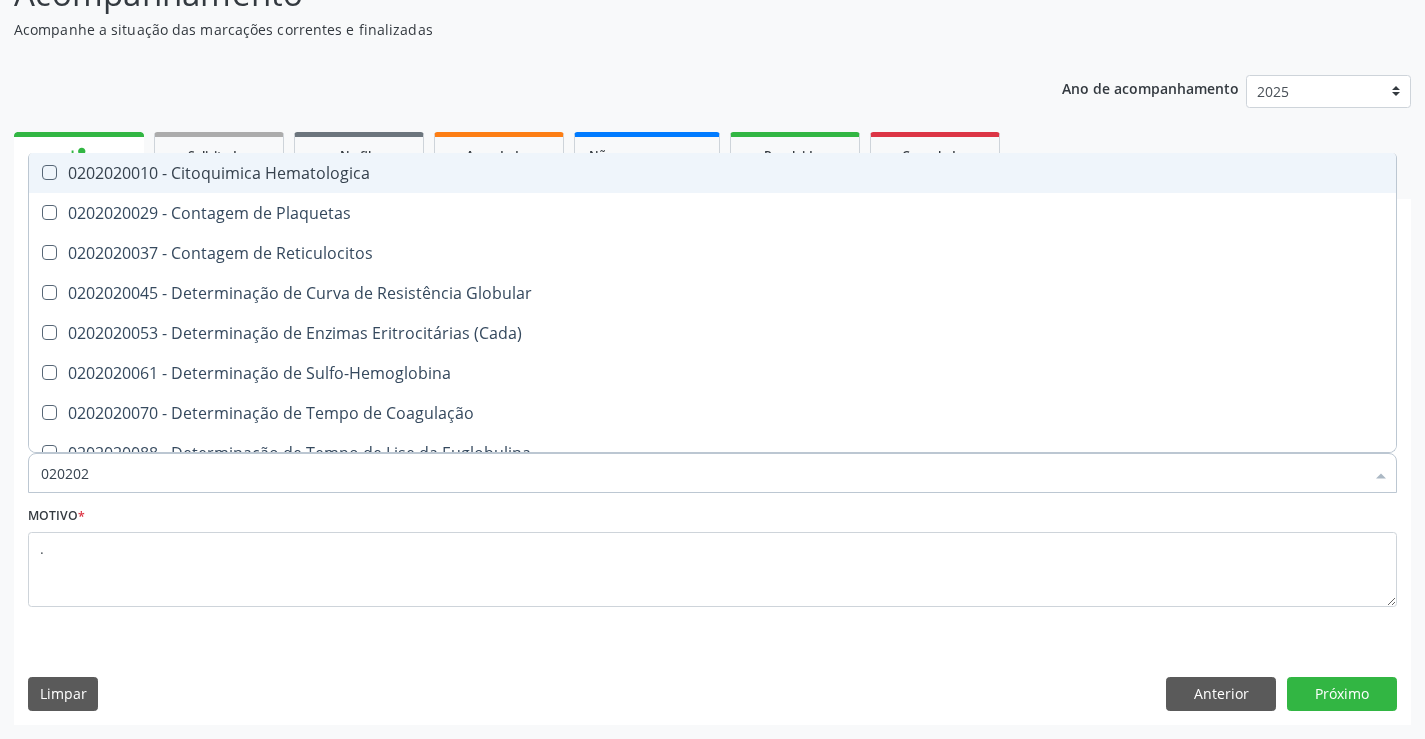 type on "0202020" 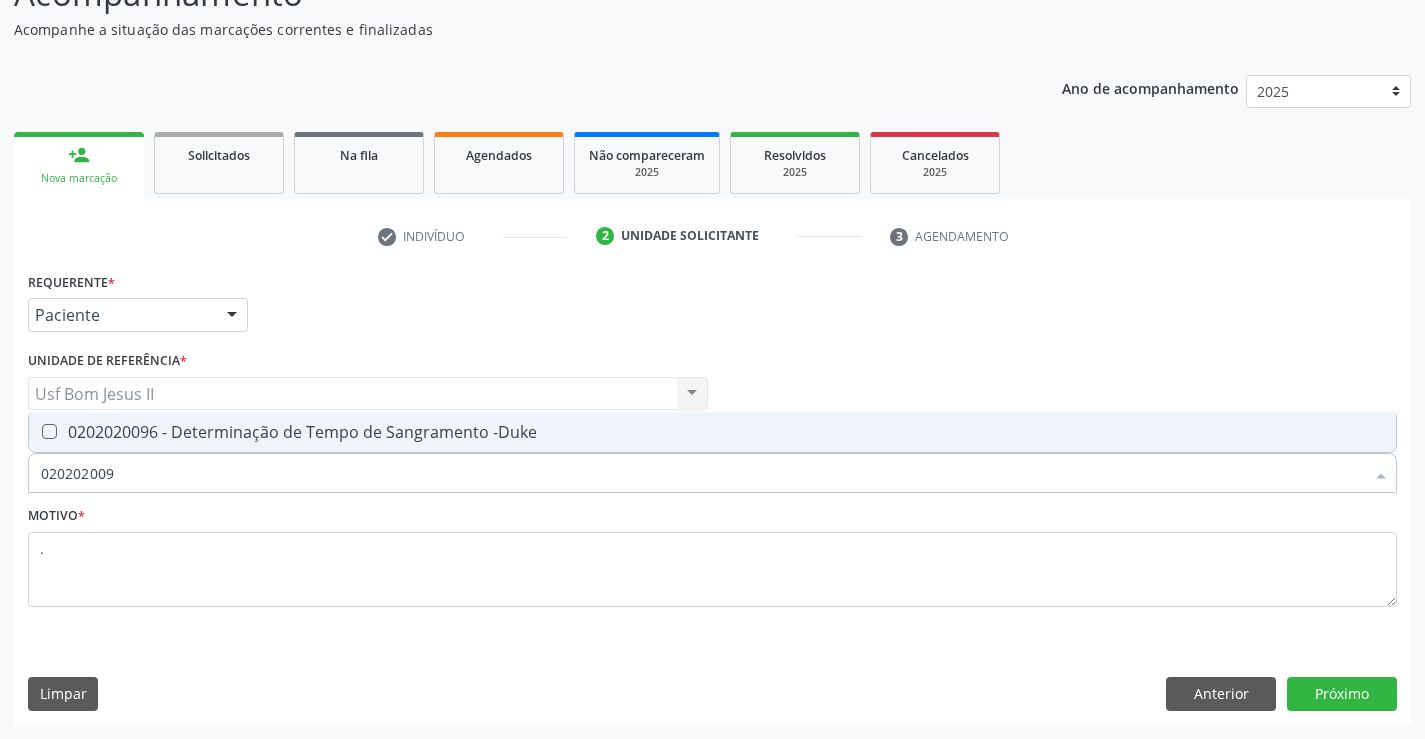 type on "0202020096" 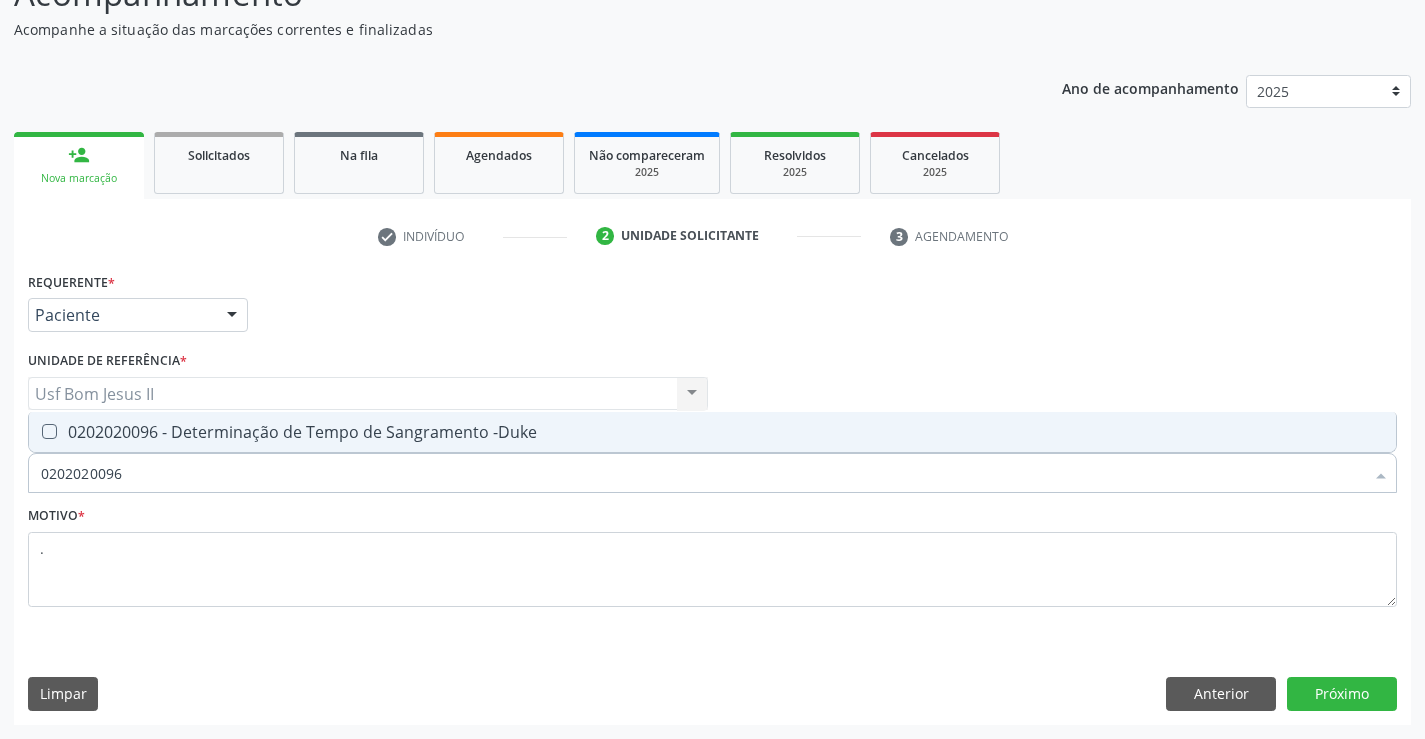 click on "0202020096 - Determinação de Tempo de Sangramento -Duke" at bounding box center (712, 432) 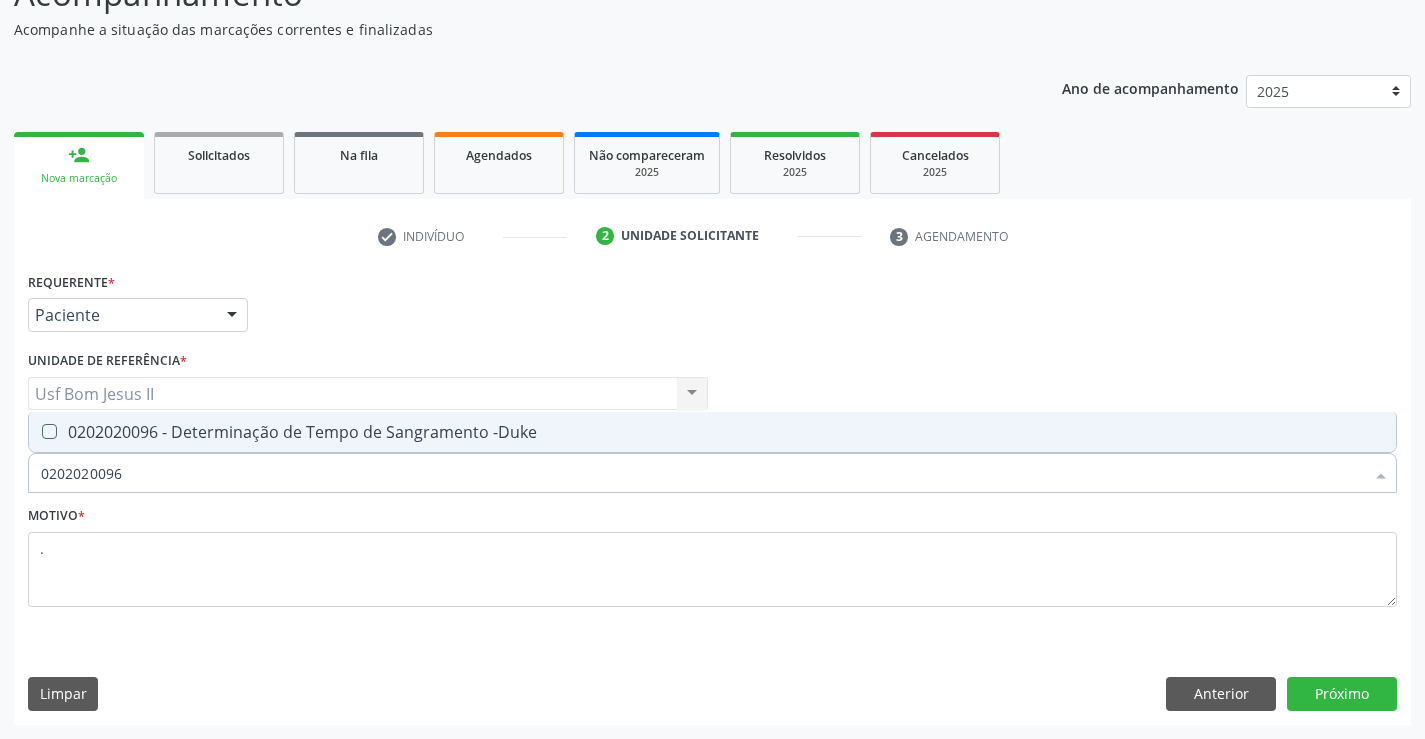 checkbox on "true" 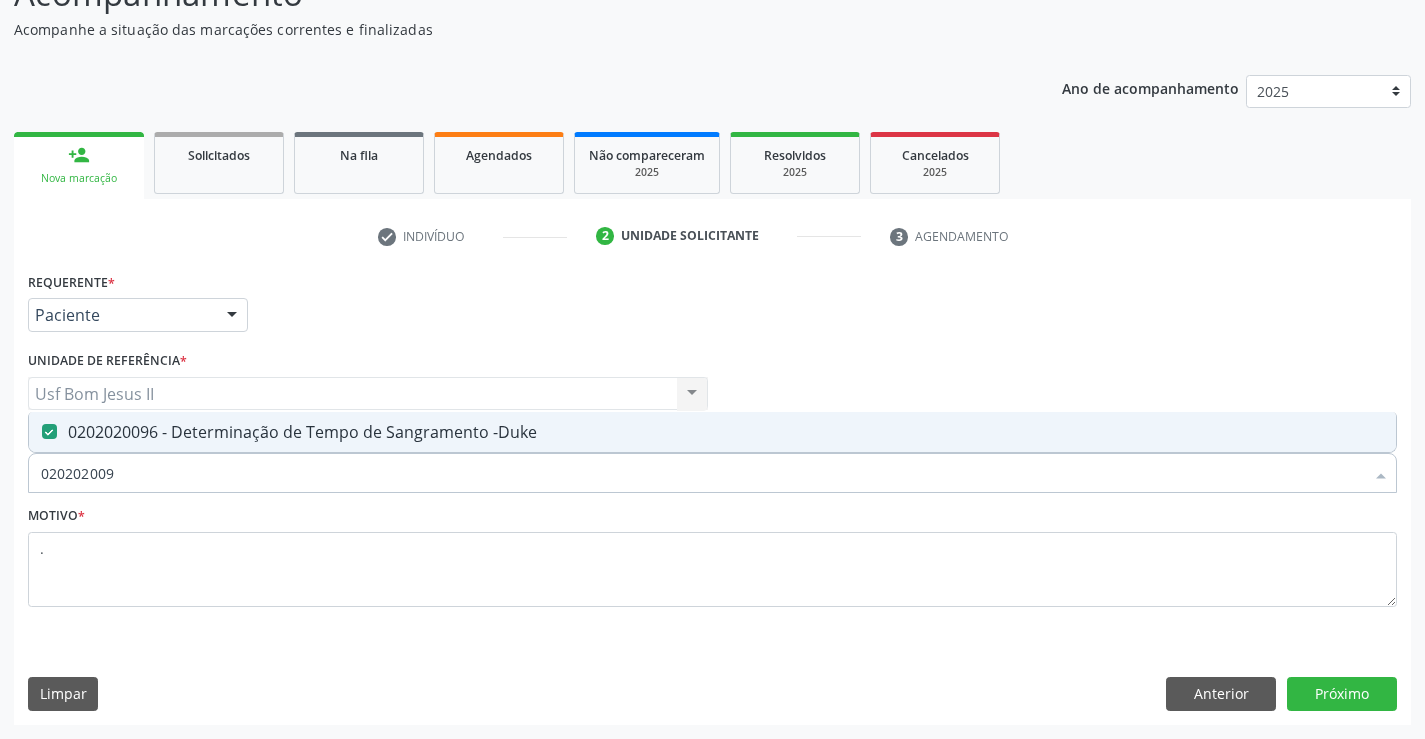 type on "02020200" 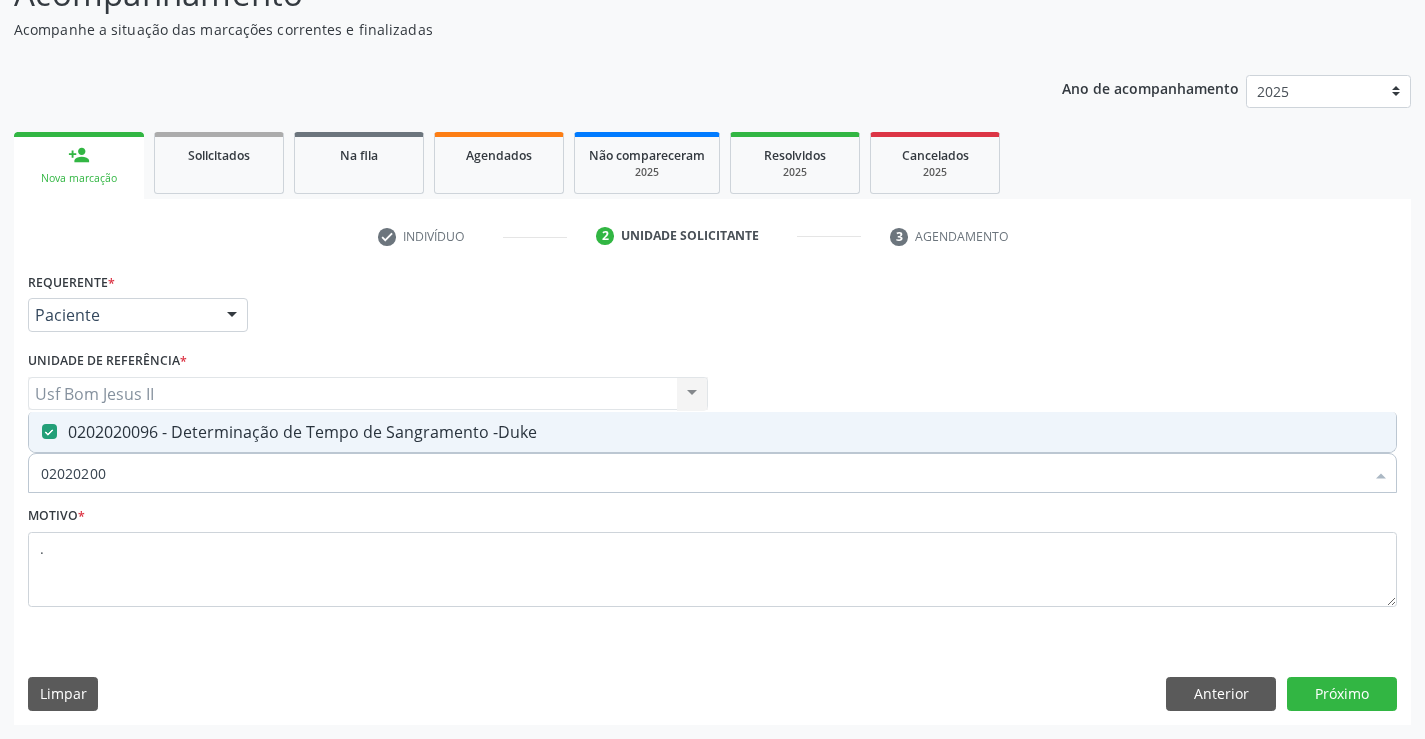 checkbox on "false" 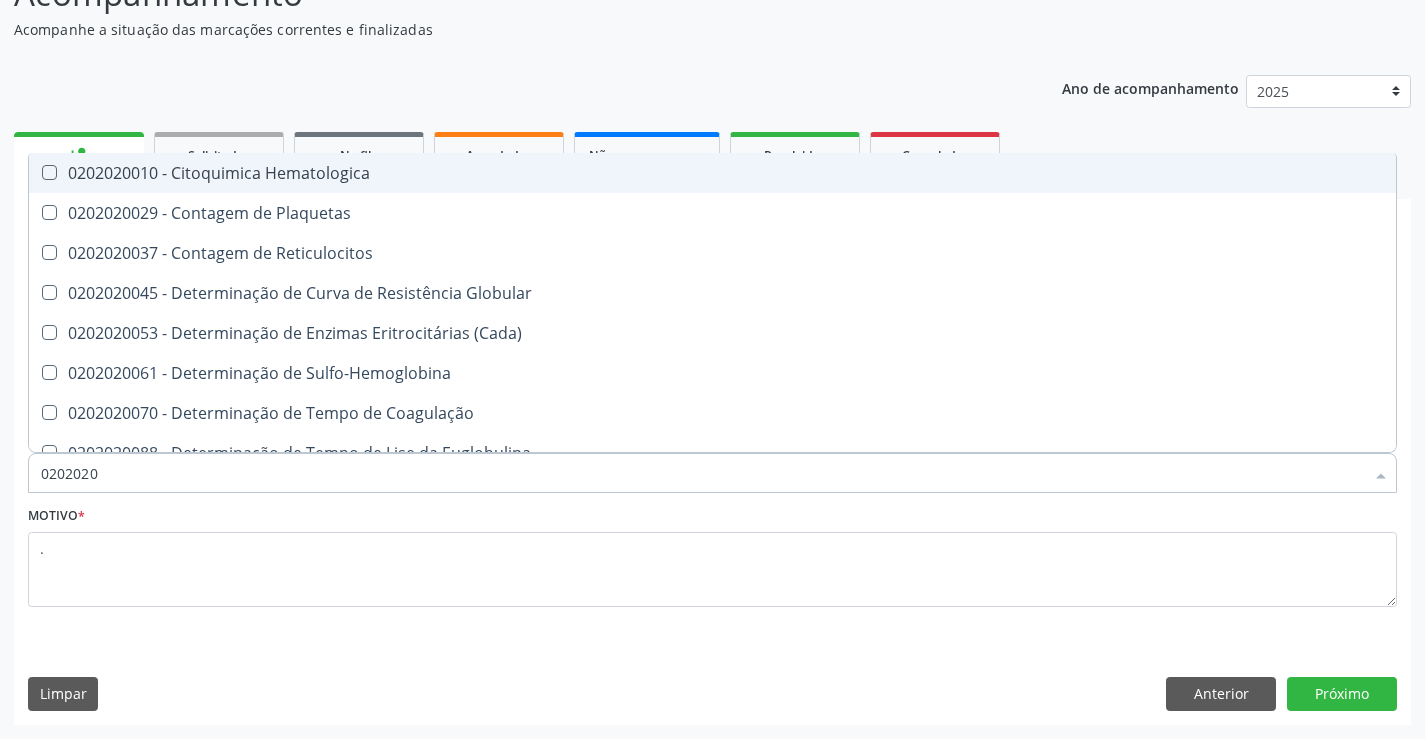 type on "020202" 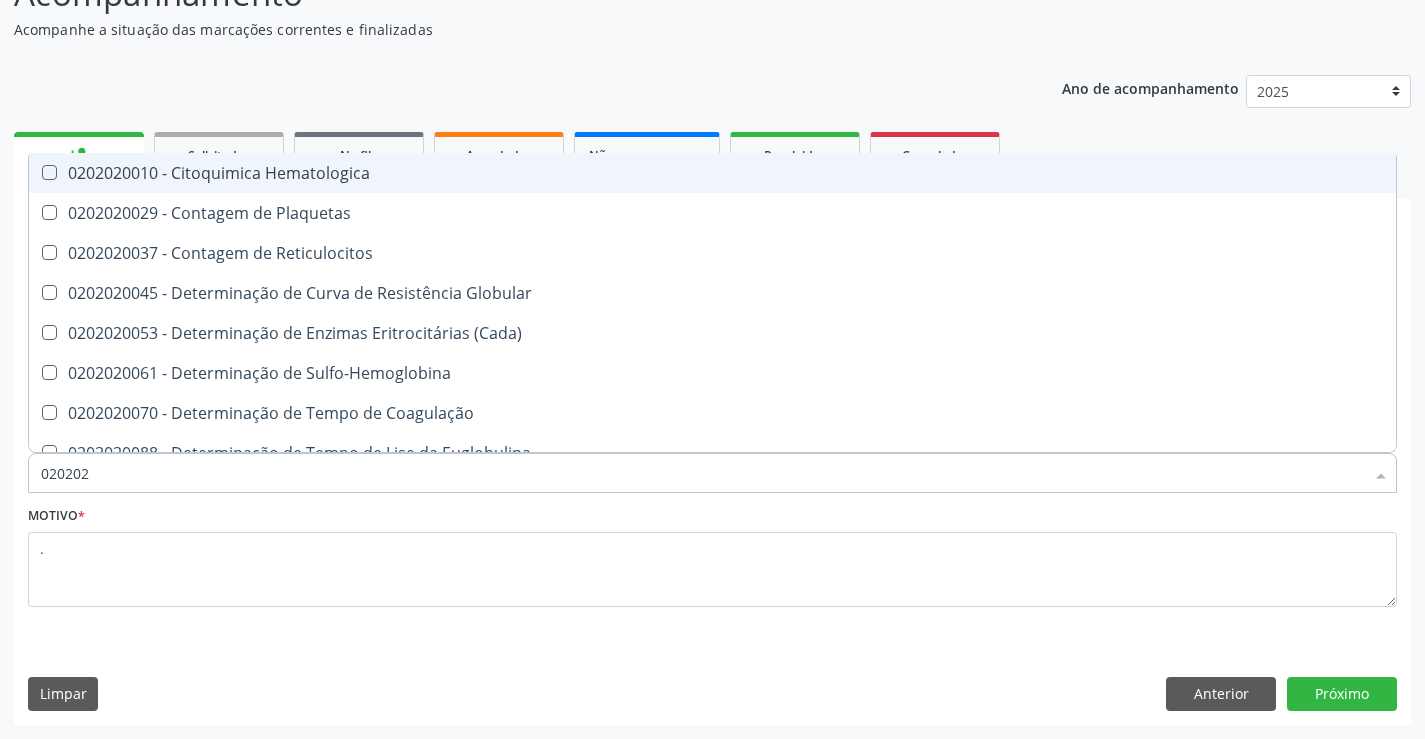 checkbox on "false" 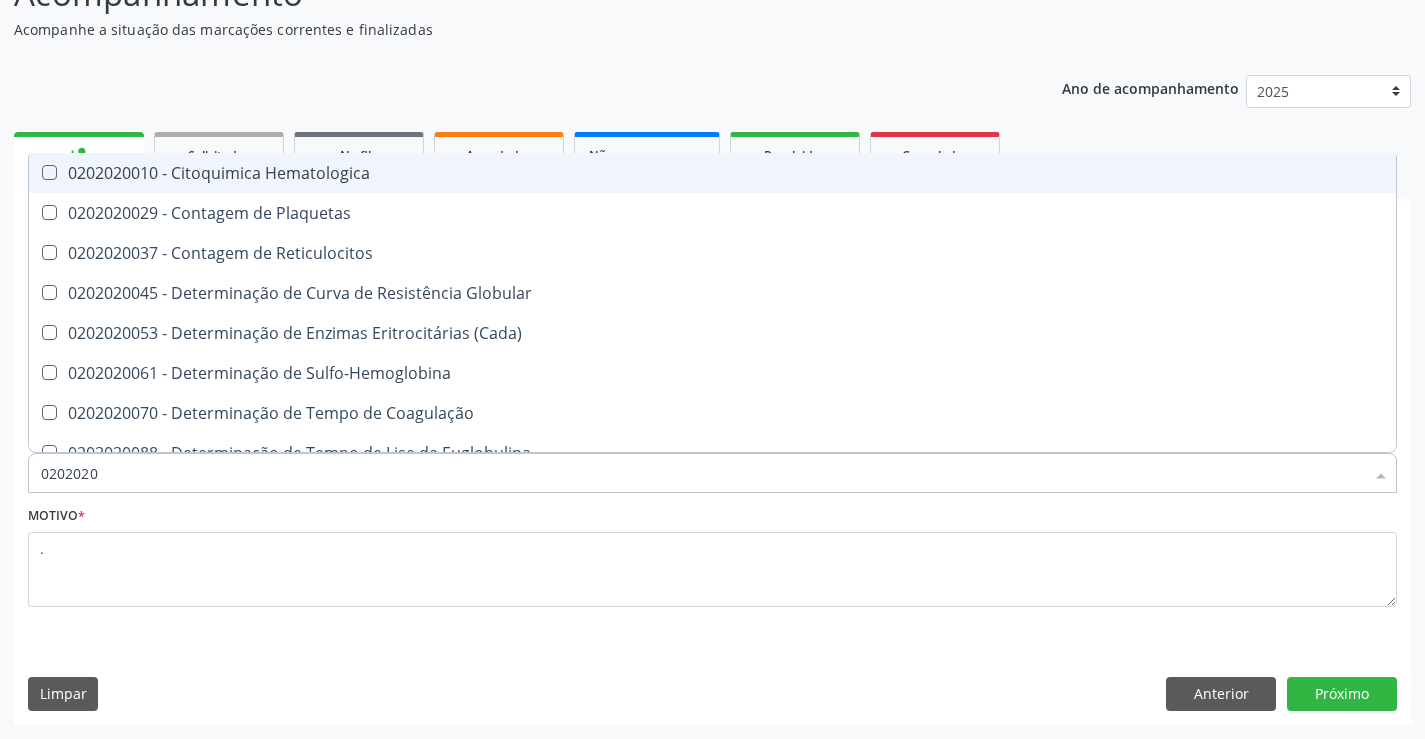 type on "02020201" 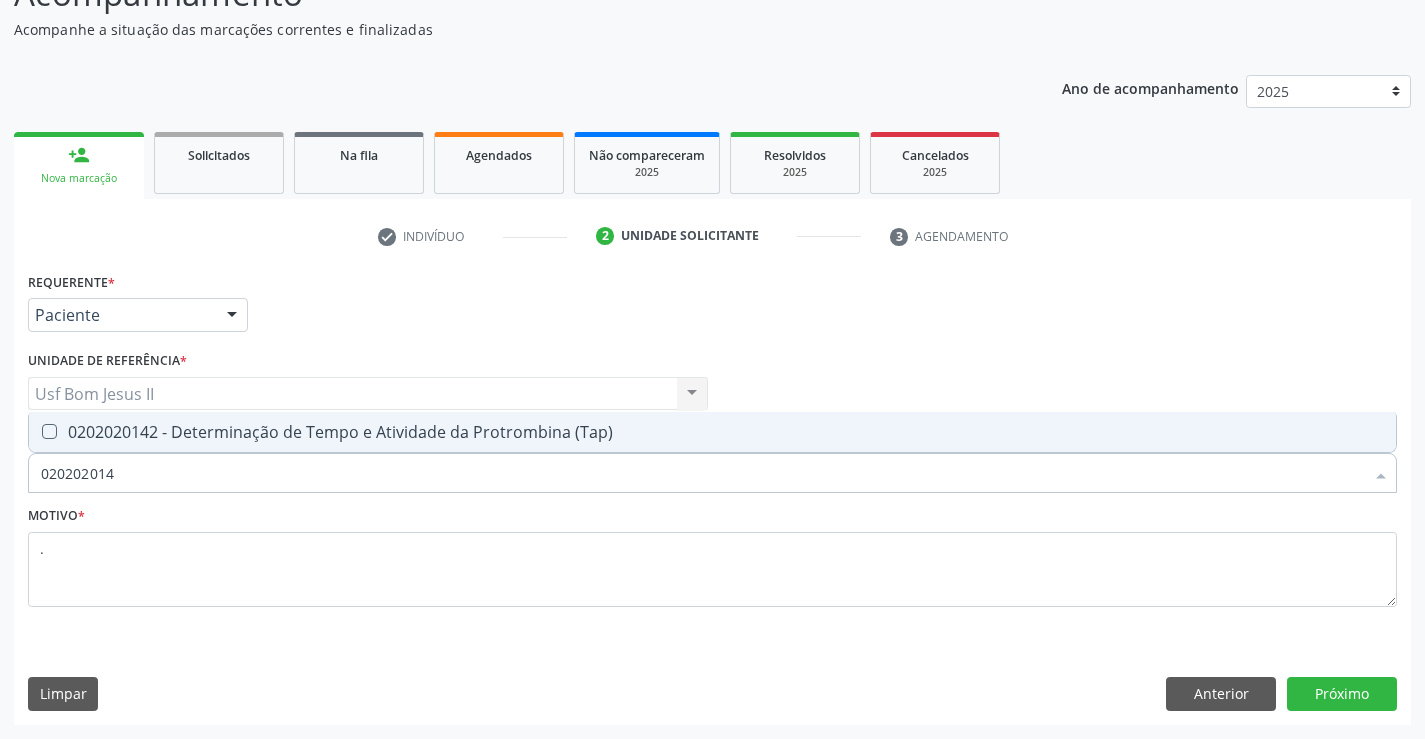type on "0202020142" 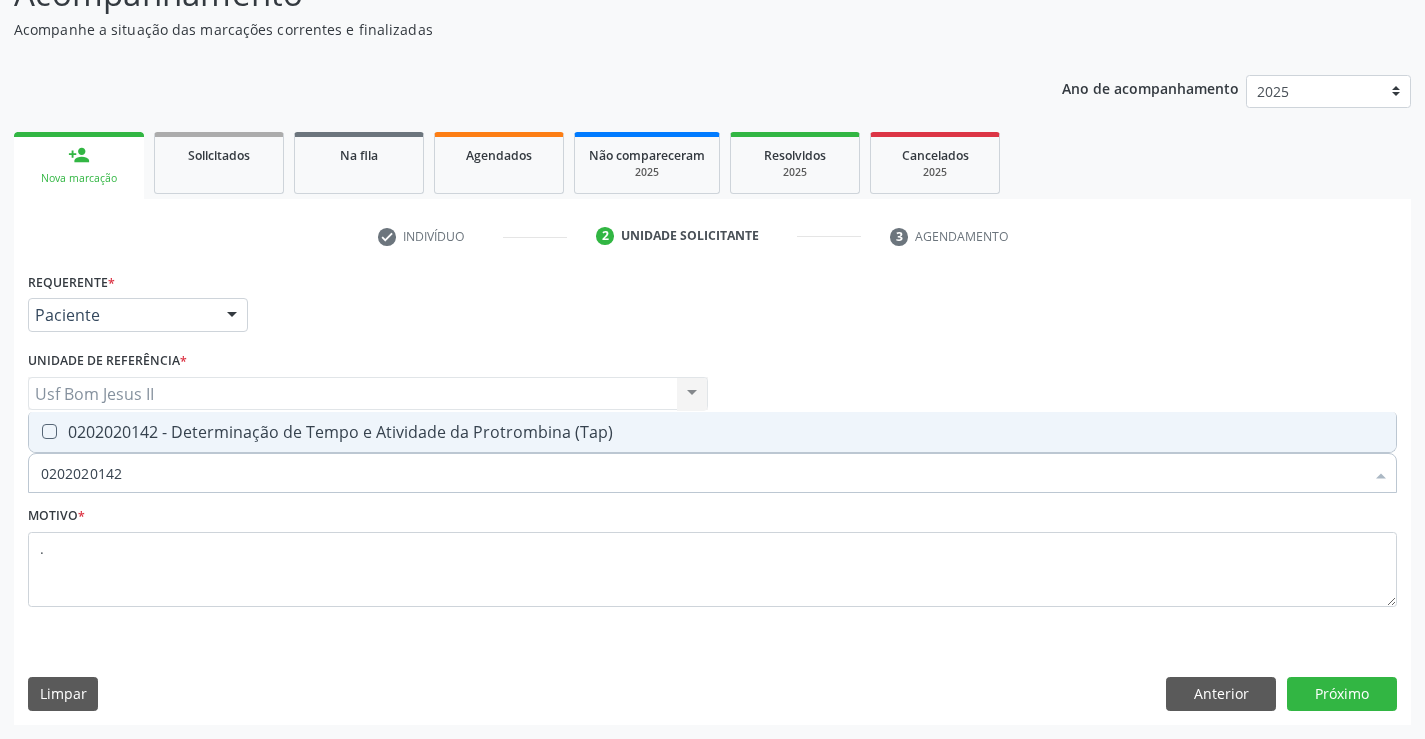 click on "0202020142 - Determinação de Tempo e Atividade da Protrombina (Tap)" at bounding box center (712, 432) 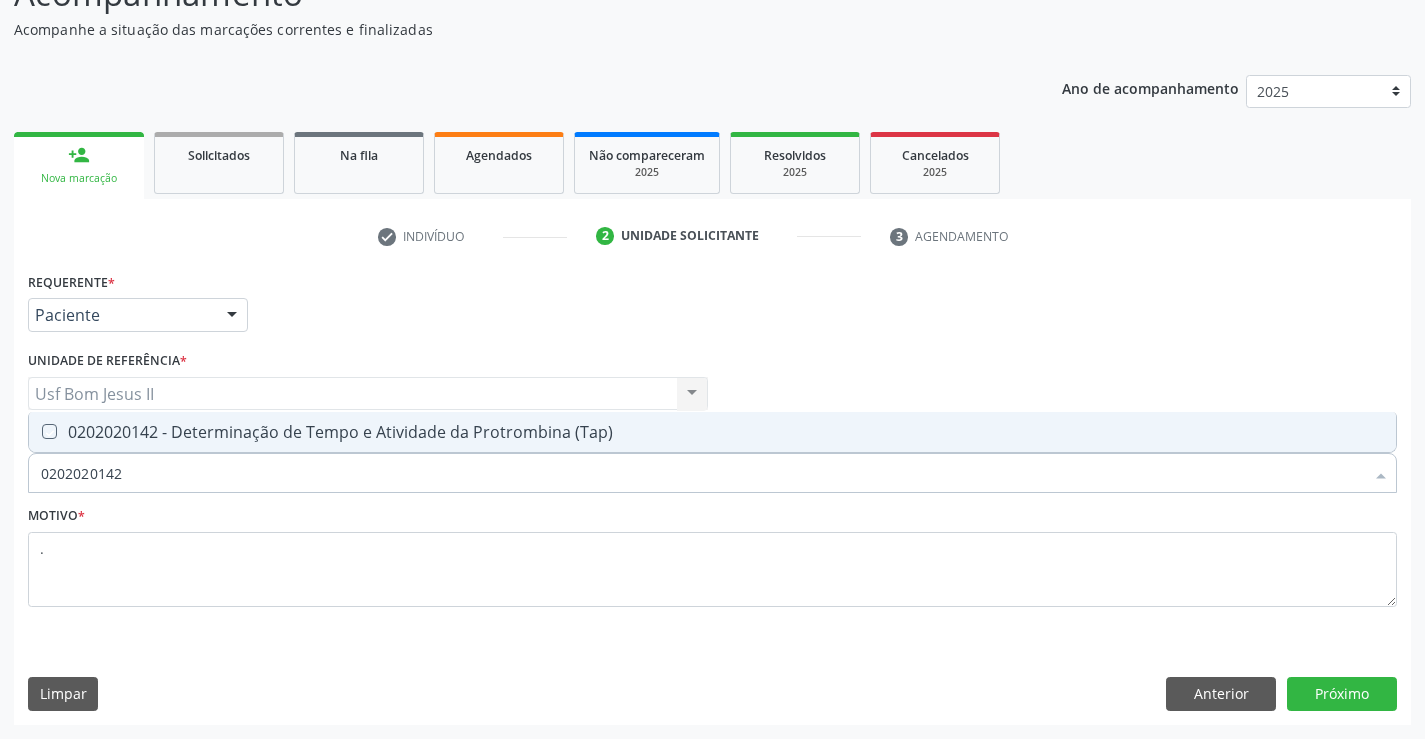 checkbox on "true" 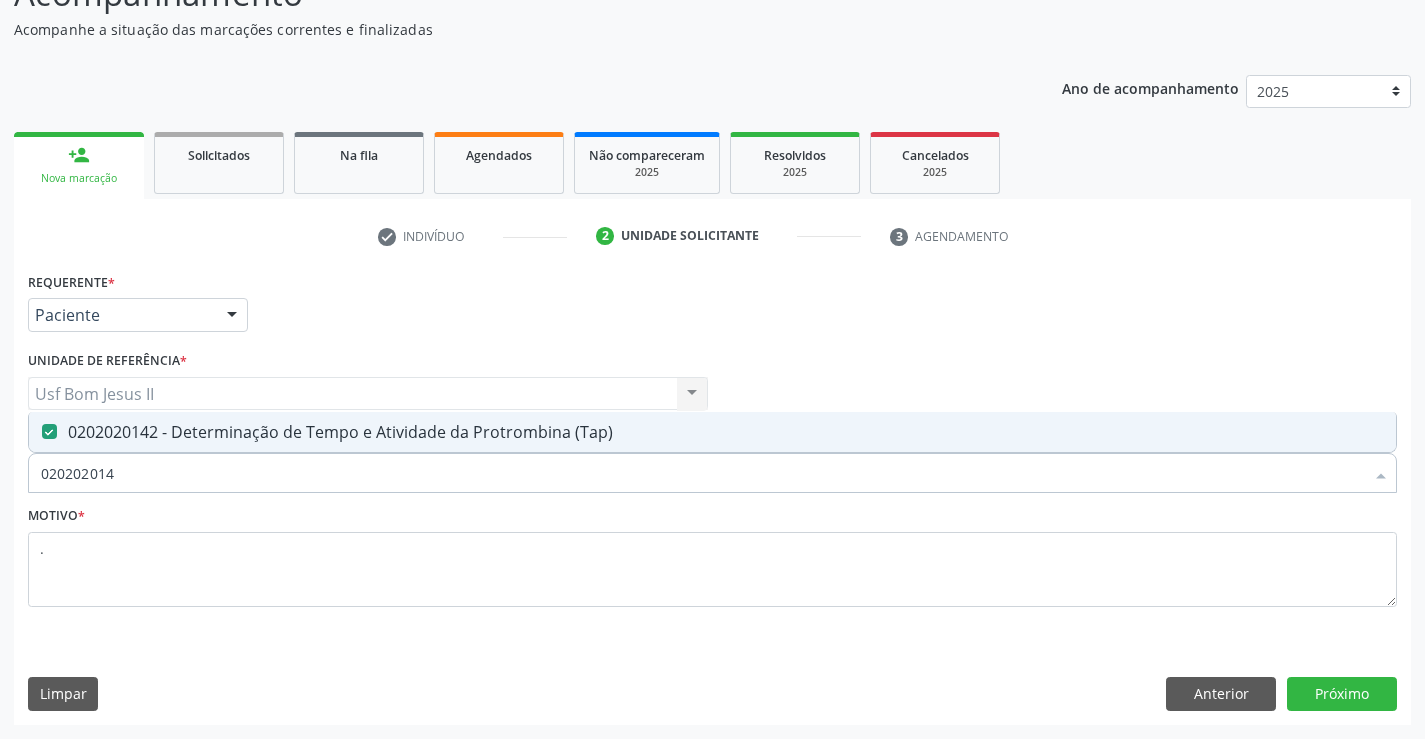 type on "02020201" 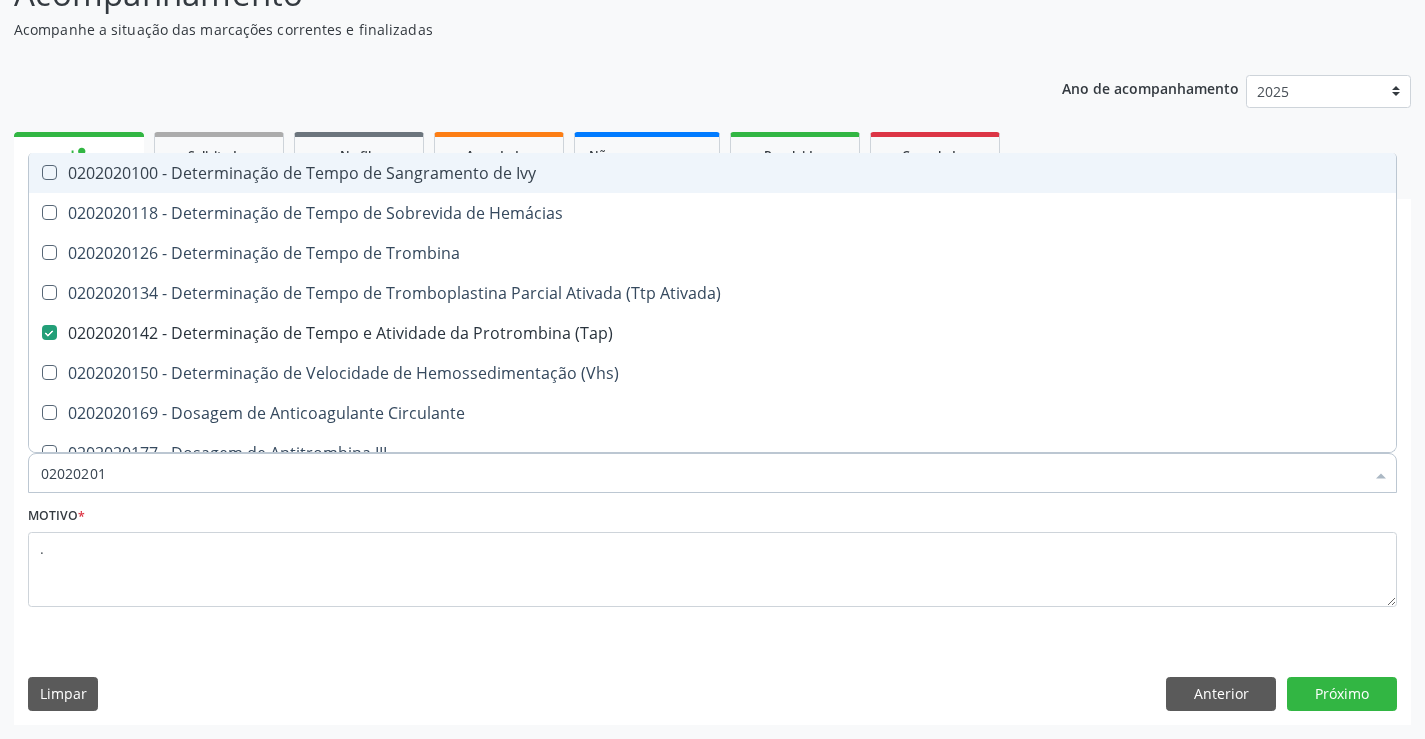 type on "0202020" 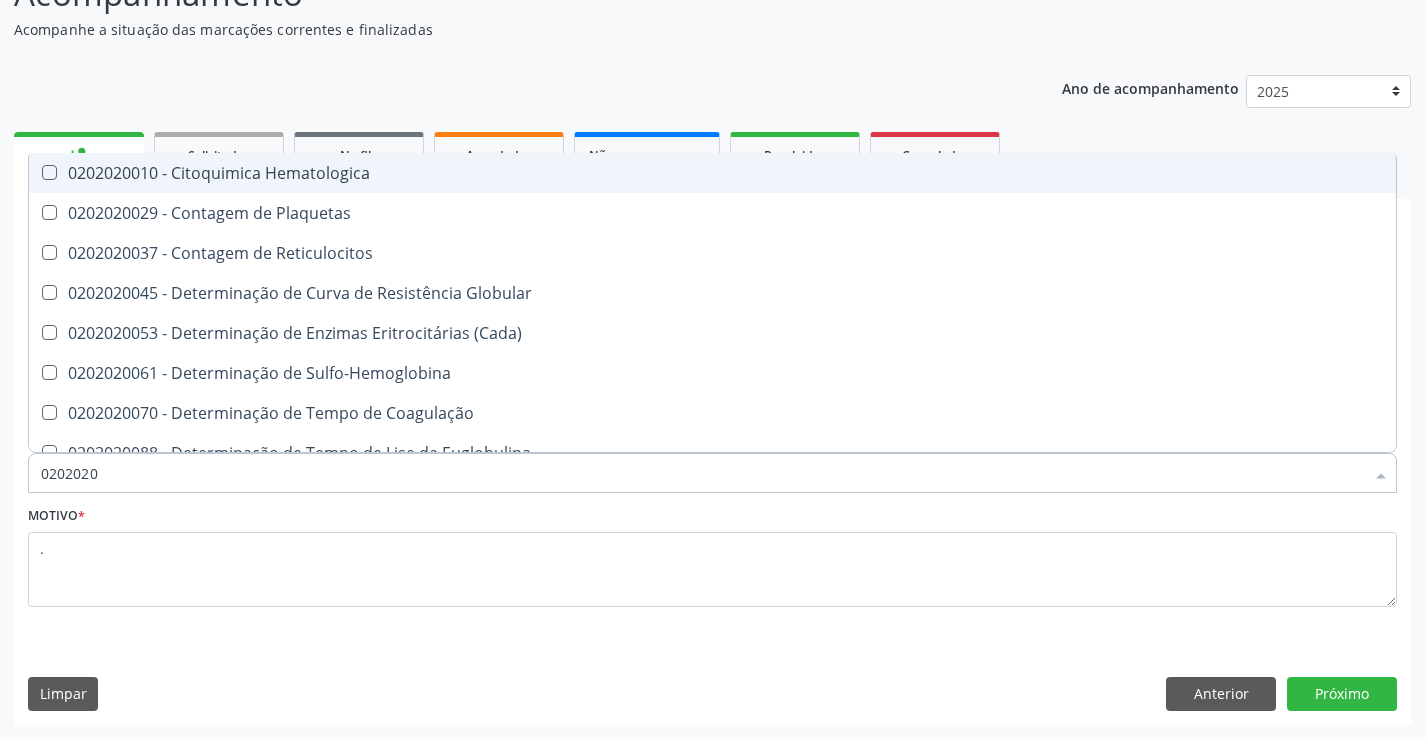type on "020202" 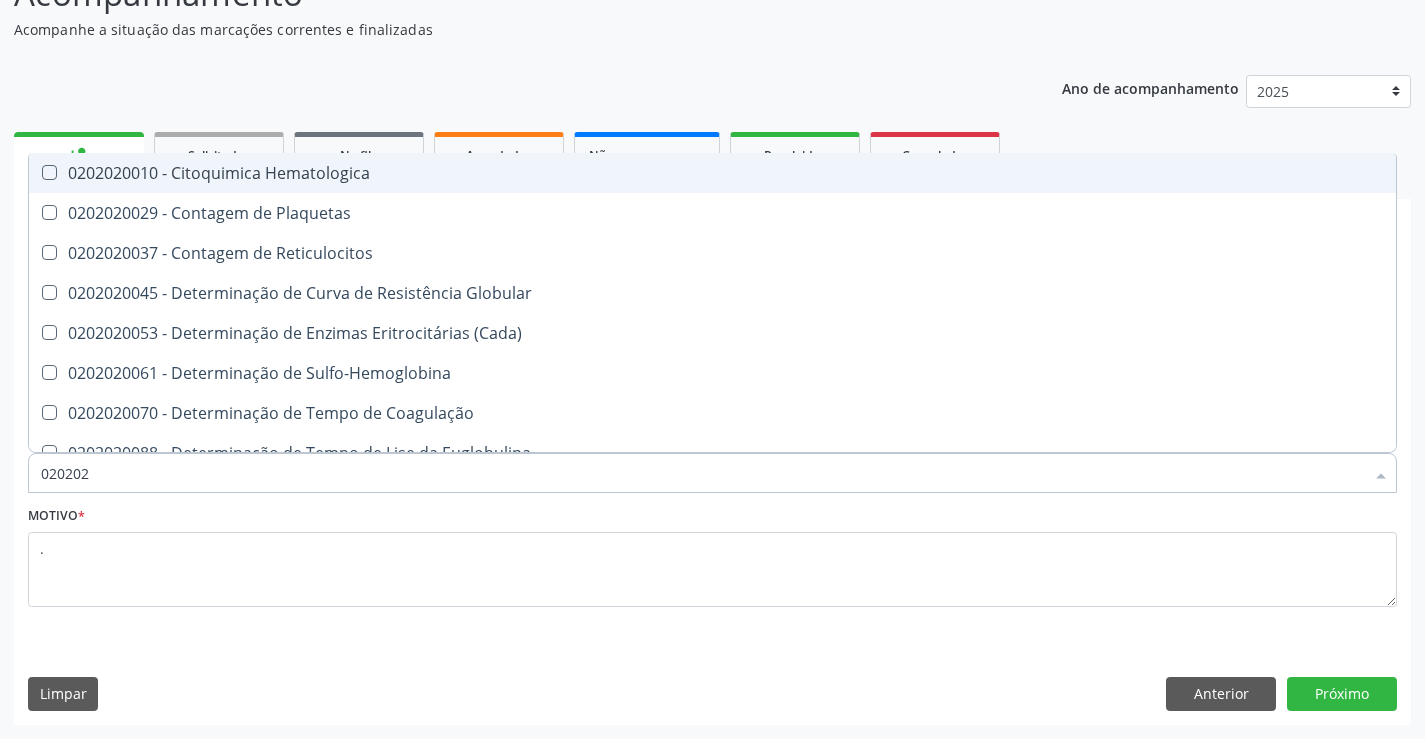 type on "02020" 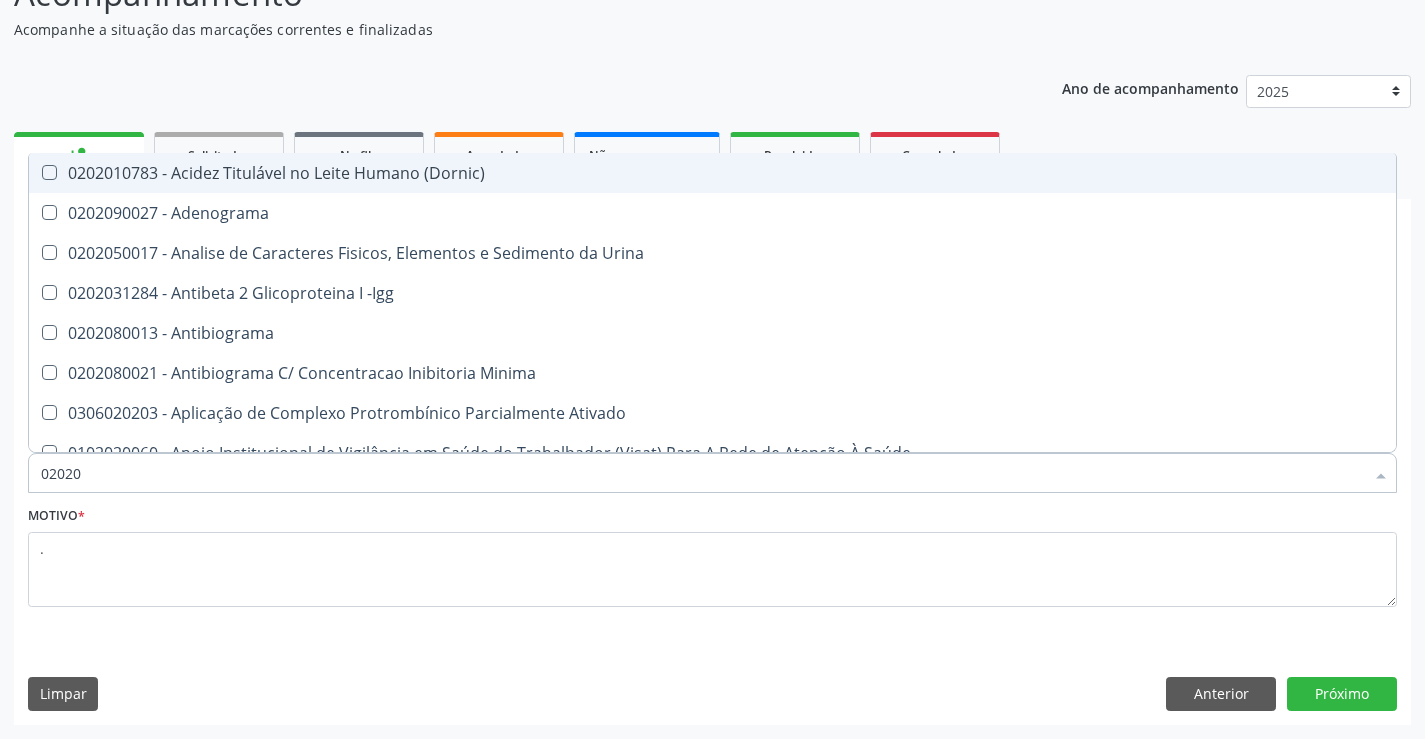 type on "020202" 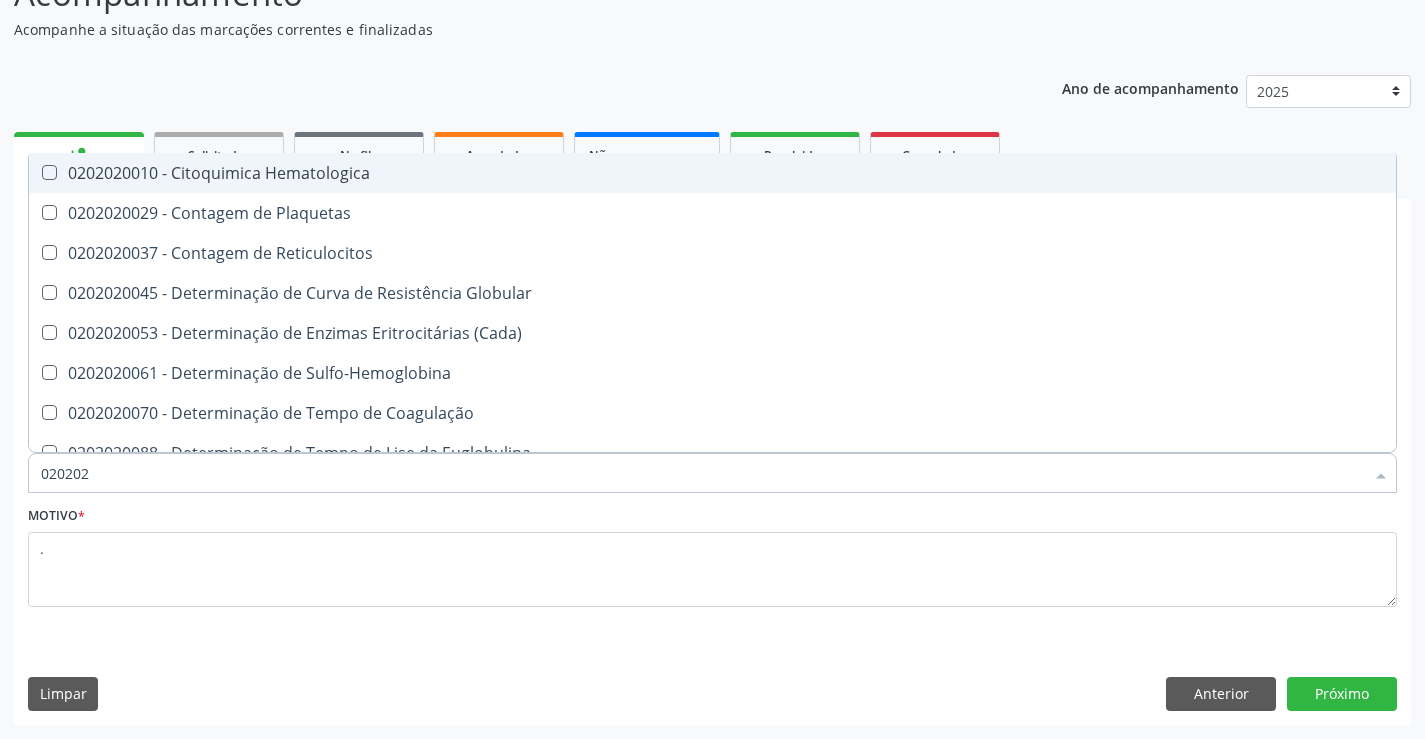 type on "0202020" 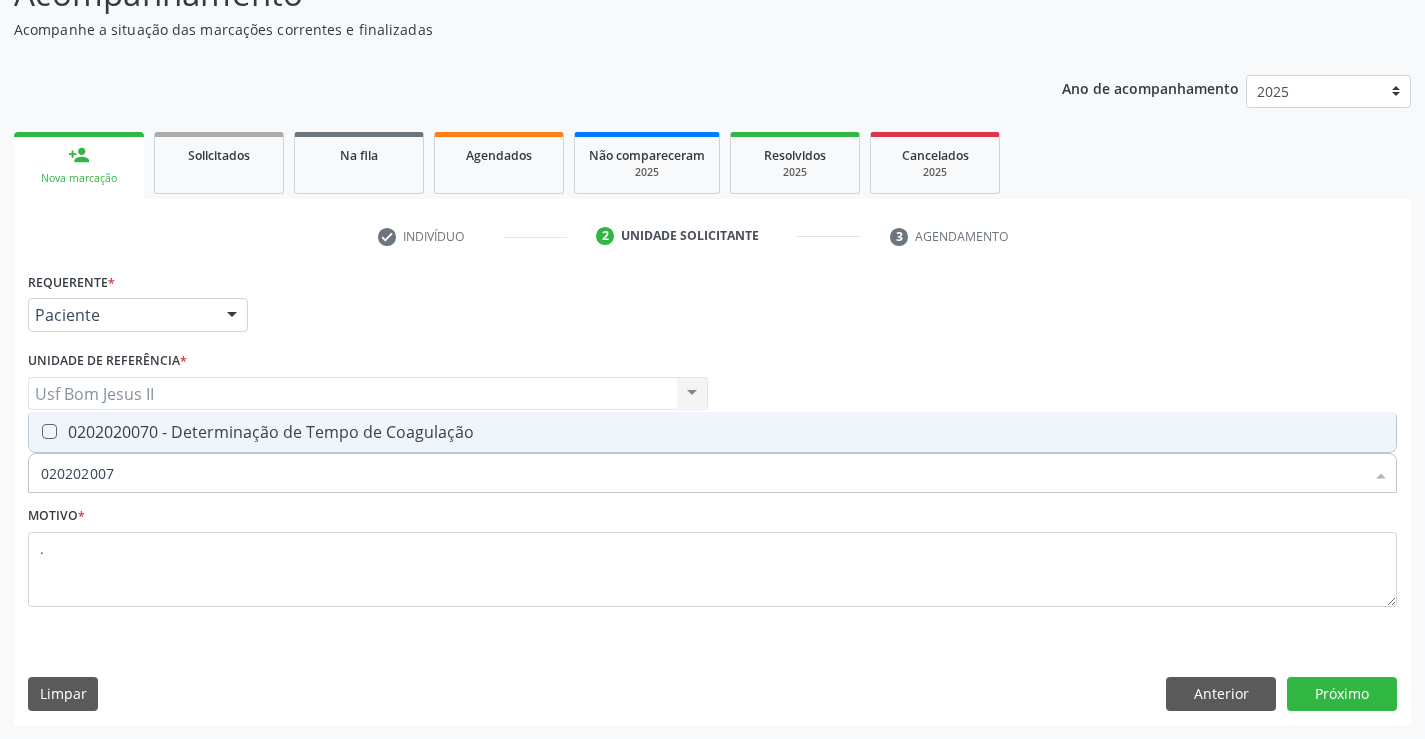 type on "0202020070" 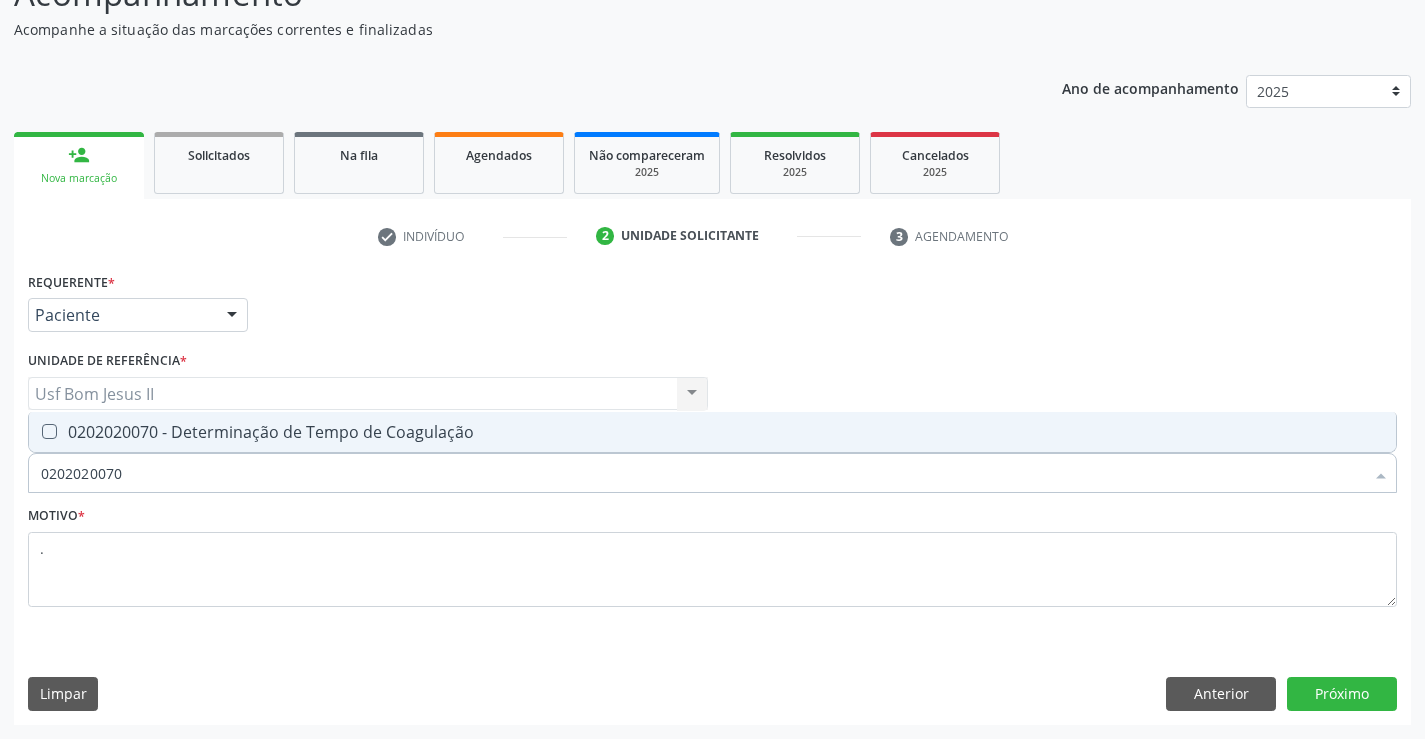 click on "0202020070 - Determinação de Tempo de Coagulação" at bounding box center (712, 432) 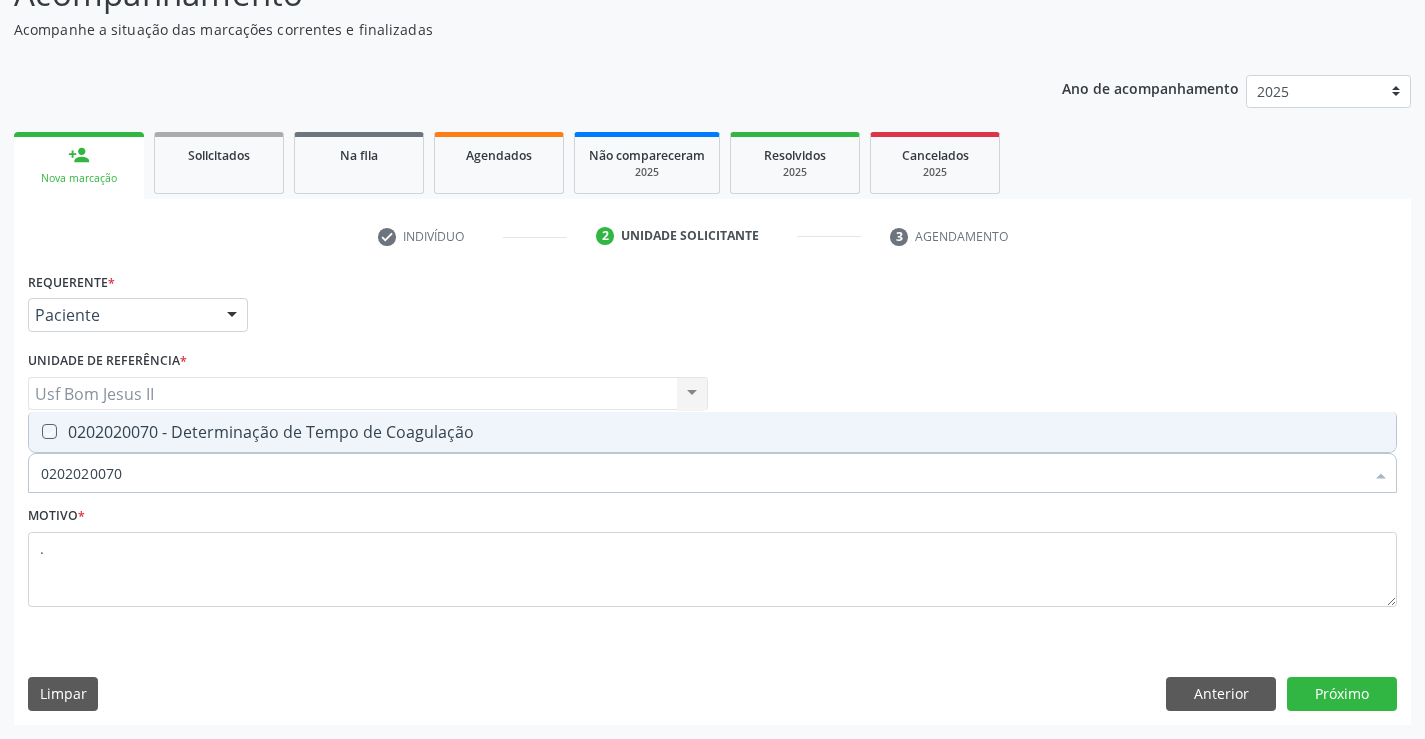 checkbox on "true" 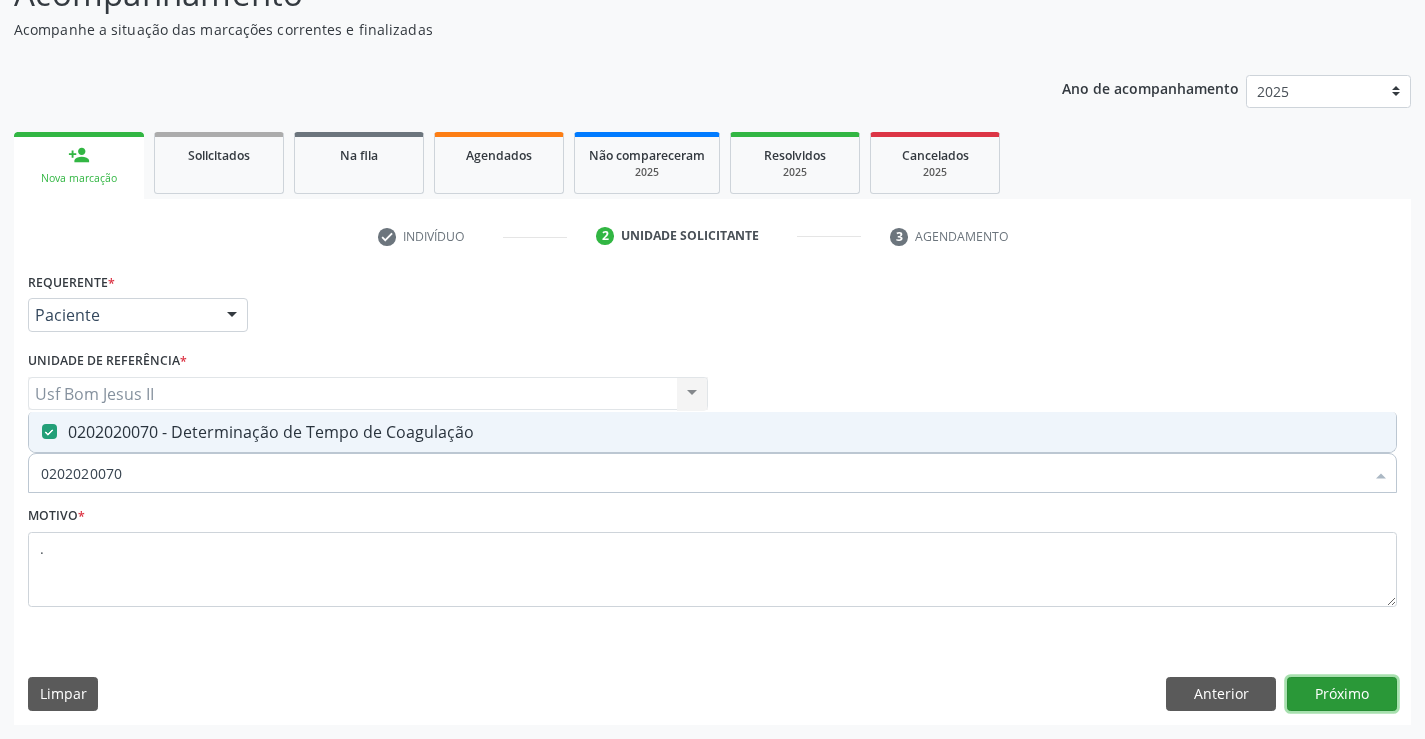 click on "Próximo" at bounding box center (1342, 694) 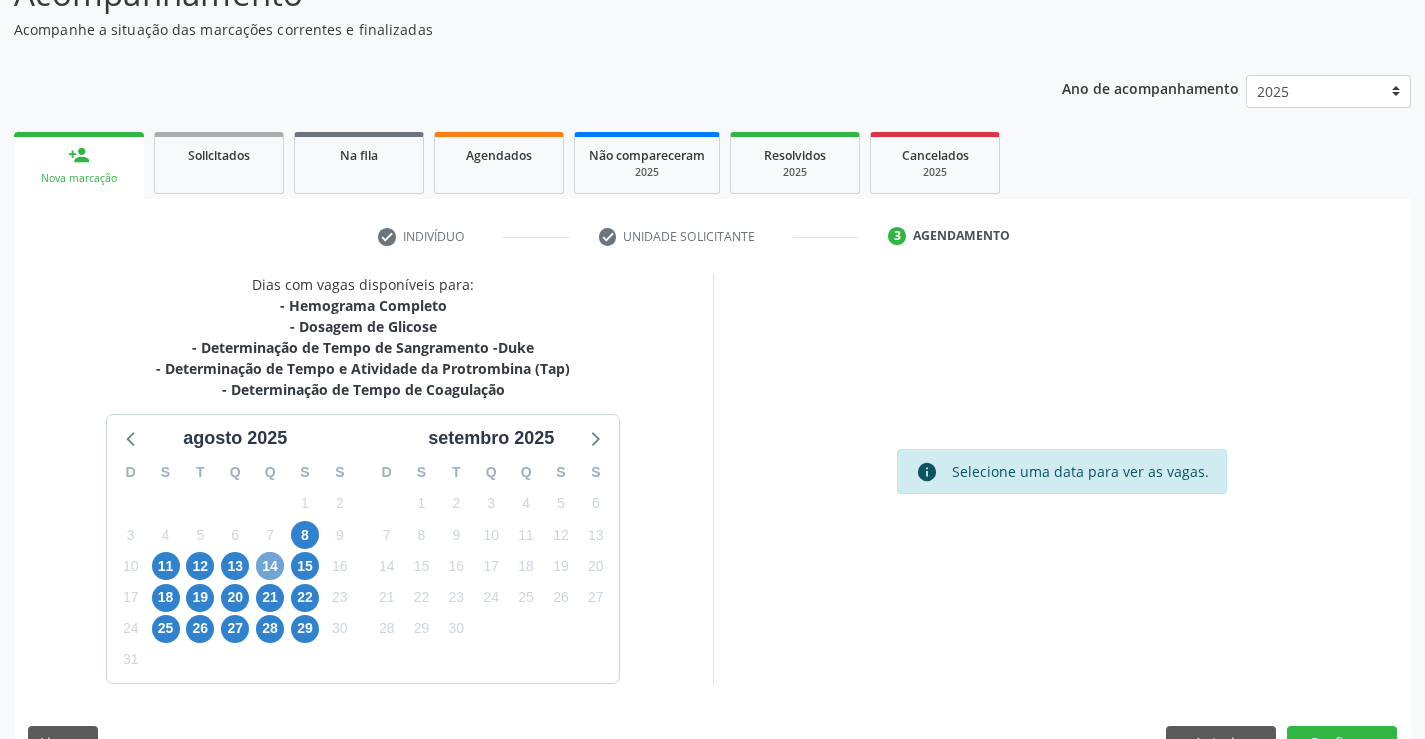 click on "14" at bounding box center (270, 566) 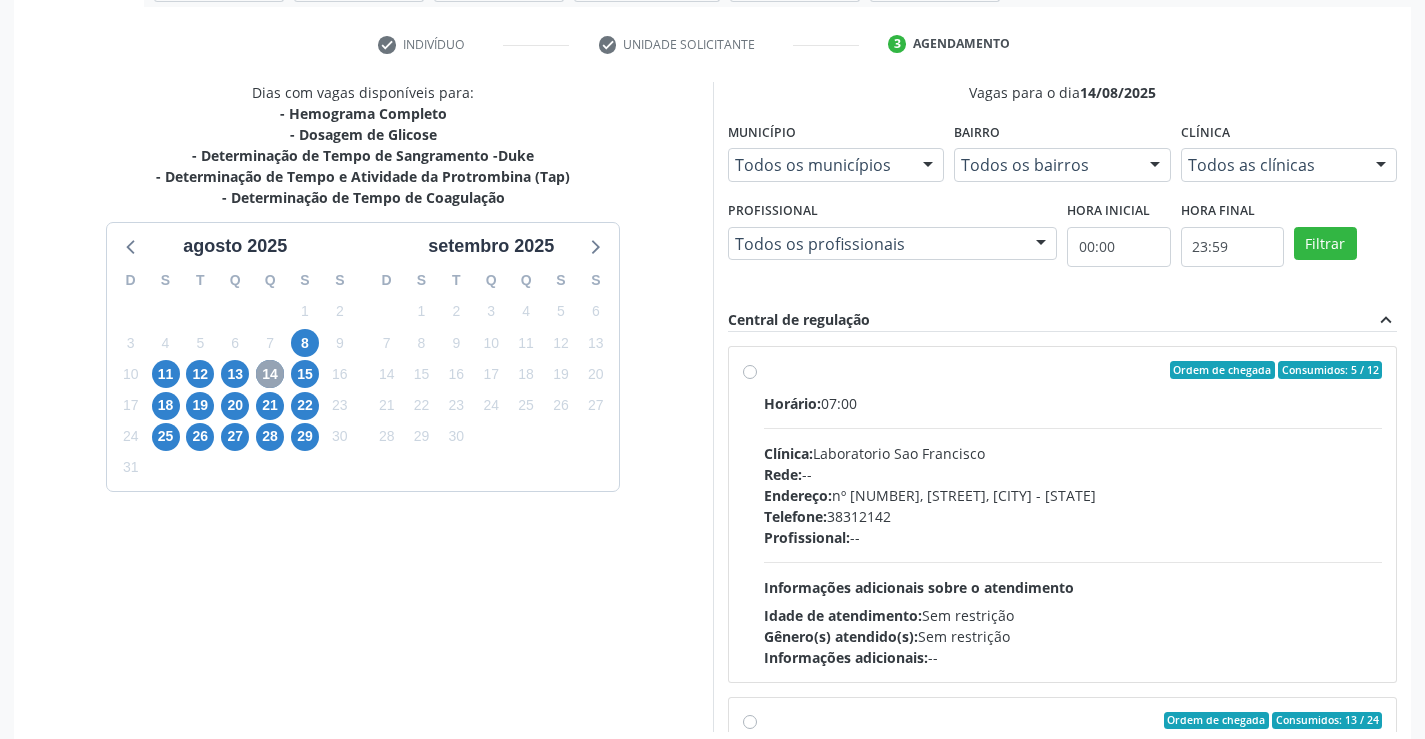 scroll, scrollTop: 456, scrollLeft: 0, axis: vertical 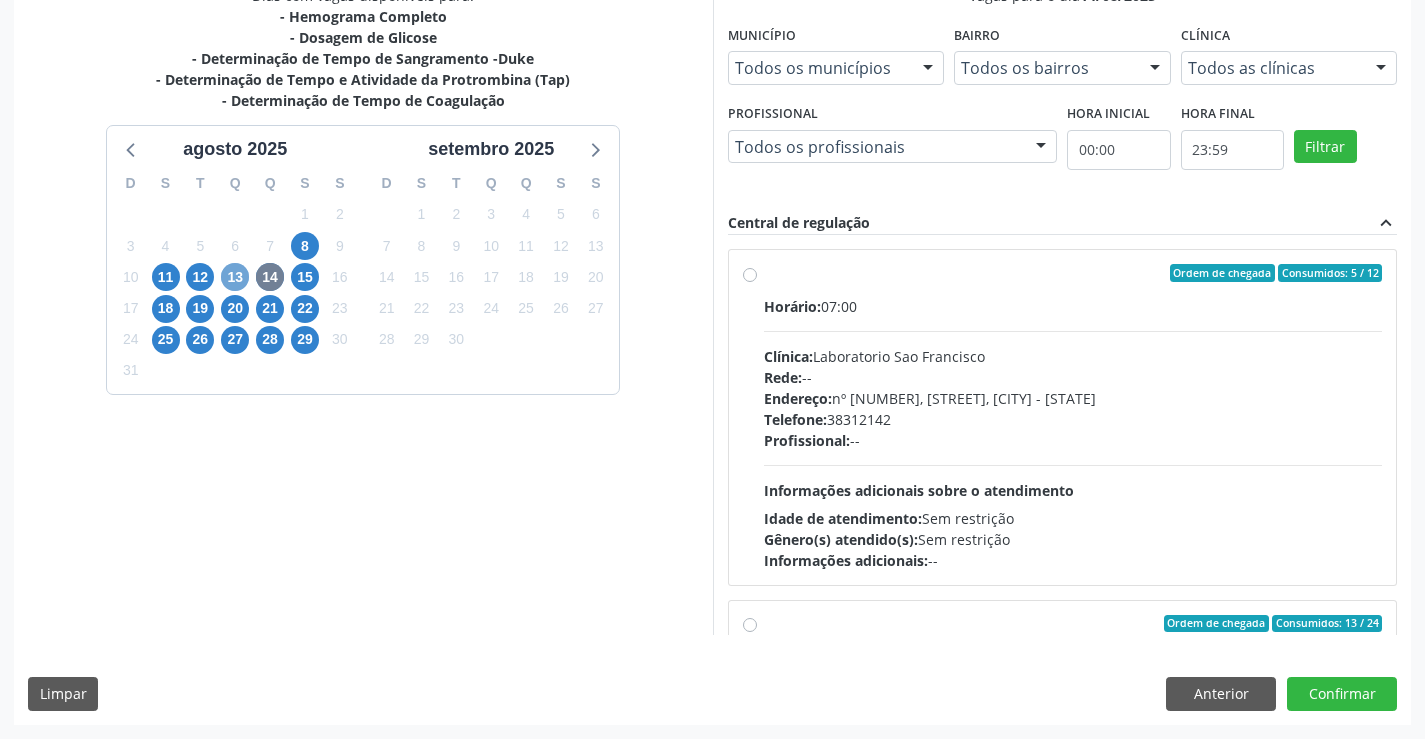 click on "13" at bounding box center [235, 277] 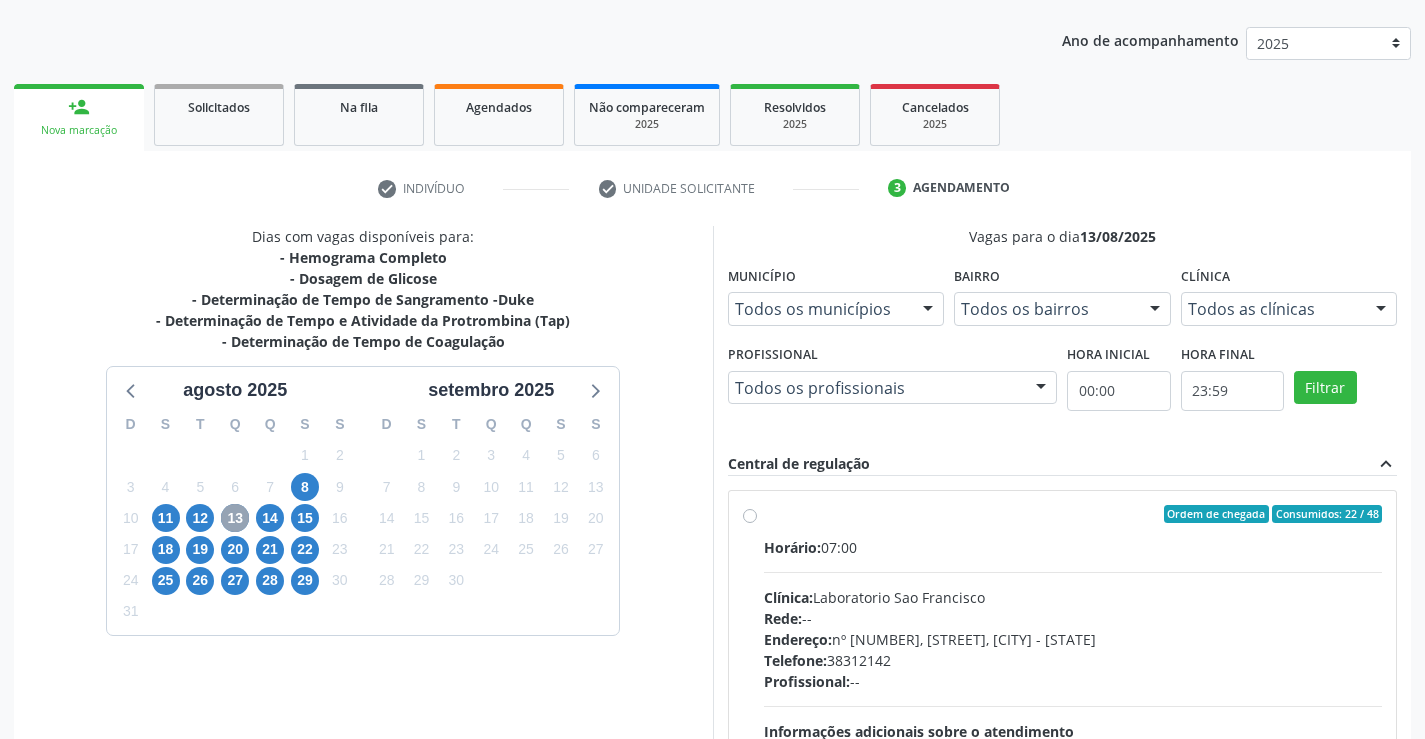 scroll, scrollTop: 456, scrollLeft: 0, axis: vertical 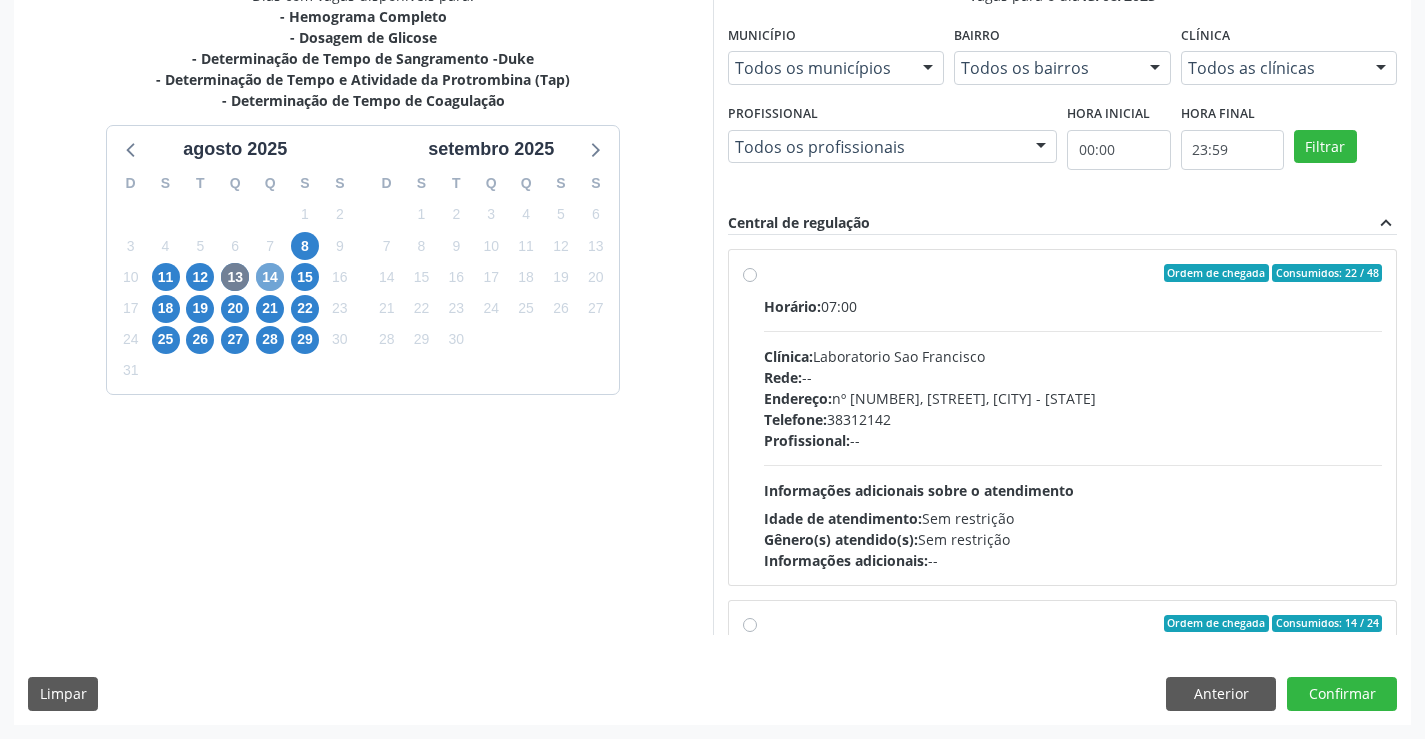 click on "14" at bounding box center (270, 277) 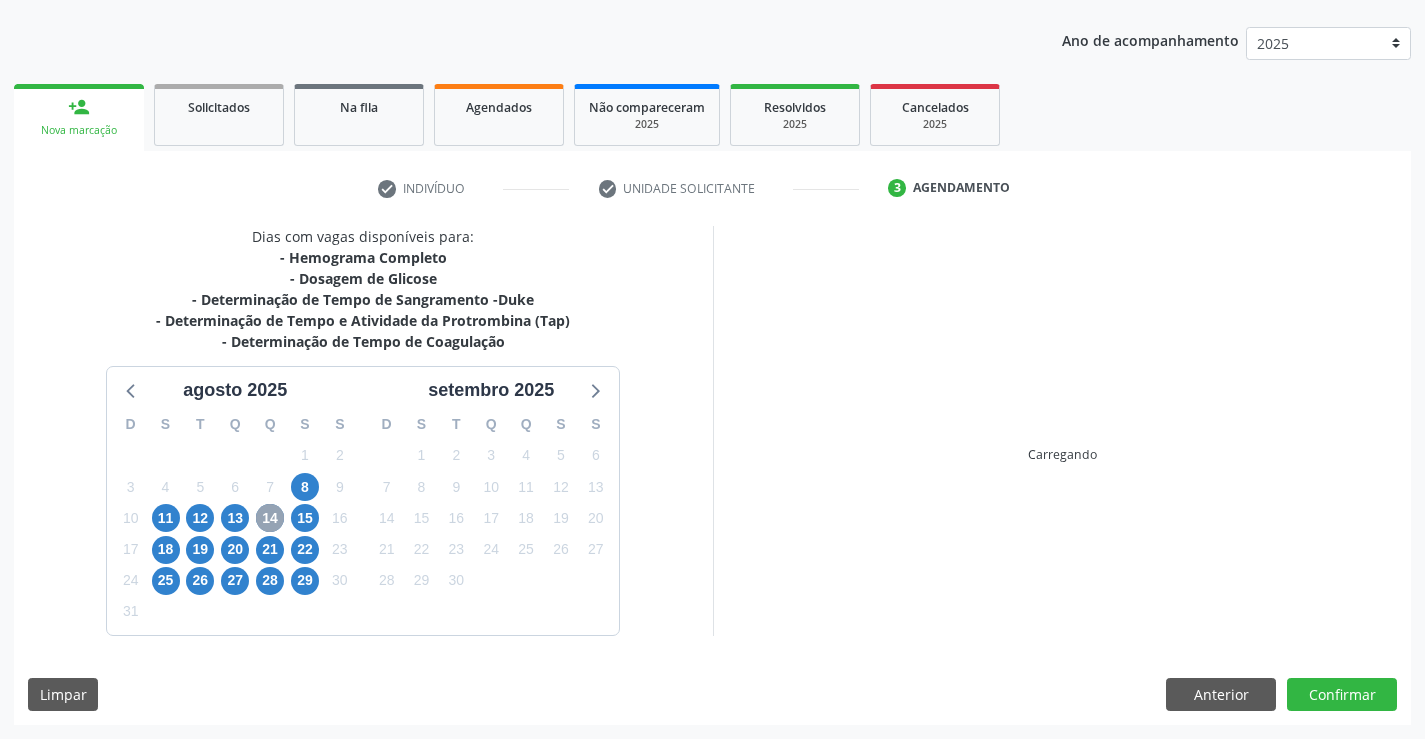scroll, scrollTop: 456, scrollLeft: 0, axis: vertical 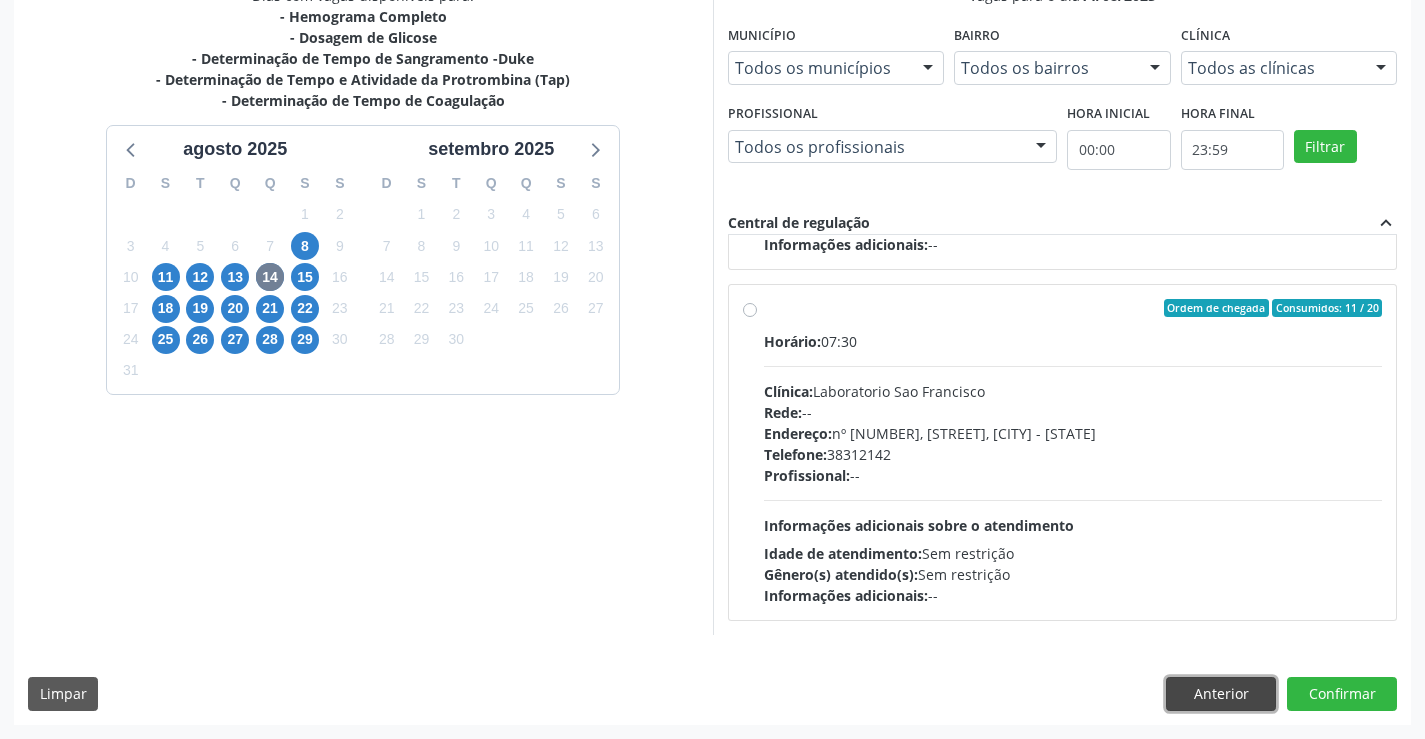 click on "Anterior" at bounding box center [1221, 694] 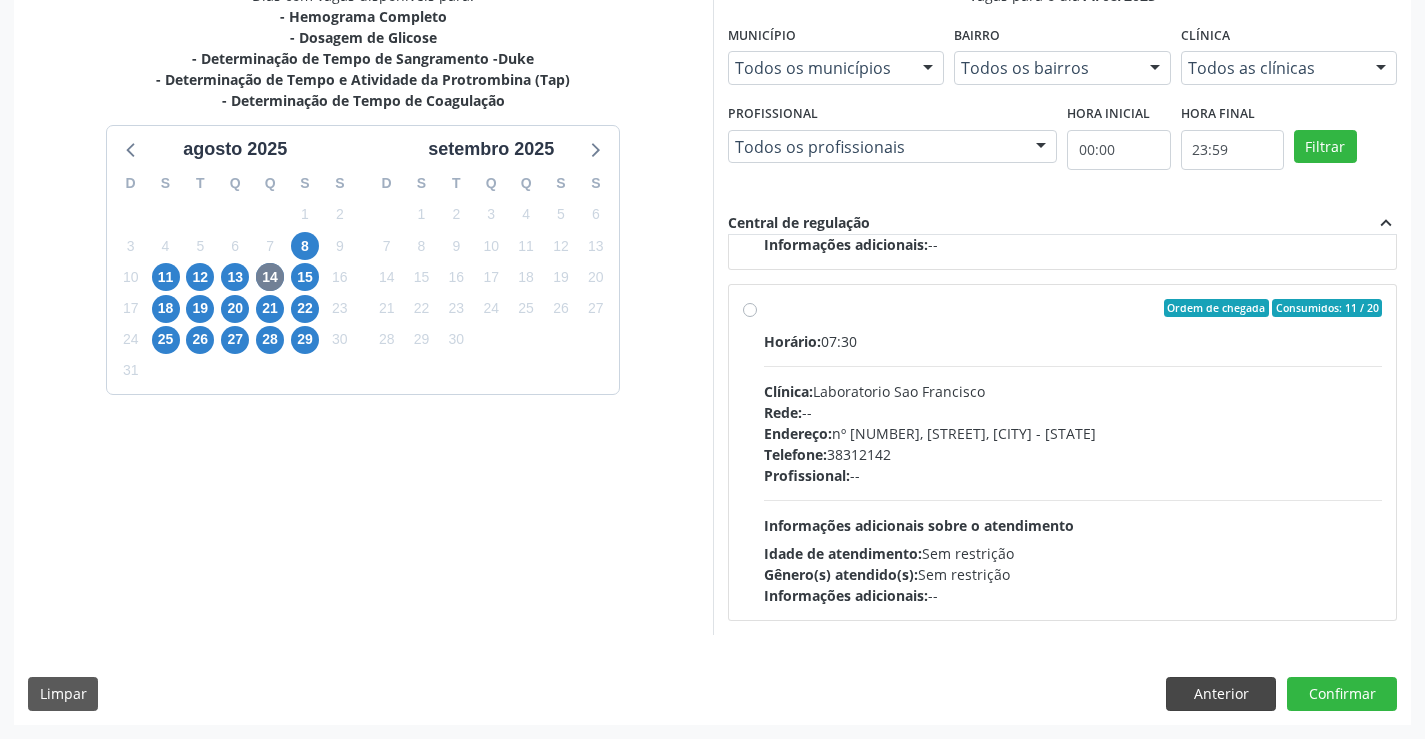 scroll, scrollTop: 167, scrollLeft: 0, axis: vertical 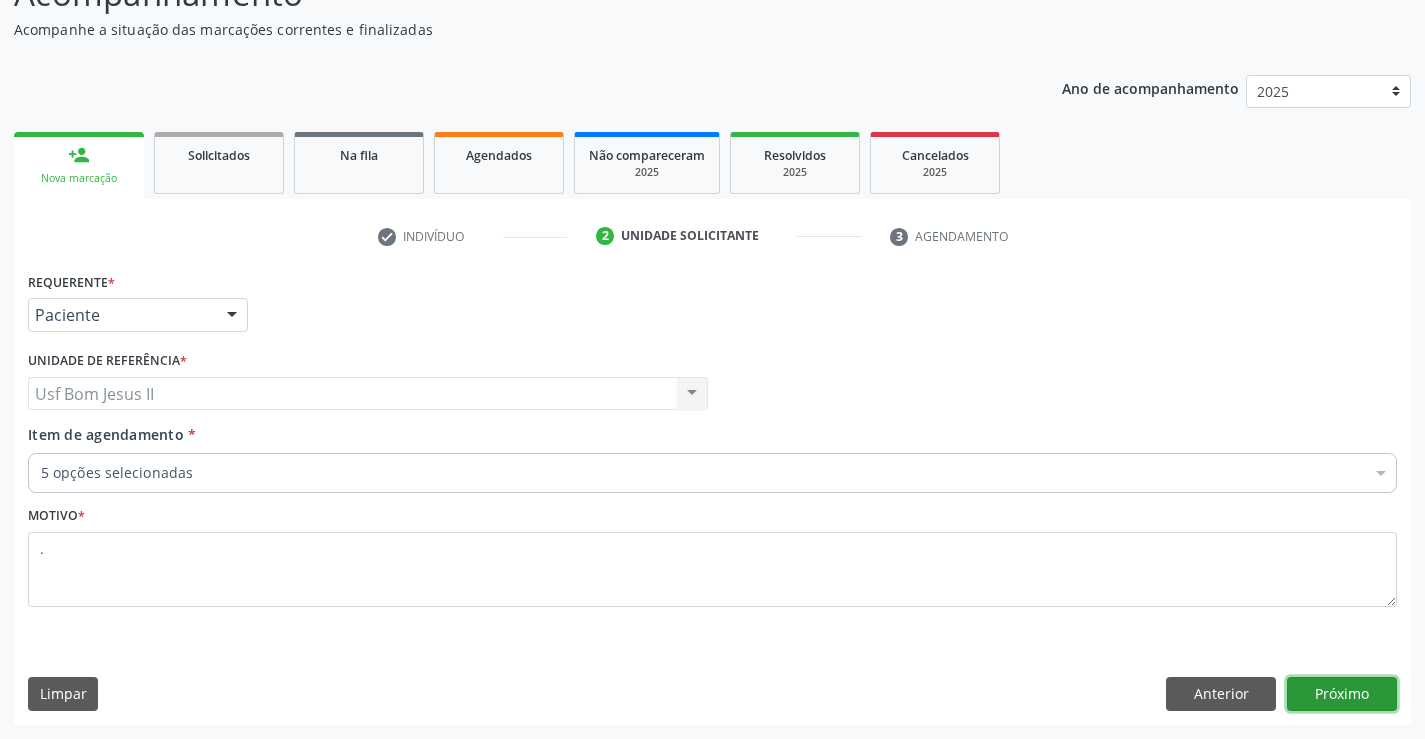 click on "Próximo" at bounding box center [1342, 694] 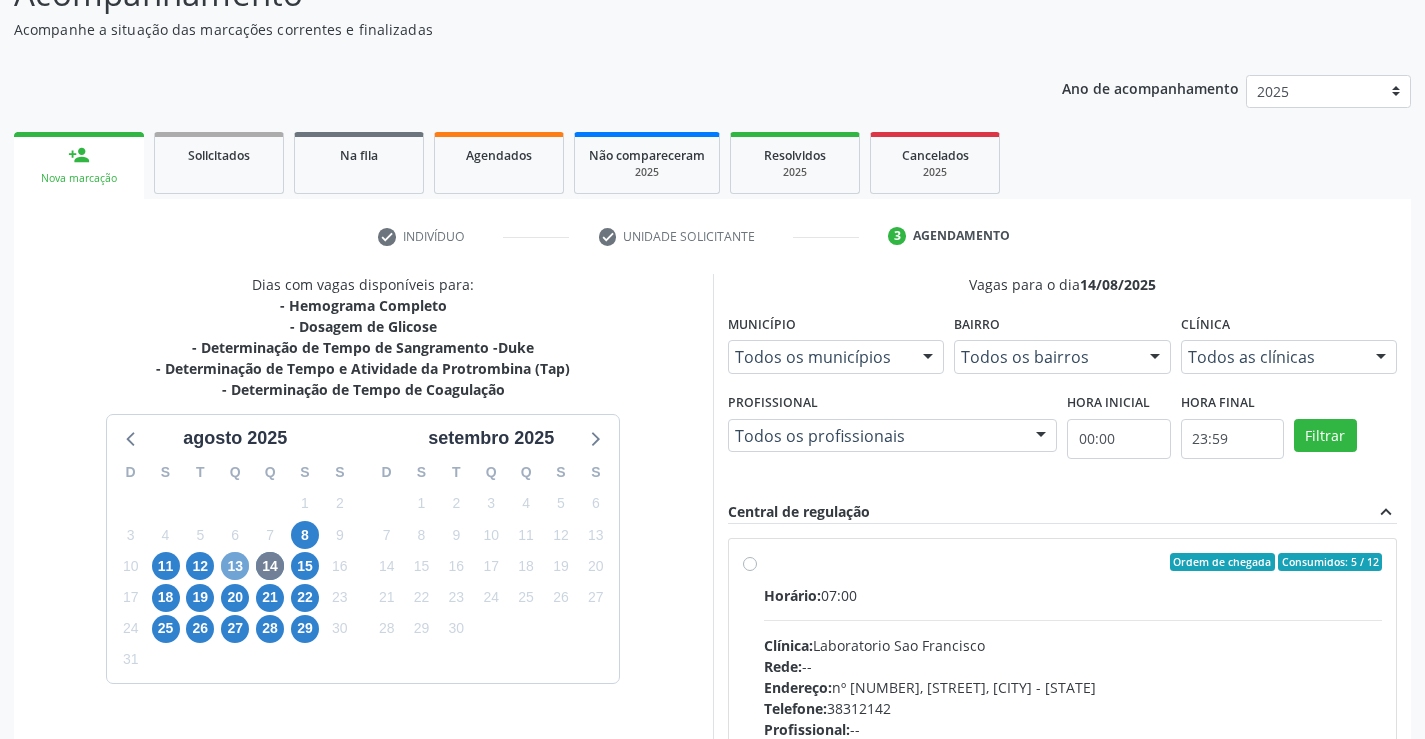 click on "13" at bounding box center (235, 566) 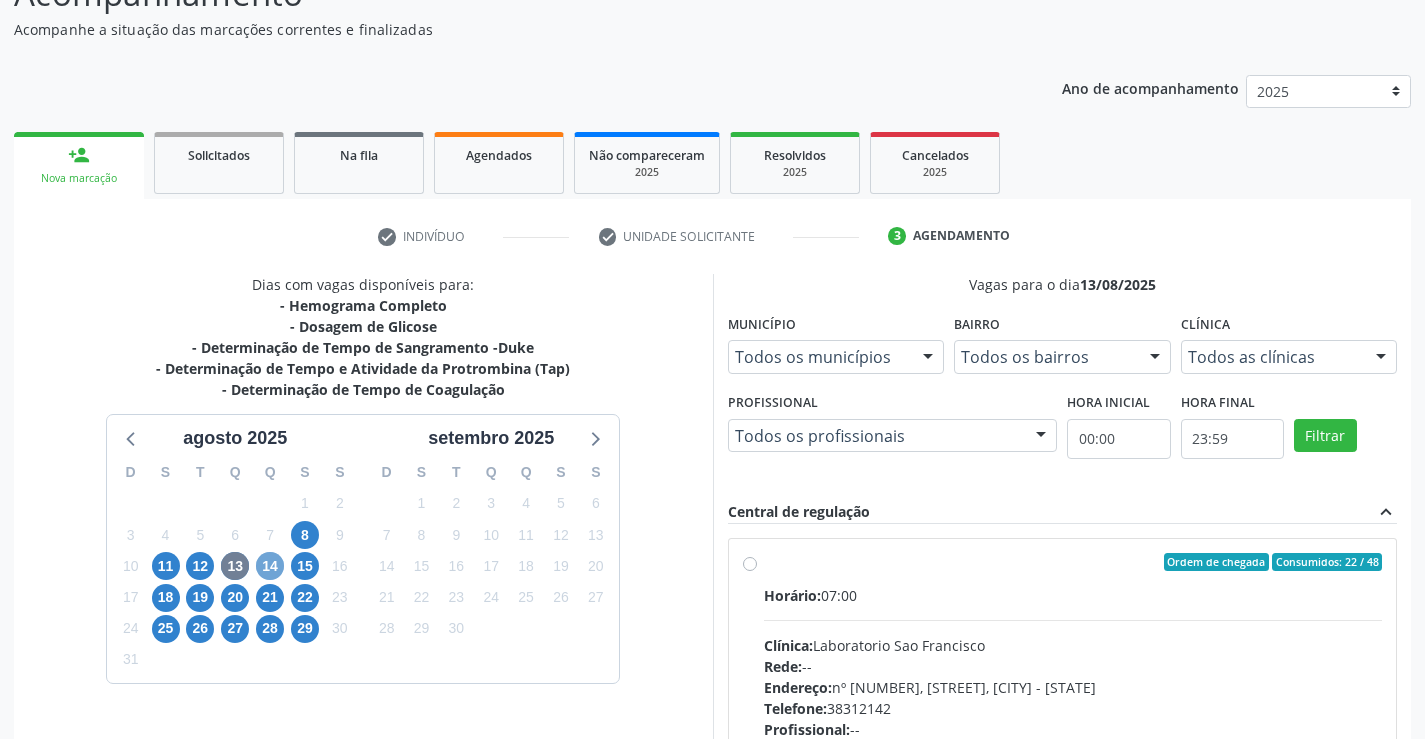 click on "14" at bounding box center [270, 566] 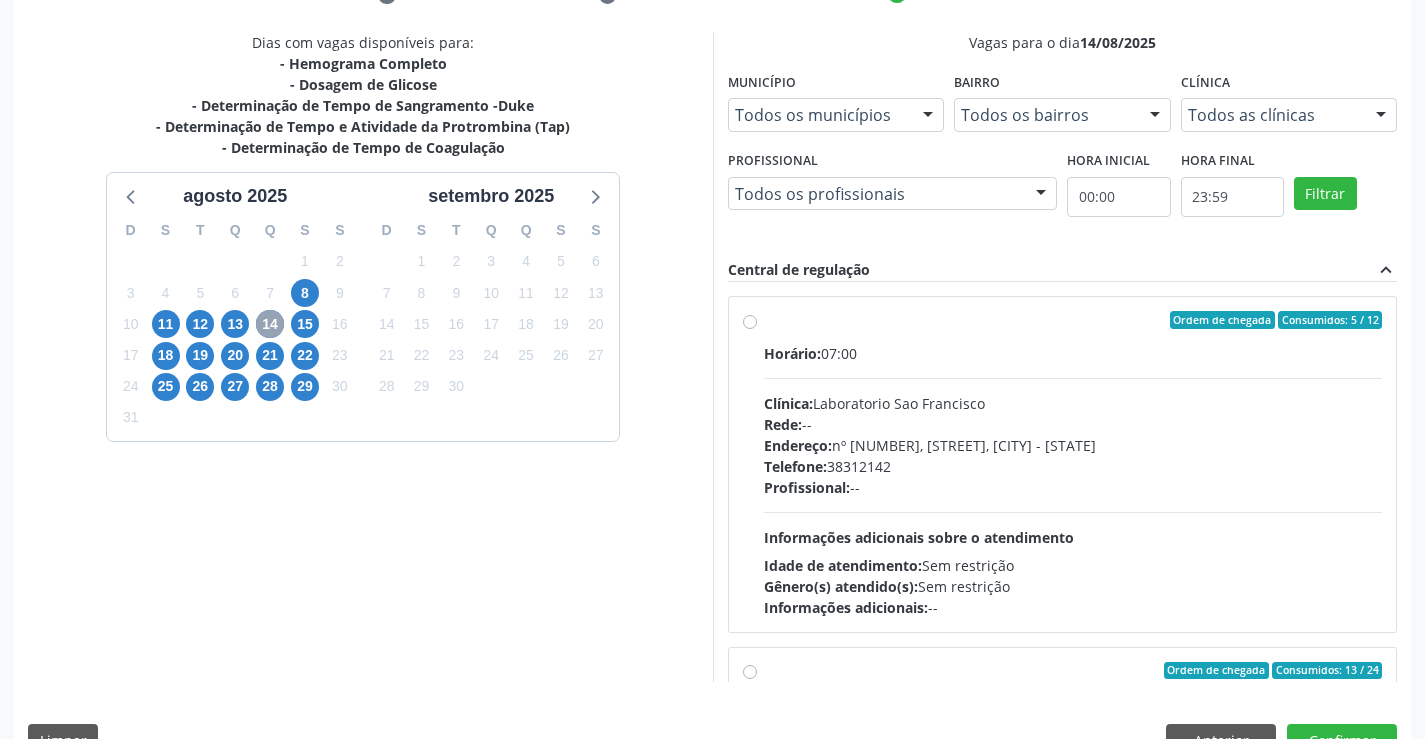scroll, scrollTop: 427, scrollLeft: 0, axis: vertical 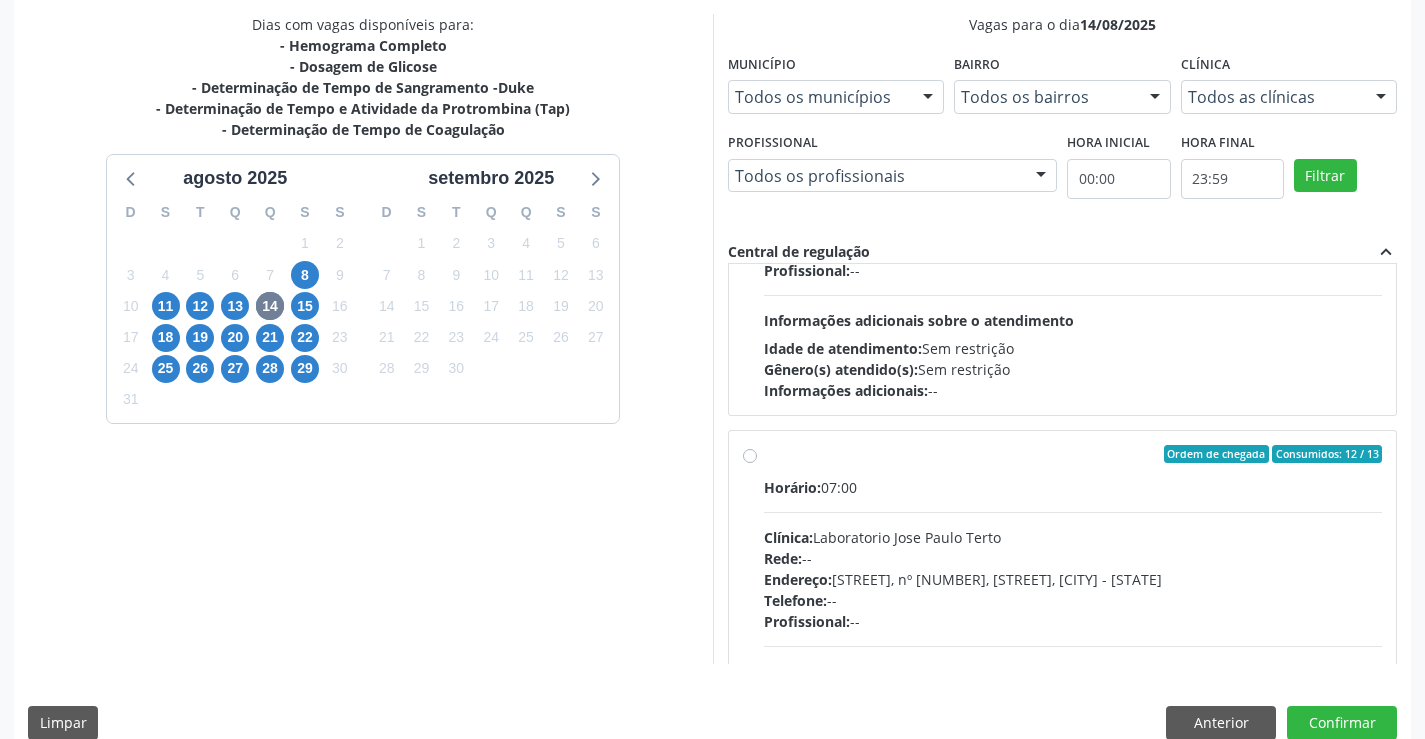 click on "Ordem de chegada
Consumidos: 12 / 13" at bounding box center [1073, 454] 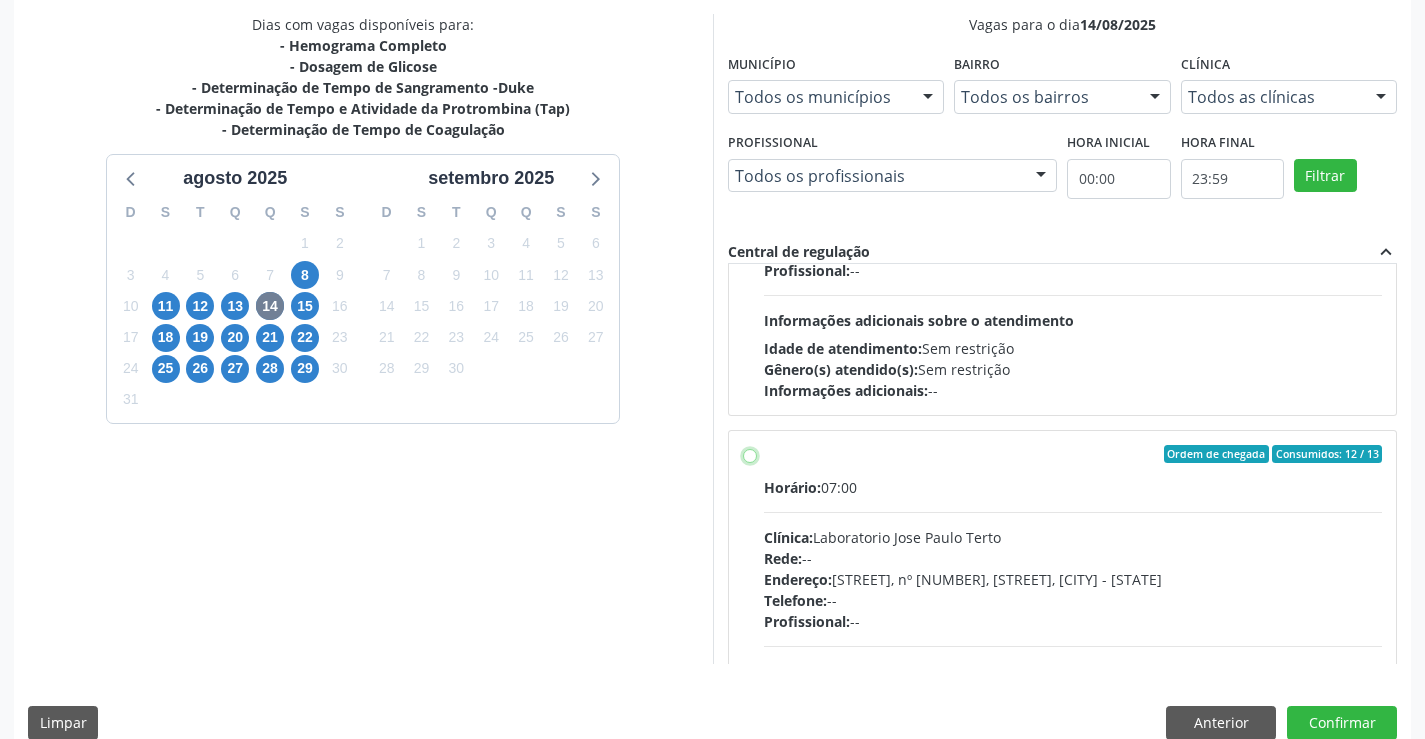 click on "Ordem de chegada
Consumidos: 12 / 13
Horário:   07:00
Clínica:  Laboratorio [NAME]
Rede:
--
Endereço:   Casa, nº 409, [NEIGHBORHOOD], [CITY] - [STATE]
Telefone:   --
Profissional:
--
Informações adicionais sobre o atendimento
Idade de atendimento:
Sem restrição
Gênero(s) atendido(s):
Sem restrição
Informações adicionais:
--" at bounding box center [750, 454] 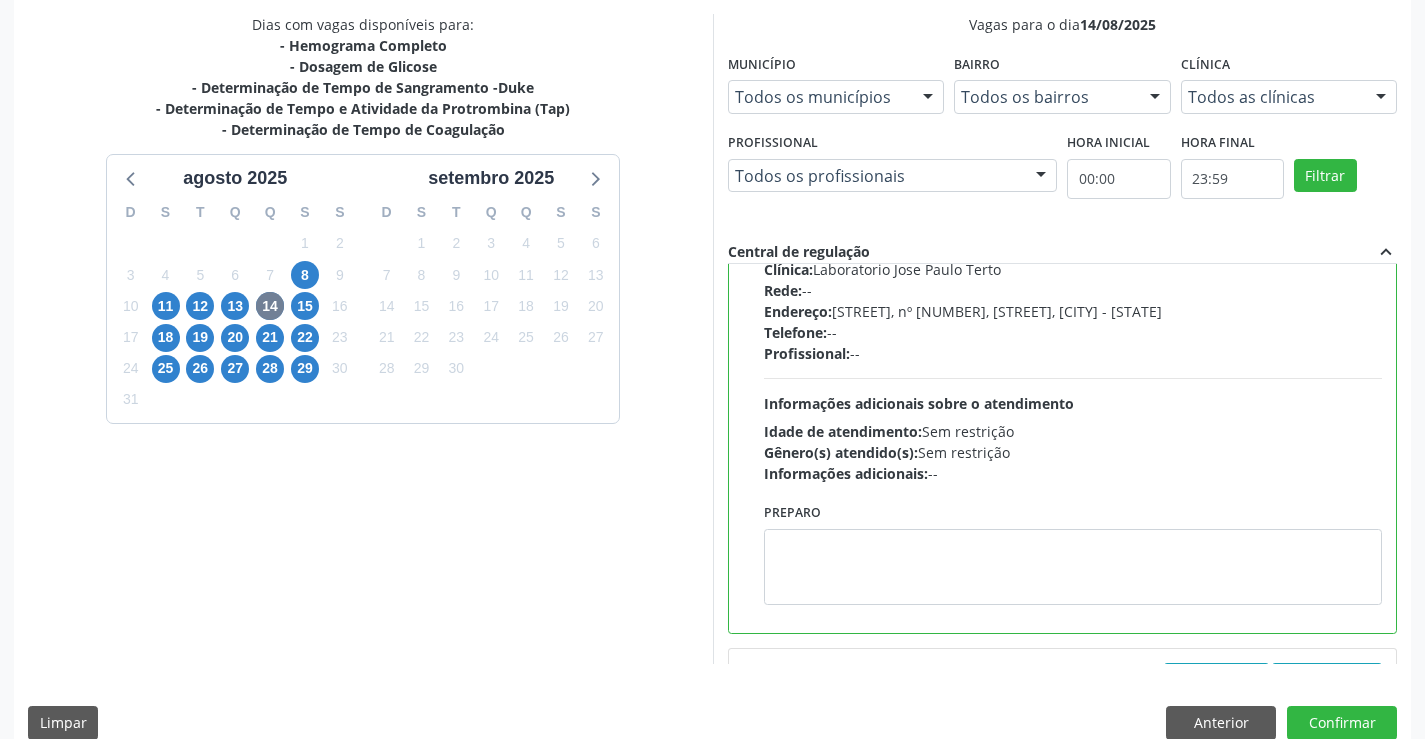 scroll, scrollTop: 1151, scrollLeft: 0, axis: vertical 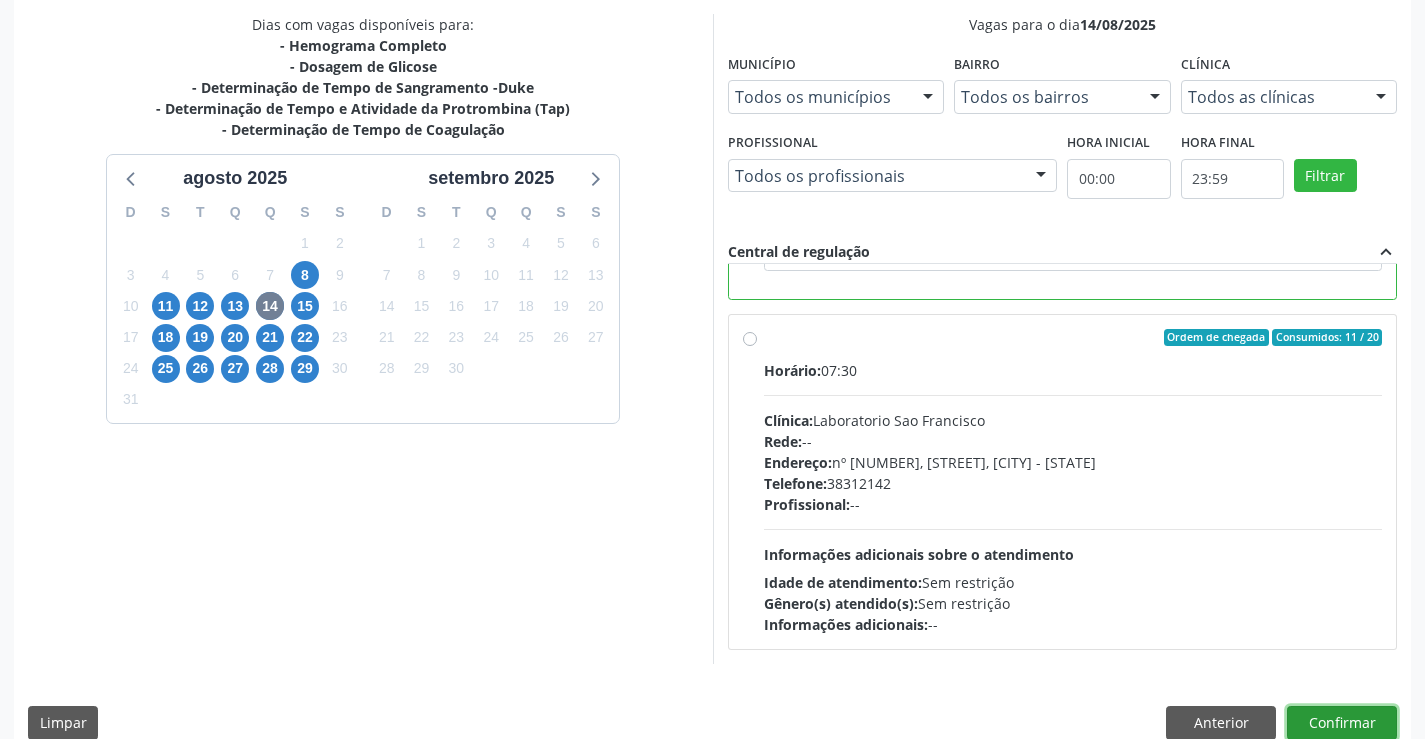 click on "Confirmar" at bounding box center (1342, 723) 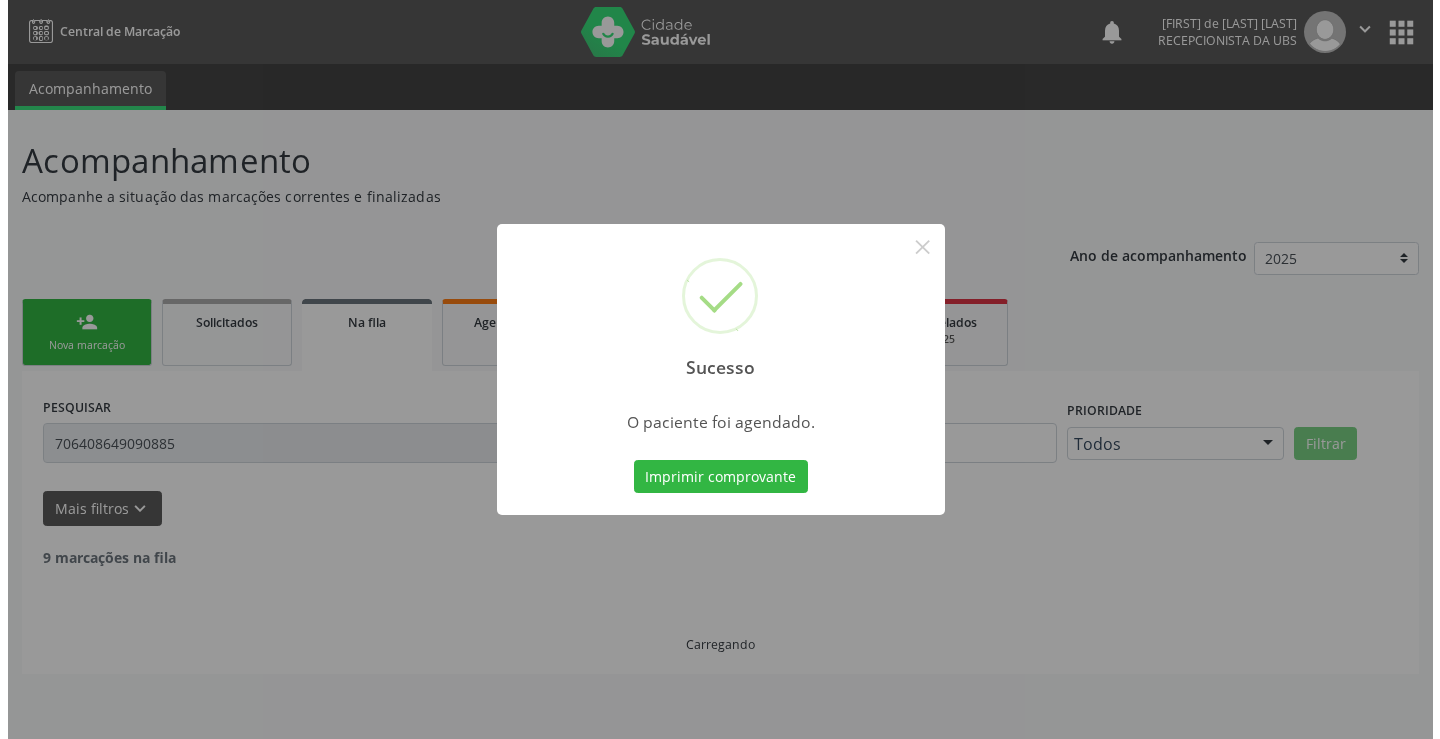 scroll, scrollTop: 0, scrollLeft: 0, axis: both 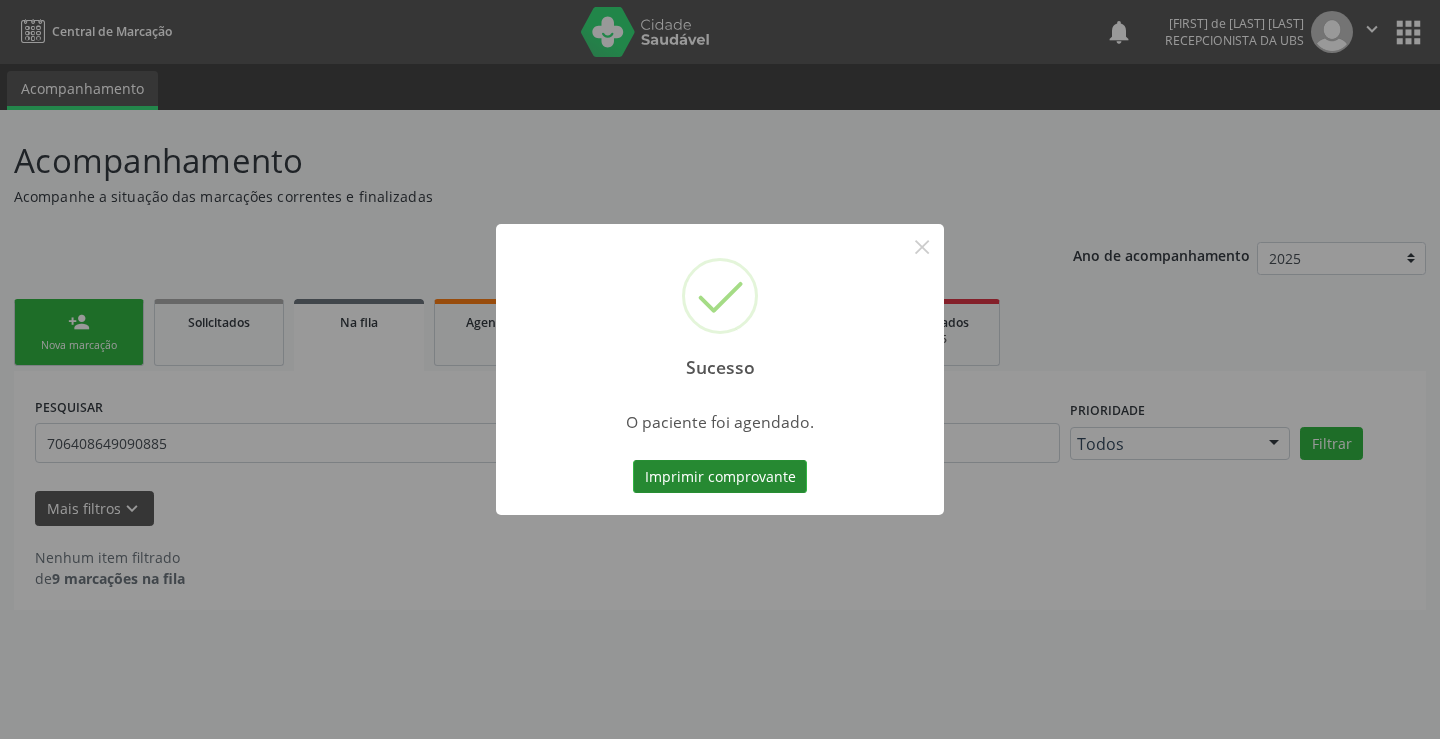 click on "Imprimir comprovante" at bounding box center [720, 477] 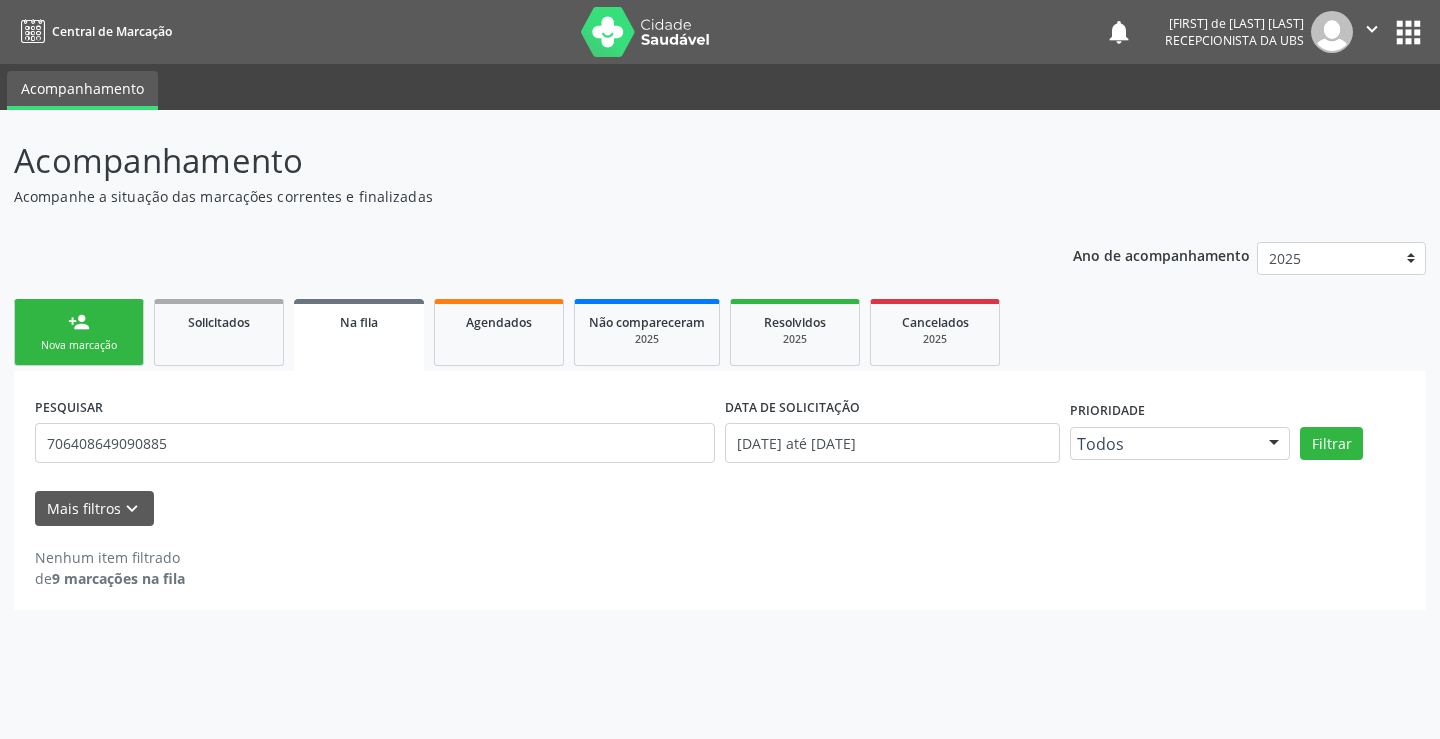 click on "" at bounding box center (1372, 29) 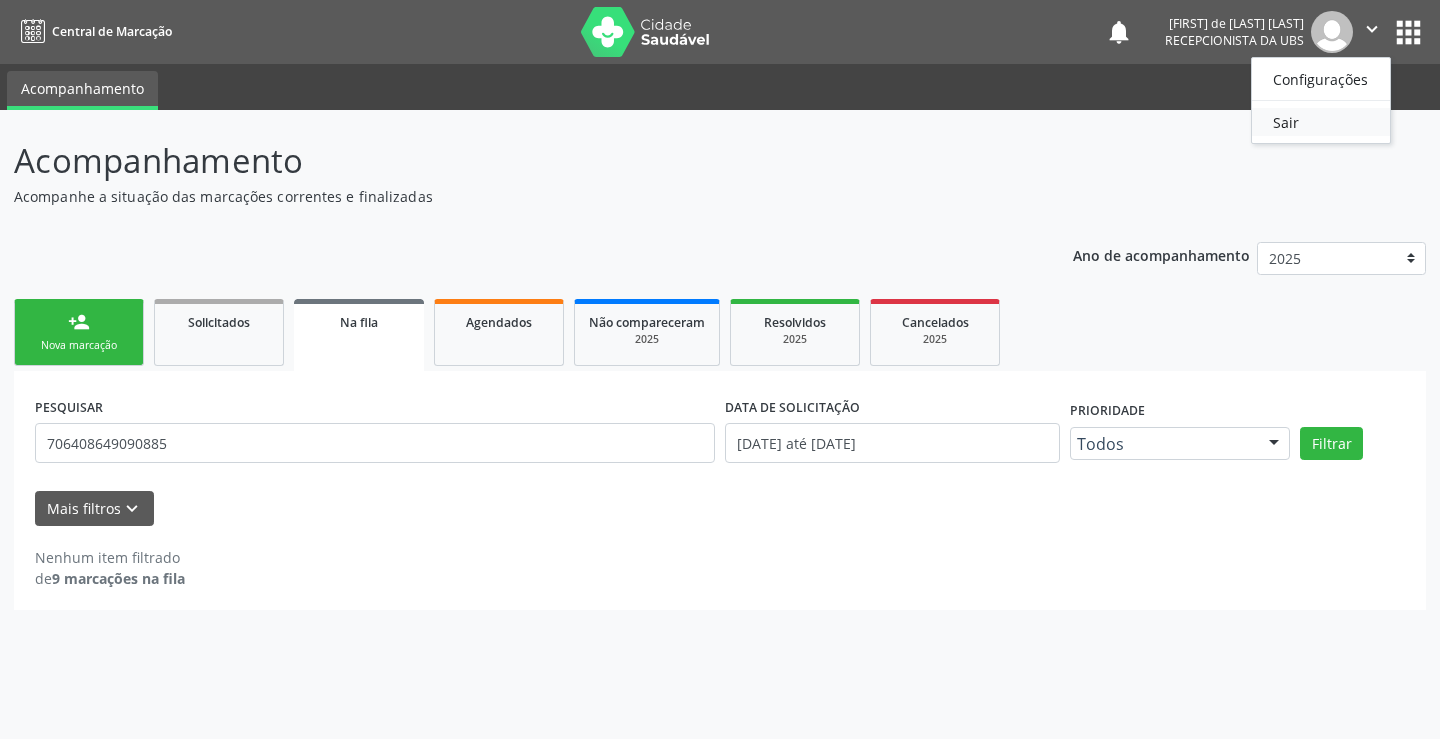 click on "Sair" at bounding box center (1321, 122) 